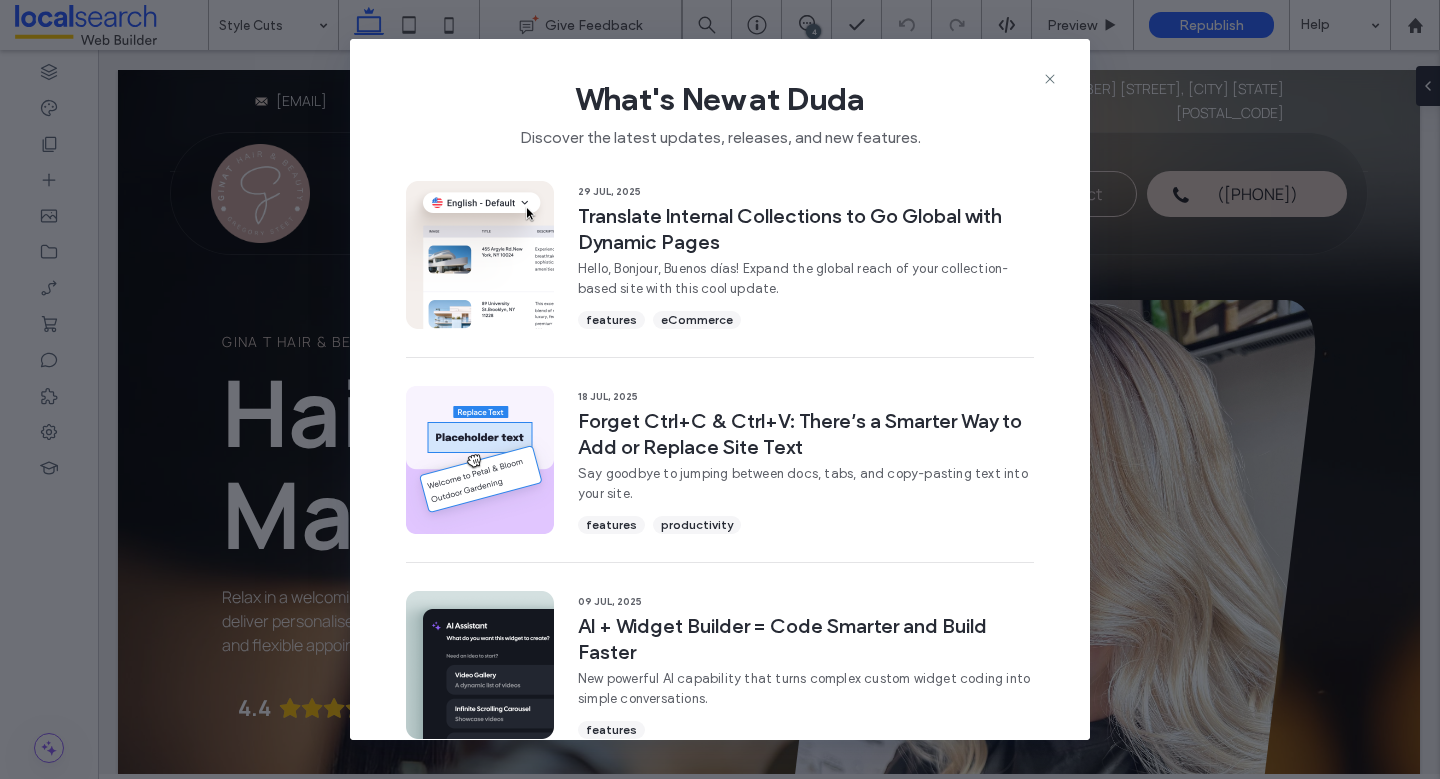 scroll, scrollTop: 0, scrollLeft: 0, axis: both 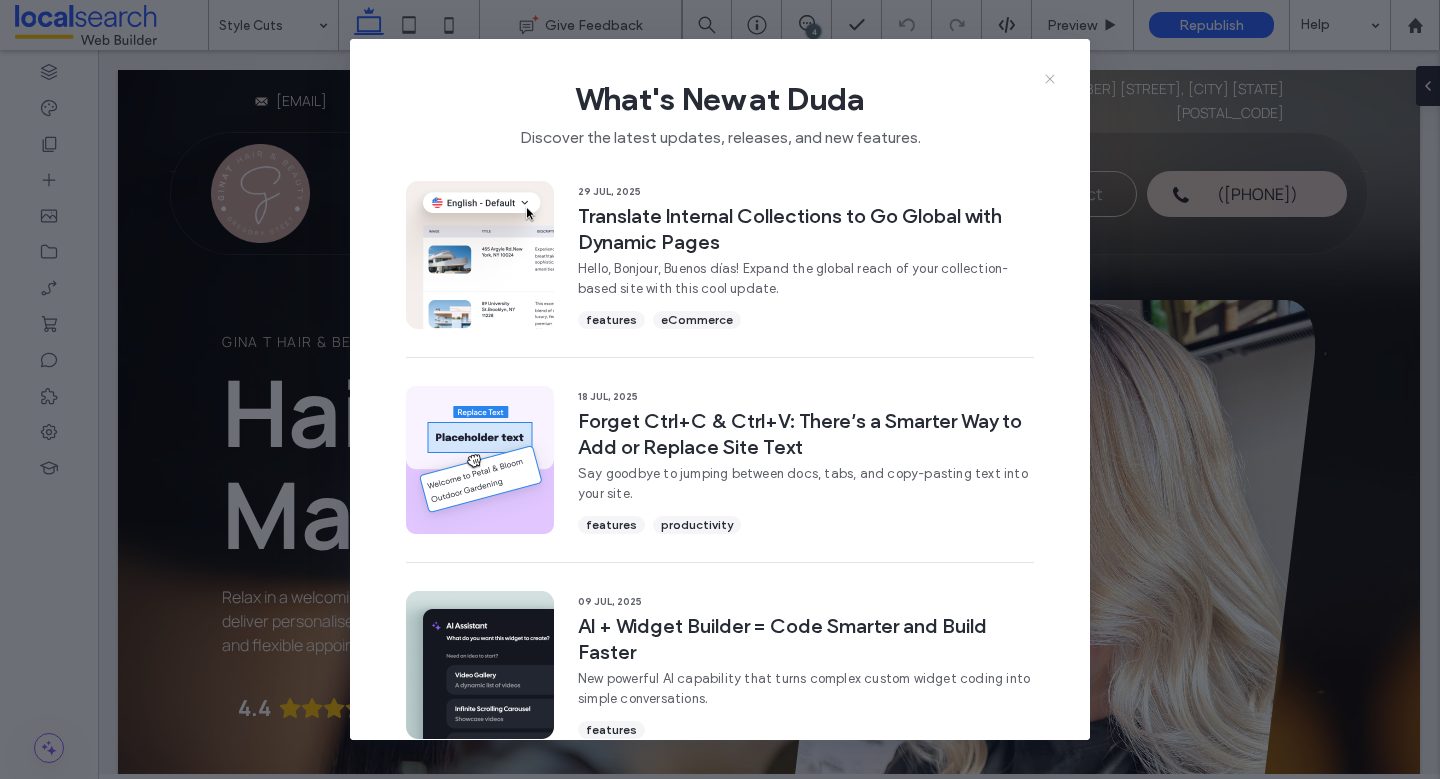 click 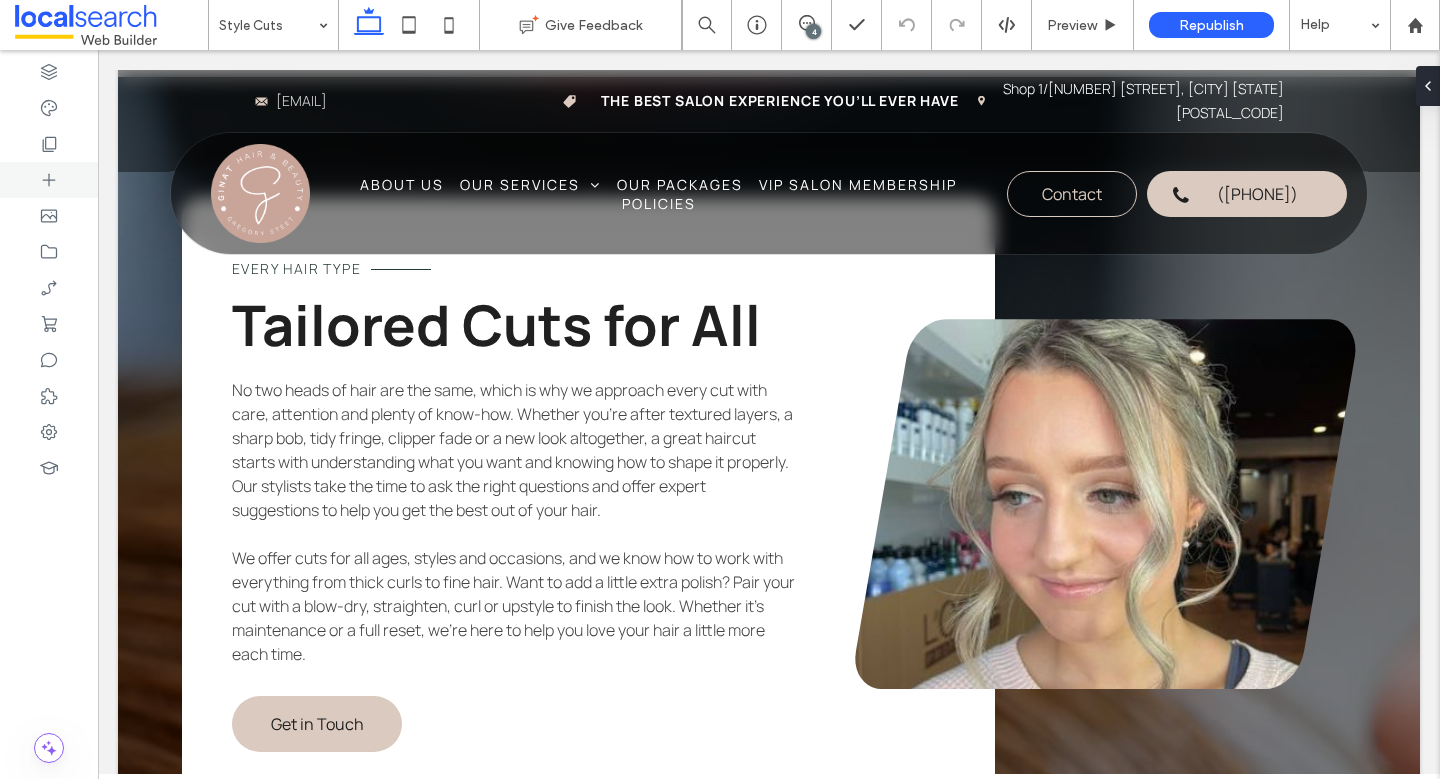 scroll, scrollTop: 2838, scrollLeft: 0, axis: vertical 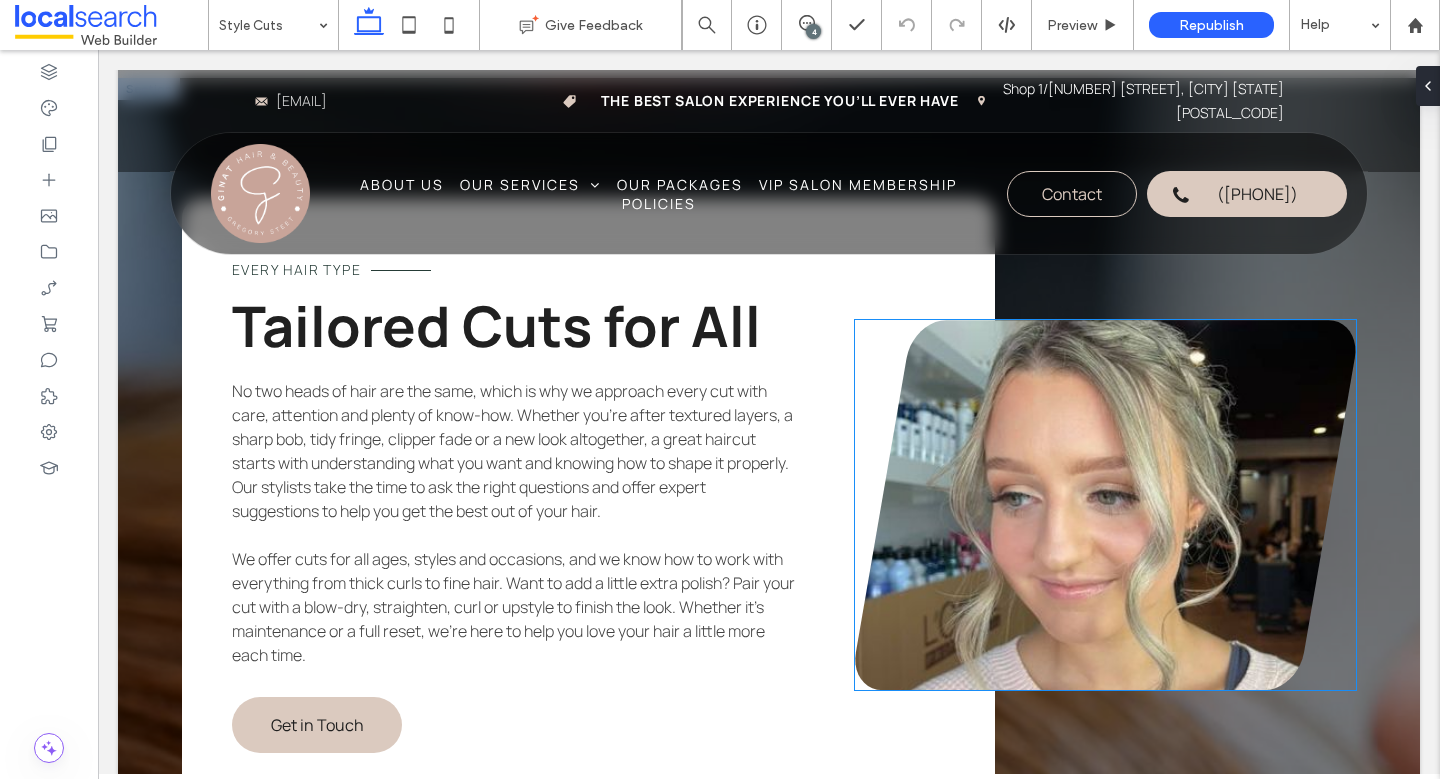 click at bounding box center [1105, 505] 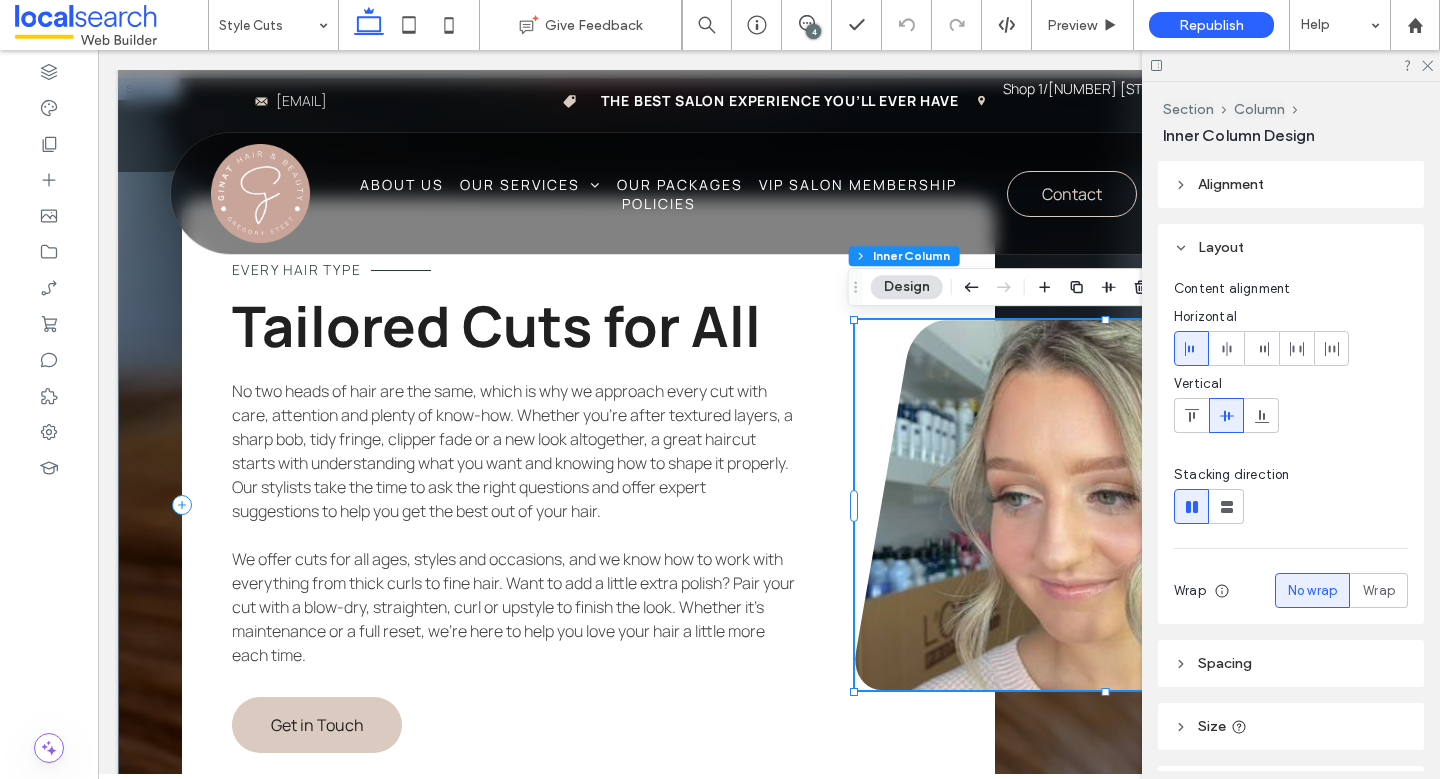 scroll, scrollTop: 248, scrollLeft: 0, axis: vertical 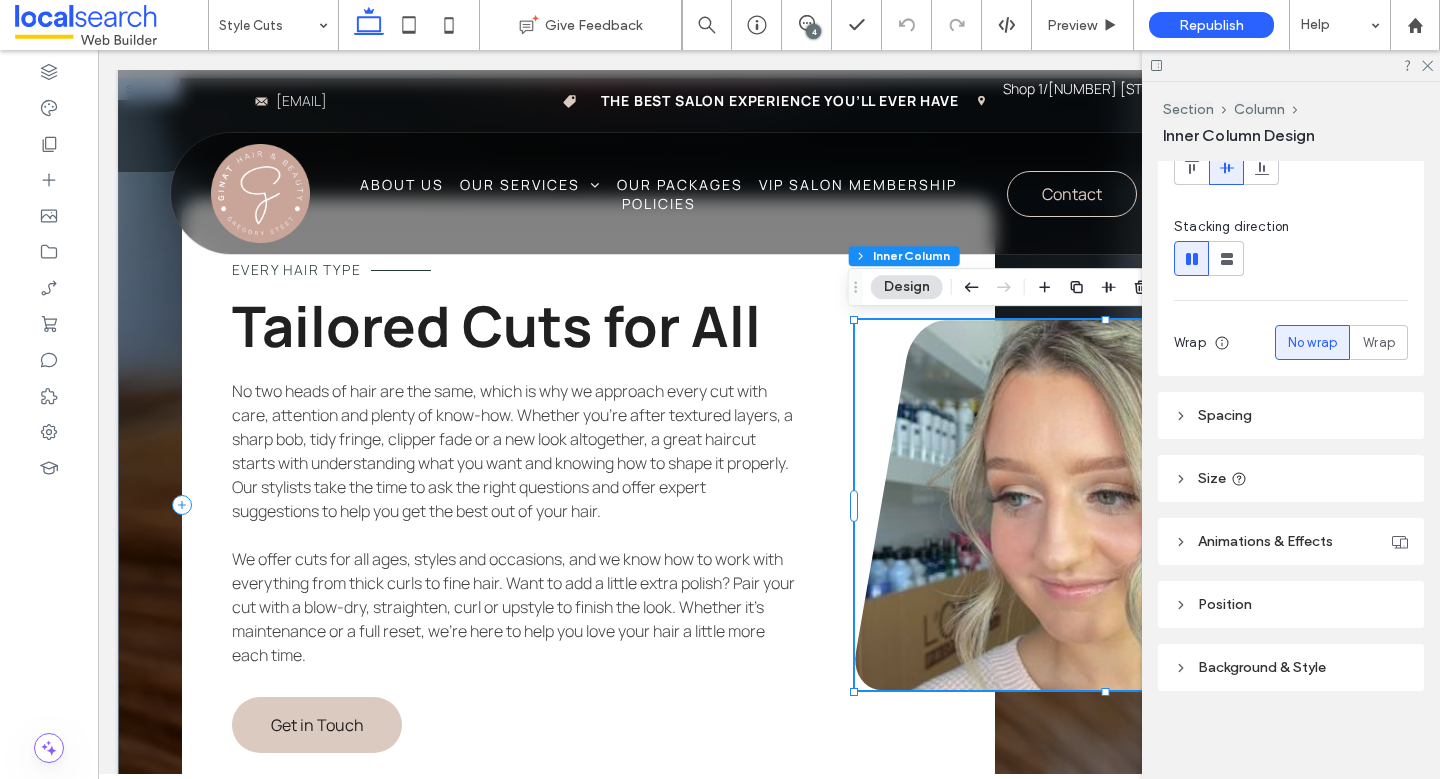 click on "Background & Style" at bounding box center (1262, 667) 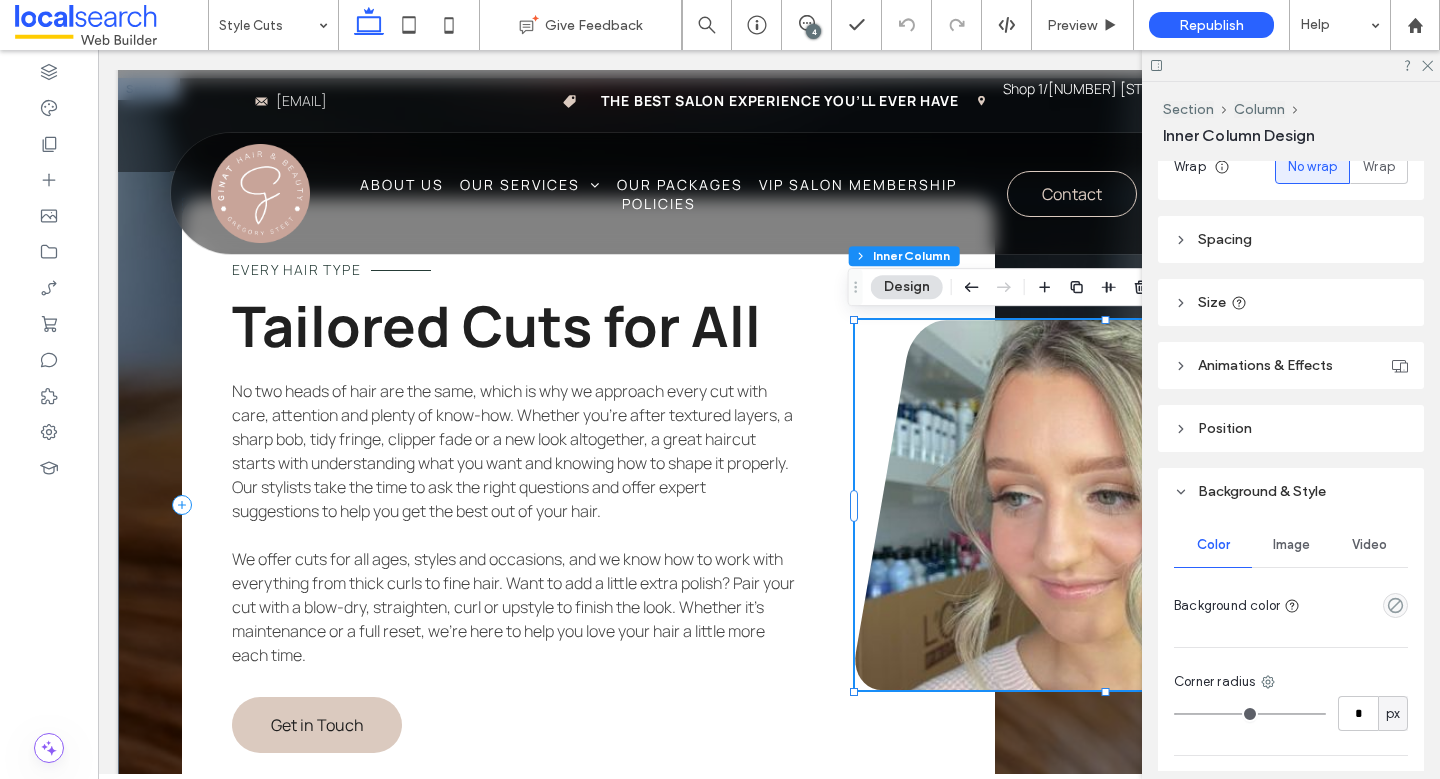 scroll, scrollTop: 629, scrollLeft: 0, axis: vertical 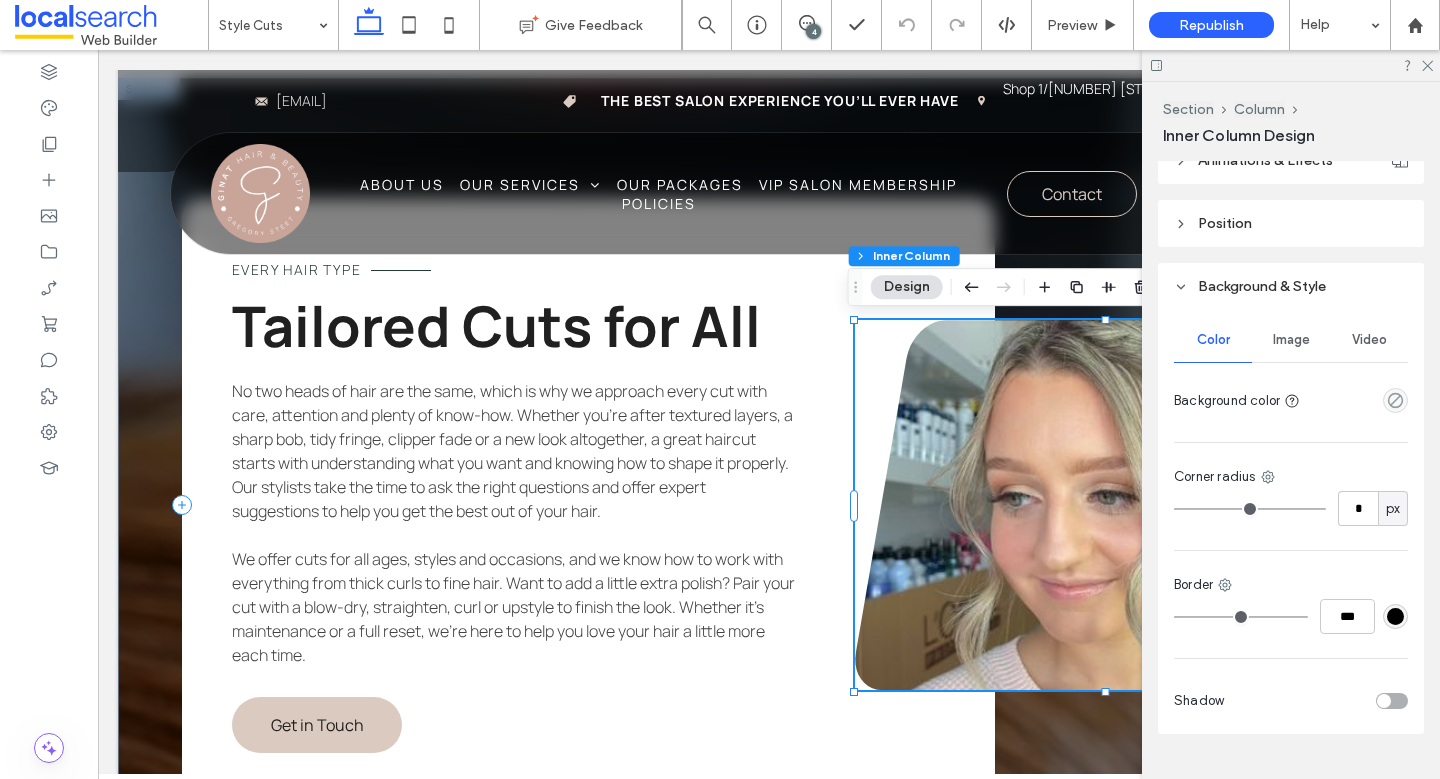 click at bounding box center [1105, 505] 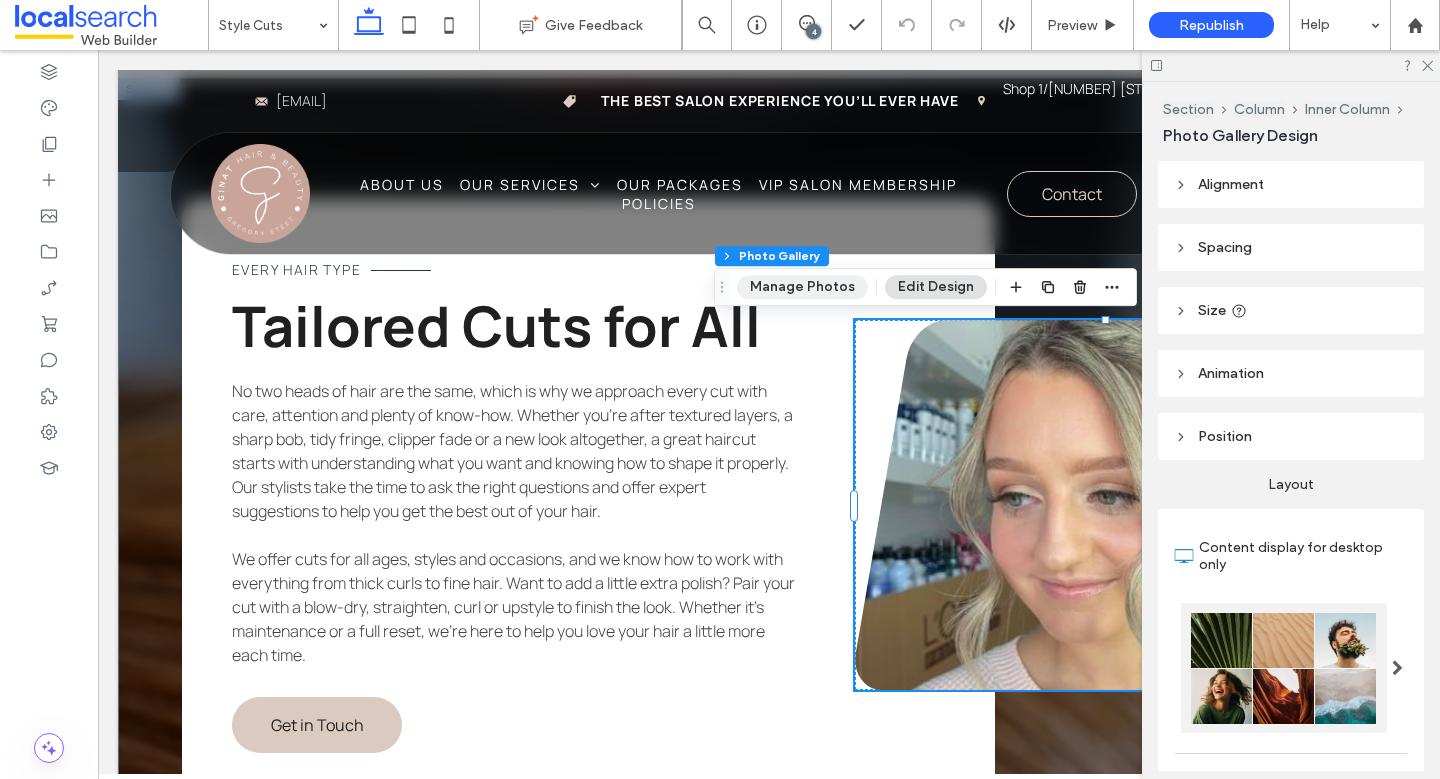 click on "Manage Photos" at bounding box center (802, 287) 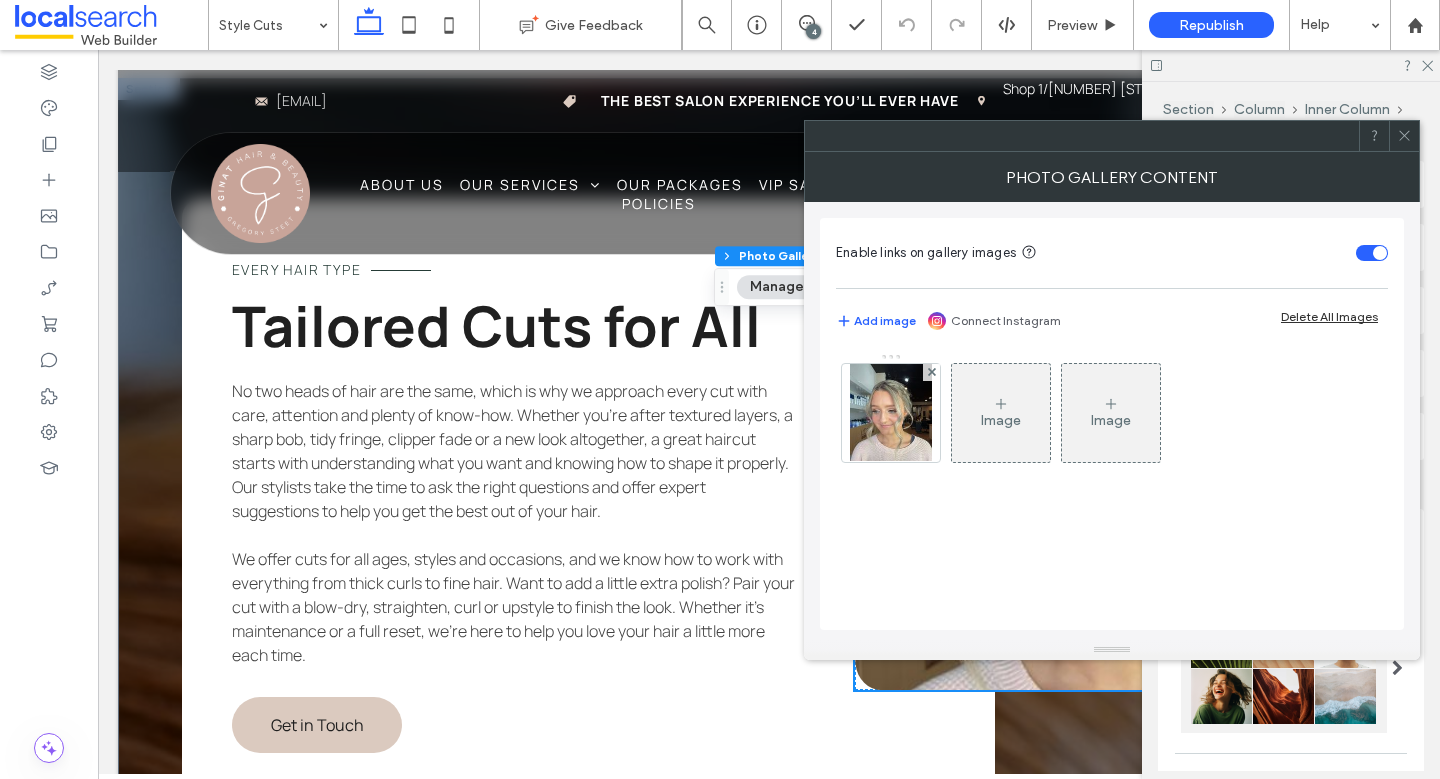 click at bounding box center [891, 413] 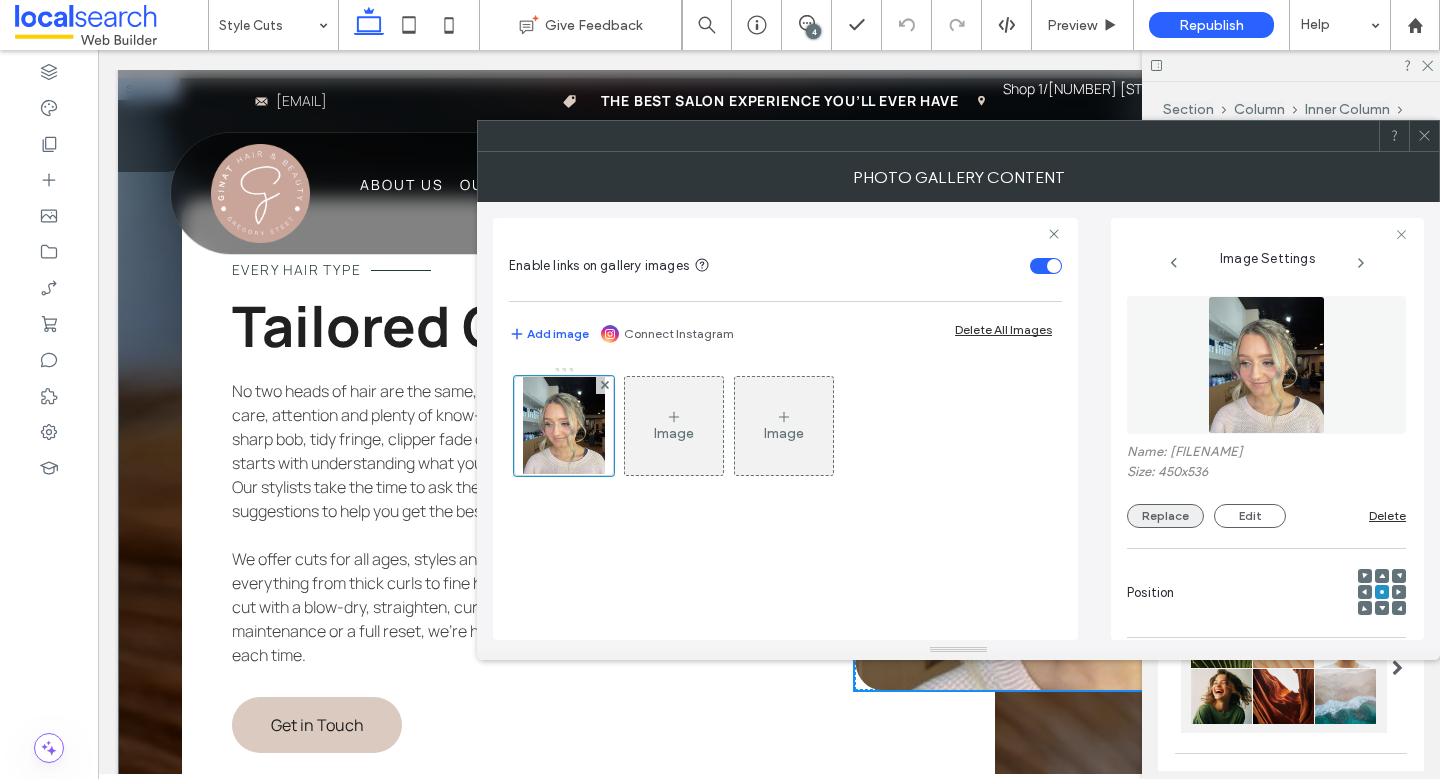 click on "Replace" at bounding box center [1165, 516] 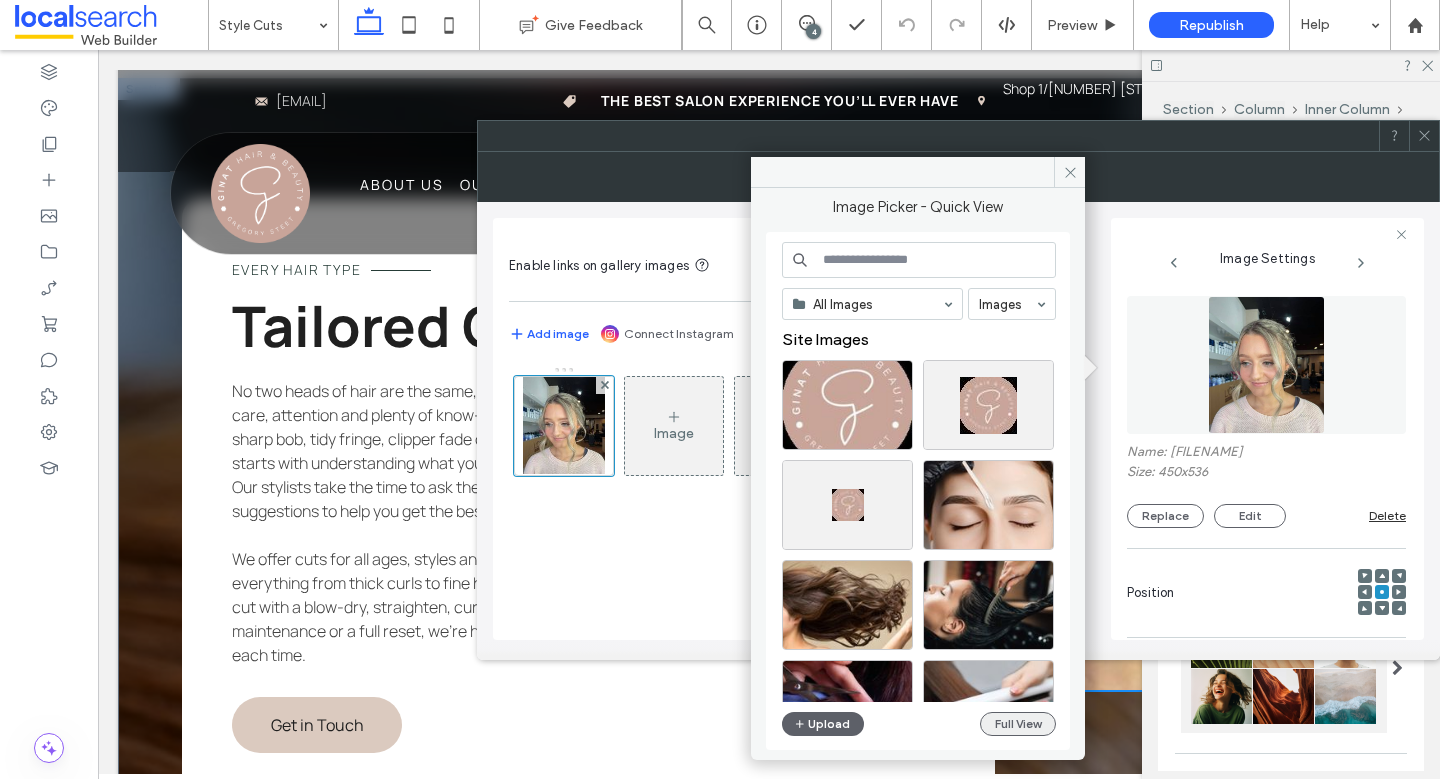 click on "Full View" at bounding box center (1018, 724) 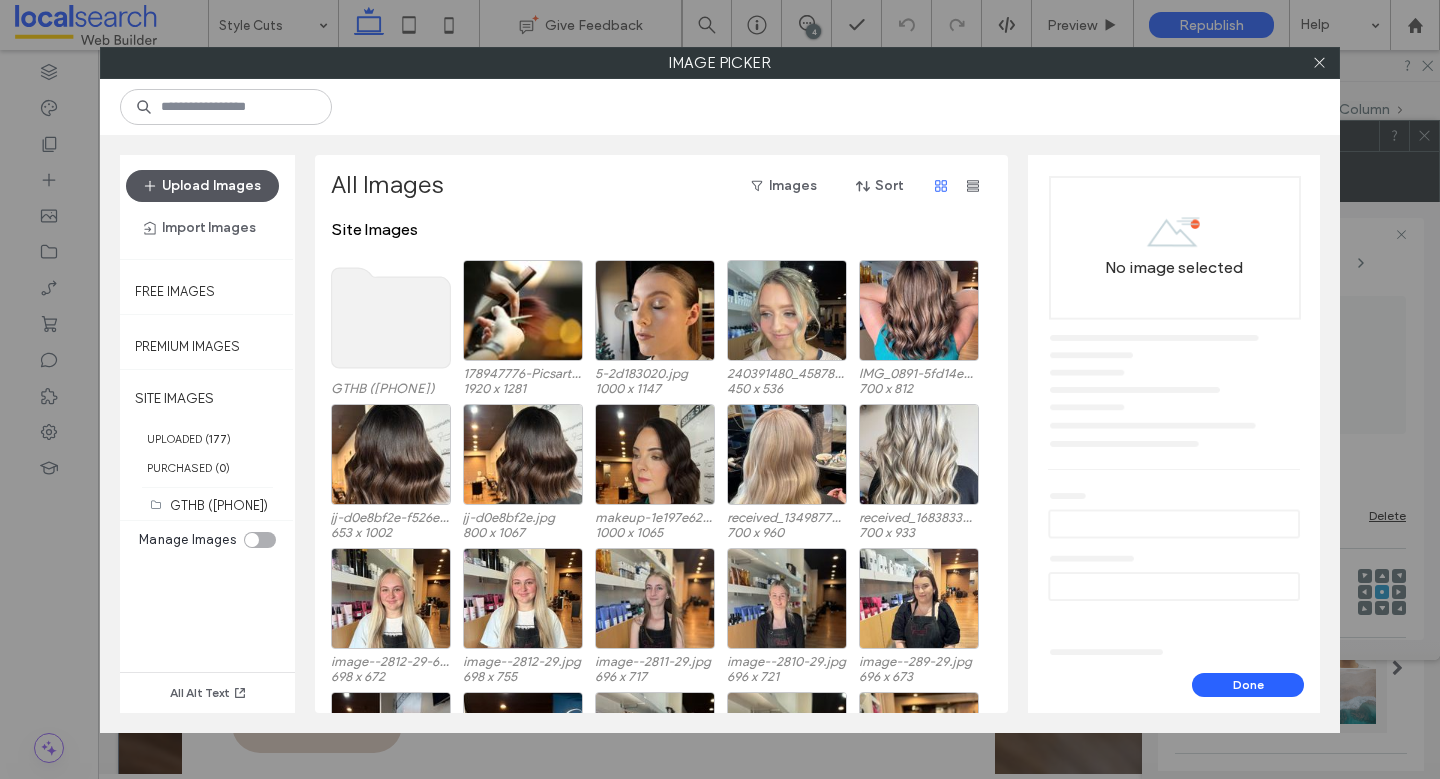 click on "Upload Images" at bounding box center (202, 186) 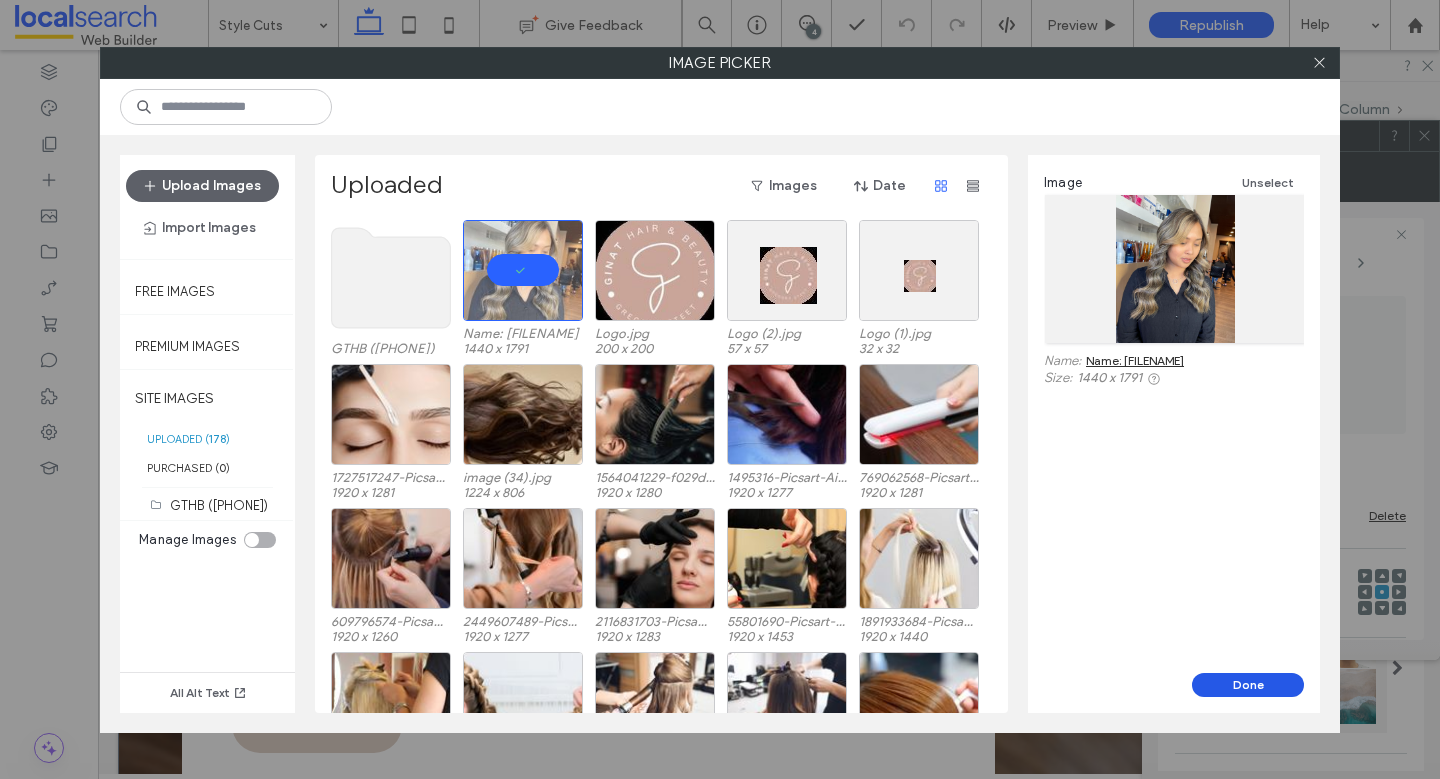 click on "Done" at bounding box center [1248, 685] 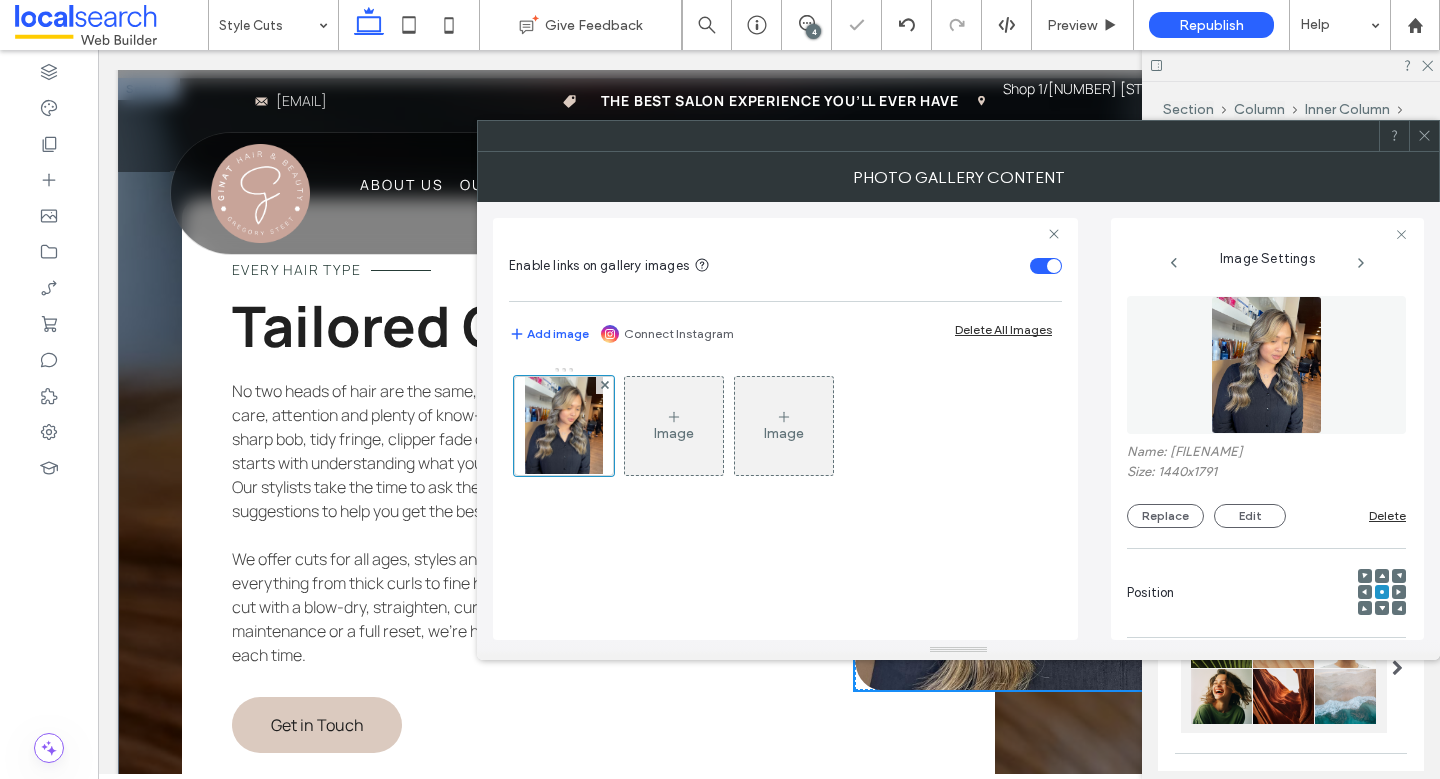 click at bounding box center (1424, 136) 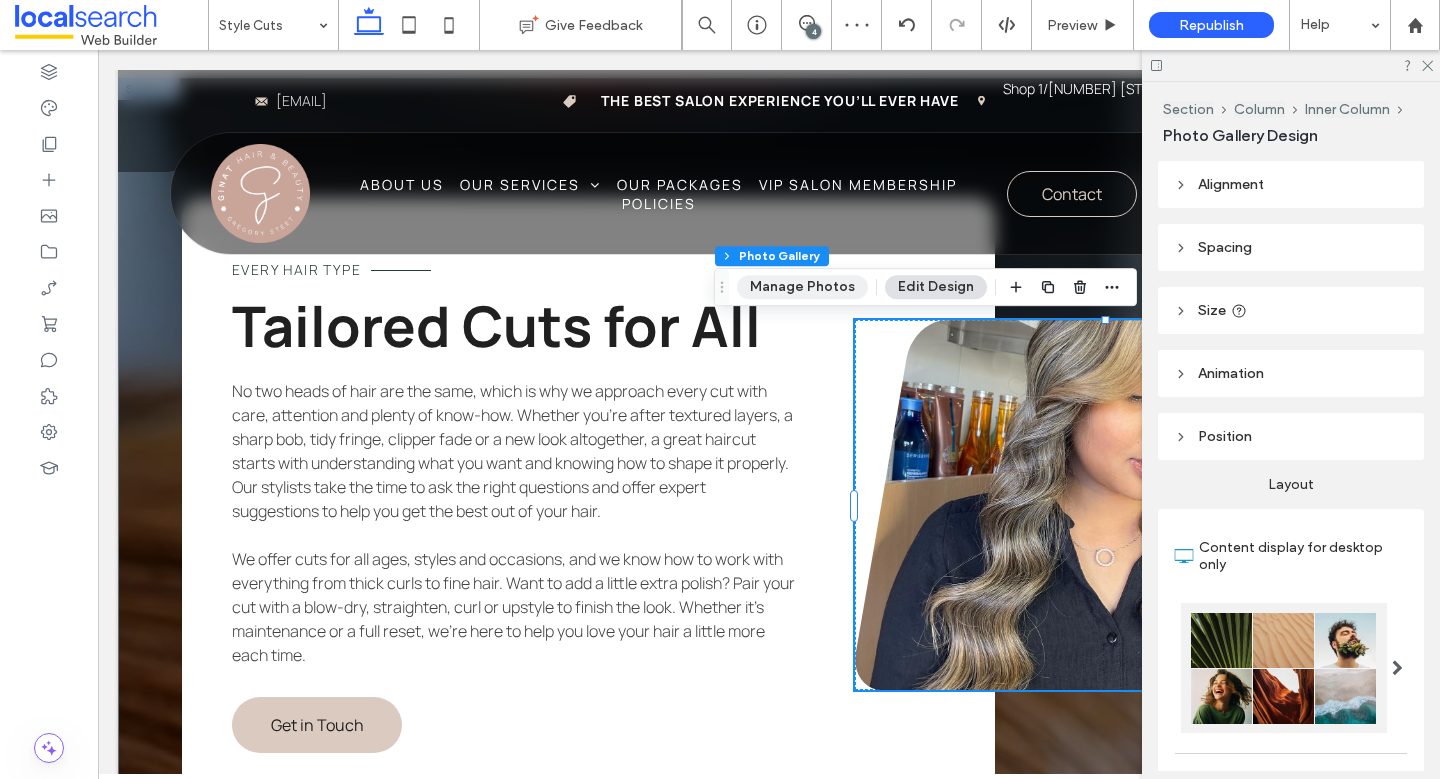 click on "Manage Photos" at bounding box center (802, 287) 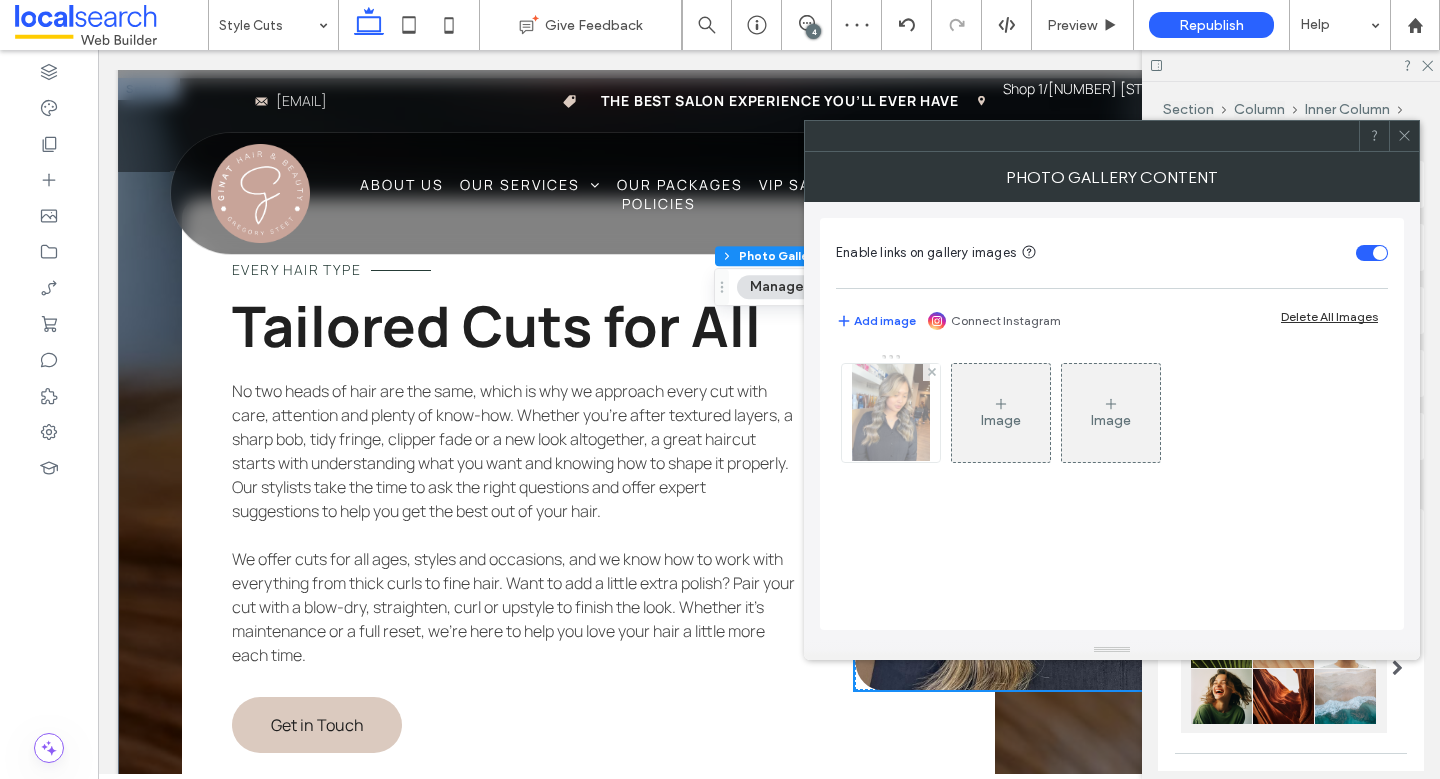 click at bounding box center (891, 413) 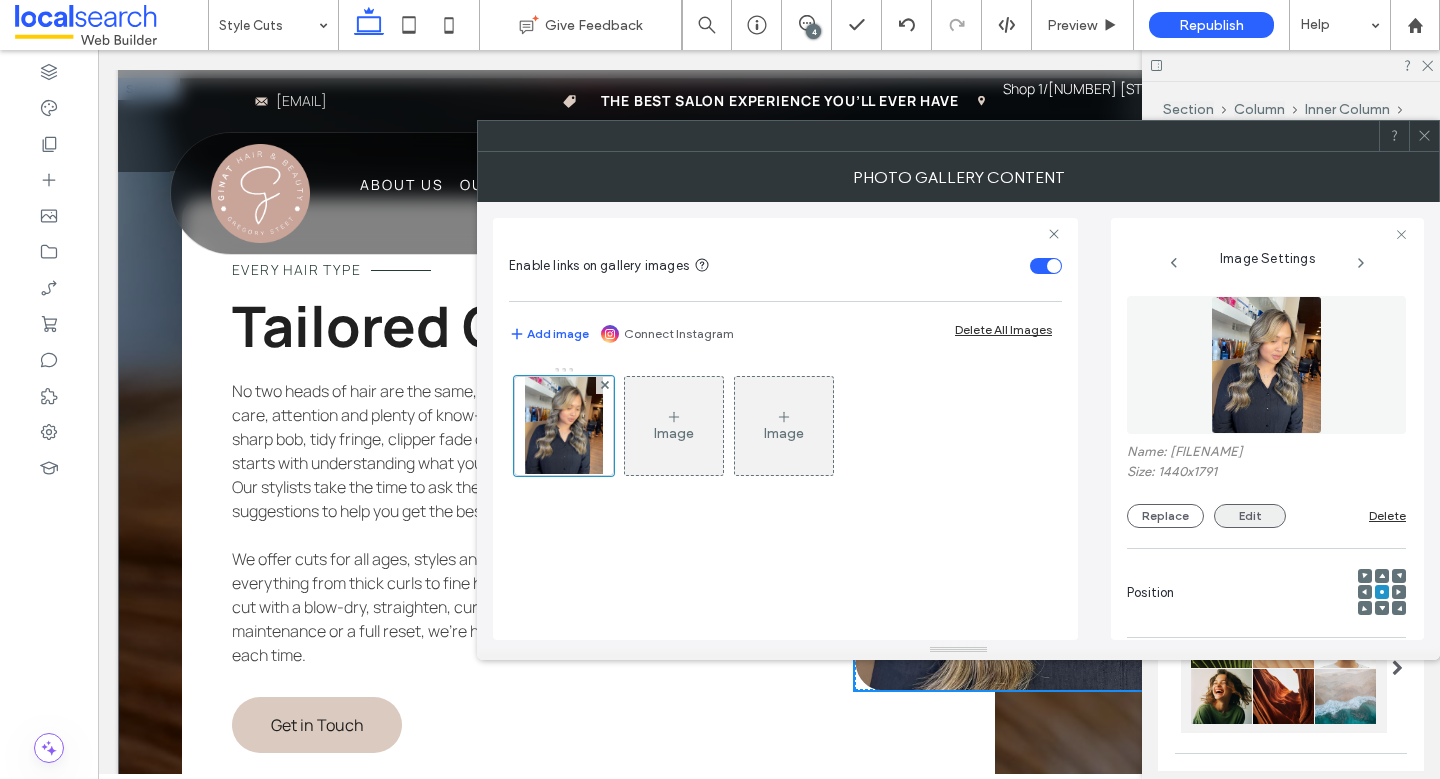 click on "Edit" at bounding box center [1250, 516] 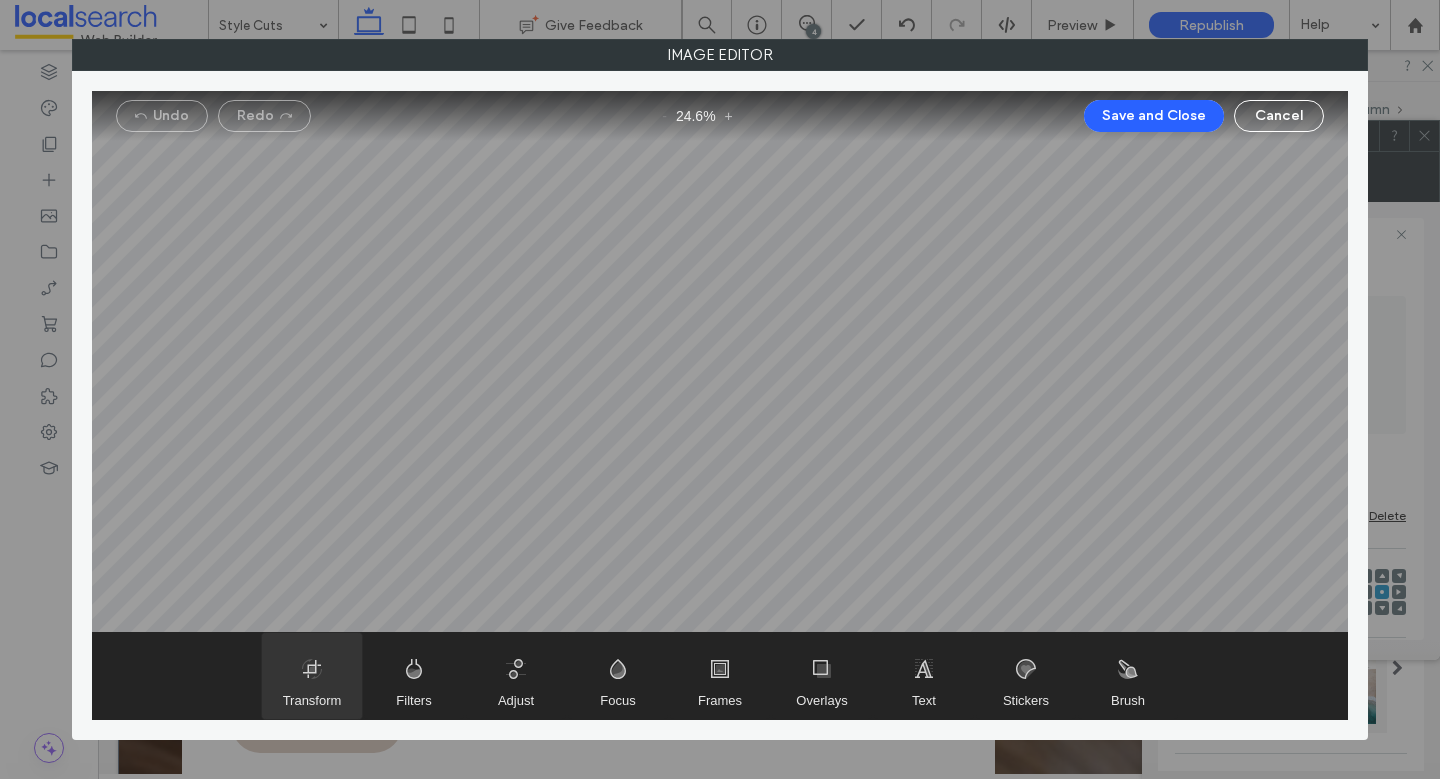click at bounding box center [312, 676] 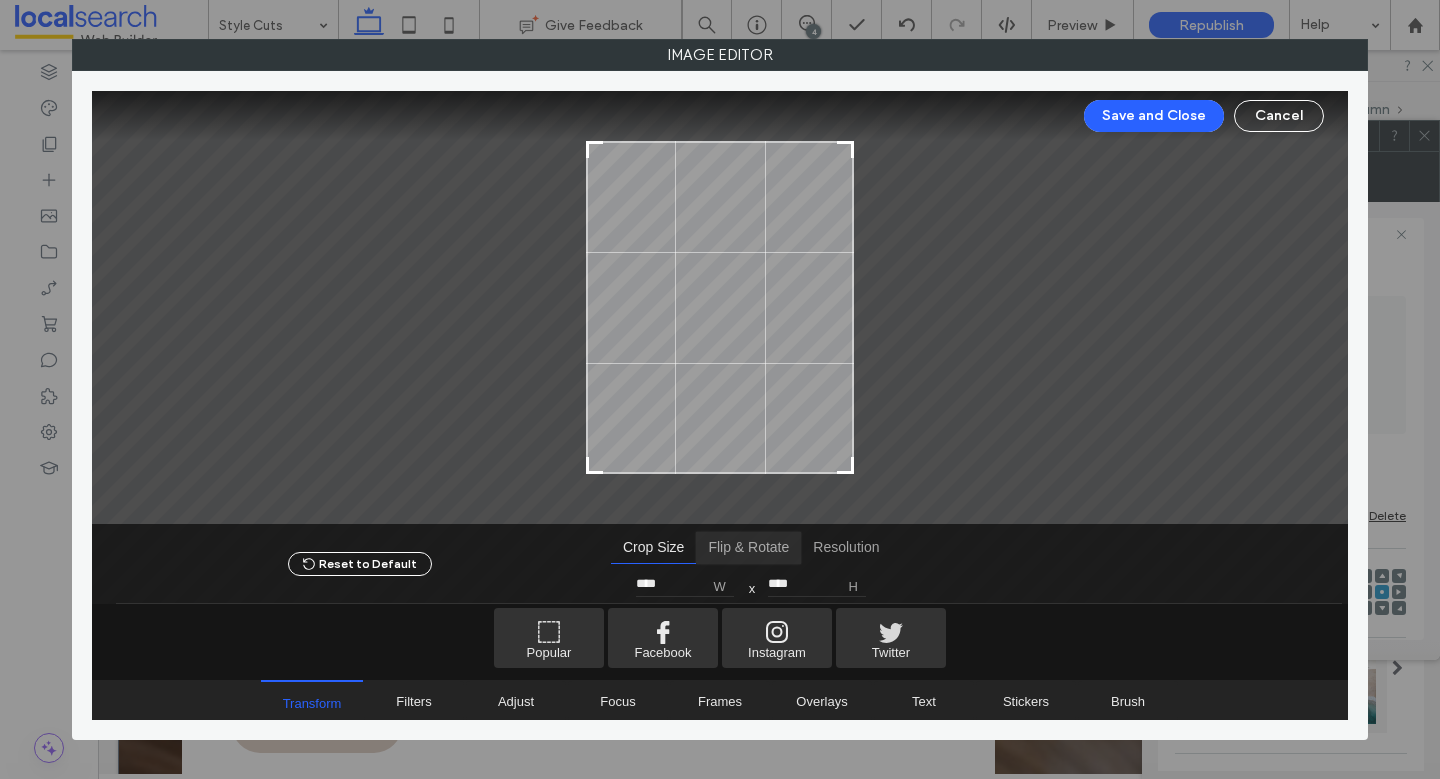 click at bounding box center (748, 548) 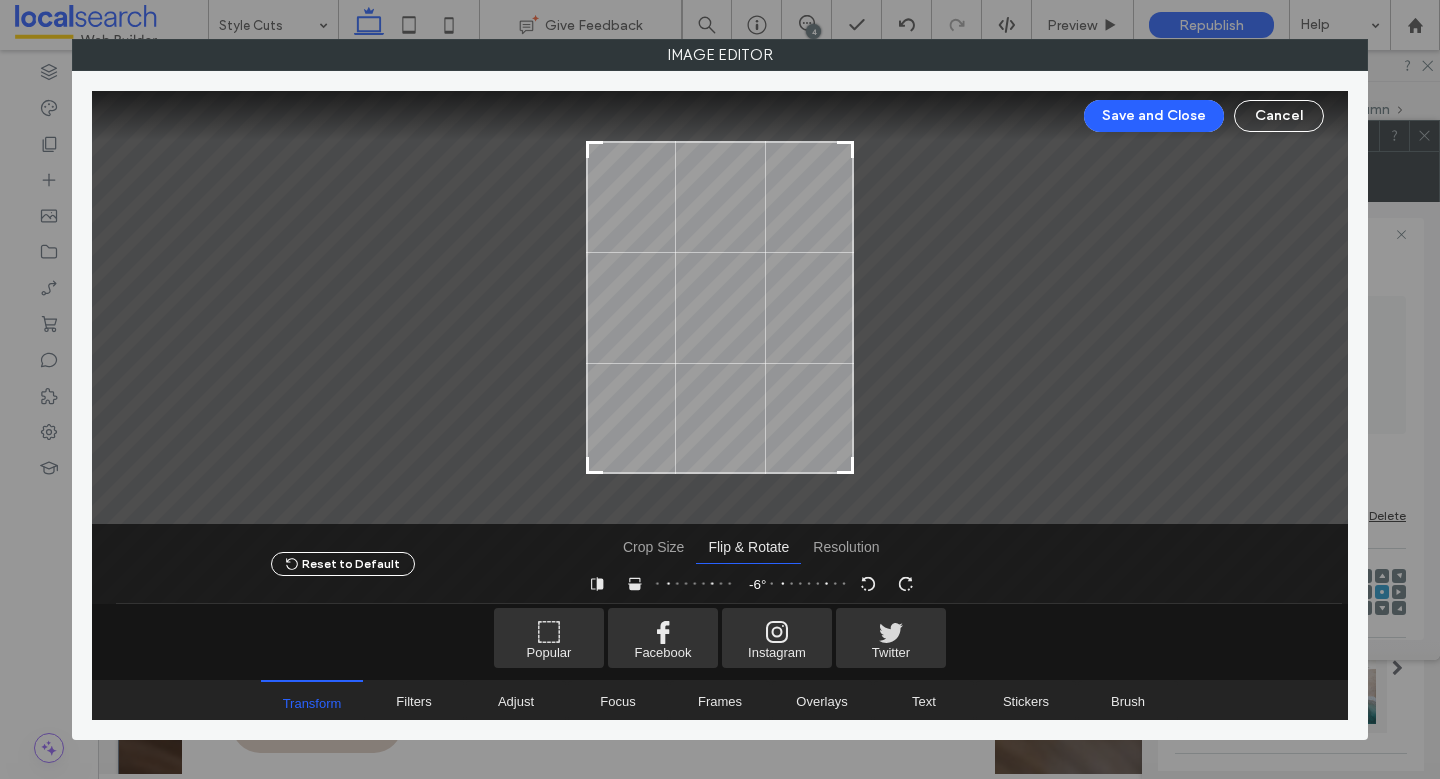 drag, startPoint x: 750, startPoint y: 583, endPoint x: 761, endPoint y: 585, distance: 11.18034 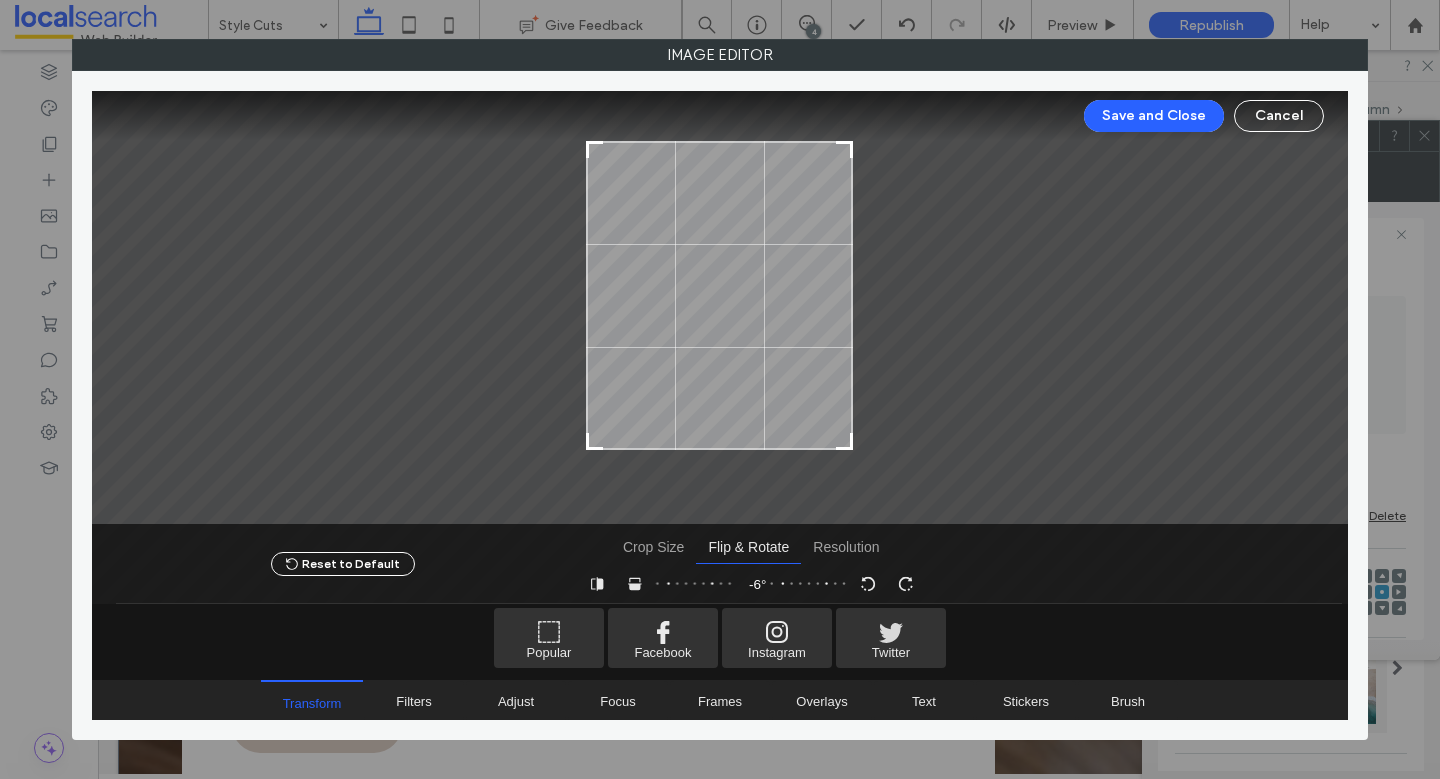 drag, startPoint x: 845, startPoint y: 467, endPoint x: 846, endPoint y: 443, distance: 24.020824 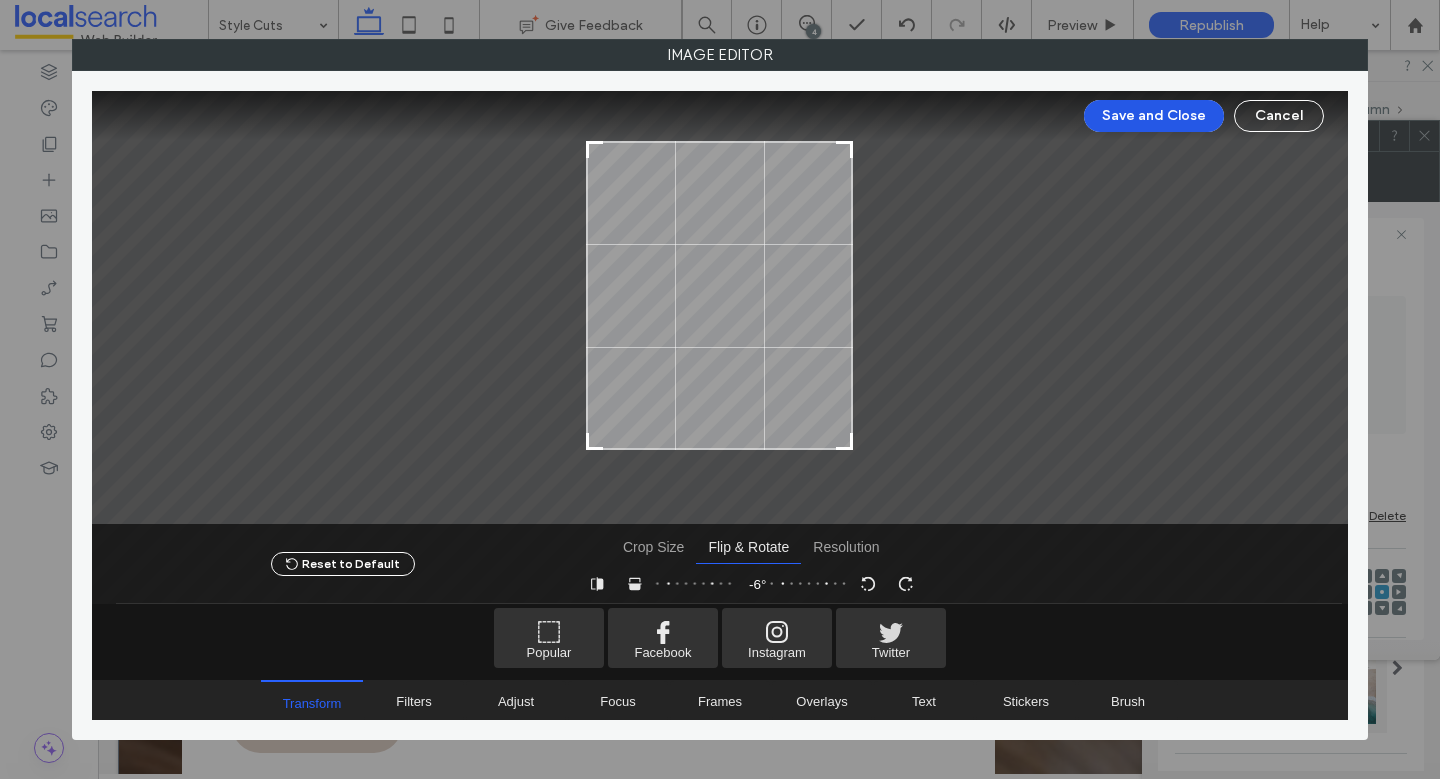click on "Save and Close" at bounding box center [1154, 116] 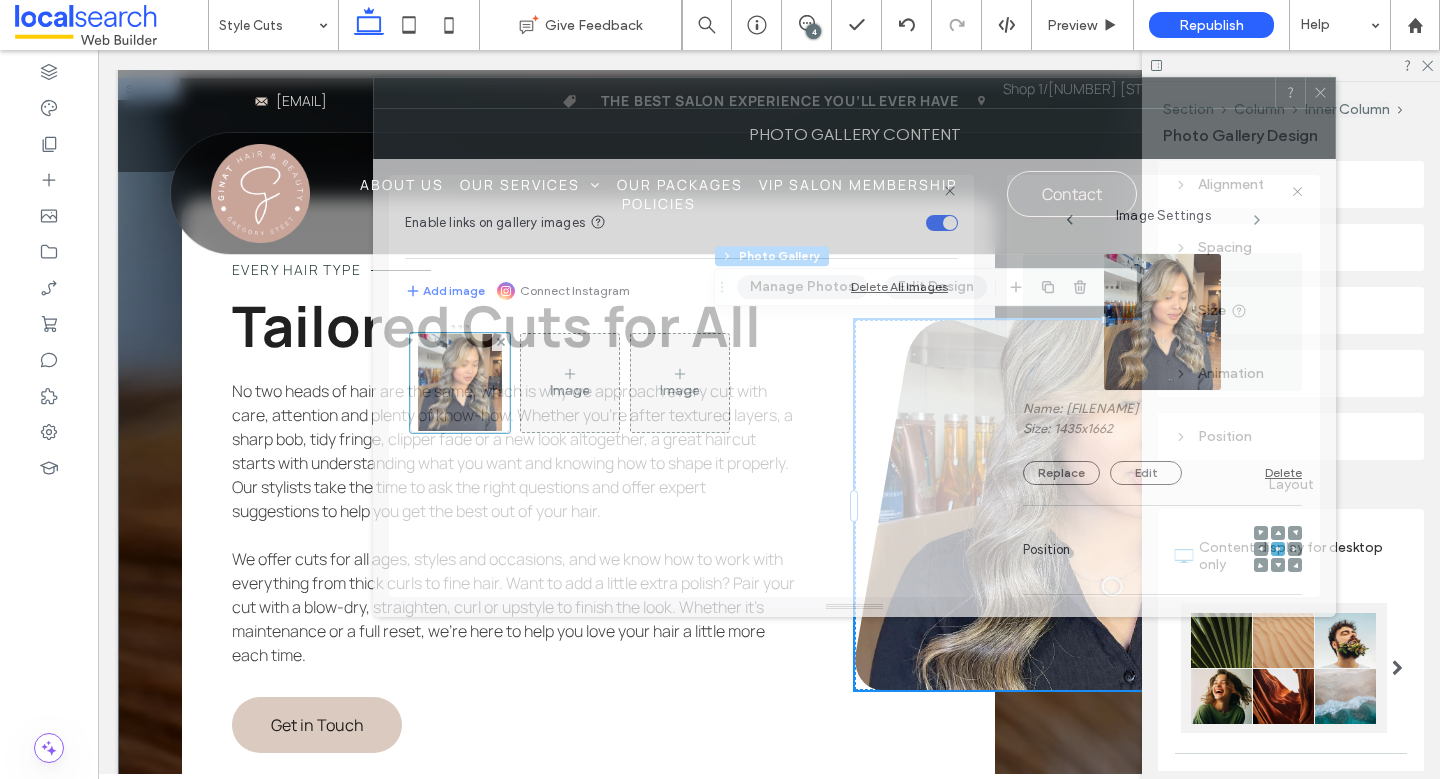 drag, startPoint x: 1161, startPoint y: 138, endPoint x: 1087, endPoint y: 112, distance: 78.434685 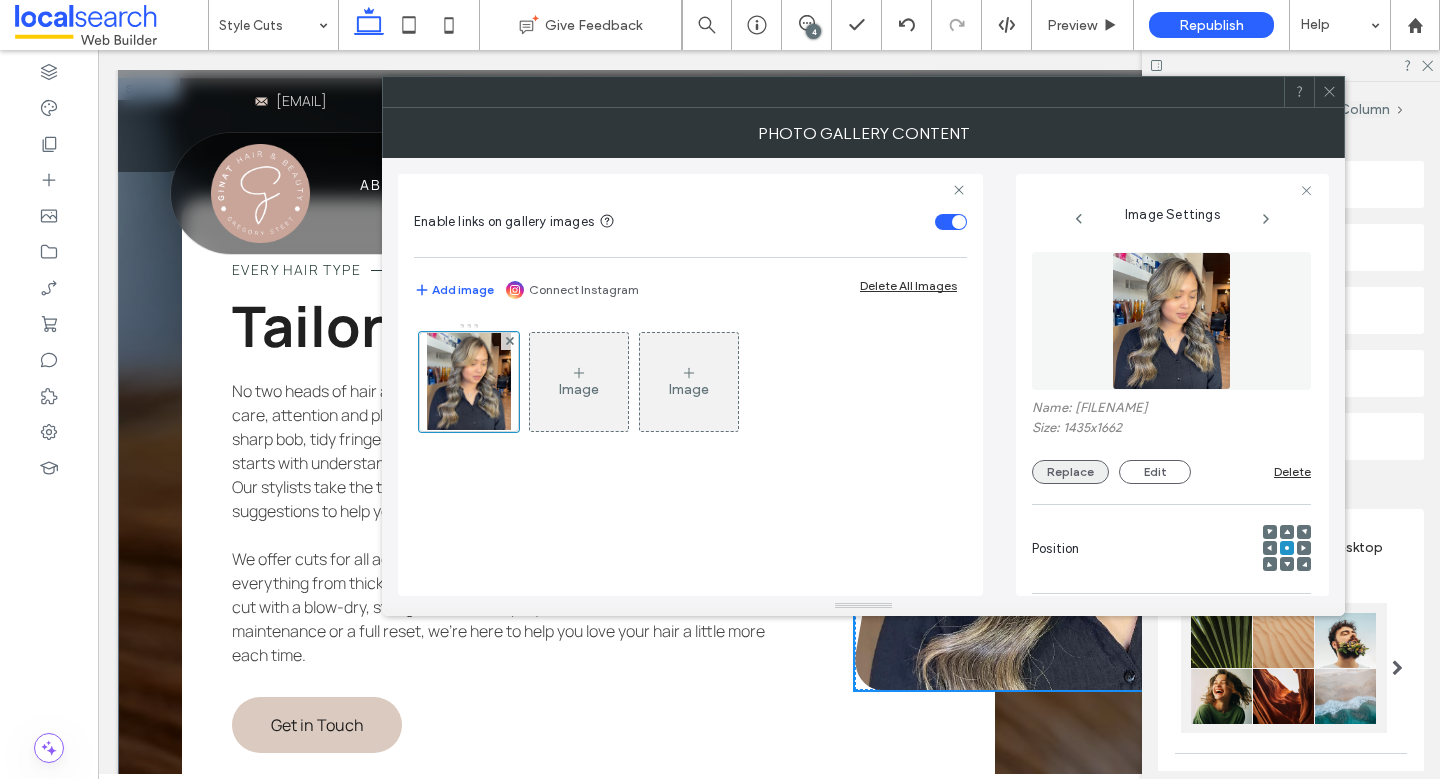 click on "Replace" at bounding box center [1070, 472] 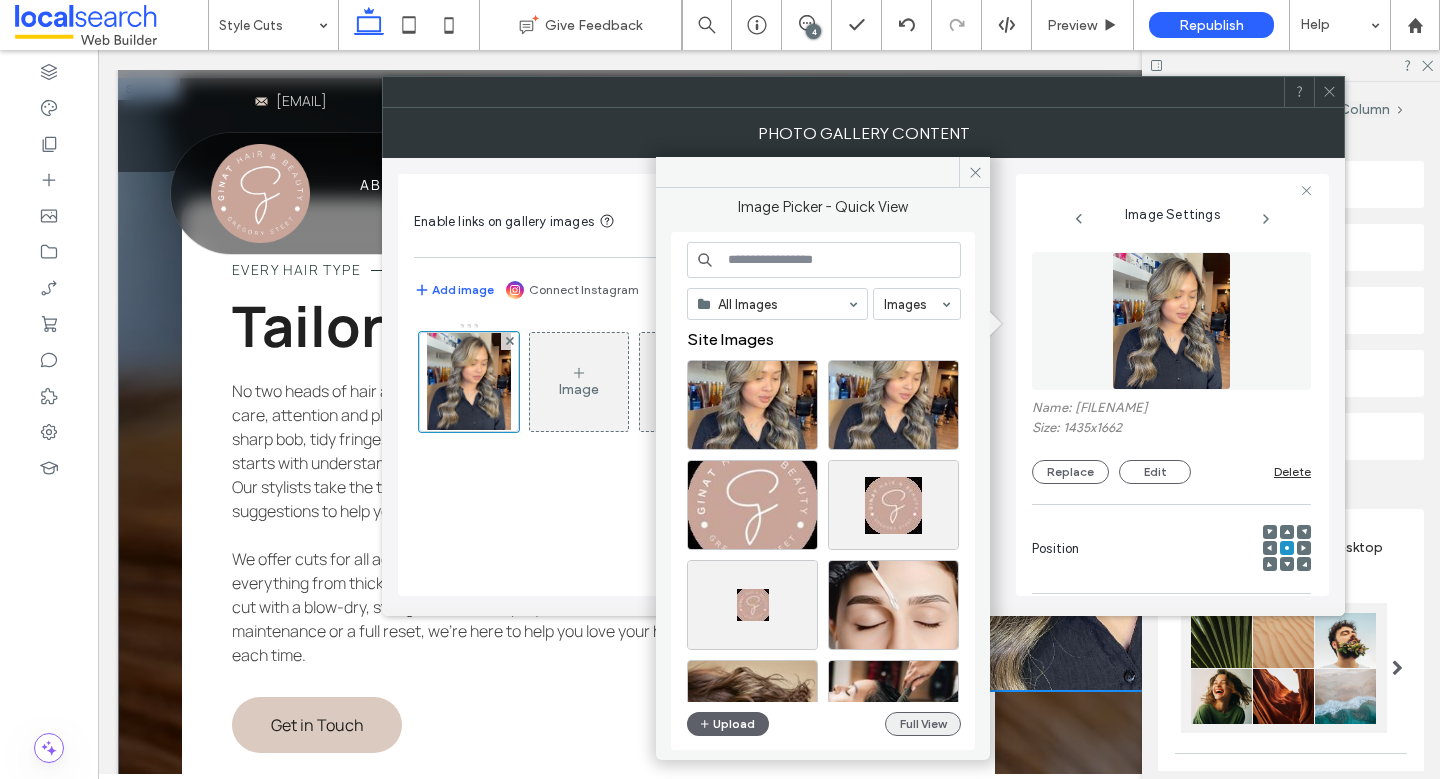 click on "Full View" at bounding box center (923, 724) 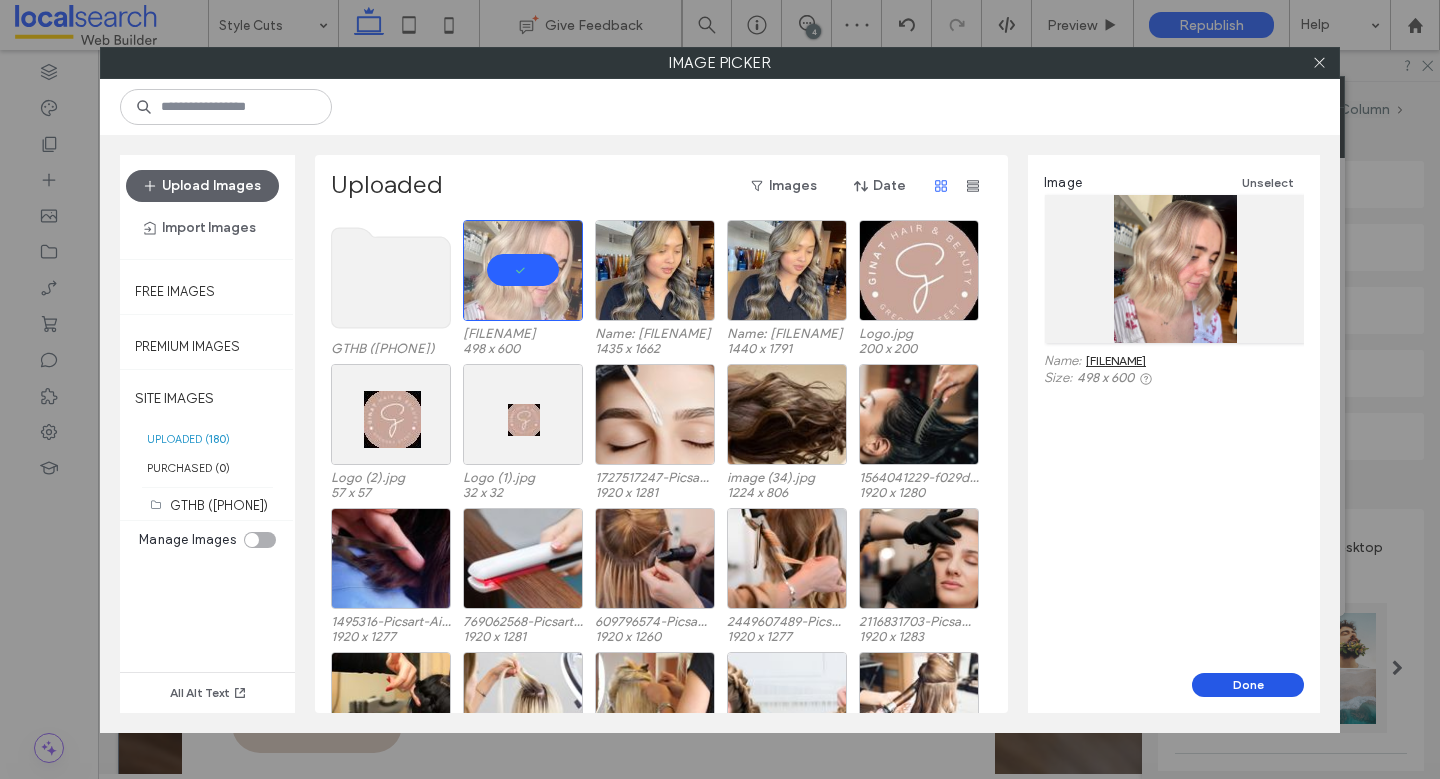 click on "Done" at bounding box center [1248, 685] 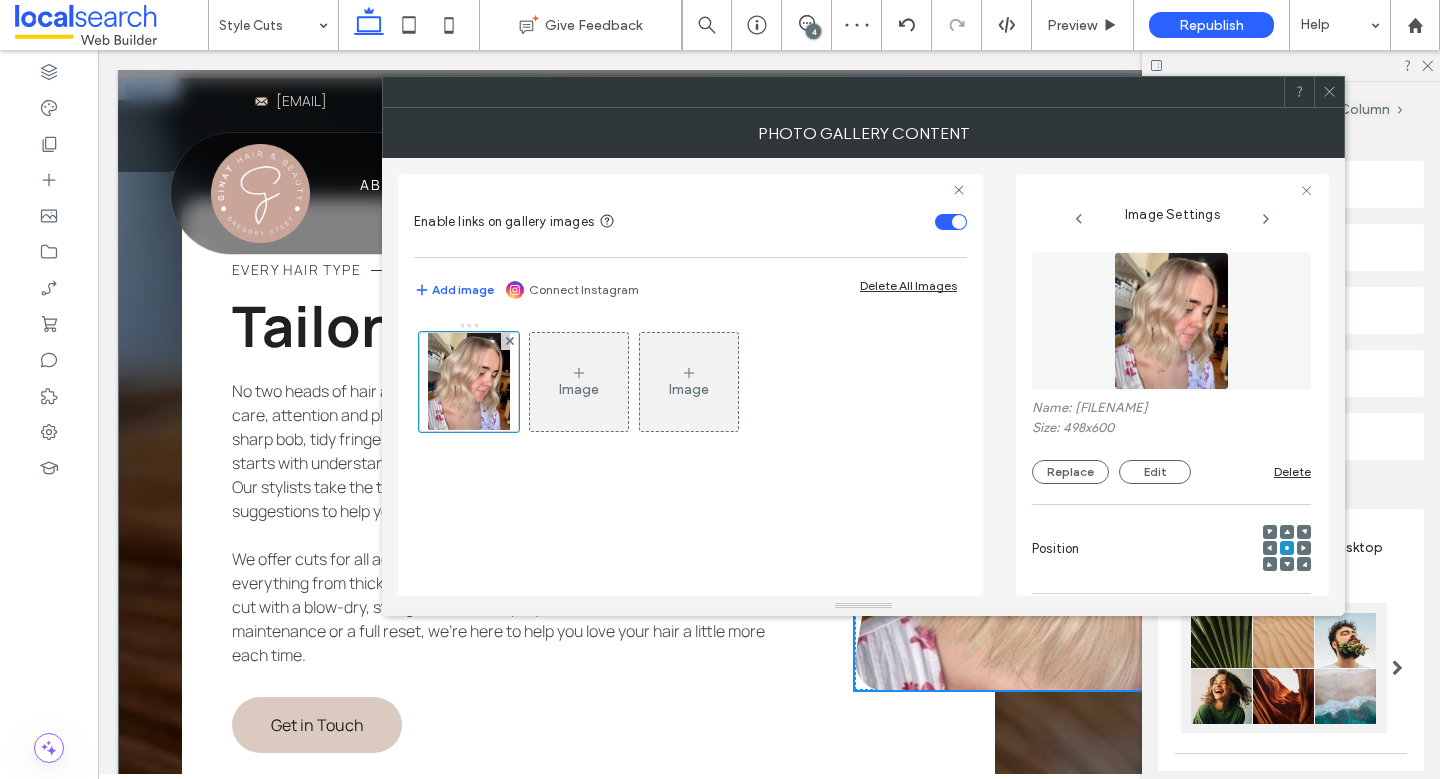 click 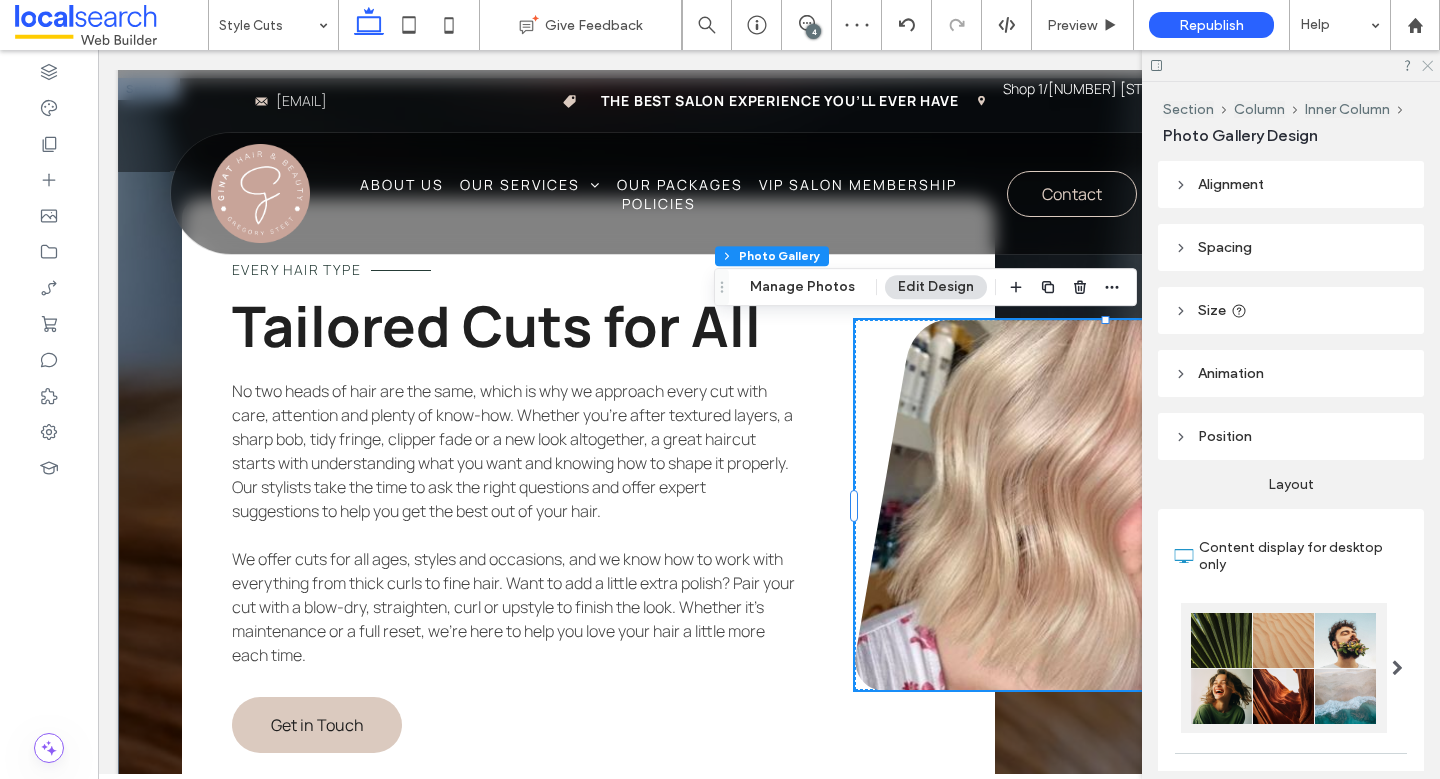 click 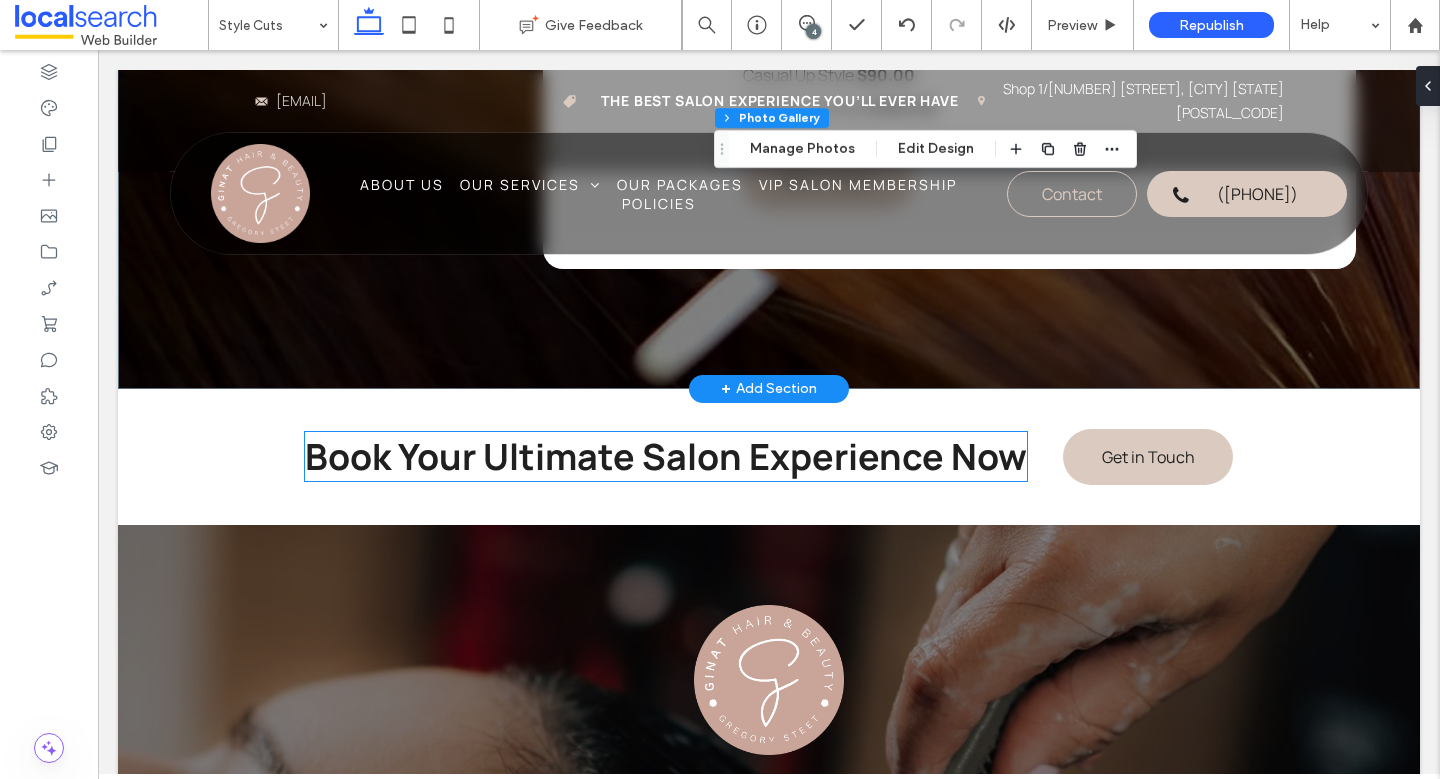 scroll, scrollTop: 4811, scrollLeft: 0, axis: vertical 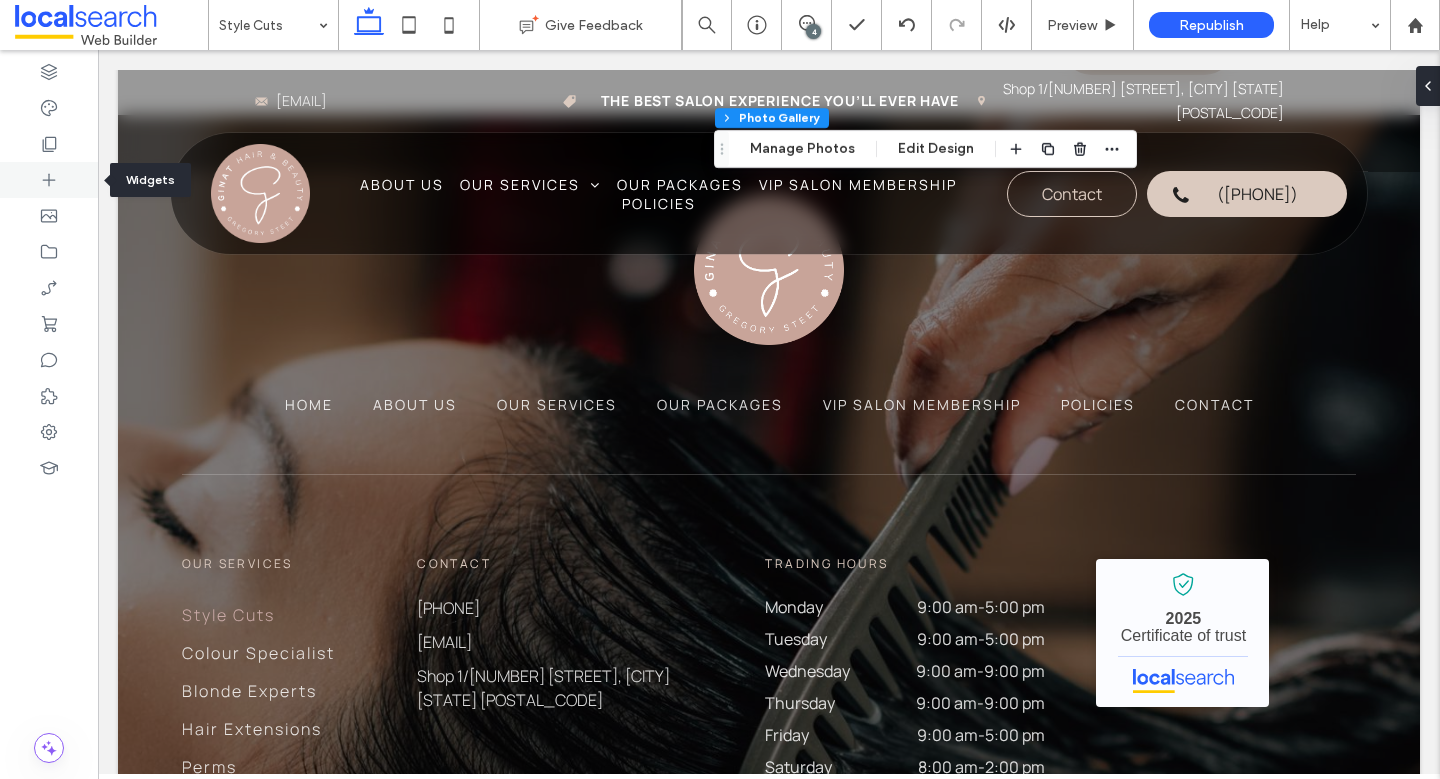 click at bounding box center [49, 180] 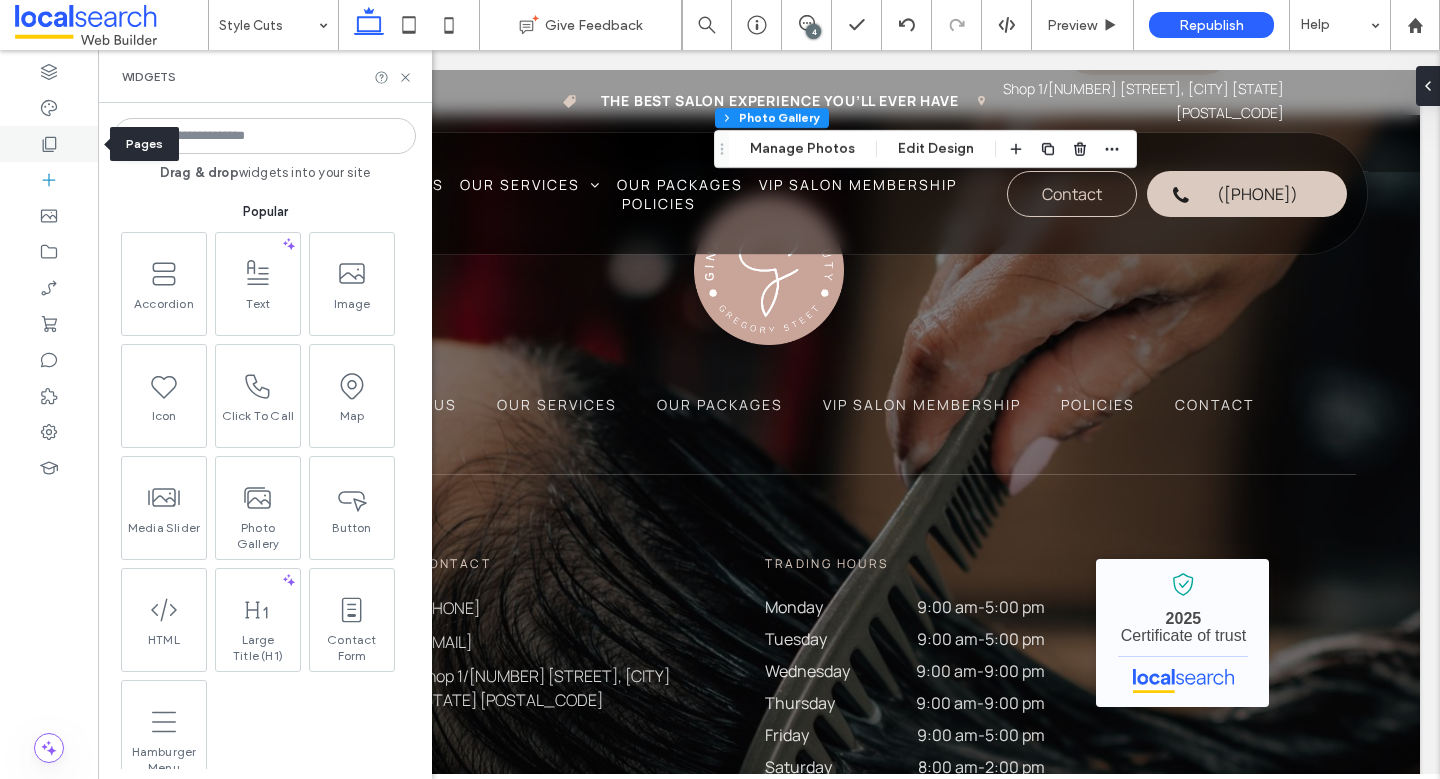 click 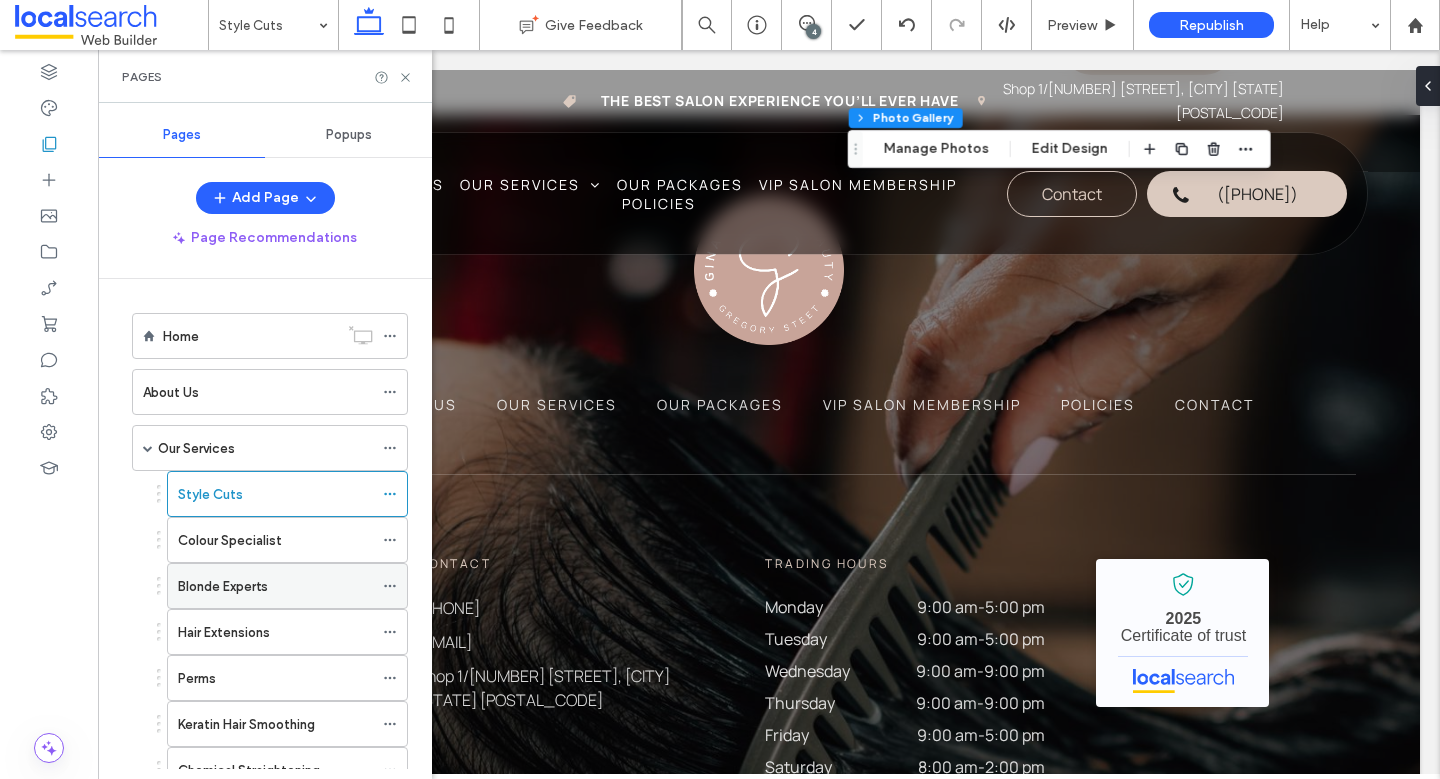 click on "Blonde Experts" at bounding box center (223, 586) 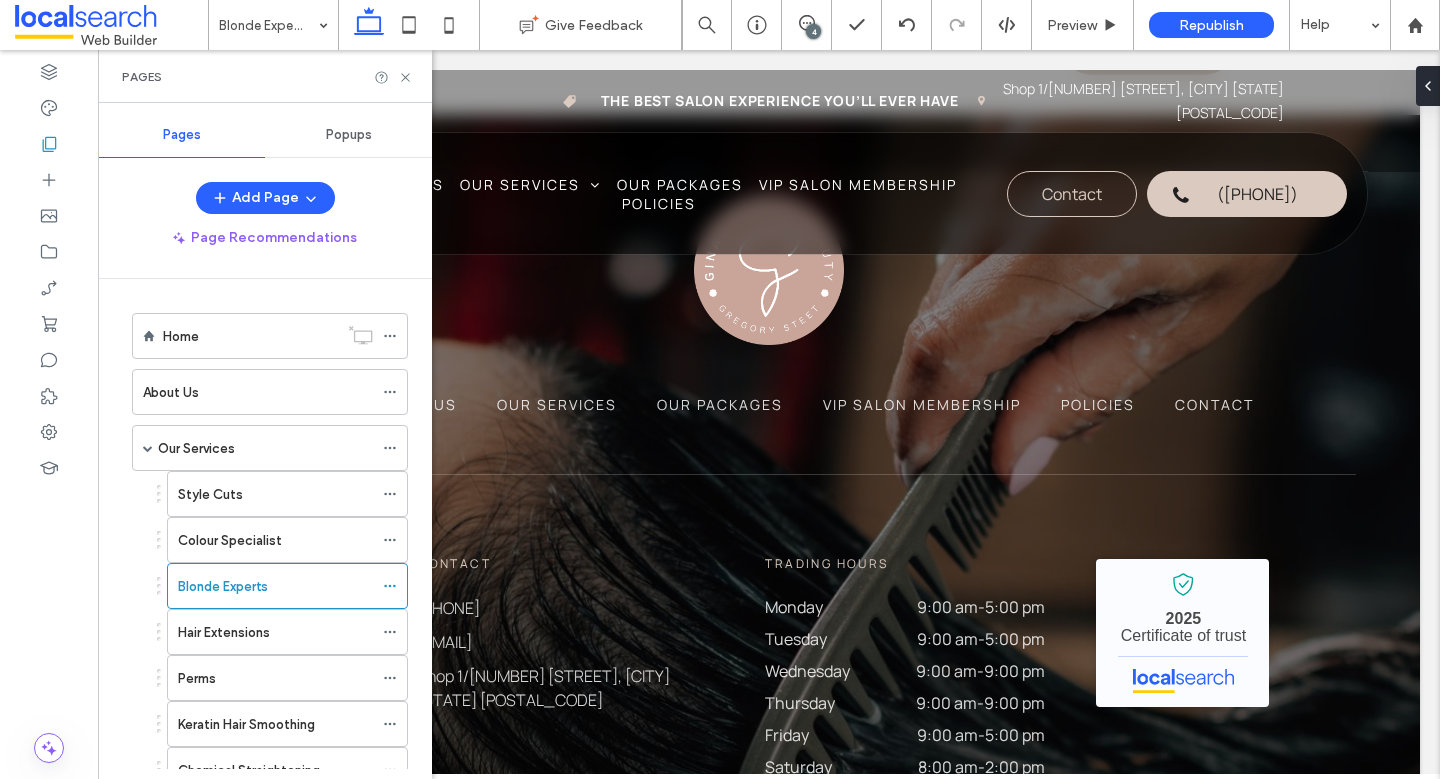 click at bounding box center (720, 389) 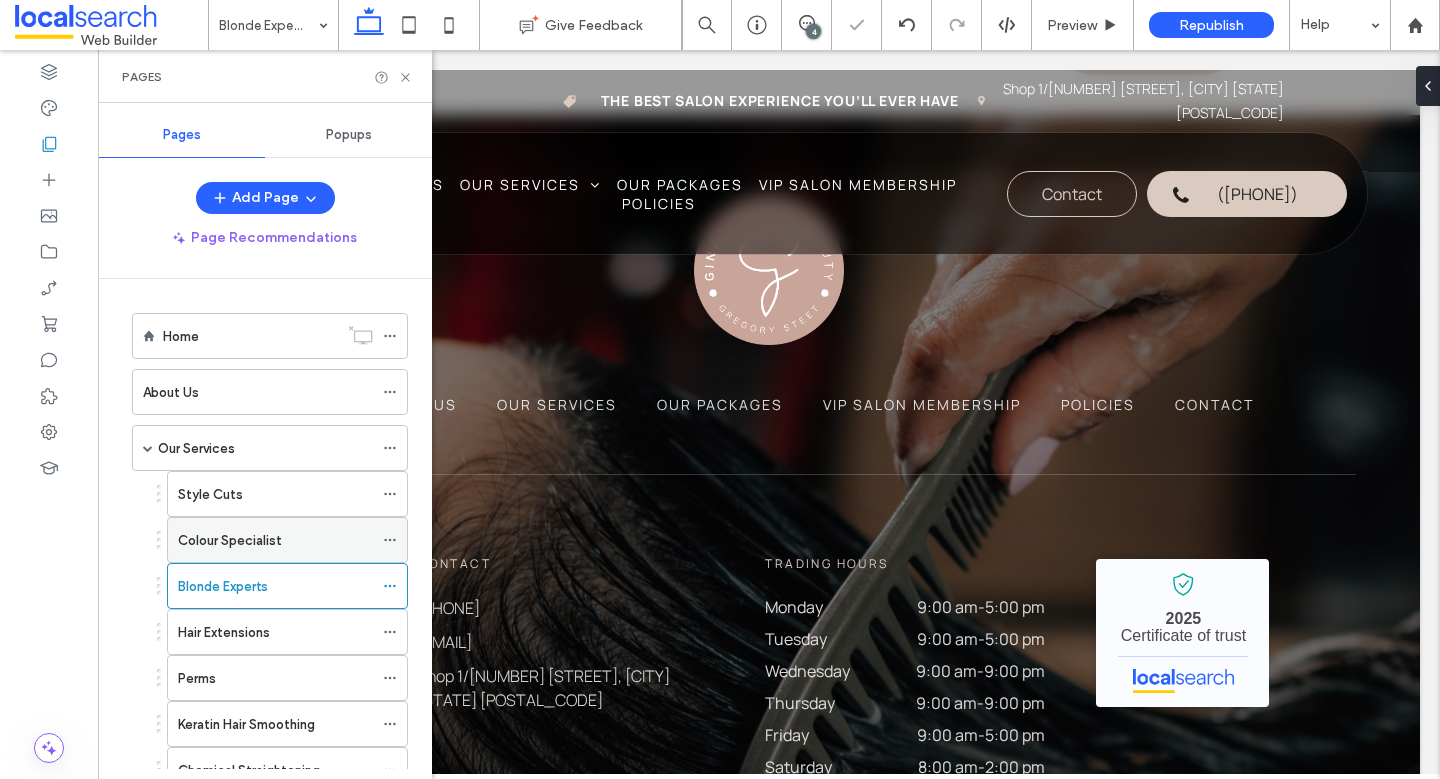 click on "Colour Specialist" at bounding box center (230, 540) 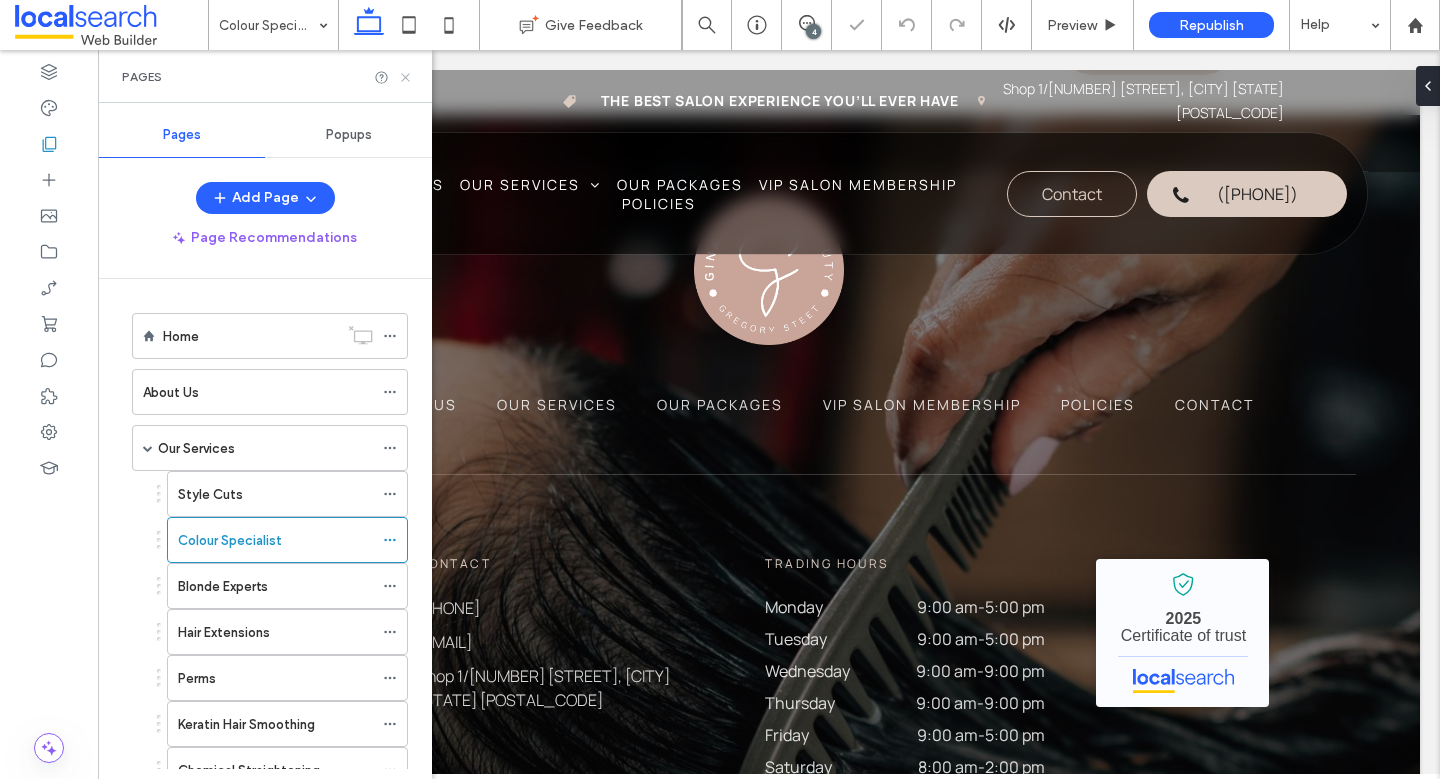 click 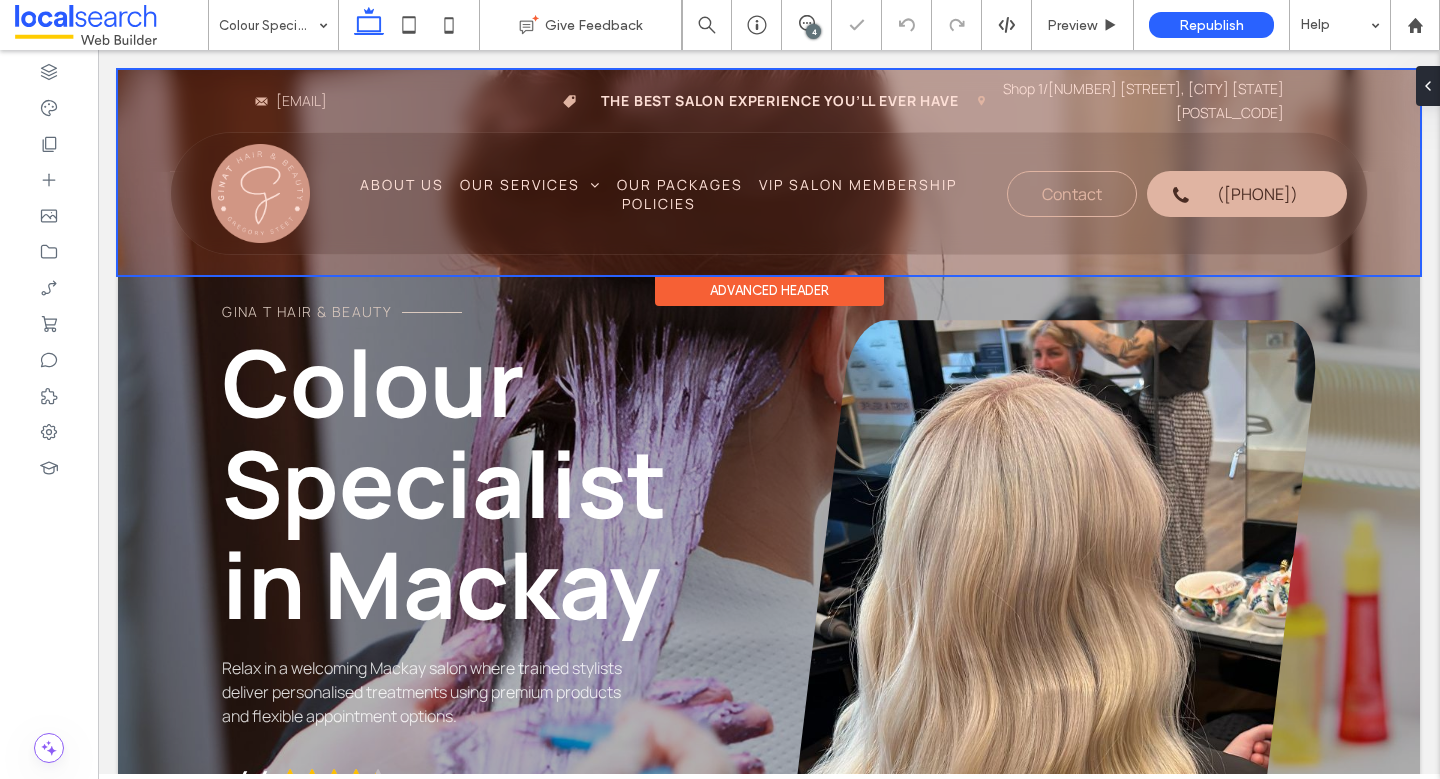scroll, scrollTop: 0, scrollLeft: 0, axis: both 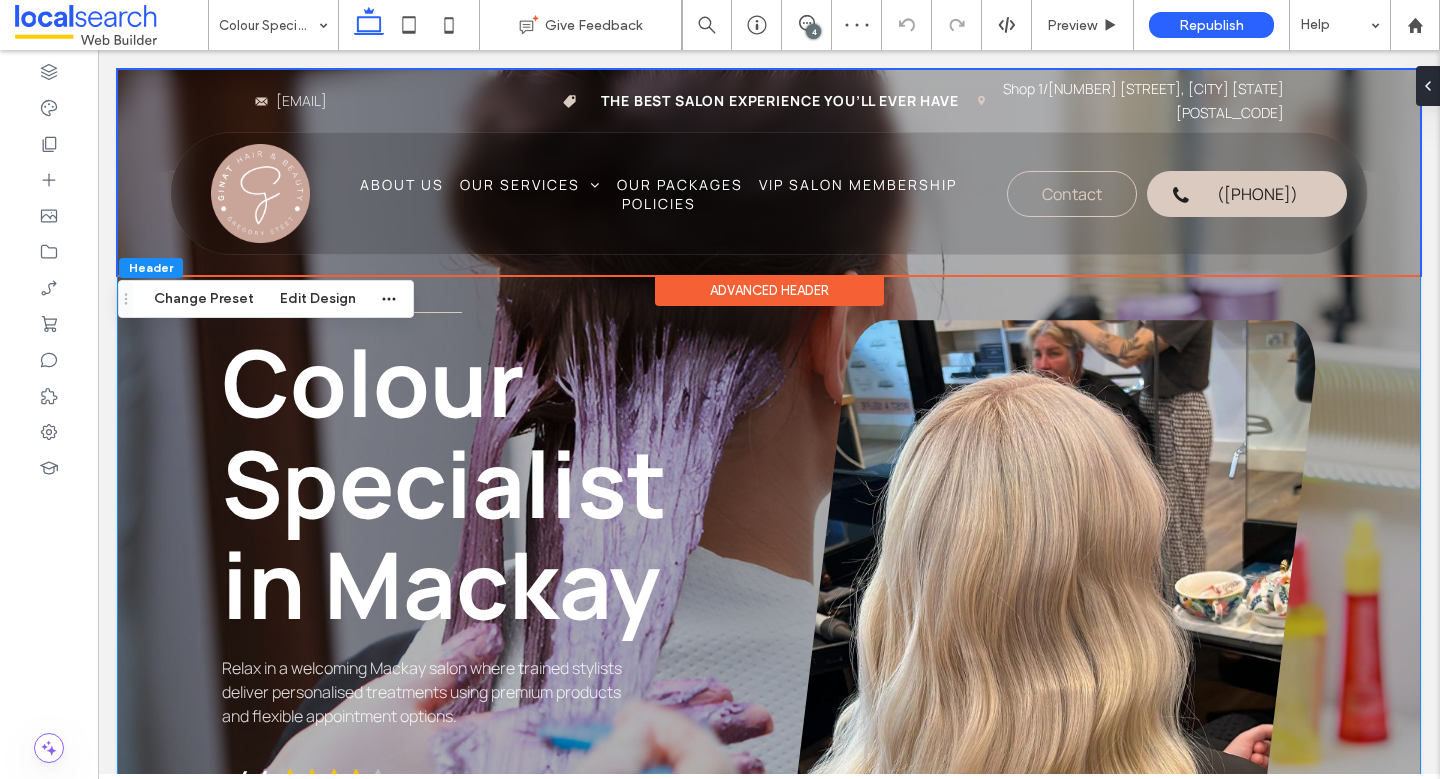 click on "gina t Hair & beauty
Colour Specialist in Mackay
Relax in a welcoming Mackay salon where trained stylists deliver personalised treatments using premium products and flexible appointment options.
4.4 Based on 113 reviews
Panel only seen by widget owner
Edit widget
Views 0% Share 🔥" at bounding box center [769, 545] 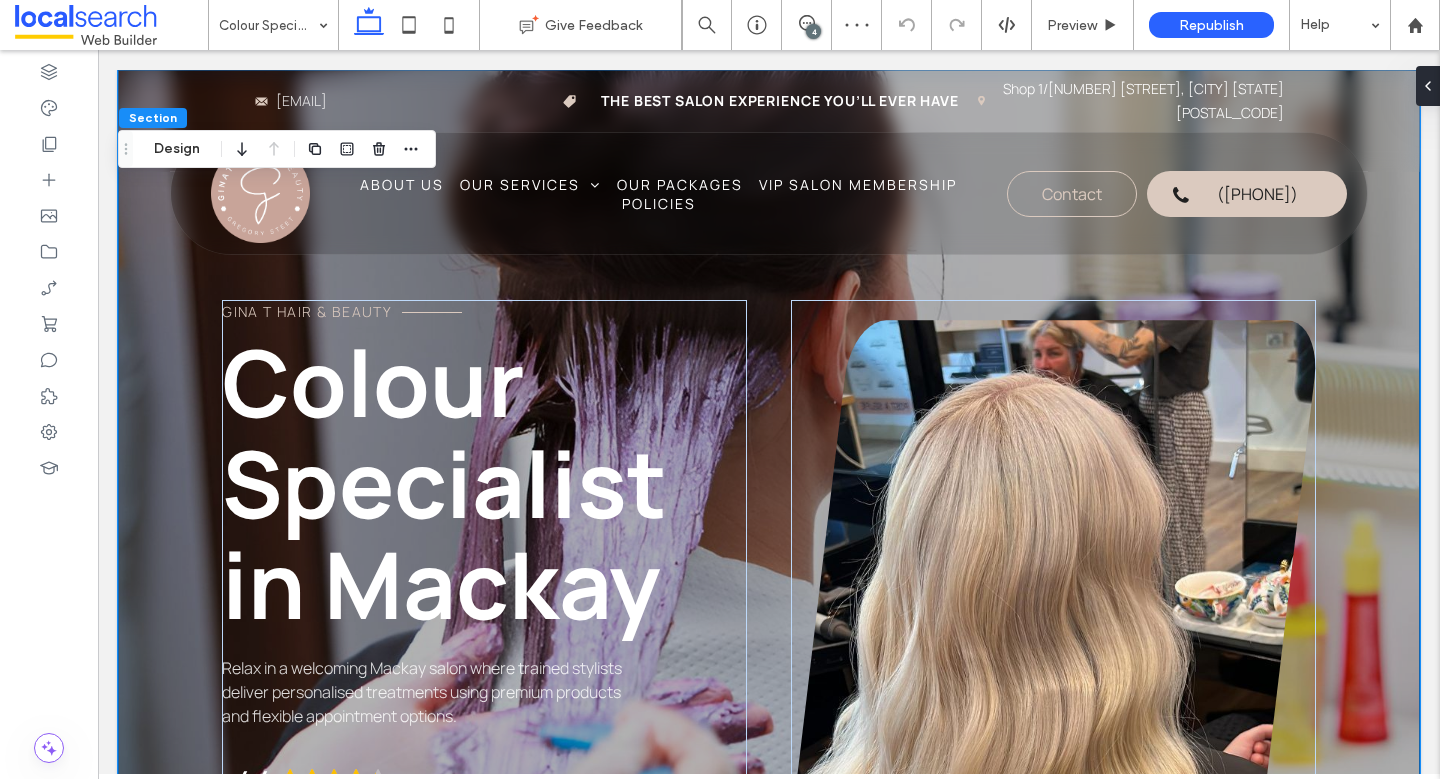 click on "gina t Hair & beauty
Colour Specialist in Mackay
Relax in a welcoming Mackay salon where trained stylists deliver personalised treatments using premium products and flexible appointment options.
4.4 Based on 113 reviews
Panel only seen by widget owner
Edit widget
Views 0% Share 🔥" at bounding box center [769, 545] 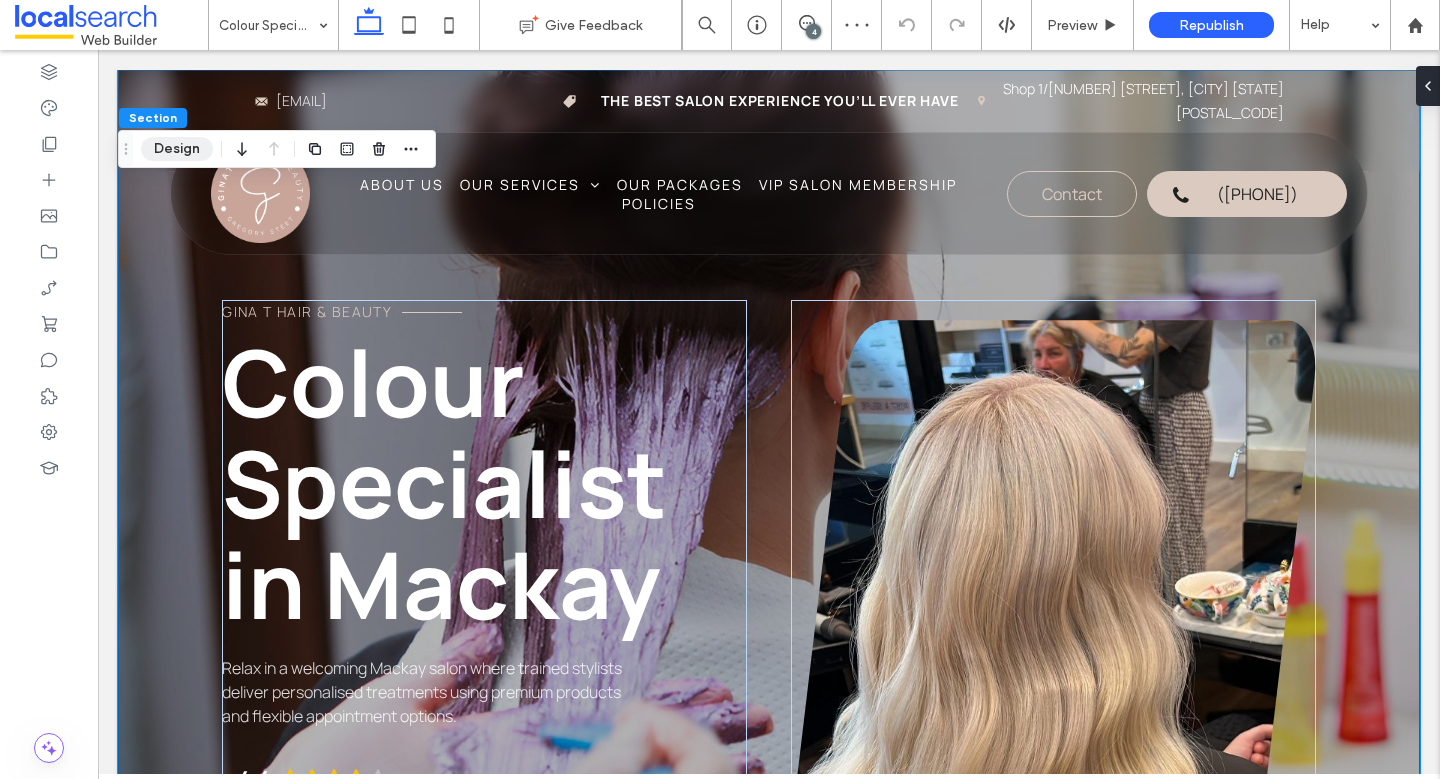 click on "Design" at bounding box center (177, 149) 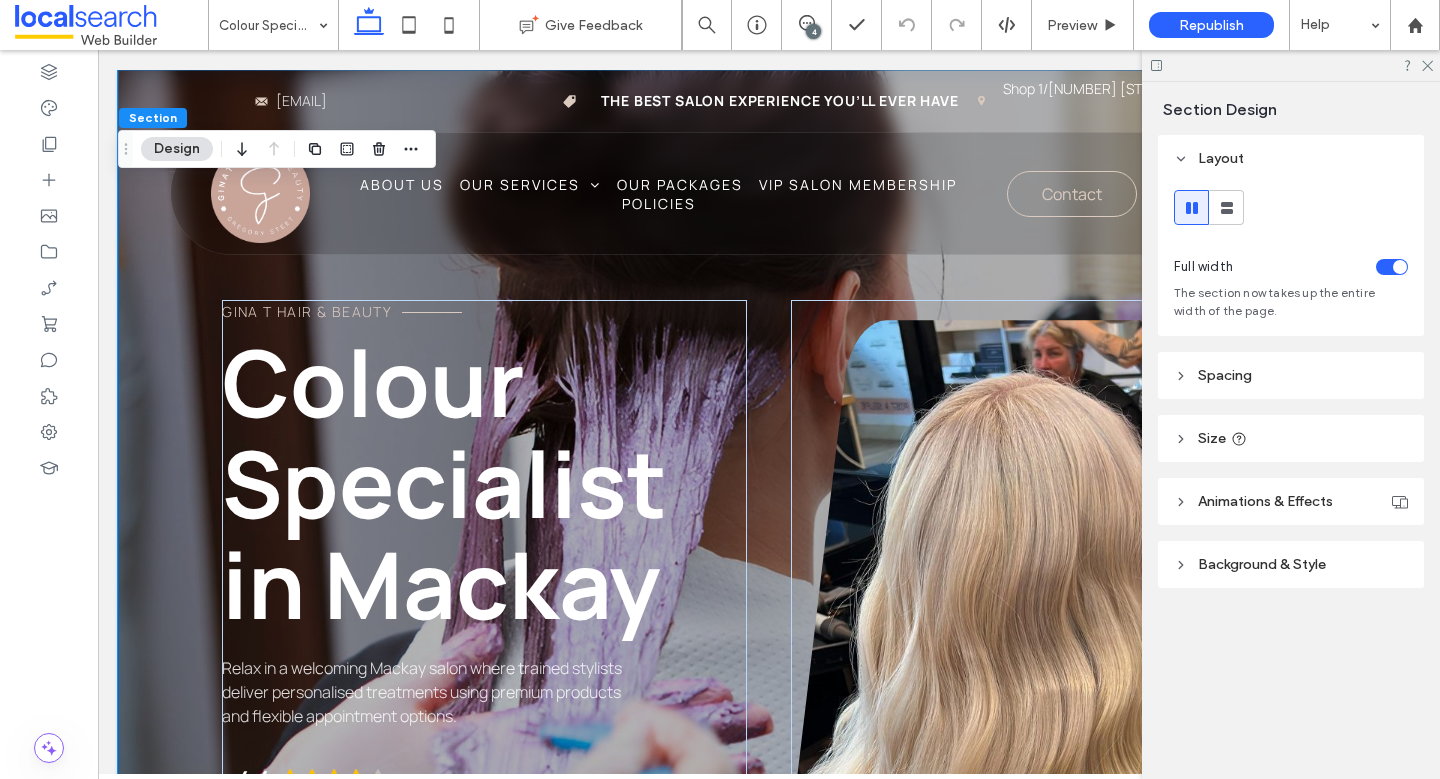 click on "Background & Style" at bounding box center [1291, 564] 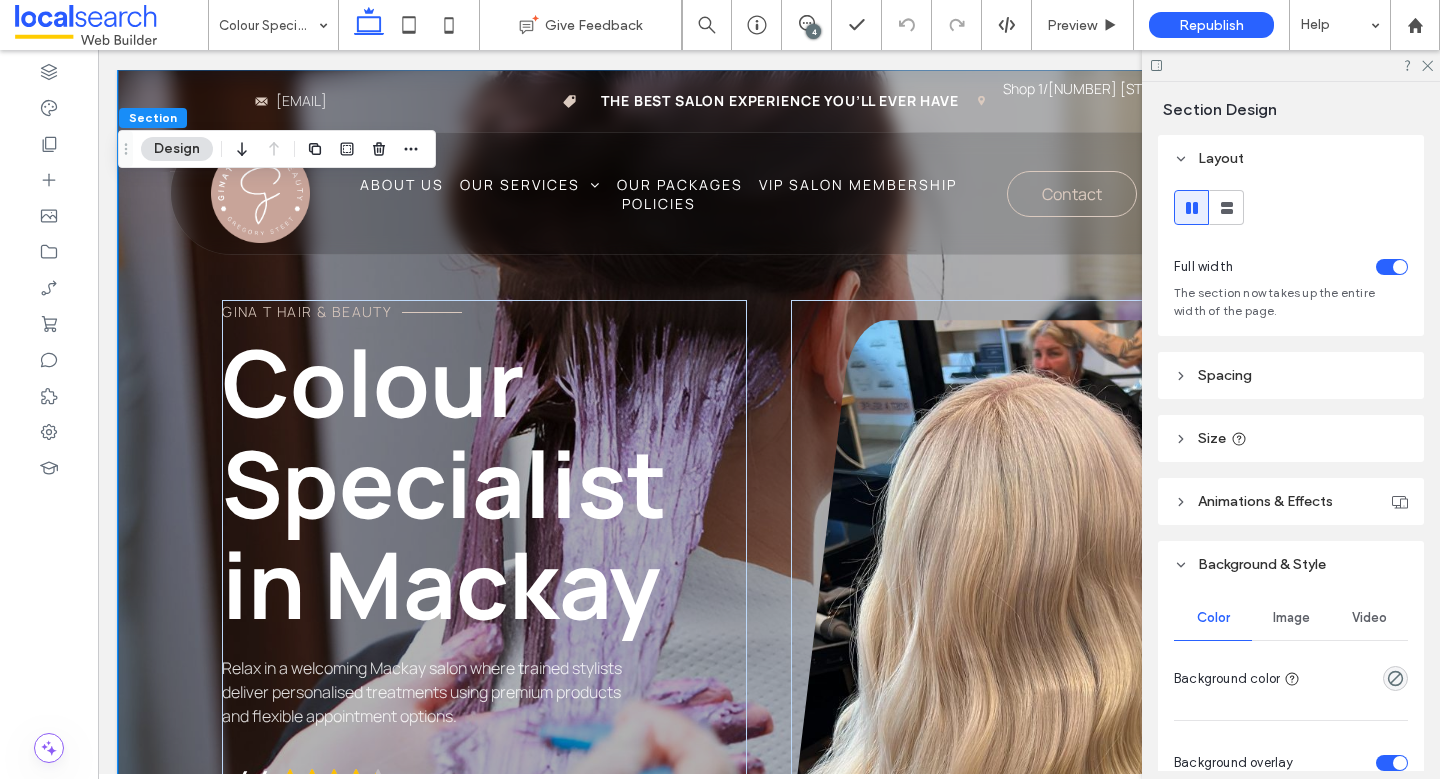 click on "Image" at bounding box center [1291, 618] 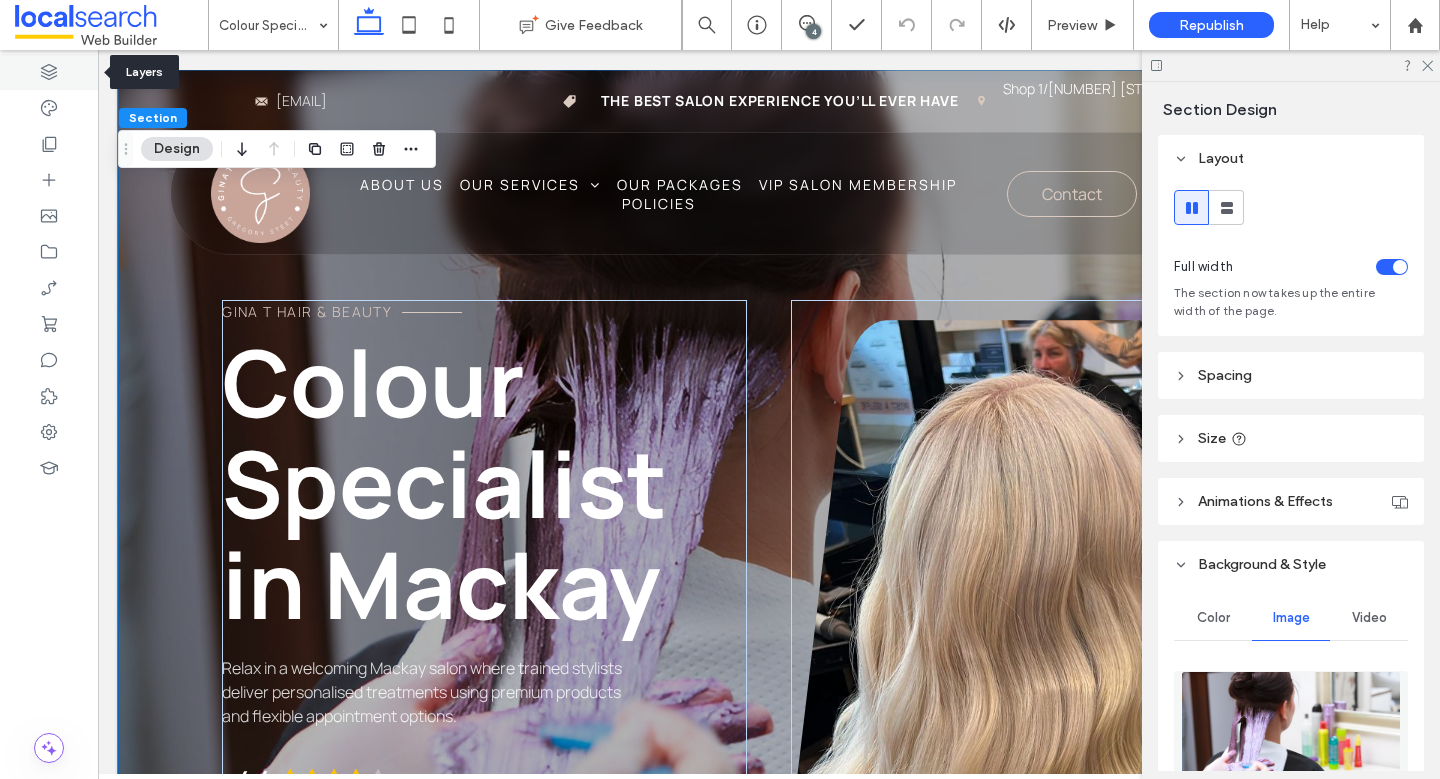 click at bounding box center (49, 72) 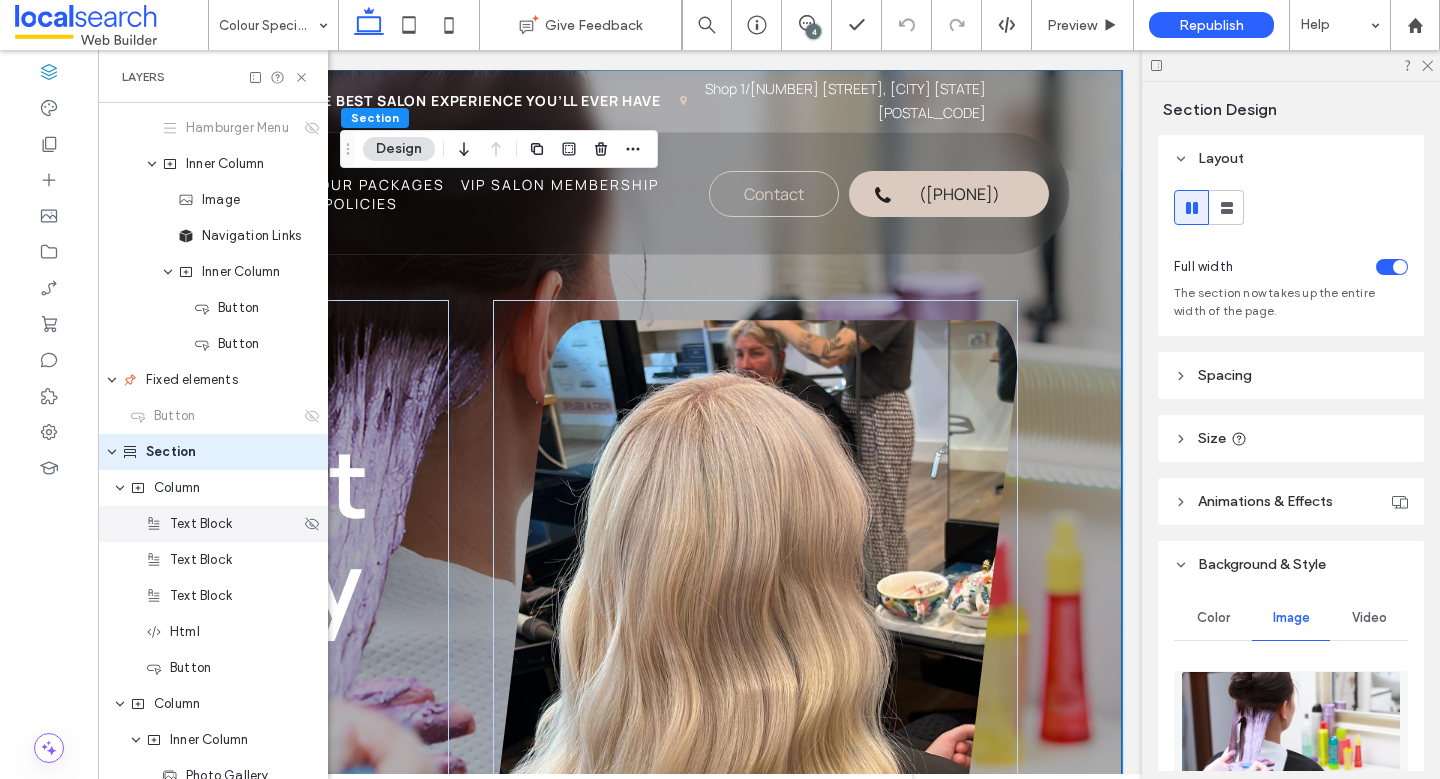 scroll, scrollTop: 544, scrollLeft: 0, axis: vertical 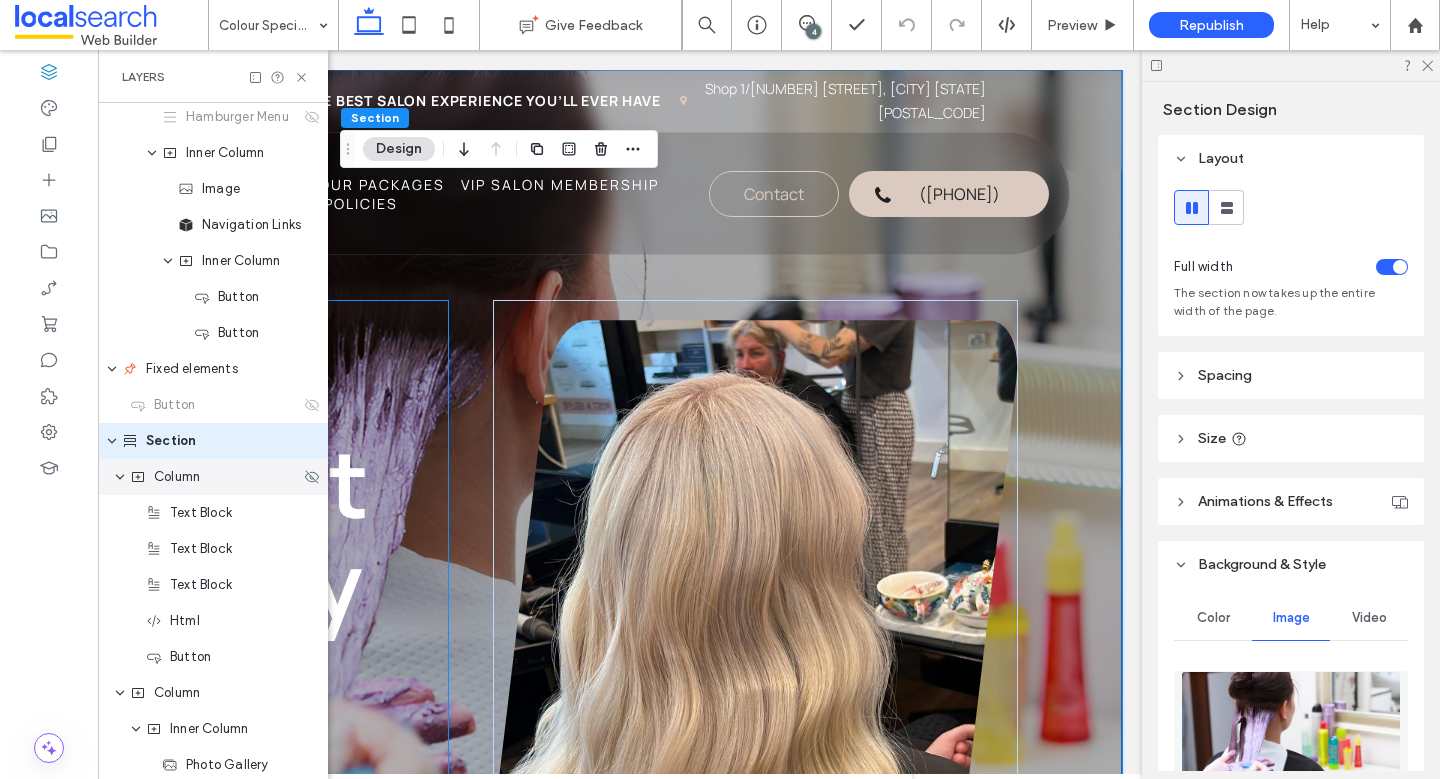 click on "Column" at bounding box center [177, 477] 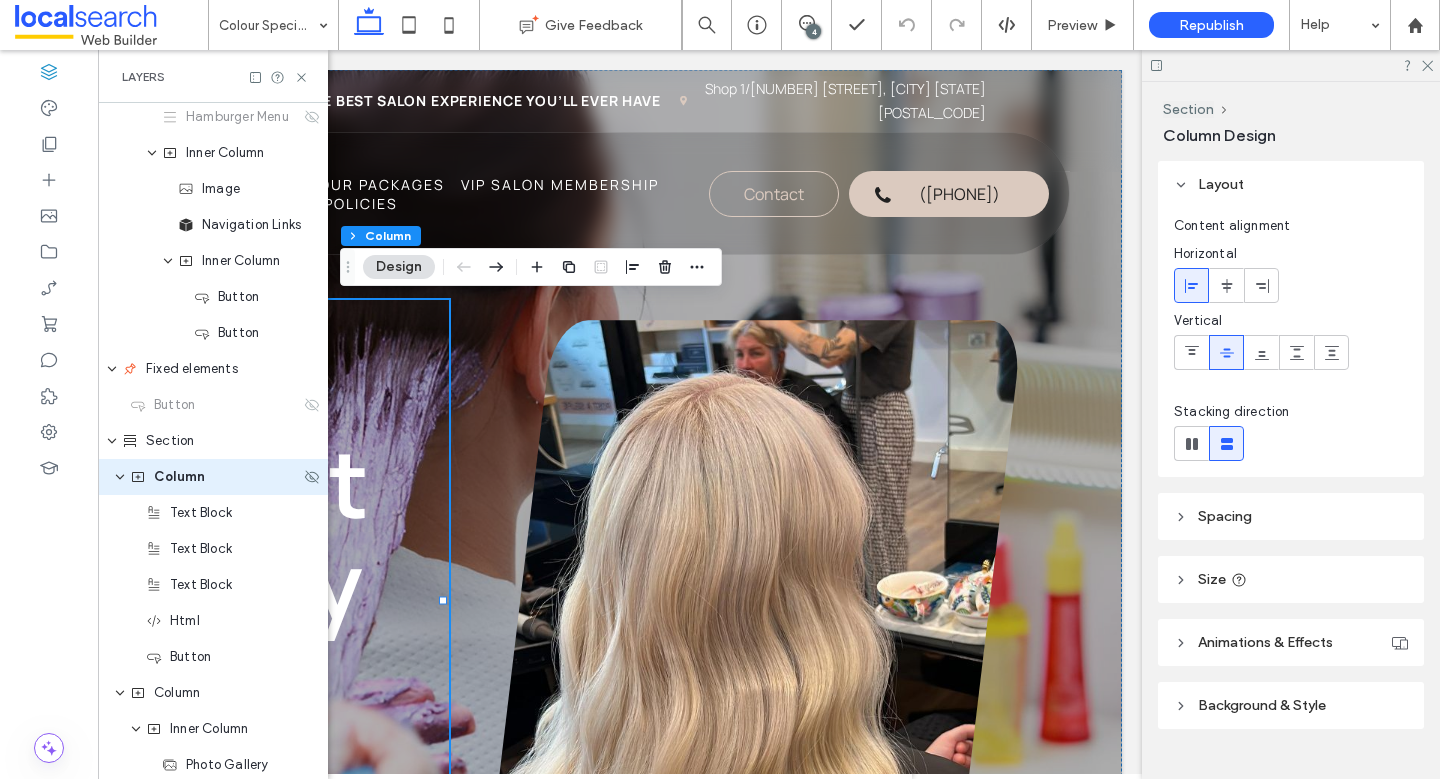 scroll, scrollTop: 580, scrollLeft: 0, axis: vertical 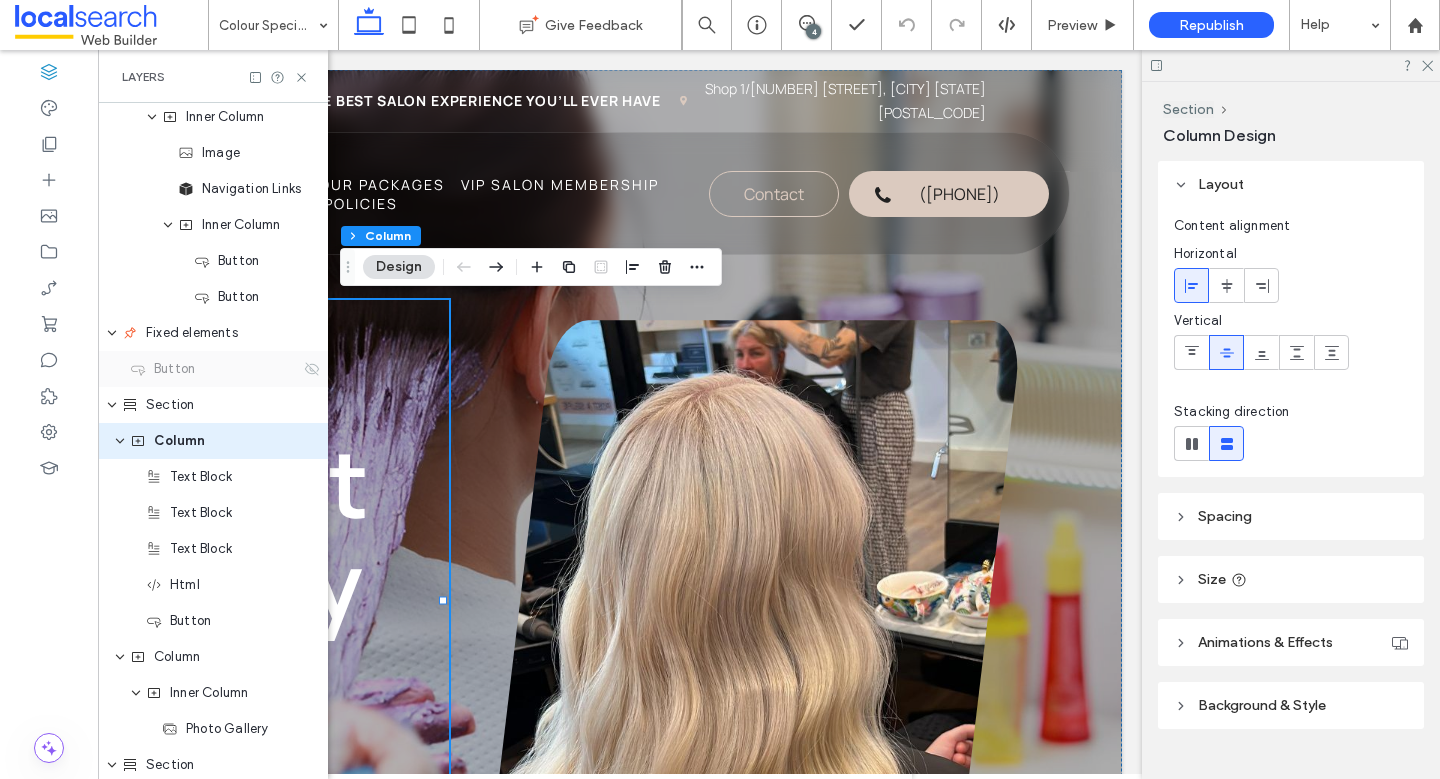 click on "Button" at bounding box center [174, 369] 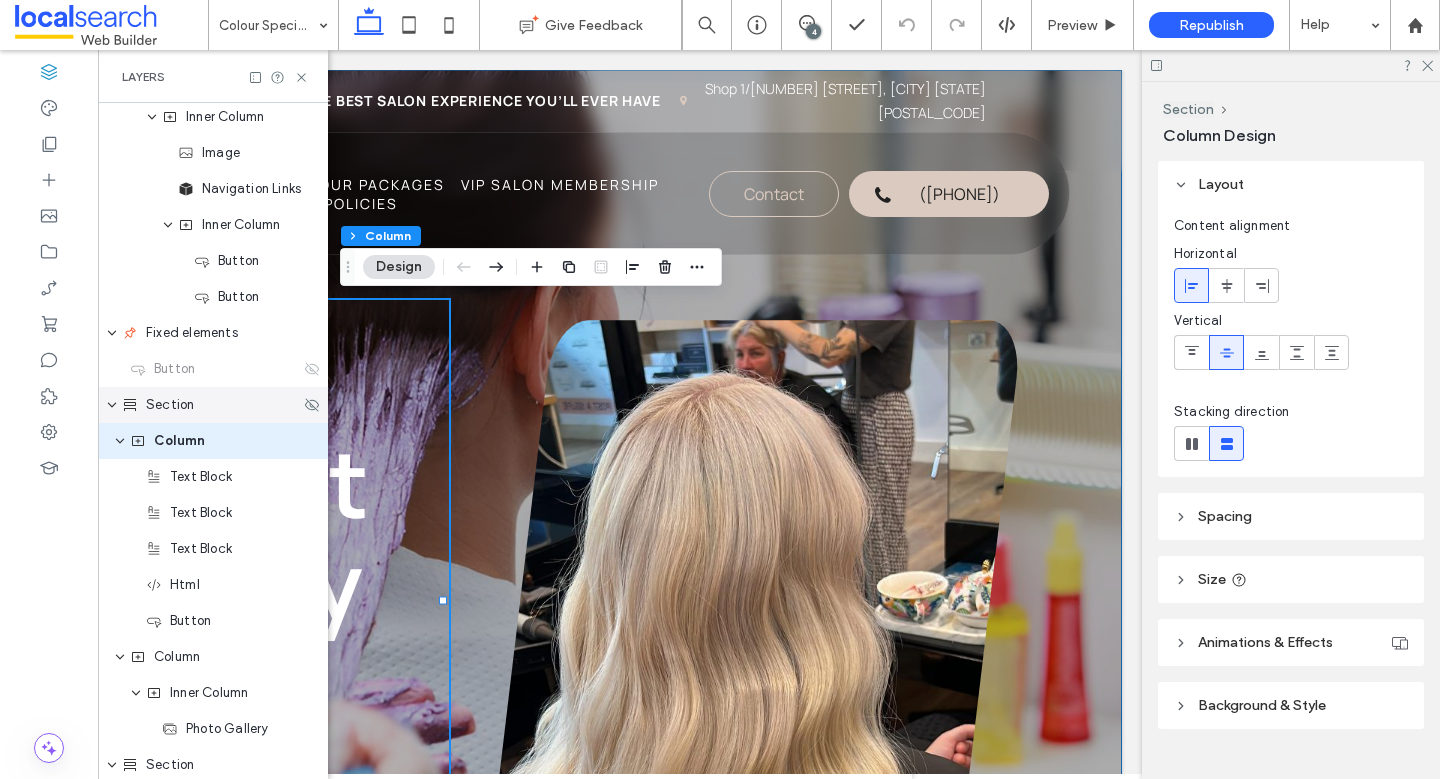 click on "Section" at bounding box center (211, 405) 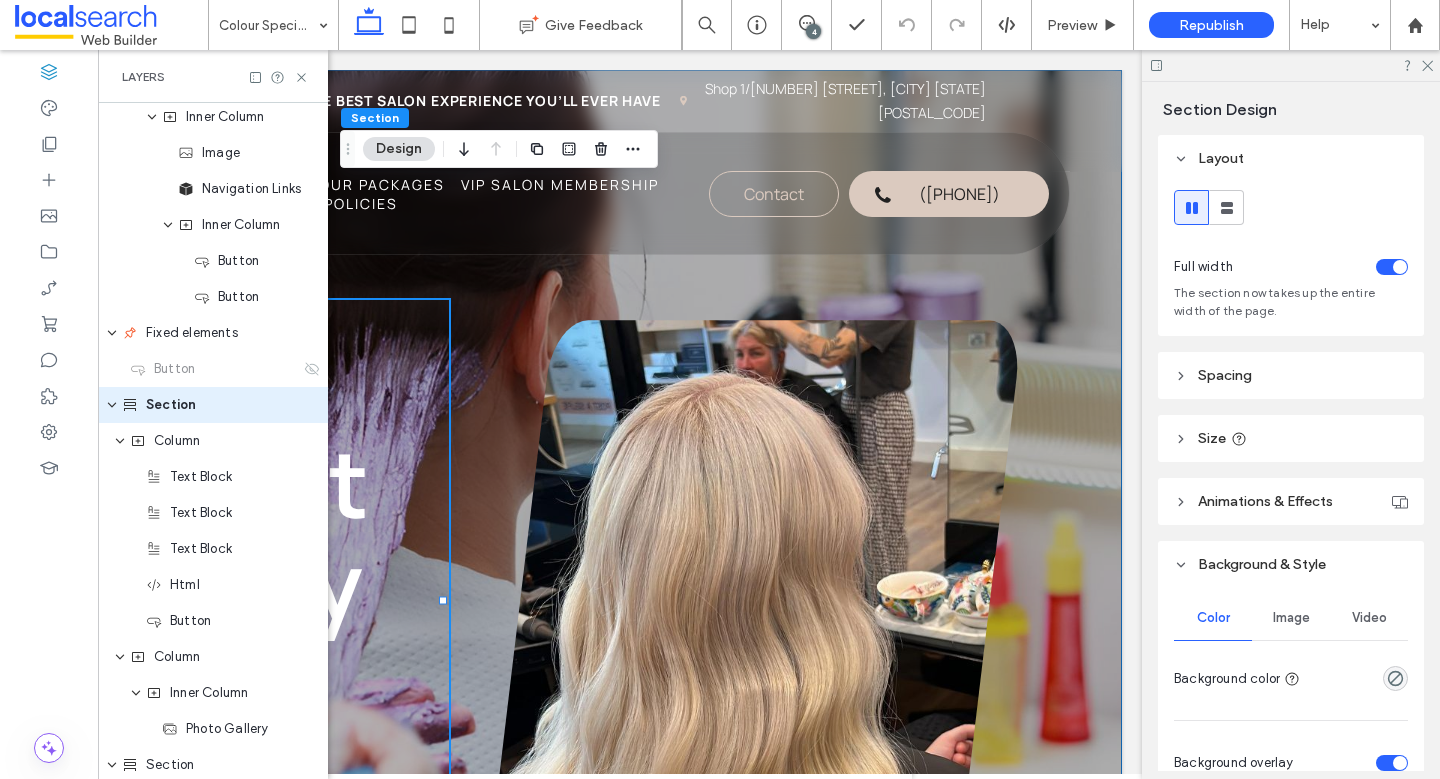 scroll, scrollTop: 544, scrollLeft: 0, axis: vertical 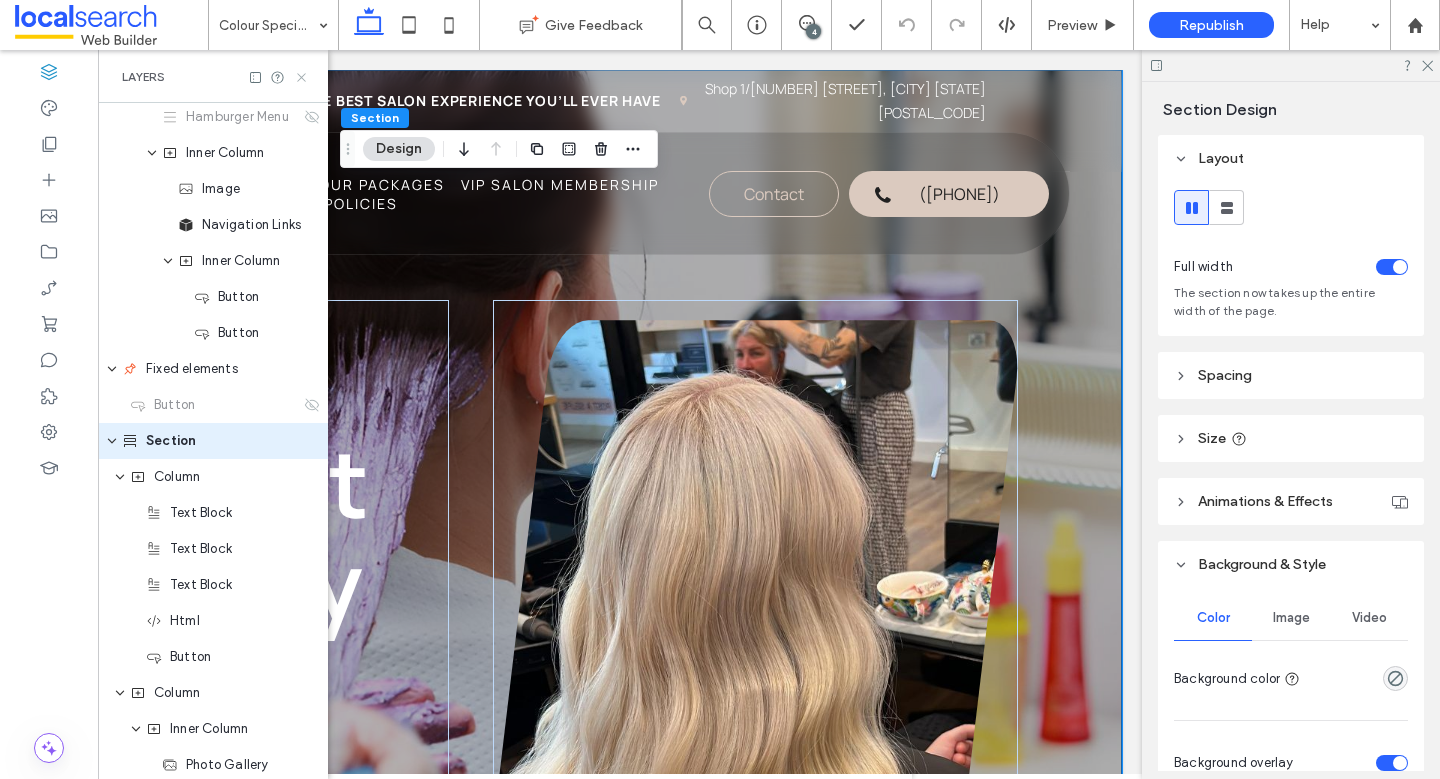 drag, startPoint x: 305, startPoint y: 72, endPoint x: 503, endPoint y: 22, distance: 204.21558 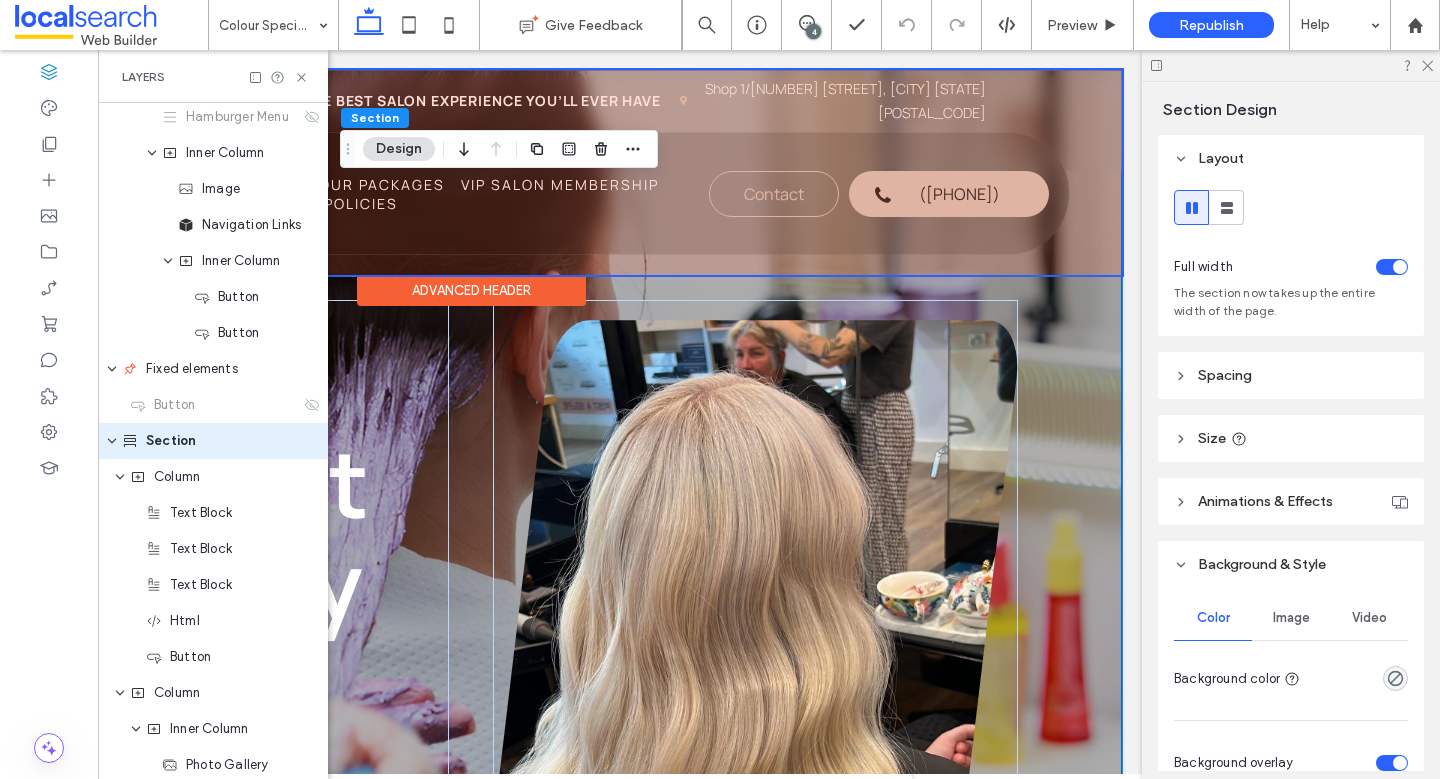 scroll, scrollTop: 0, scrollLeft: 298, axis: horizontal 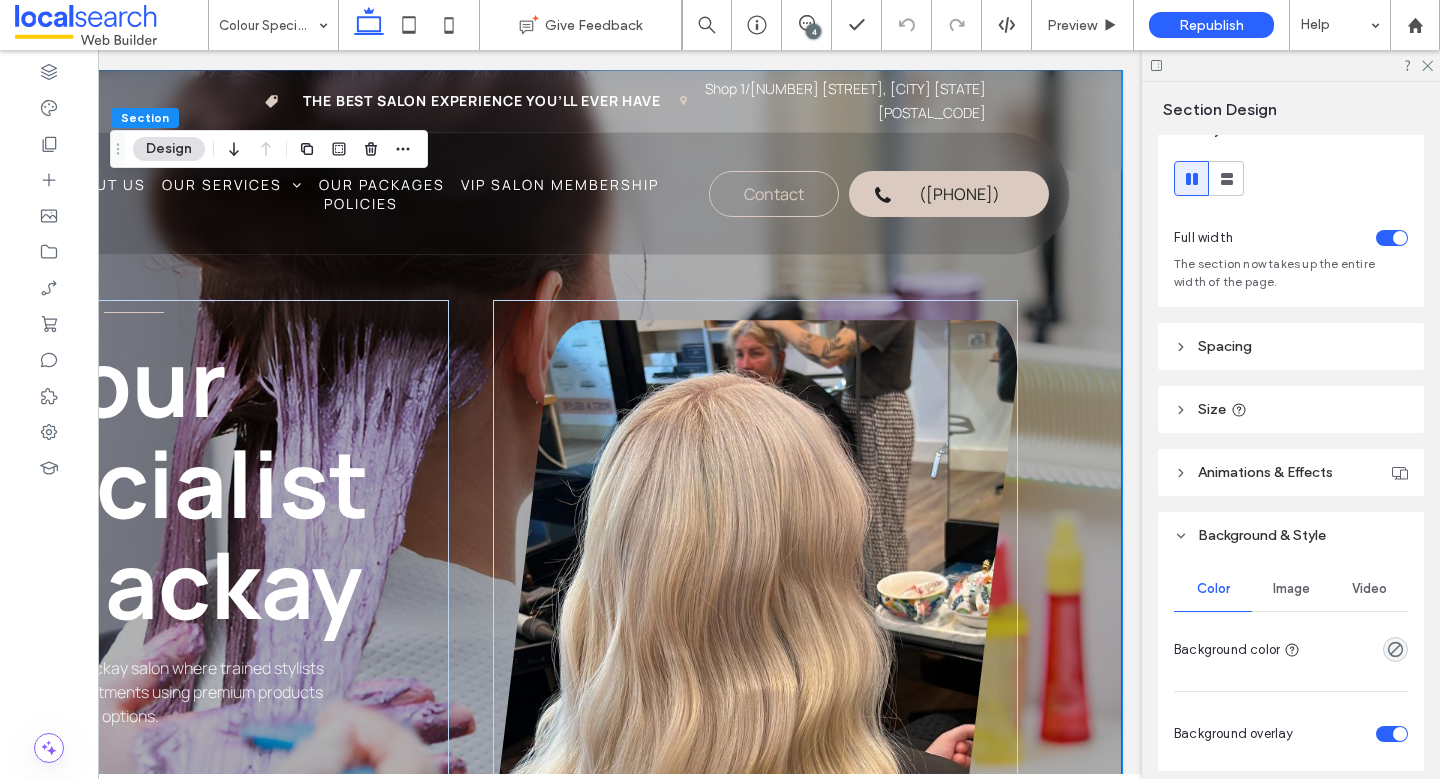 click on "Image" at bounding box center (1291, 589) 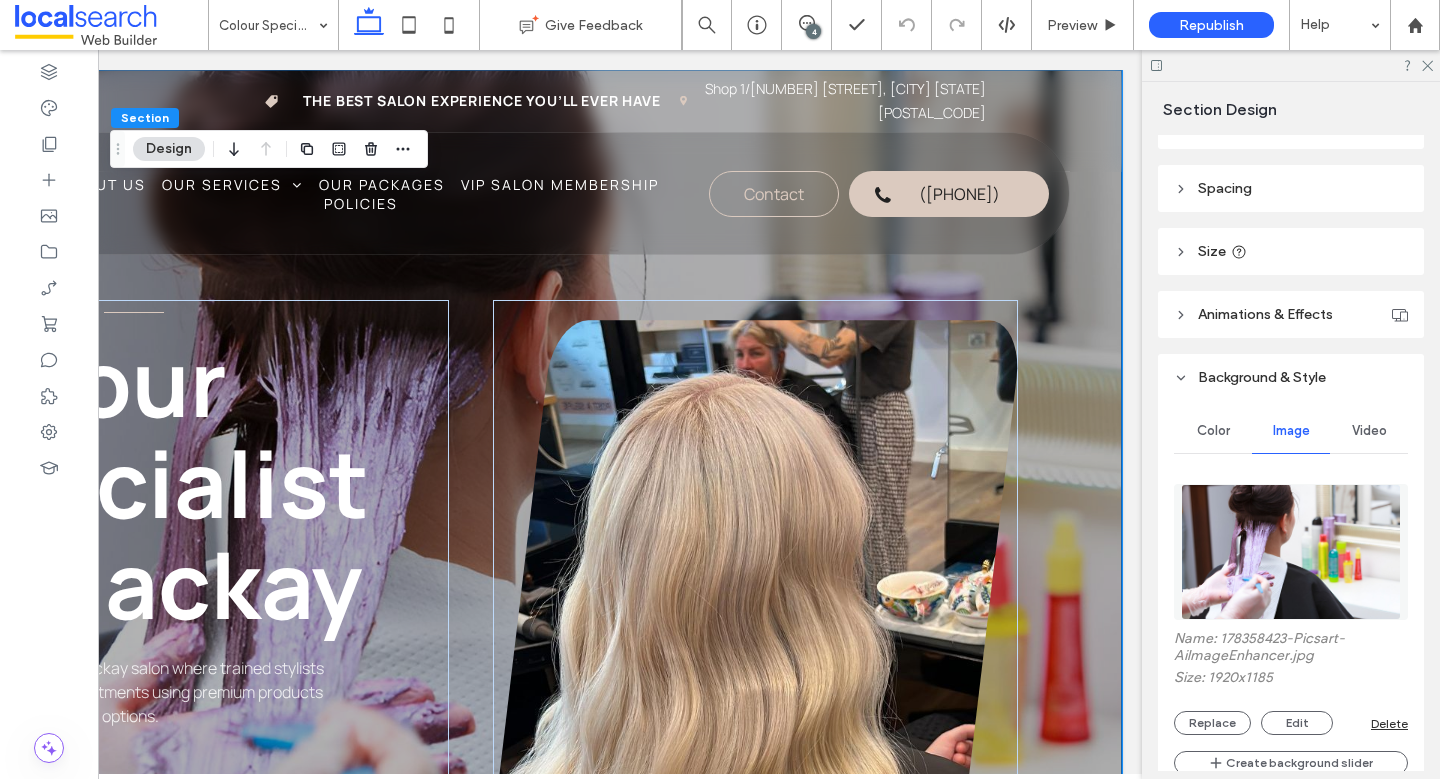 scroll, scrollTop: 189, scrollLeft: 0, axis: vertical 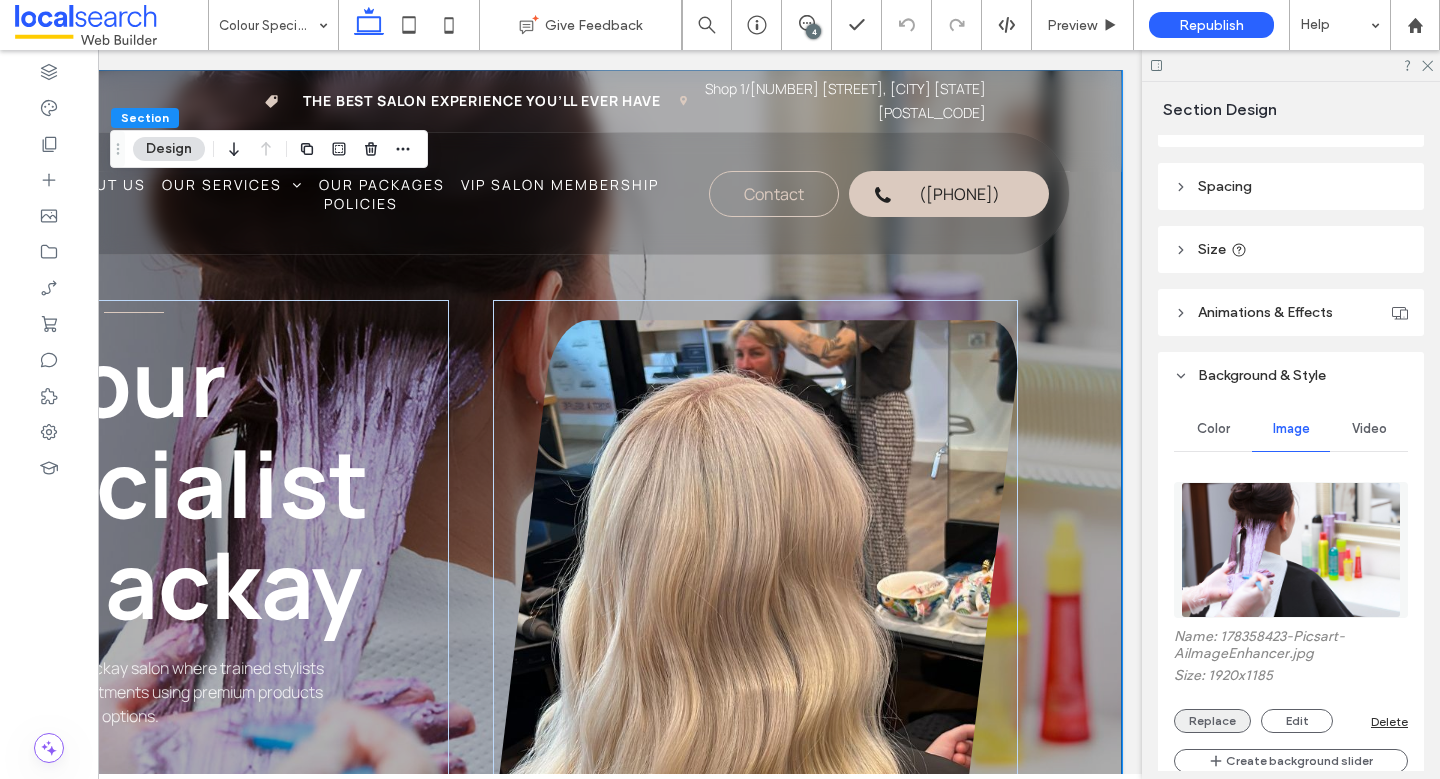 click on "Replace" at bounding box center (1212, 721) 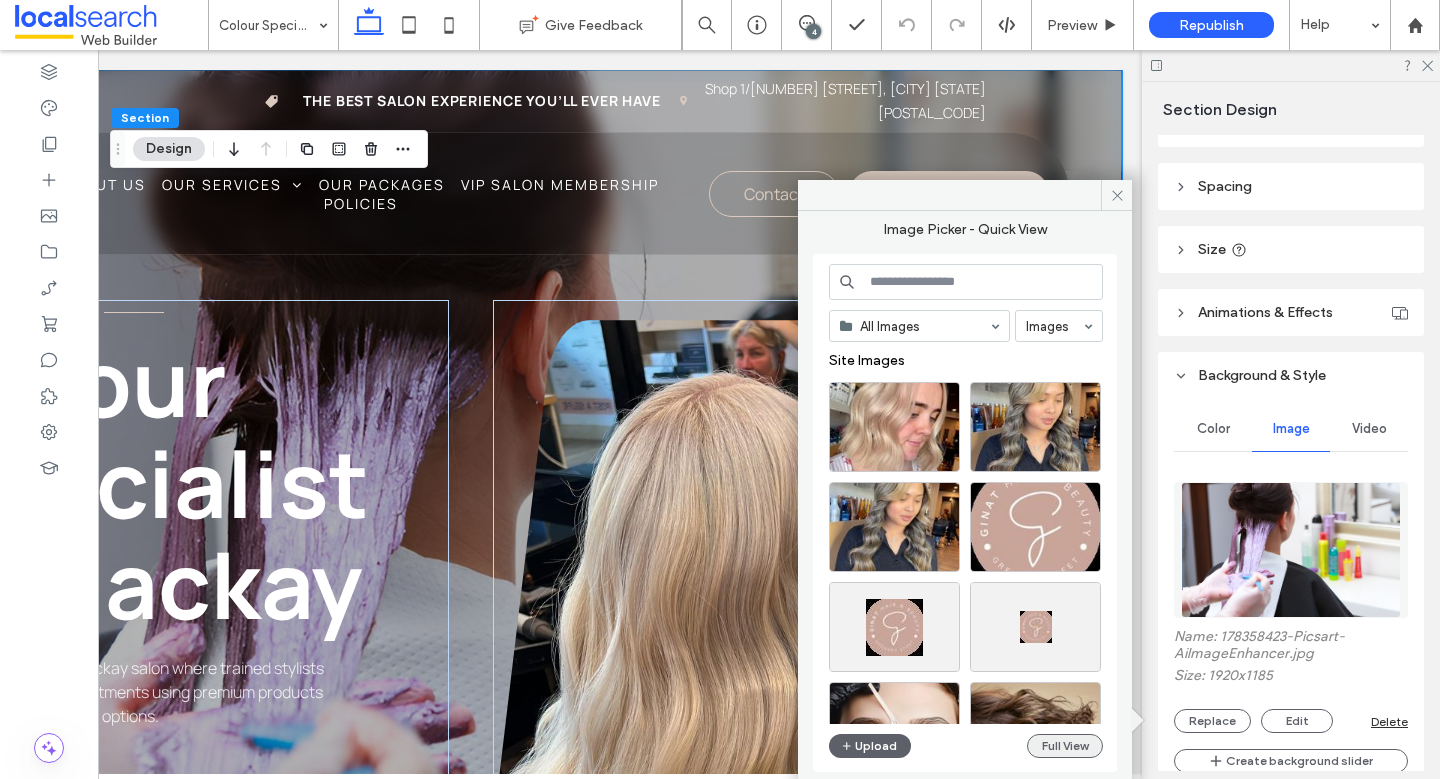 click on "Full View" at bounding box center [1065, 746] 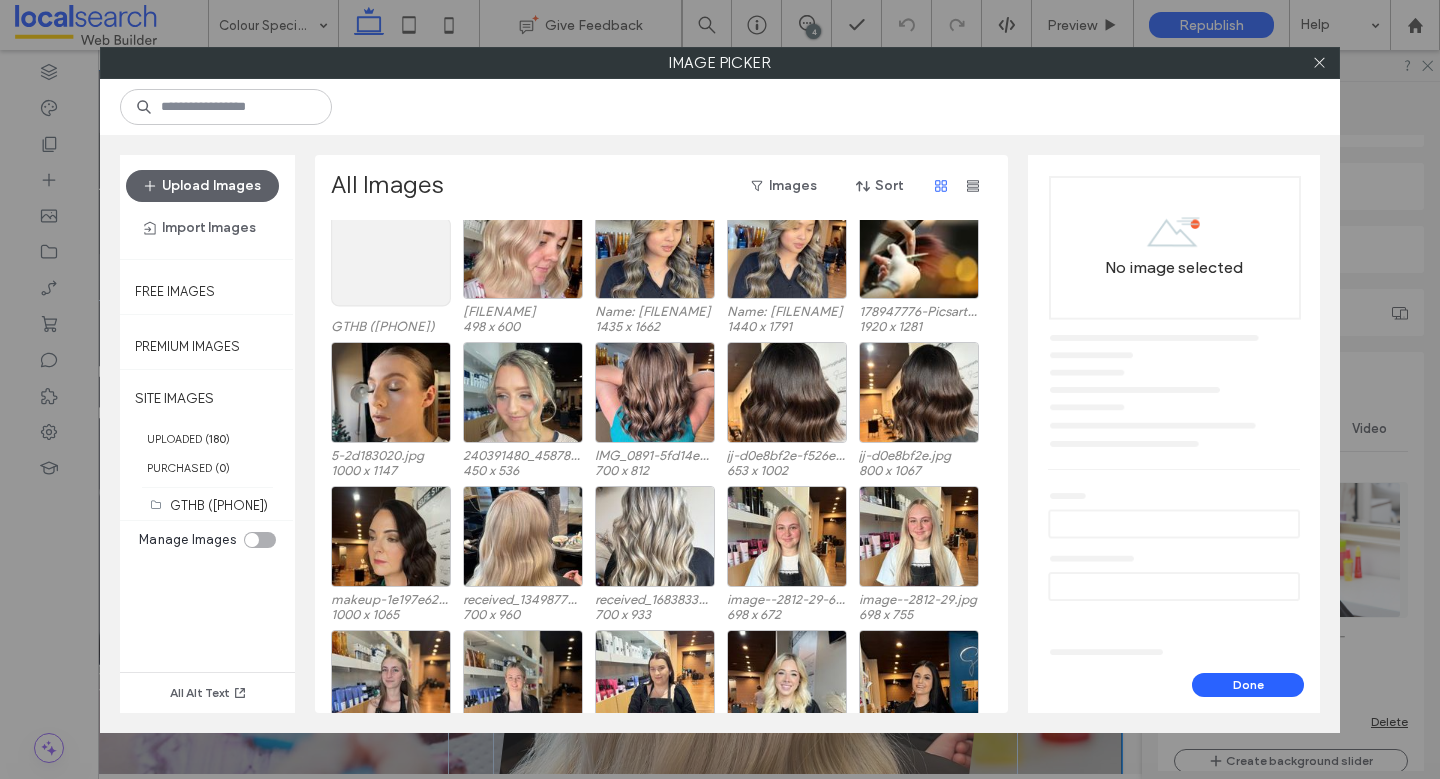 scroll, scrollTop: 0, scrollLeft: 0, axis: both 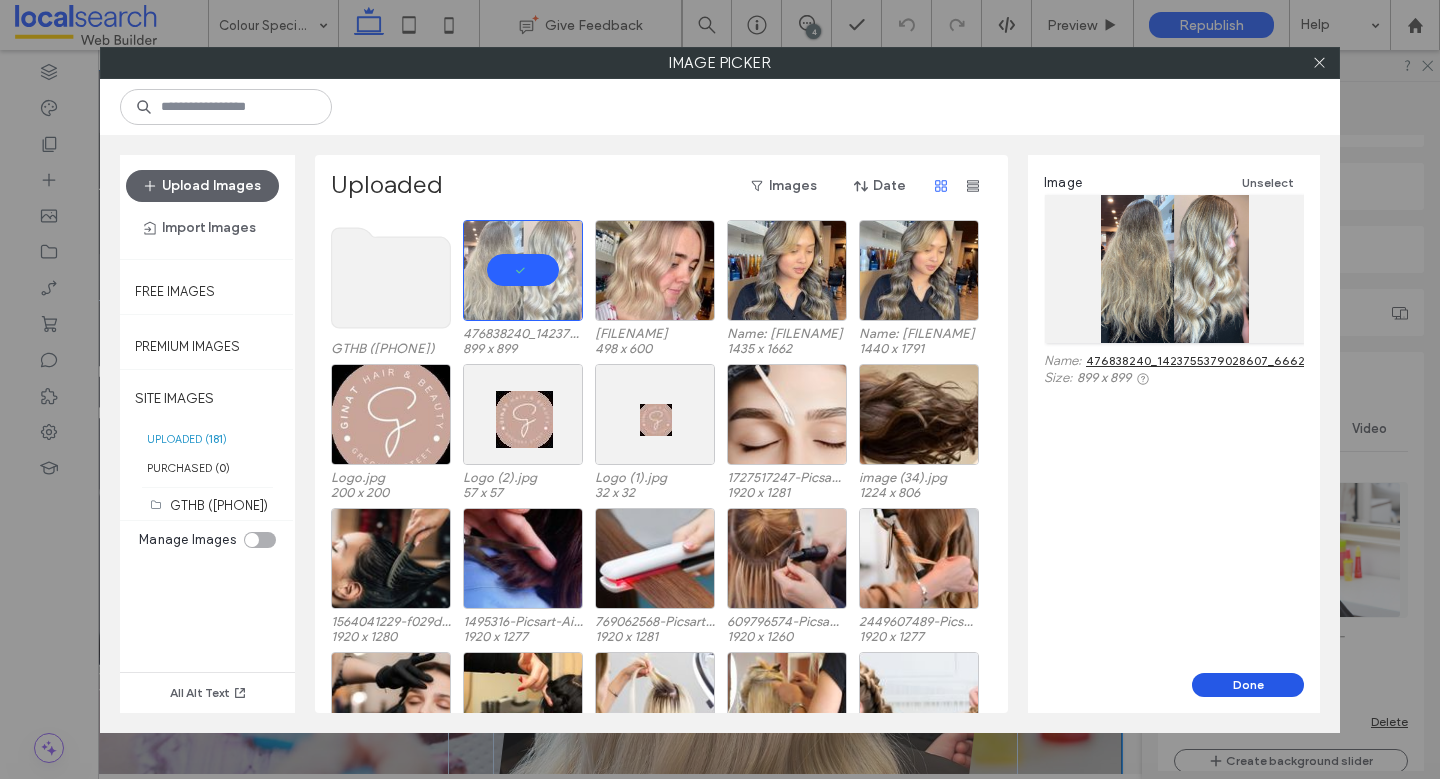 click on "Done" at bounding box center (1248, 685) 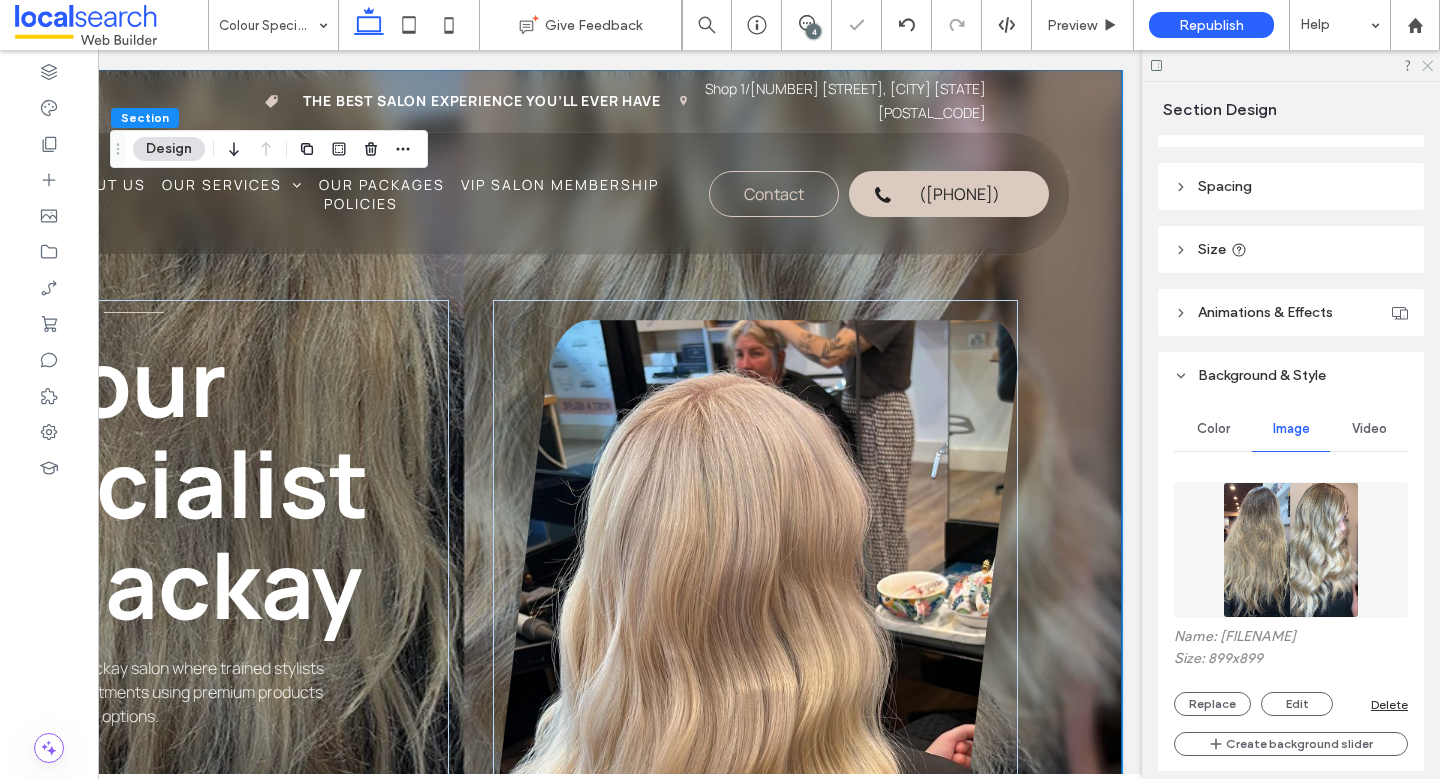 click 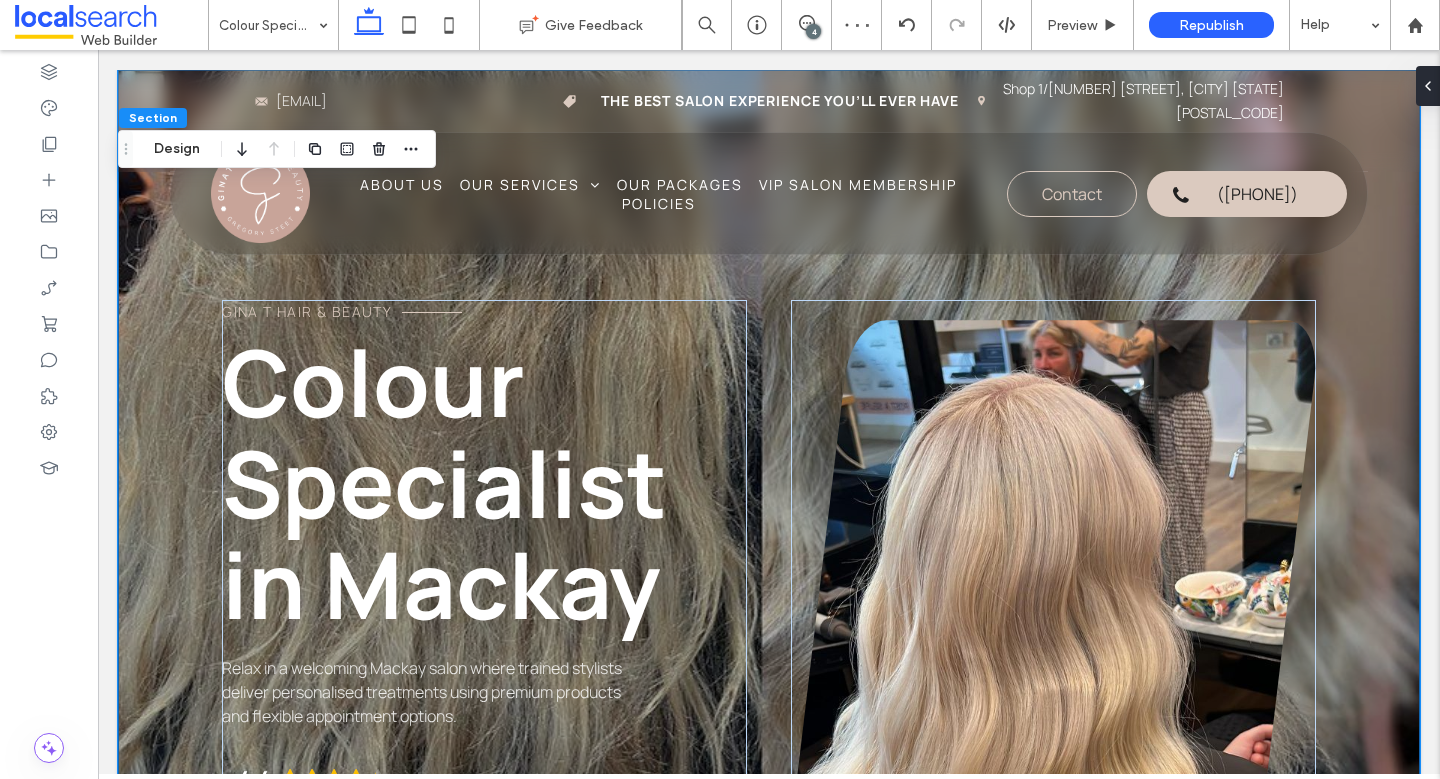 scroll, scrollTop: 0, scrollLeft: 0, axis: both 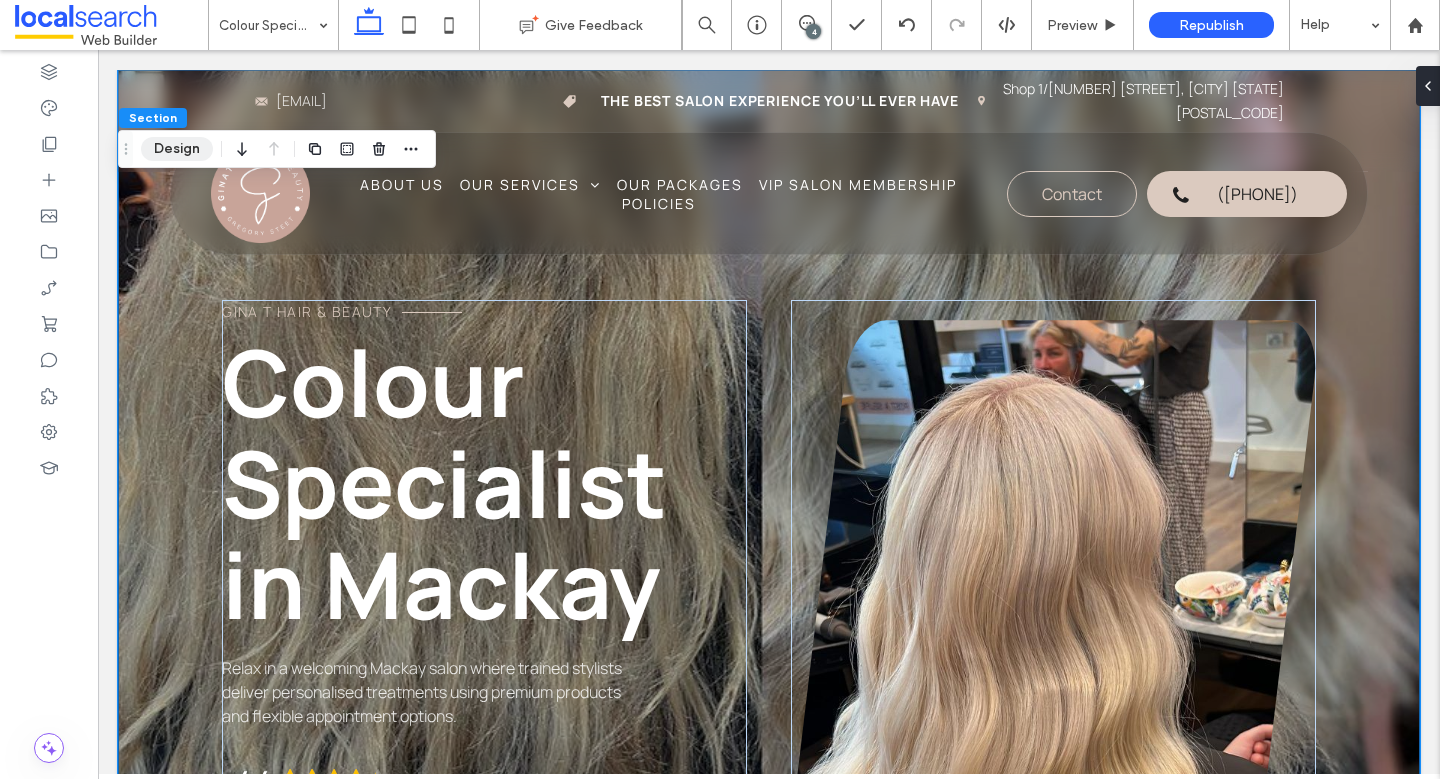 click on "Design" at bounding box center [177, 149] 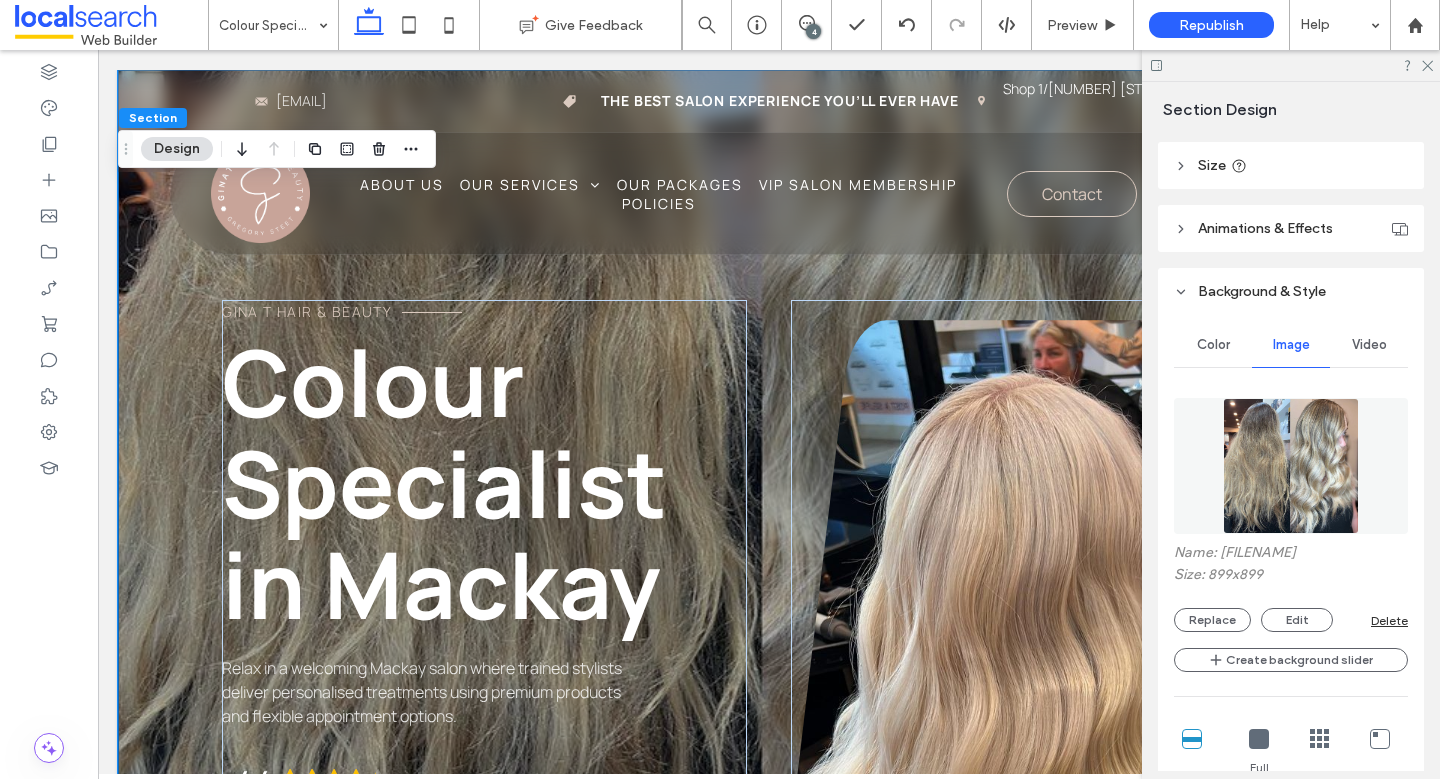 scroll, scrollTop: 302, scrollLeft: 0, axis: vertical 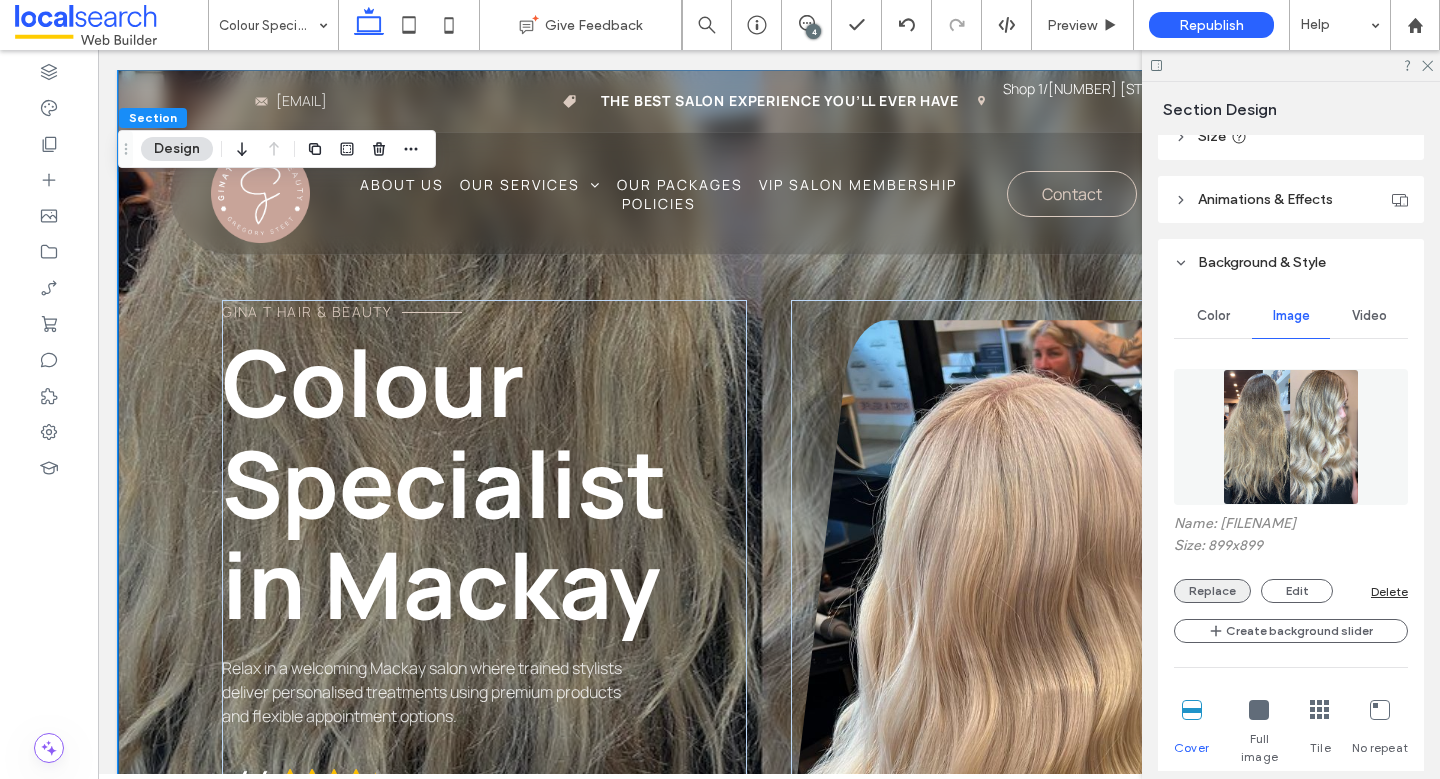 click on "Replace" at bounding box center (1212, 591) 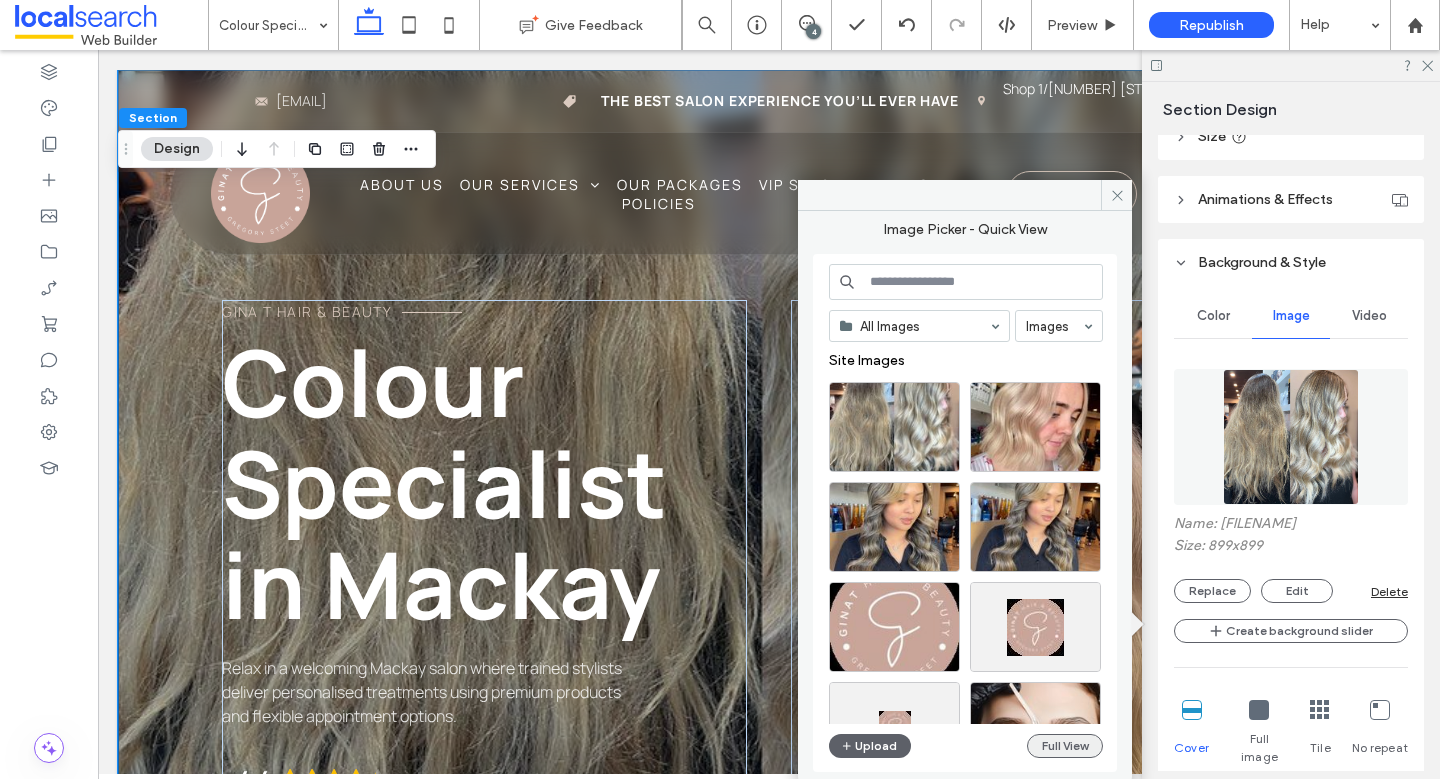 click on "Full View" at bounding box center [1065, 746] 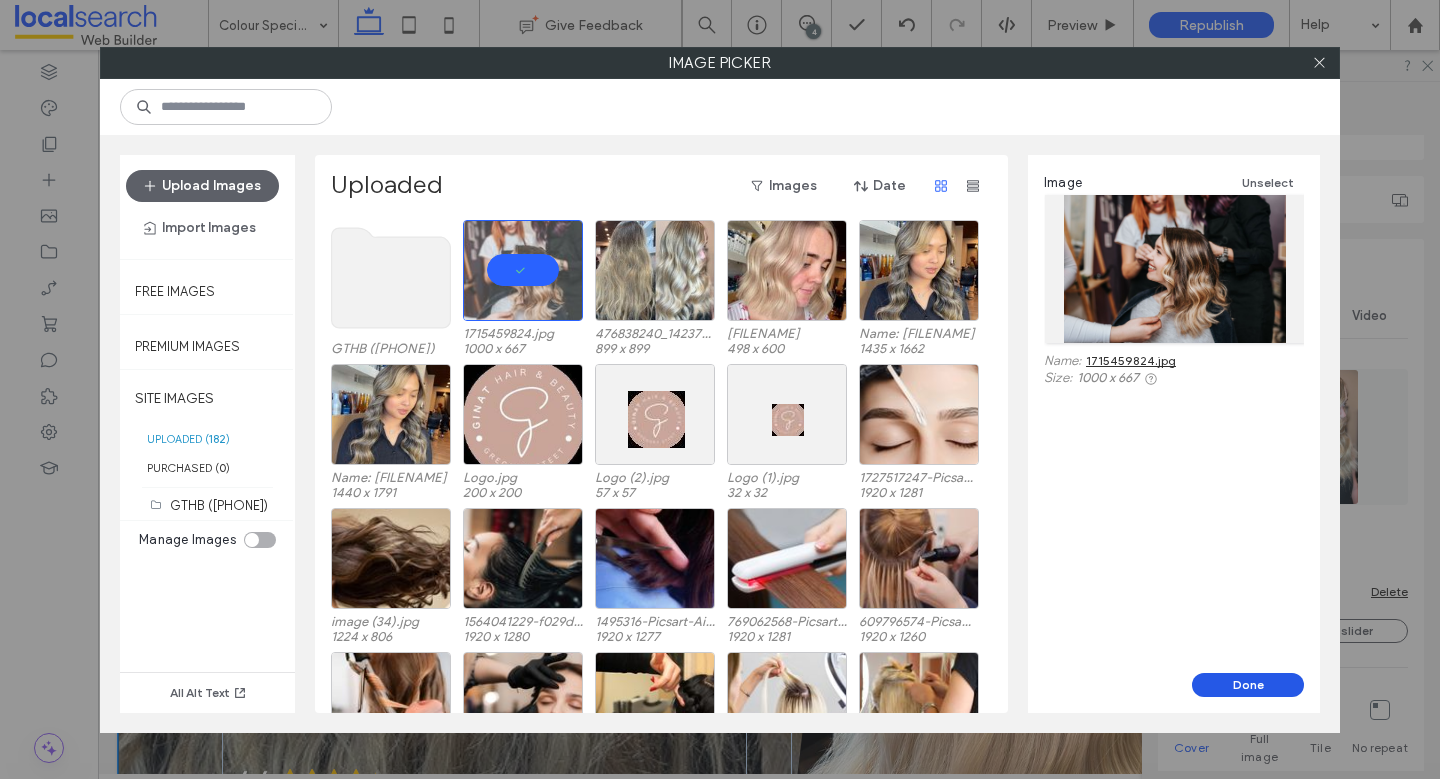 click on "Done" at bounding box center [1248, 685] 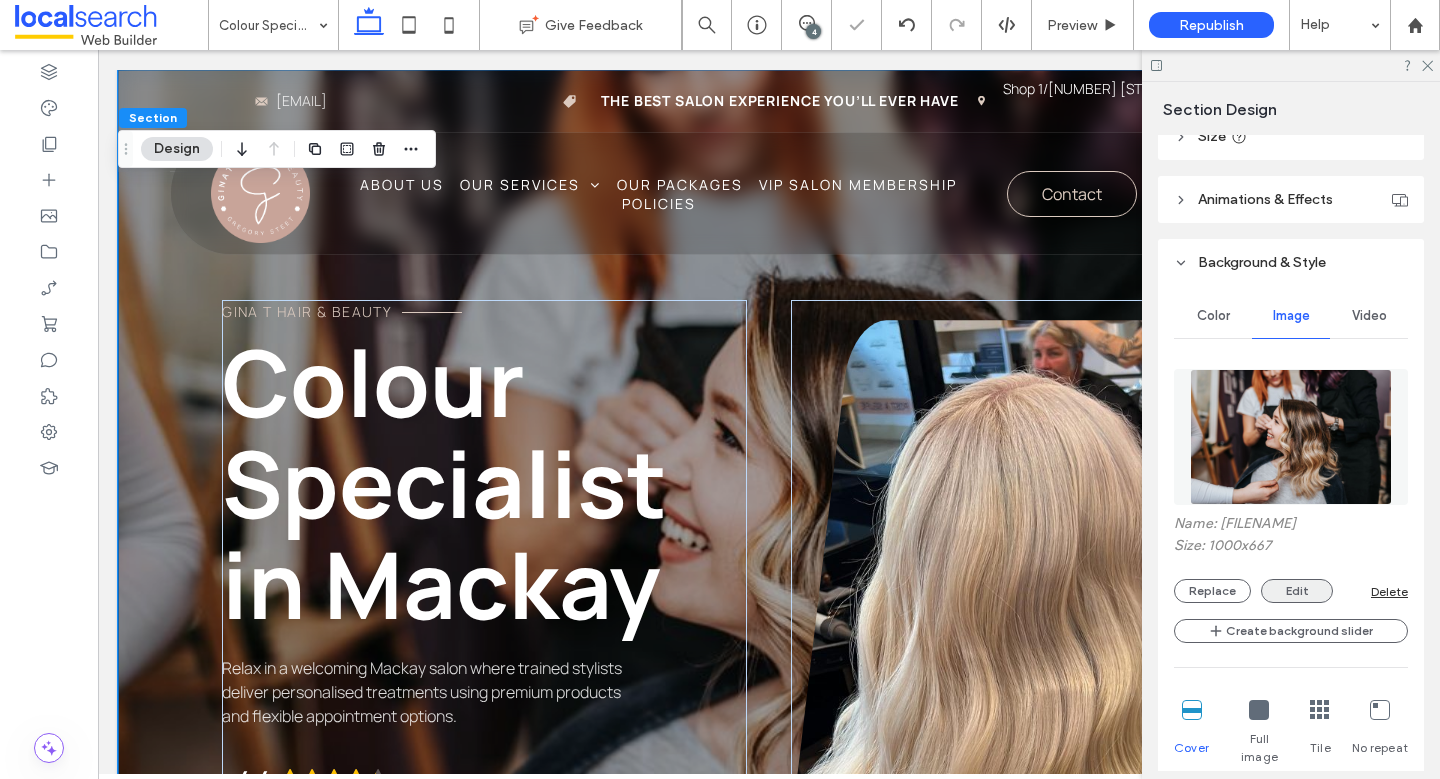 click on "Edit" at bounding box center (1297, 591) 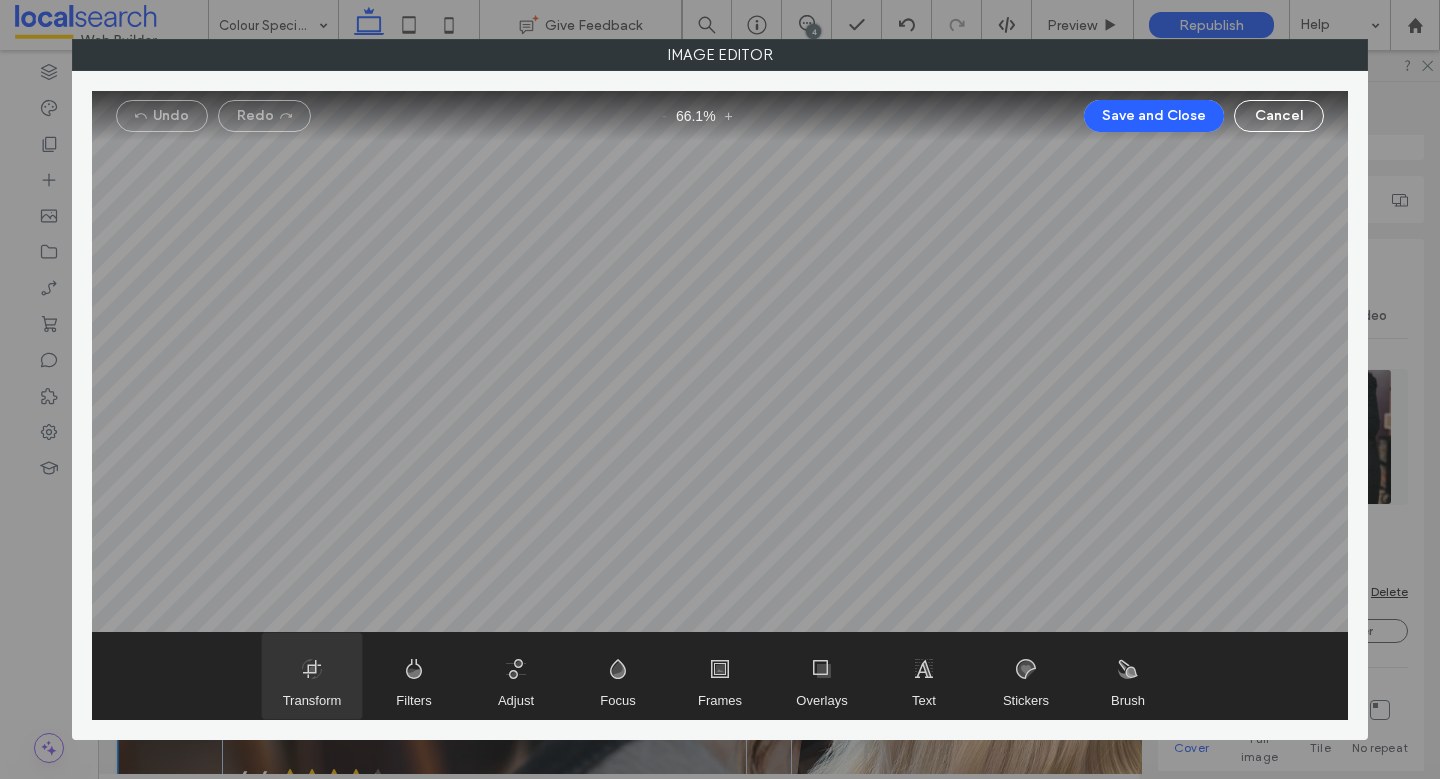 click at bounding box center (312, 676) 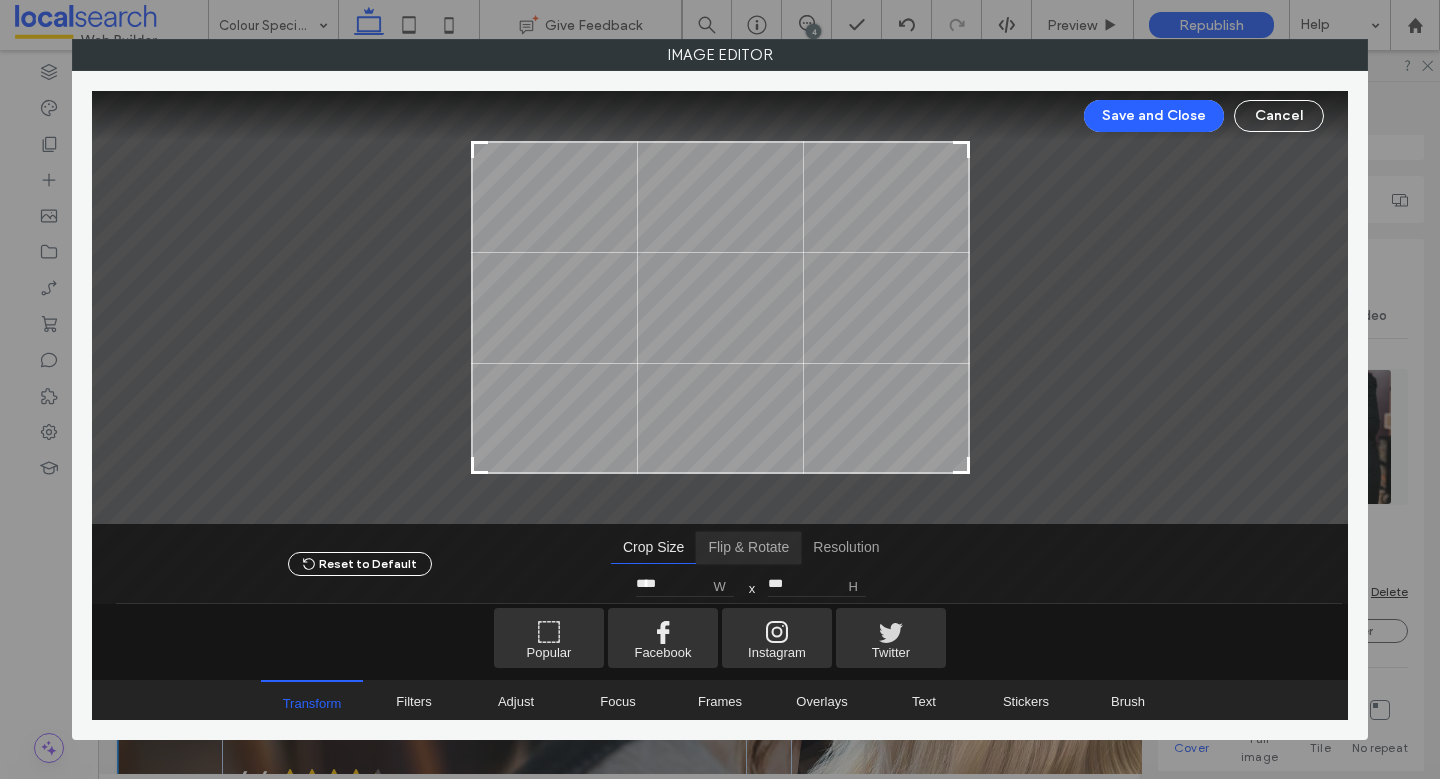 click at bounding box center [748, 548] 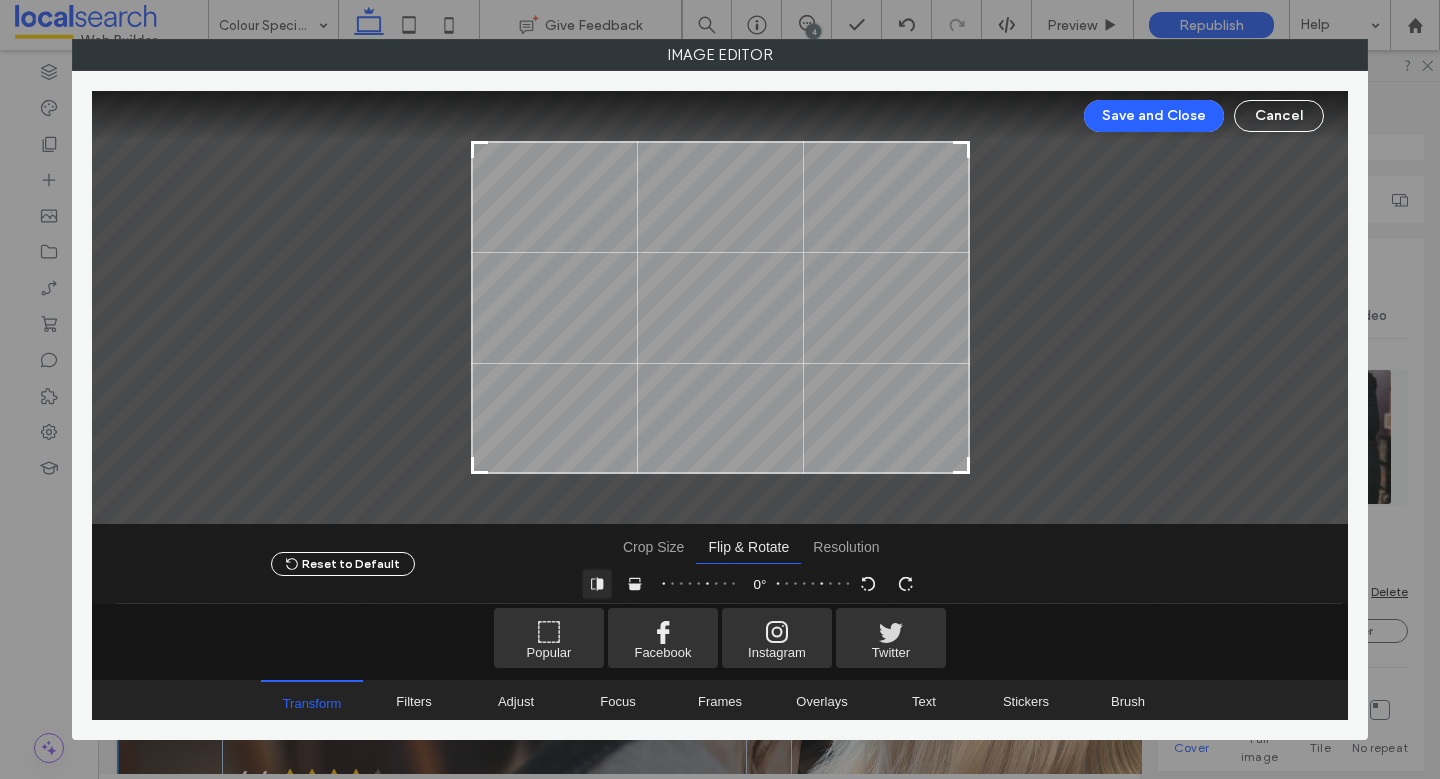 click at bounding box center [596, 584] 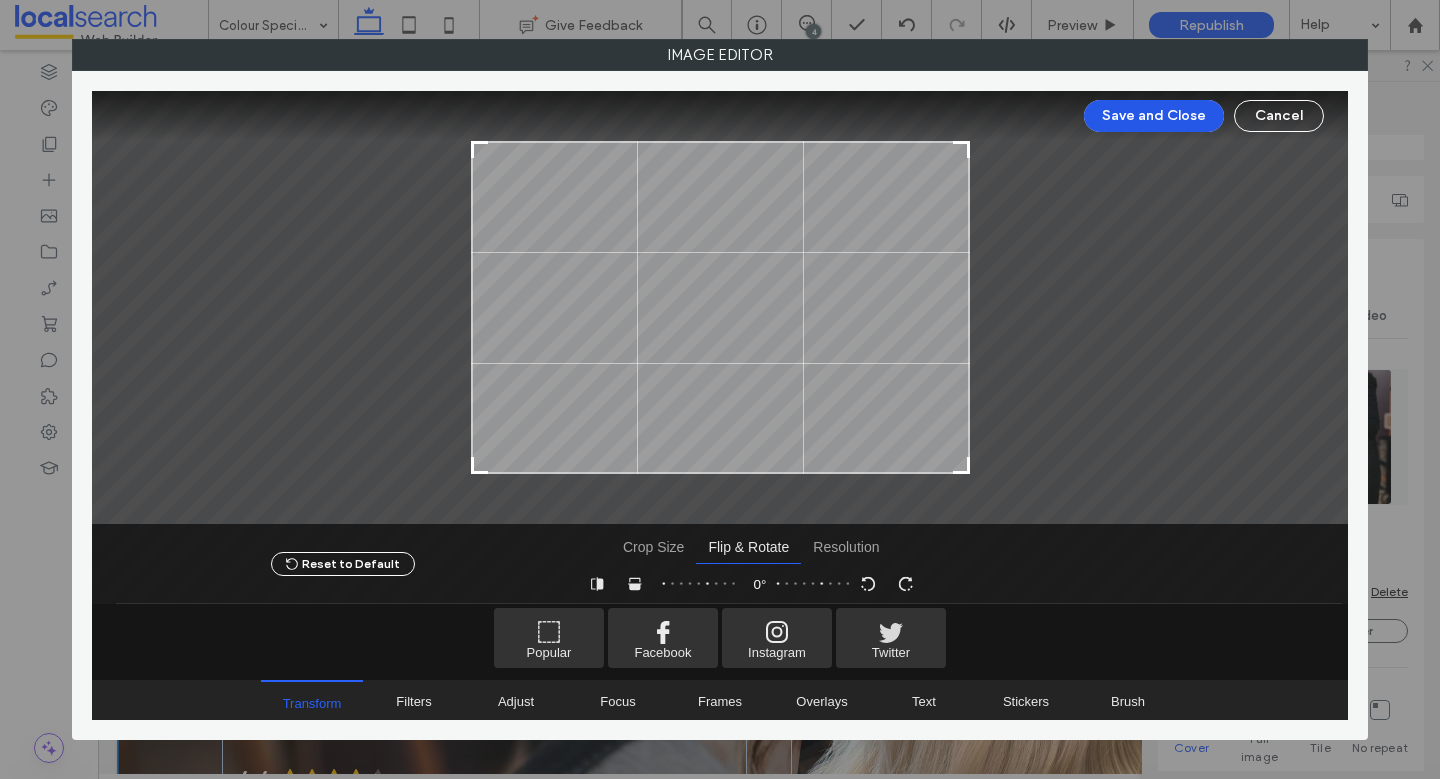 click on "Save and Close" at bounding box center (1154, 116) 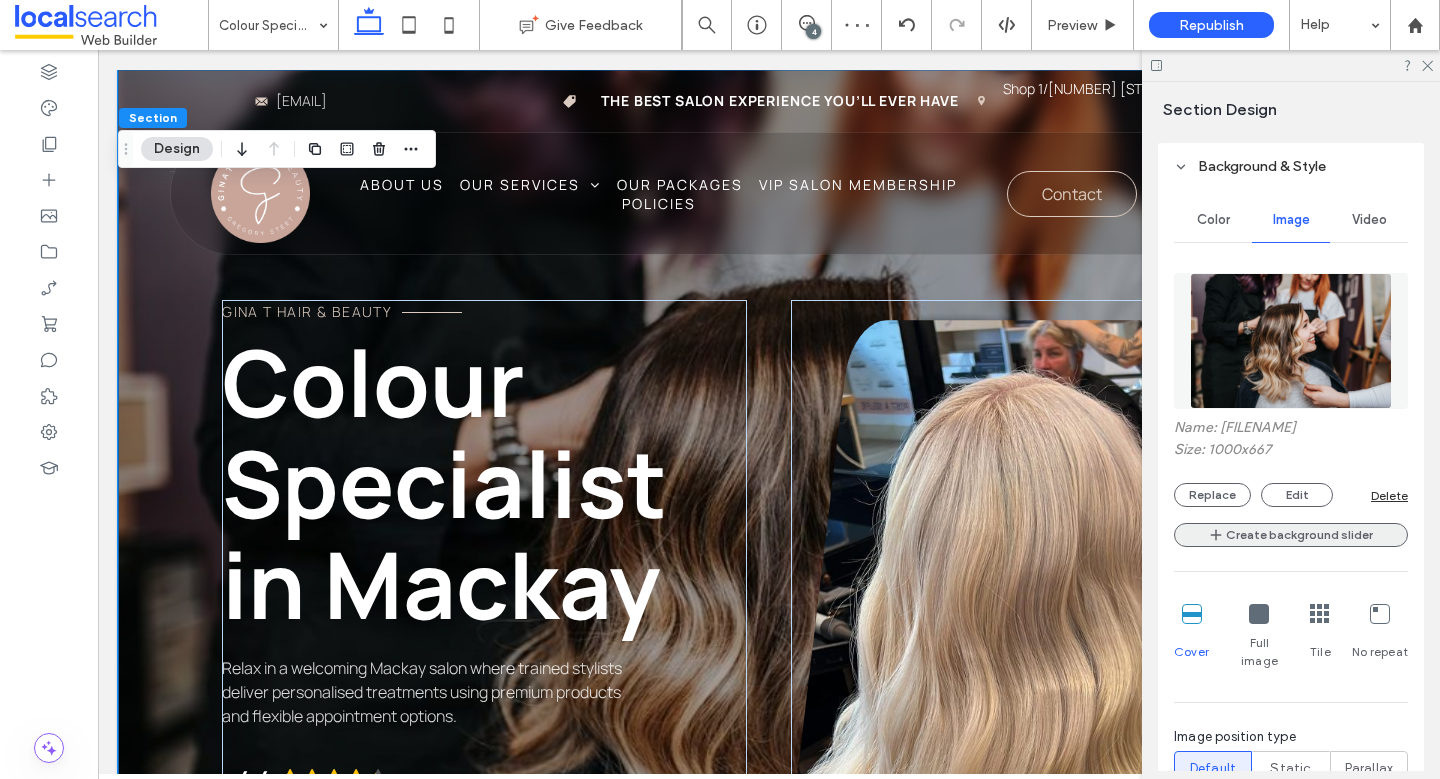 scroll, scrollTop: 424, scrollLeft: 0, axis: vertical 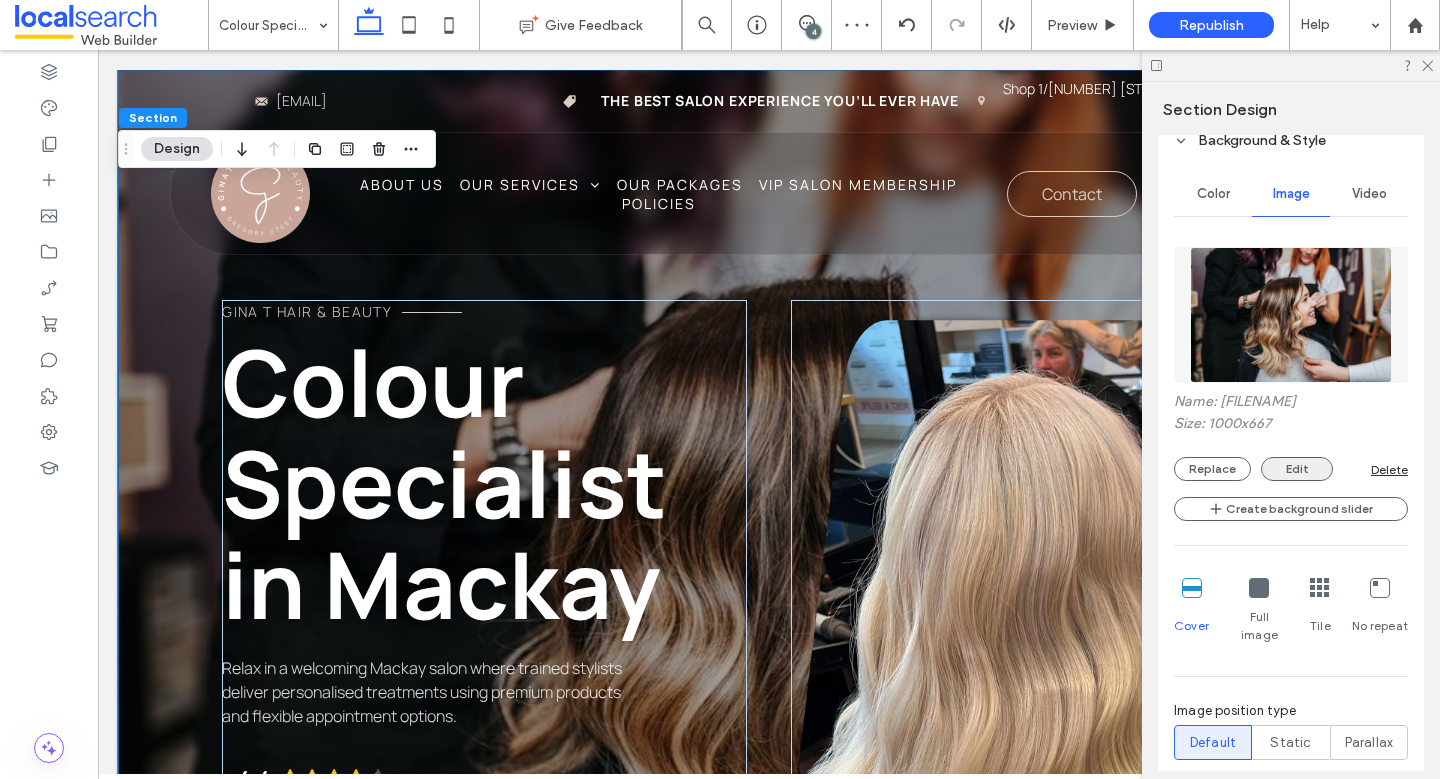 click on "Edit" at bounding box center (1297, 469) 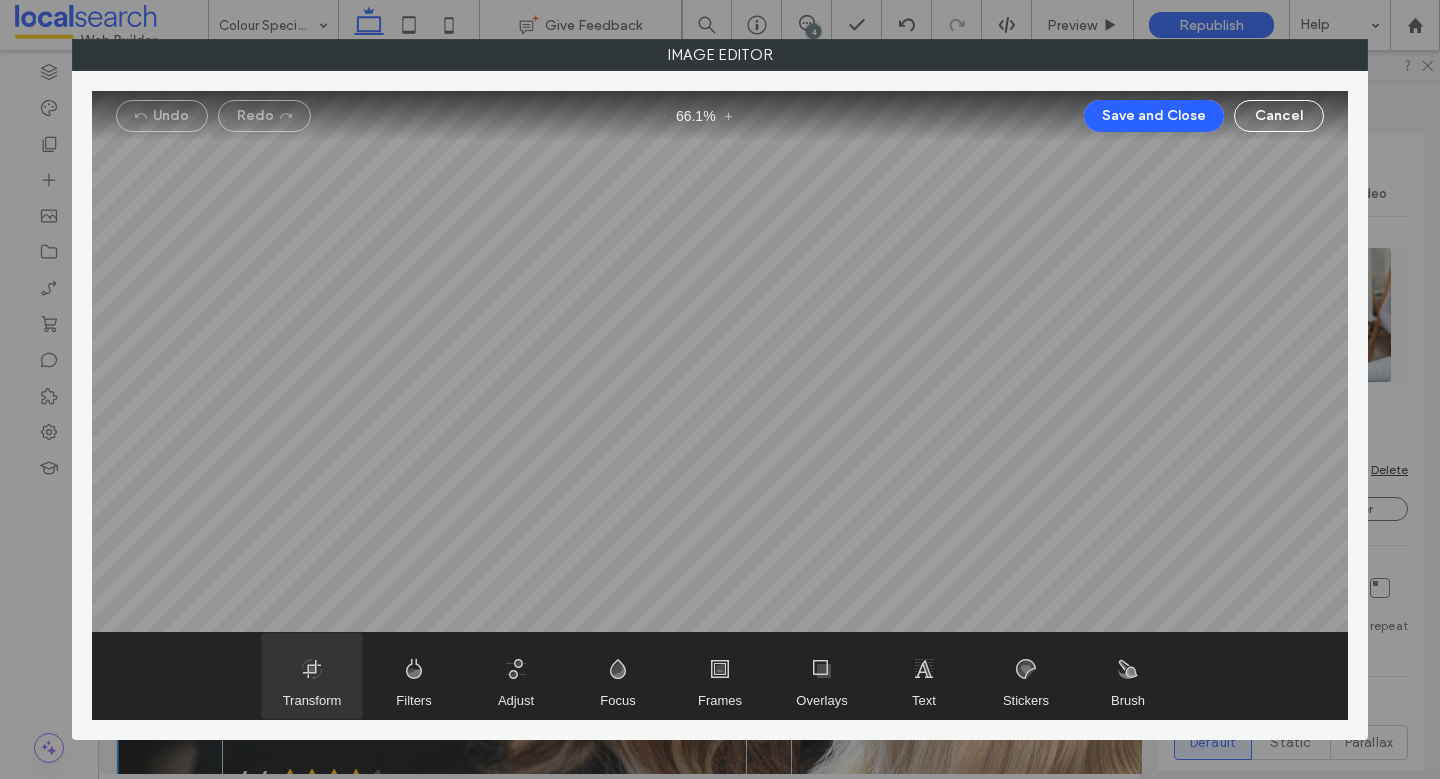 click at bounding box center (312, 676) 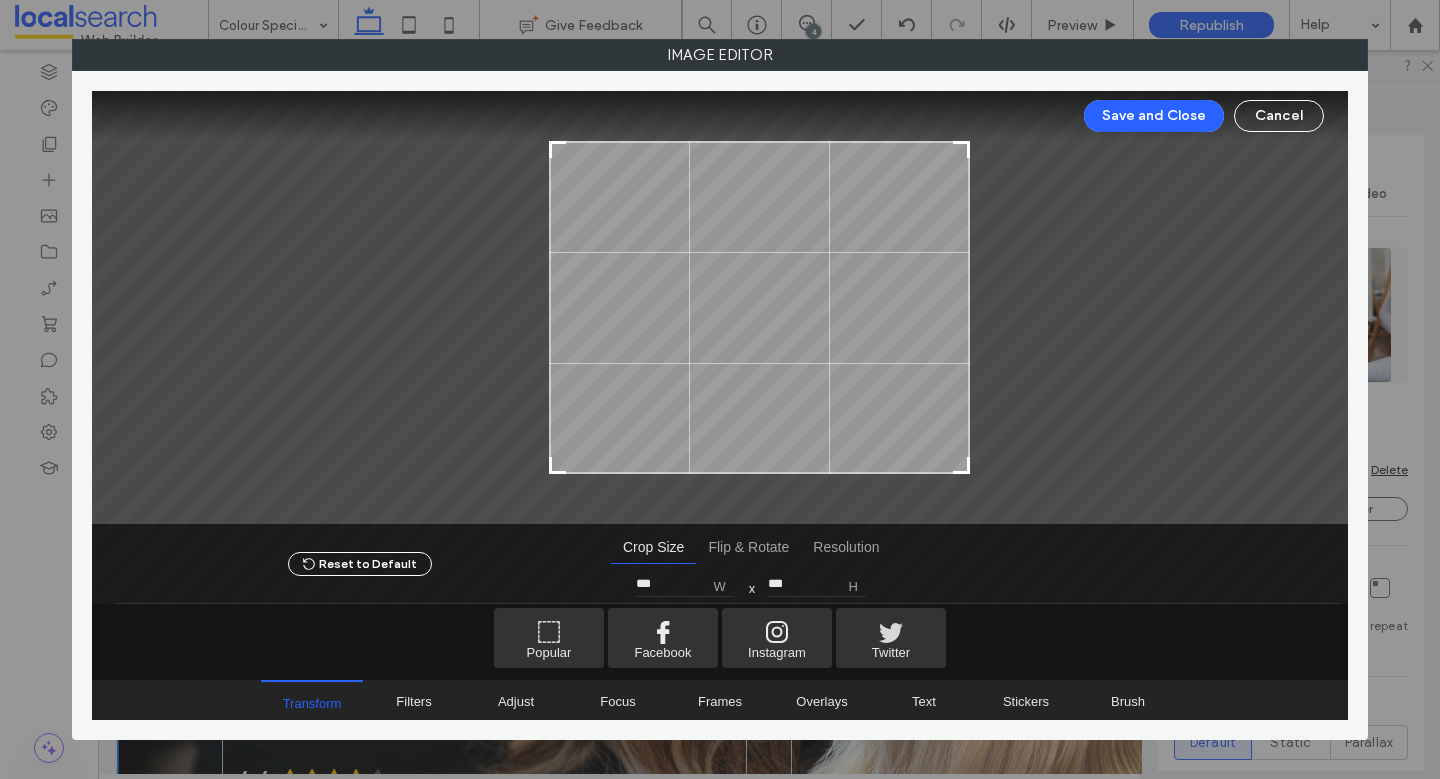drag, startPoint x: 472, startPoint y: 465, endPoint x: 552, endPoint y: 476, distance: 80.75271 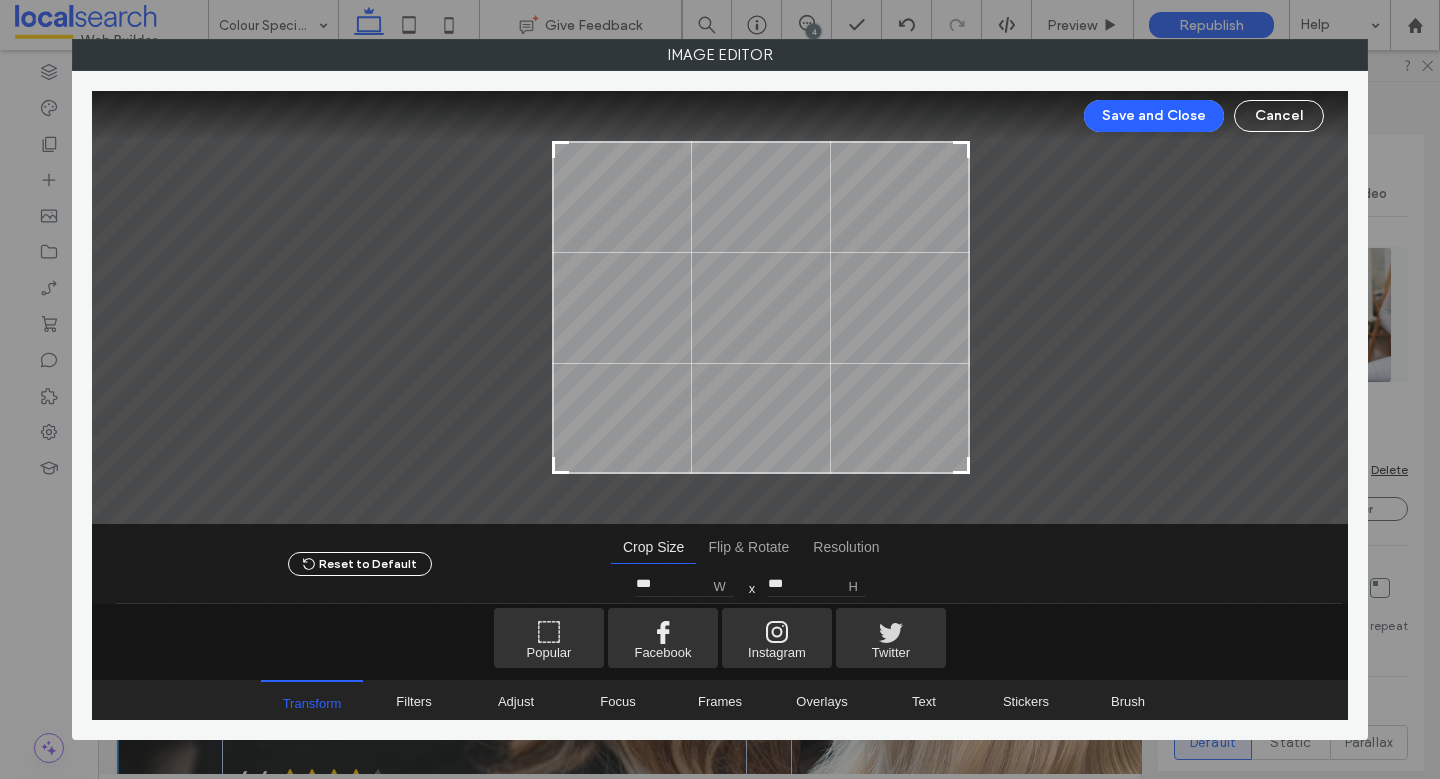 type on "***" 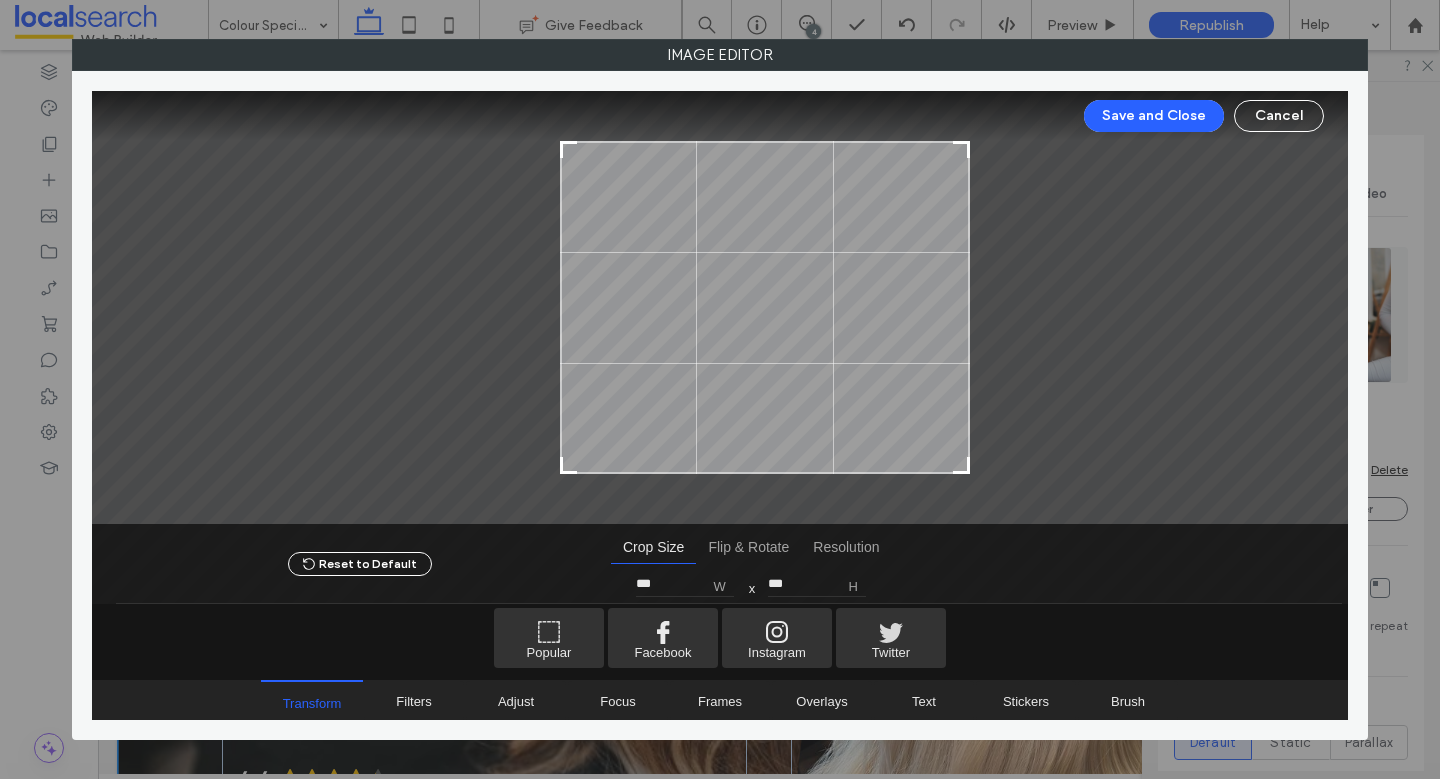 drag, startPoint x: 553, startPoint y: 469, endPoint x: 613, endPoint y: 452, distance: 62.361847 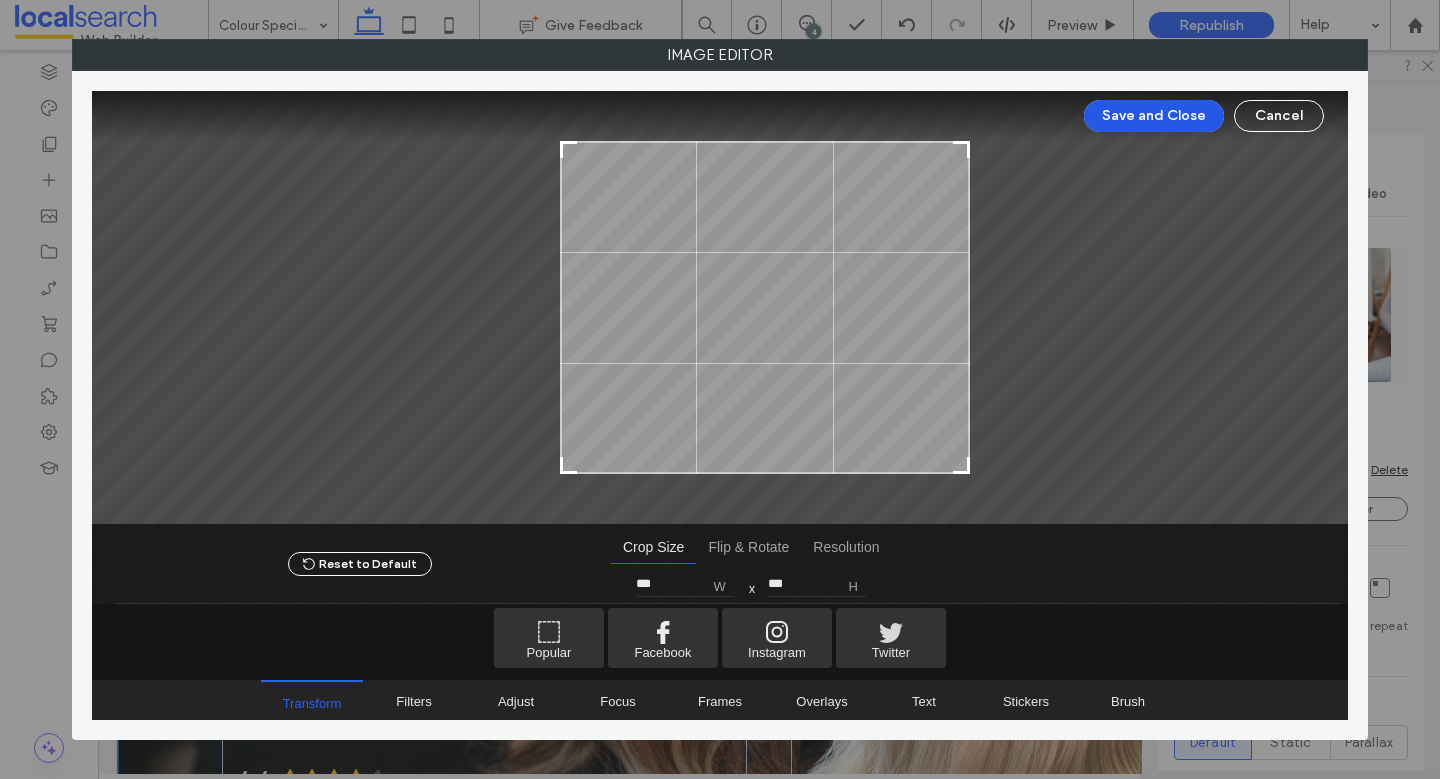 click on "Save and Close" at bounding box center [1154, 116] 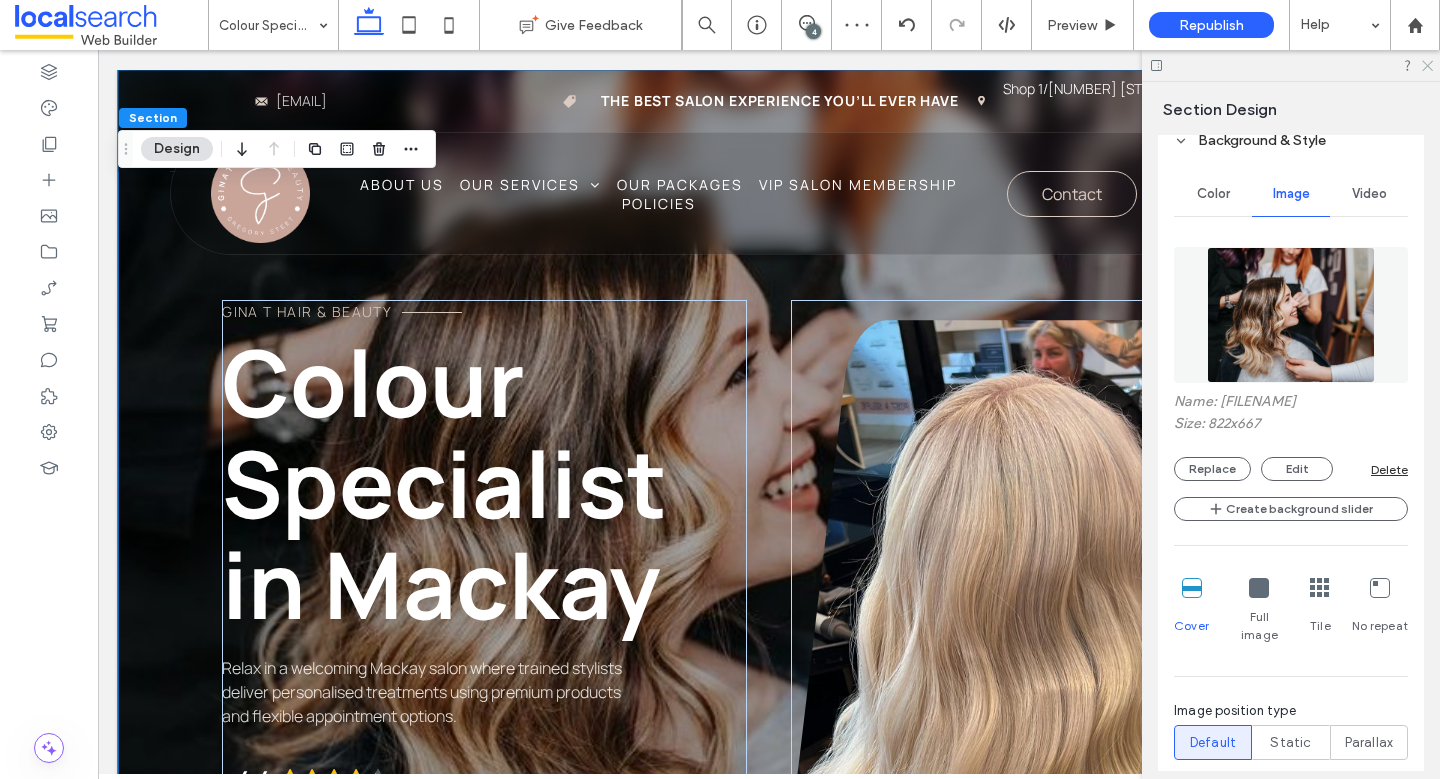 click 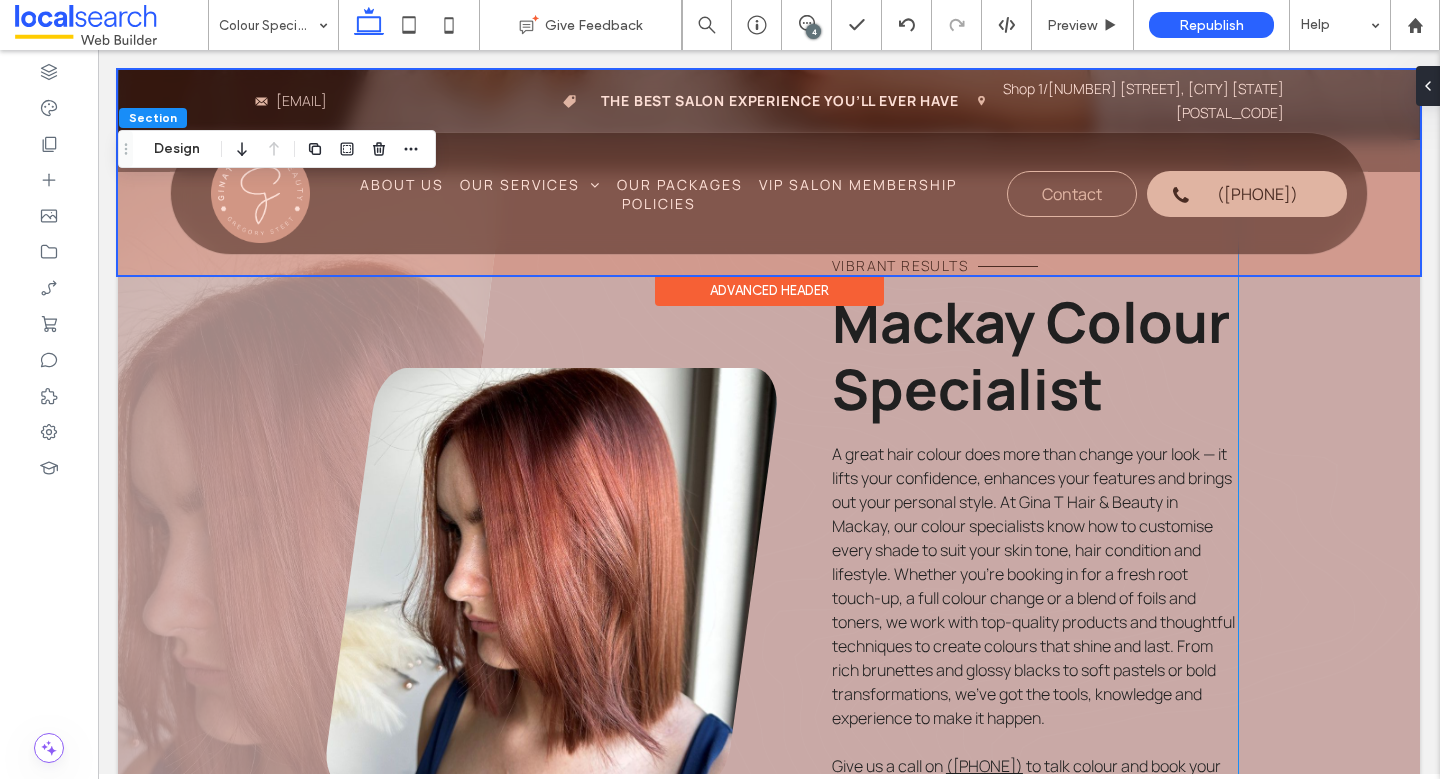 scroll, scrollTop: 961, scrollLeft: 0, axis: vertical 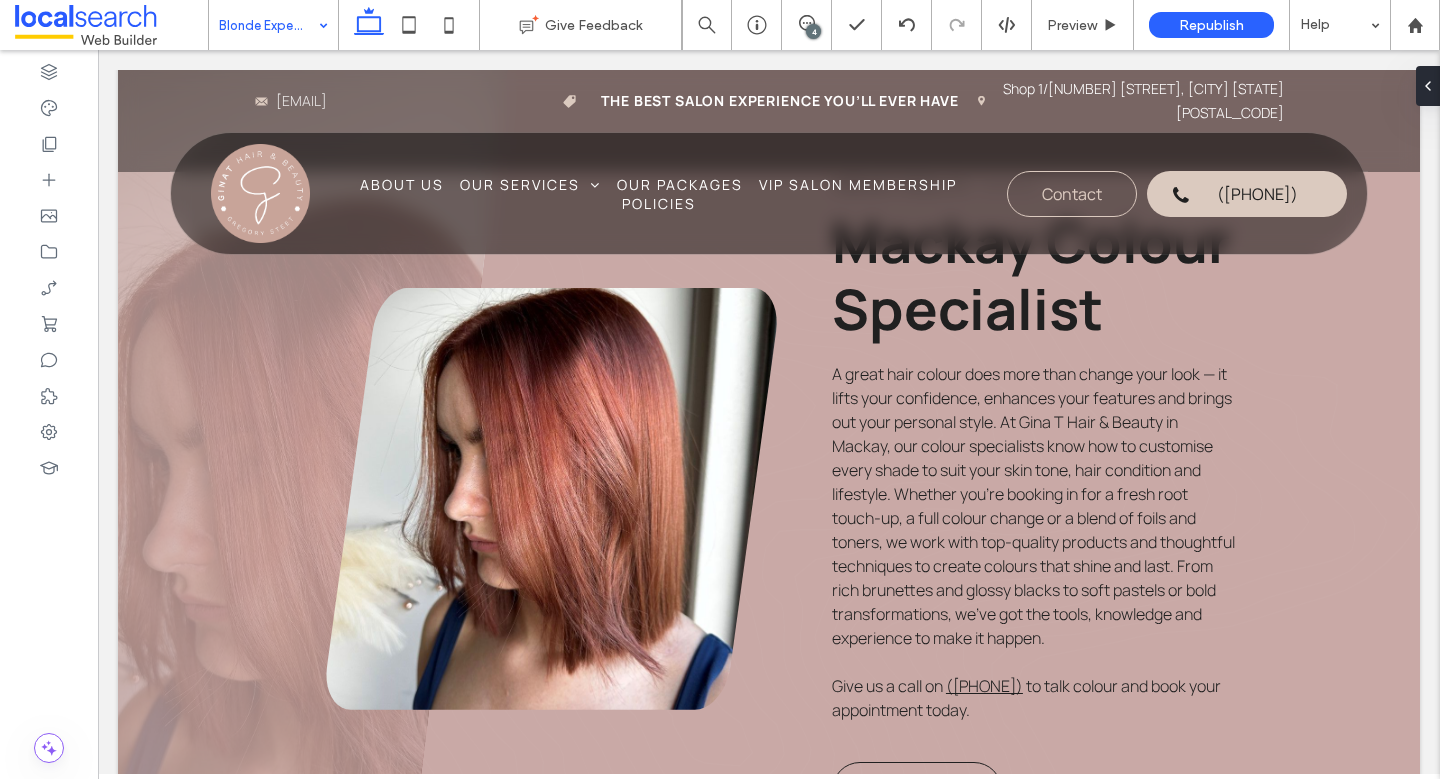 click at bounding box center [268, 25] 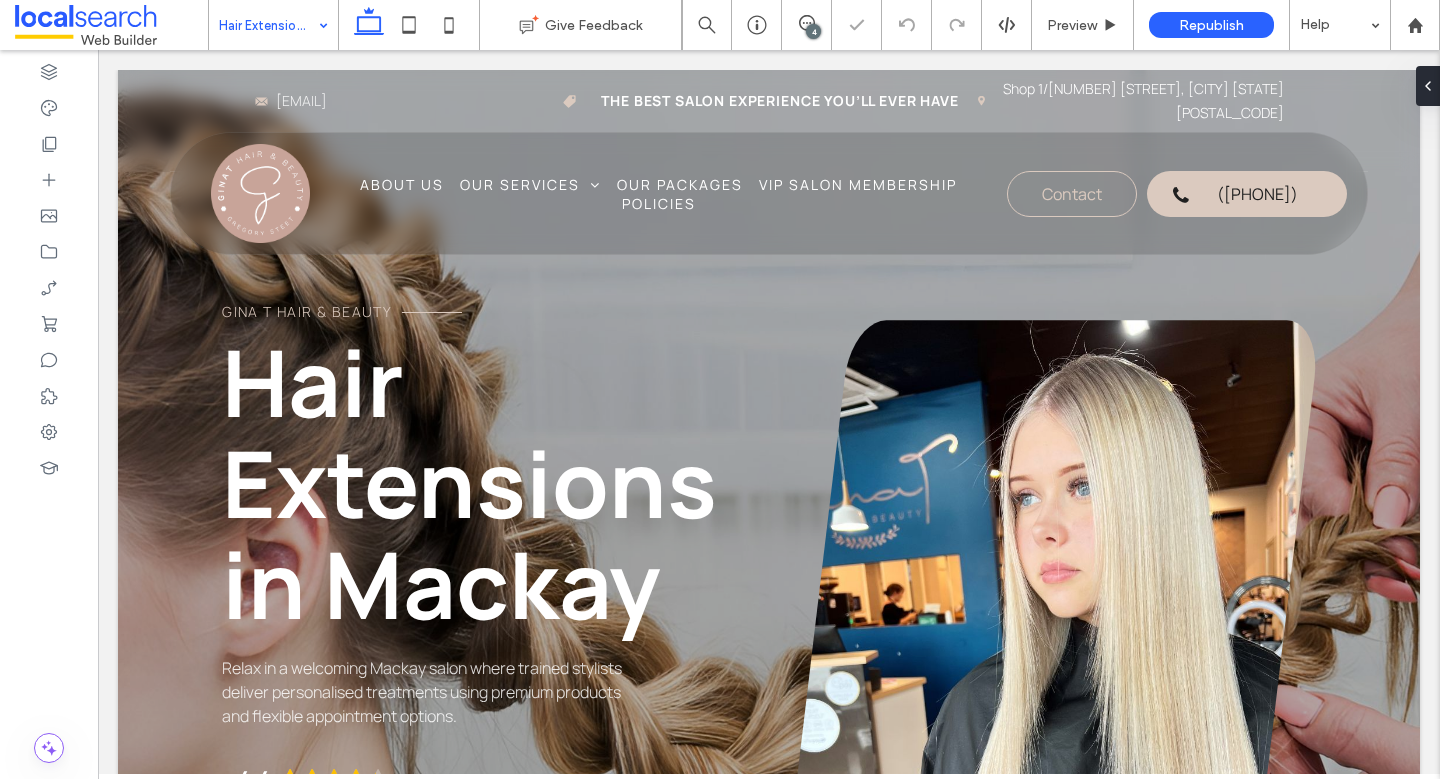 scroll, scrollTop: 126, scrollLeft: 0, axis: vertical 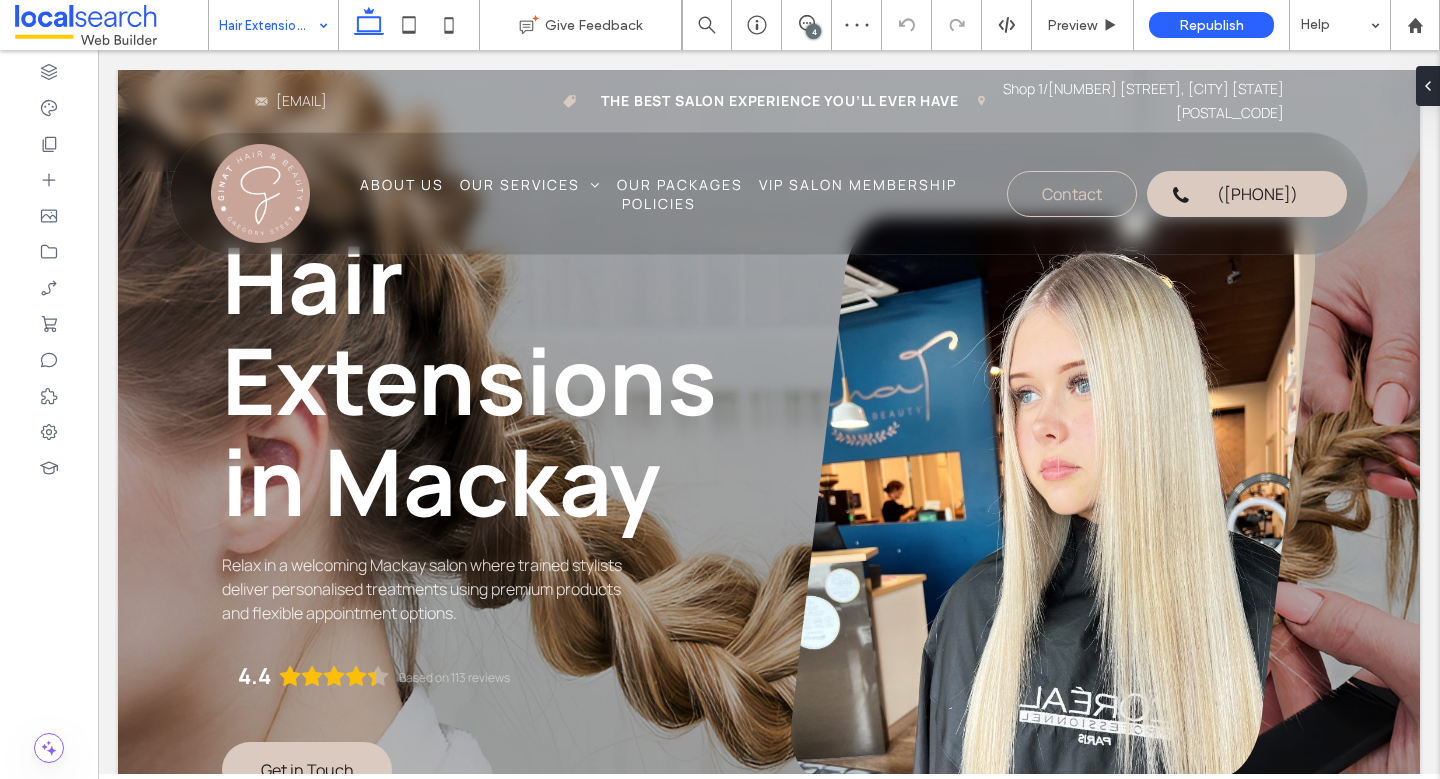 click at bounding box center (1053, 497) 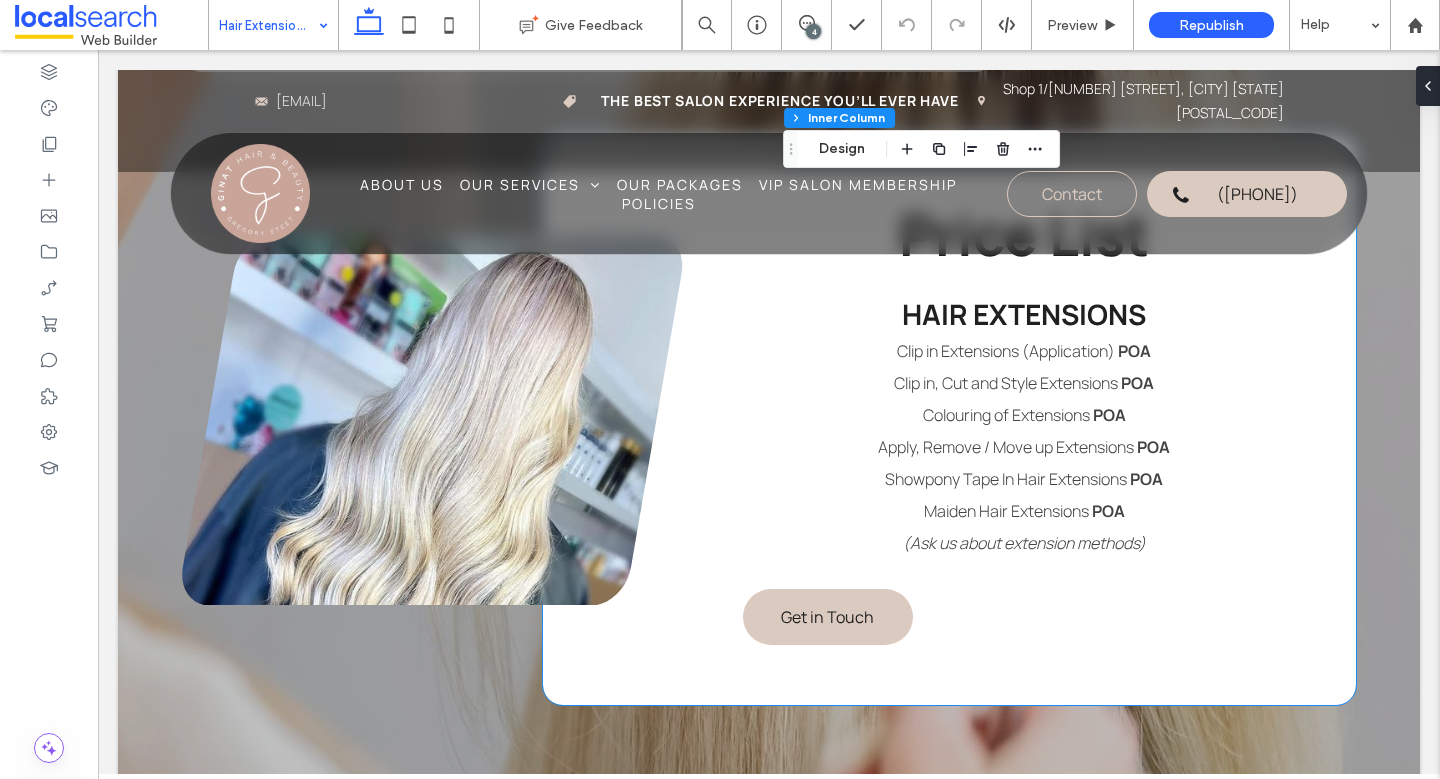 scroll, scrollTop: 3631, scrollLeft: 0, axis: vertical 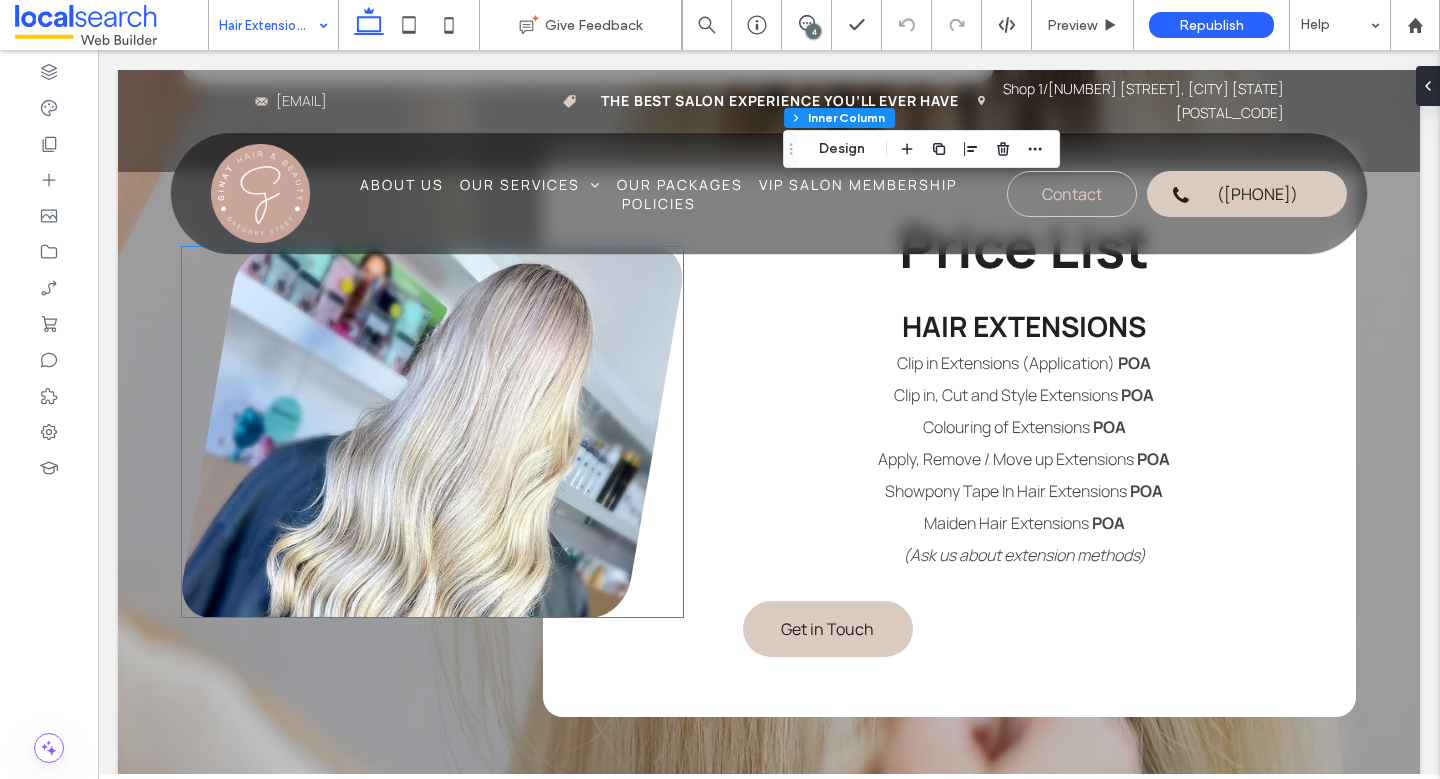 click at bounding box center [432, 432] 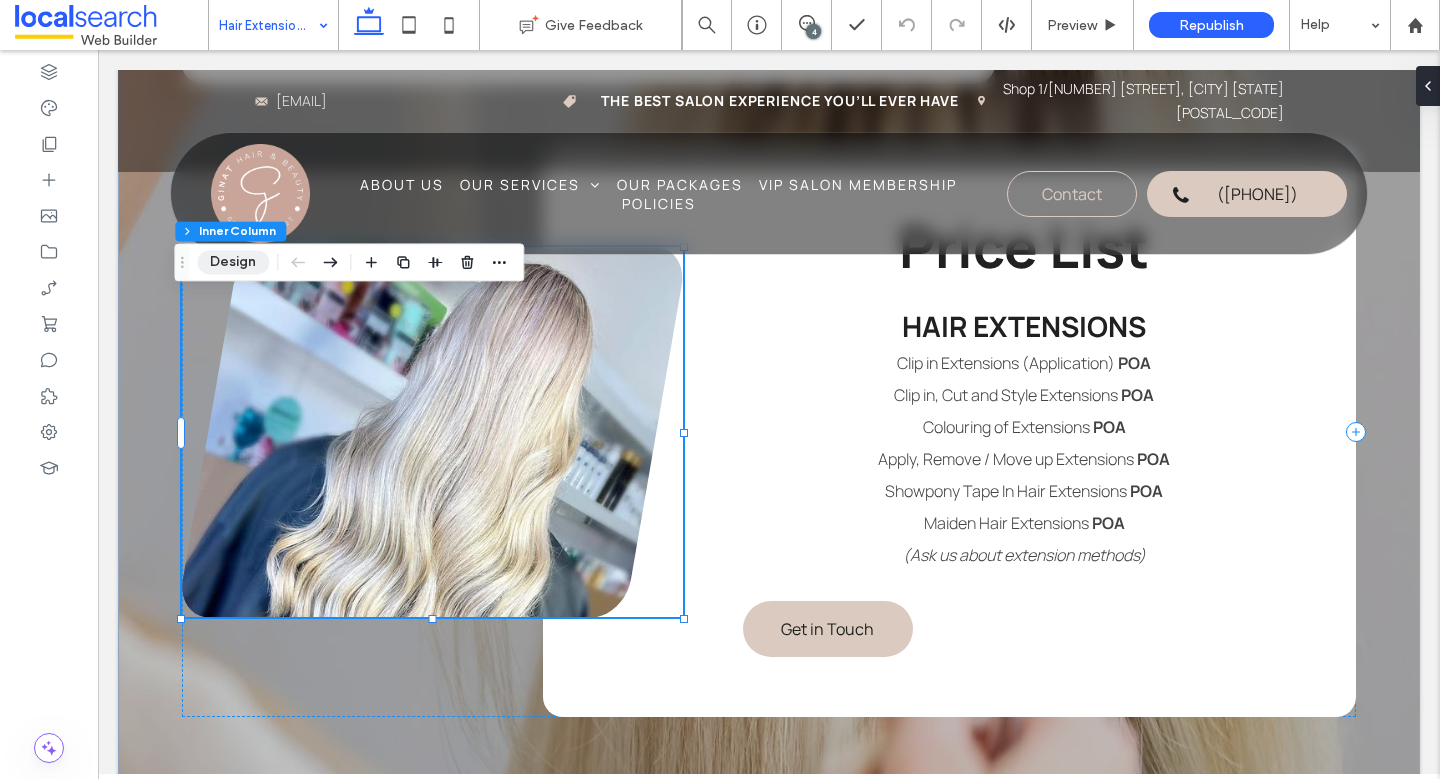 click on "Design" at bounding box center (233, 262) 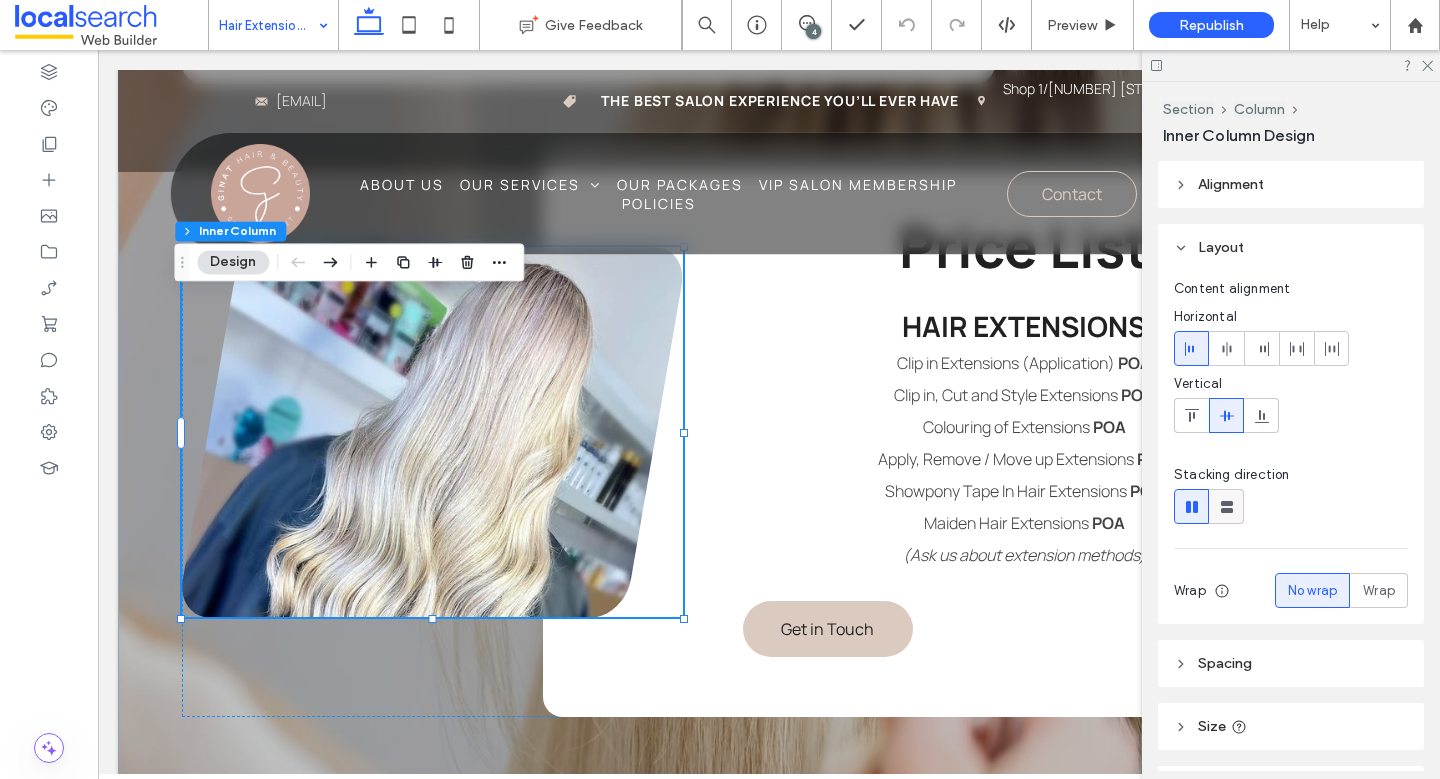 scroll, scrollTop: 195, scrollLeft: 0, axis: vertical 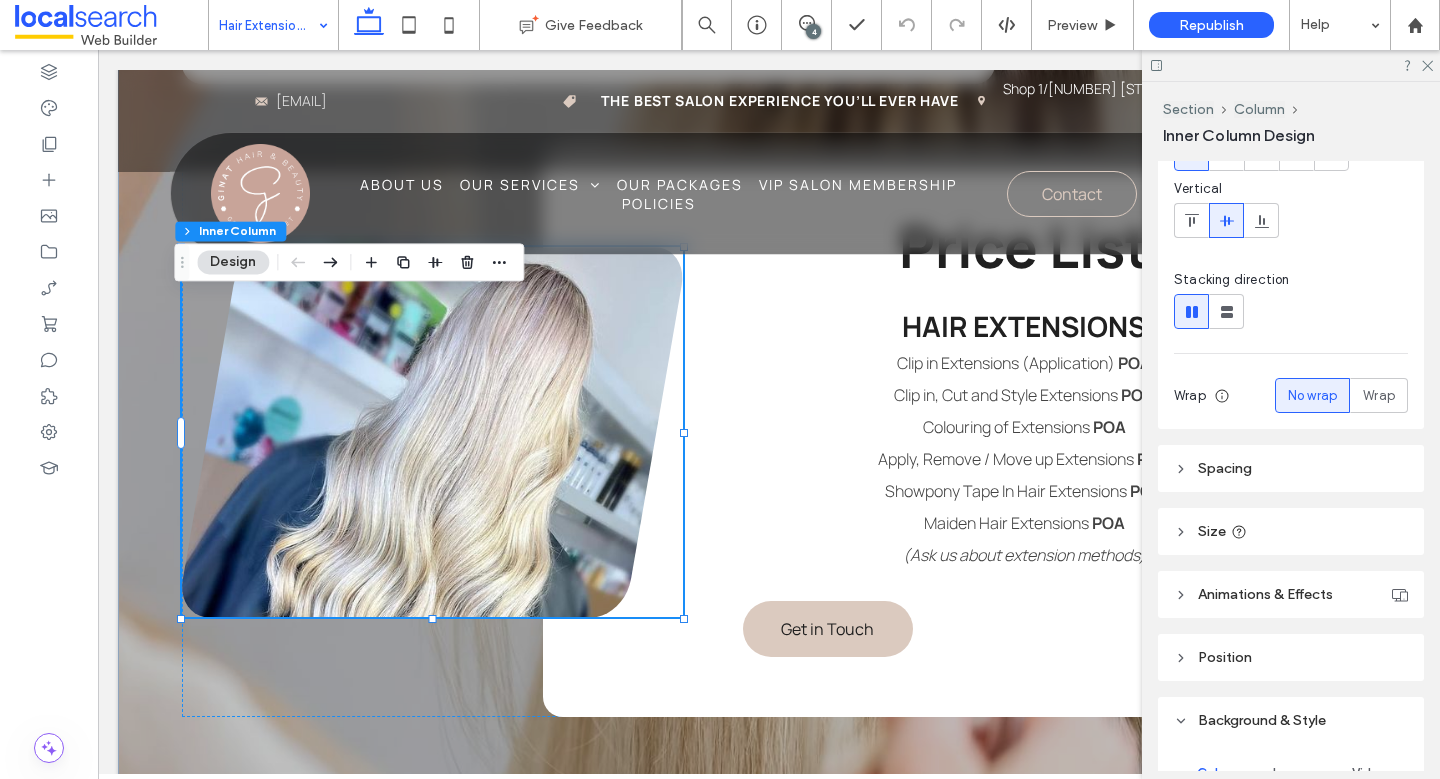 click at bounding box center (432, 432) 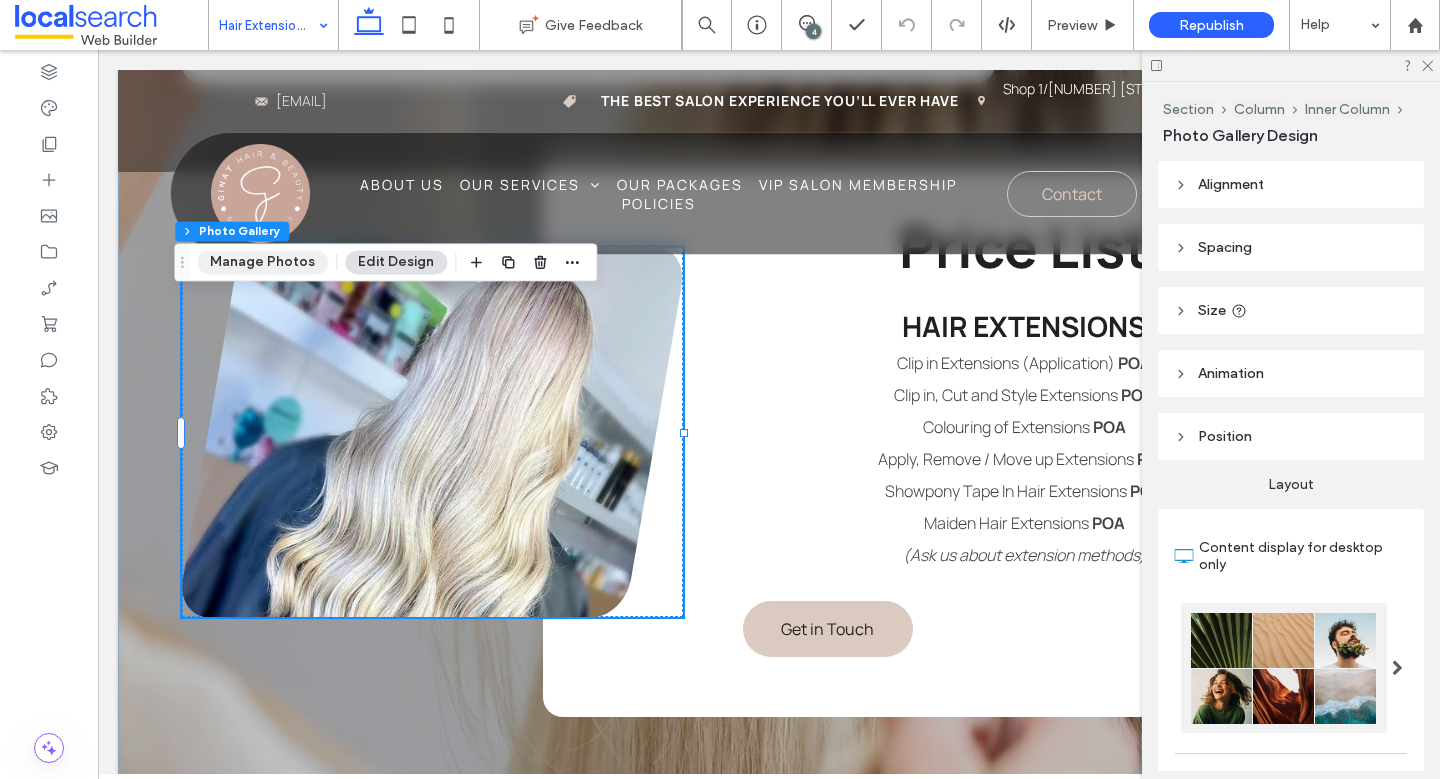 click on "Manage Photos" at bounding box center [262, 262] 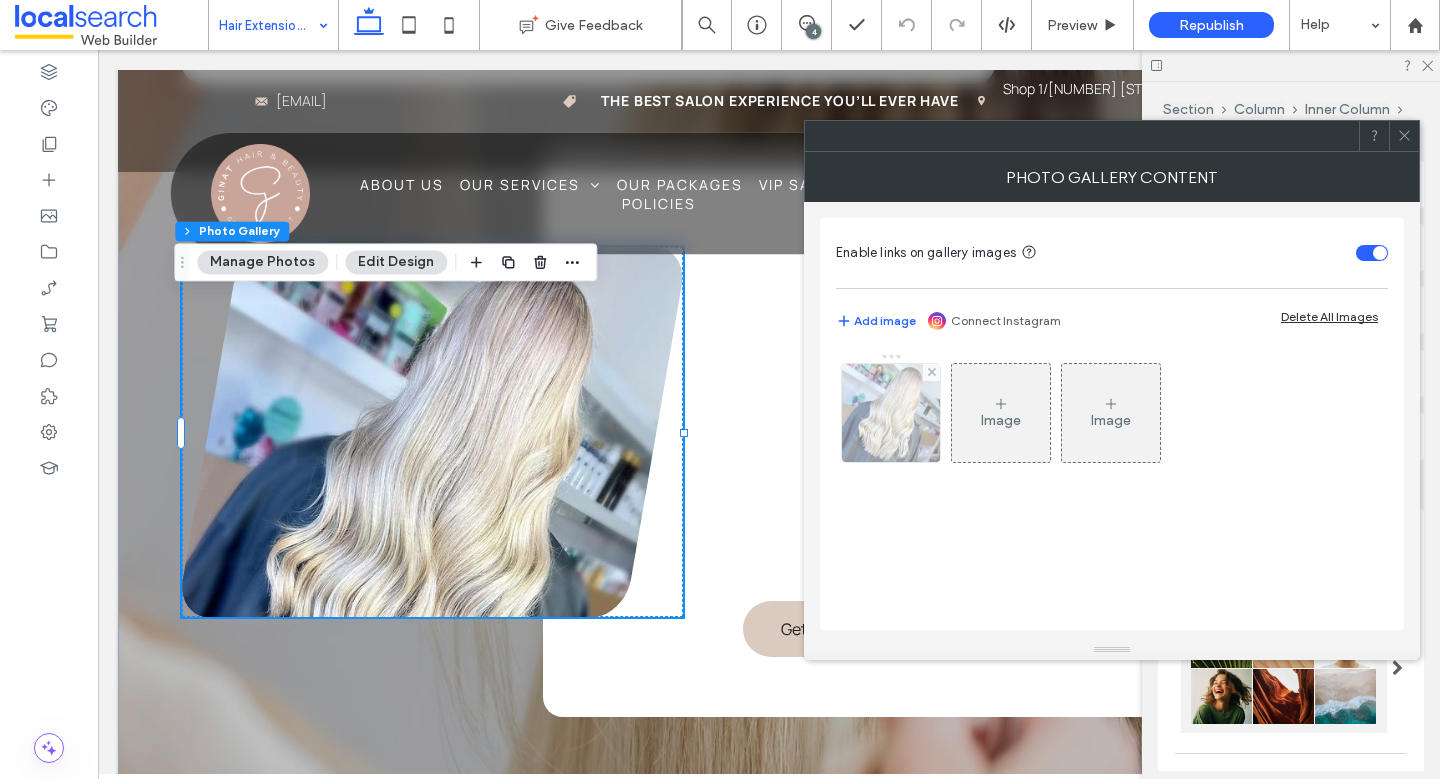 click at bounding box center (891, 413) 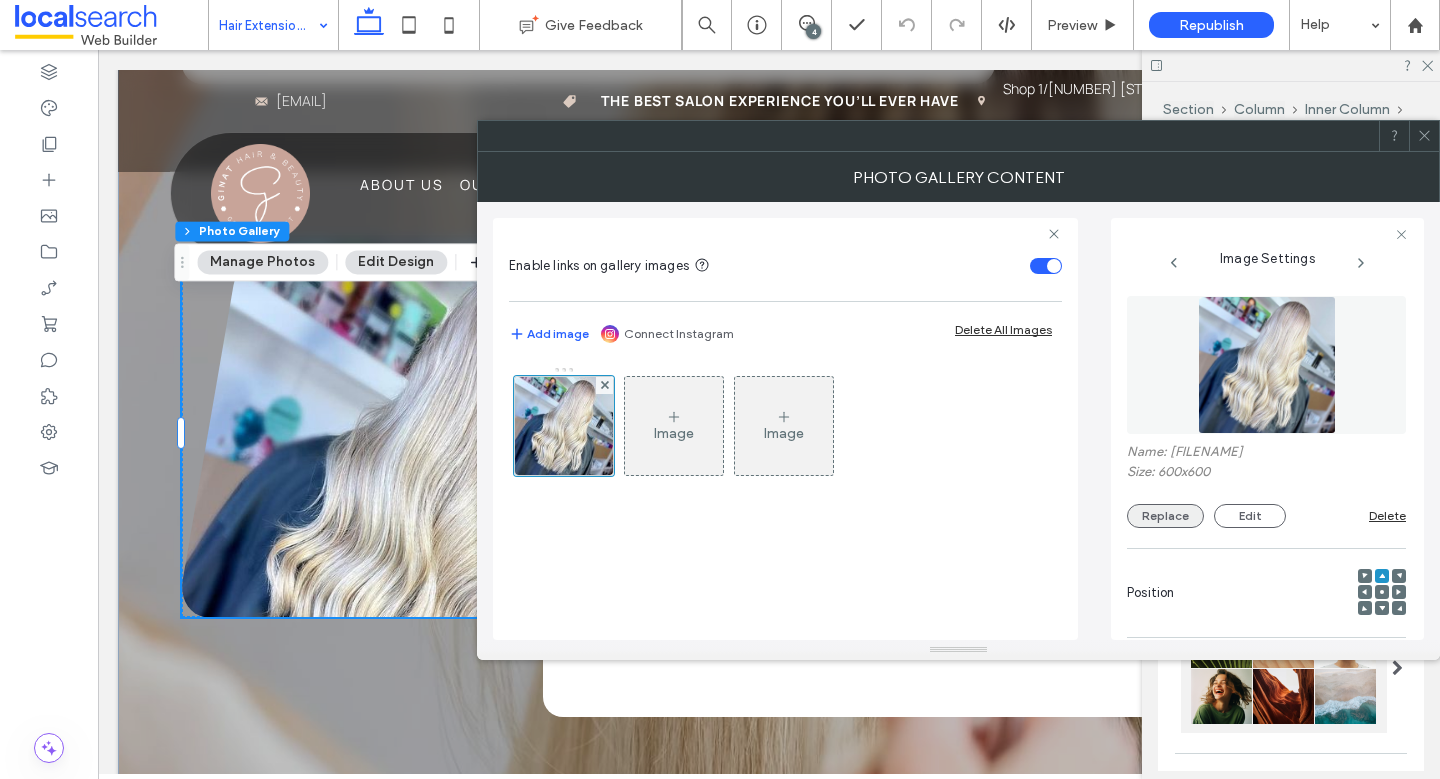 click on "Replace" at bounding box center [1165, 516] 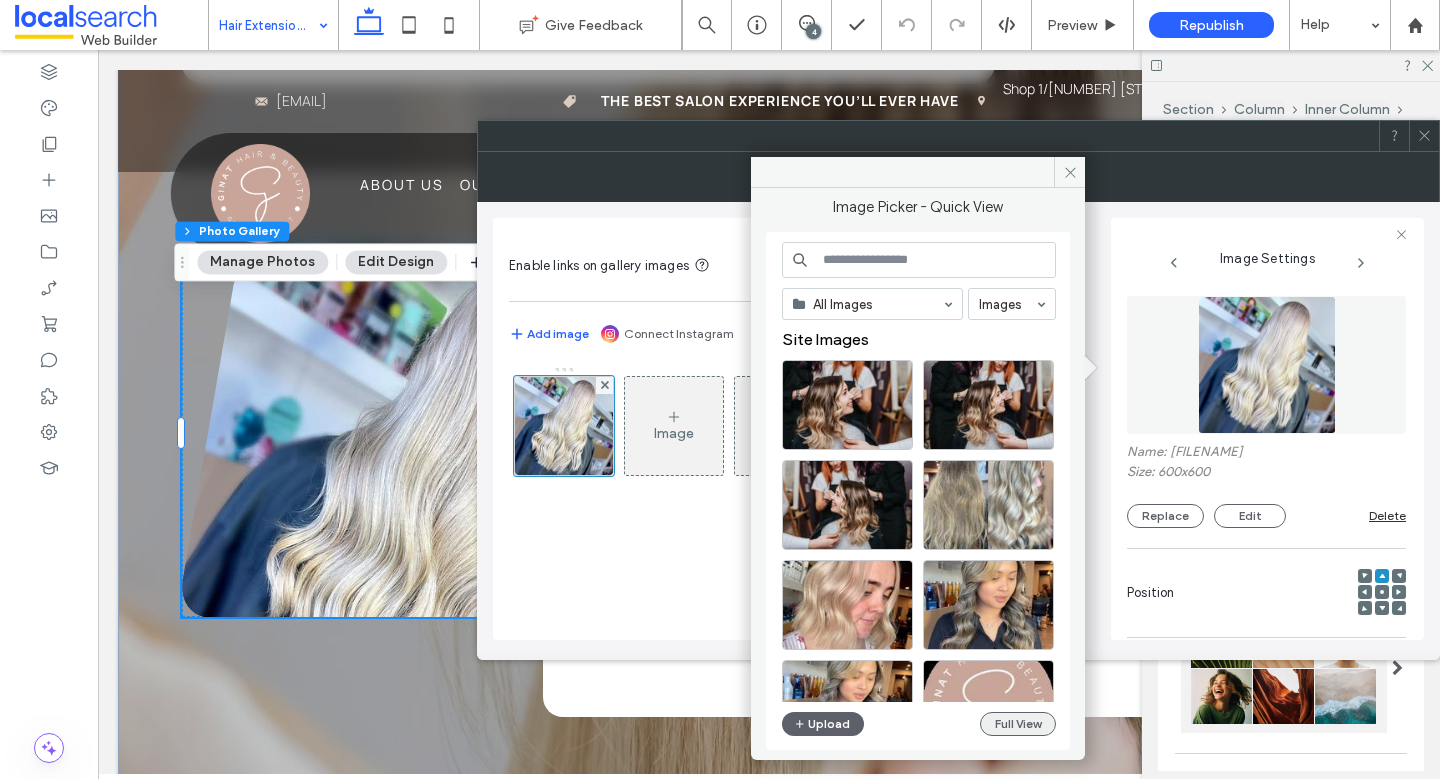 click on "Full View" at bounding box center (1018, 724) 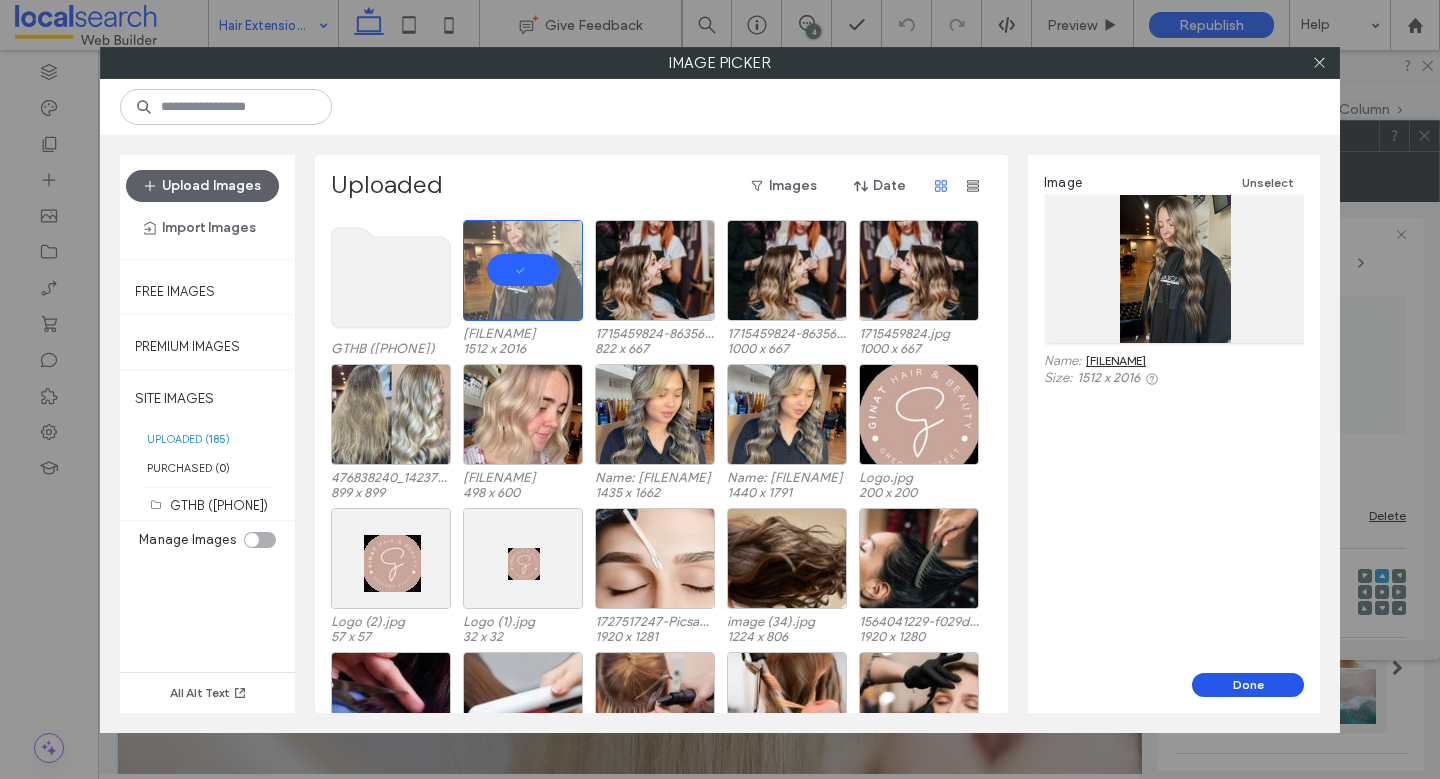click on "Done" at bounding box center (1248, 685) 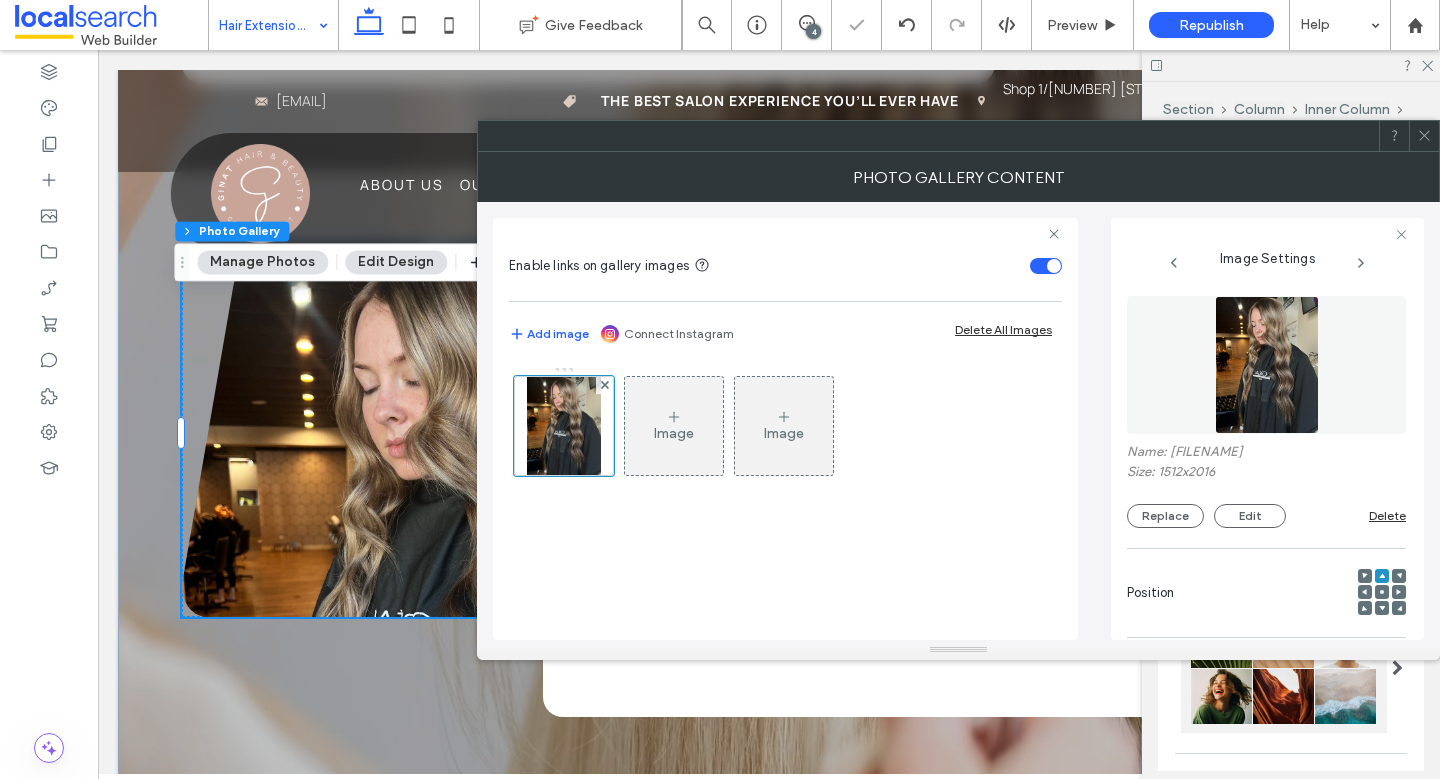 click at bounding box center [1382, 592] 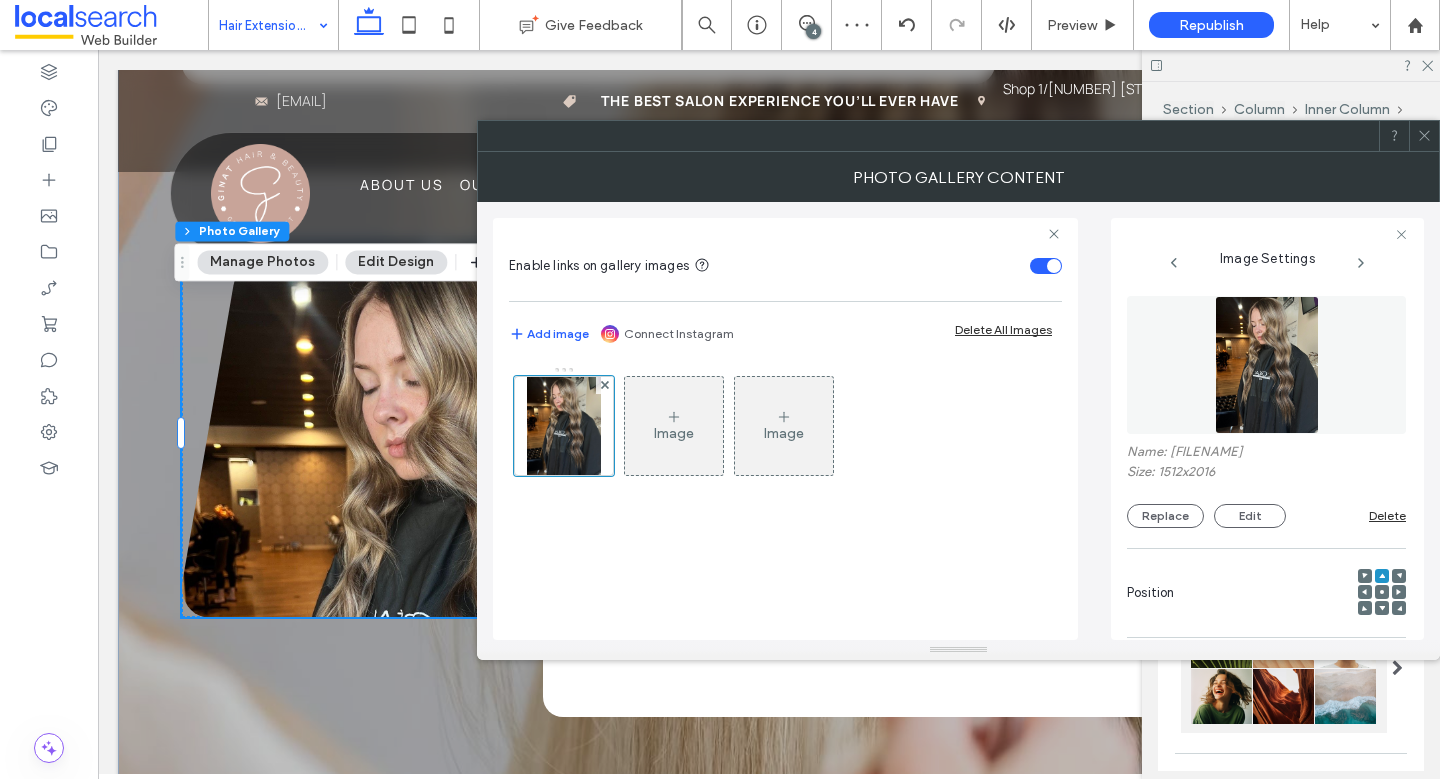 click at bounding box center [1382, 592] 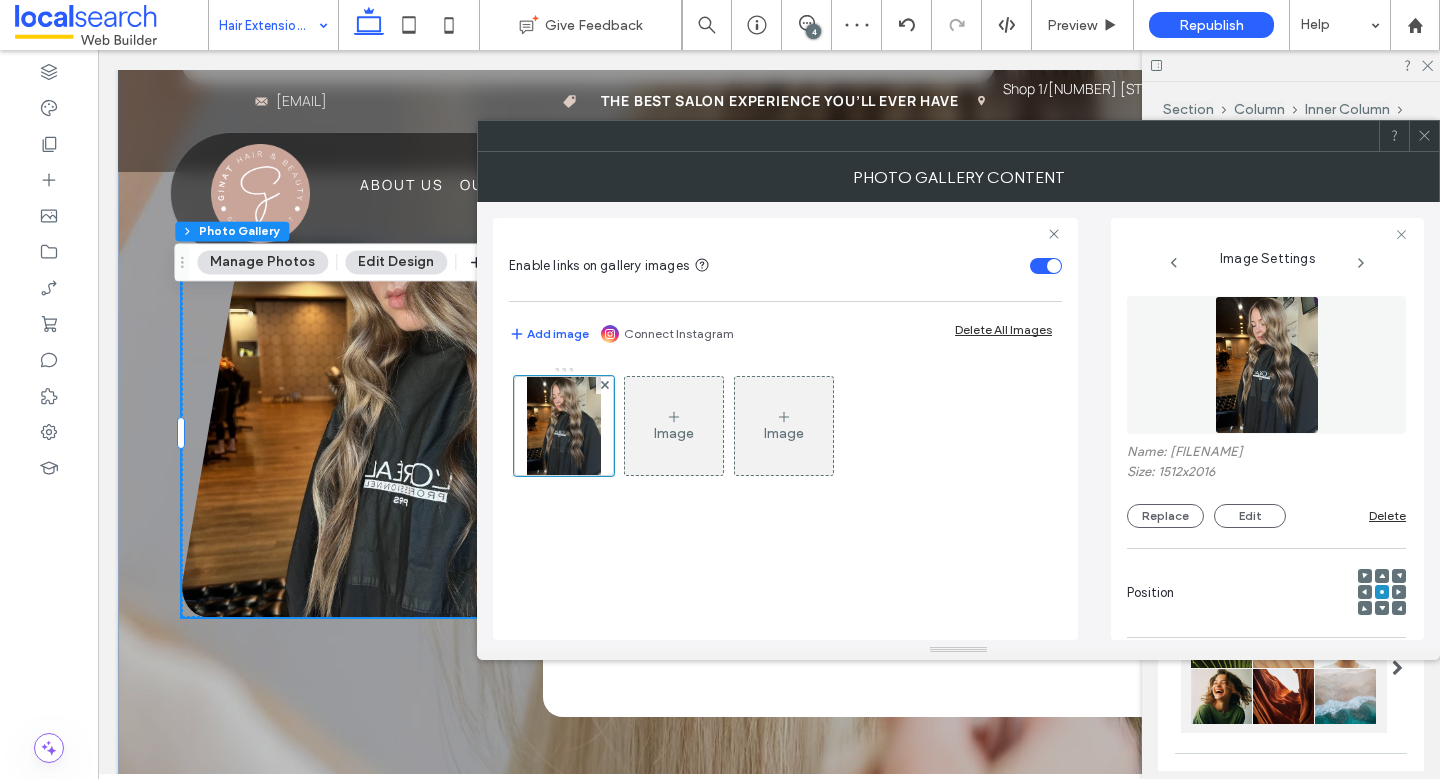 click 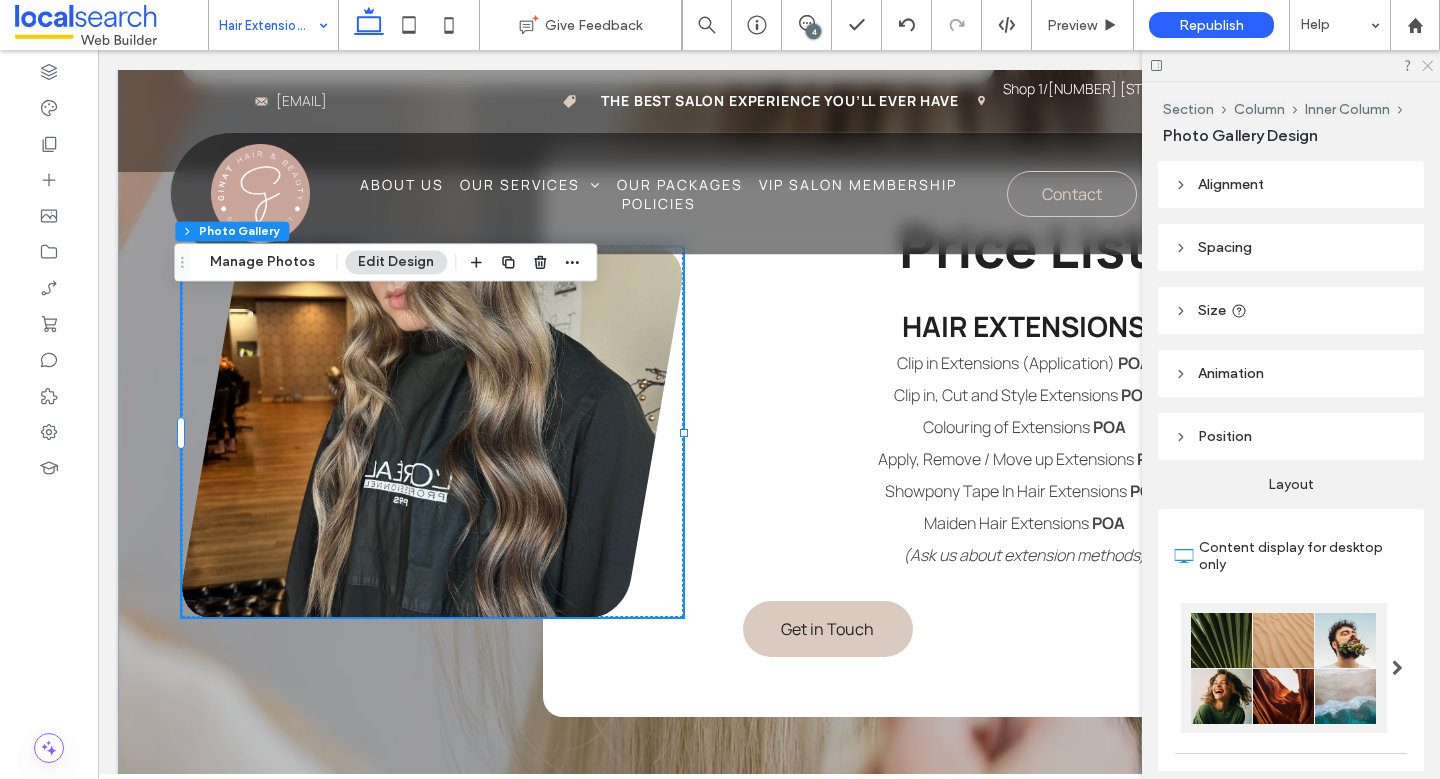 click 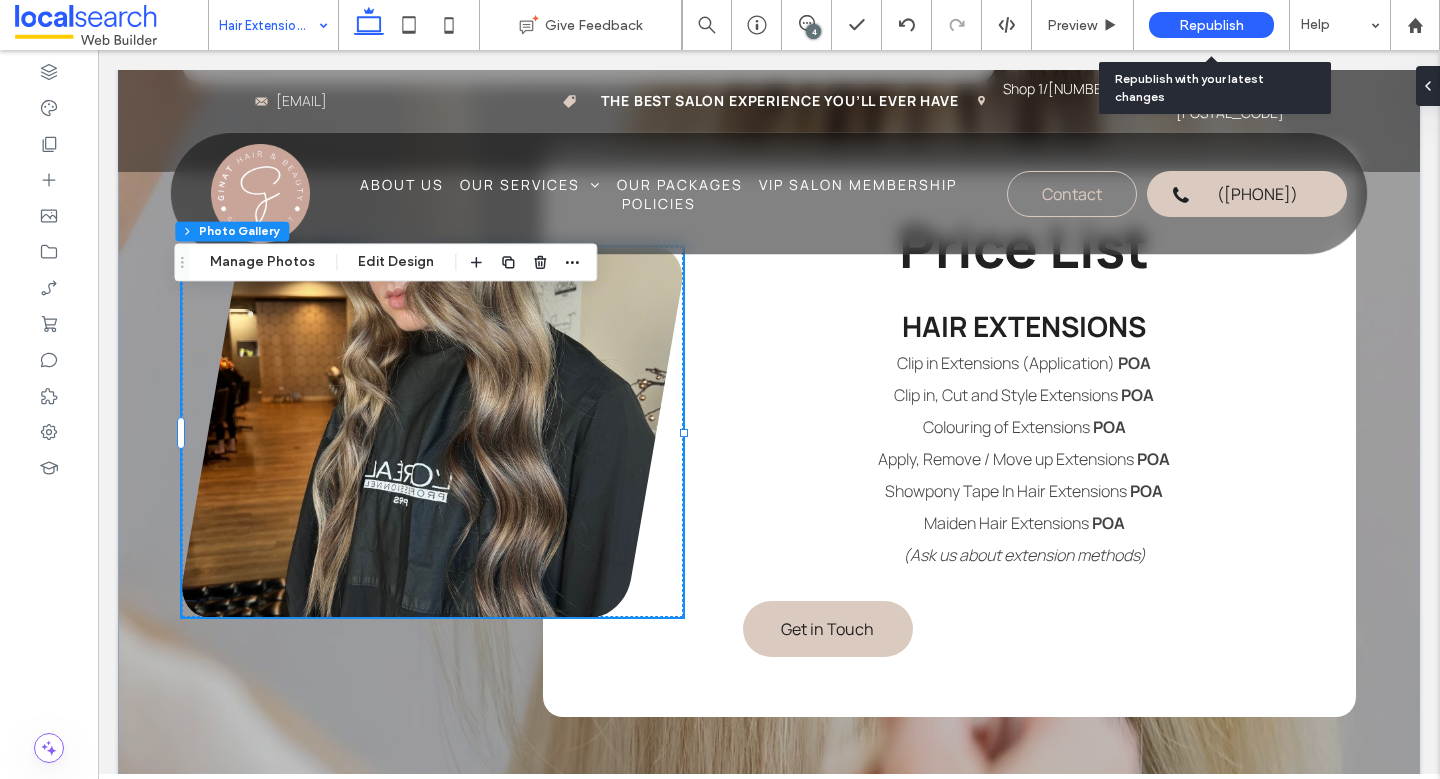 click on "Republish" at bounding box center (1211, 25) 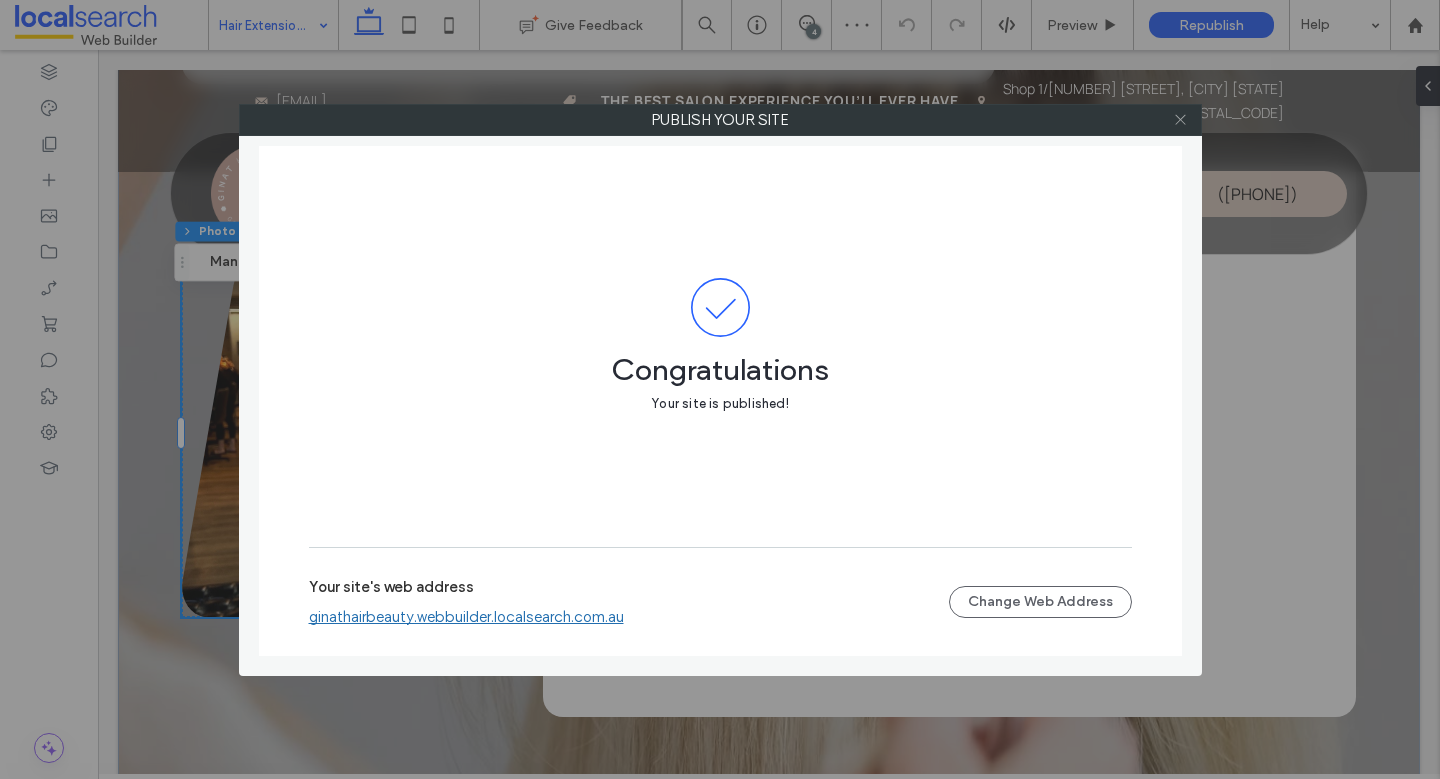 click 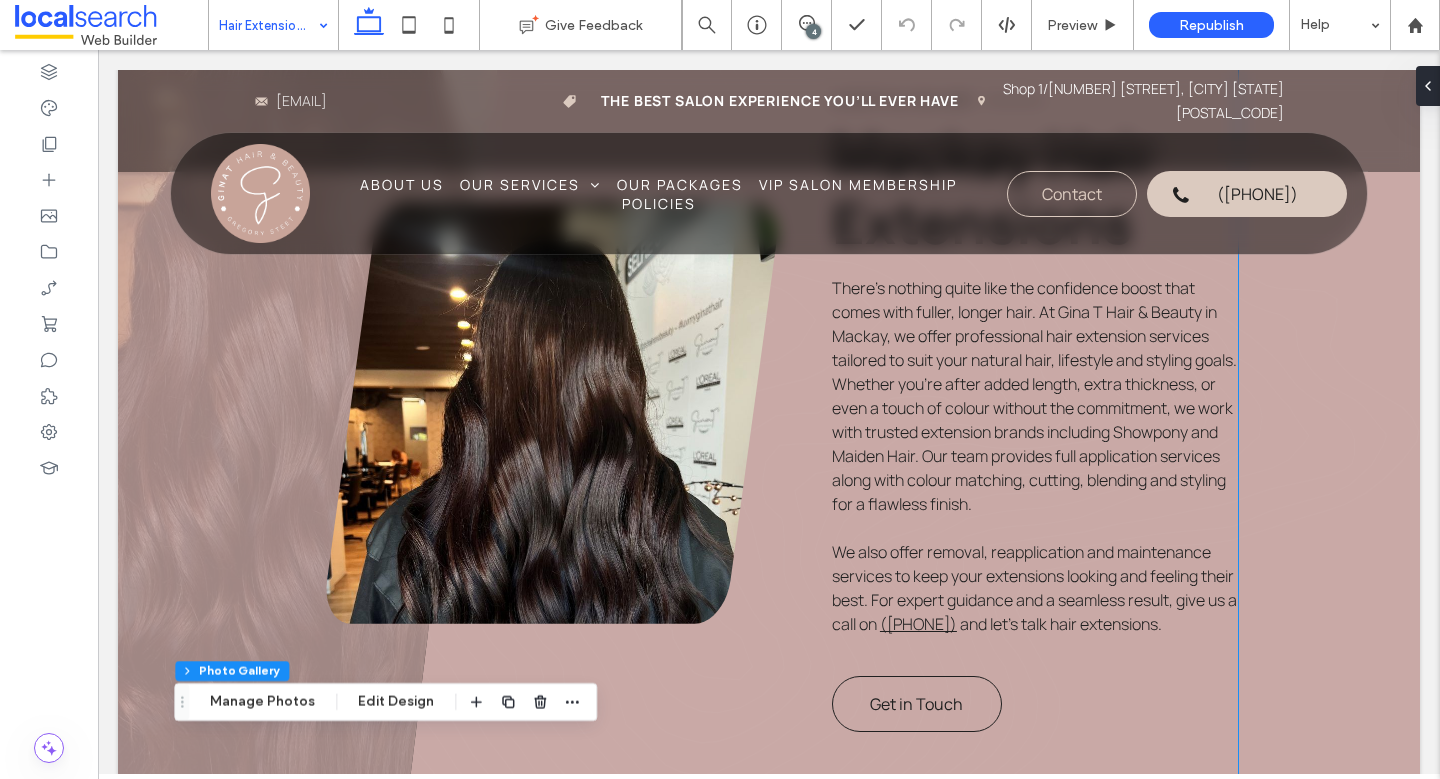 scroll, scrollTop: 687, scrollLeft: 0, axis: vertical 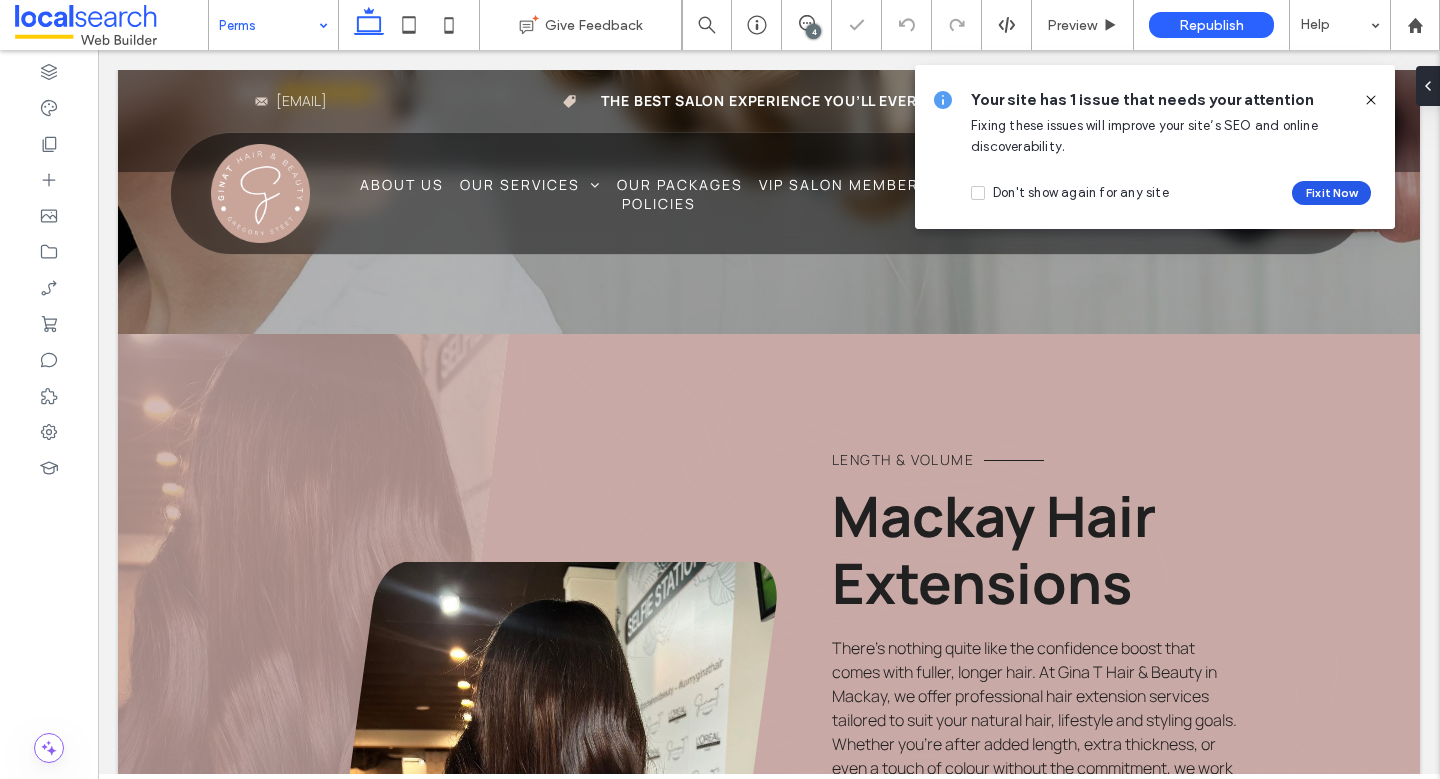 click on "Fix it Now" at bounding box center [1331, 193] 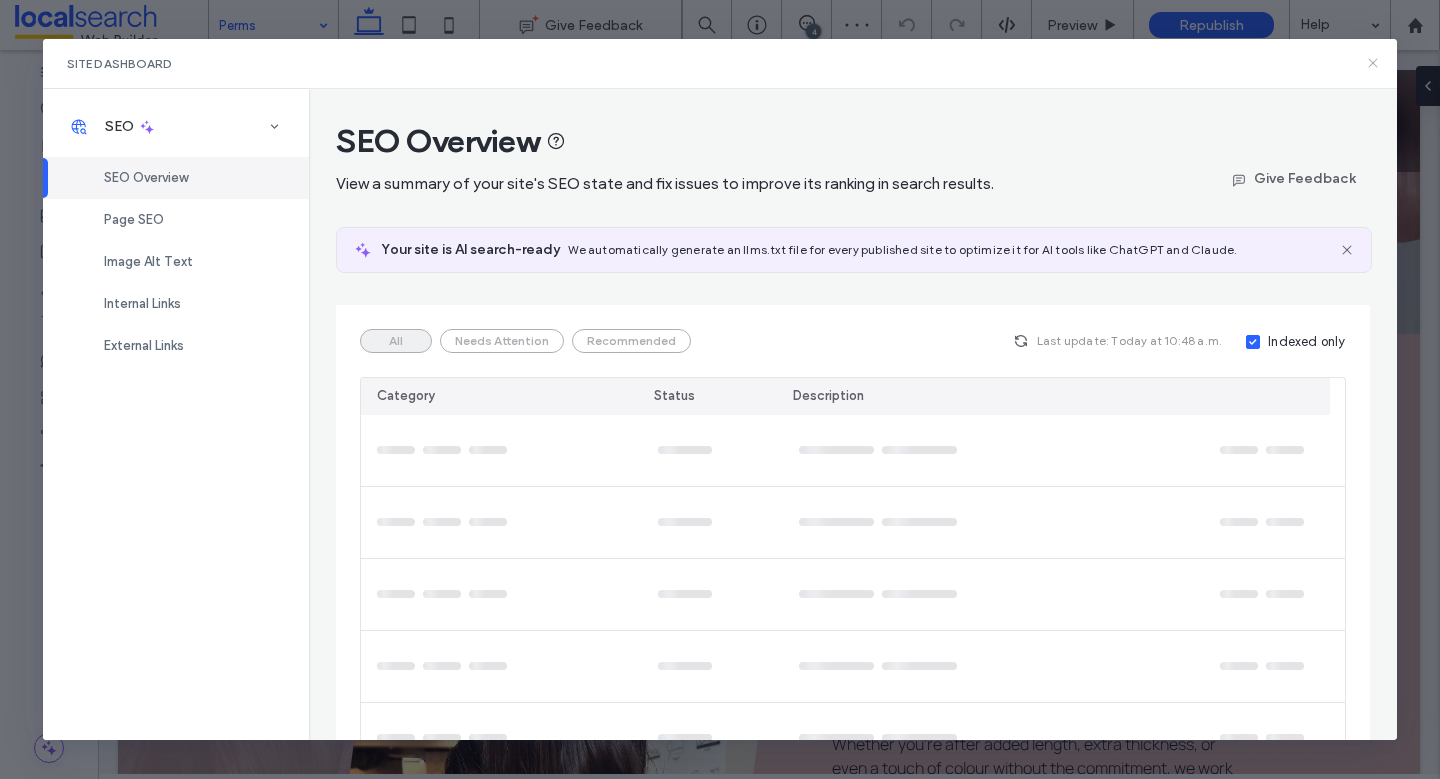 click 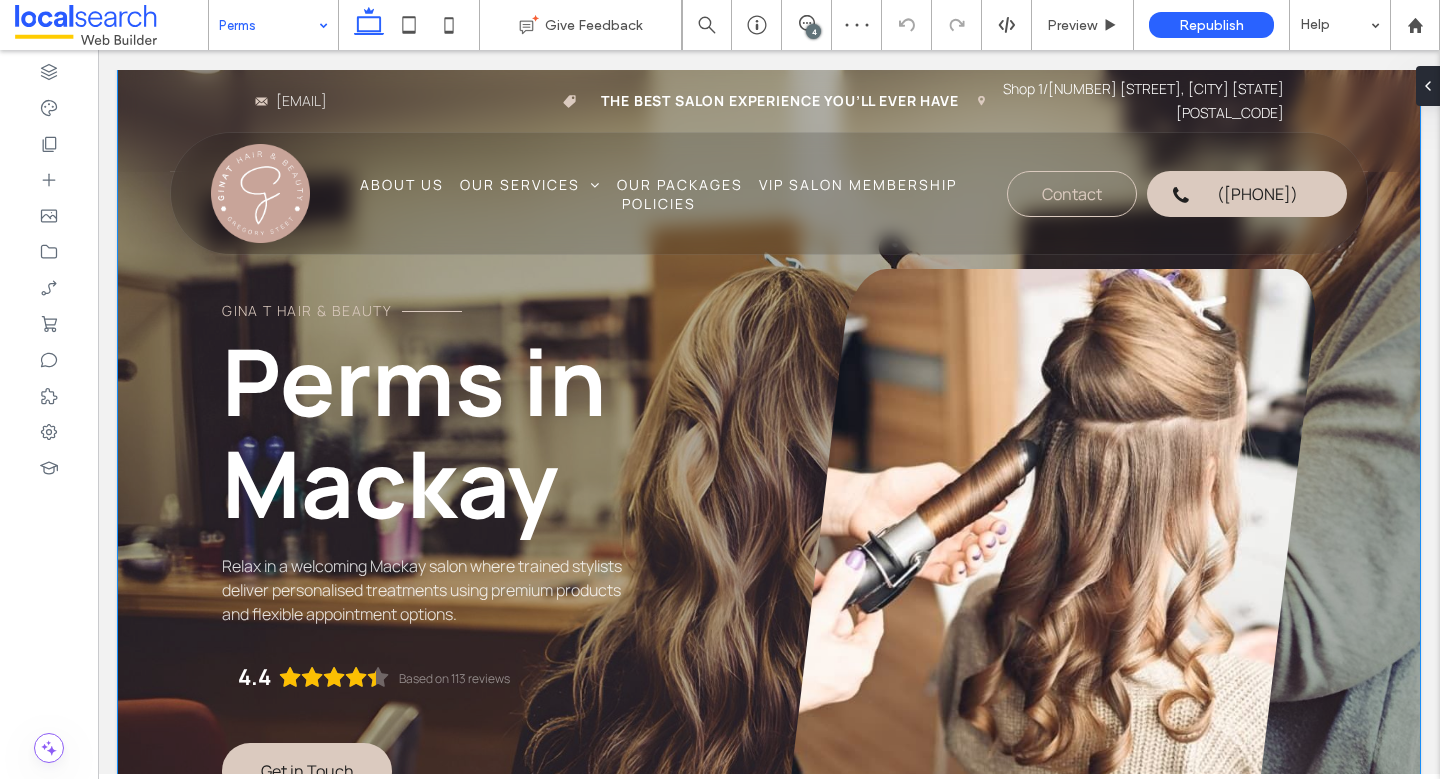 scroll, scrollTop: 0, scrollLeft: 0, axis: both 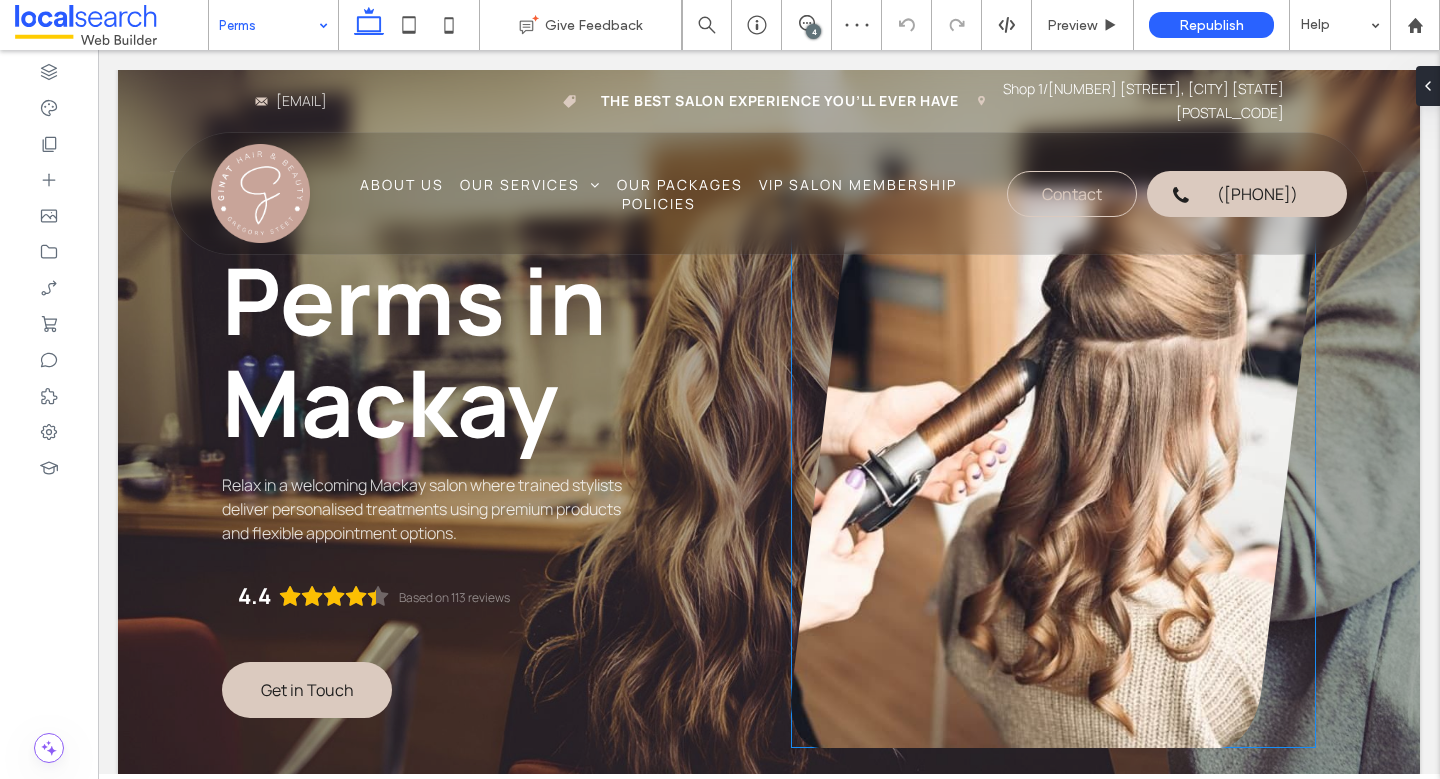 click at bounding box center (1053, 468) 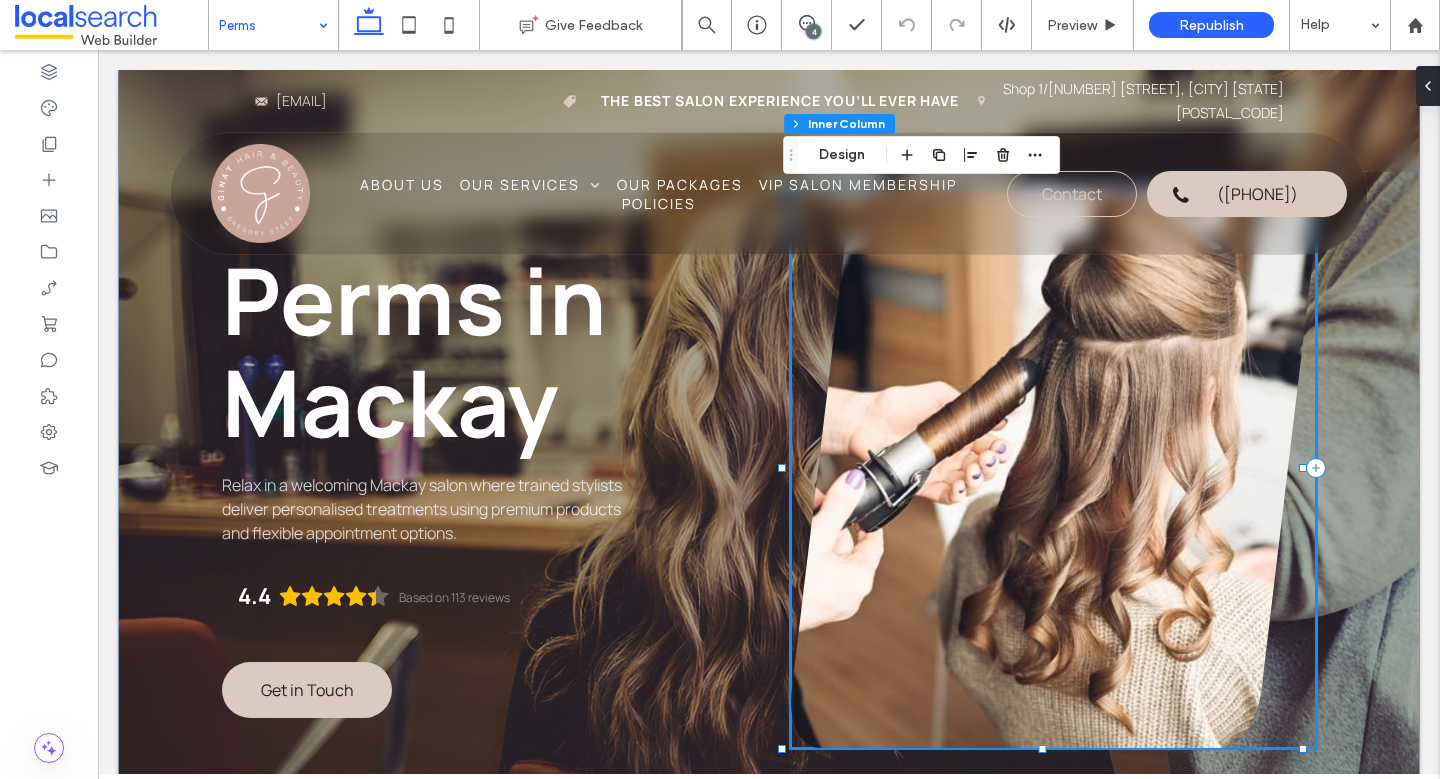 click at bounding box center [1053, 468] 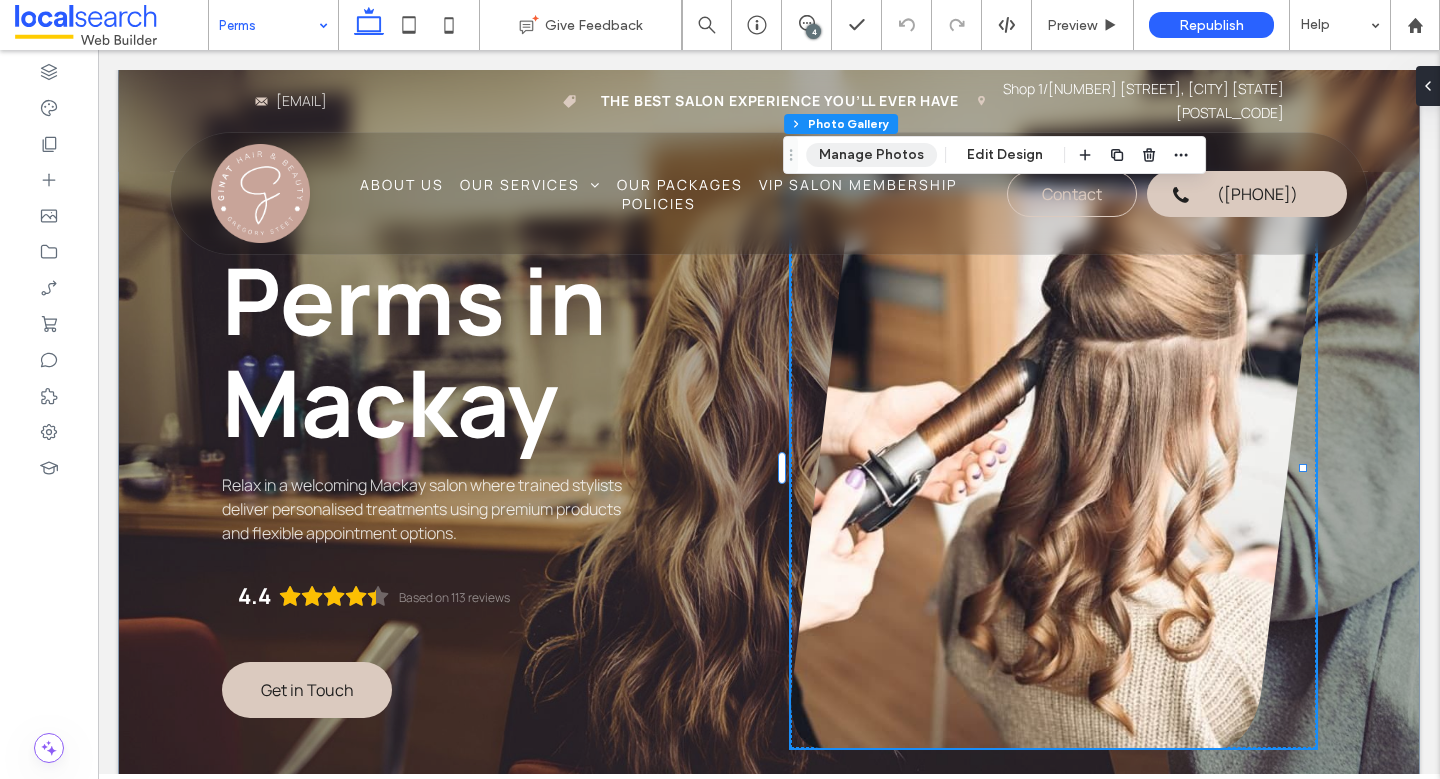 click on "Manage Photos" at bounding box center (871, 155) 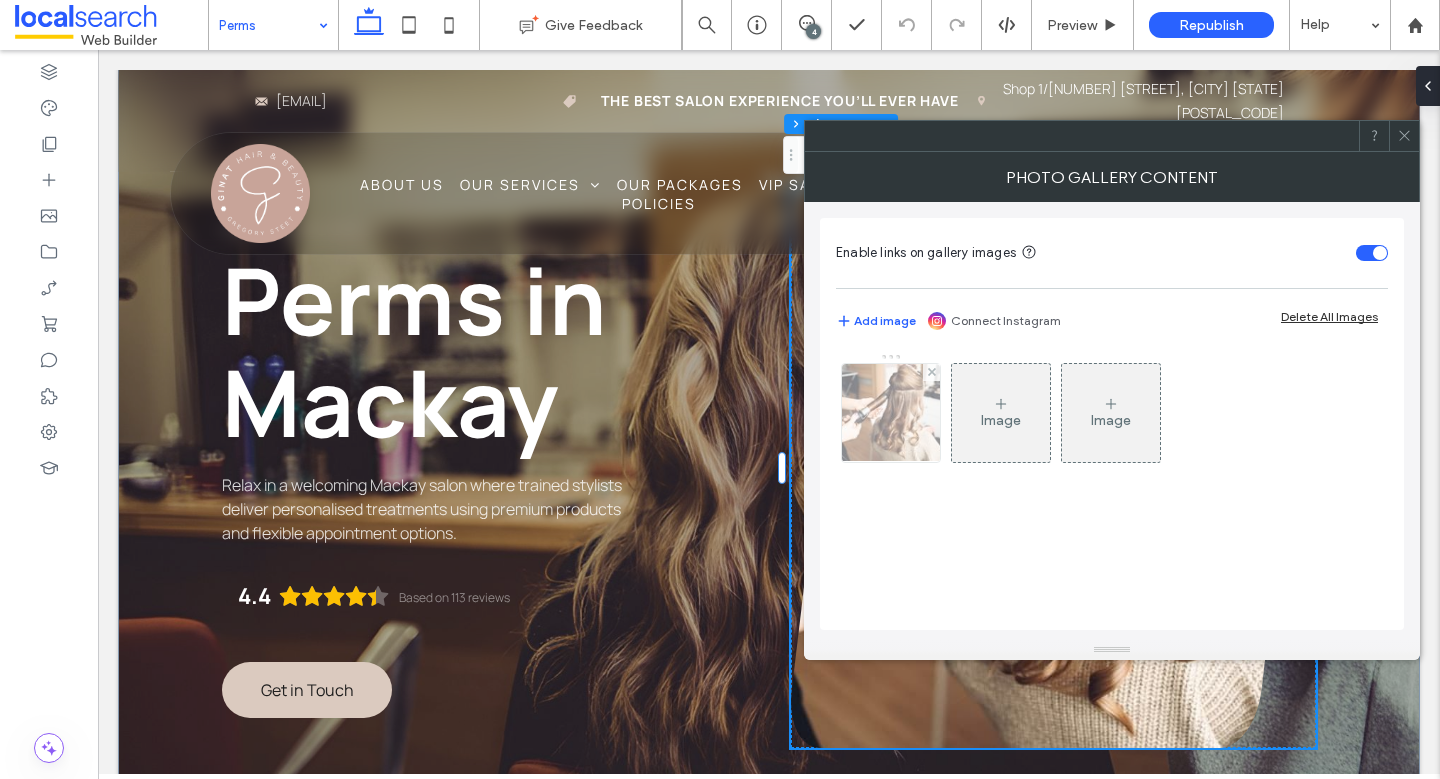 click at bounding box center (891, 413) 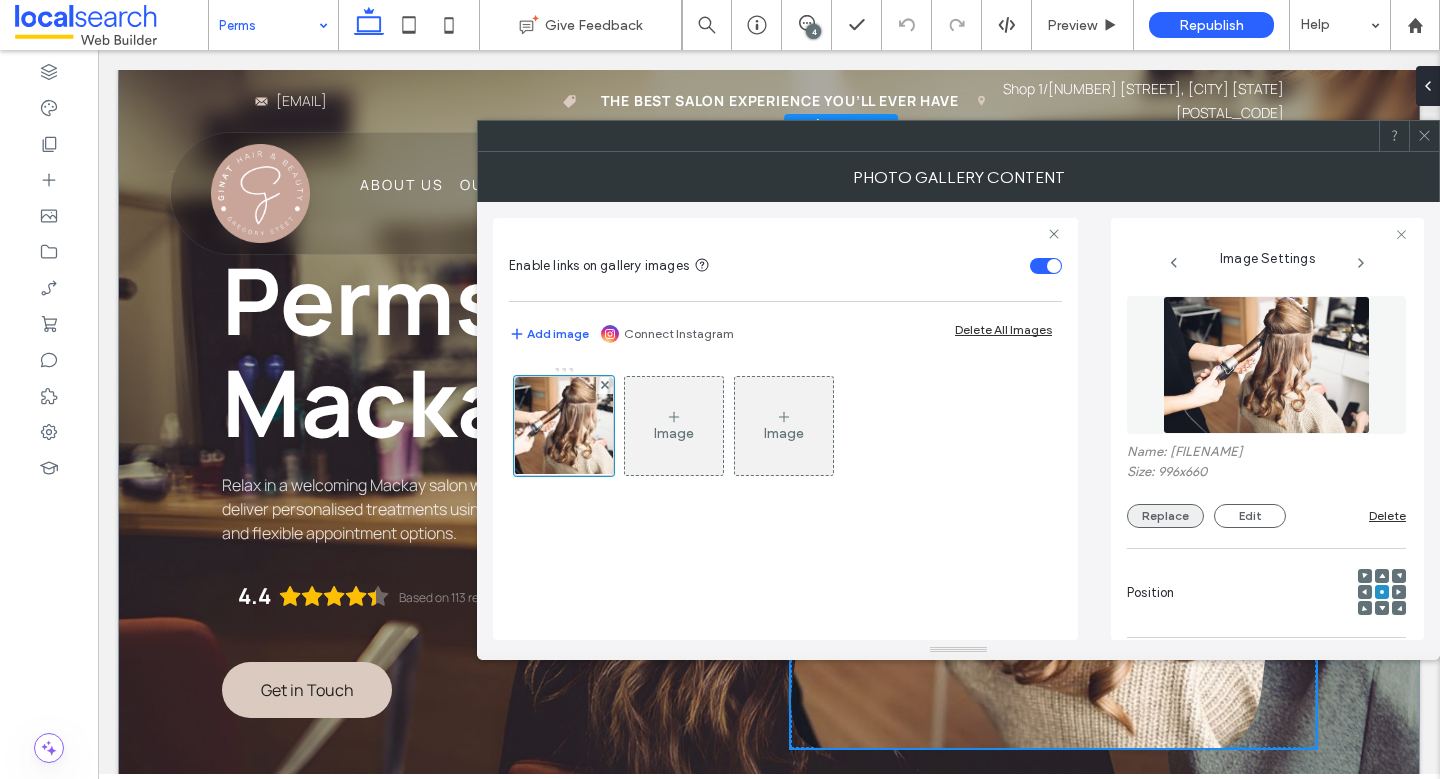 click on "Replace" at bounding box center [1165, 516] 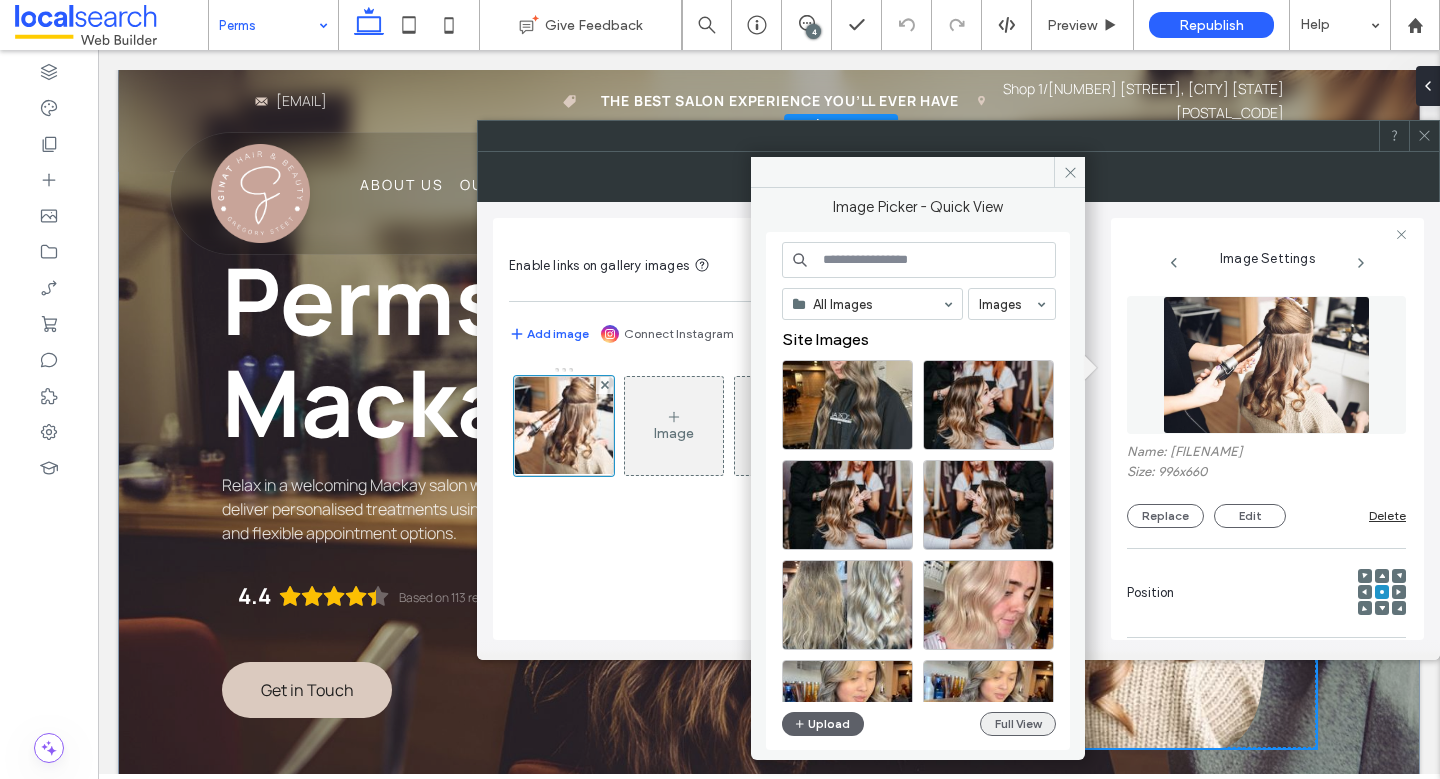 click on "Full View" at bounding box center (1018, 724) 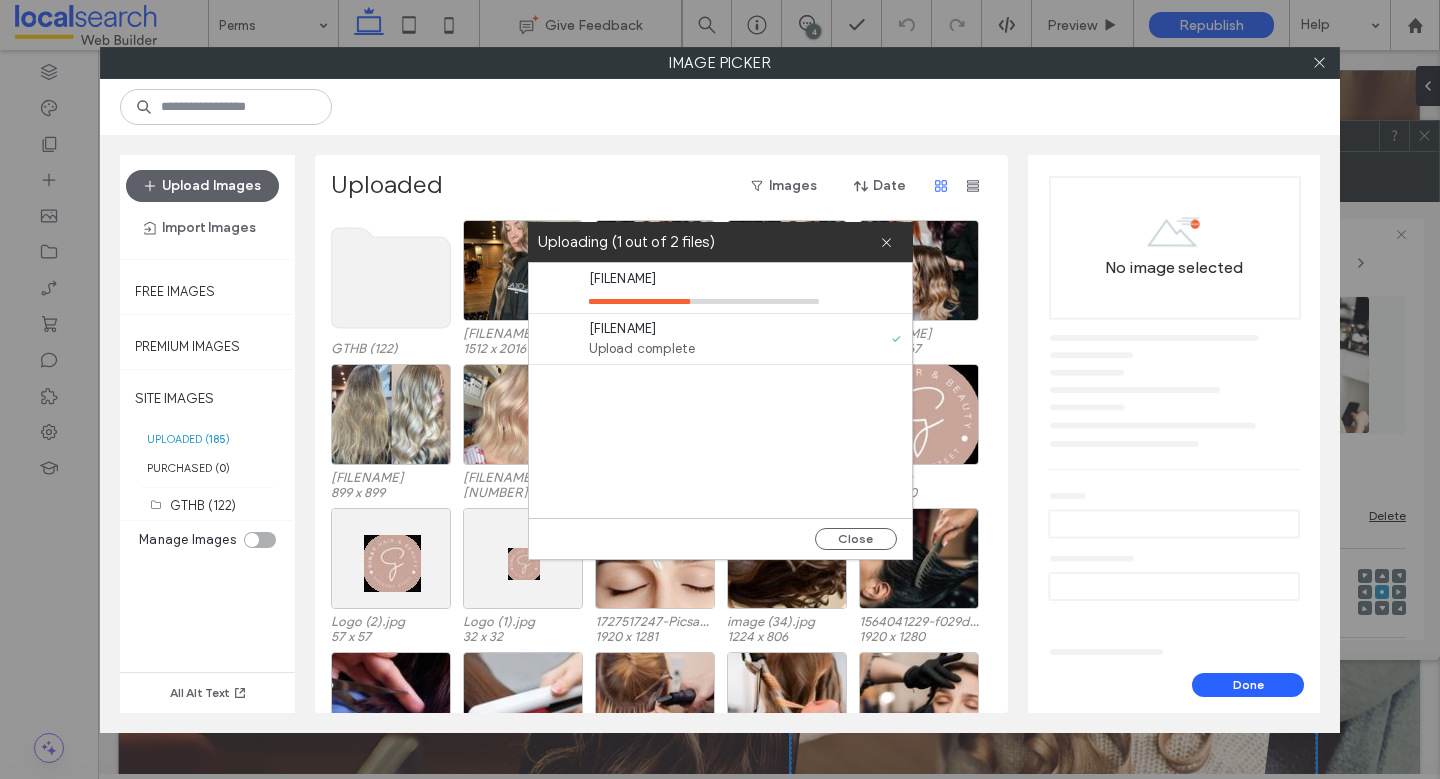 scroll, scrollTop: 112, scrollLeft: 0, axis: vertical 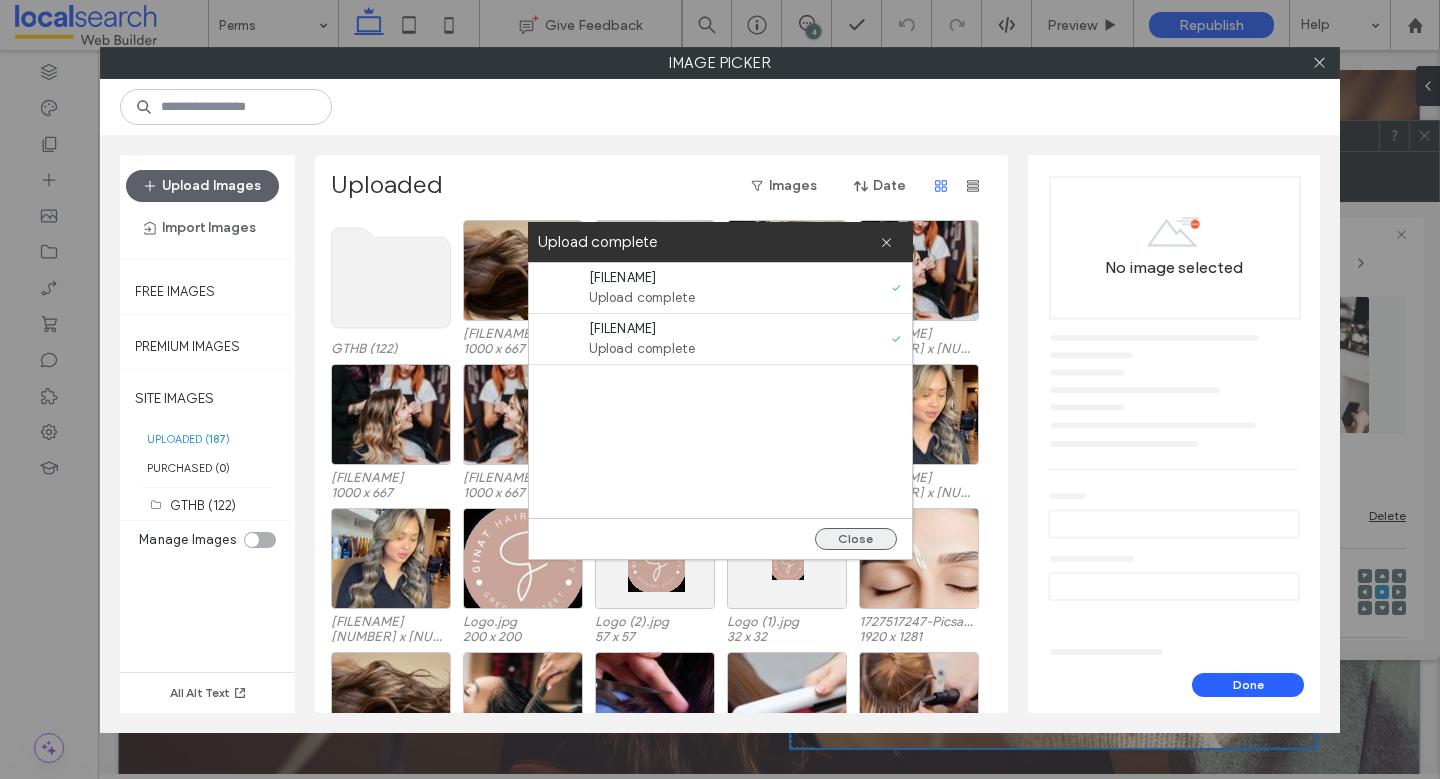 click on "Close" at bounding box center (856, 539) 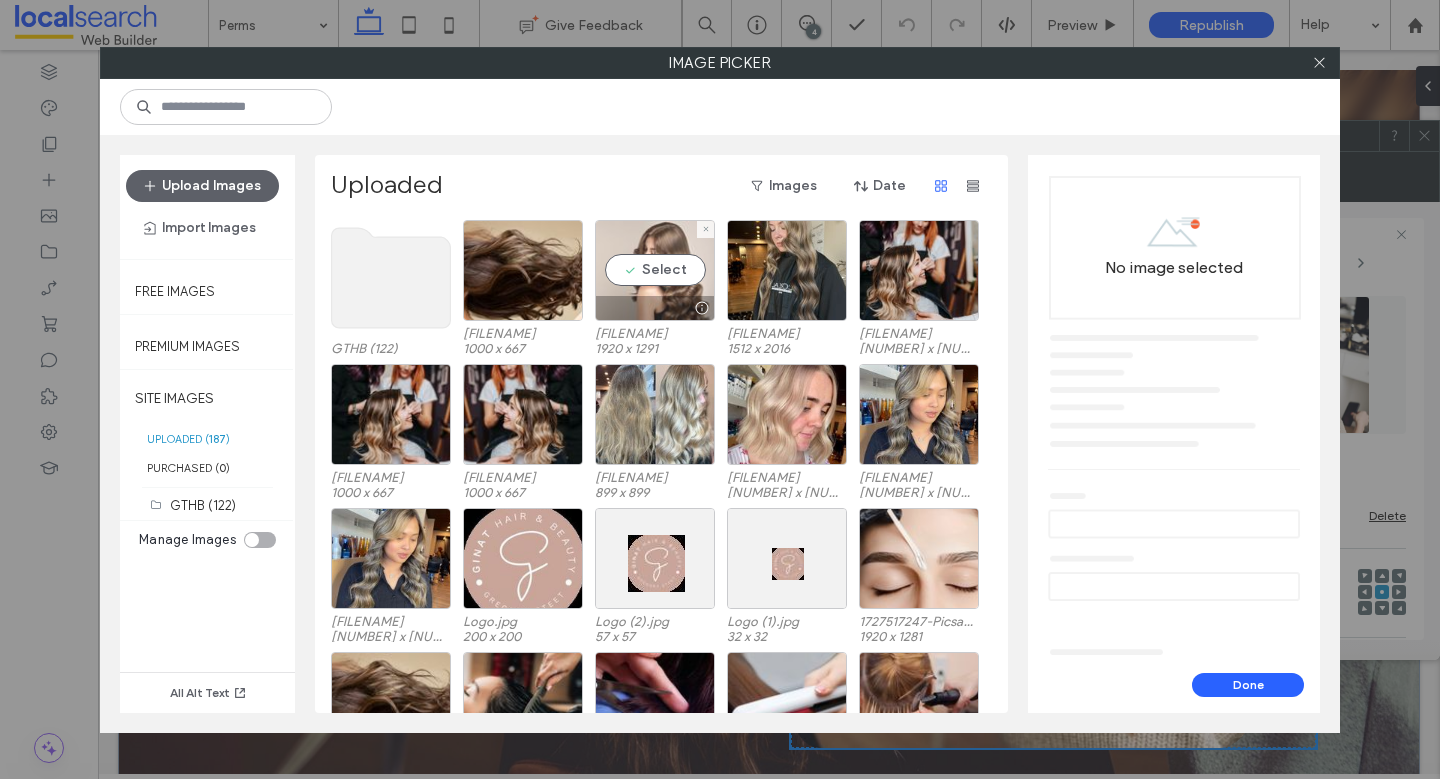 click on "Select" at bounding box center [655, 270] 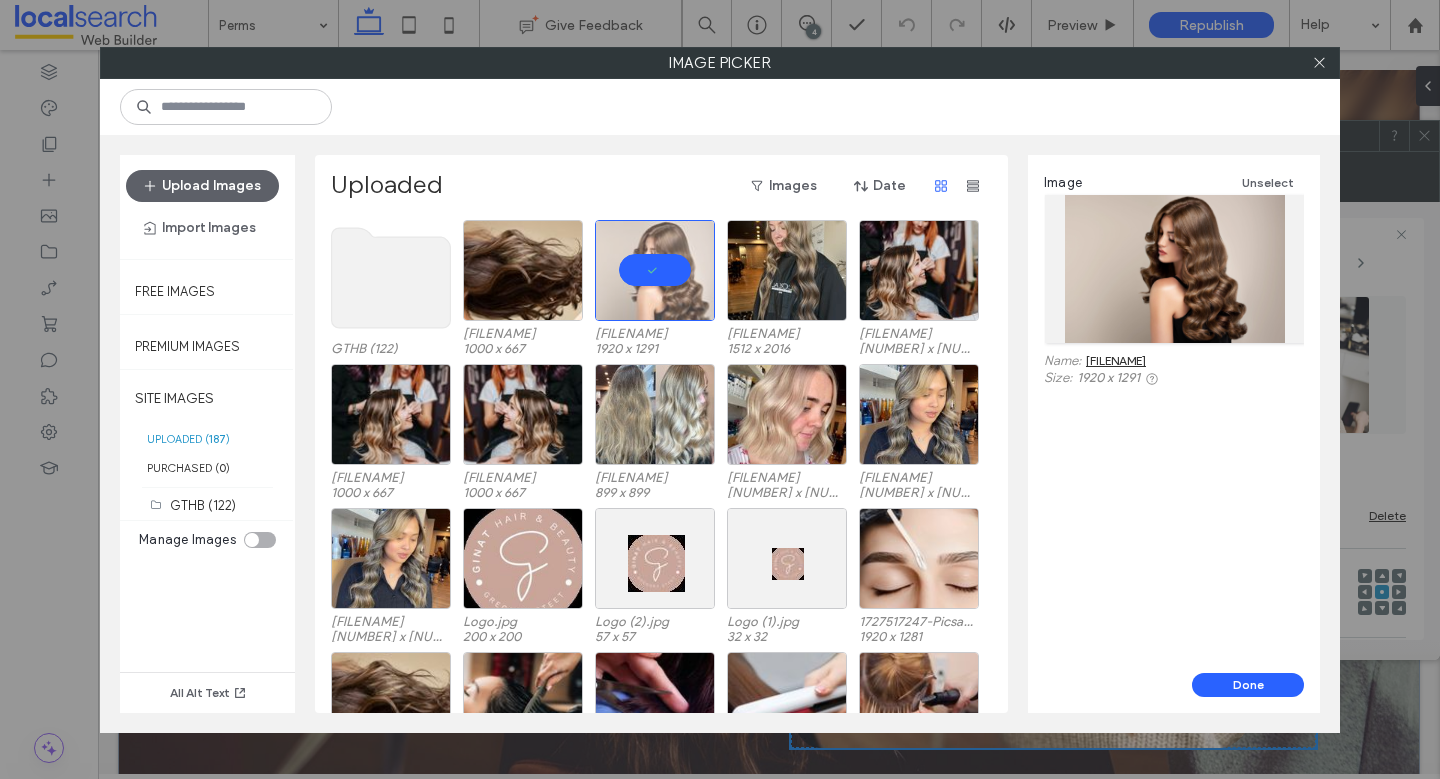 click on "Done" at bounding box center [1248, 685] 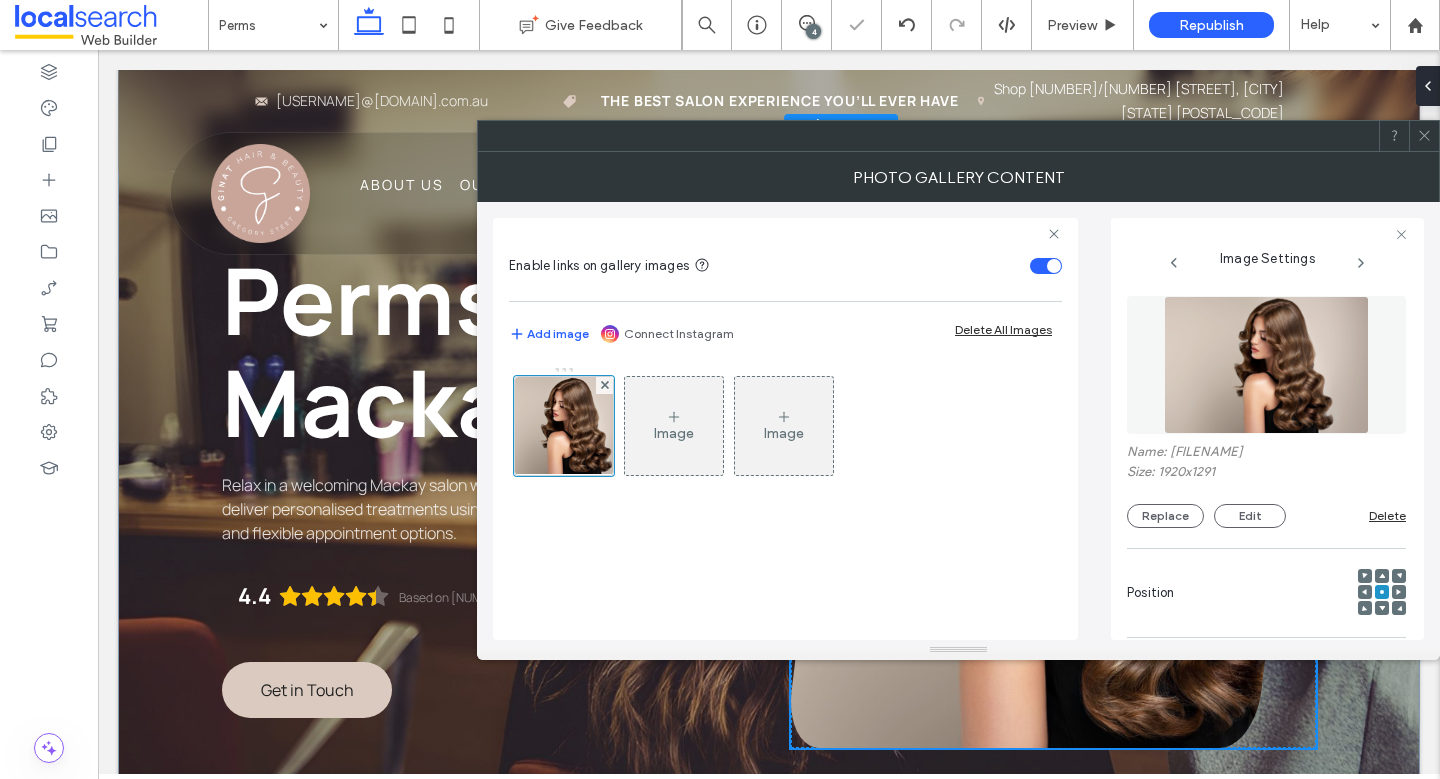 click 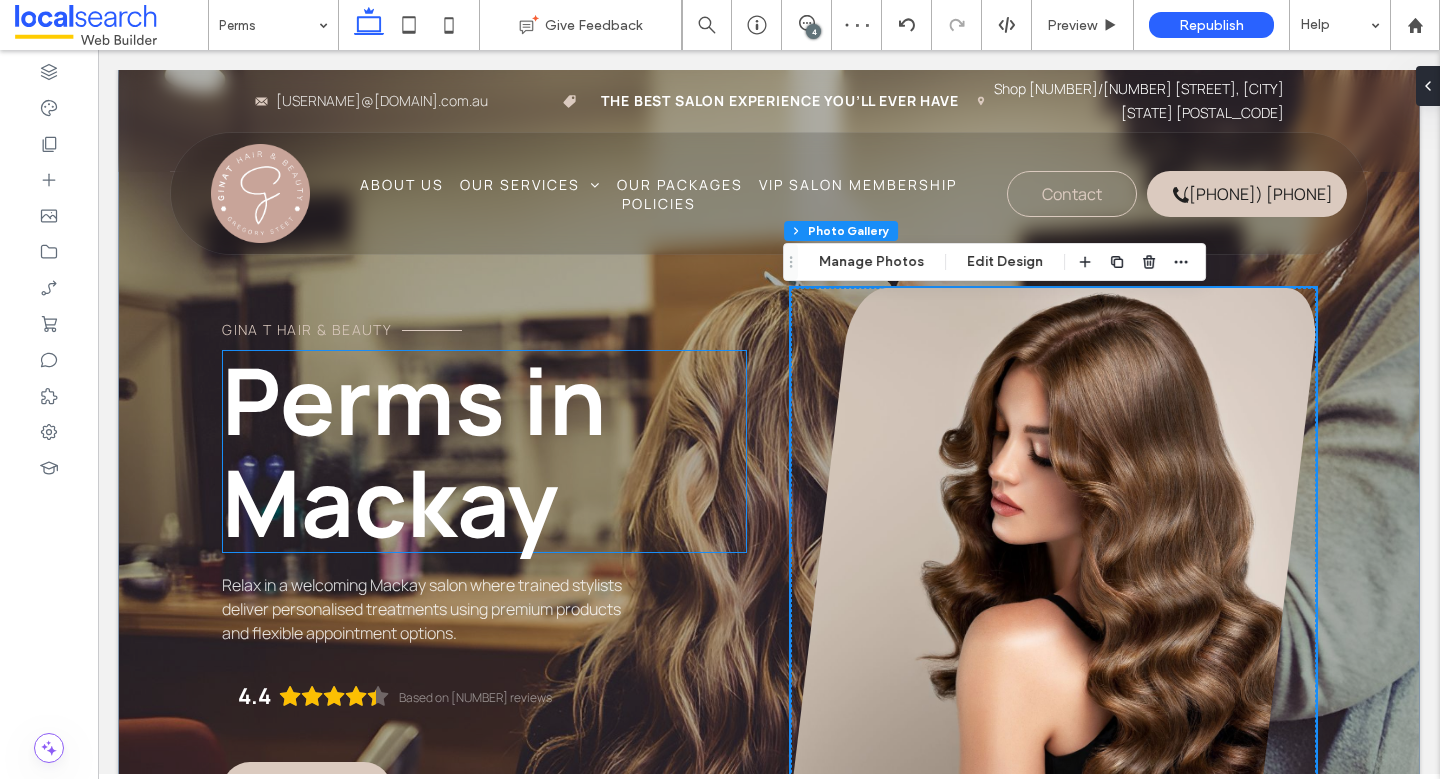 scroll, scrollTop: 0, scrollLeft: 0, axis: both 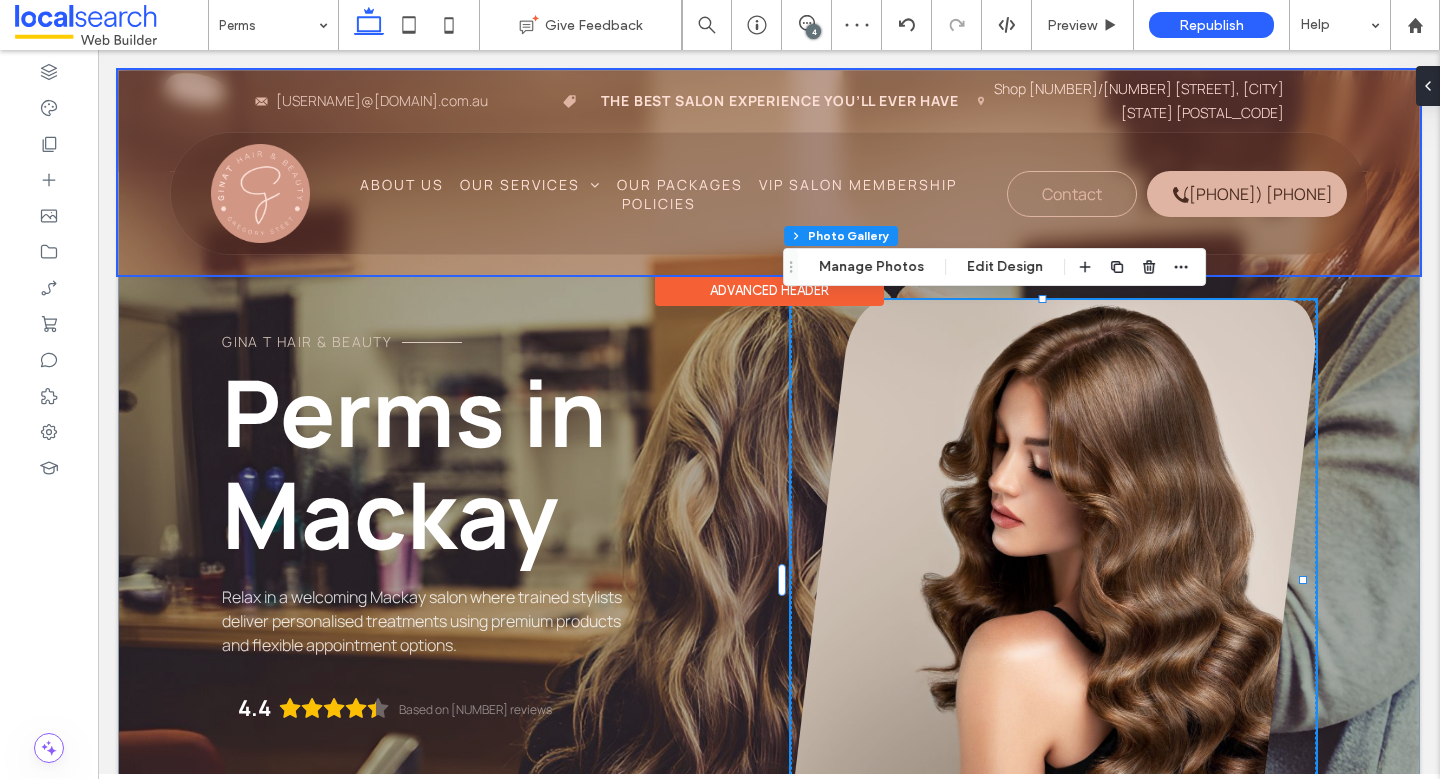 click at bounding box center [769, 172] 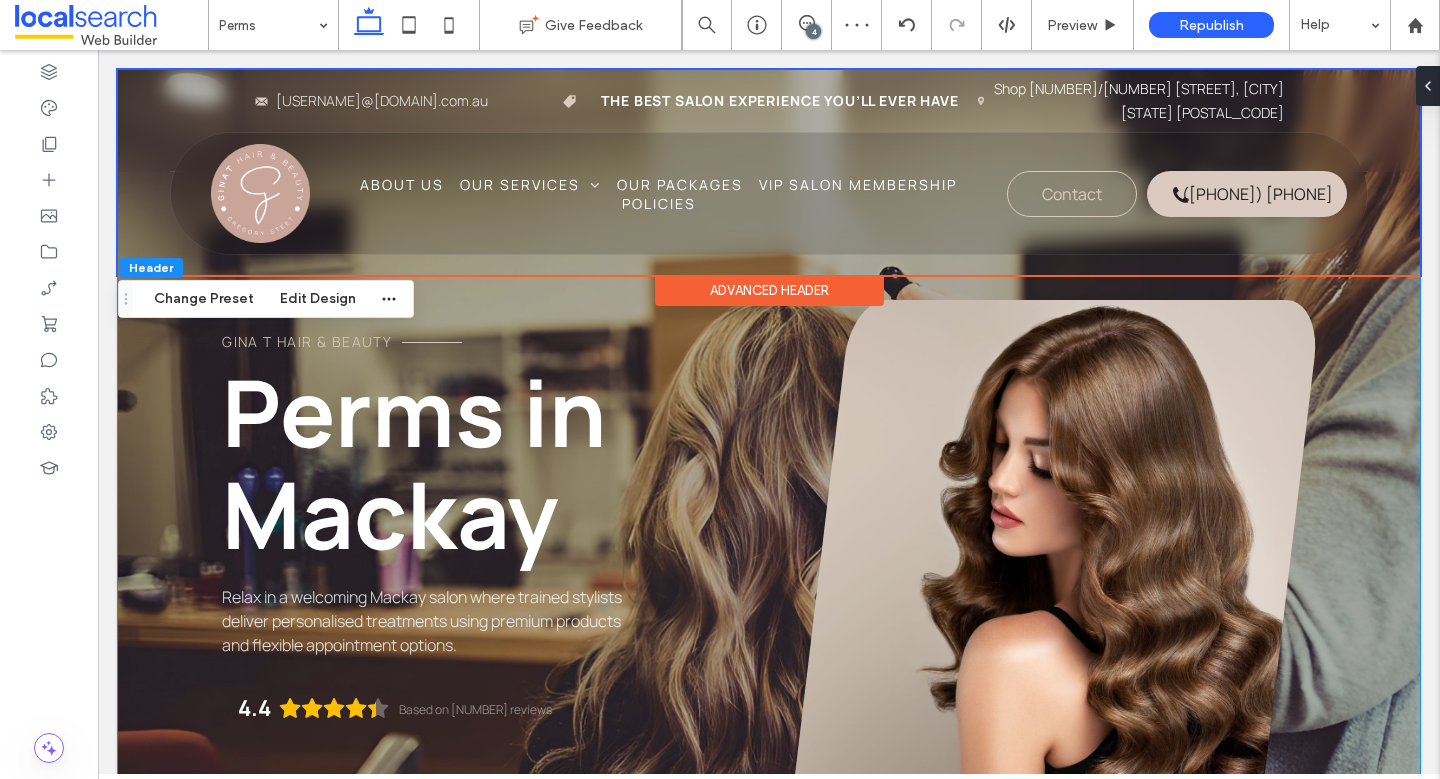 click on "gina t hair & beauty
Perms in Mackay
Relax in a welcoming Mackay salon where trained stylists deliver personalised treatments using premium products and flexible appointment options.
4.4 Based on 113 reviews
Panel only seen by widget owner
Edit widget
Views 0%" at bounding box center [769, 525] 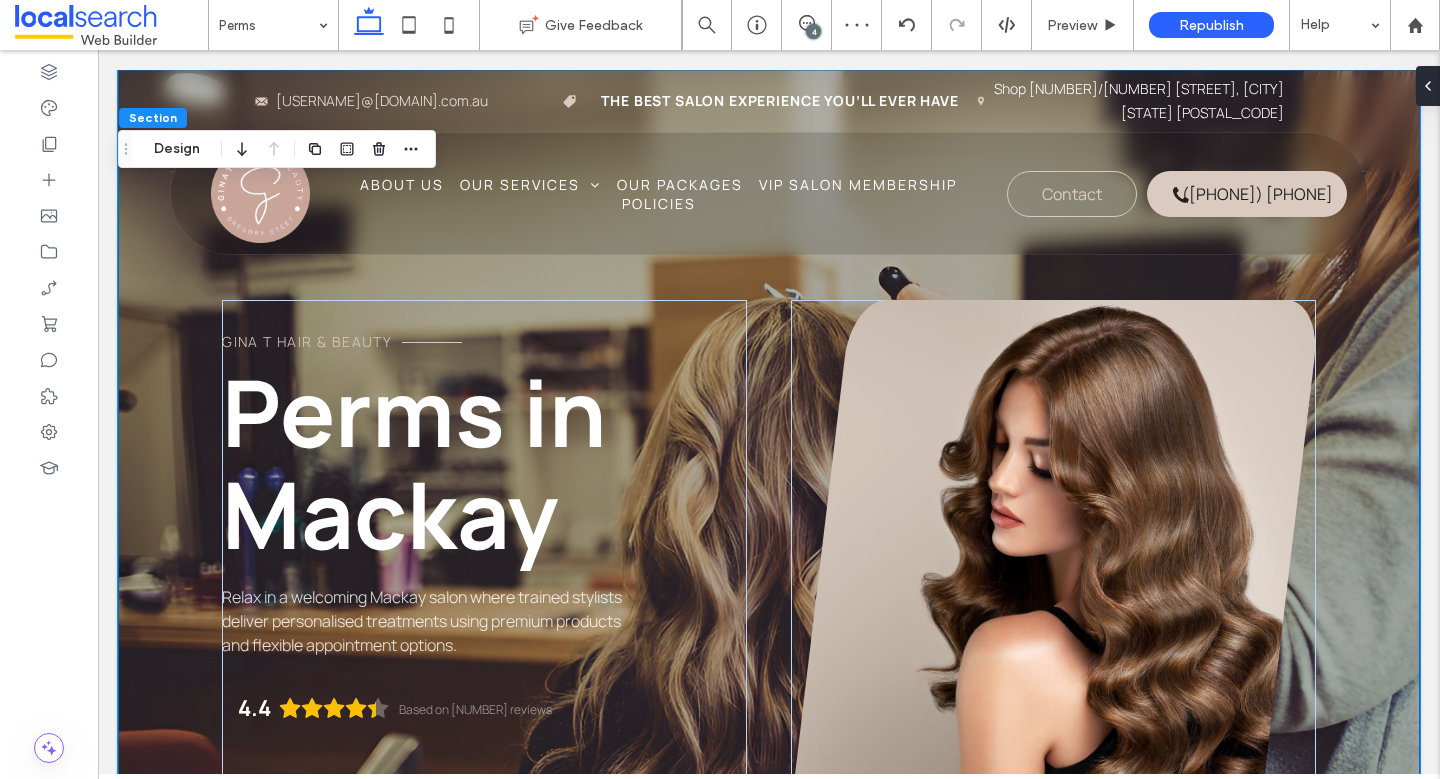 click on "gina t hair & beauty
Perms in Mackay
Relax in a welcoming Mackay salon where trained stylists deliver personalised treatments using premium products and flexible appointment options.
4.4 Based on 113 reviews
Panel only seen by widget owner
Edit widget
Views 0%" at bounding box center (769, 525) 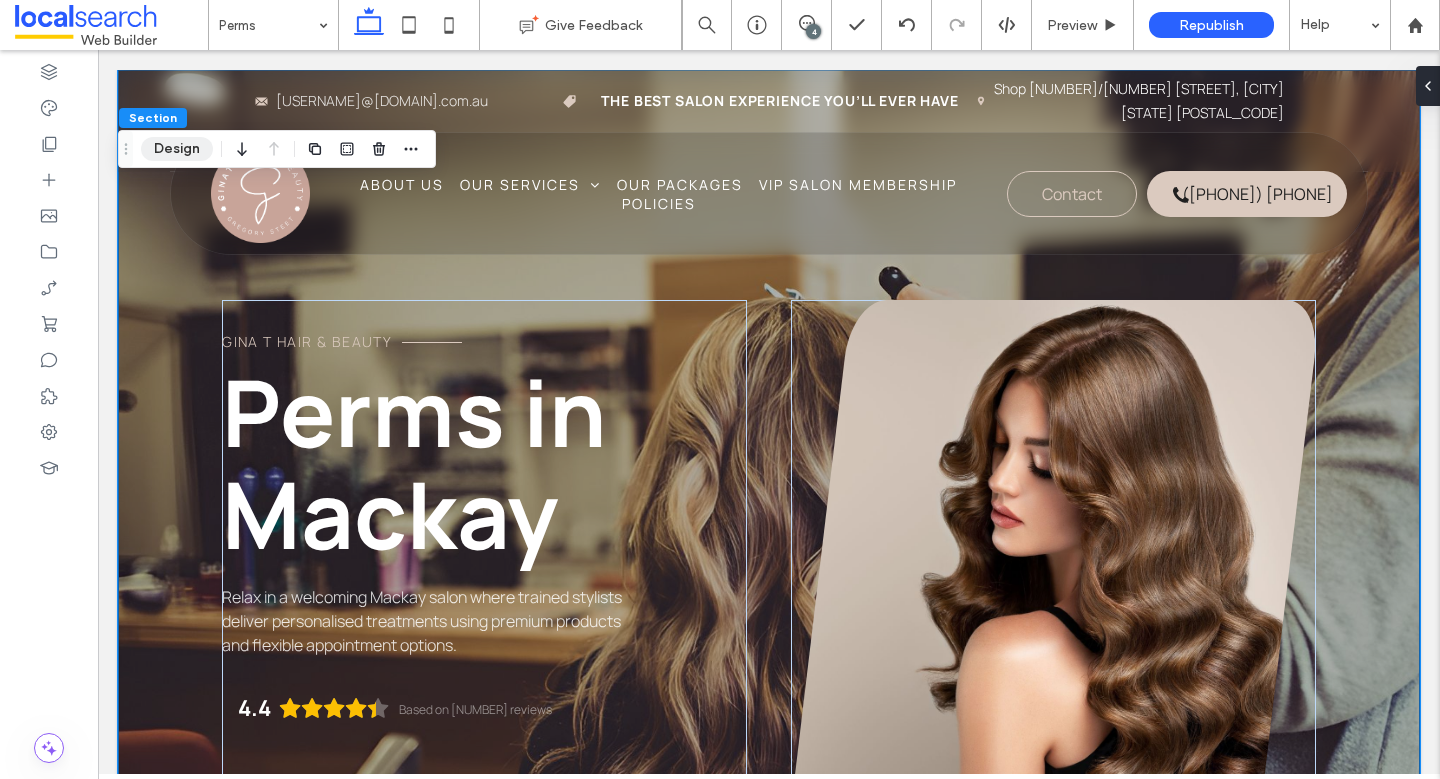 click on "Design" at bounding box center (177, 149) 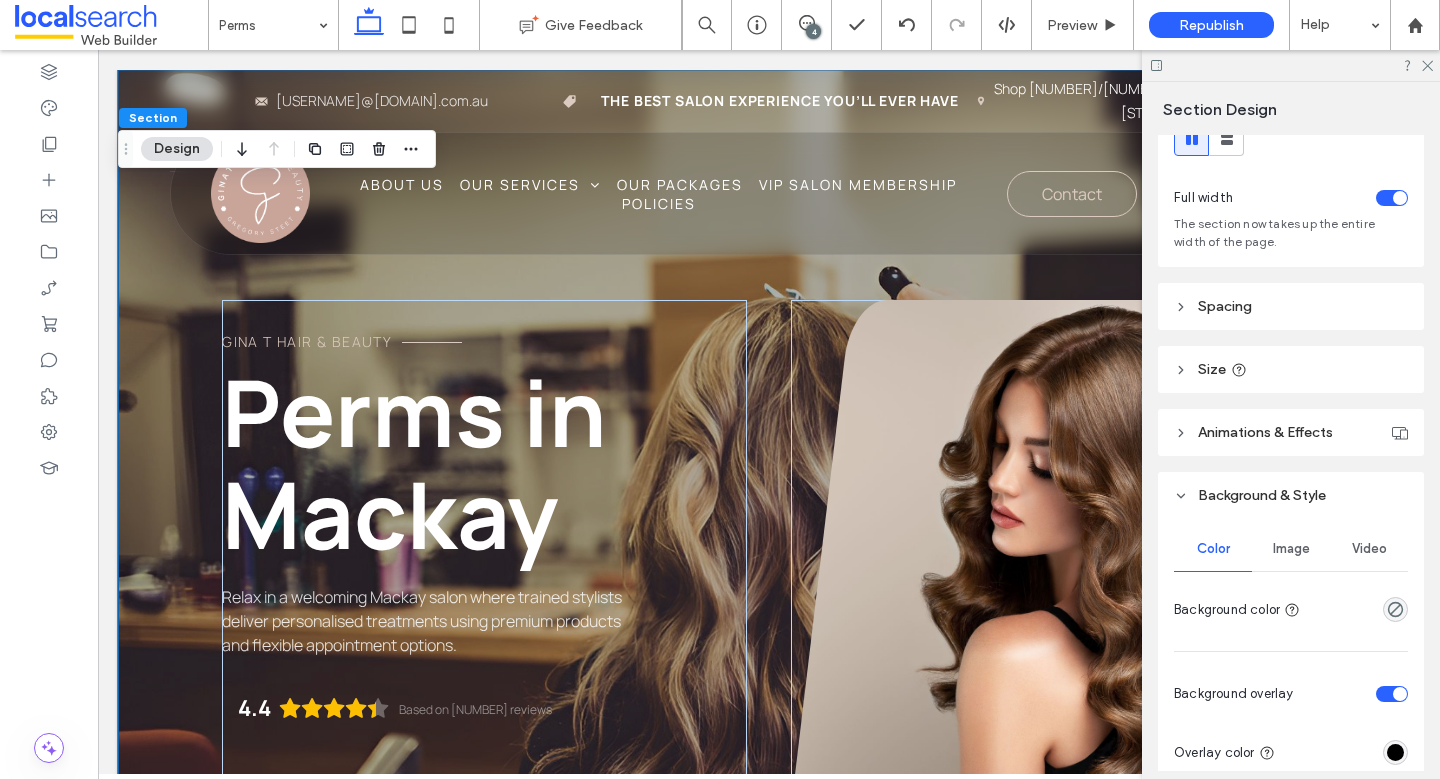 scroll, scrollTop: 161, scrollLeft: 0, axis: vertical 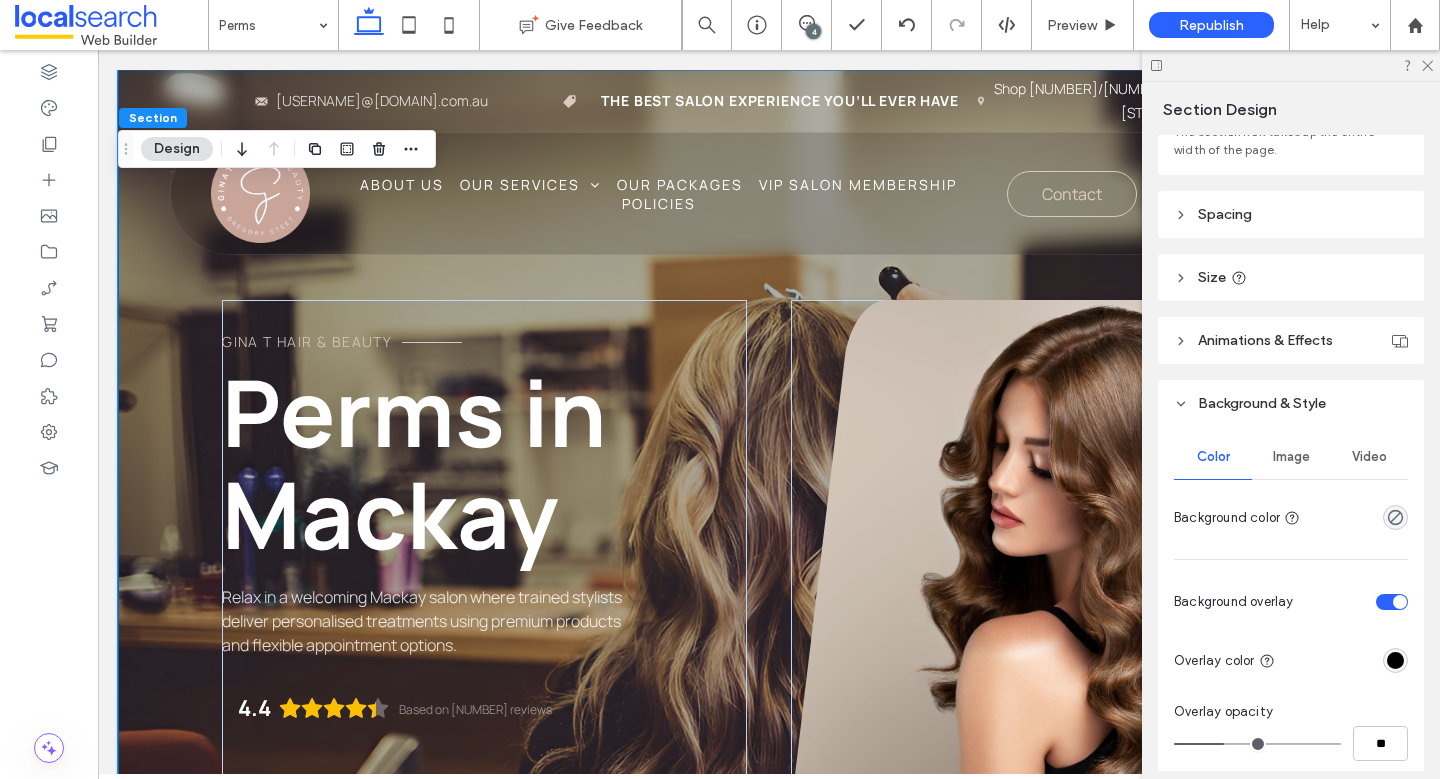click on "Image" at bounding box center [1291, 457] 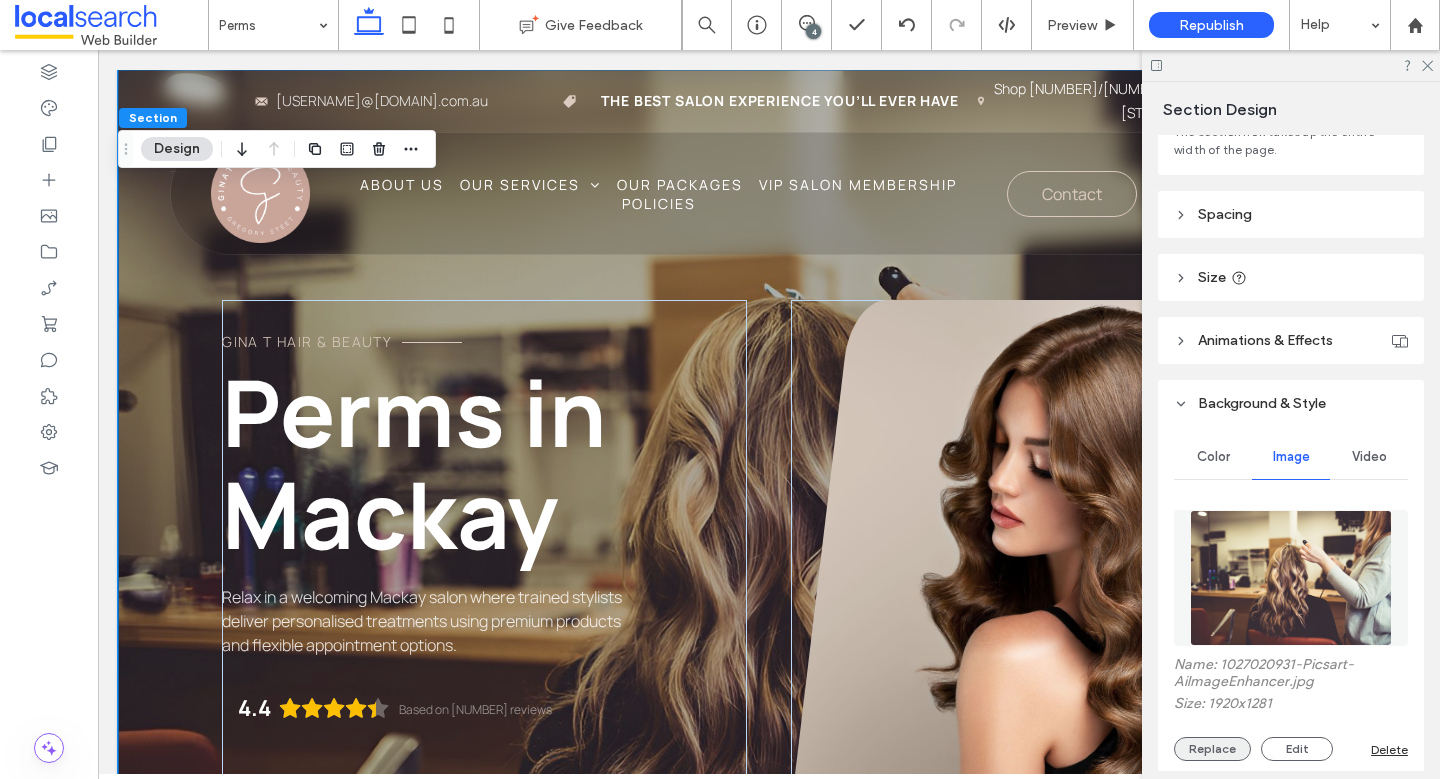 click on "Replace" at bounding box center (1212, 749) 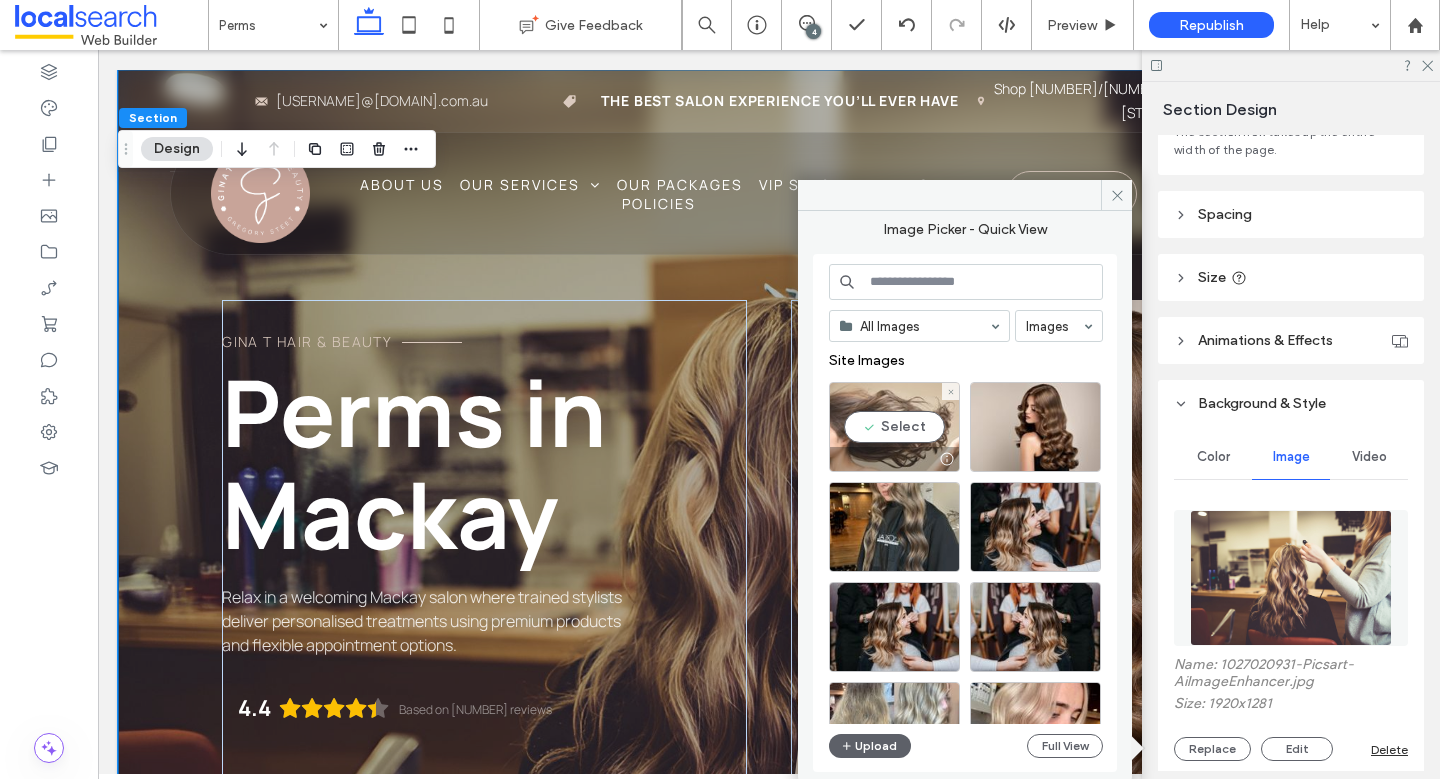 click on "Select" at bounding box center [894, 427] 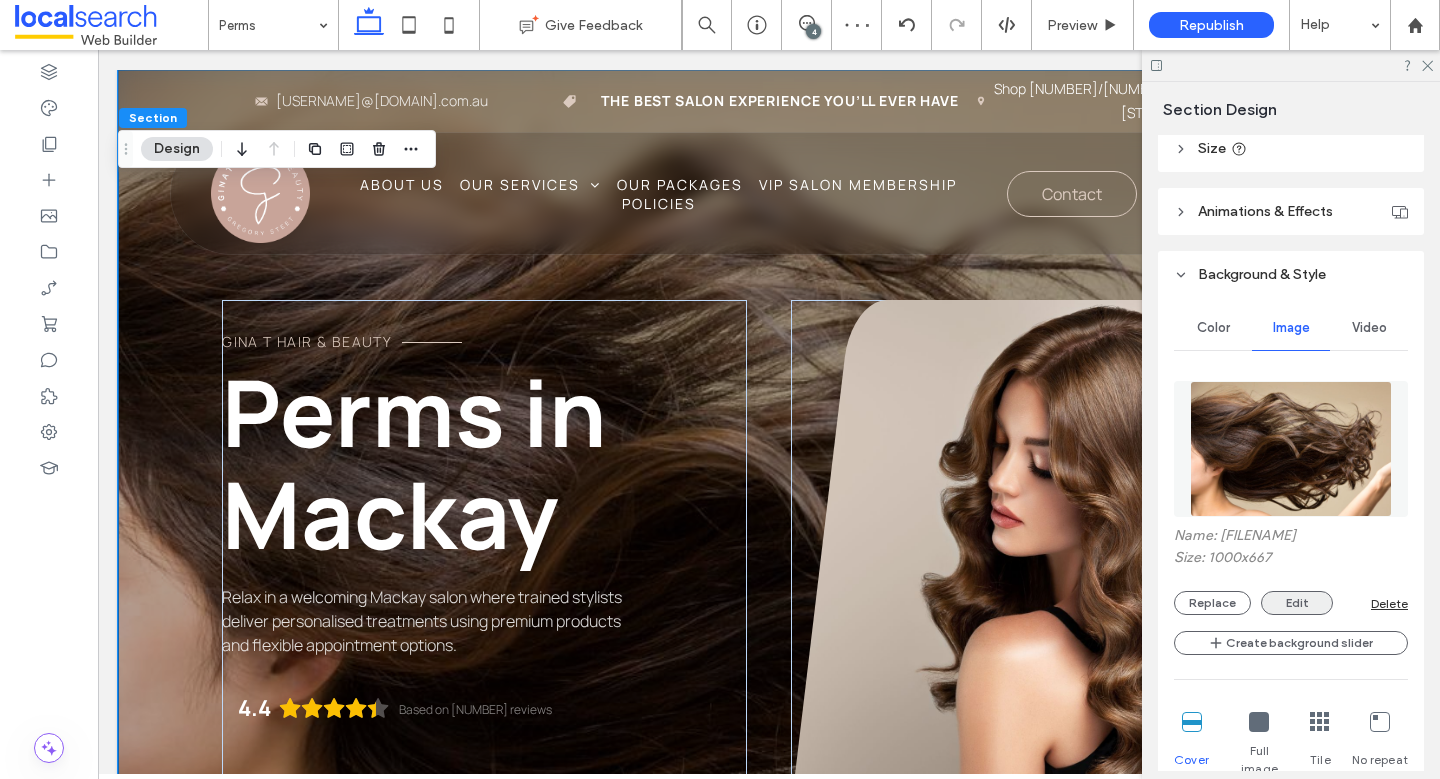 scroll, scrollTop: 651, scrollLeft: 0, axis: vertical 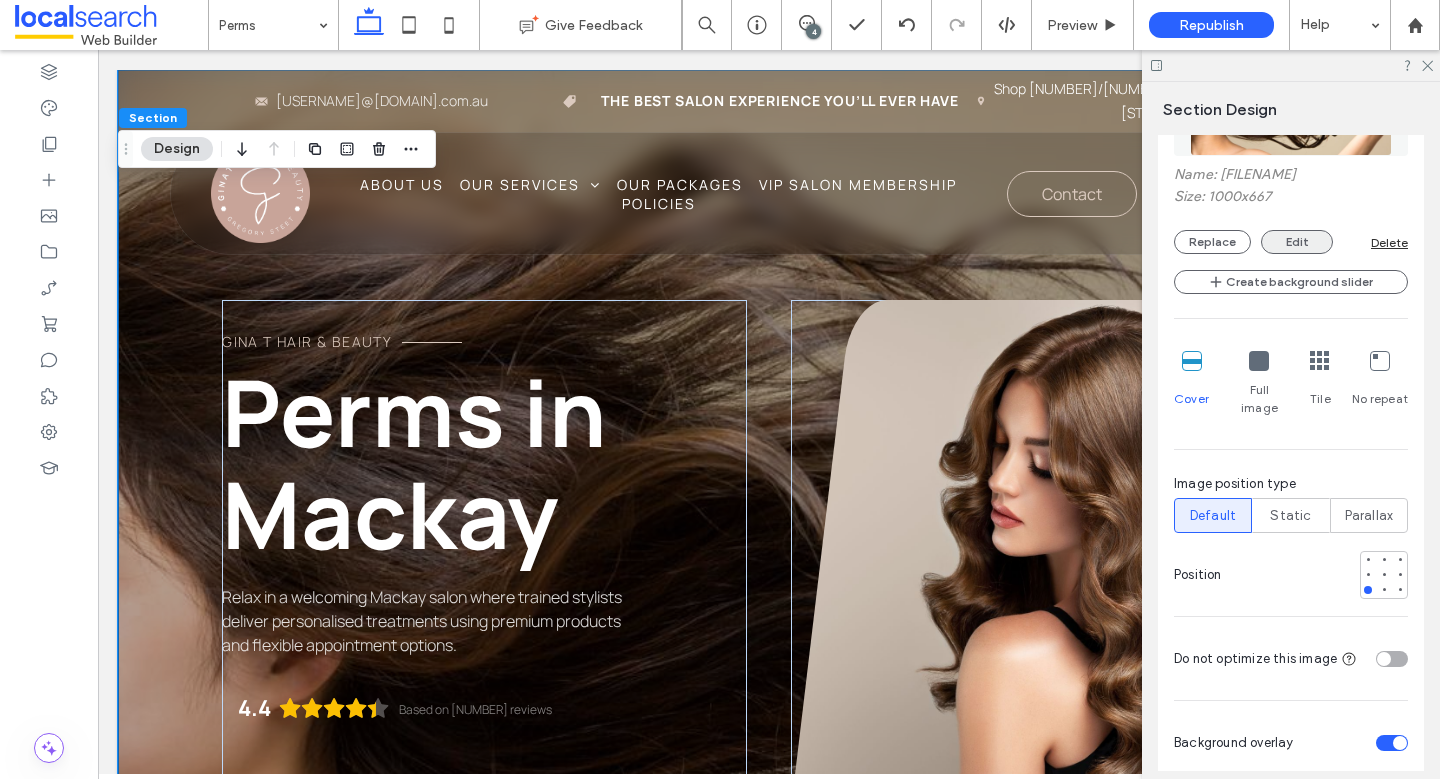 click on "Edit" at bounding box center (1297, 242) 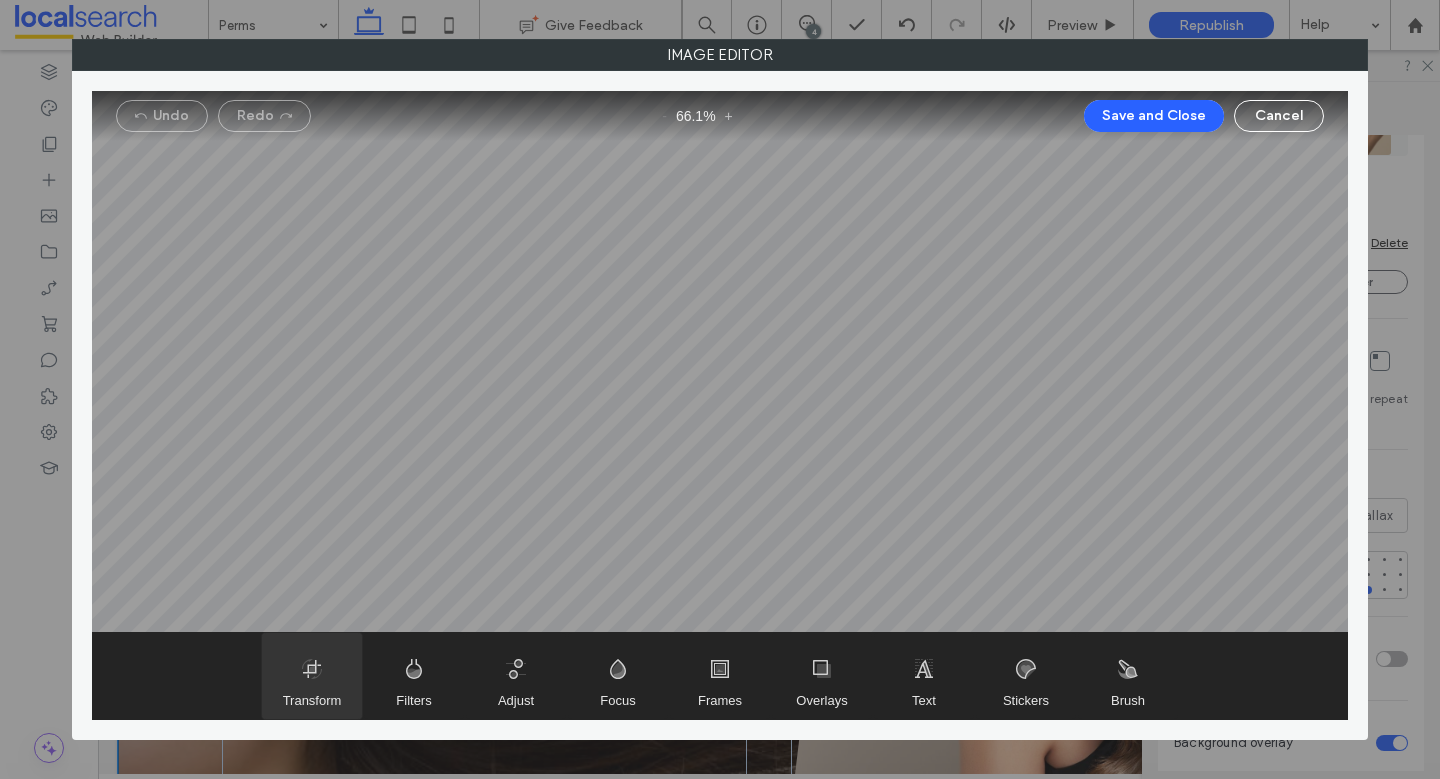 click on "Transform" at bounding box center [312, 700] 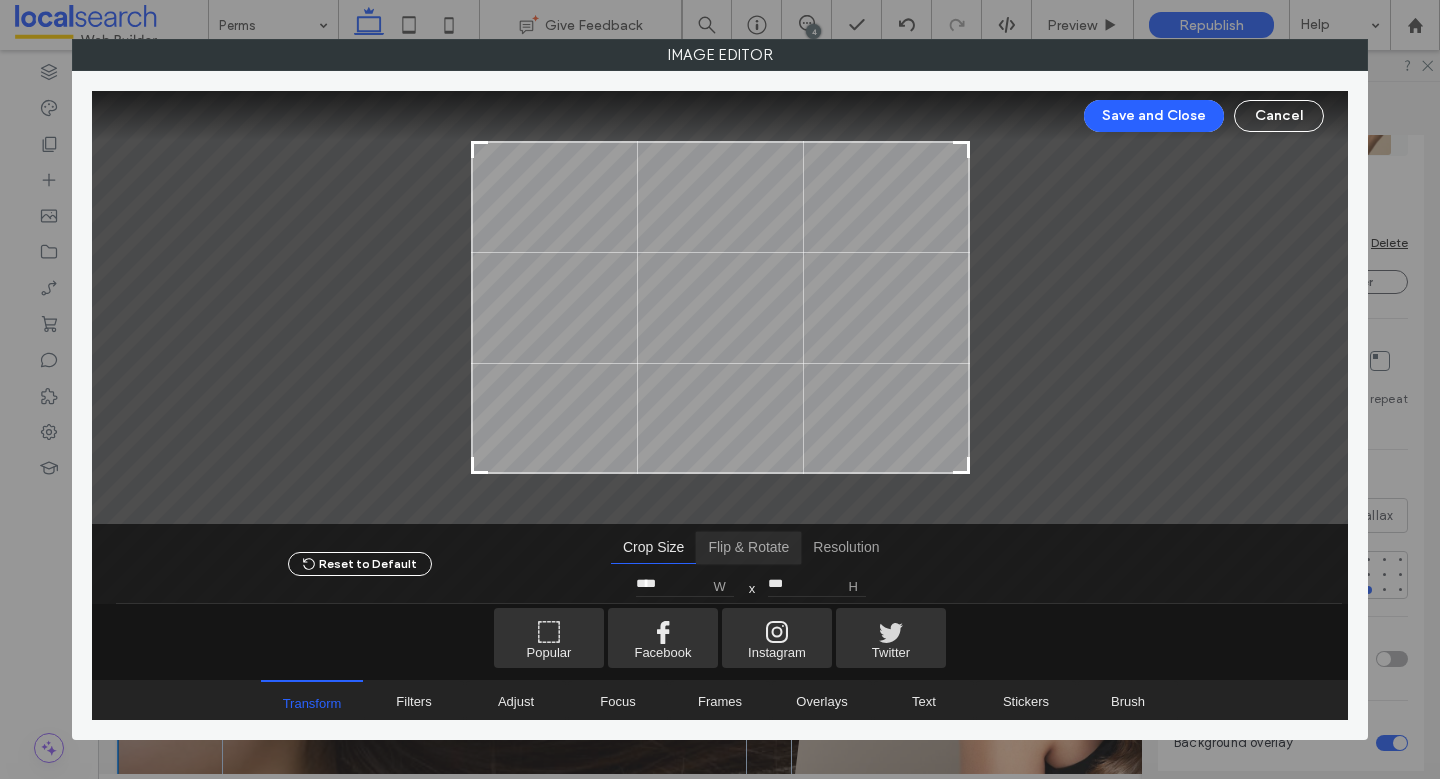click at bounding box center (748, 548) 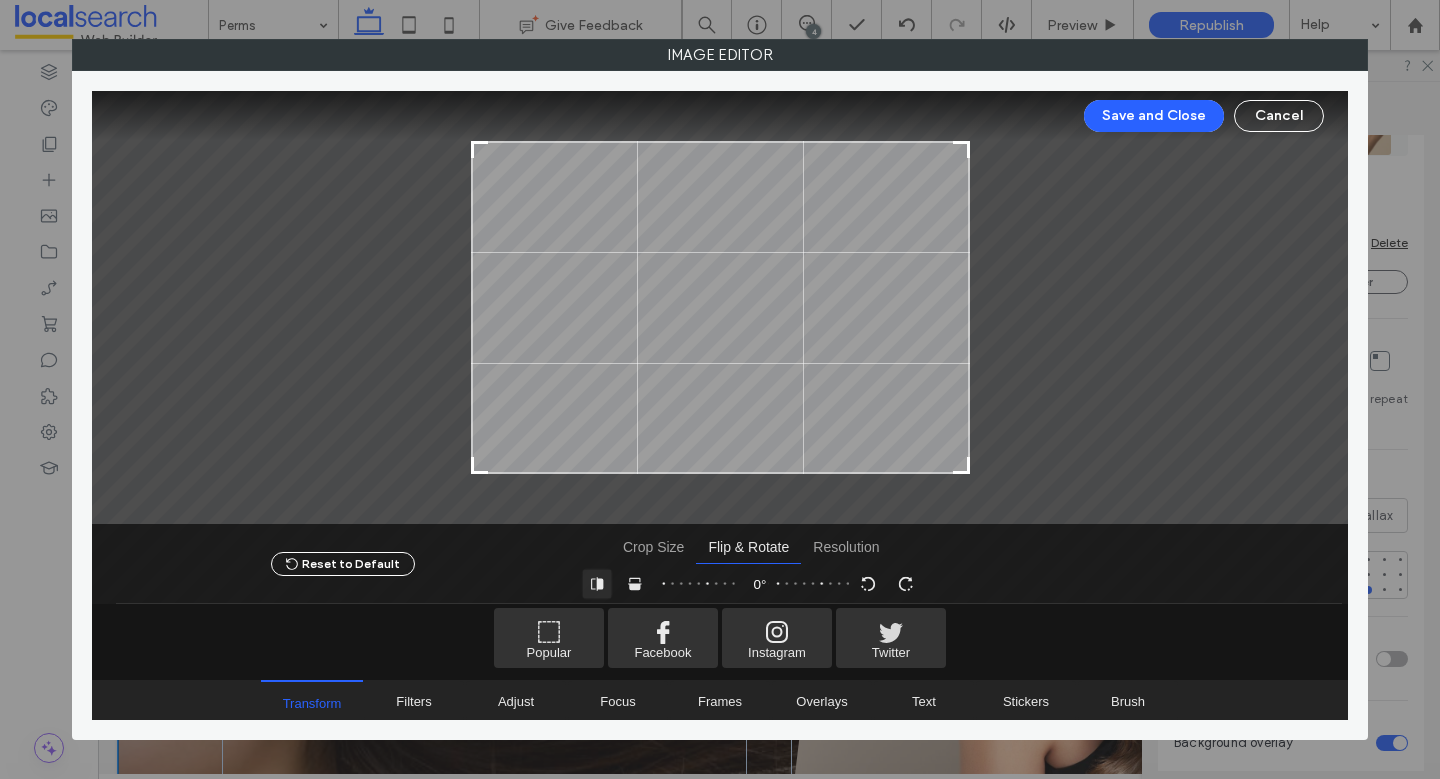 click at bounding box center [596, 584] 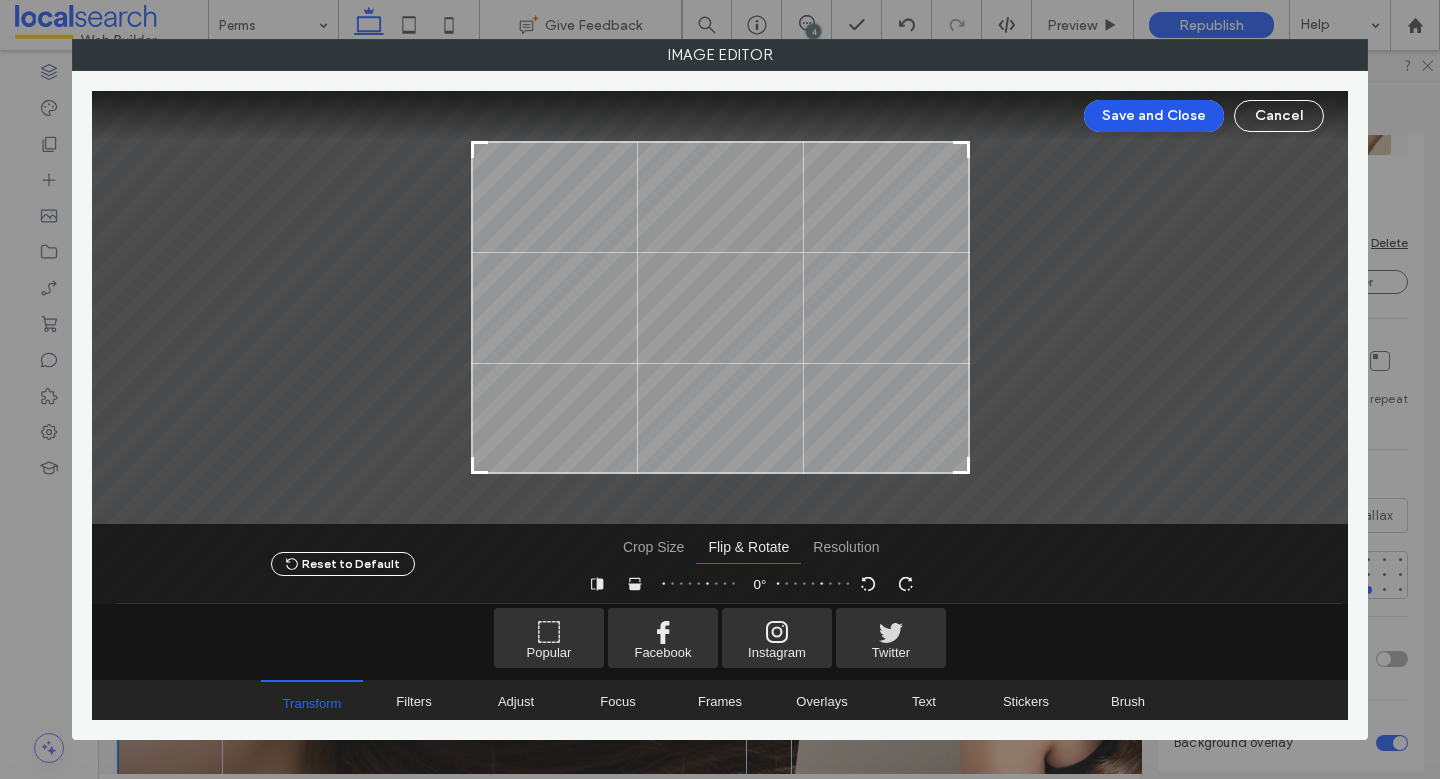 click on "Save and Close" at bounding box center (1154, 116) 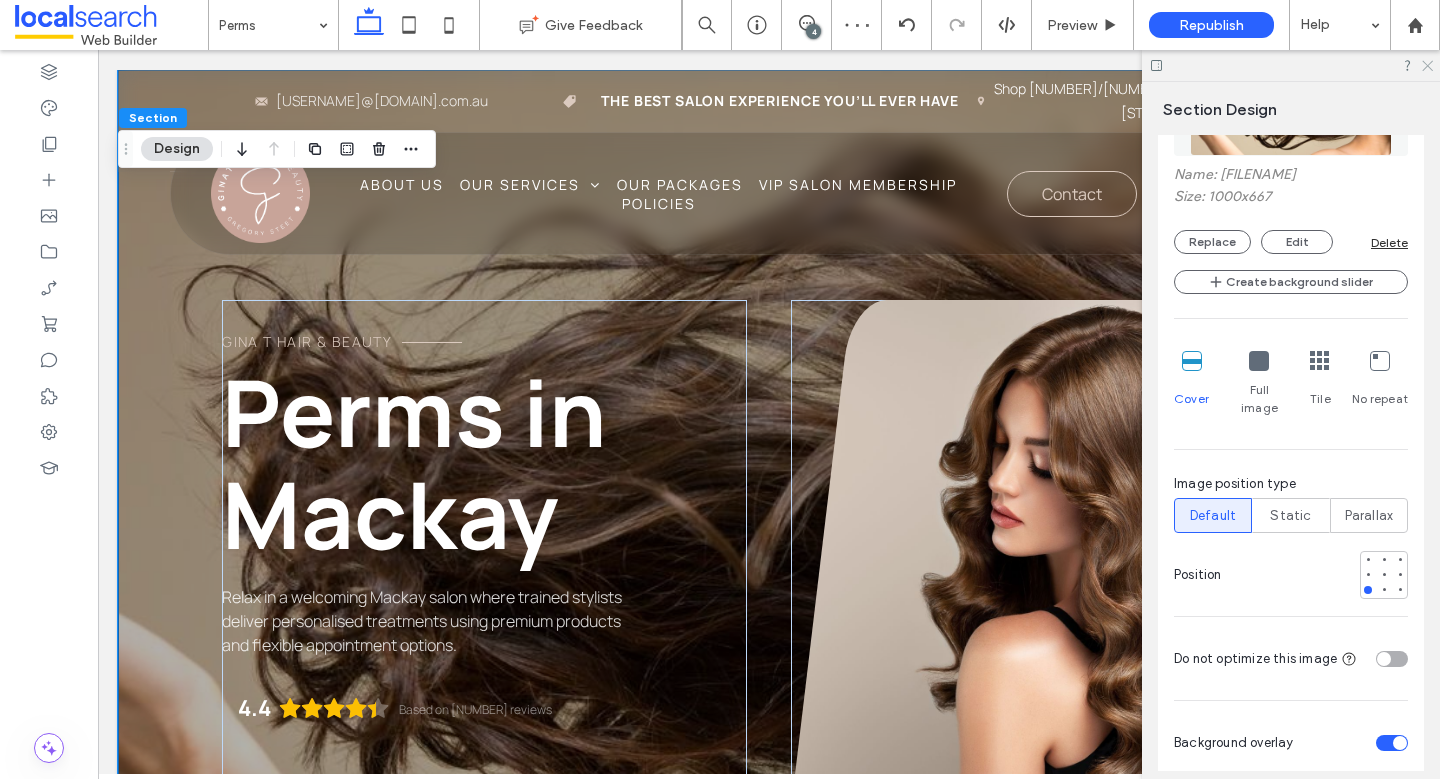 click 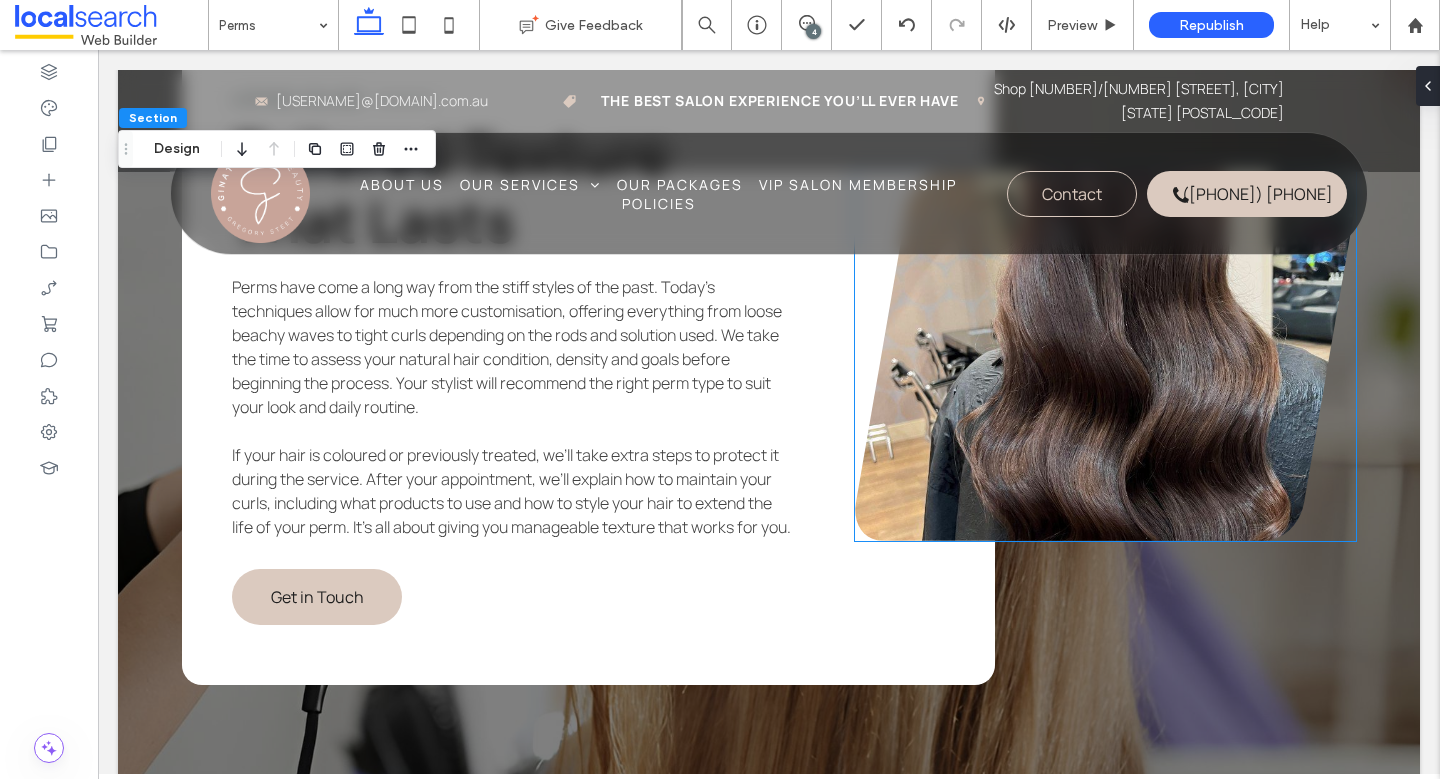scroll, scrollTop: 2564, scrollLeft: 0, axis: vertical 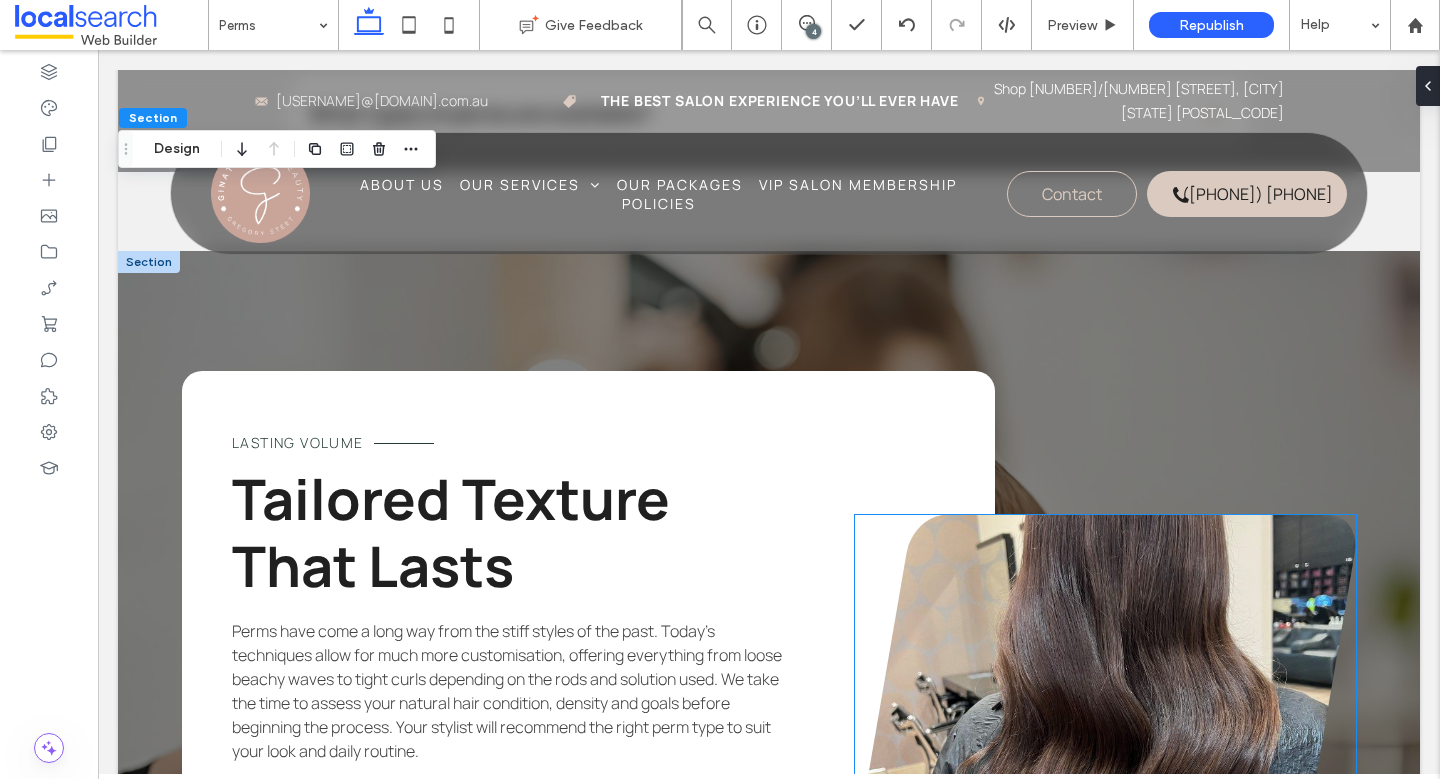 click at bounding box center [1105, 700] 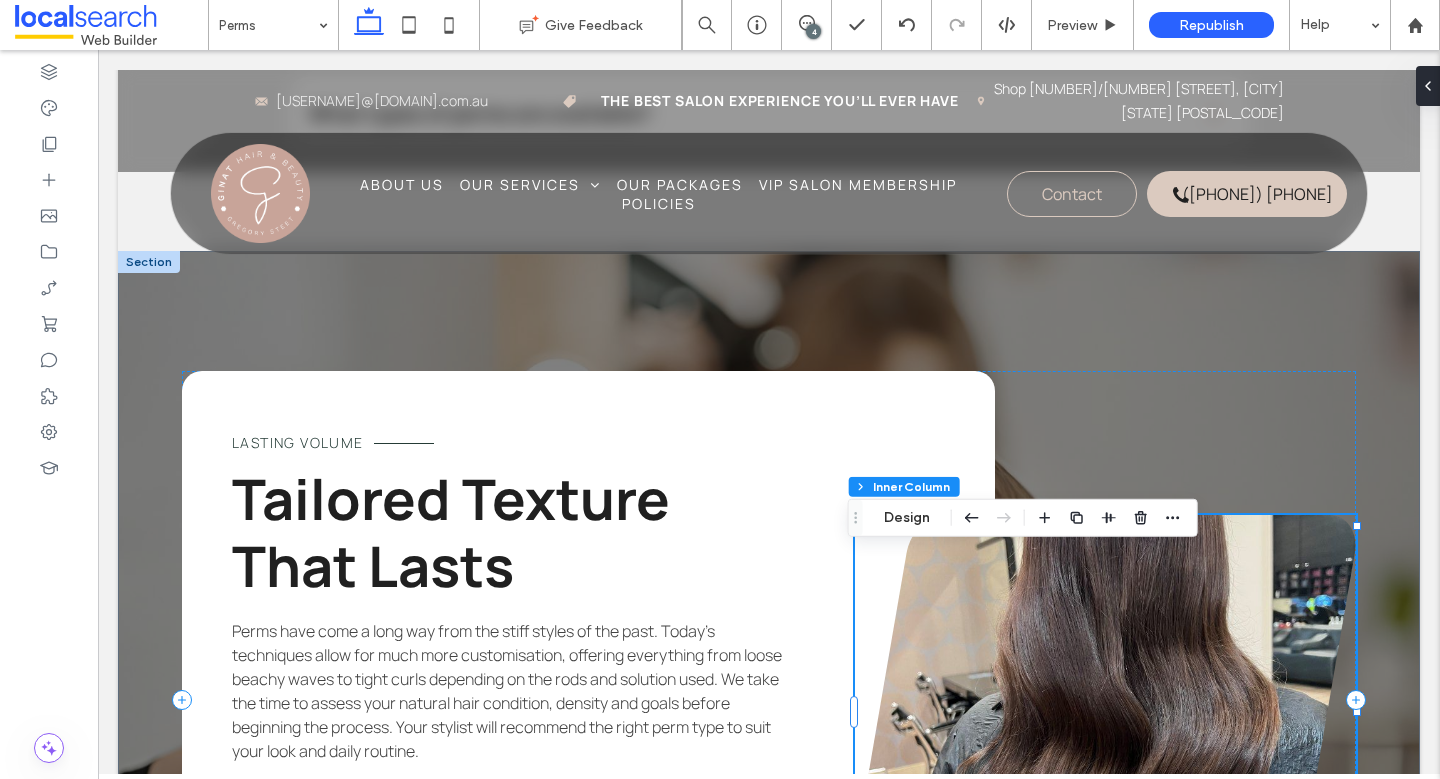 click at bounding box center [1105, 700] 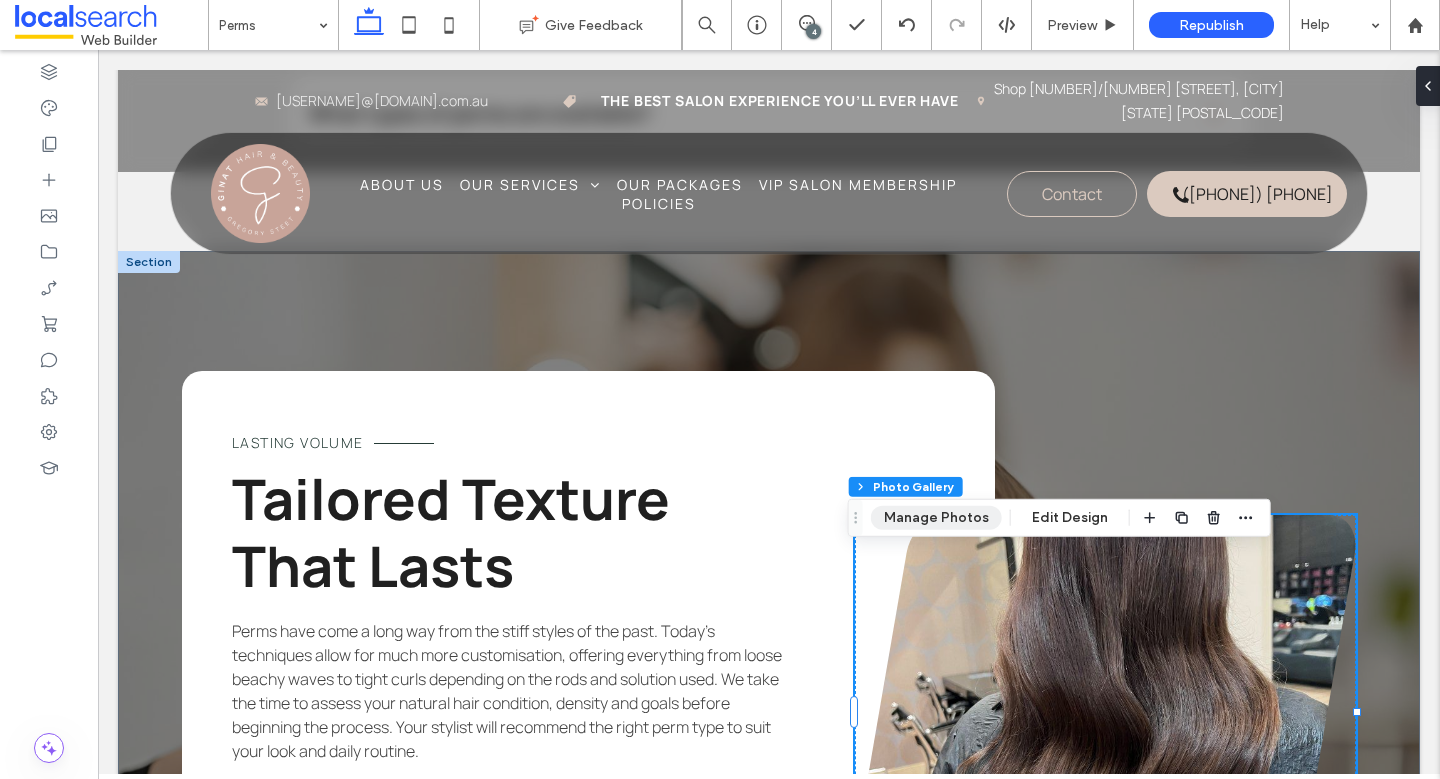 click on "Manage Photos" at bounding box center [936, 518] 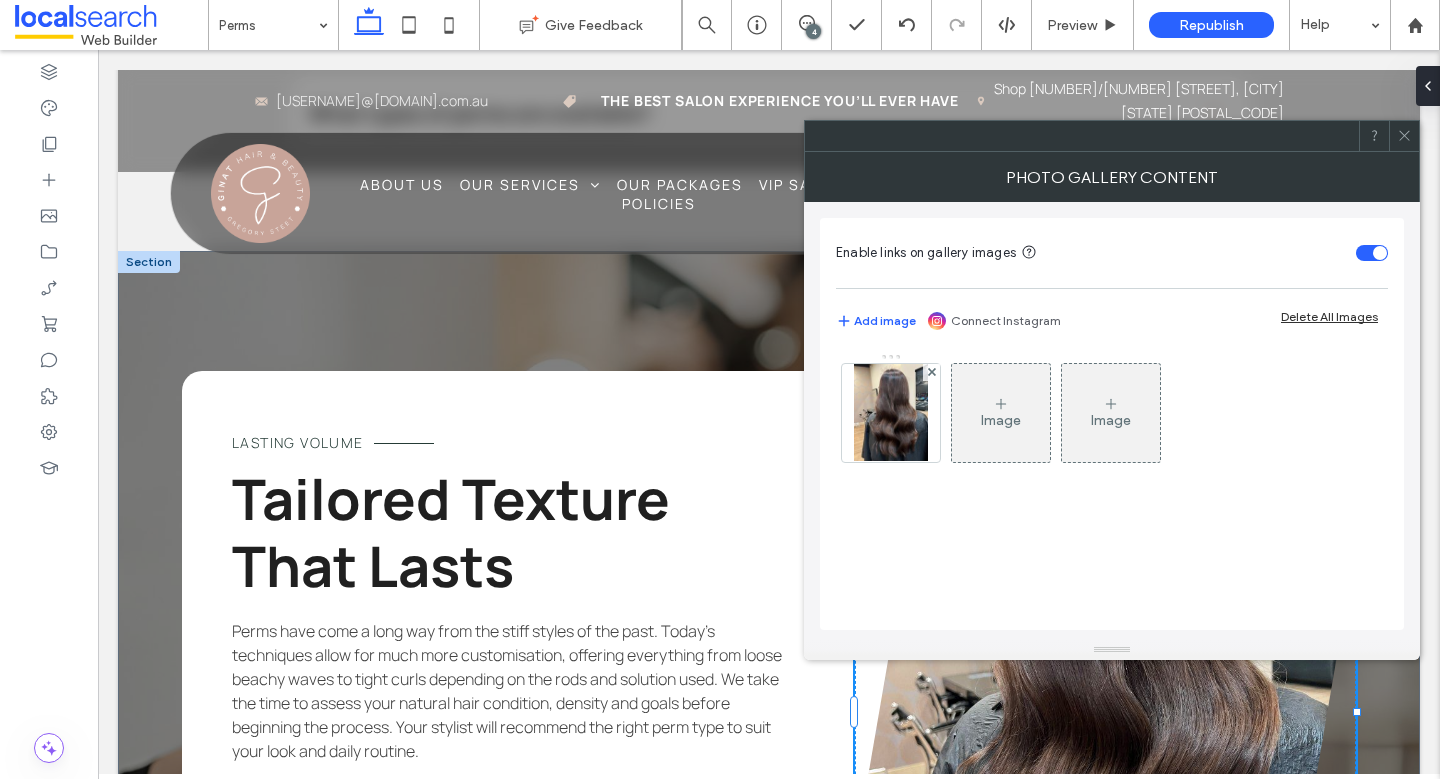 click at bounding box center [891, 413] 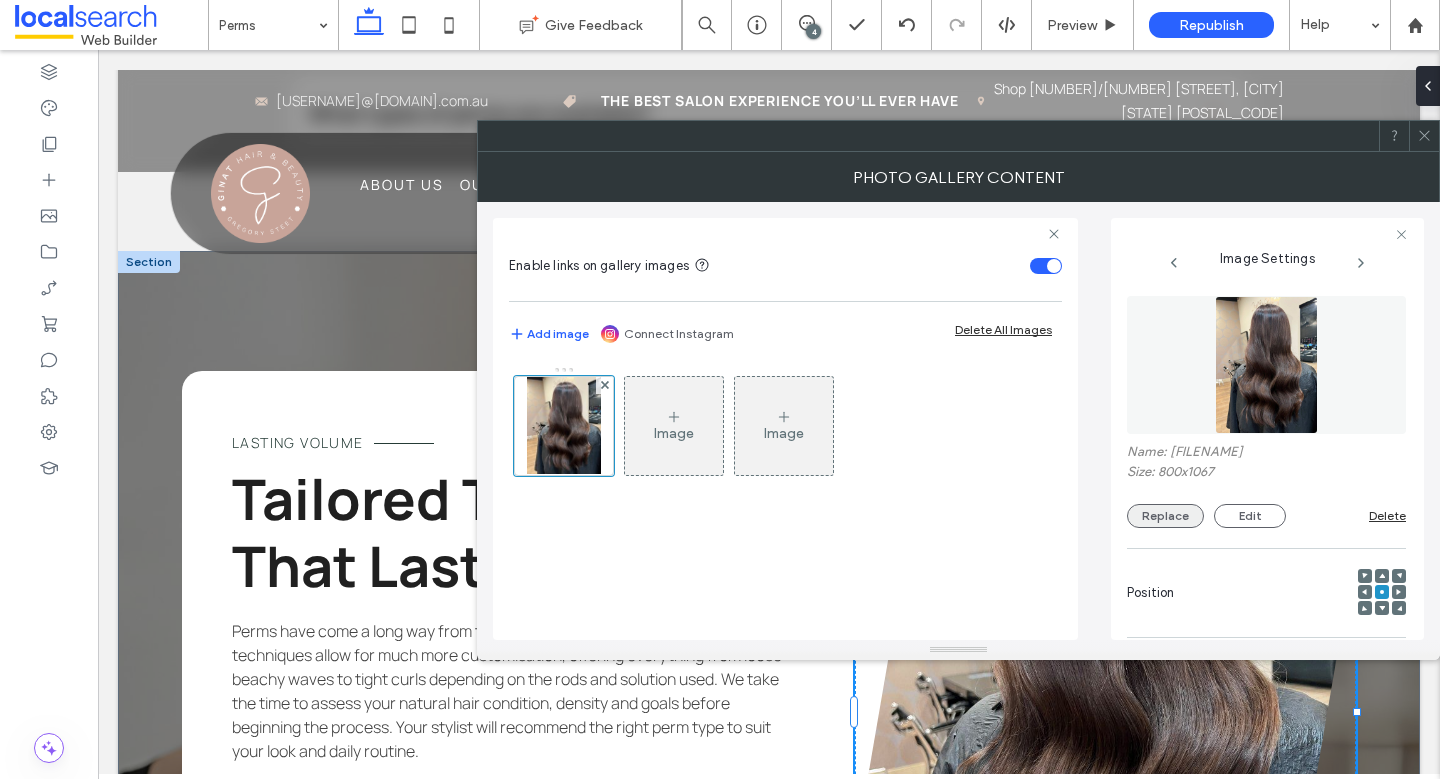 click on "Replace" at bounding box center (1165, 516) 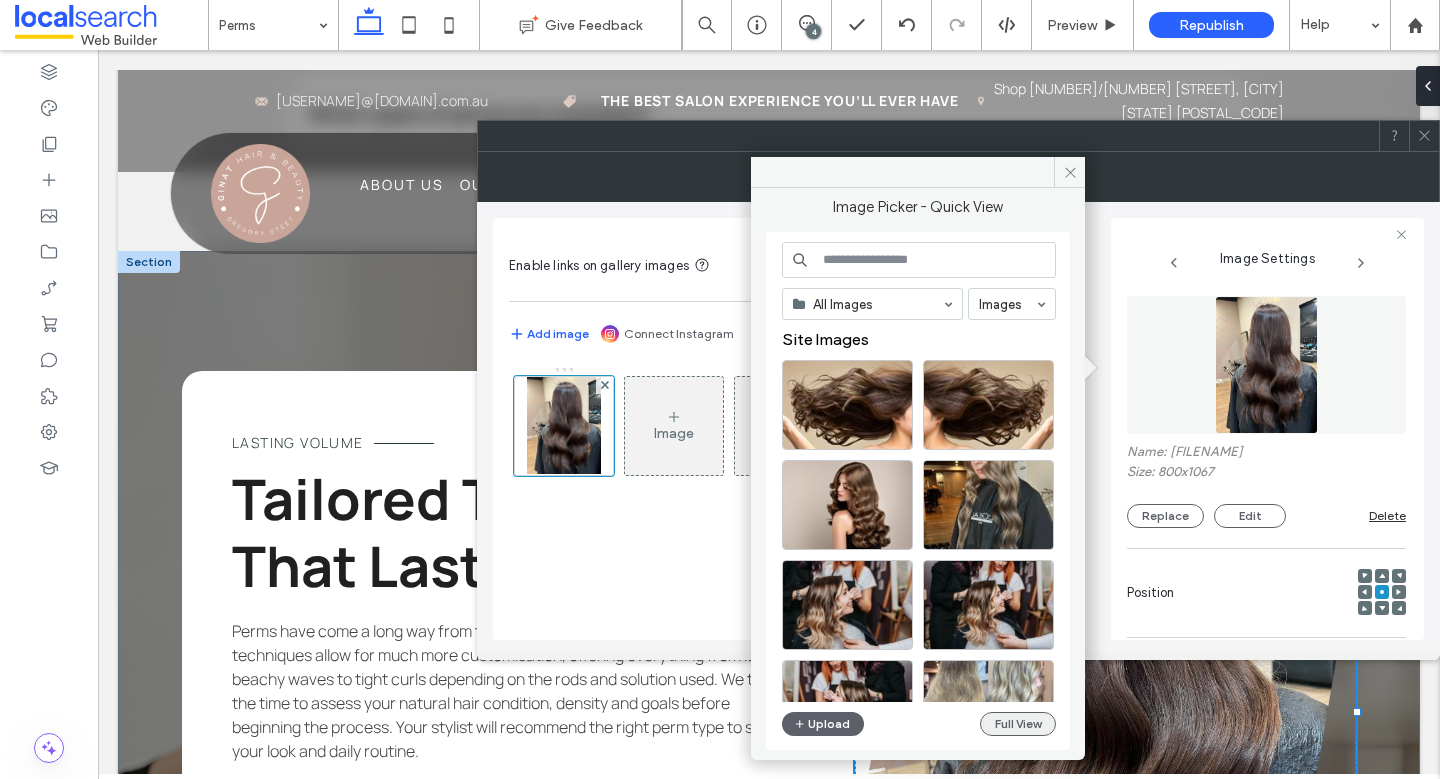 click on "Full View" at bounding box center [1018, 724] 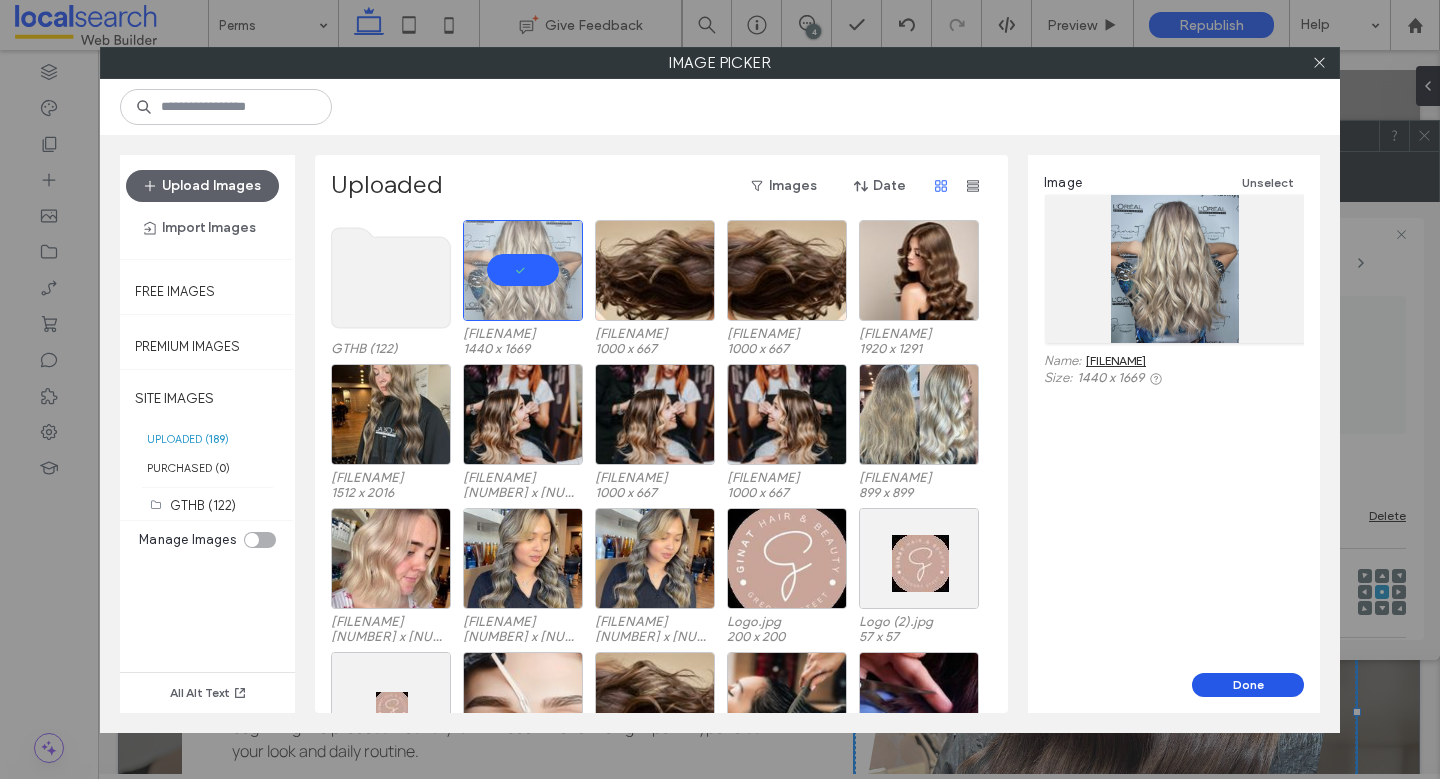 click on "Done" at bounding box center (1248, 685) 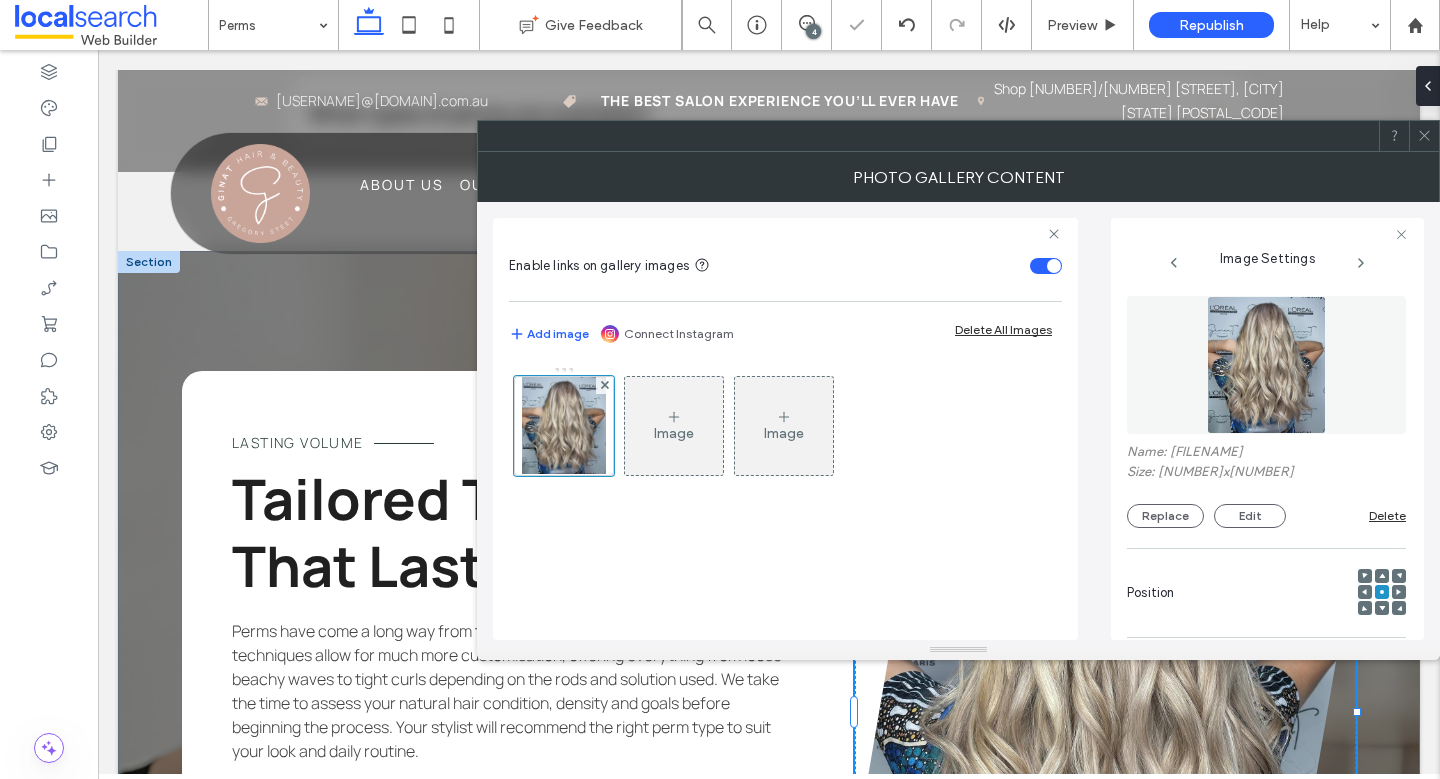 click 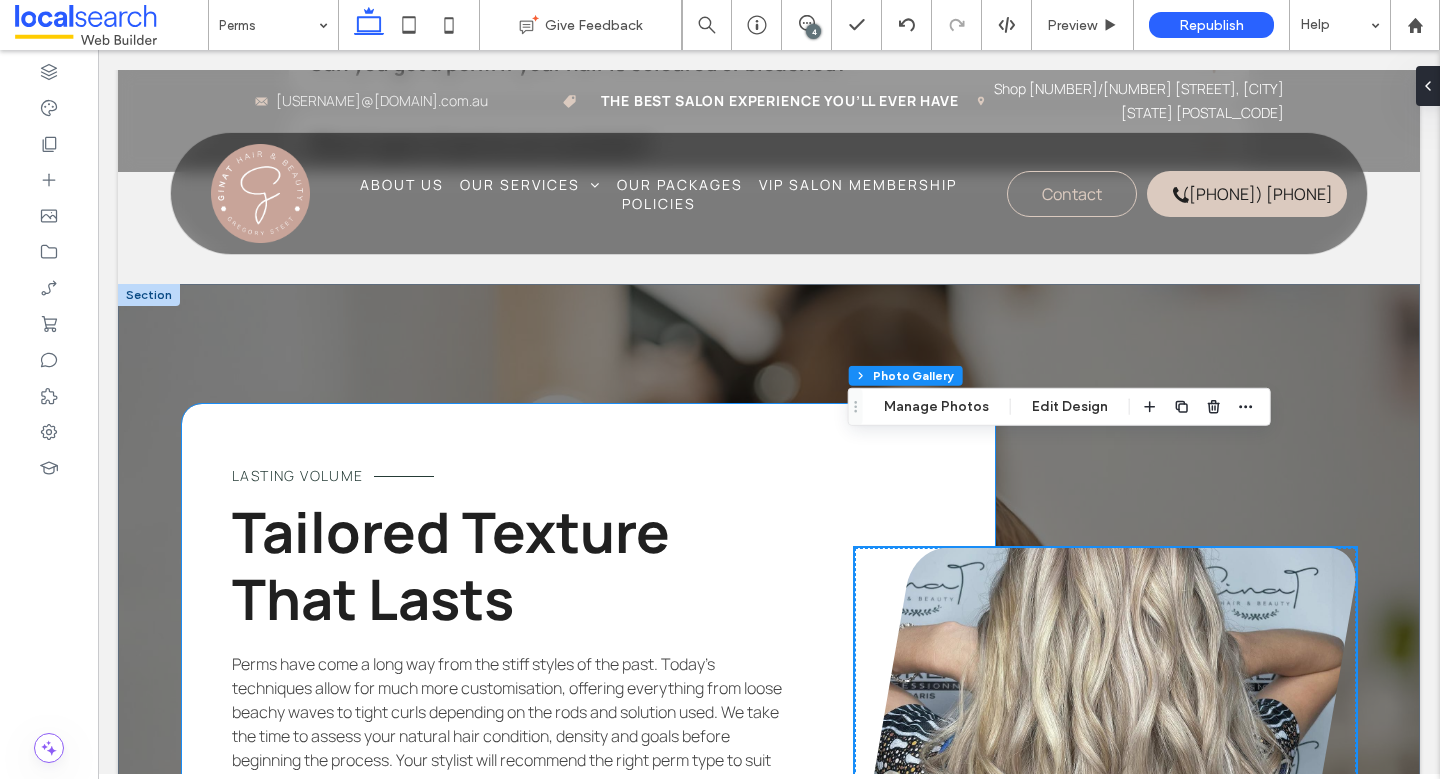 scroll, scrollTop: 2526, scrollLeft: 0, axis: vertical 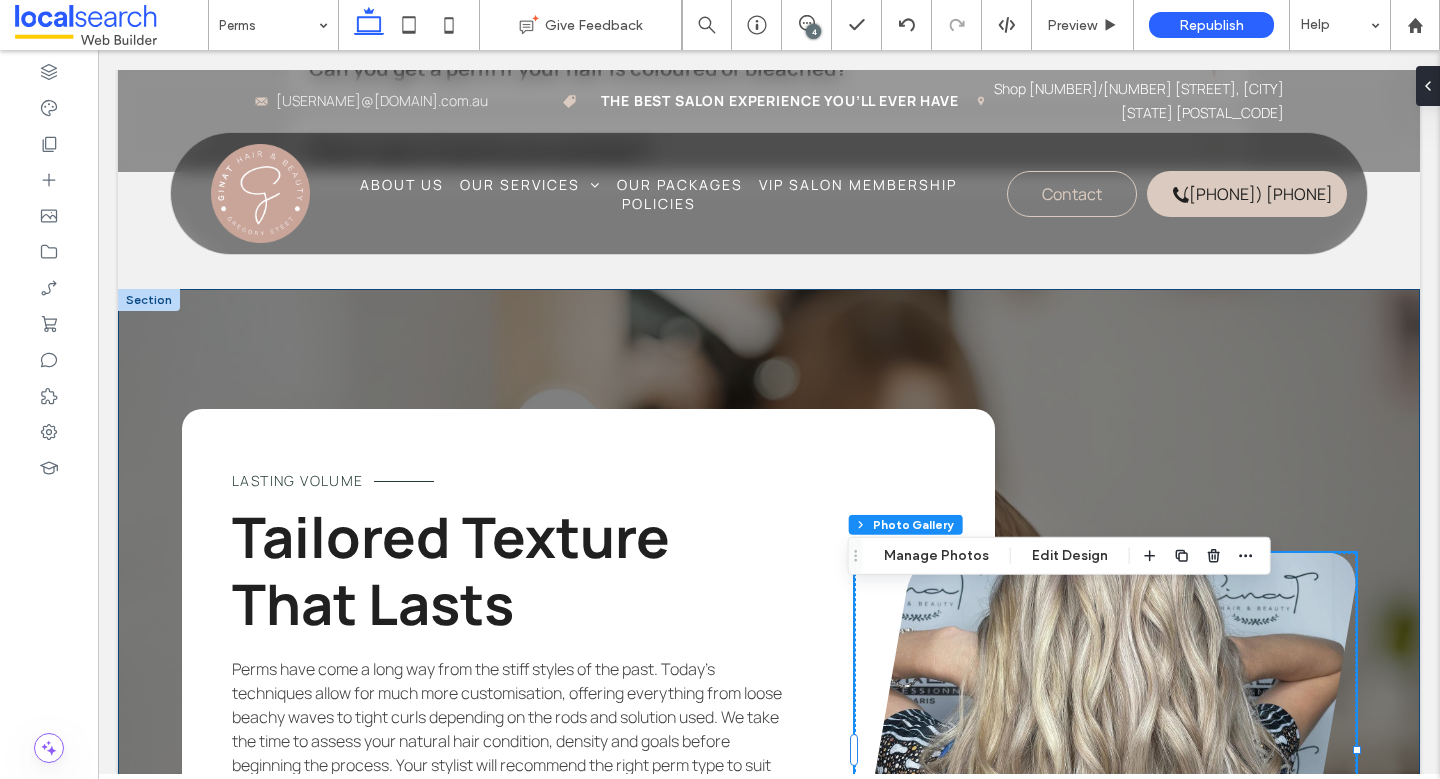 click on "Lasting Volume
Tailored Texture That Lasts
Perms have come a long way from the stiff styles of the past. Today’s techniques allow for much more customisation, offering everything from loose beachy waves to tight curls depending on the rods and solution used. We take the time to assess your natural hair condition, density and goals before beginning the process. Your stylist will recommend the right perm type to suit your look and daily routine.
﻿ If your hair is coloured or previously treated, we’ll take extra steps to protect it during the service. After your appointment, we’ll explain how to maintain your curls, including what products to use and how to style your hair to extend the life of your perm. It’s all about giving you manageable texture that works for you.
Get in Touch" at bounding box center [769, 738] 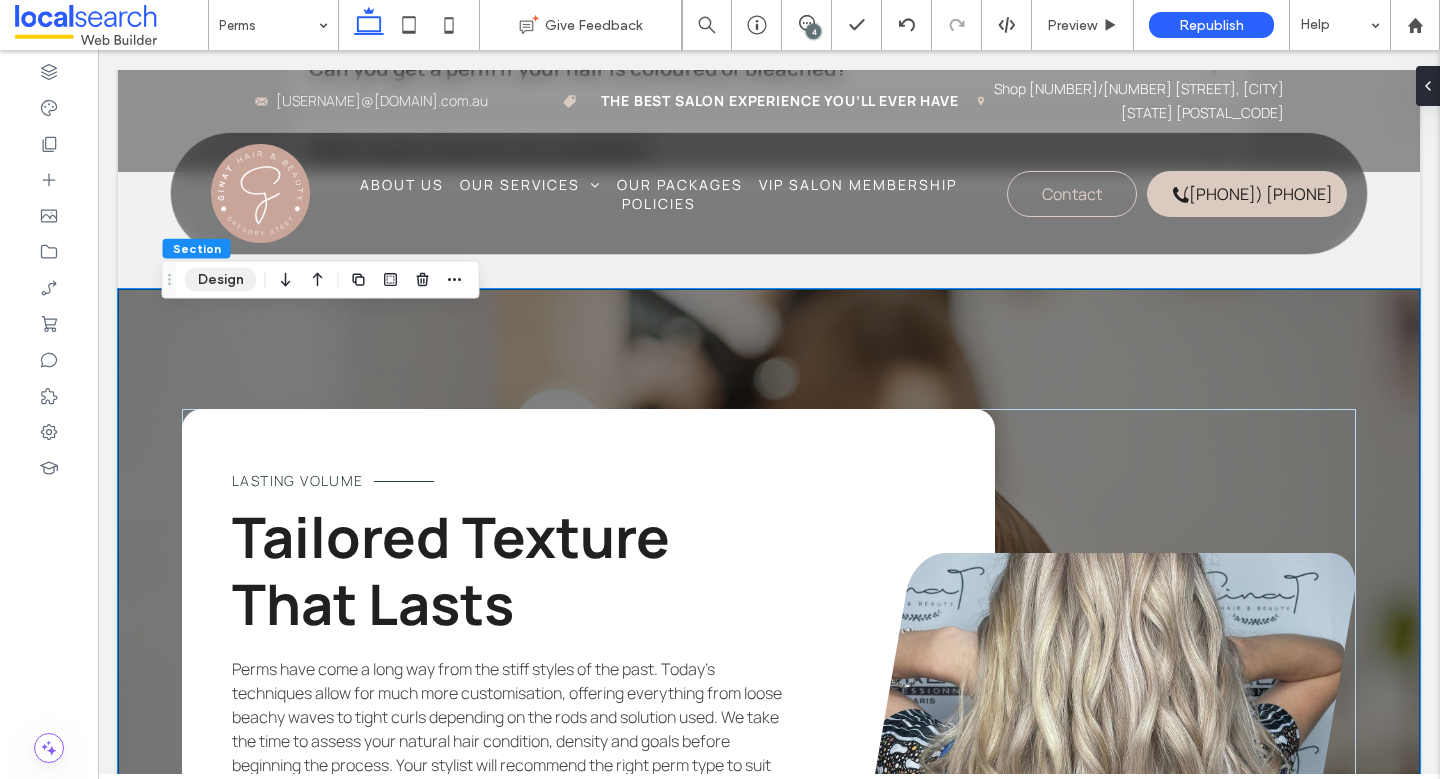 click on "Design" at bounding box center [221, 280] 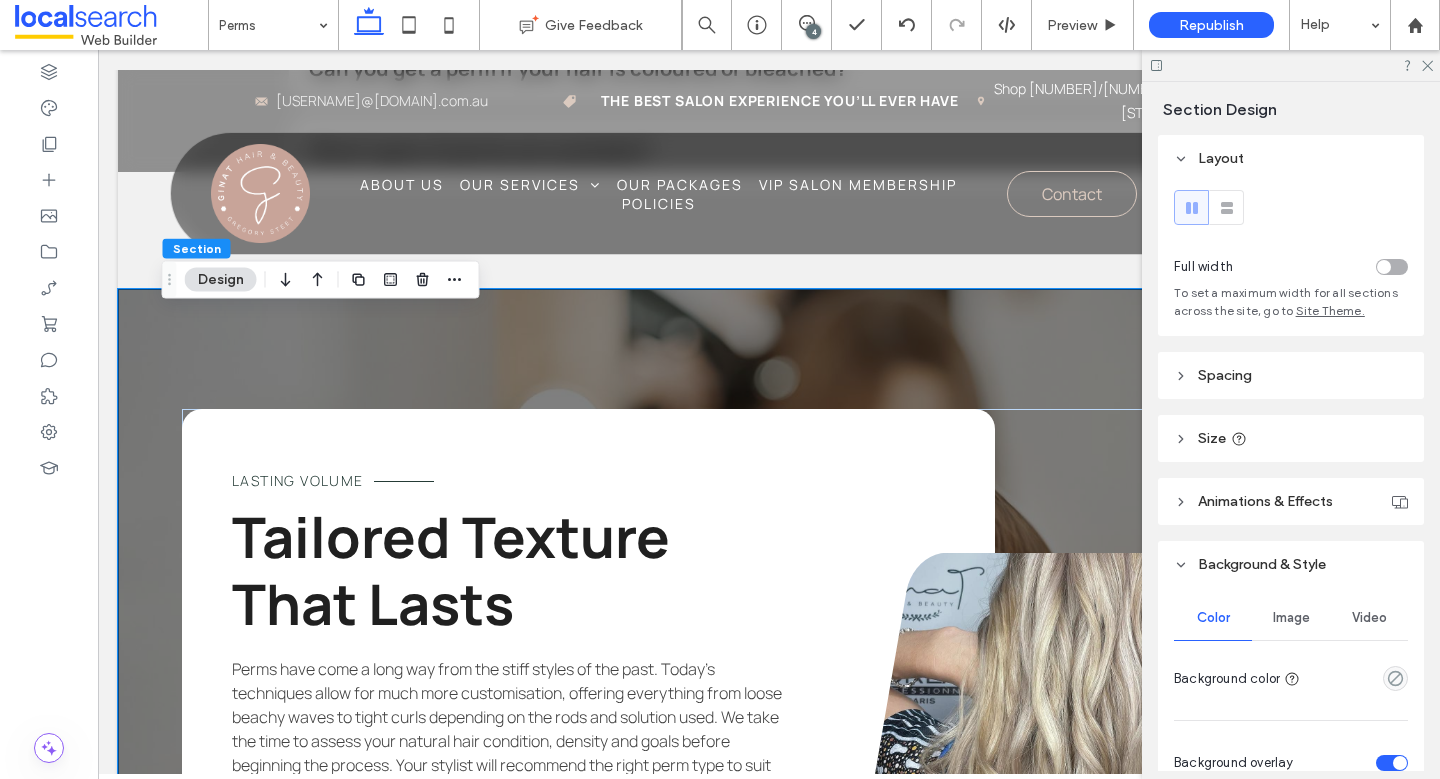 scroll, scrollTop: 184, scrollLeft: 0, axis: vertical 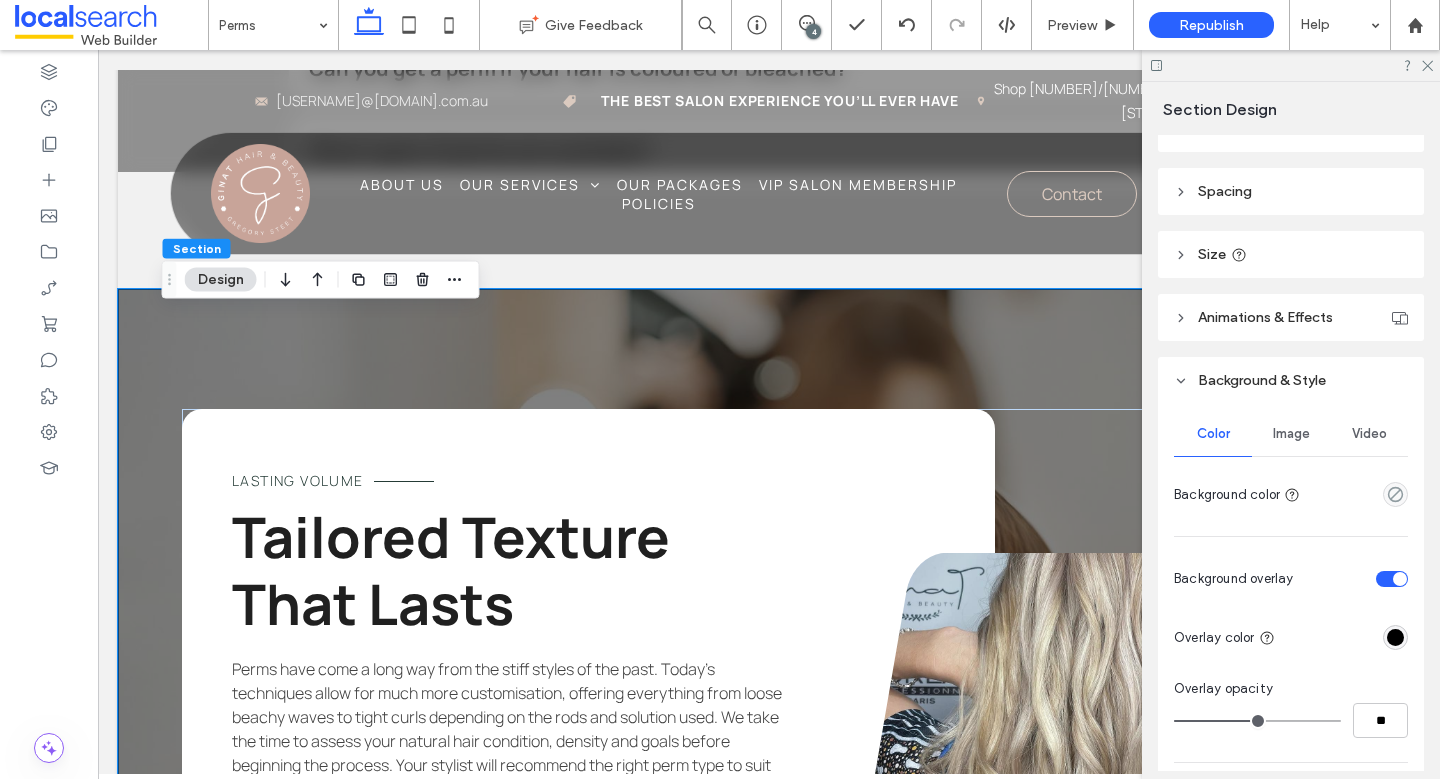 click on "Image" at bounding box center (1291, 434) 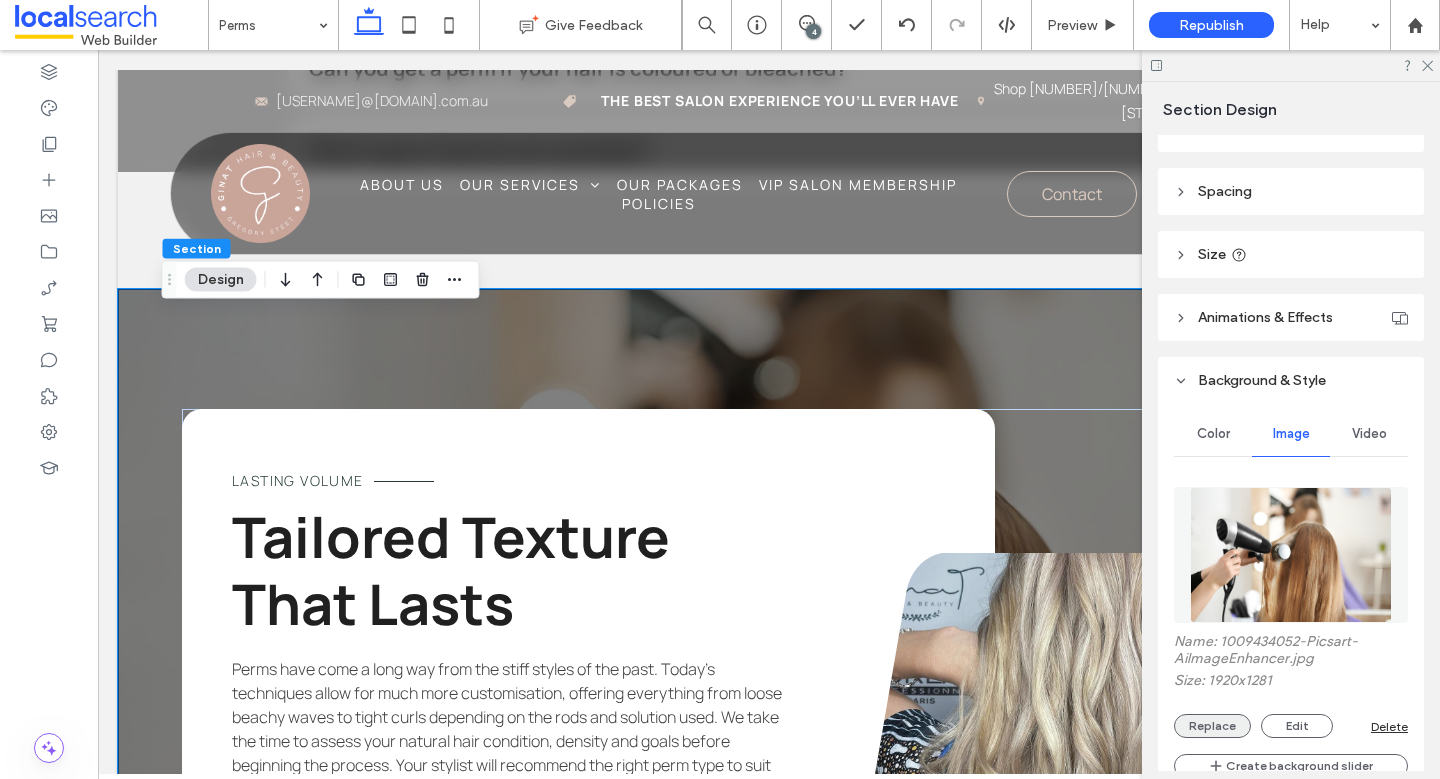 click on "Replace" at bounding box center (1212, 726) 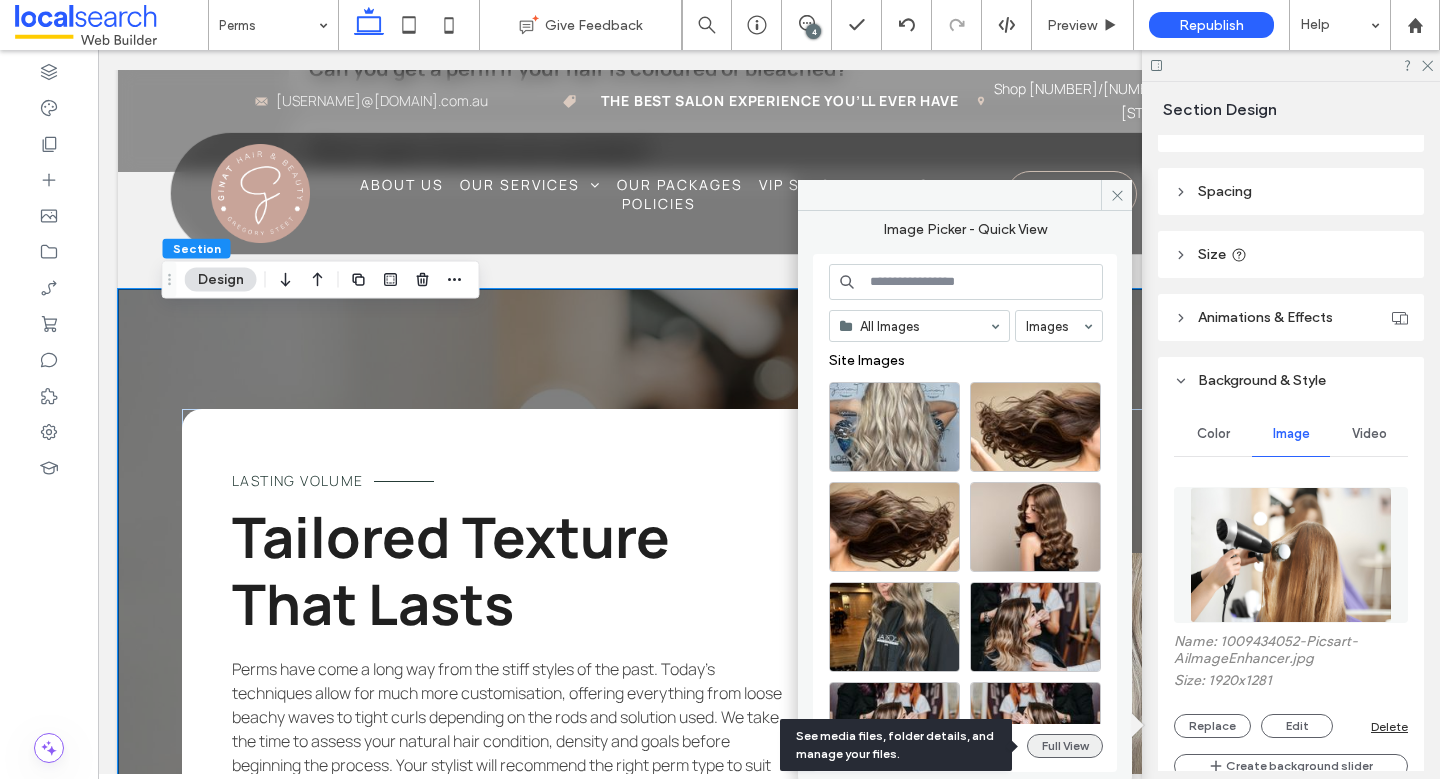 click on "Full View" at bounding box center [1065, 746] 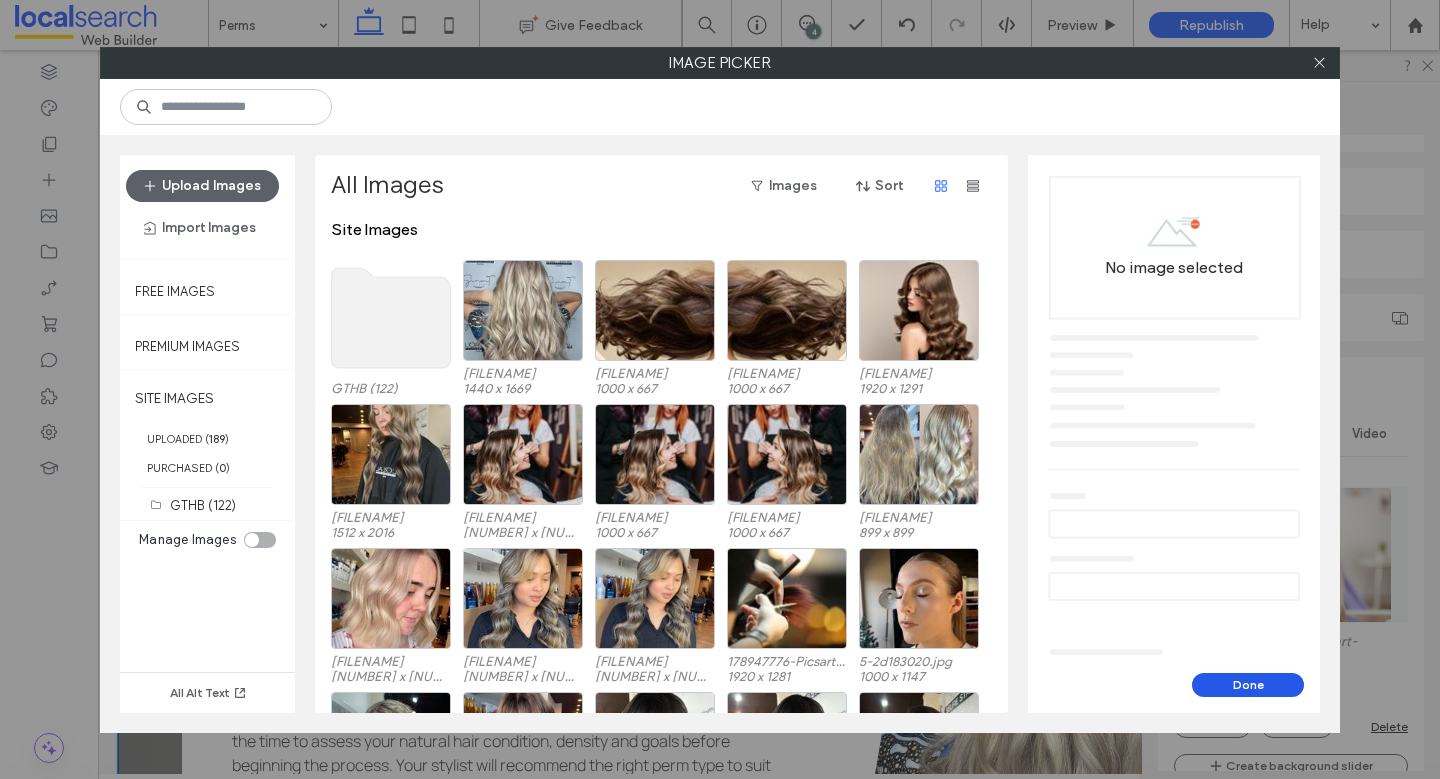 click on "Done" at bounding box center (1248, 685) 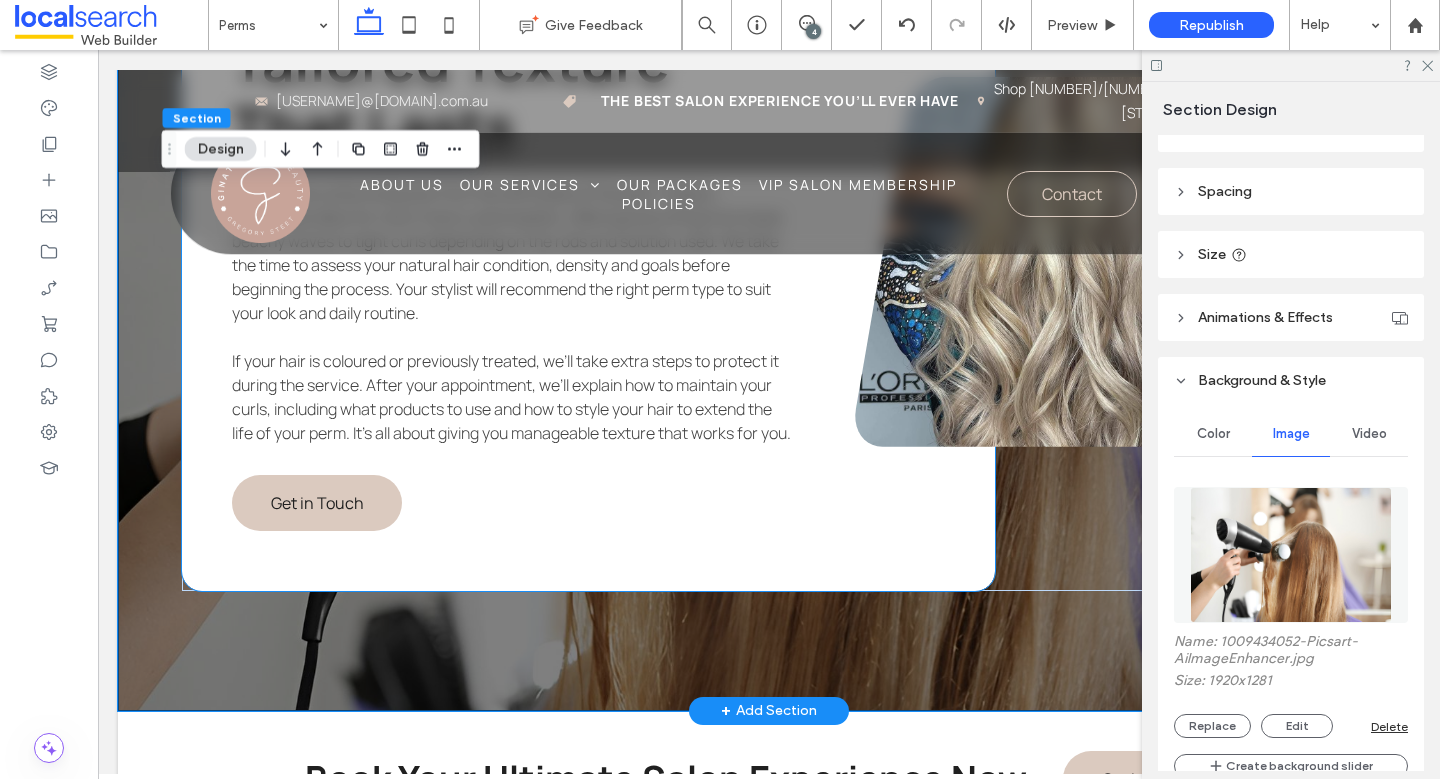 scroll, scrollTop: 3075, scrollLeft: 0, axis: vertical 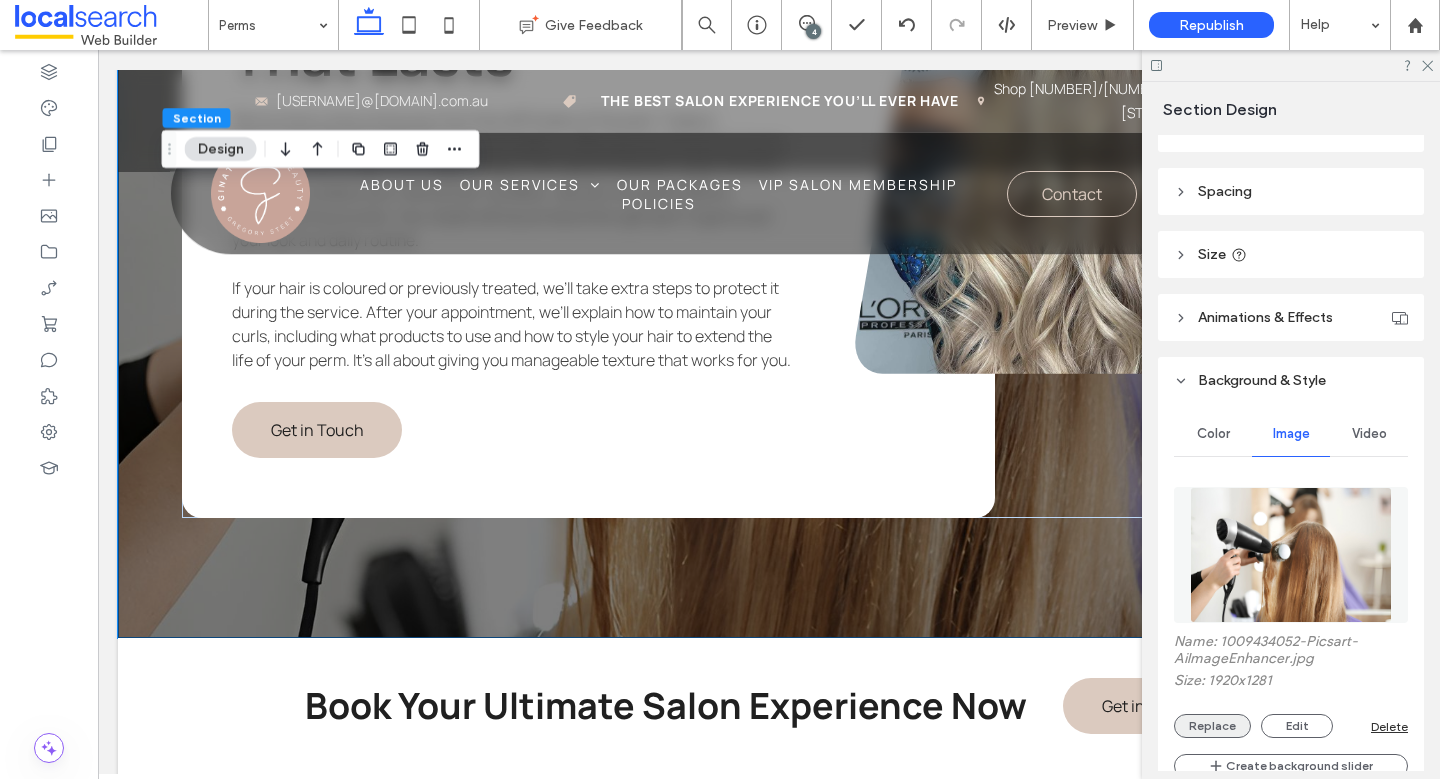 click on "Replace" at bounding box center (1212, 726) 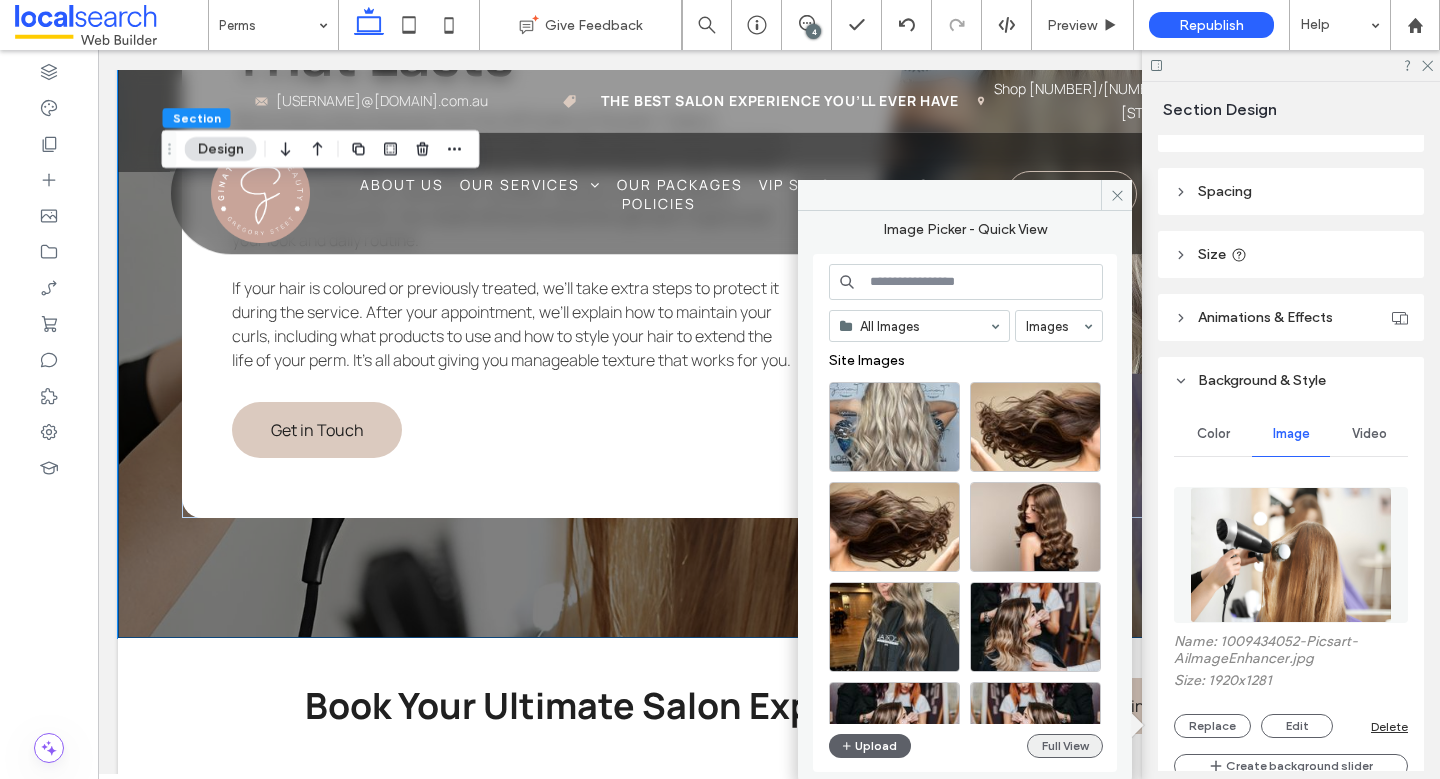 click on "Full View" at bounding box center [1065, 746] 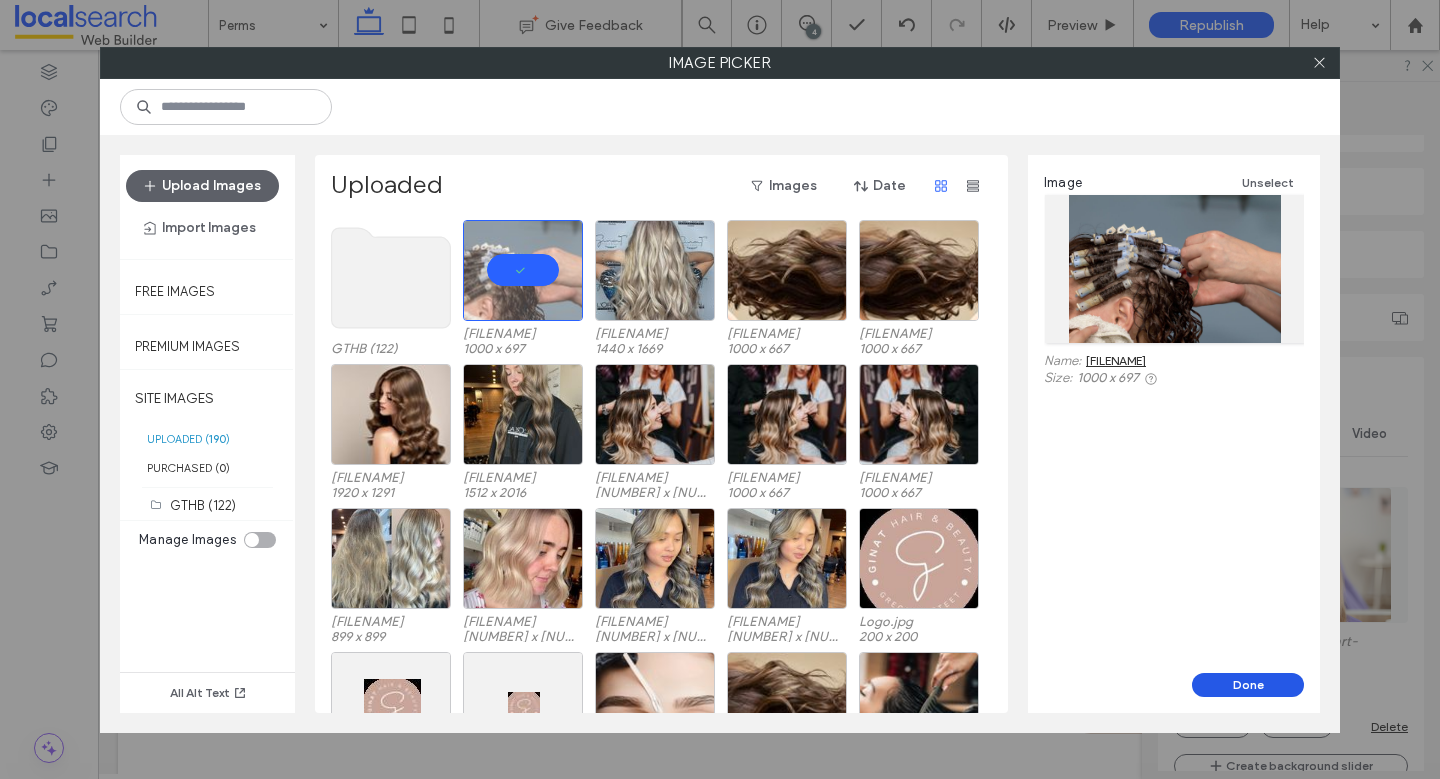 click on "Done" at bounding box center [1248, 685] 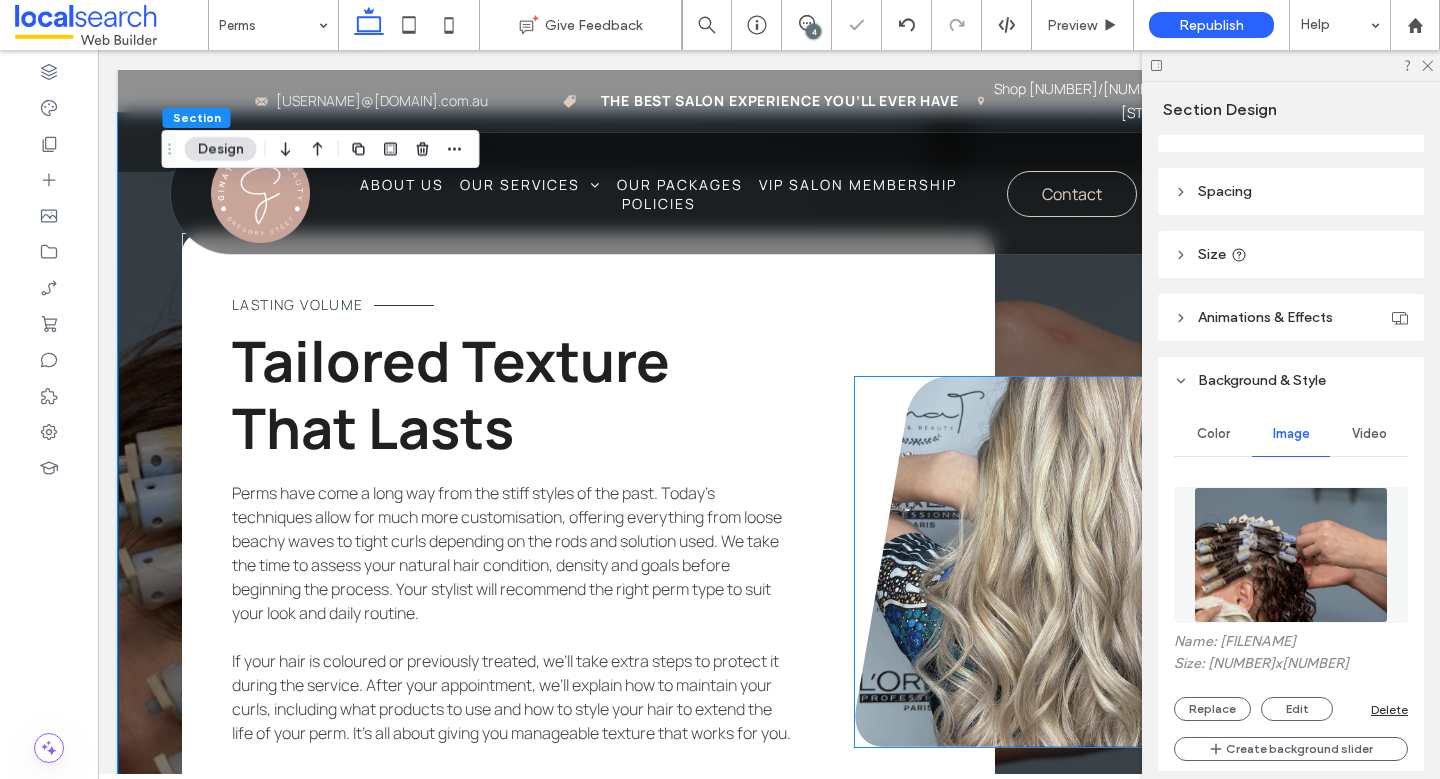 scroll, scrollTop: 2545, scrollLeft: 0, axis: vertical 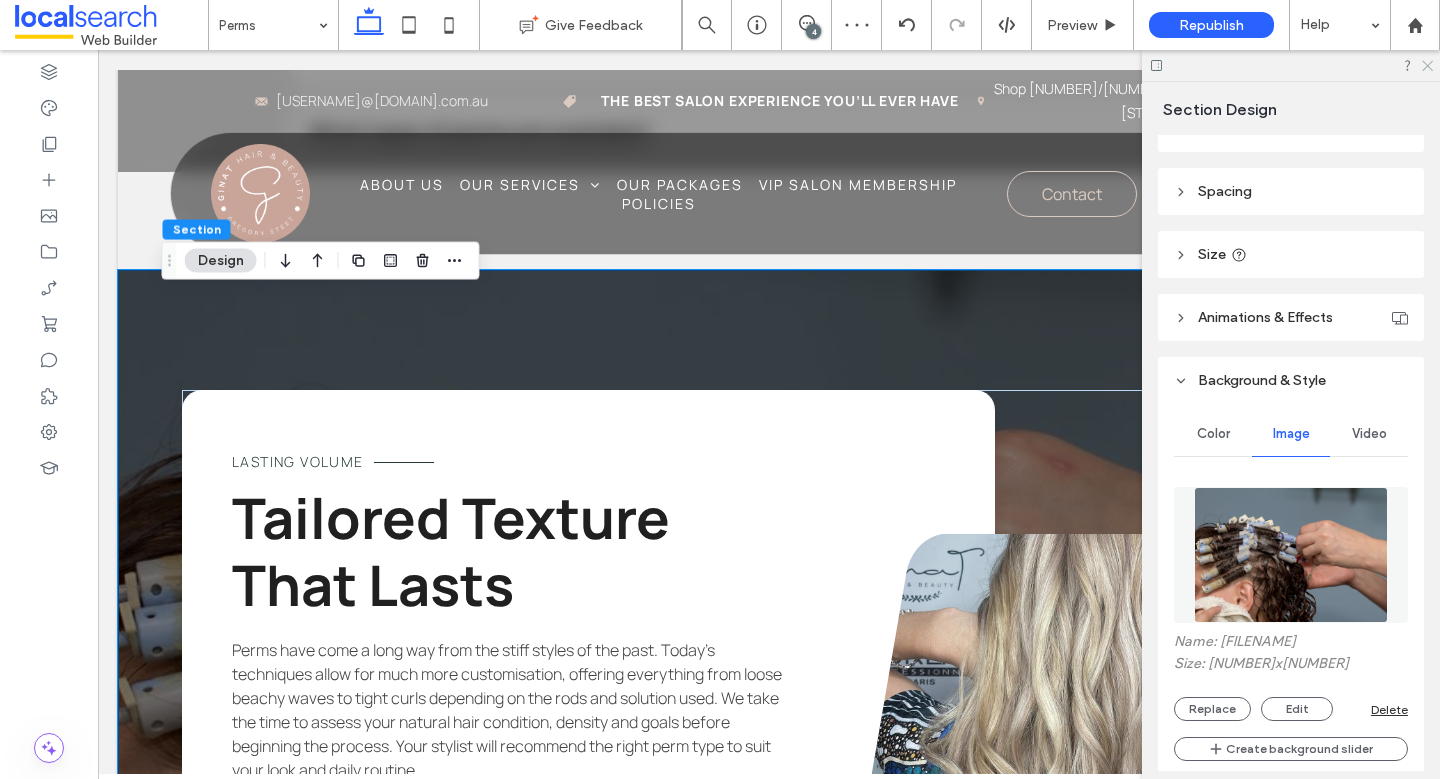 click 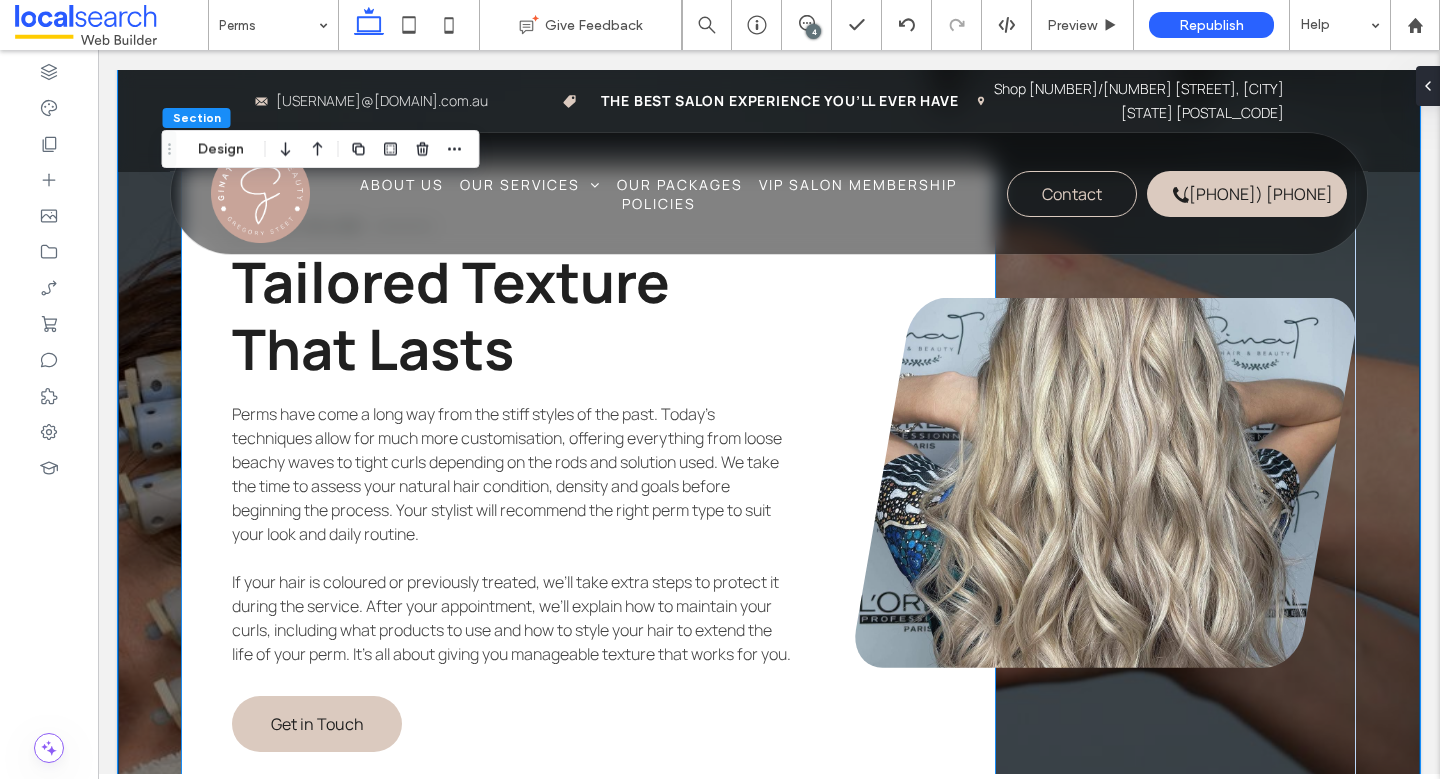 scroll, scrollTop: 2554, scrollLeft: 0, axis: vertical 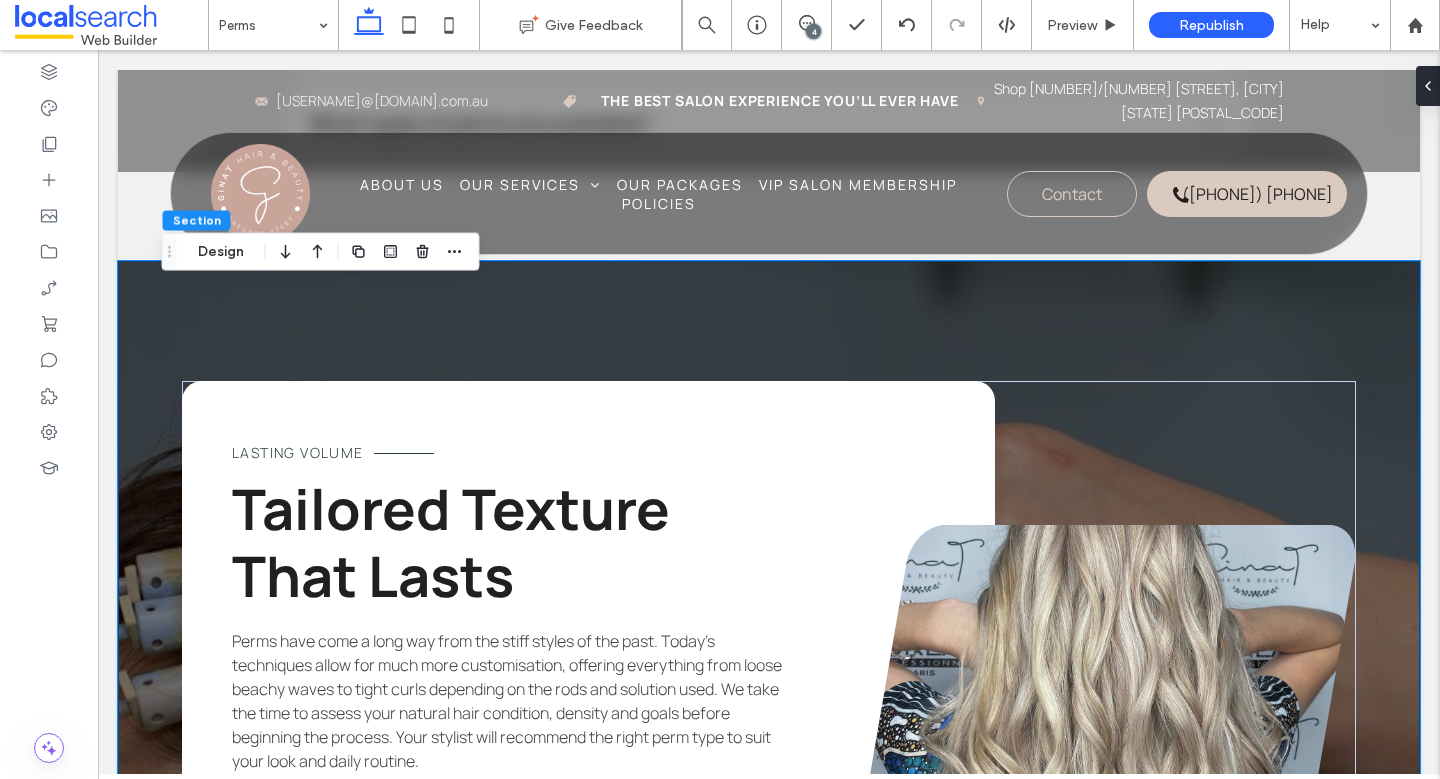 click on "Lasting Volume
Tailored Texture That Lasts
Perms have come a long way from the stiff styles of the past. Today’s techniques allow for much more customisation, offering everything from loose beachy waves to tight curls depending on the rods and solution used. We take the time to assess your natural hair condition, density and goals before beginning the process. Your stylist will recommend the right perm type to suit your look and daily routine.
﻿ If your hair is coloured or previously treated, we’ll take extra steps to protect it during the service. After your appointment, we’ll explain how to maintain your curls, including what products to use and how to style your hair to extend the life of your perm. It’s all about giving you manageable texture that works for you.
Get in Touch" at bounding box center (769, 710) 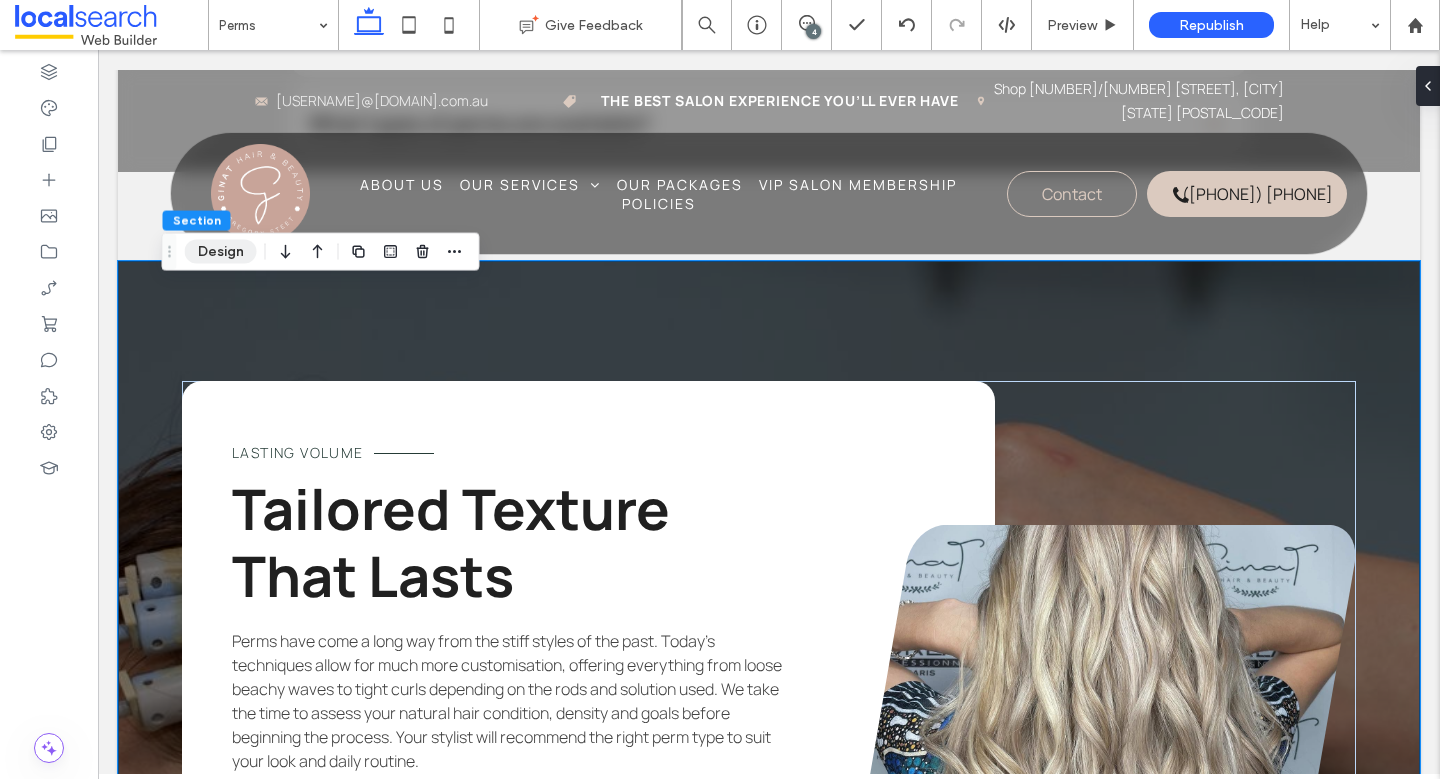 click on "Design" at bounding box center [221, 252] 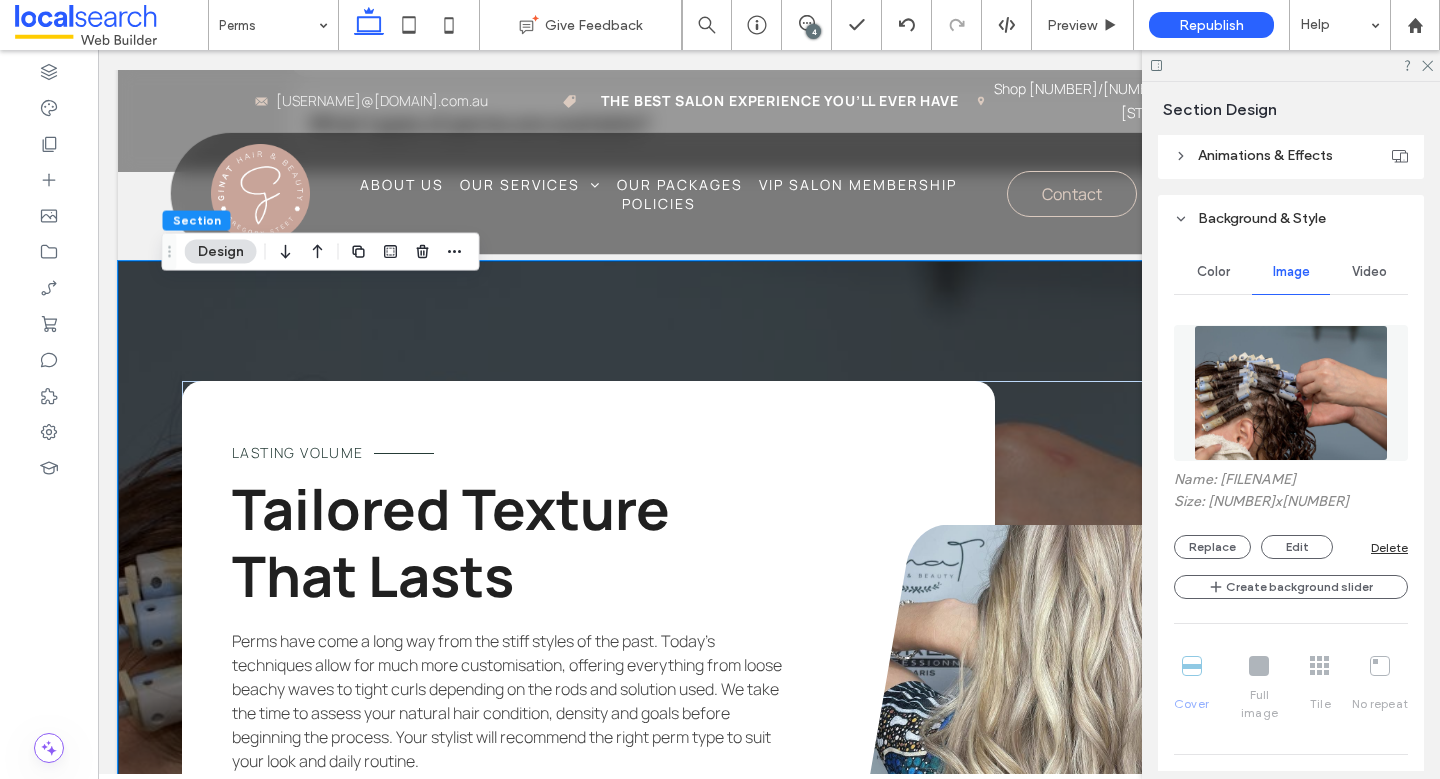 scroll, scrollTop: 360, scrollLeft: 0, axis: vertical 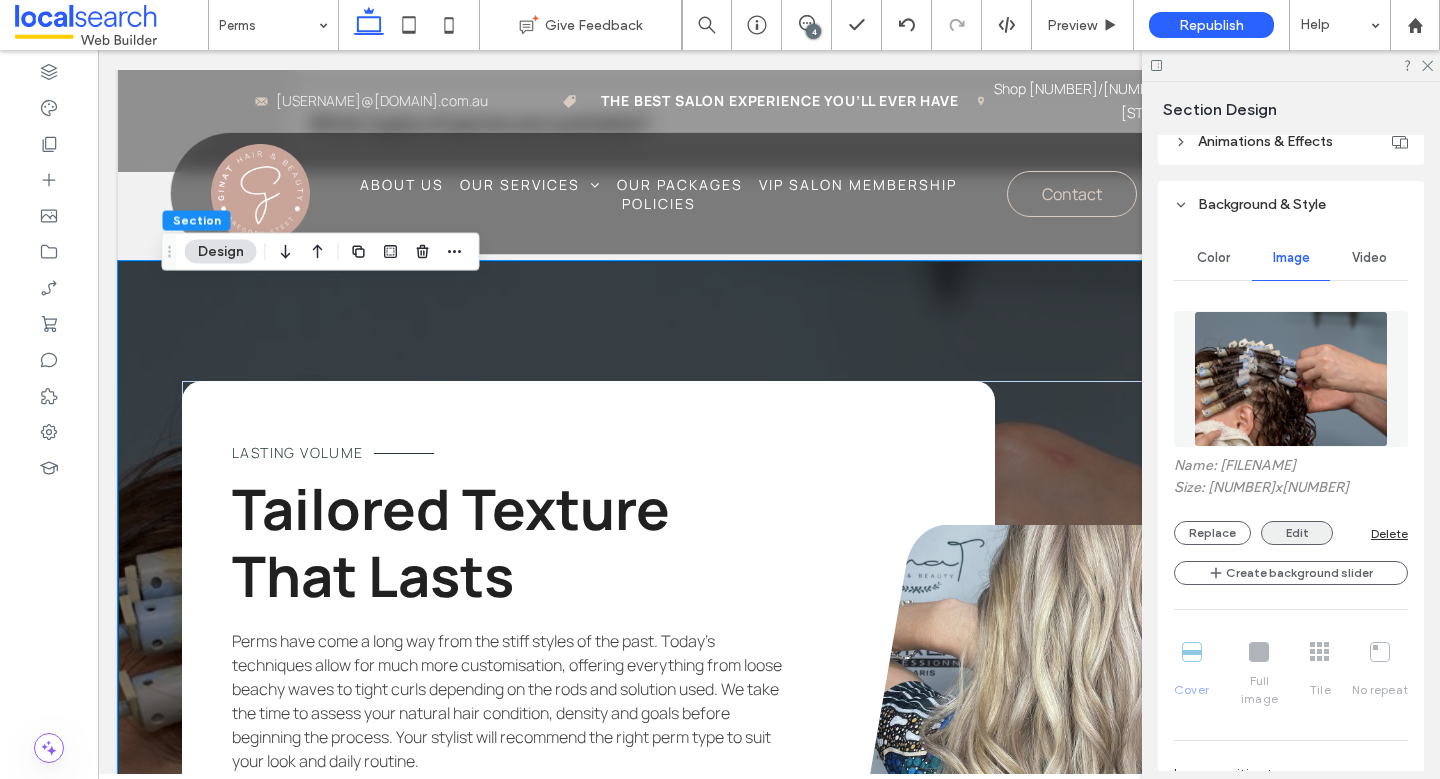 click on "Edit" at bounding box center (1297, 533) 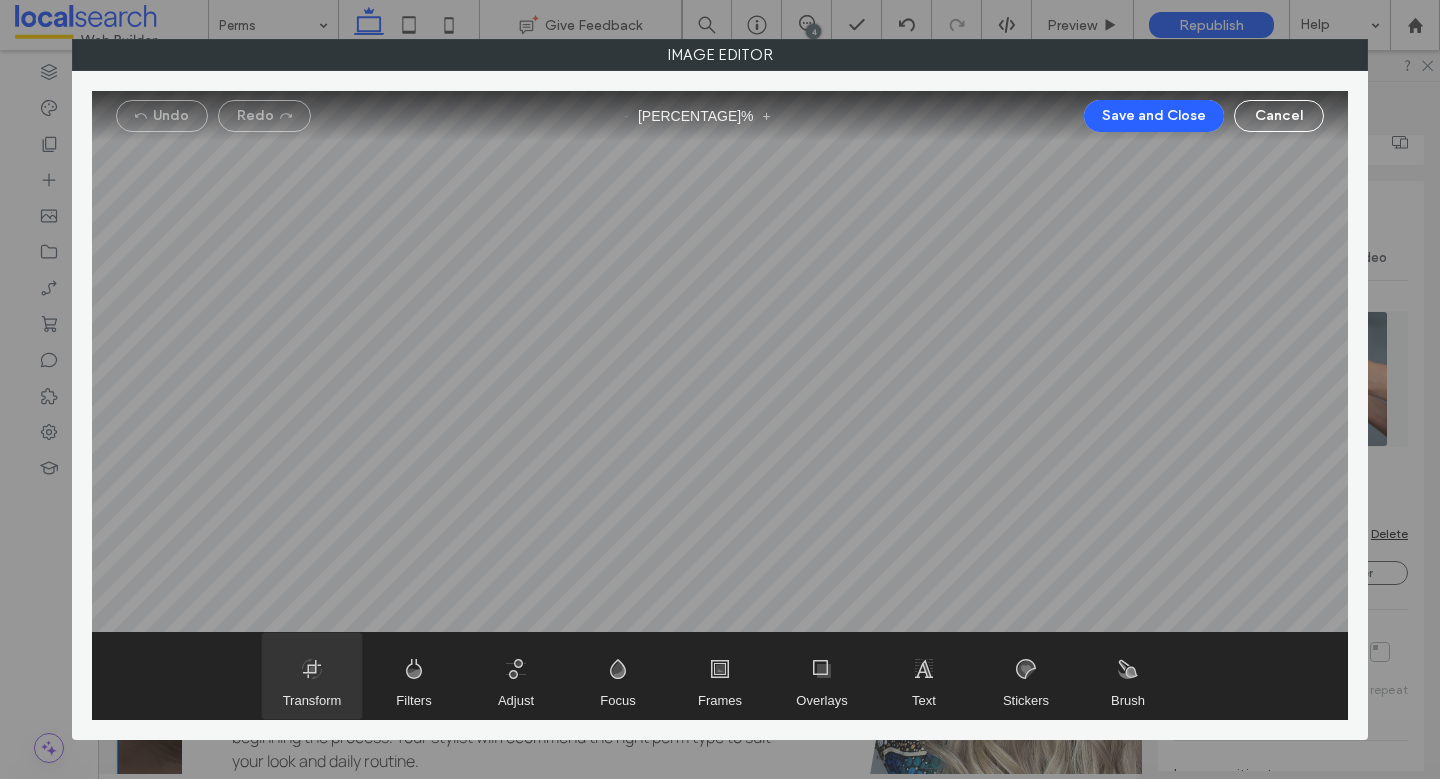 click at bounding box center [312, 676] 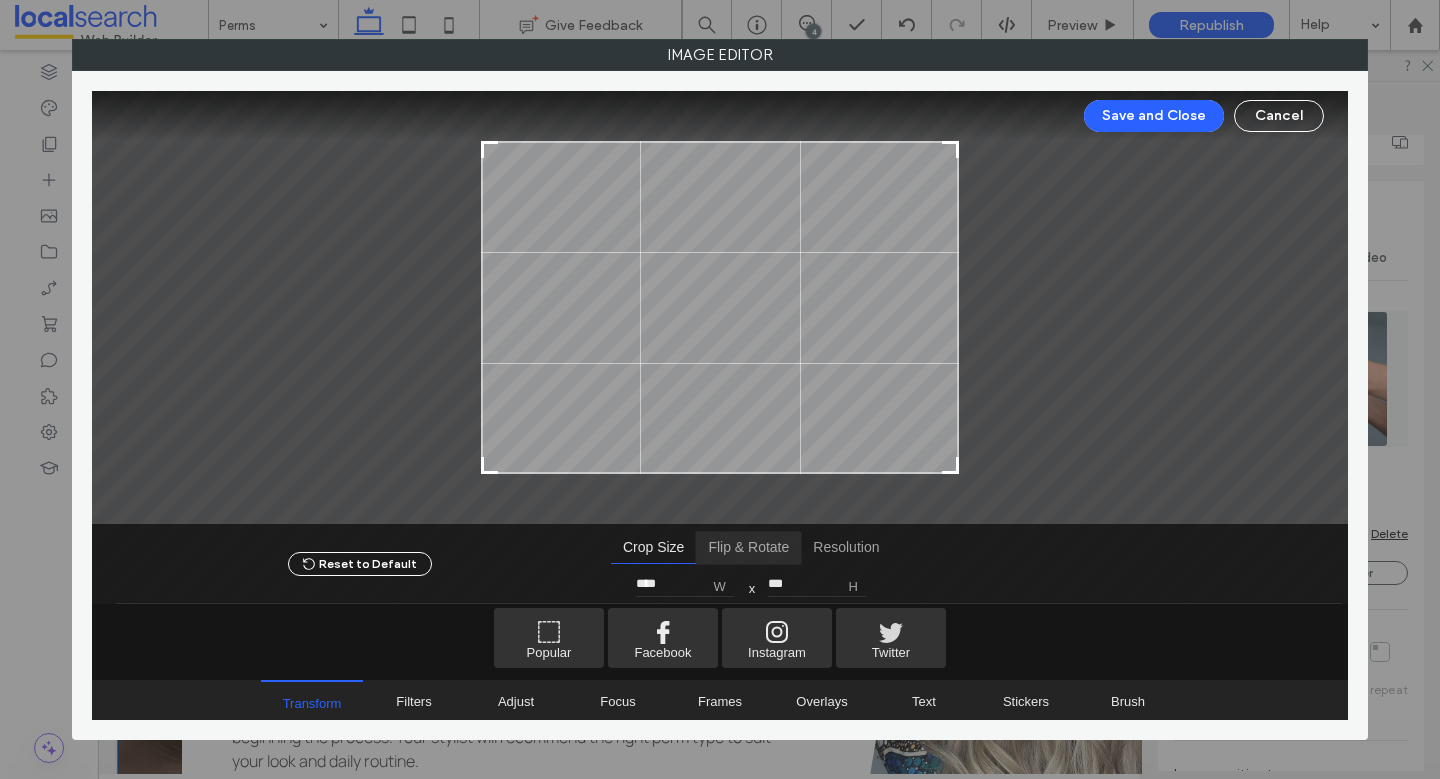 click at bounding box center (748, 548) 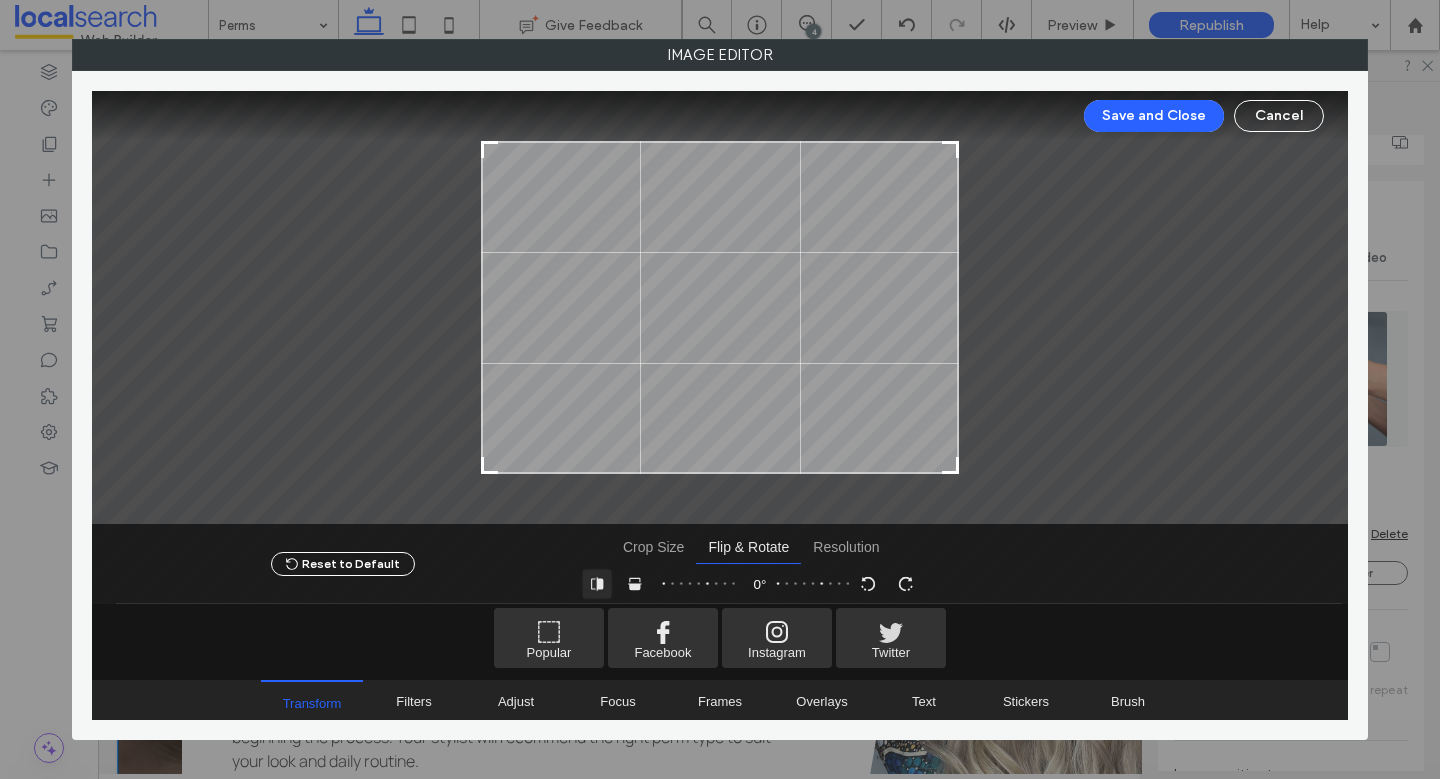 click at bounding box center (596, 584) 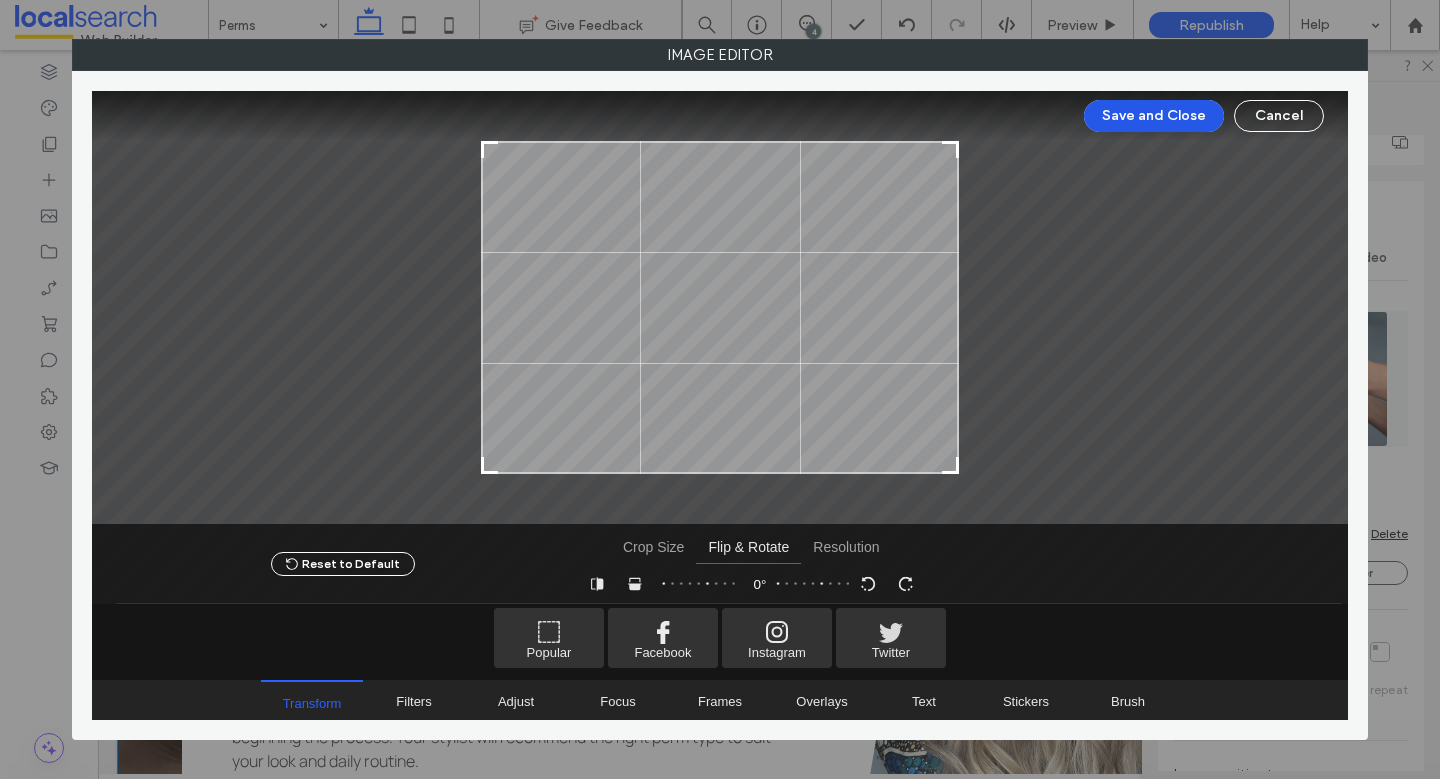 click on "Save and Close" at bounding box center (1154, 116) 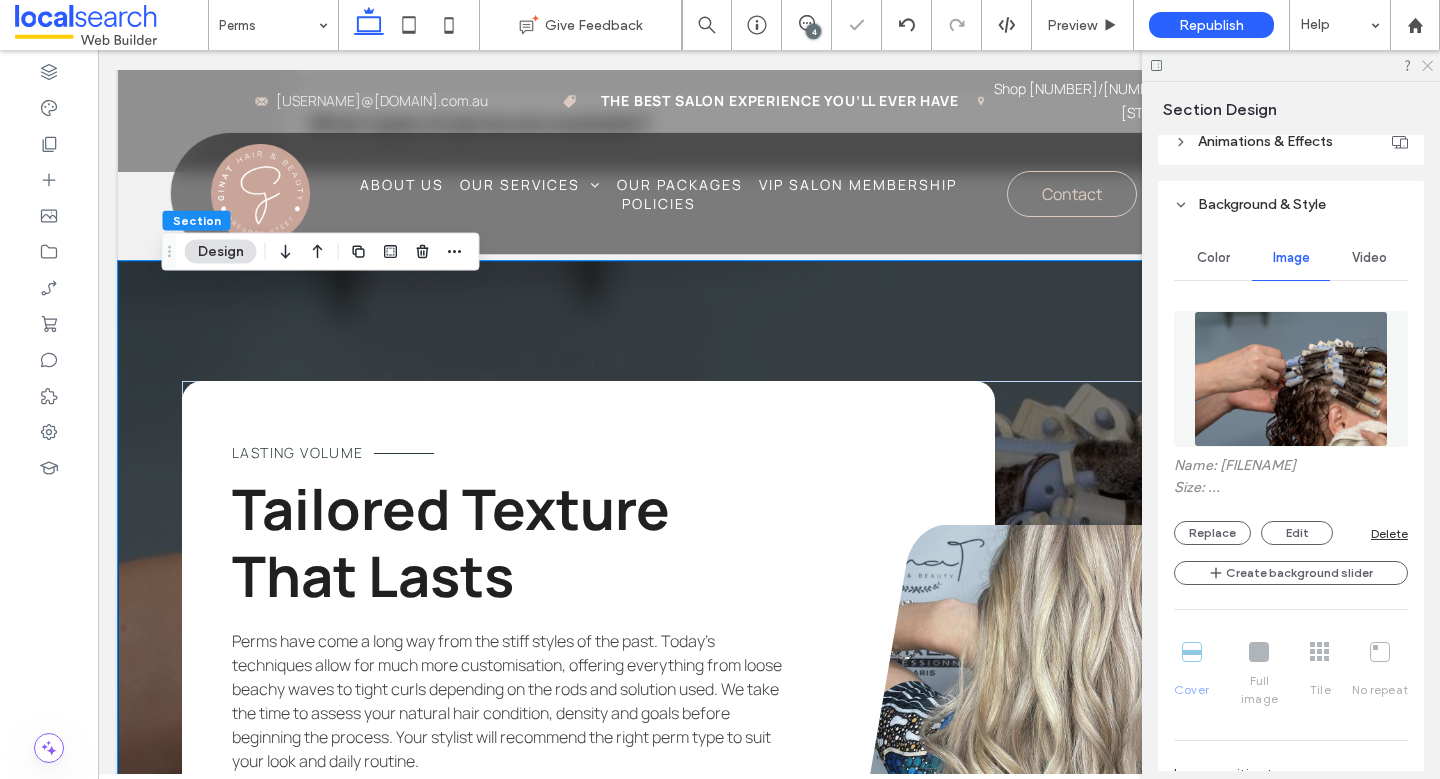 click 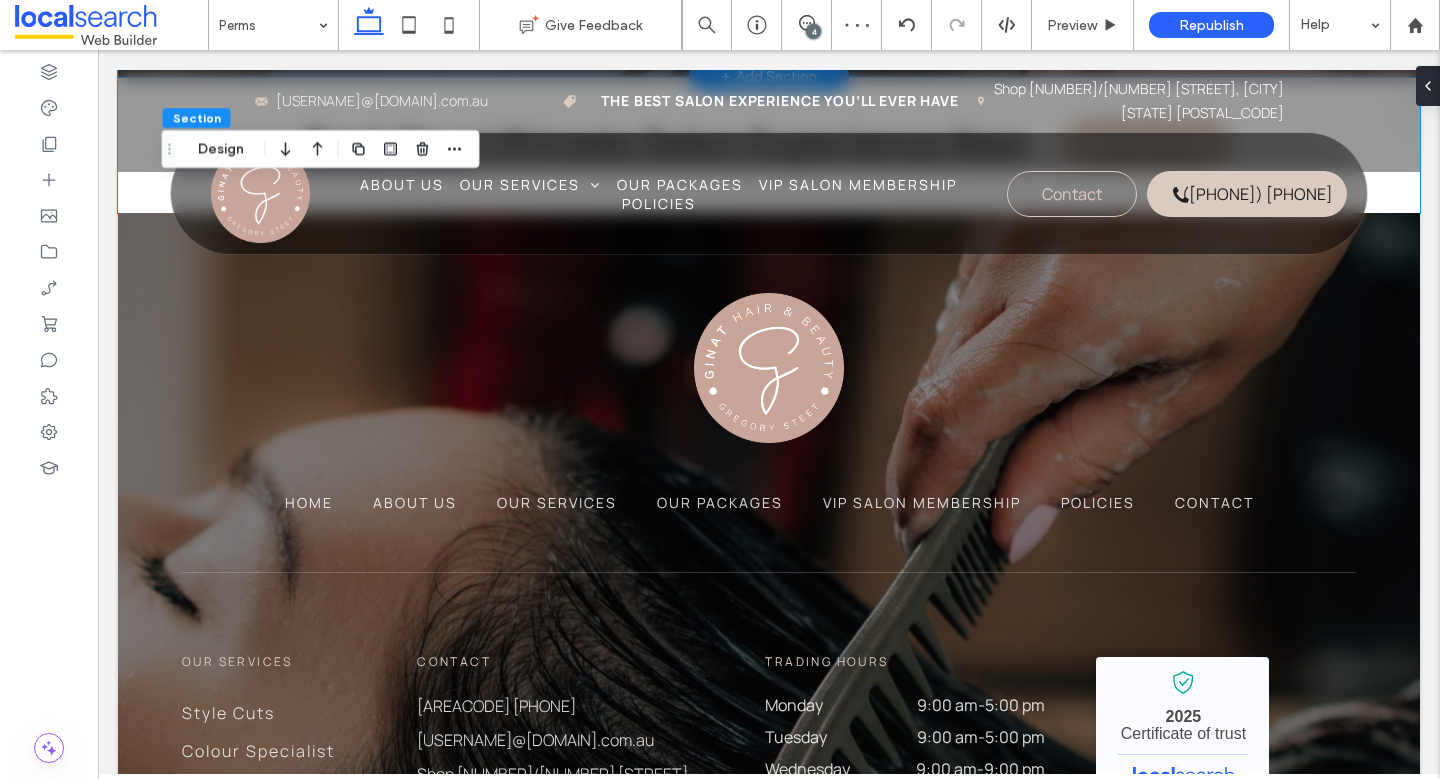 scroll, scrollTop: 3637, scrollLeft: 0, axis: vertical 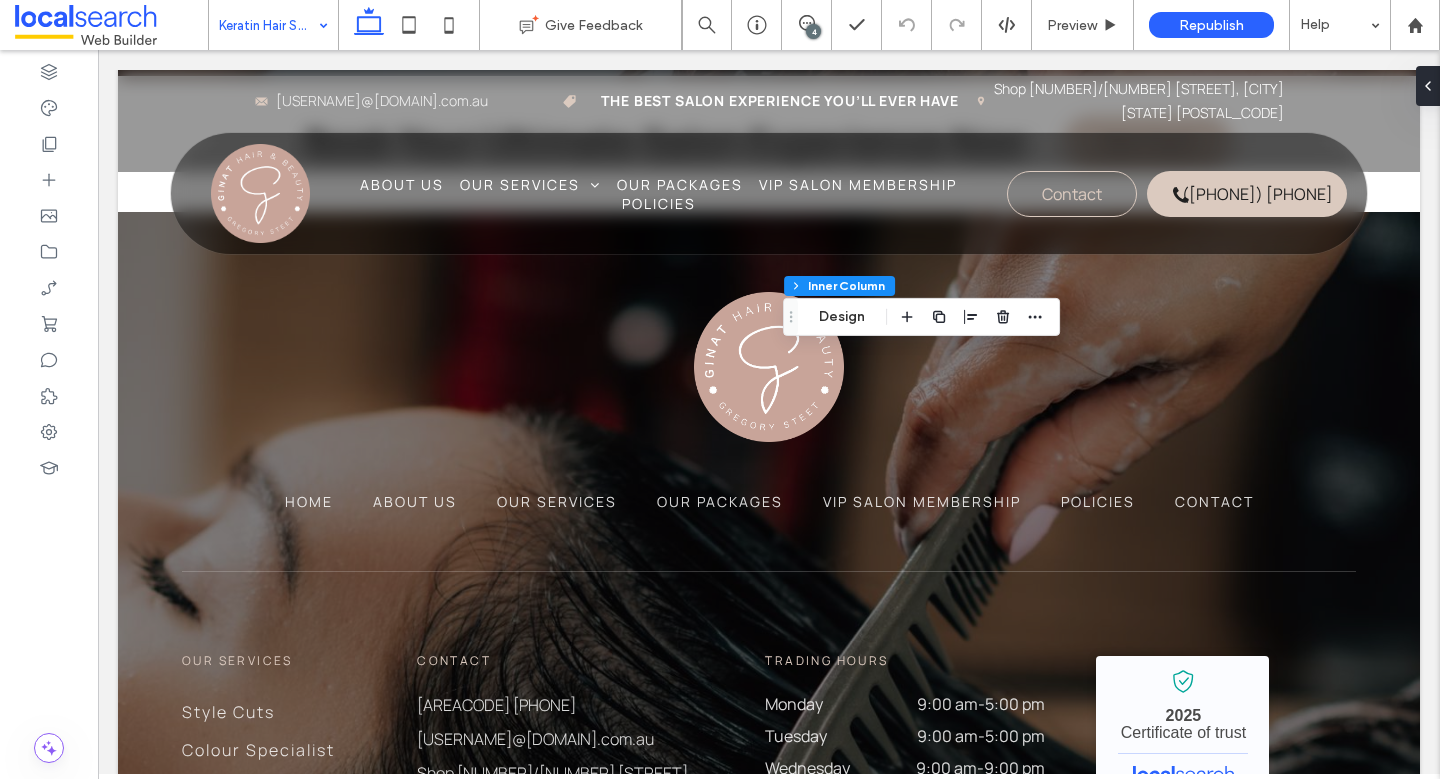 click on "Section Column Inner Column Design" at bounding box center (921, 317) 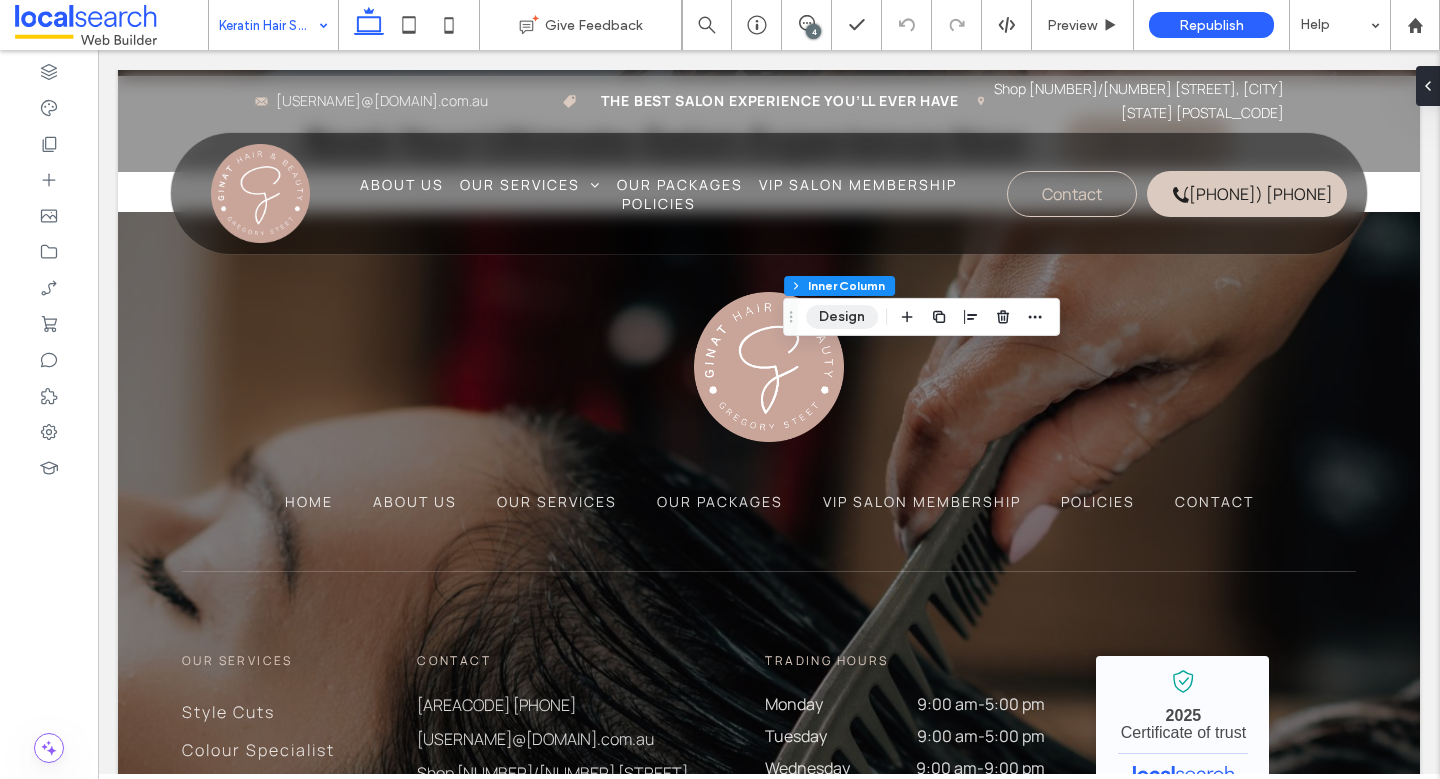 click on "Design" at bounding box center [842, 317] 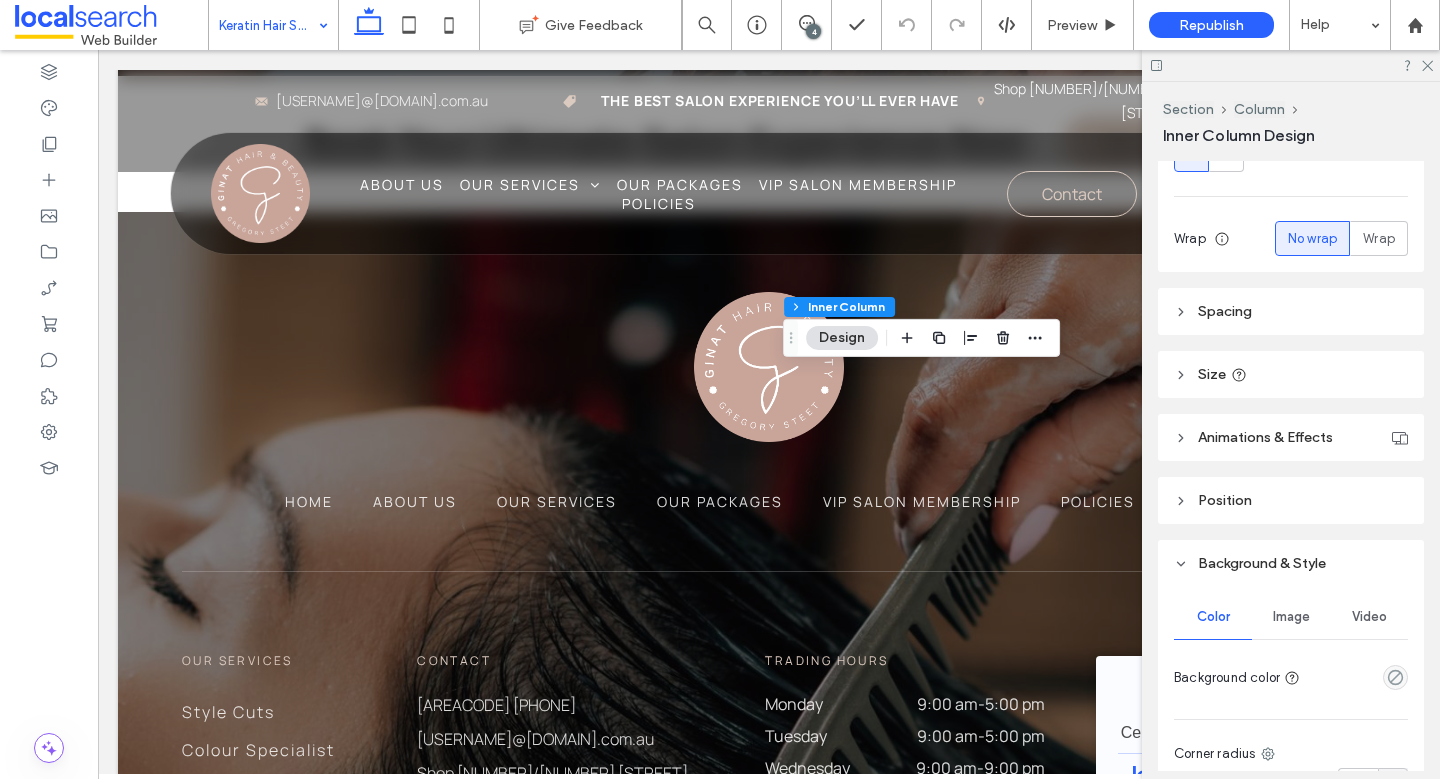 scroll, scrollTop: 460, scrollLeft: 0, axis: vertical 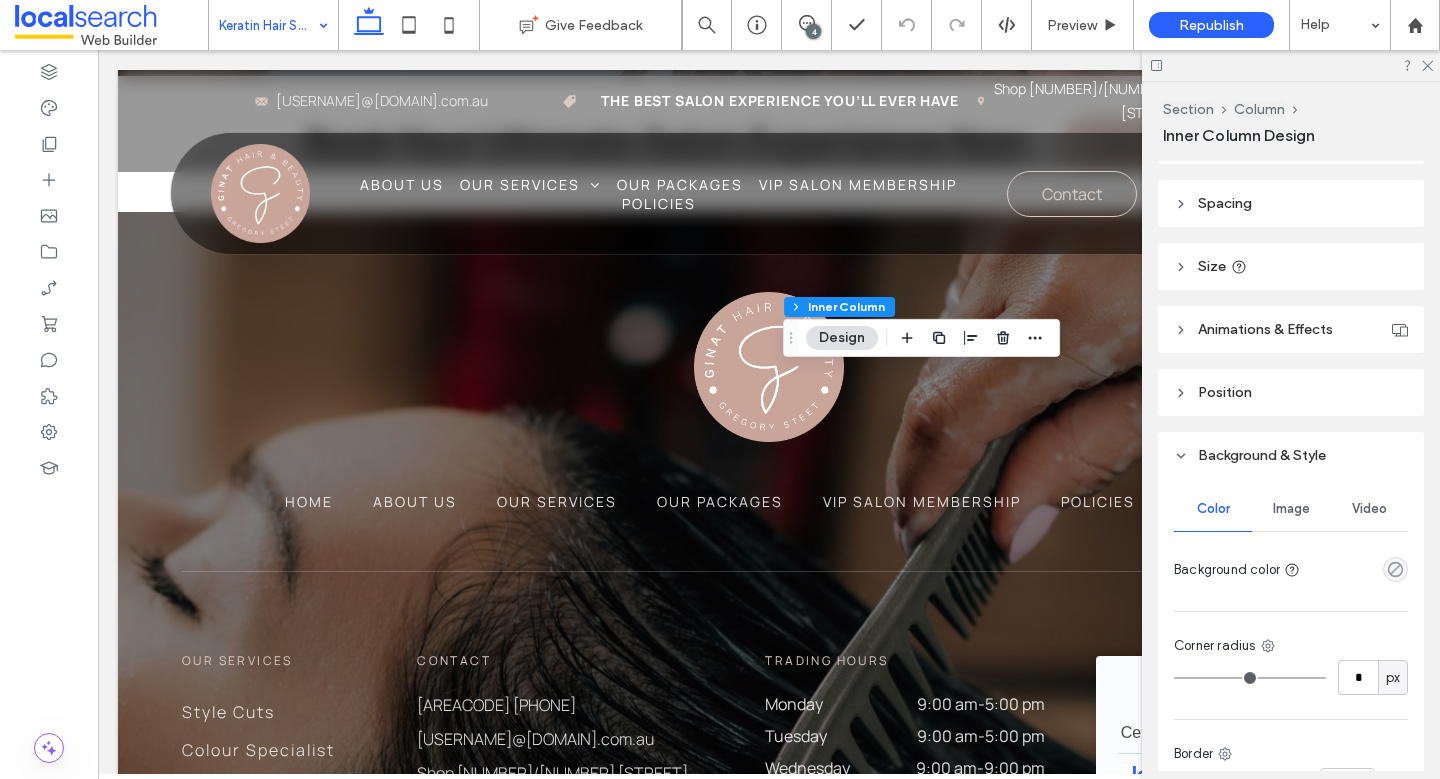 click on "Image" at bounding box center (1291, 509) 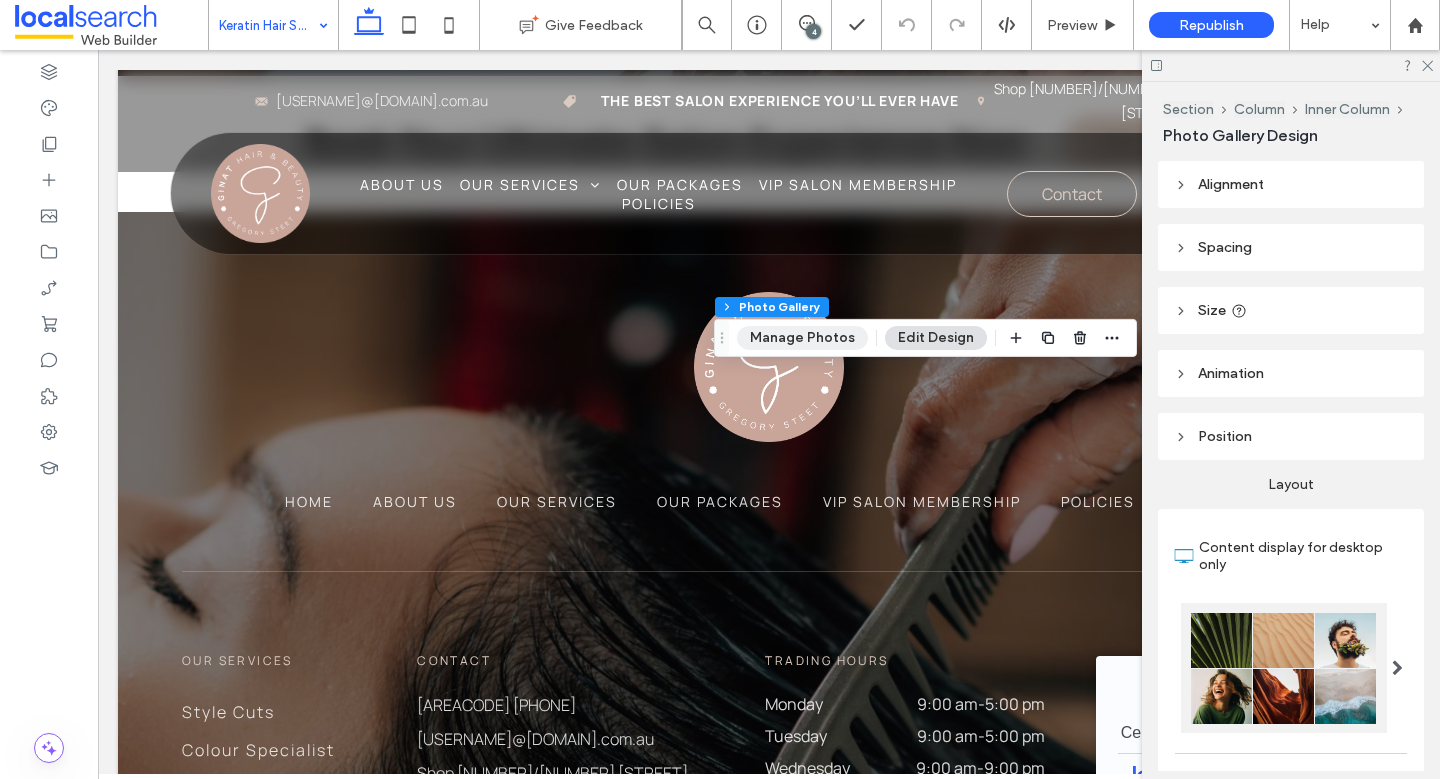 click on "Manage Photos" at bounding box center (802, 338) 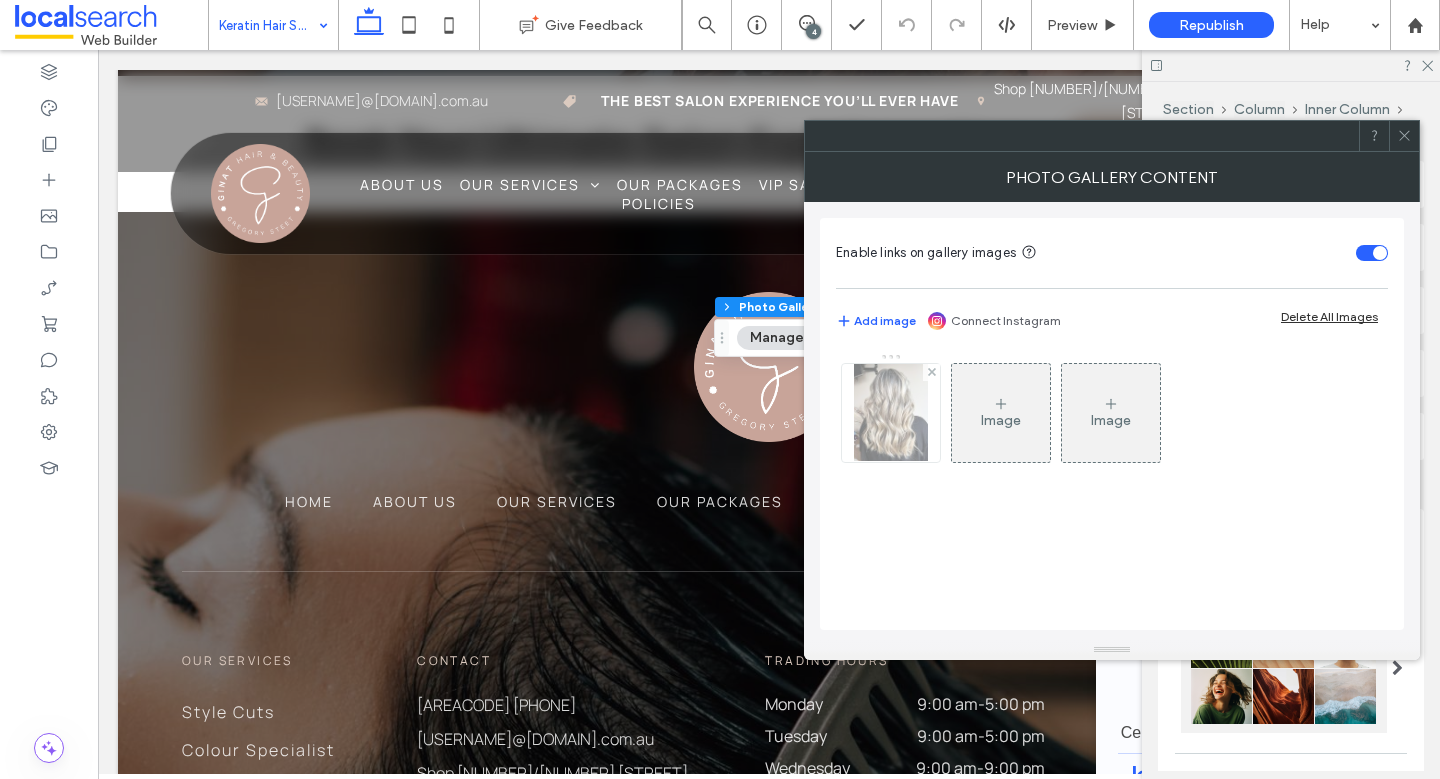 click at bounding box center (891, 413) 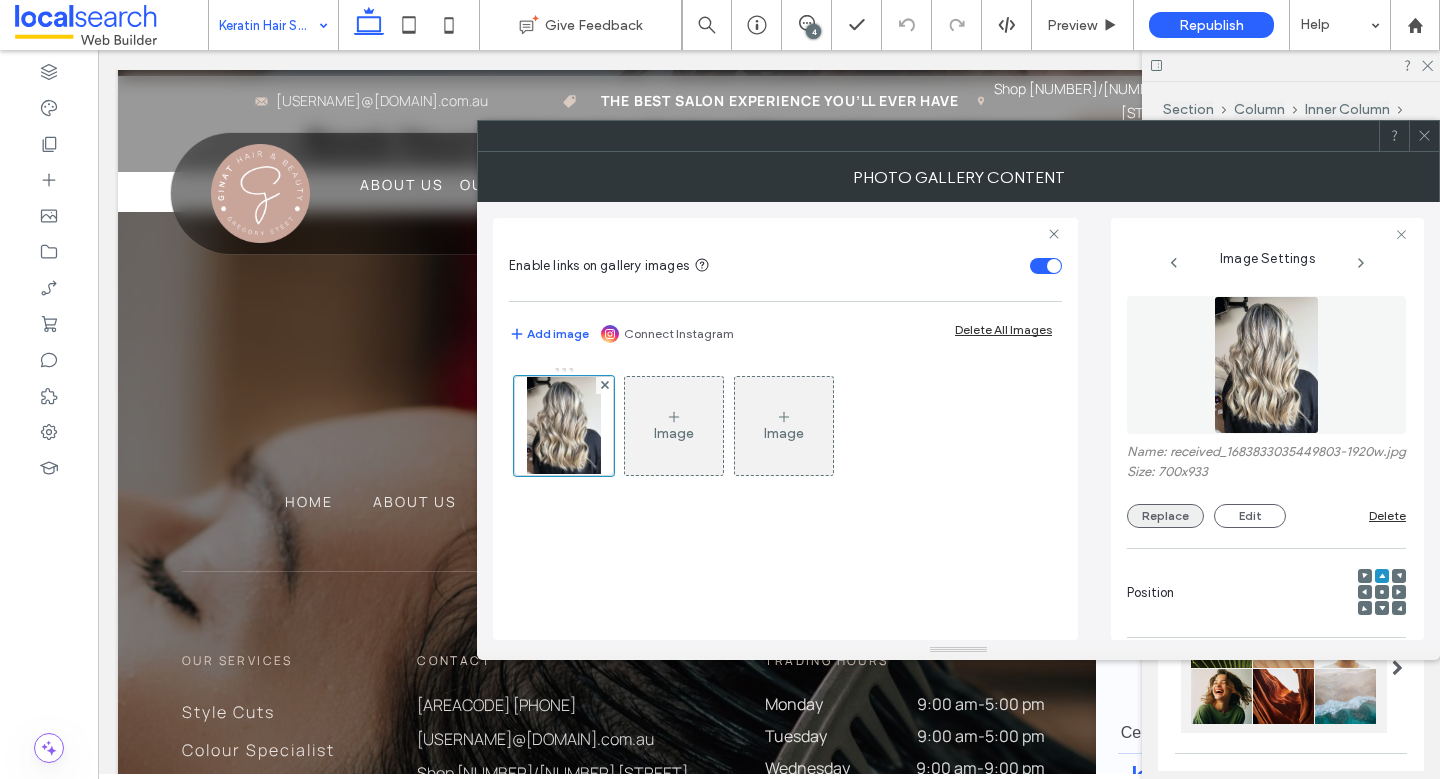 click on "Replace" at bounding box center (1165, 516) 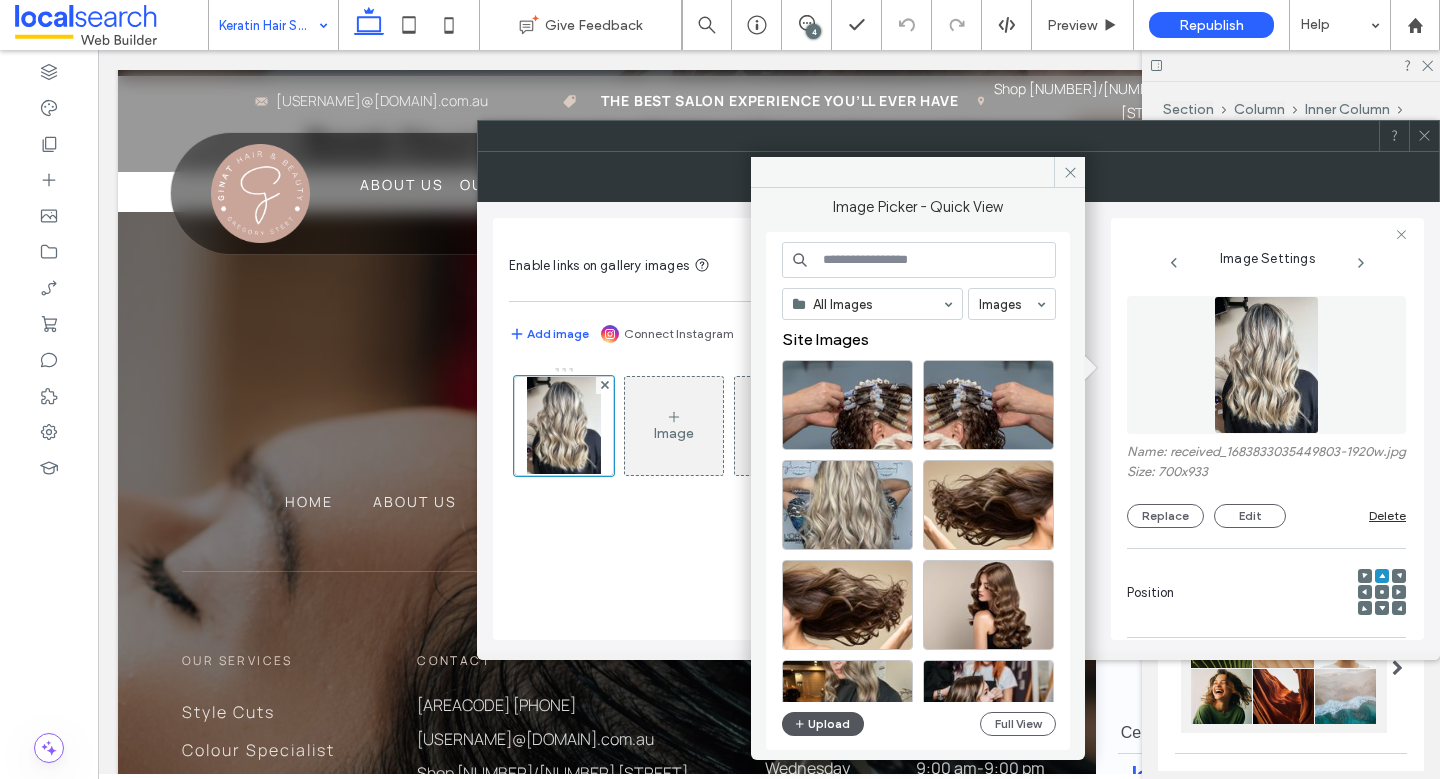 click 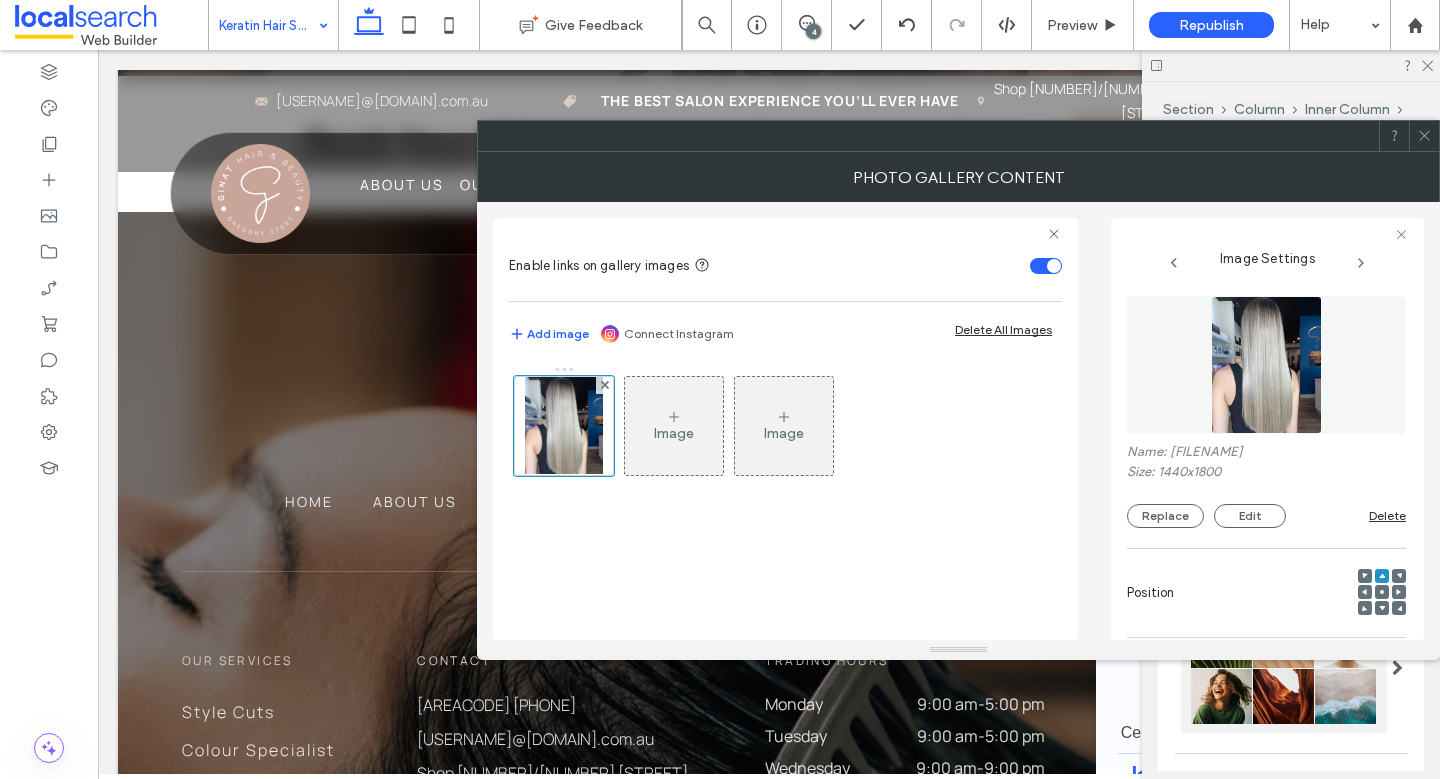 click 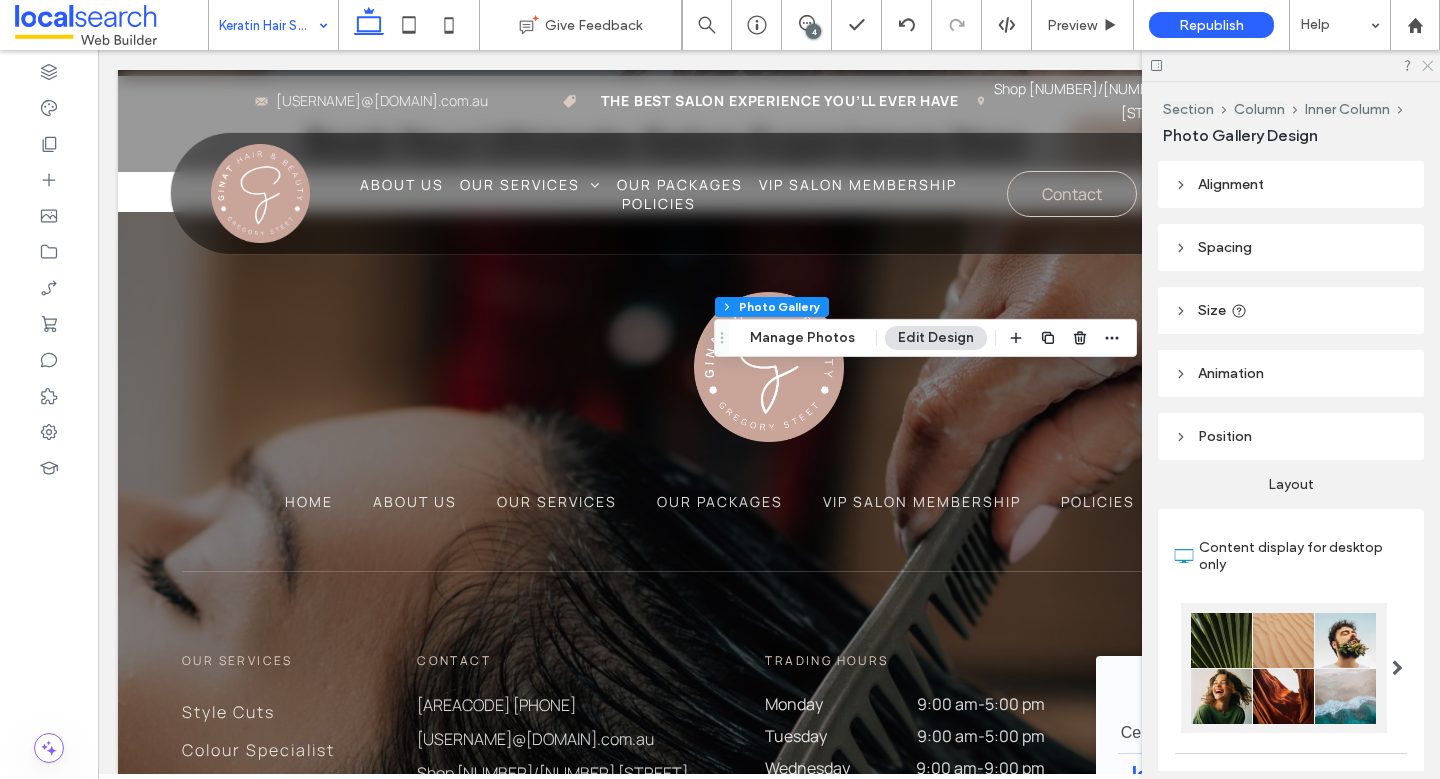 click 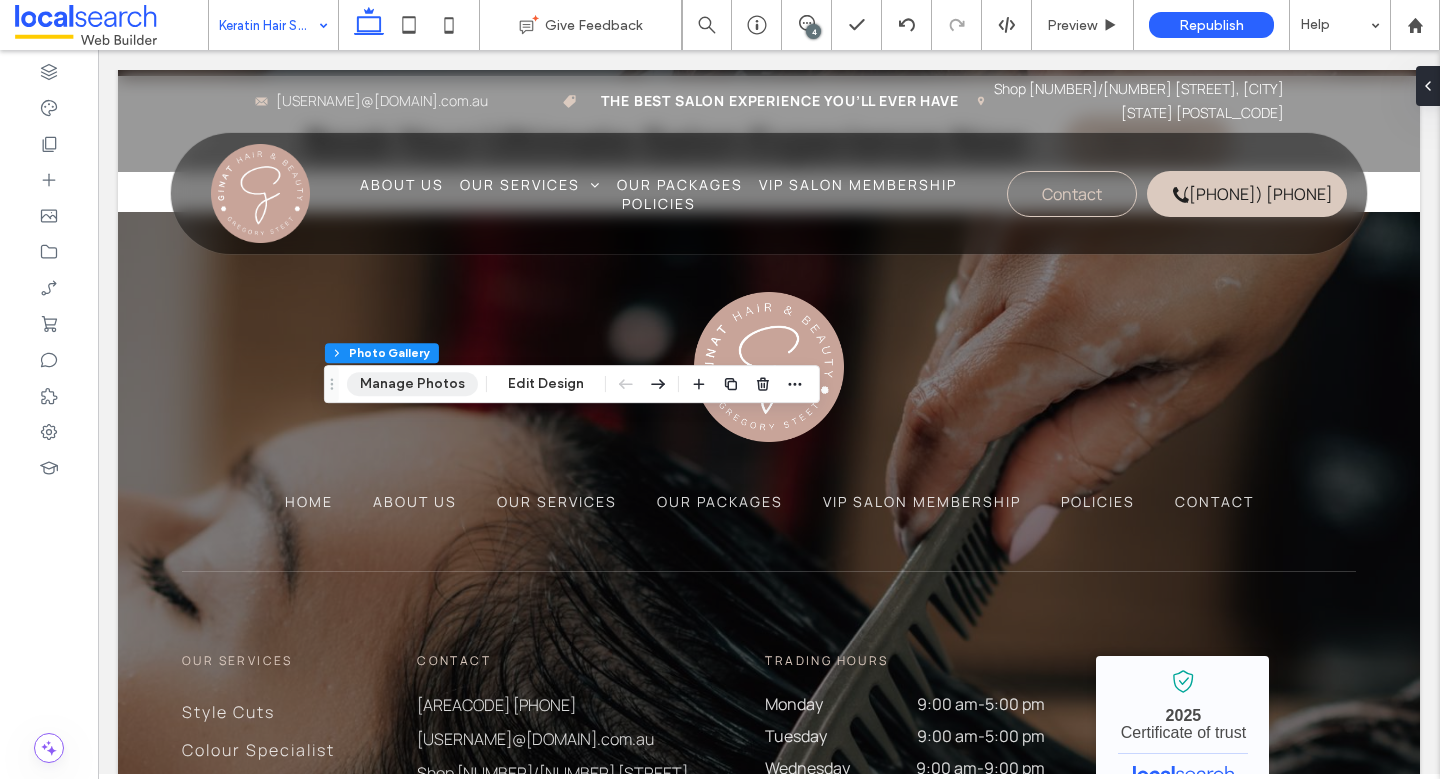 click on "Manage Photos" at bounding box center (412, 384) 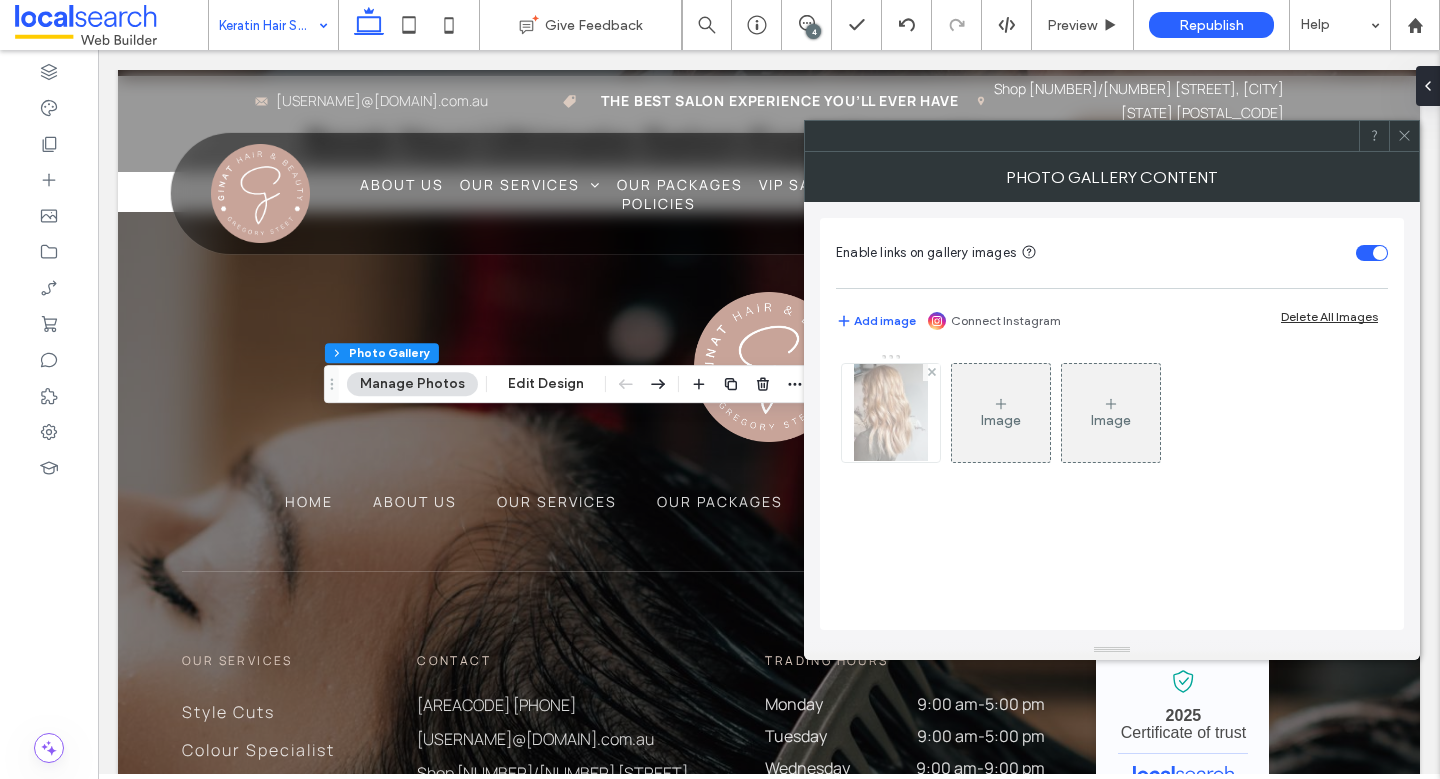 click at bounding box center (891, 413) 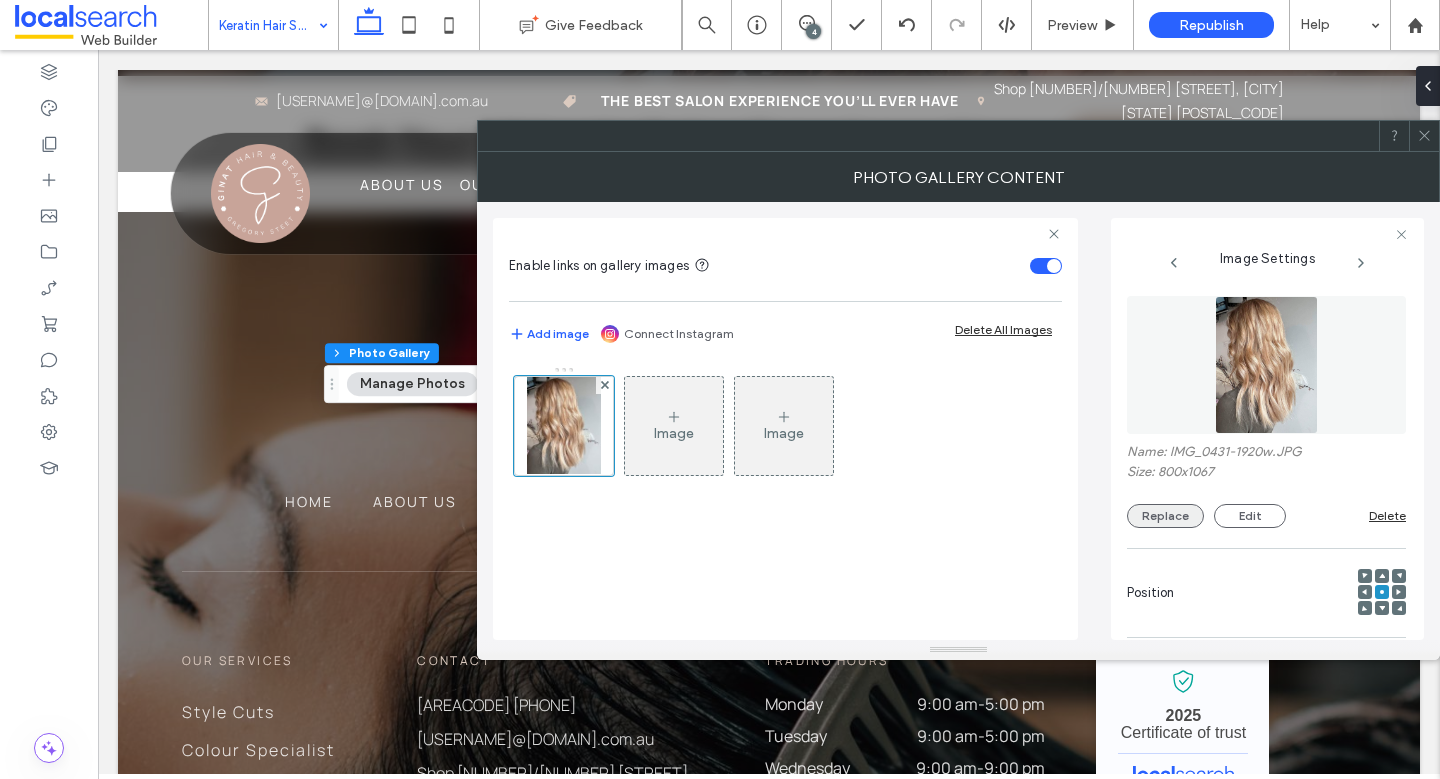 click on "Replace" at bounding box center [1165, 516] 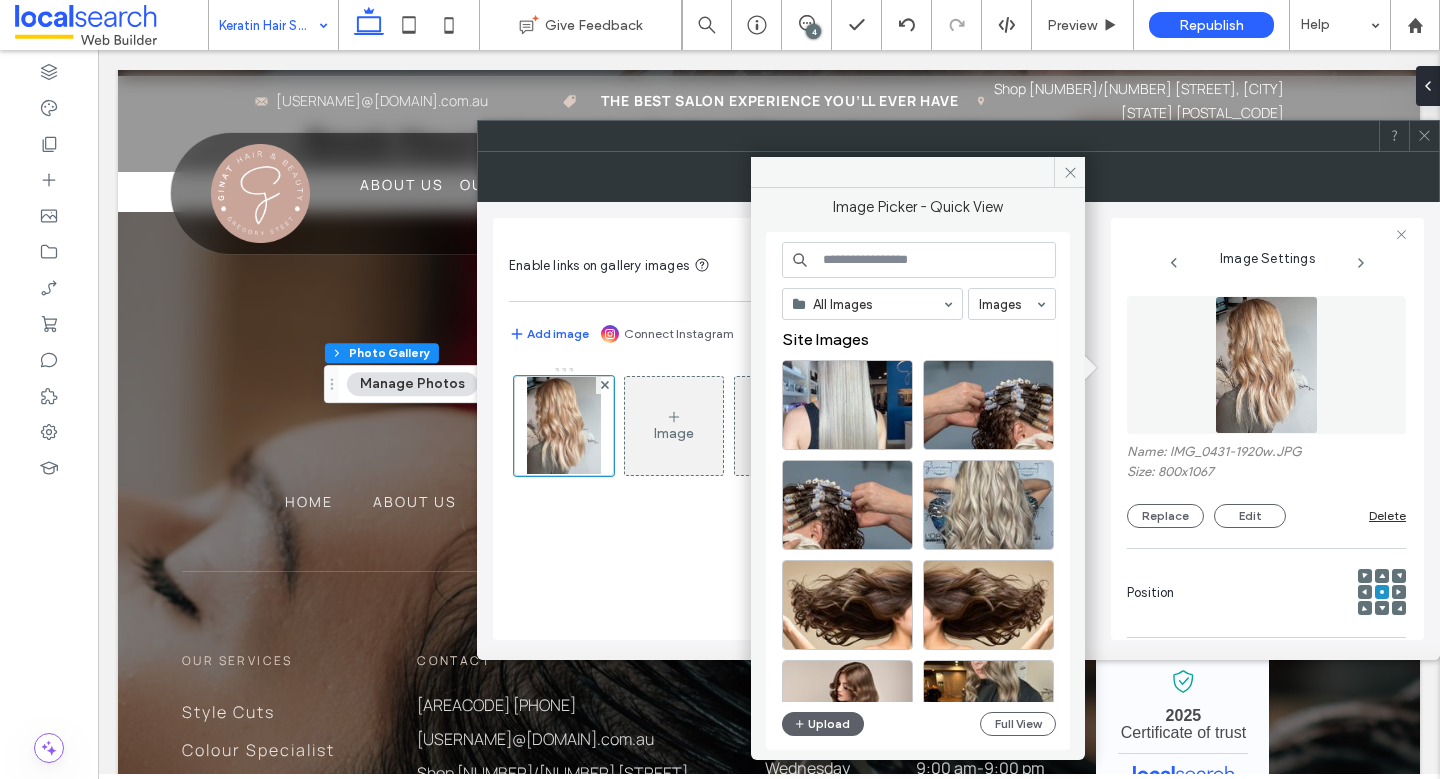 click on "All Images Images Site Images Upload Full View" at bounding box center [919, 491] 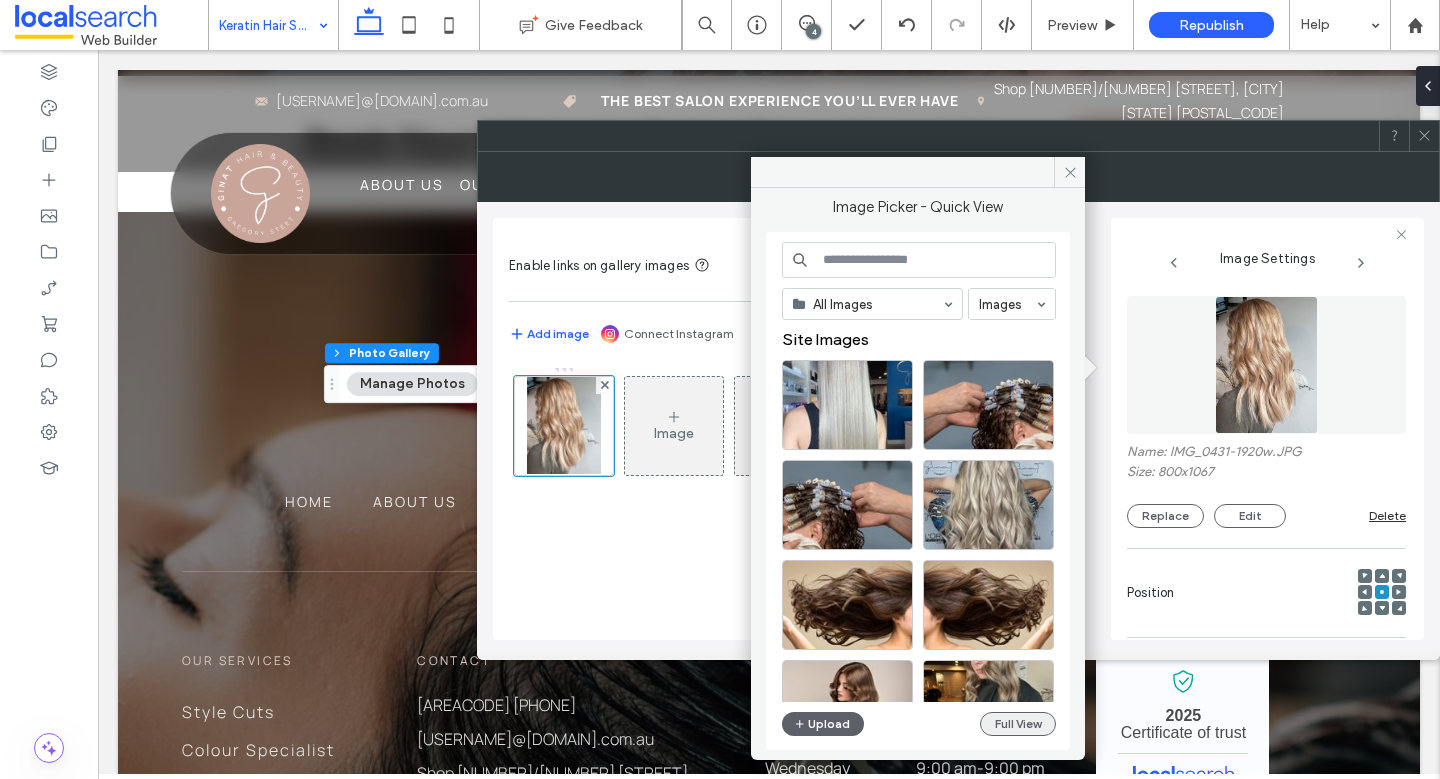 click on "Full View" at bounding box center (1018, 724) 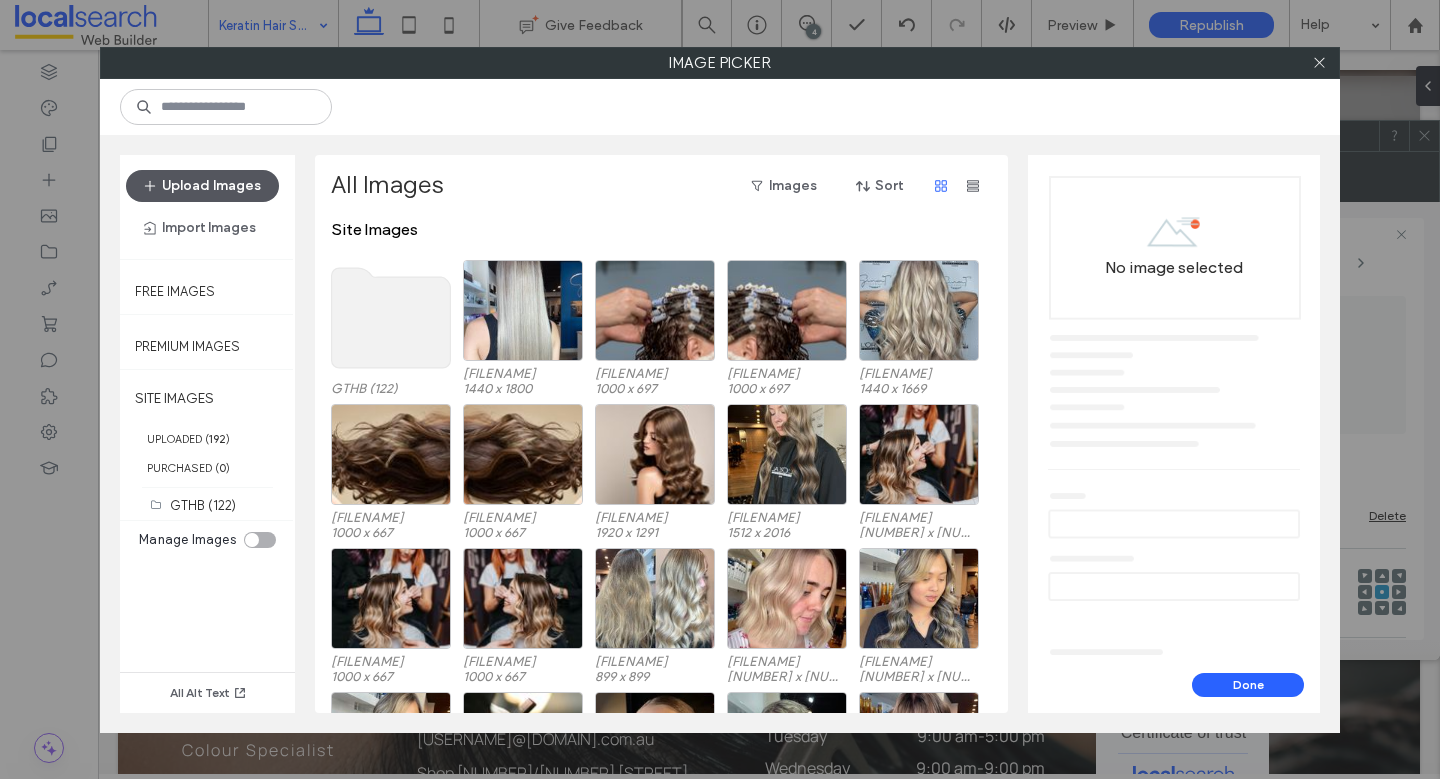 click on "Upload Images" at bounding box center [202, 186] 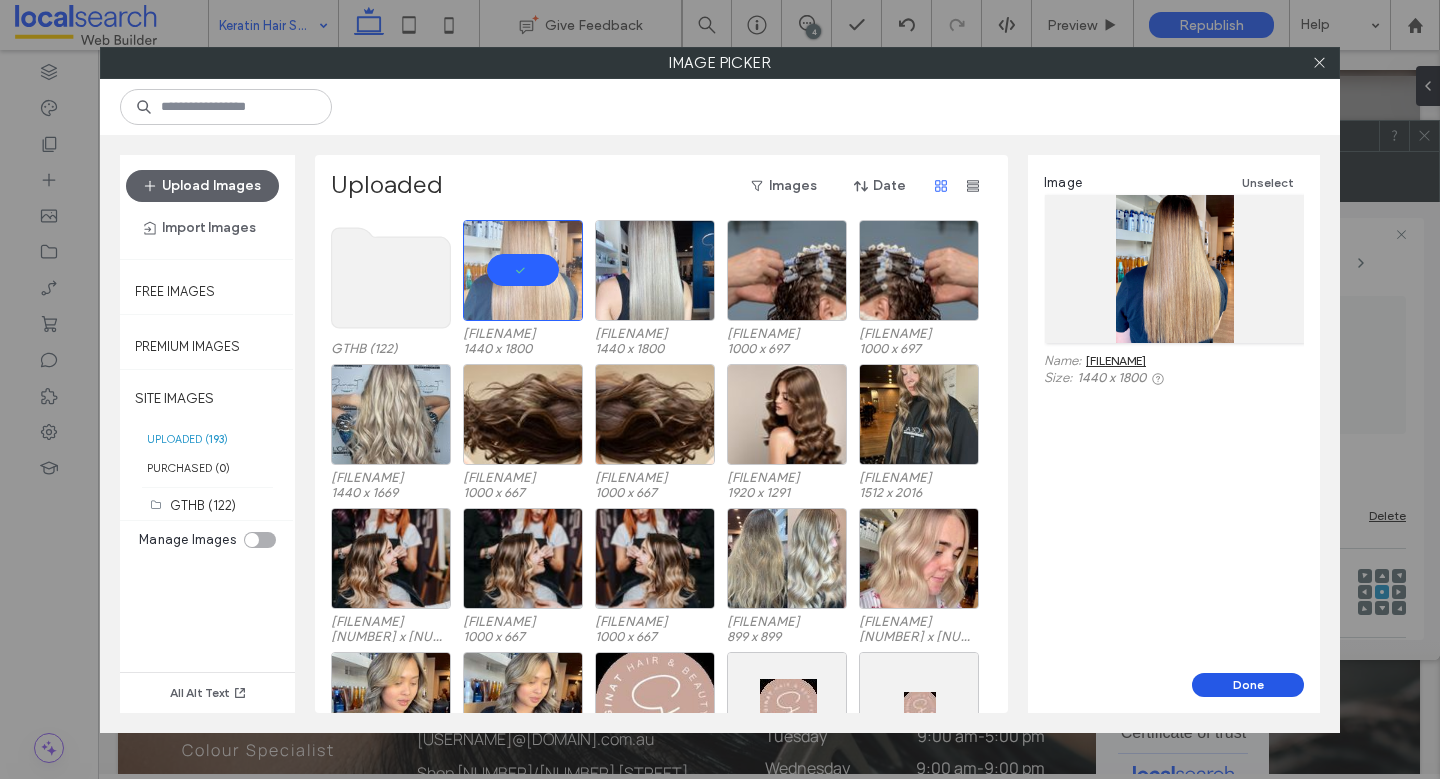click on "Done" at bounding box center [1248, 685] 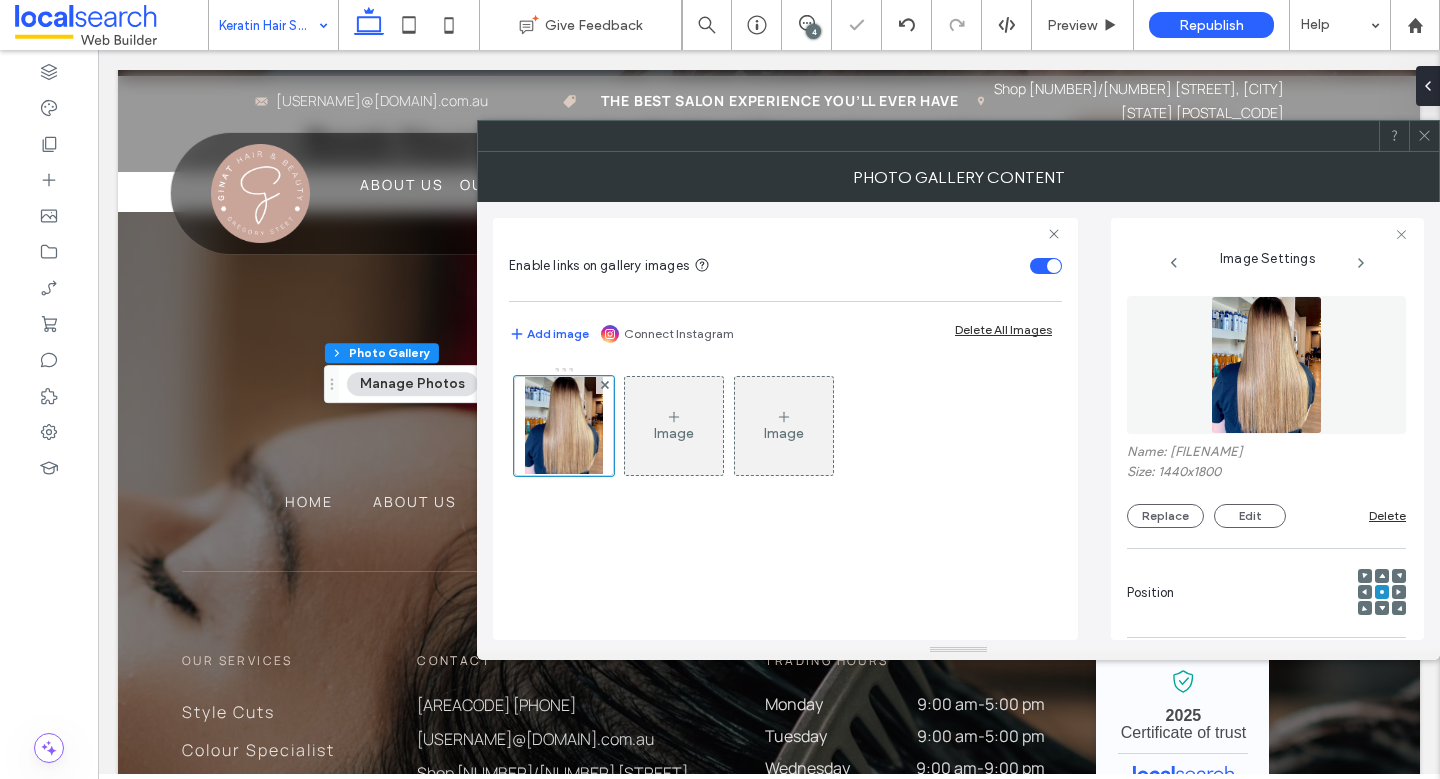 click 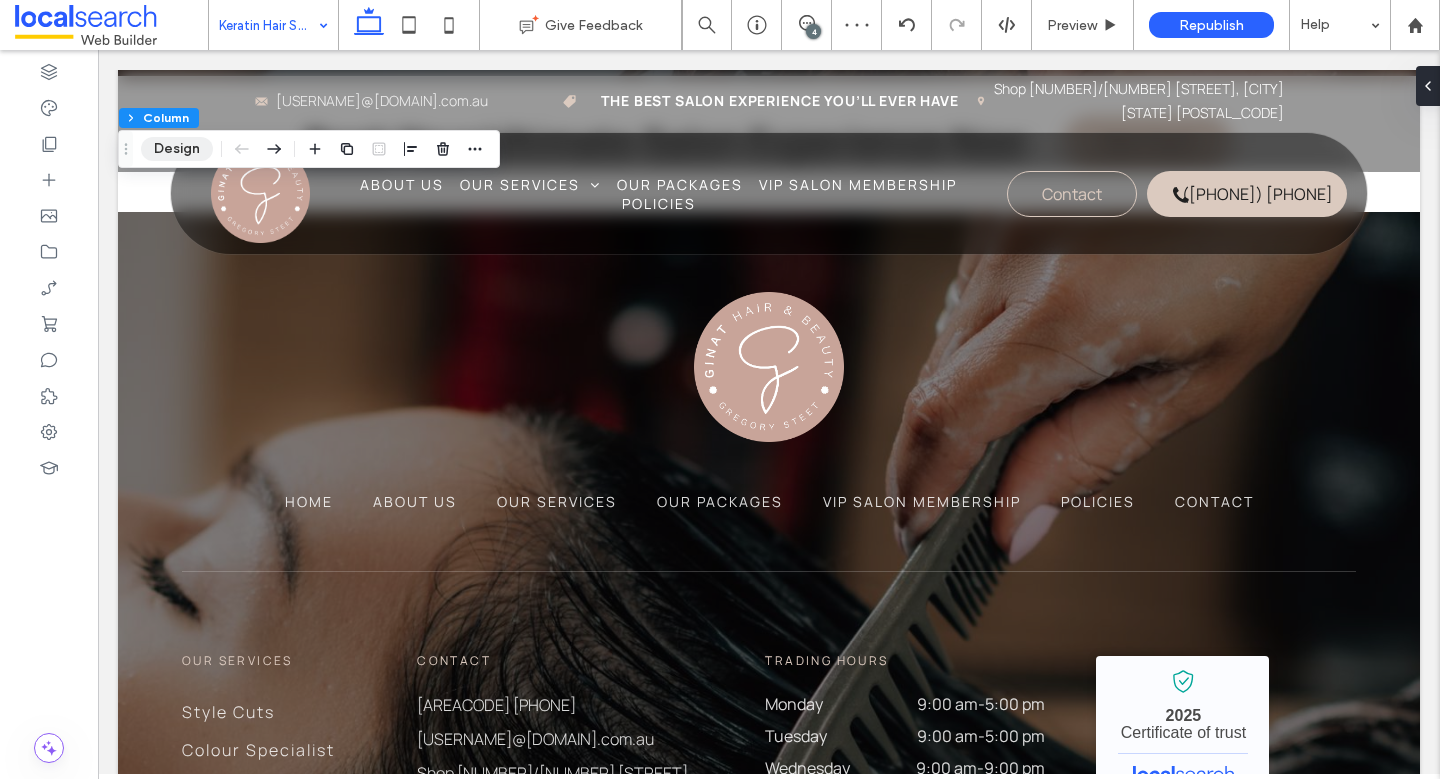 click on "Design" at bounding box center (177, 149) 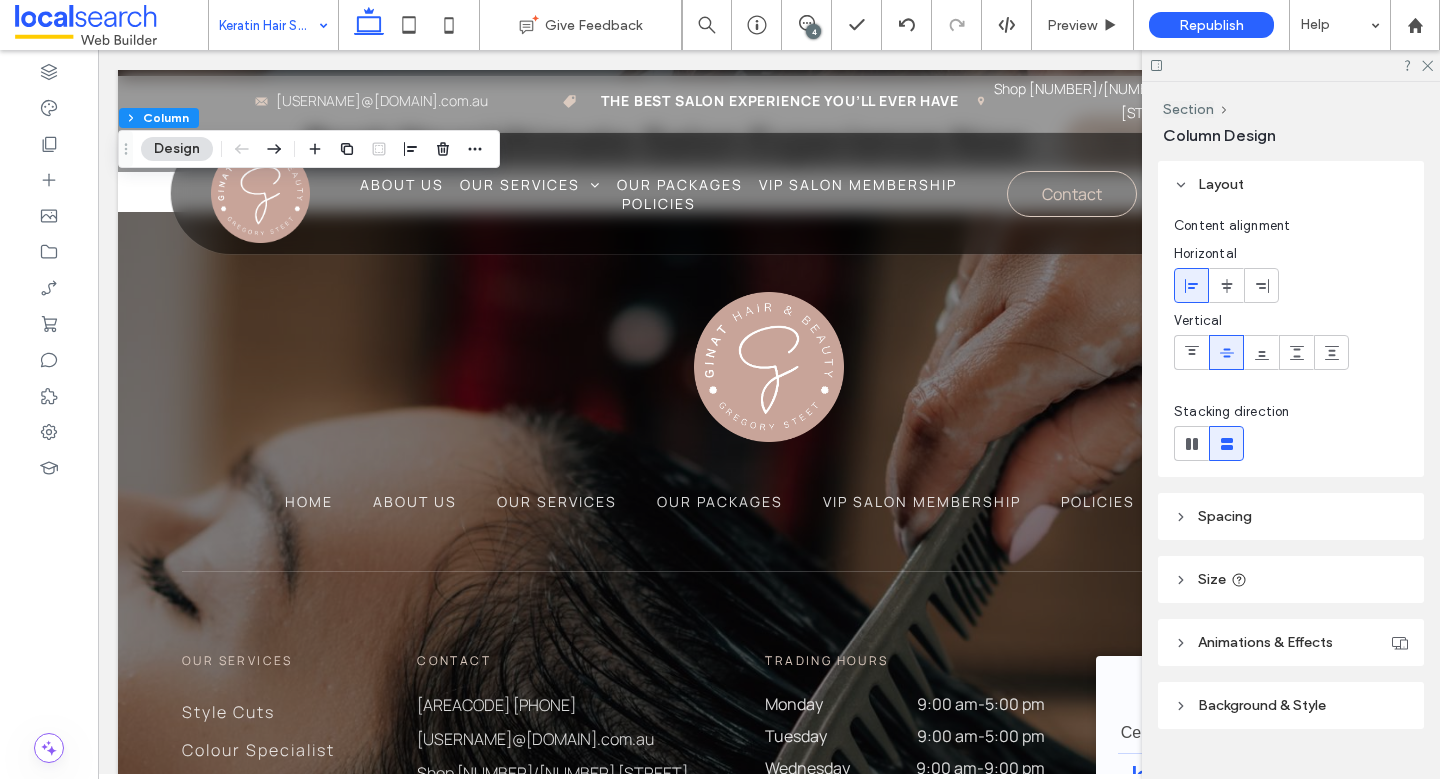 click on "Background & Style" at bounding box center (1262, 705) 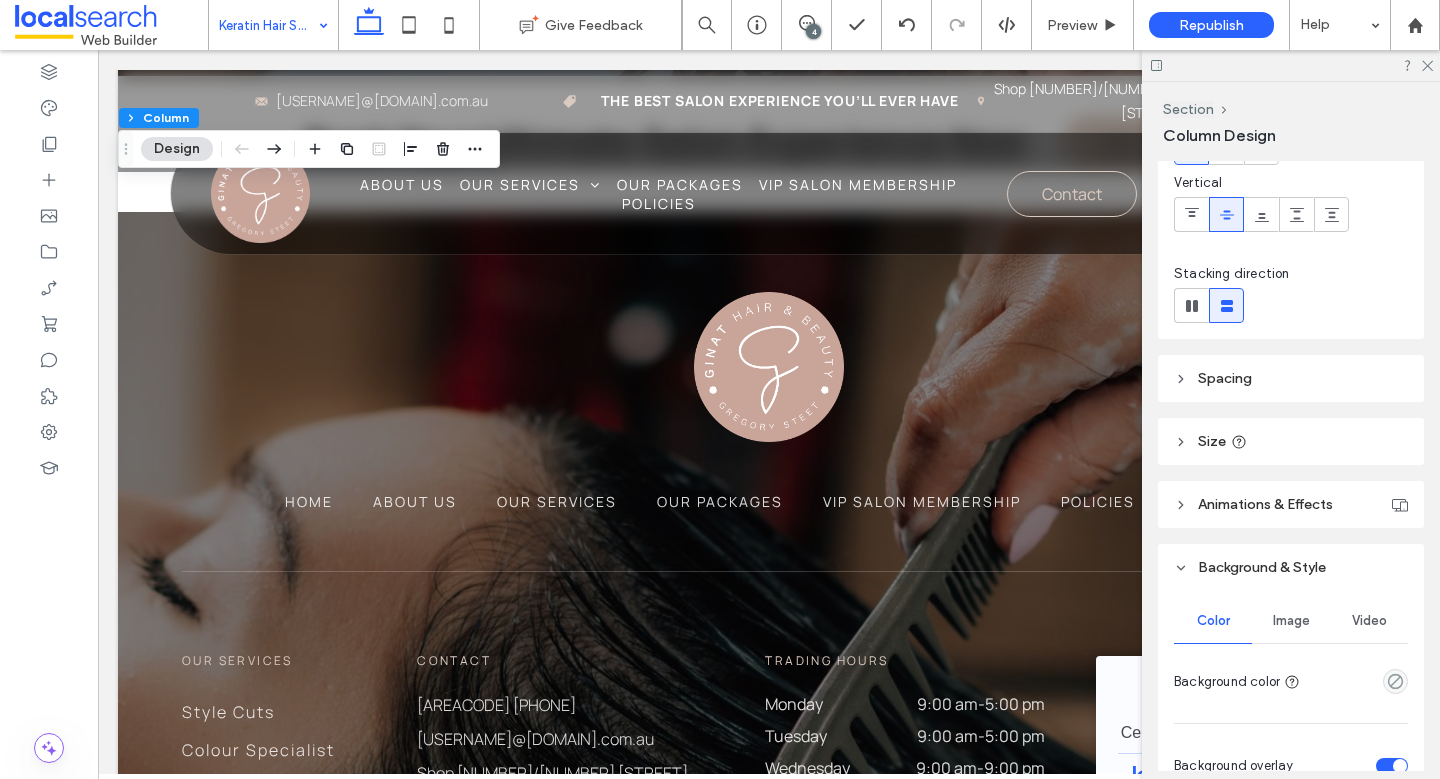 scroll, scrollTop: 154, scrollLeft: 0, axis: vertical 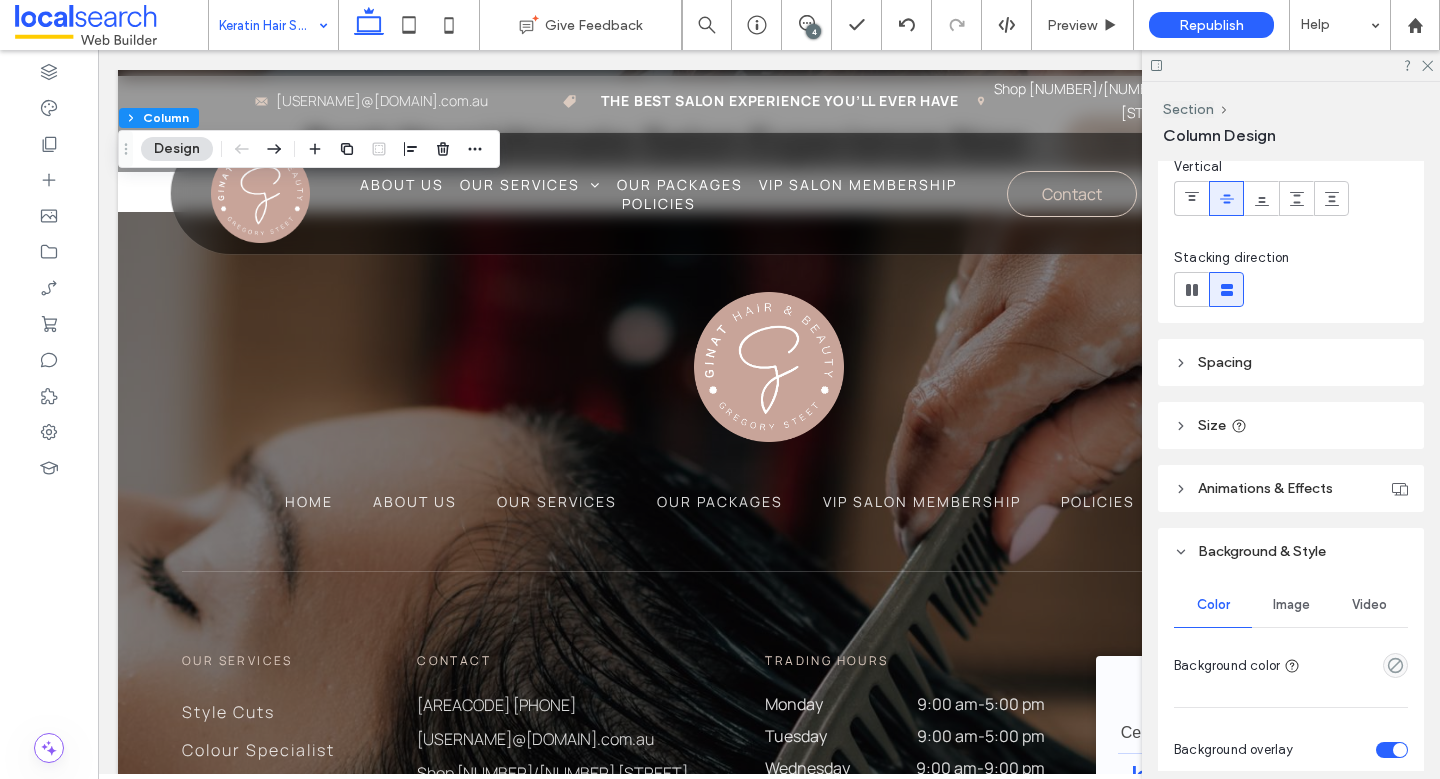 click on "Image" at bounding box center (1291, 605) 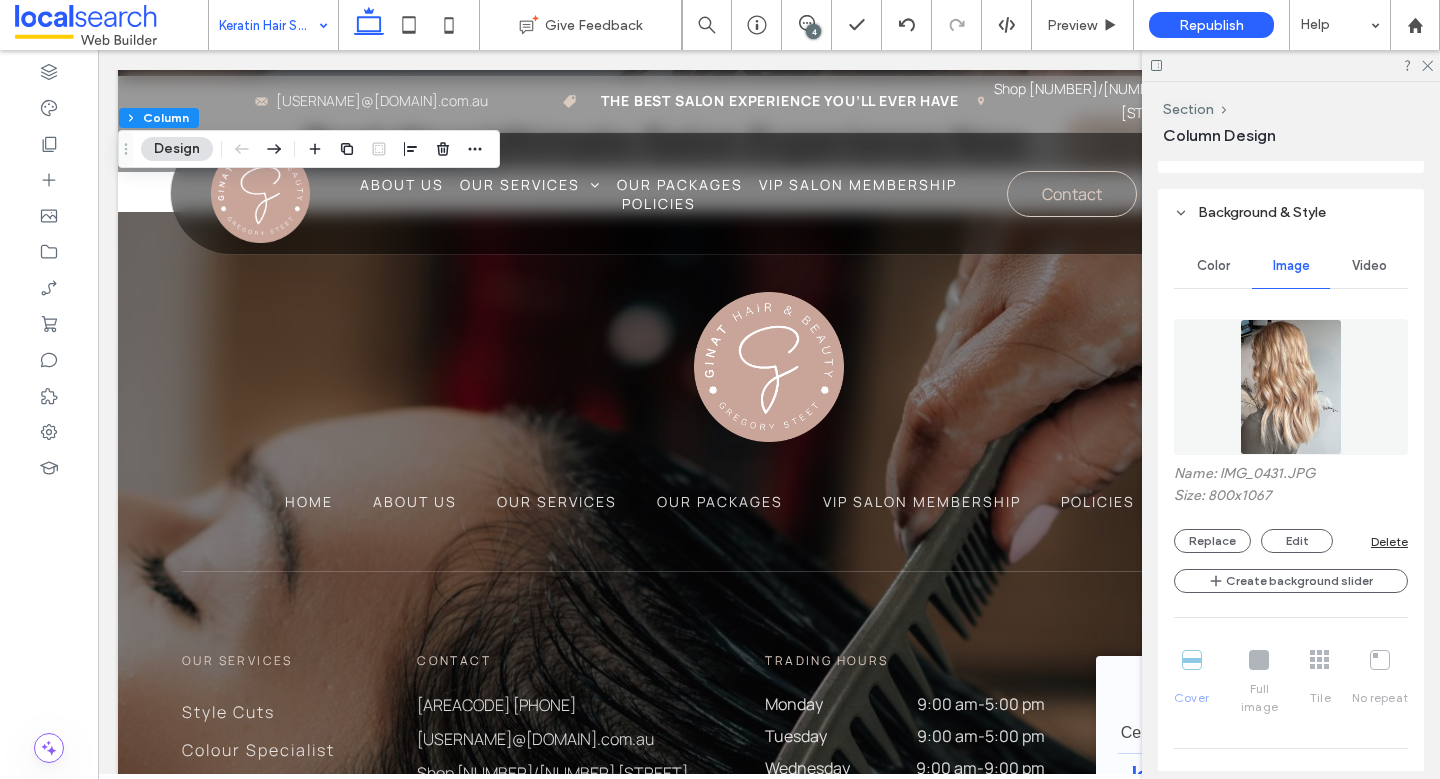 scroll, scrollTop: 494, scrollLeft: 0, axis: vertical 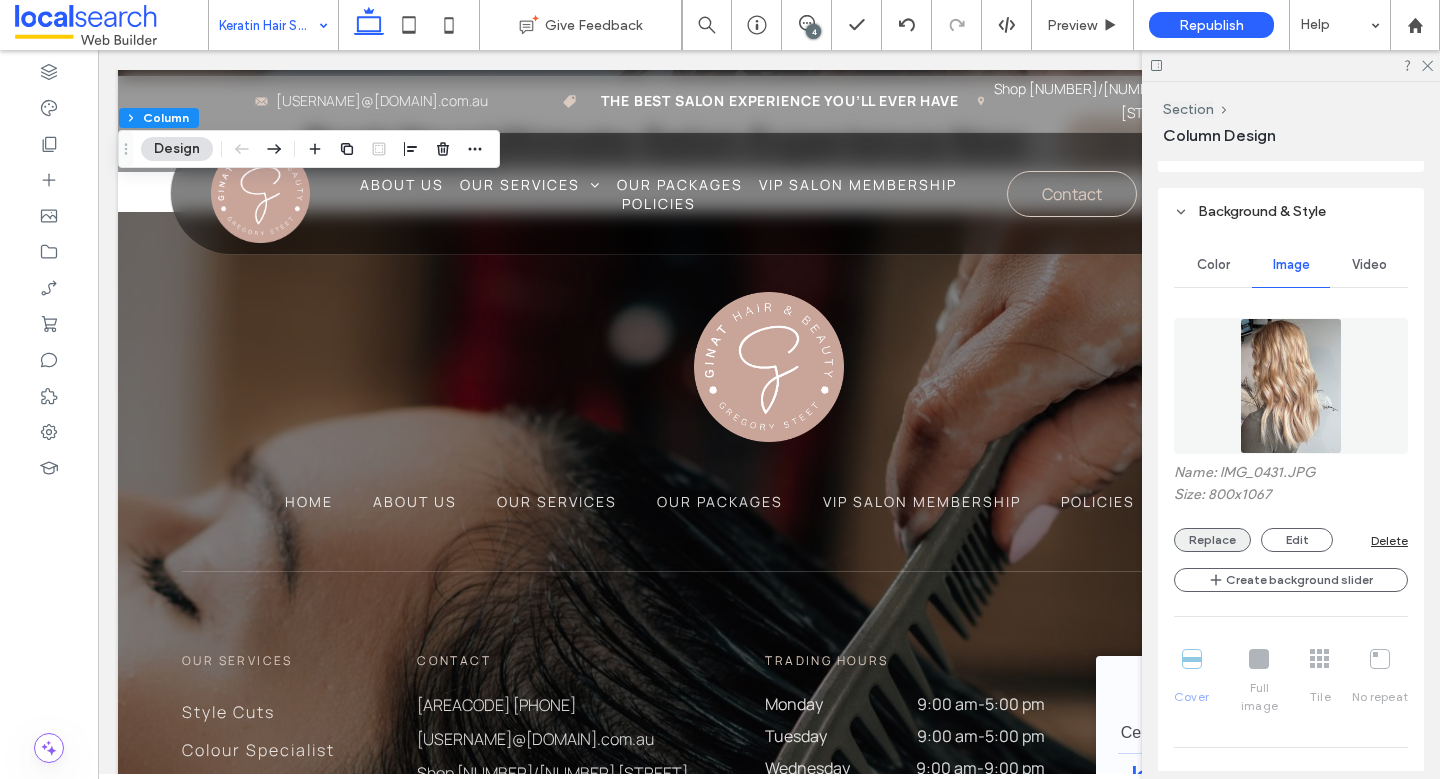 click on "Replace" at bounding box center [1212, 540] 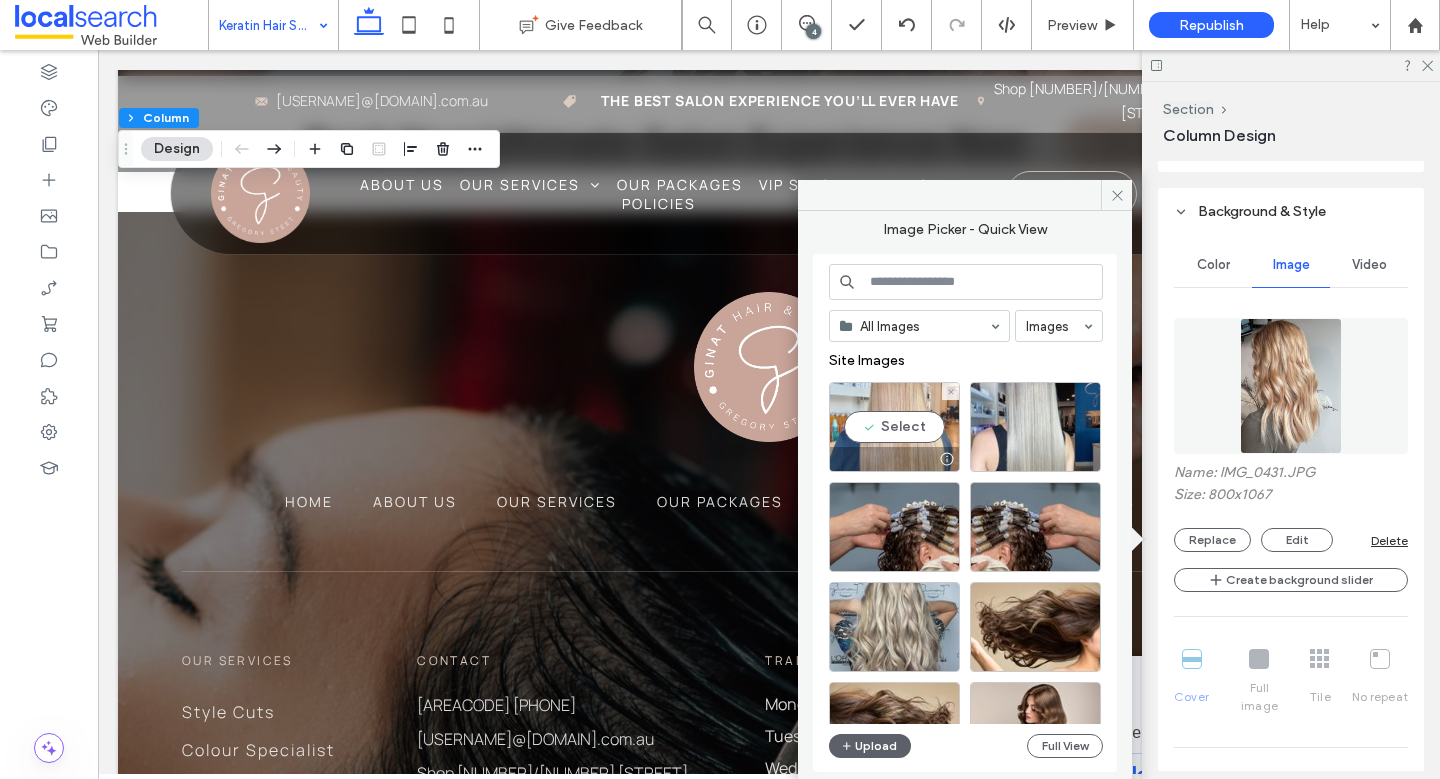 click on "Select" at bounding box center [894, 427] 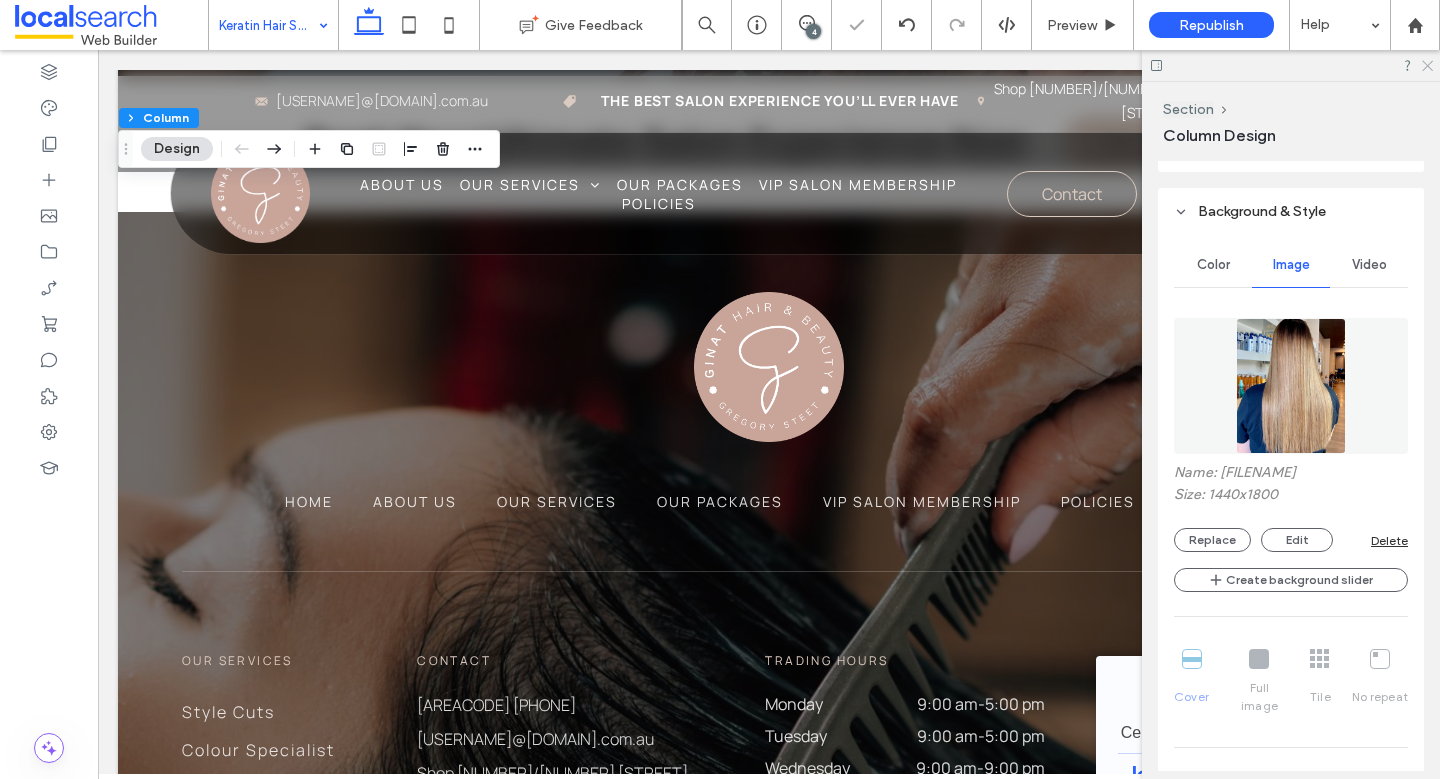 click 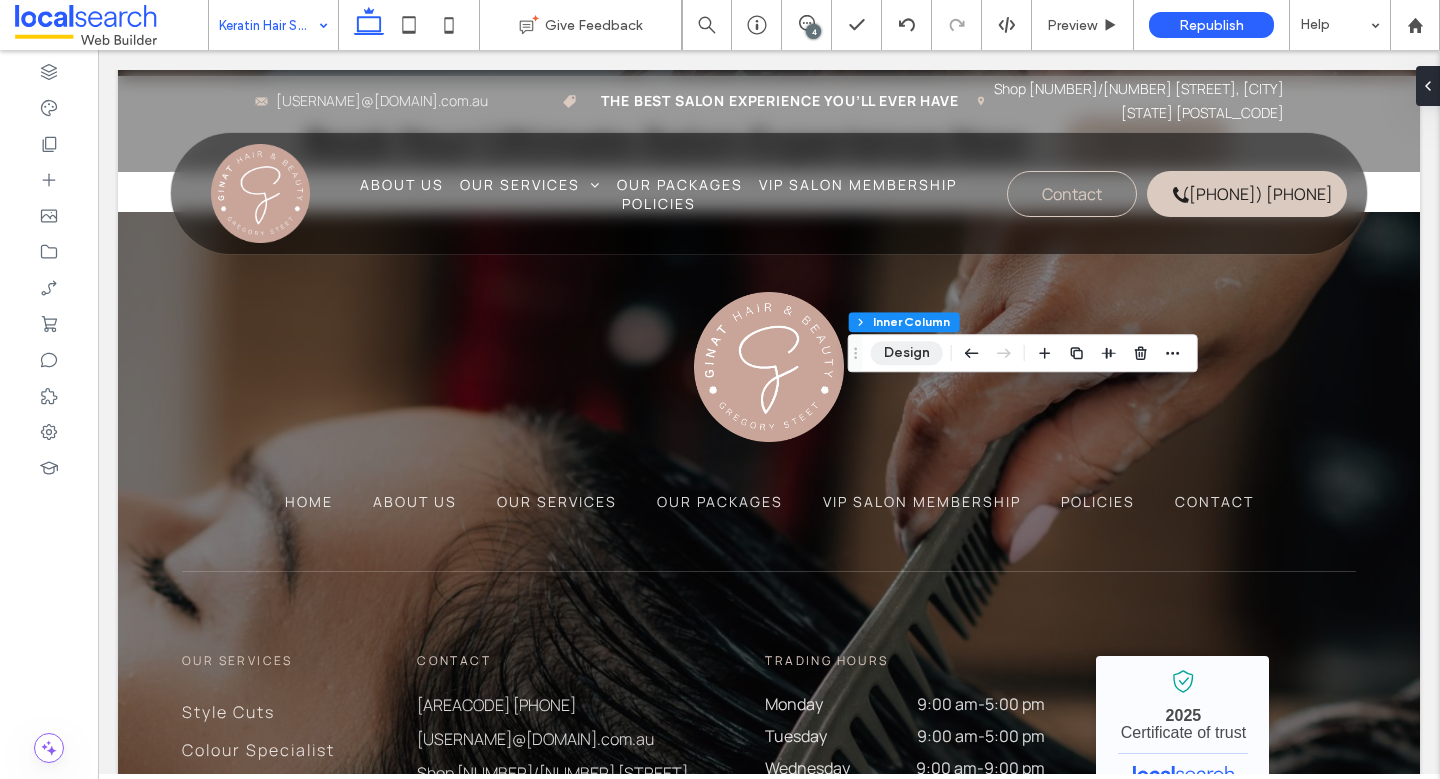 click on "Design" at bounding box center [907, 353] 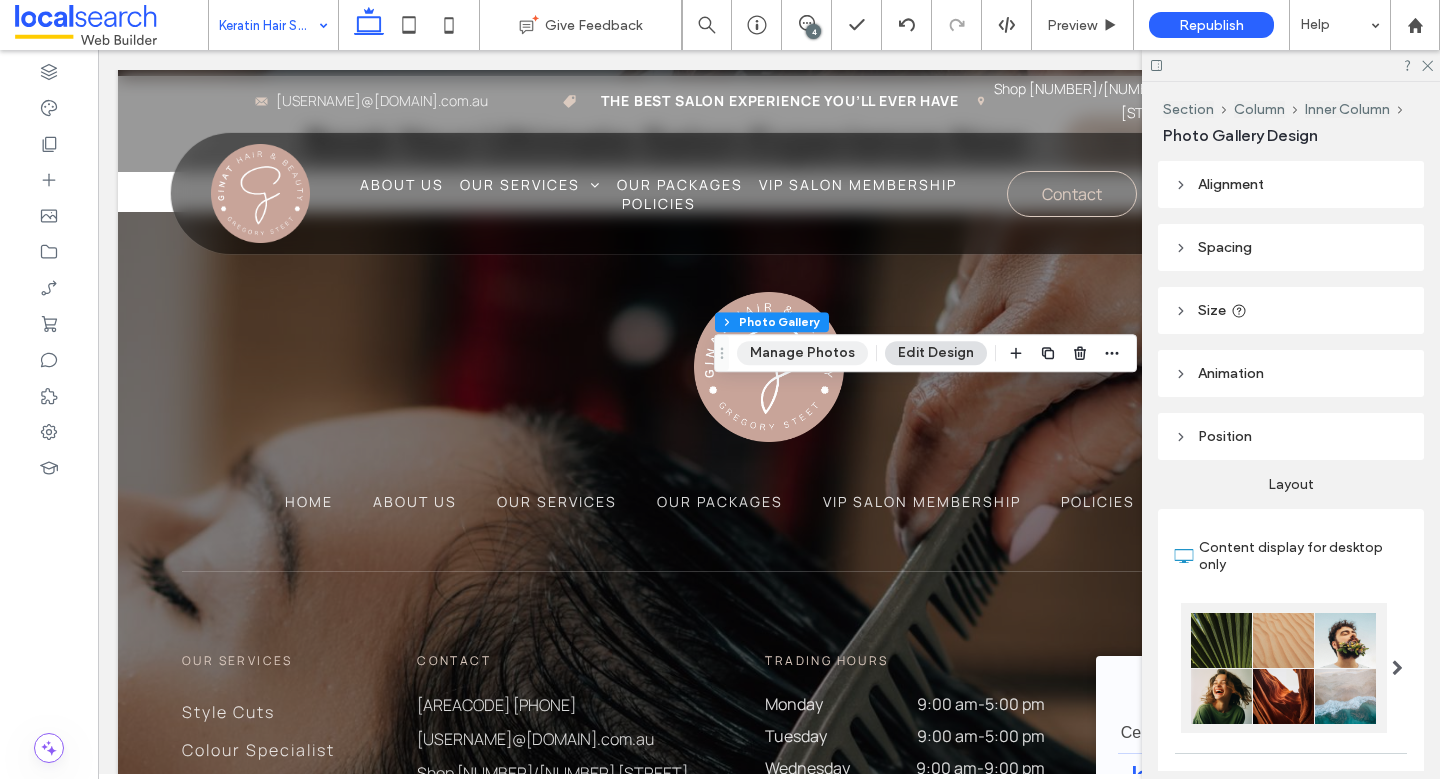 click on "Manage Photos" at bounding box center [802, 353] 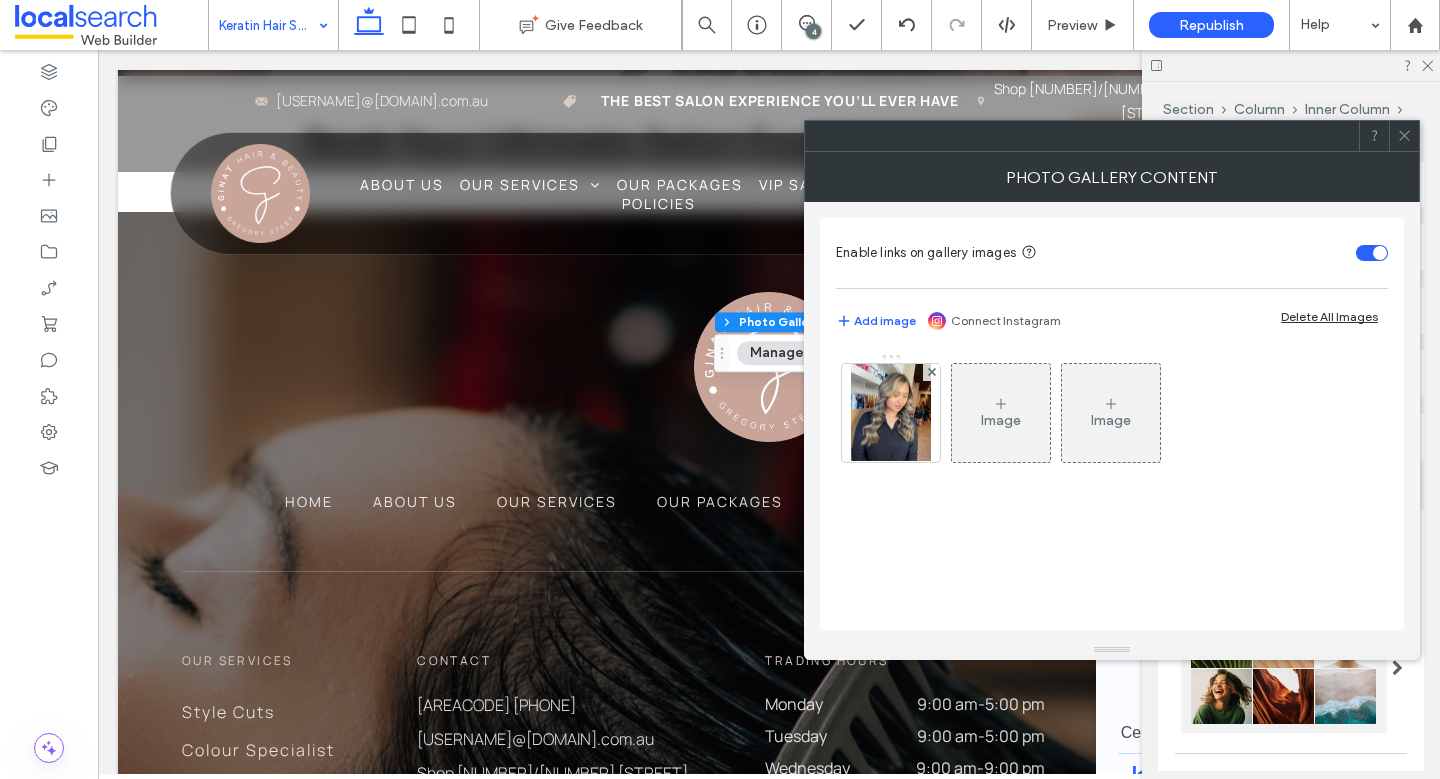 drag, startPoint x: 888, startPoint y: 416, endPoint x: 1023, endPoint y: 466, distance: 143.9618 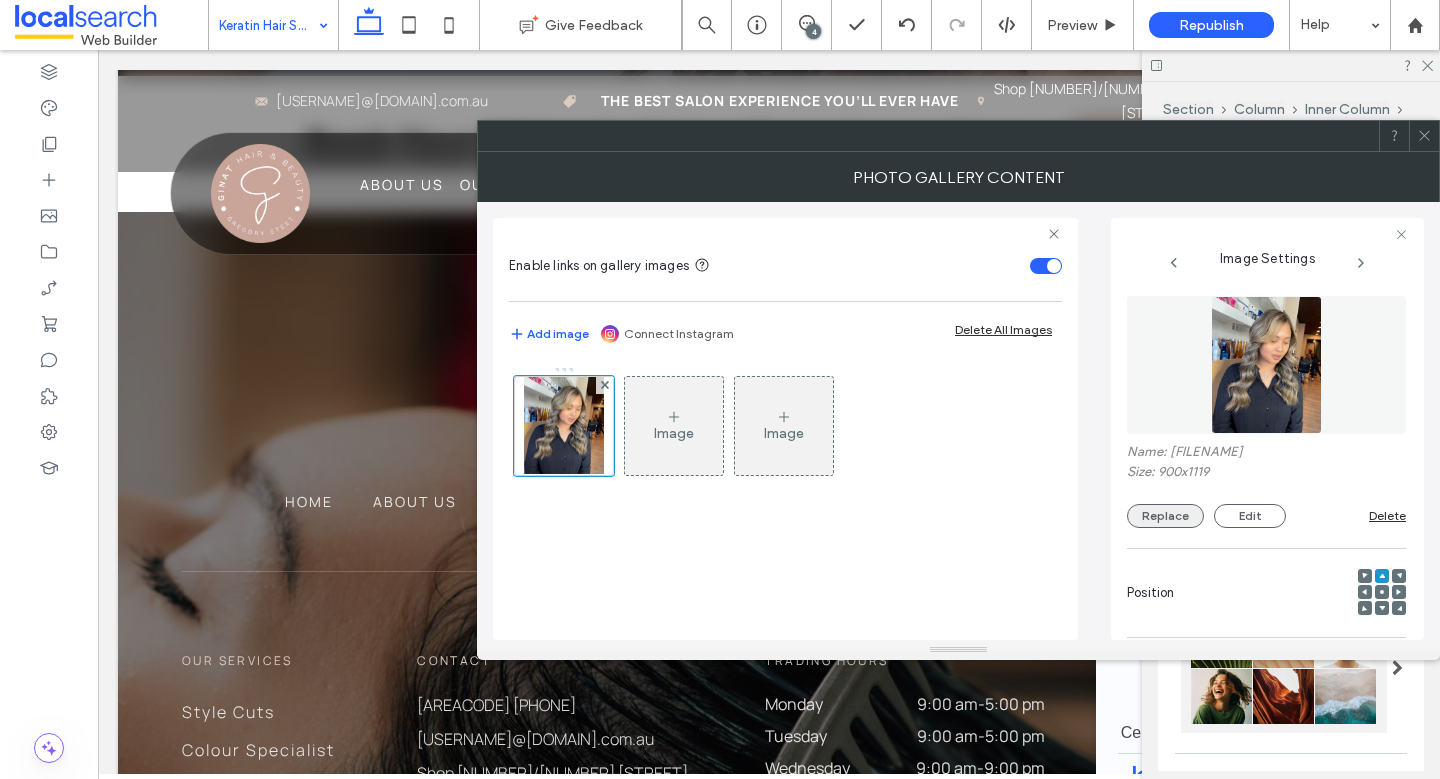 click on "Name: 181411889_4276775752346267_6671481682069074112_n-1920w.jpg Size: 900x1119 Replace Edit Delete" at bounding box center (1266, 486) 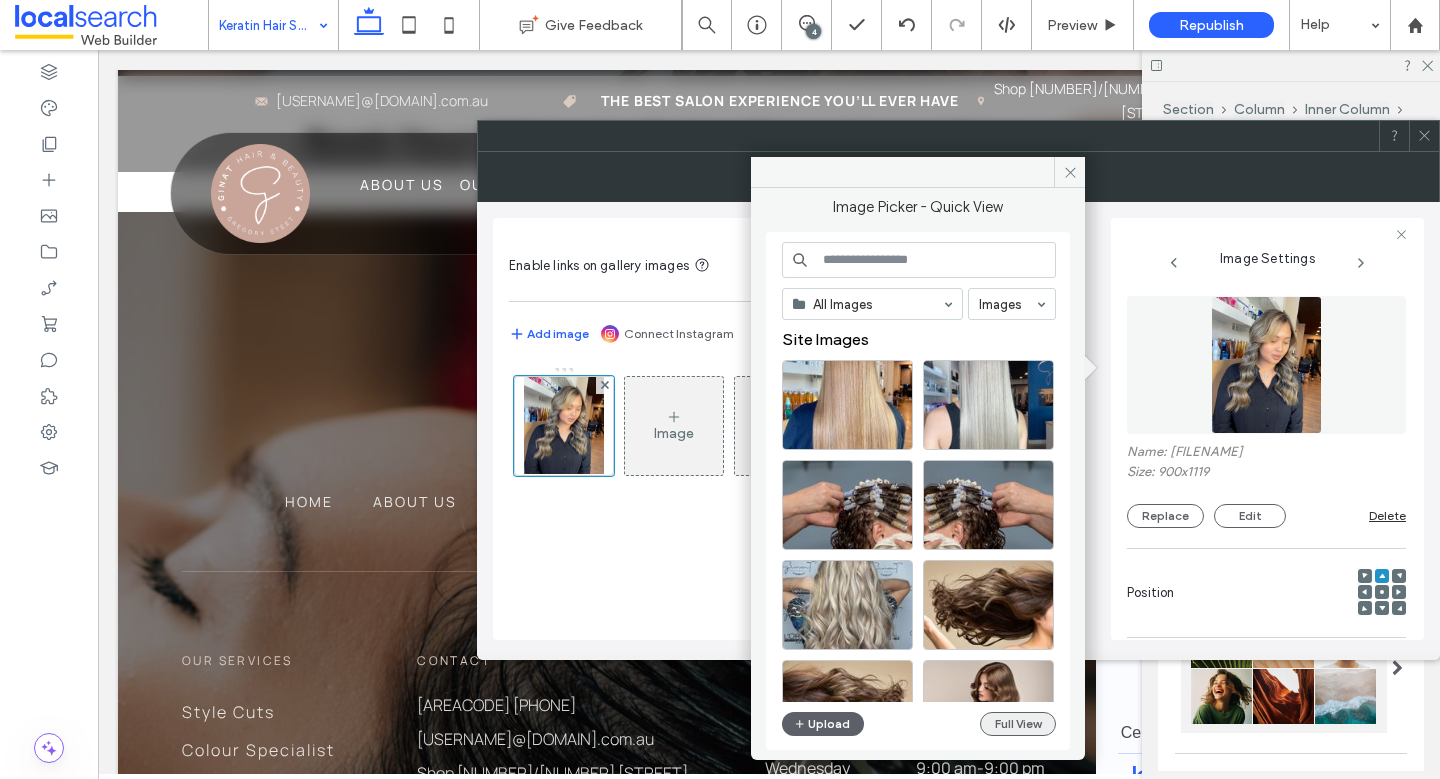 click on "Full View" at bounding box center [1018, 724] 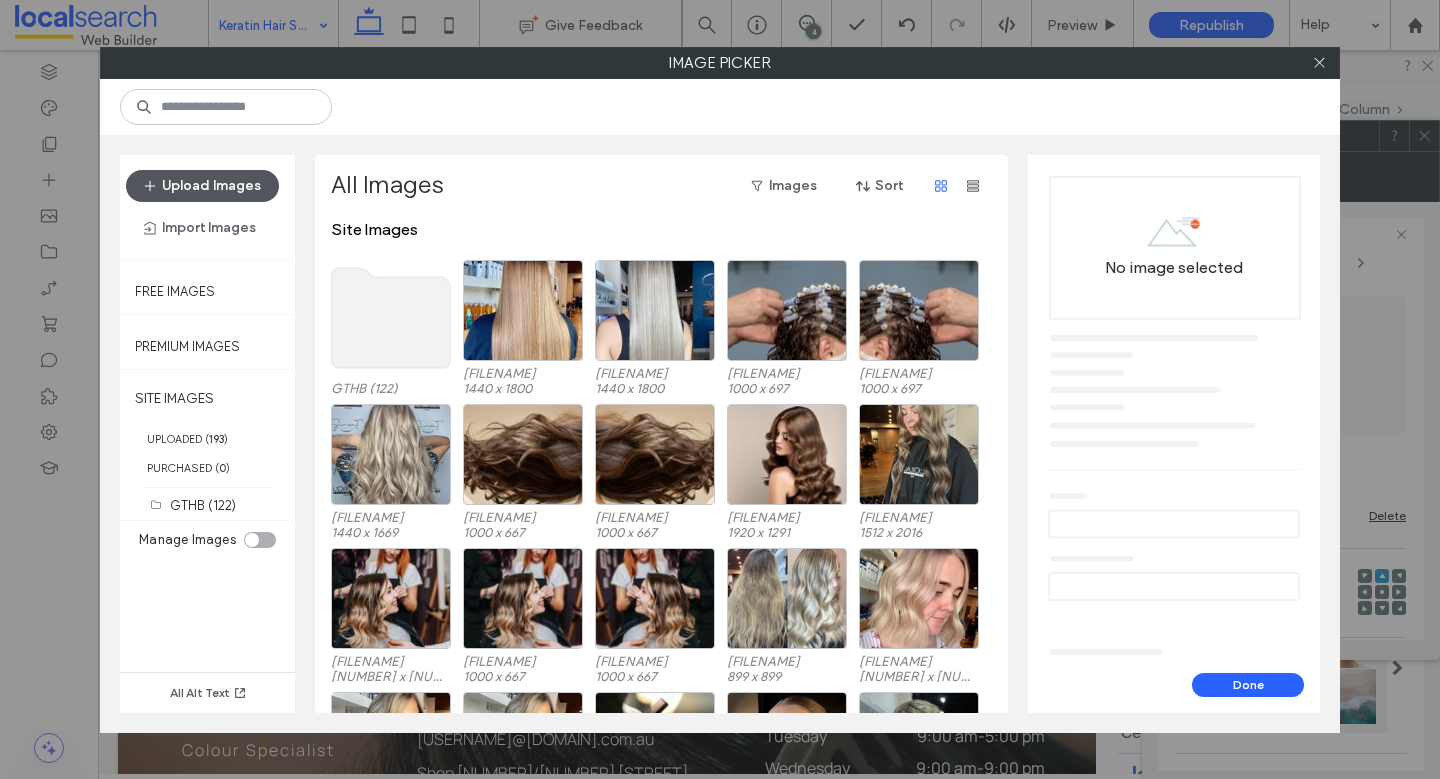 click on "Upload Images" at bounding box center [202, 186] 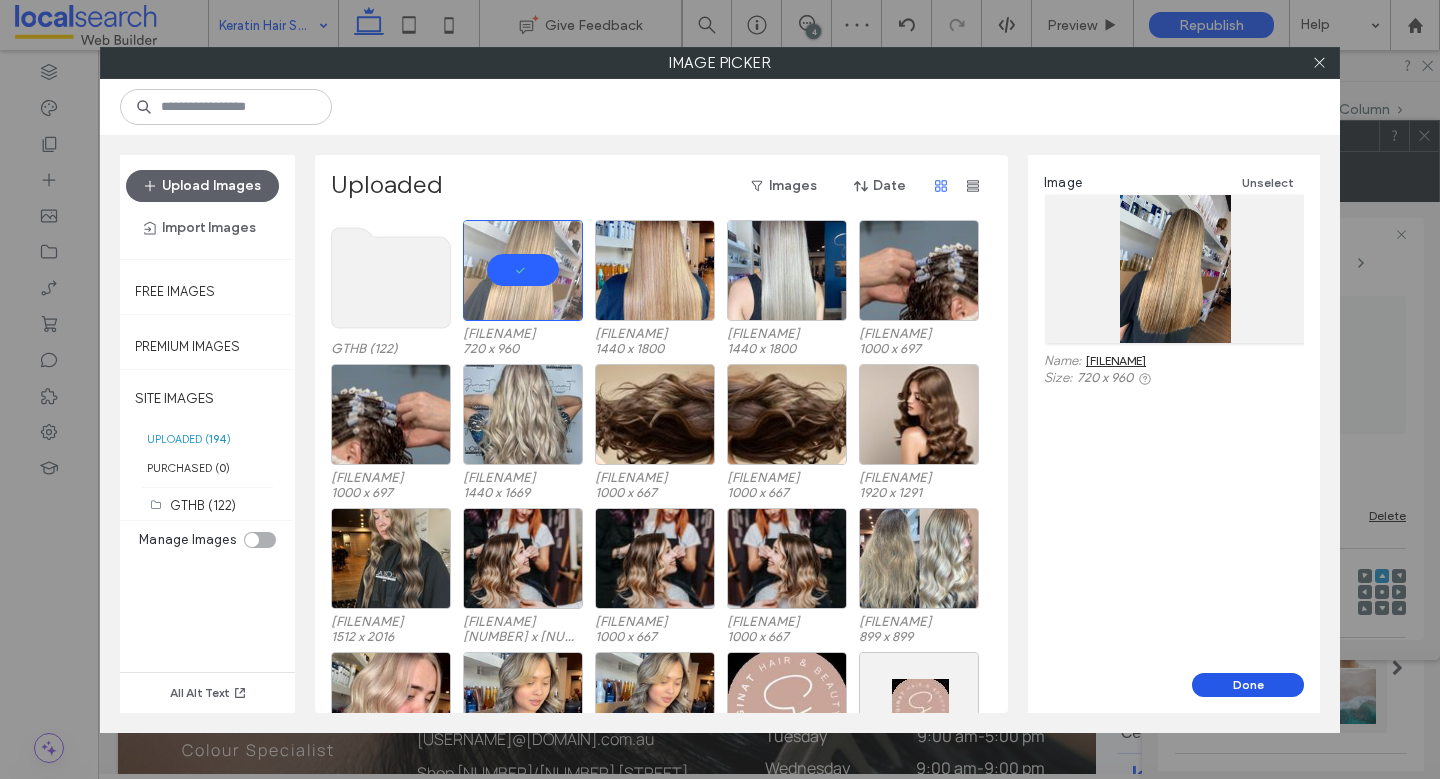 click on "Done" at bounding box center [1248, 685] 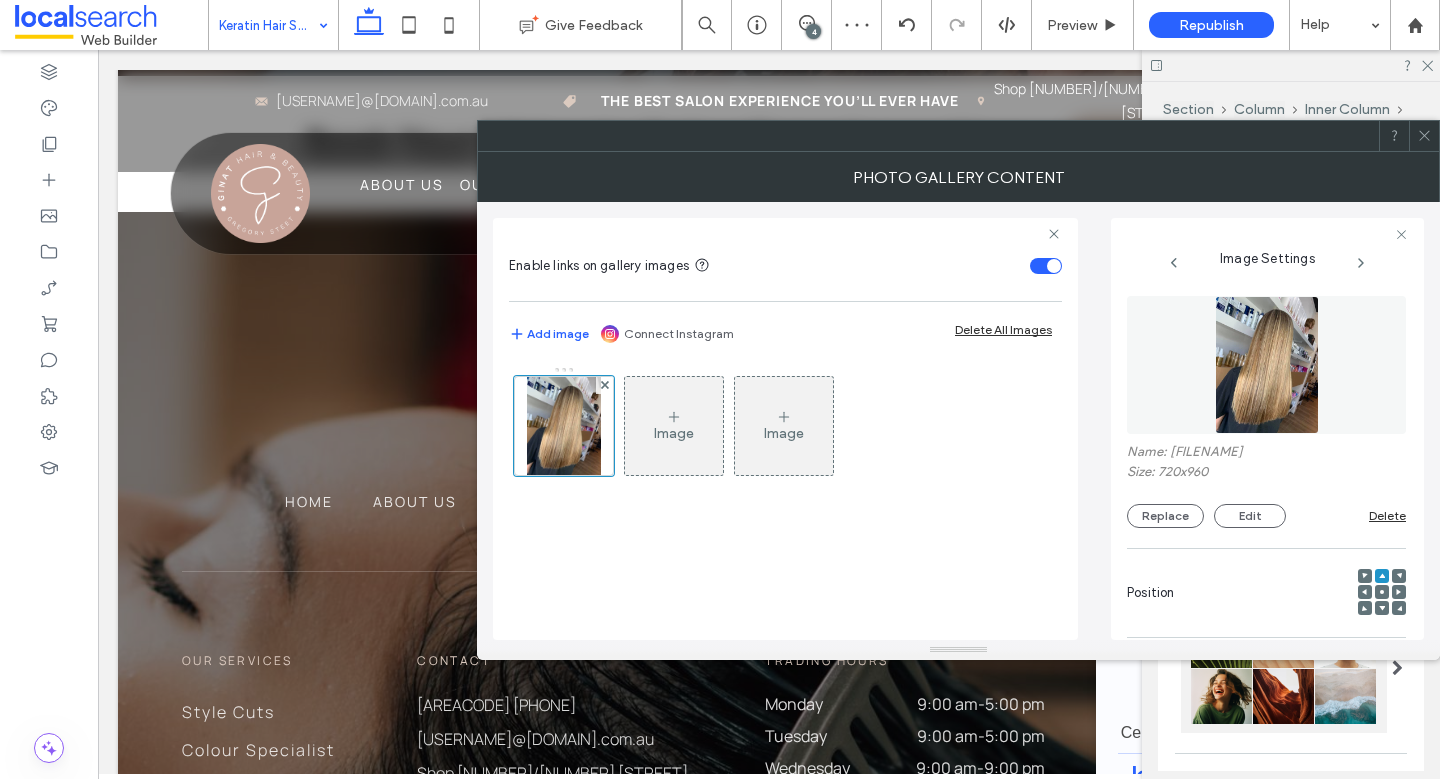 click 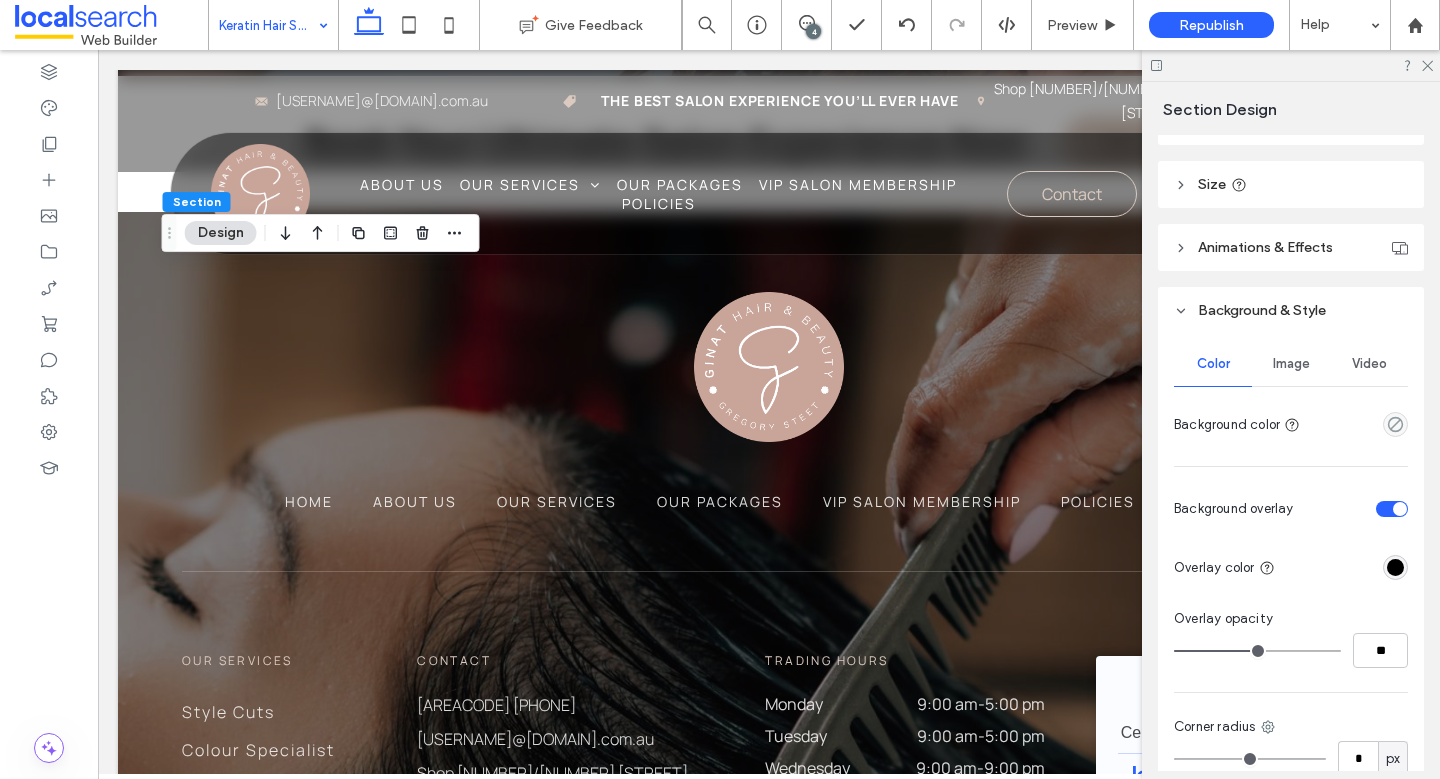 scroll, scrollTop: 308, scrollLeft: 0, axis: vertical 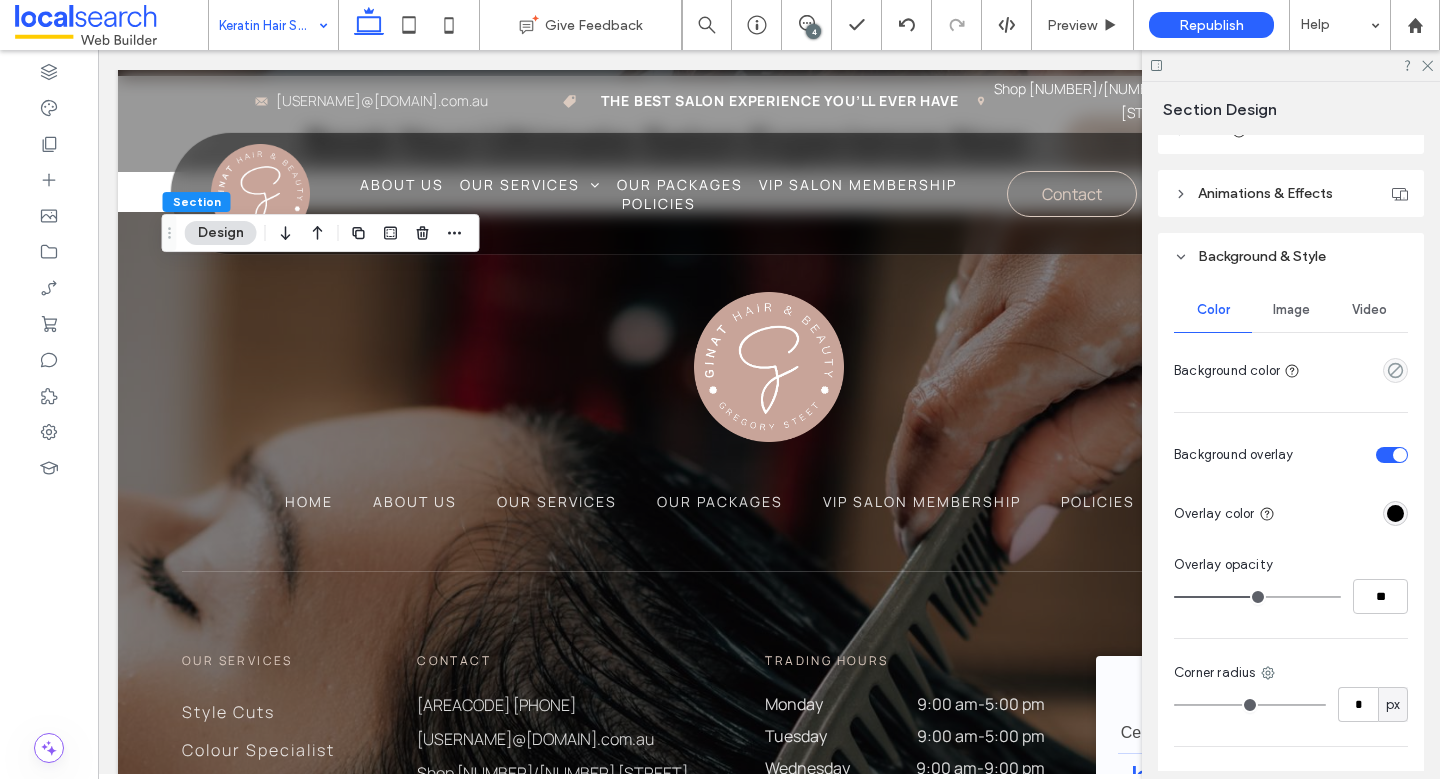 click on "Image" at bounding box center [1291, 310] 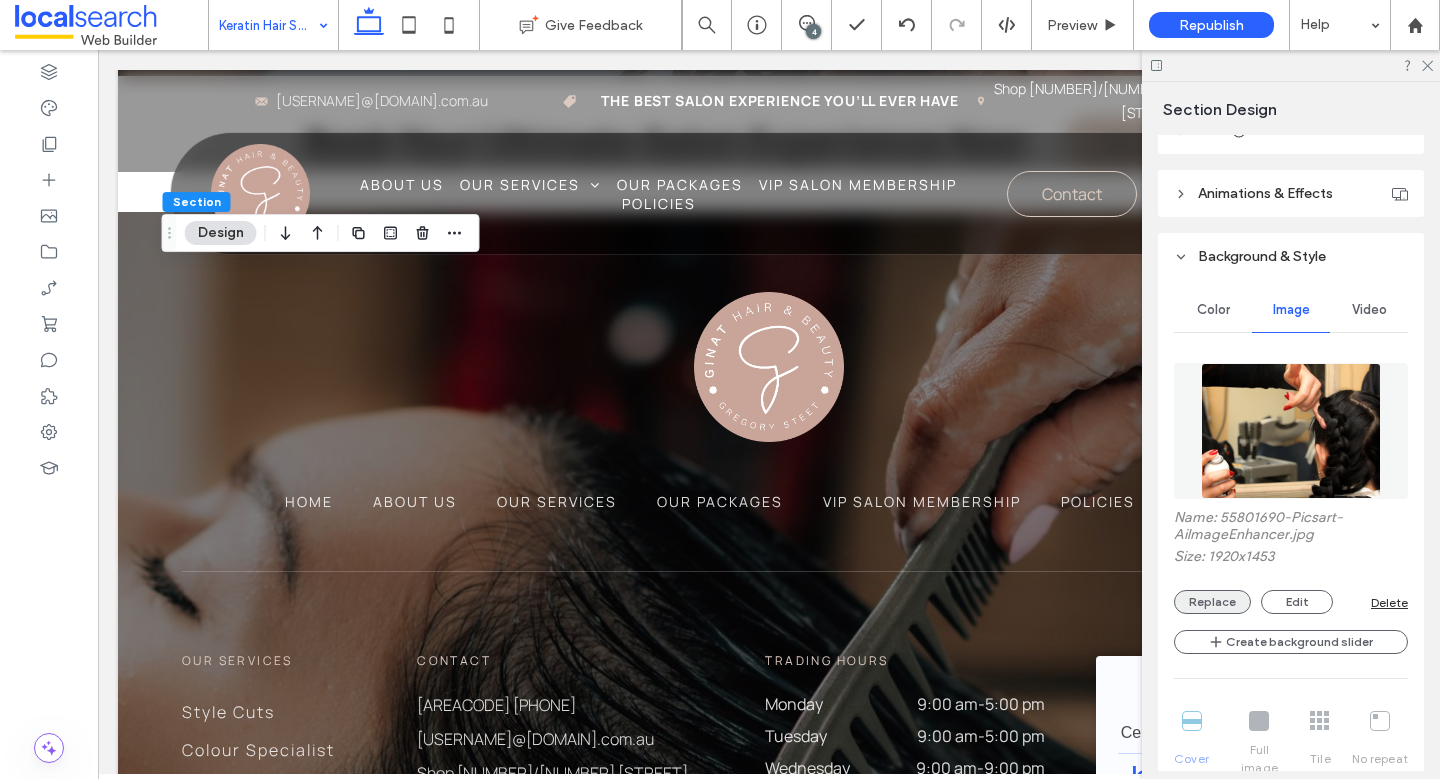 click on "Replace" at bounding box center (1212, 602) 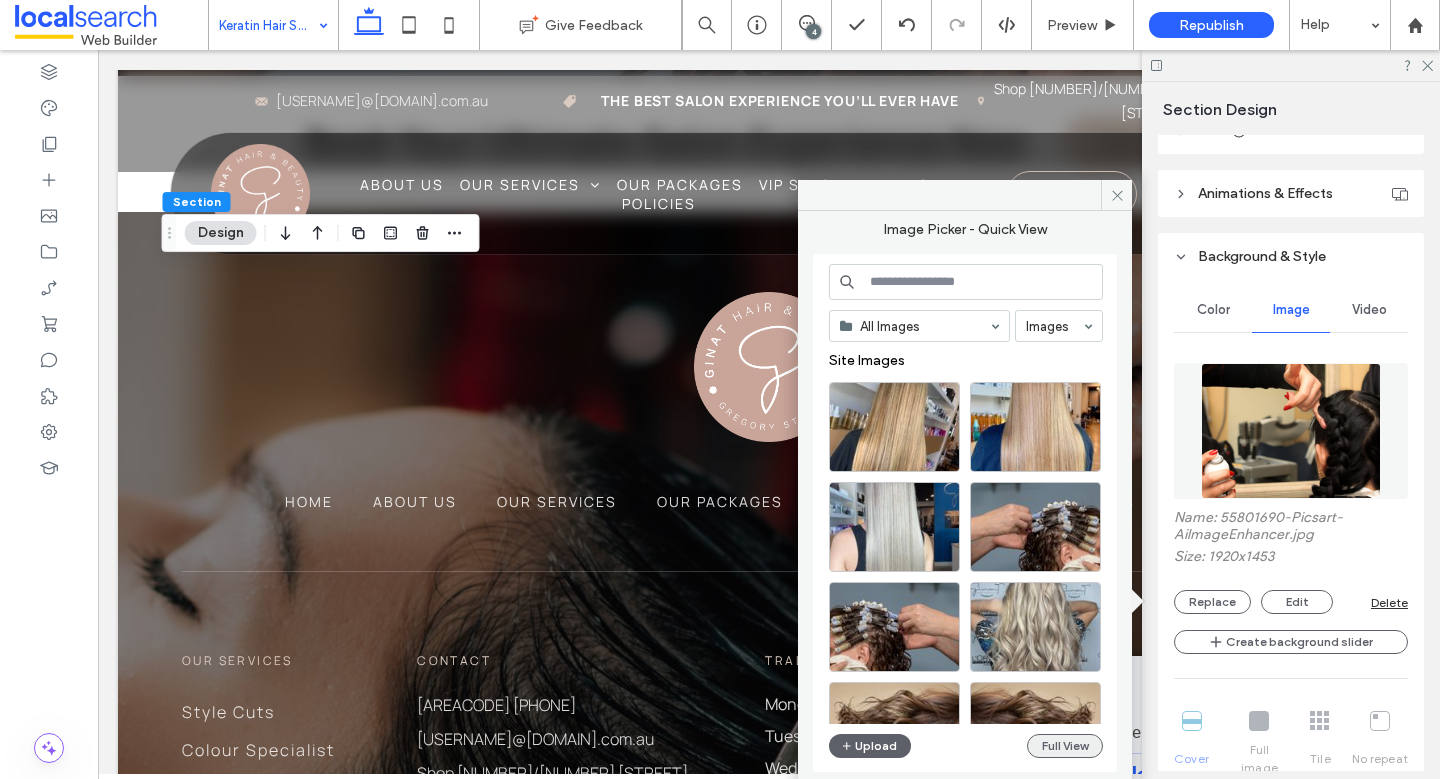 click on "Full View" at bounding box center (1065, 746) 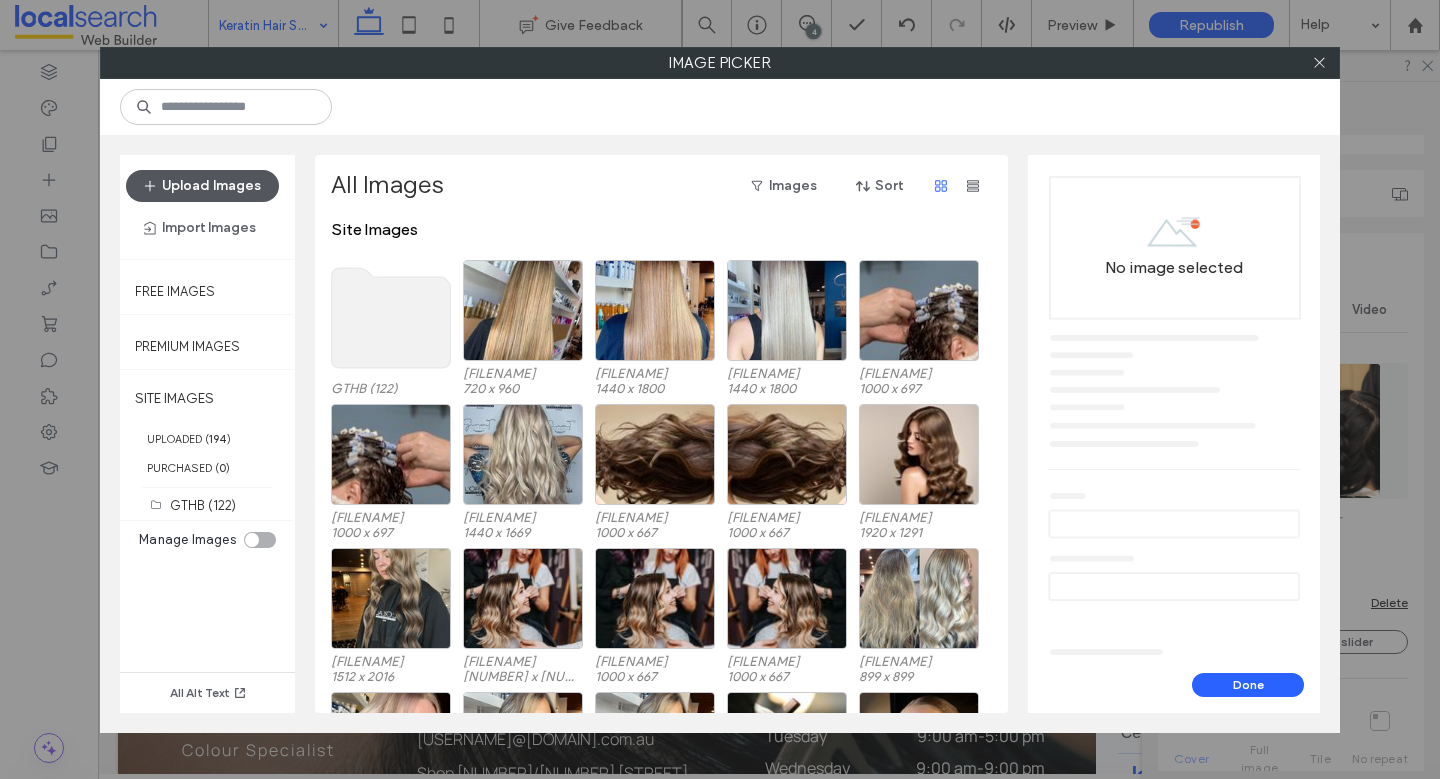 click on "Upload Images" at bounding box center [202, 186] 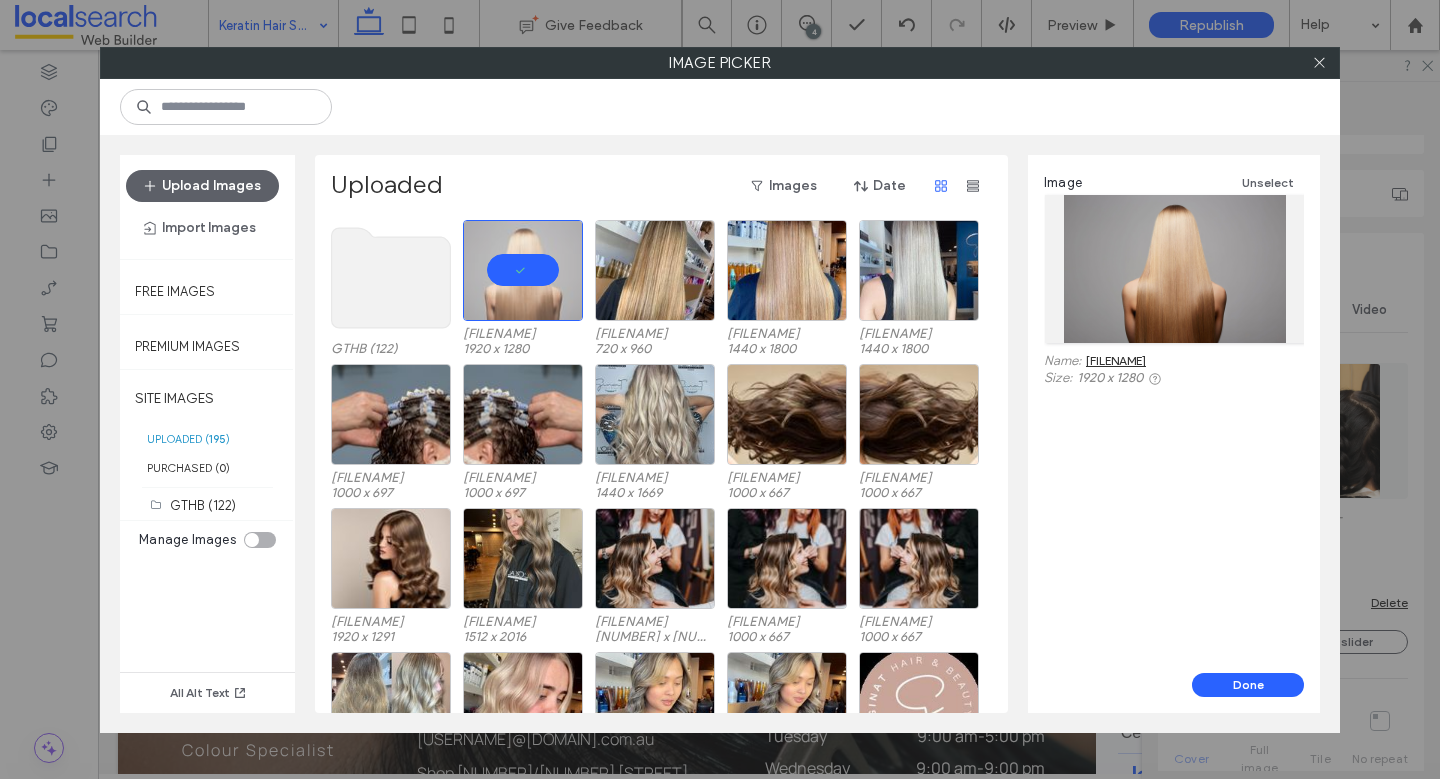 click on "Done" at bounding box center [1248, 685] 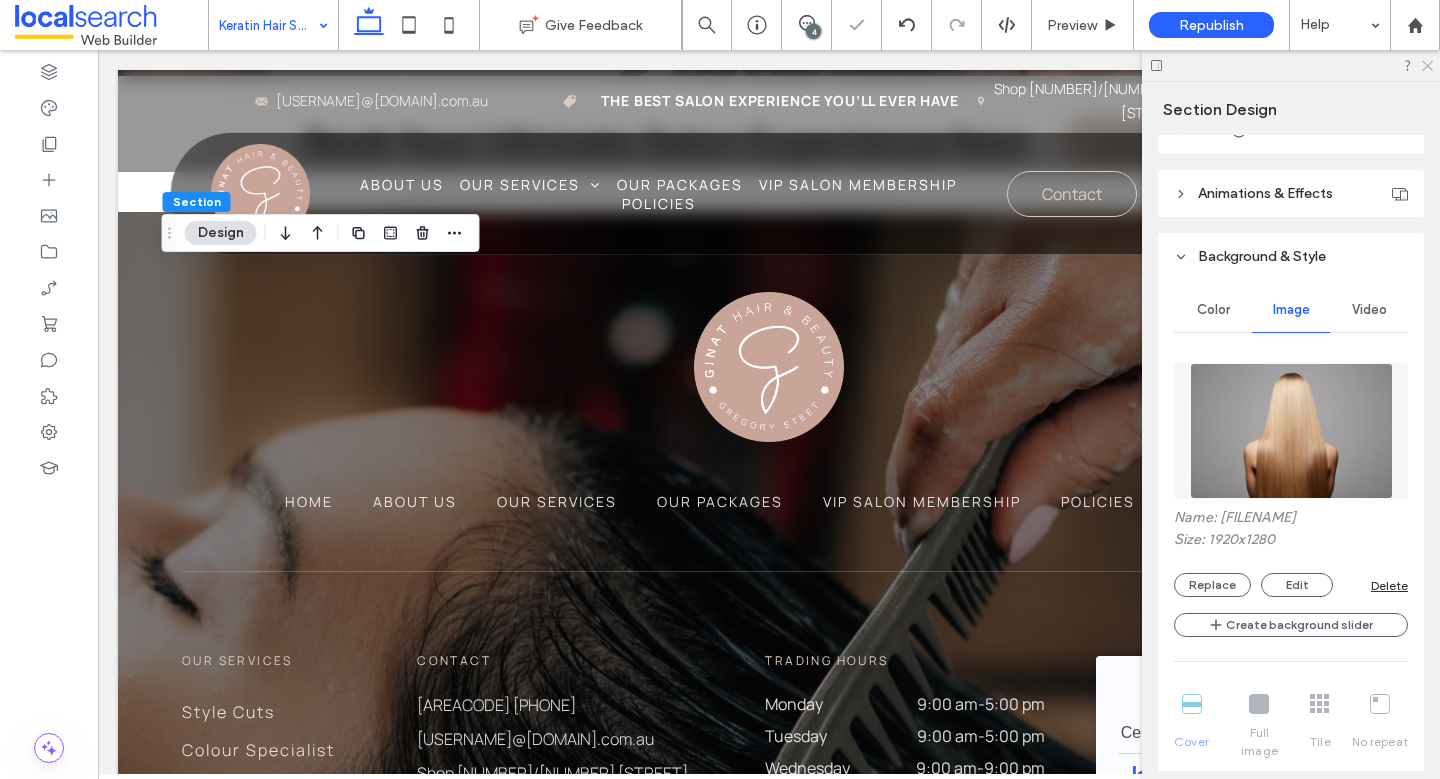 click 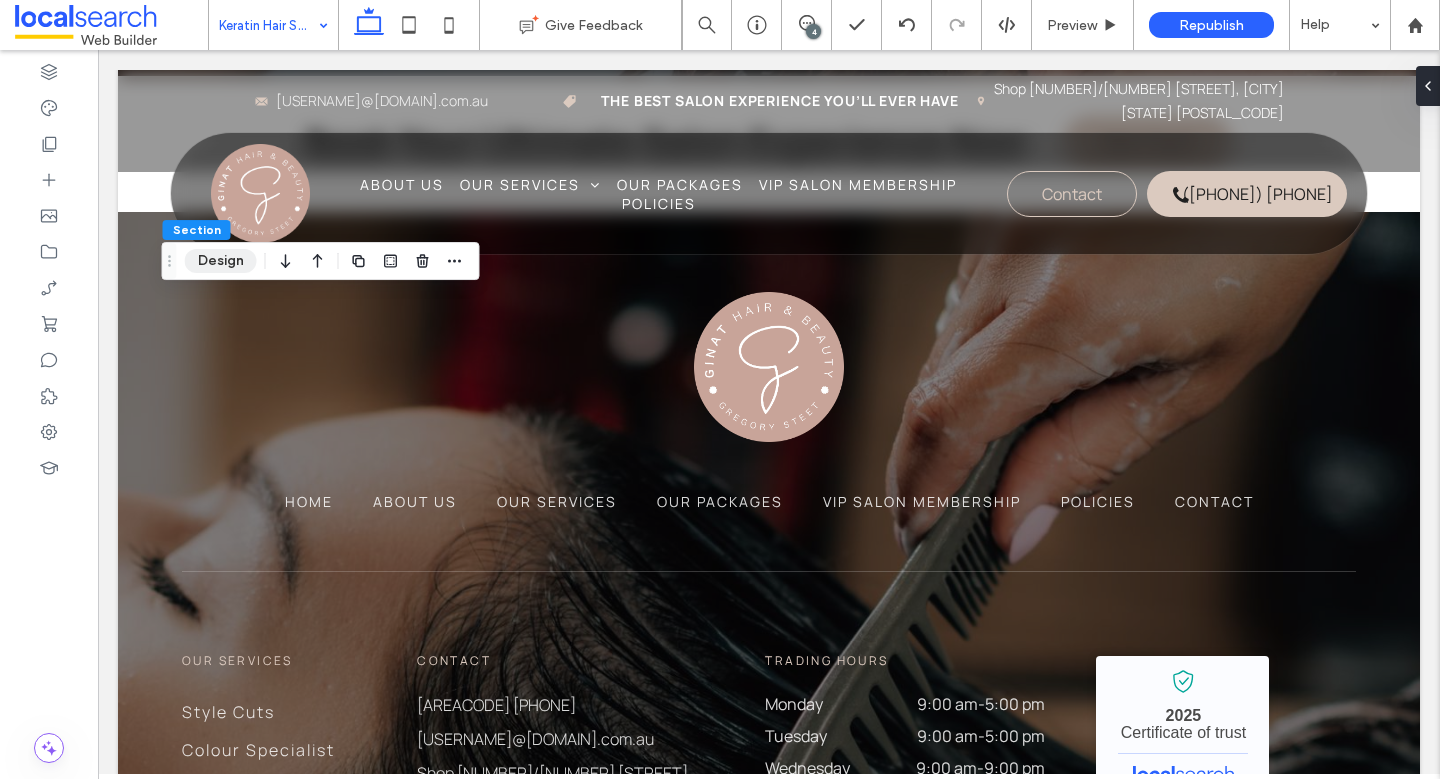 click on "Design" at bounding box center (221, 261) 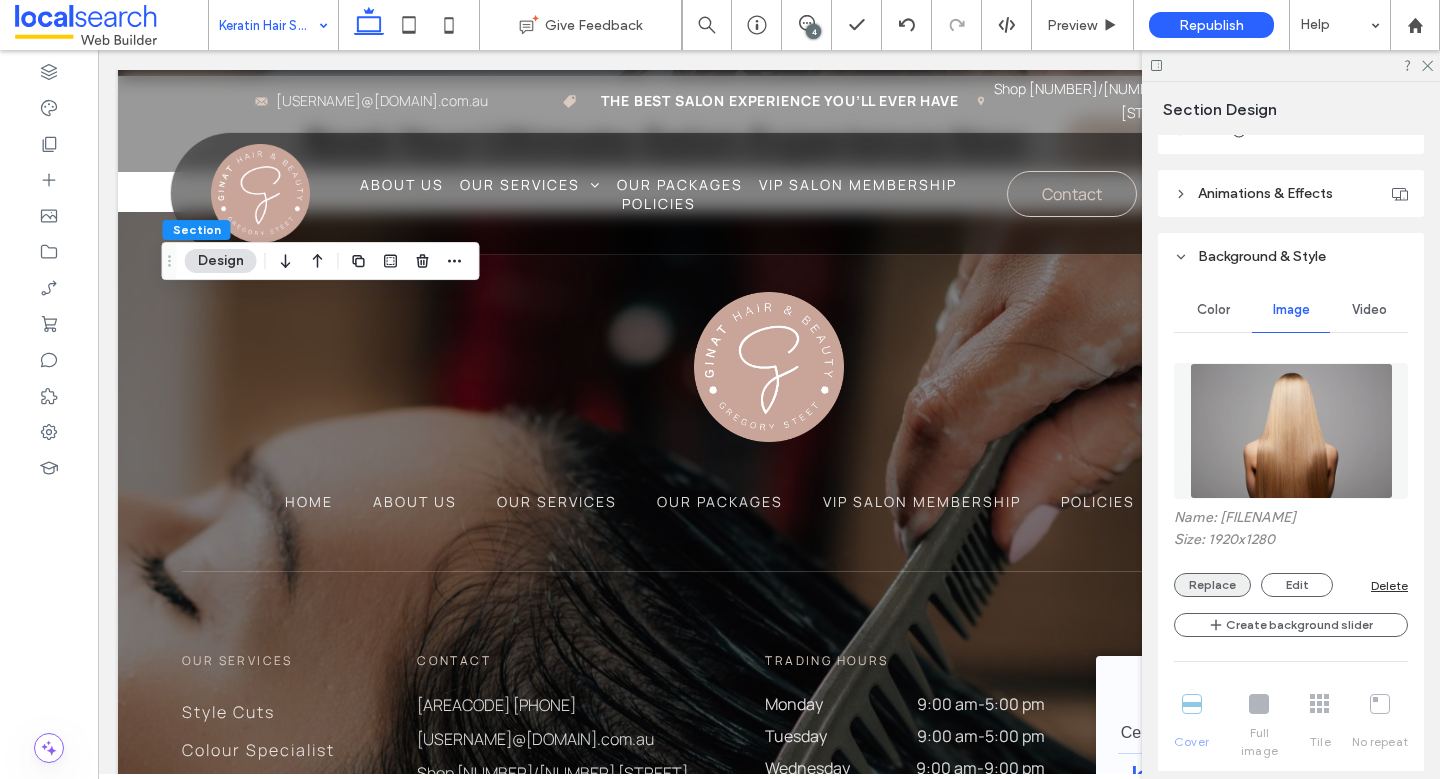 click on "Replace" at bounding box center [1212, 585] 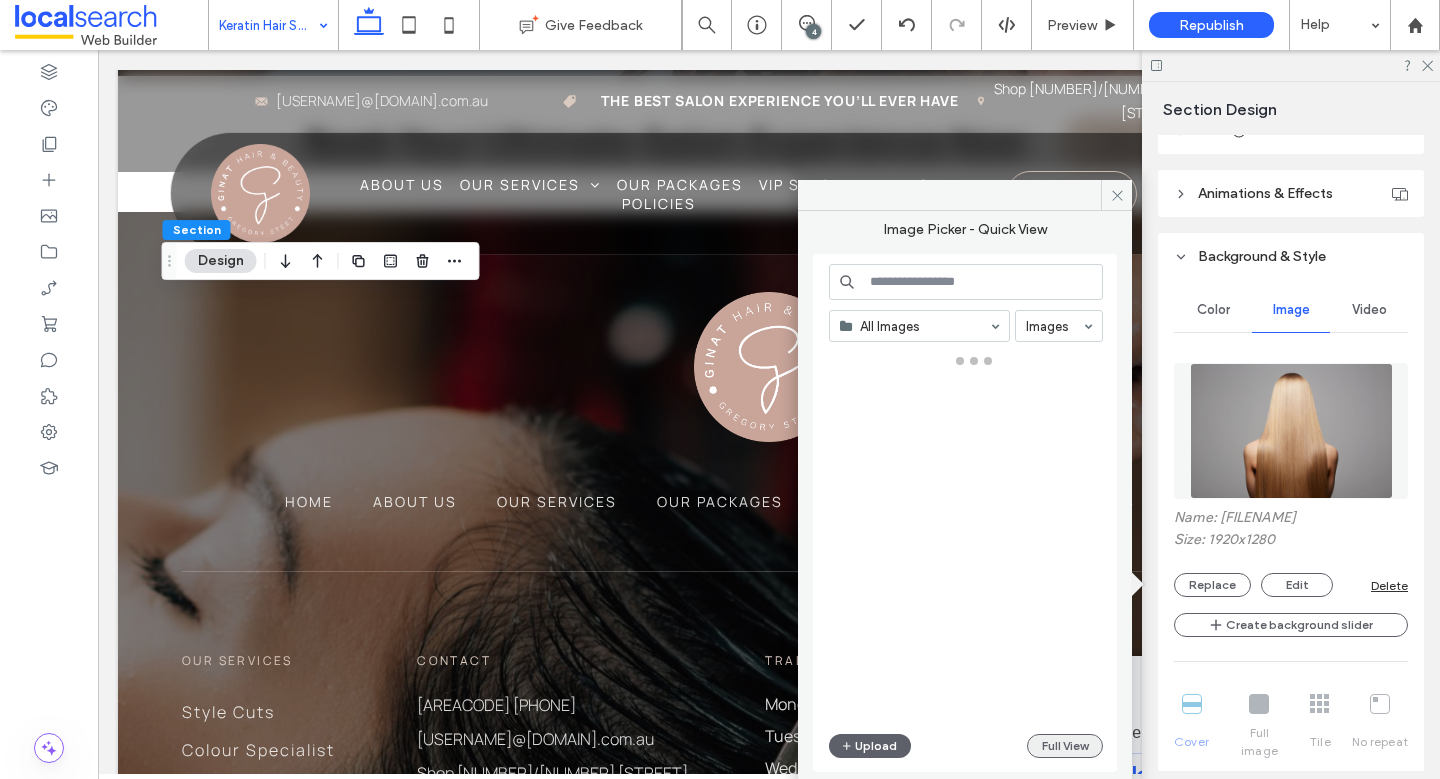 click on "Full View" at bounding box center [1065, 746] 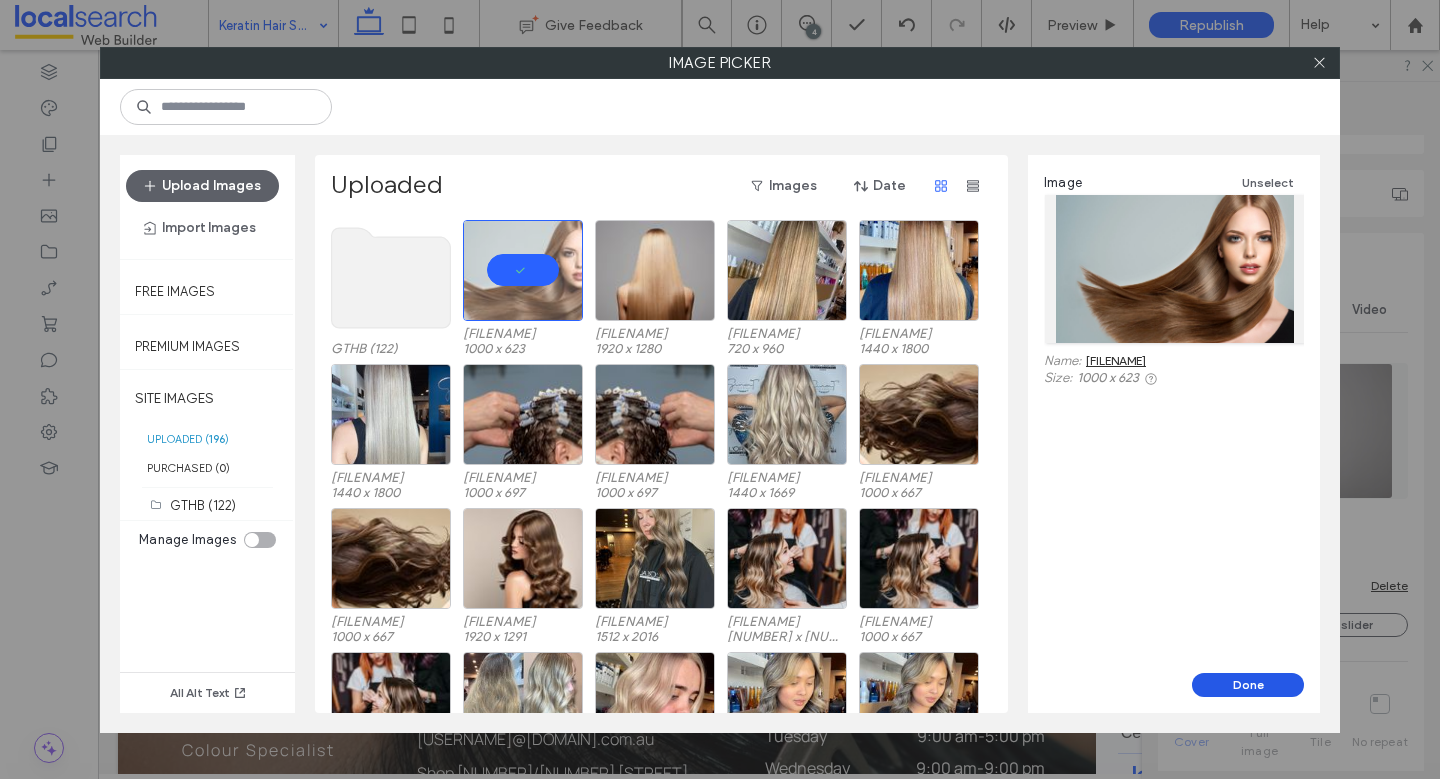 click on "Done" at bounding box center (1248, 685) 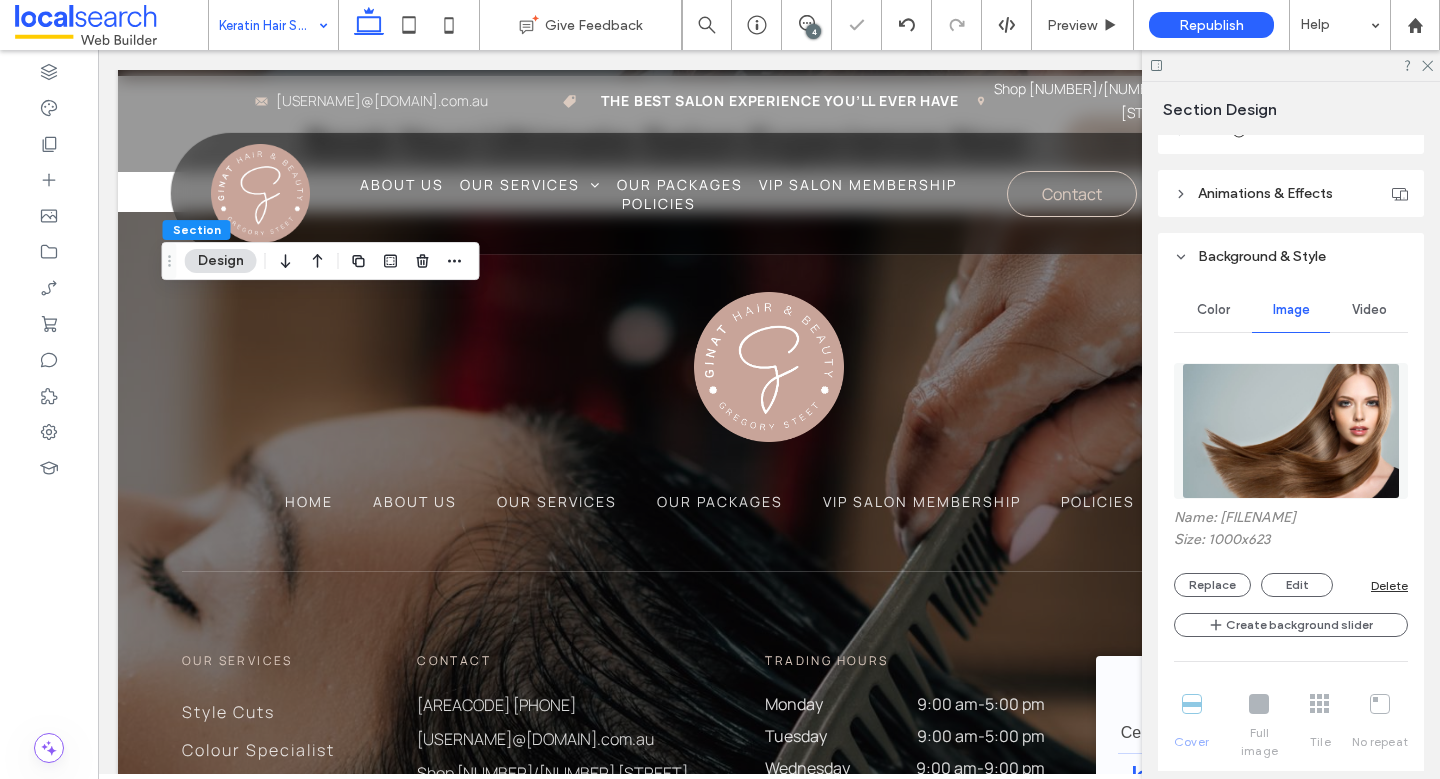 click 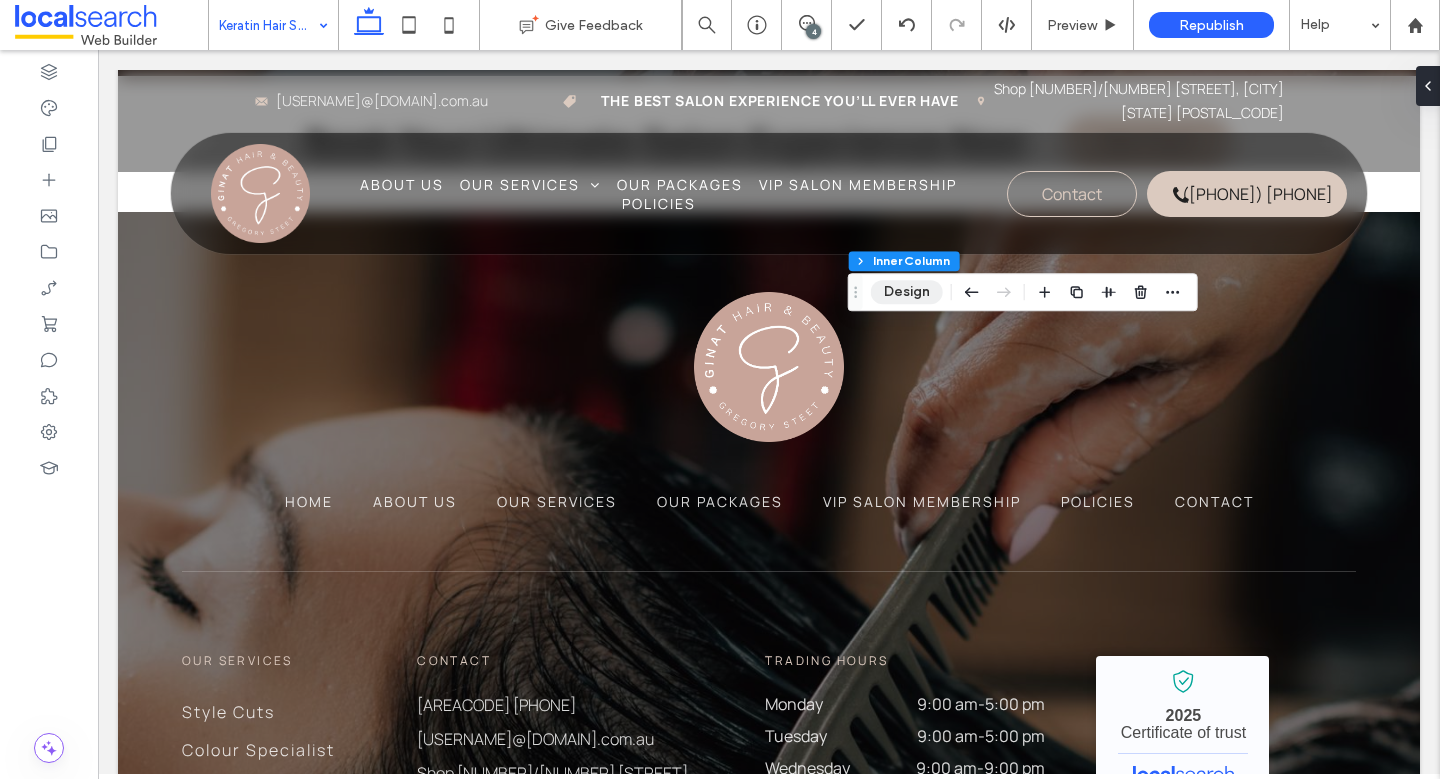 click on "Design" at bounding box center [907, 292] 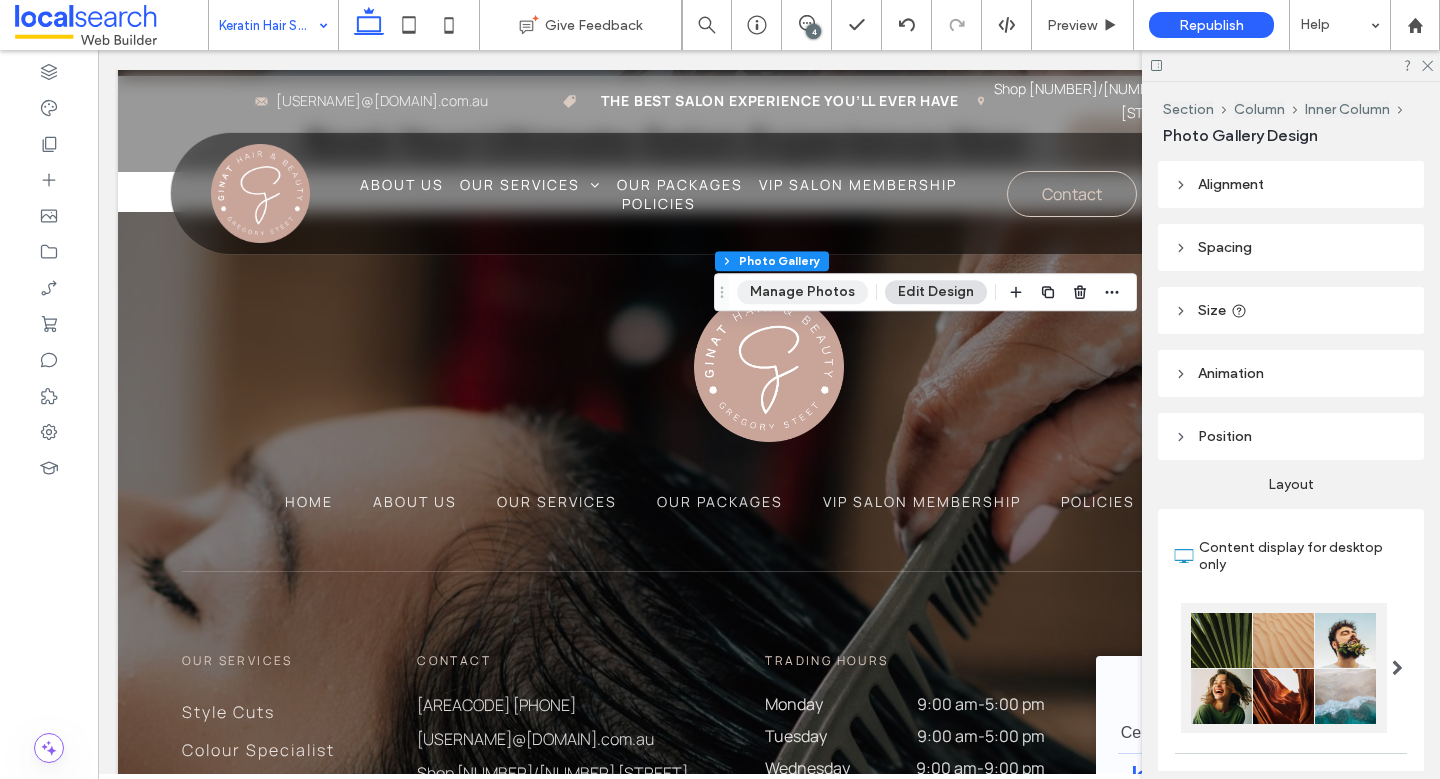 click on "Manage Photos" at bounding box center [802, 292] 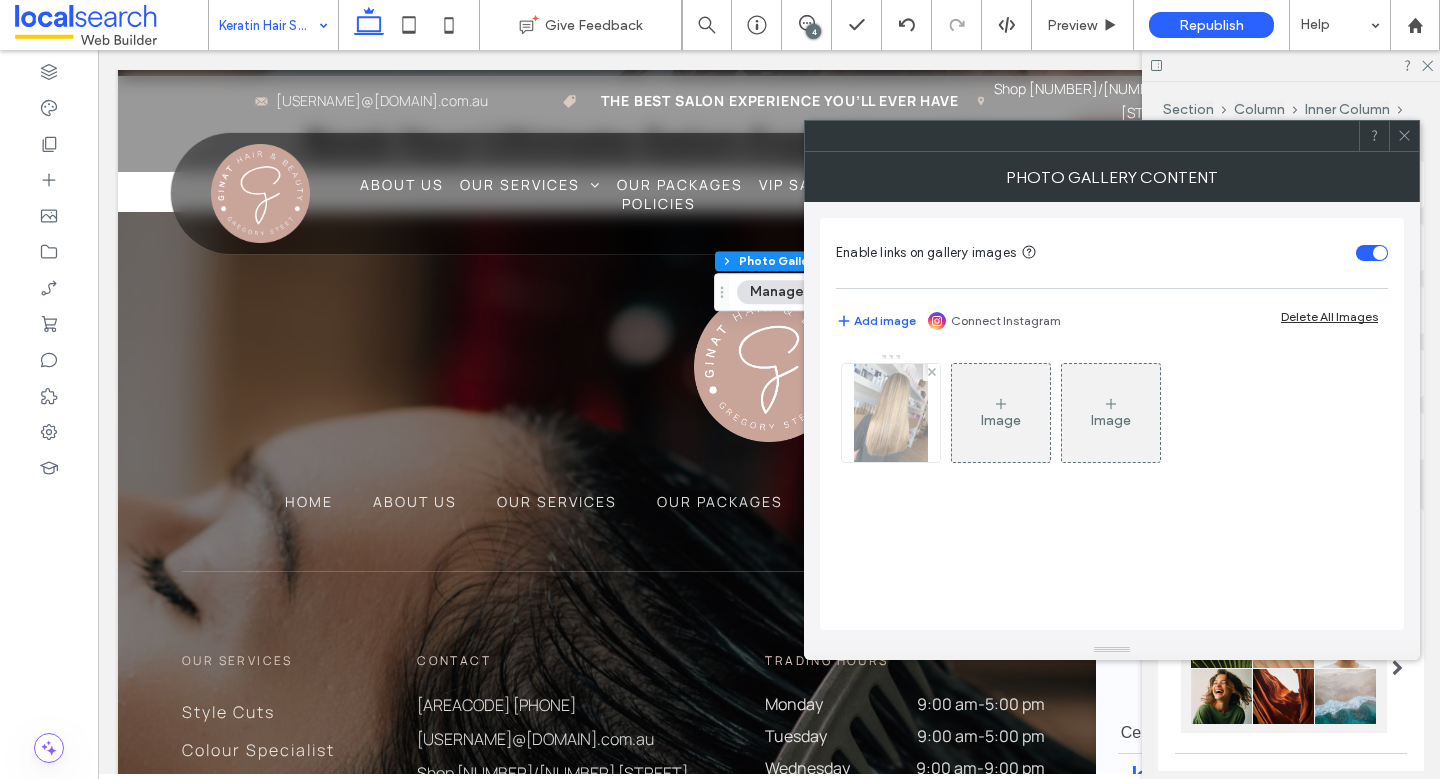 click at bounding box center (891, 413) 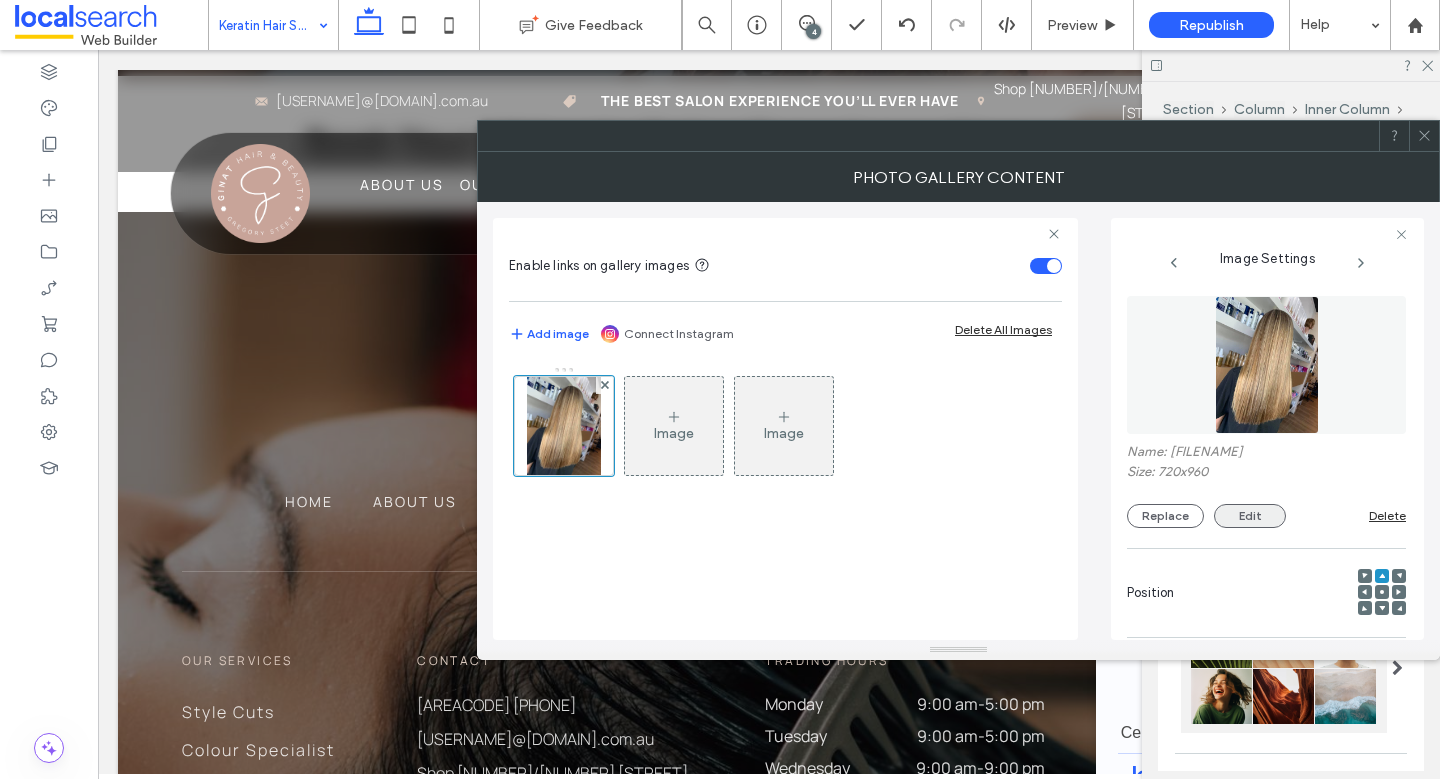 click on "Edit" at bounding box center (1250, 516) 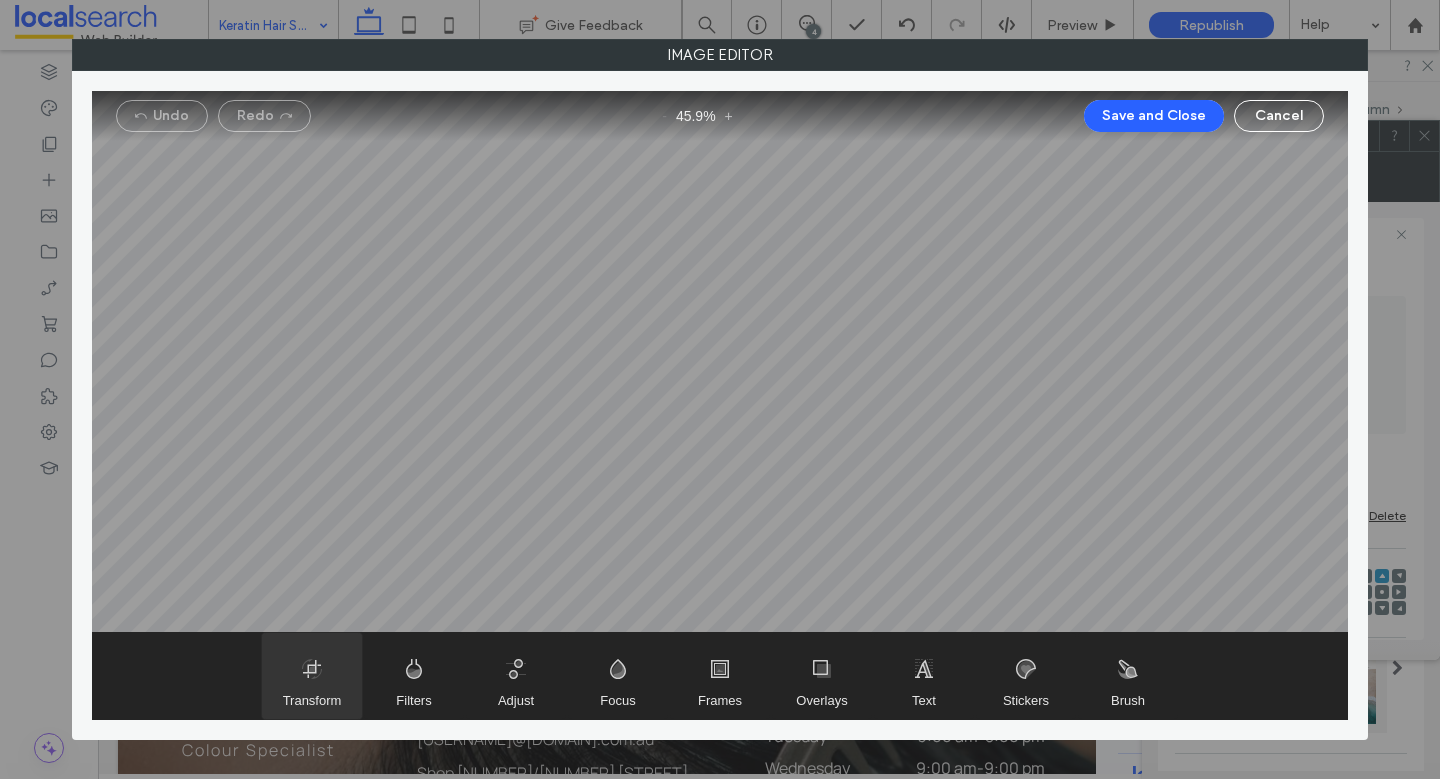 click at bounding box center (312, 676) 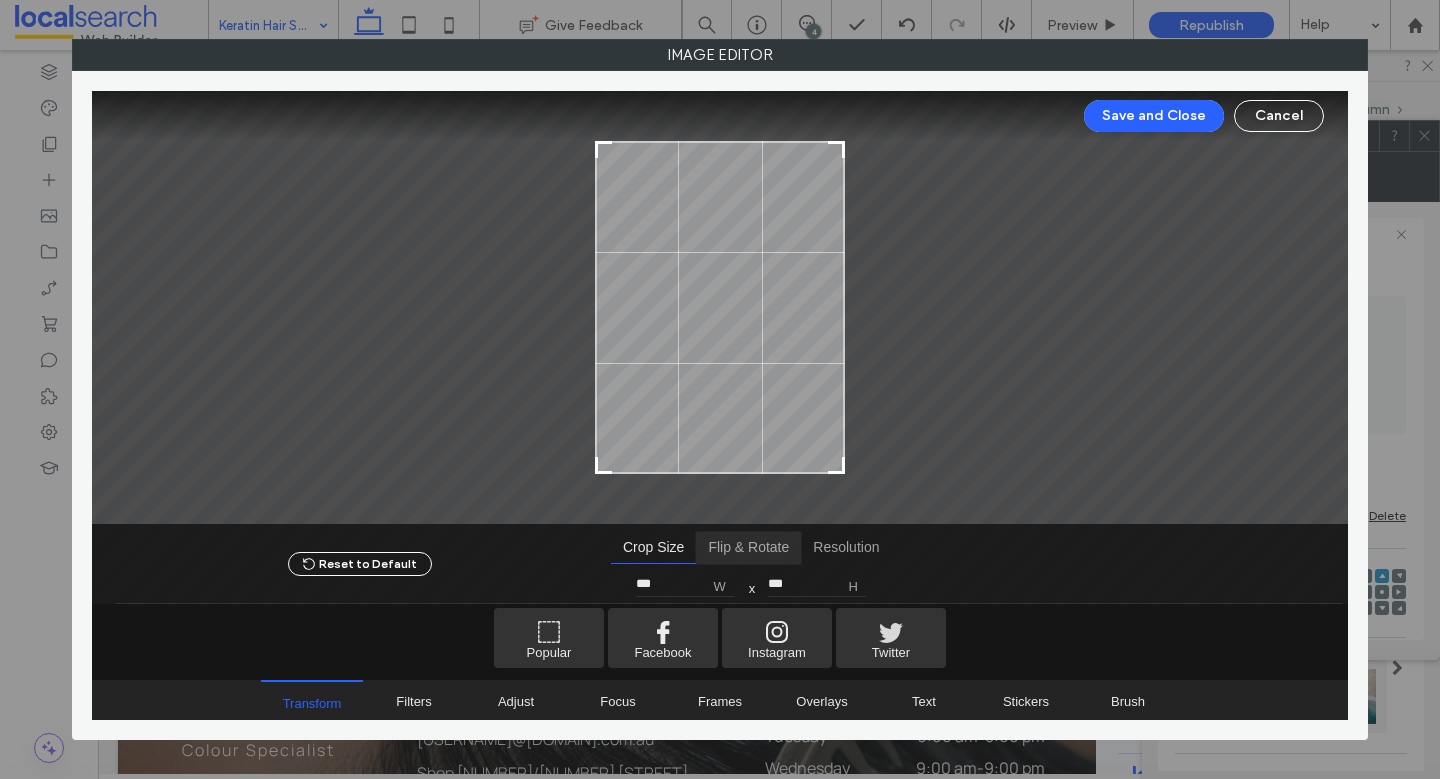 click at bounding box center (748, 548) 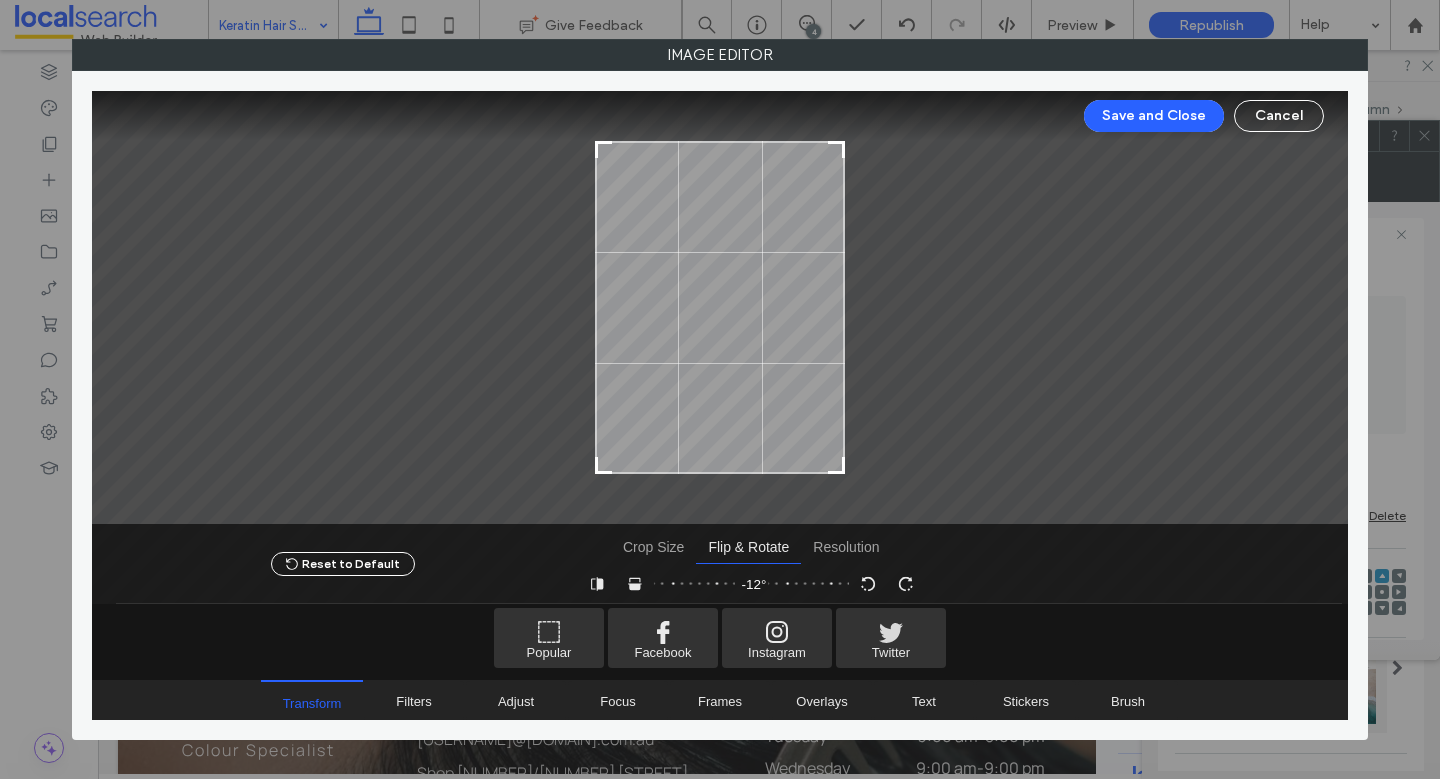 drag, startPoint x: 745, startPoint y: 584, endPoint x: 773, endPoint y: 588, distance: 28.284271 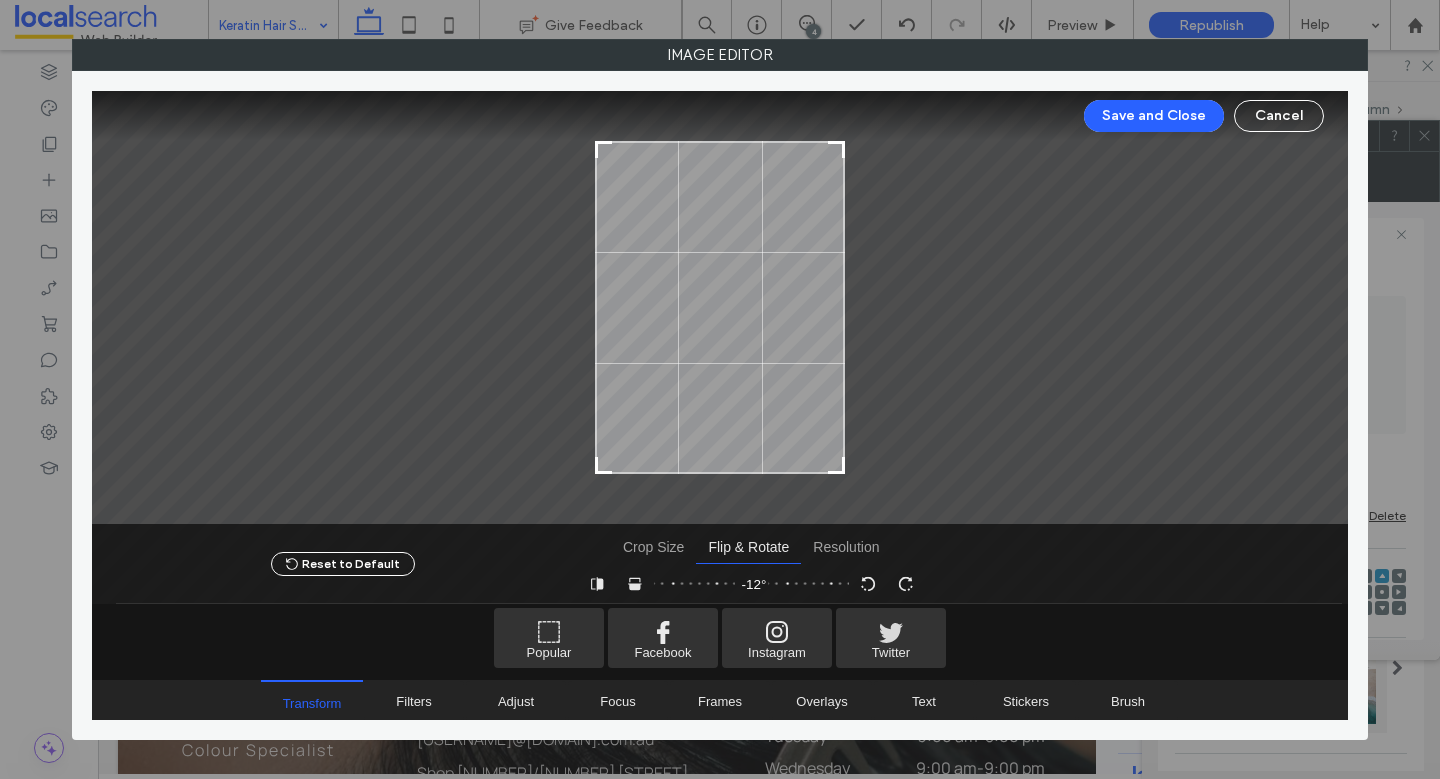 drag, startPoint x: 758, startPoint y: 350, endPoint x: 754, endPoint y: 328, distance: 22.36068 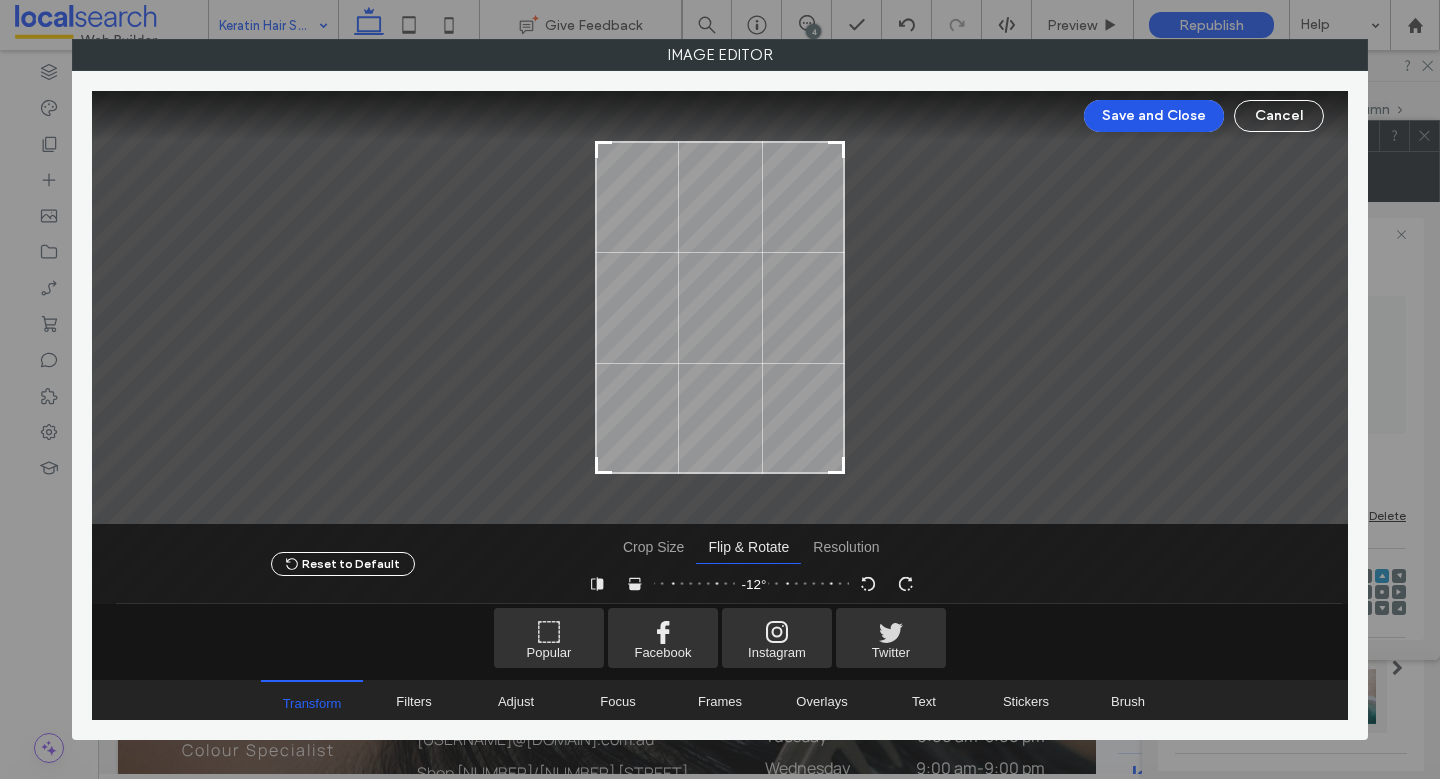 click on "Save and Close" at bounding box center (1154, 116) 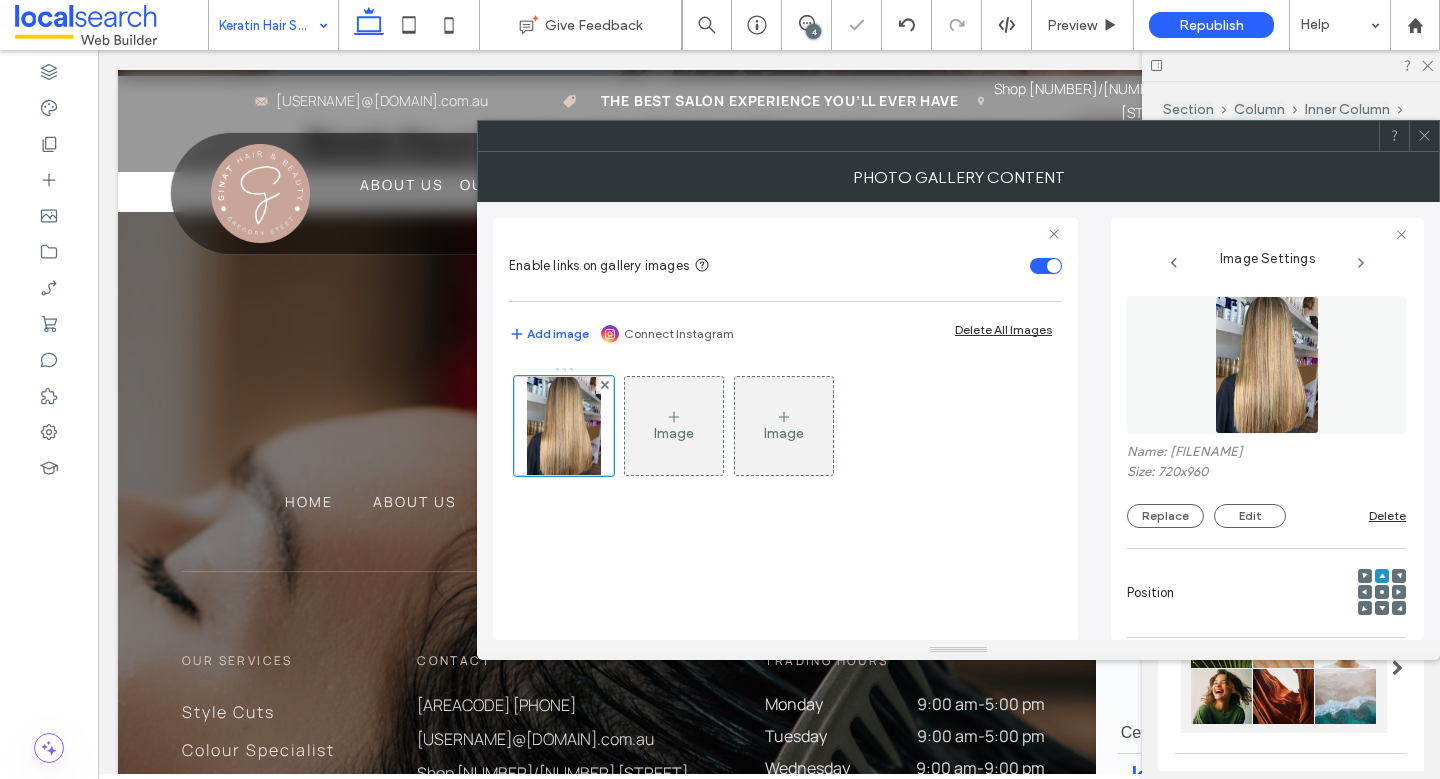 click at bounding box center (1424, 136) 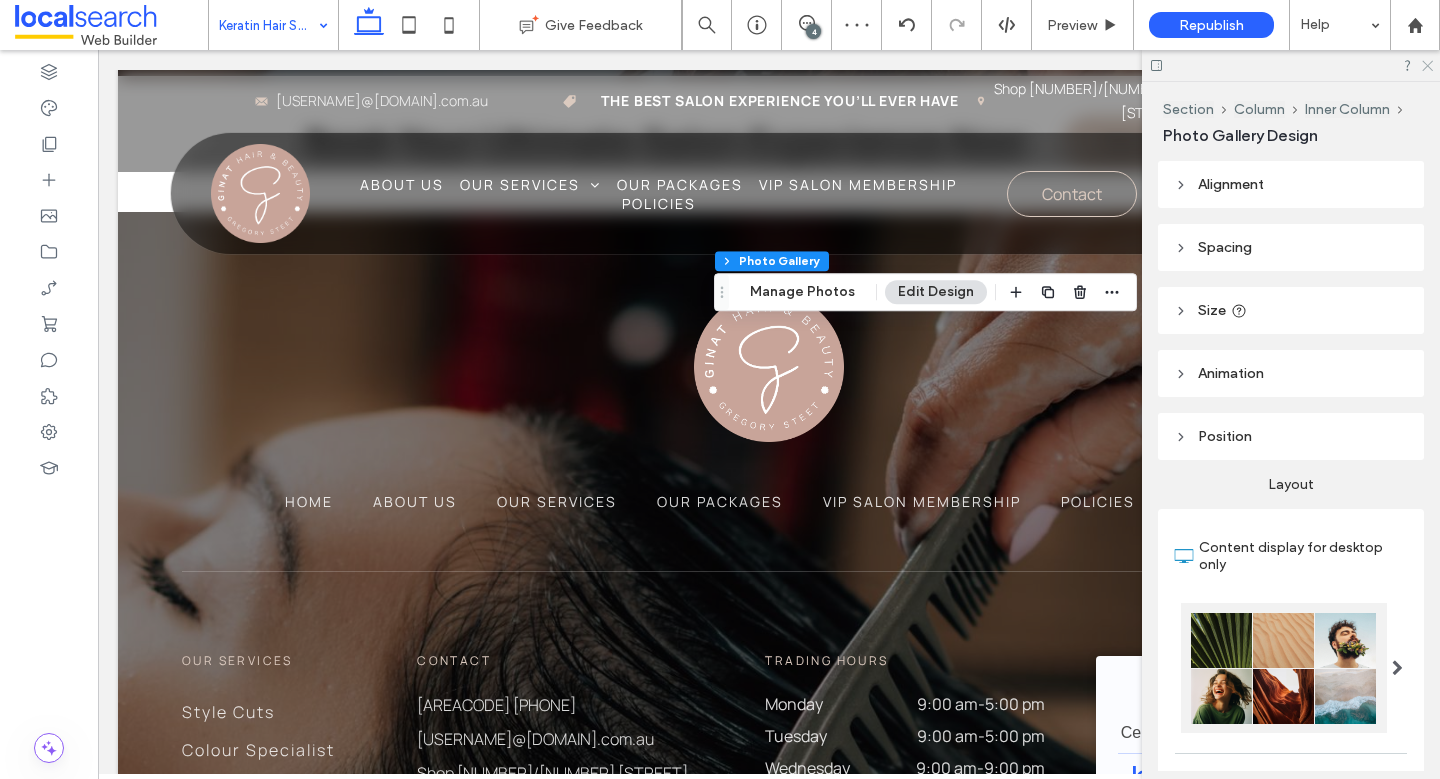 click 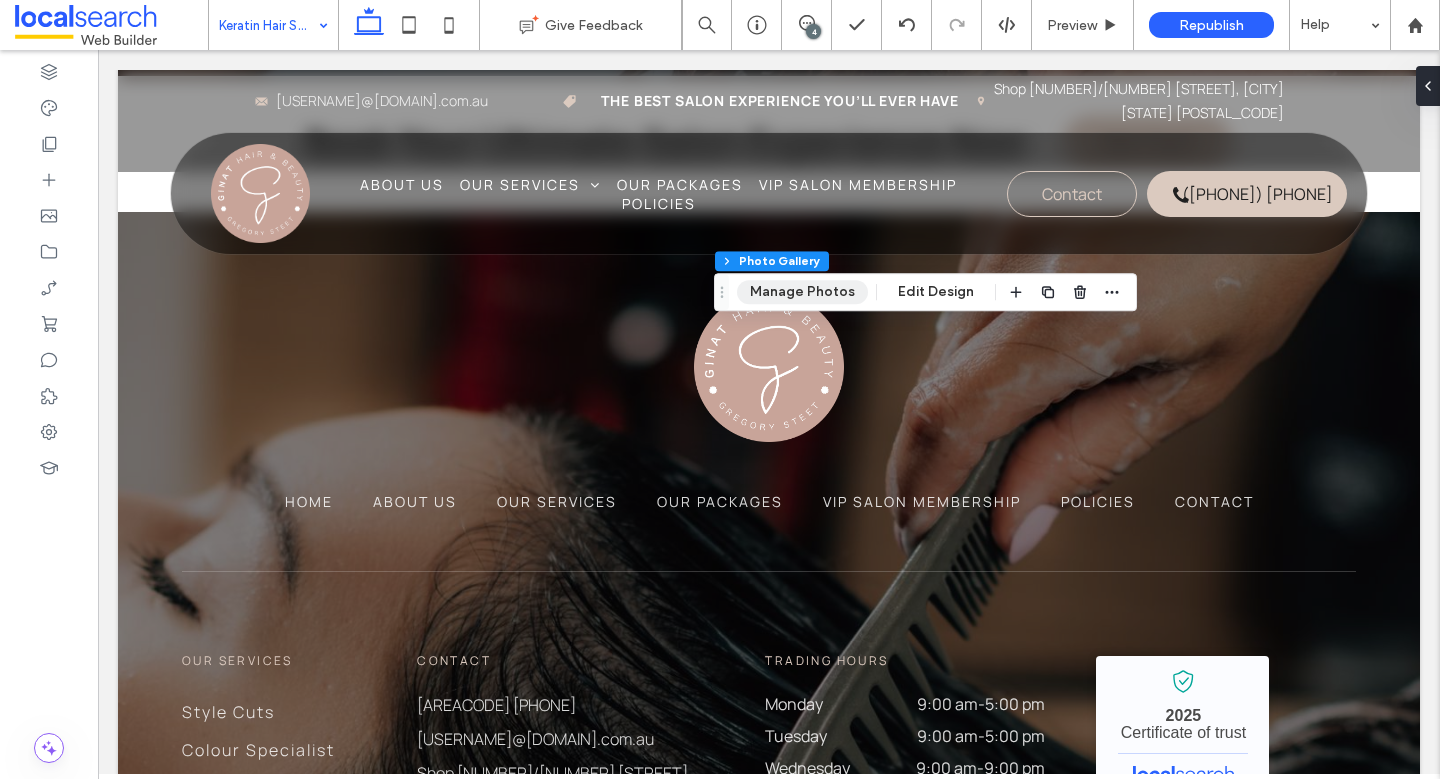 click on "Manage Photos" at bounding box center [802, 292] 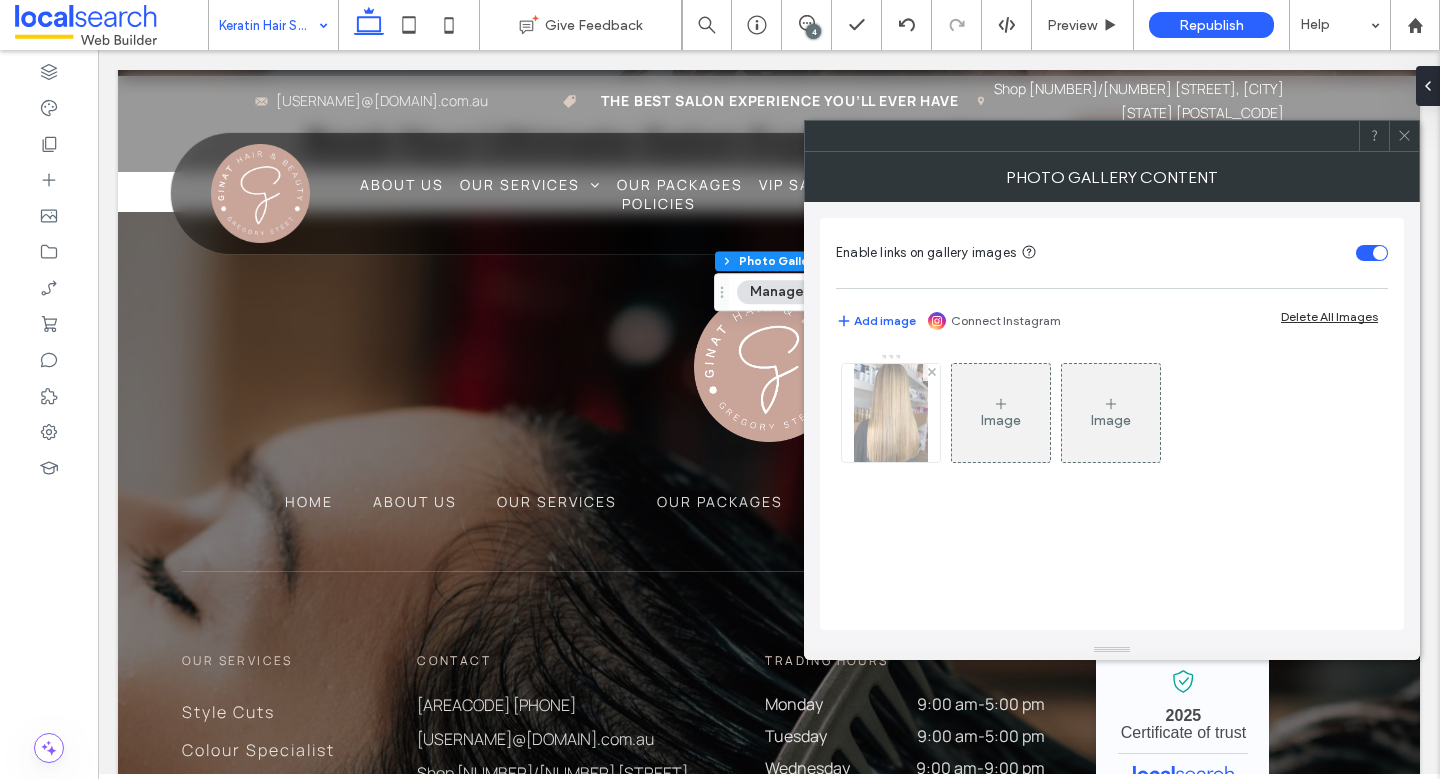 click at bounding box center [891, 413] 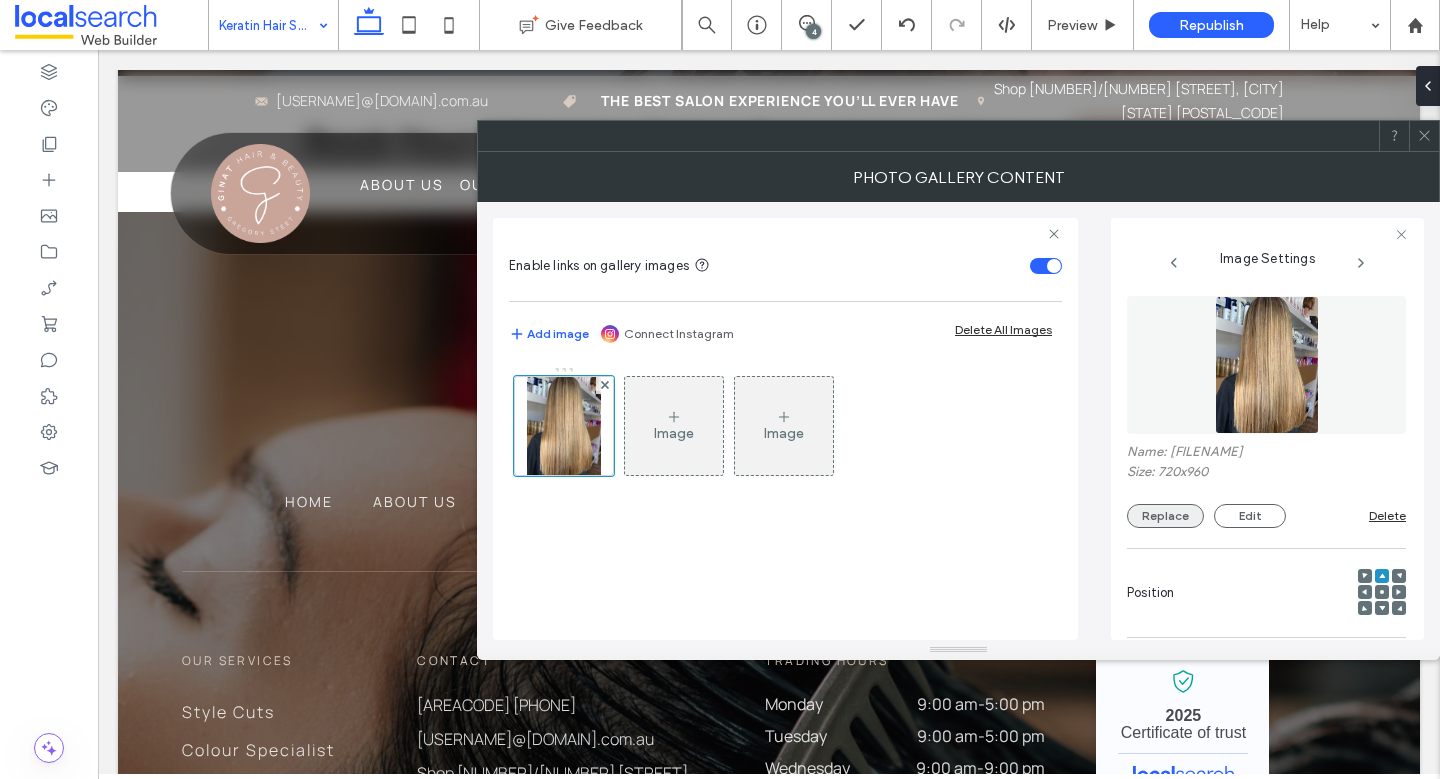 click on "Replace" at bounding box center (1165, 516) 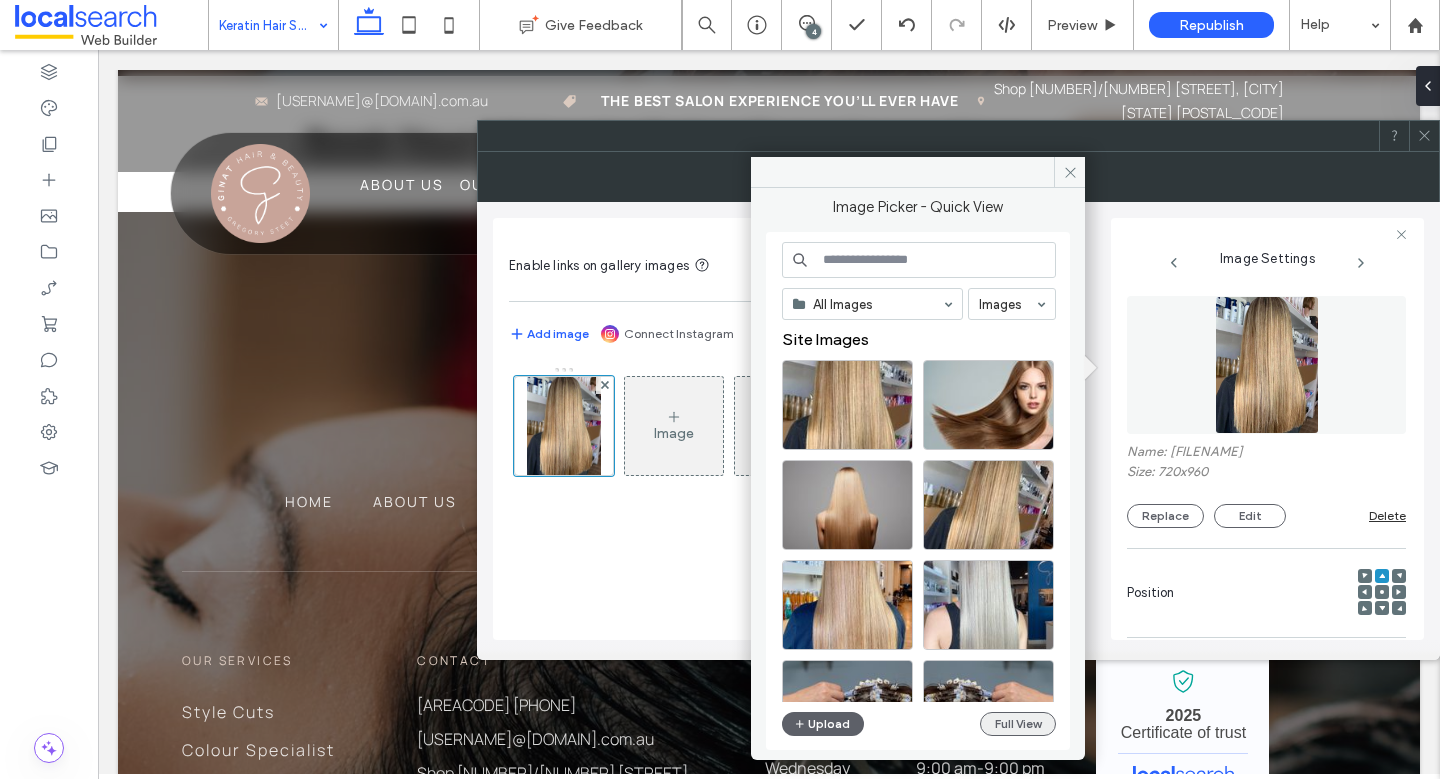 click on "Full View" at bounding box center (1018, 724) 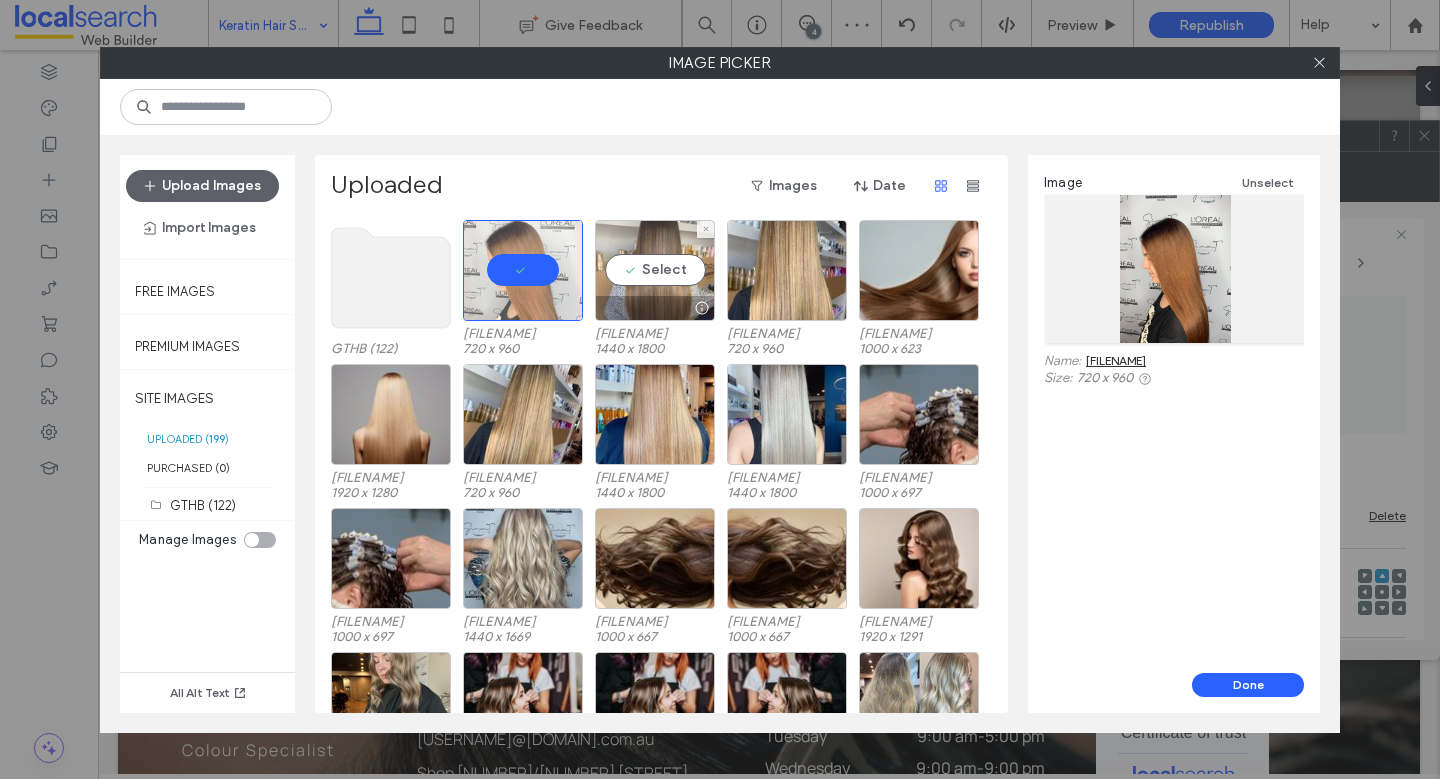 click on "Select" at bounding box center (655, 270) 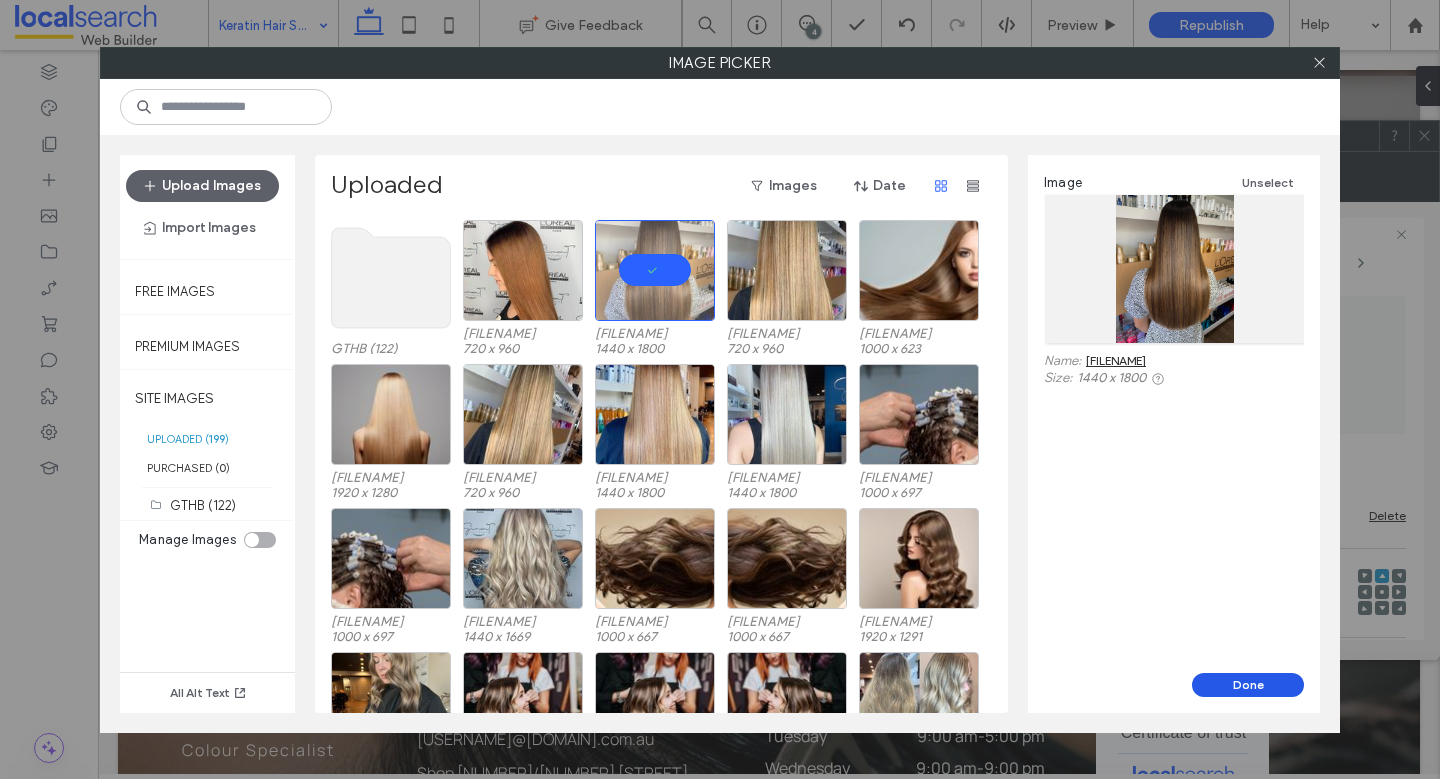 click on "Done" at bounding box center (1248, 685) 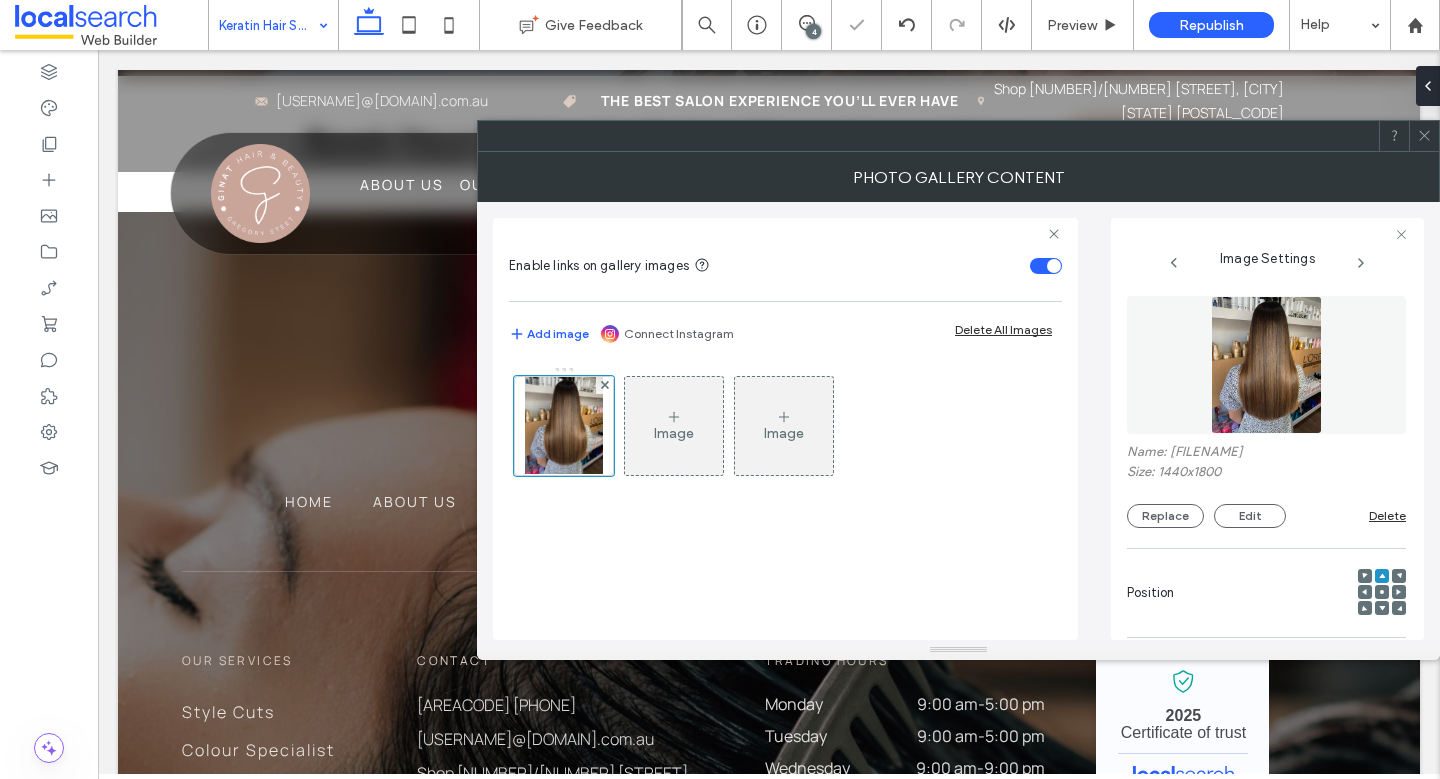 click 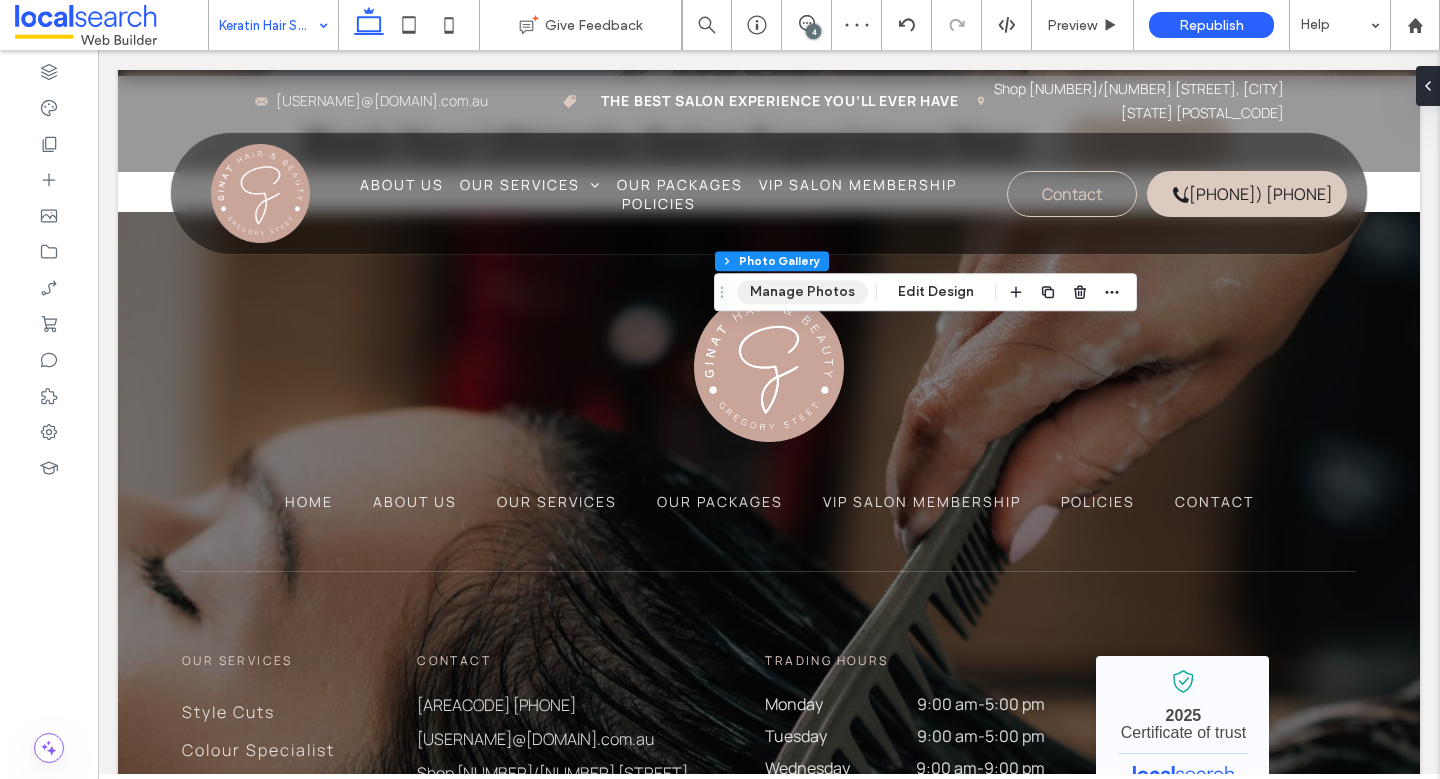 click on "Manage Photos" at bounding box center (802, 292) 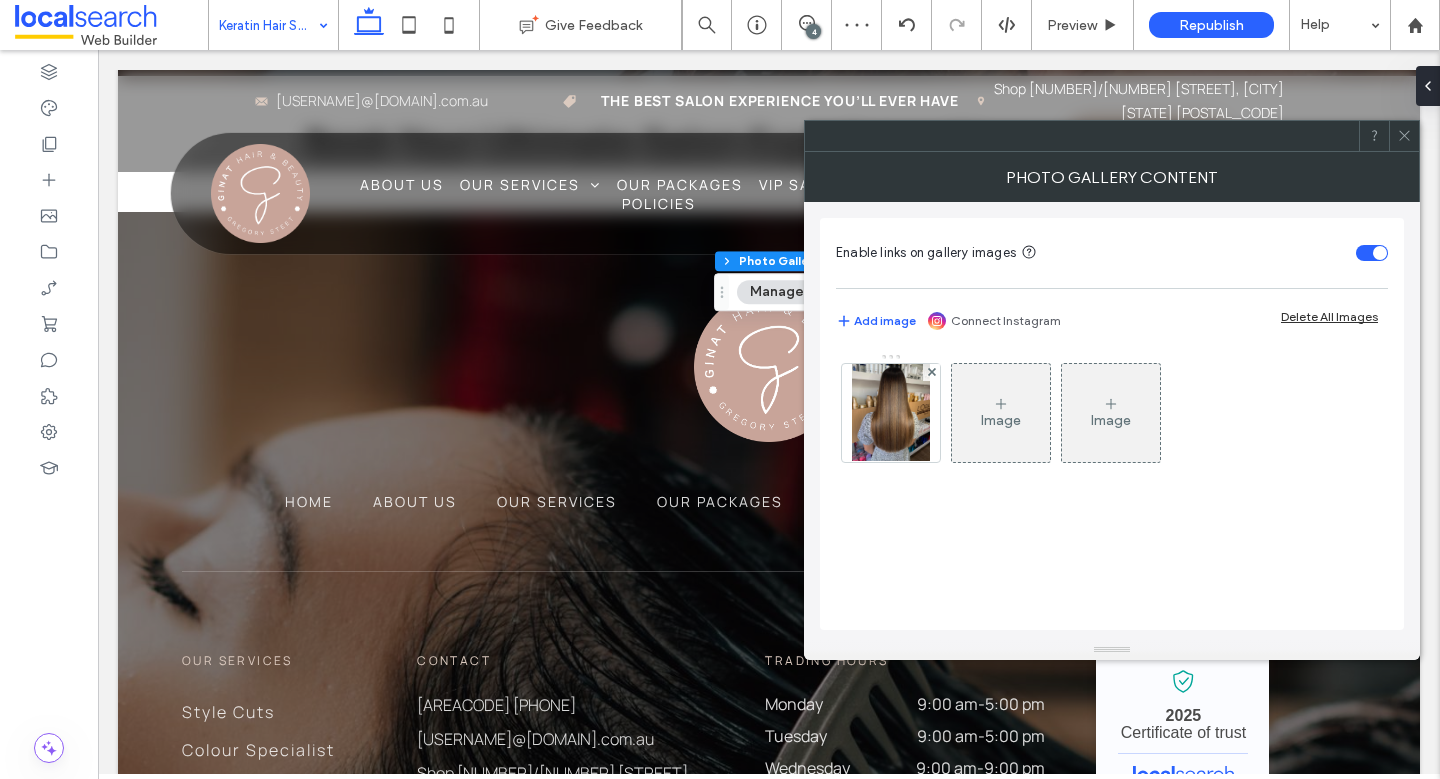 click at bounding box center (891, 413) 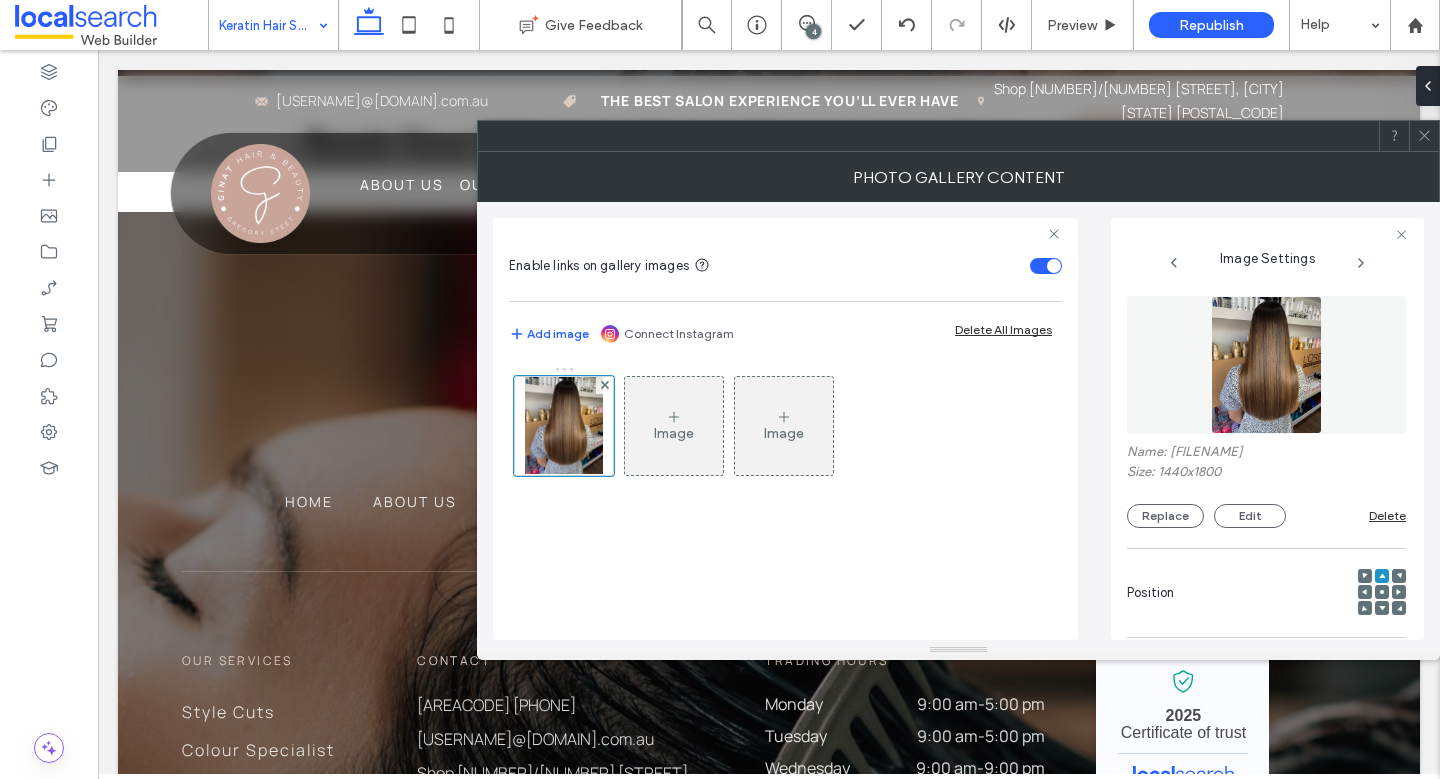 click at bounding box center [1382, 592] 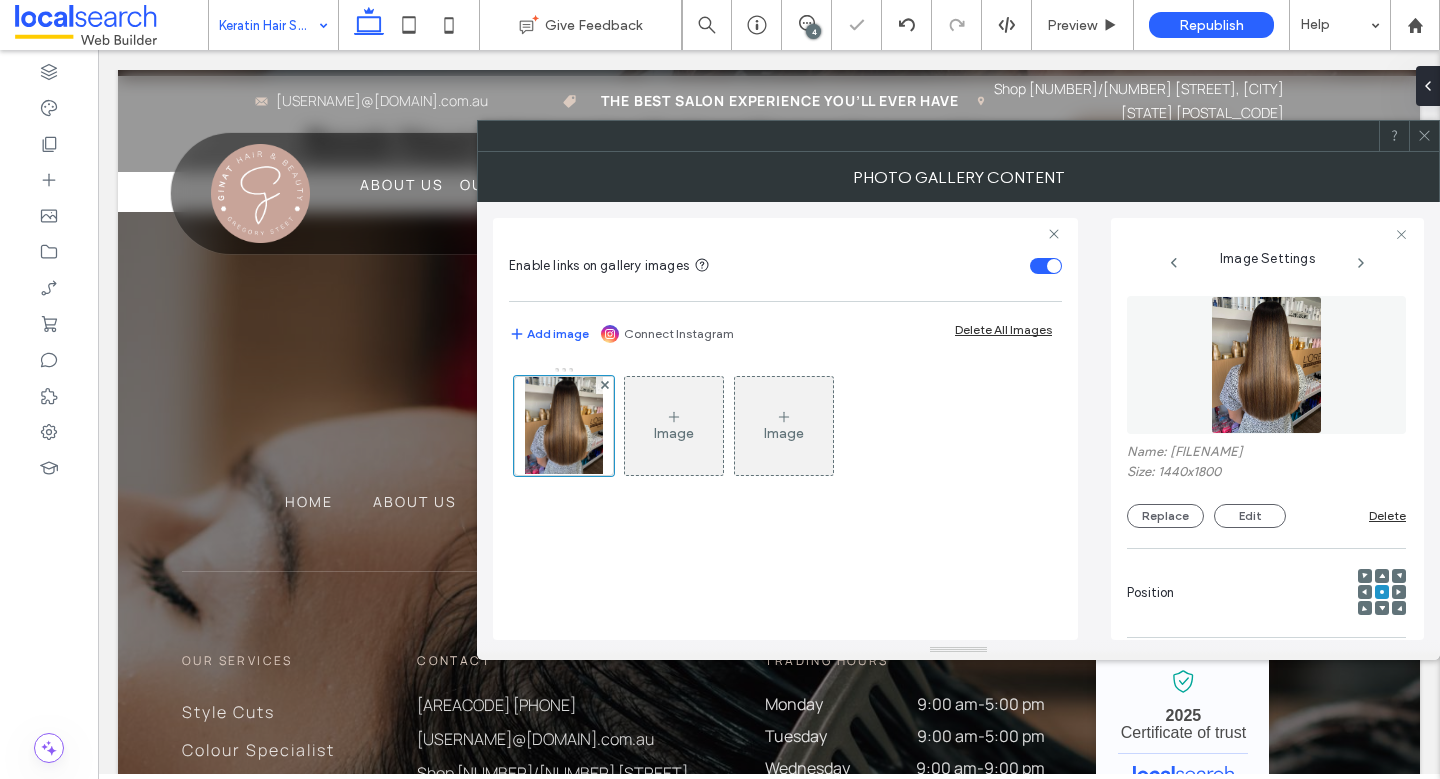 click 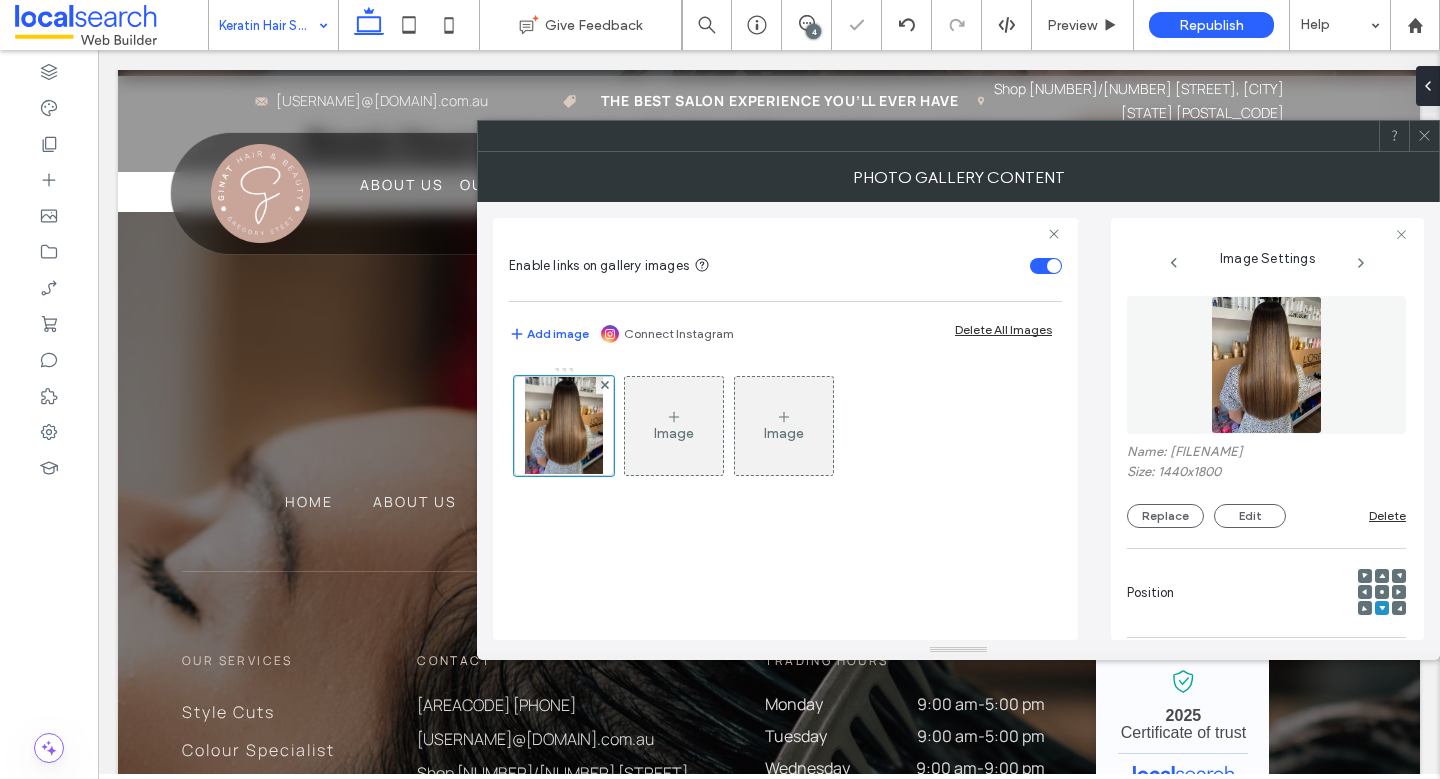 click 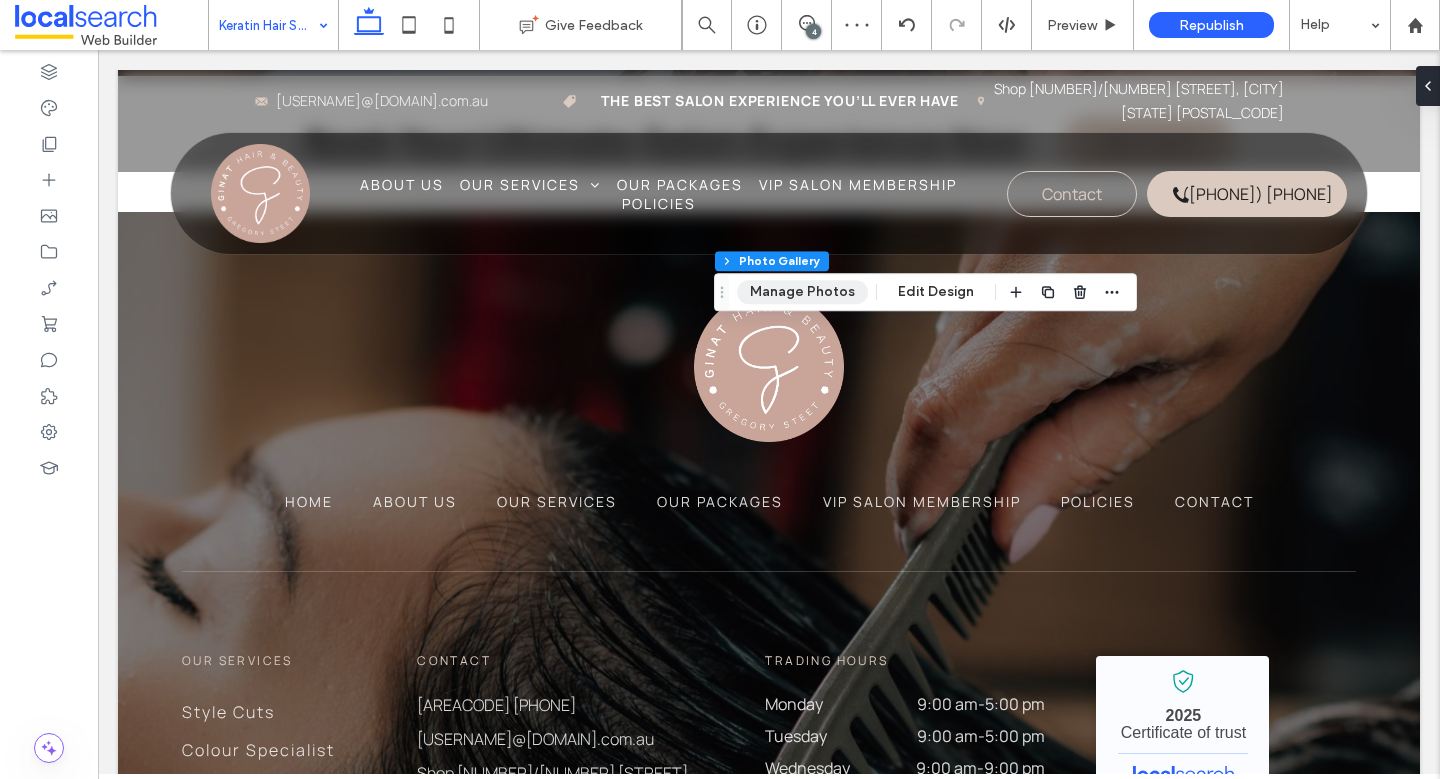 click on "Manage Photos" at bounding box center (802, 292) 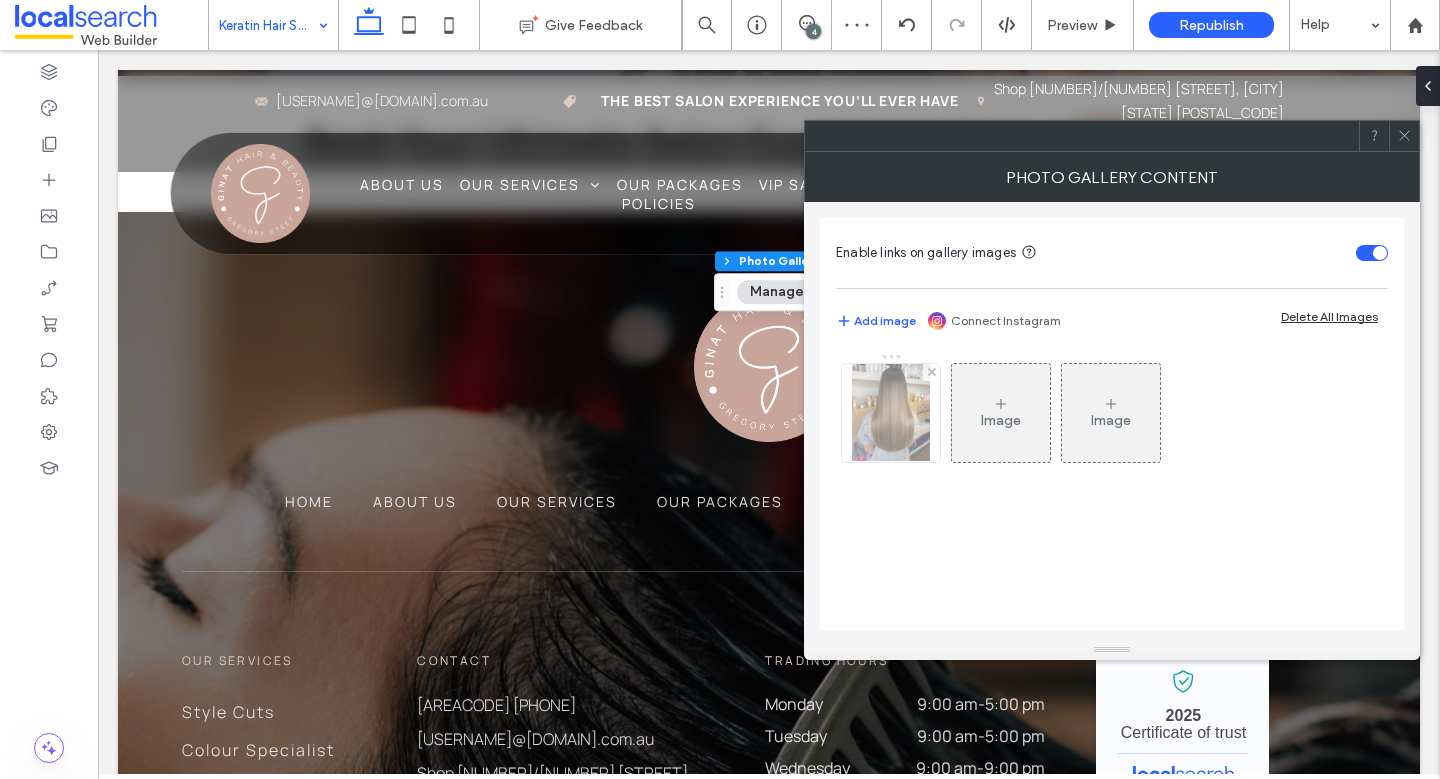 click at bounding box center [891, 413] 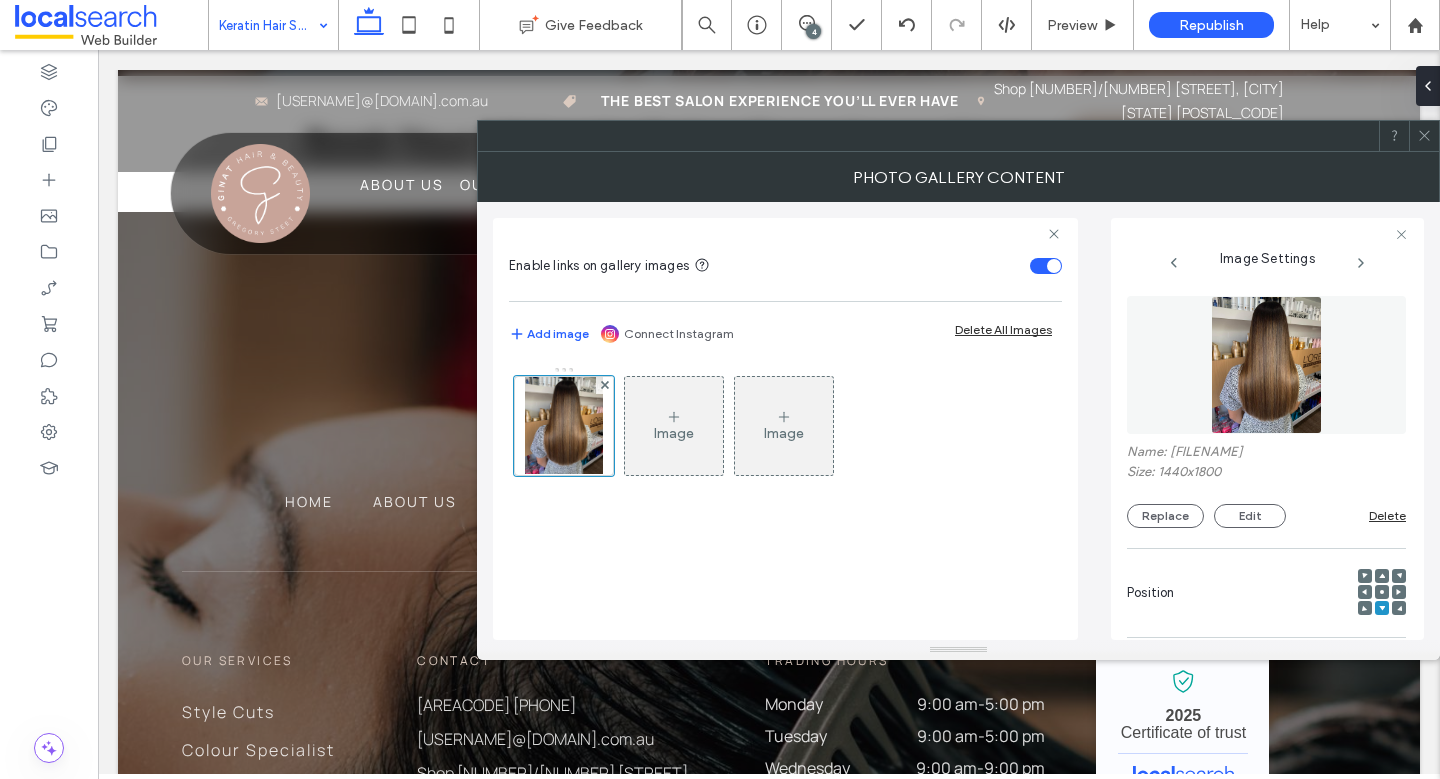 click 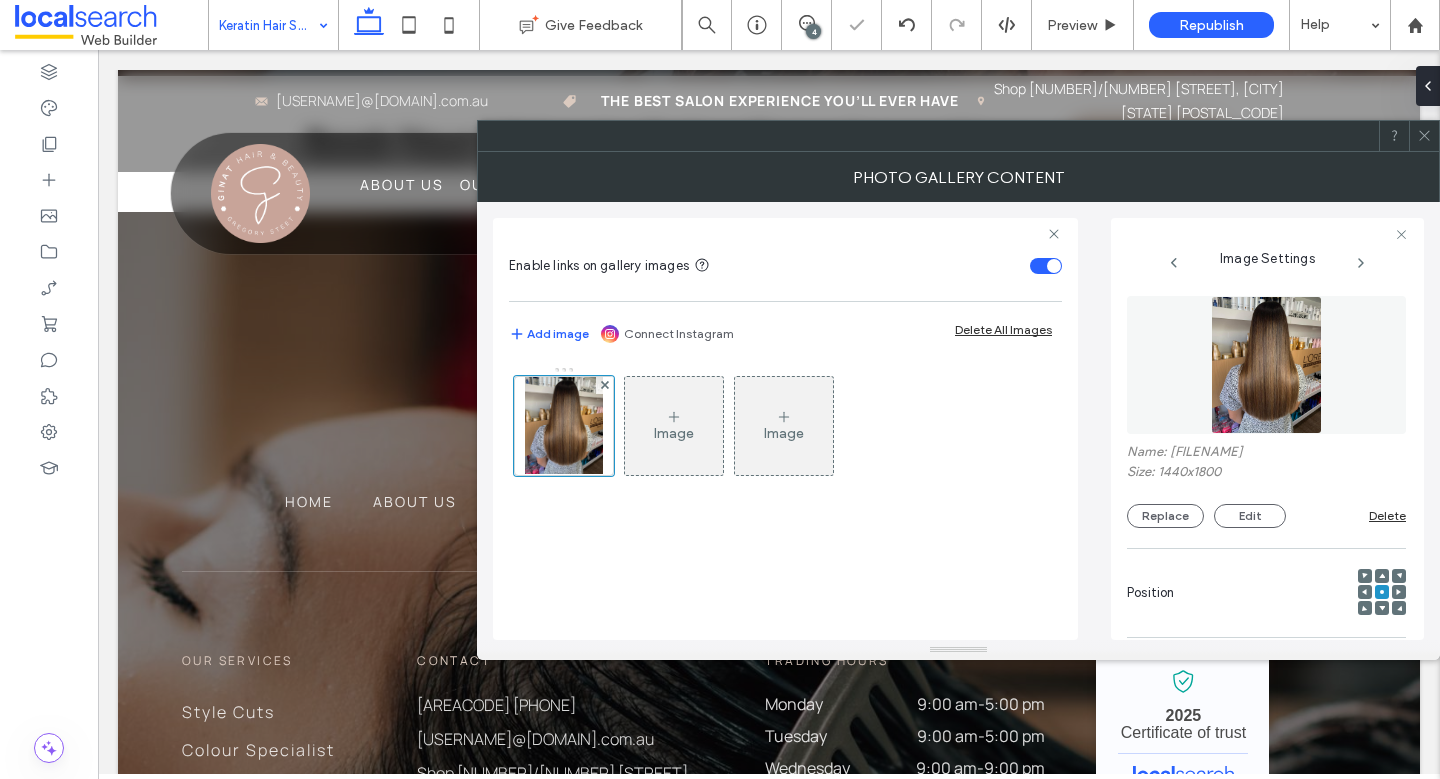 click 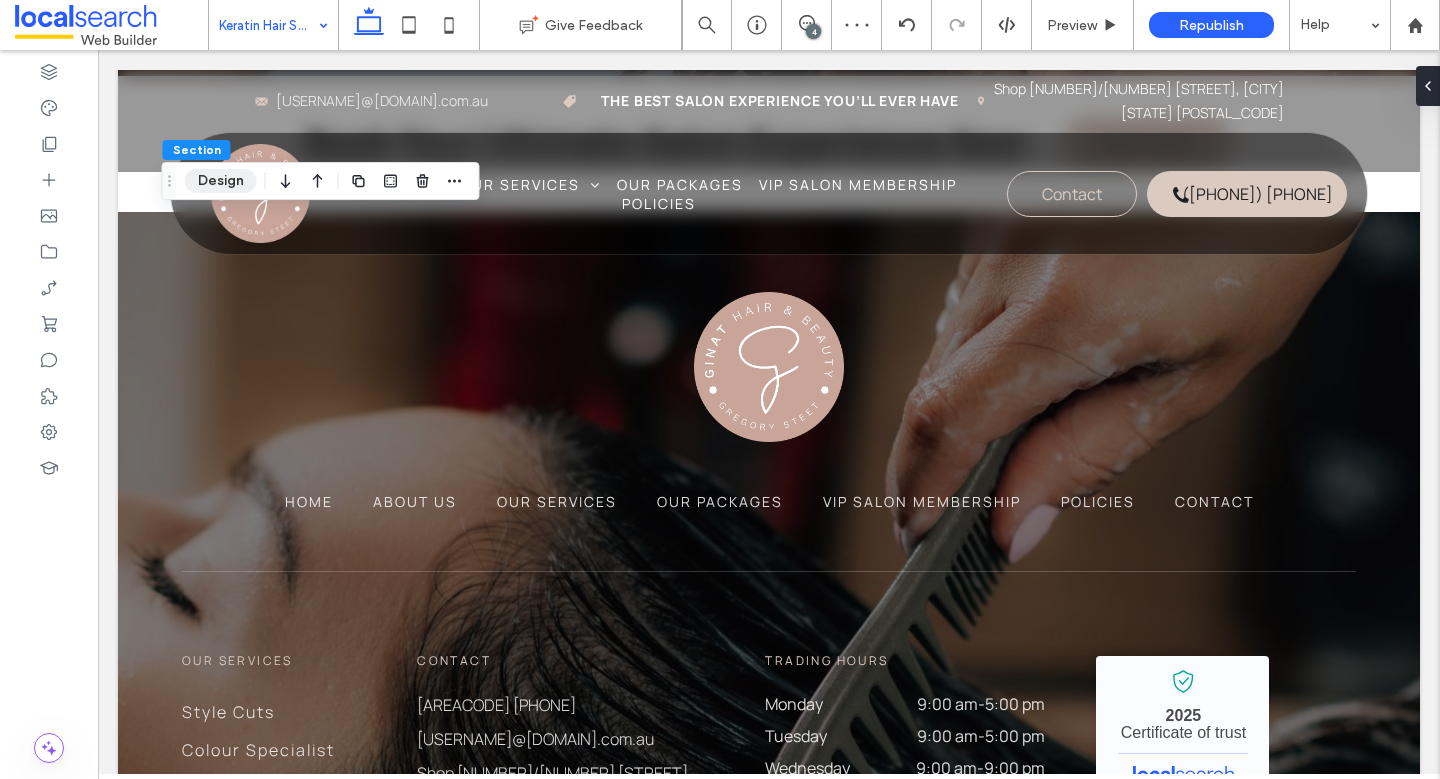 click on "Design" at bounding box center (221, 181) 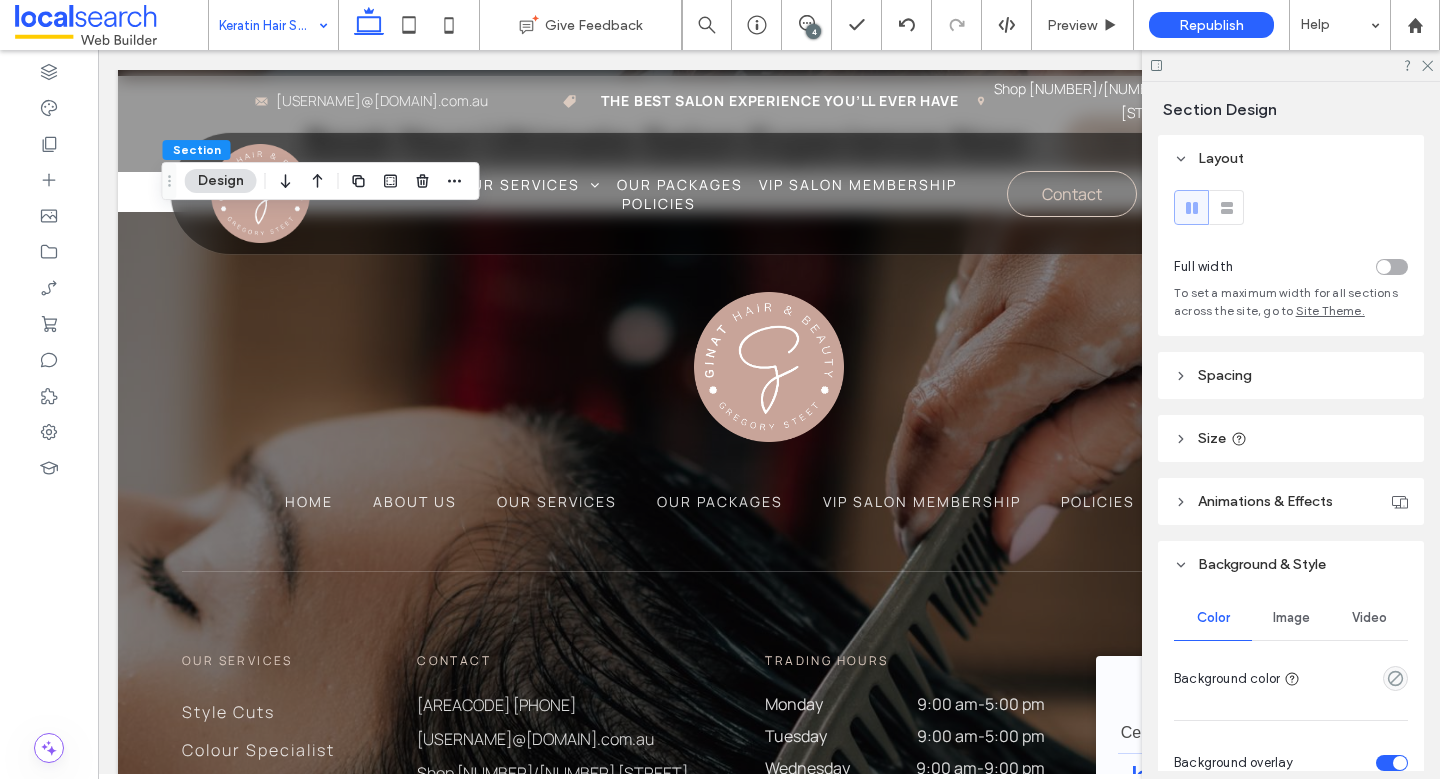 scroll, scrollTop: 168, scrollLeft: 0, axis: vertical 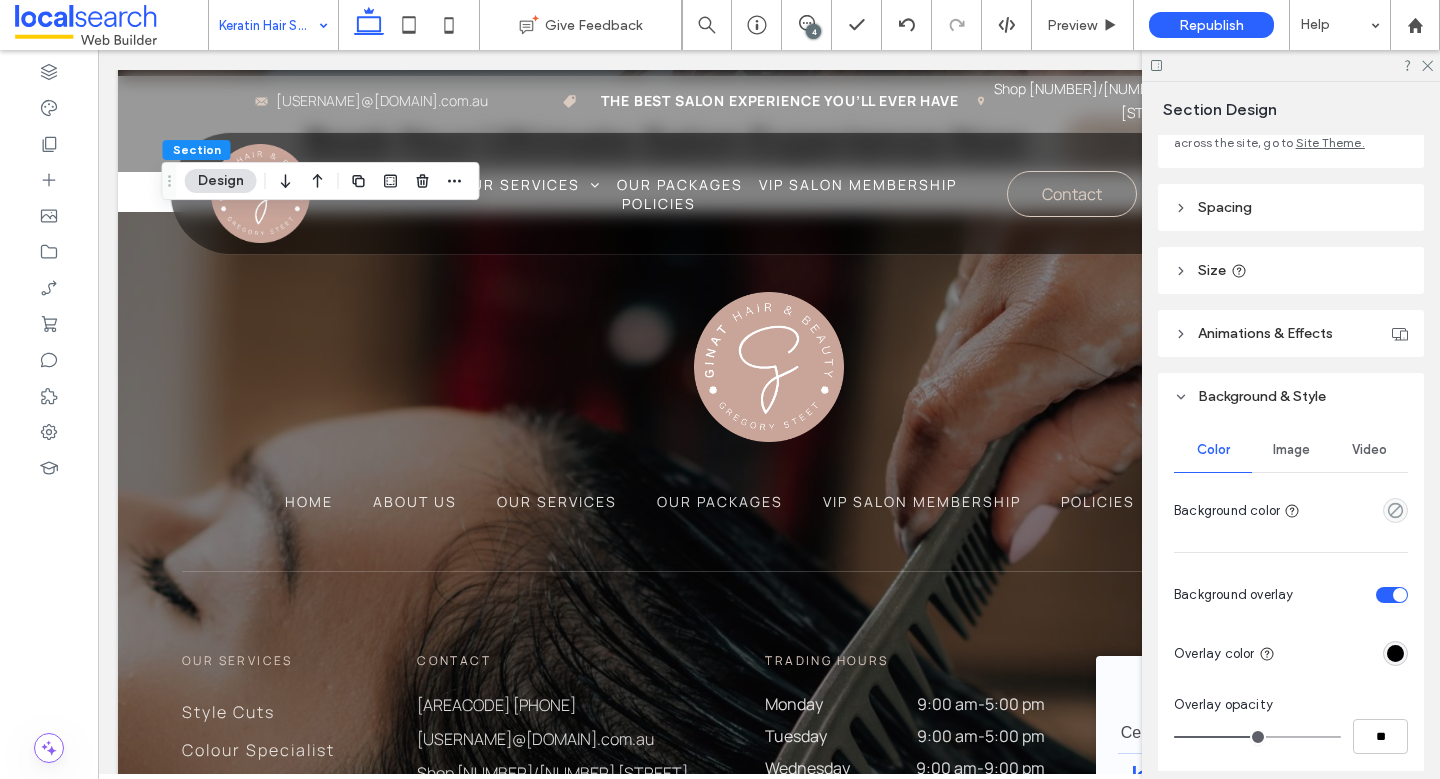 click on "Image" at bounding box center (1291, 450) 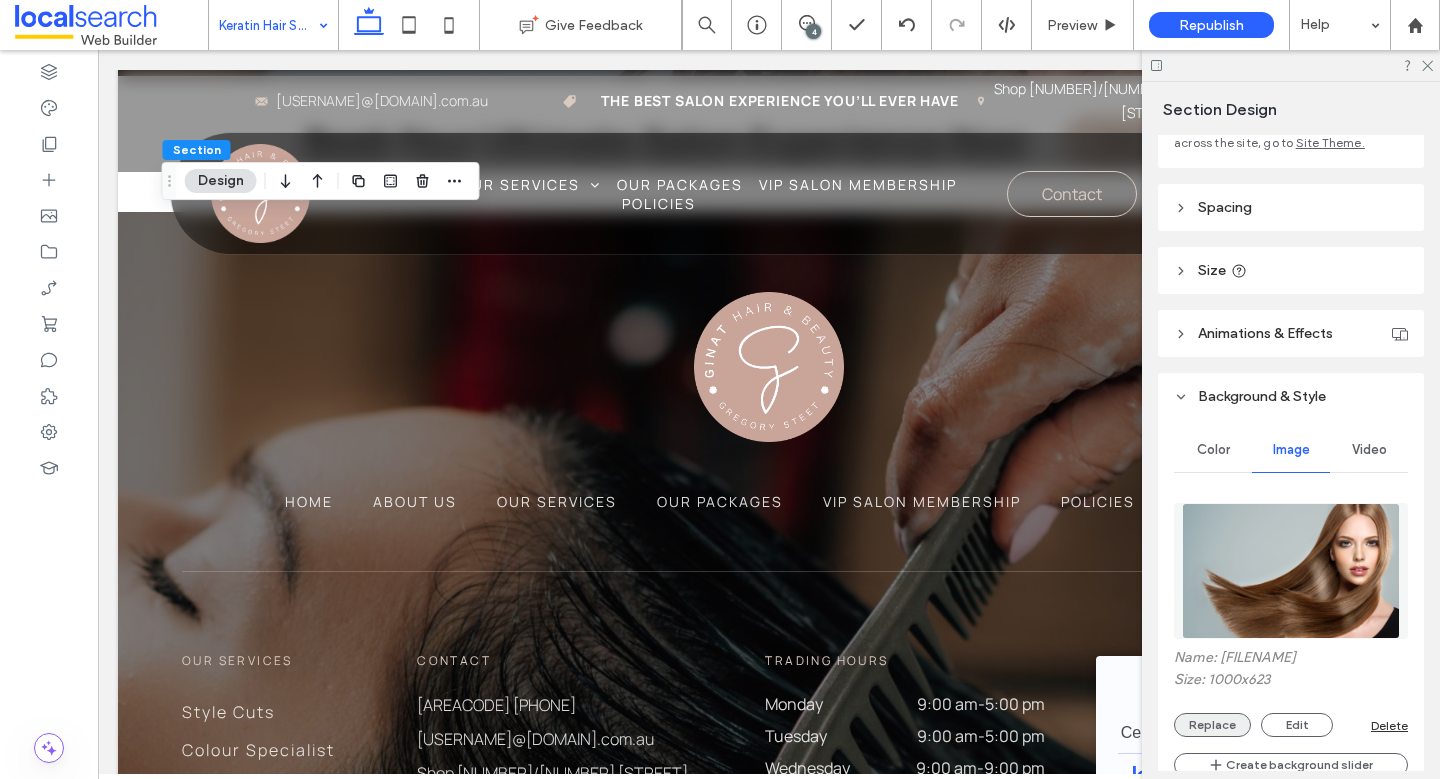 click on "Replace" at bounding box center [1212, 725] 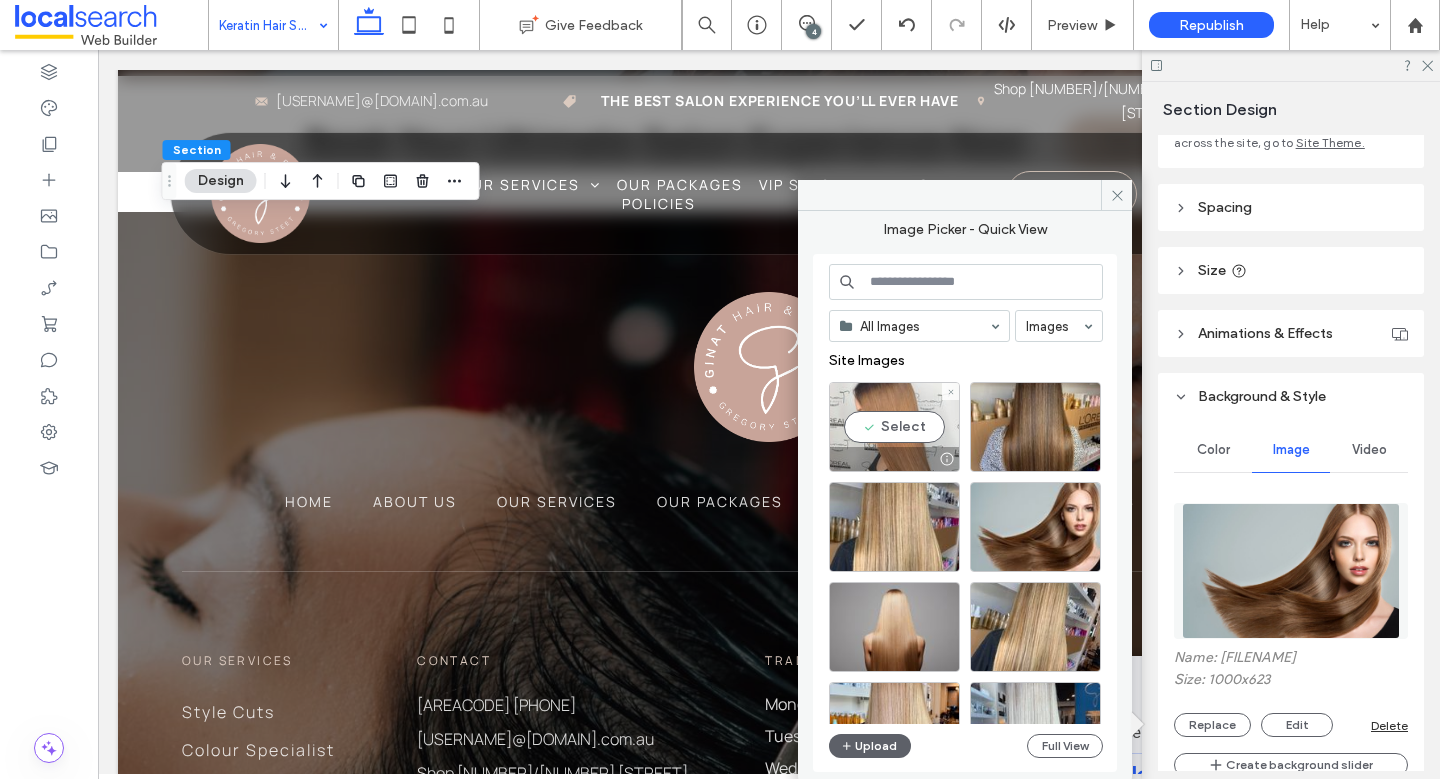 click on "Select" at bounding box center (894, 427) 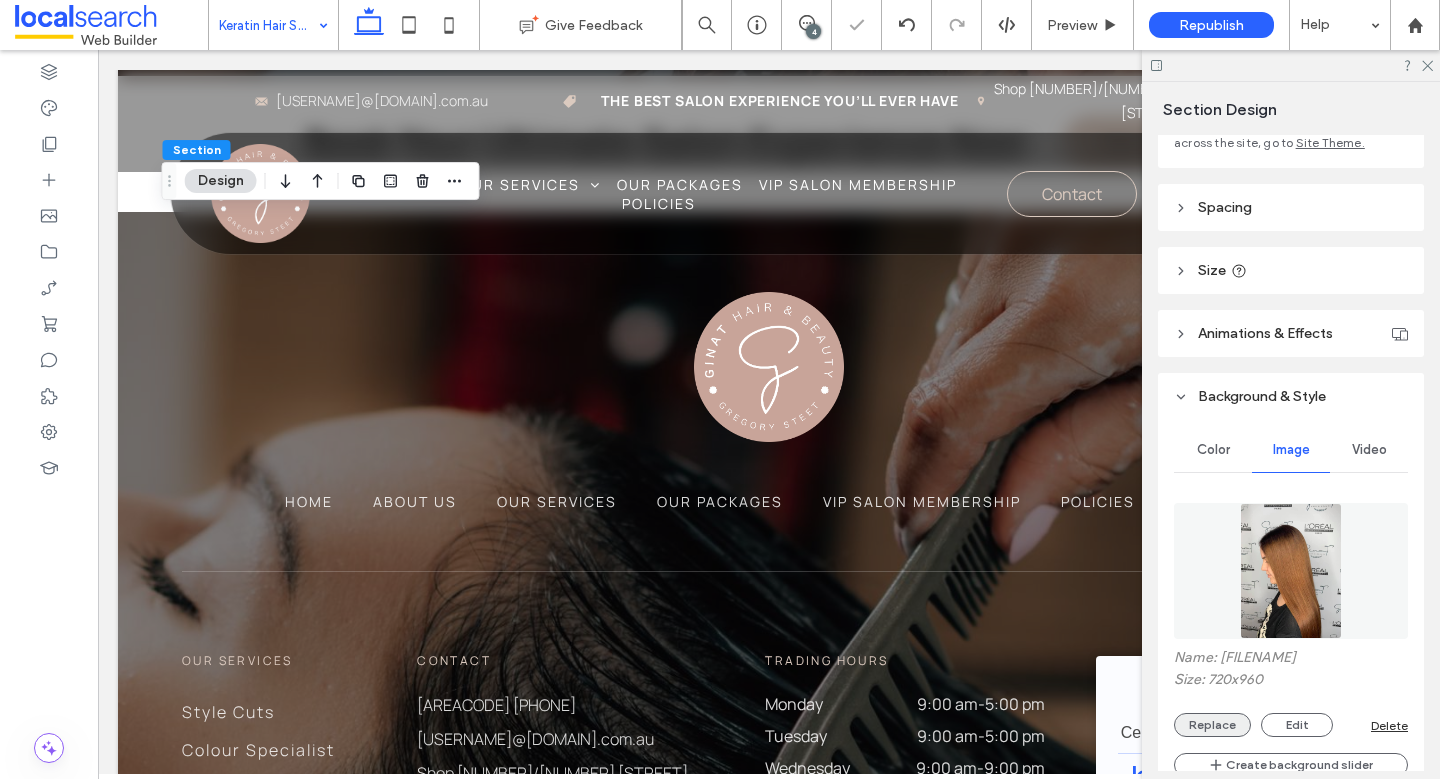 click on "Replace" at bounding box center [1212, 725] 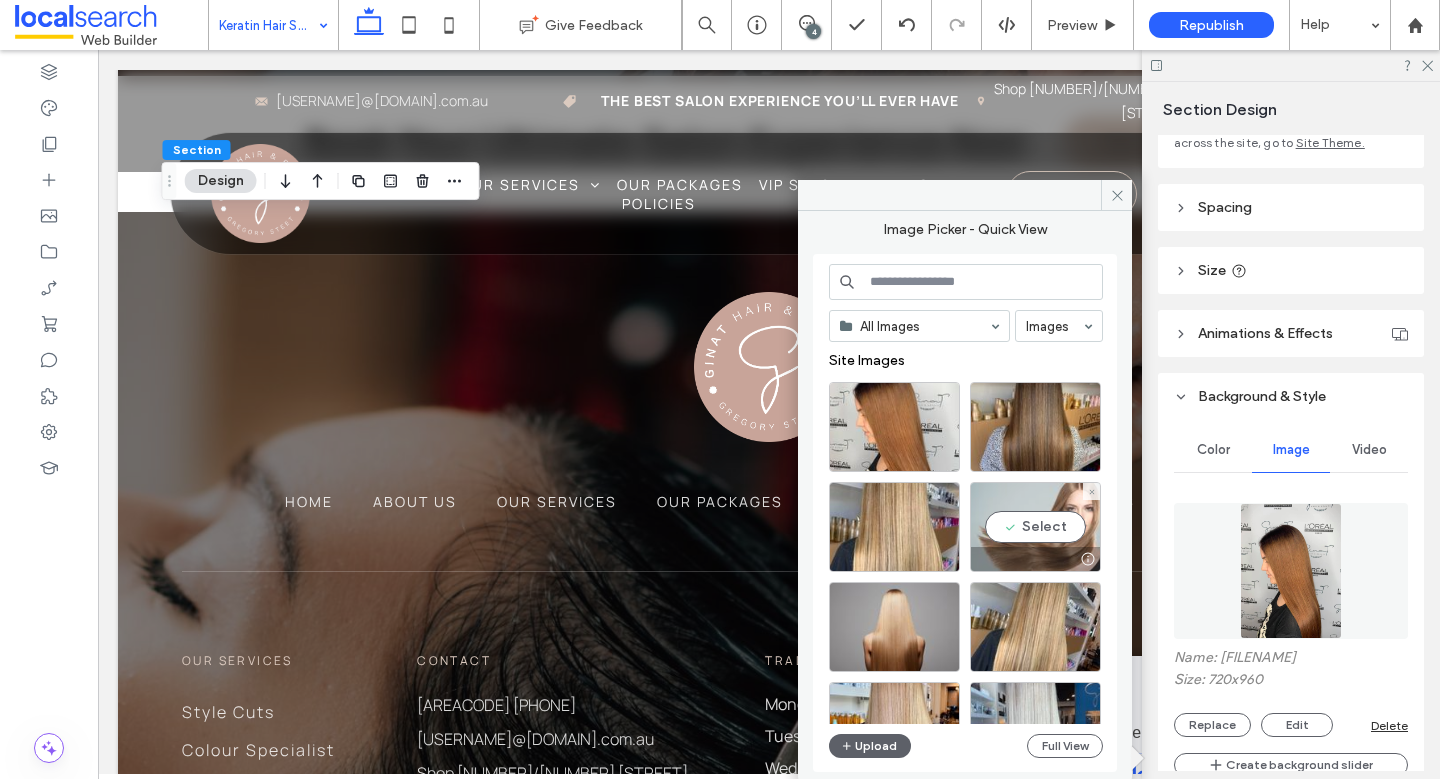 scroll, scrollTop: 38, scrollLeft: 0, axis: vertical 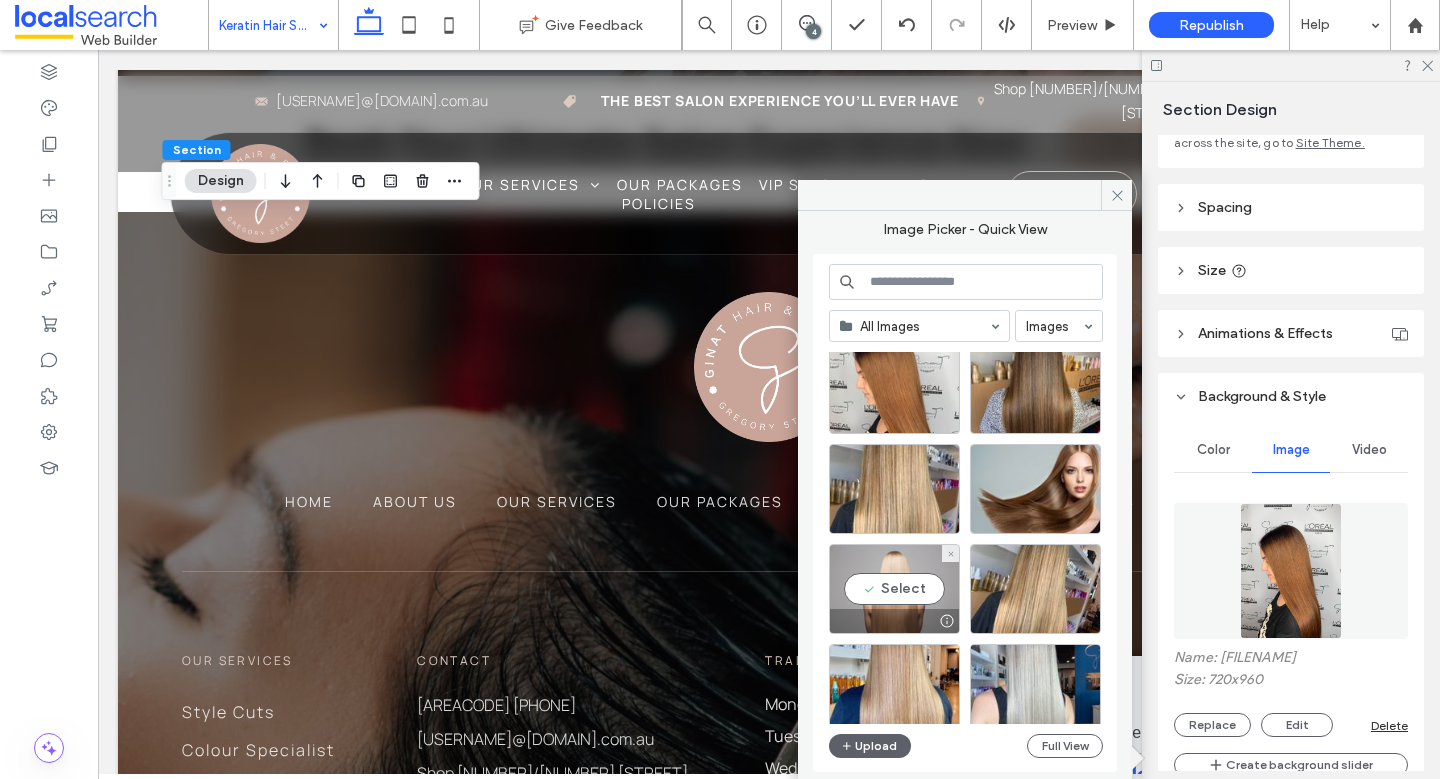 click on "Select" at bounding box center [894, 589] 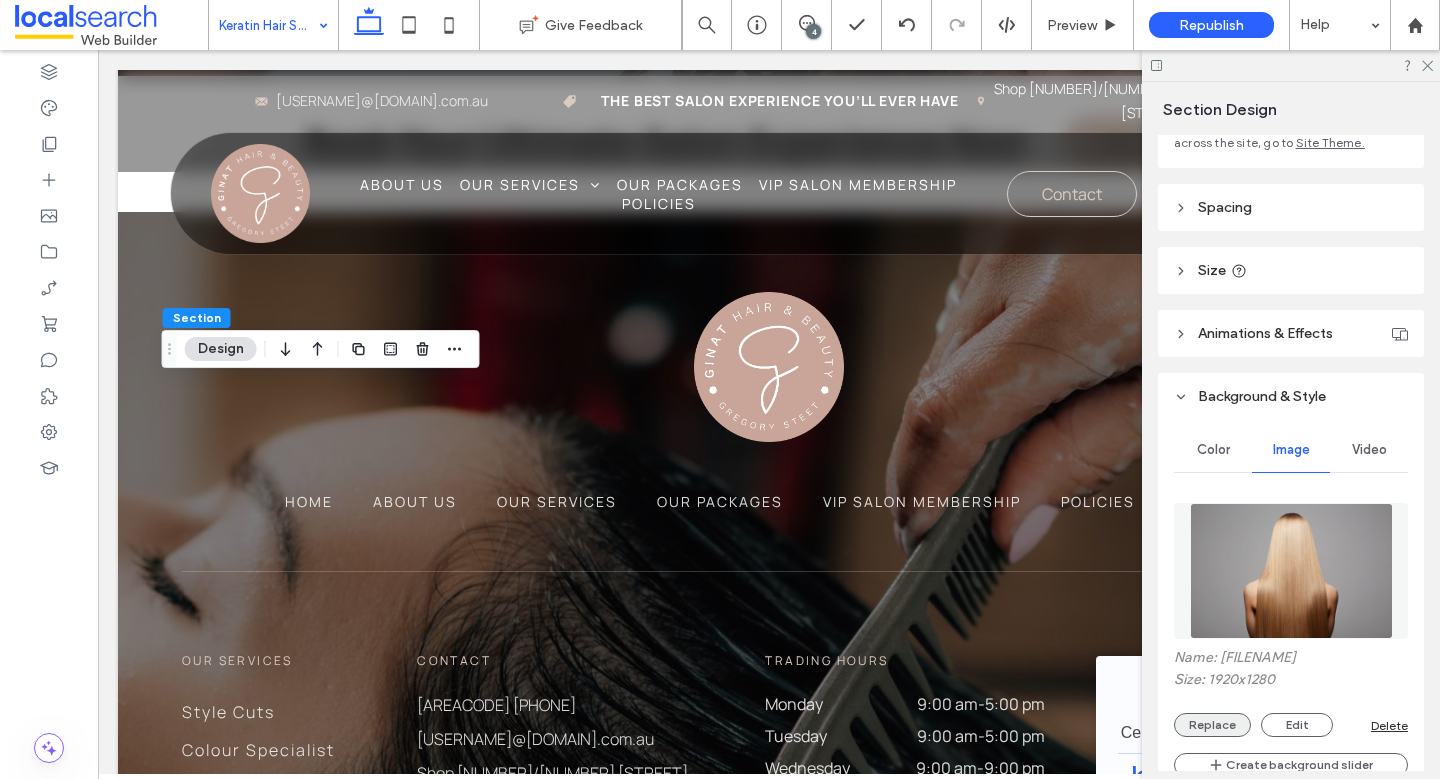 click on "Replace" at bounding box center (1212, 725) 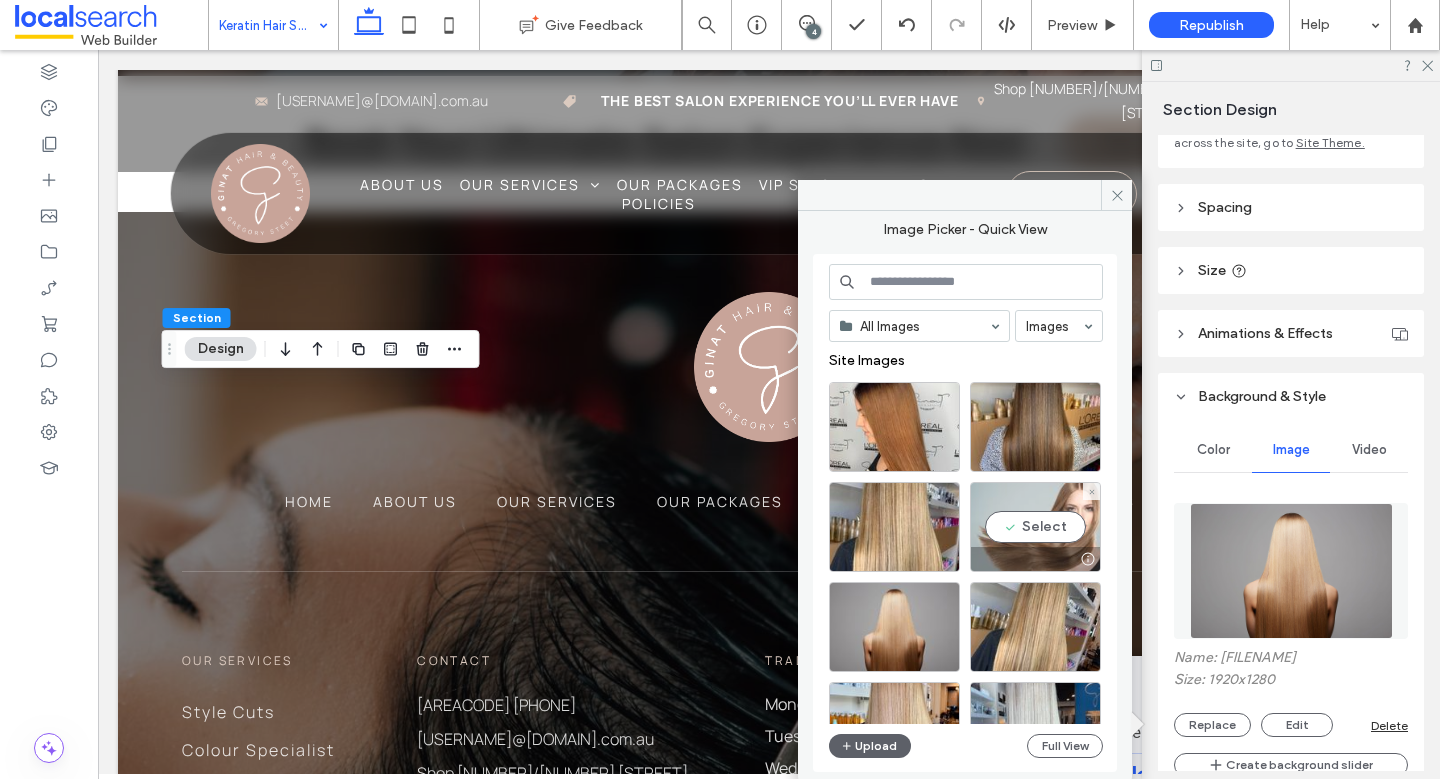 click on "Select" at bounding box center [1035, 527] 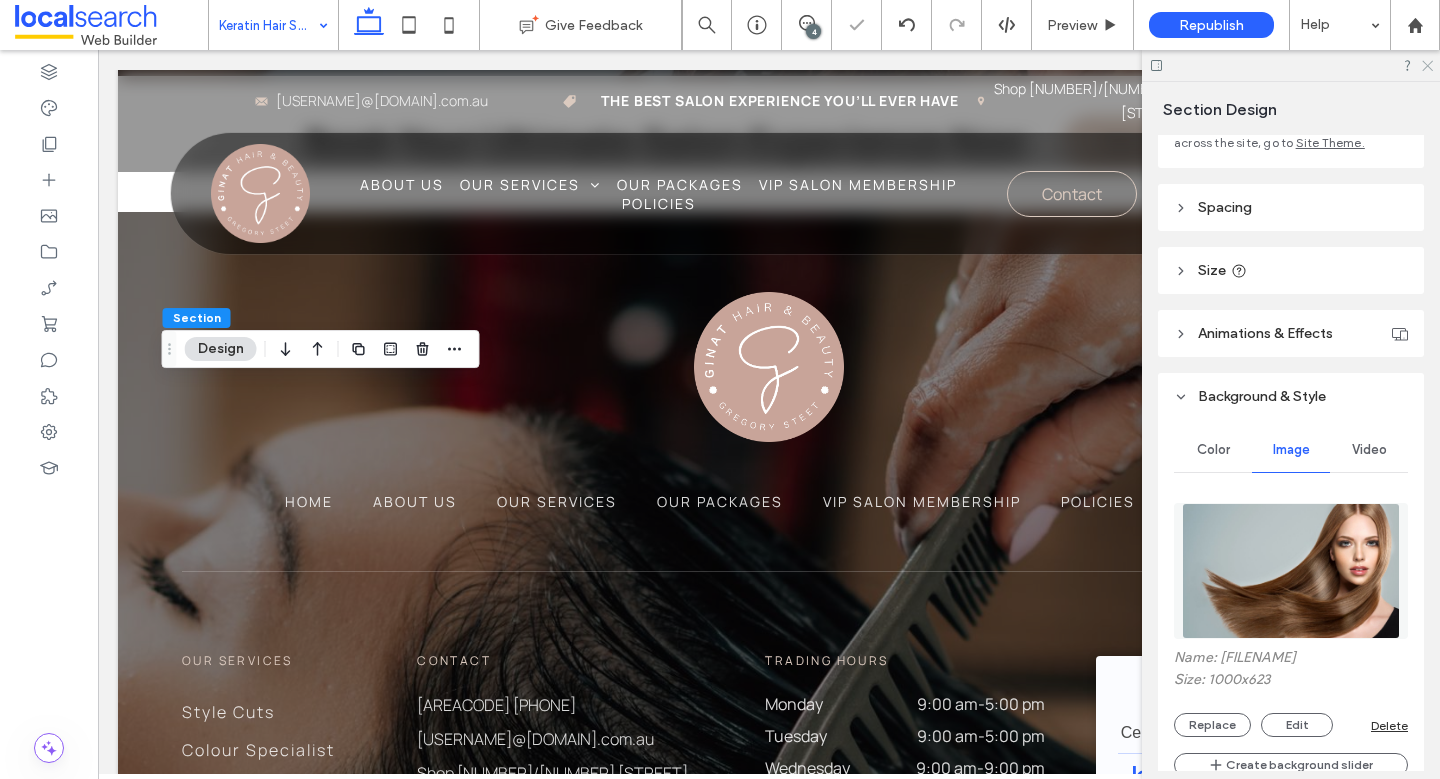 click 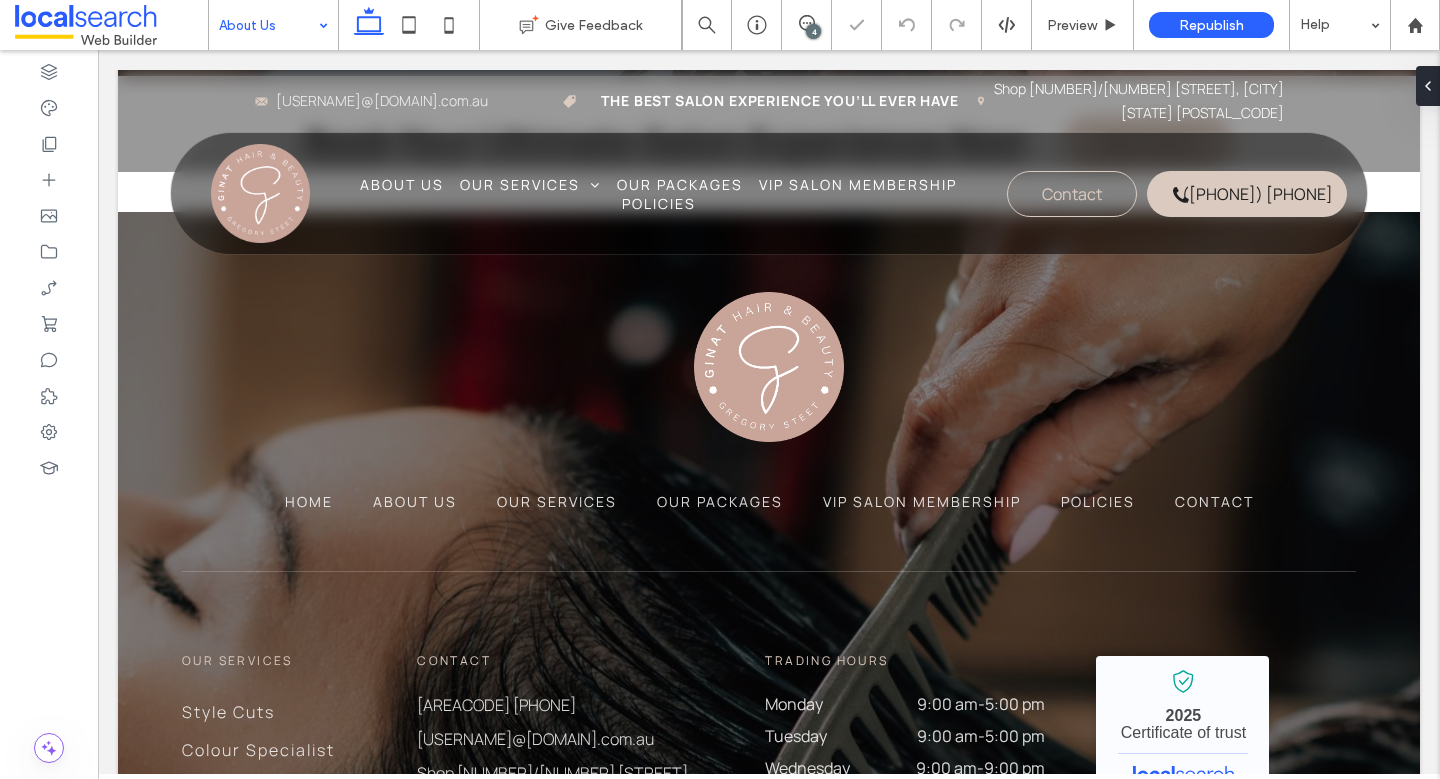 click at bounding box center [268, 25] 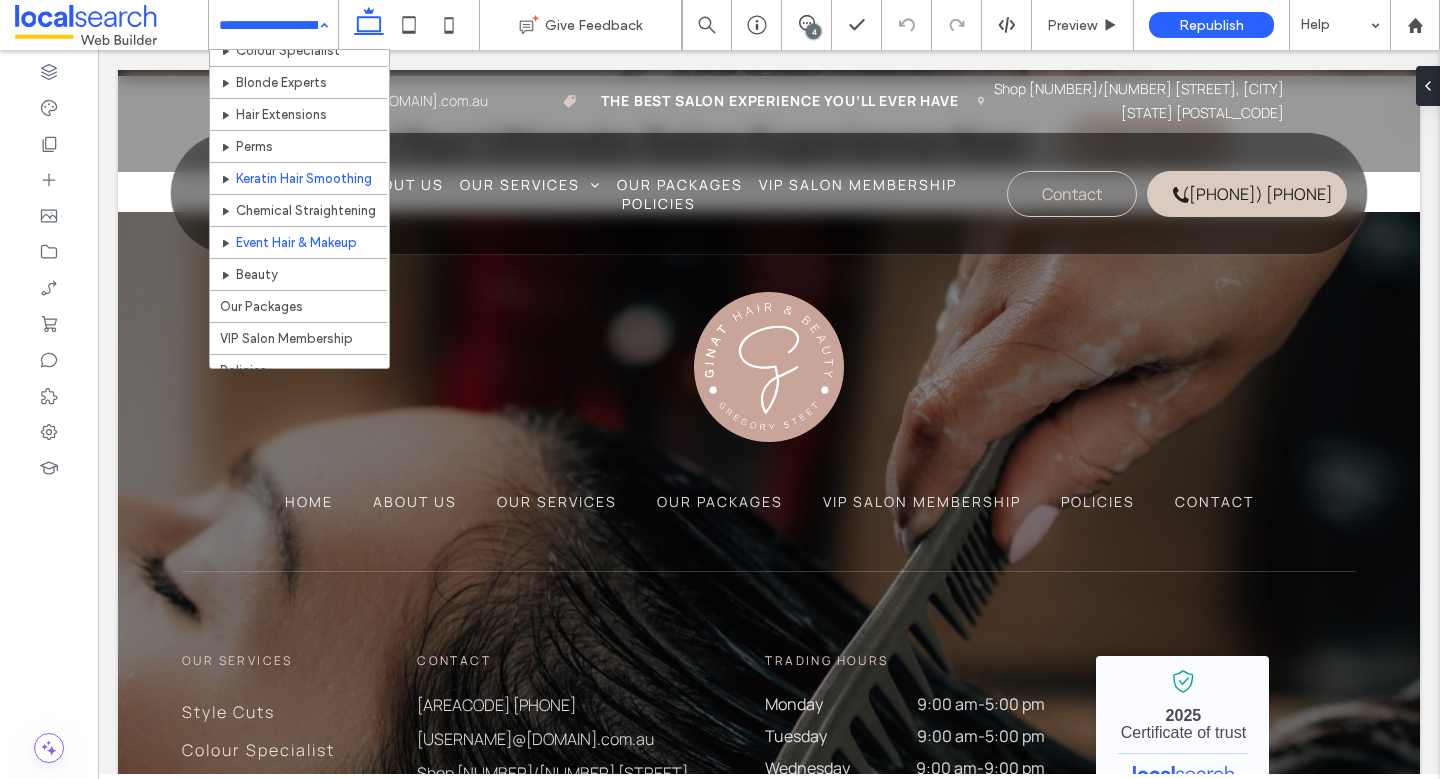 scroll, scrollTop: 147, scrollLeft: 0, axis: vertical 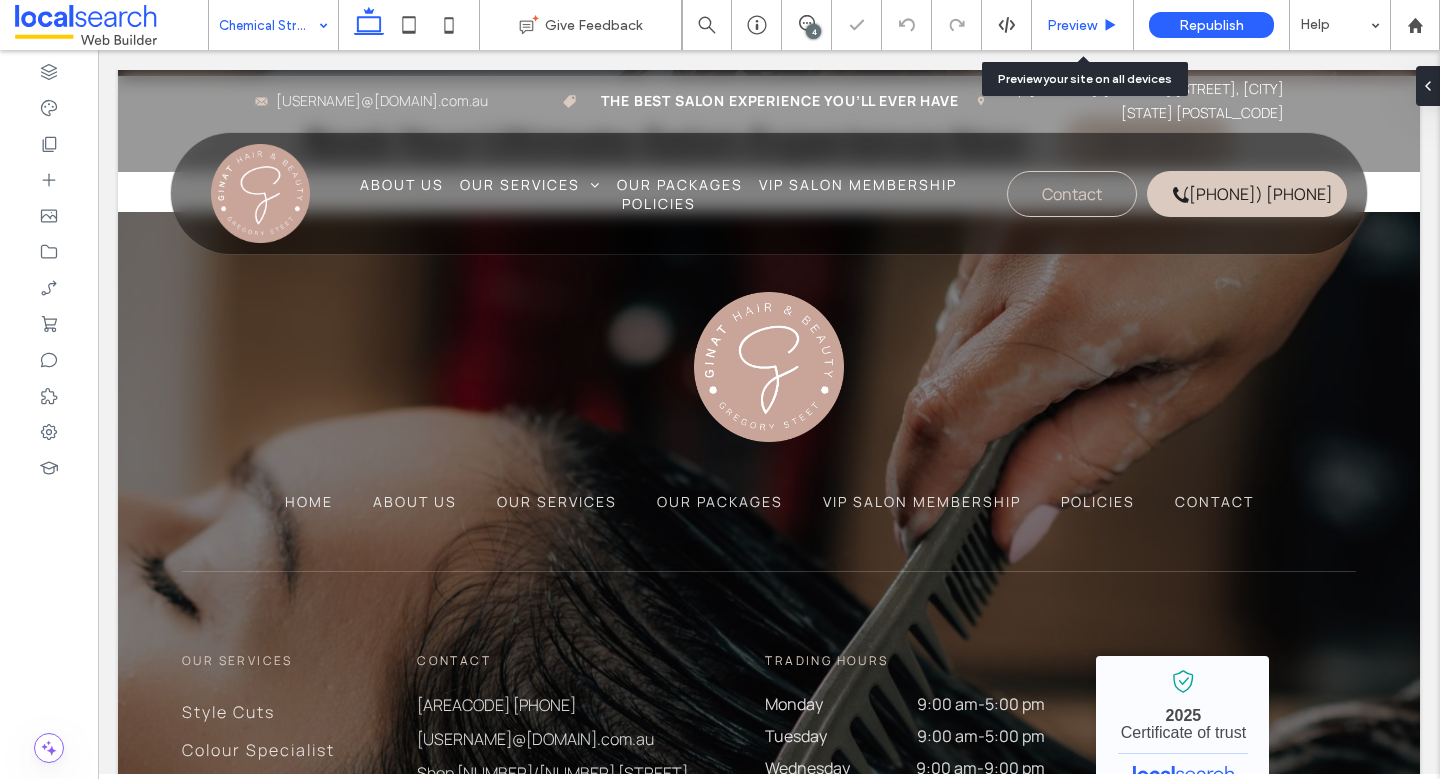 click on "Preview" at bounding box center [1072, 25] 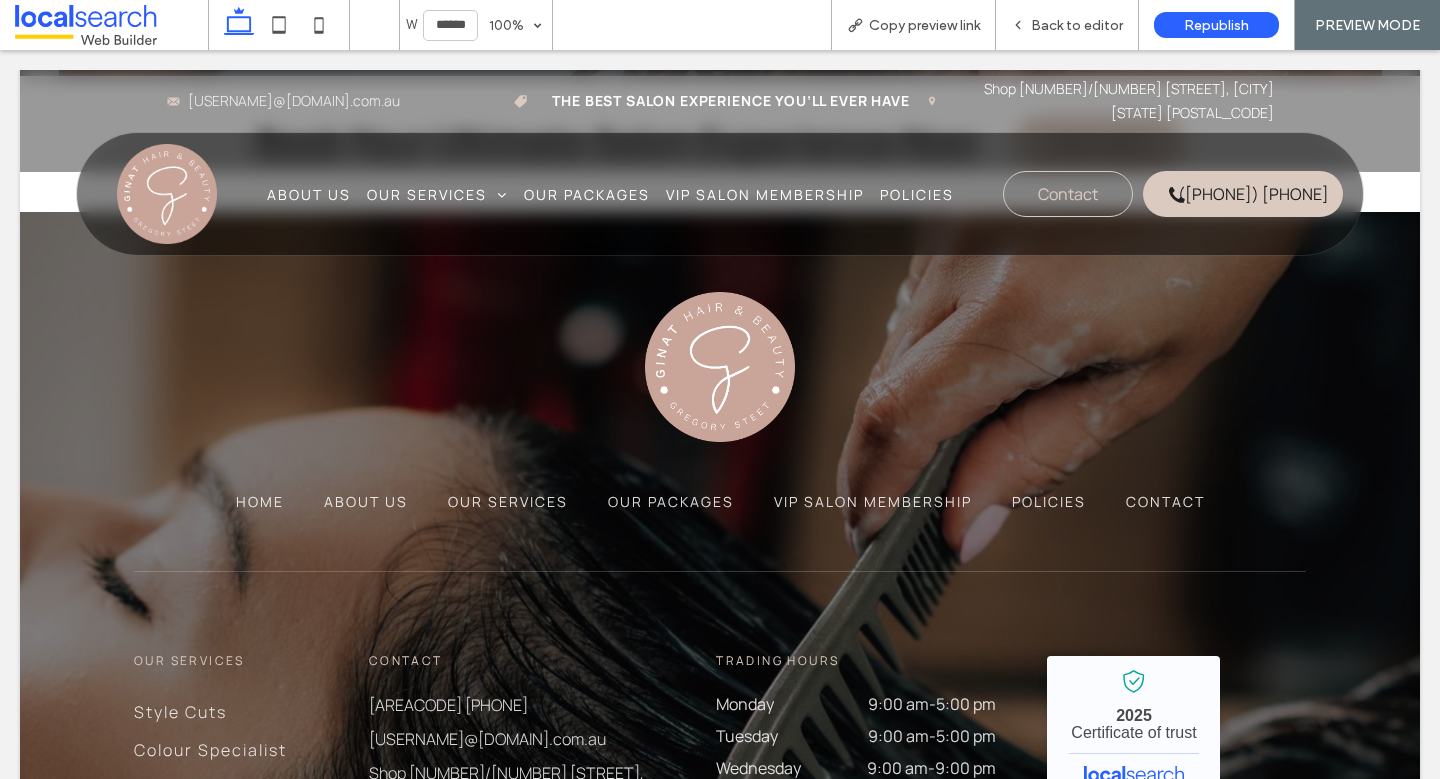 click on "Back to editor" at bounding box center [1077, 25] 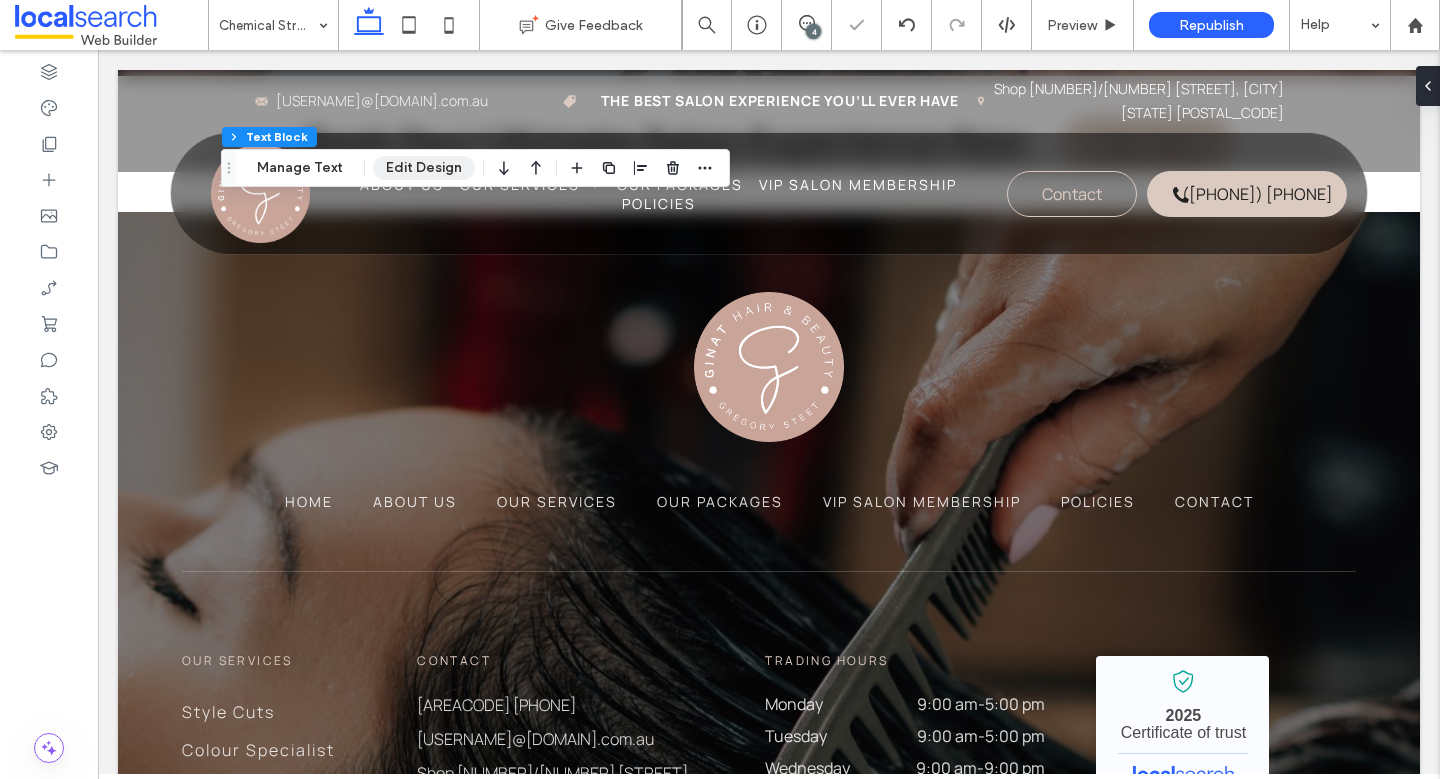 click on "Edit Design" at bounding box center [424, 168] 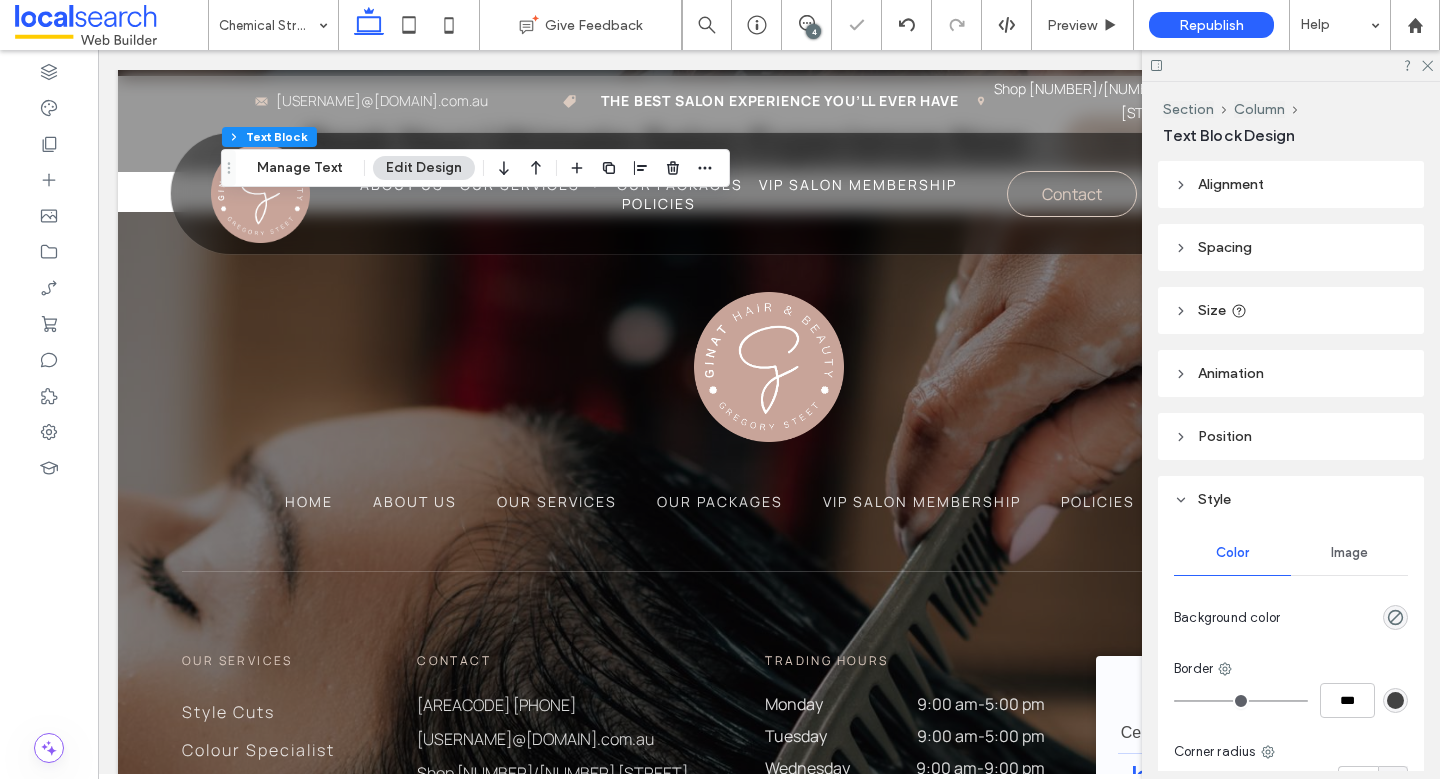 click on "Spacing" at bounding box center (1225, 247) 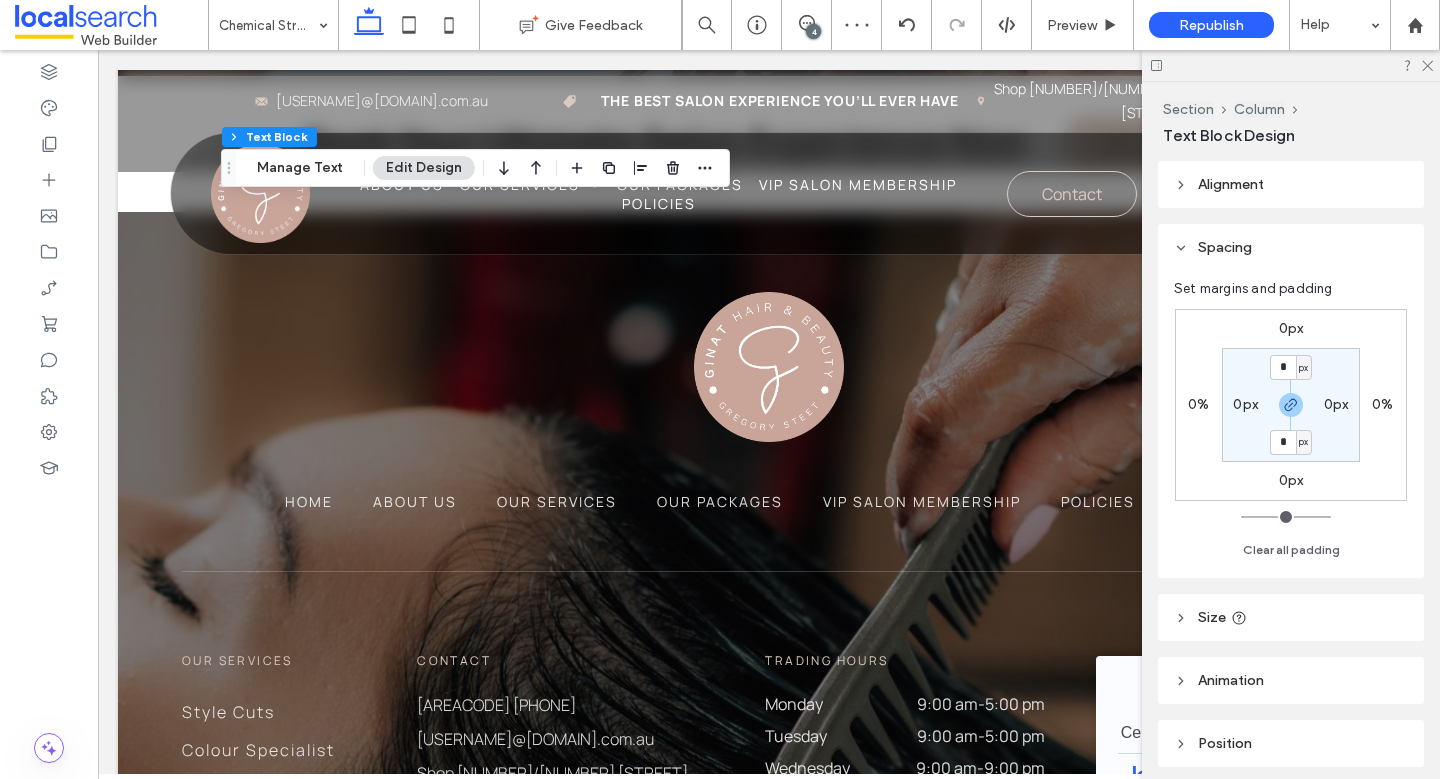 click on "0px" at bounding box center (1336, 404) 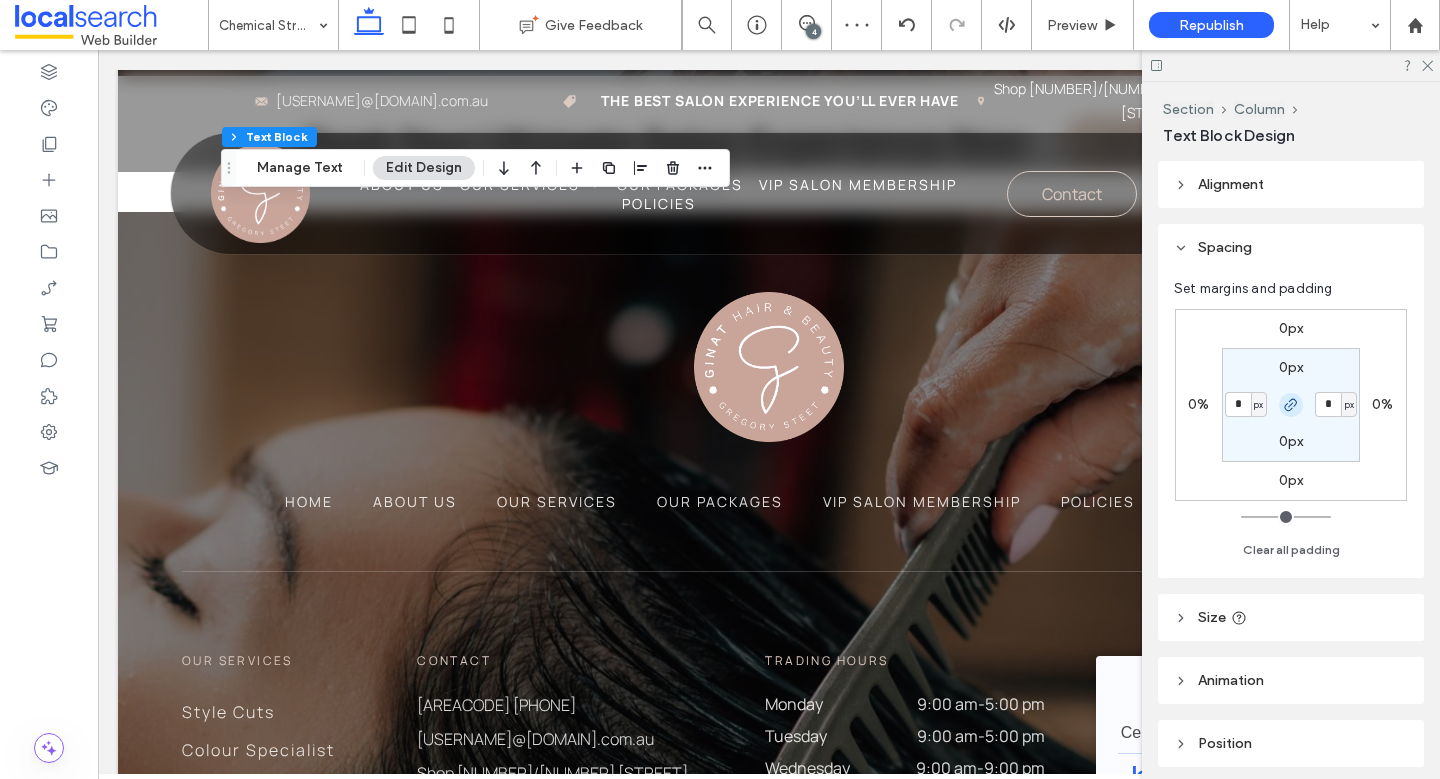 click at bounding box center [1291, 405] 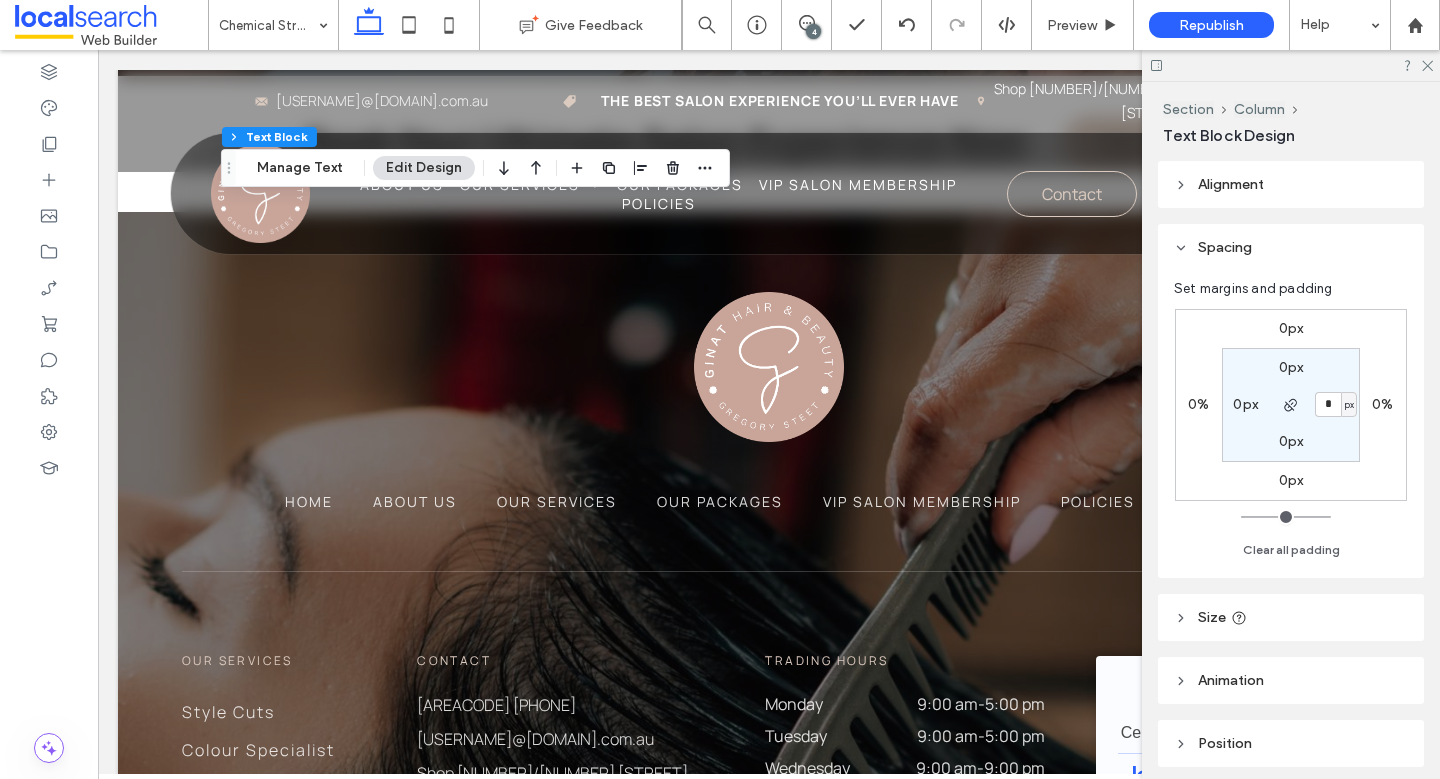 click on "0%" at bounding box center (1382, 404) 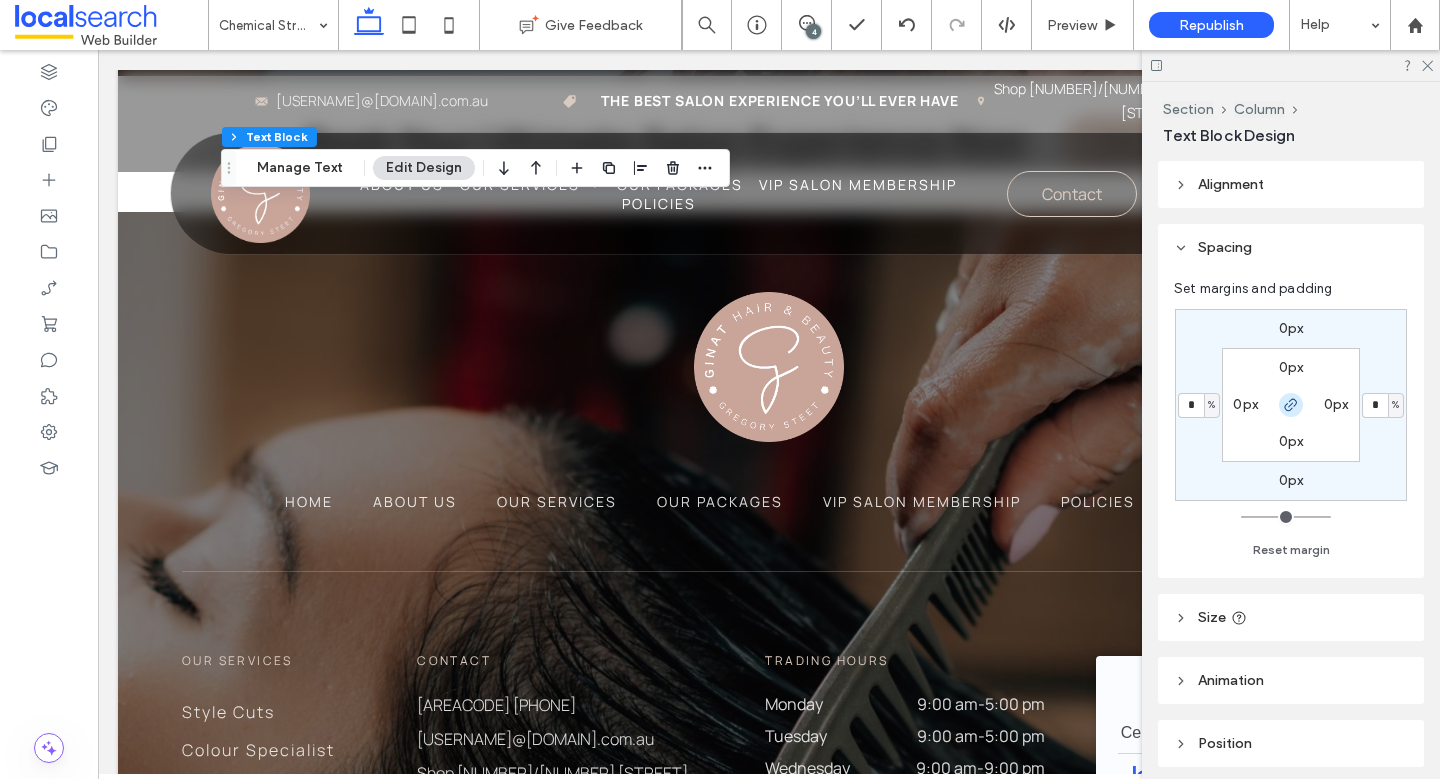click 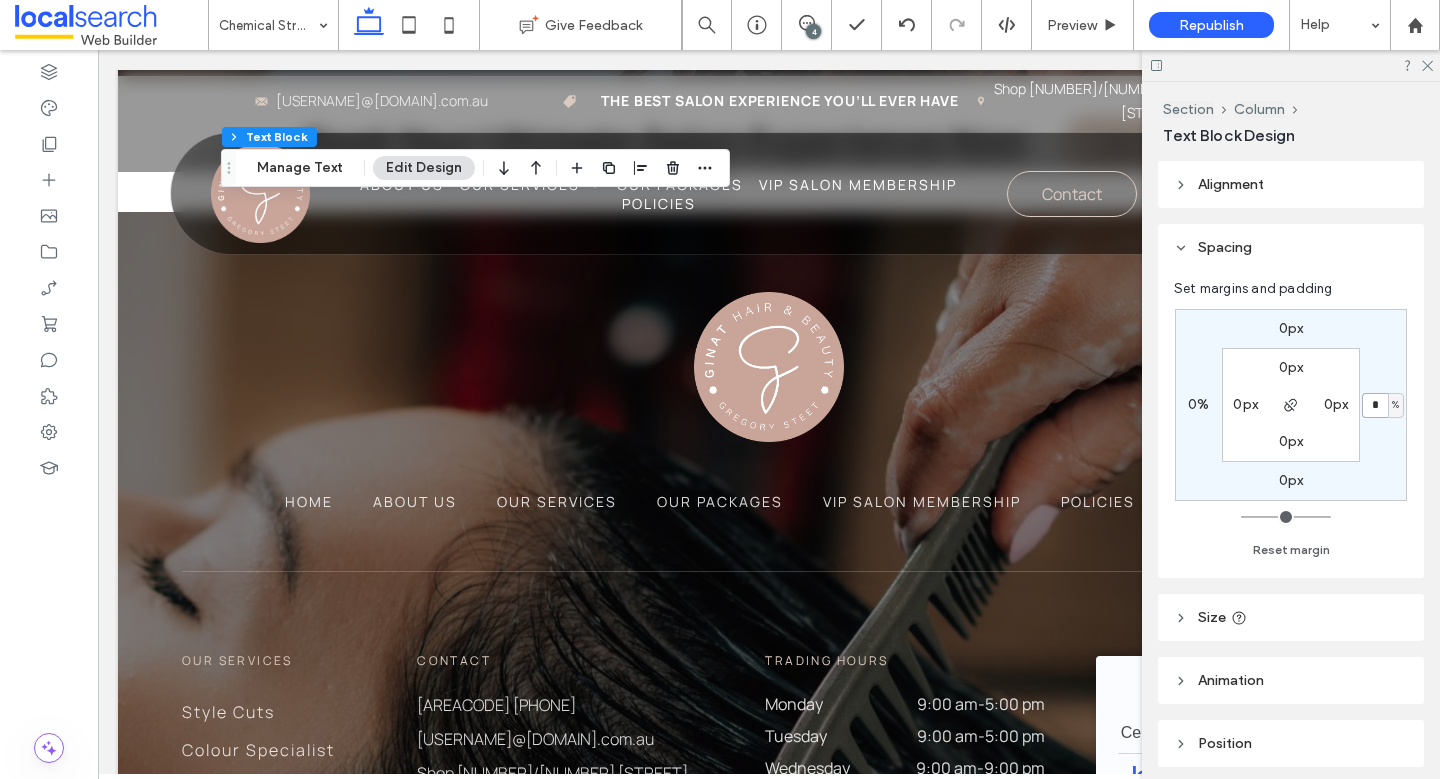 click on "*" at bounding box center [1375, 405] 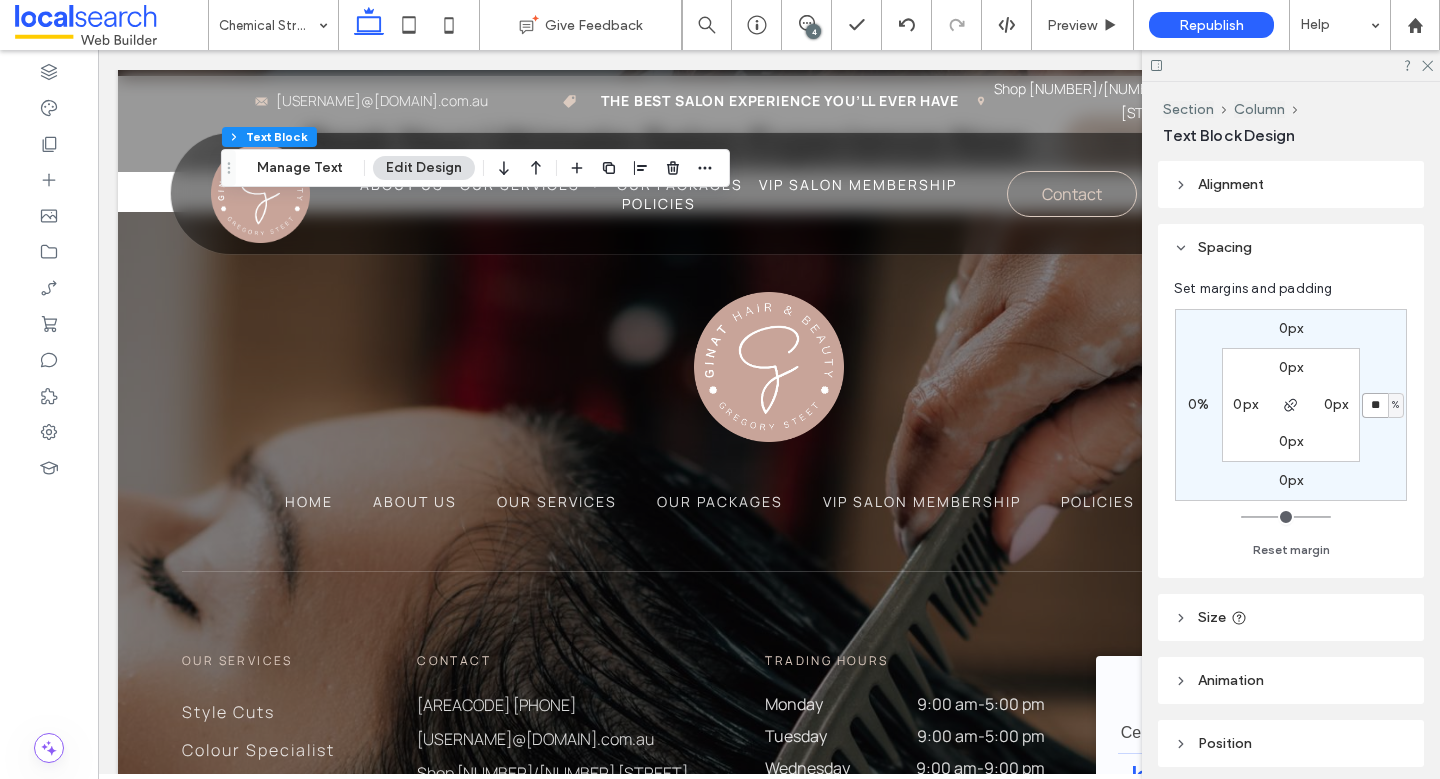 type on "**" 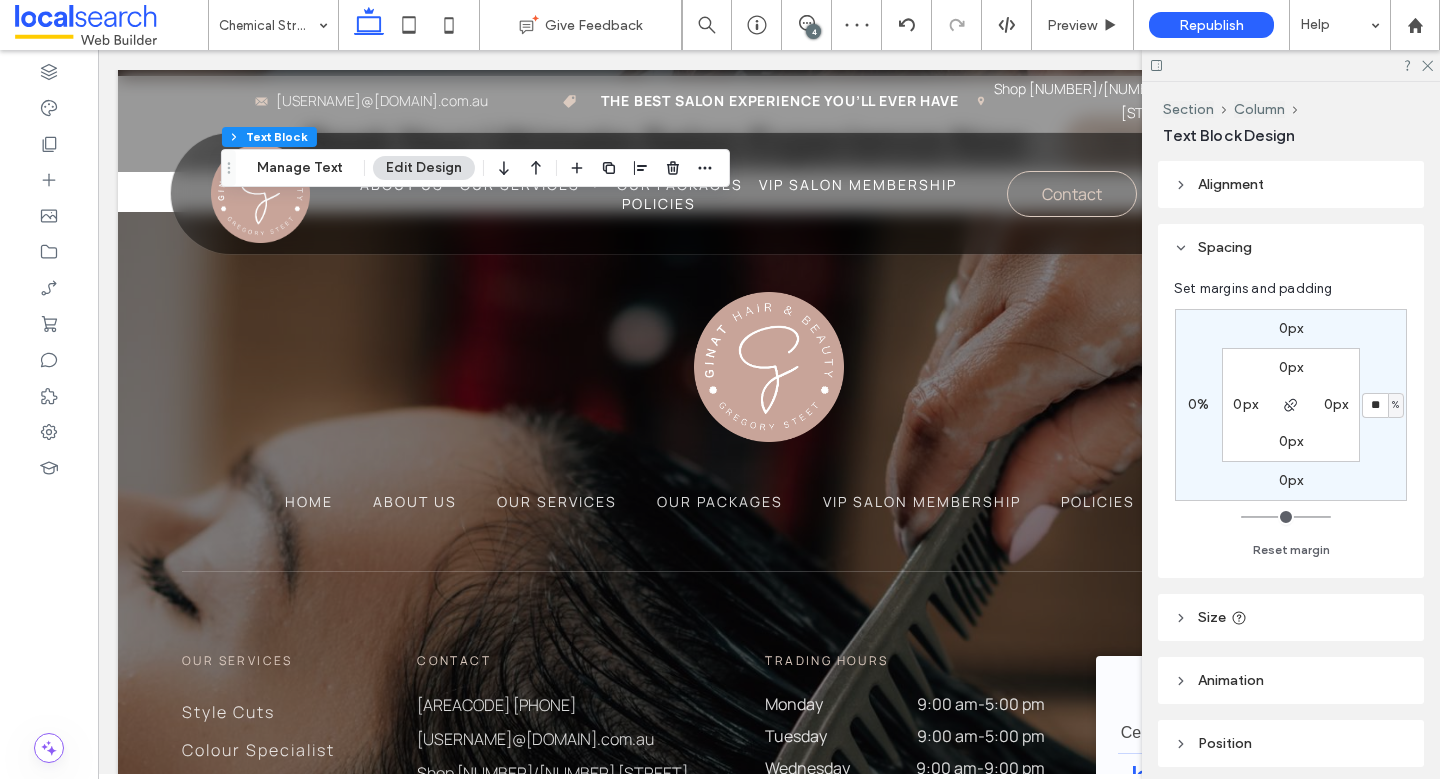 click on "%" at bounding box center [1395, 405] 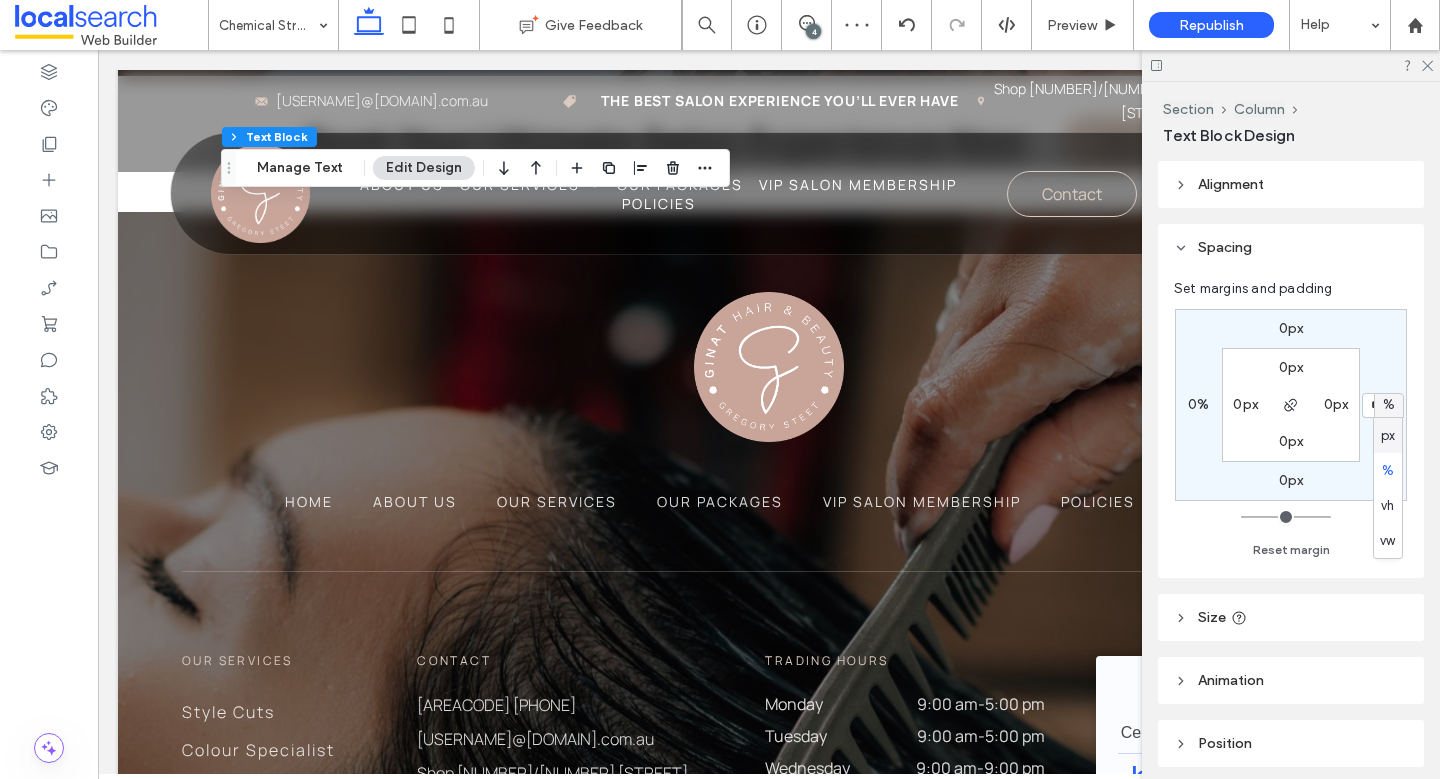 click on "px" at bounding box center (1388, 436) 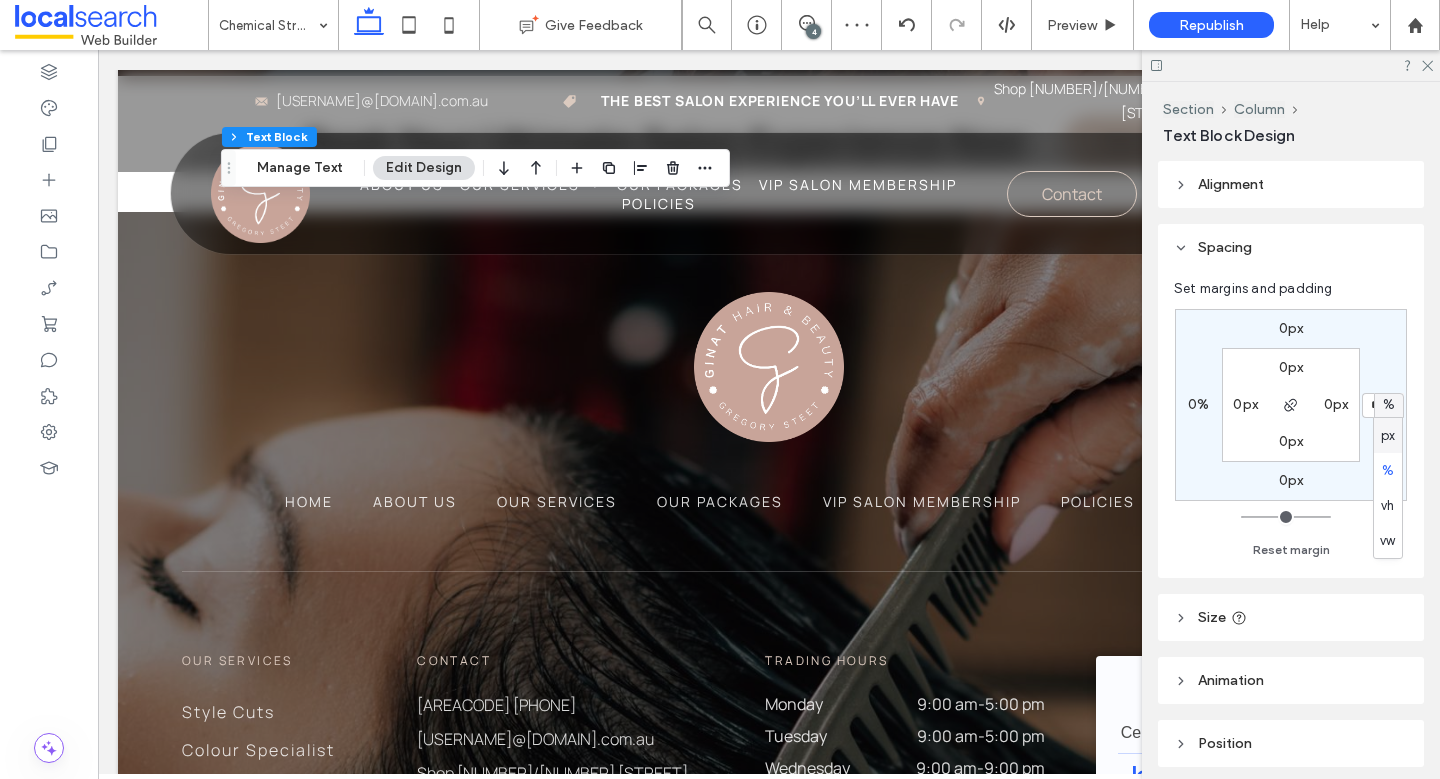 type on "*" 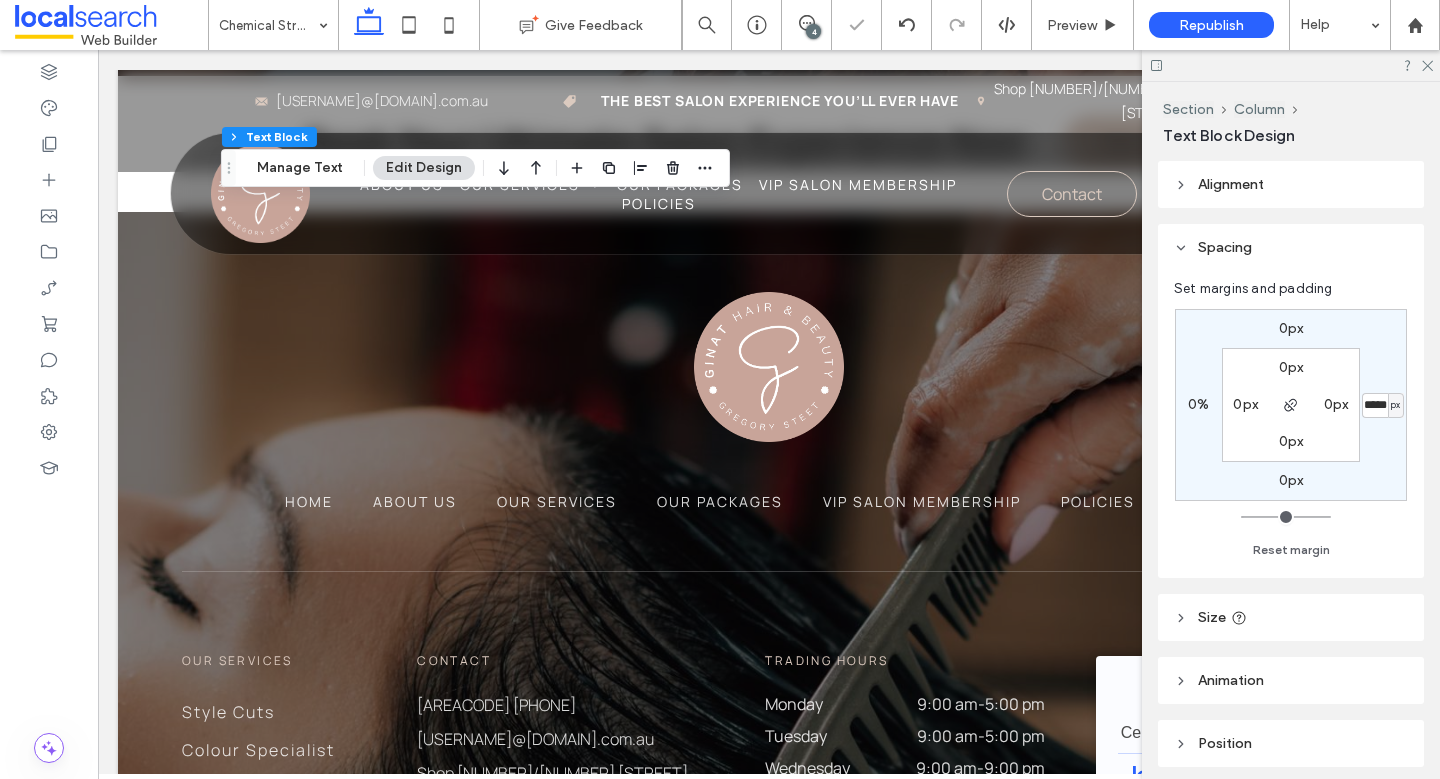 type on "*" 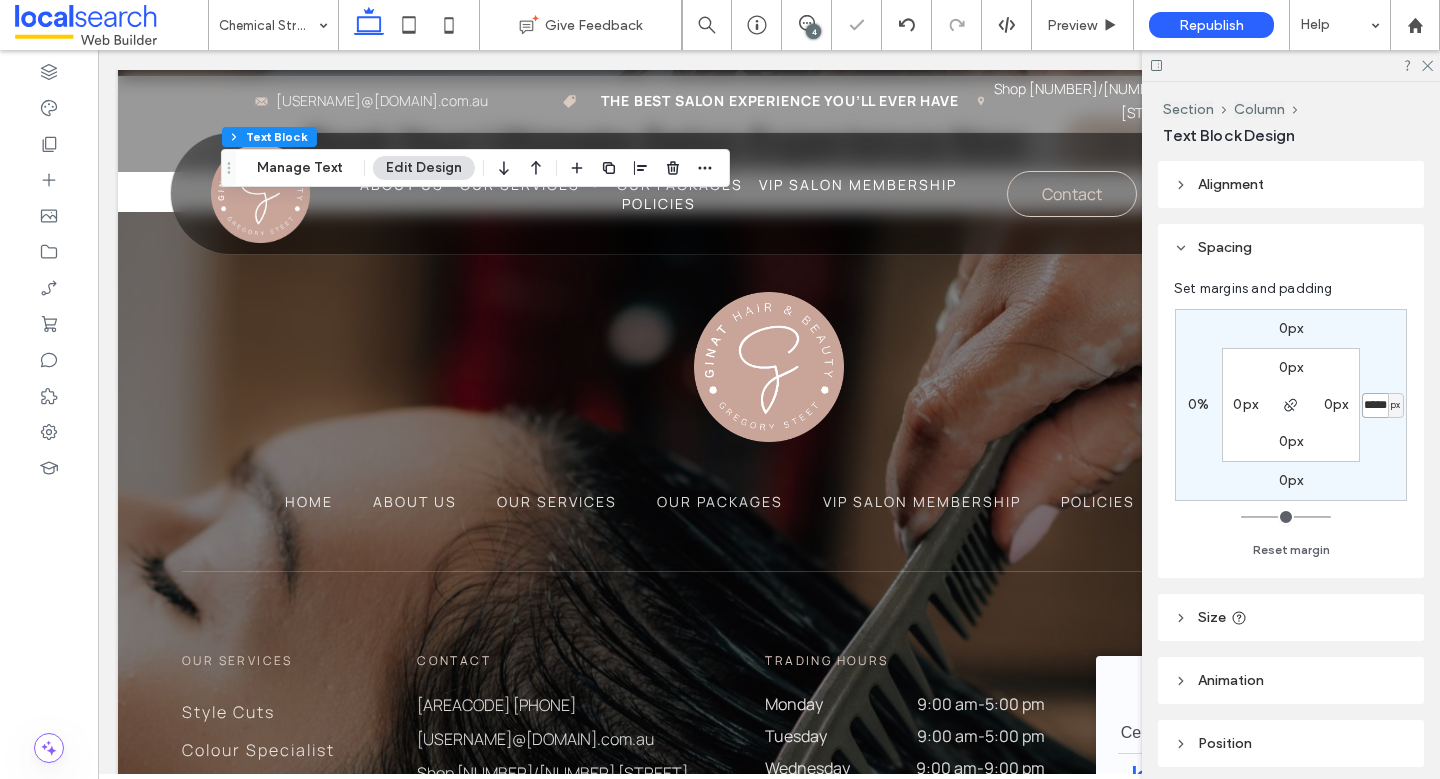 click on "*****" at bounding box center (1375, 405) 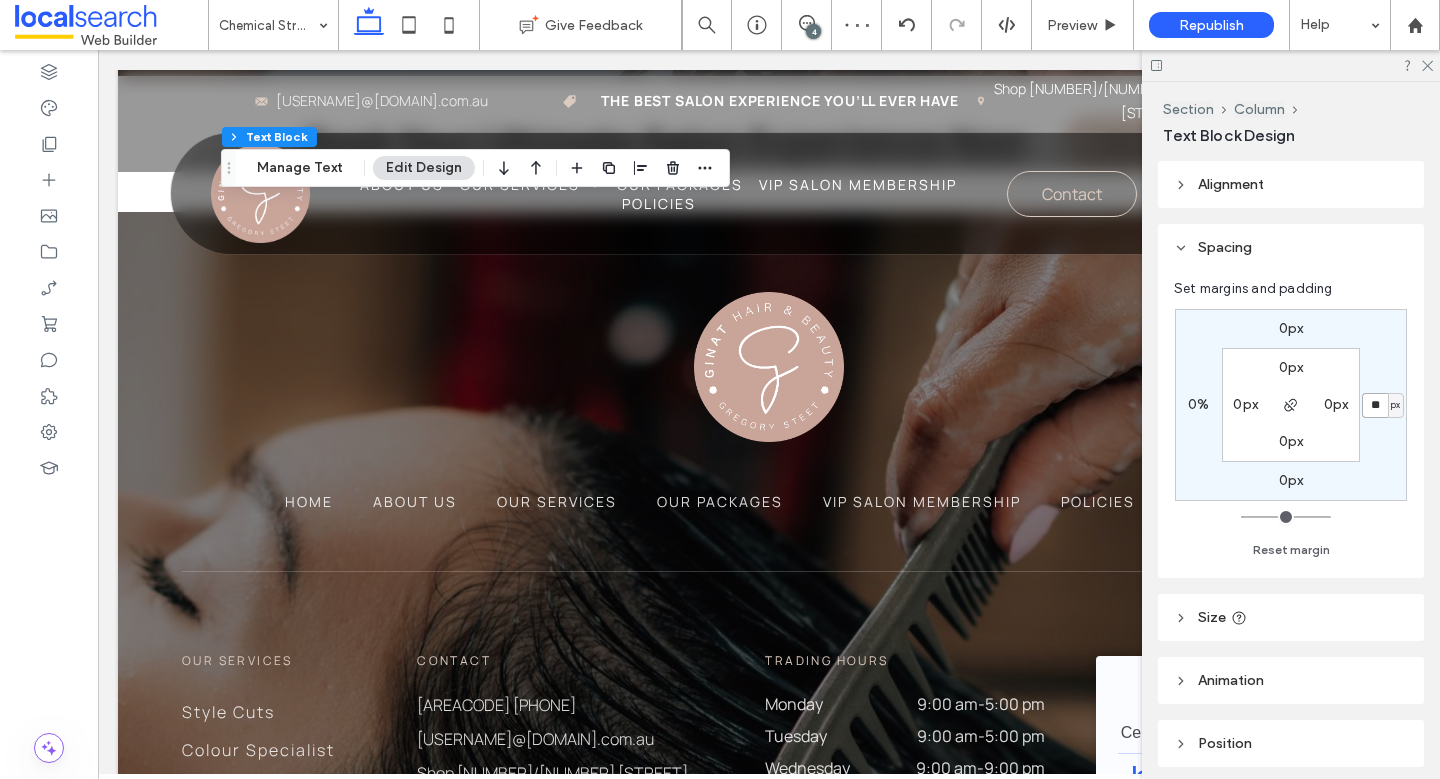 type on "**" 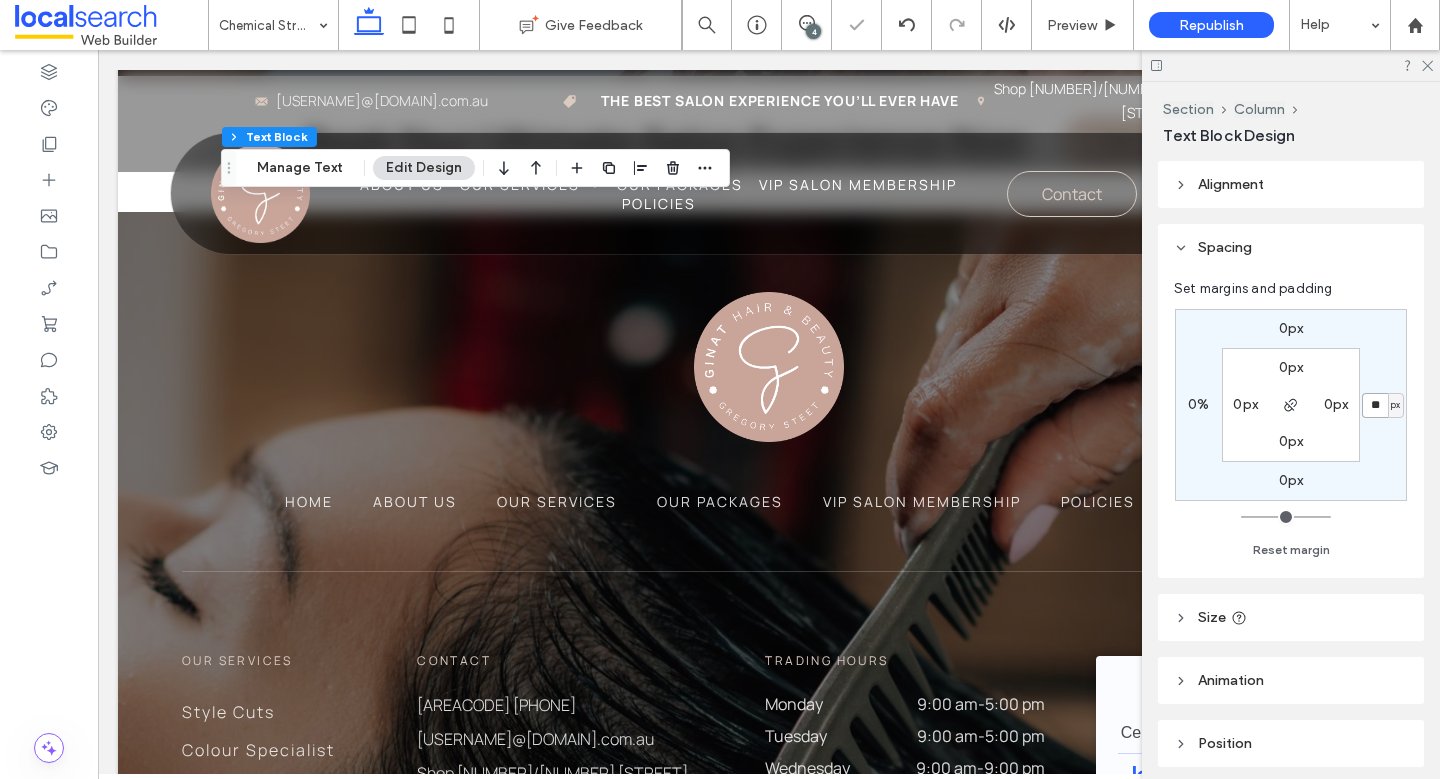 type on "*" 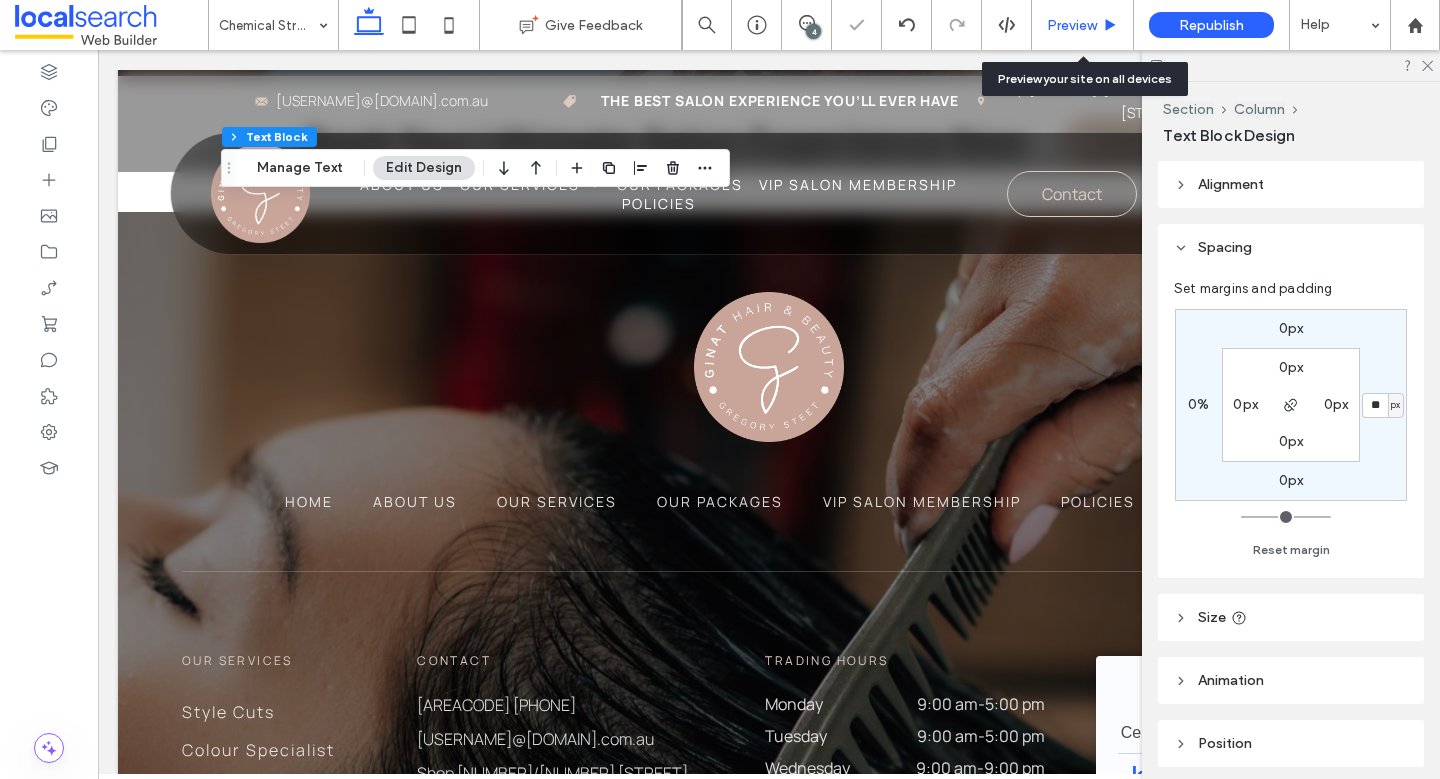 click on "Preview" at bounding box center (1083, 25) 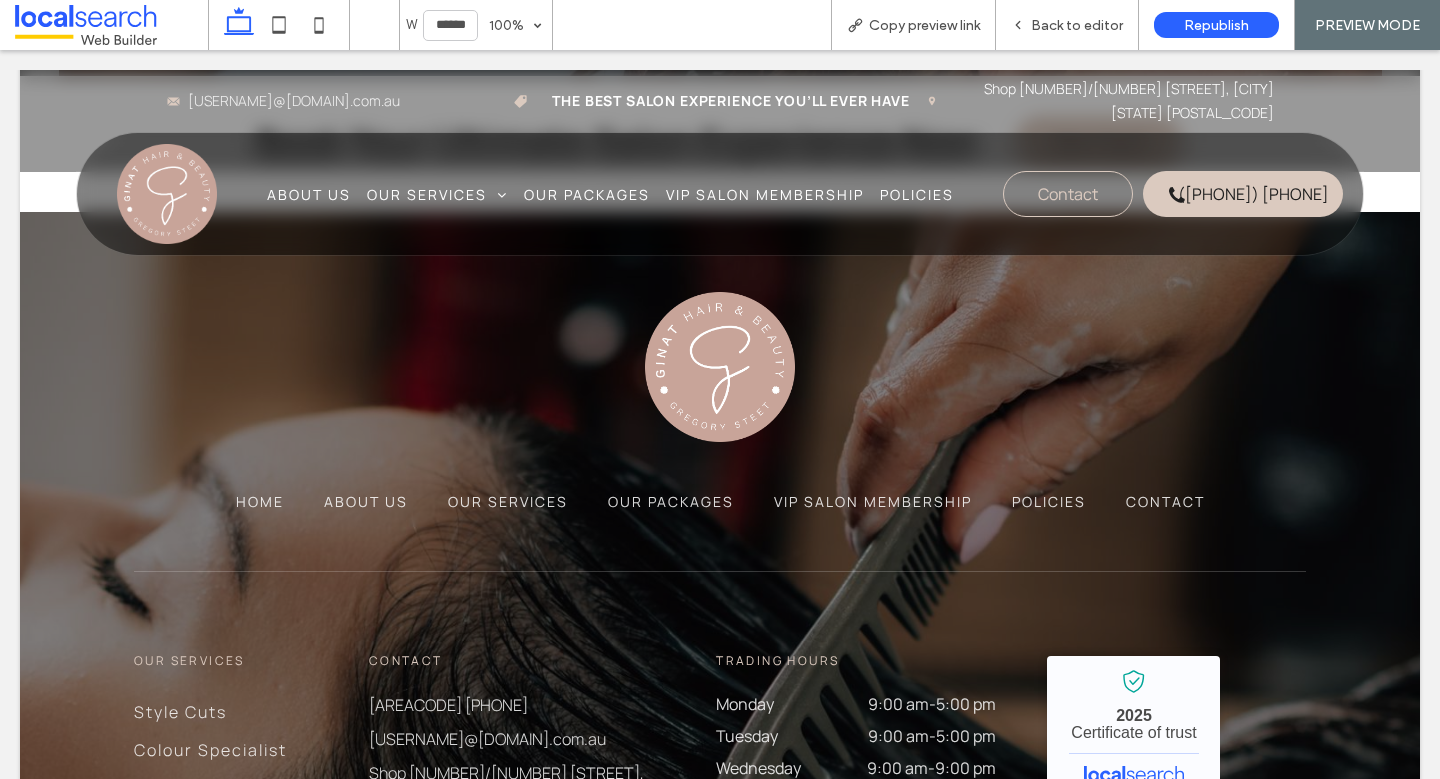 click on "Back to editor" at bounding box center (1077, 25) 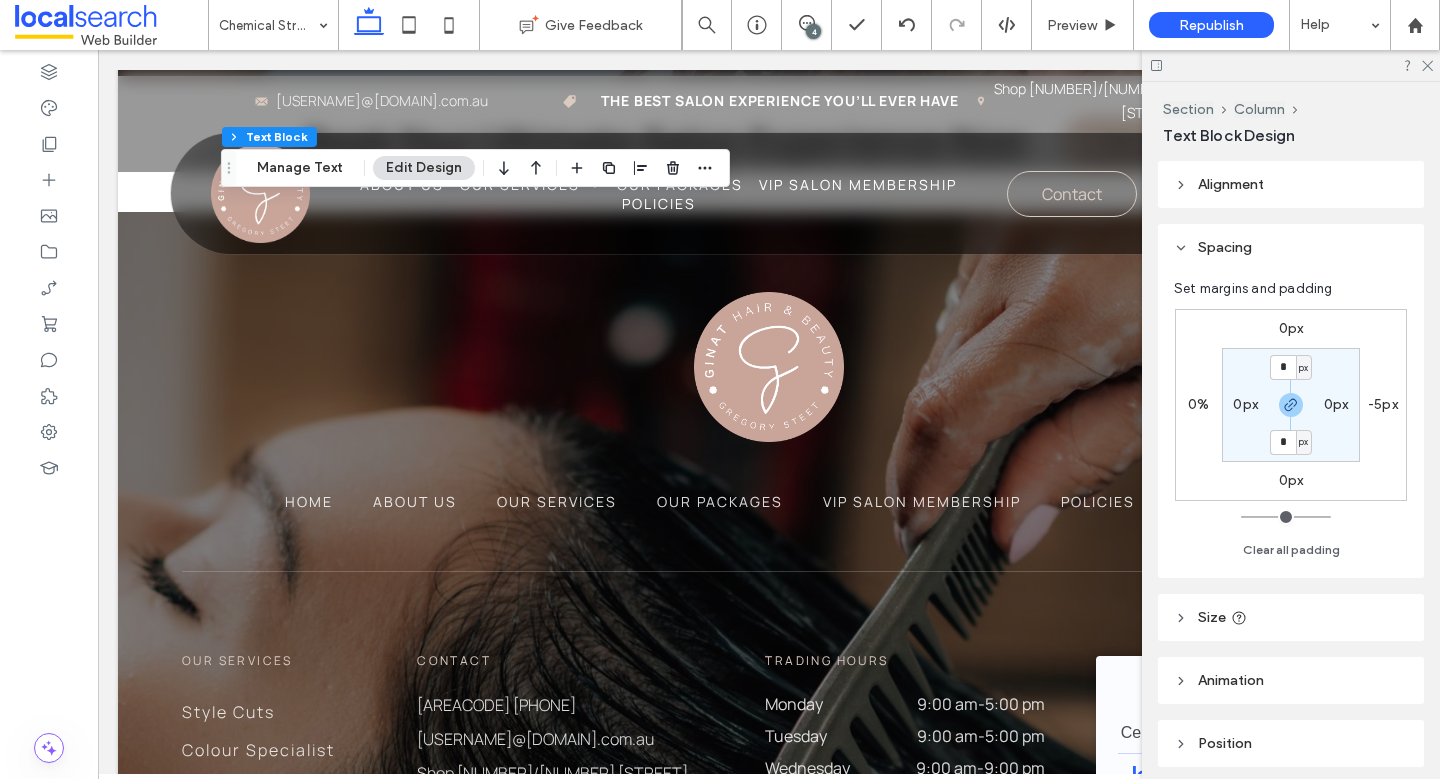 click on "-5px" at bounding box center (1383, 404) 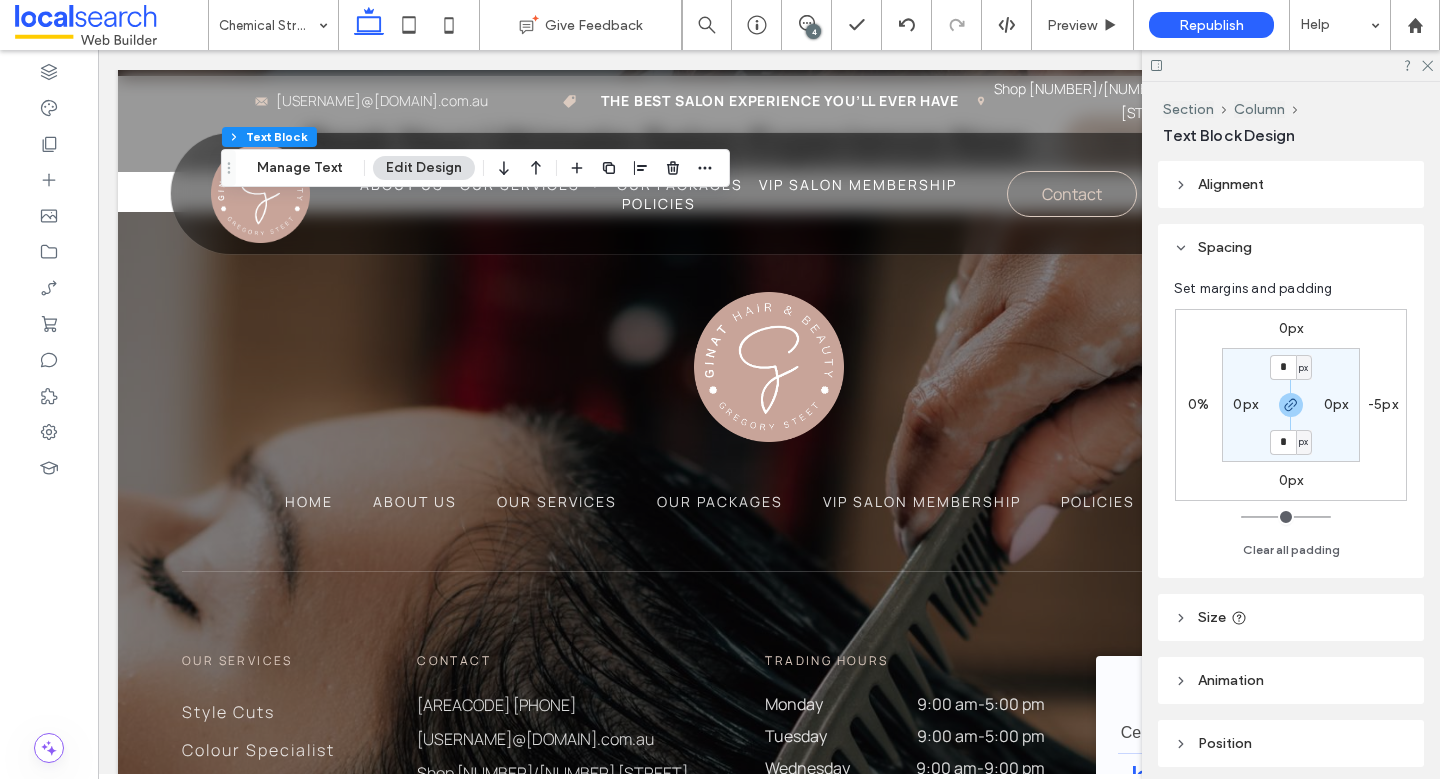 type on "*" 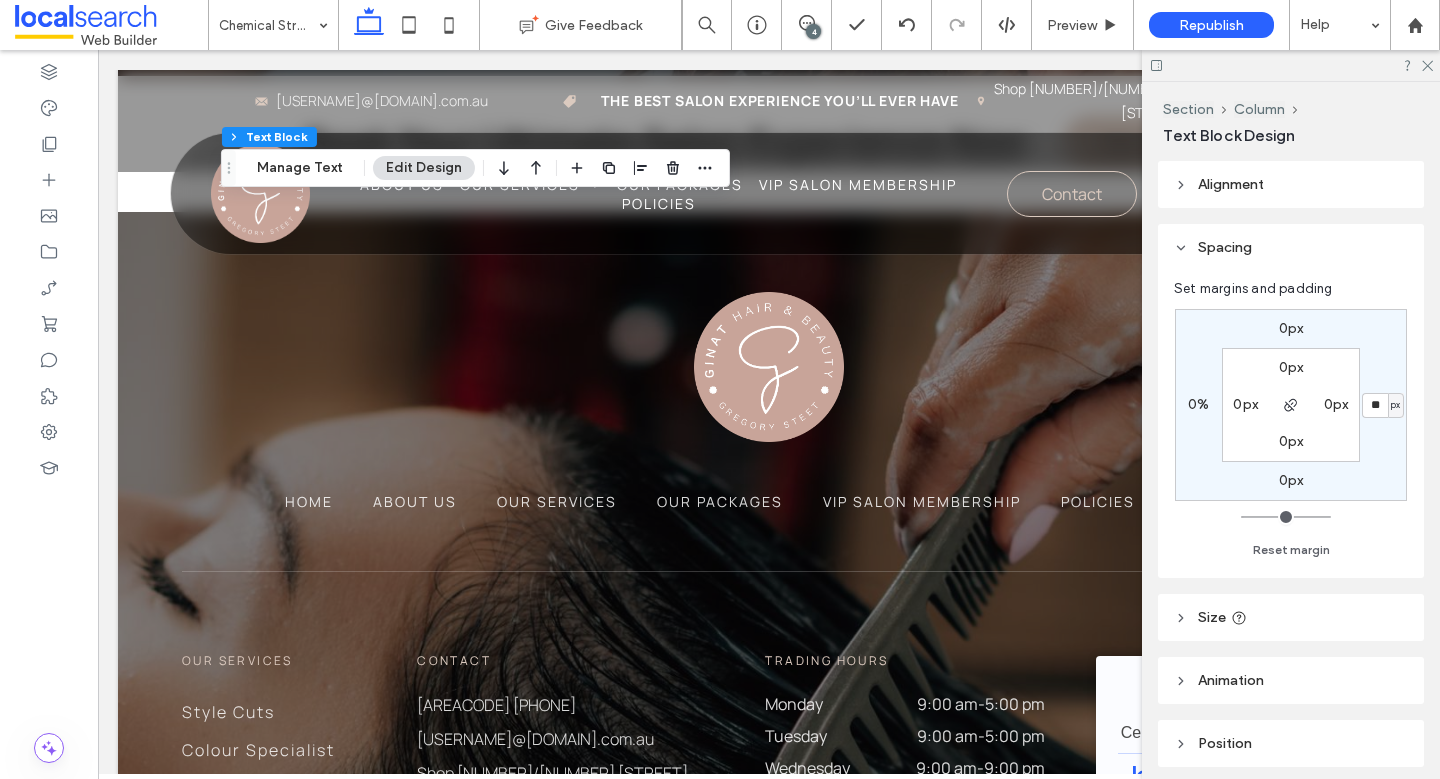 click on "**" at bounding box center (1375, 405) 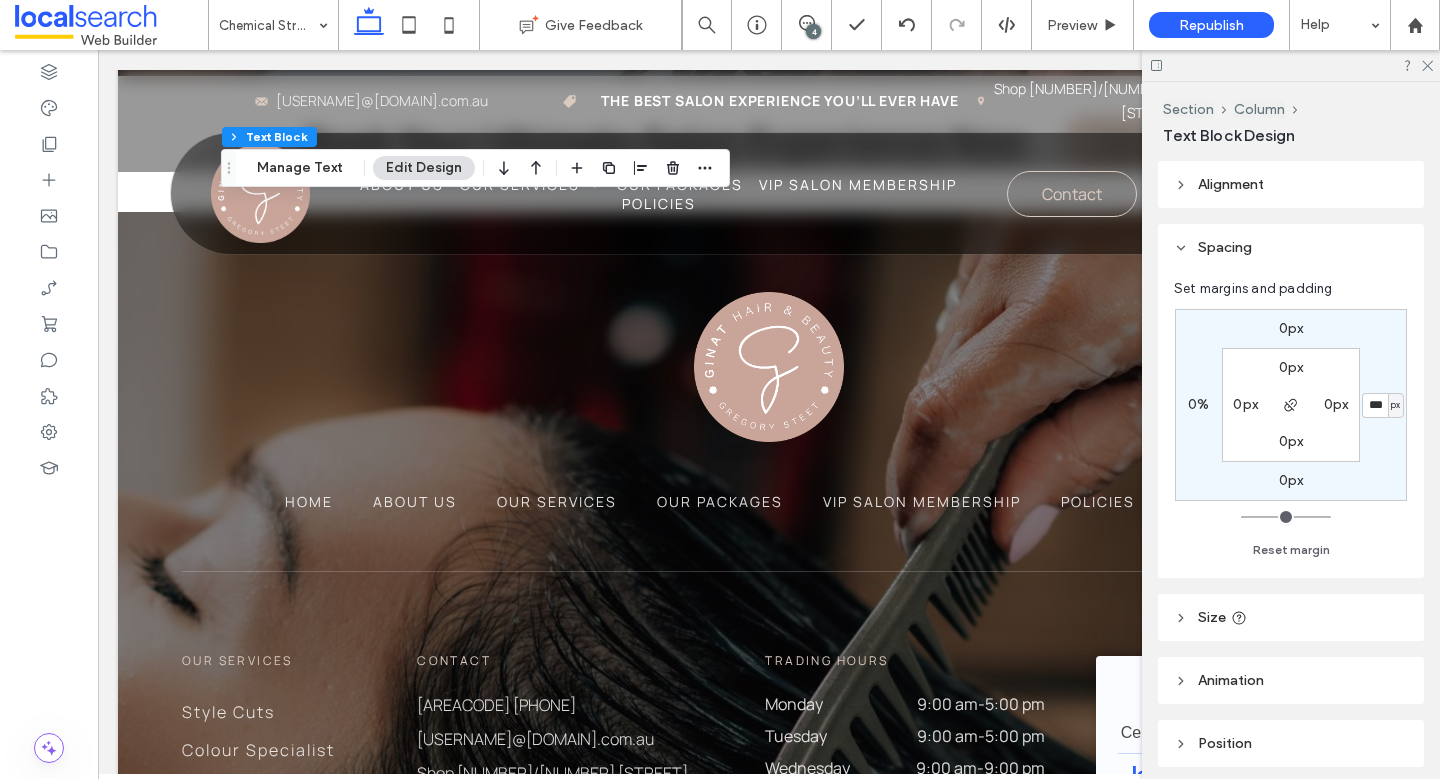 type on "***" 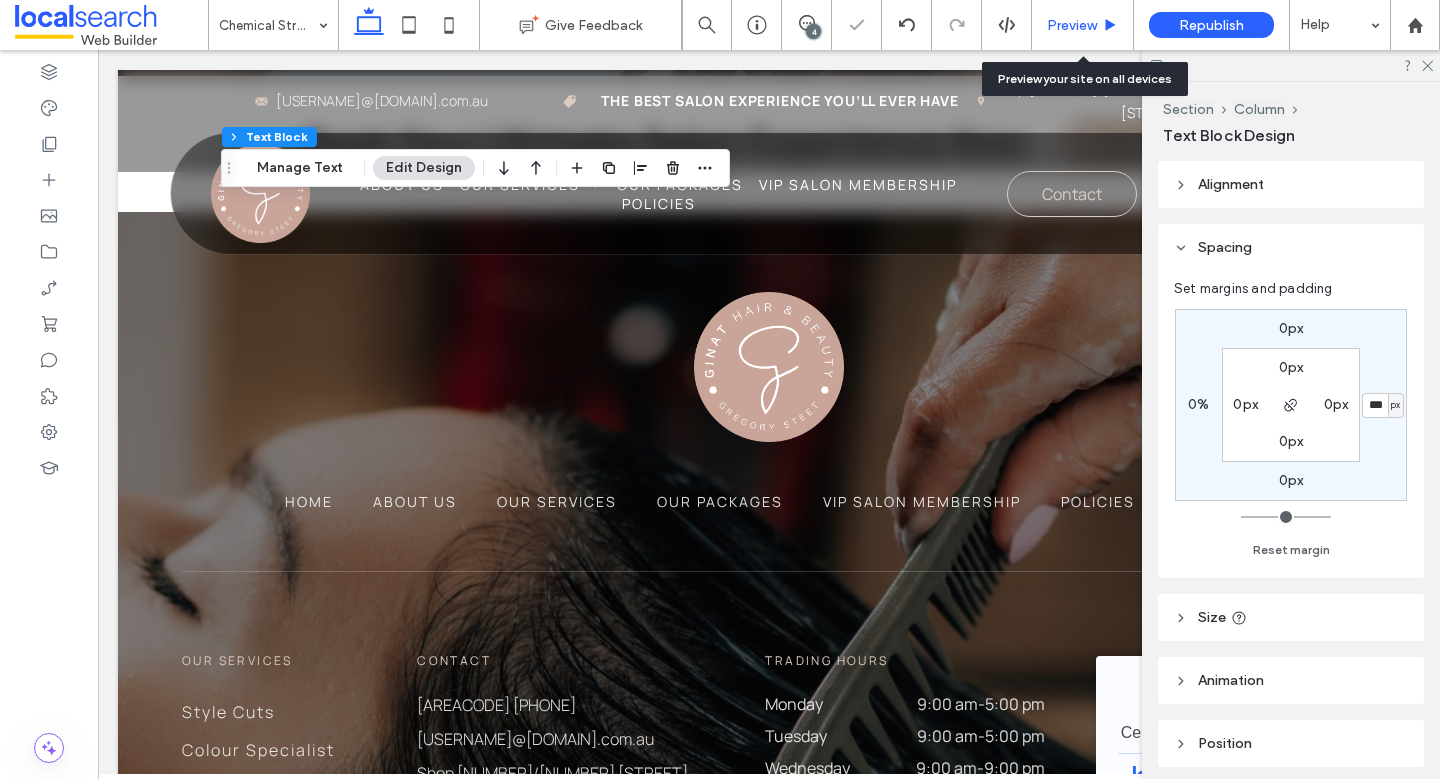 click 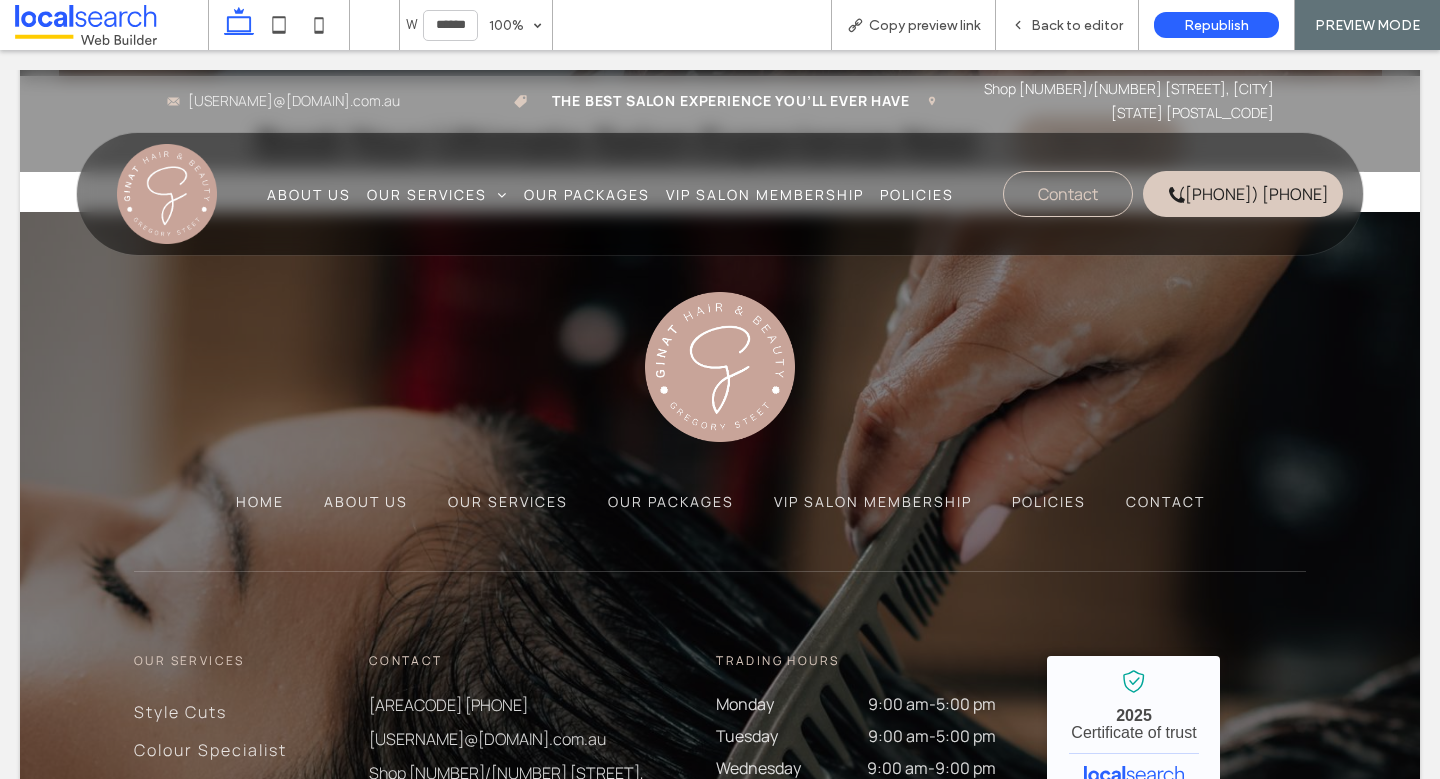click on "Back to editor" at bounding box center [1077, 25] 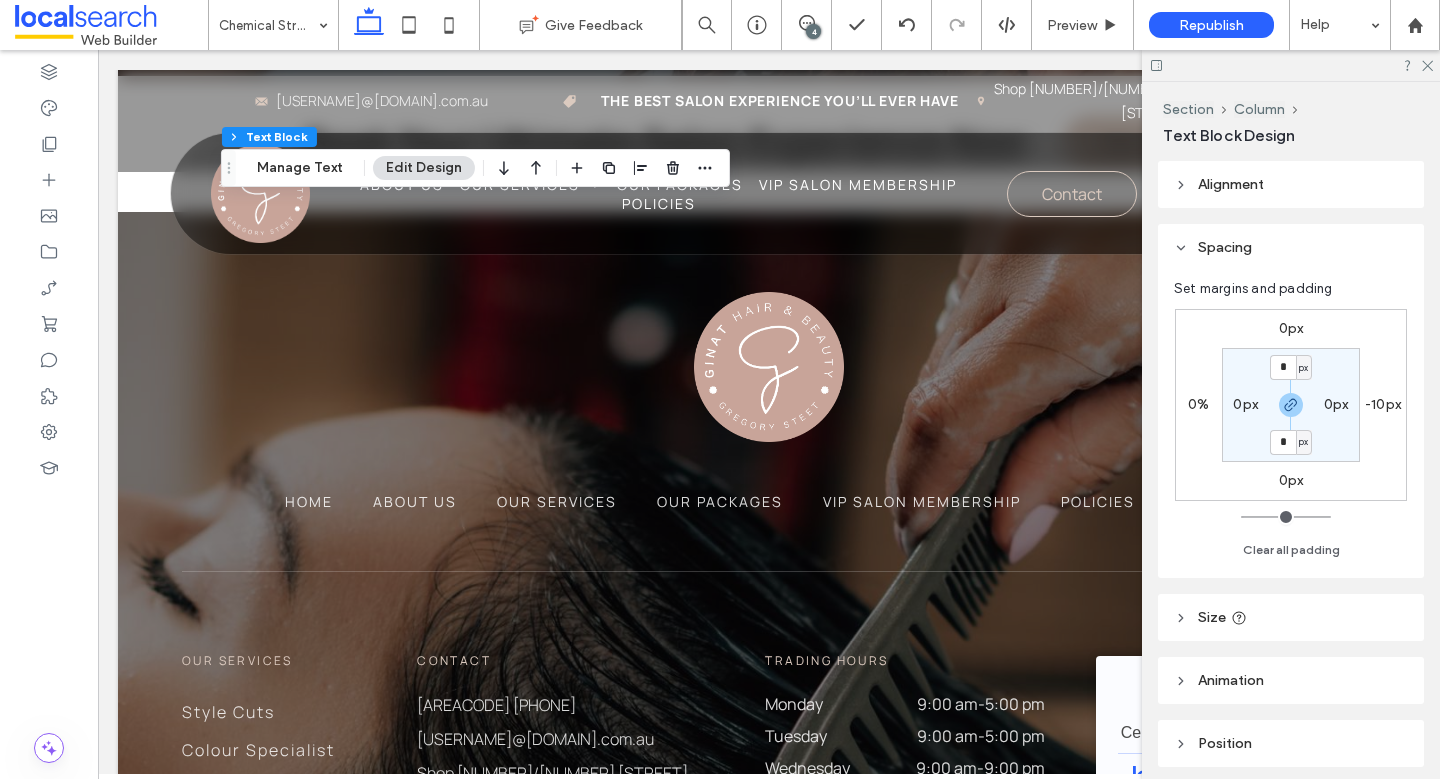 click on "-10px" at bounding box center [1383, 404] 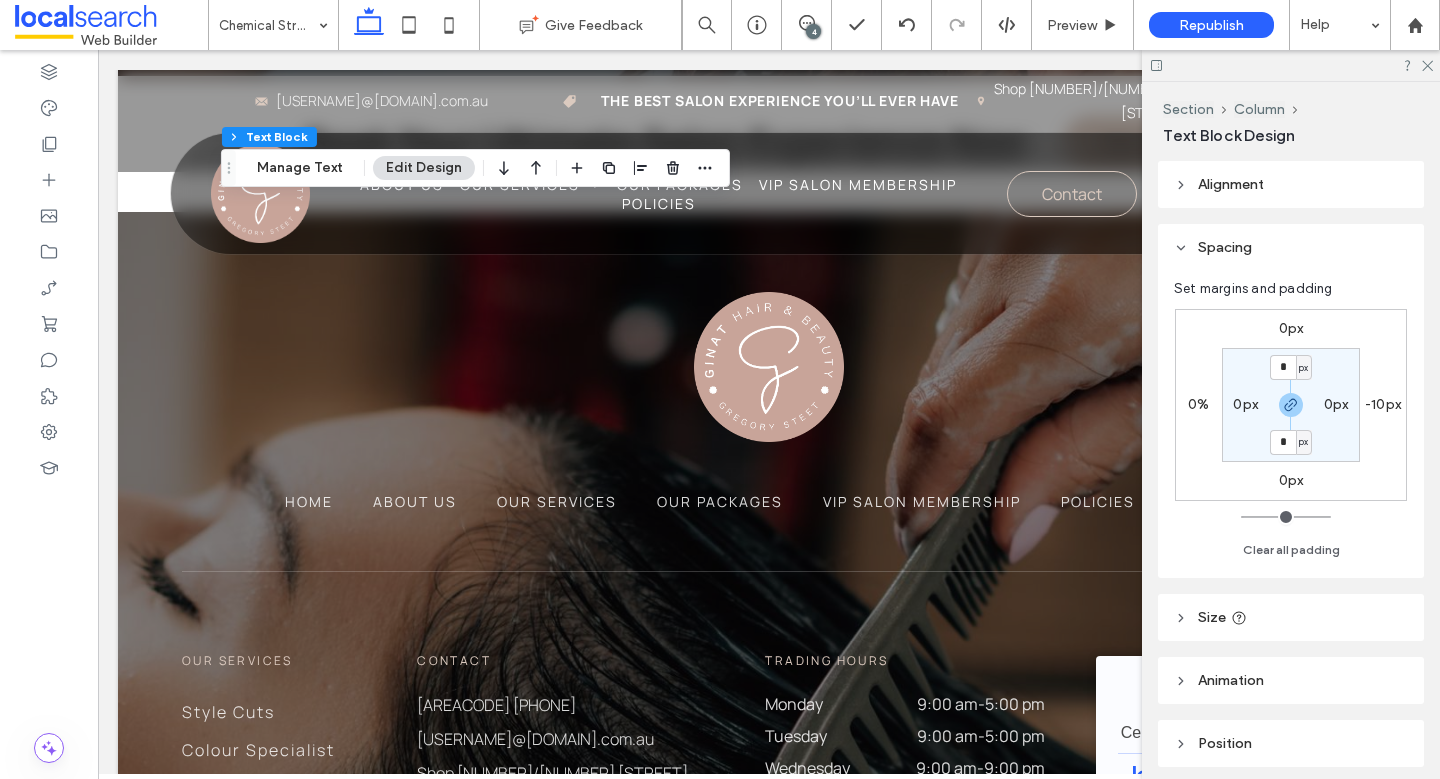 type on "*" 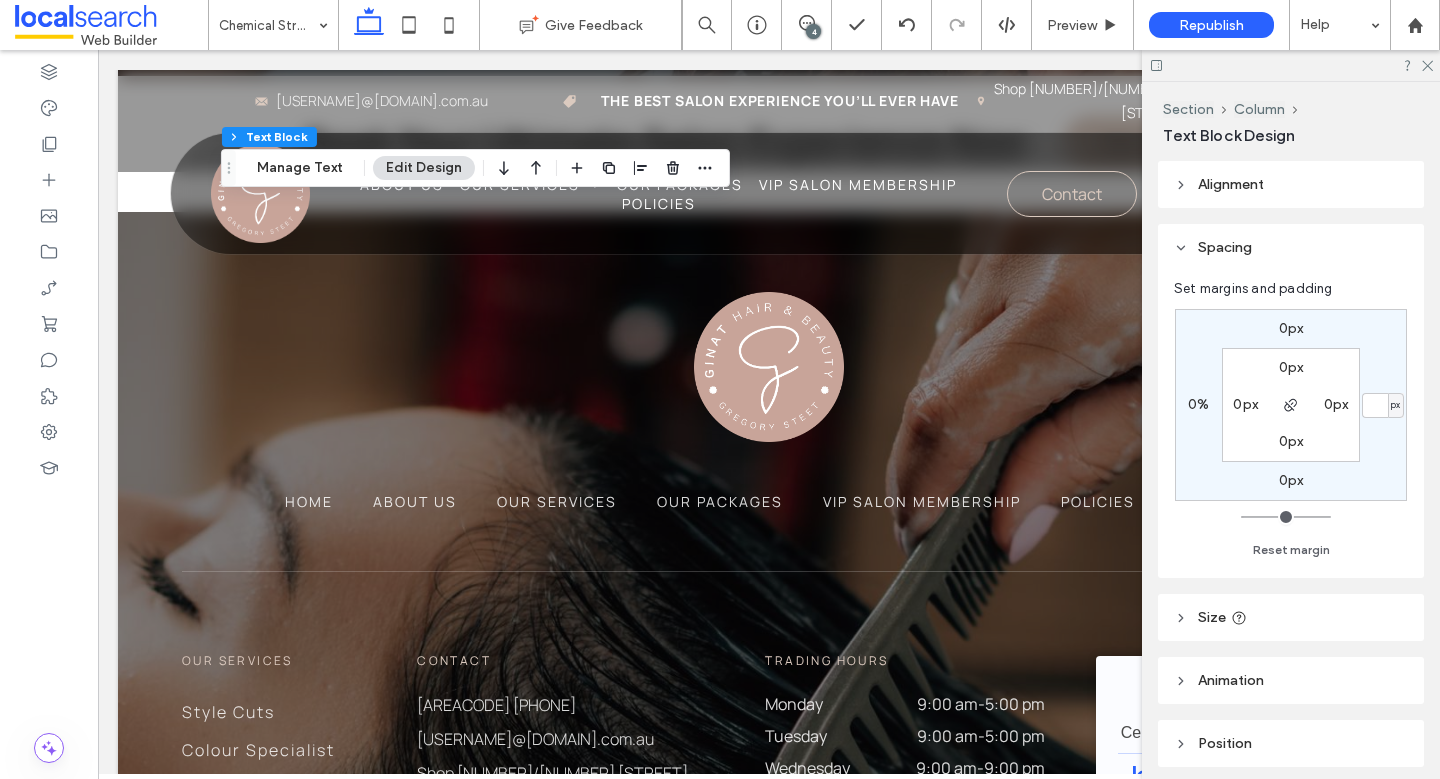 type 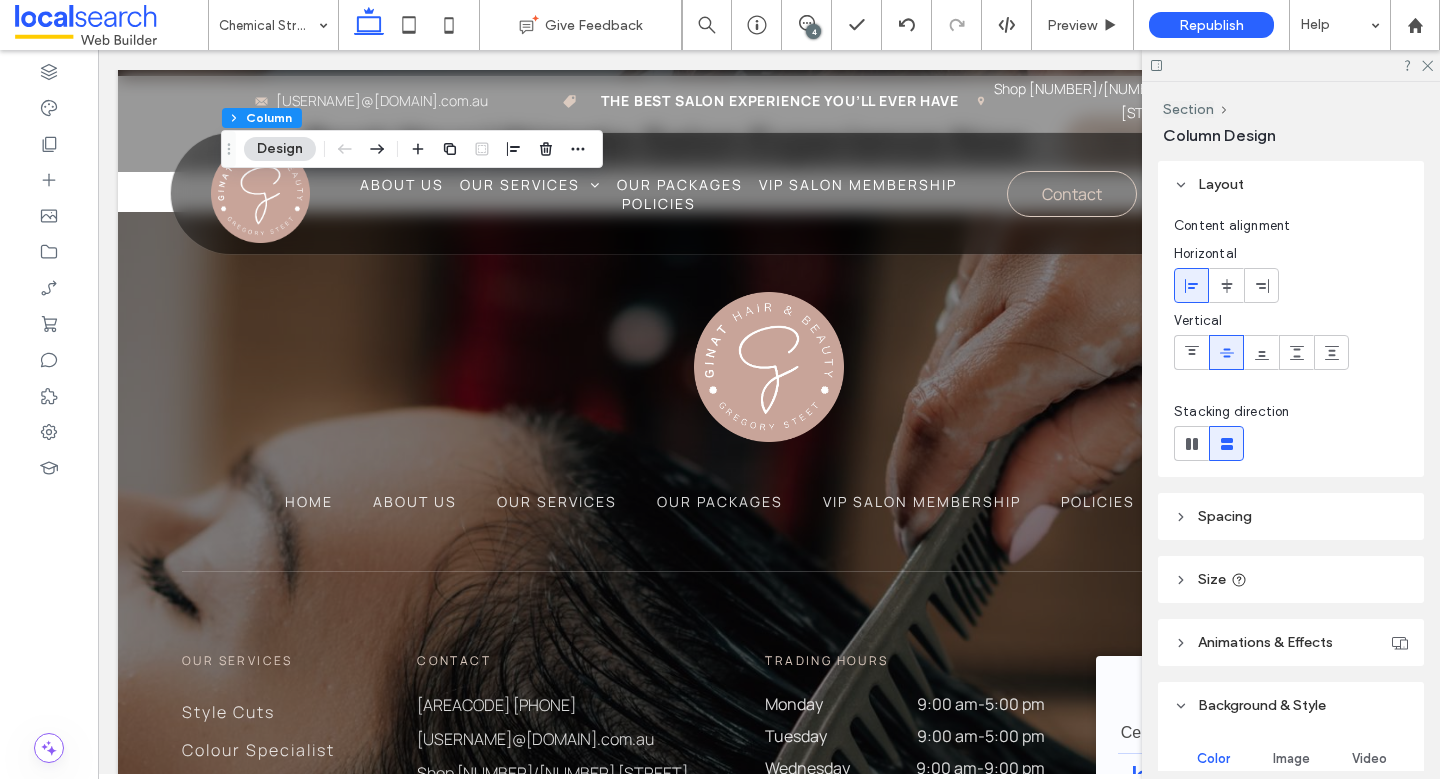 click on "Size" at bounding box center (1291, 579) 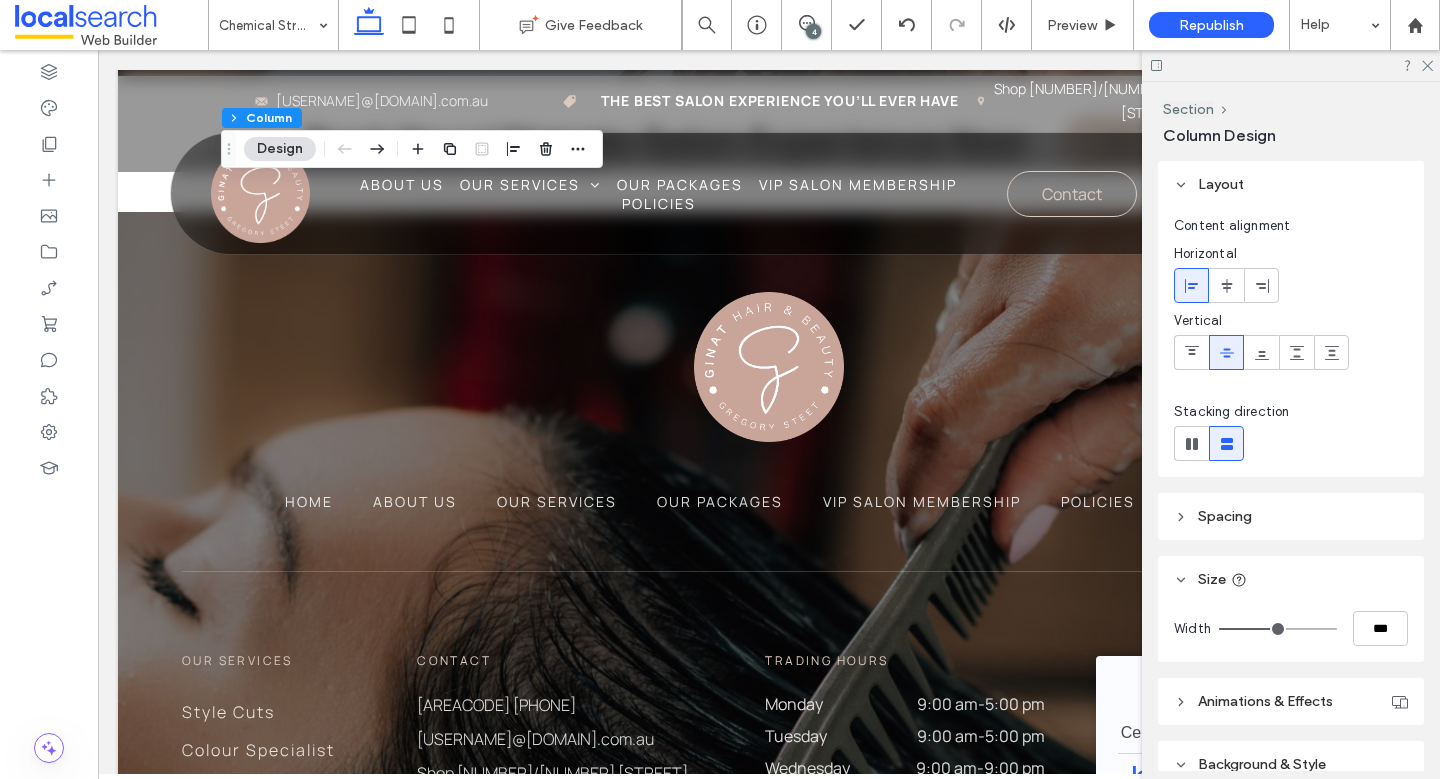 click on "Spacing" at bounding box center (1291, 516) 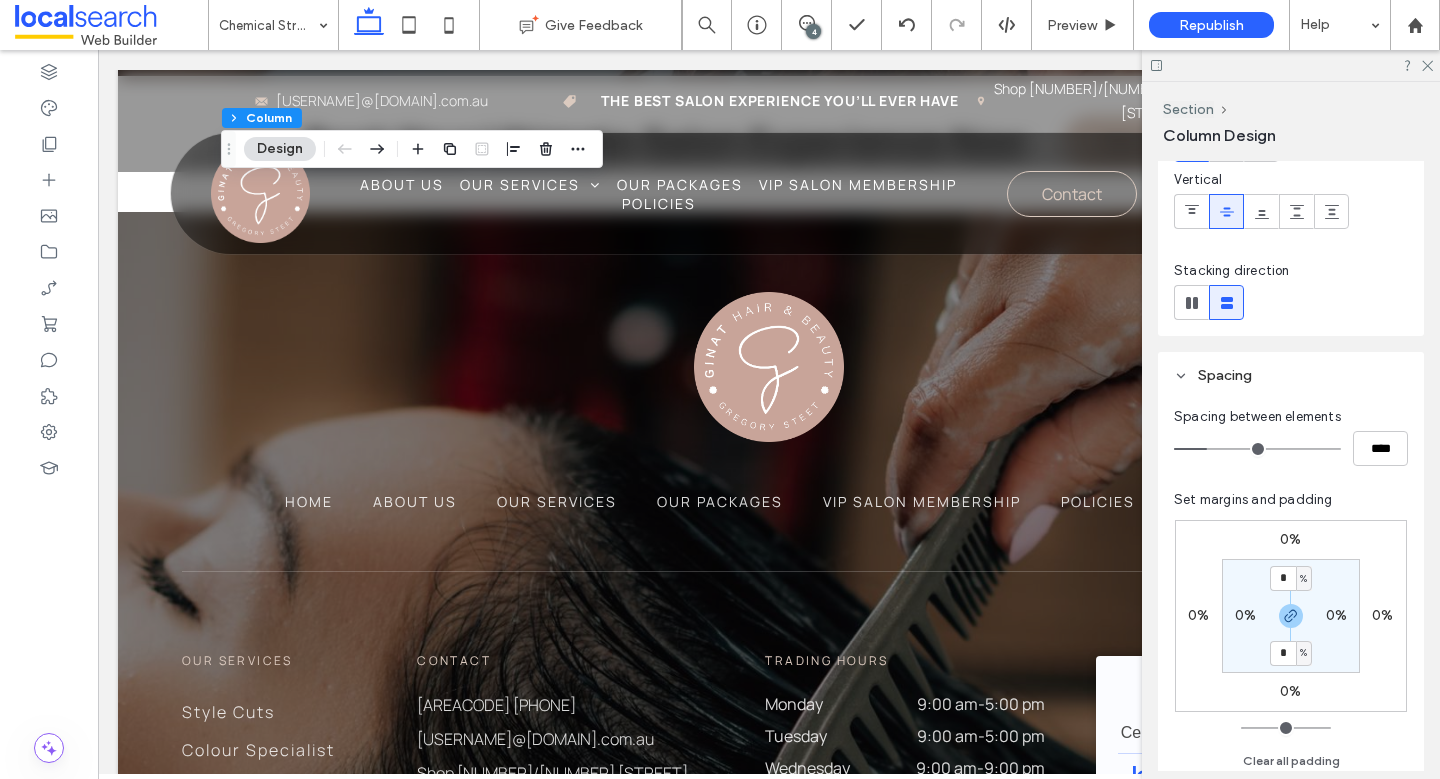 scroll, scrollTop: 142, scrollLeft: 0, axis: vertical 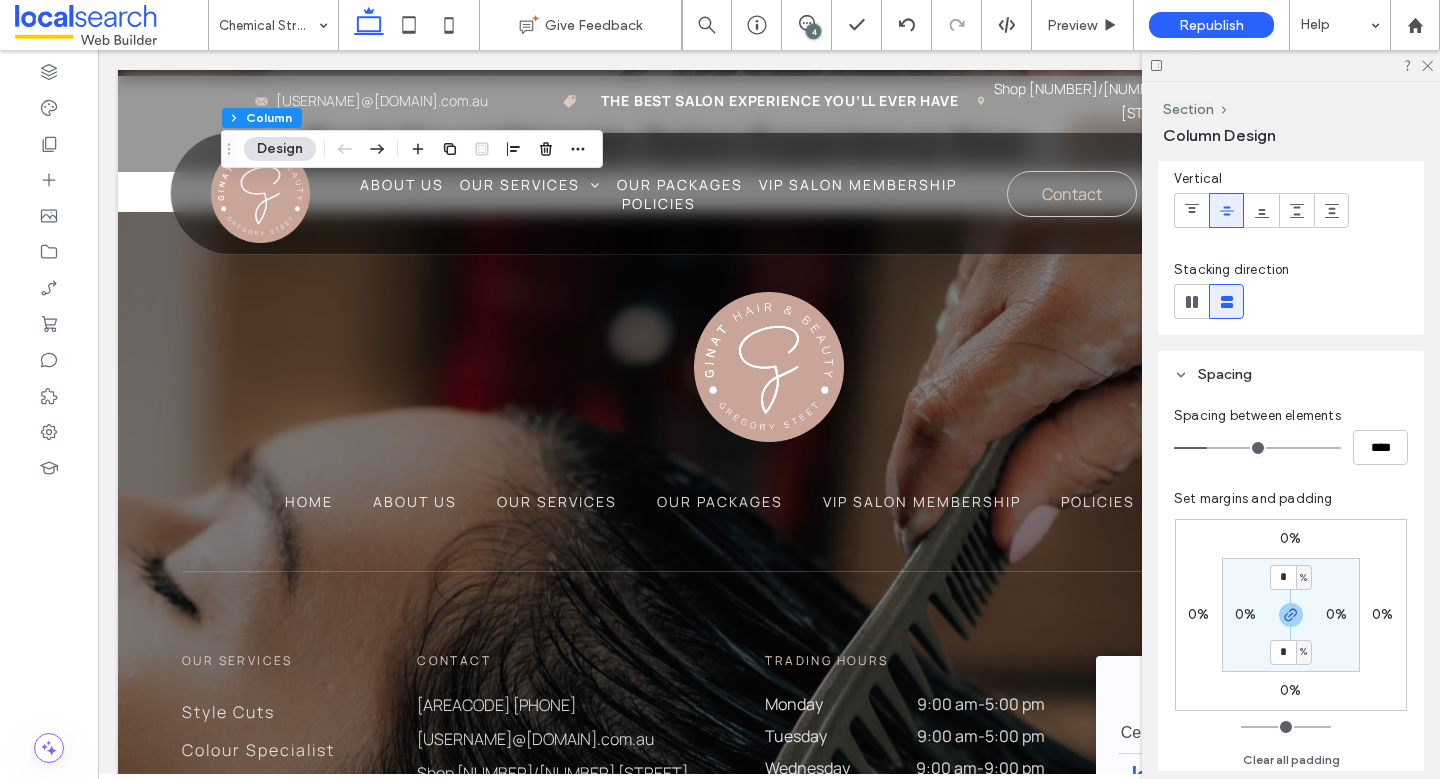 click on "0% 0% 0% 0% * % 0% * % 0%" at bounding box center (1291, 615) 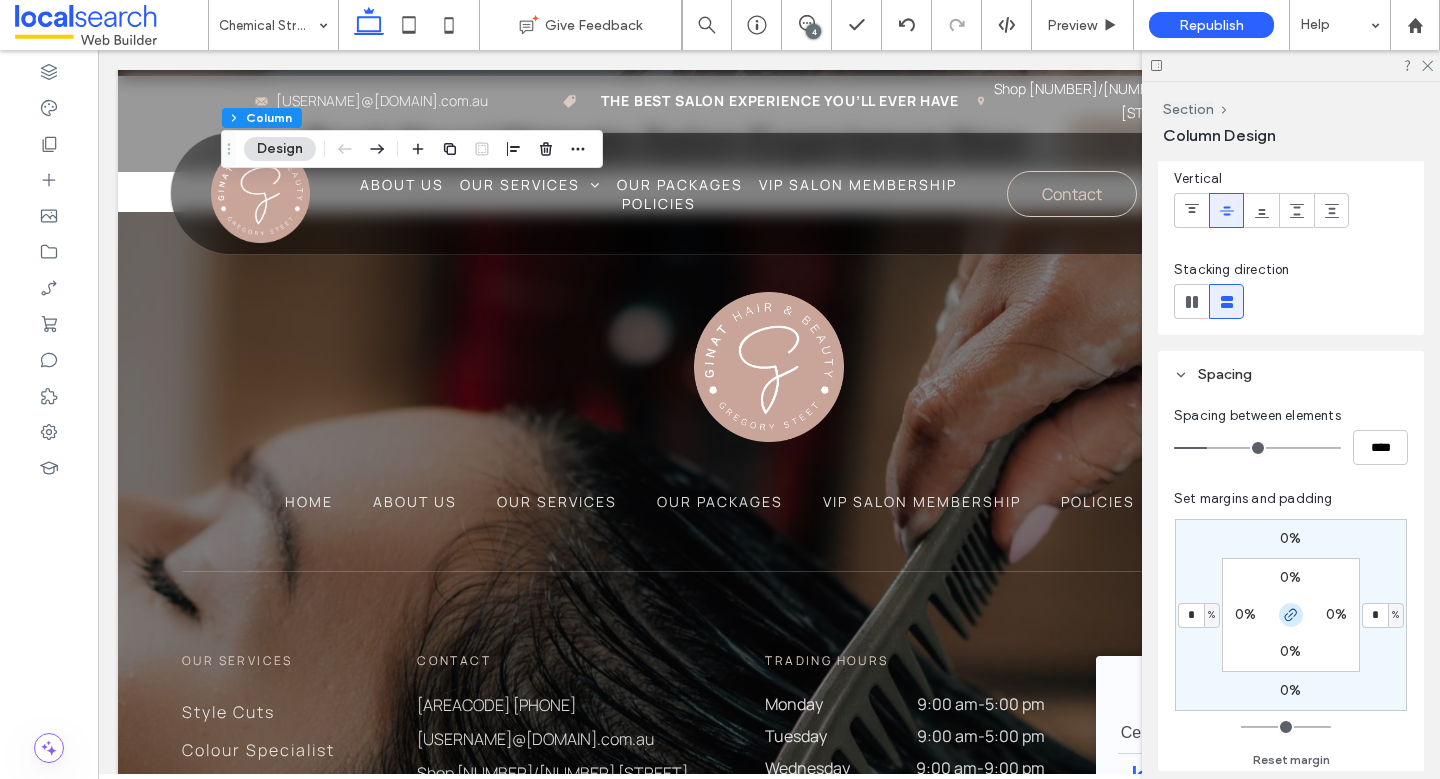 click at bounding box center [1291, 615] 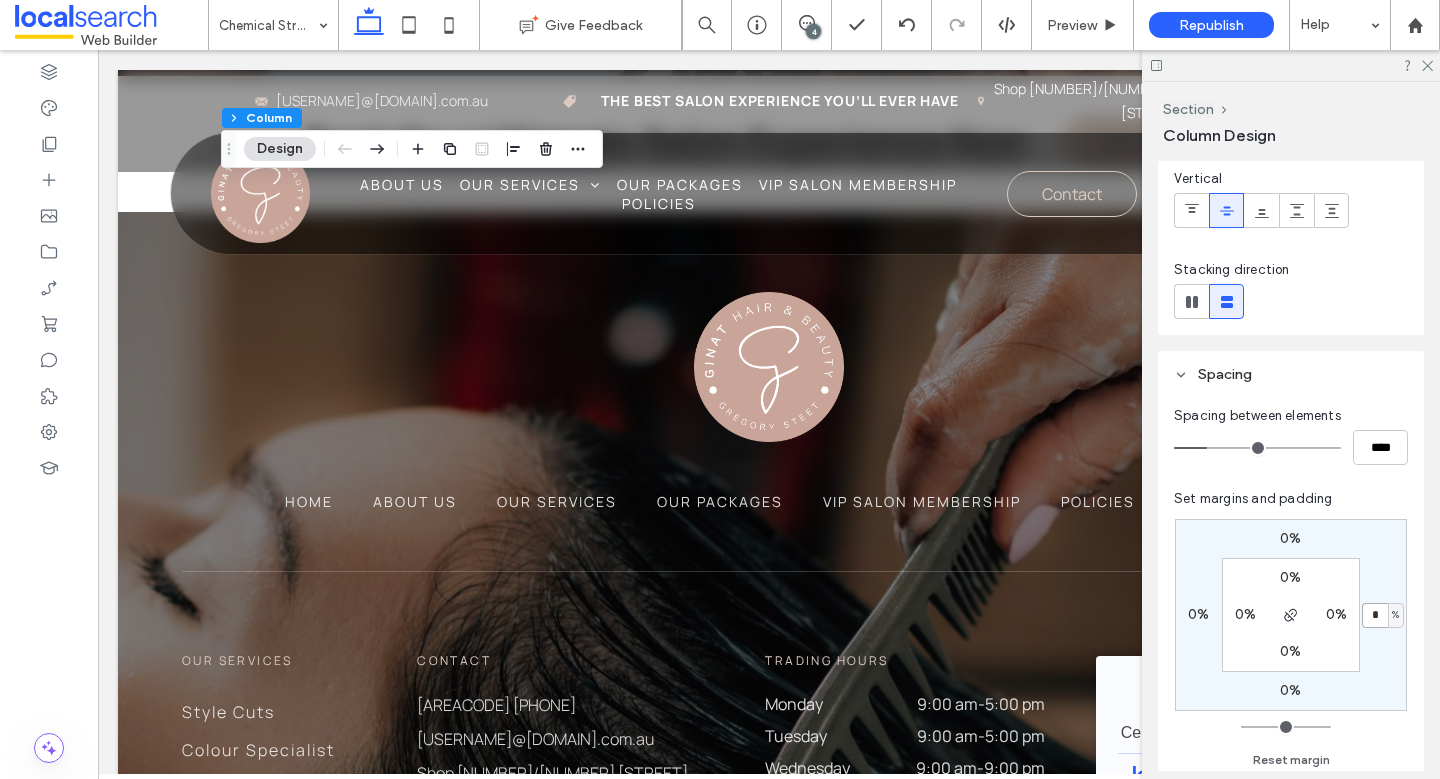 click on "*" at bounding box center [1375, 615] 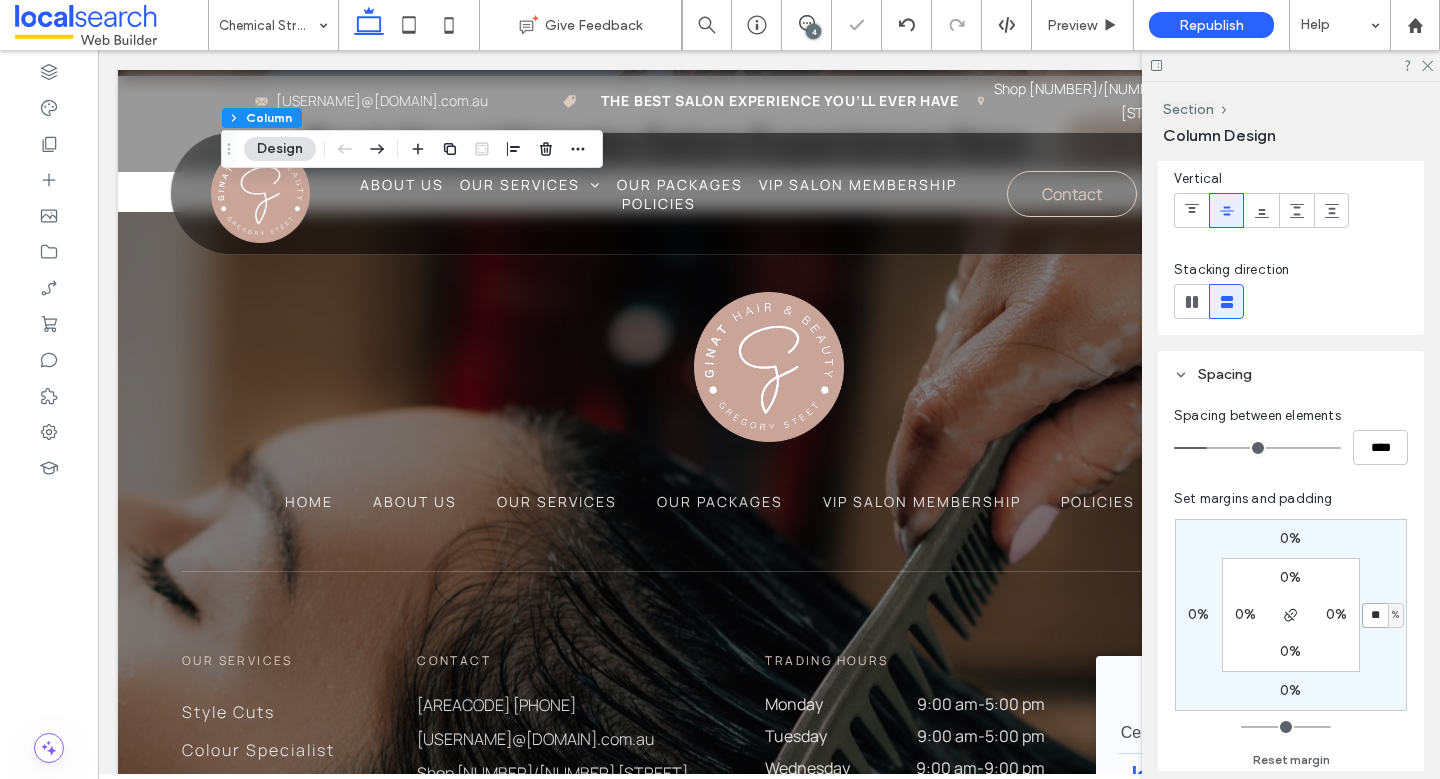 click on "**" at bounding box center (1375, 615) 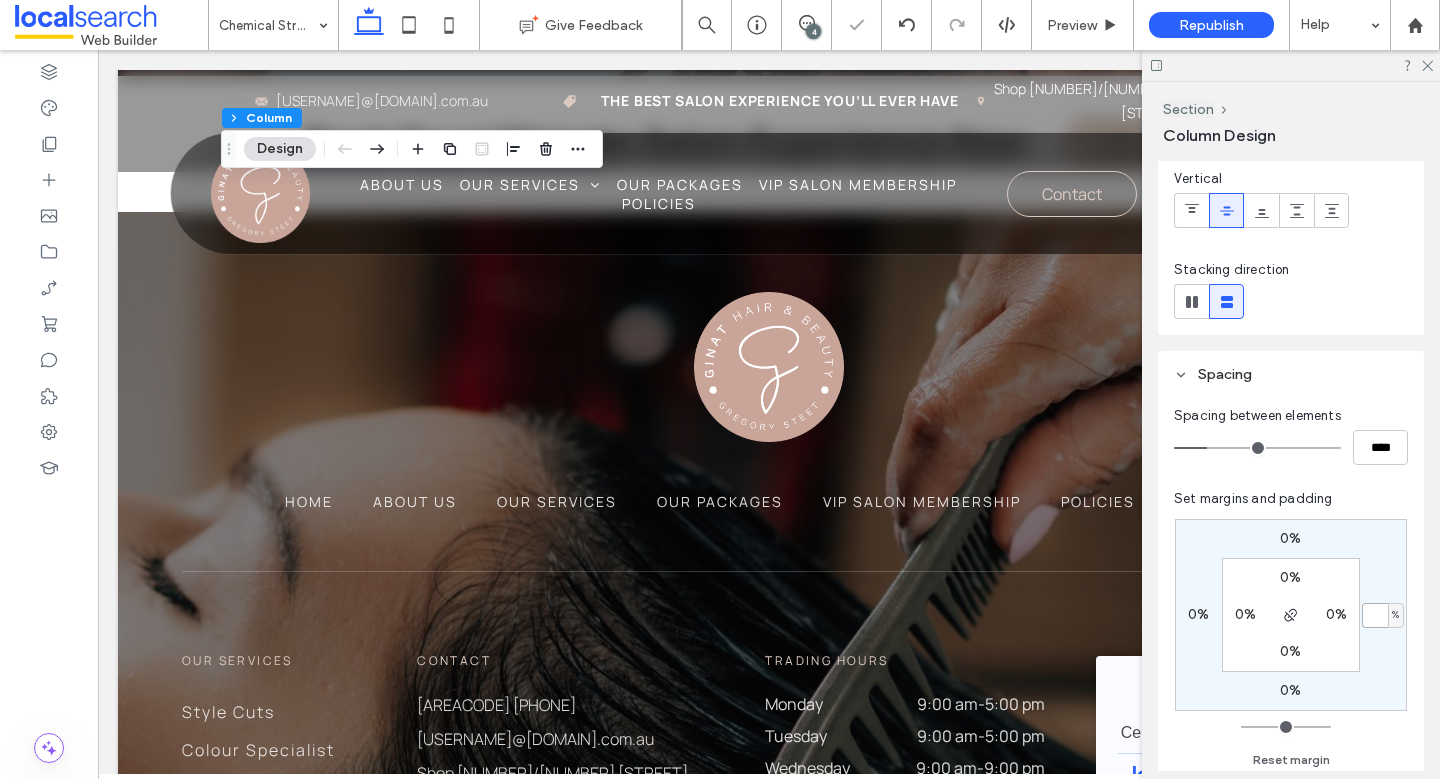 type 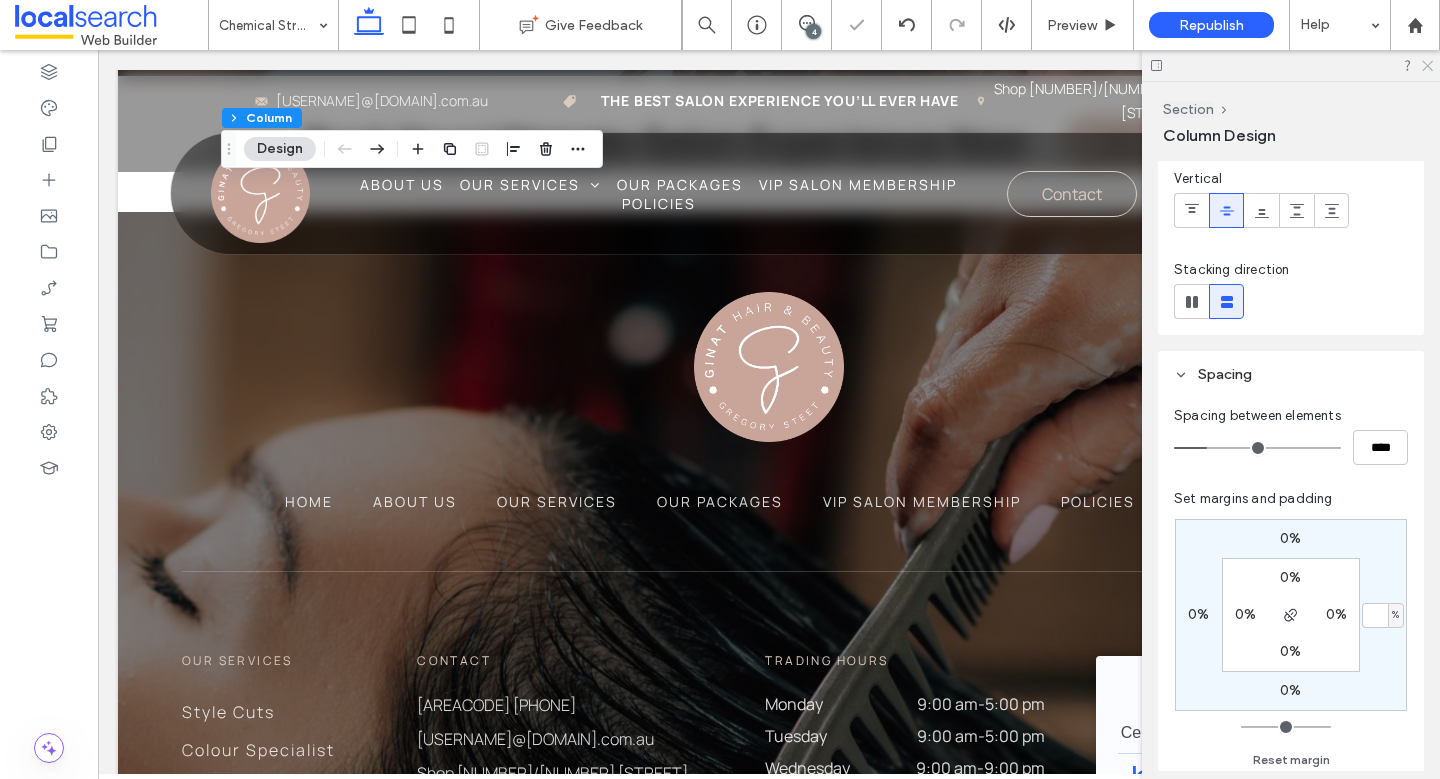 click 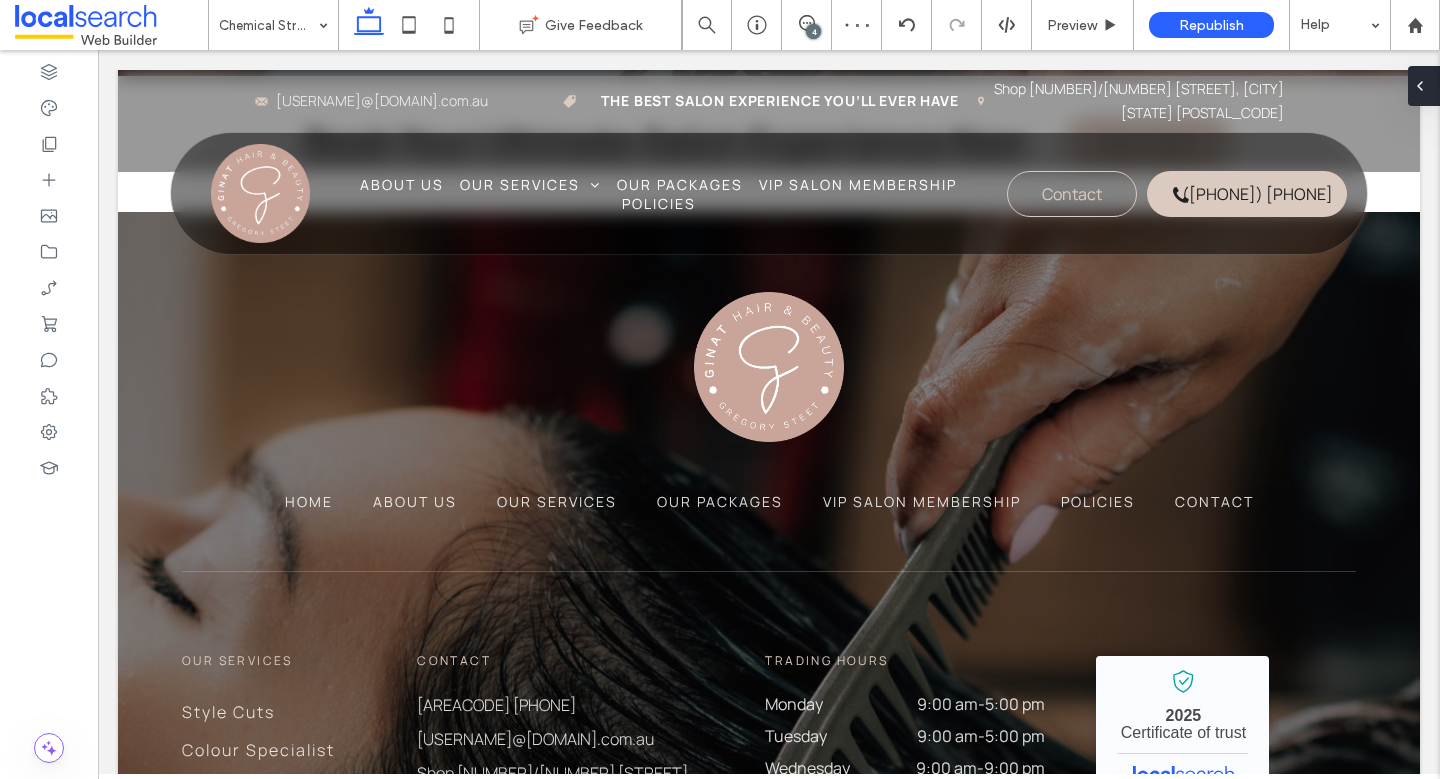 type on "**" 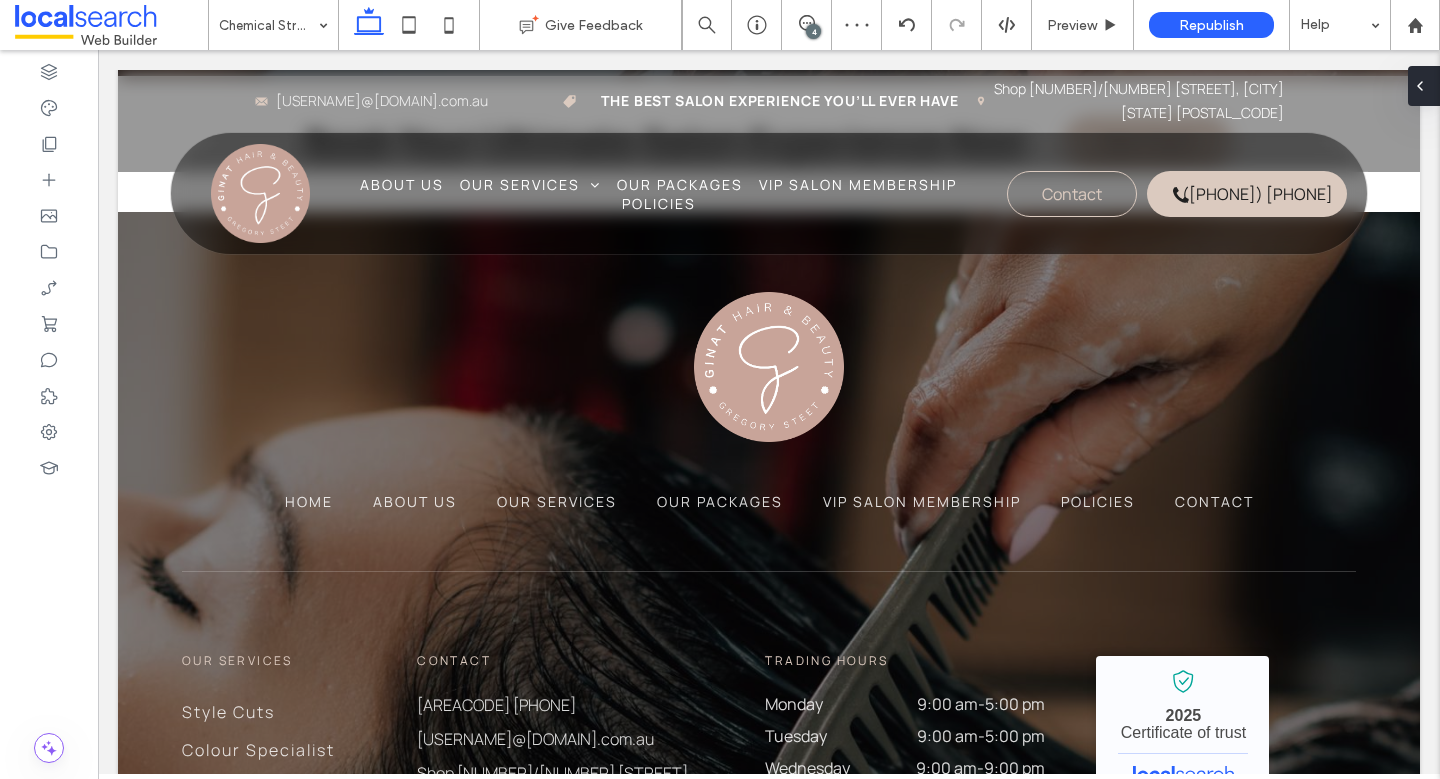 type on "**" 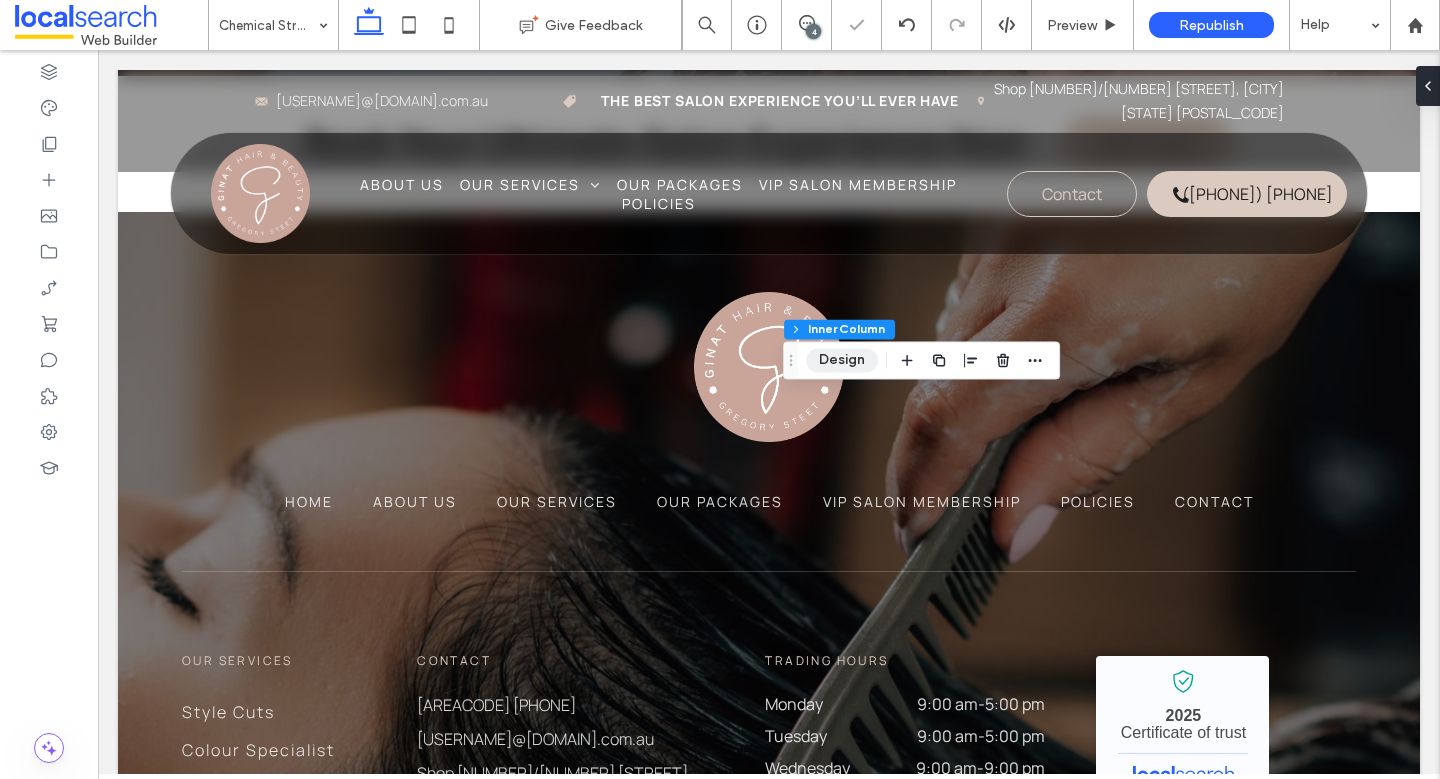 click on "Design" at bounding box center (842, 360) 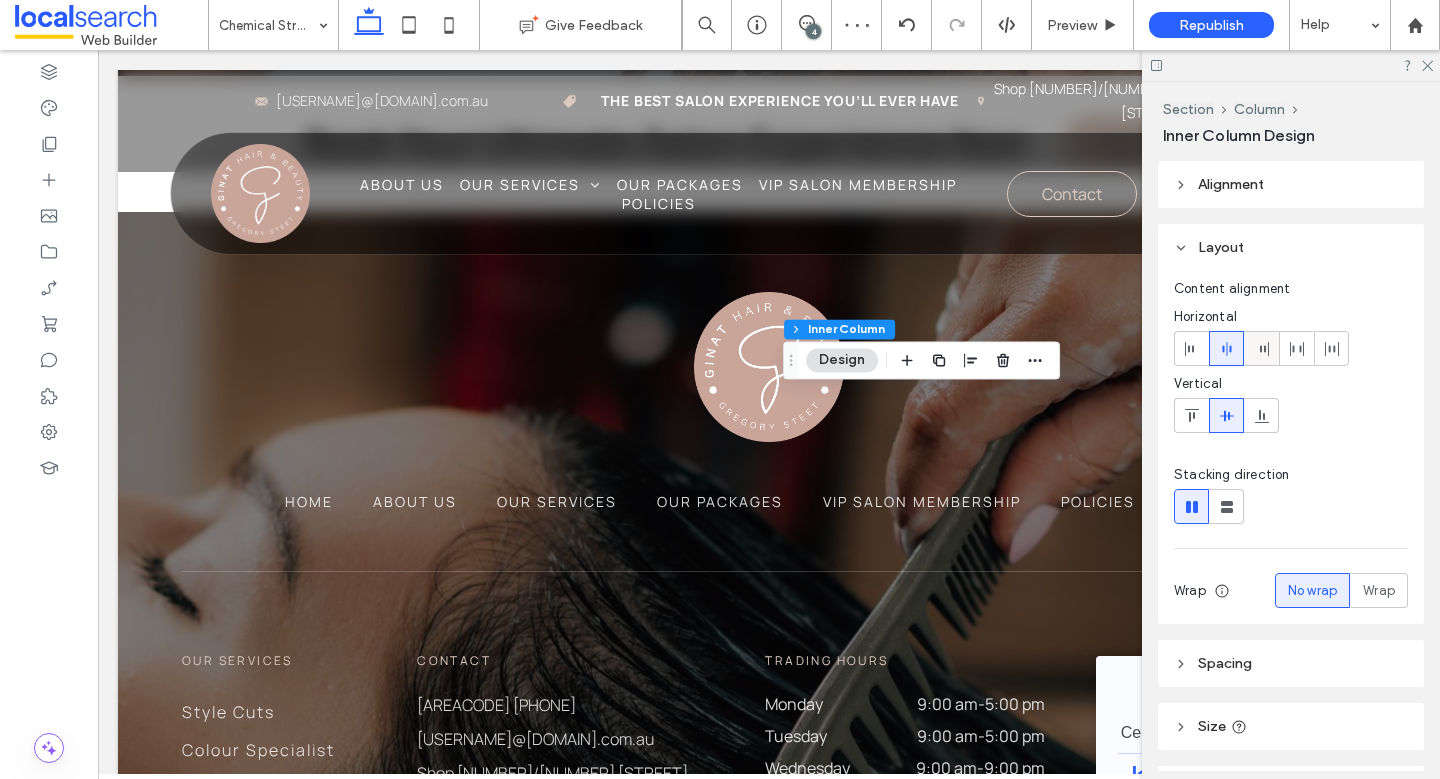 click 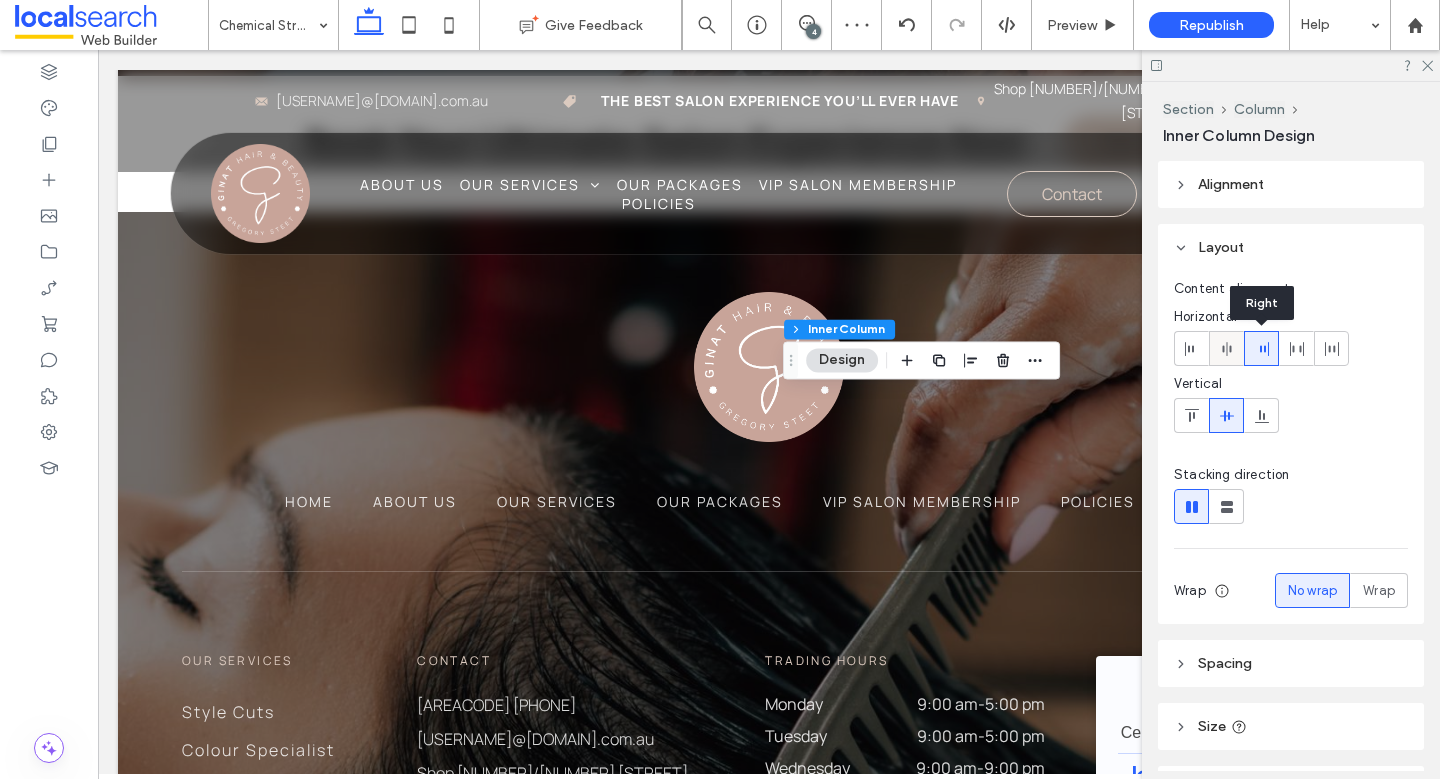 click 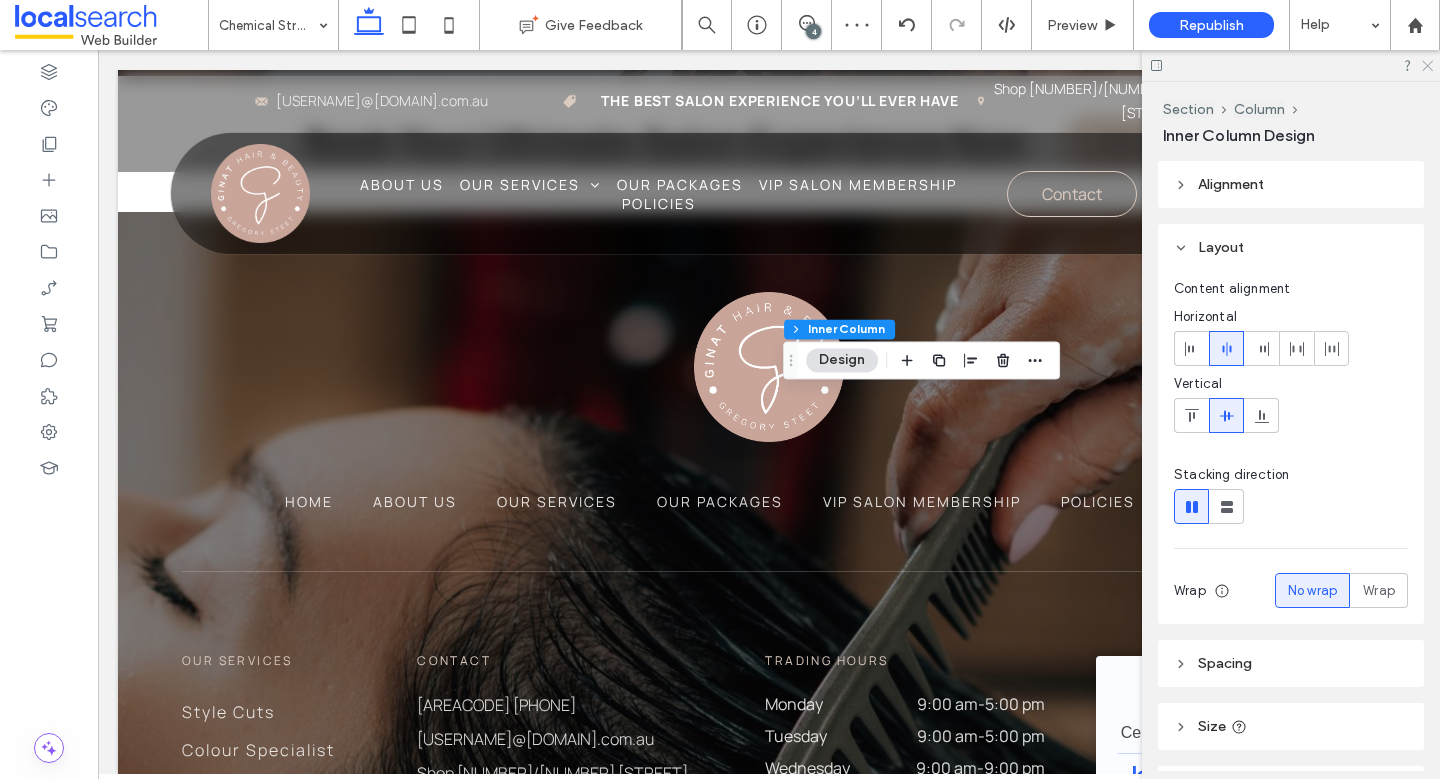 click 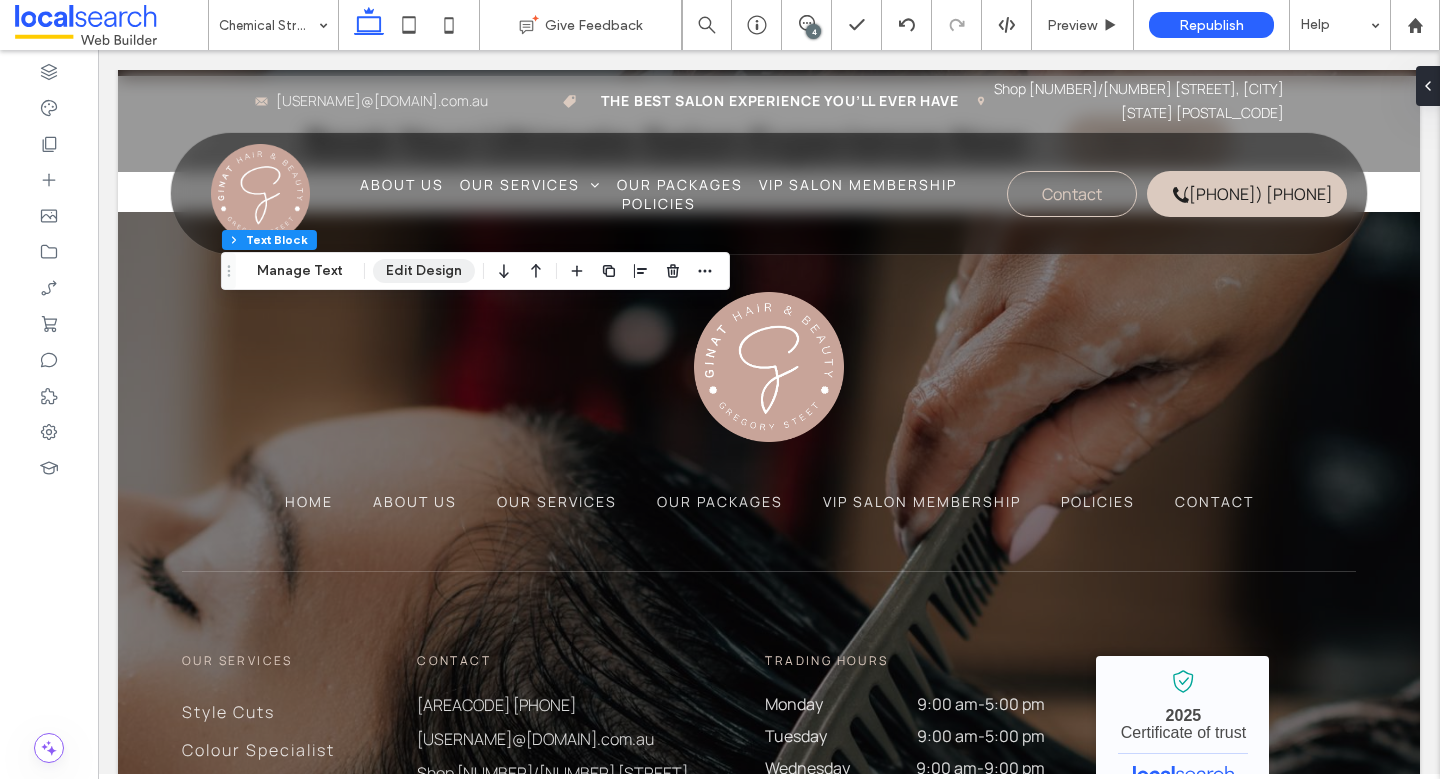 click on "Edit Design" at bounding box center (424, 271) 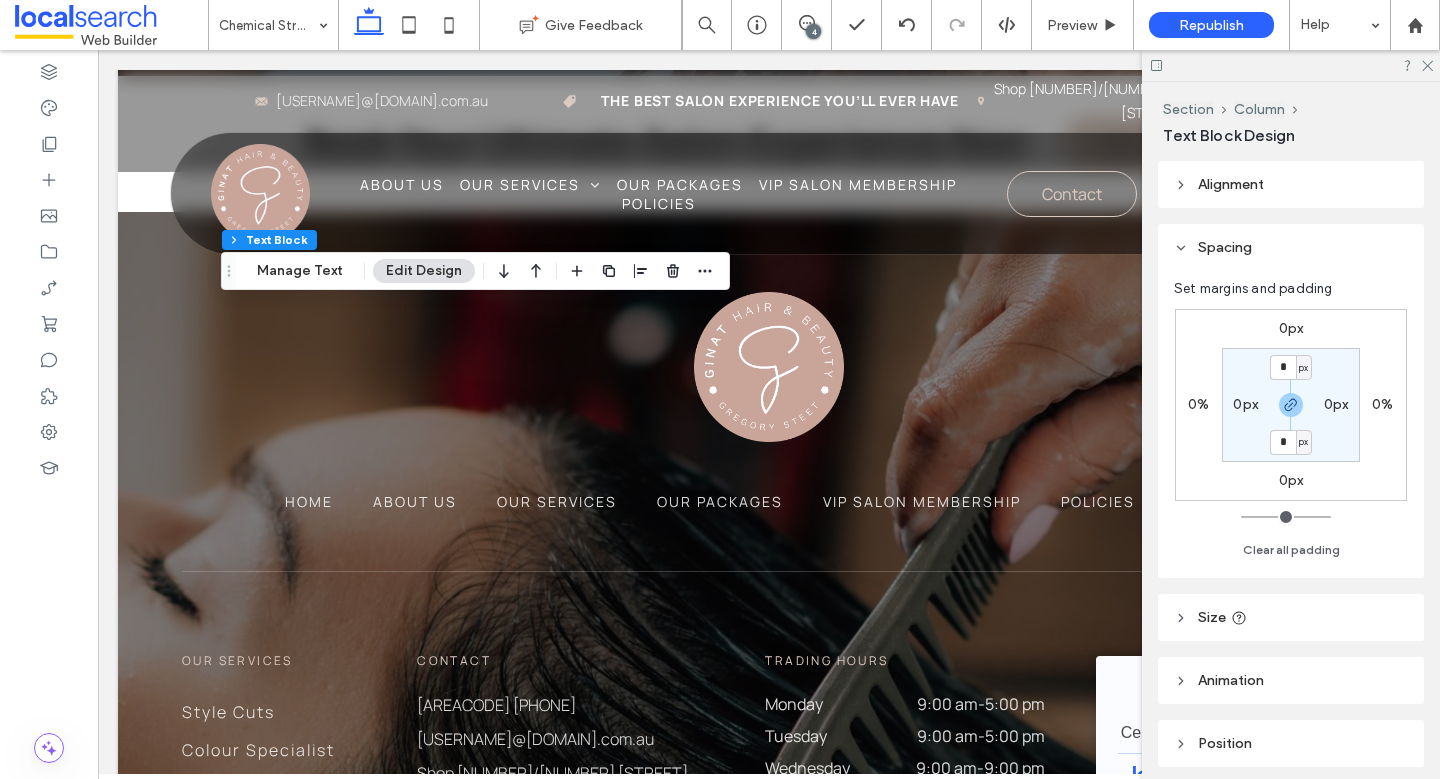 click on "0px" at bounding box center [1245, 404] 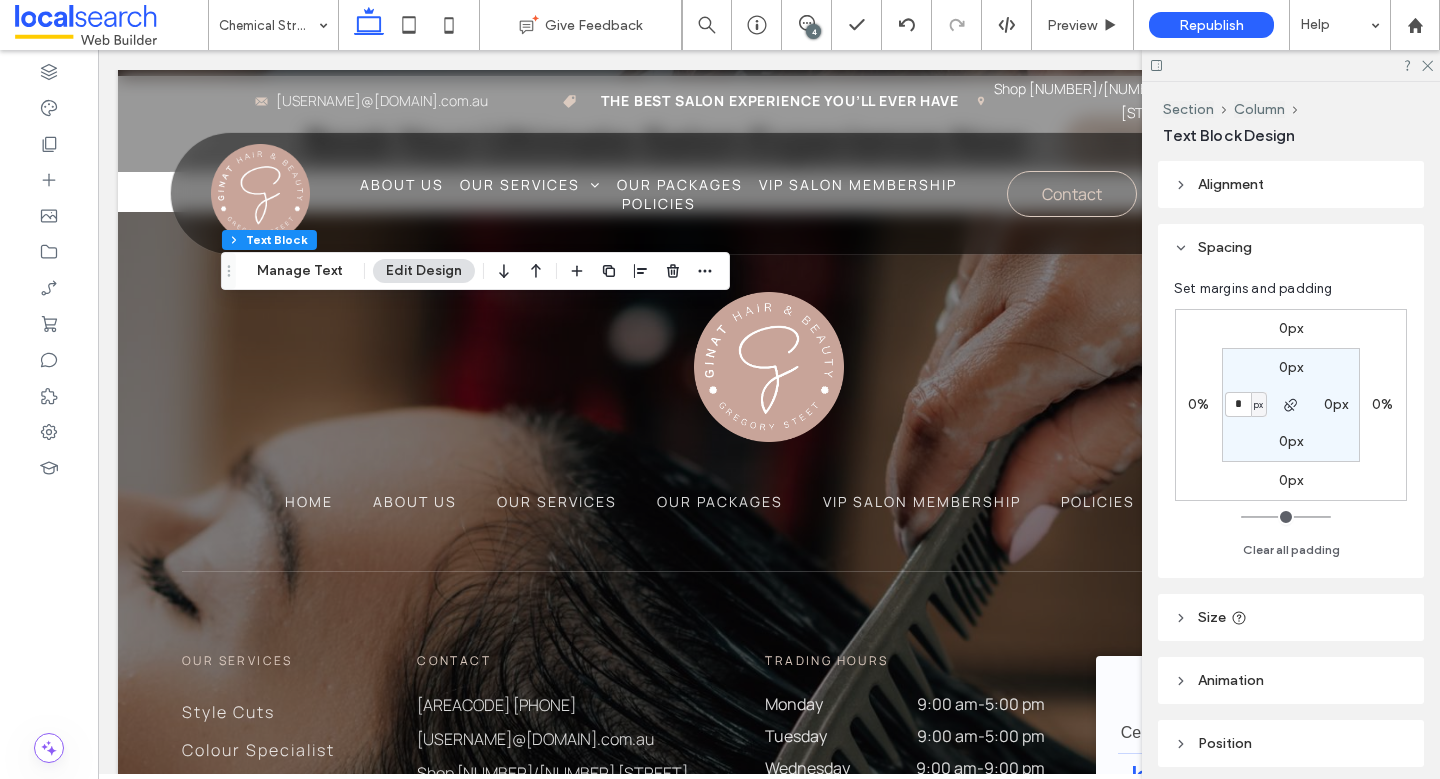 click on "0px" at bounding box center [1336, 405] 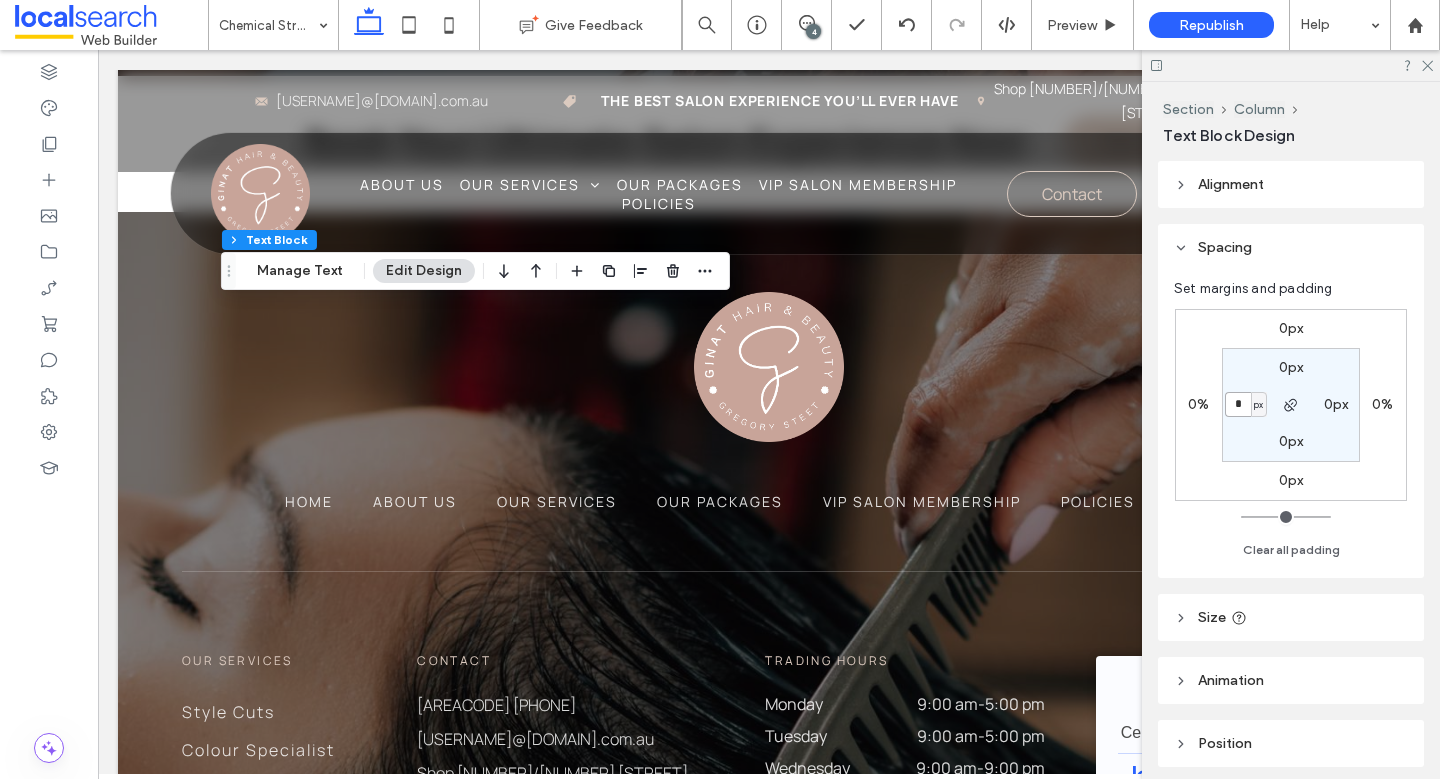 click on "*" at bounding box center (1238, 404) 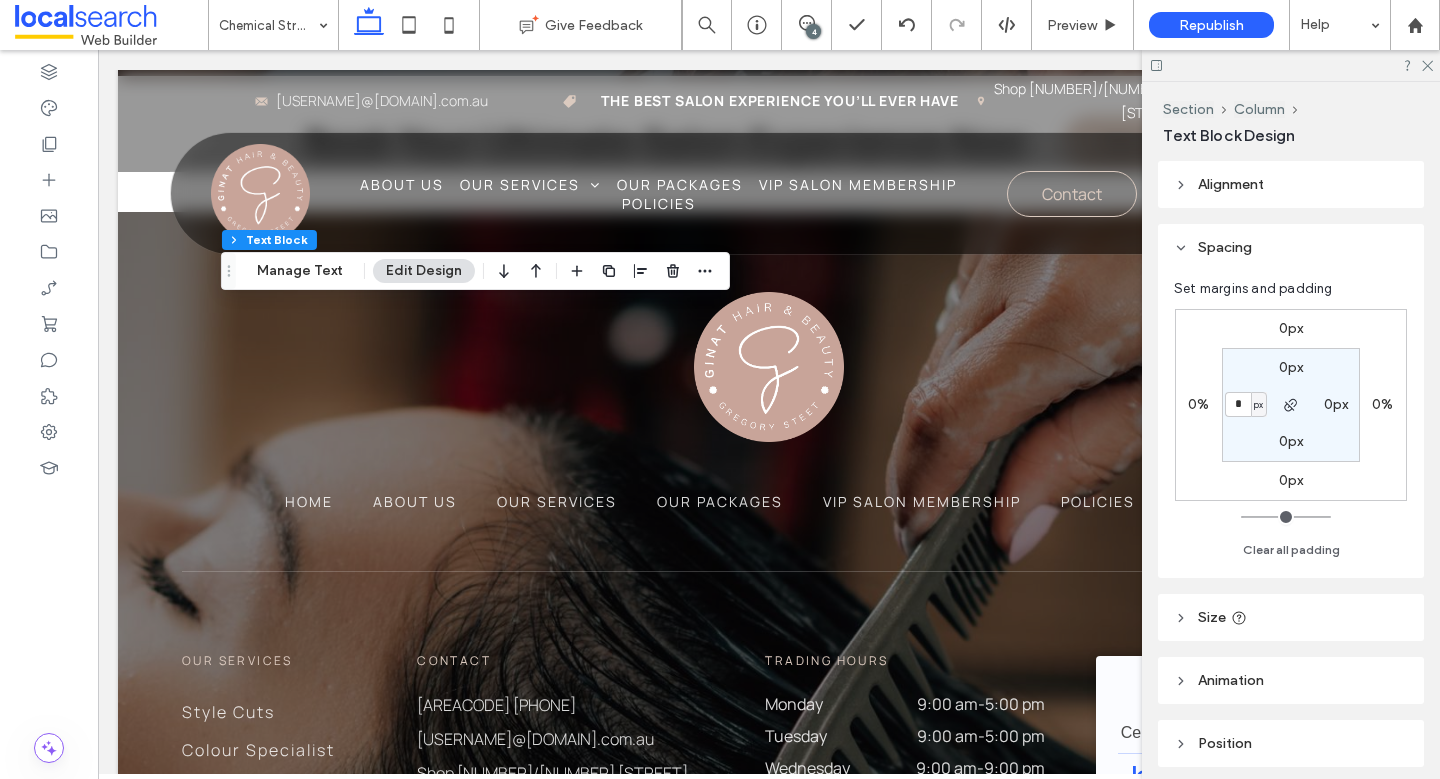 click on "0%" at bounding box center [1198, 404] 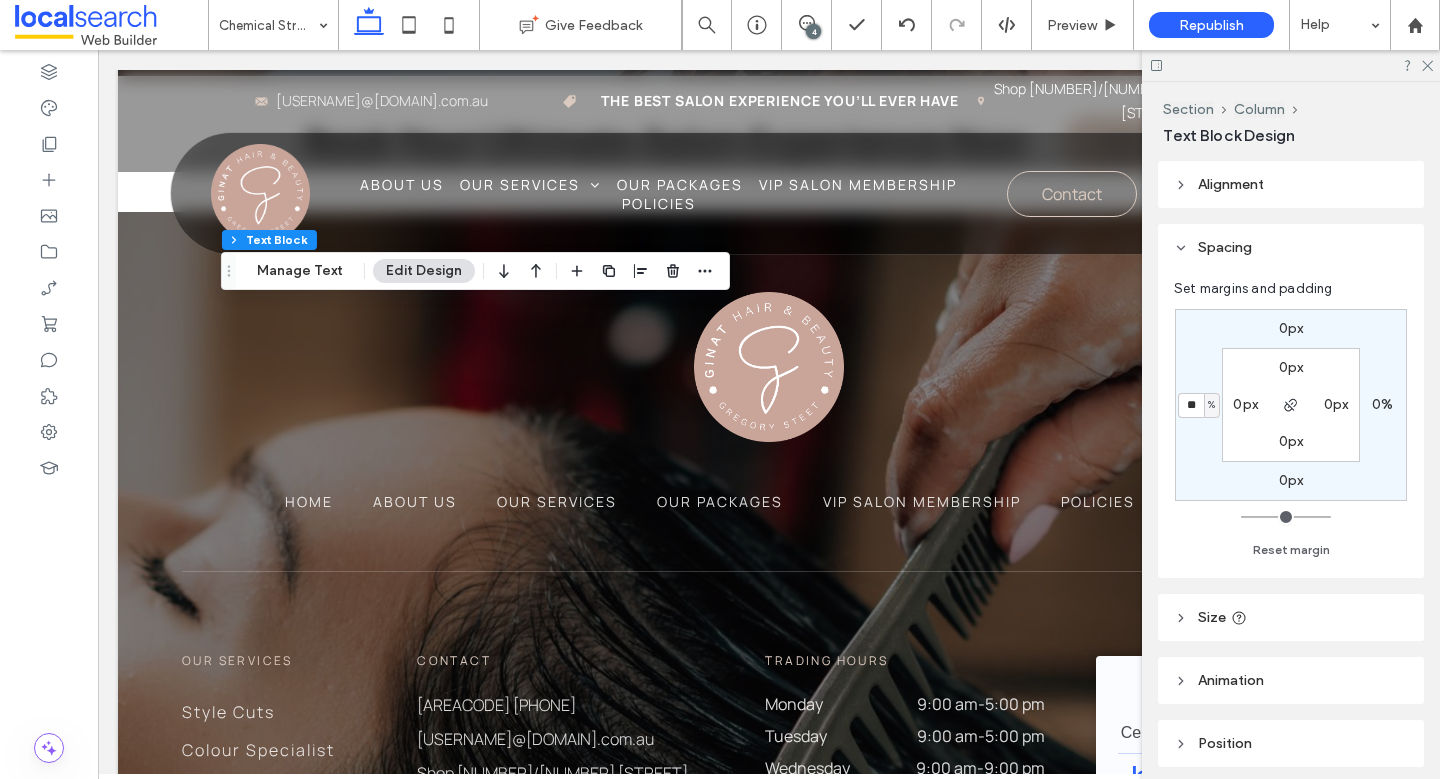 type on "**" 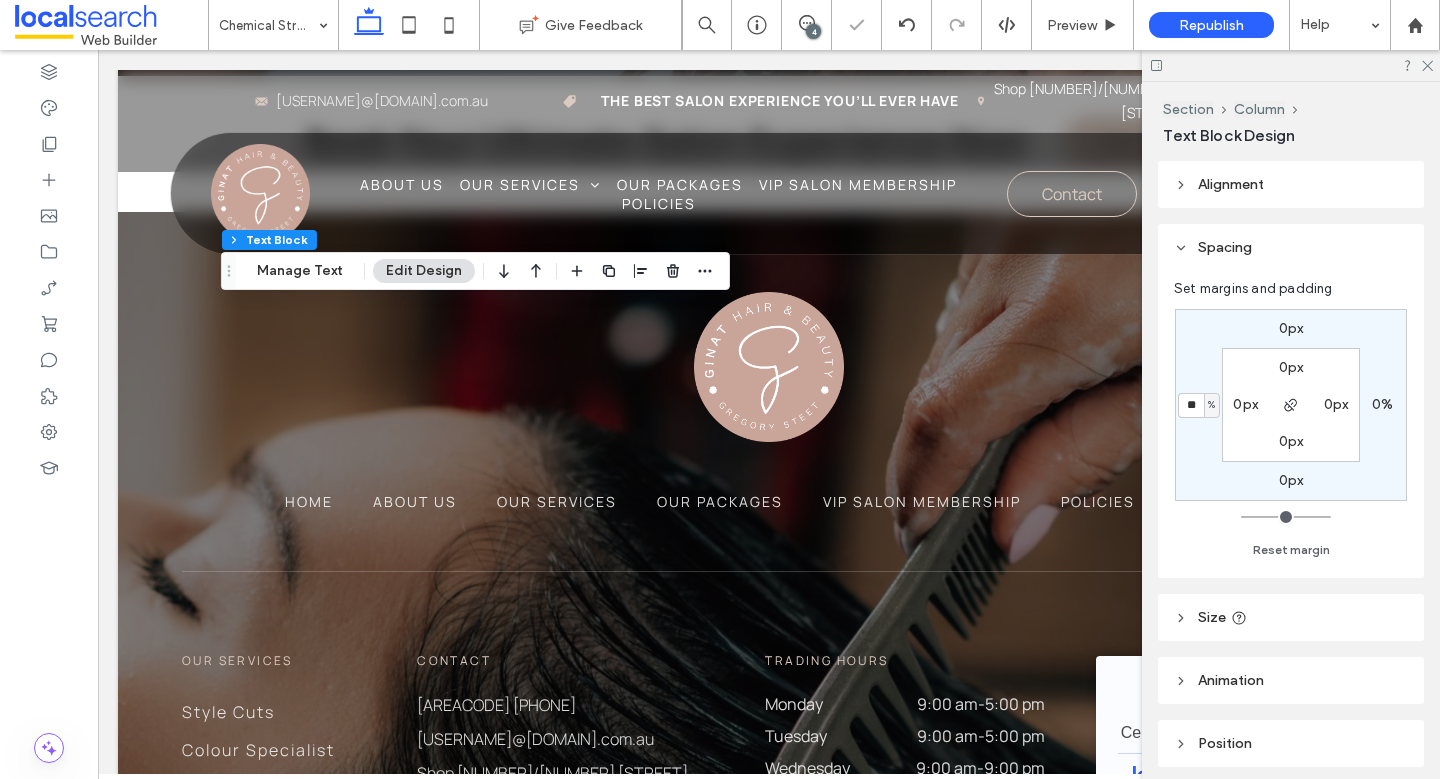 type on "*" 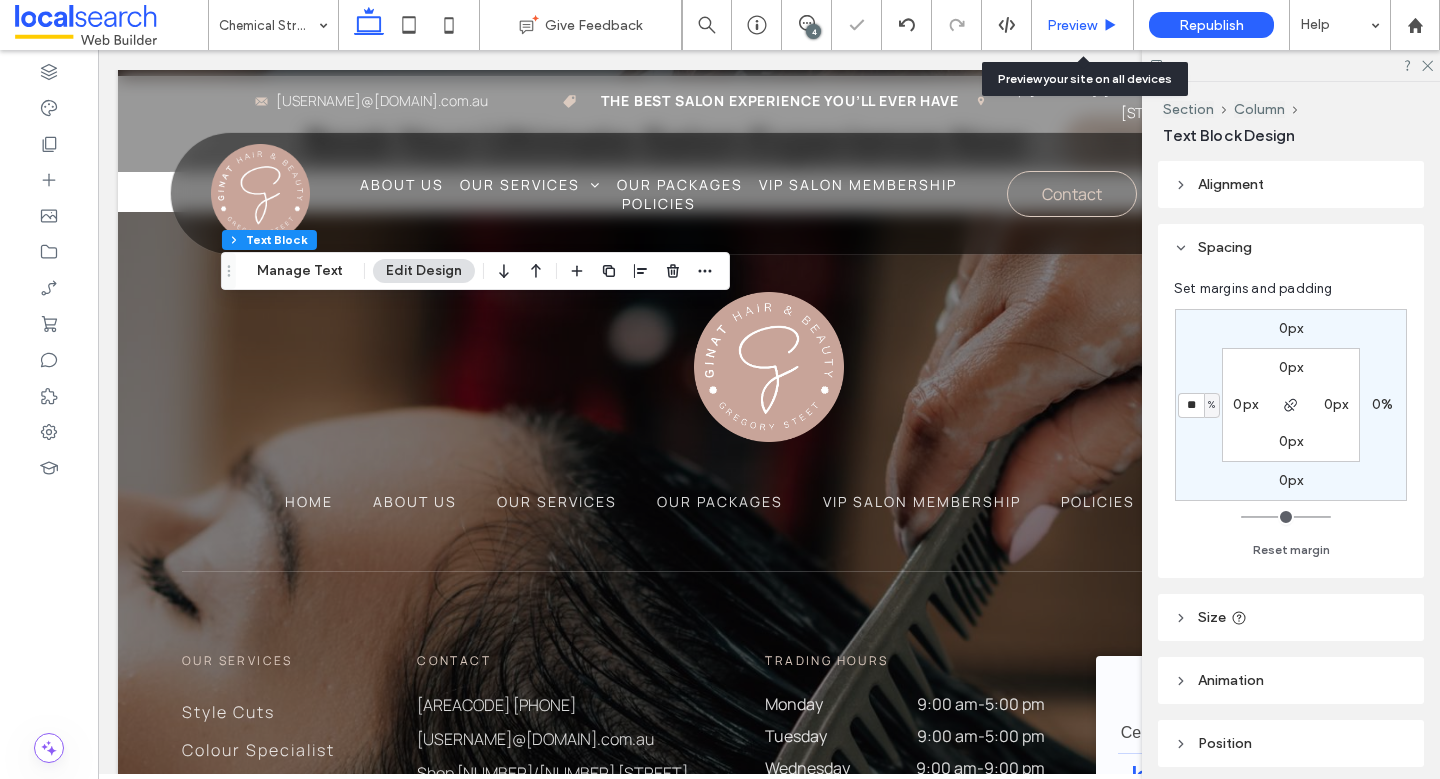 click on "Preview" at bounding box center [1072, 25] 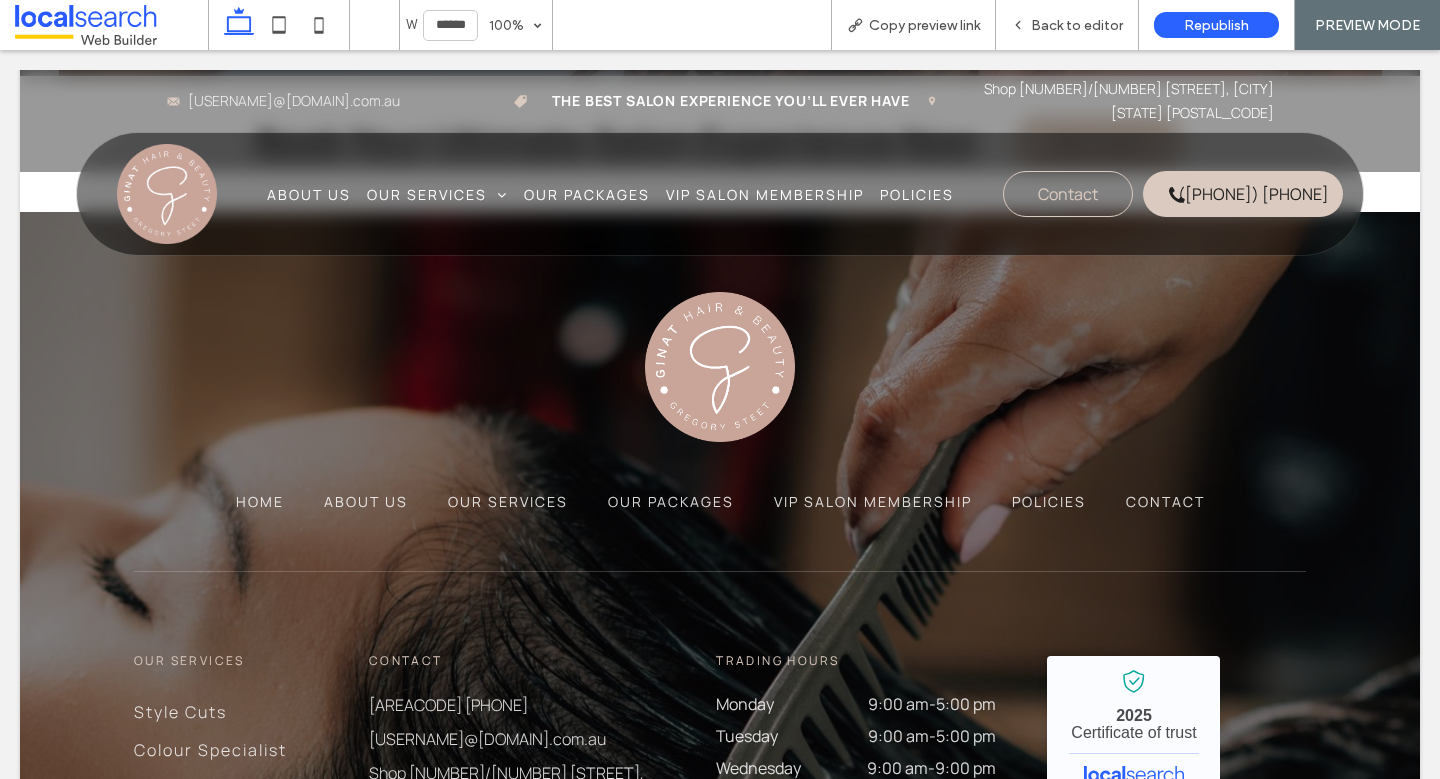 click on "Back to editor" at bounding box center [1077, 25] 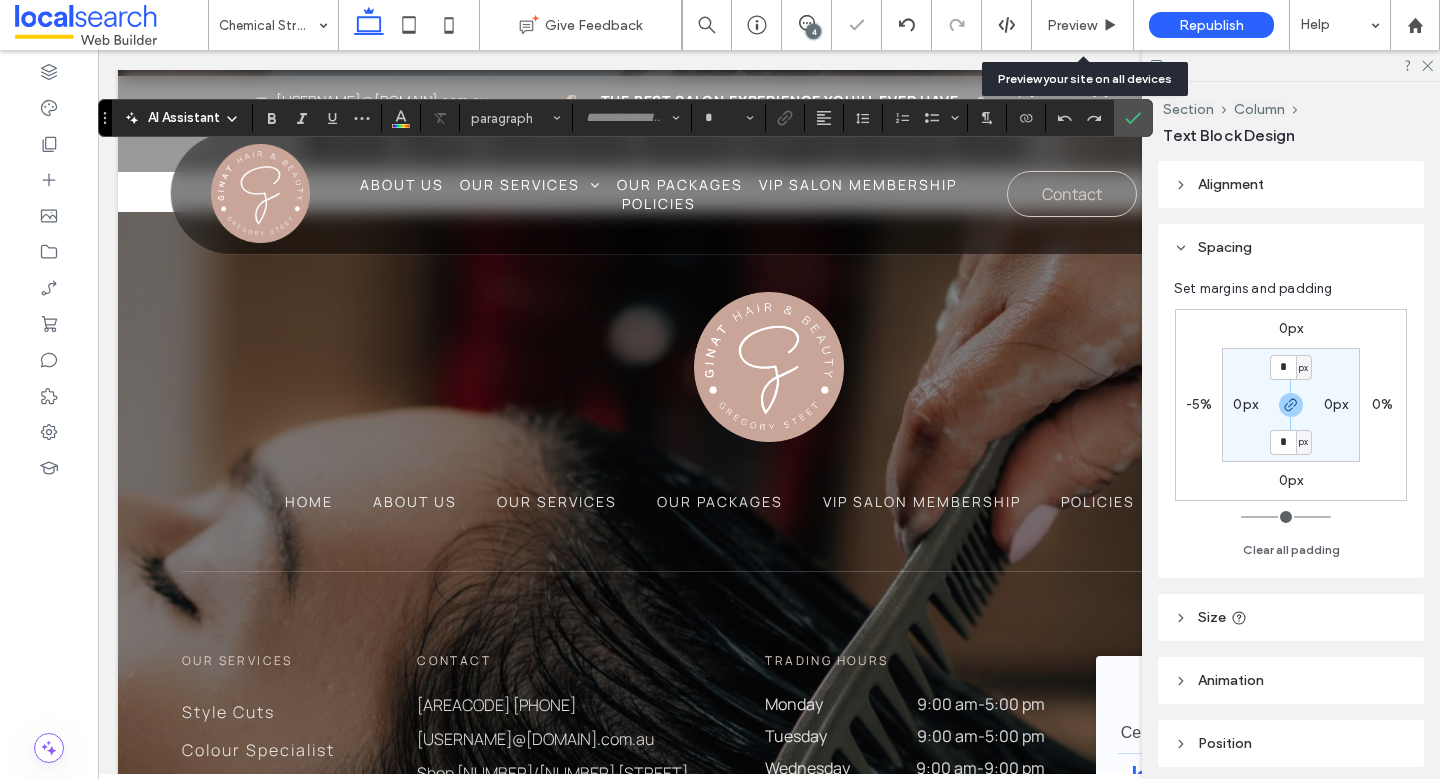 type on "*******" 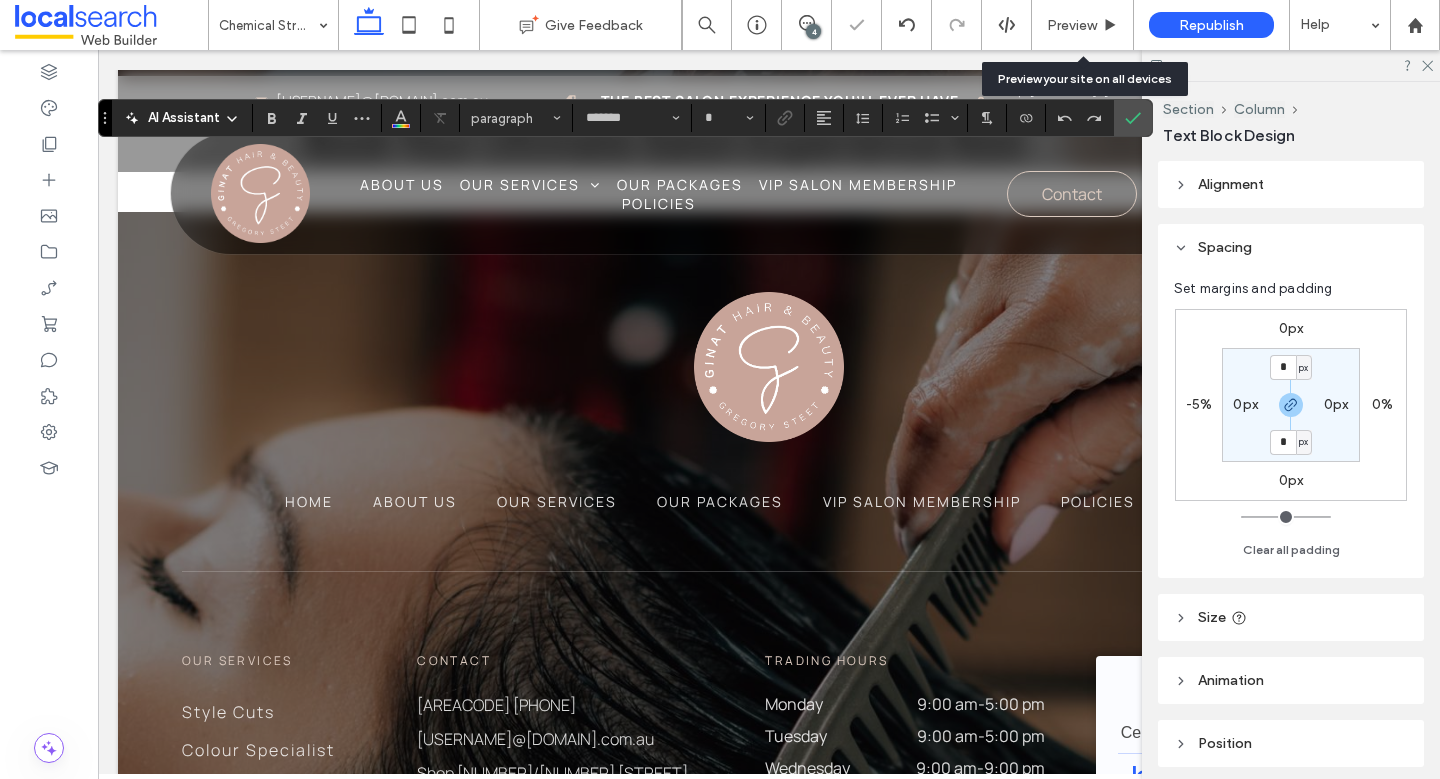 type on "**" 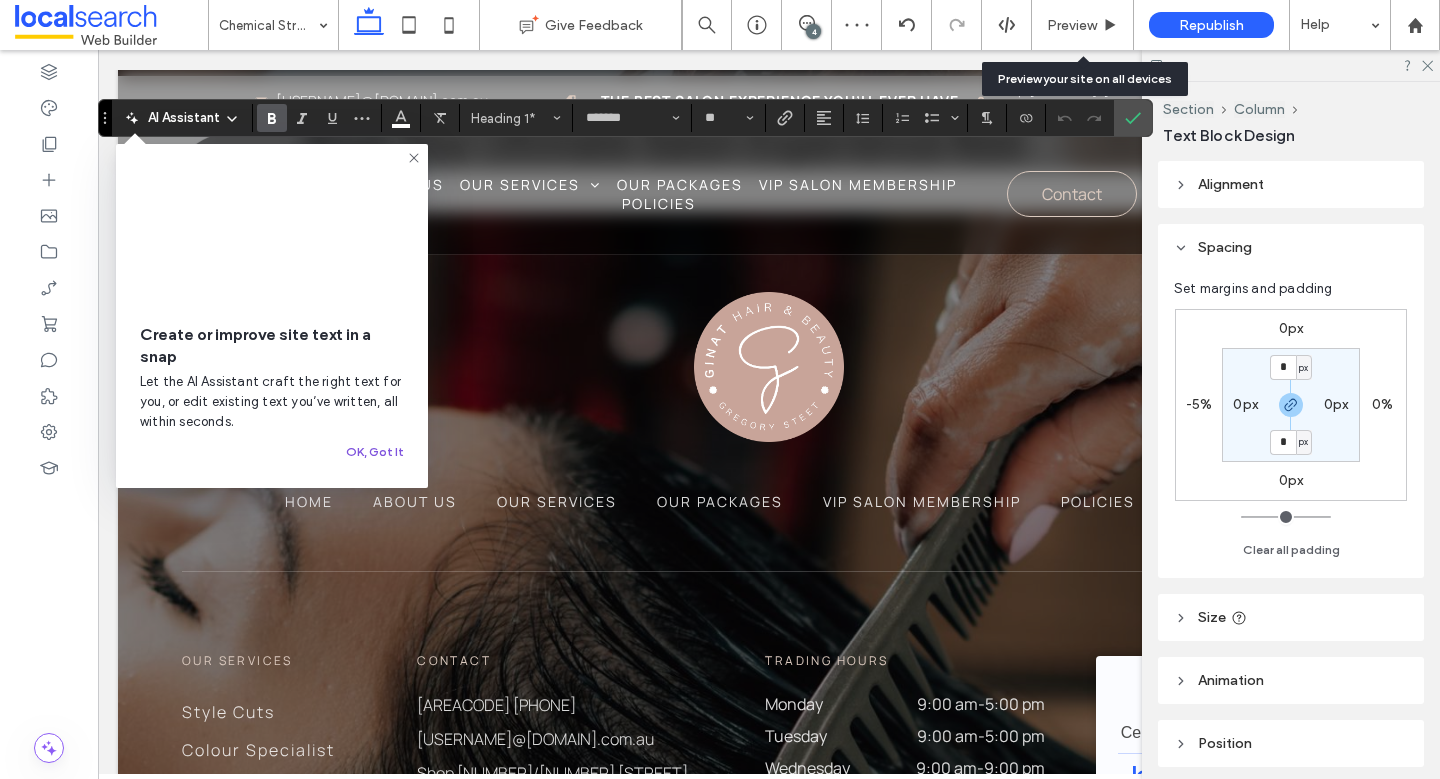 click on "OK, Got It" at bounding box center (375, 452) 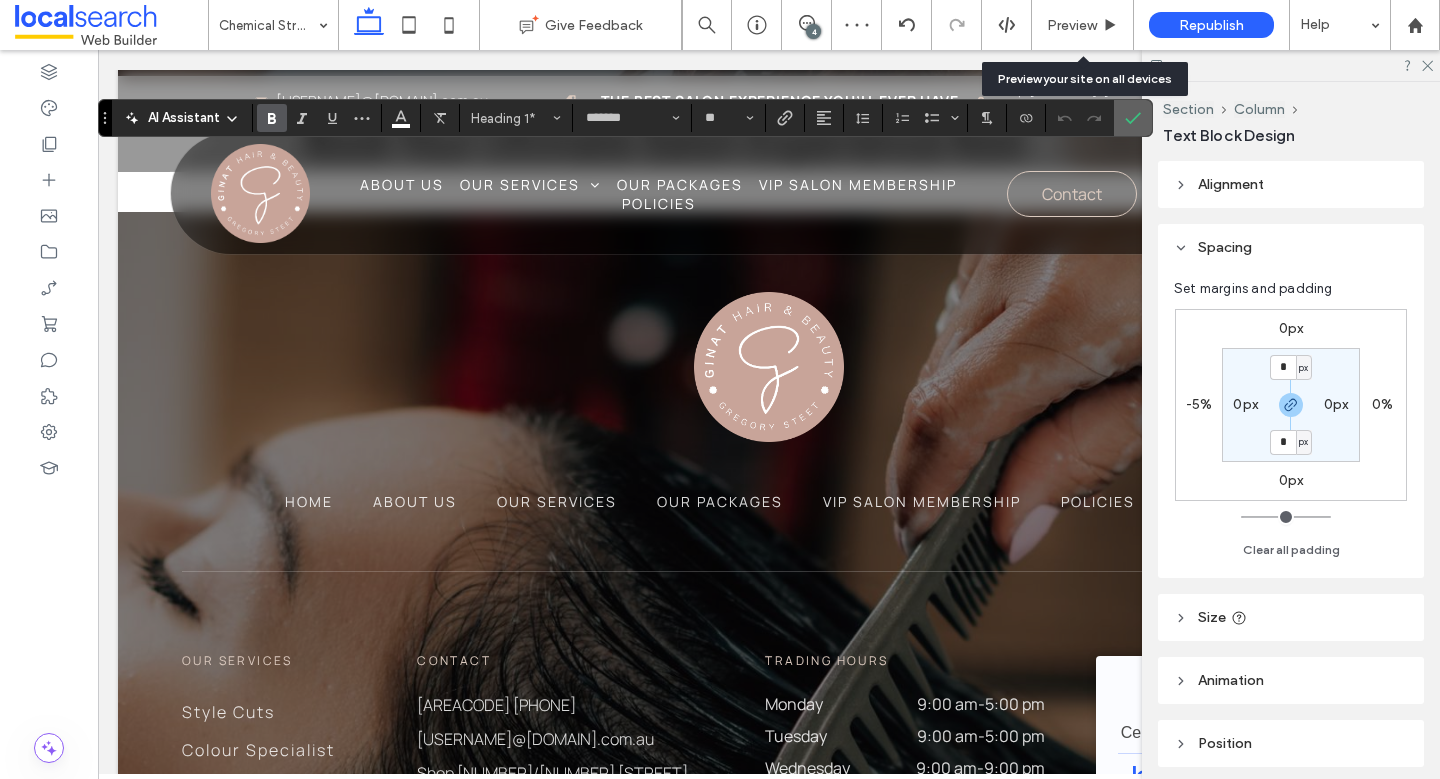 click at bounding box center (1133, 118) 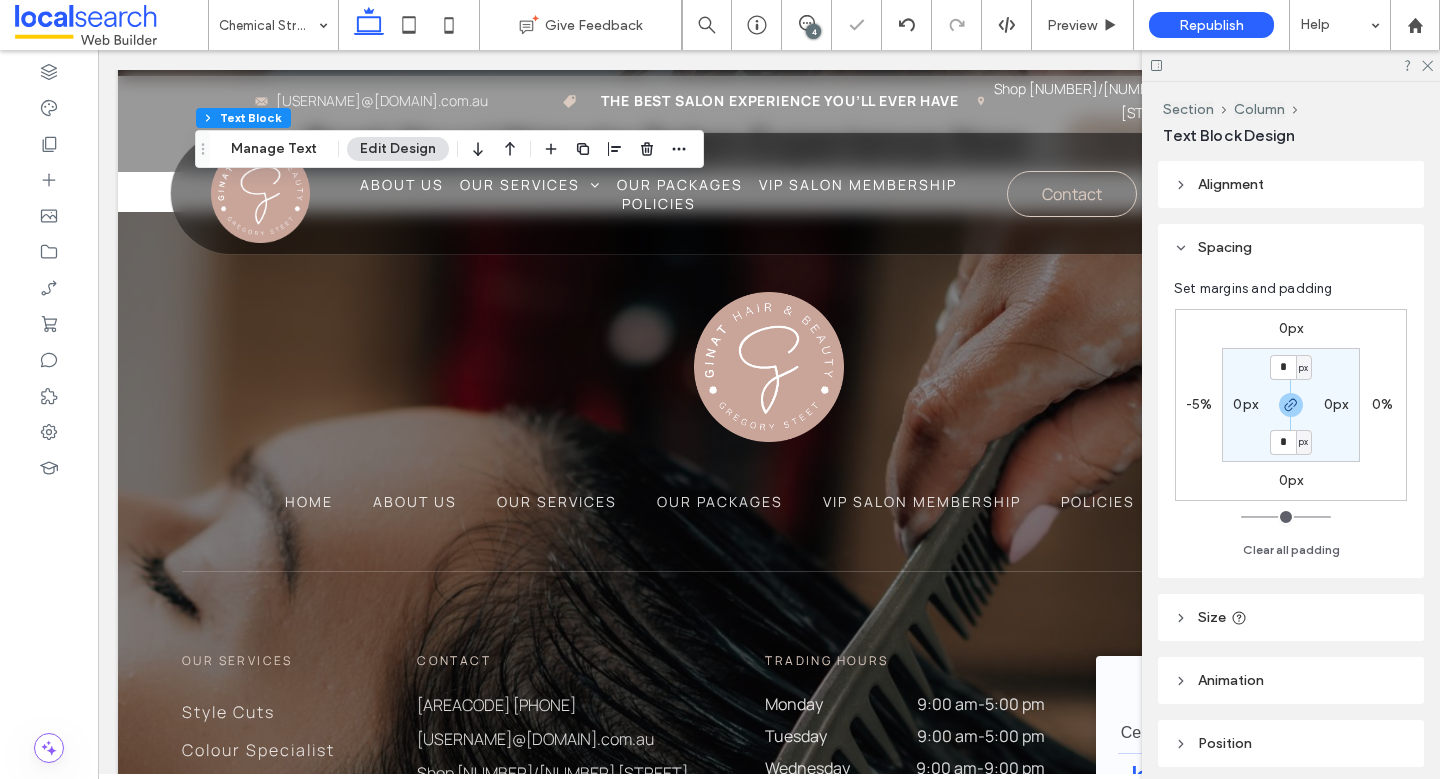 click on "0px" at bounding box center (1336, 404) 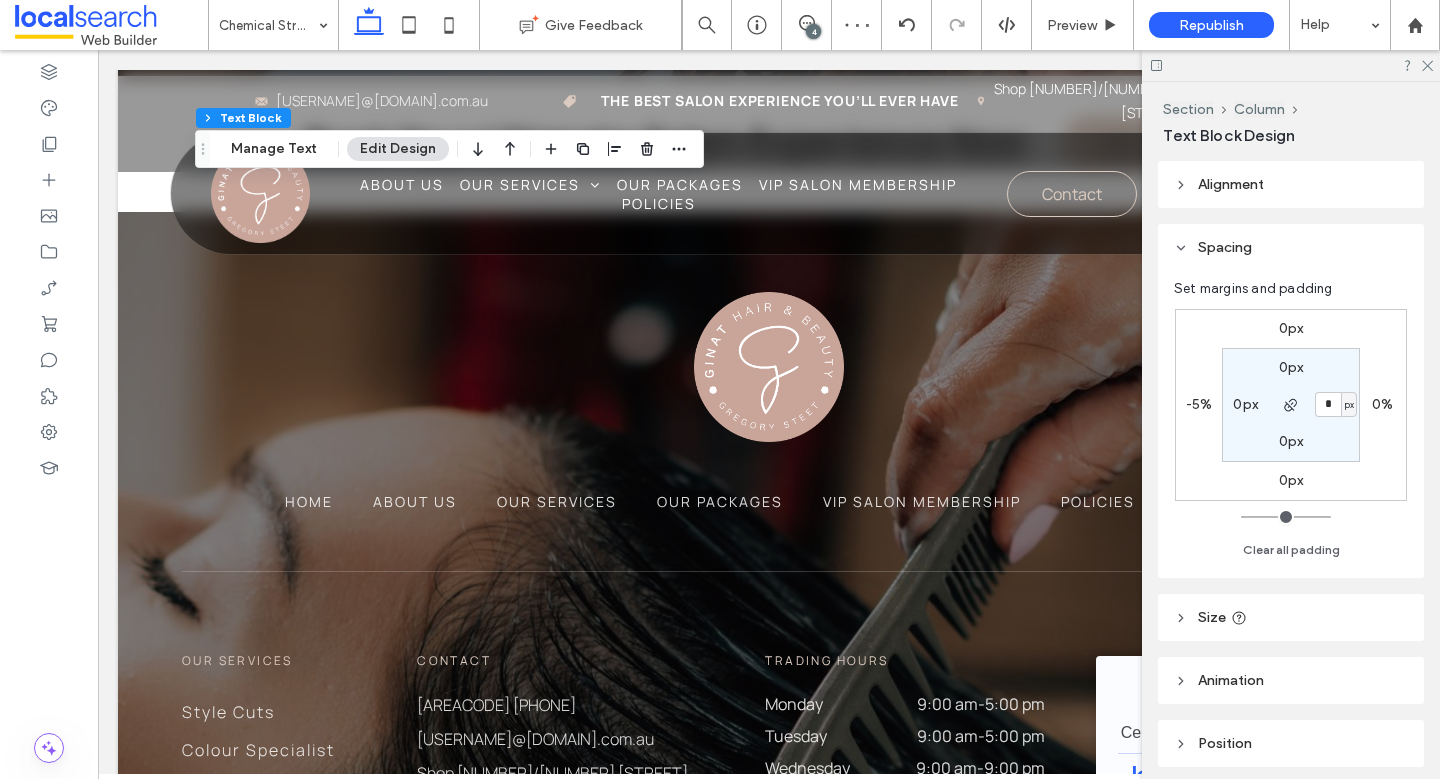 type on "*" 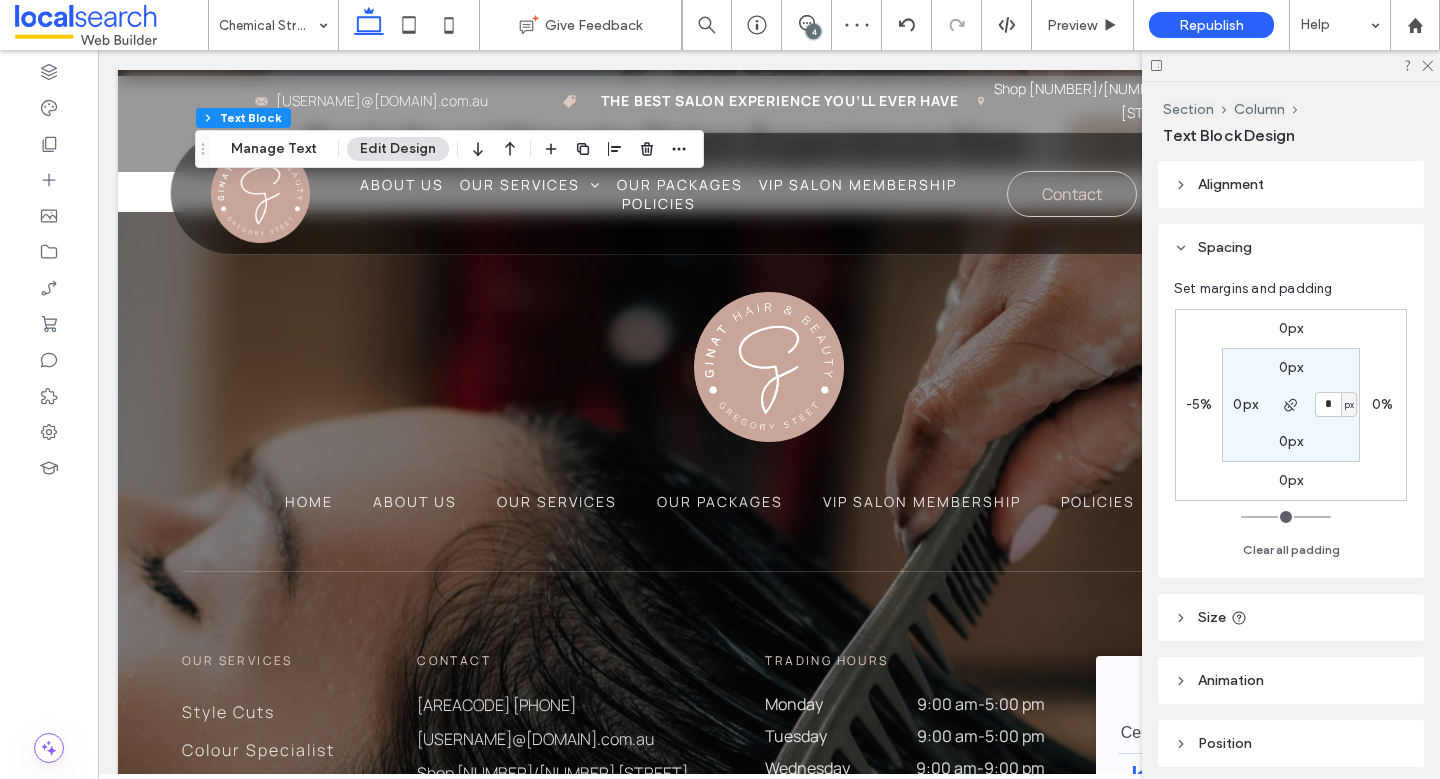 type on "*" 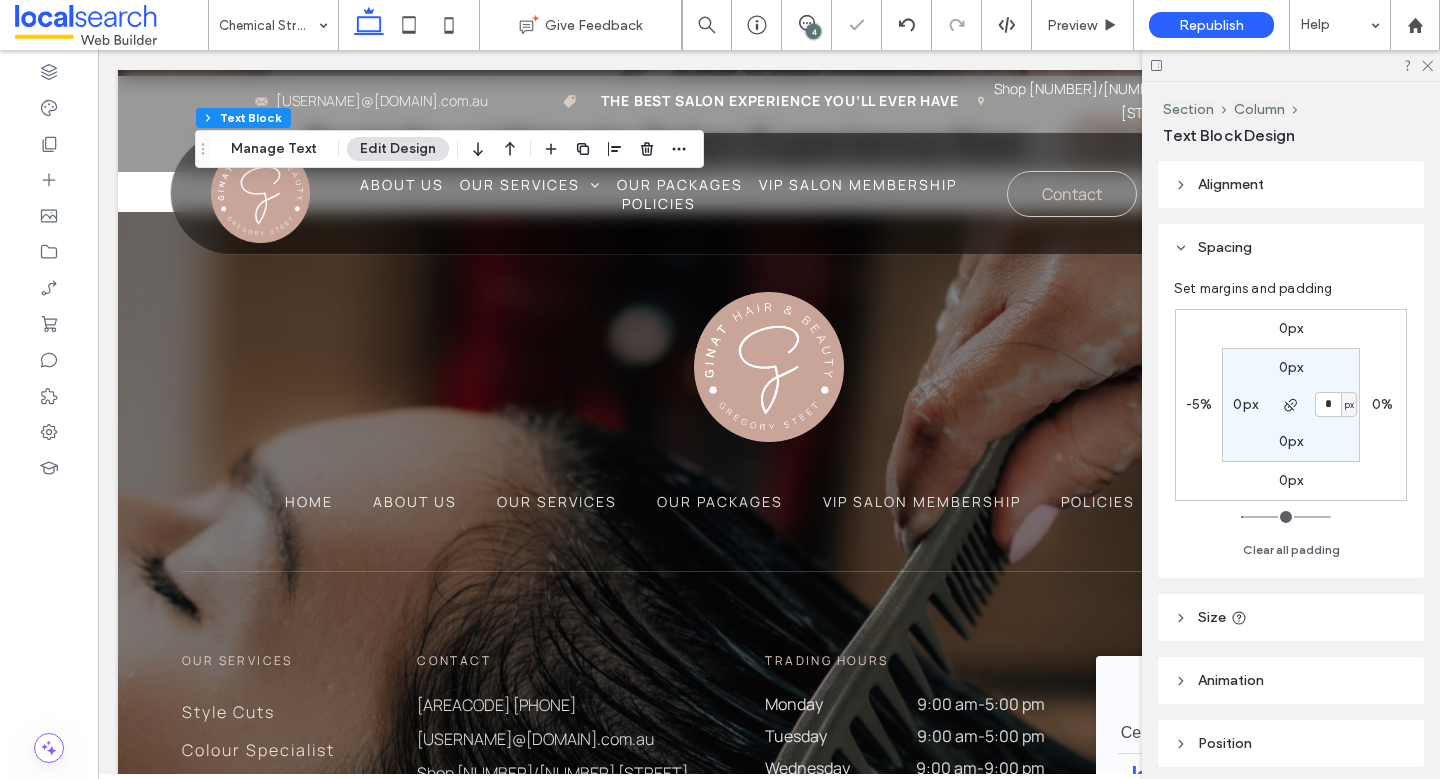 click on "*" at bounding box center (1328, 404) 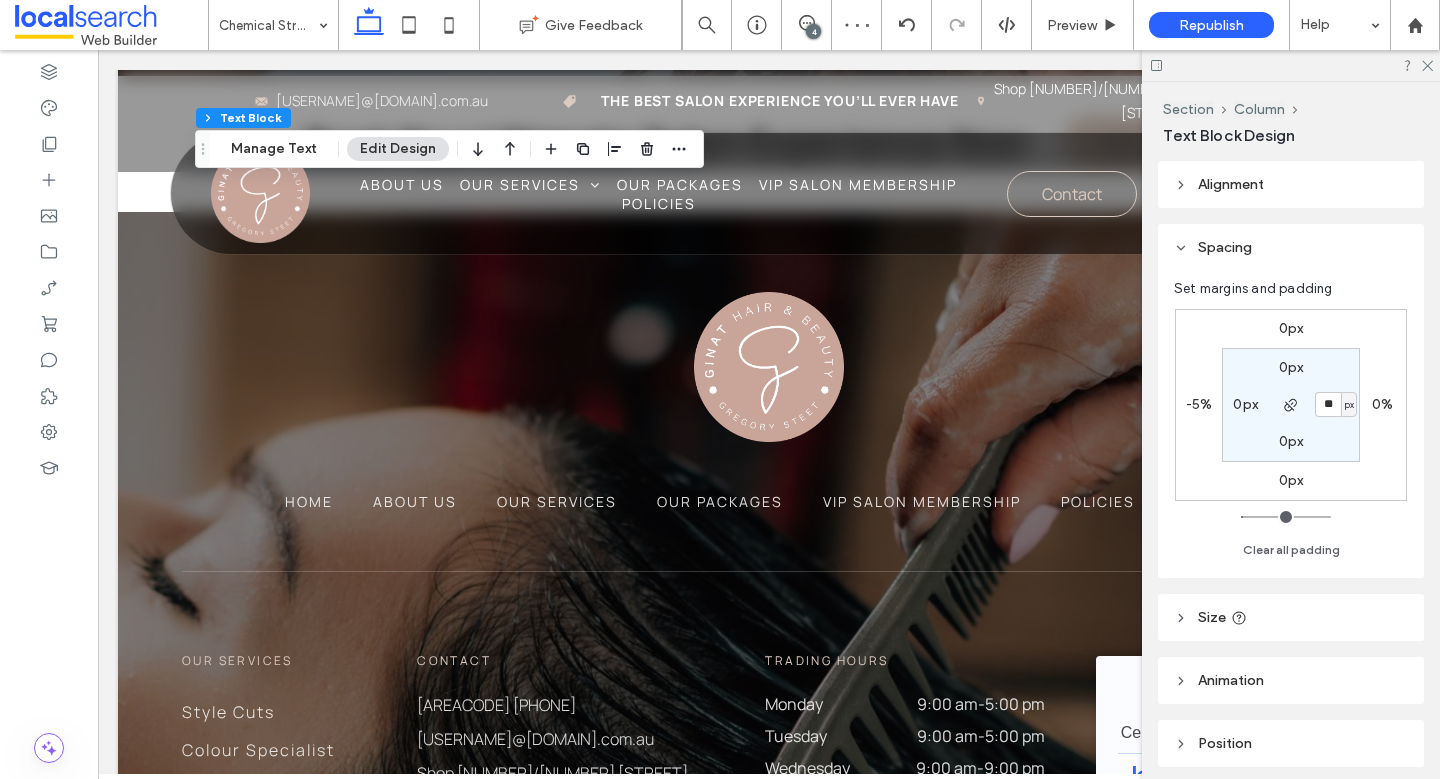type on "**" 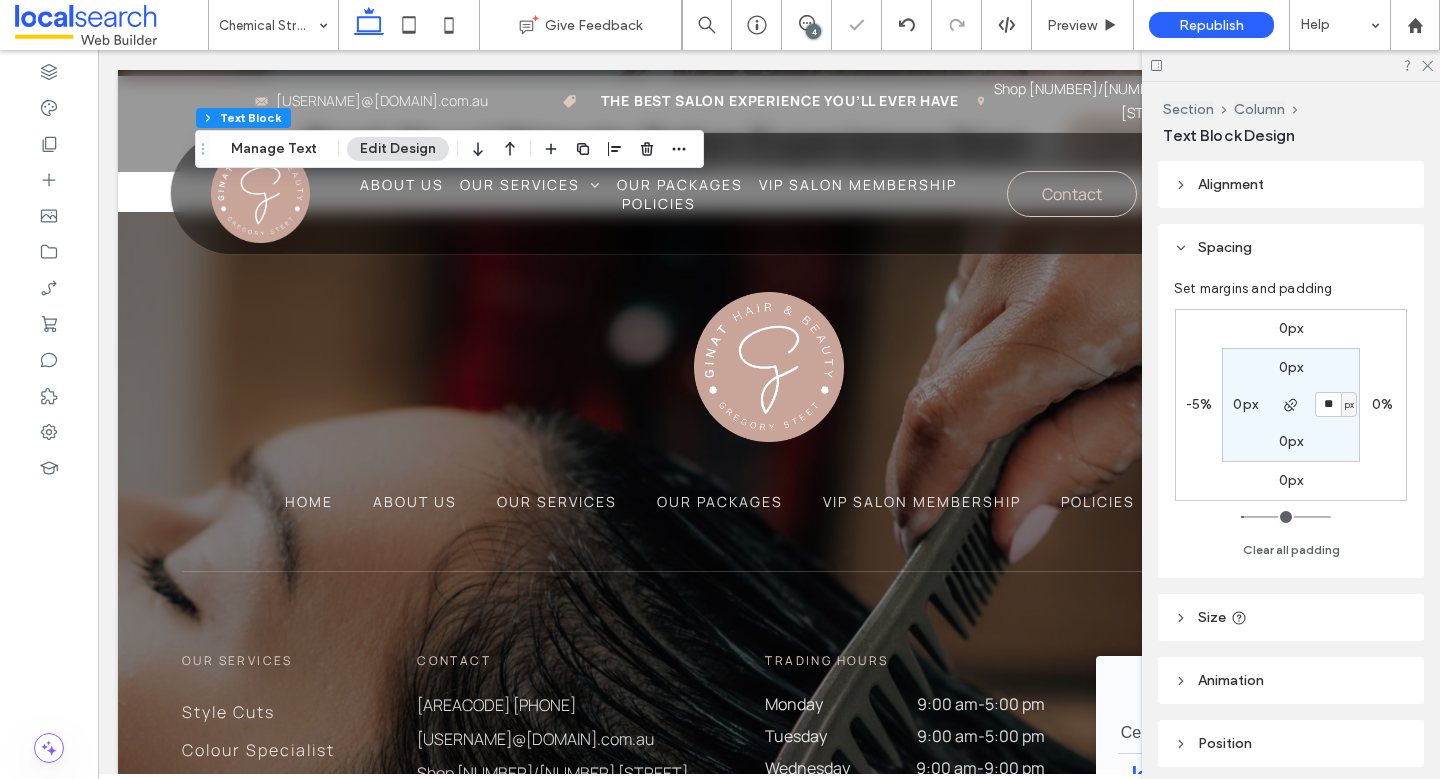 click on "px" at bounding box center (1349, 405) 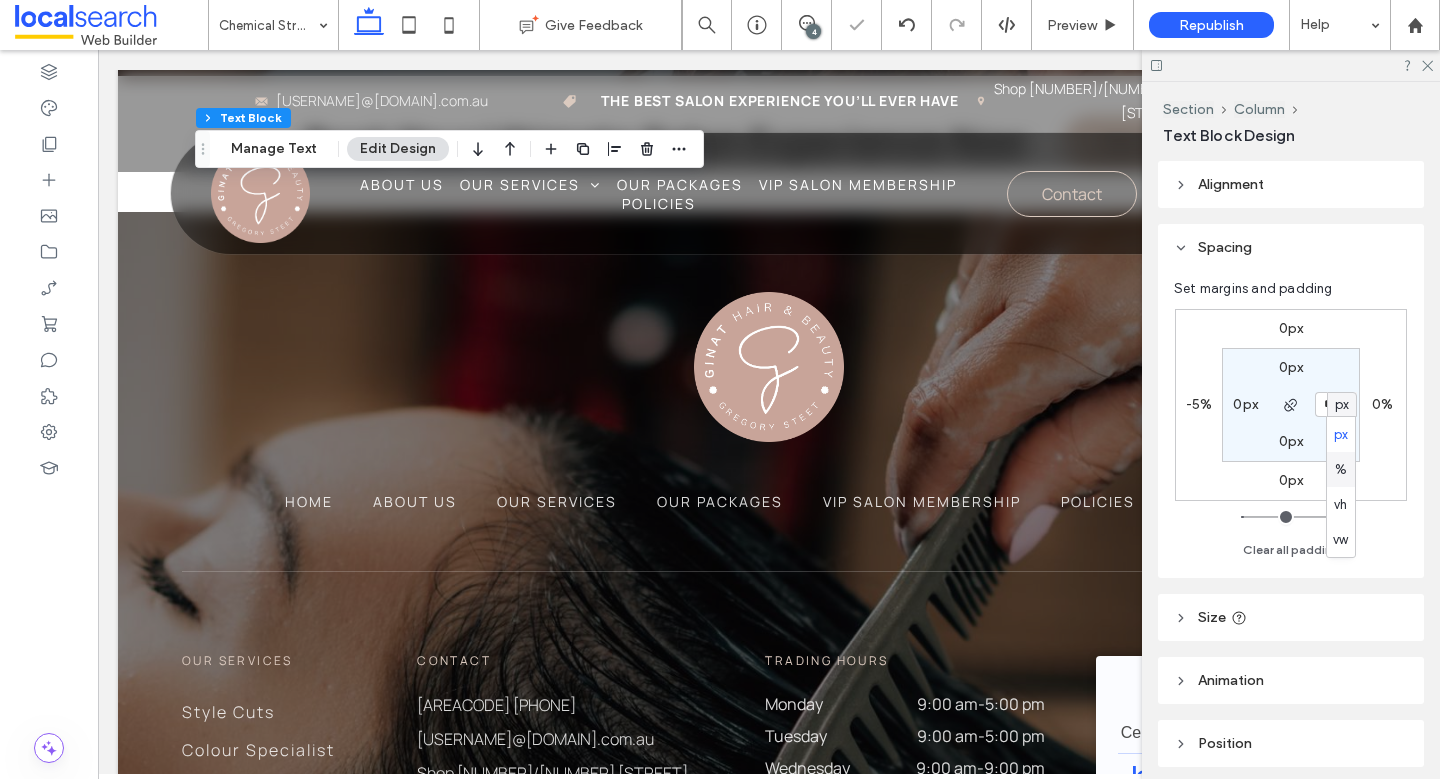 click on "%" at bounding box center [1341, 469] 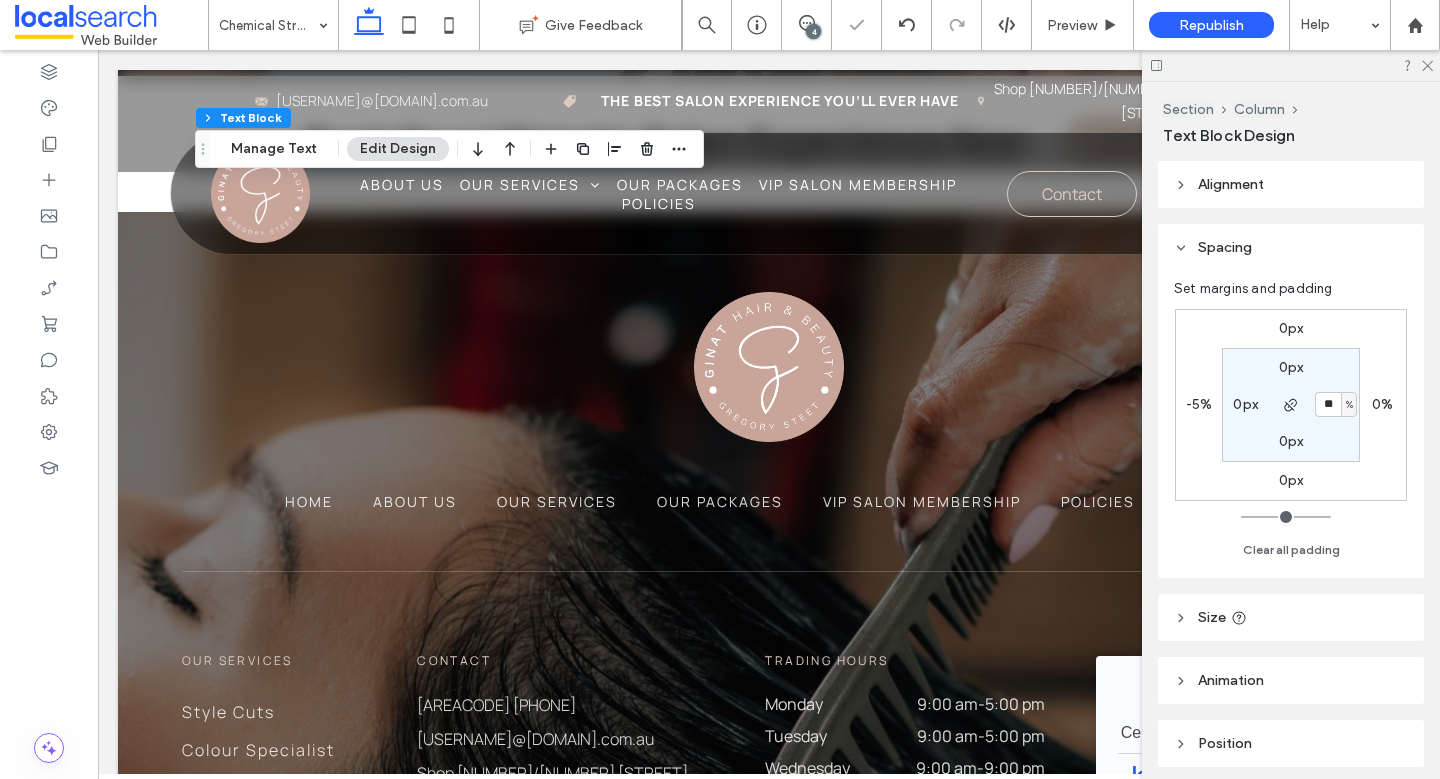type on "*" 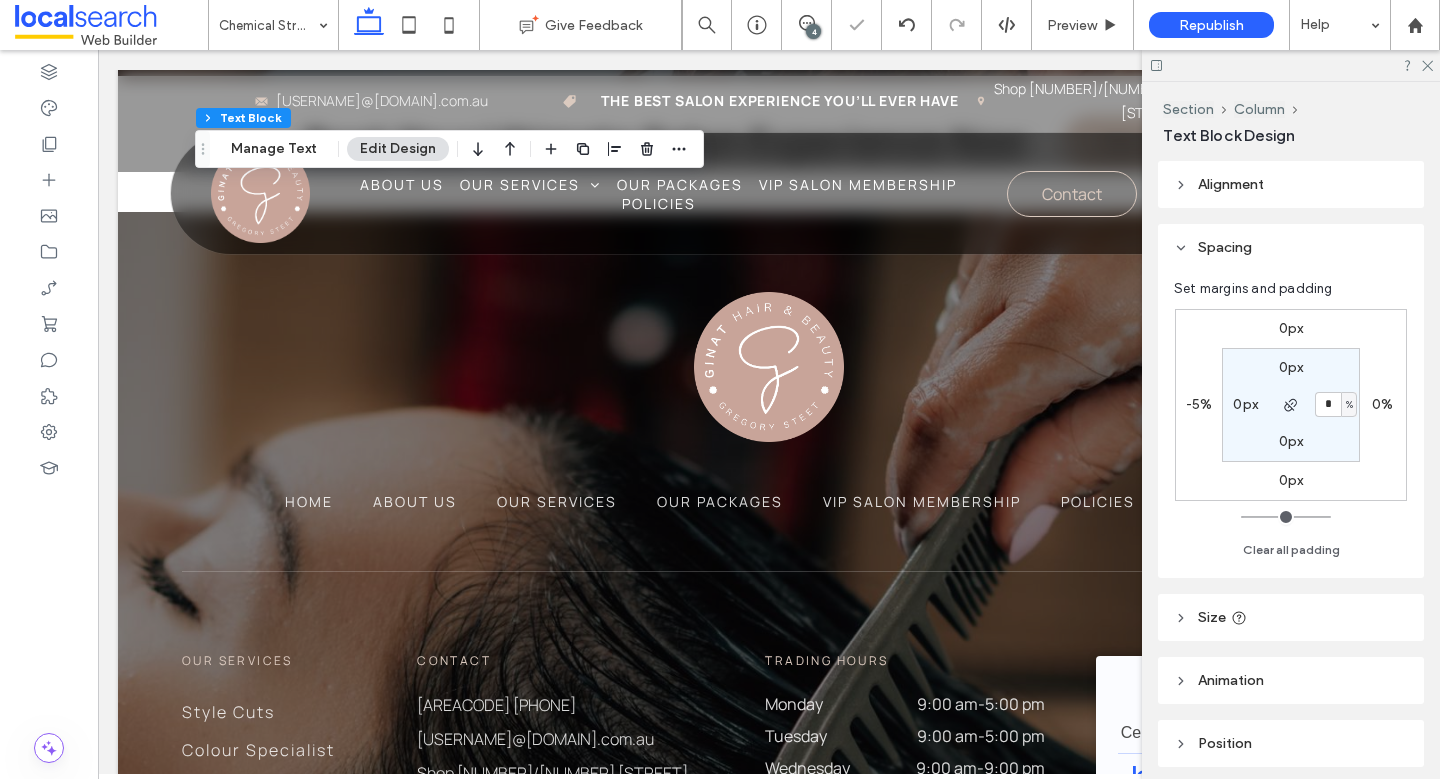 click on "%" at bounding box center (1349, 405) 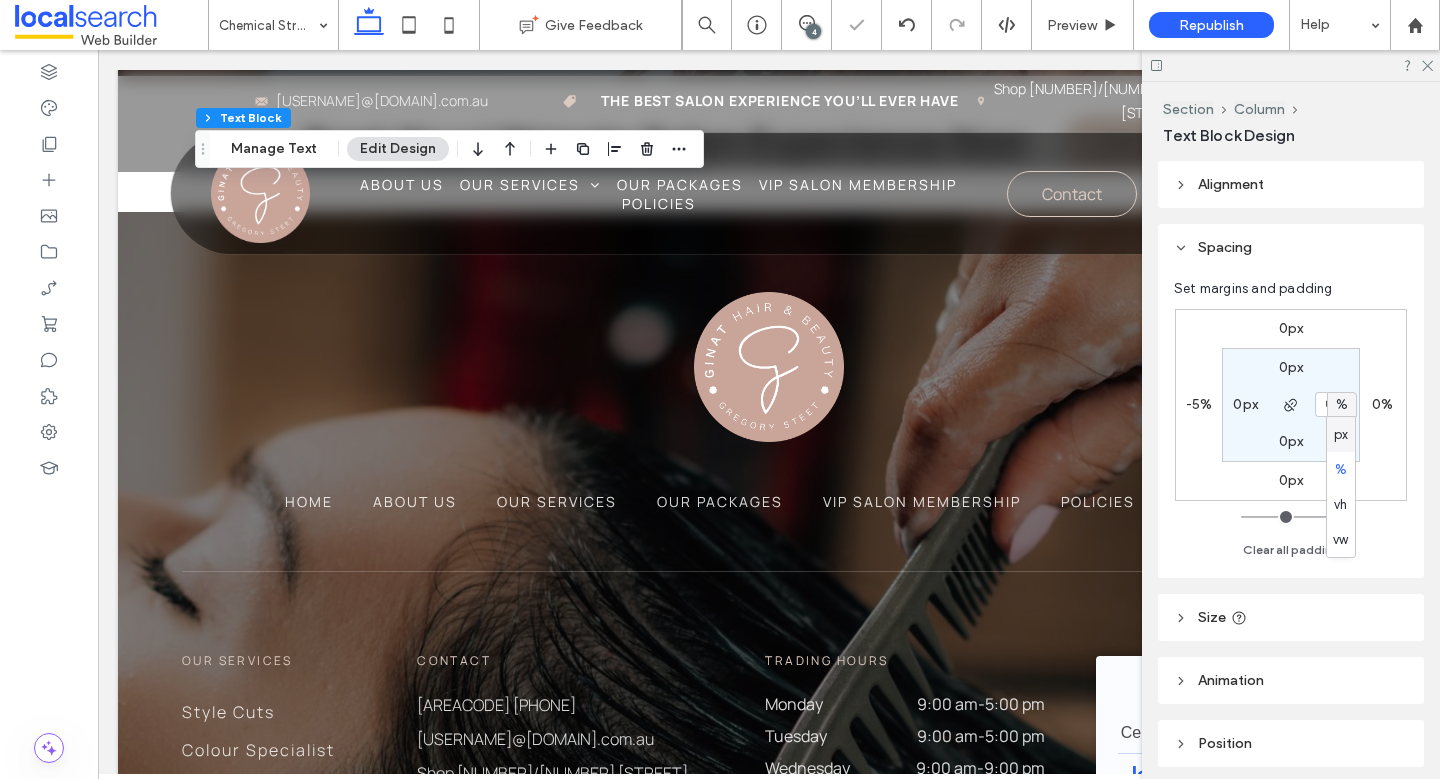 click on "px" at bounding box center (1341, 435) 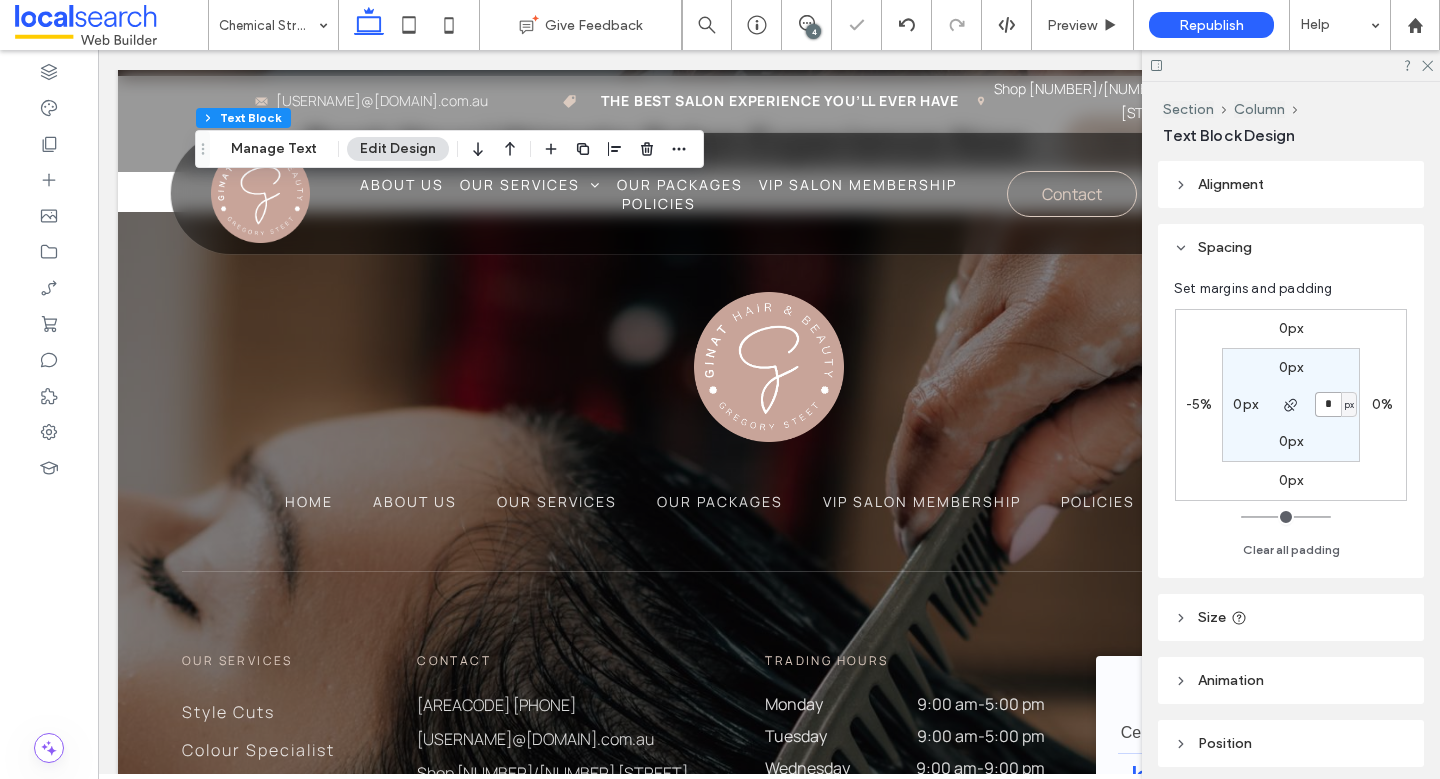 click on "*" at bounding box center (1328, 404) 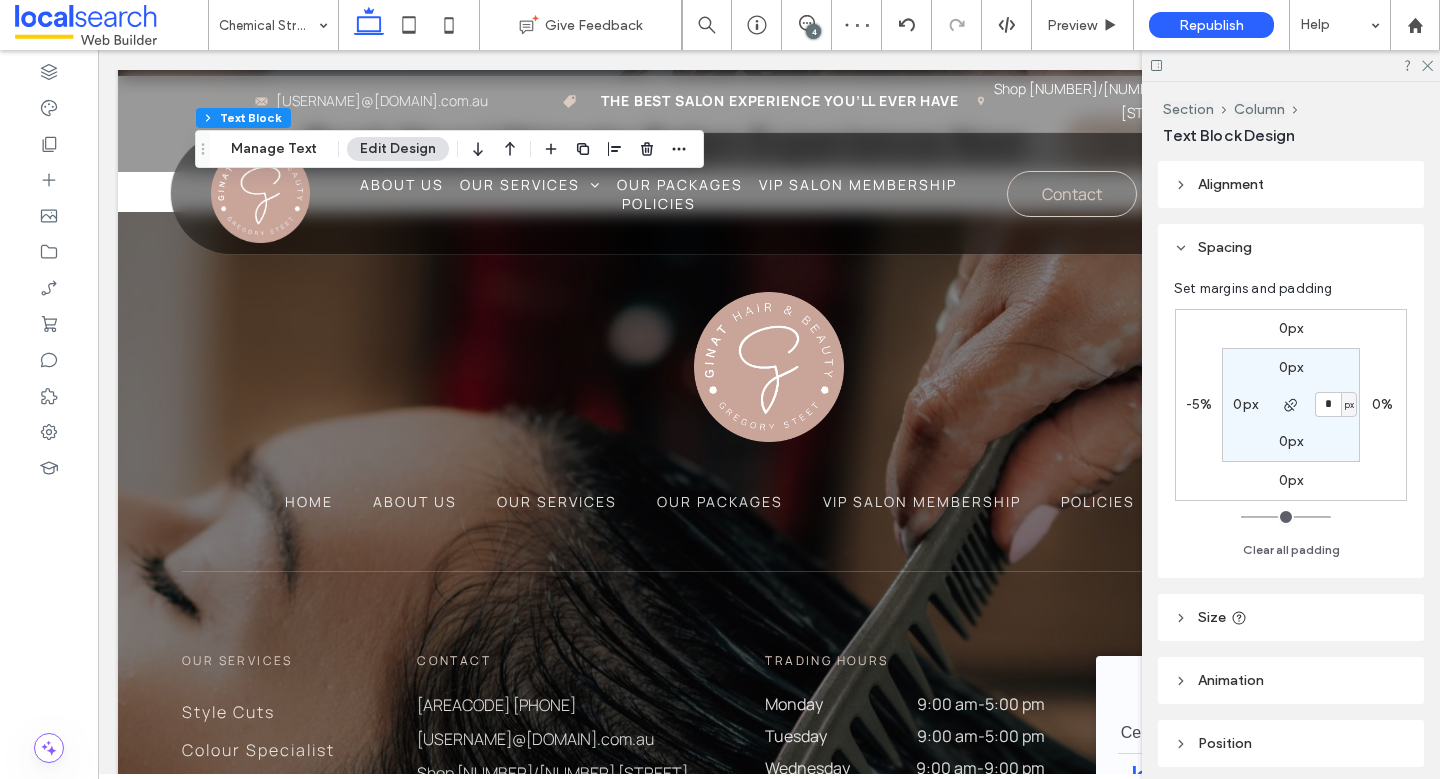 click on "0%" at bounding box center (1382, 404) 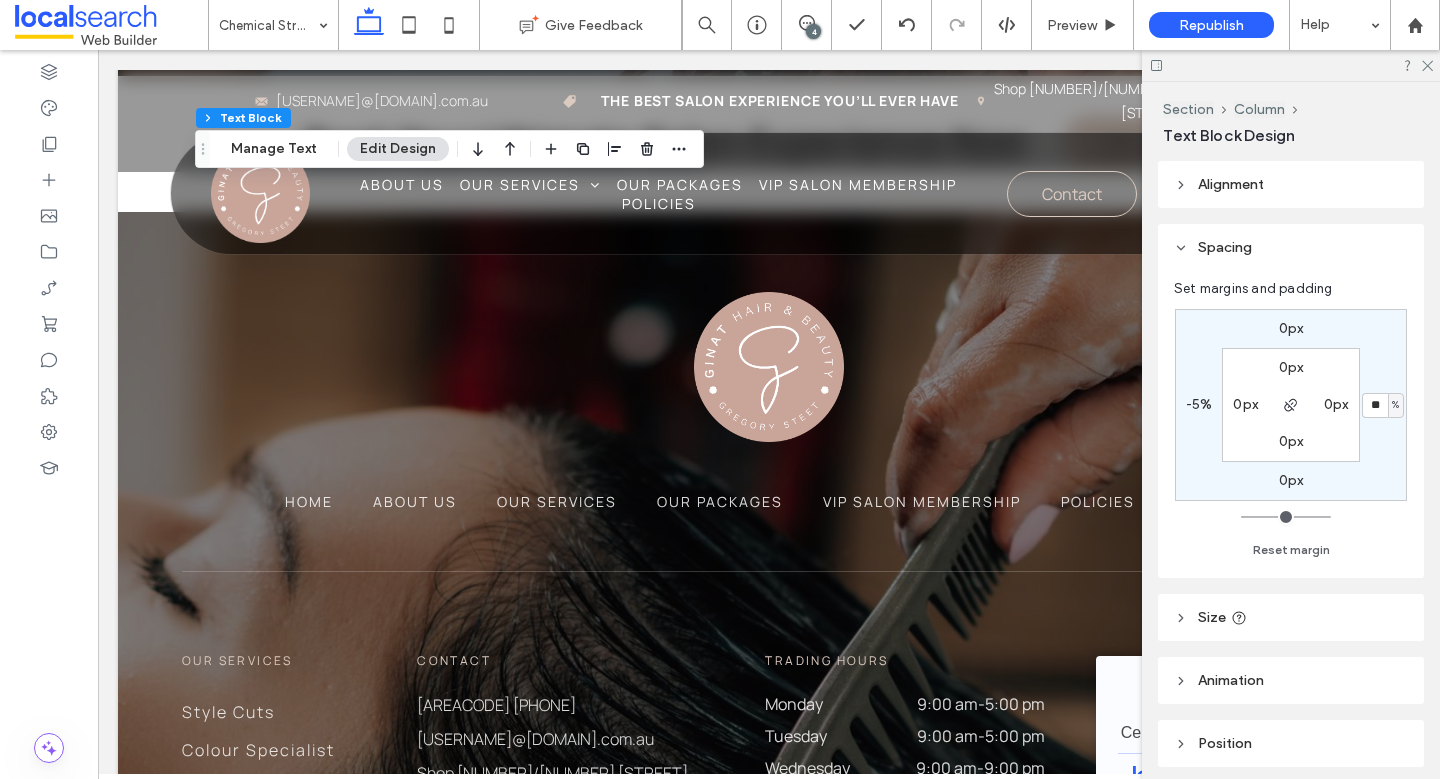 type on "**" 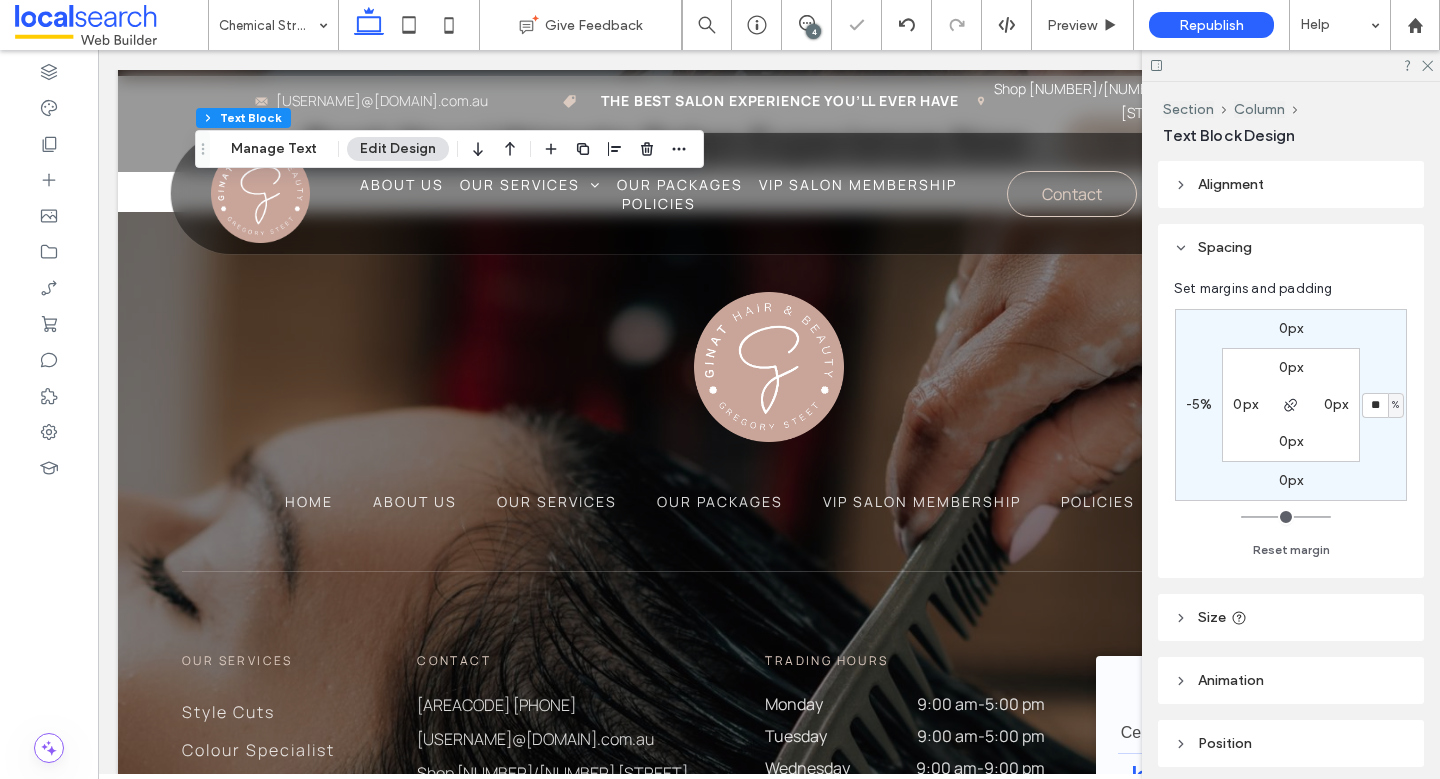click on "**" at bounding box center [1375, 405] 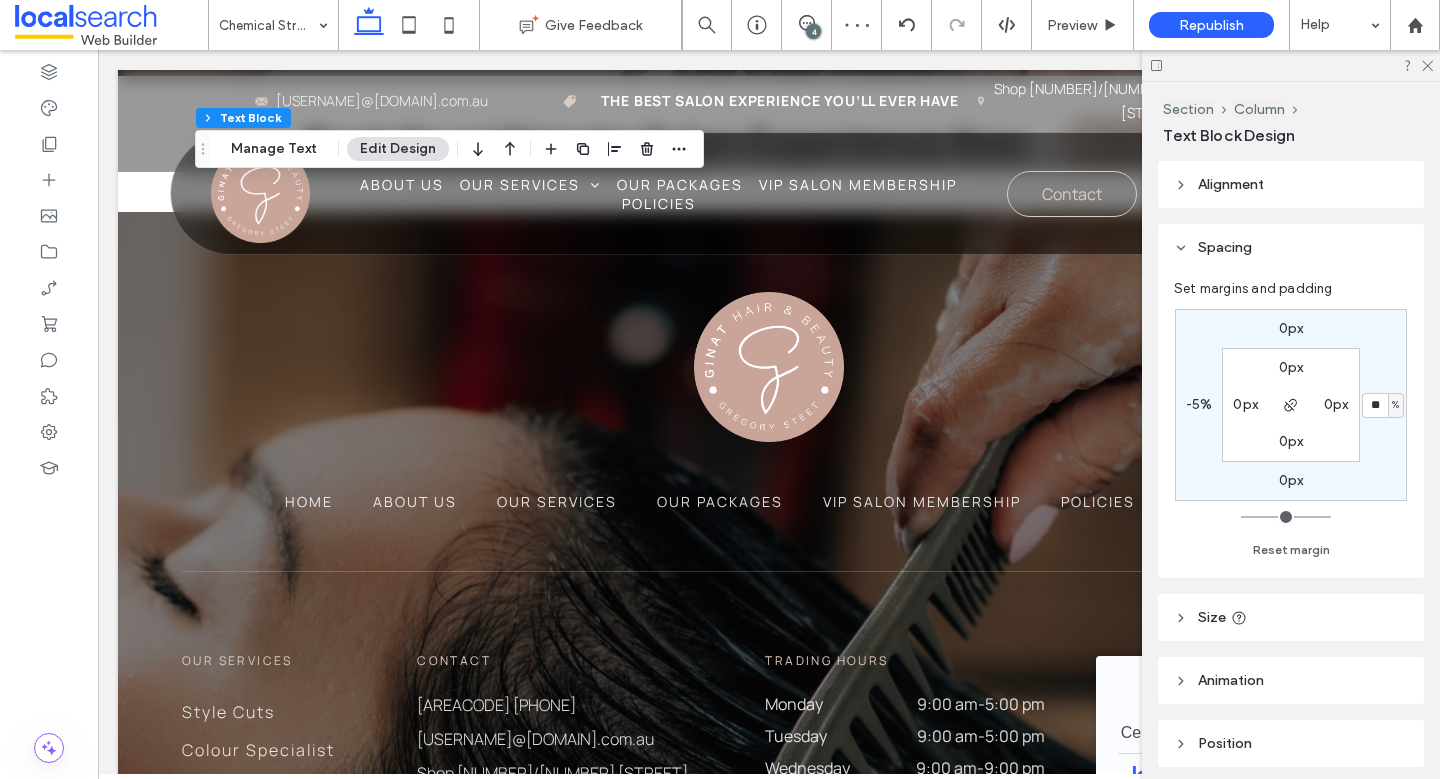 type on "*" 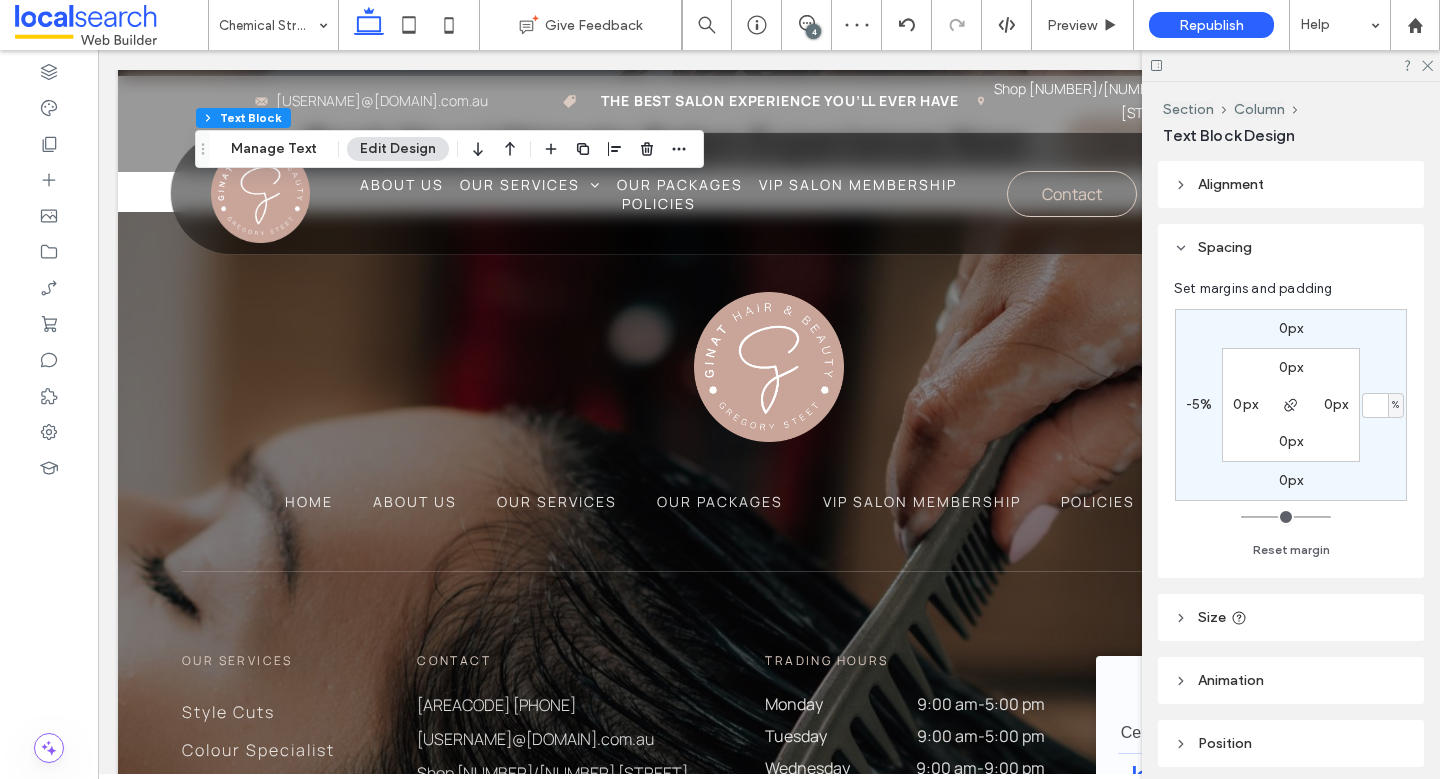type 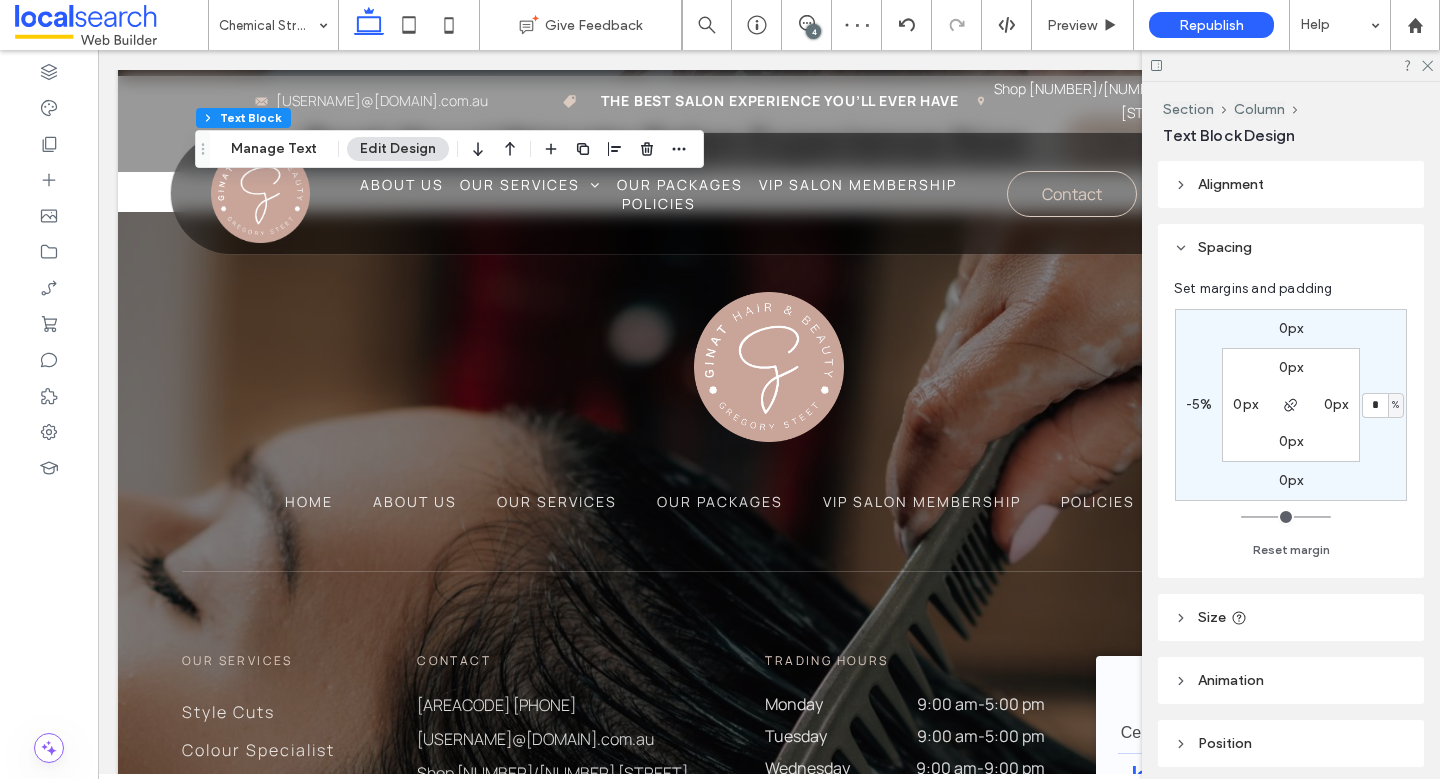 click on "0px" at bounding box center [1336, 404] 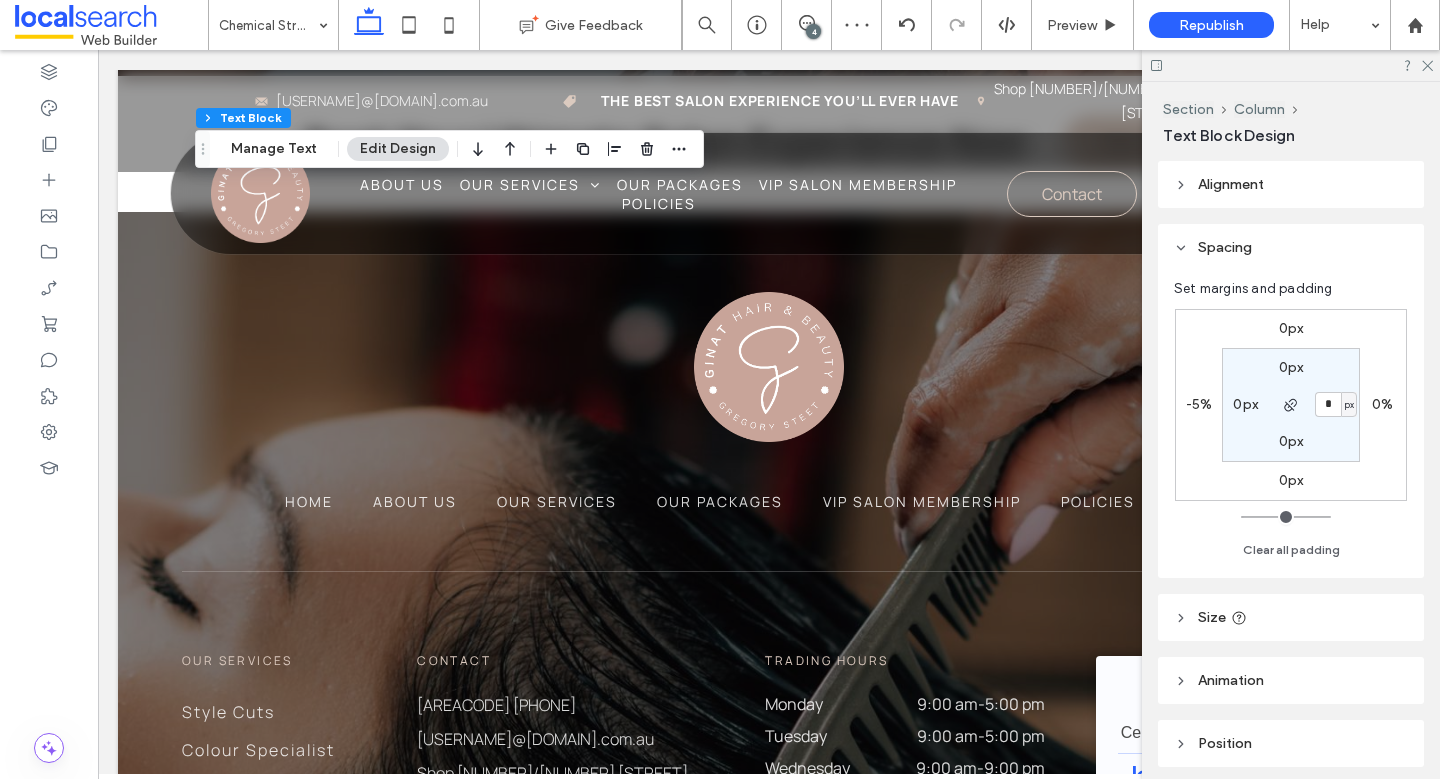 click on "px" at bounding box center [1349, 405] 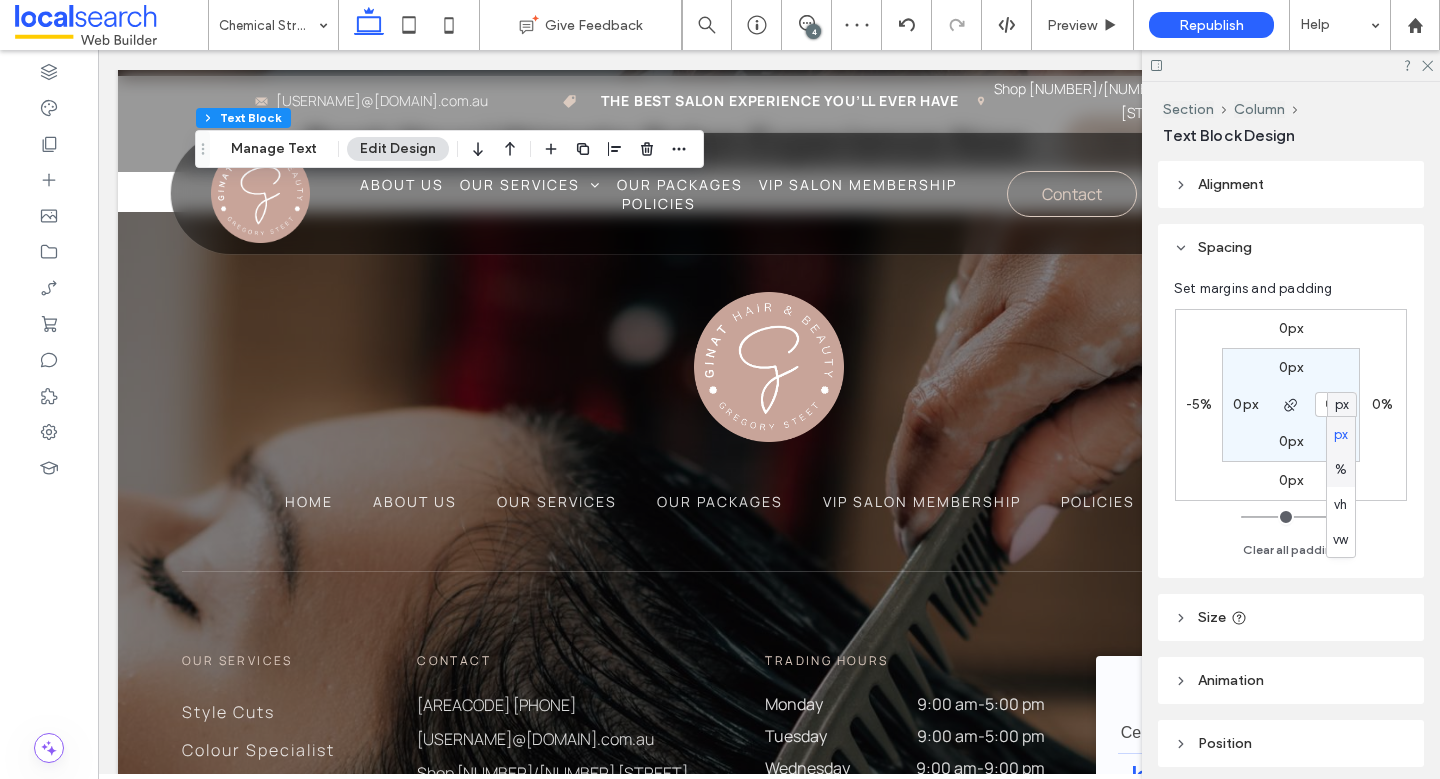 click on "%" at bounding box center [1341, 470] 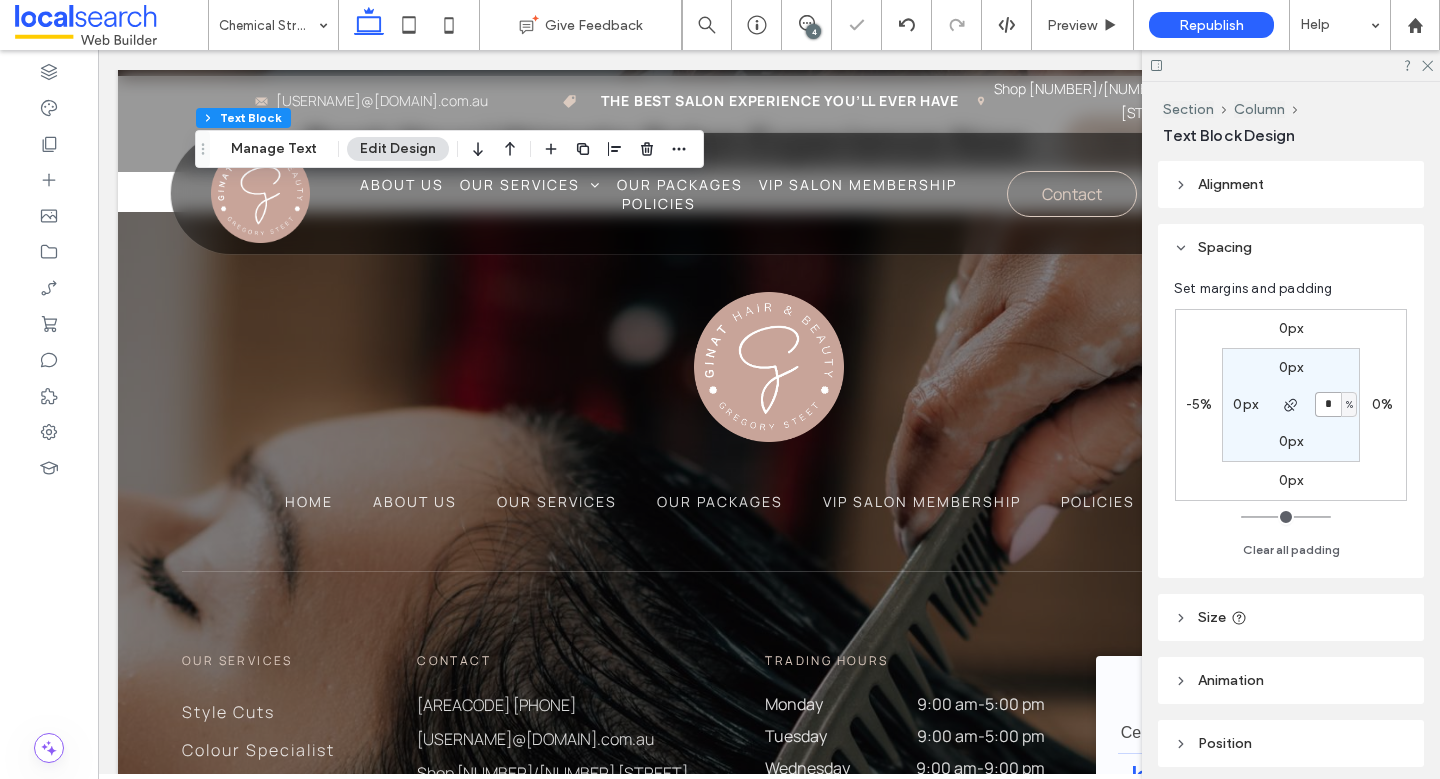 click on "*" at bounding box center (1328, 404) 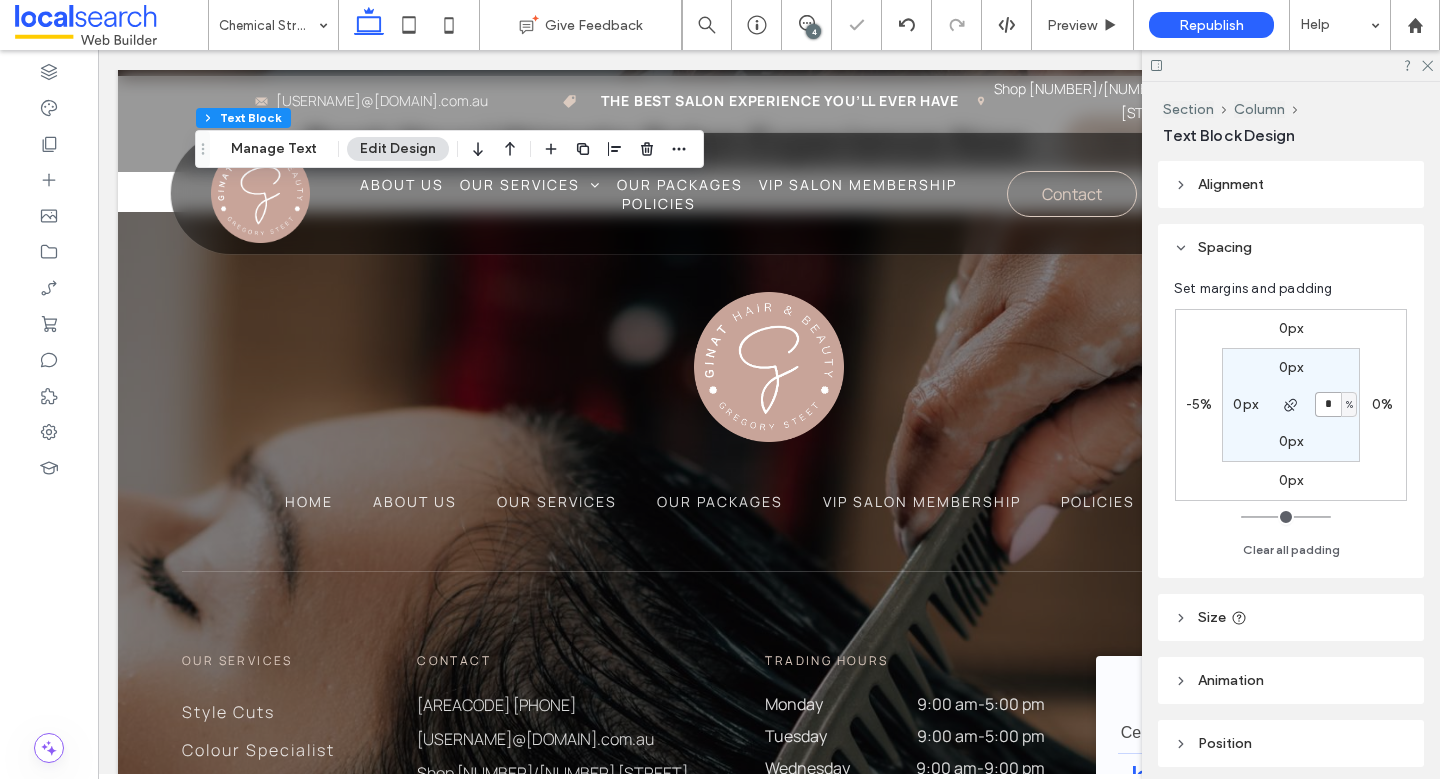 type on "*" 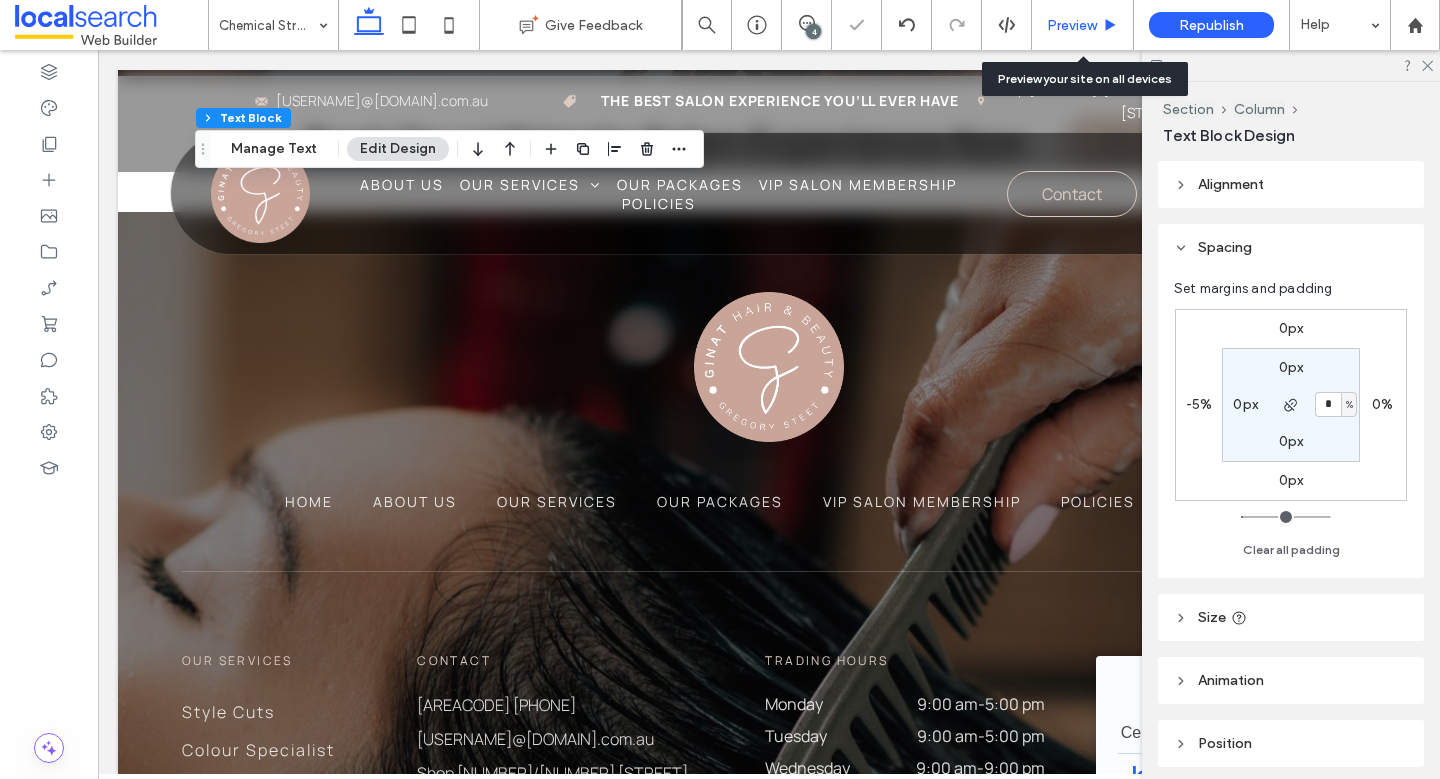 click on "Preview" at bounding box center [1082, 25] 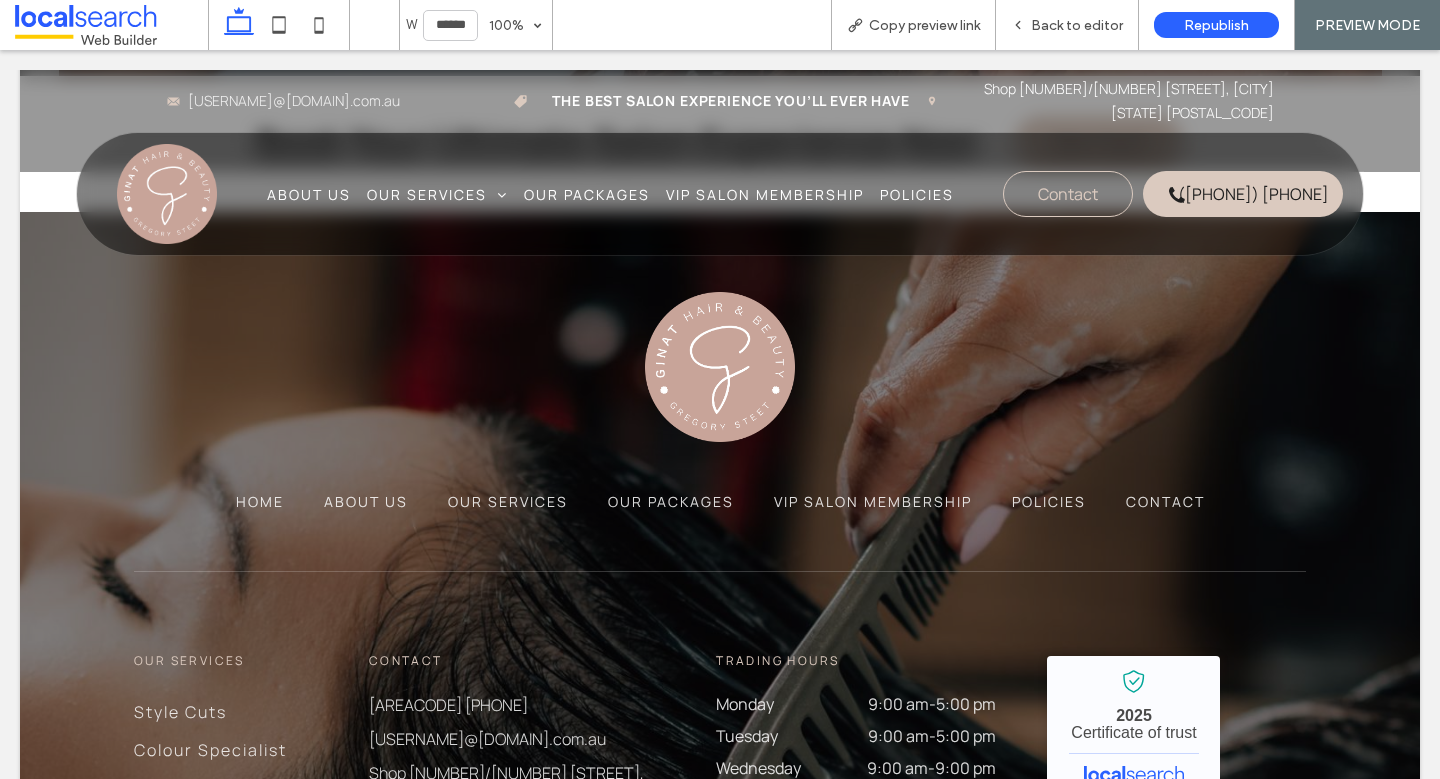 click on "Back to editor" at bounding box center (1077, 25) 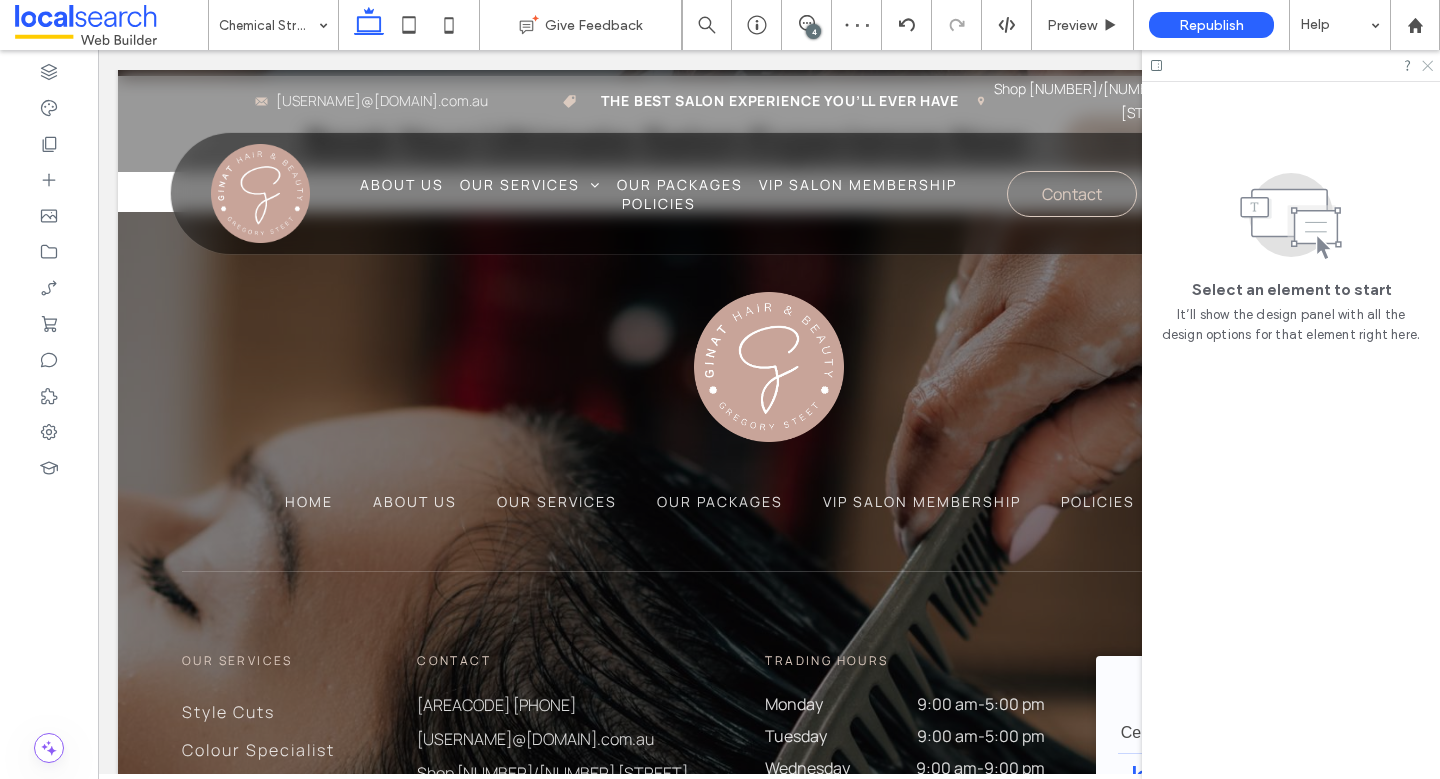 click 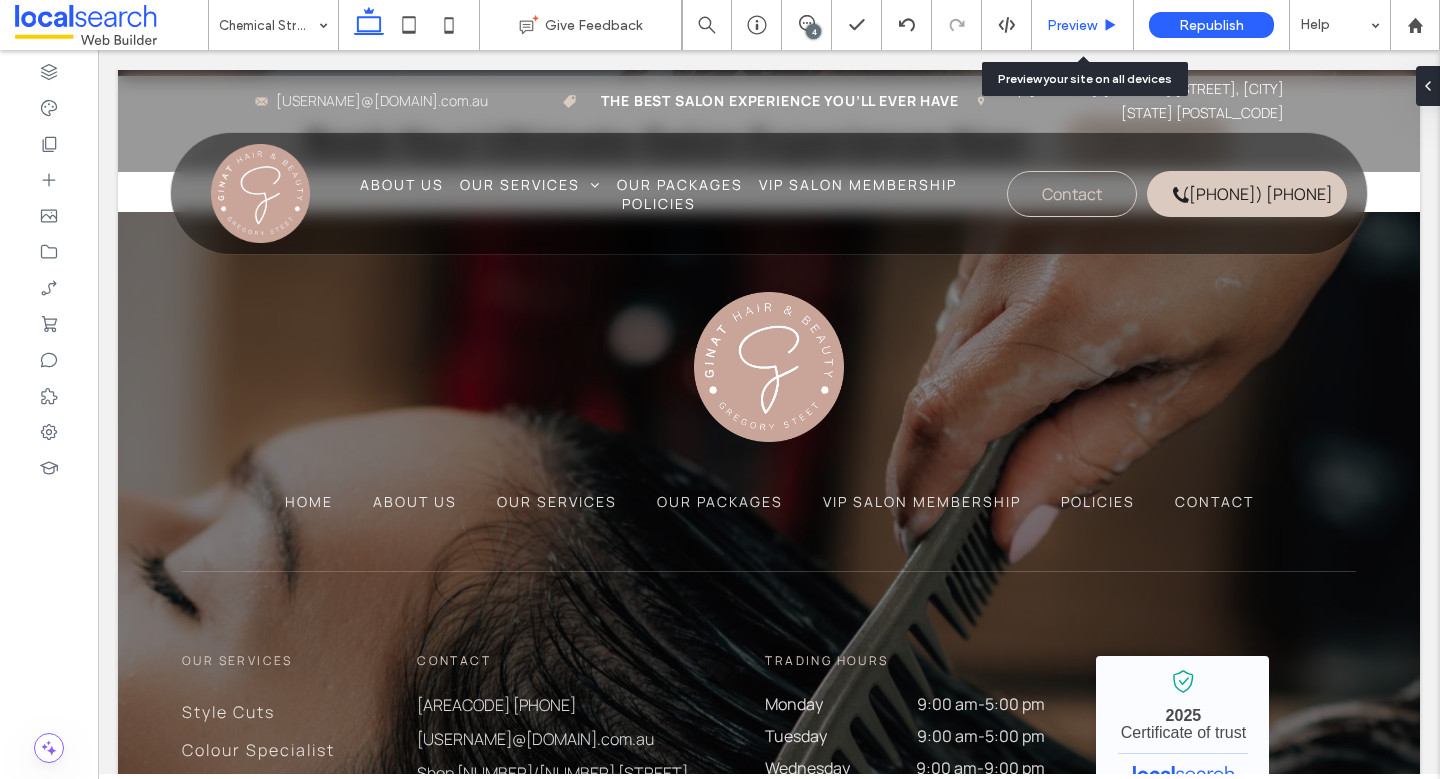 click on "Preview" at bounding box center (1083, 25) 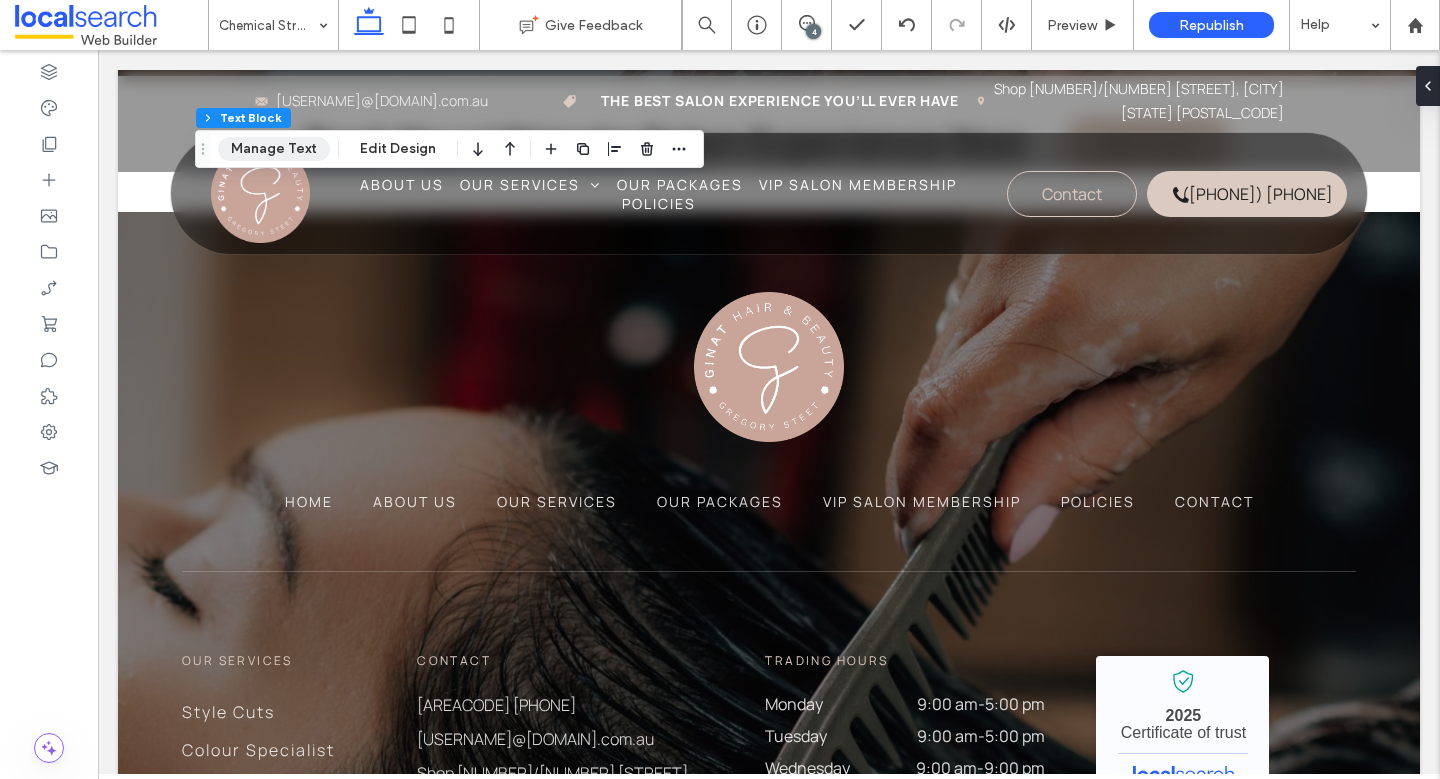click on "Manage Text" at bounding box center [274, 149] 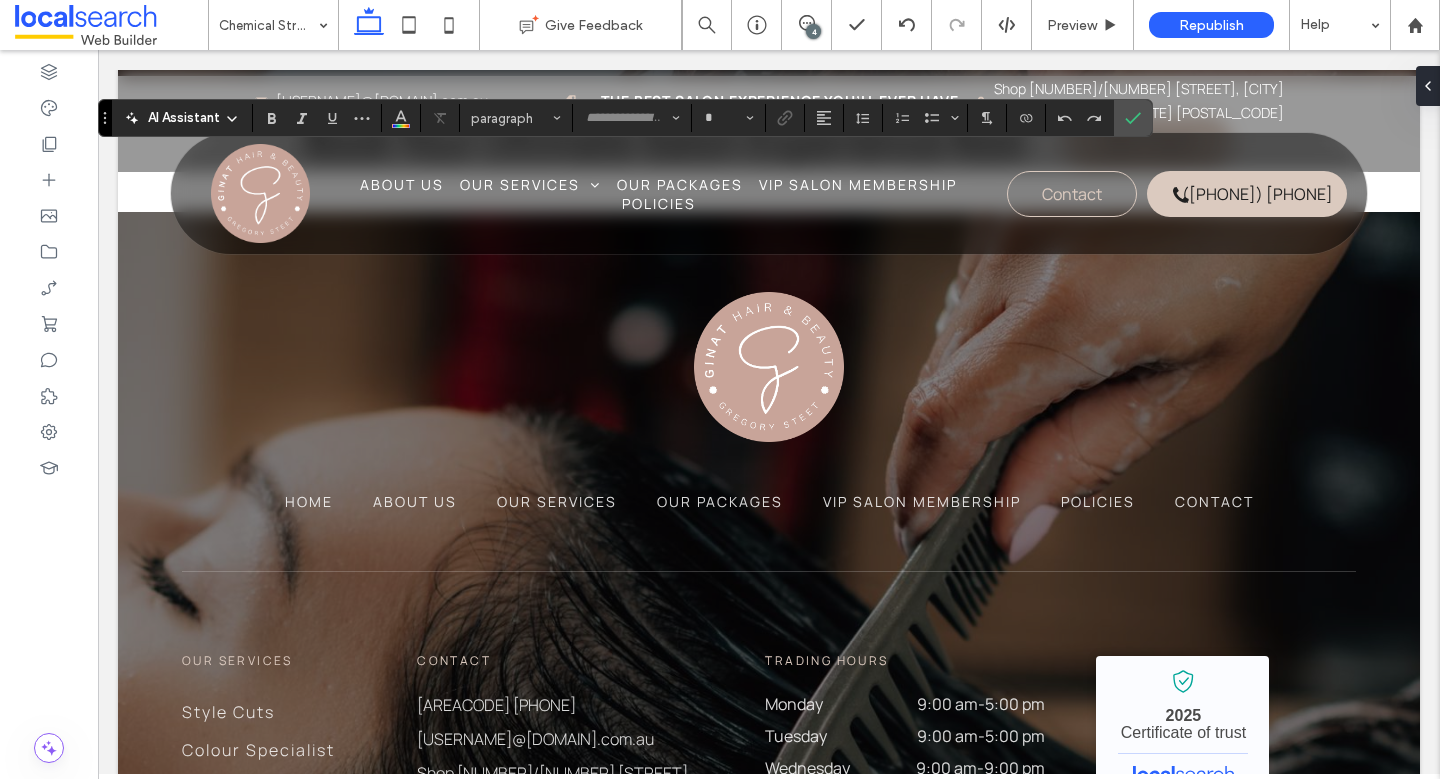type on "*******" 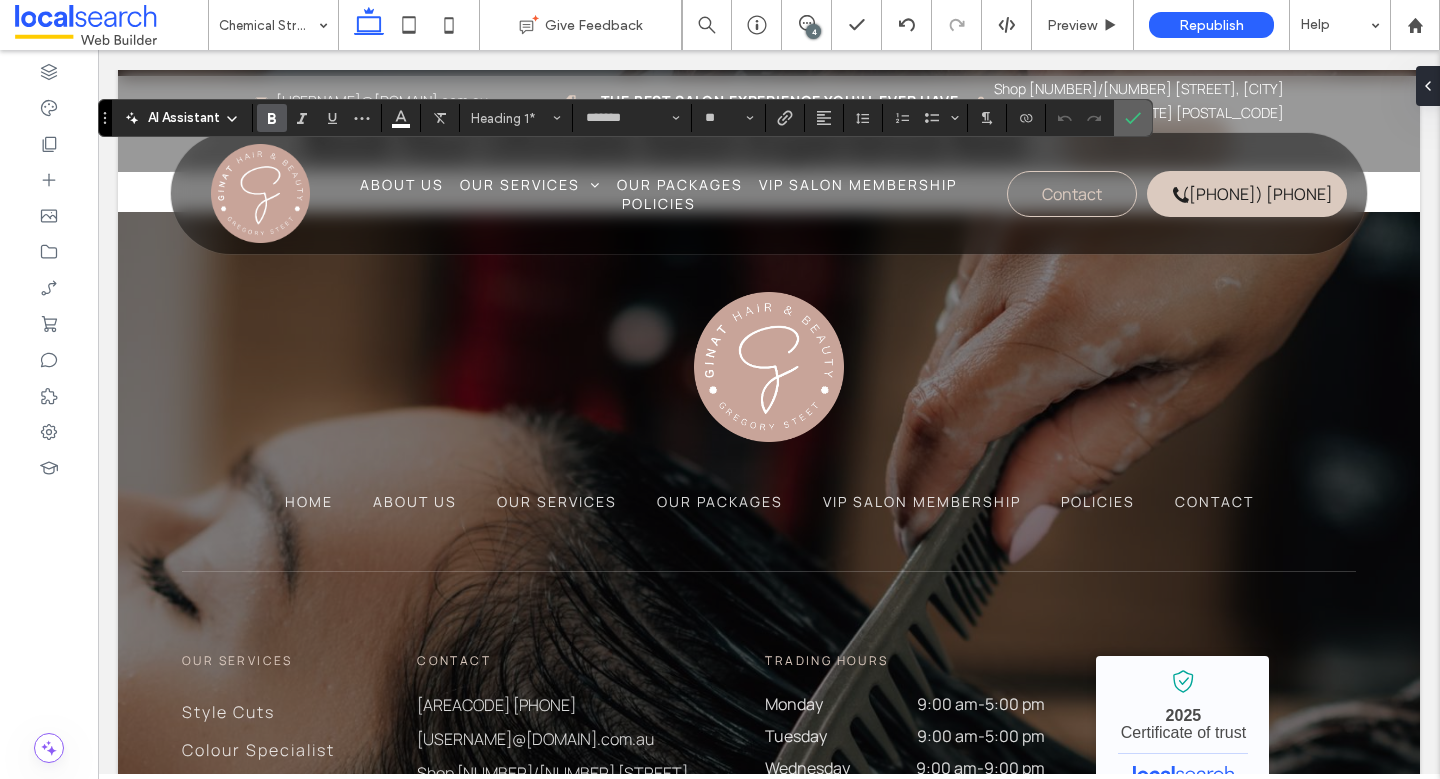 click at bounding box center (1133, 118) 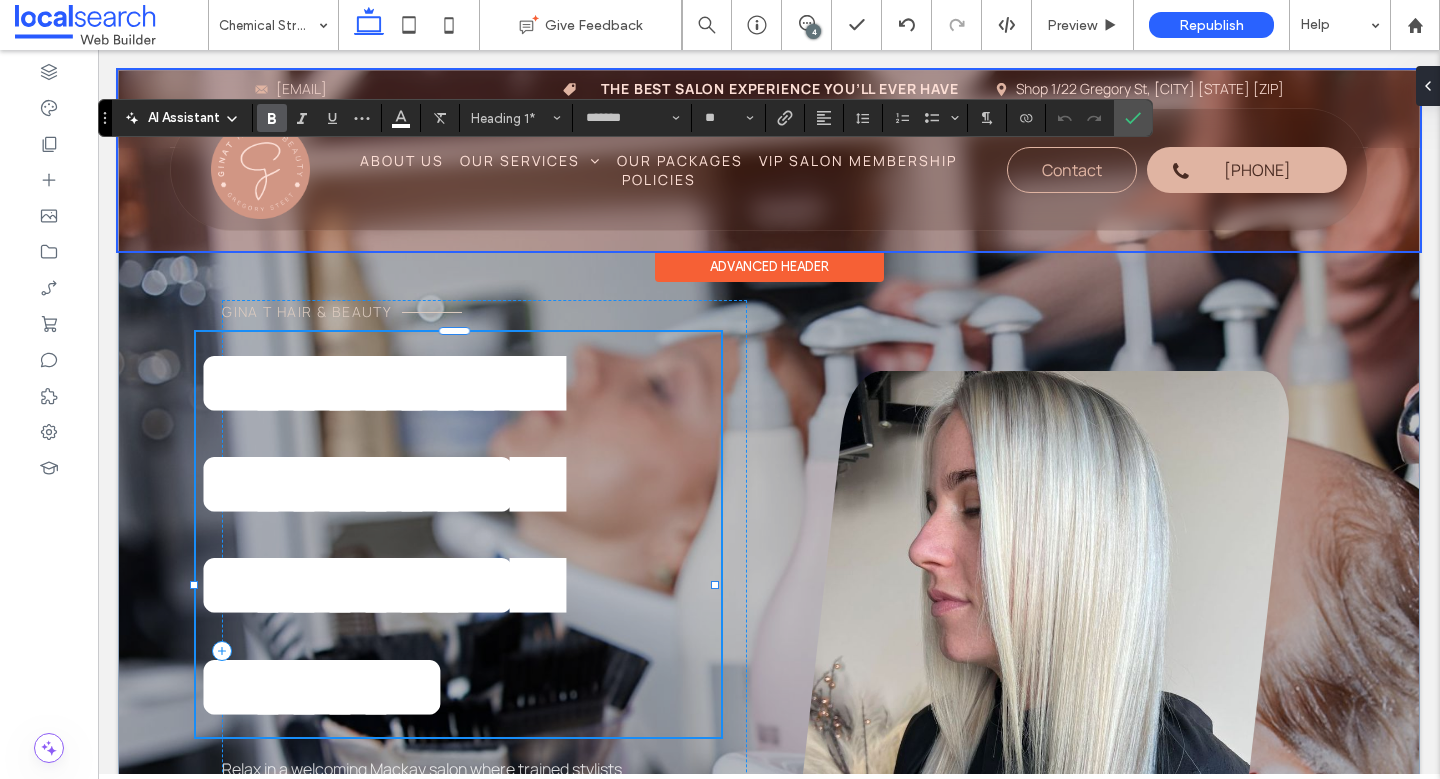 scroll, scrollTop: 180, scrollLeft: 0, axis: vertical 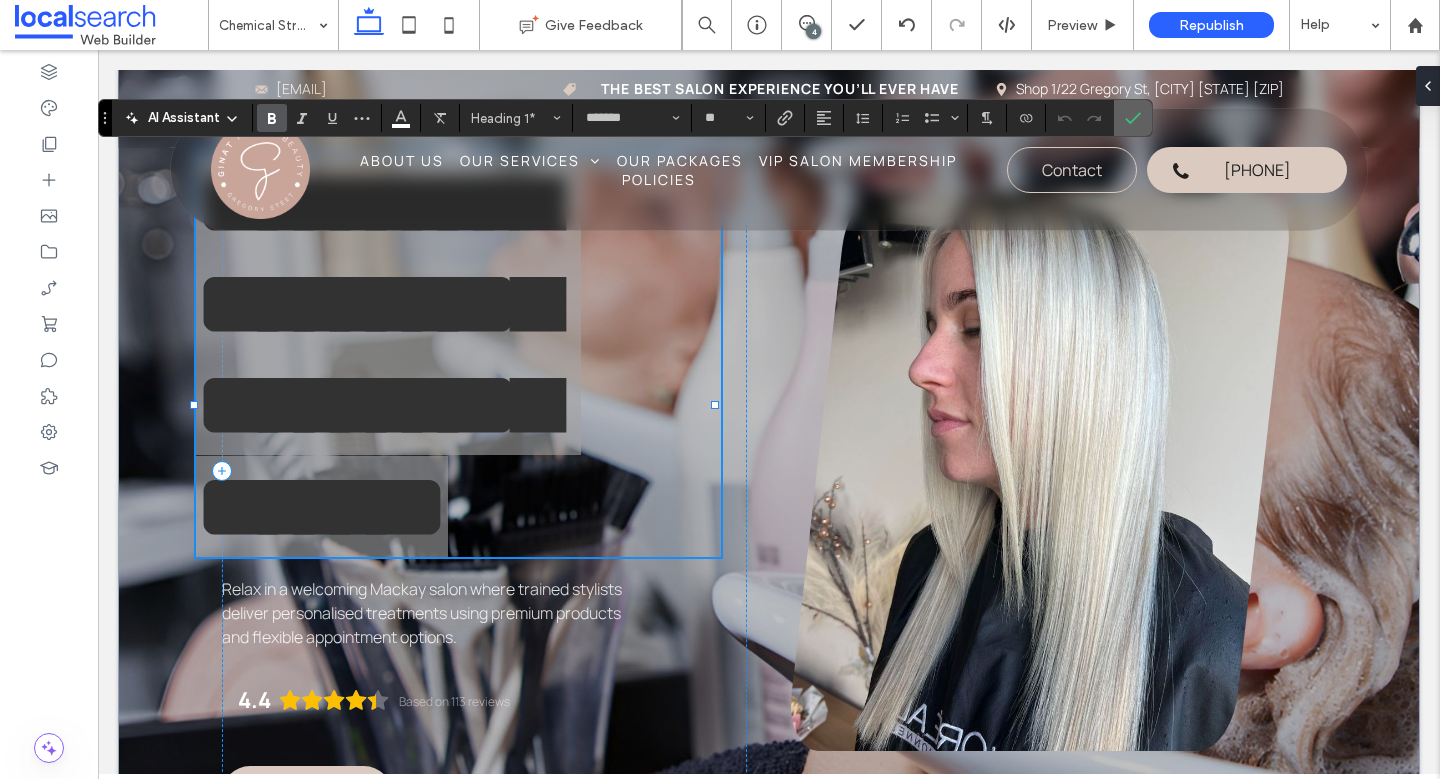 click at bounding box center (1129, 118) 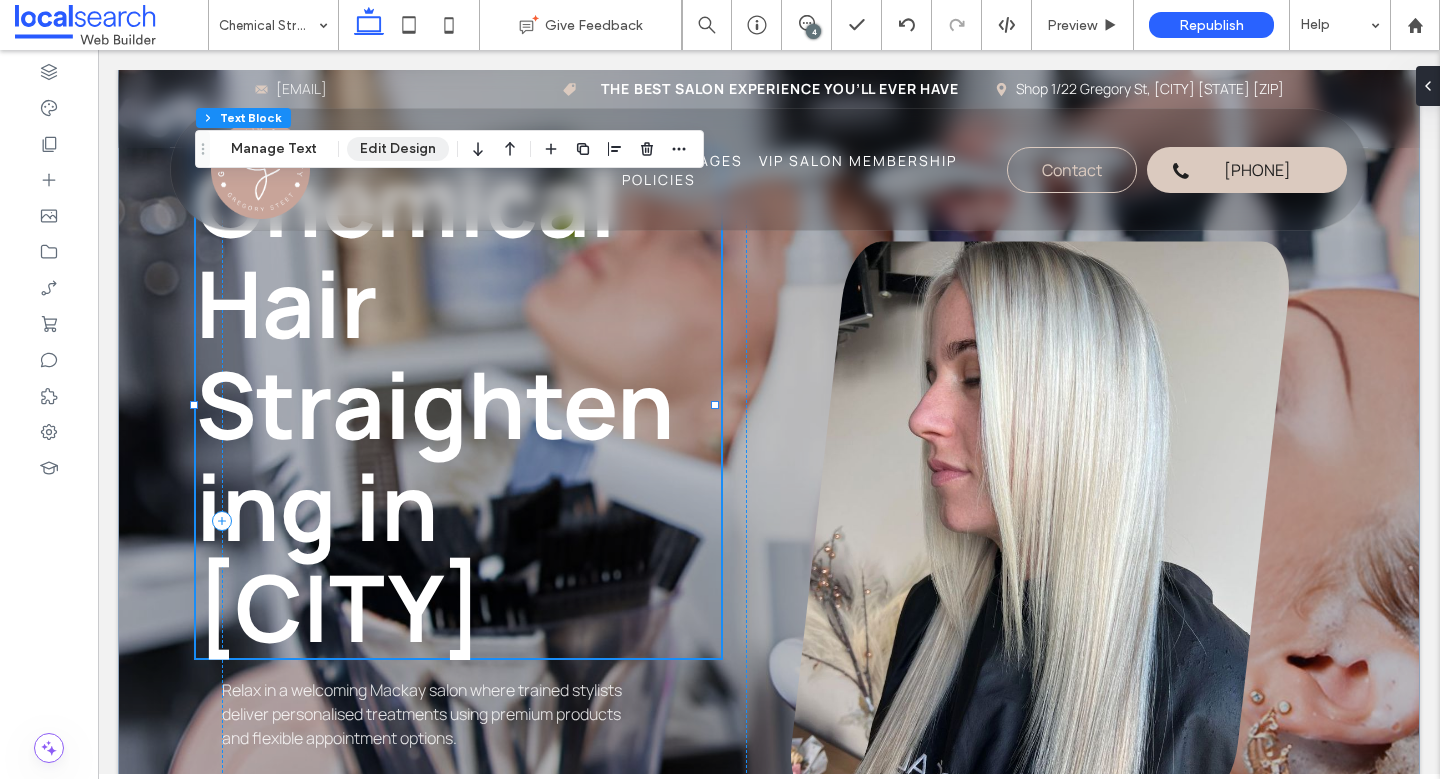 click on "Edit Design" at bounding box center [398, 149] 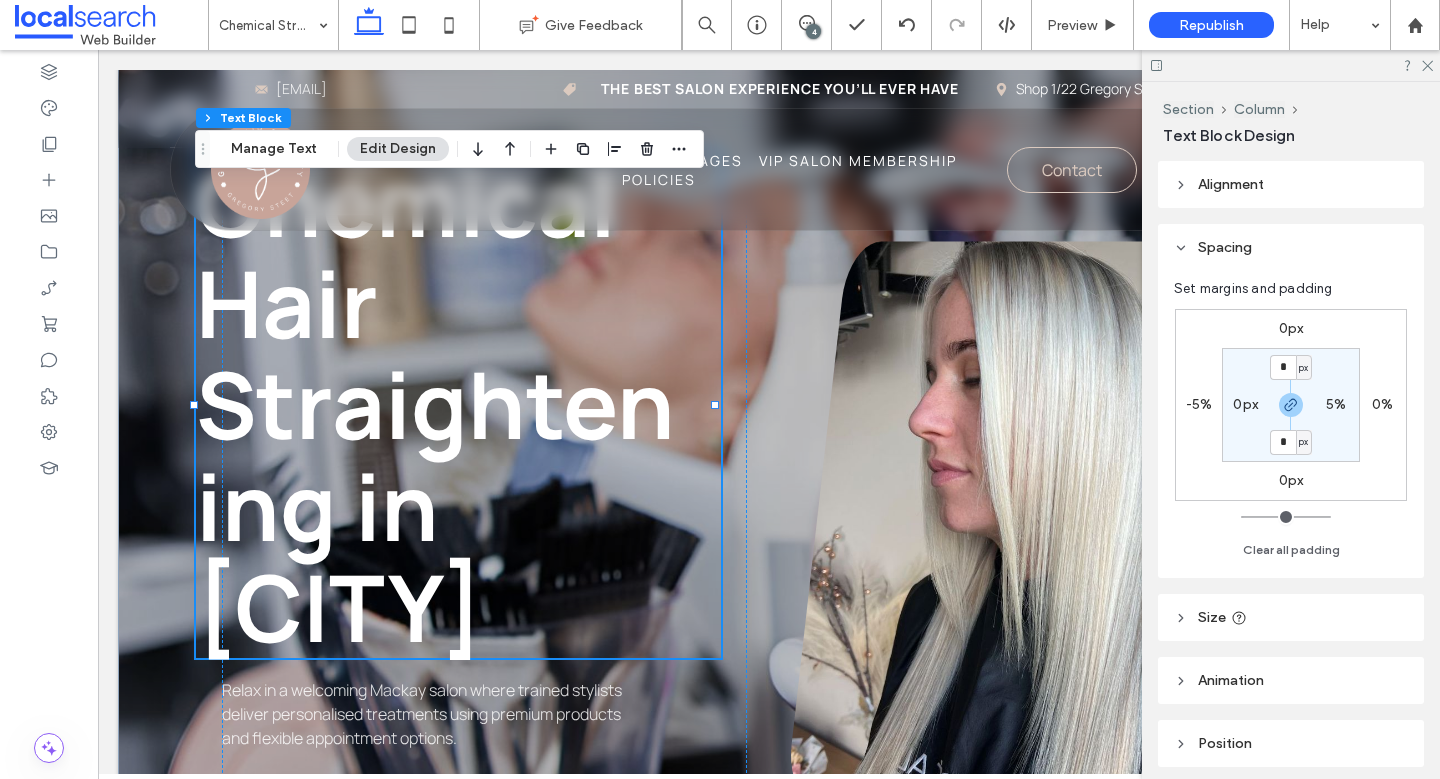 click on "5%" at bounding box center (1336, 404) 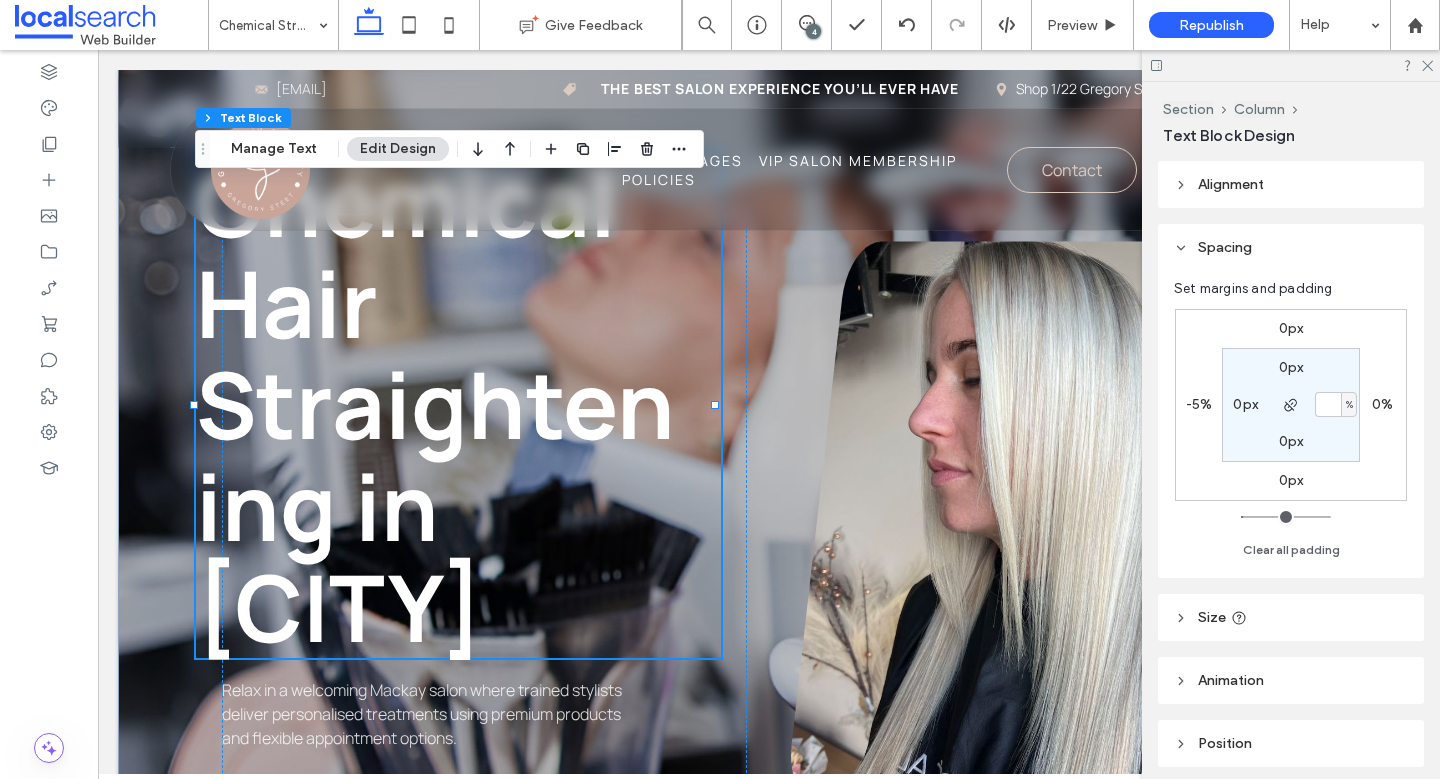 type 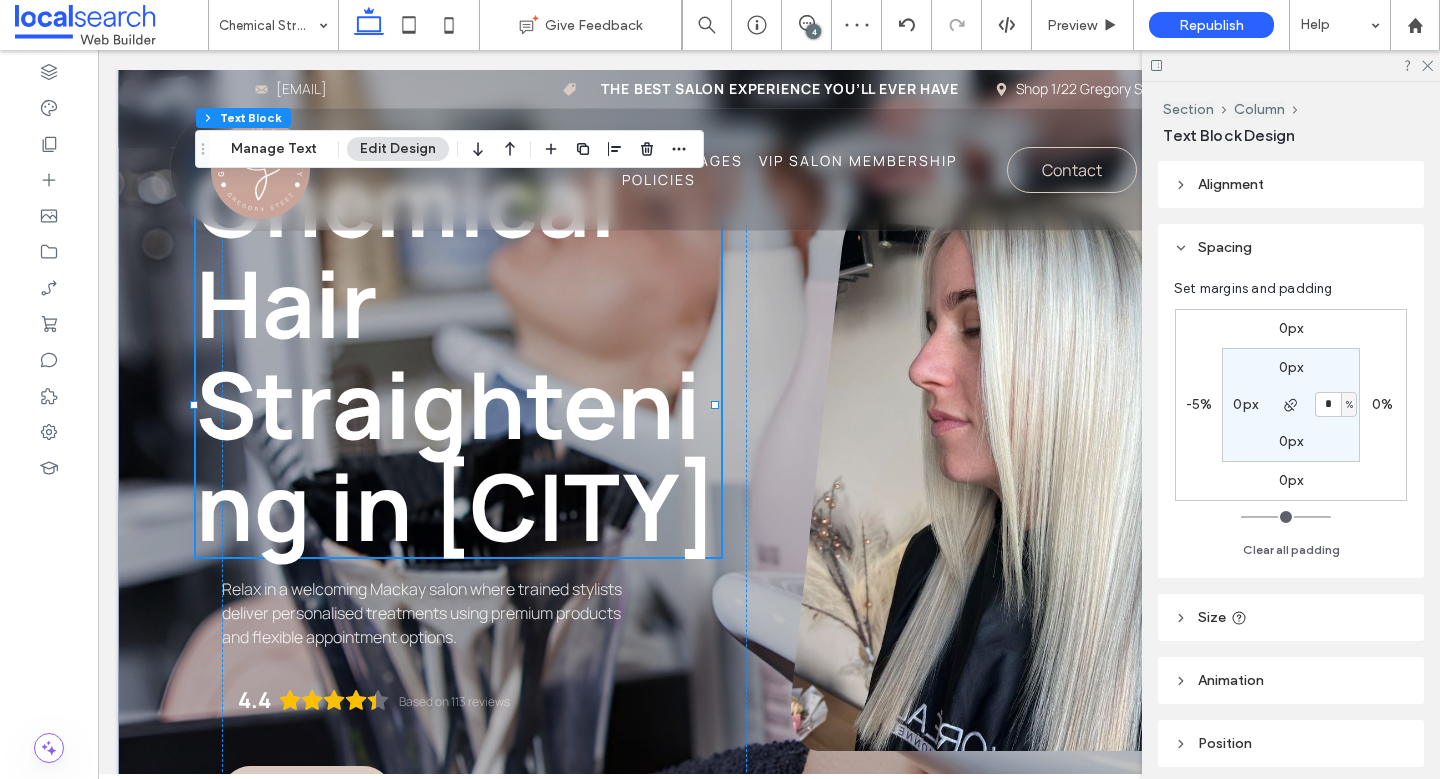 click on "-5%" at bounding box center (1199, 404) 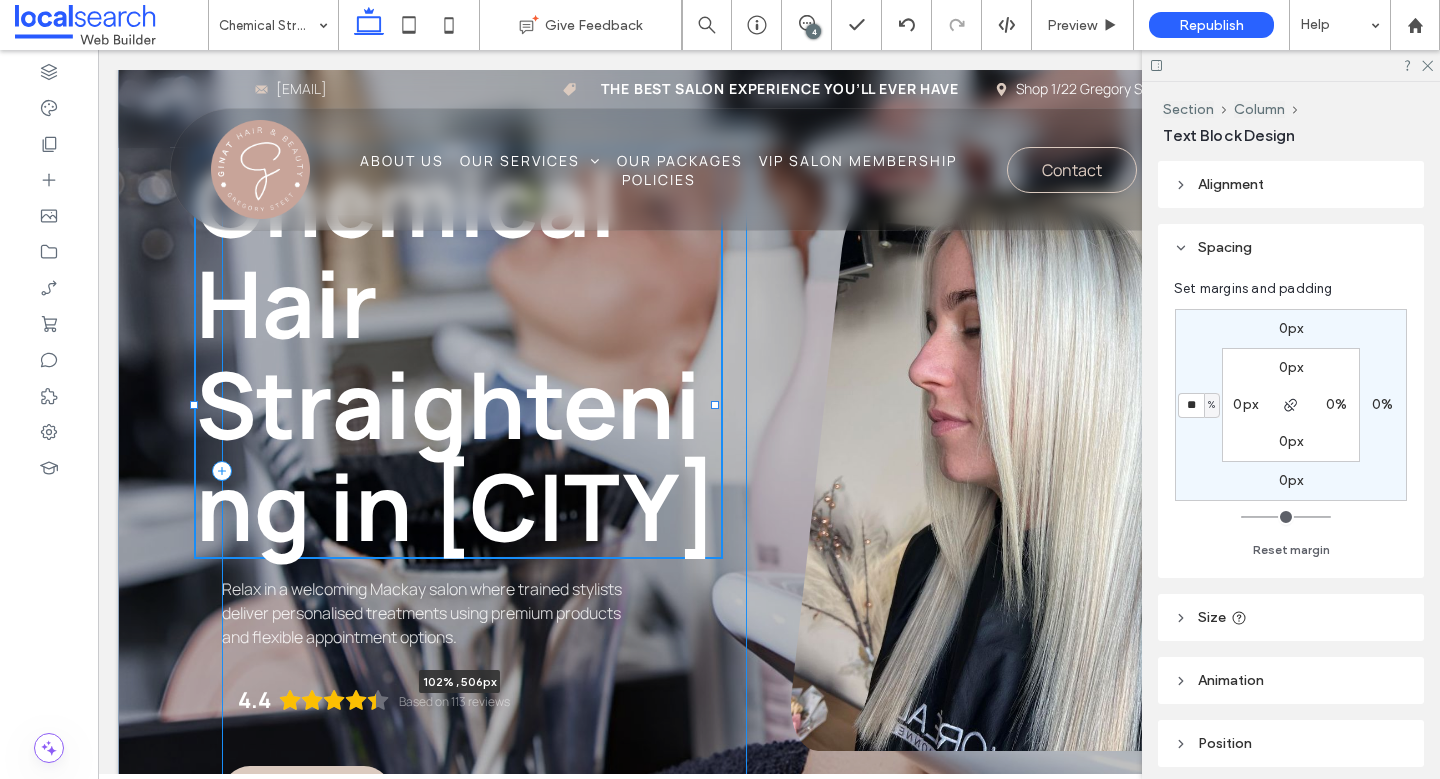 click on "gina t hair & beauty
Chemical Hair Straightening in [CITY]
102% , 506px
Relax in a welcoming [CITY] salon where trained stylists deliver personalised treatments using premium products and flexible appointment options.
4.4 Based on 113 reviews
Panel only seen by widget owner
Edit widget
Views 0%" at bounding box center [769, 416] 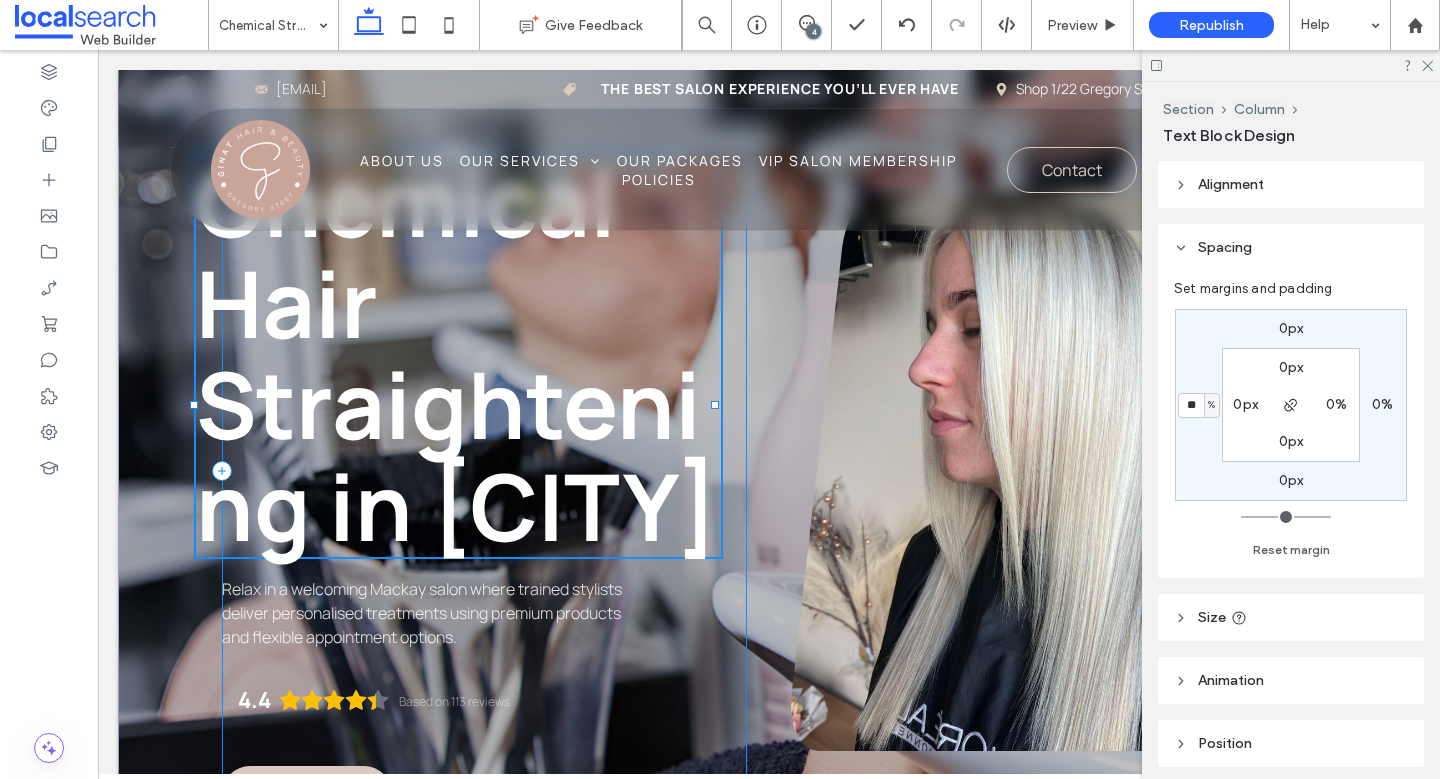 type on "*" 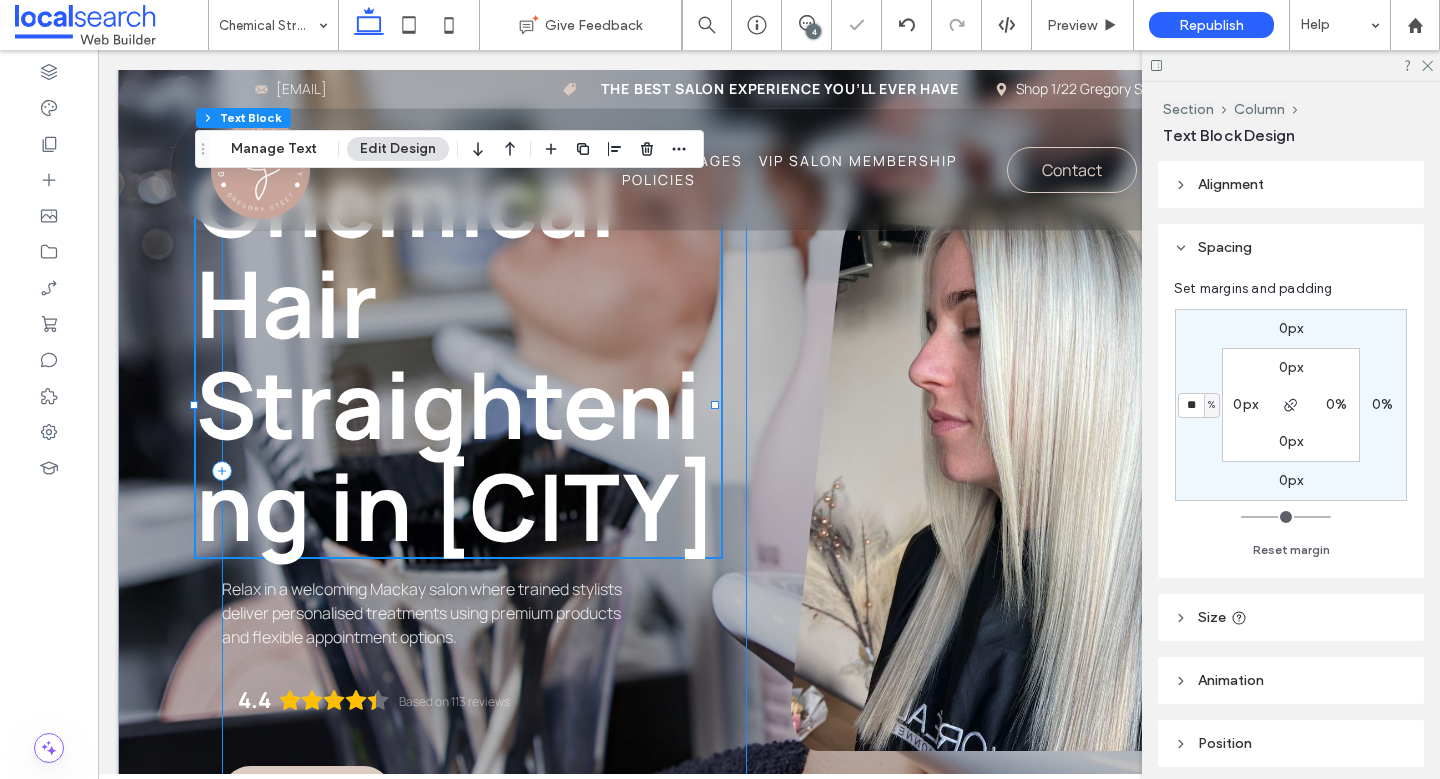 click on "gina t hair & beauty
Chemical Hair Straightening in [CITY]
102% , 506px
Relax in a welcoming [CITY] salon where trained stylists deliver personalised treatments using premium products and flexible appointment options.
4.4 Based on 113 reviews
Panel only seen by widget owner
Edit widget
Views 0%" at bounding box center [484, 471] 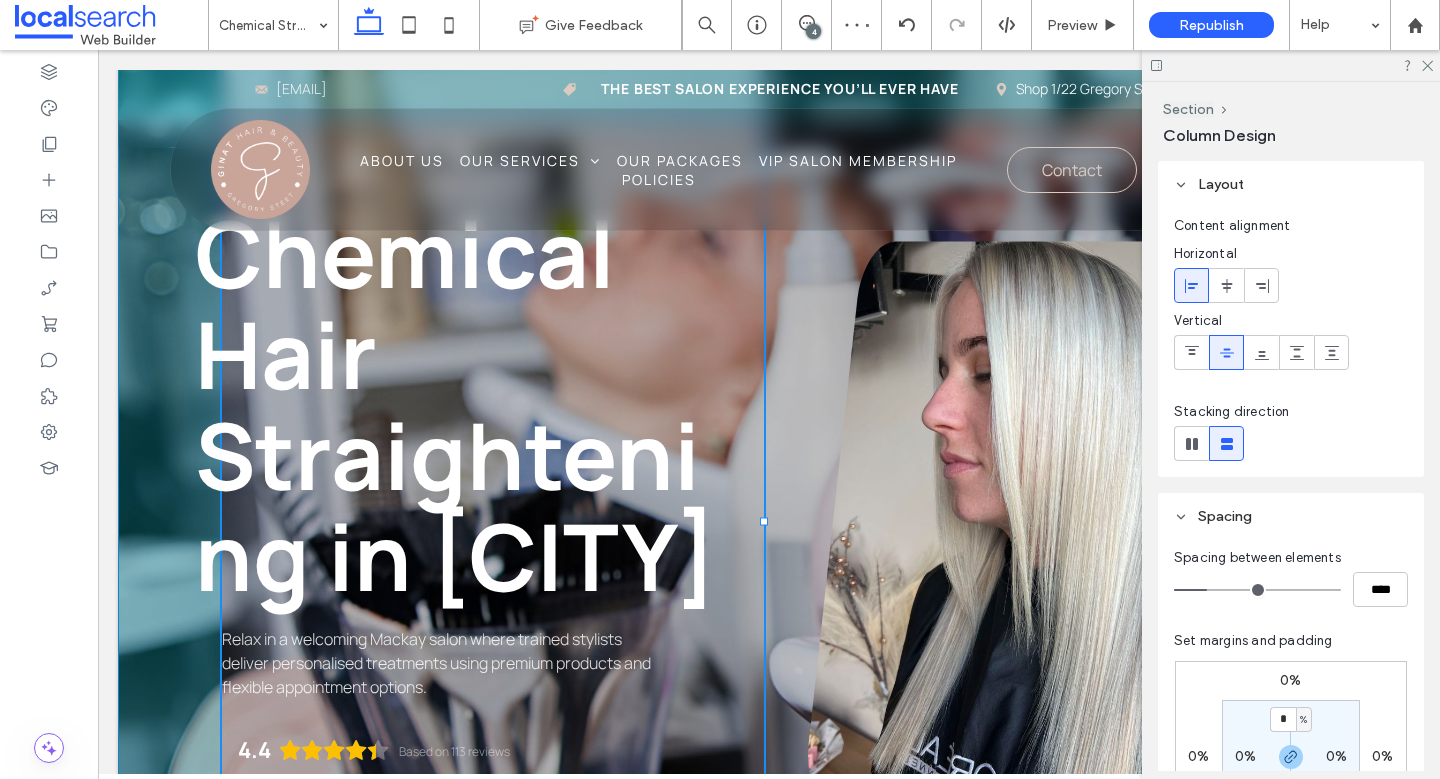 drag, startPoint x: 741, startPoint y: 521, endPoint x: 764, endPoint y: 523, distance: 23.086792 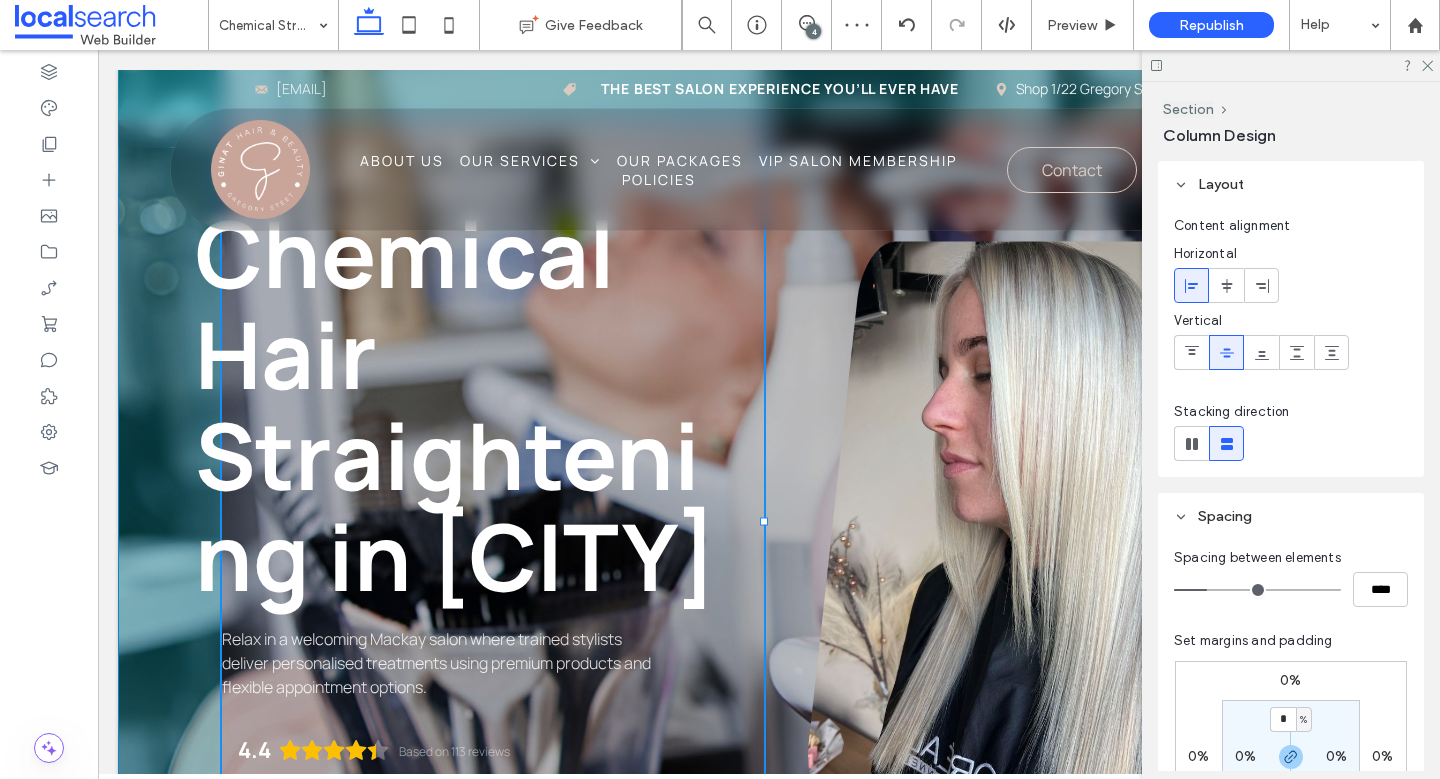click at bounding box center (764, 522) 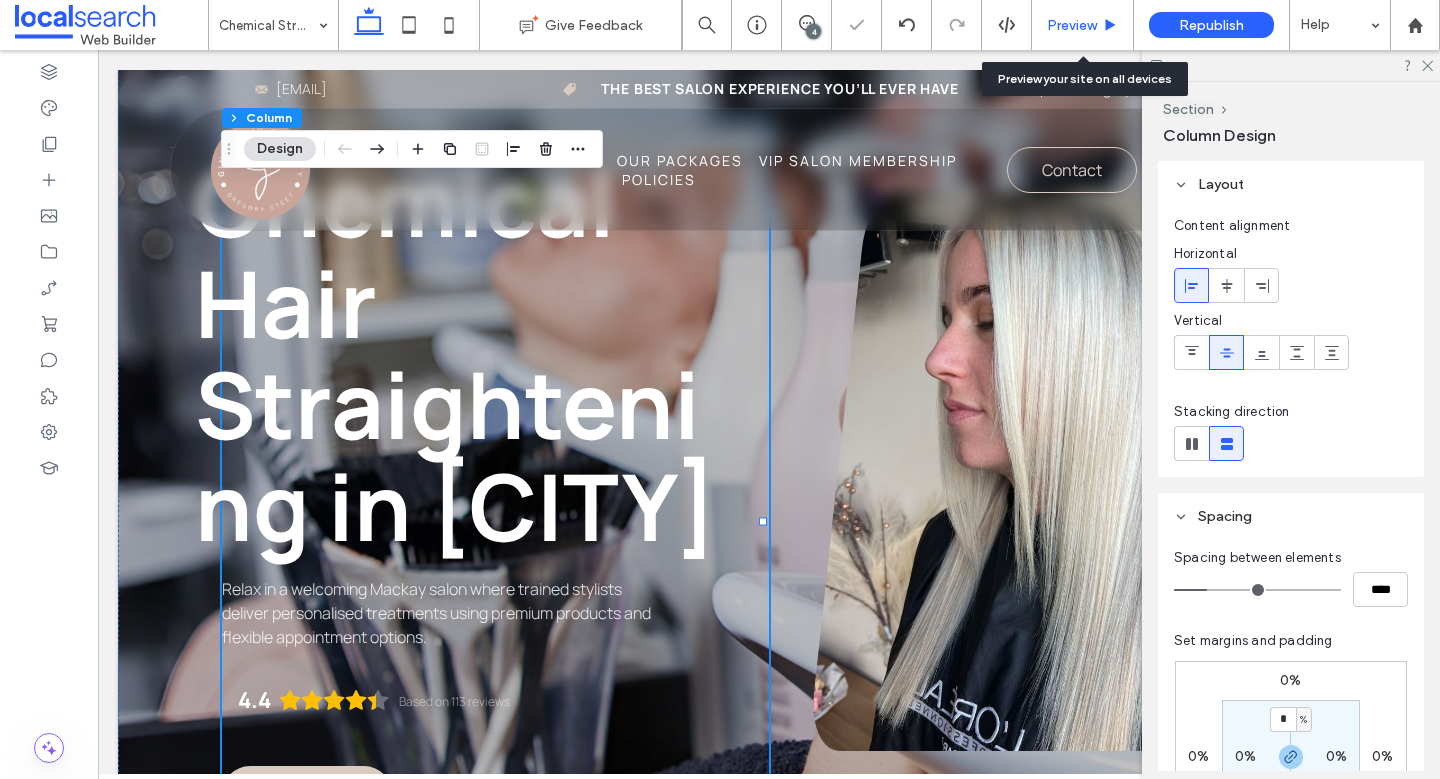 click on "Preview" at bounding box center (1072, 25) 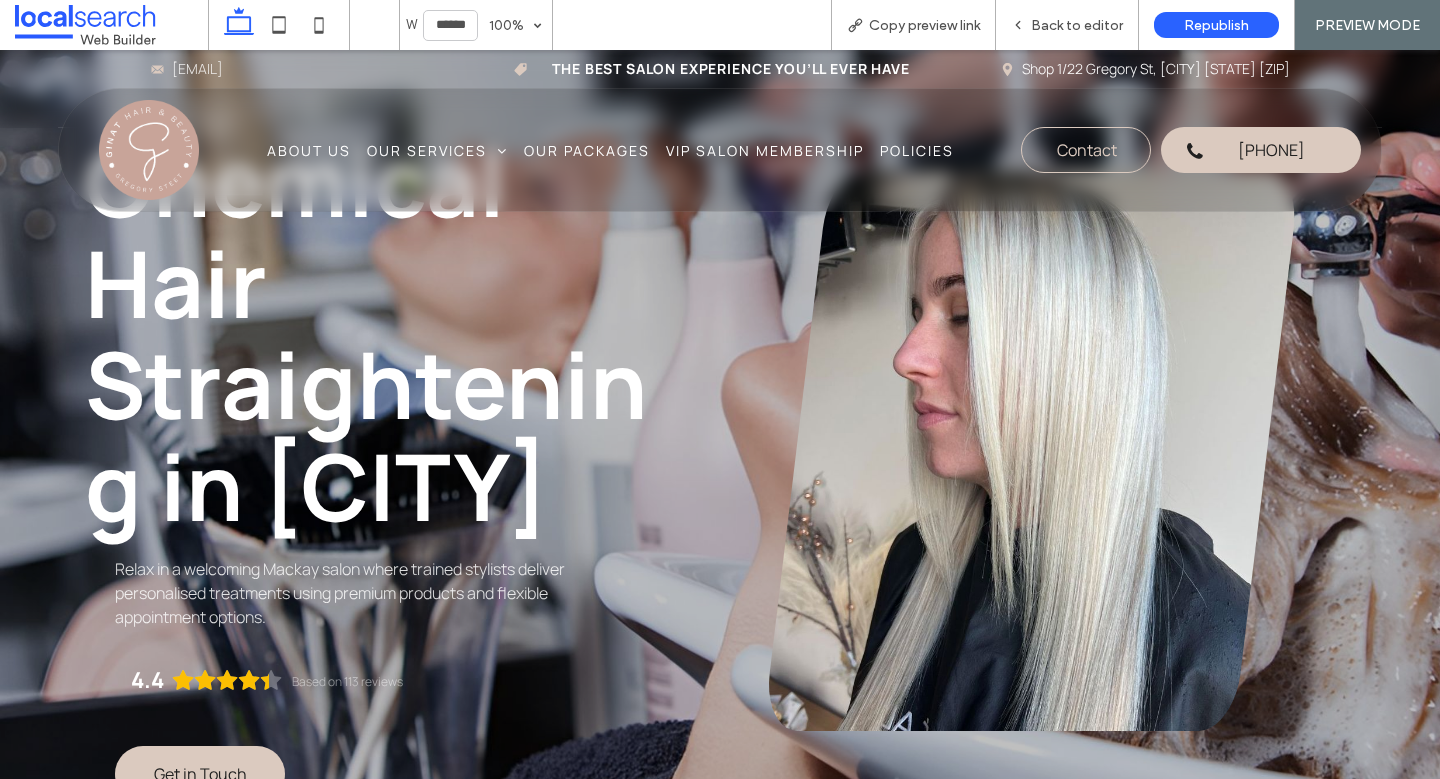 drag, startPoint x: 1096, startPoint y: 30, endPoint x: 1071, endPoint y: 33, distance: 25.179358 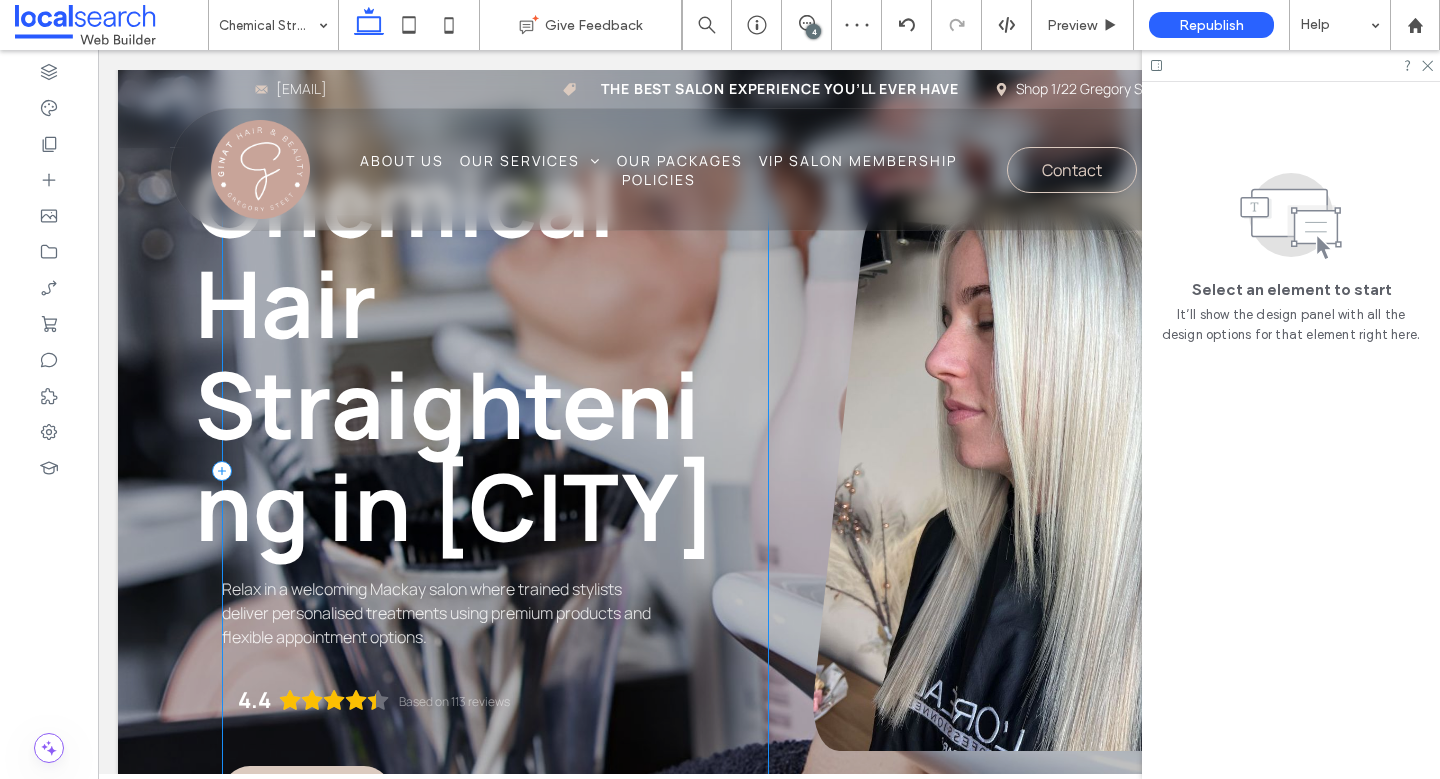 click on "gina t hair & beauty
Chemical Hair Straightening in [CITY]
Relax in a welcoming [CITY] salon where trained stylists deliver personalised treatments using premium products and flexible appointment options.
4.4 Based on 113 reviews
Panel only seen by widget owner
Edit widget
Views 0% Share 🔥" at bounding box center (495, 471) 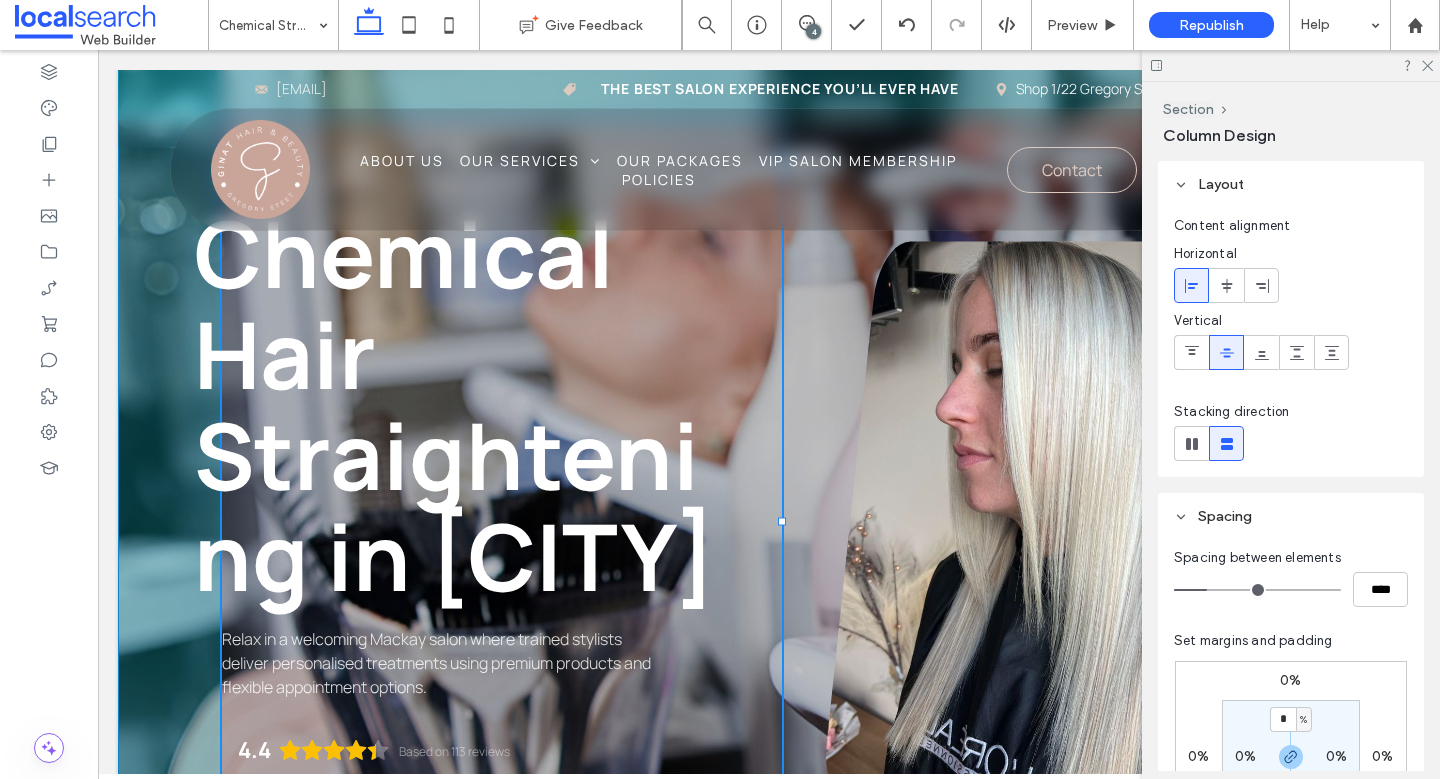 drag, startPoint x: 764, startPoint y: 522, endPoint x: 784, endPoint y: 522, distance: 20 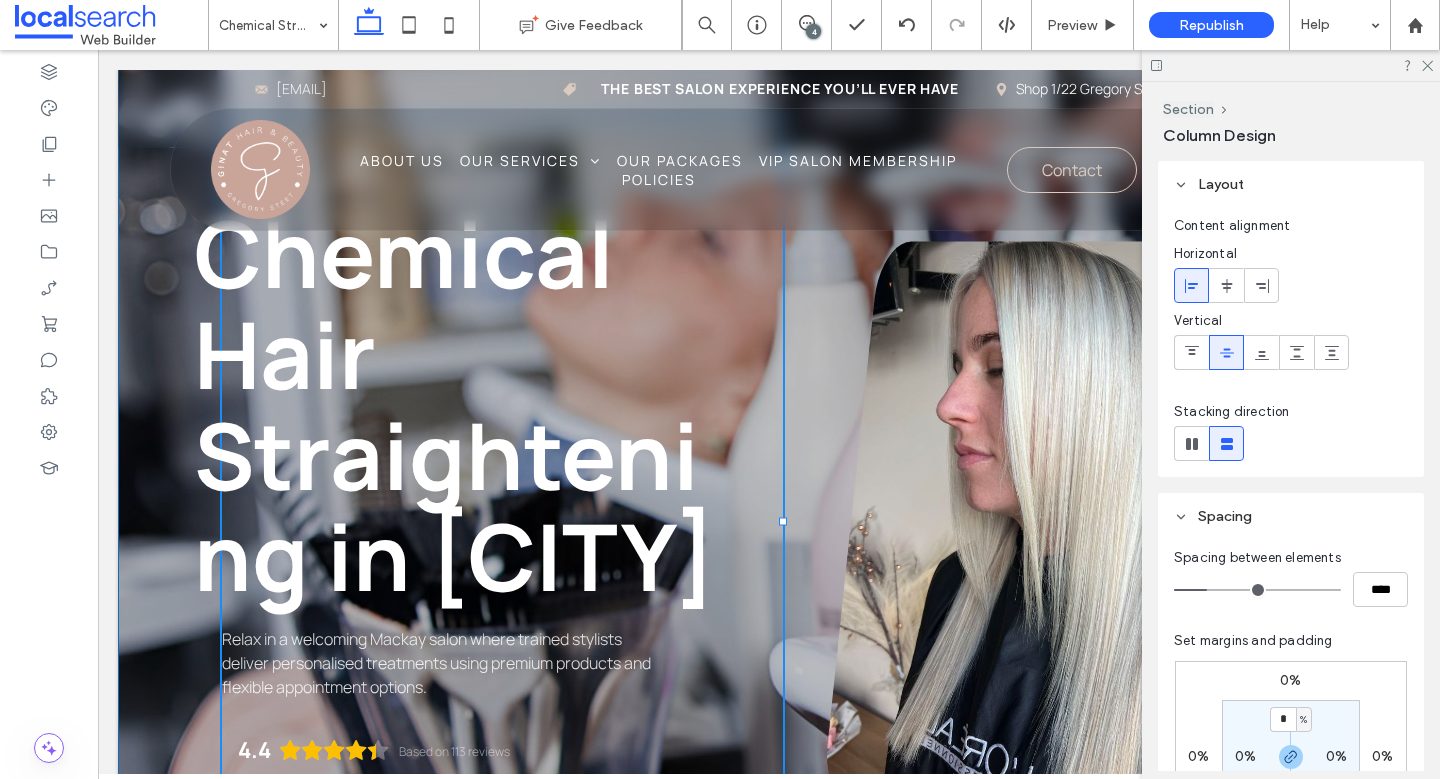 type on "*****" 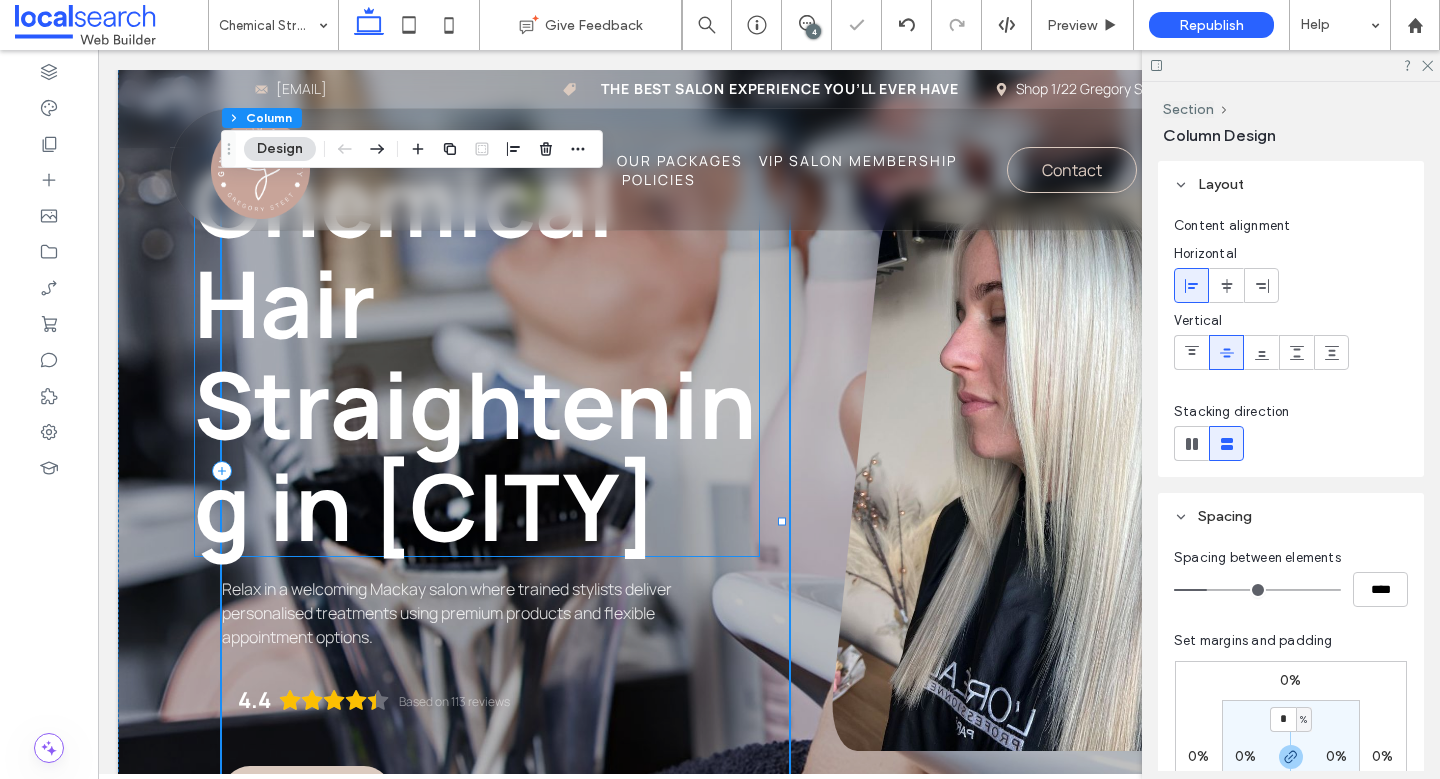 click on "Chemical Hair Straightening in [CITY]" at bounding box center (477, 354) 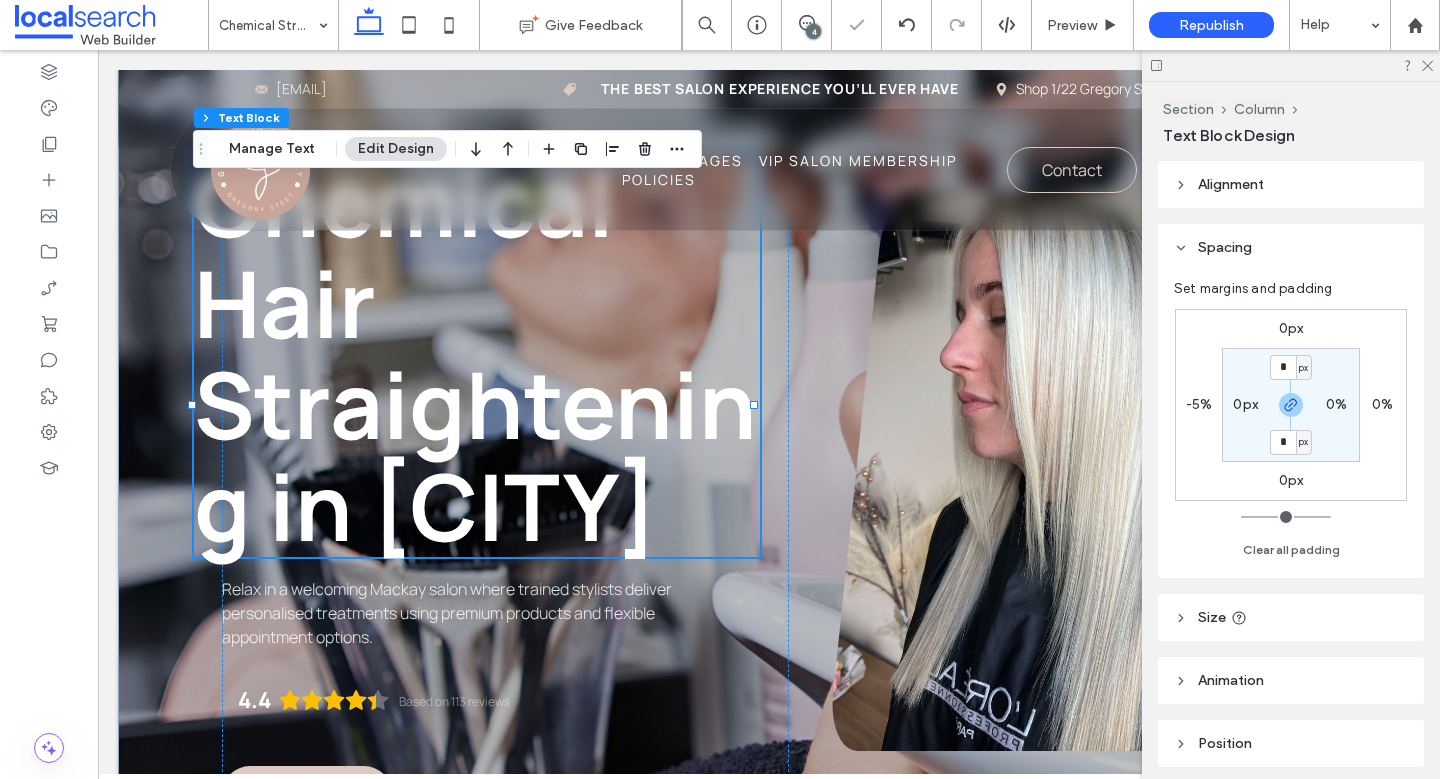 click on "-5%" at bounding box center [1199, 405] 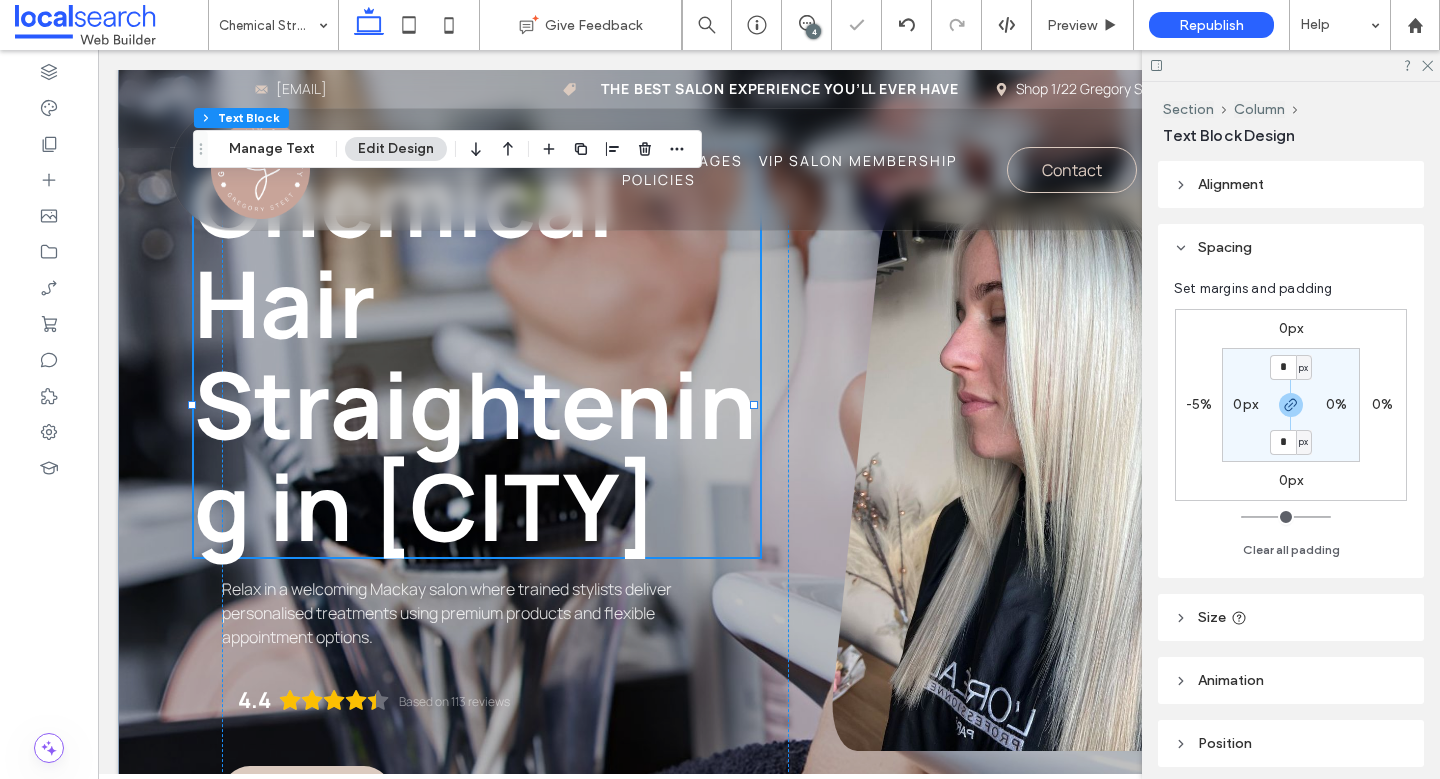 click on "-5%" at bounding box center [1199, 404] 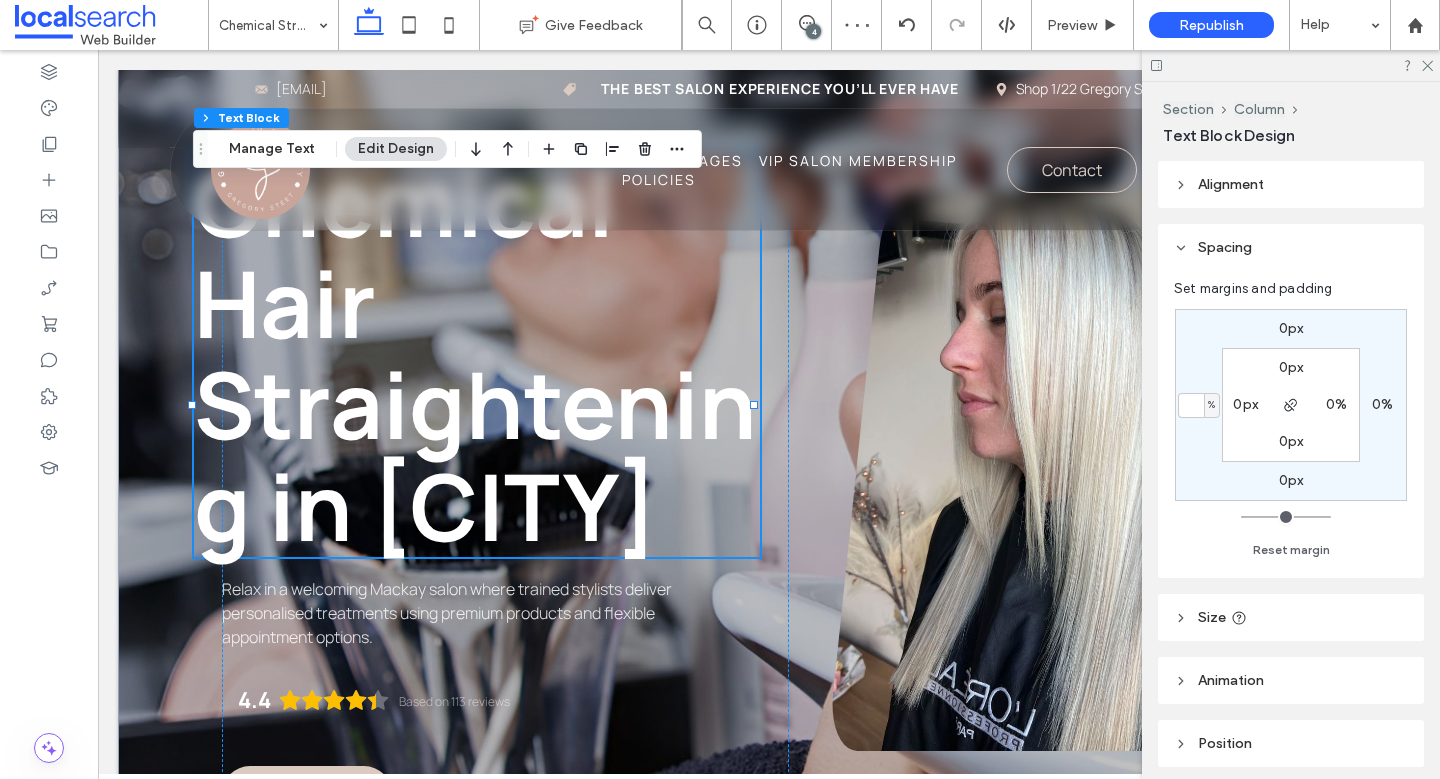 type 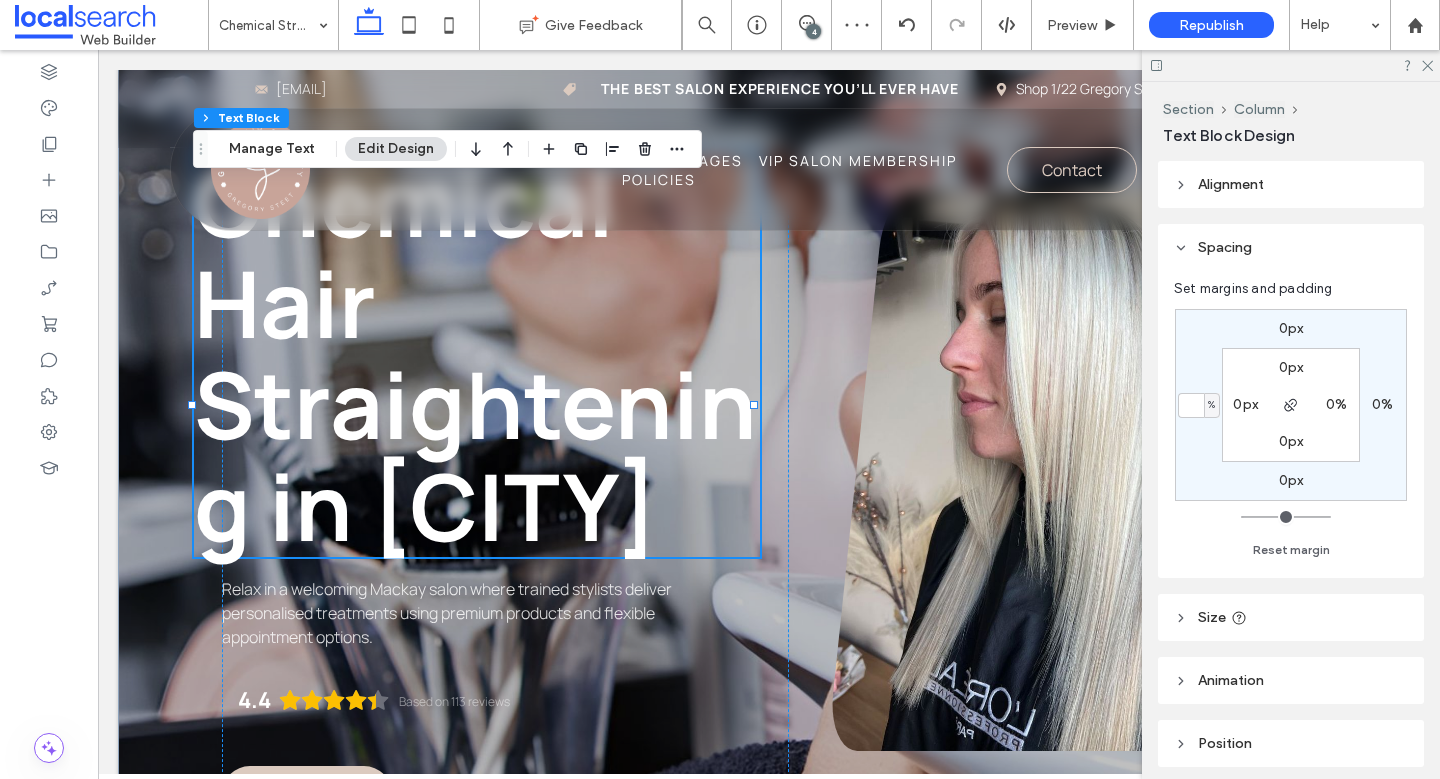 type on "*" 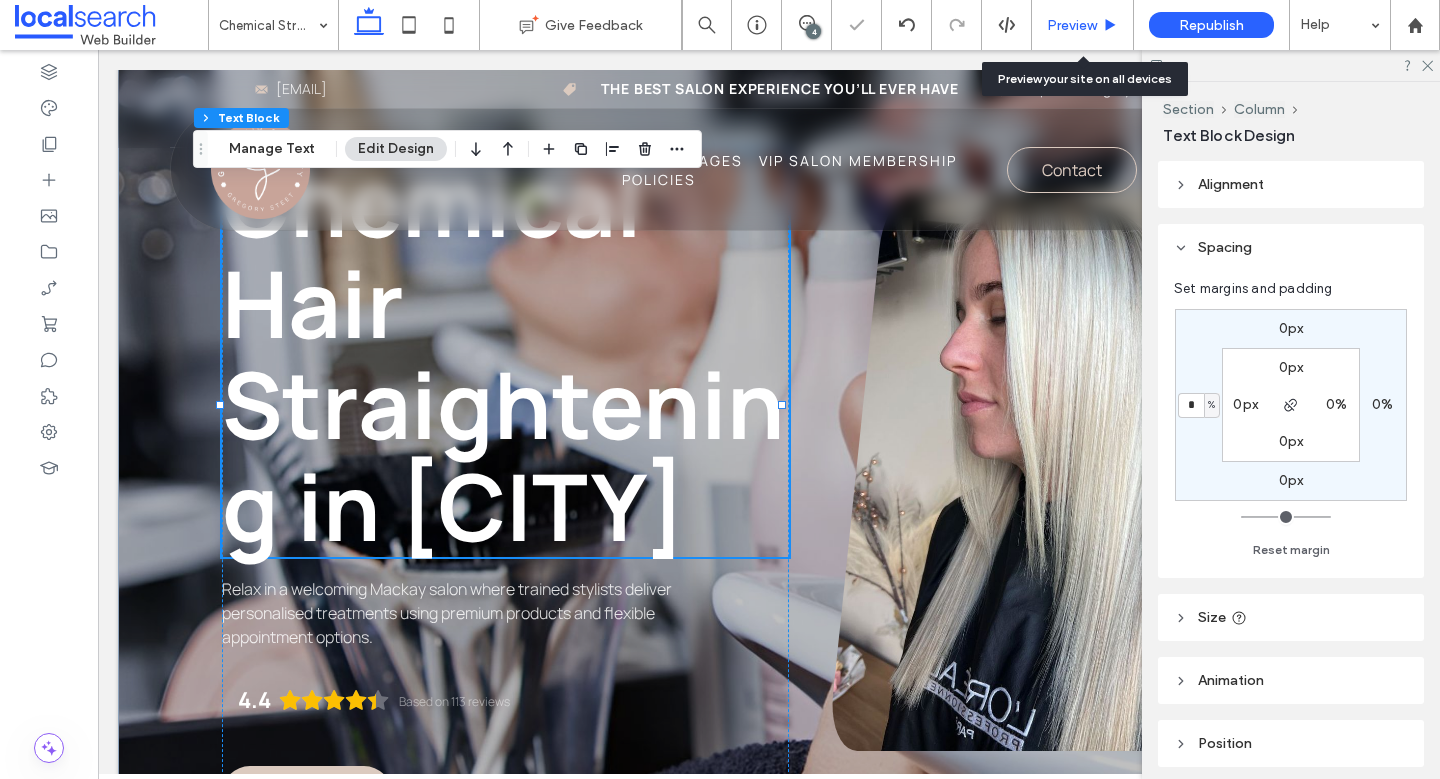 click on "Preview" at bounding box center (1083, 25) 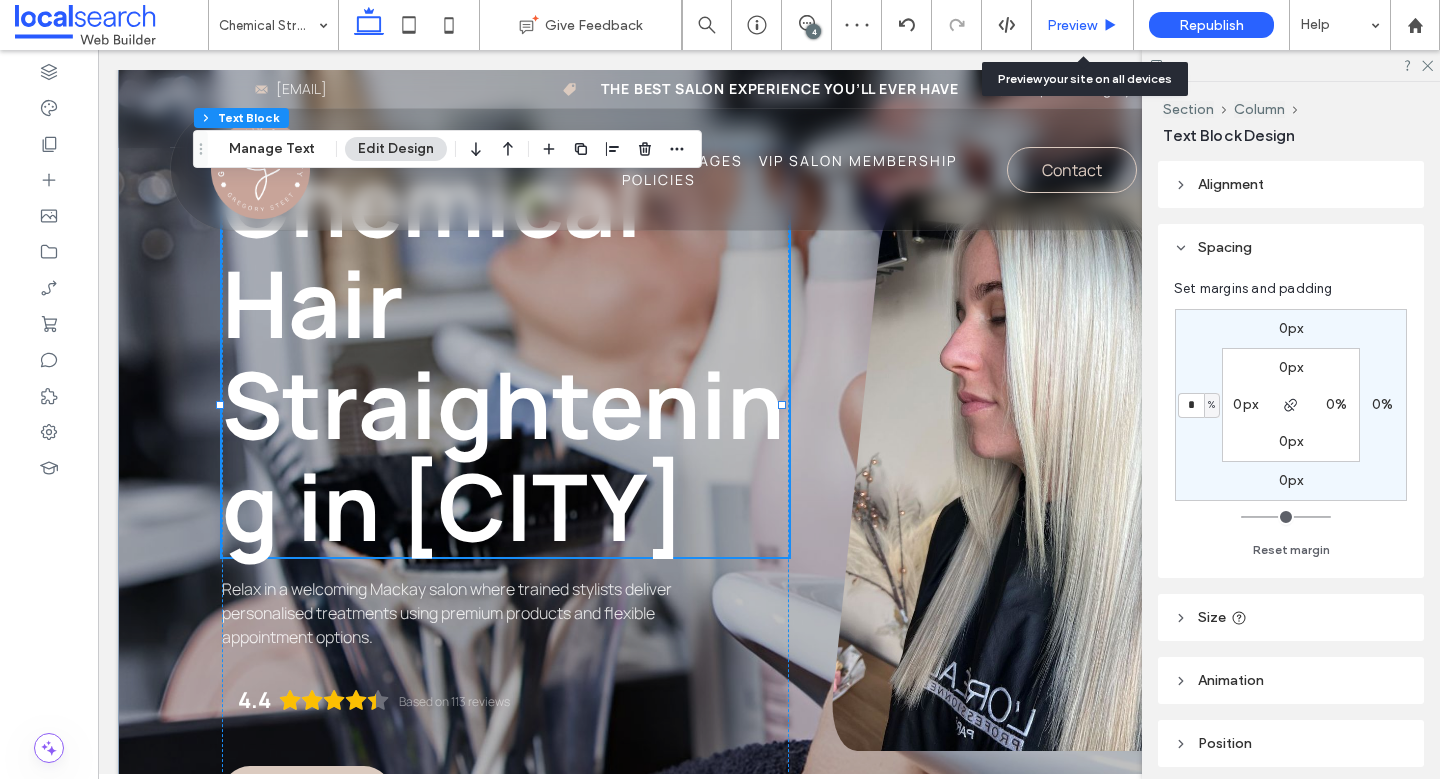 click on "Preview" at bounding box center [1072, 25] 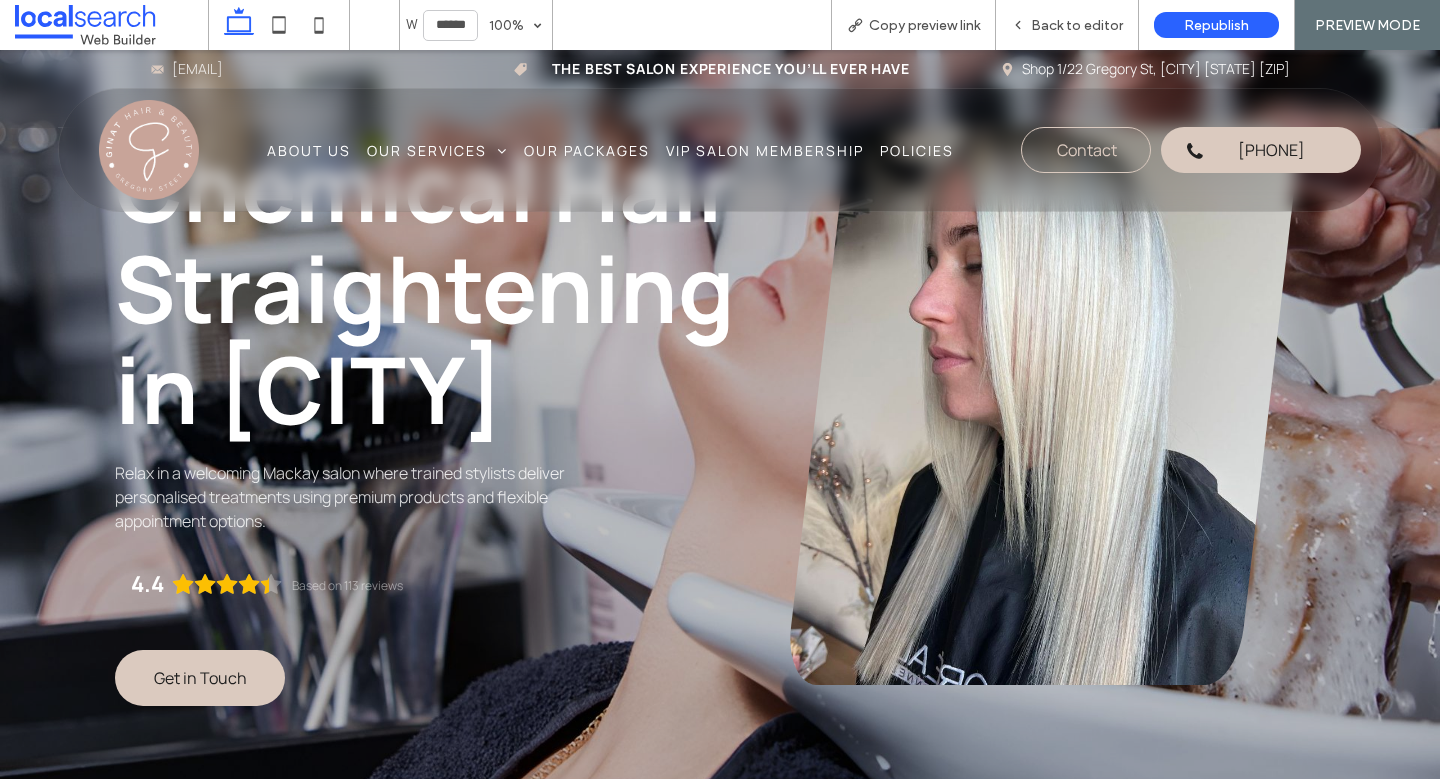 scroll, scrollTop: 7, scrollLeft: 0, axis: vertical 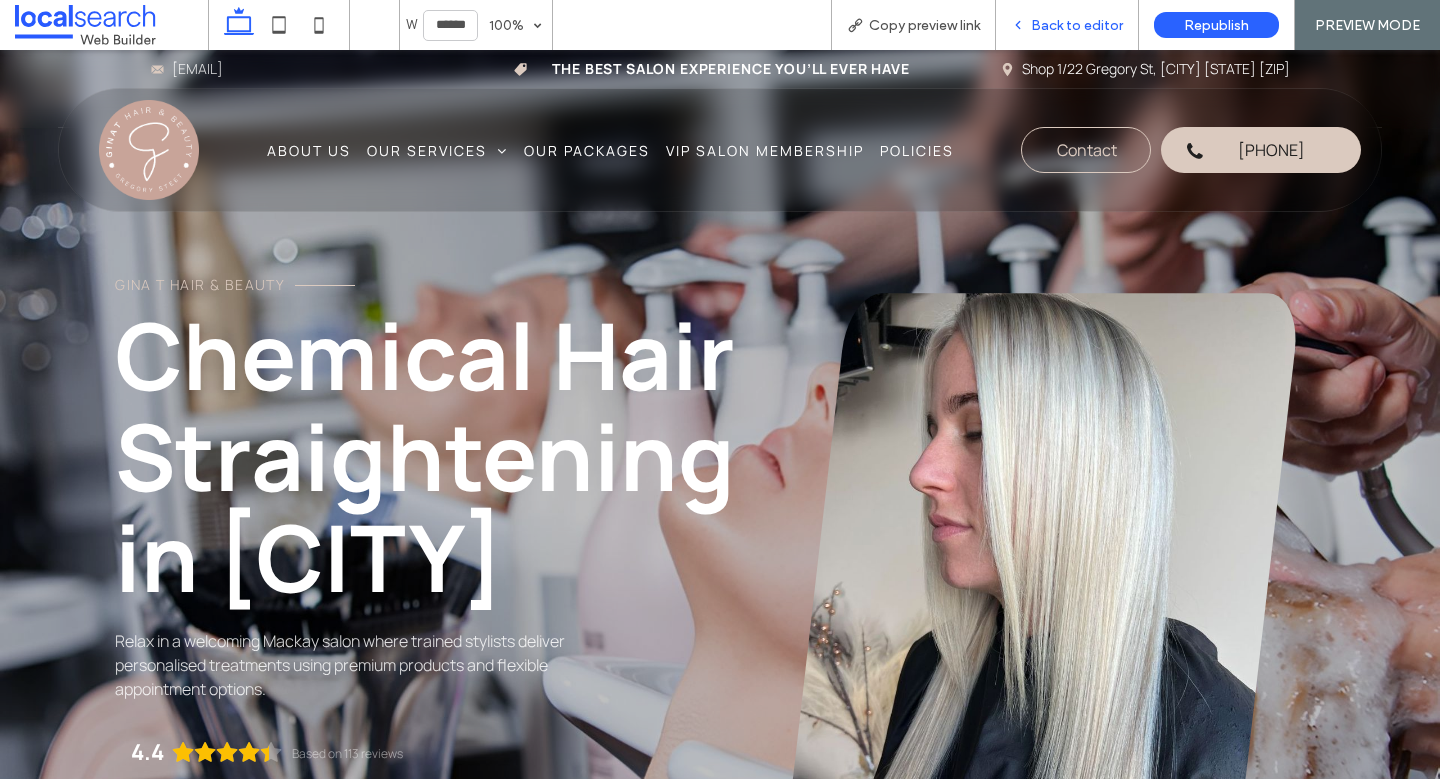 click on "Back to editor" at bounding box center [1077, 25] 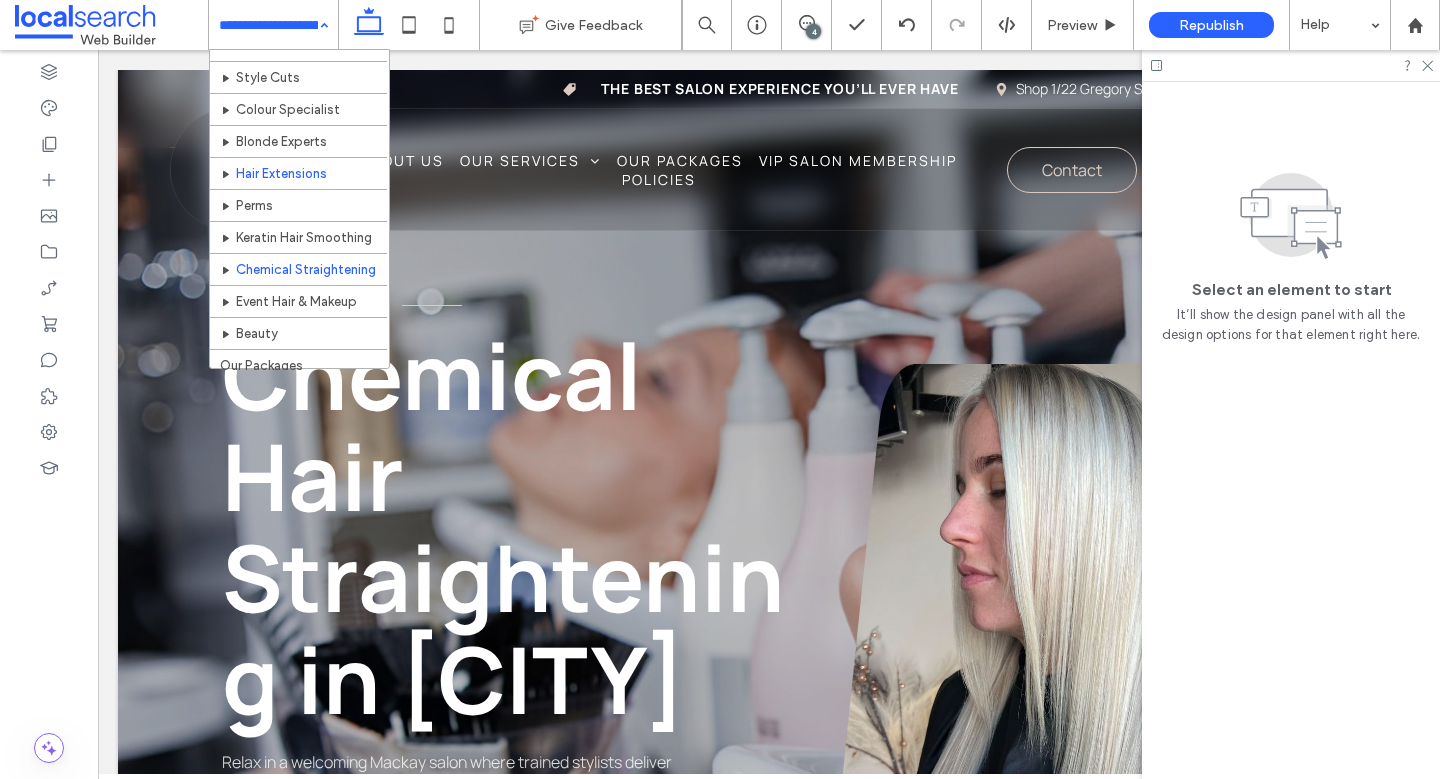 scroll, scrollTop: 221, scrollLeft: 0, axis: vertical 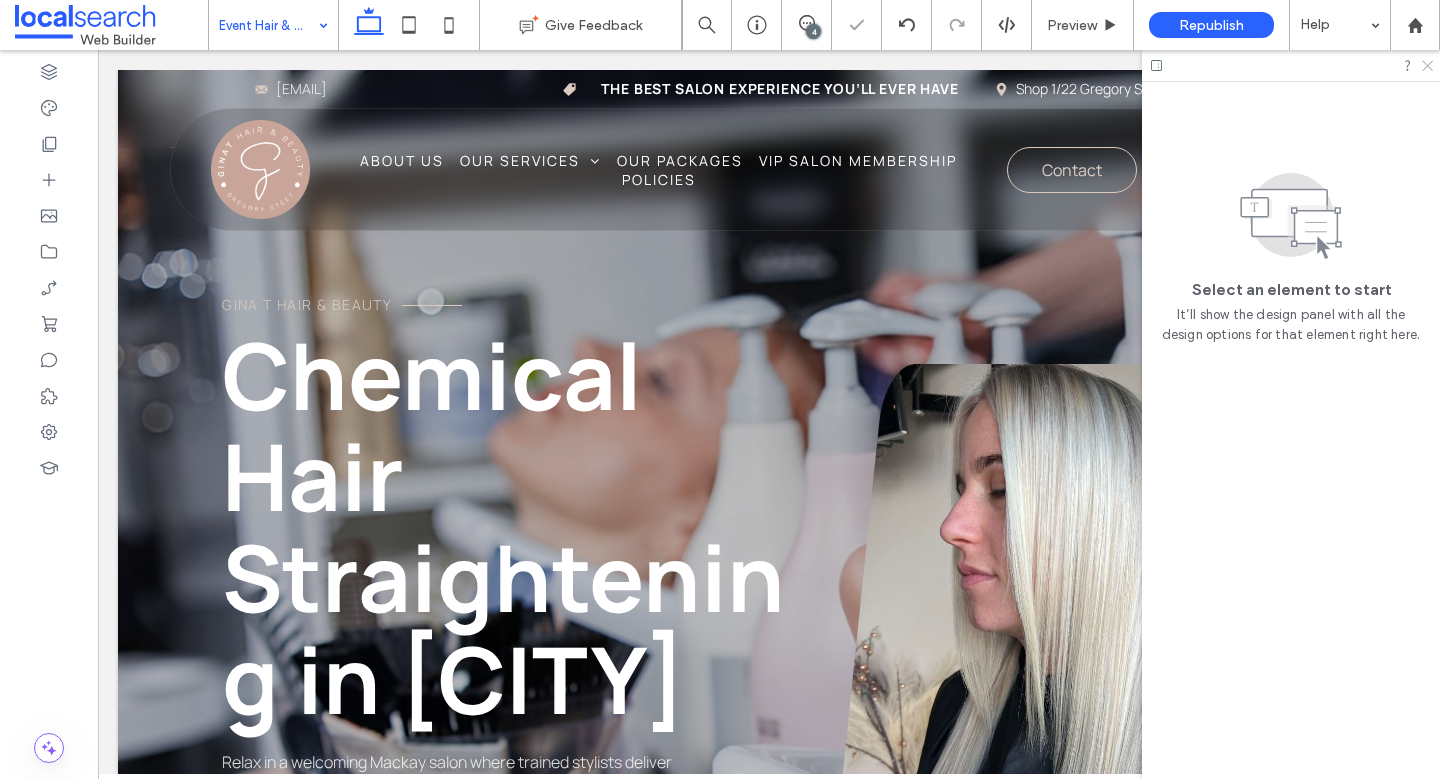 click 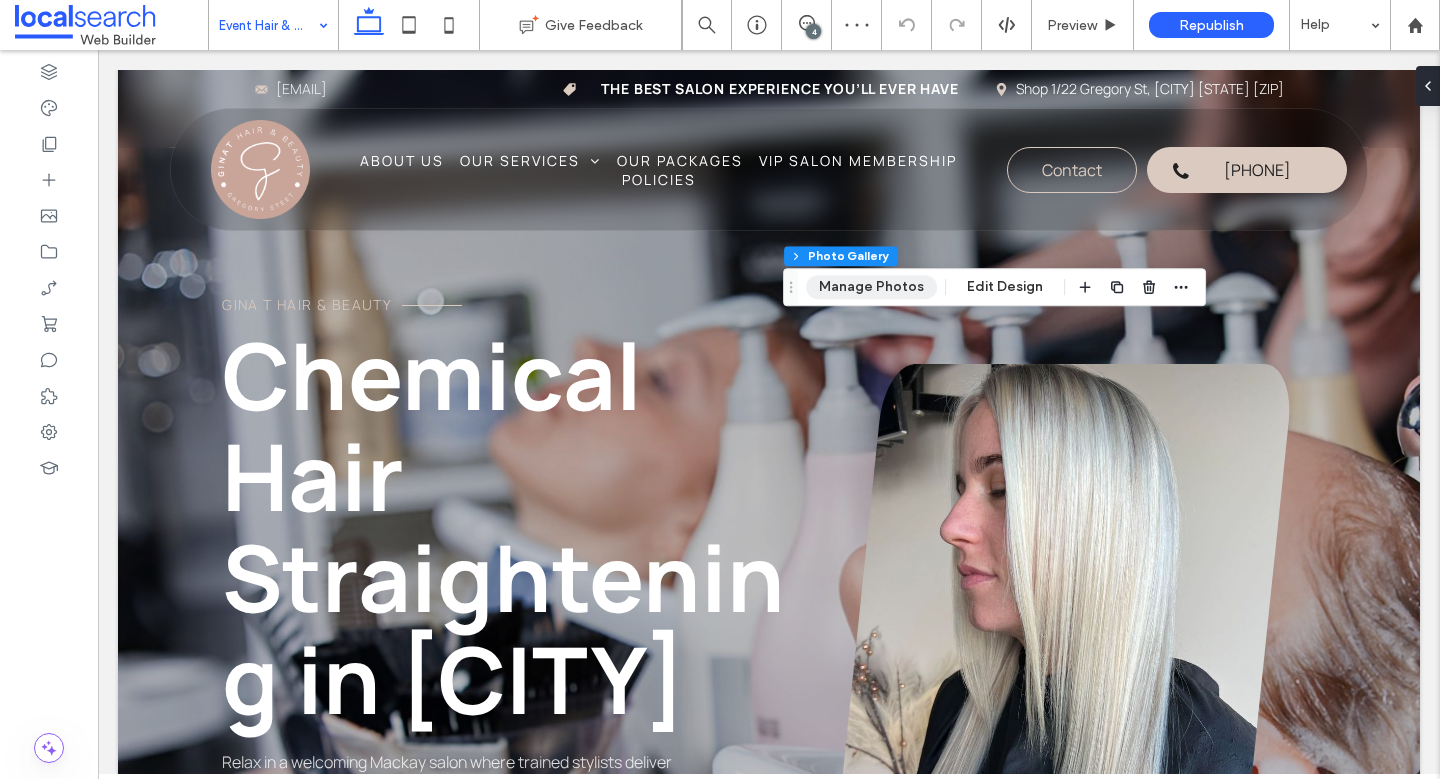 click on "Manage Photos" at bounding box center (871, 287) 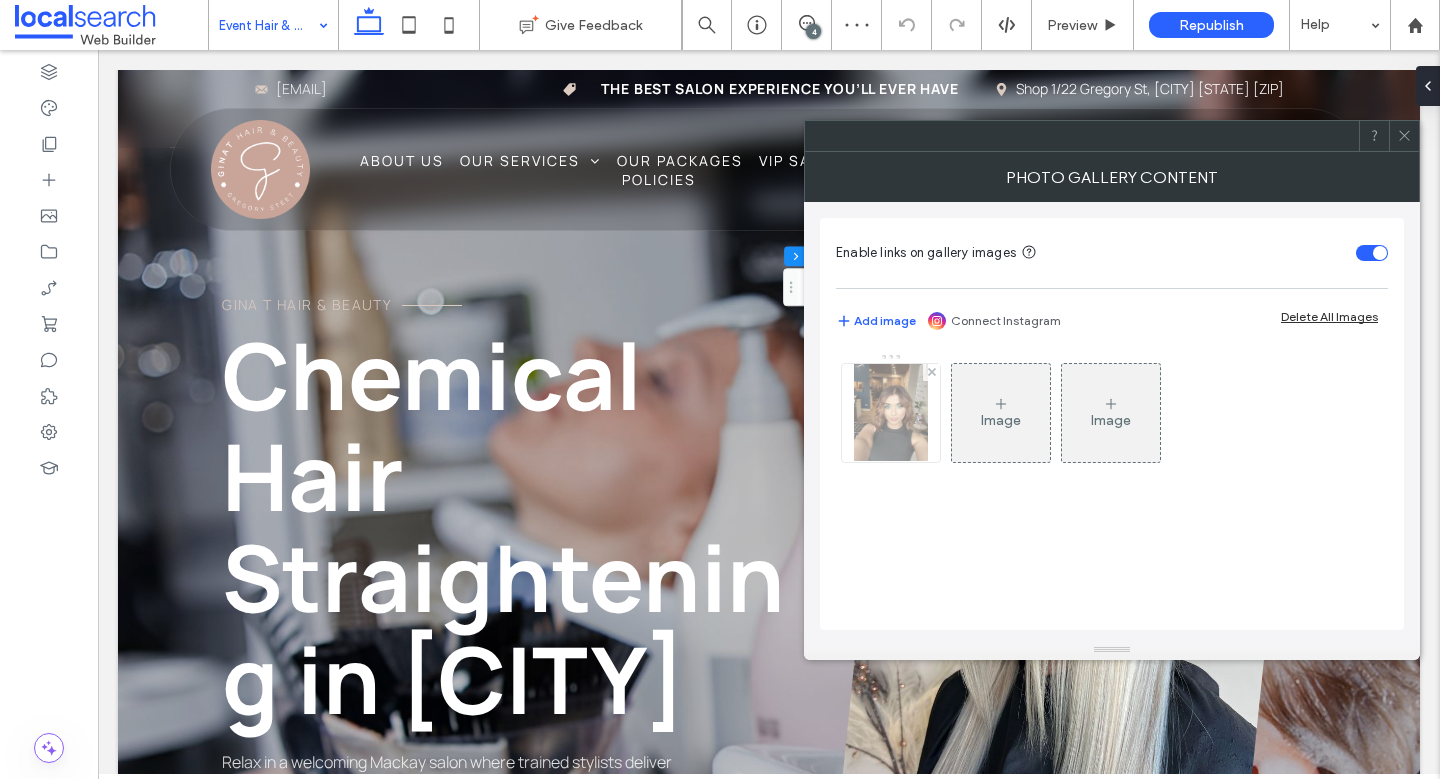 click at bounding box center (891, 413) 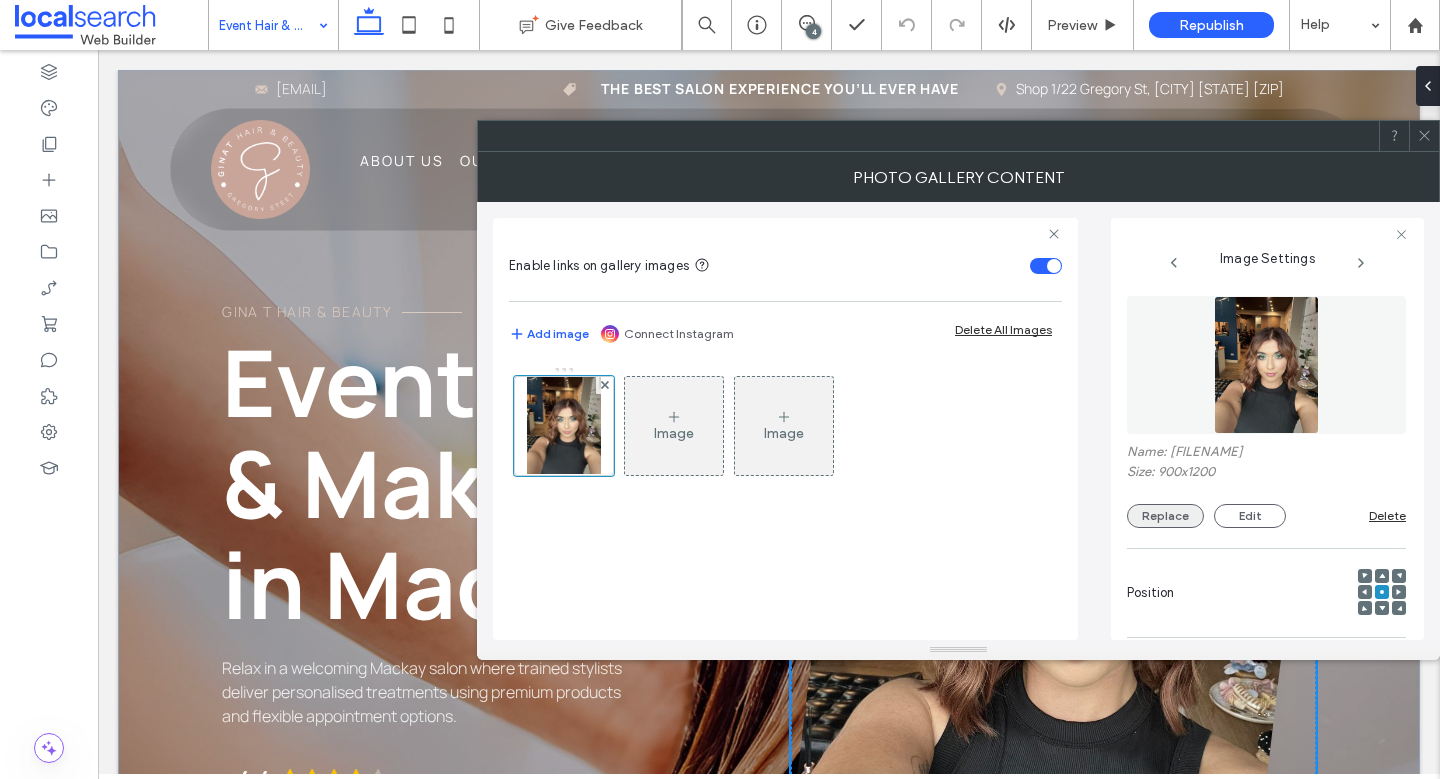 scroll, scrollTop: 0, scrollLeft: 0, axis: both 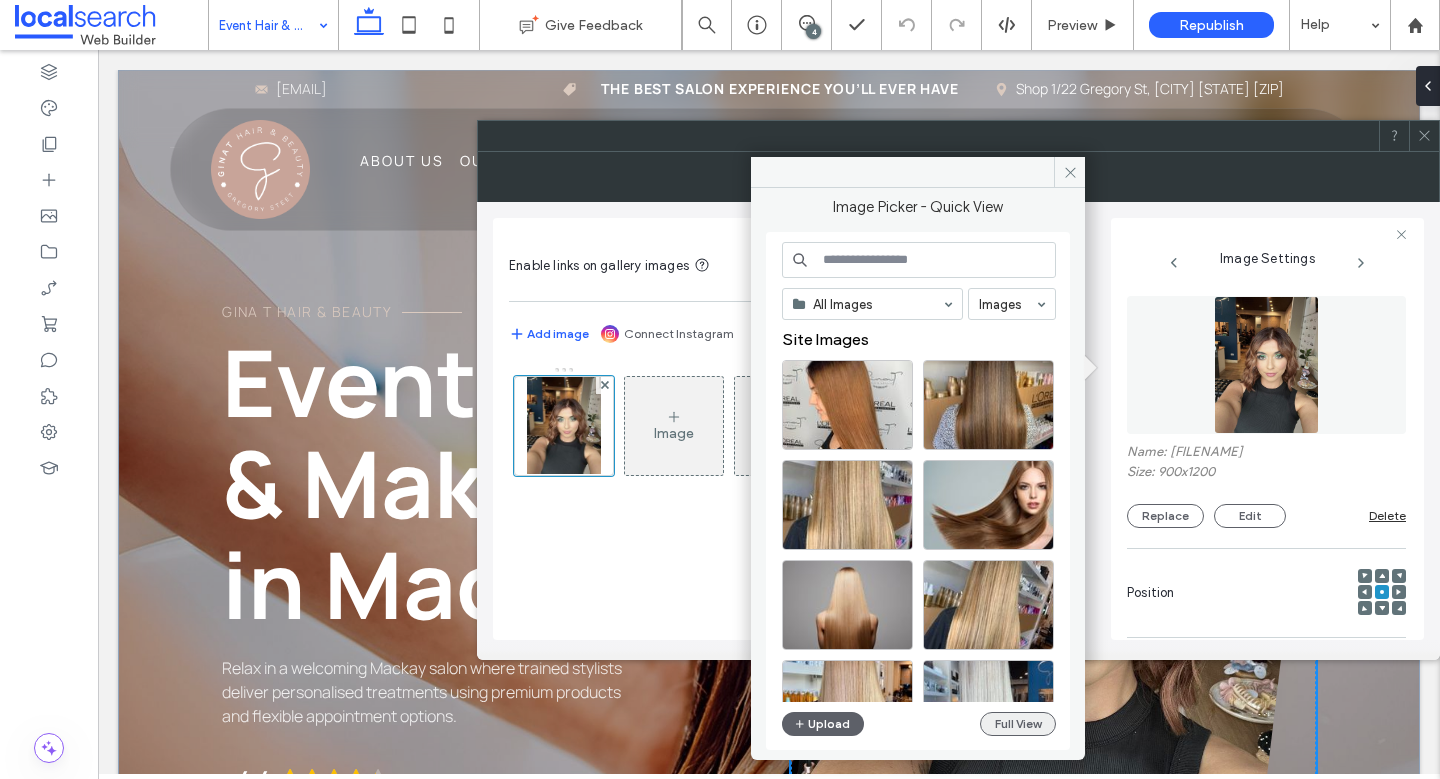 click on "Full View" at bounding box center (1018, 724) 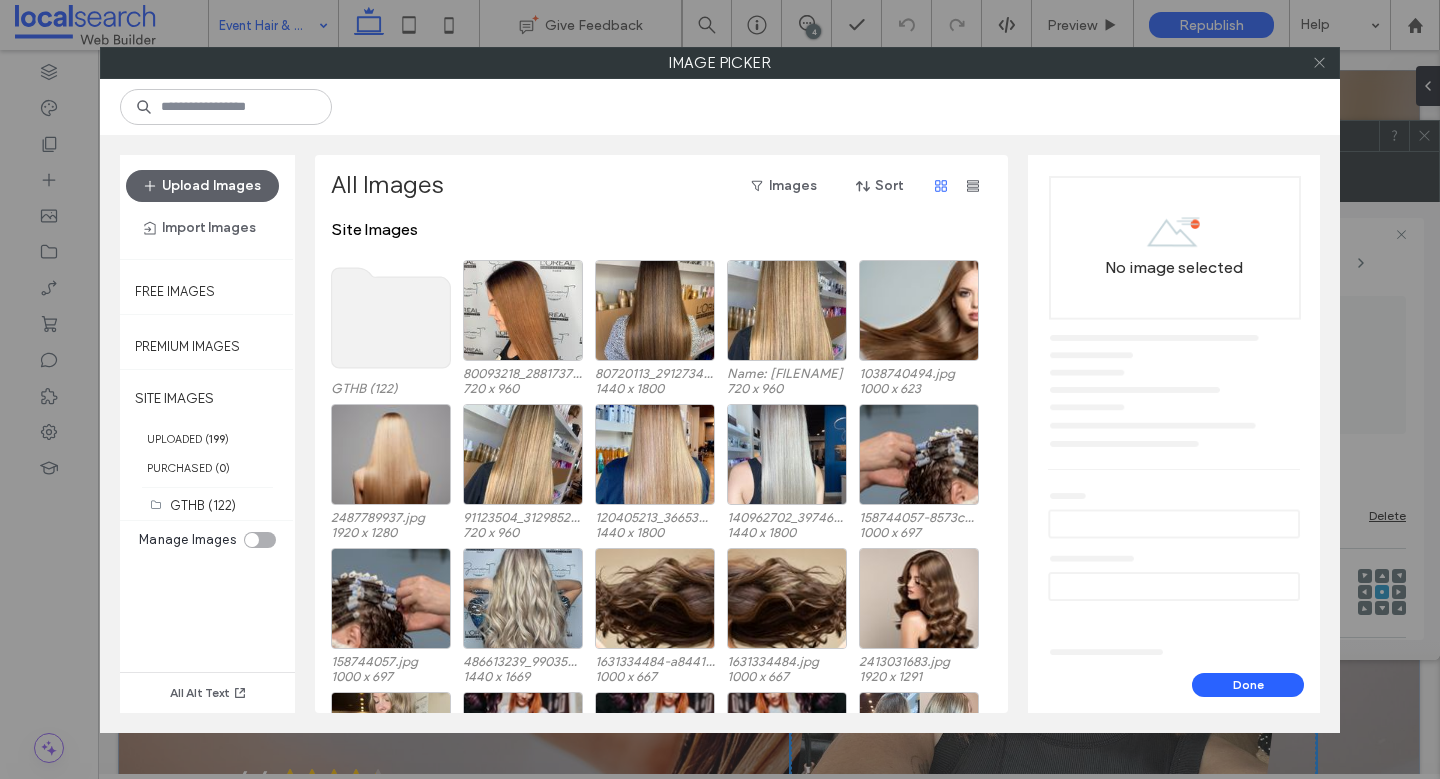 click 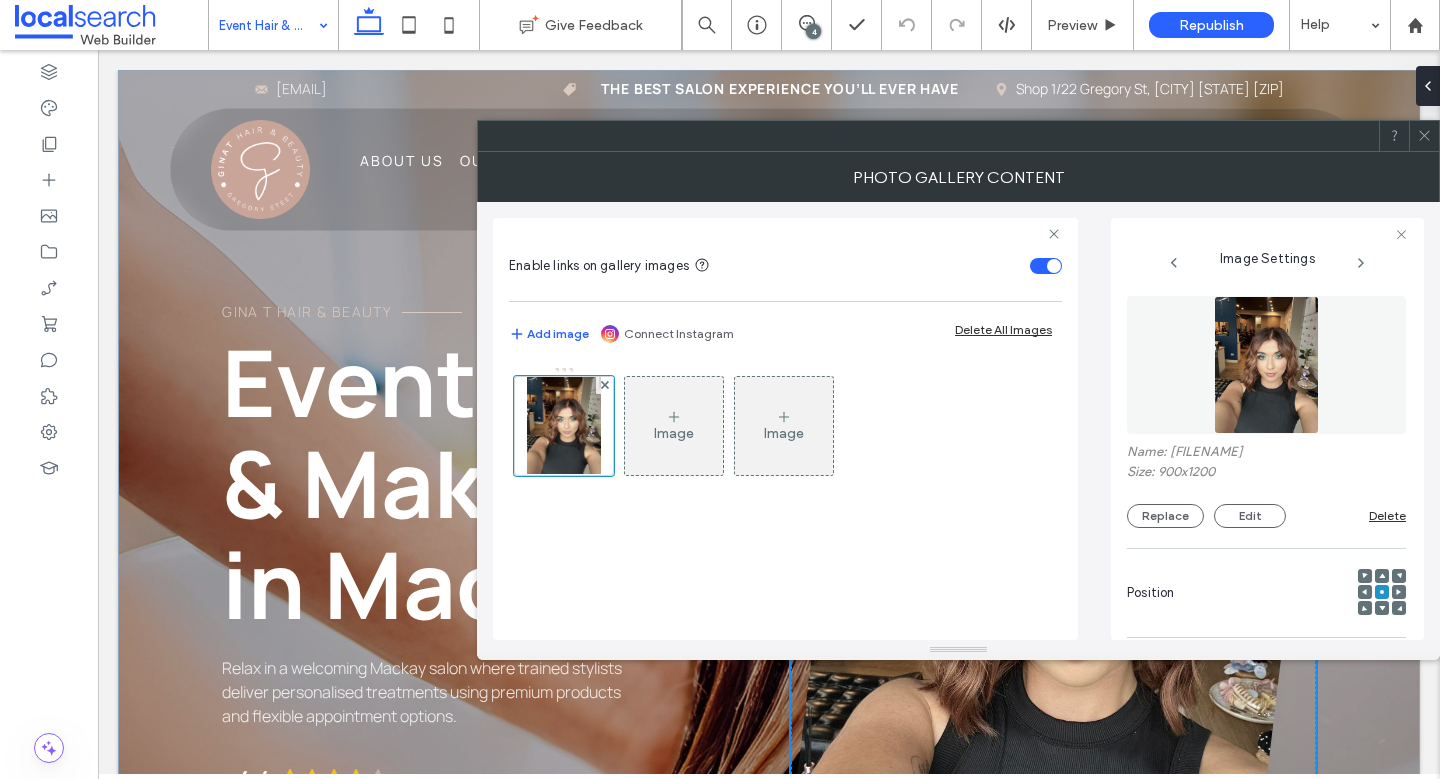 click 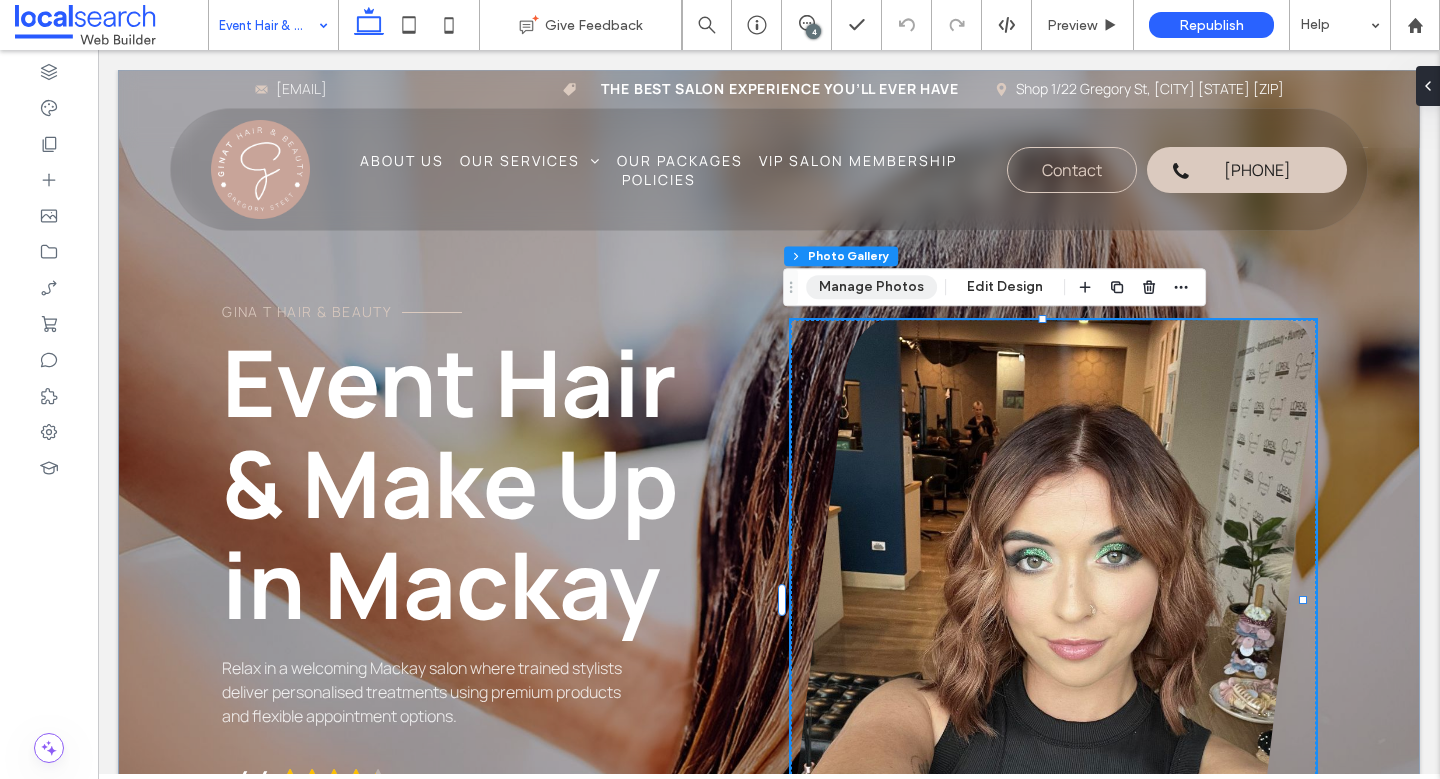 click on "Manage Photos" at bounding box center [871, 287] 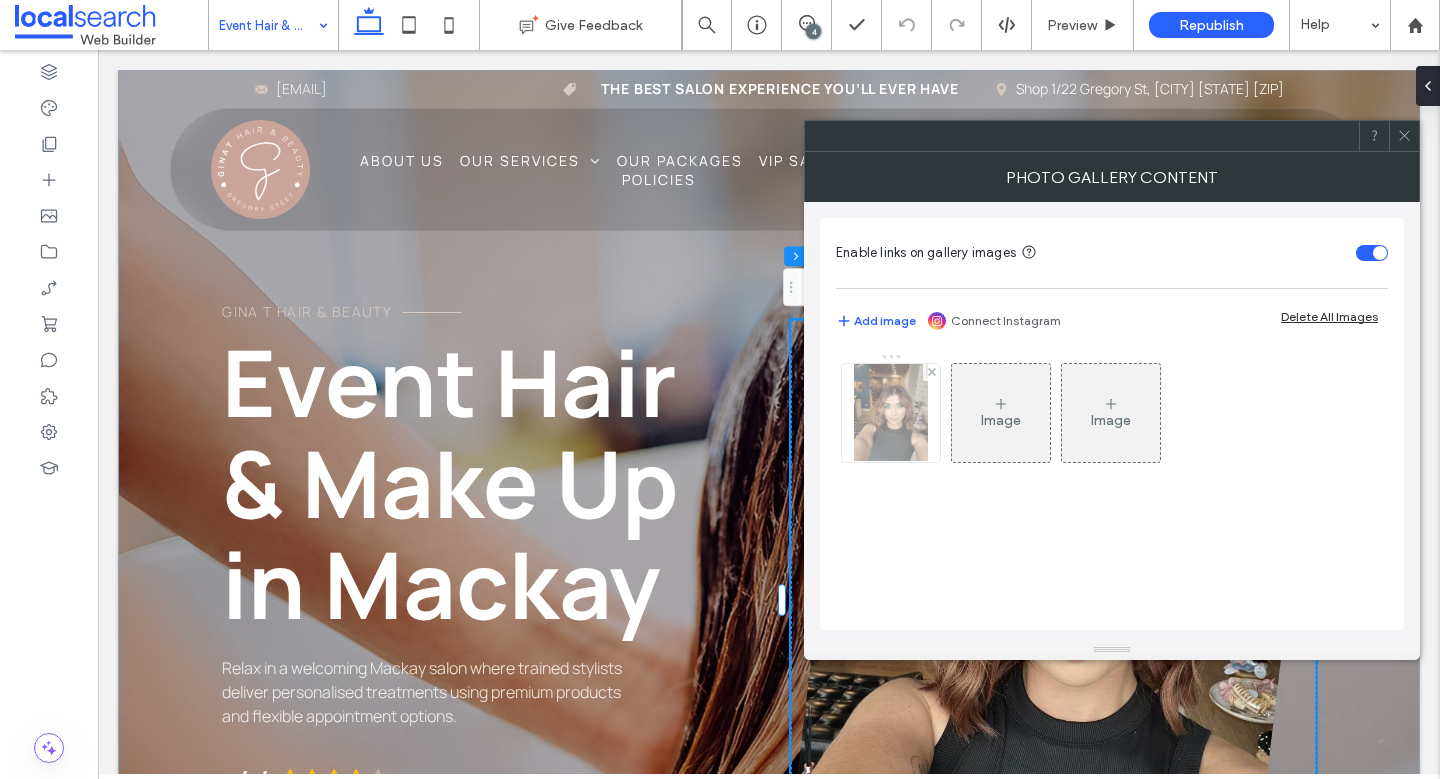 click at bounding box center [891, 413] 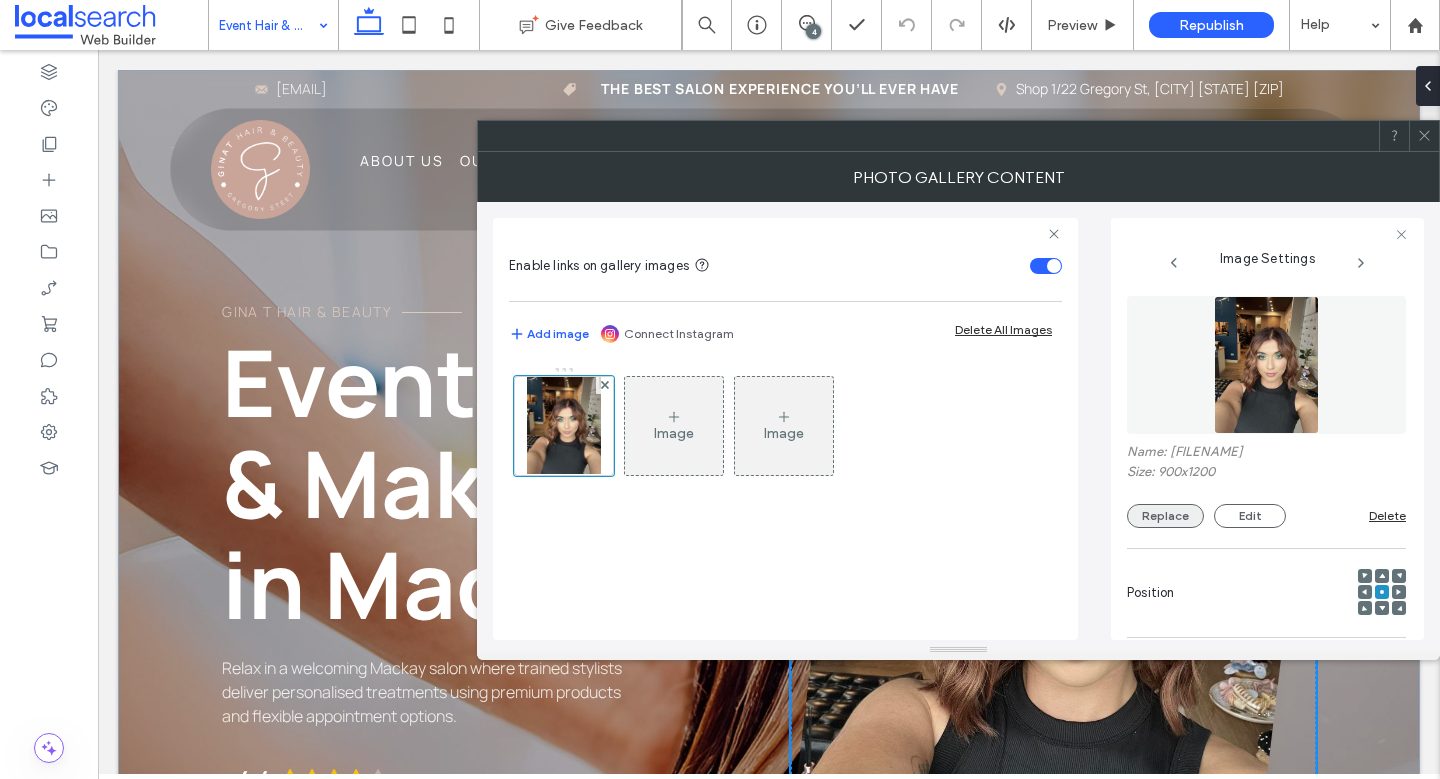 click on "Replace" at bounding box center (1165, 516) 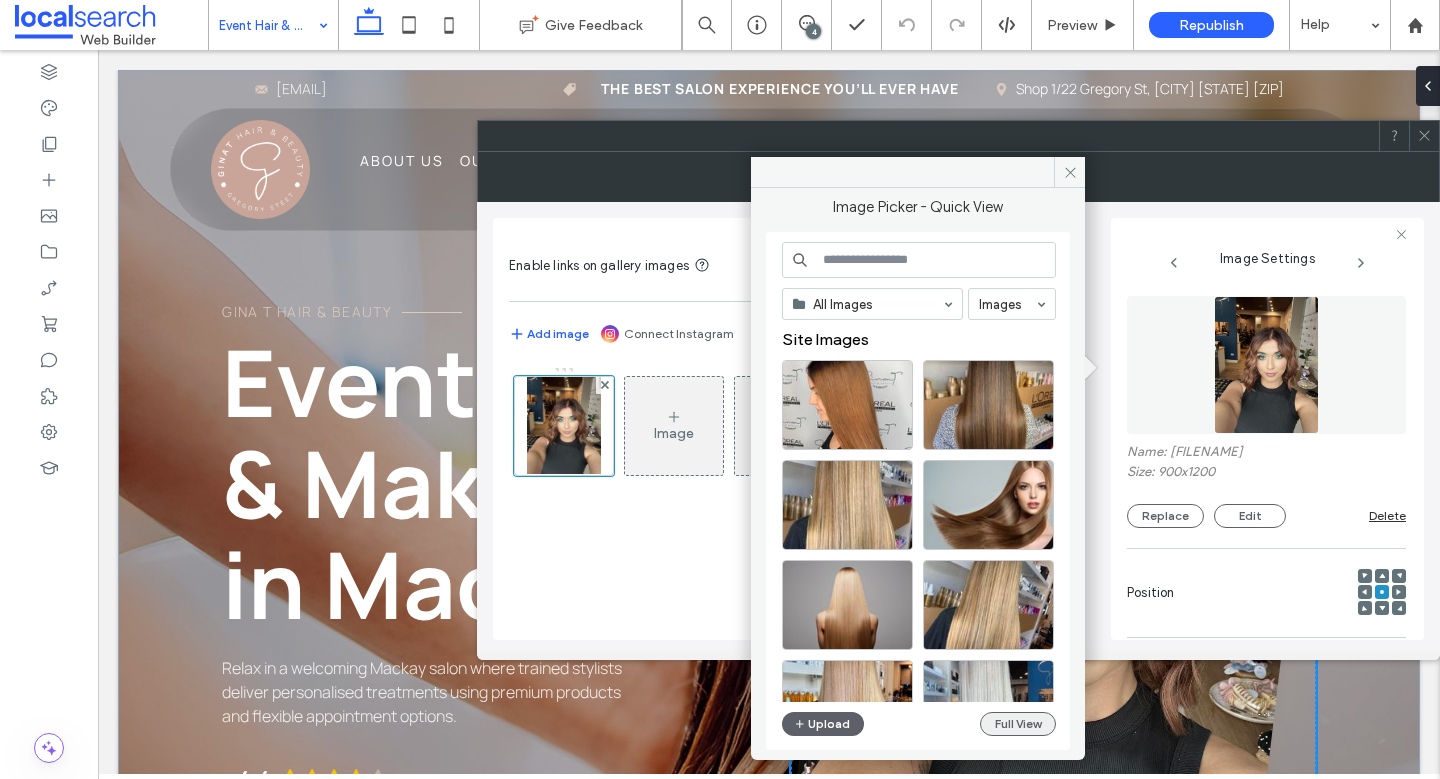click on "Full View" at bounding box center [1018, 724] 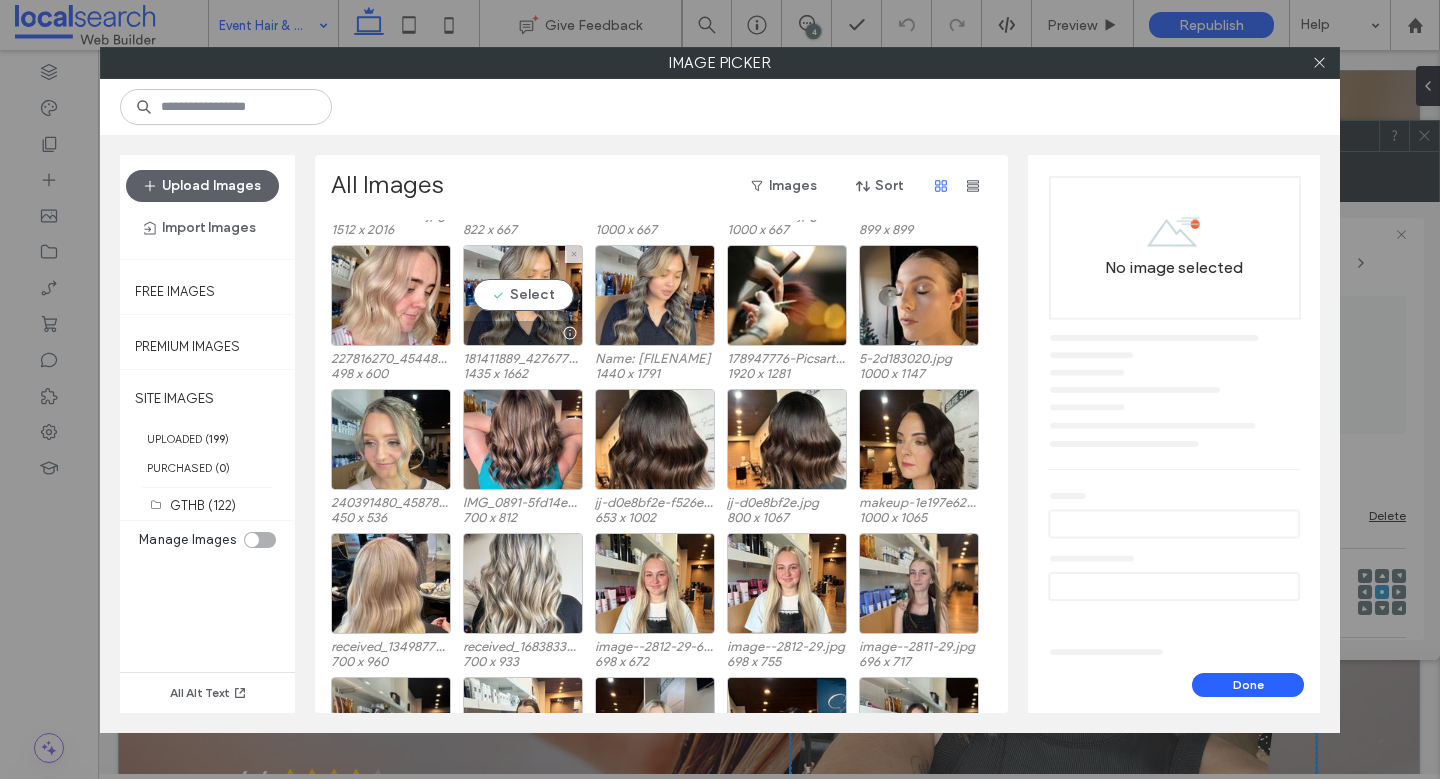 scroll, scrollTop: 669, scrollLeft: 0, axis: vertical 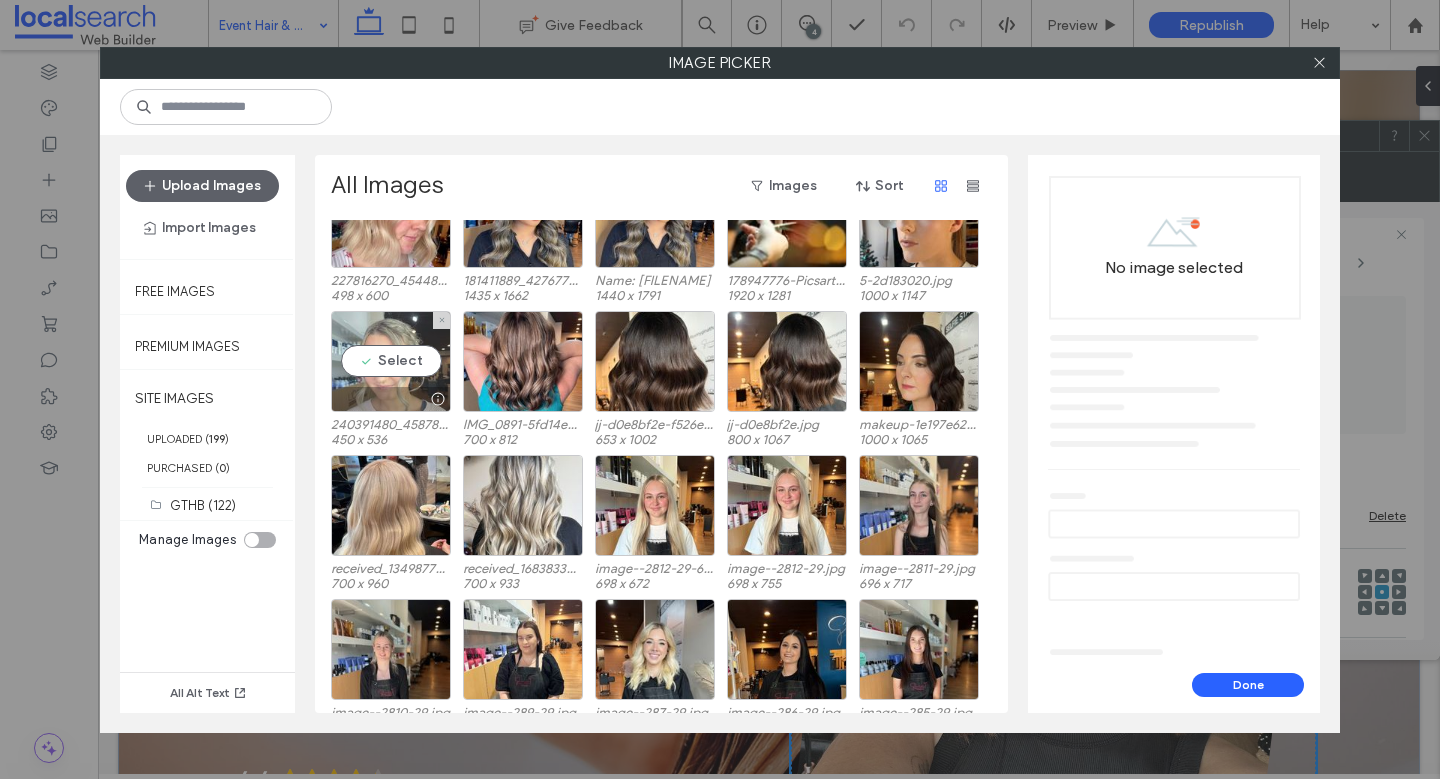 click on "Select" at bounding box center (391, 361) 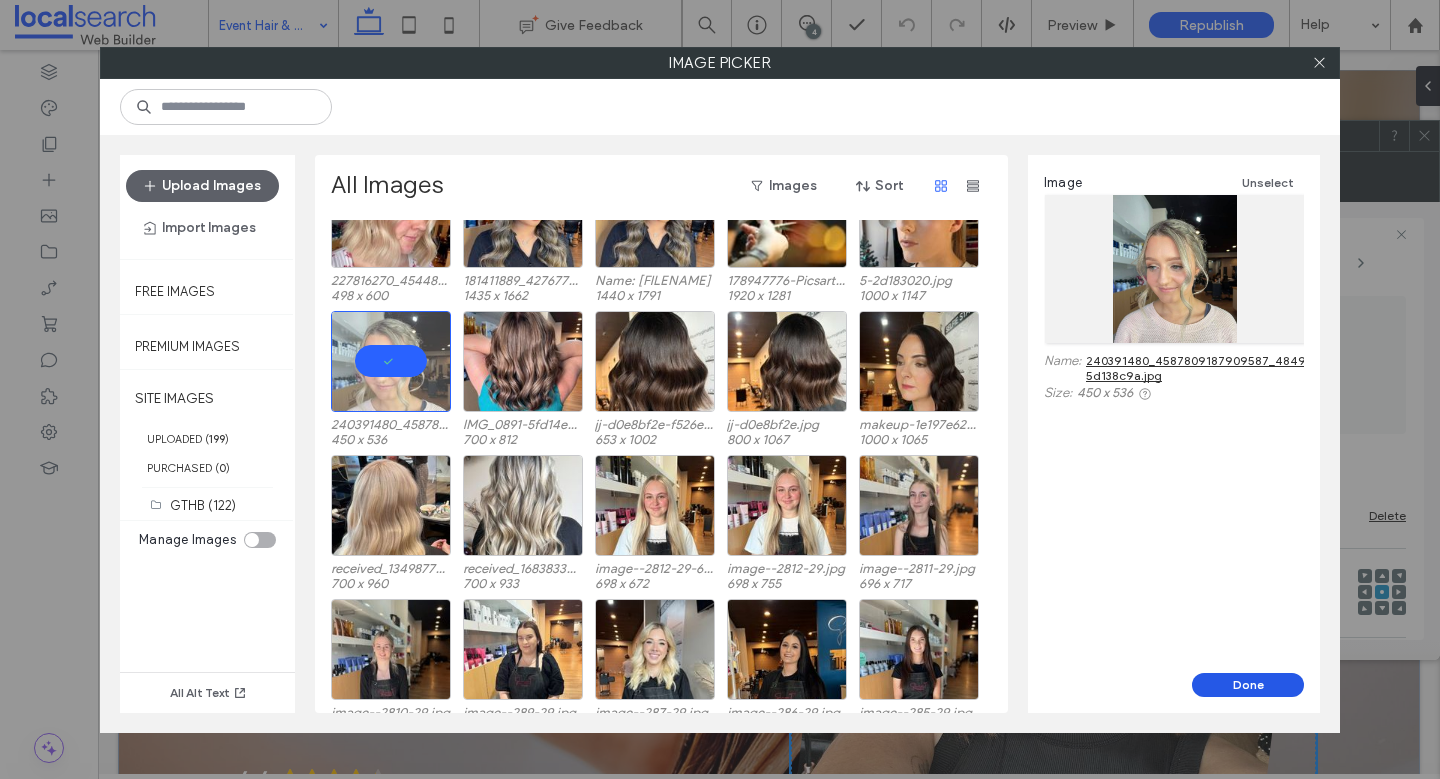 click on "Done" at bounding box center [1248, 685] 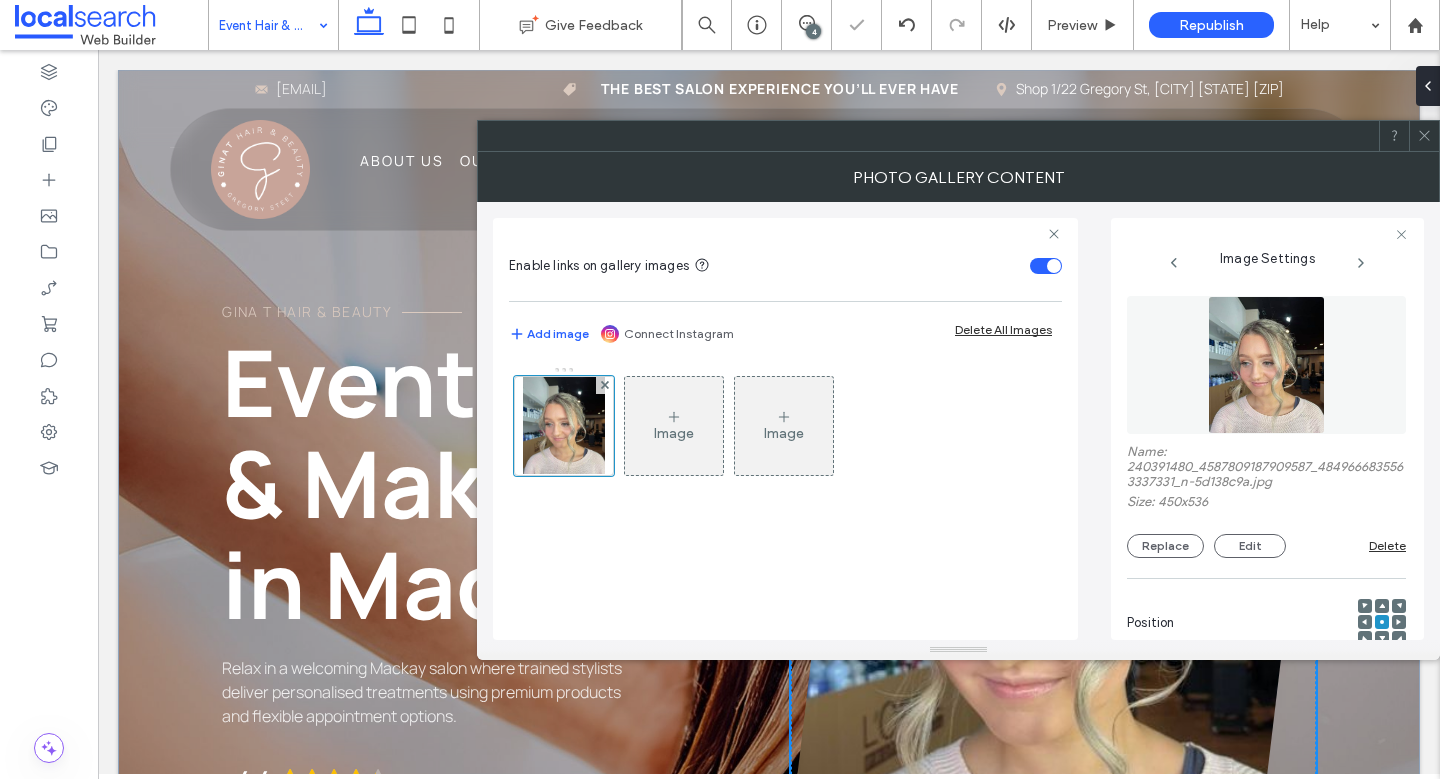 click at bounding box center [1424, 136] 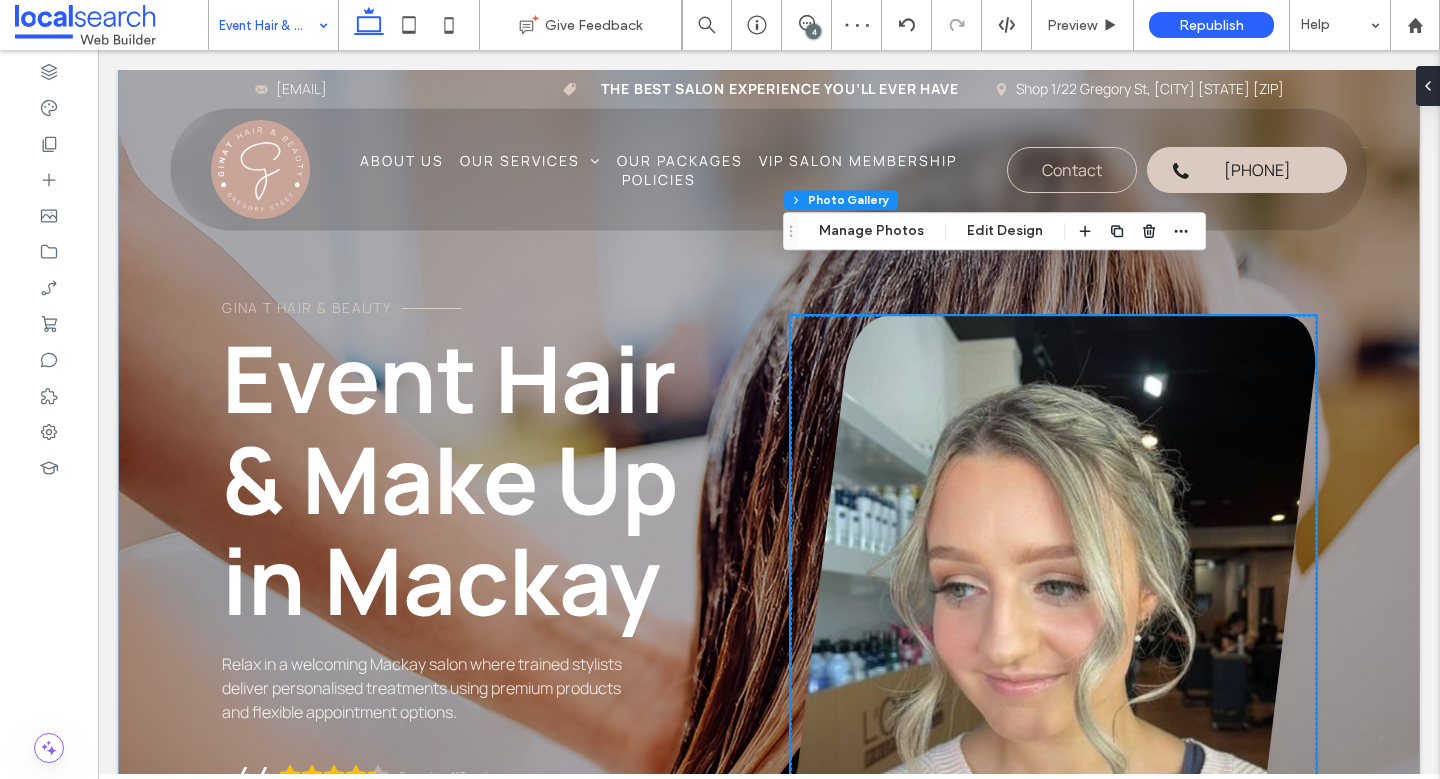 scroll, scrollTop: 0, scrollLeft: 0, axis: both 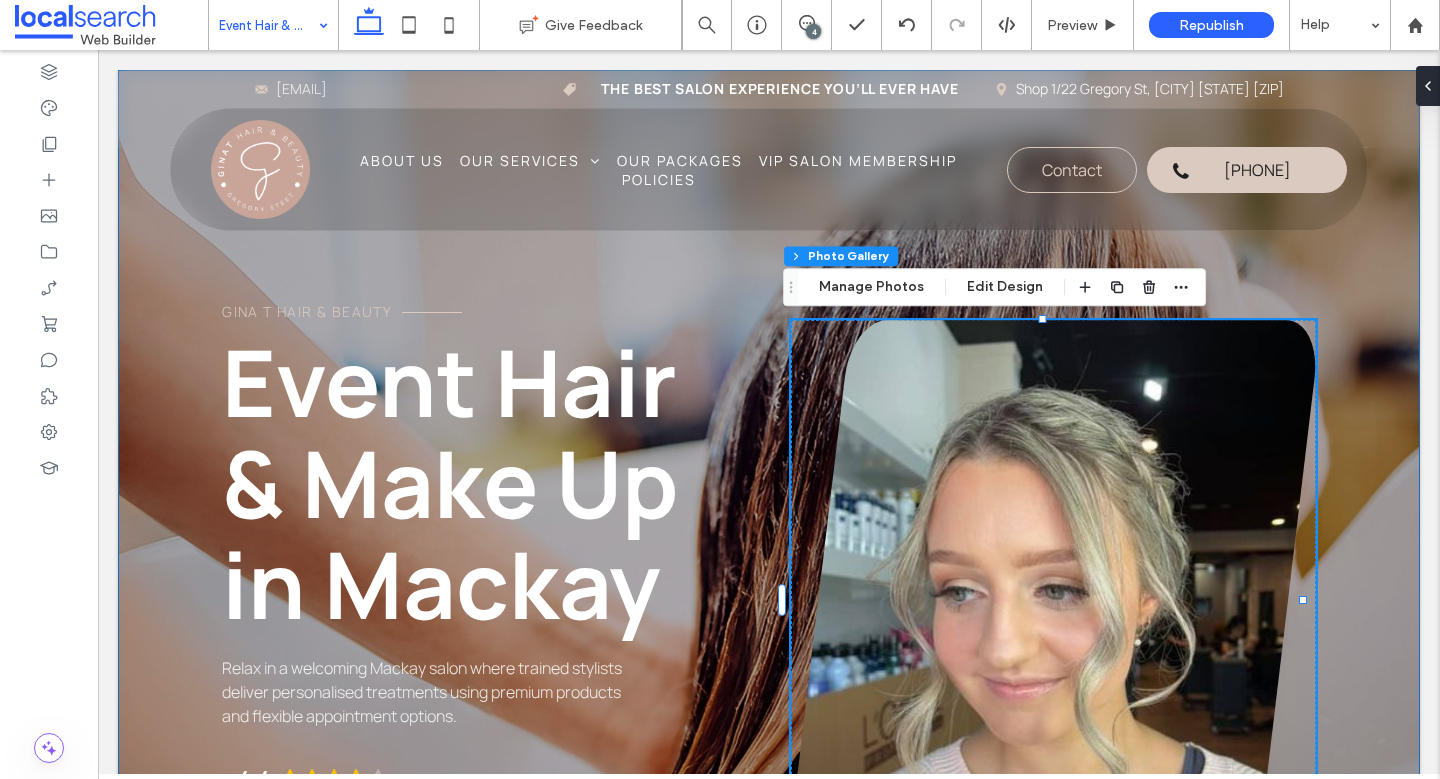 click on "gina t hair & beauty
Event Hair & Make Up in [CITY]
Relax in a welcoming [CITY] salon where trained stylists deliver personalised treatments using premium products and flexible appointment options.
4.4 Based on 113 reviews
Panel only seen by widget owner
Edit widget
Views 0% Share 🔥" at bounding box center [769, 545] 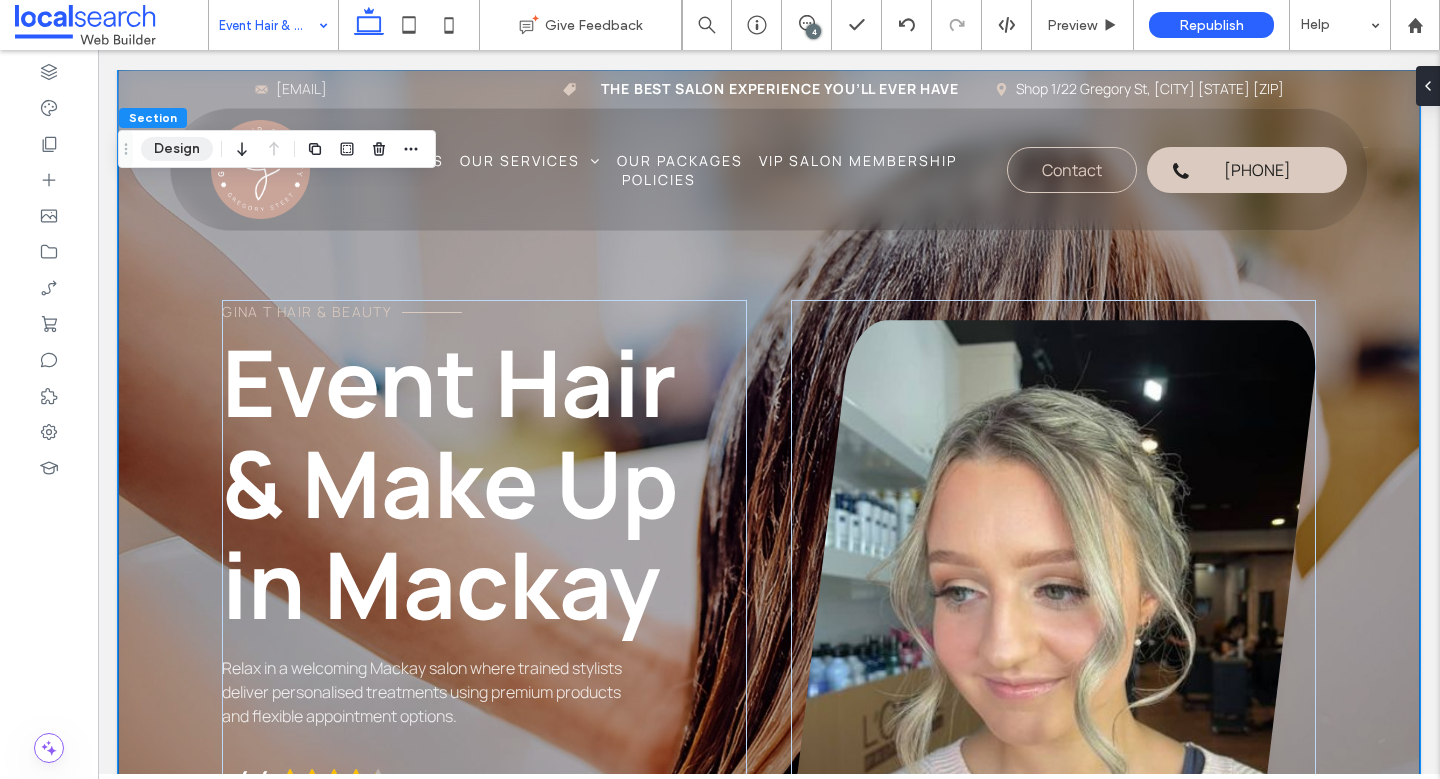 click on "Design" at bounding box center [177, 149] 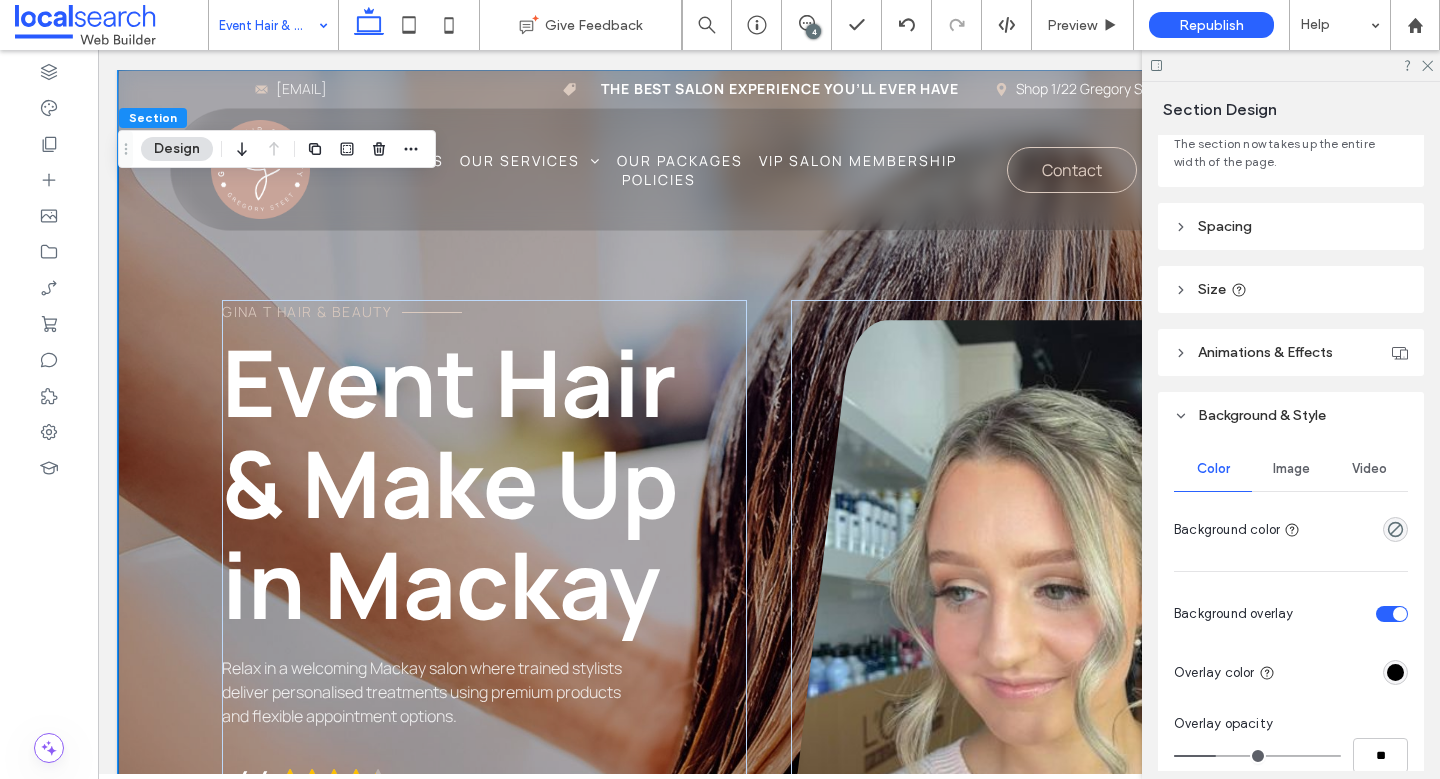 scroll, scrollTop: 150, scrollLeft: 0, axis: vertical 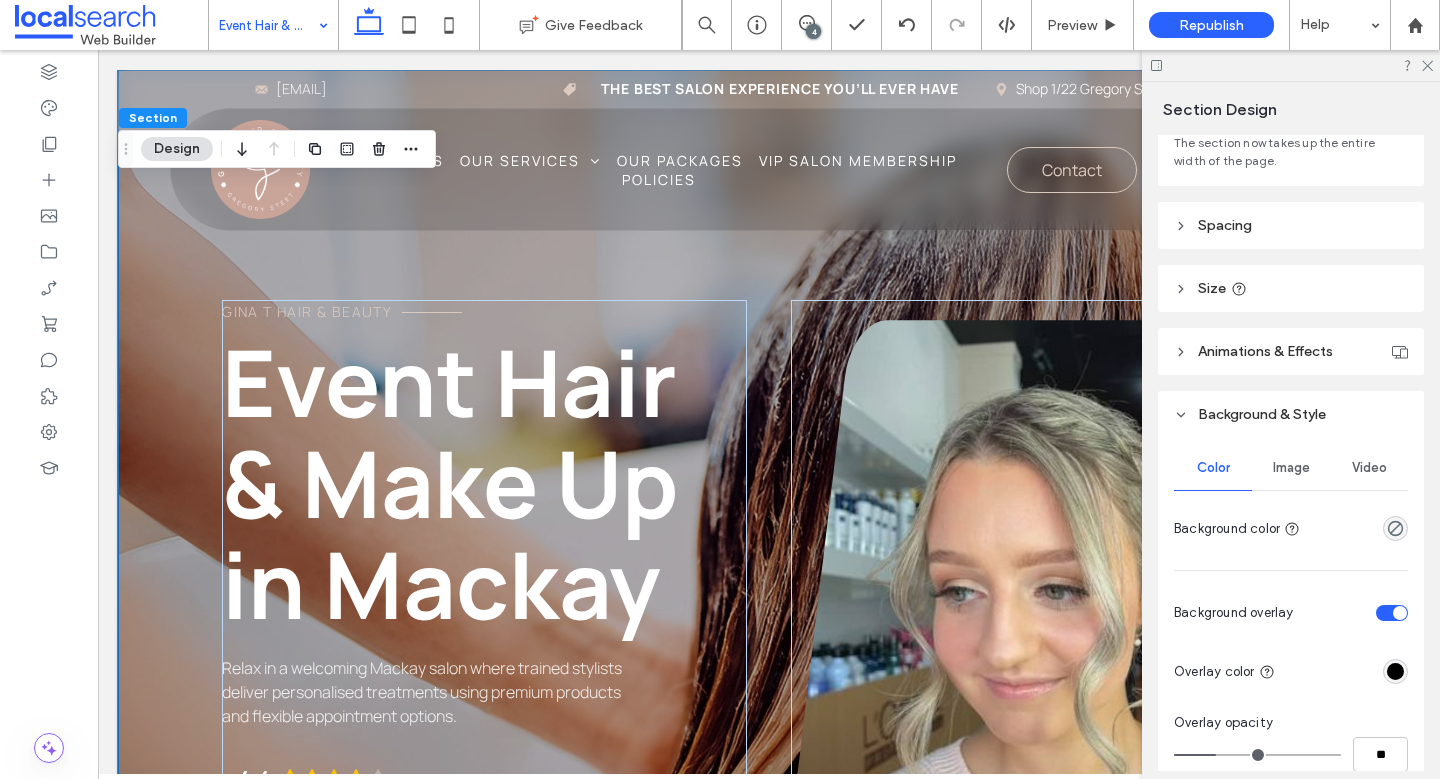 click on "Image" at bounding box center [1291, 468] 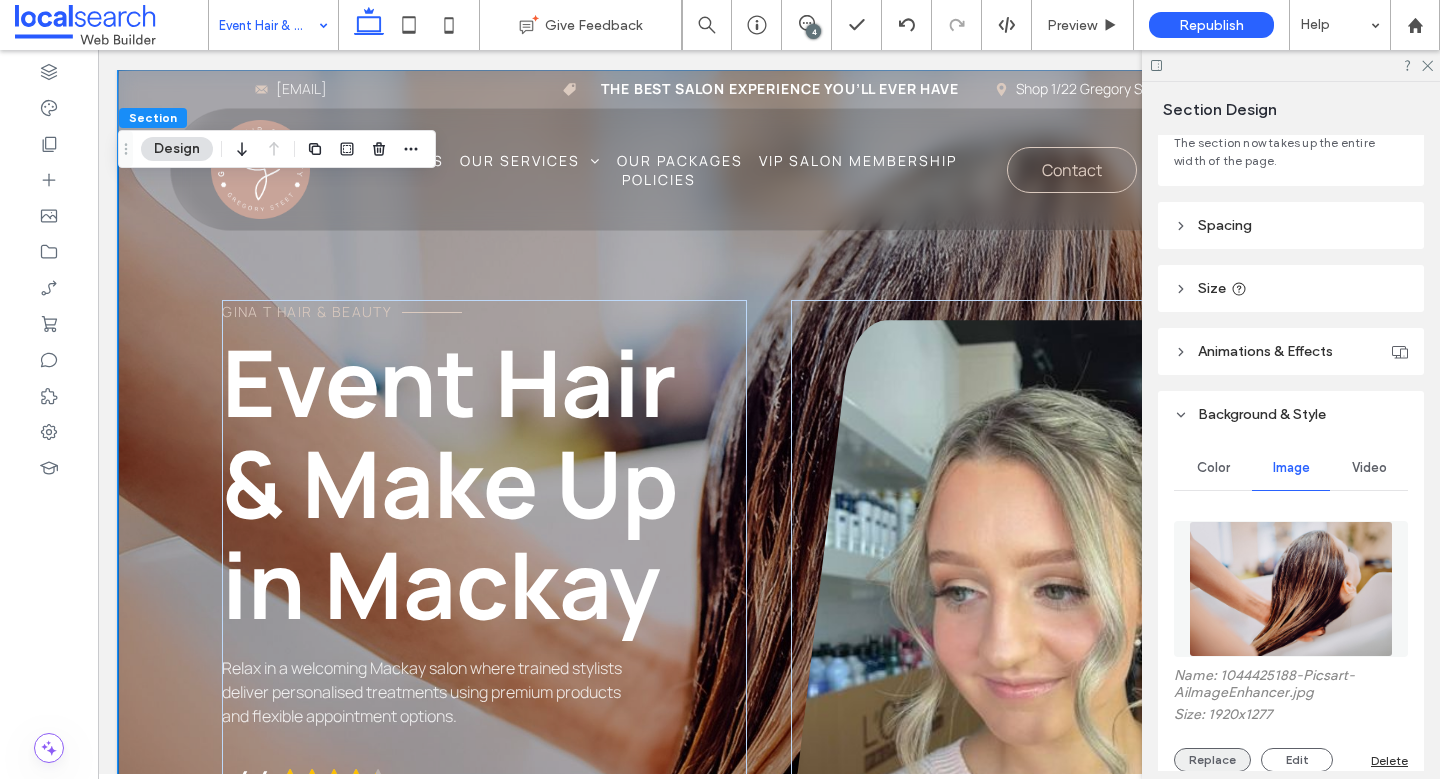 click on "Replace" at bounding box center [1212, 760] 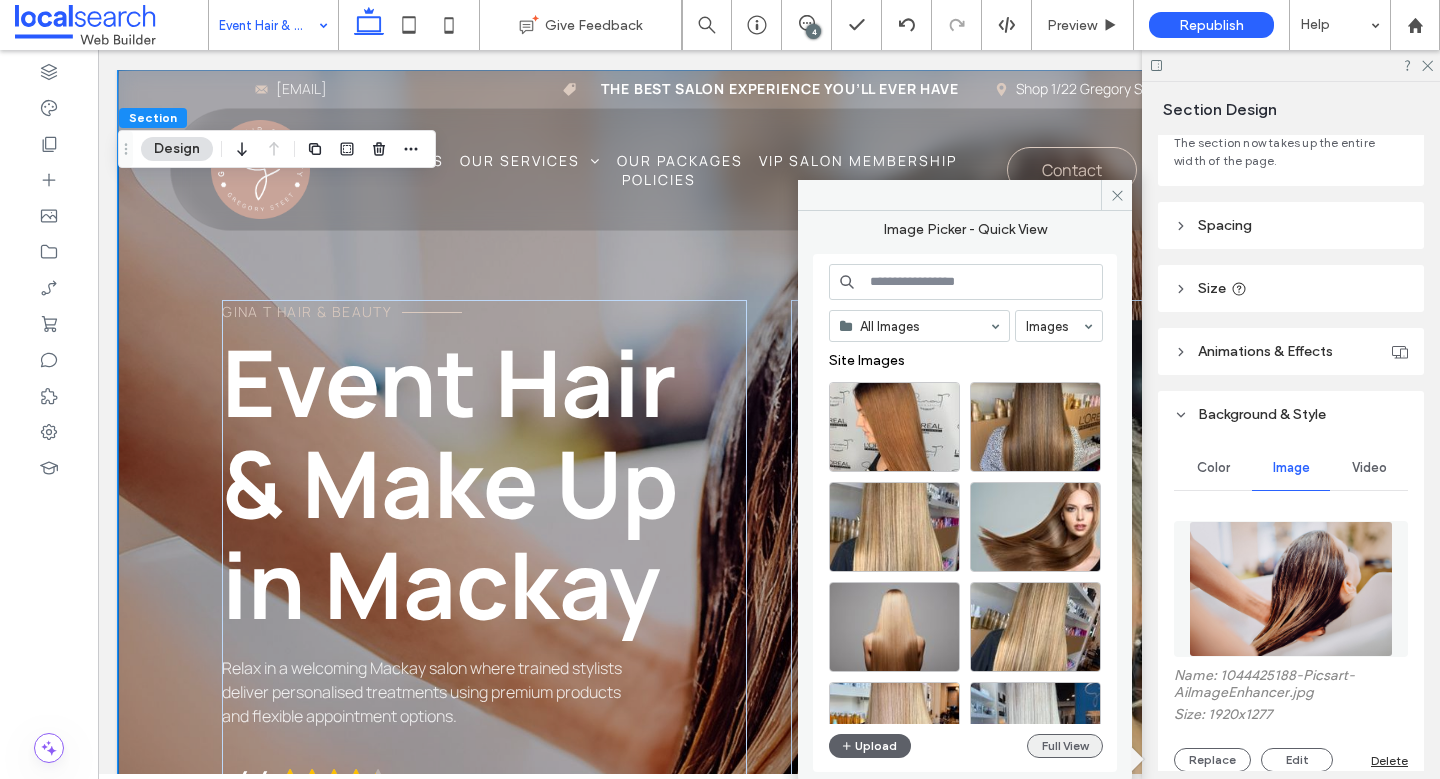 click on "Full View" at bounding box center (1065, 746) 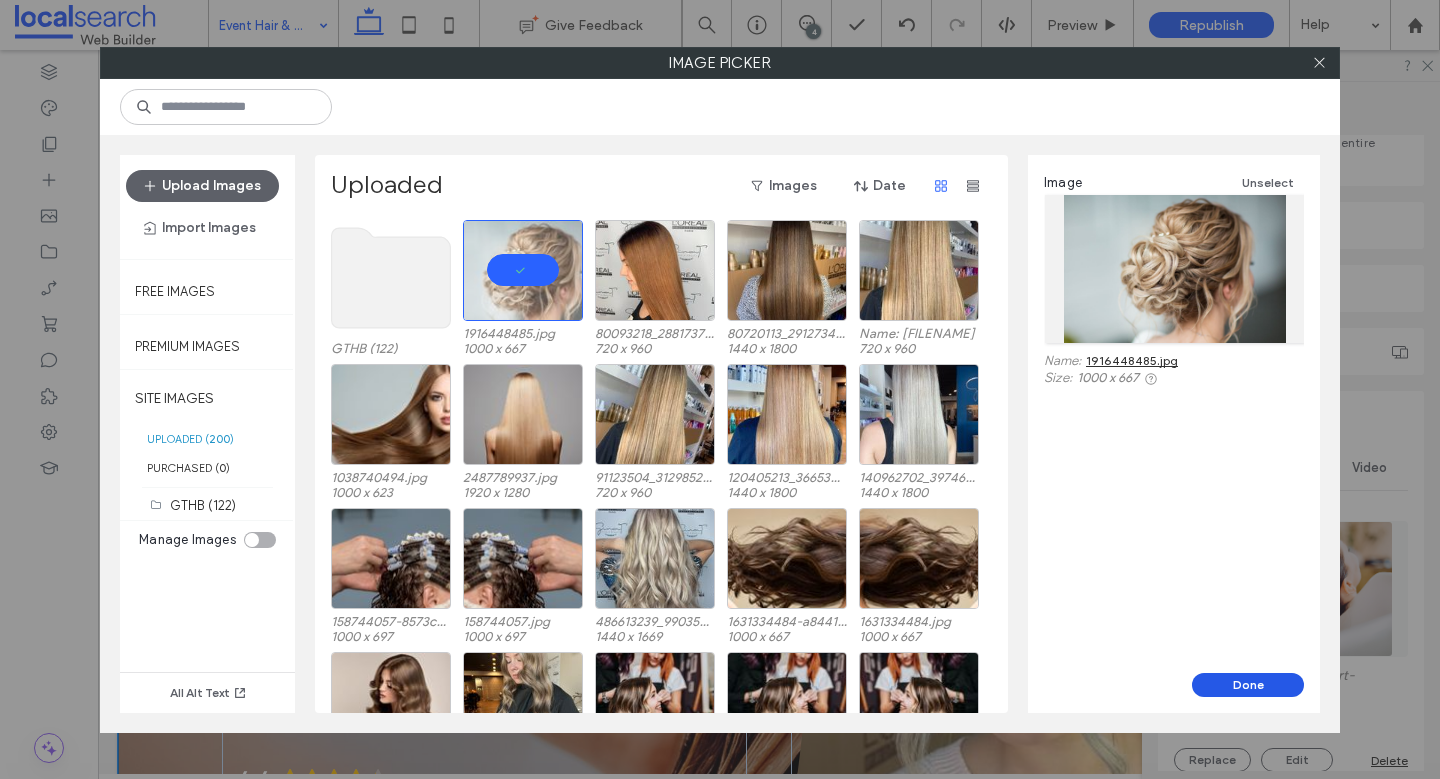 click on "Done" at bounding box center (1248, 685) 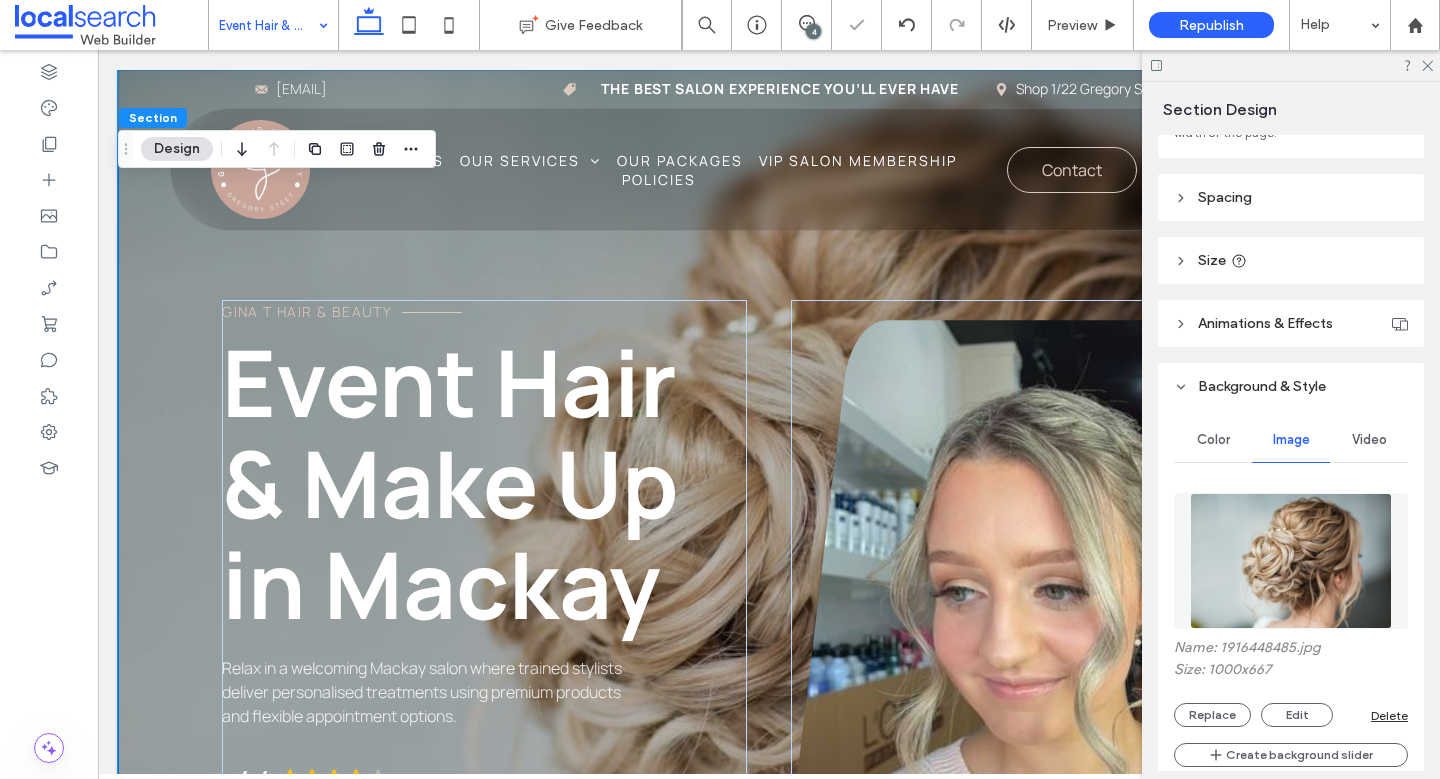 scroll, scrollTop: 179, scrollLeft: 0, axis: vertical 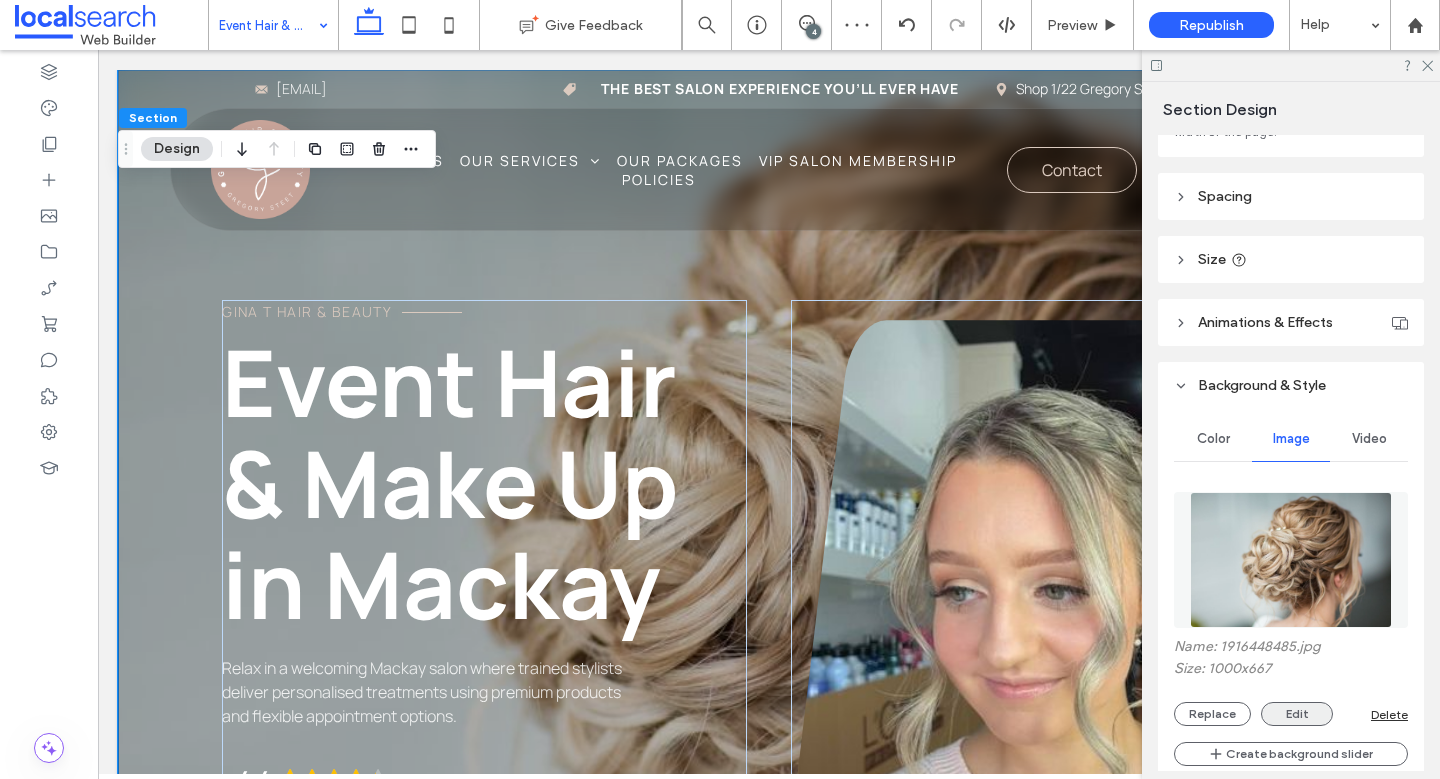 click on "Edit" at bounding box center [1297, 714] 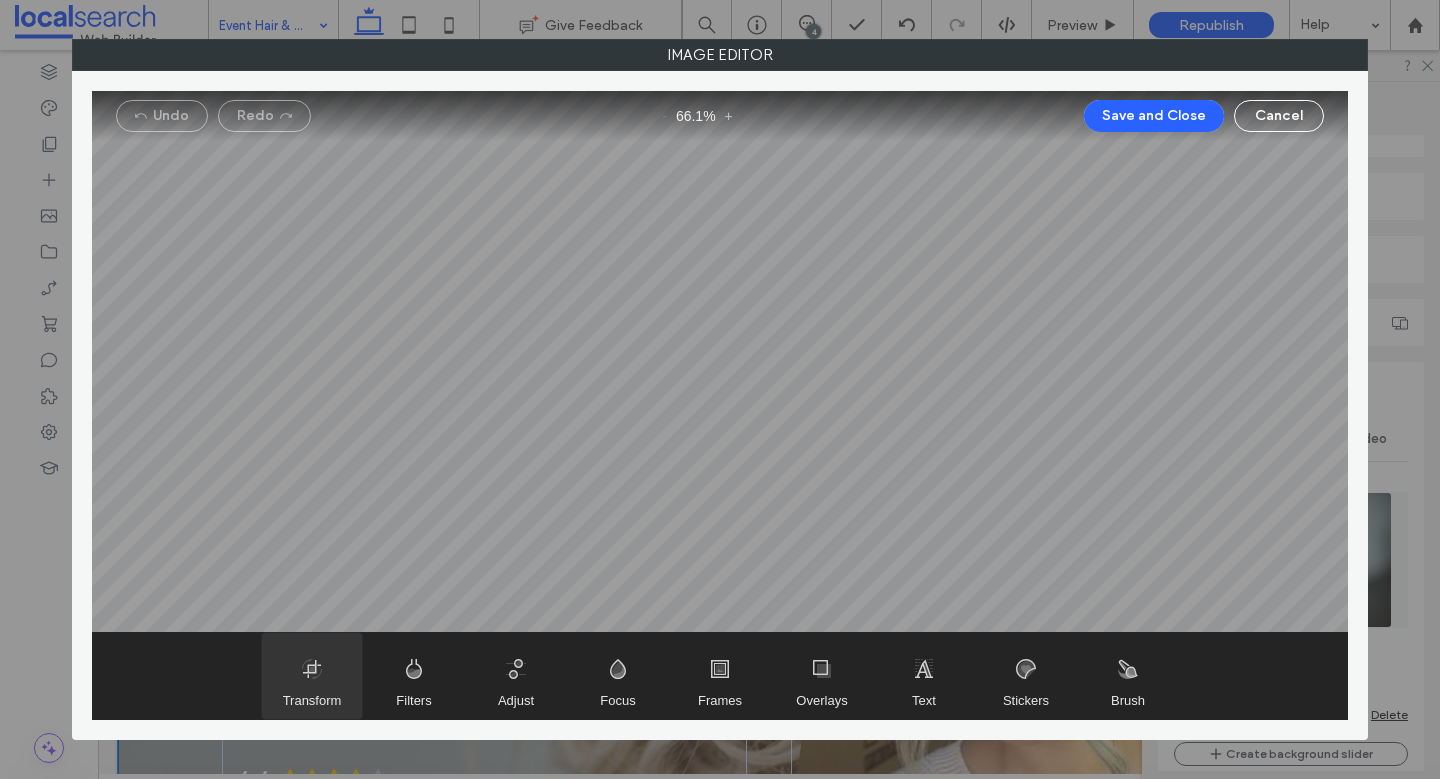 click at bounding box center [312, 676] 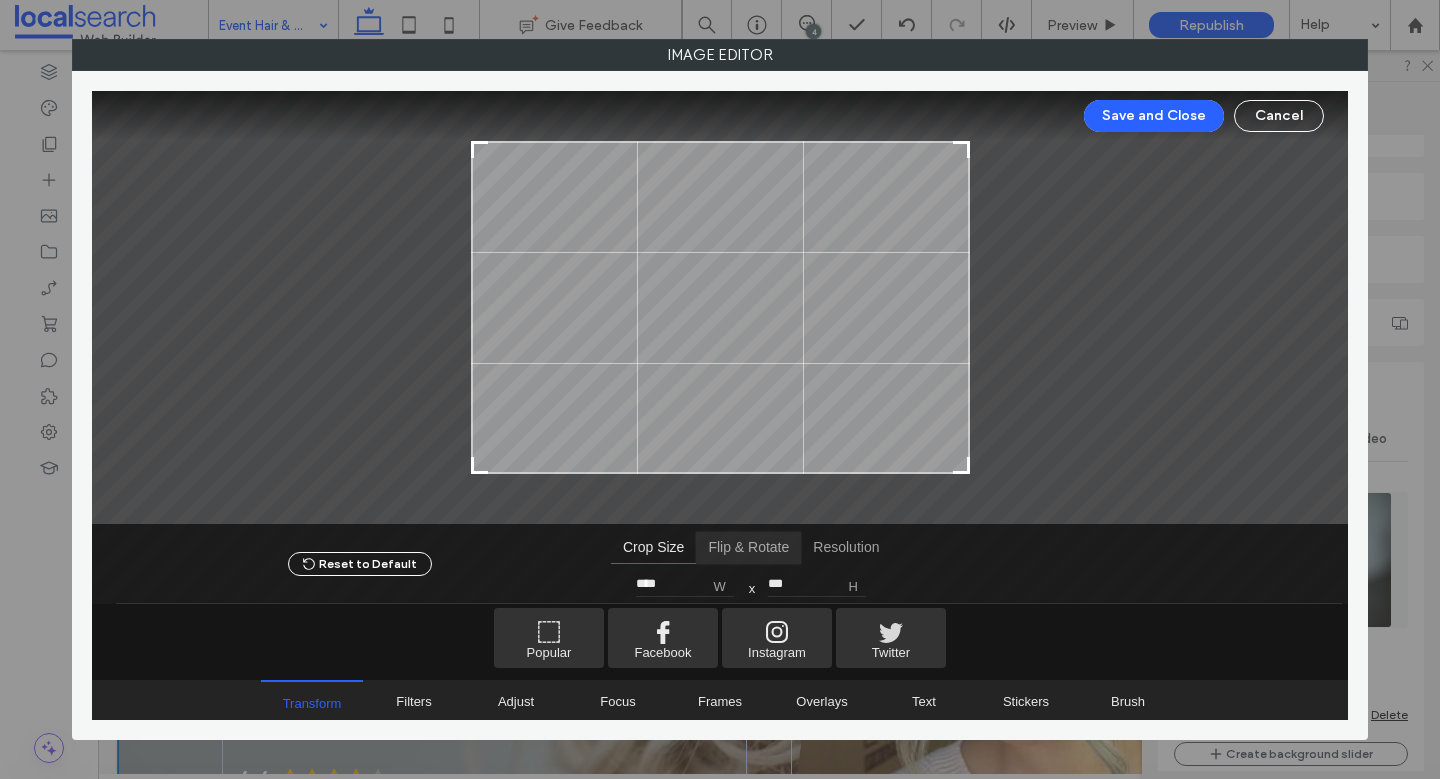click at bounding box center [748, 548] 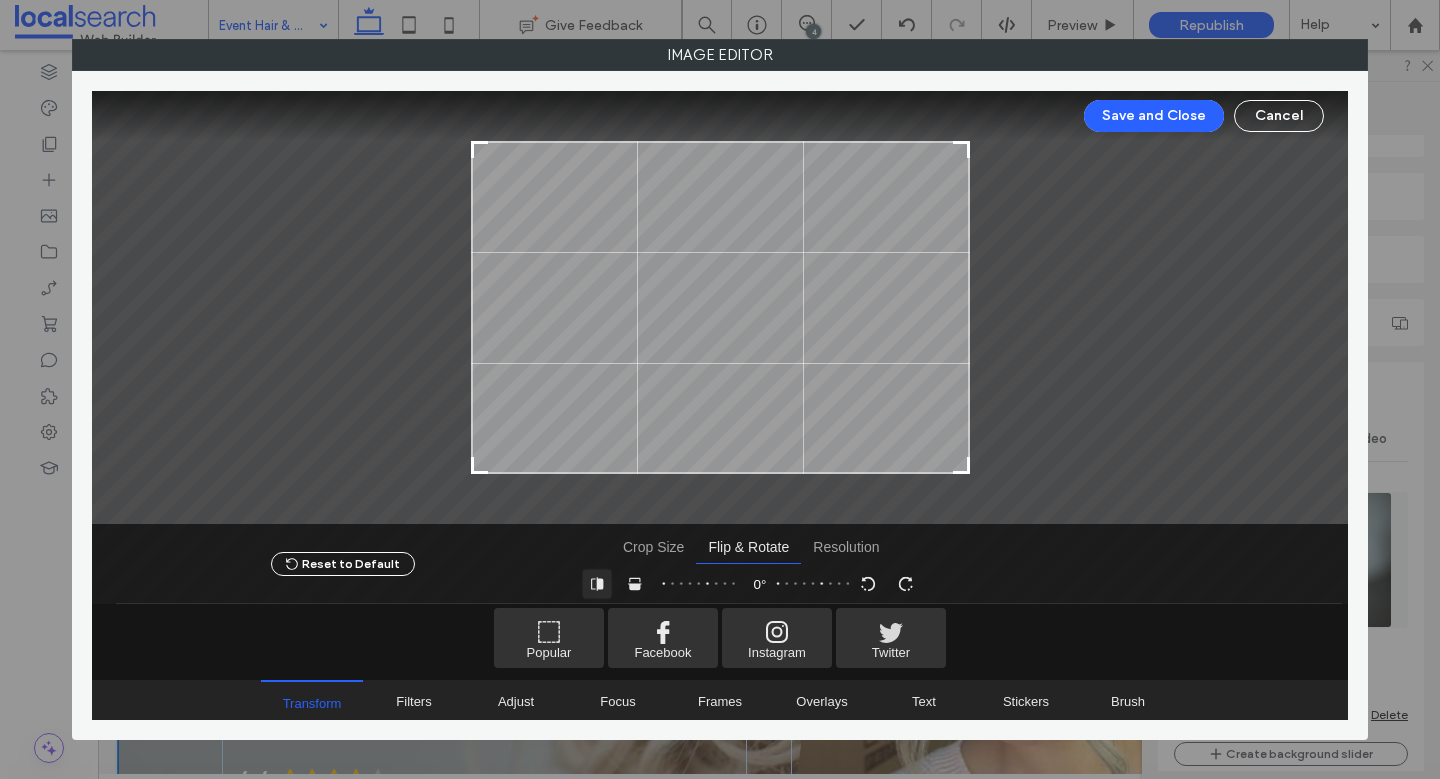 click at bounding box center [596, 584] 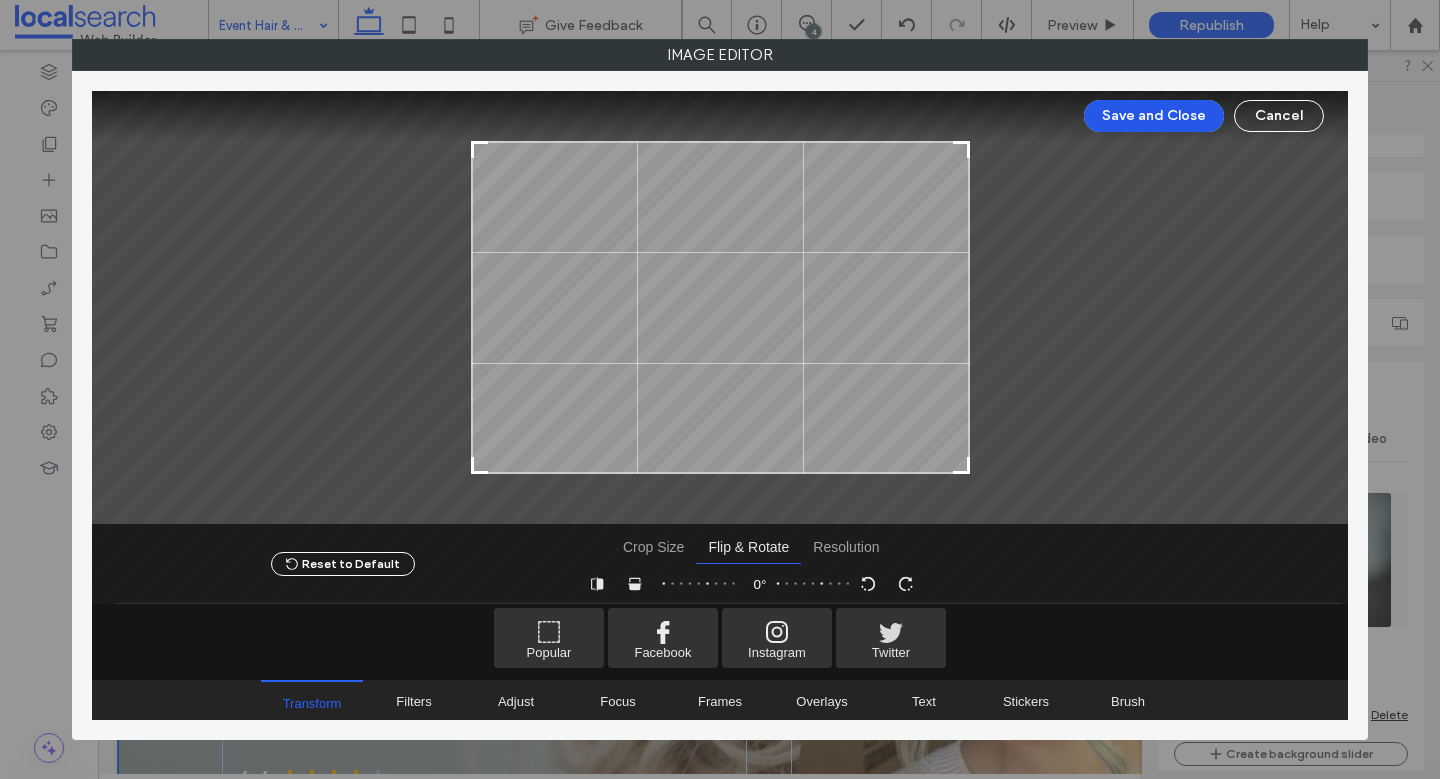 click on "Save and Close" at bounding box center [1154, 116] 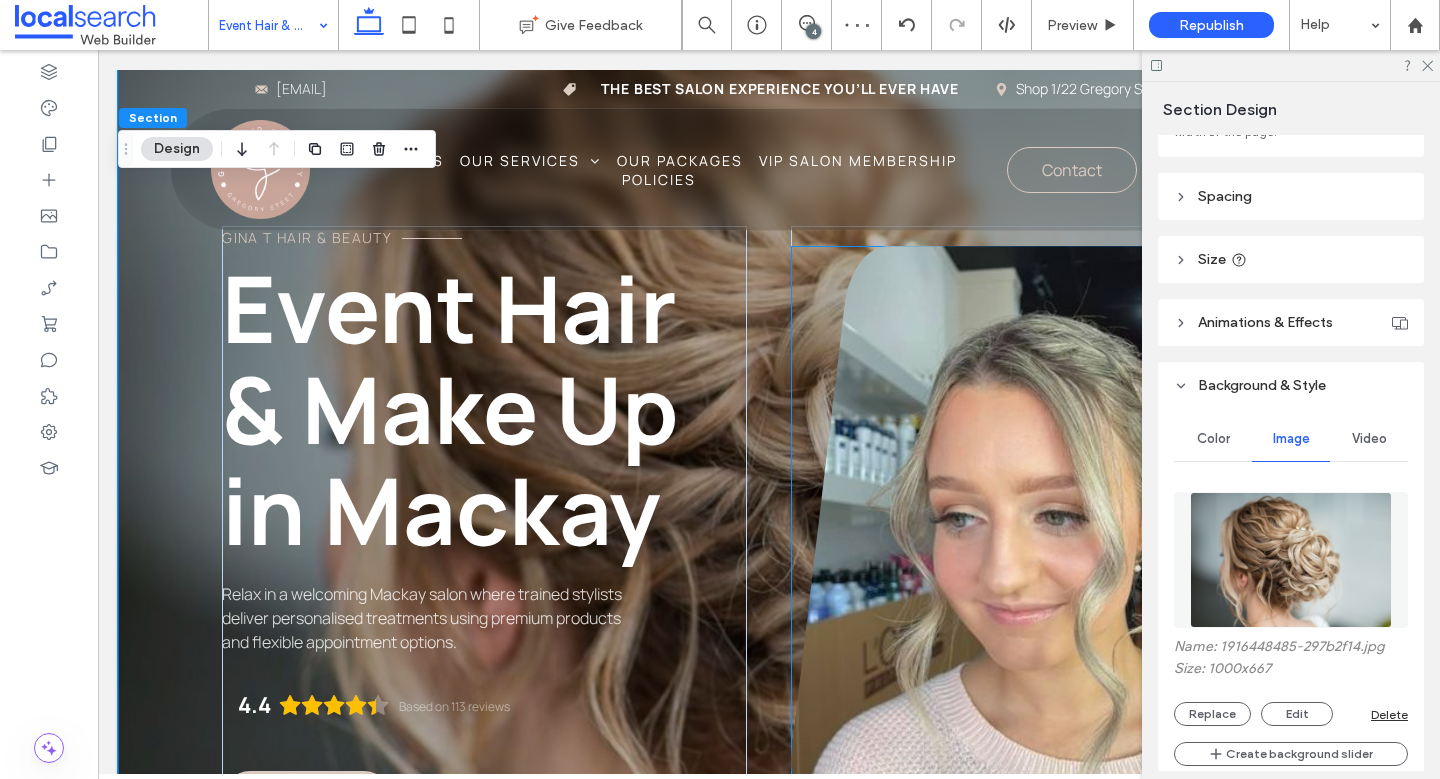 scroll, scrollTop: 0, scrollLeft: 0, axis: both 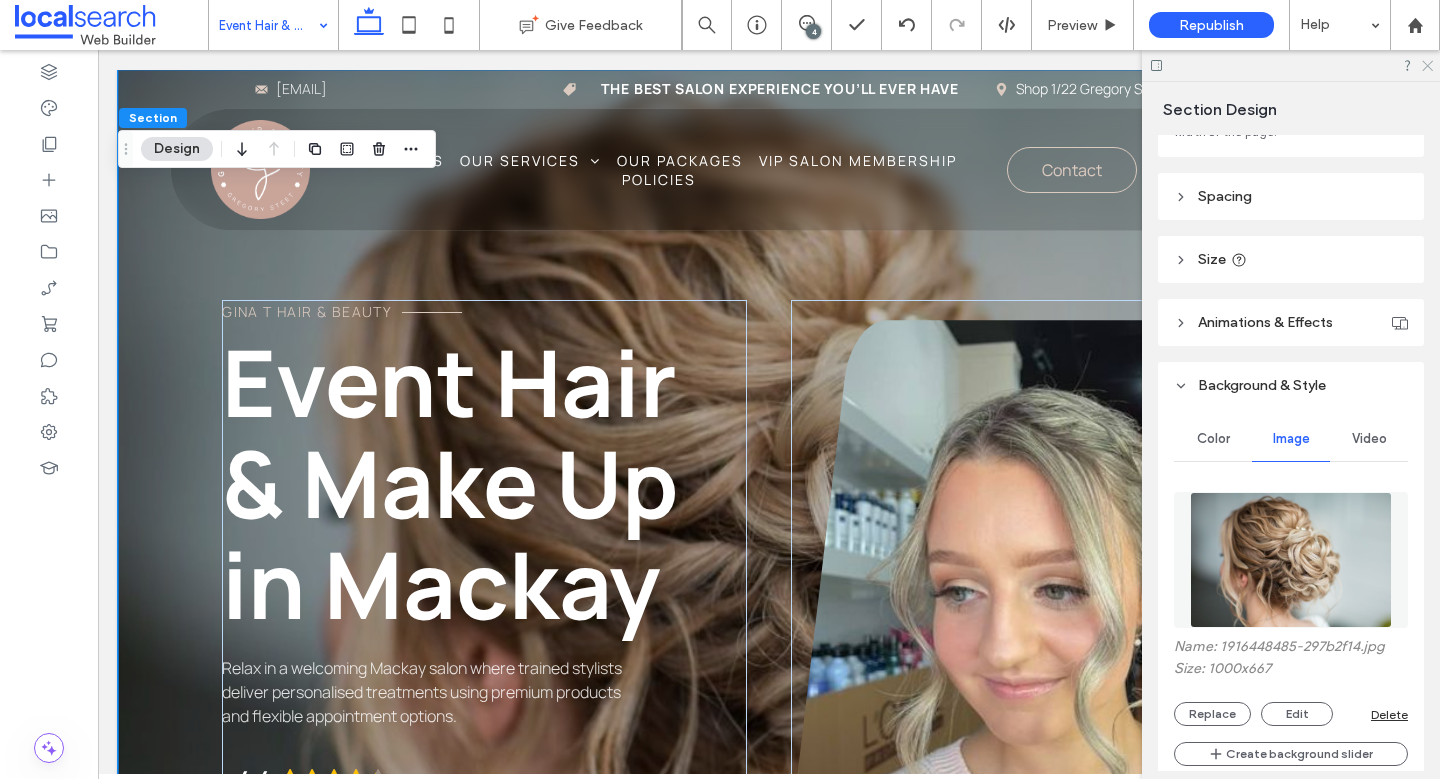 click 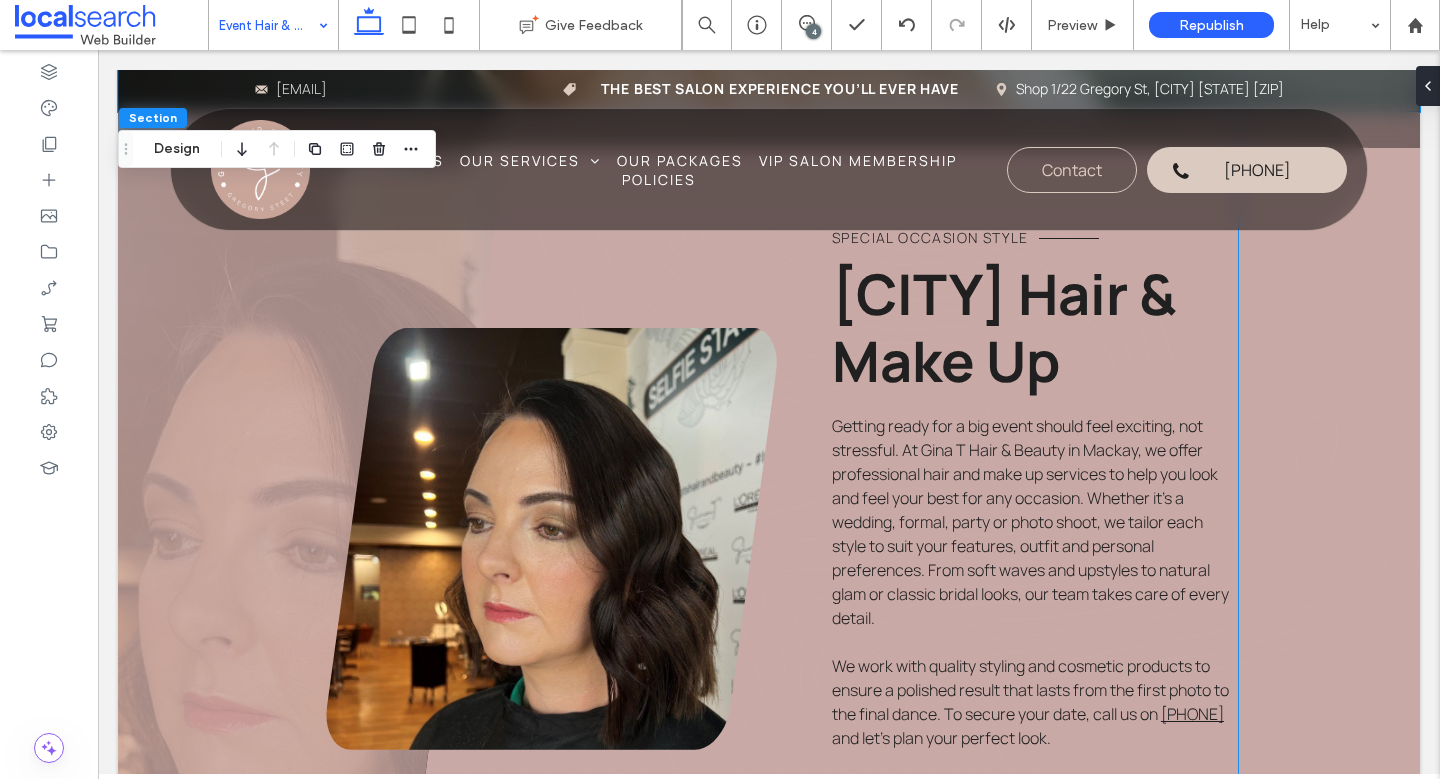 scroll, scrollTop: 930, scrollLeft: 0, axis: vertical 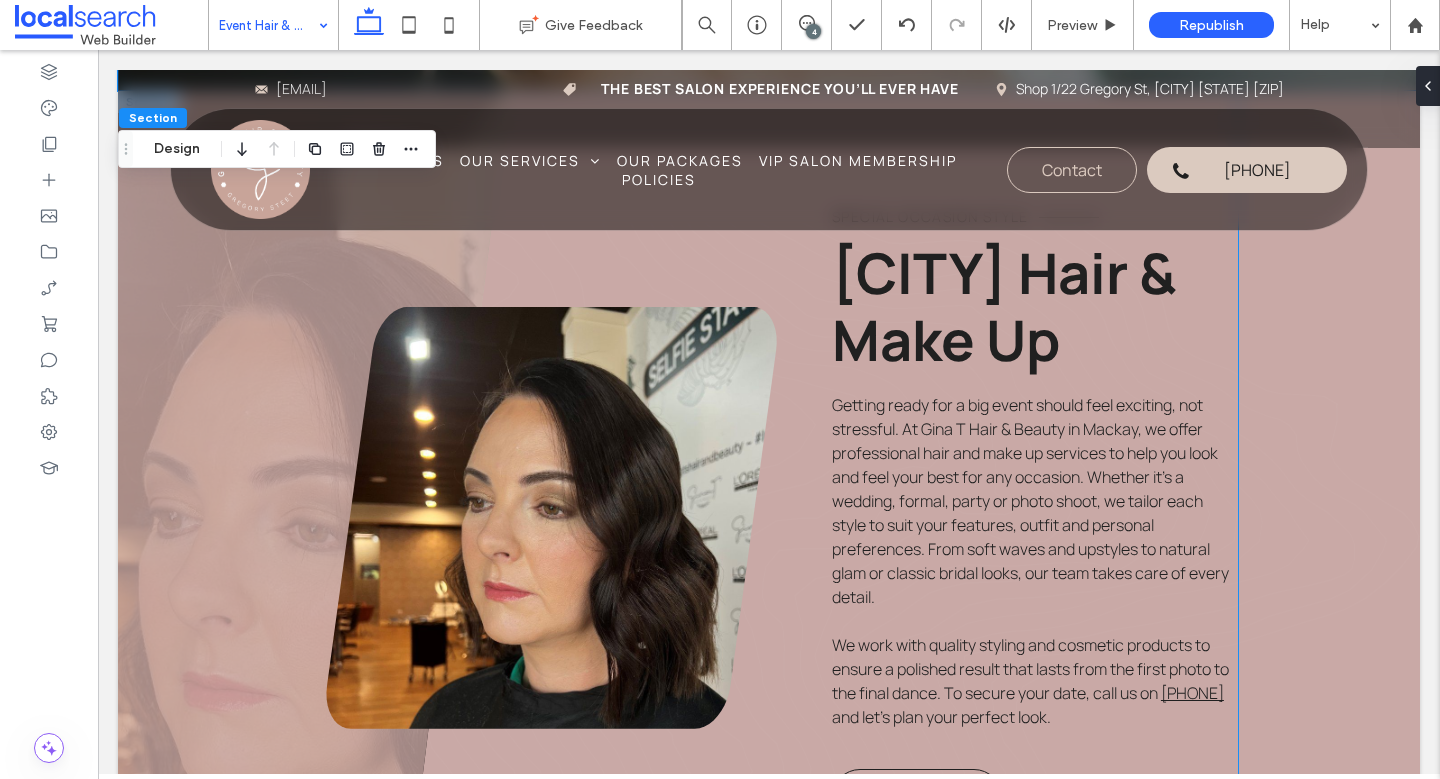 click at bounding box center [551, 518] 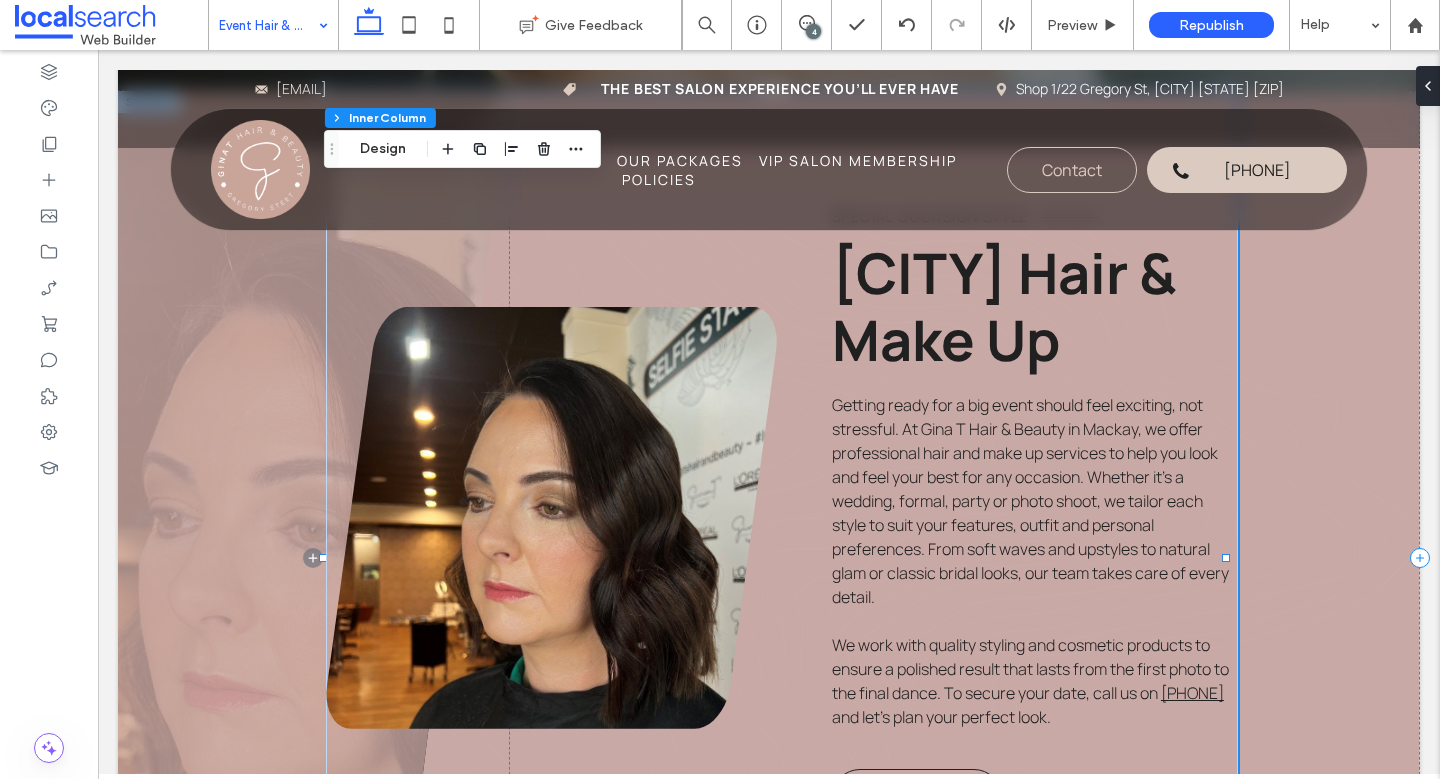 click at bounding box center [551, 518] 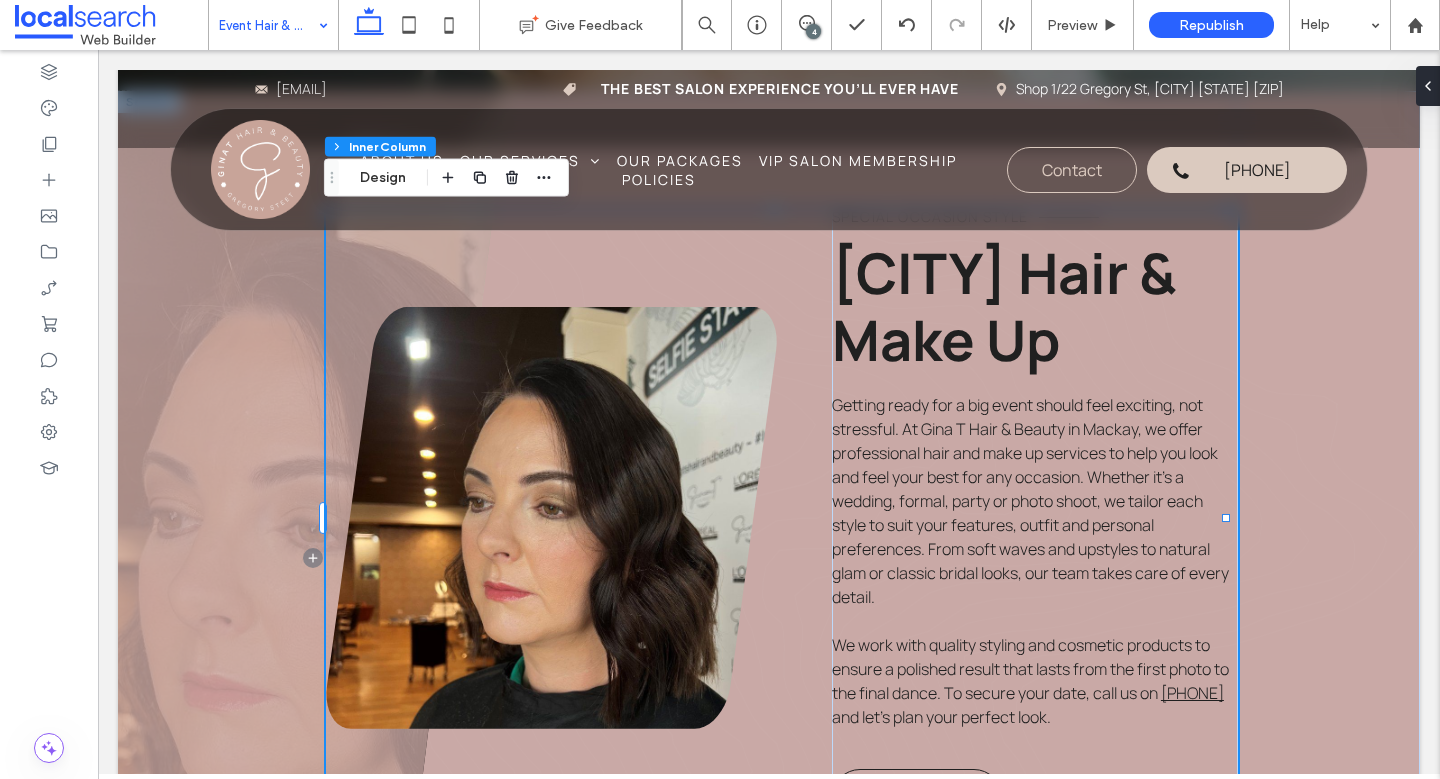 click at bounding box center (332, 178) 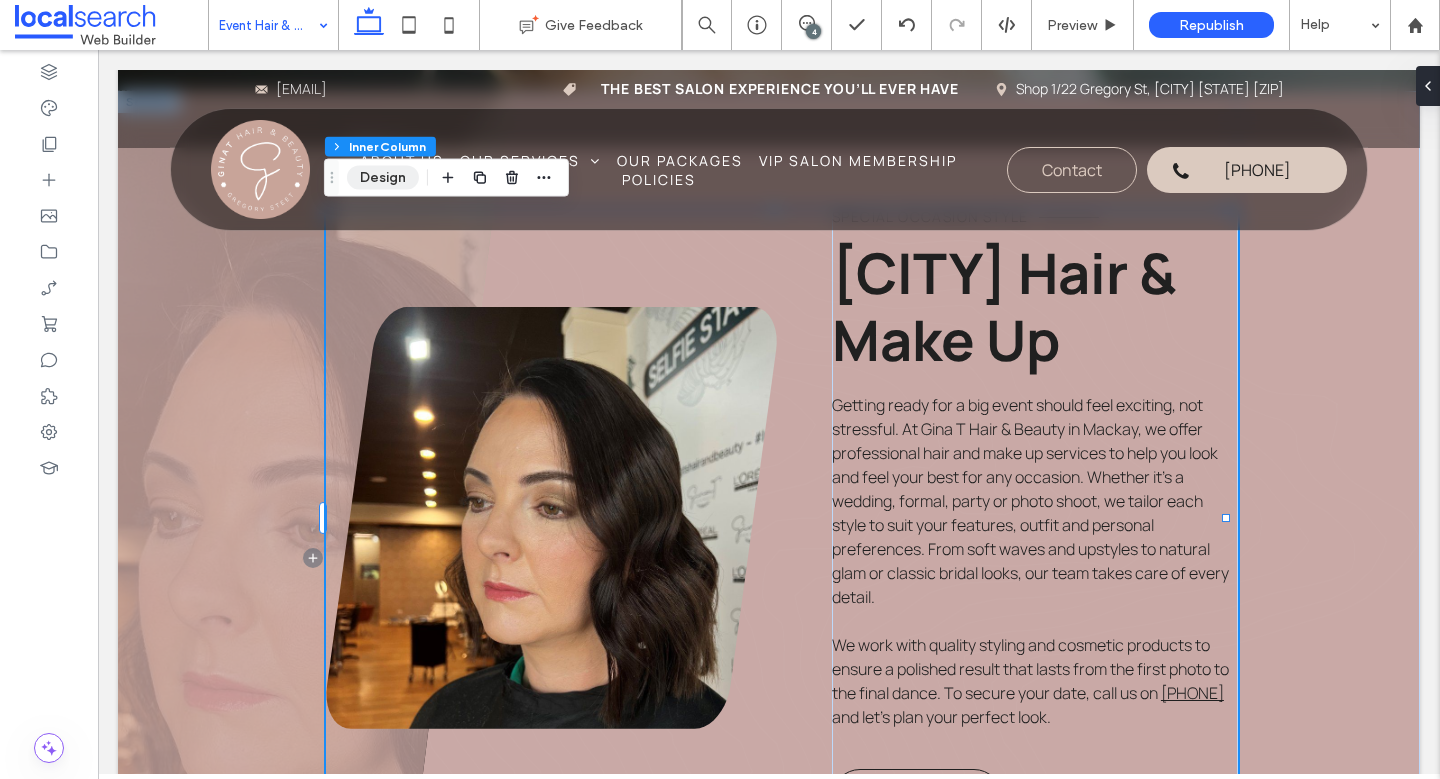 click on "Design" at bounding box center [383, 178] 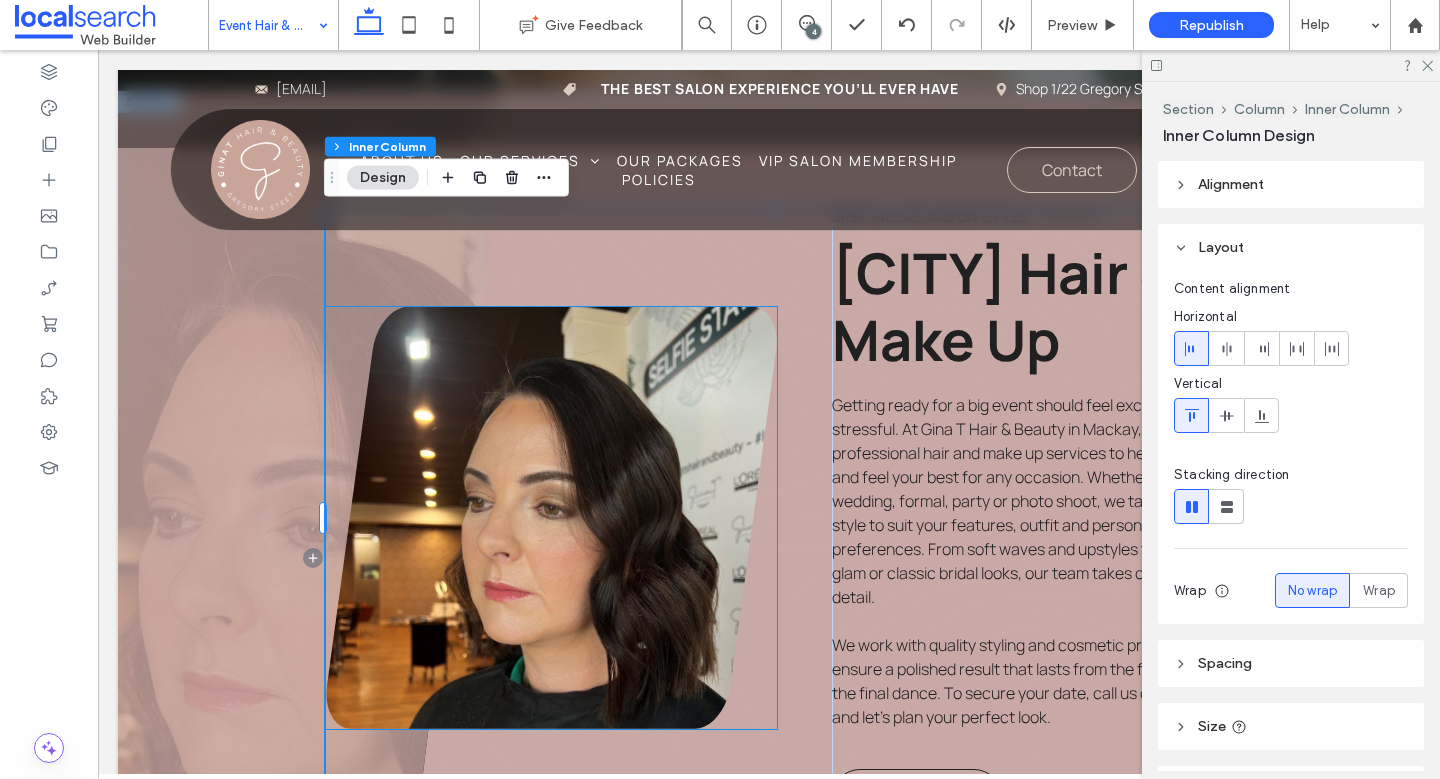 click at bounding box center [551, 518] 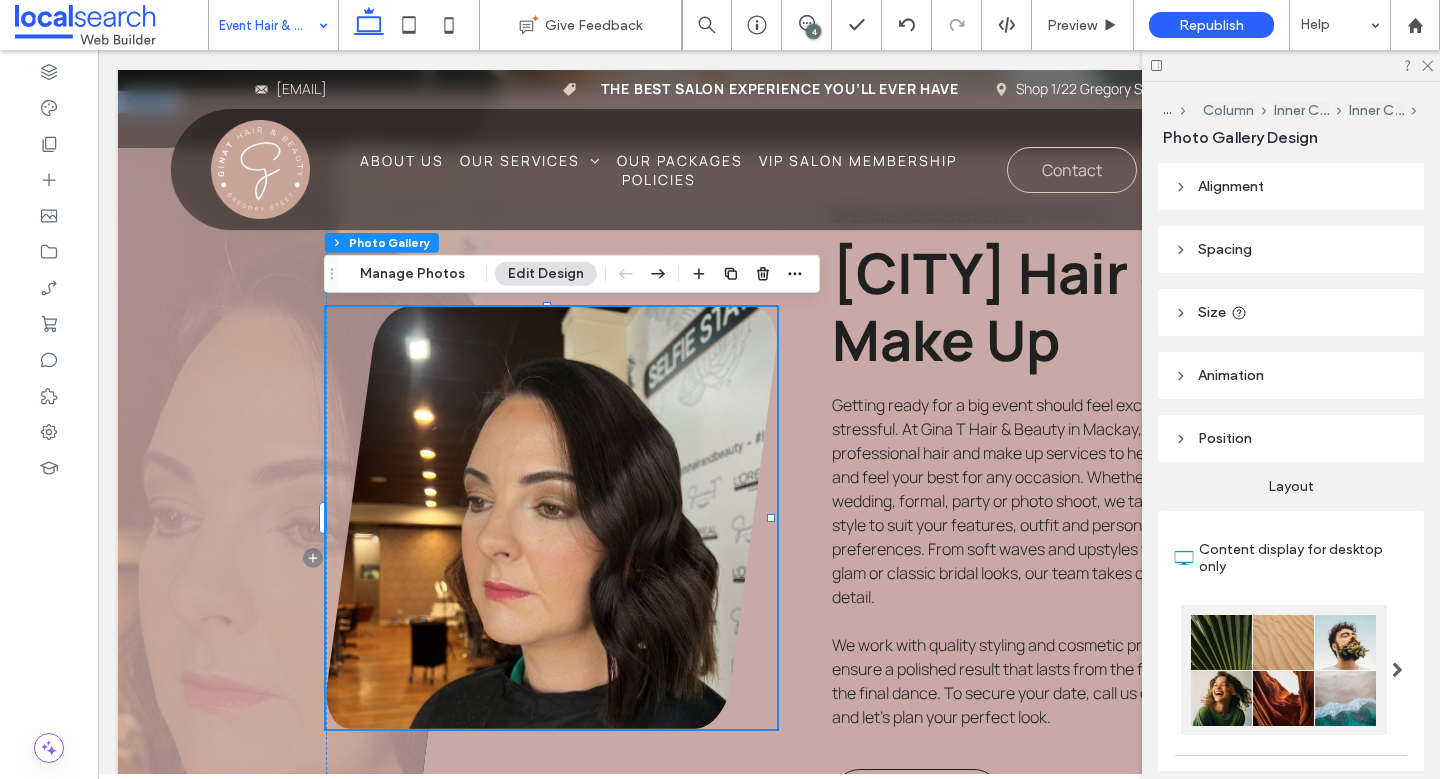click on "Section Column Inner Column Inner Column Photo Gallery Manage Photos Edit Design" at bounding box center (572, 274) 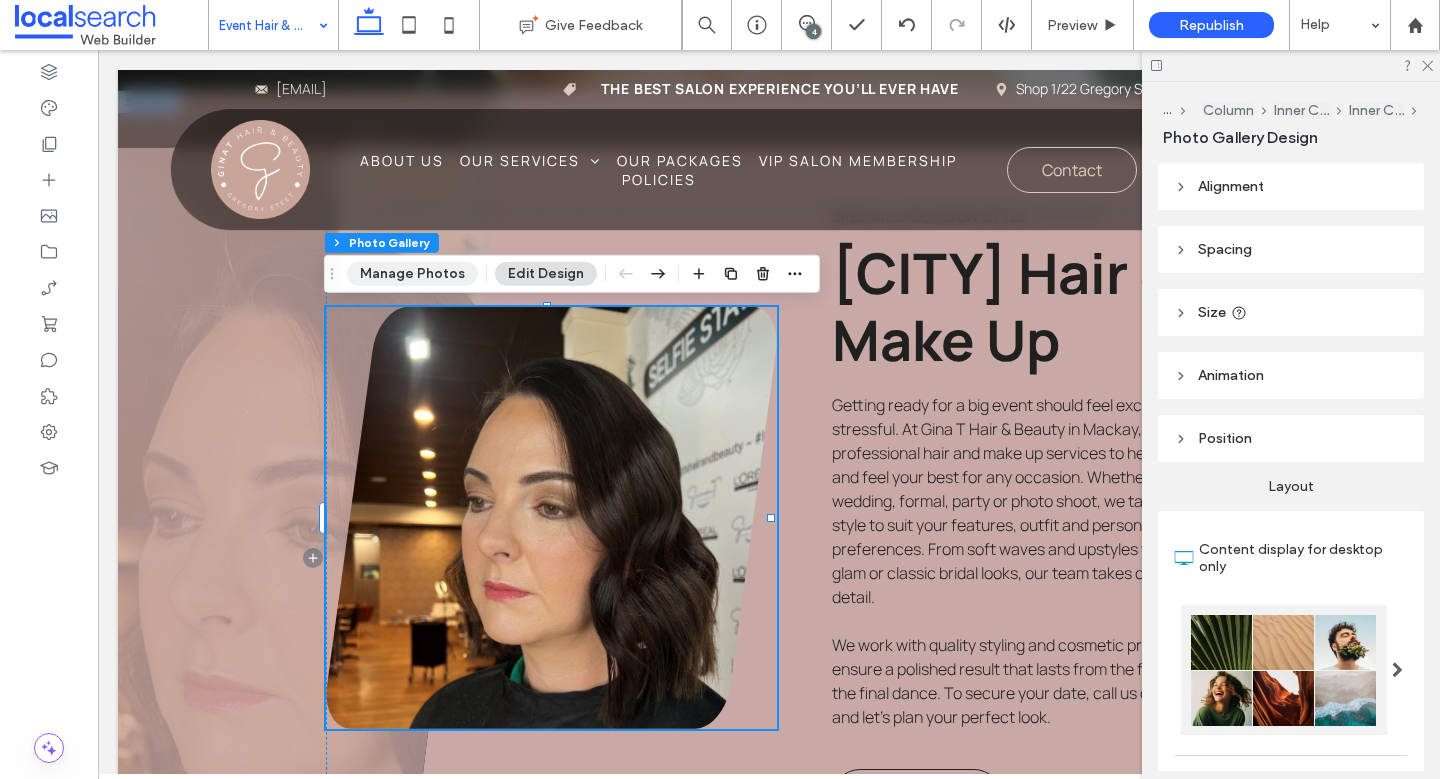 click on "Manage Photos" at bounding box center [412, 274] 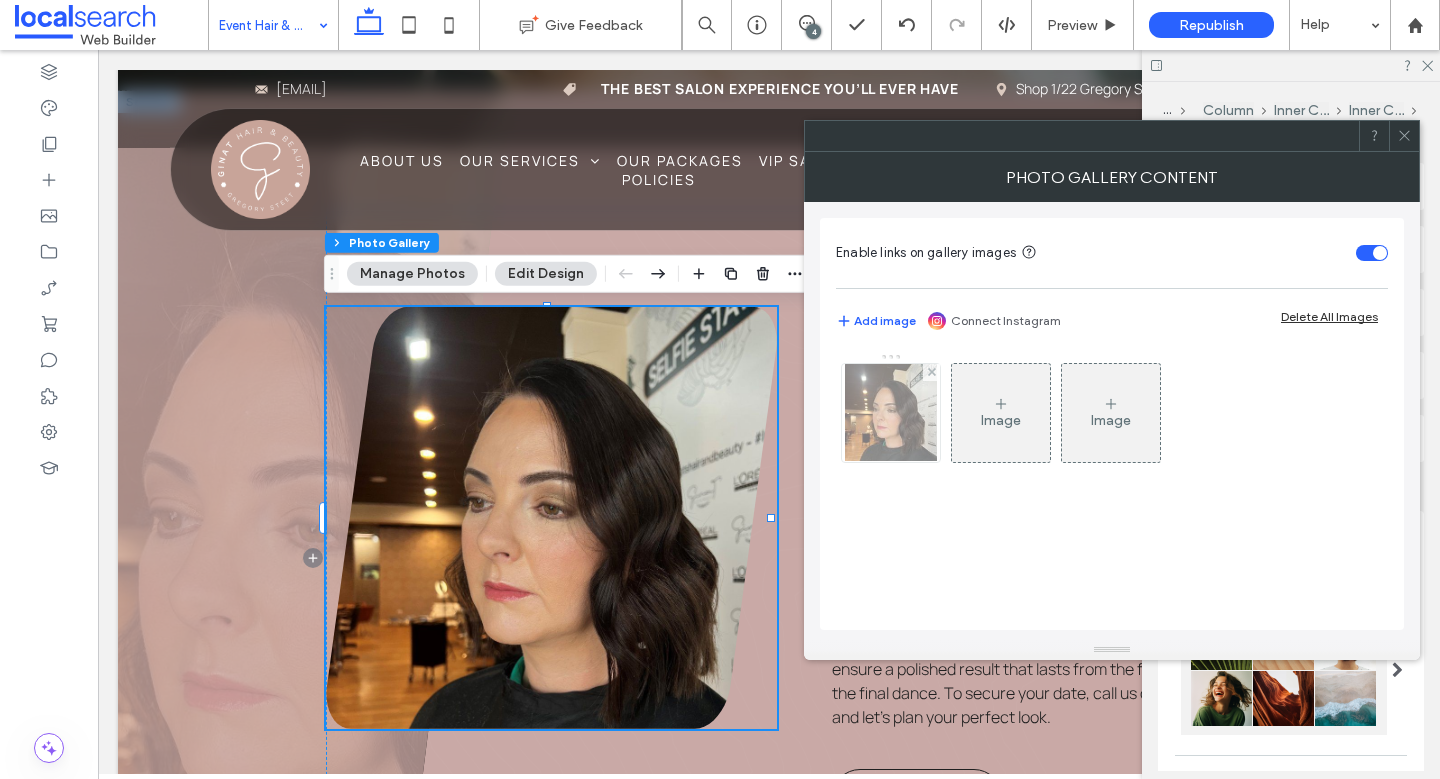 click at bounding box center (891, 413) 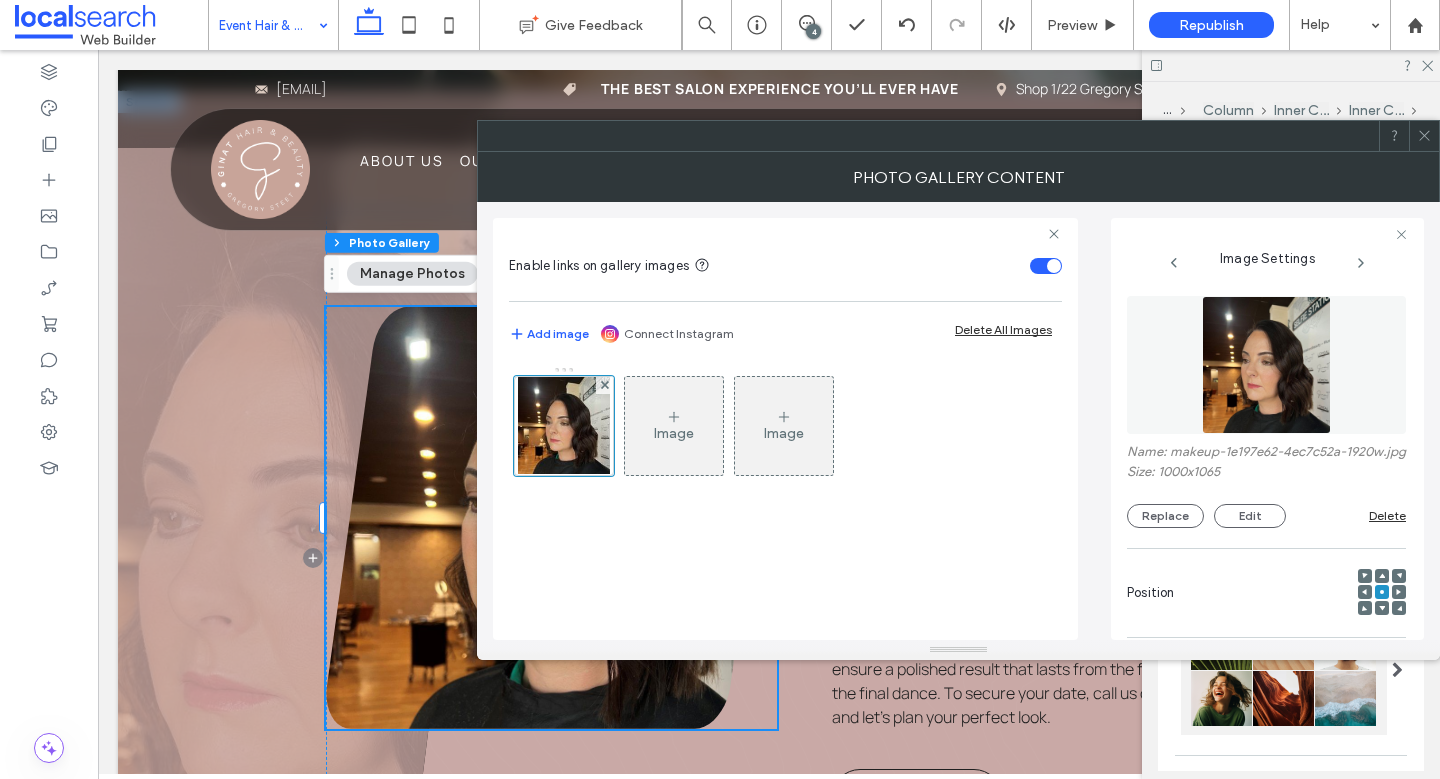 click on "Name: [FILENAME] Size: 1000x1065 Replace Edit Delete" at bounding box center (1266, 486) 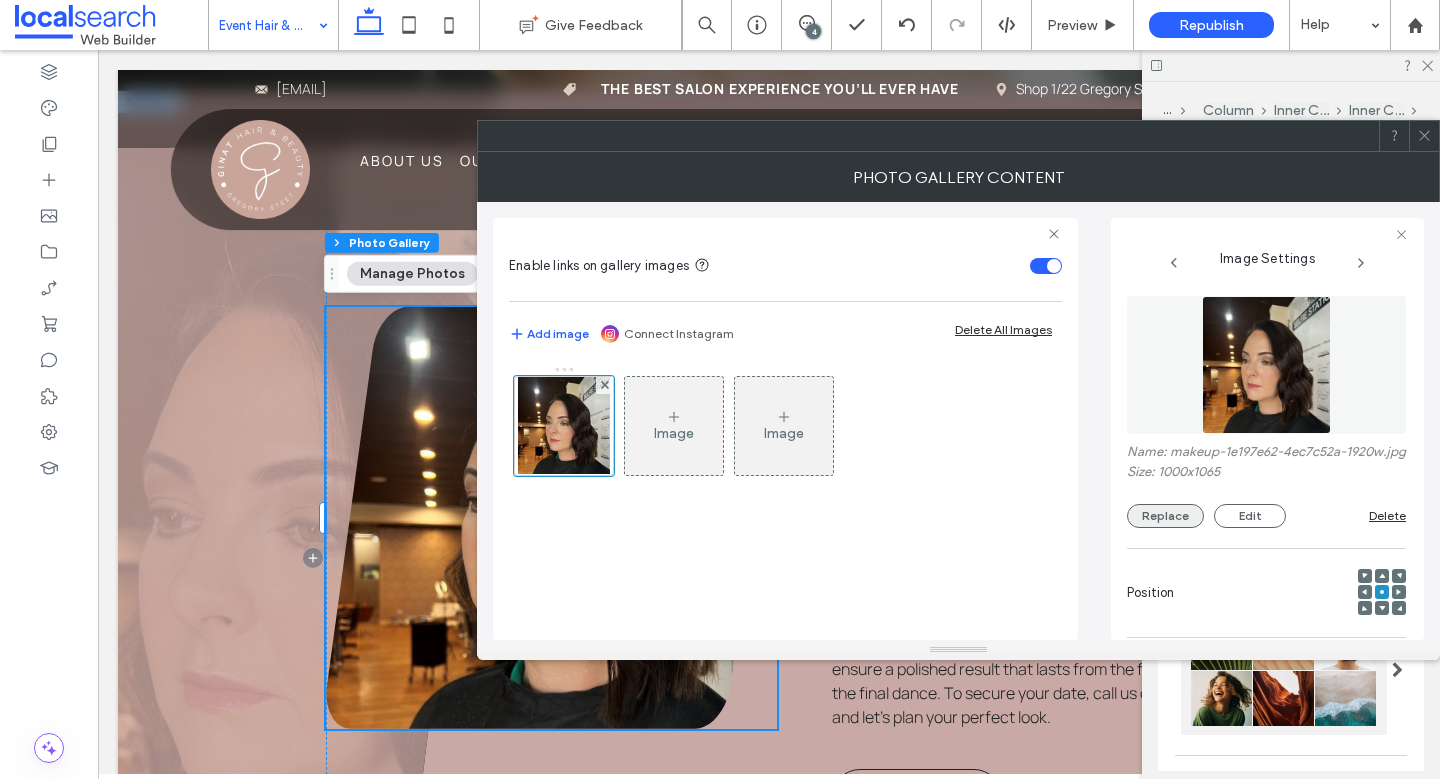 click on "Replace" at bounding box center [1165, 516] 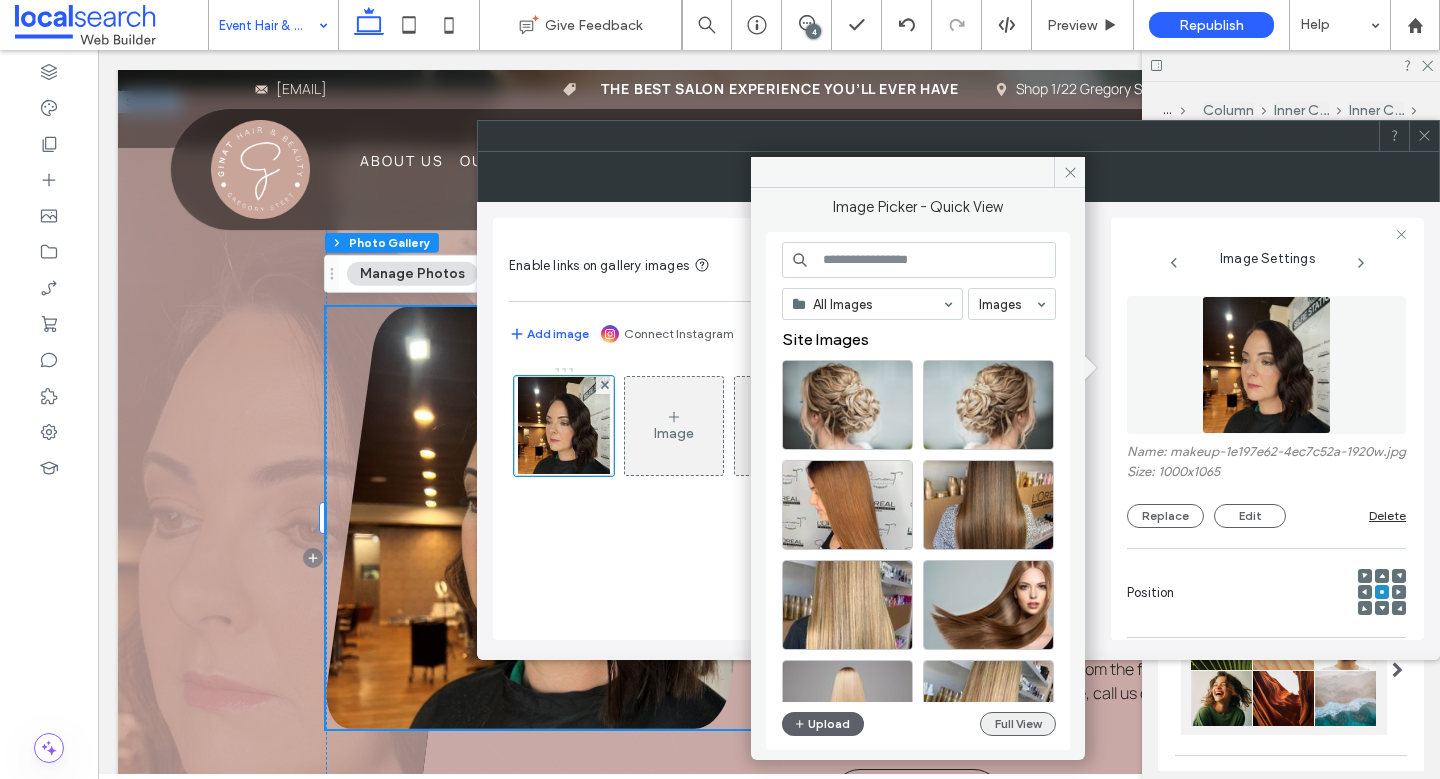 click on "Full View" at bounding box center [1018, 724] 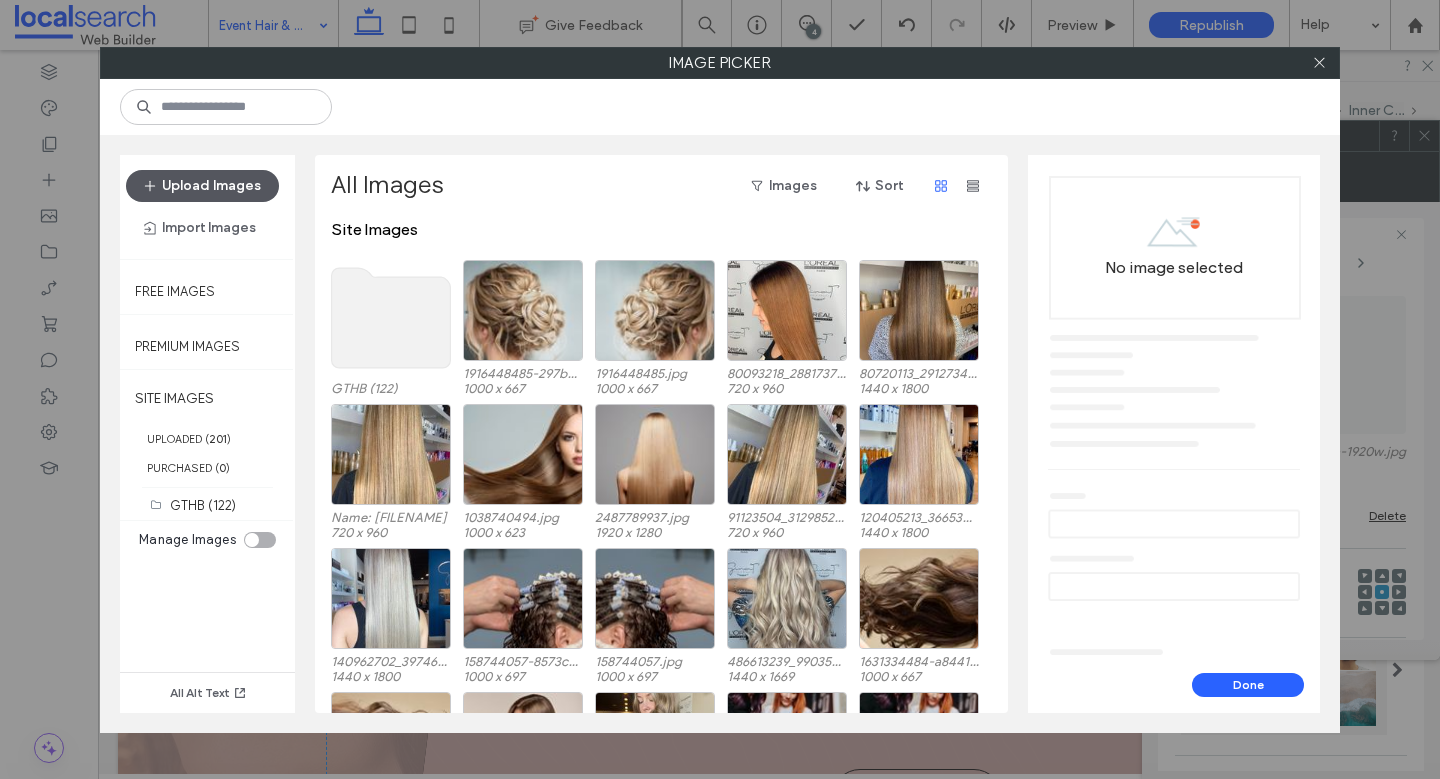 click on "Upload Images" at bounding box center (202, 186) 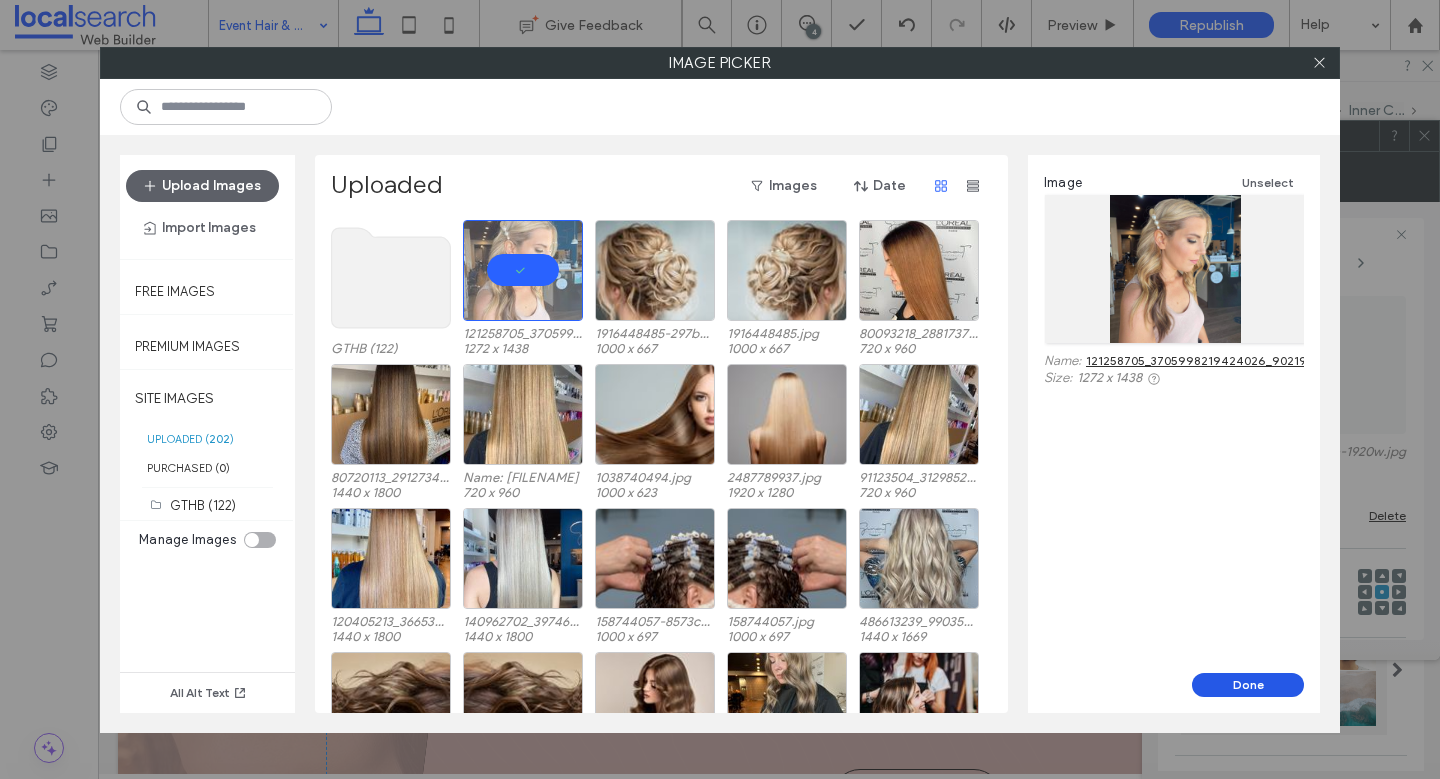 click on "Done" at bounding box center (1248, 685) 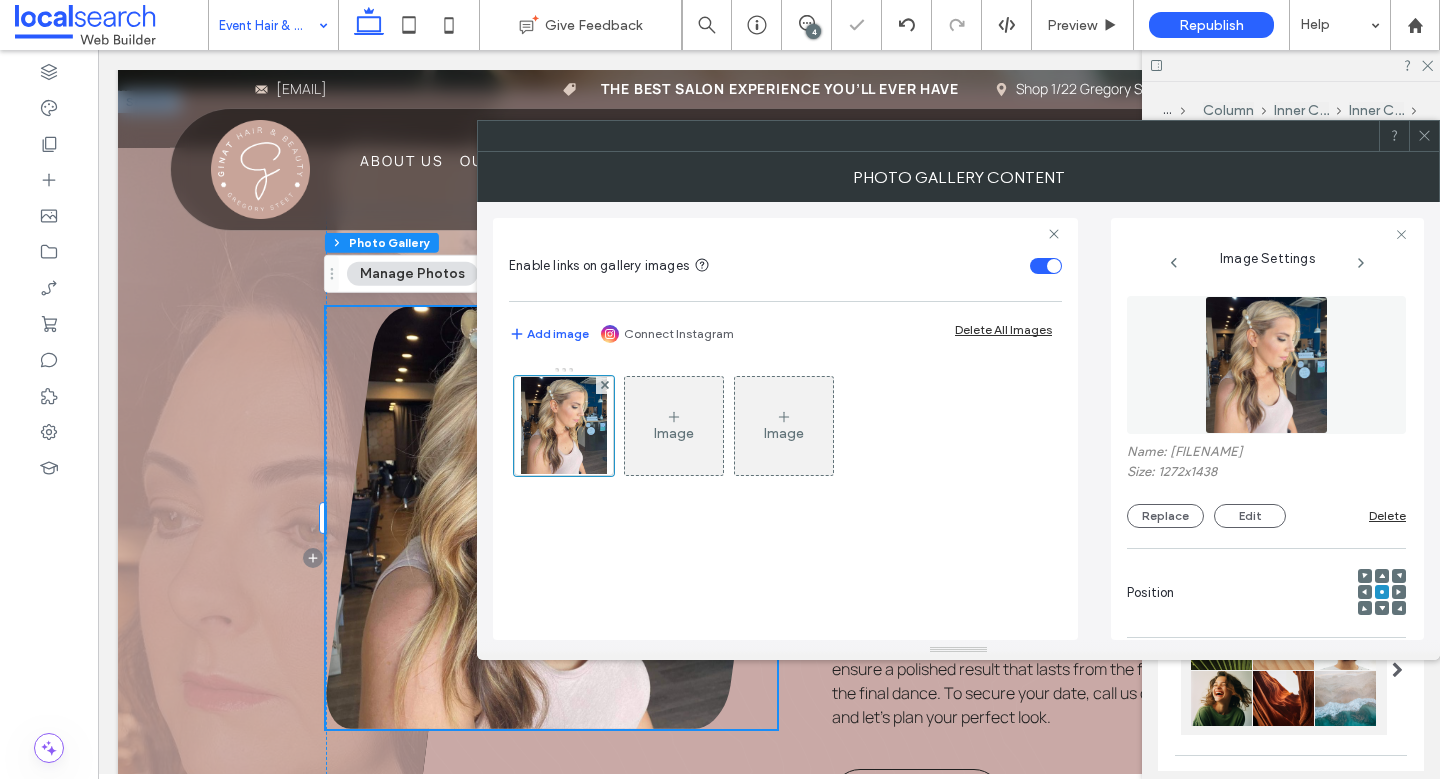 click 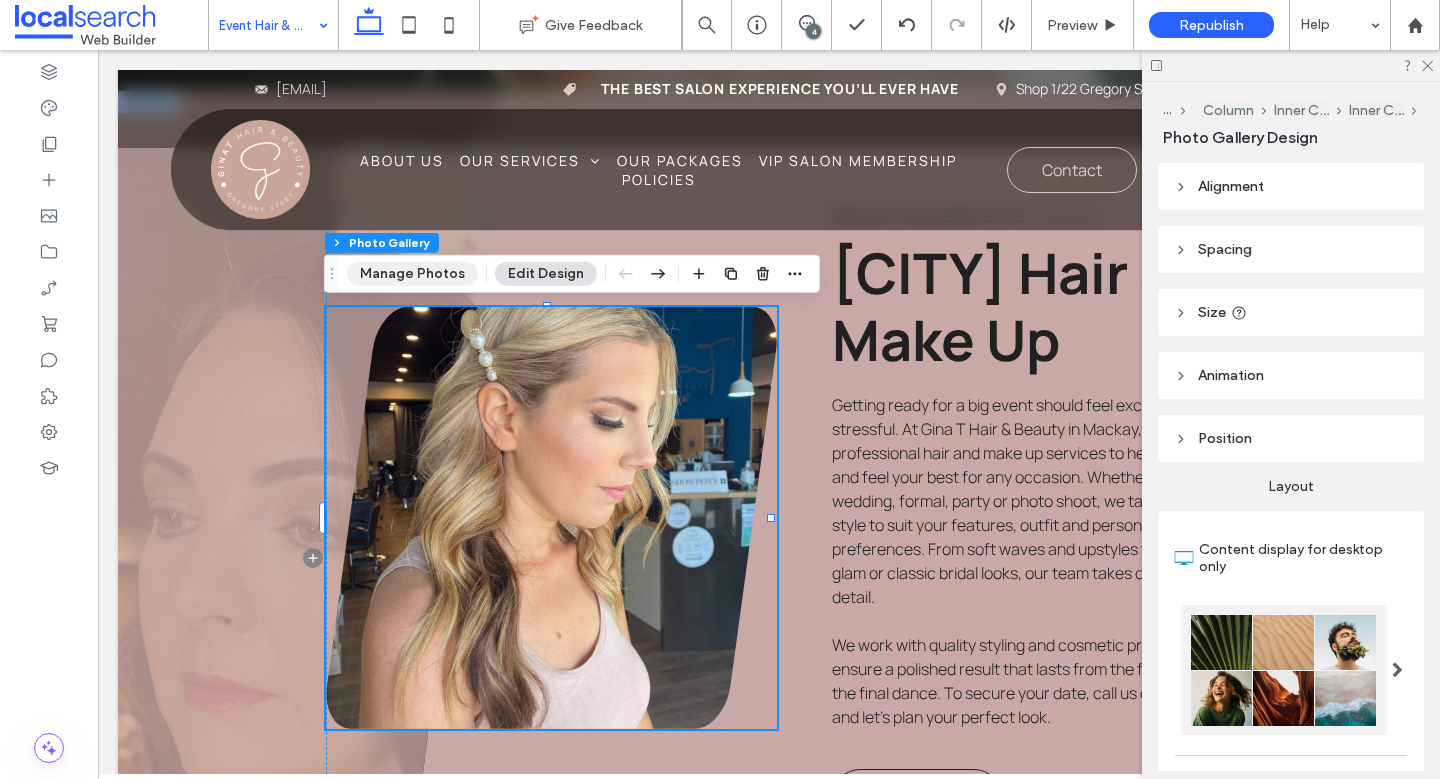 click on "Manage Photos" at bounding box center (412, 274) 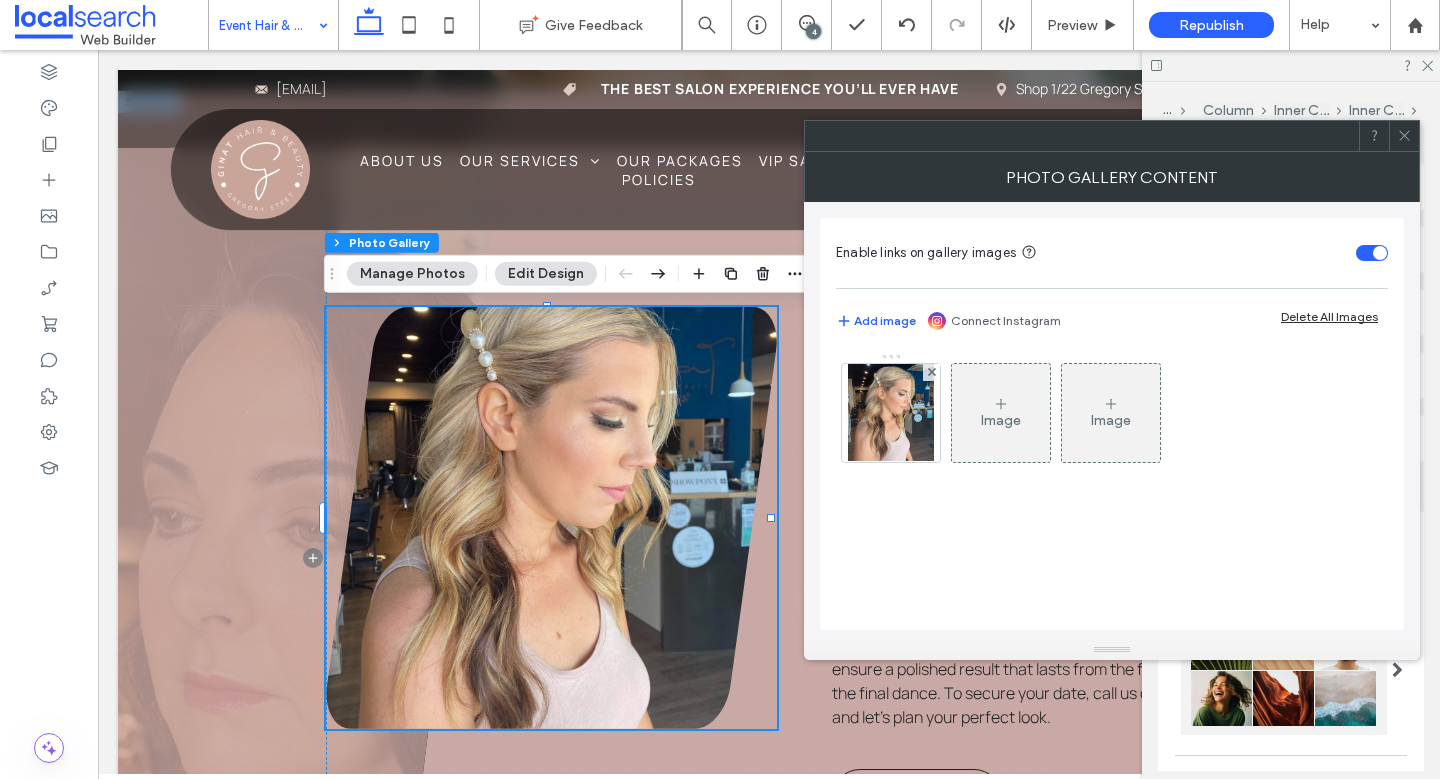 click at bounding box center [891, 413] 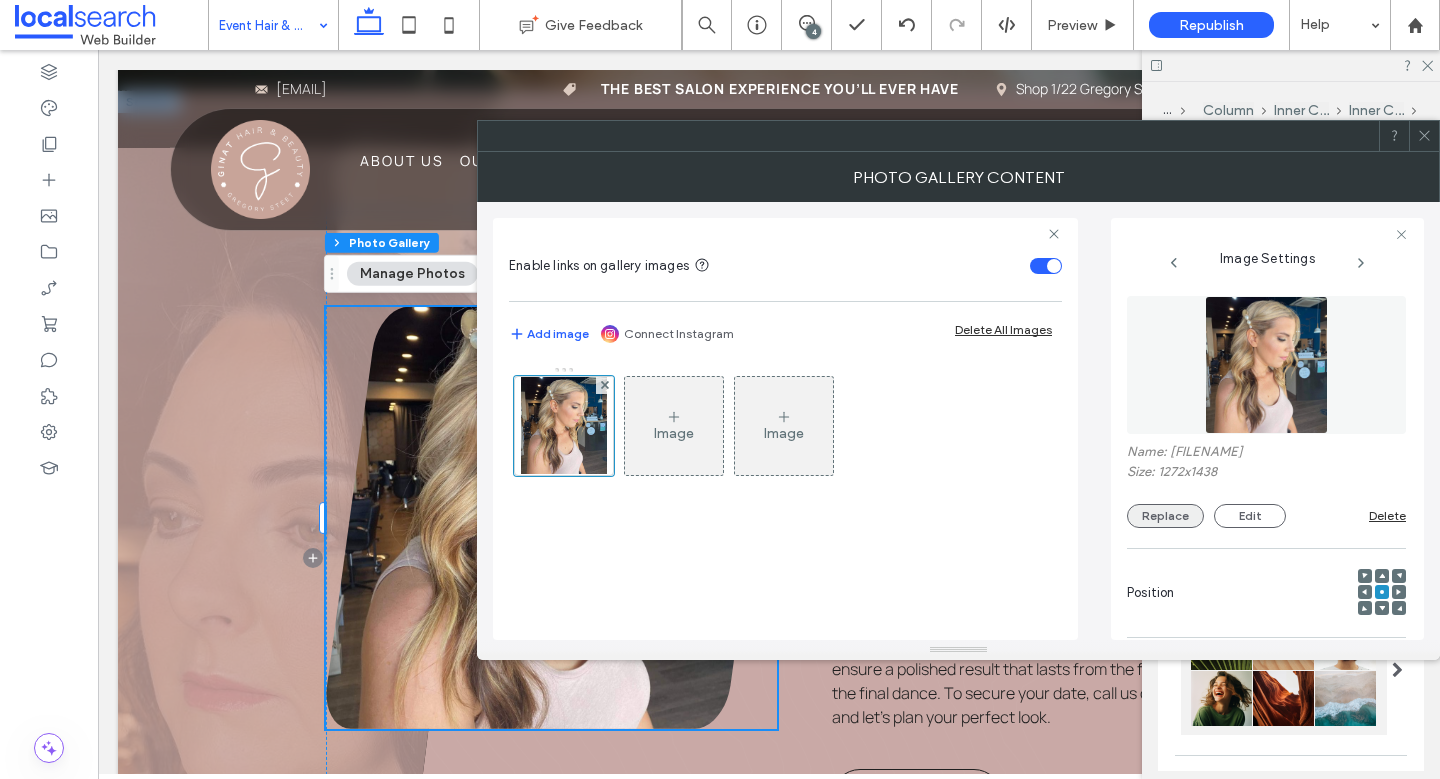 click on "Replace" at bounding box center (1165, 516) 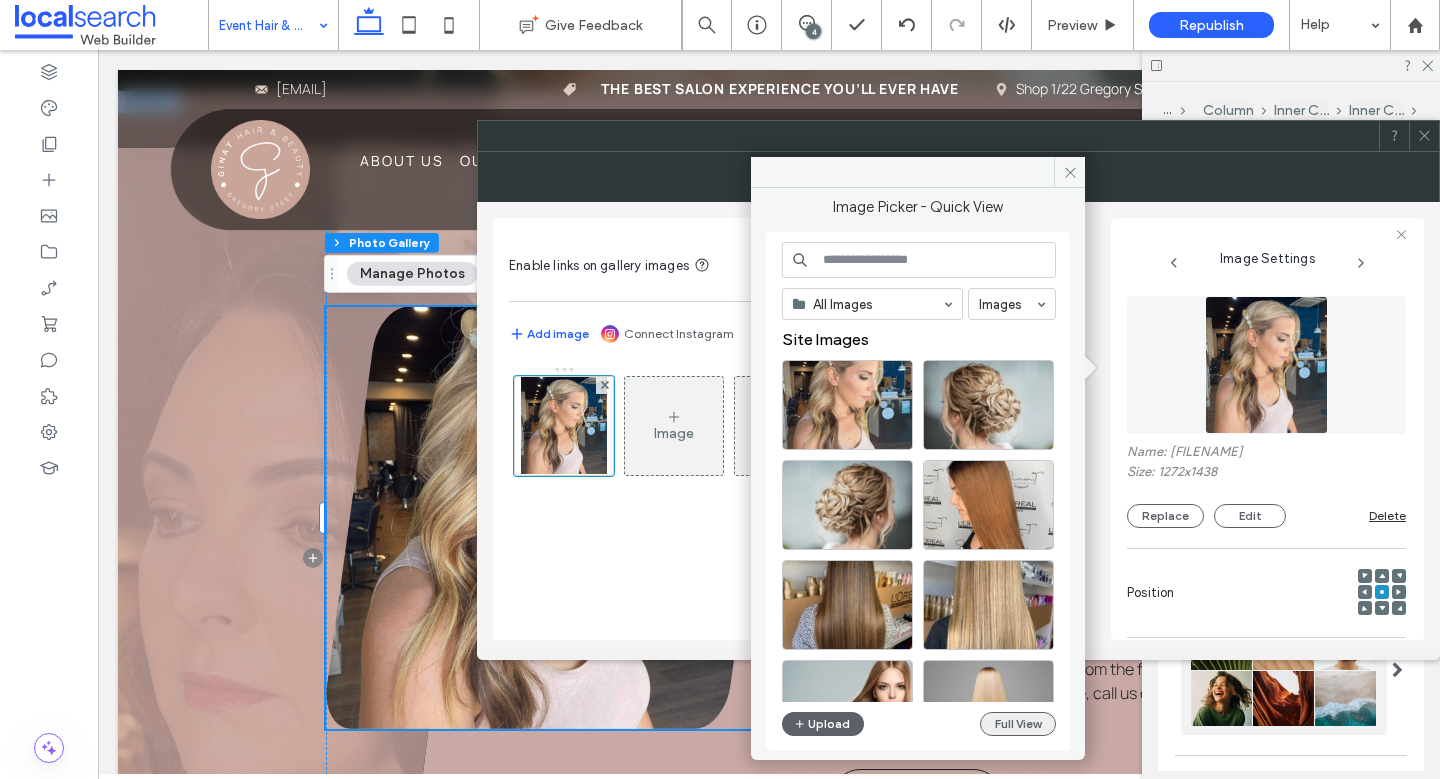 click on "Full View" at bounding box center (1018, 724) 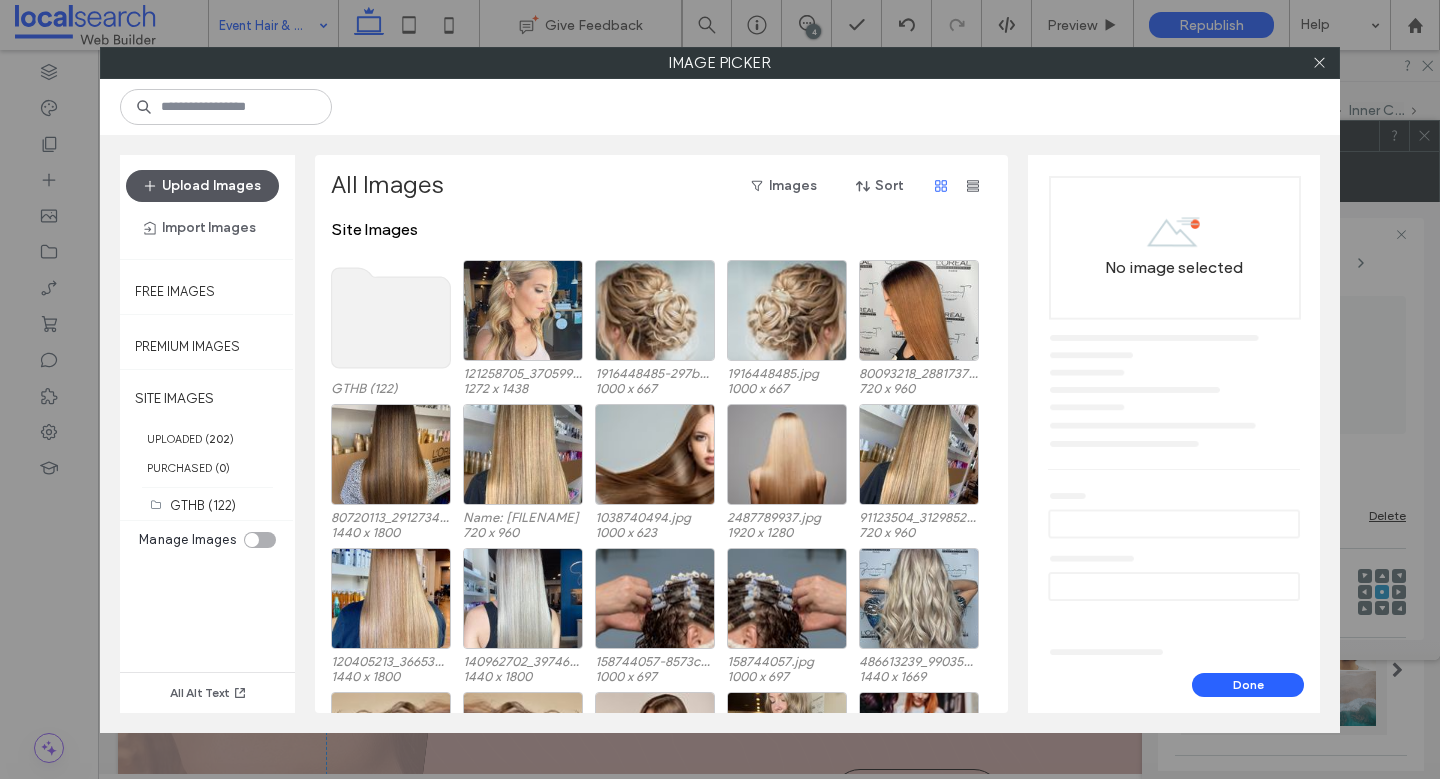 click on "Upload Images" at bounding box center [202, 186] 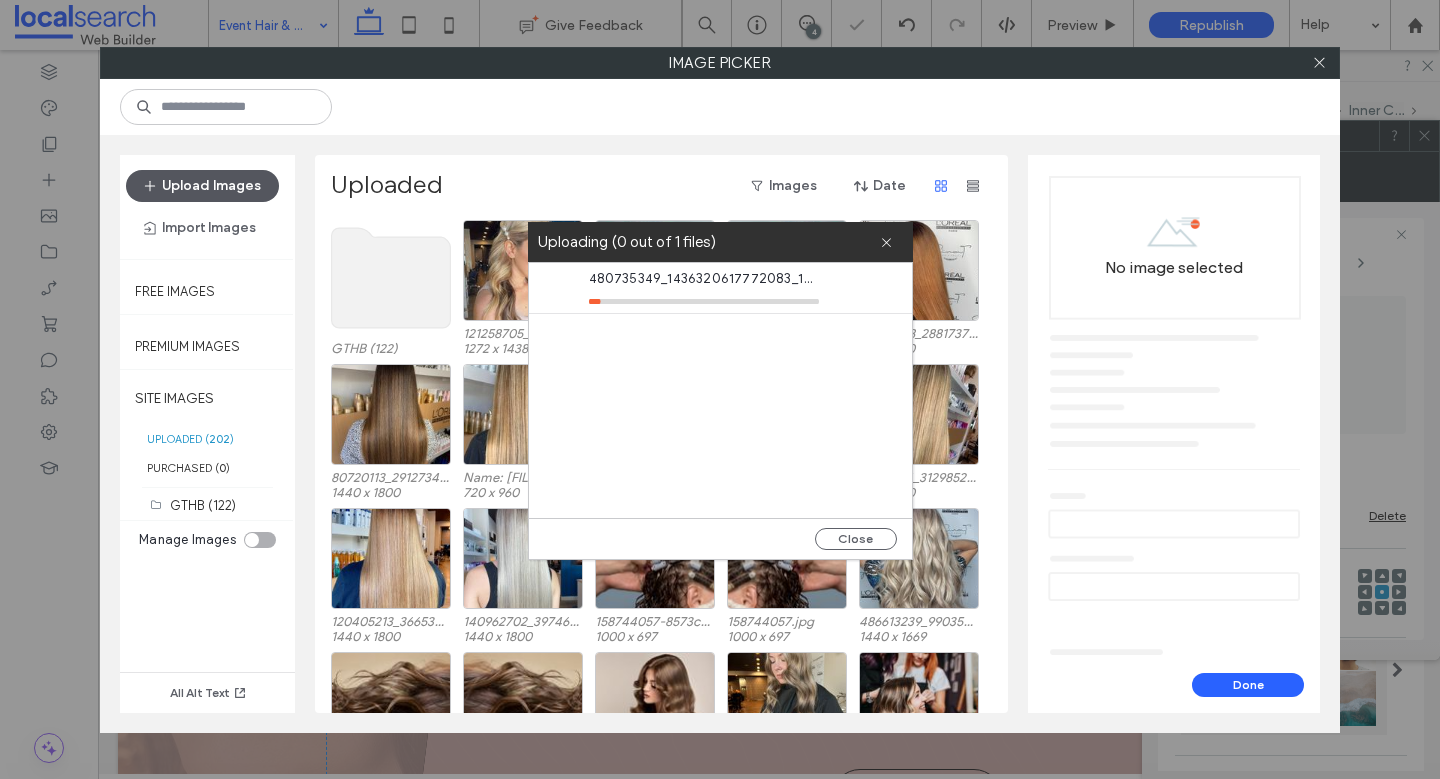 click on "Upload Images" at bounding box center [202, 186] 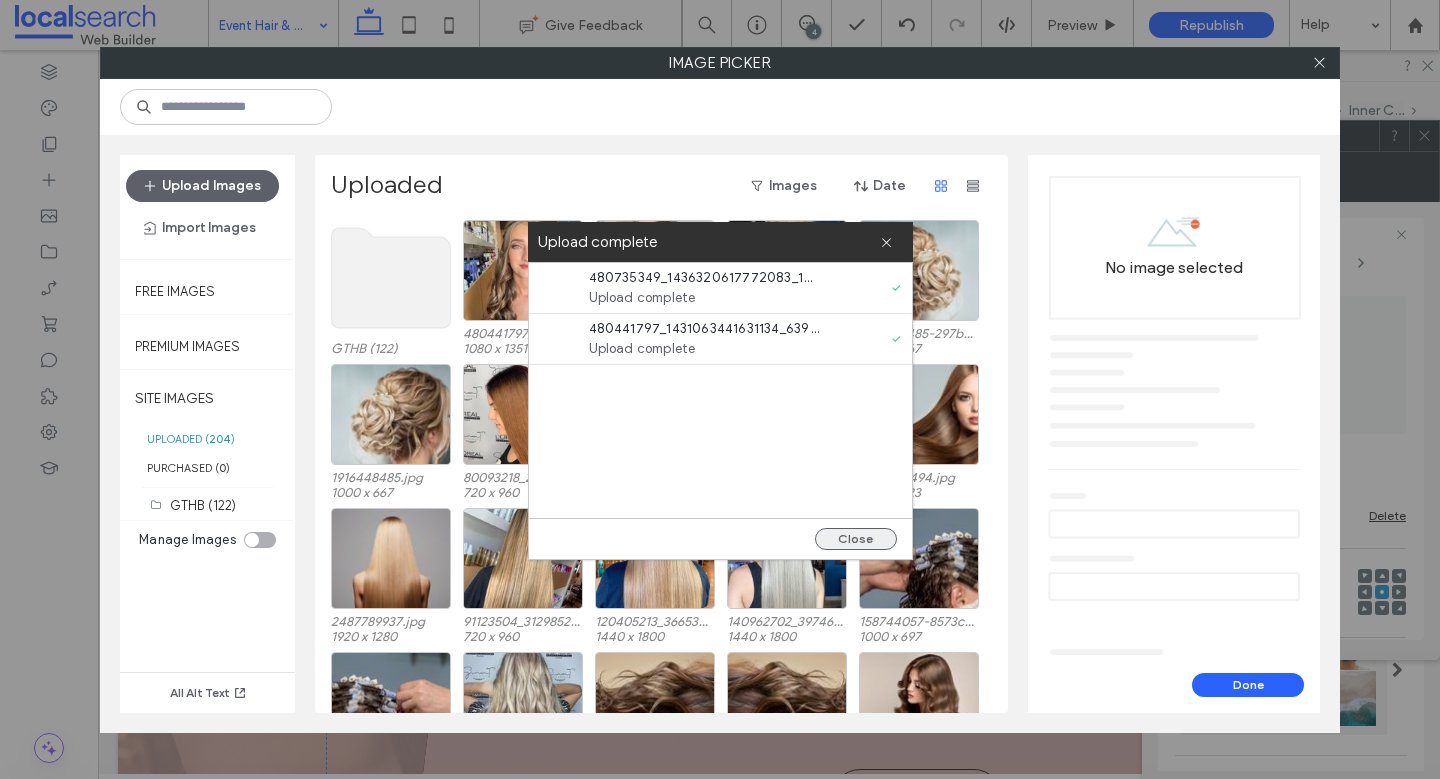 click on "Close" at bounding box center [856, 539] 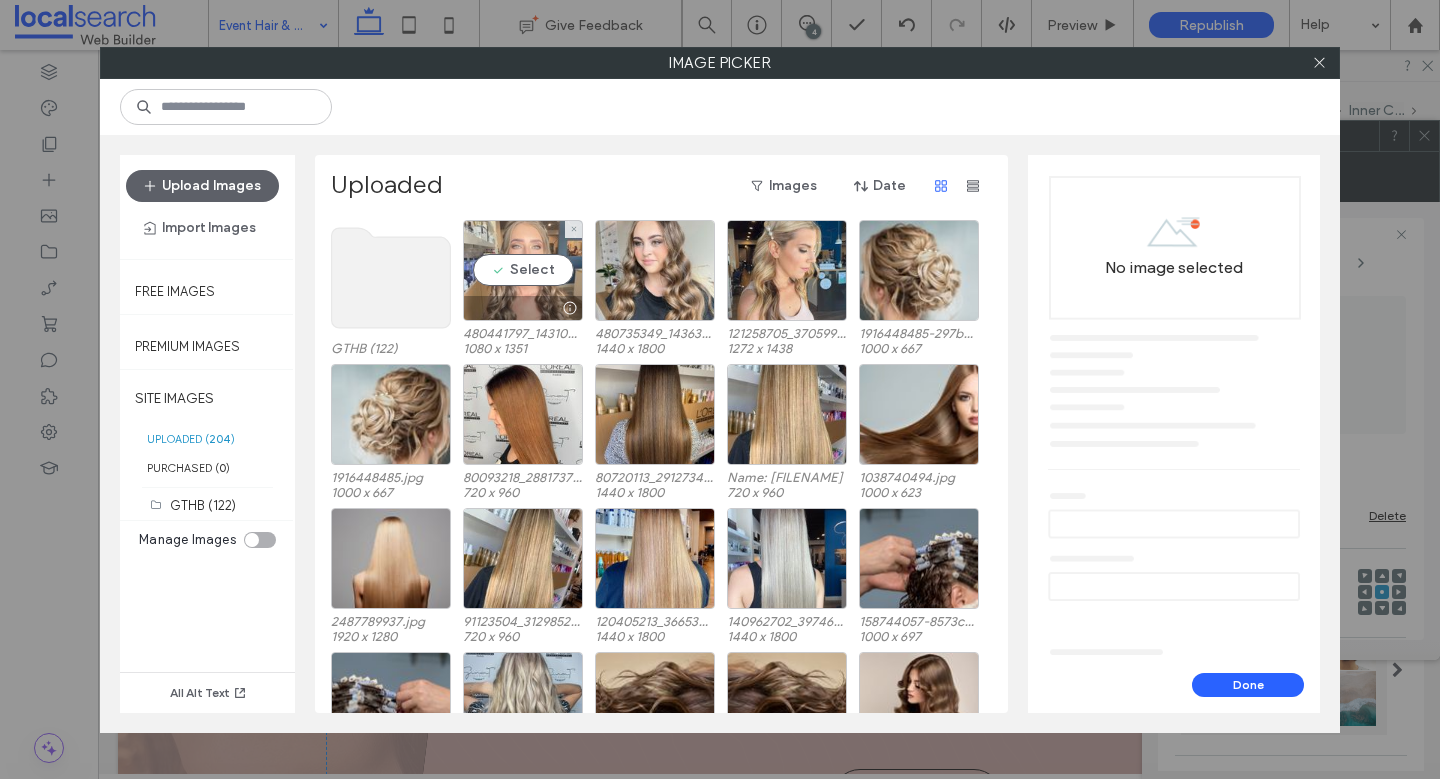 click on "Select" at bounding box center [523, 270] 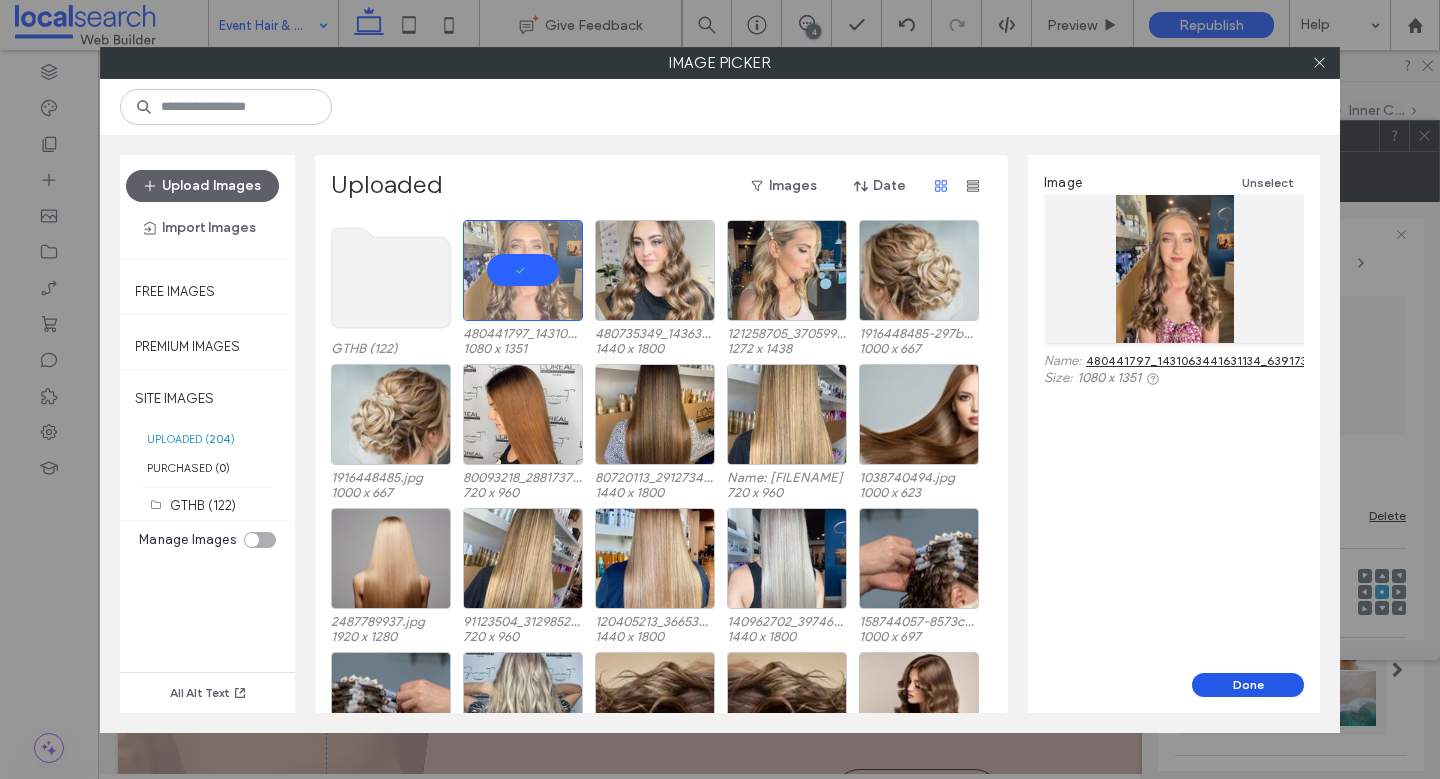 click on "Done" at bounding box center (1248, 685) 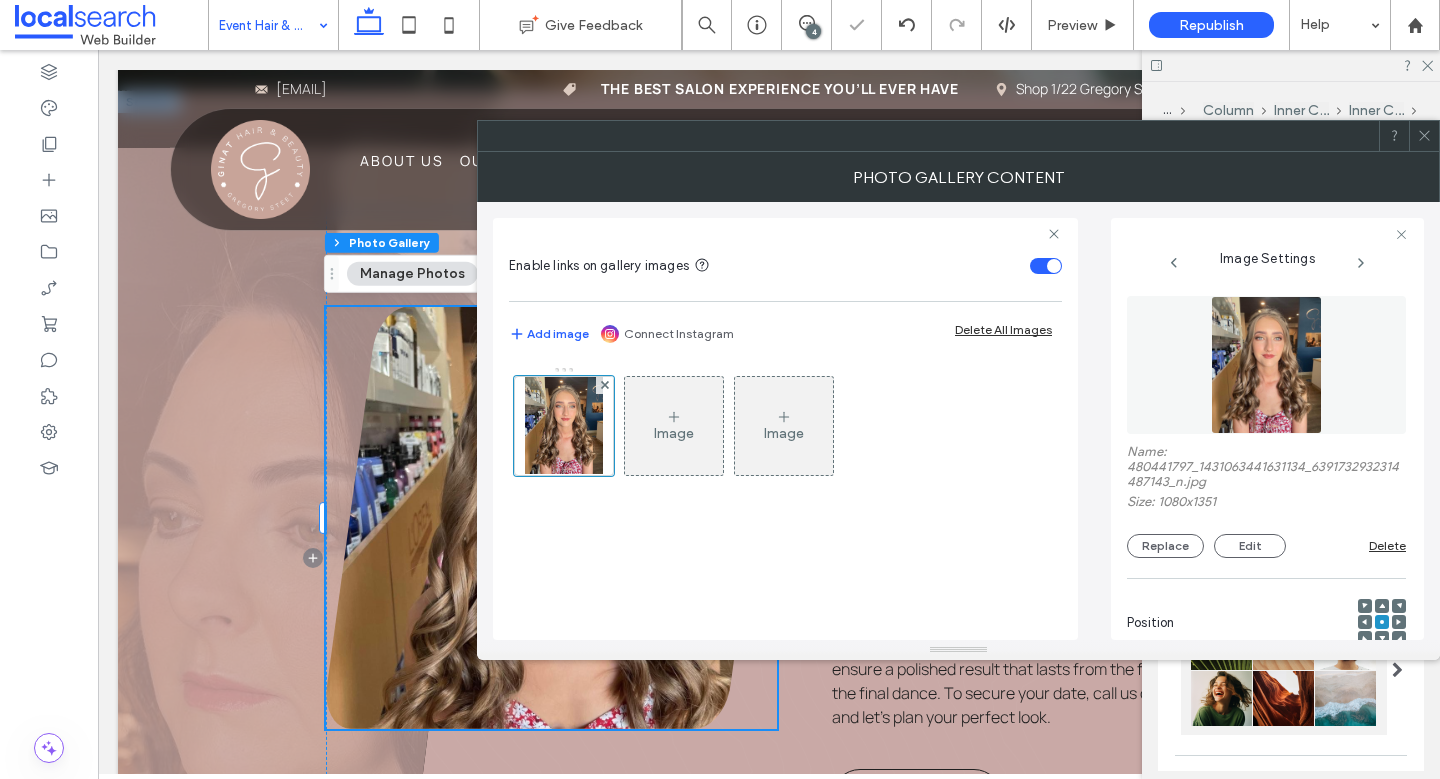 click at bounding box center [551, 518] 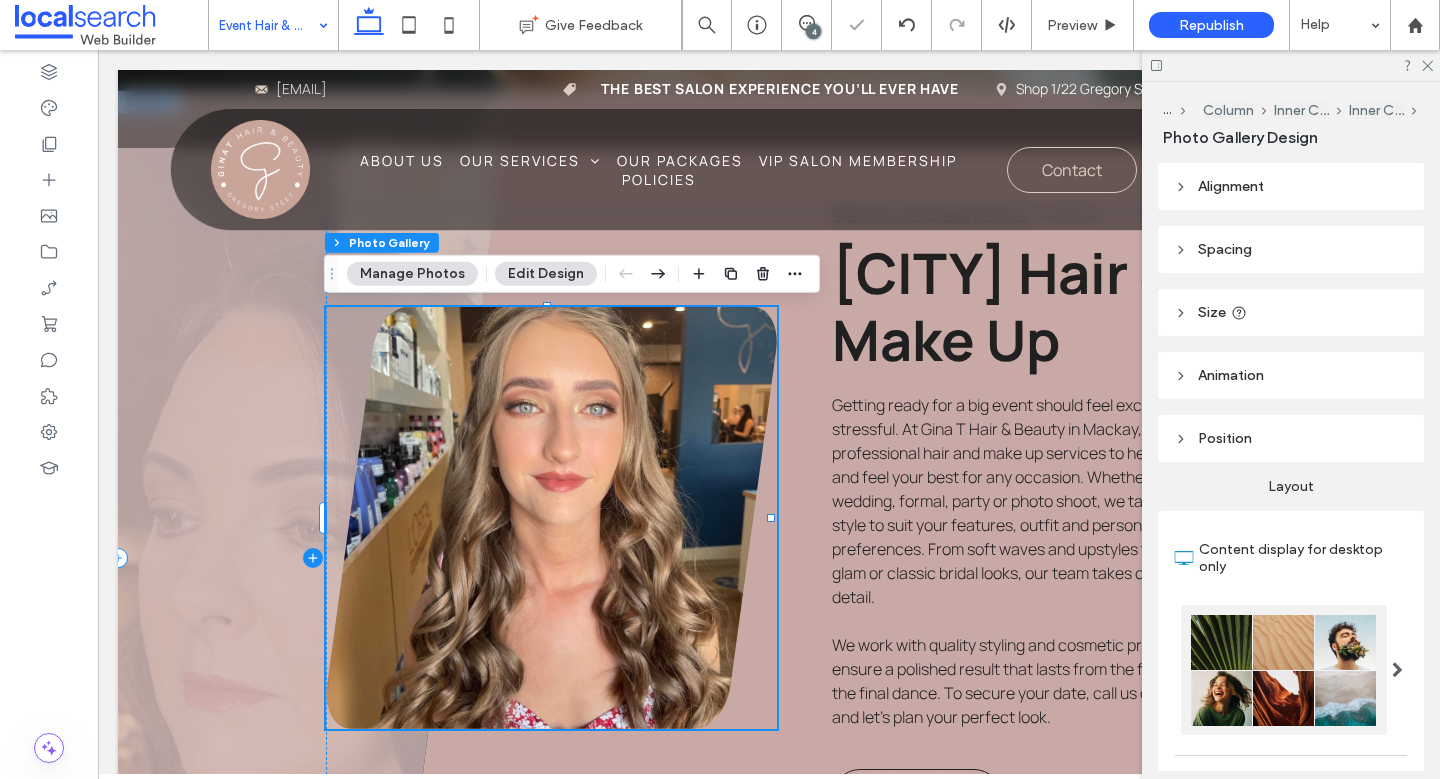 click at bounding box center [313, 558] 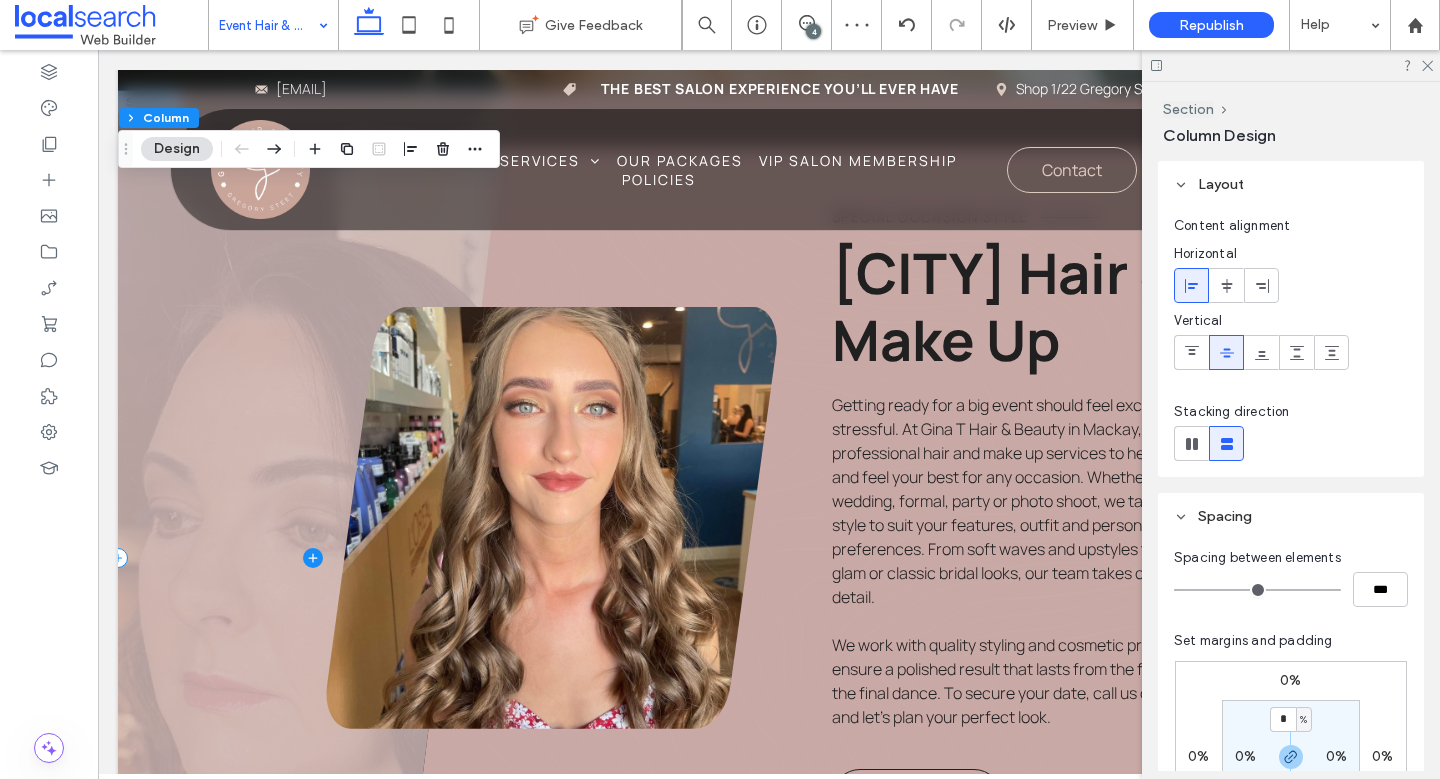 click at bounding box center (313, 558) 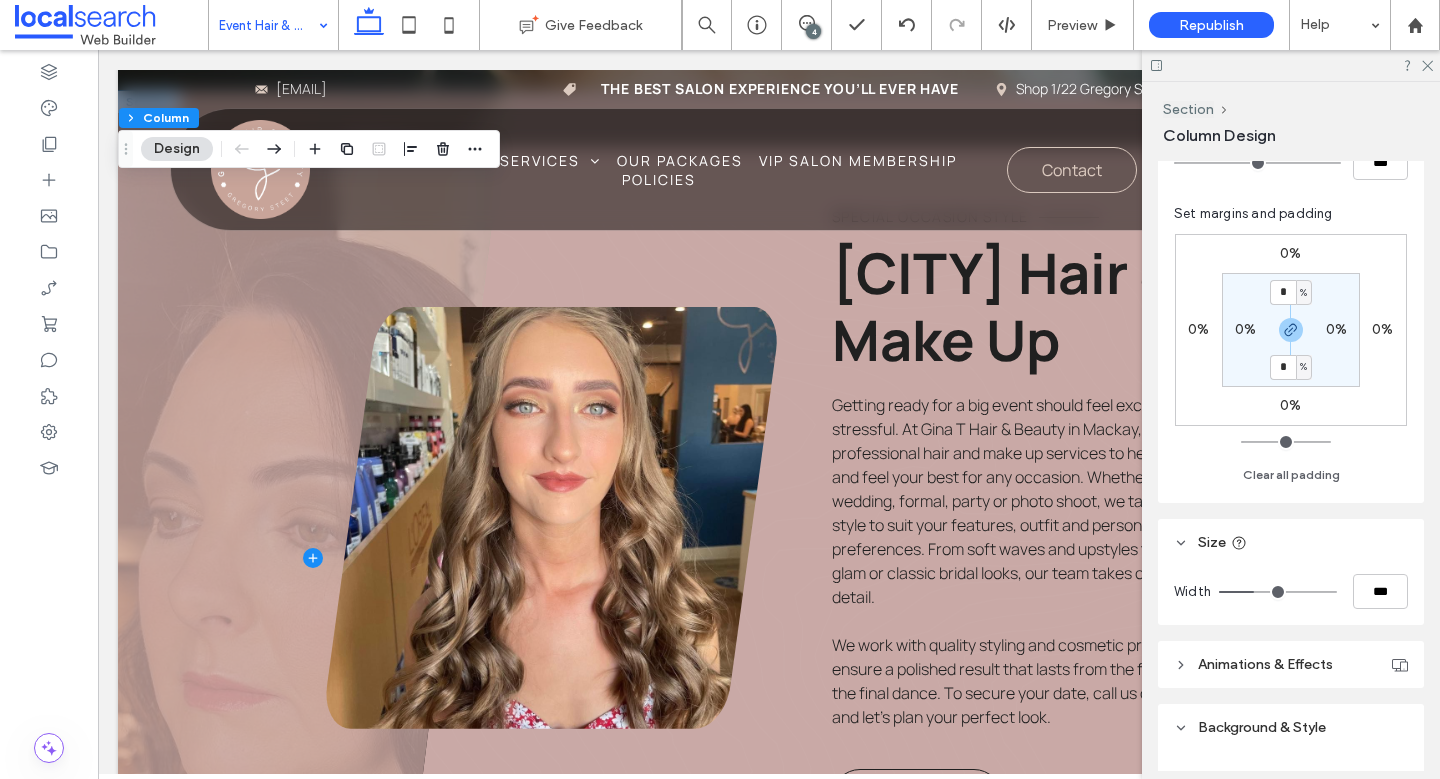 scroll, scrollTop: 579, scrollLeft: 0, axis: vertical 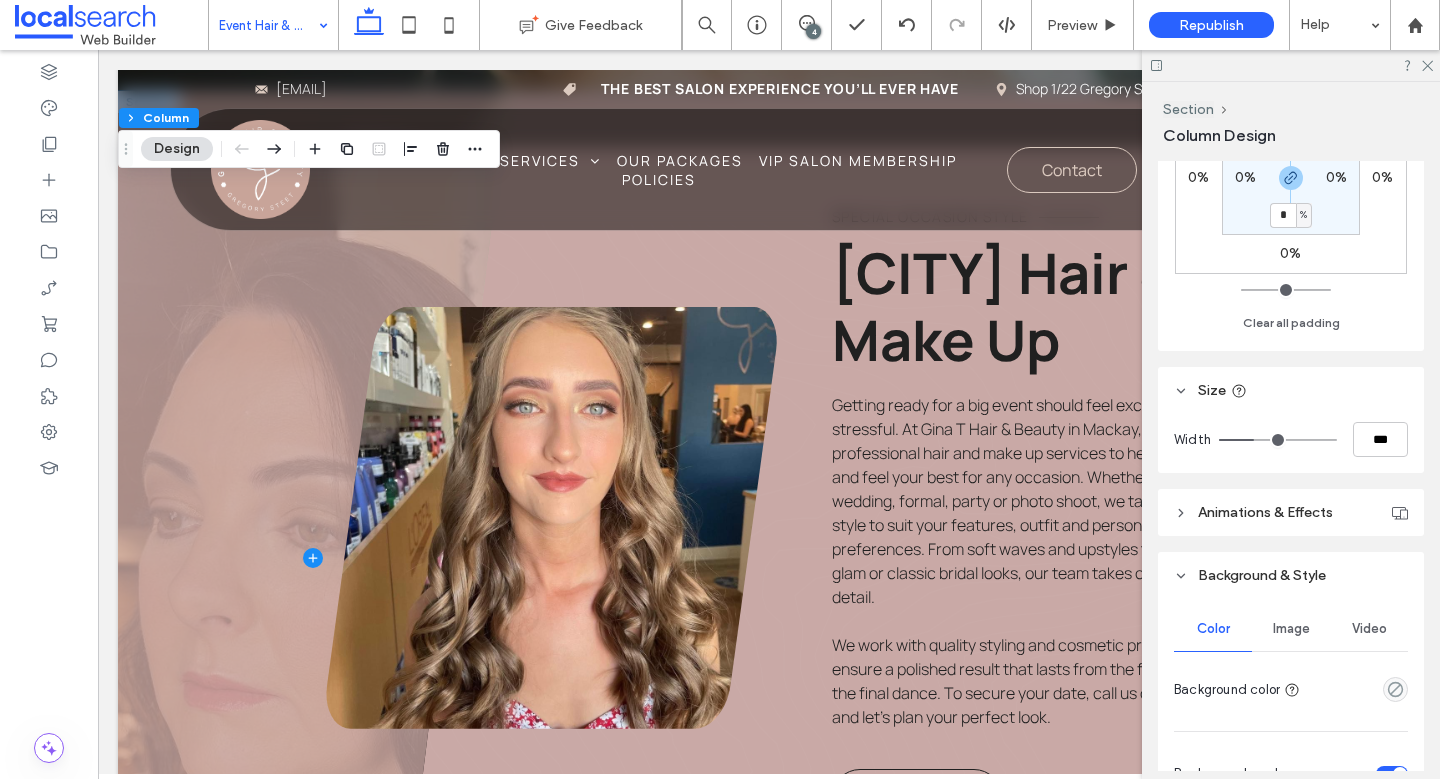 click on "Image" at bounding box center (1291, 629) 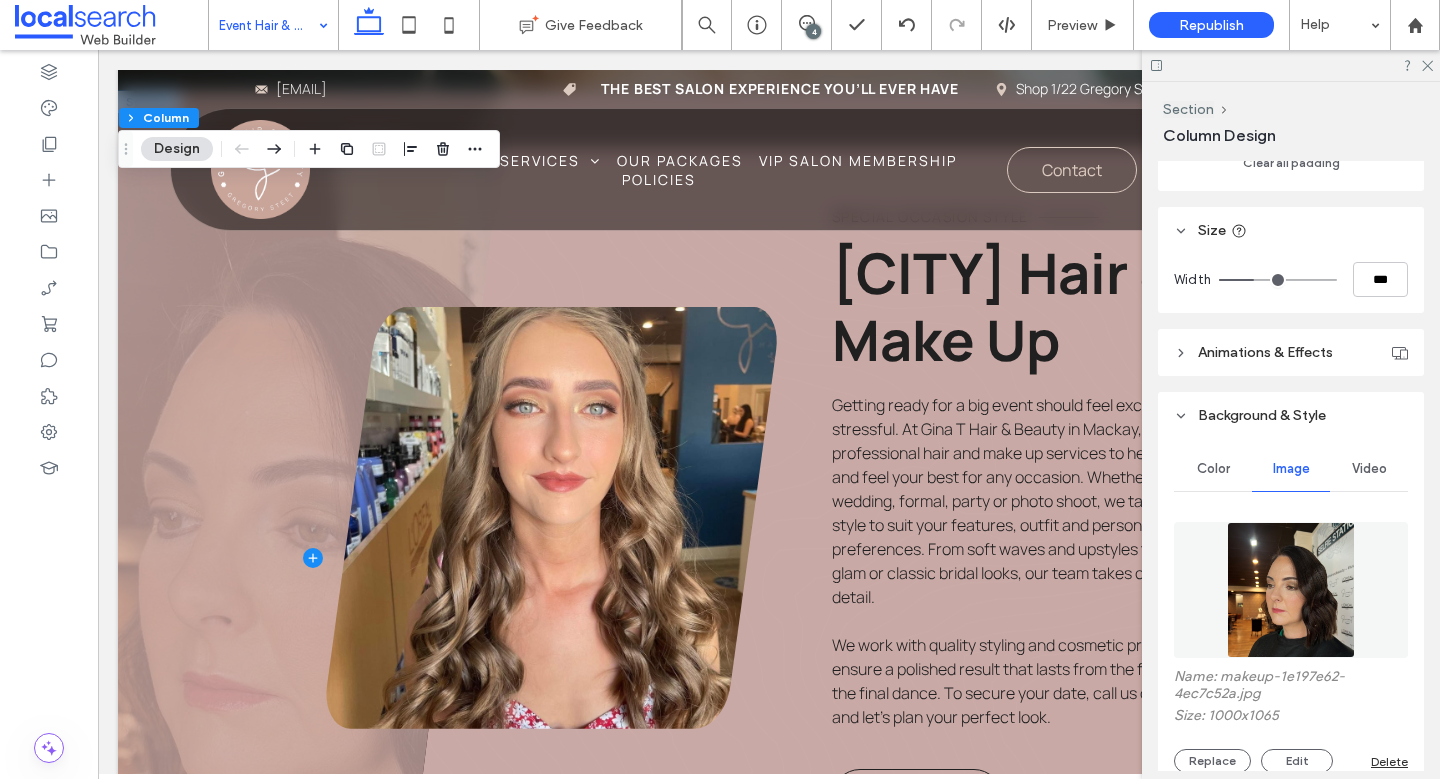 scroll, scrollTop: 756, scrollLeft: 0, axis: vertical 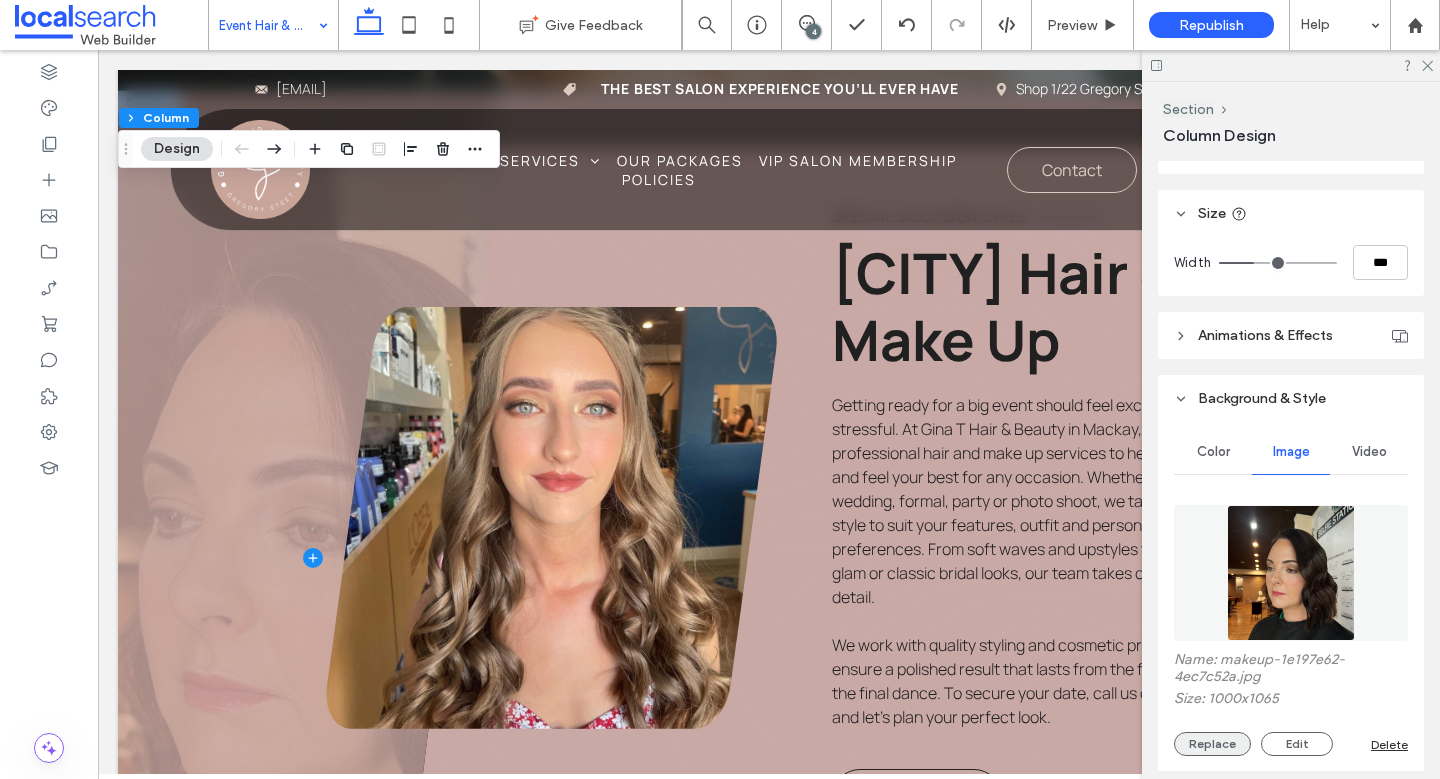 click on "Replace" at bounding box center (1212, 744) 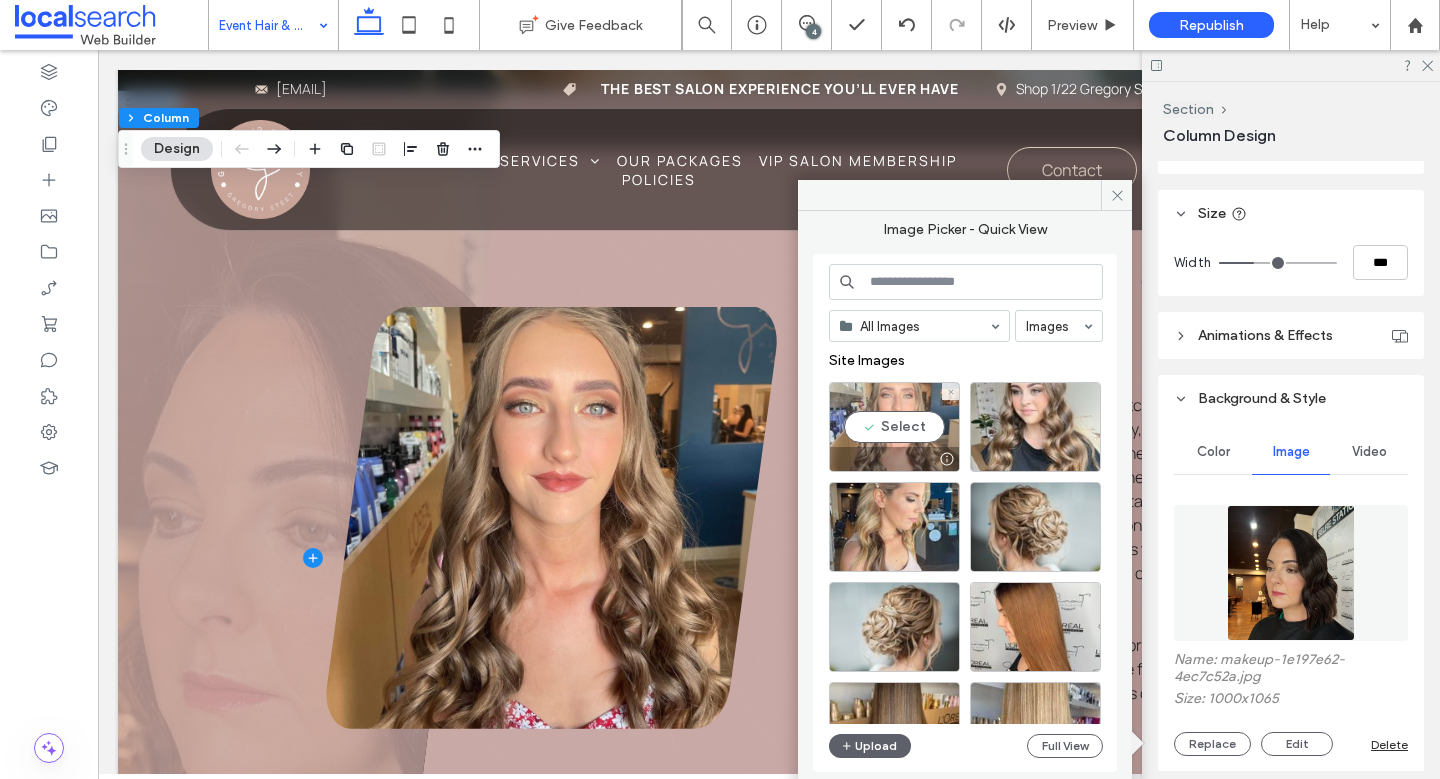 drag, startPoint x: 894, startPoint y: 418, endPoint x: 806, endPoint y: 370, distance: 100.239716 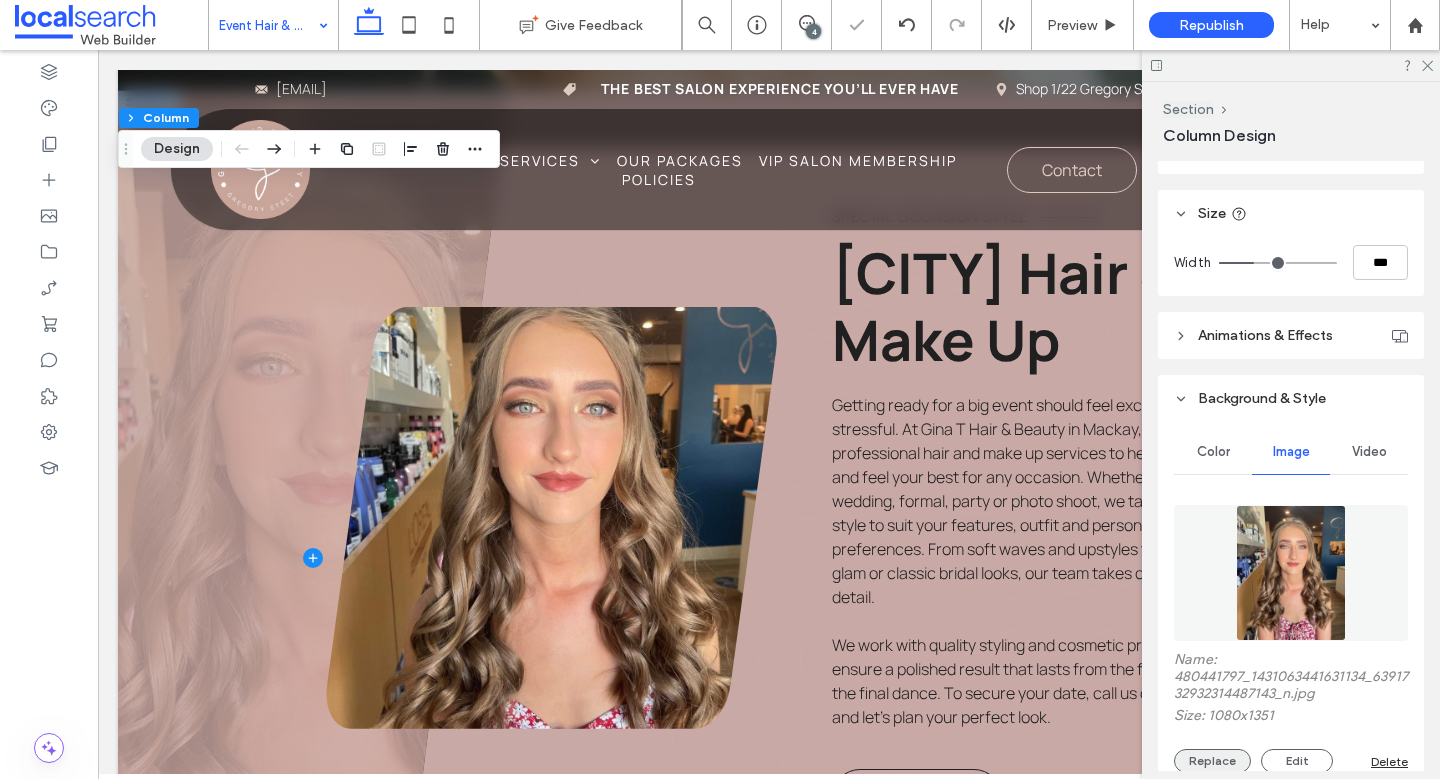 click on "Replace" at bounding box center [1212, 761] 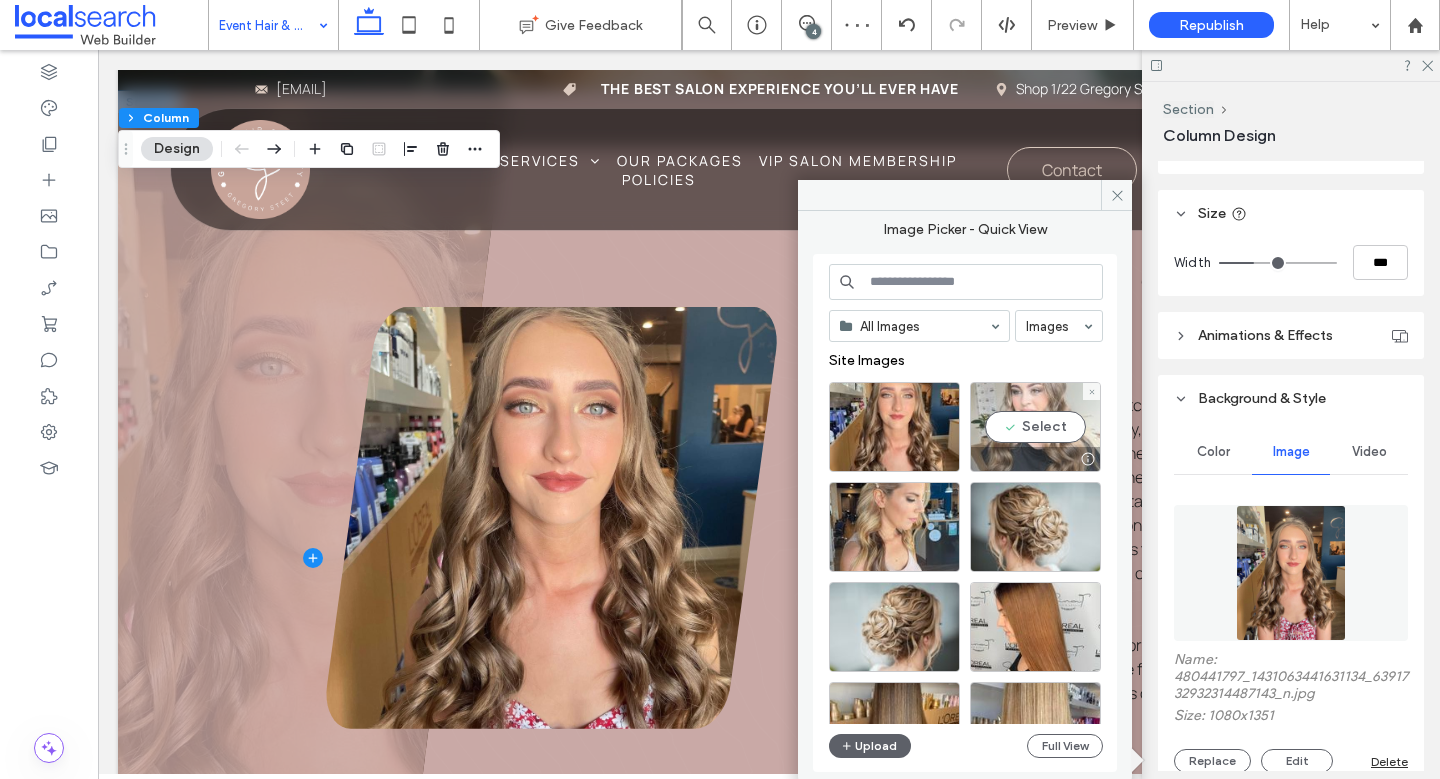click on "Select" at bounding box center [1035, 427] 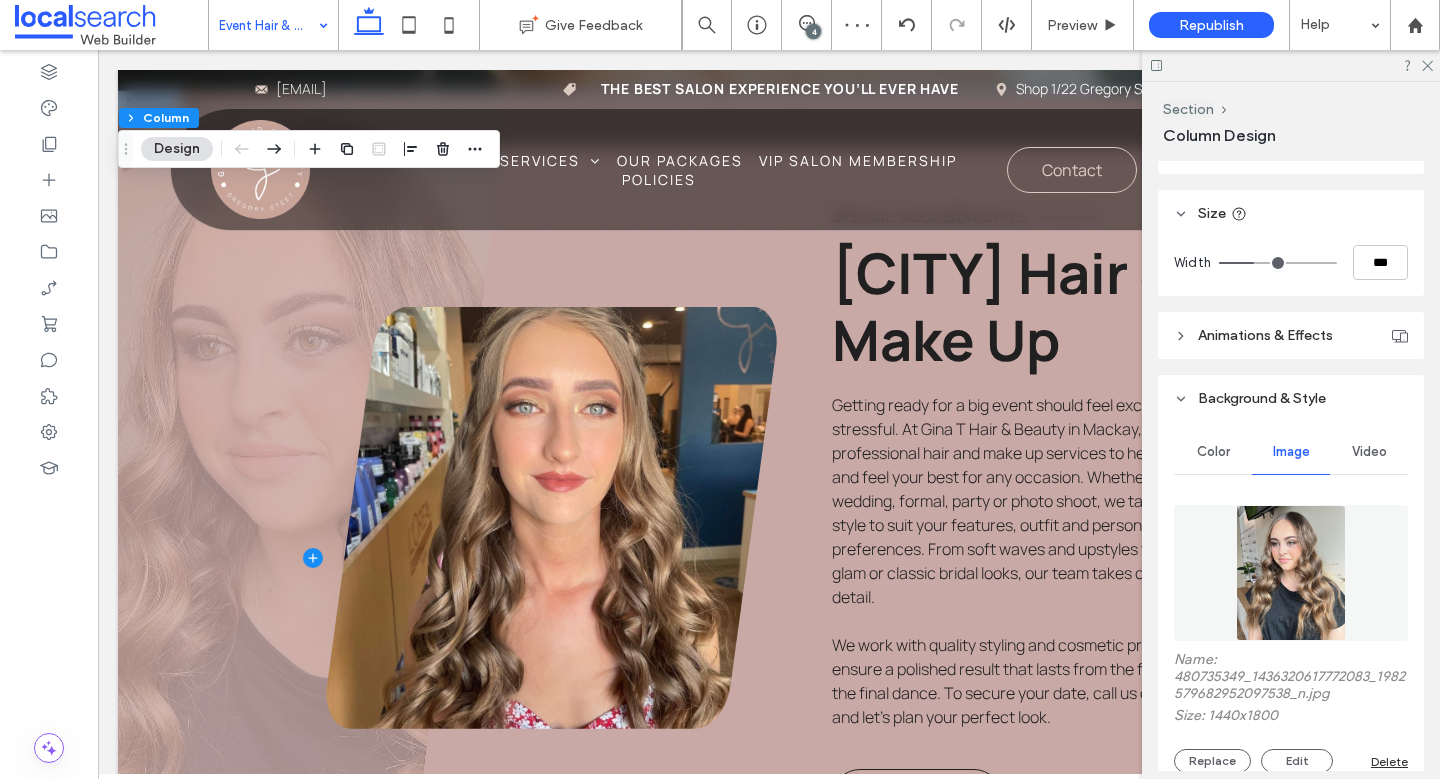 click at bounding box center (551, 518) 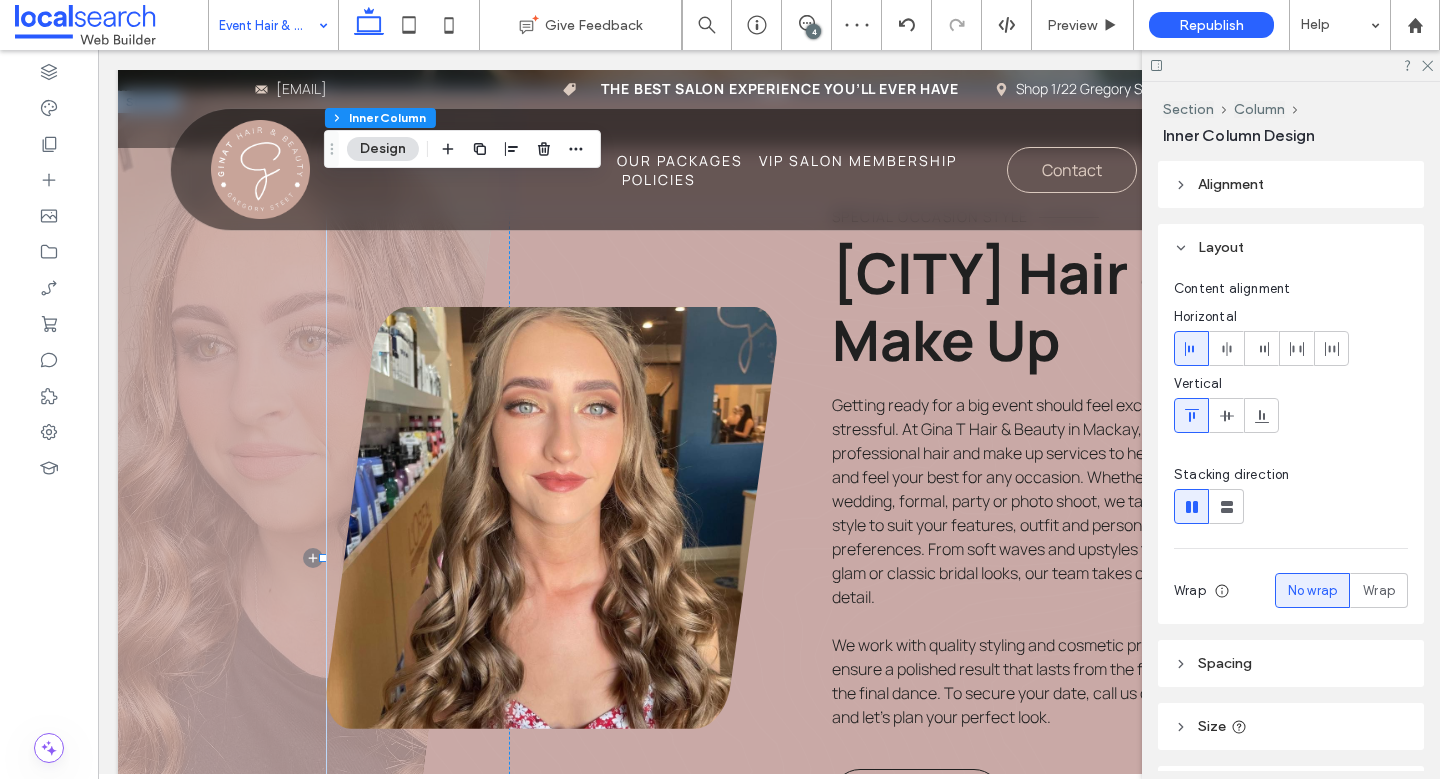 click at bounding box center (551, 518) 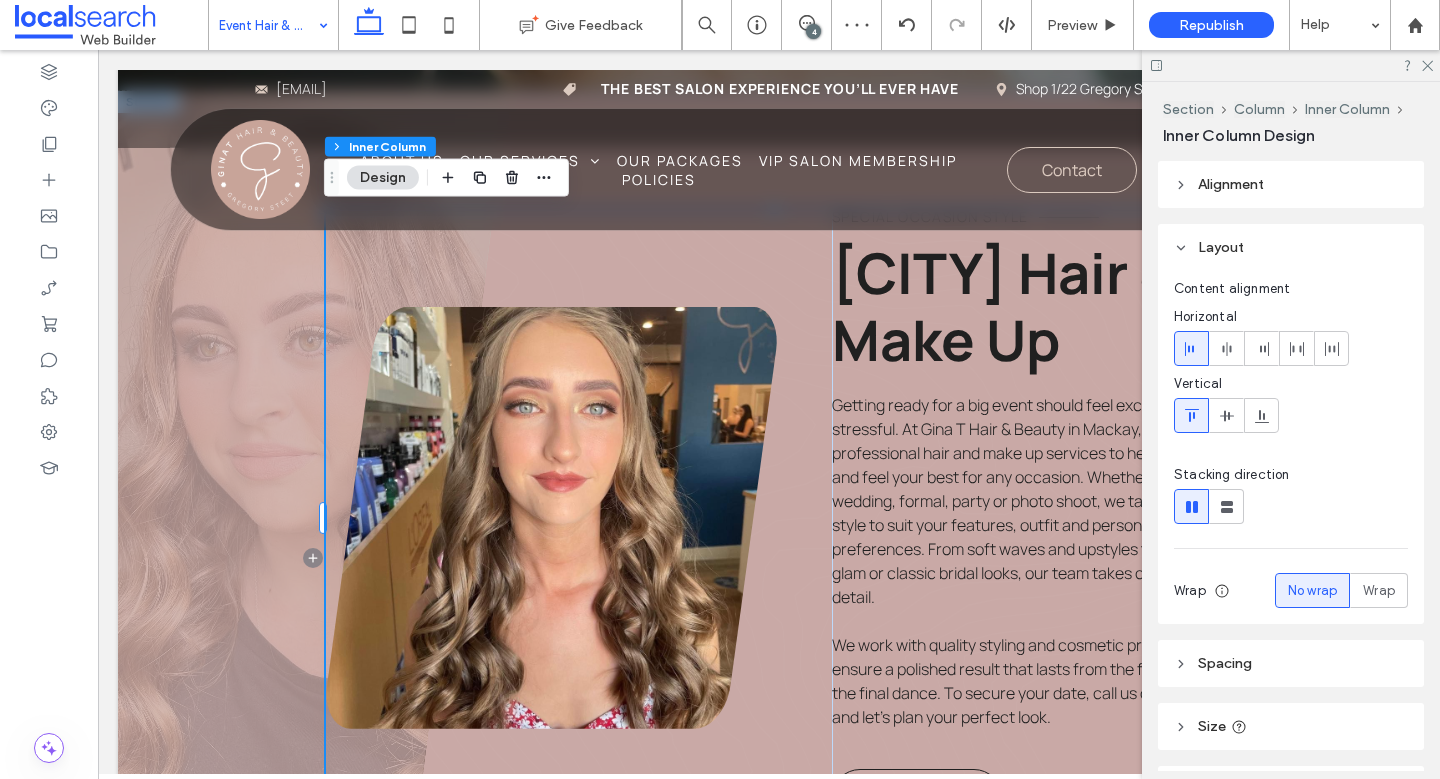 click at bounding box center [551, 518] 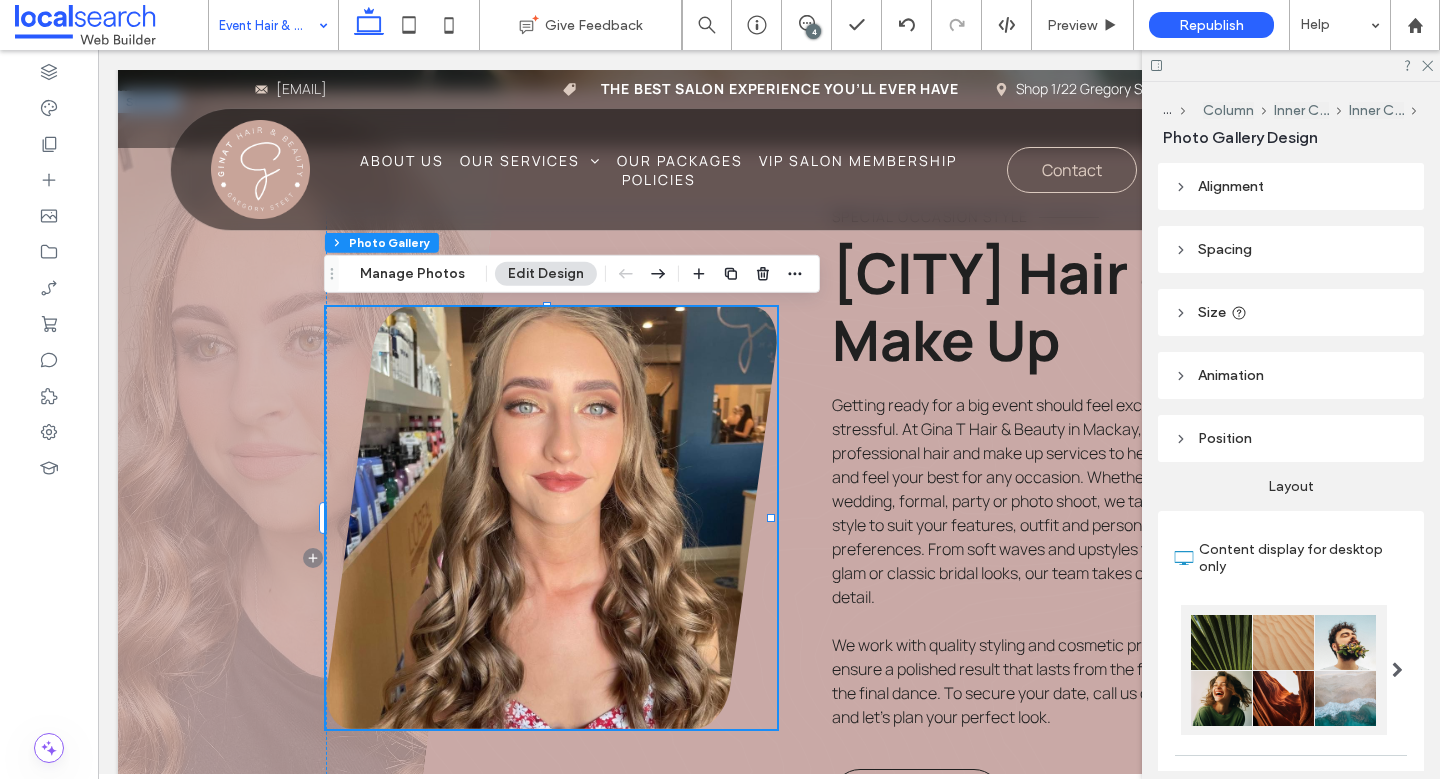 click on "Section Column Inner Column Inner Column Photo Gallery Manage Photos Edit Design" at bounding box center [572, 274] 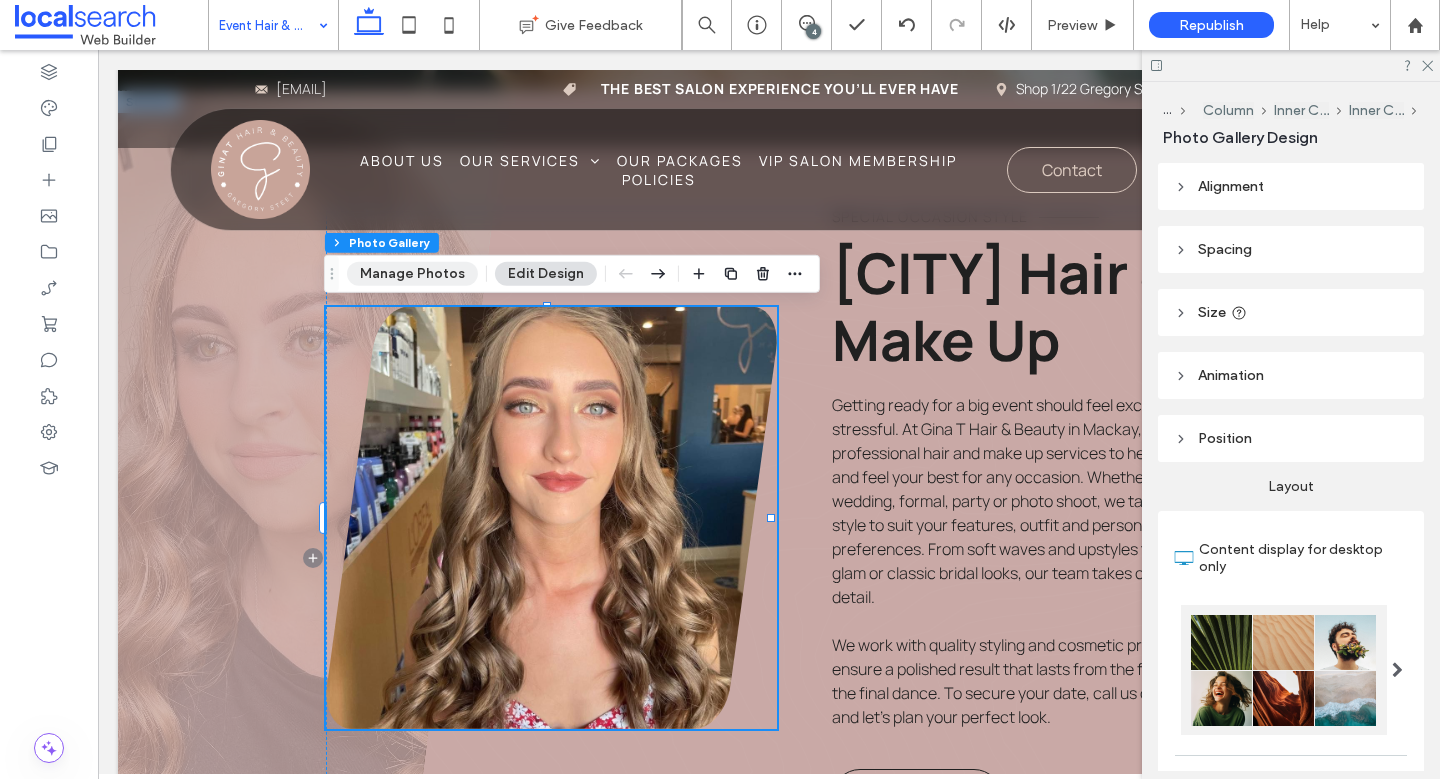 click on "Manage Photos" at bounding box center (412, 274) 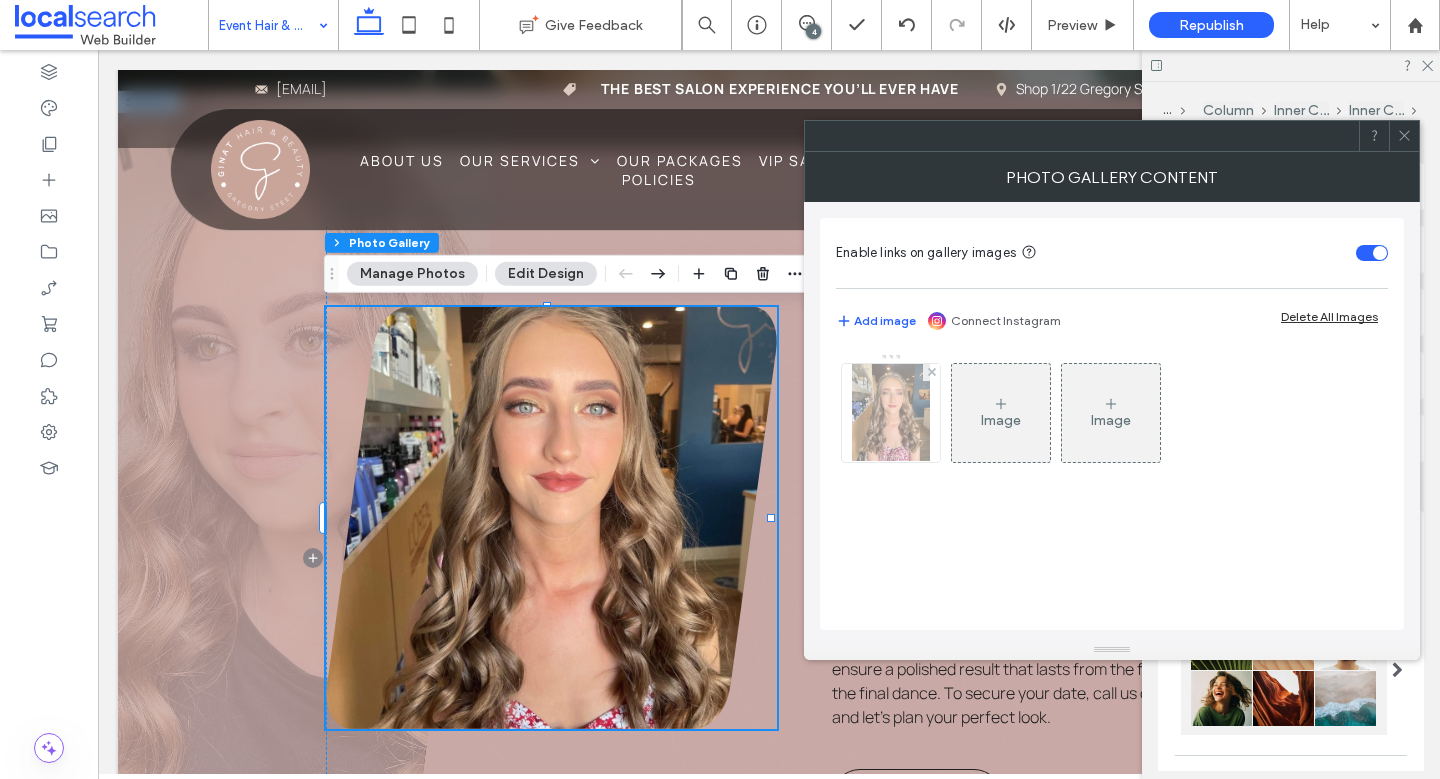 click at bounding box center [891, 413] 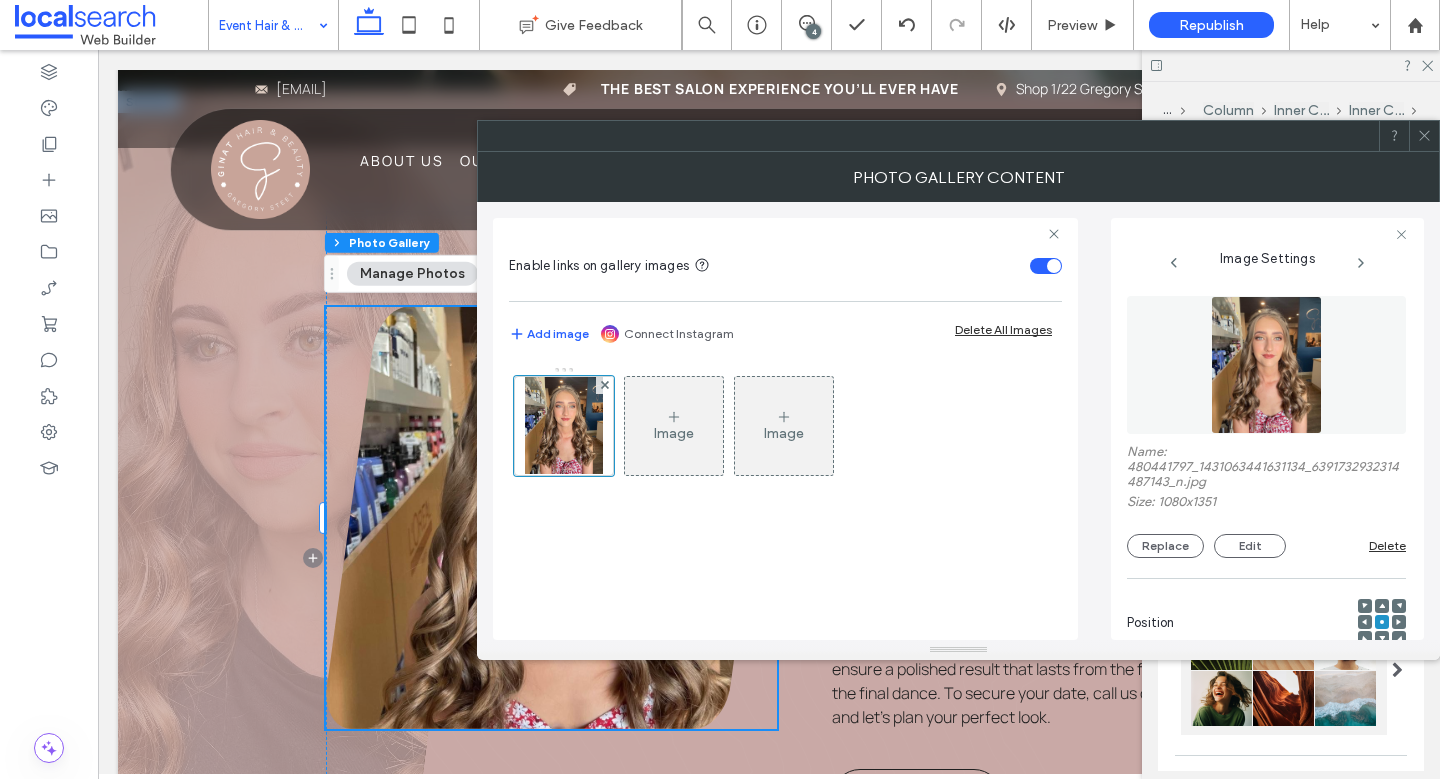 click on "Name: 480441797_1431063441631134_6391732932314487143_n.jpg Size: 1080x1351 Replace Edit Delete" at bounding box center (1266, 501) 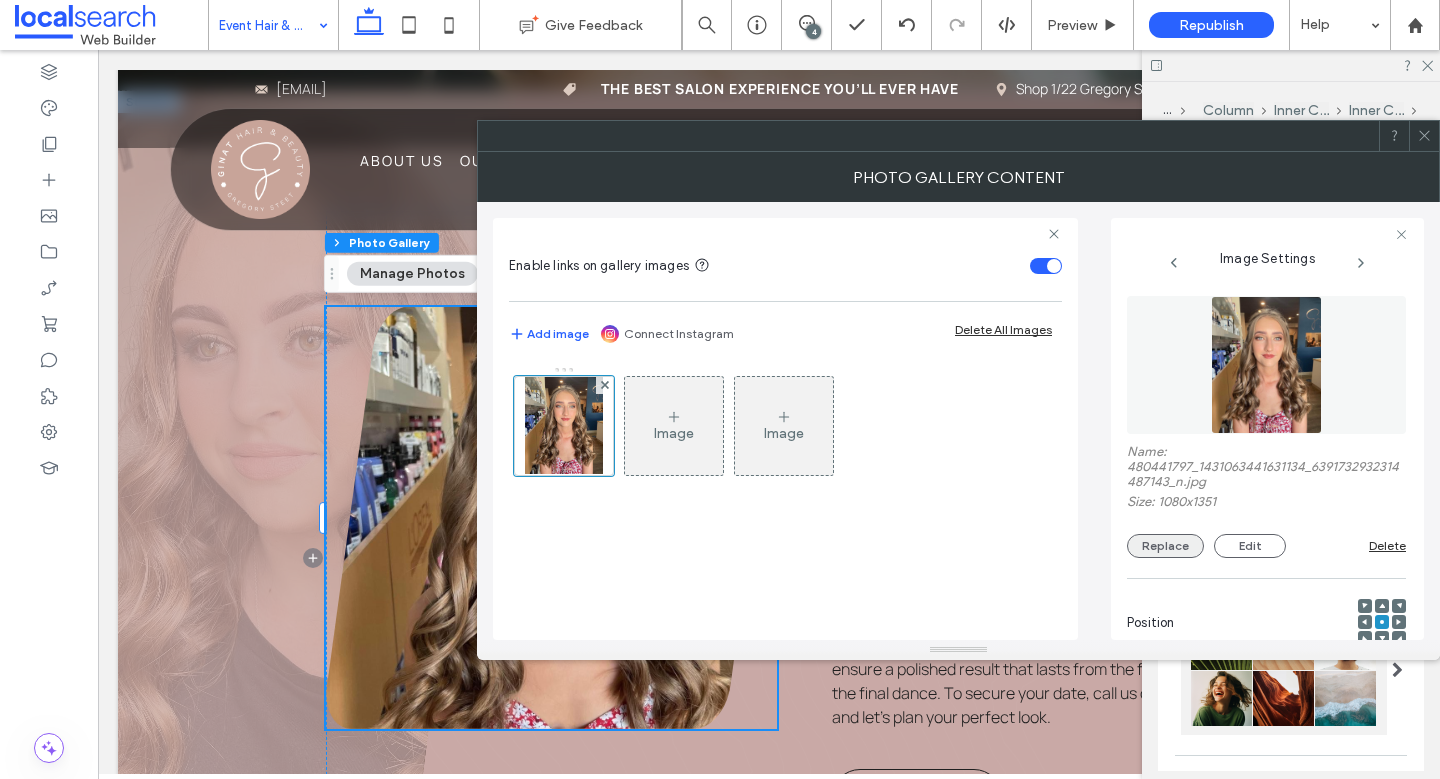 click on "Replace" at bounding box center (1165, 546) 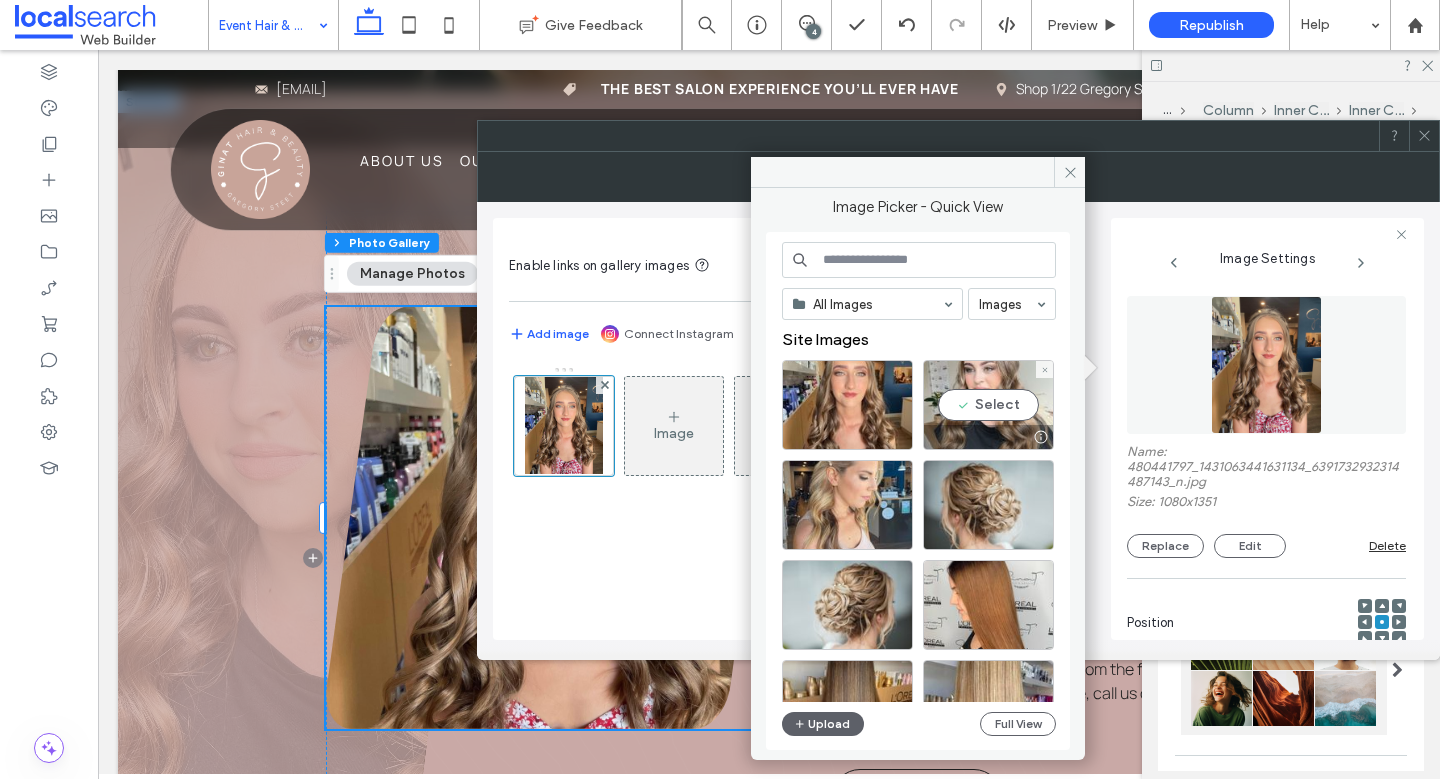 click on "Select" at bounding box center (988, 405) 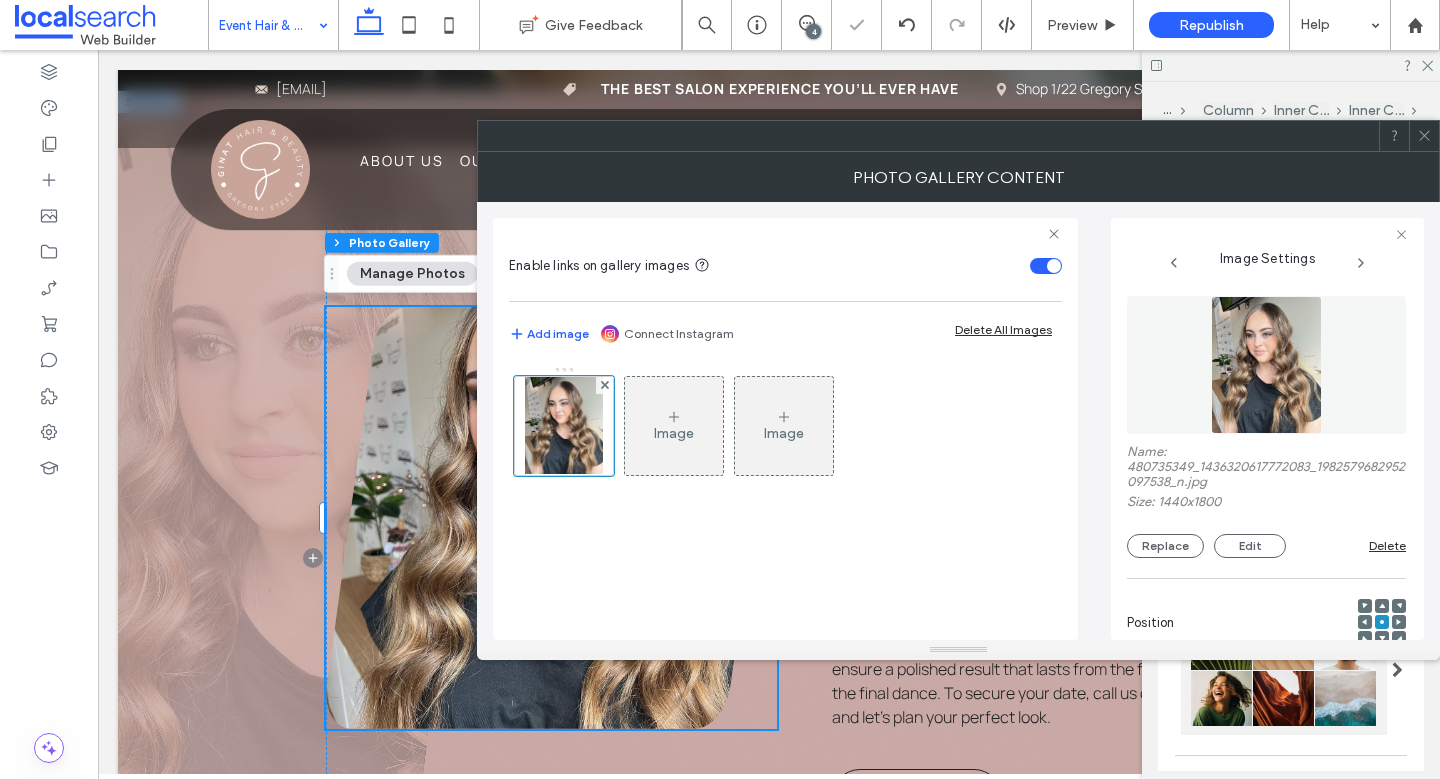 click 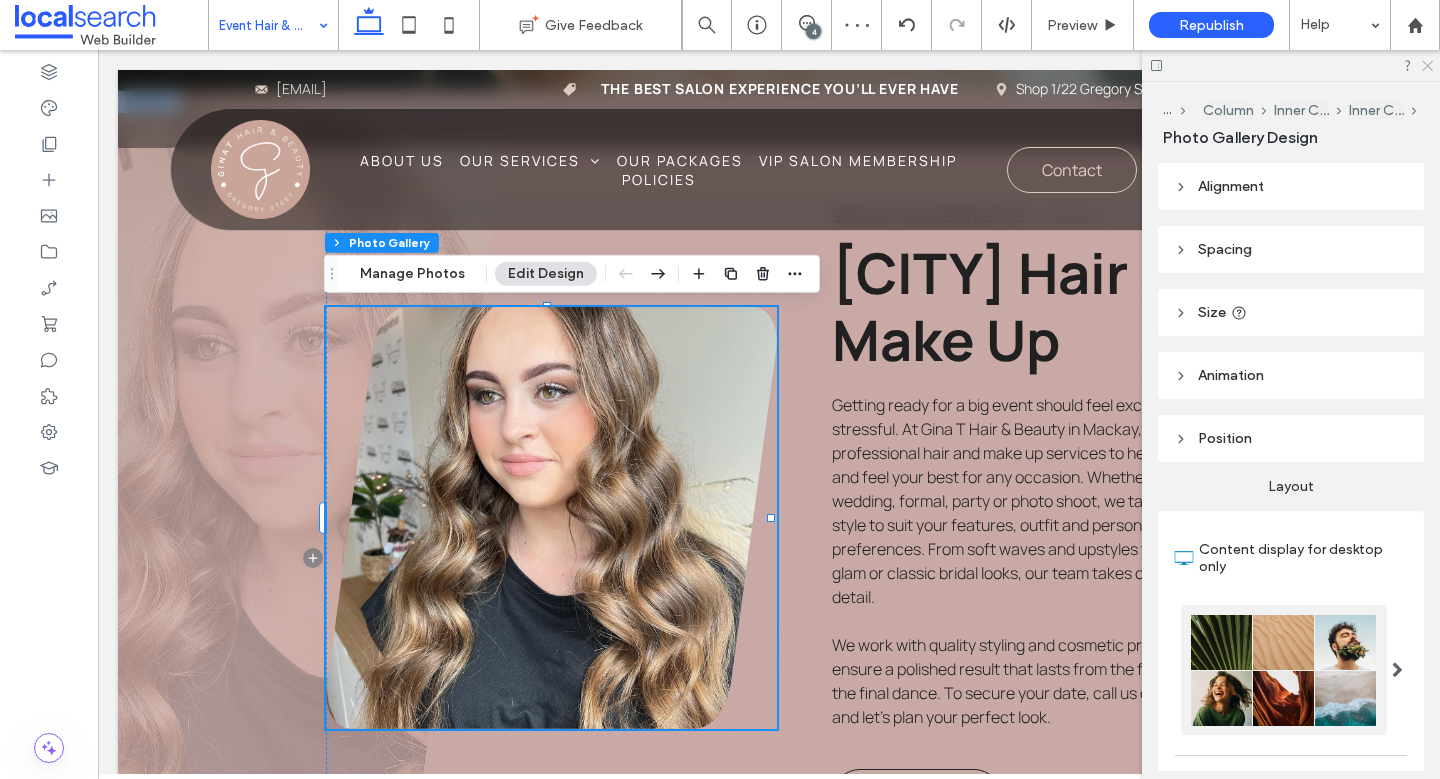 click 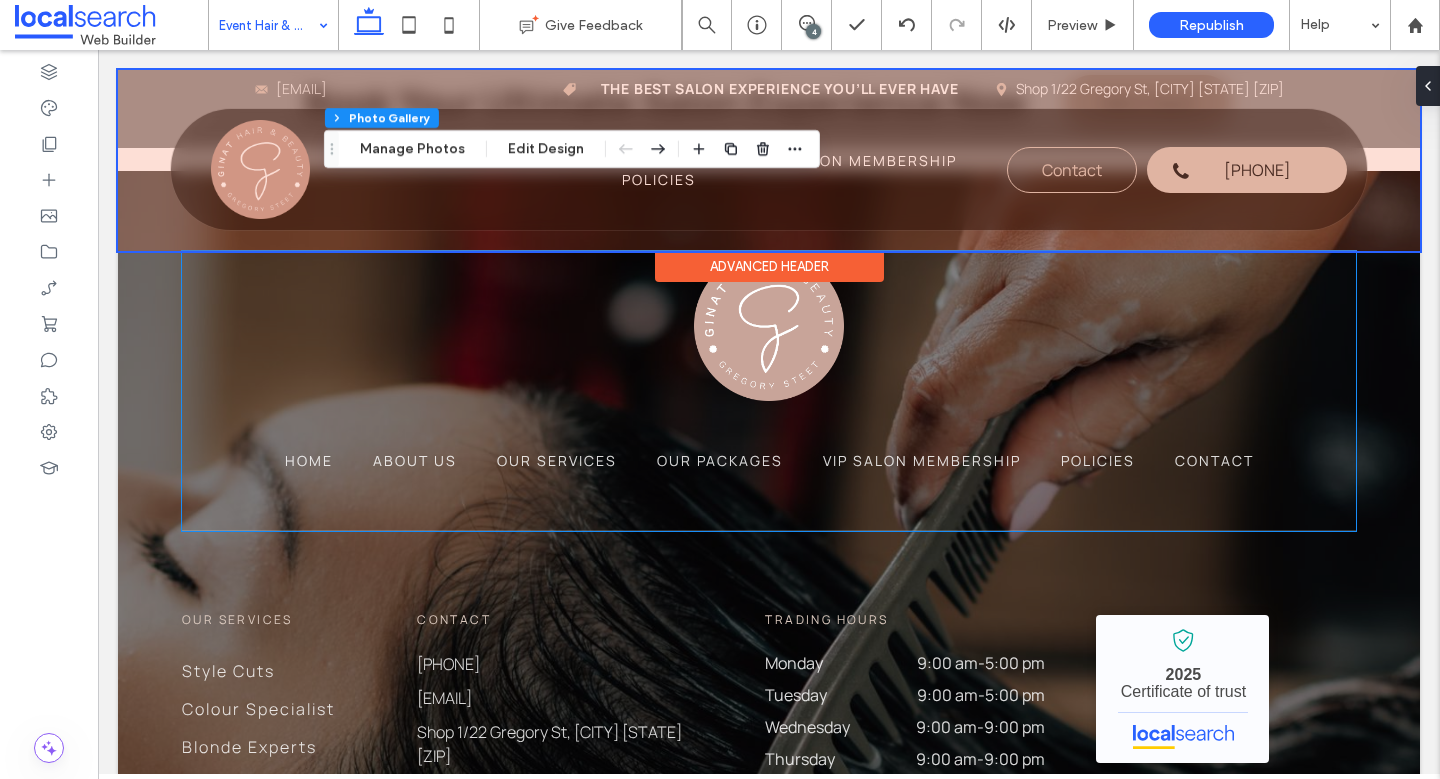 scroll, scrollTop: 4600, scrollLeft: 0, axis: vertical 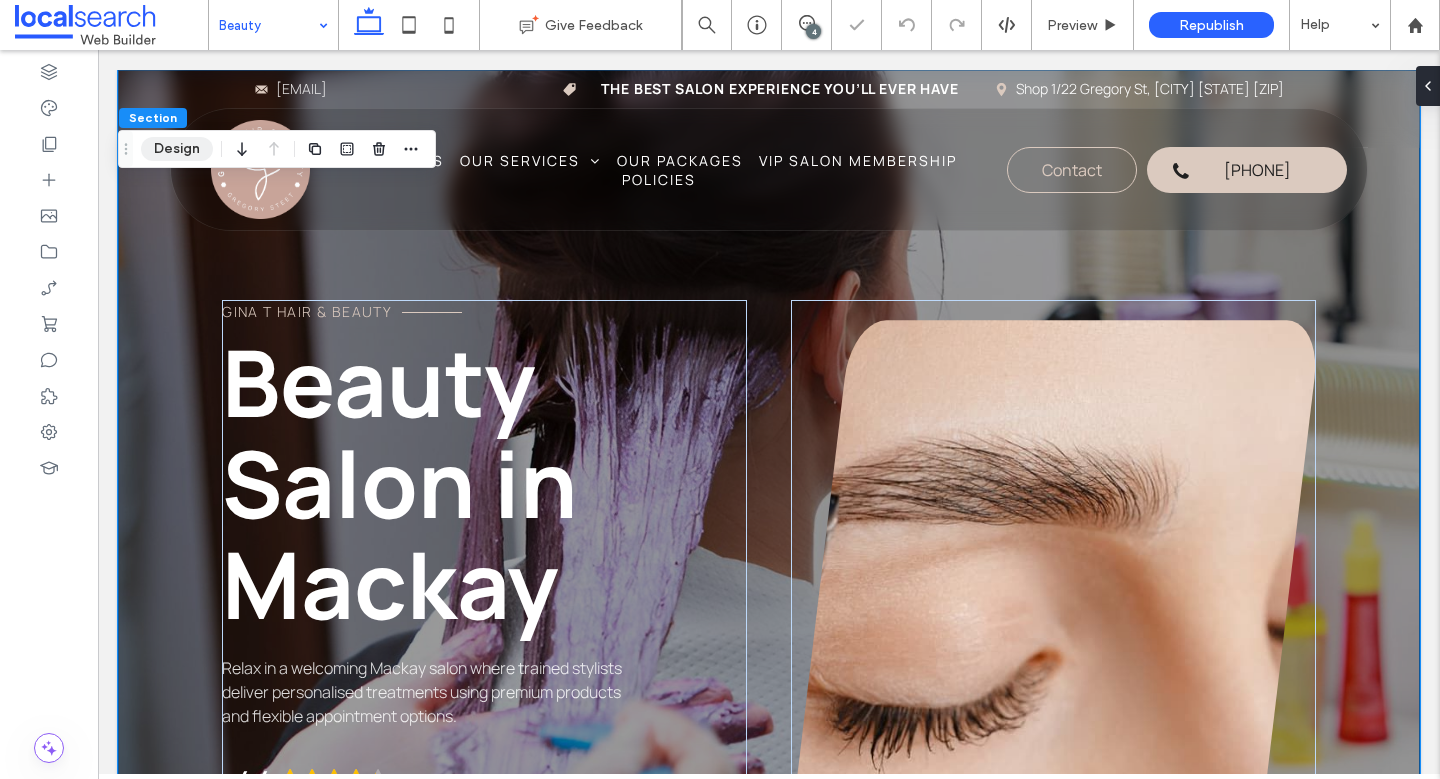 click on "Design" at bounding box center (177, 149) 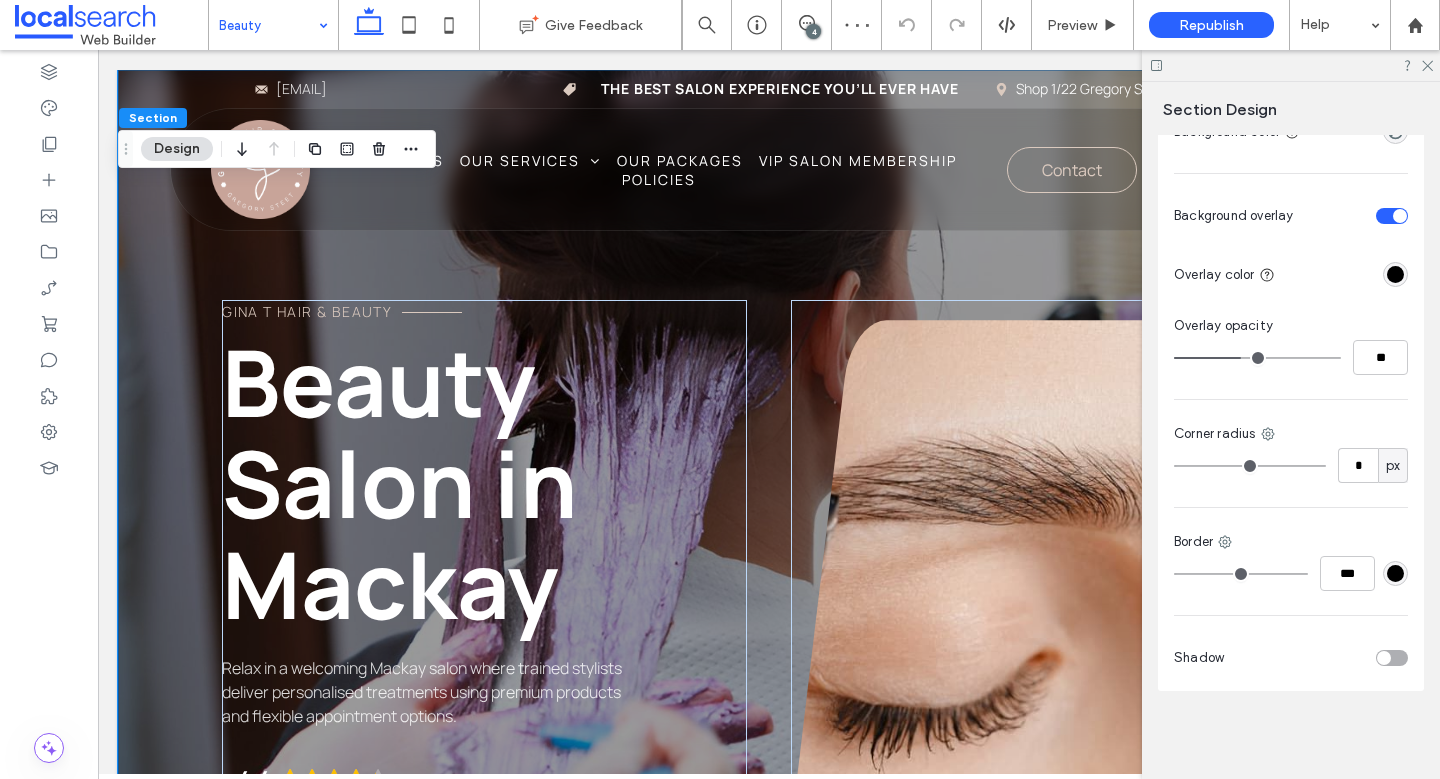 scroll, scrollTop: 144, scrollLeft: 0, axis: vertical 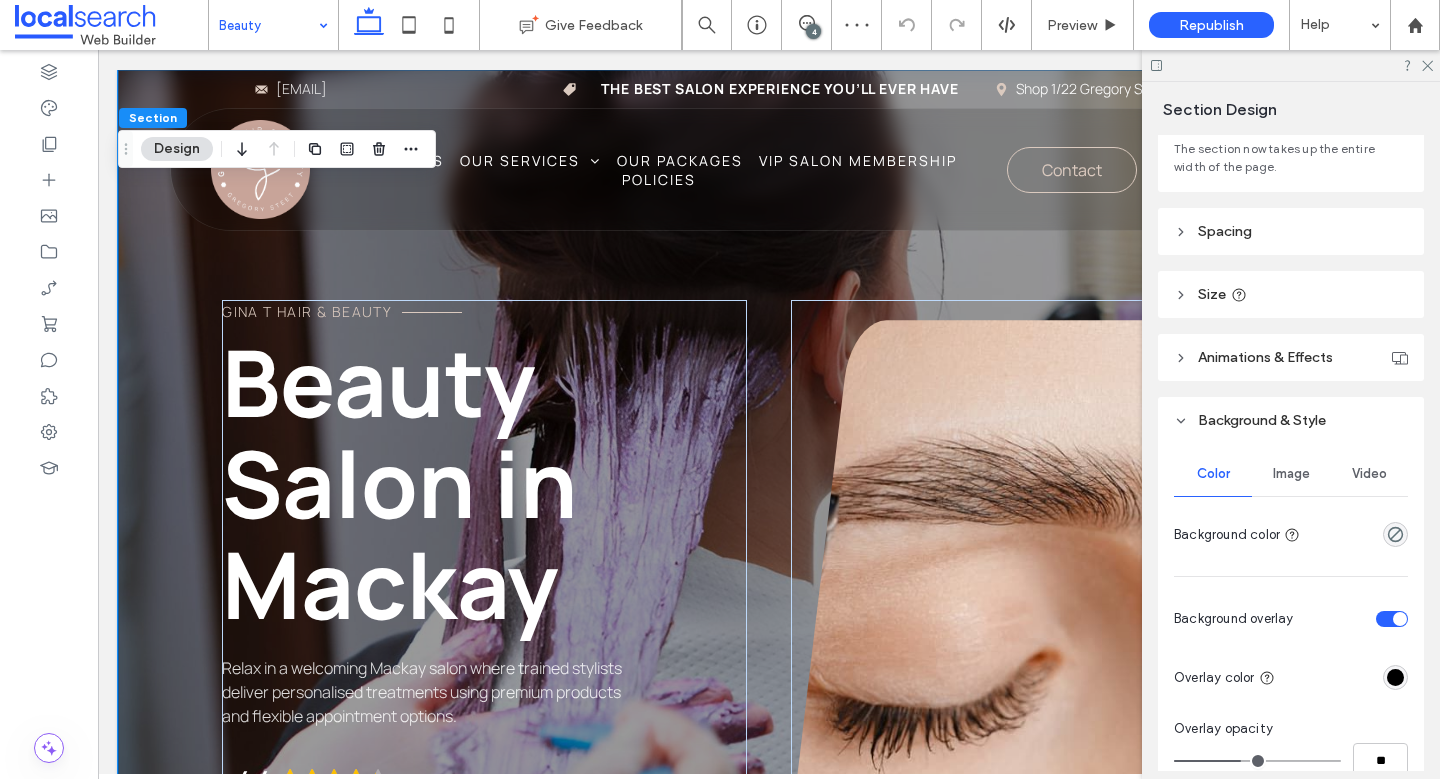 click on "Image" at bounding box center (1291, 474) 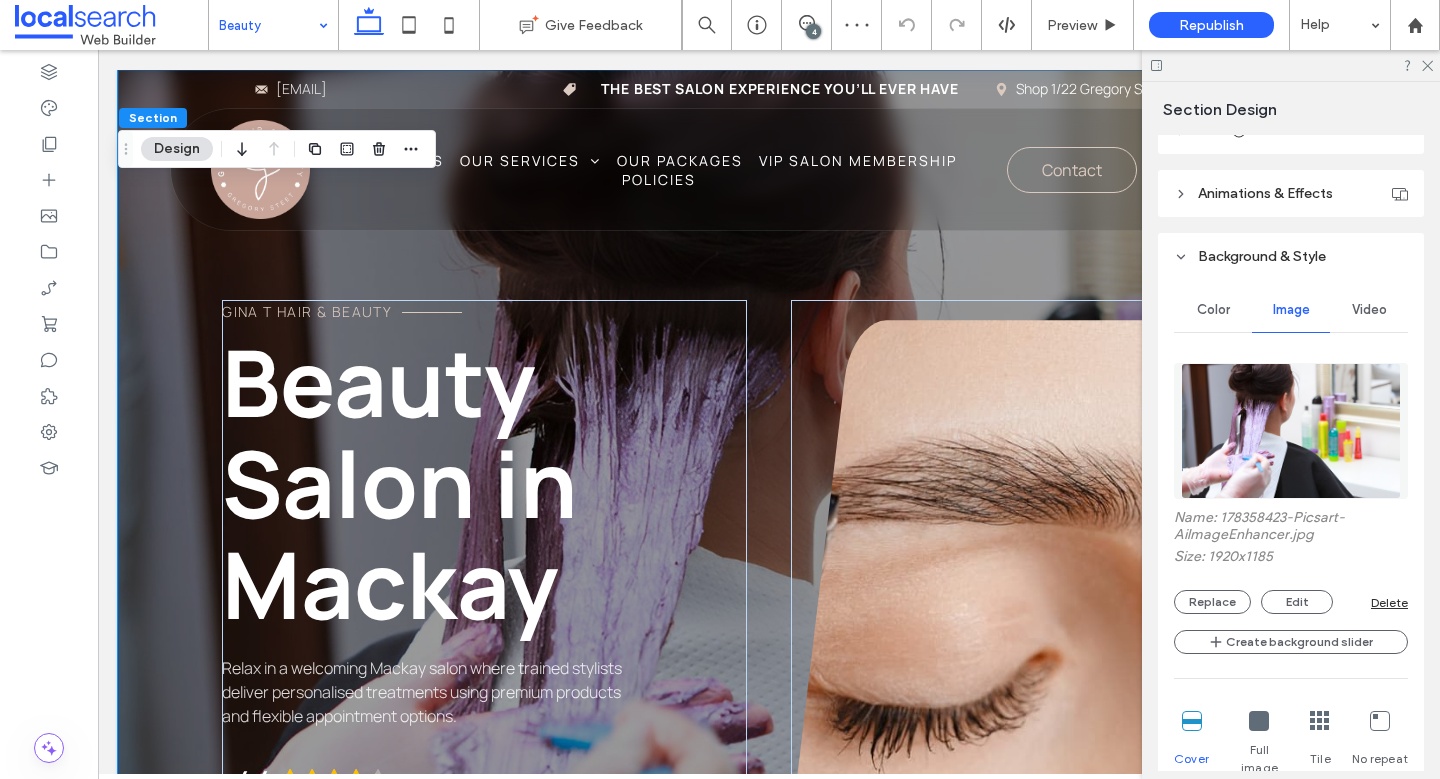 scroll, scrollTop: 309, scrollLeft: 0, axis: vertical 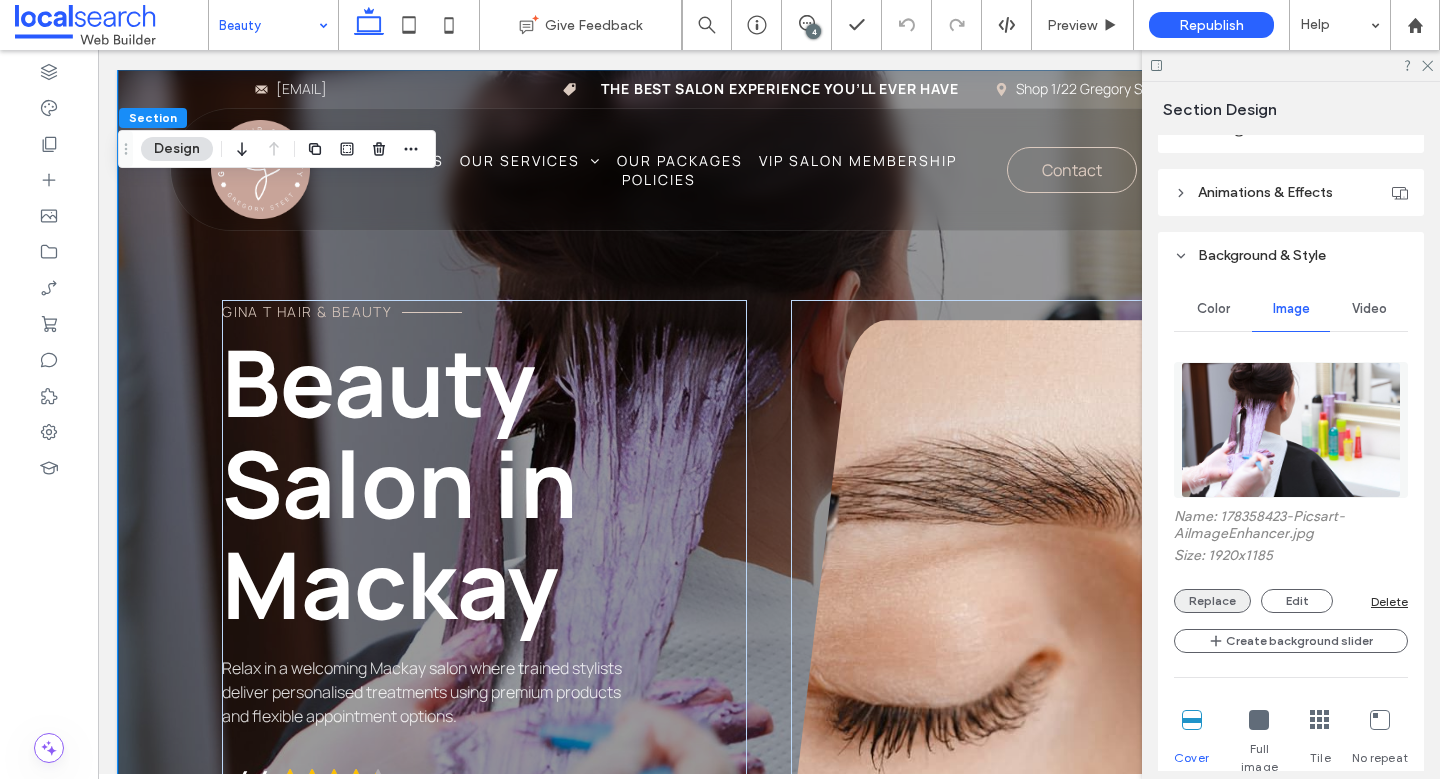 click on "Replace" at bounding box center (1212, 601) 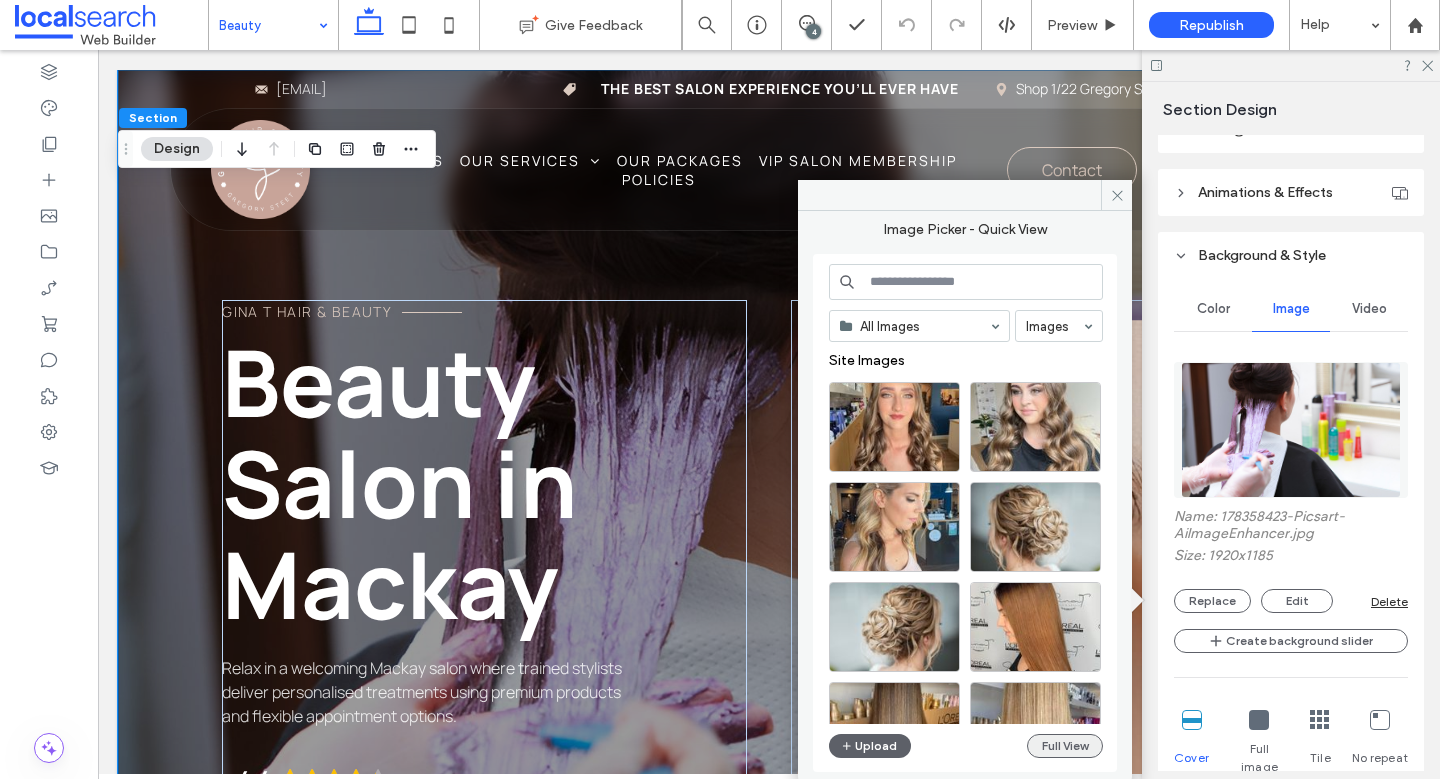 click on "Full View" at bounding box center (1065, 746) 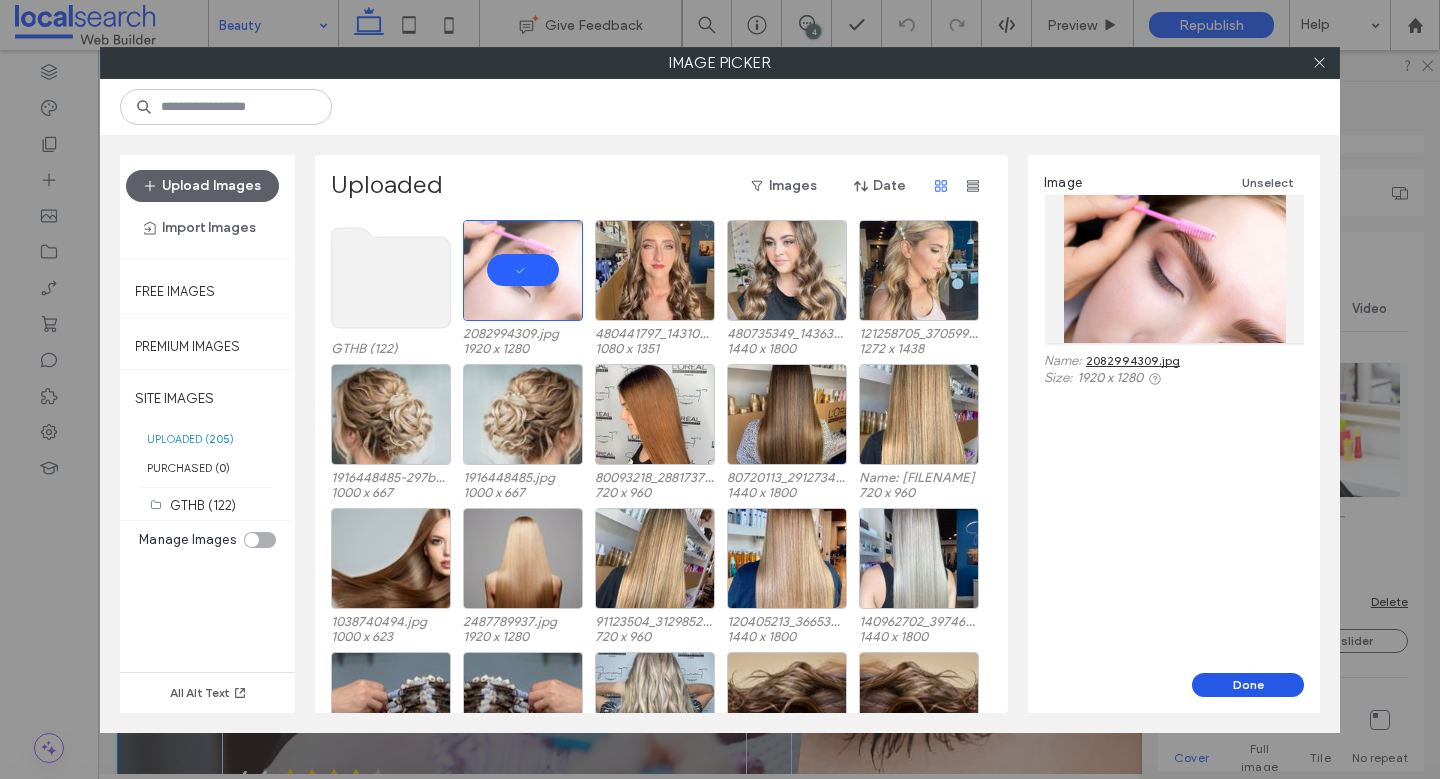 click on "Done" at bounding box center [1248, 685] 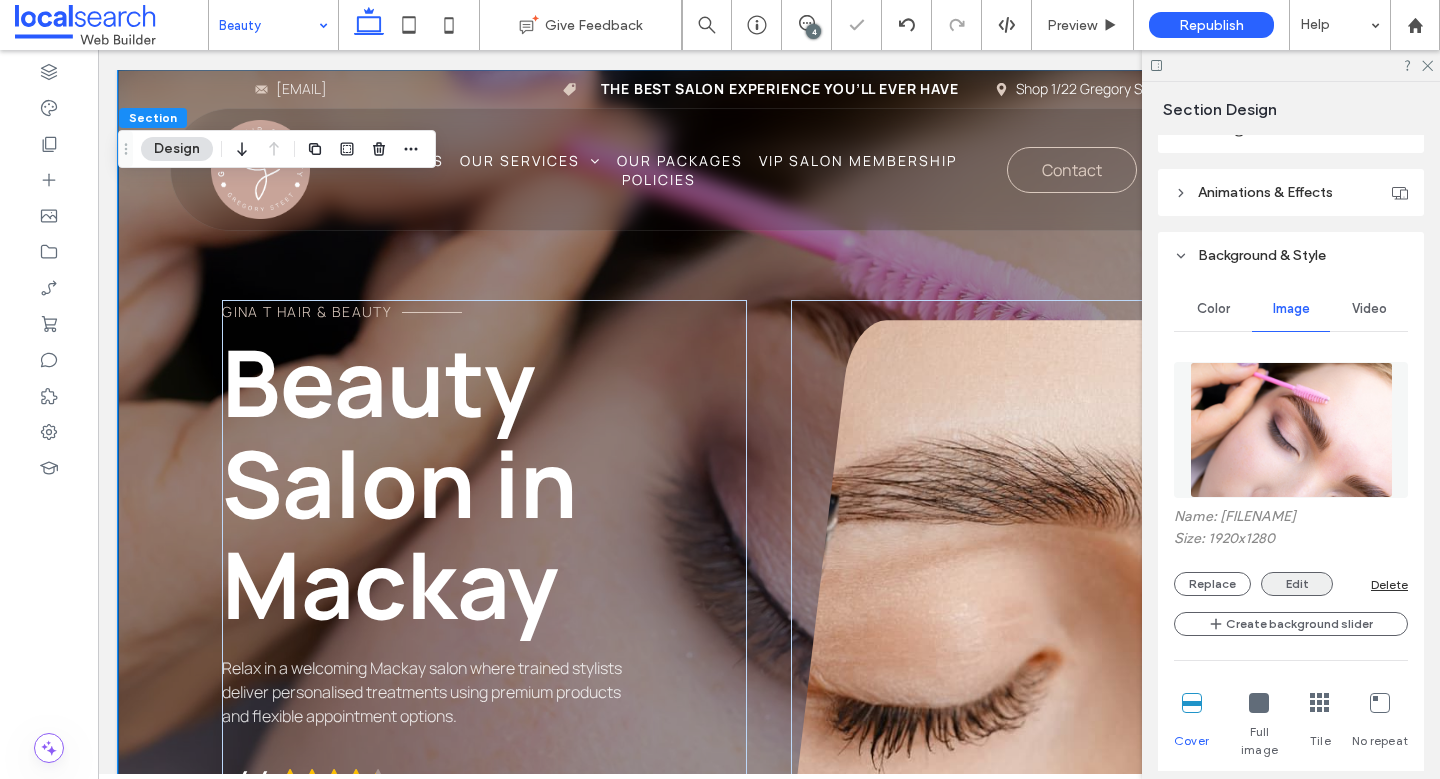 click on "Edit" at bounding box center (1297, 584) 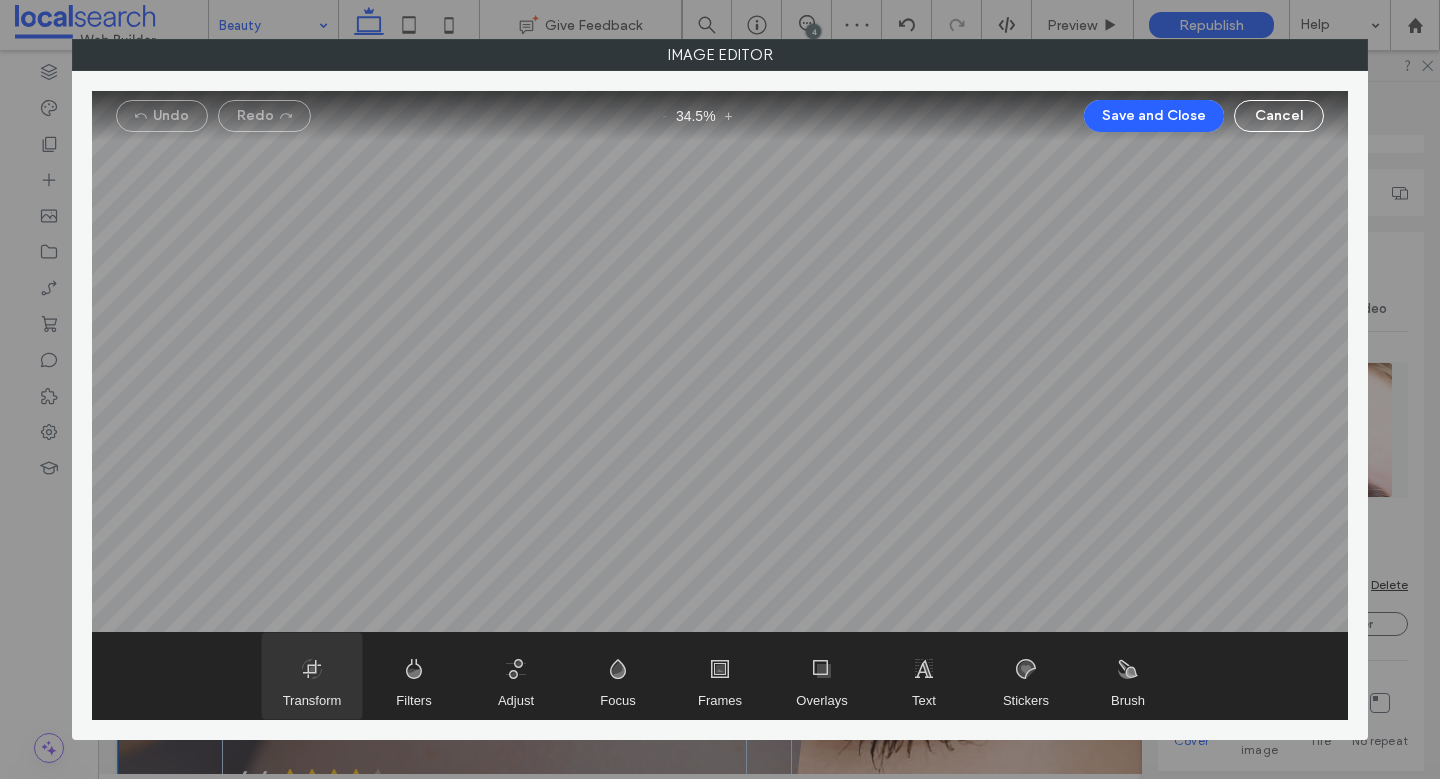 click at bounding box center (312, 676) 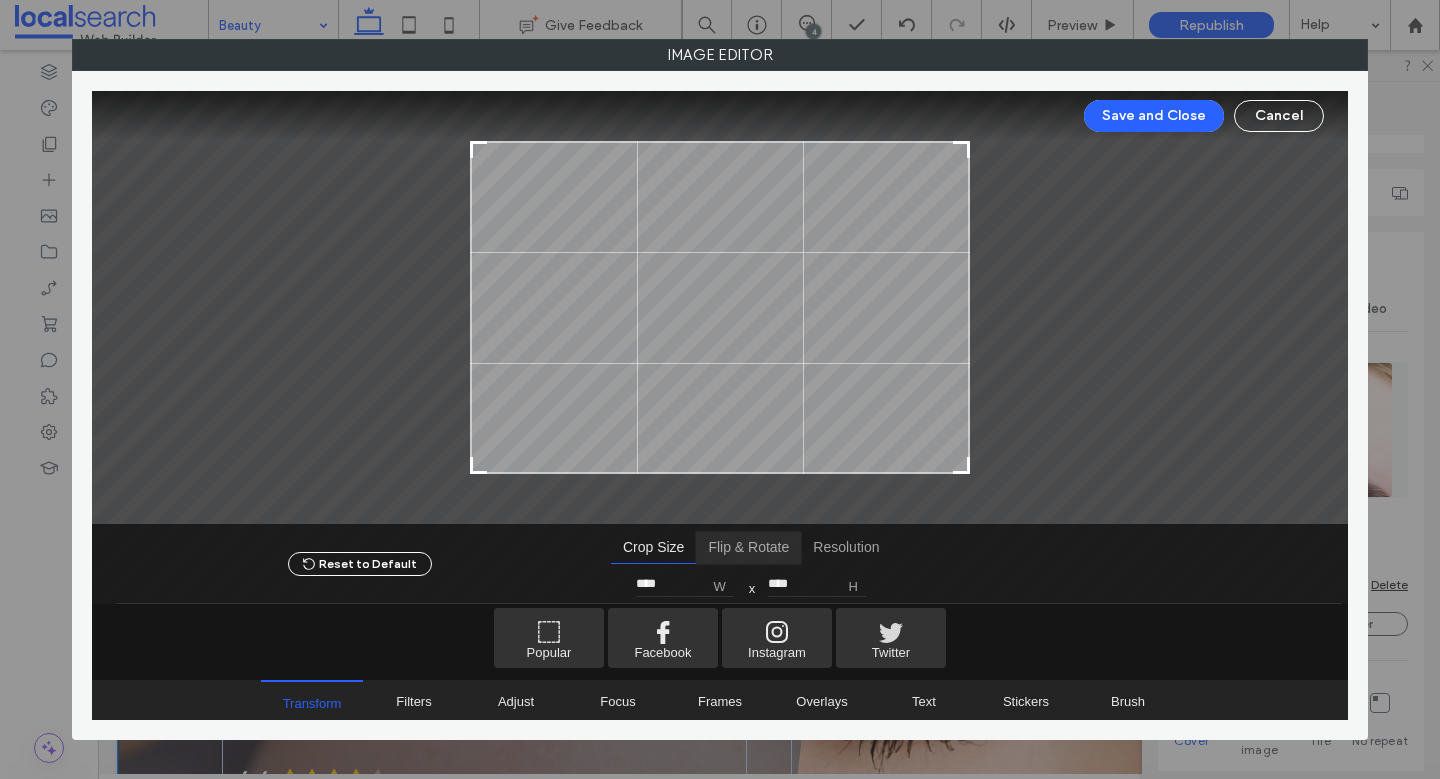 click at bounding box center [748, 548] 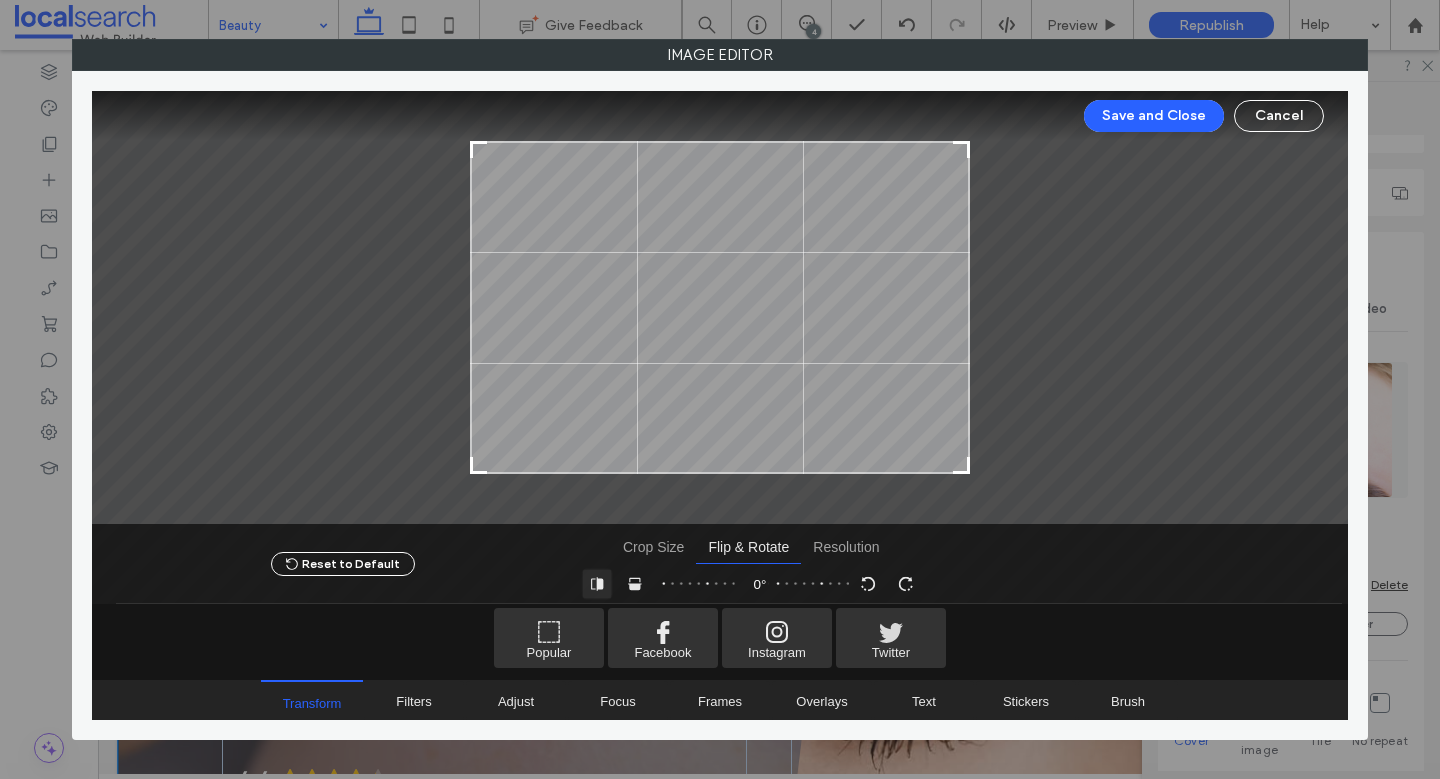 click at bounding box center [596, 584] 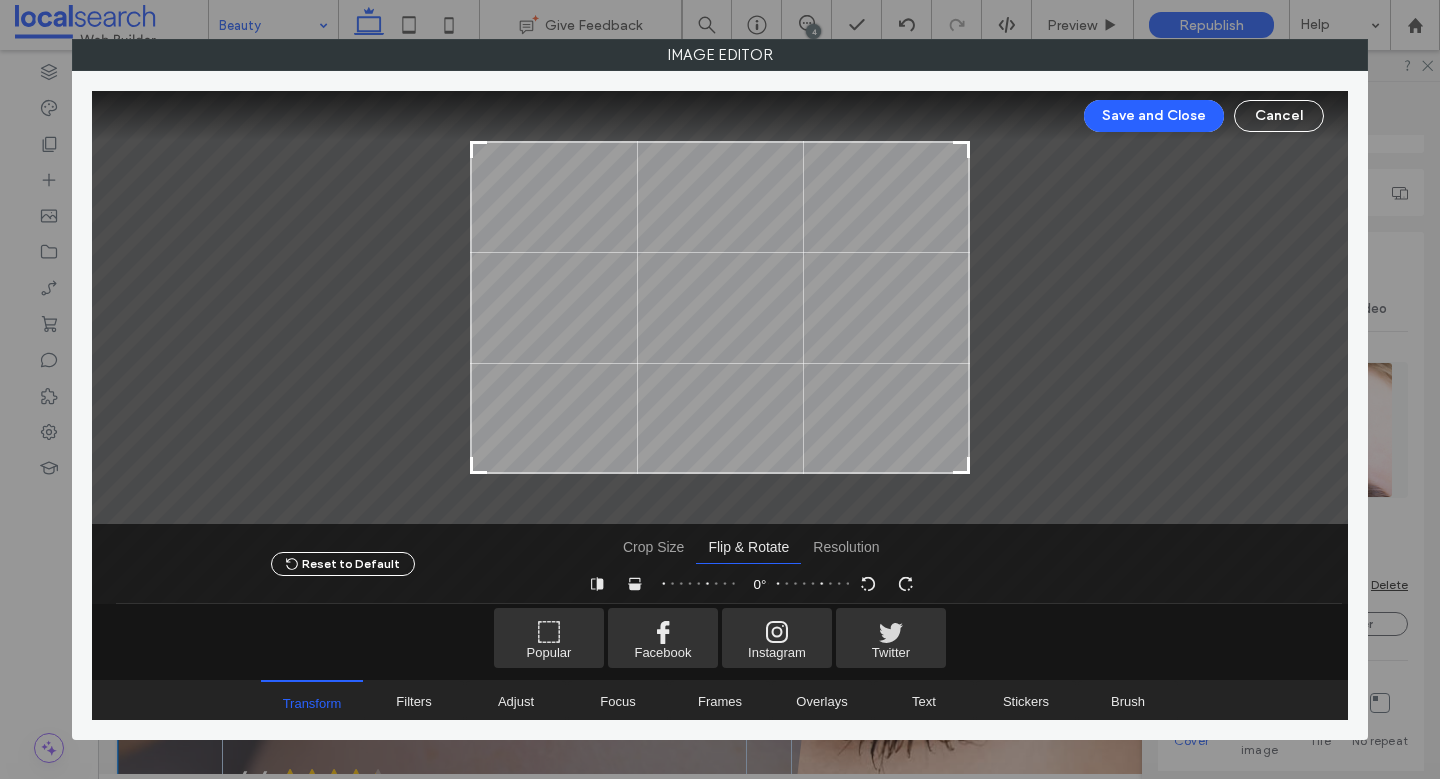 drag, startPoint x: 1116, startPoint y: 125, endPoint x: 1144, endPoint y: 163, distance: 47.201694 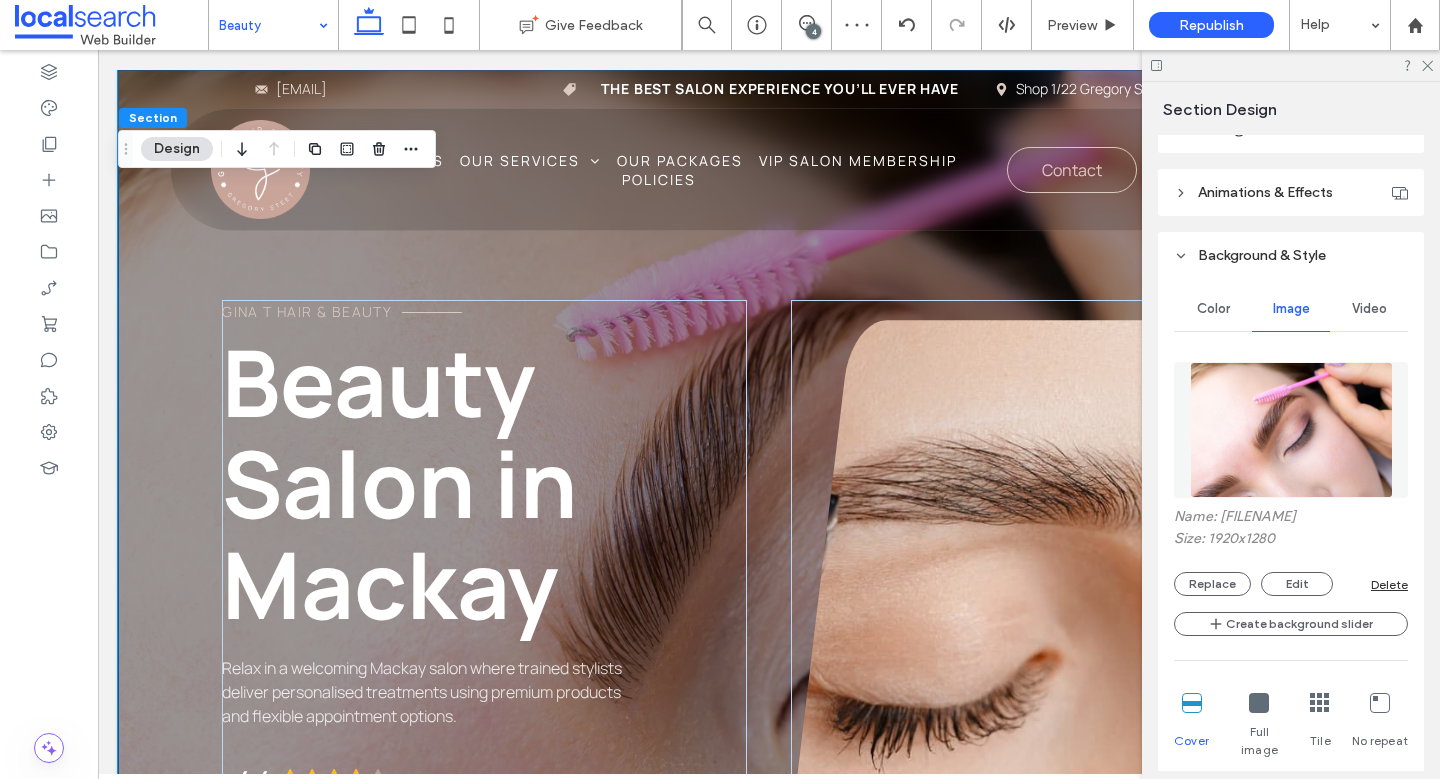click at bounding box center [1291, 65] 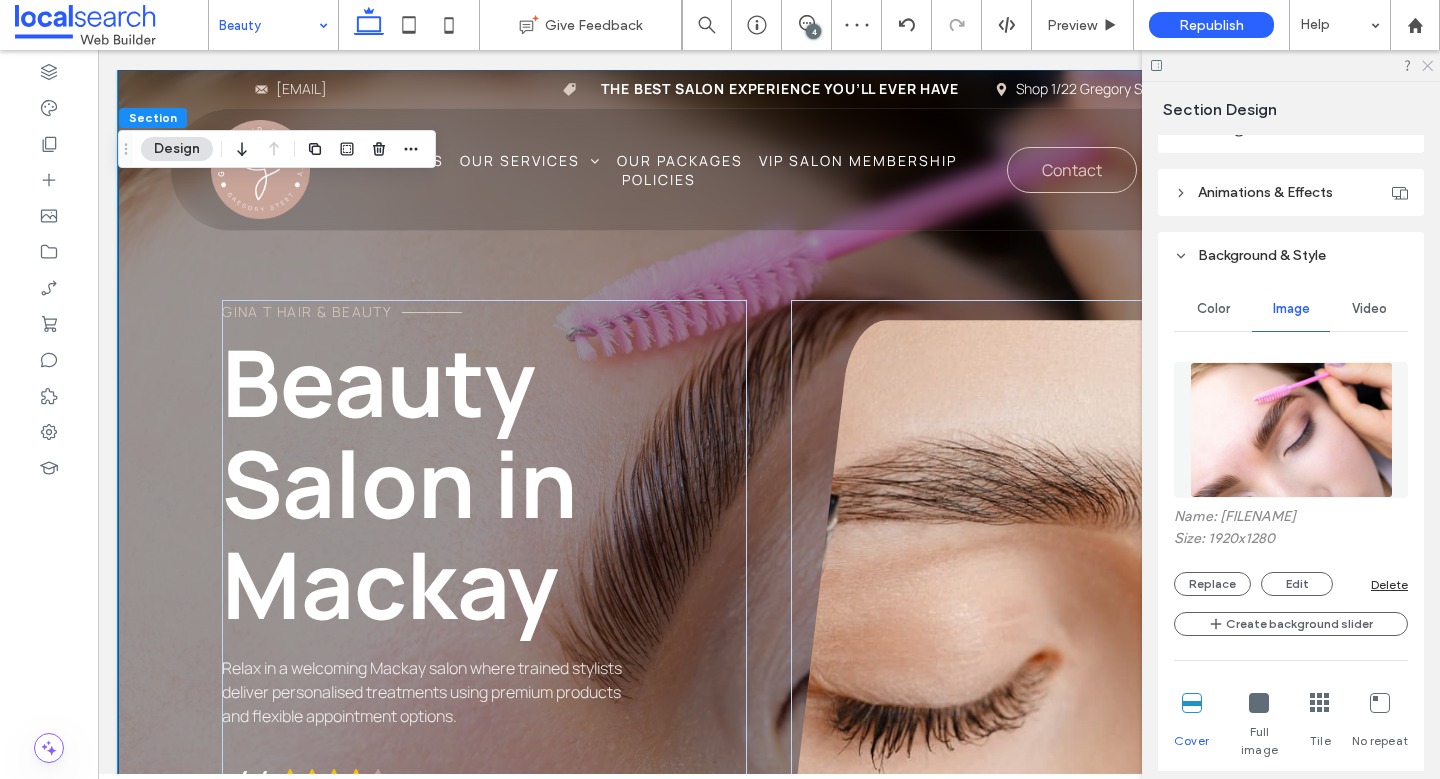 click 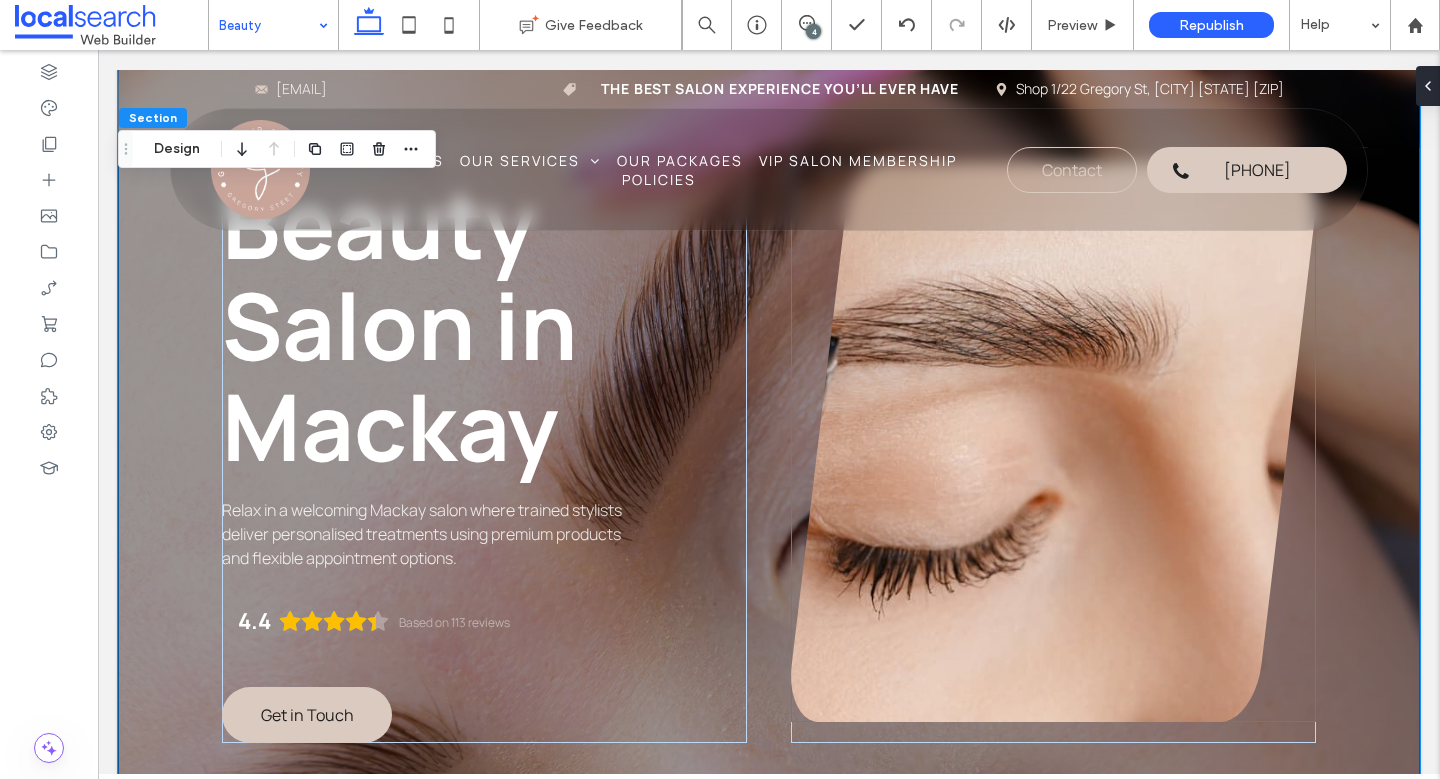 scroll, scrollTop: 374, scrollLeft: 0, axis: vertical 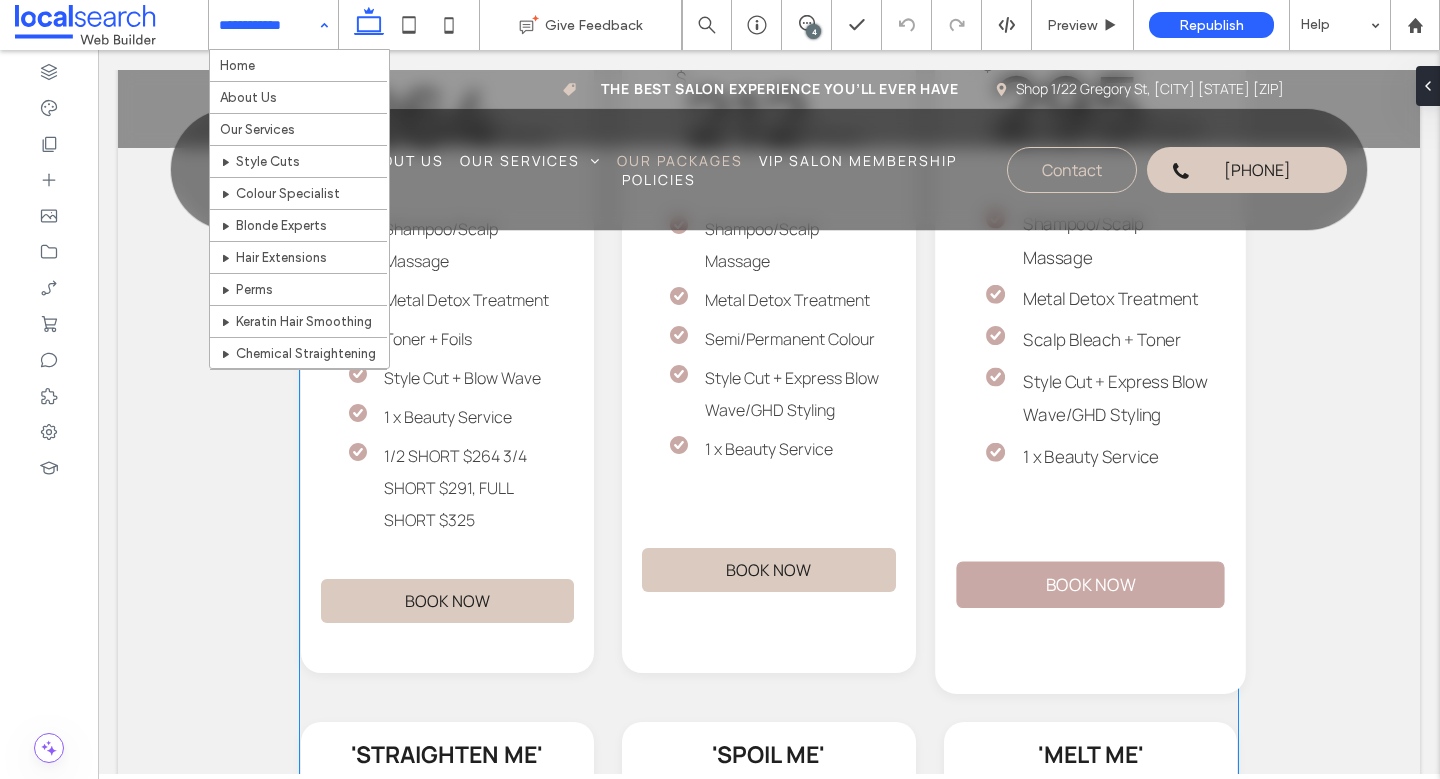 click on "BOOK NOW" at bounding box center (1090, 584) 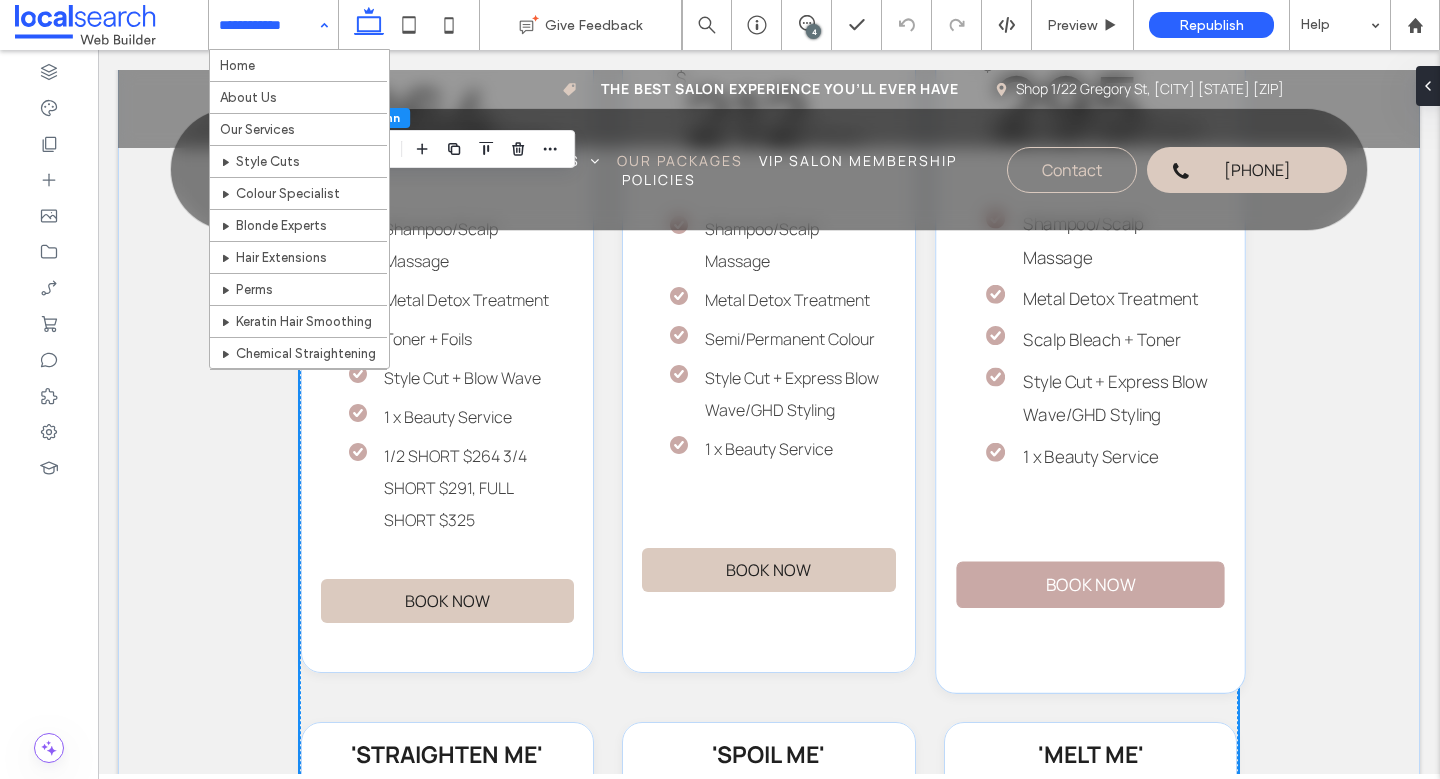 click on "BOOK NOW" at bounding box center [1090, 584] 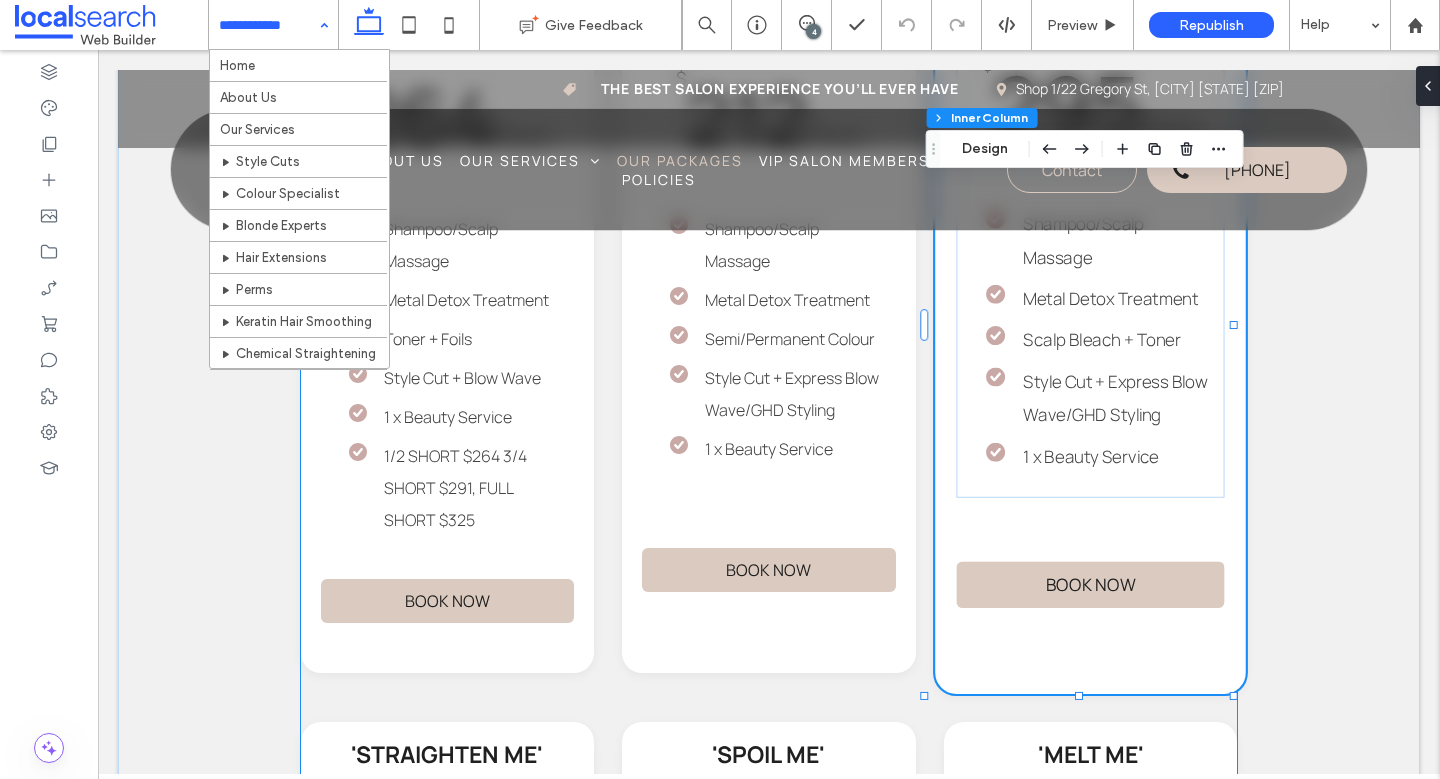 click on "BOOK NOW
'BLONDE ME'
$
295 / FROM
Shampoo/Scalp Massage Metal Detox Treatment Scalp Bleach + Toner Style Cut + Express Blow Wave/GHD Styling 1 x Beauty Service" at bounding box center [1090, 324] 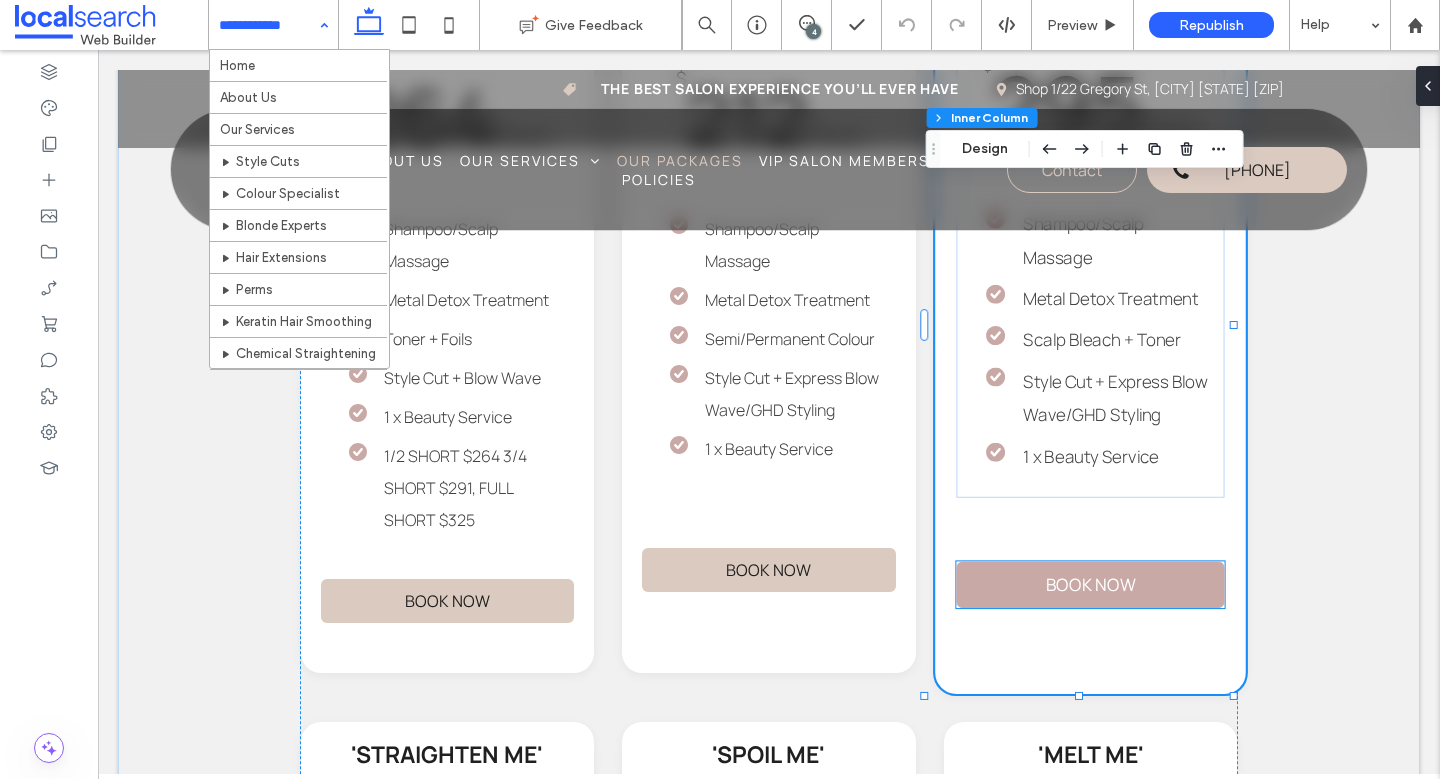click on "BOOK NOW" at bounding box center [1090, 584] 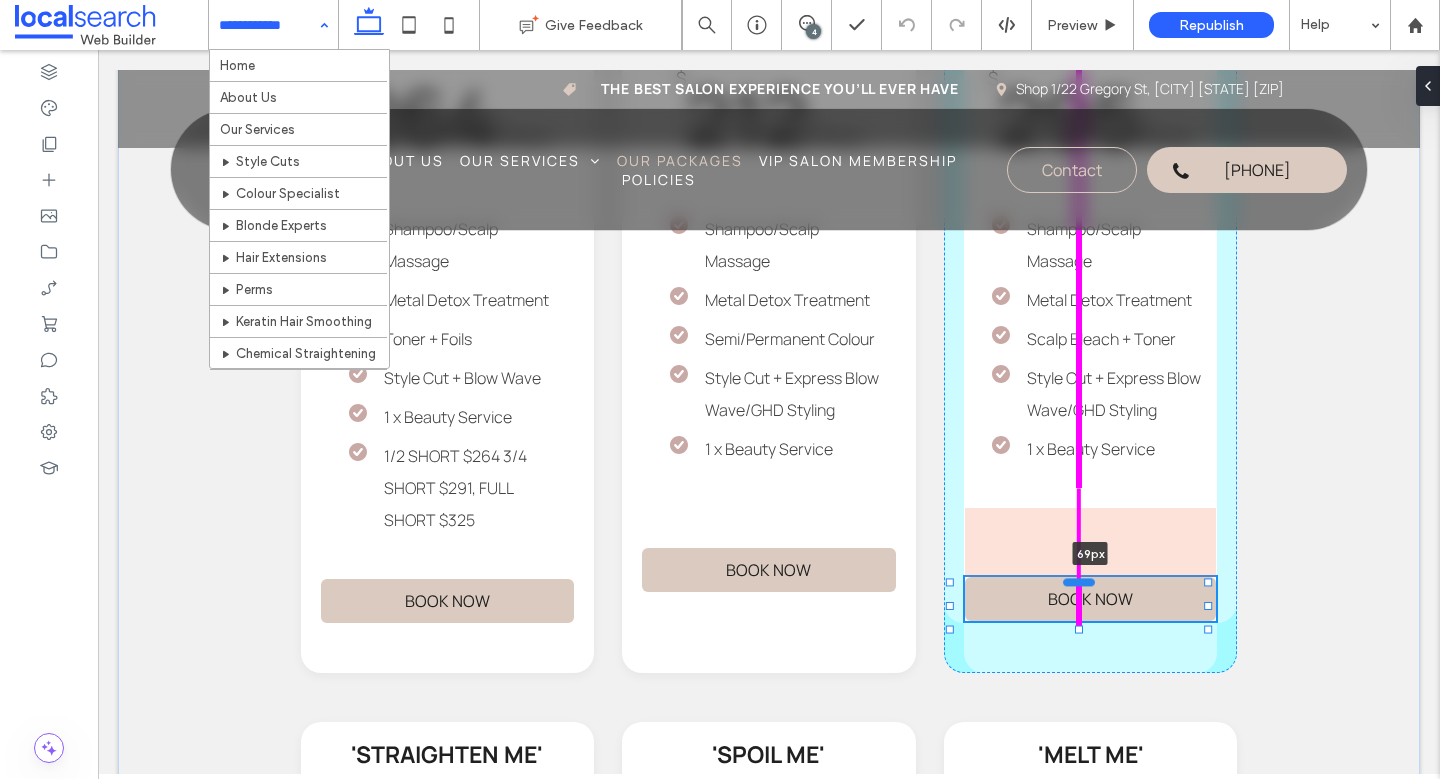 drag, startPoint x: 1083, startPoint y: 557, endPoint x: 1084, endPoint y: 586, distance: 29.017237 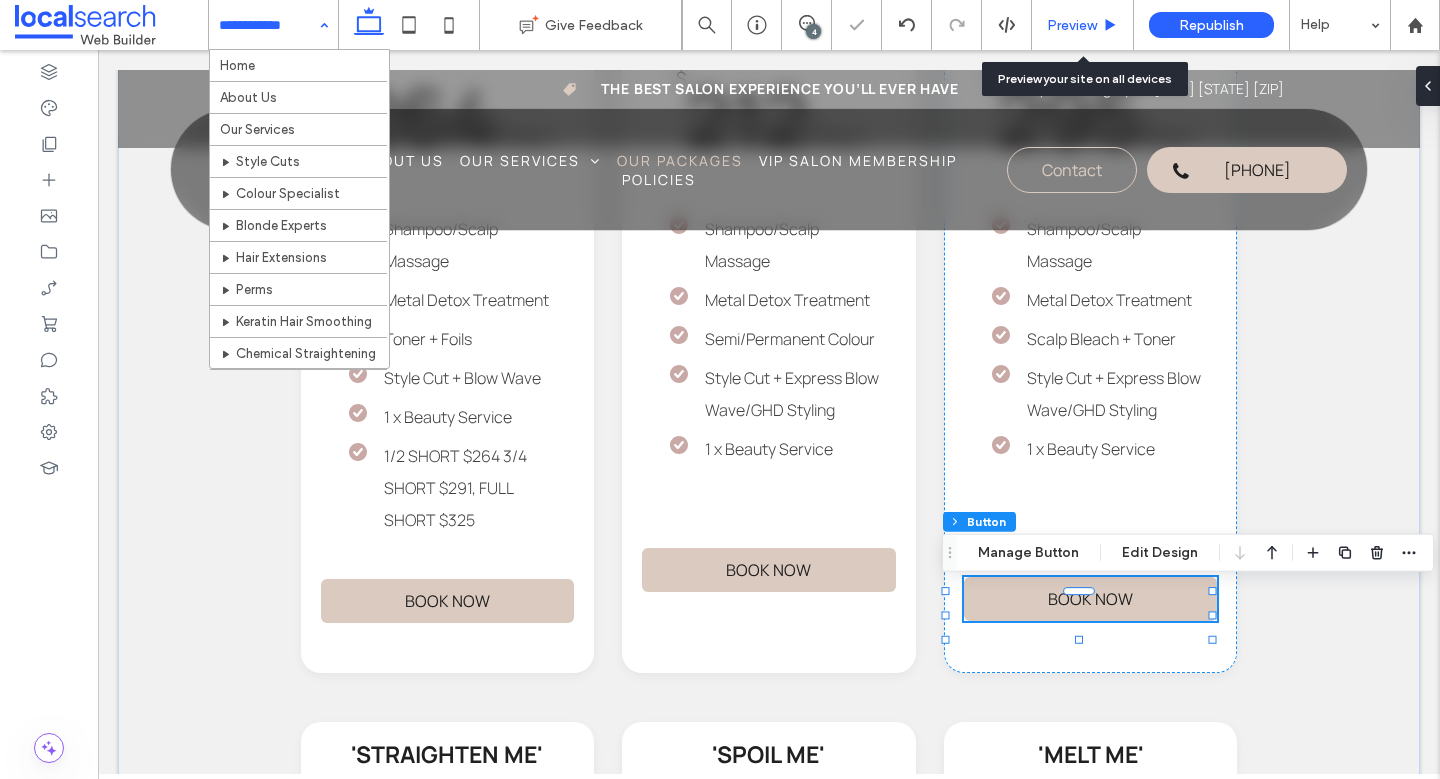 click on "Preview" at bounding box center [1083, 25] 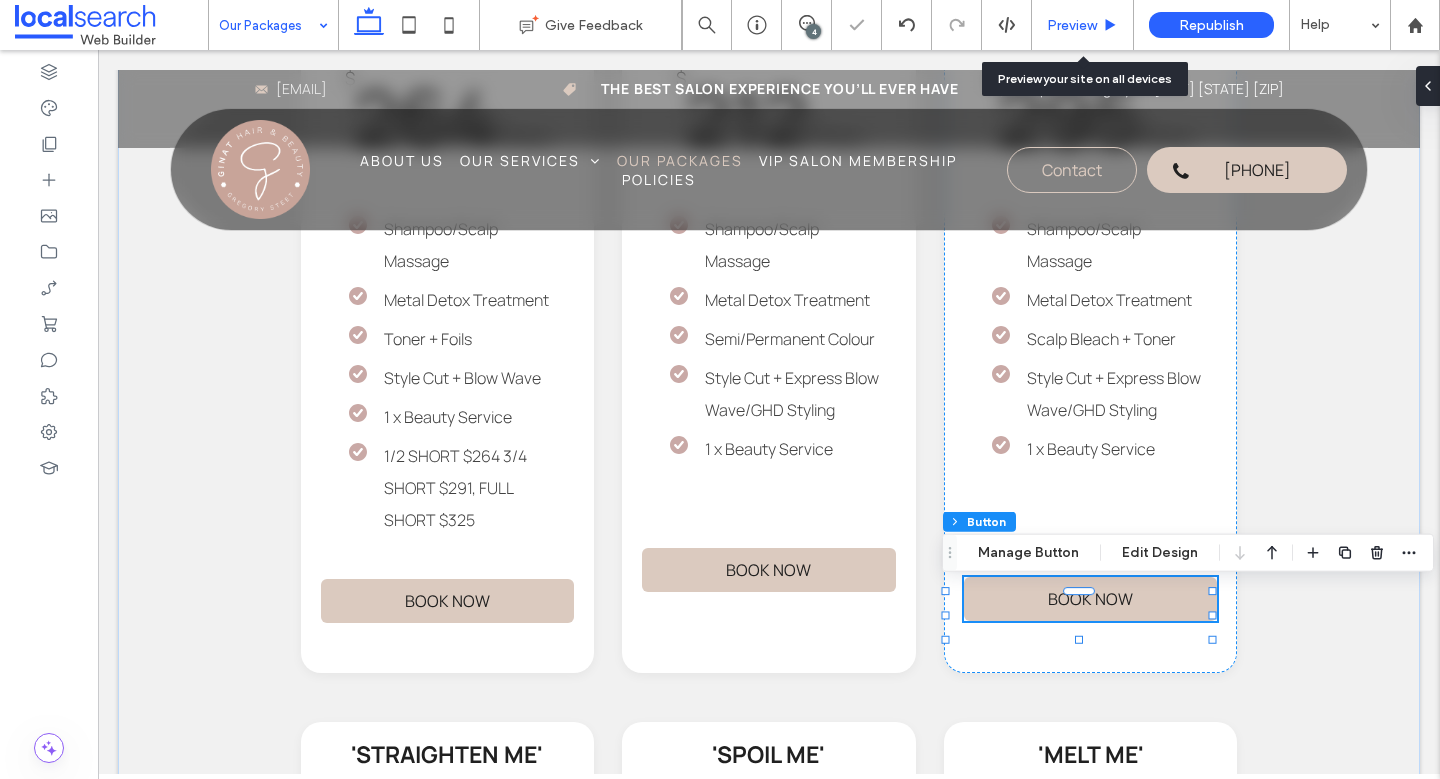 click on "Preview" at bounding box center [1083, 25] 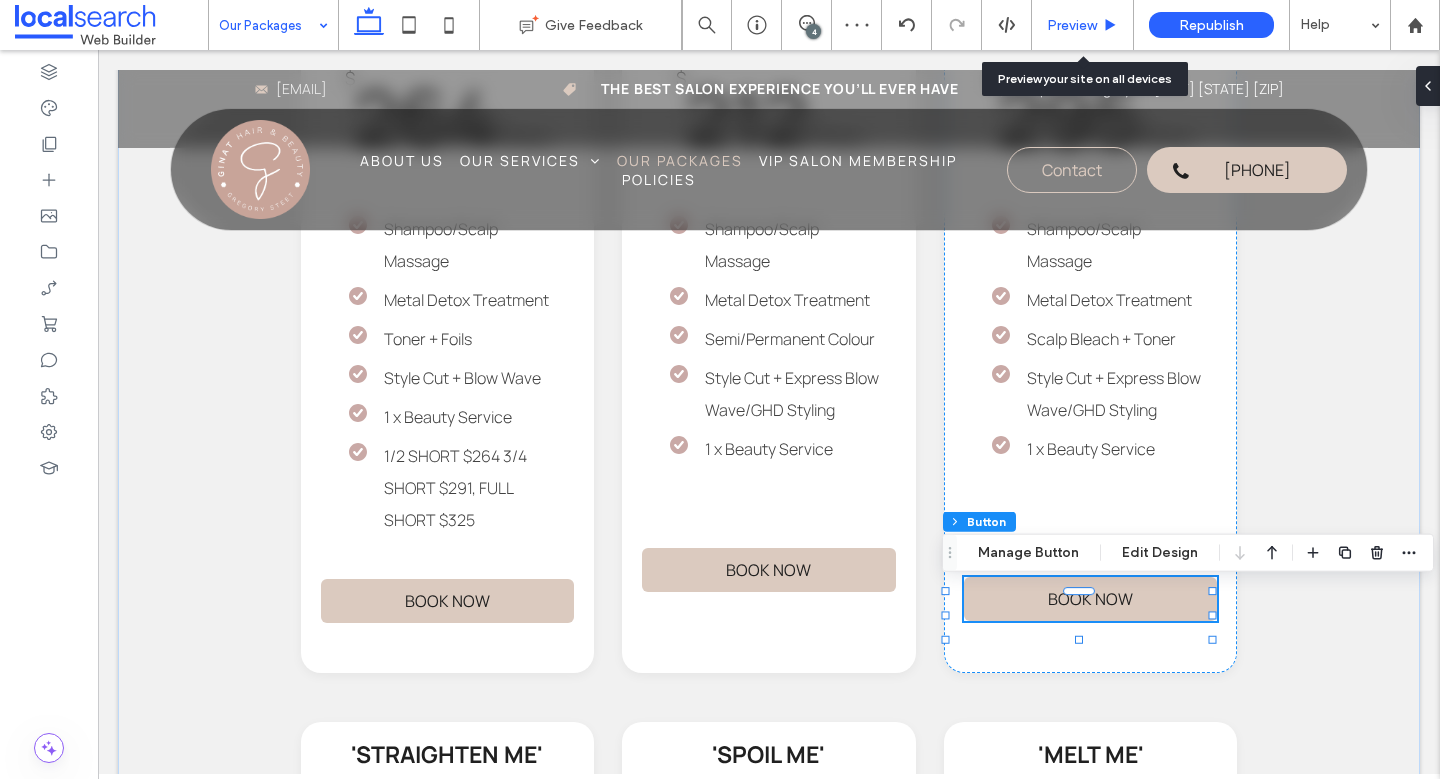 click on "Preview" at bounding box center (1072, 25) 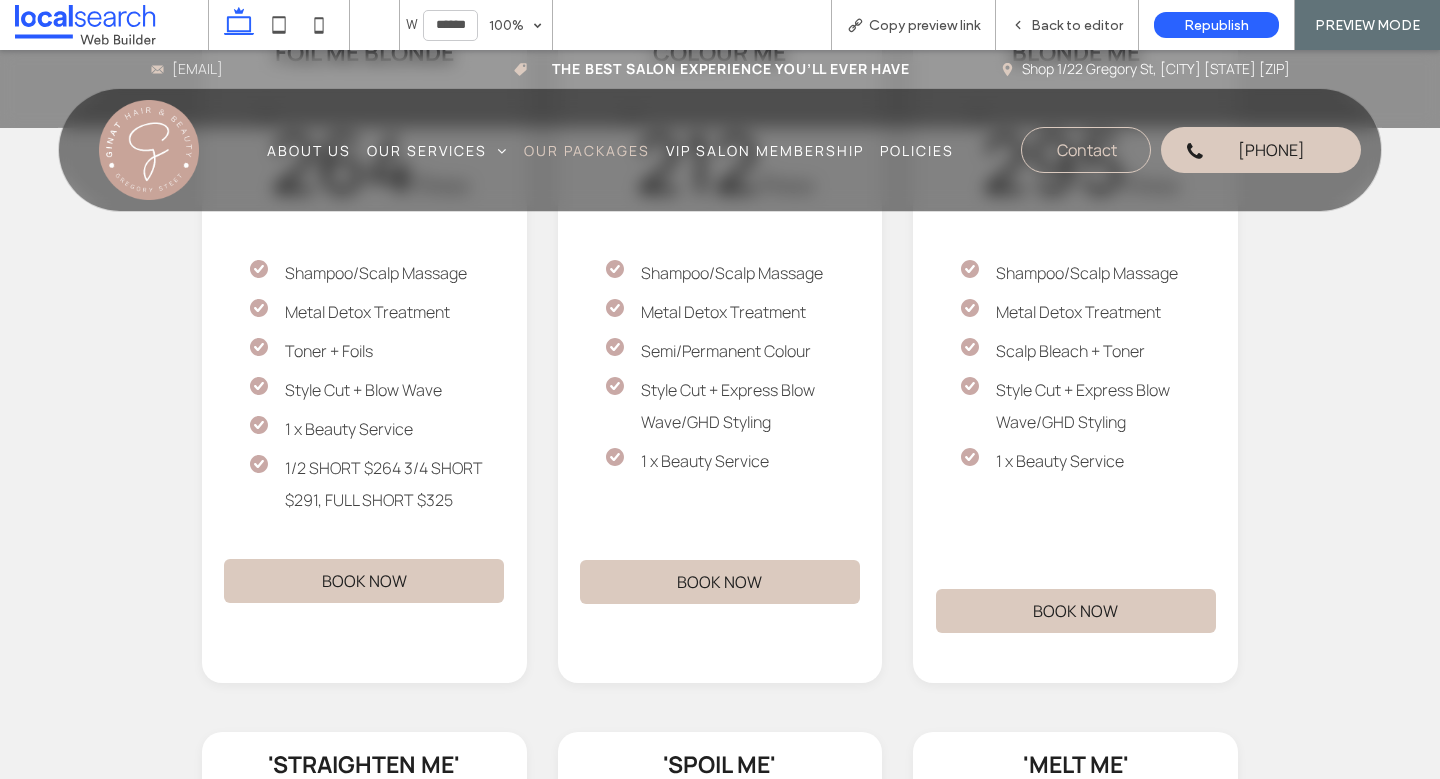 click on "Back to editor" at bounding box center [1077, 25] 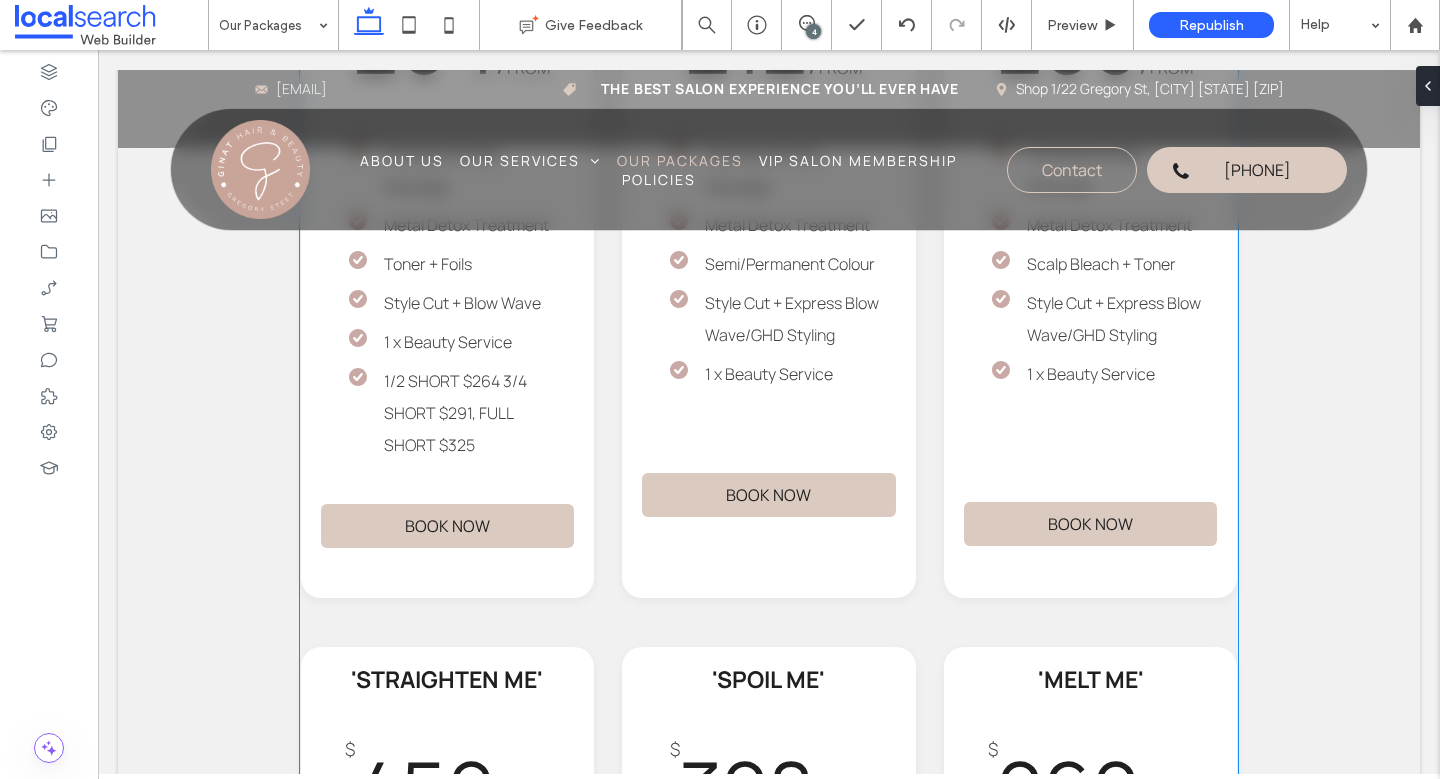 scroll, scrollTop: 1957, scrollLeft: 0, axis: vertical 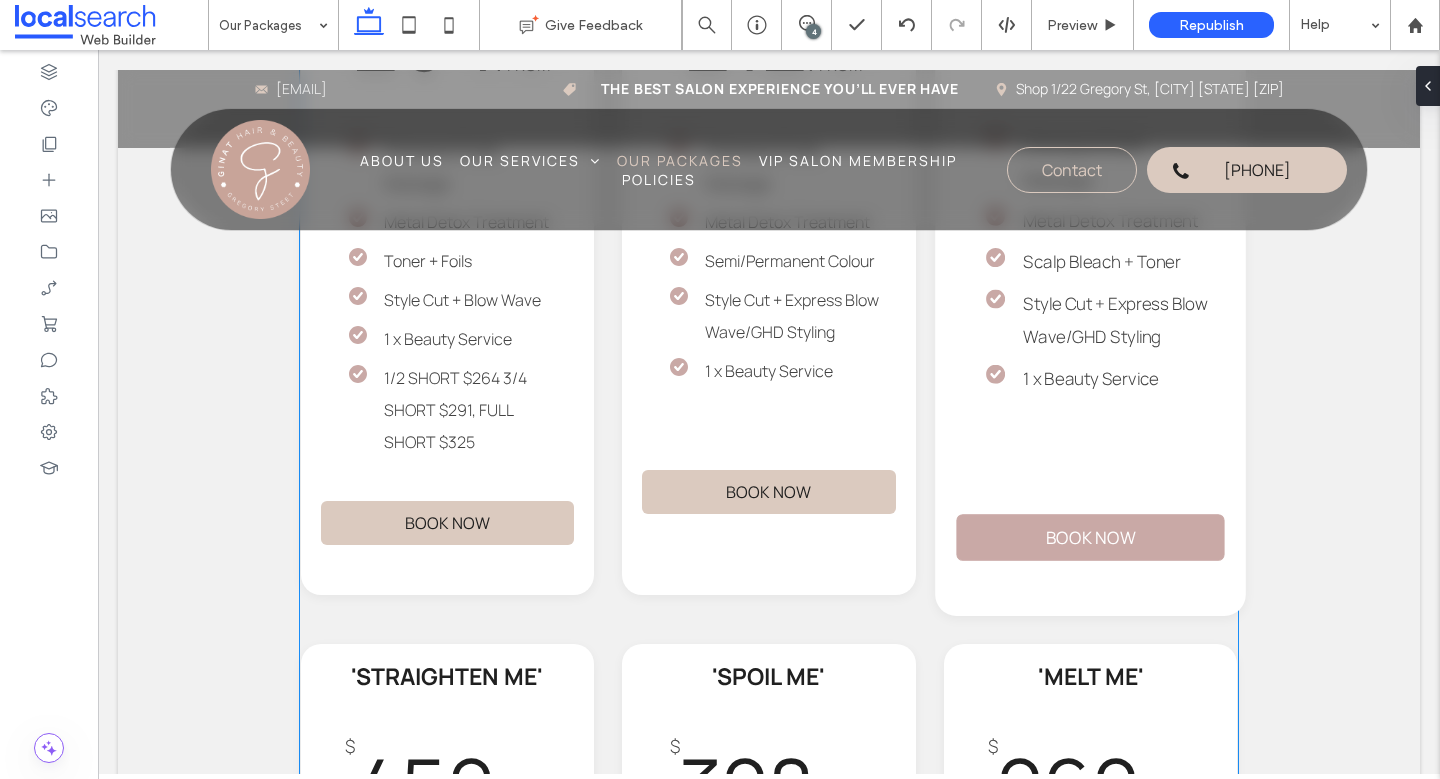 click on "BOOK NOW" at bounding box center (1090, 537) 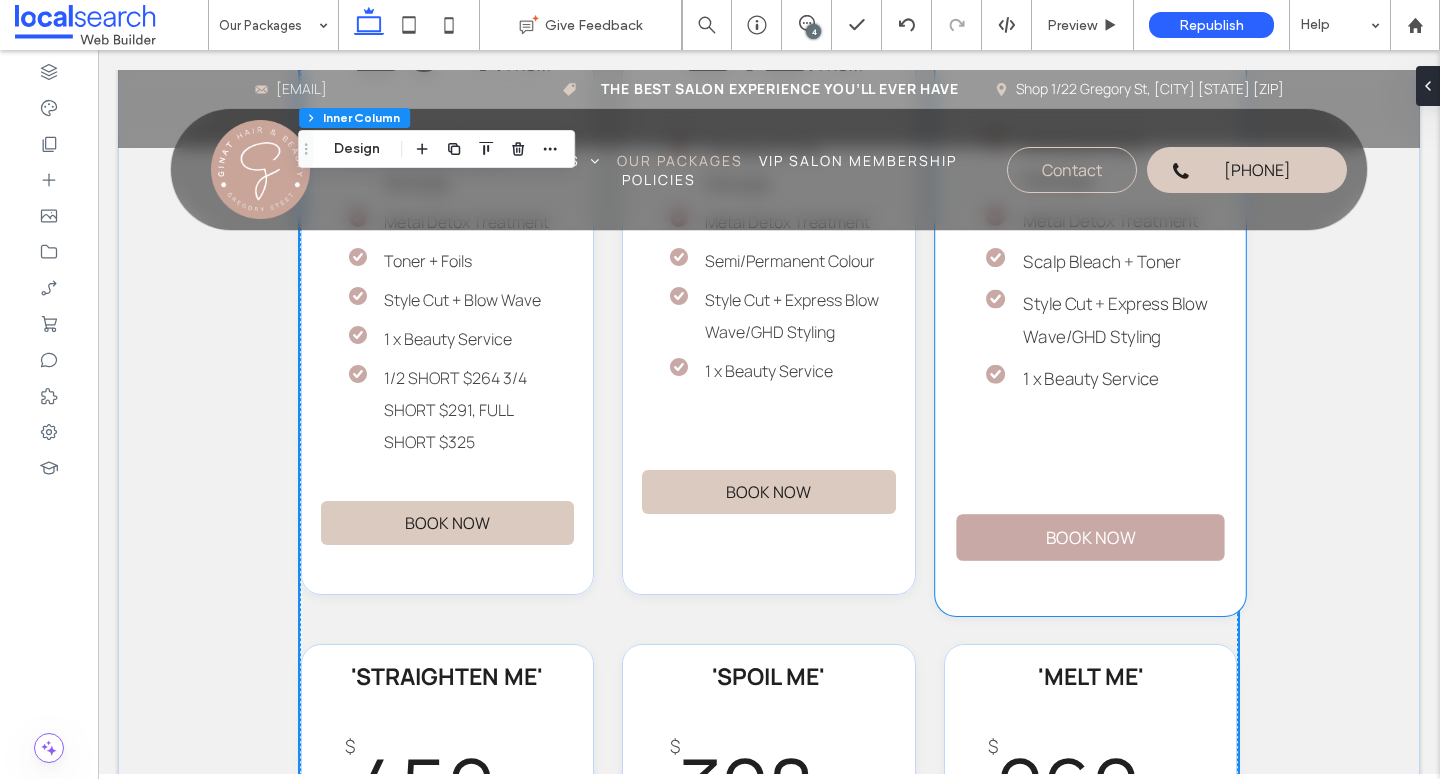click on "BOOK NOW" at bounding box center (1090, 537) 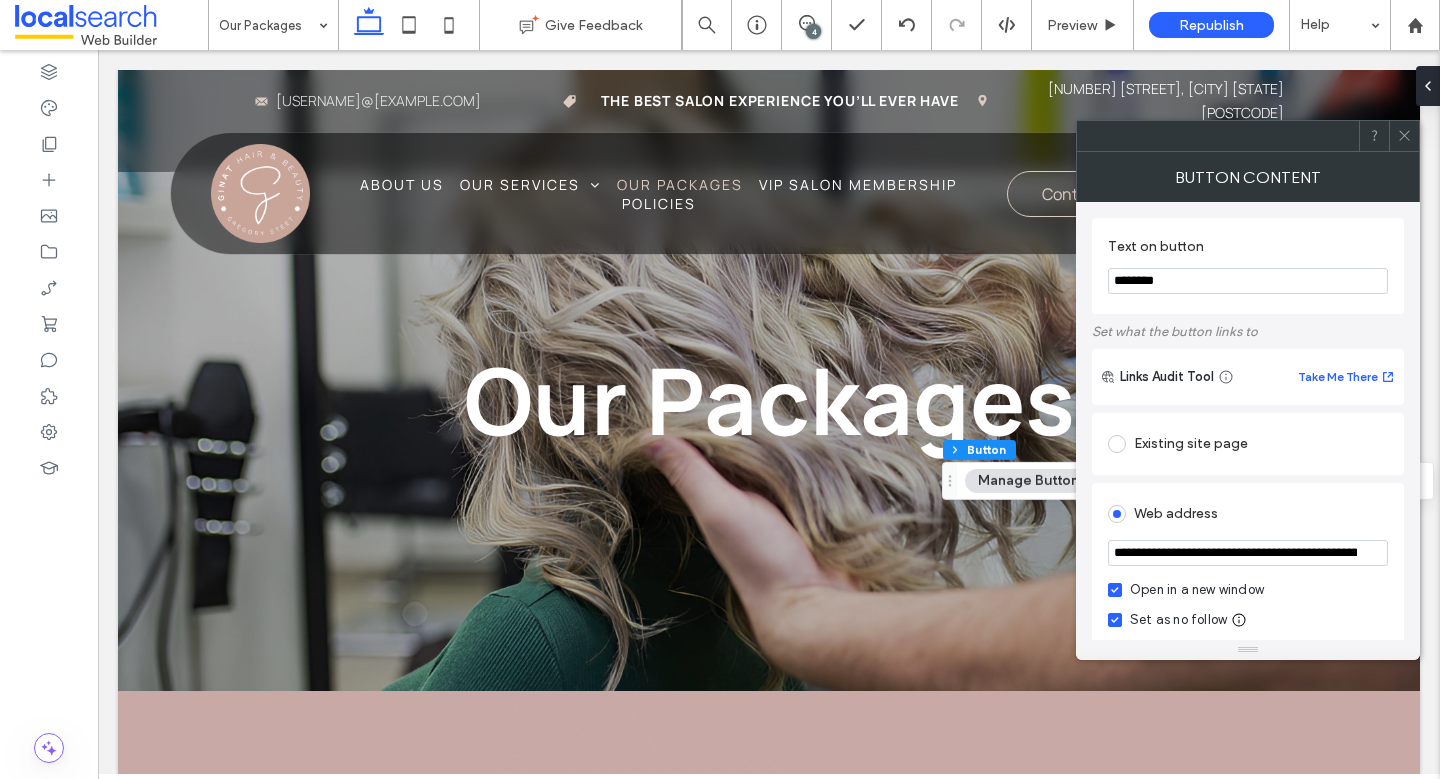 scroll, scrollTop: 1957, scrollLeft: 0, axis: vertical 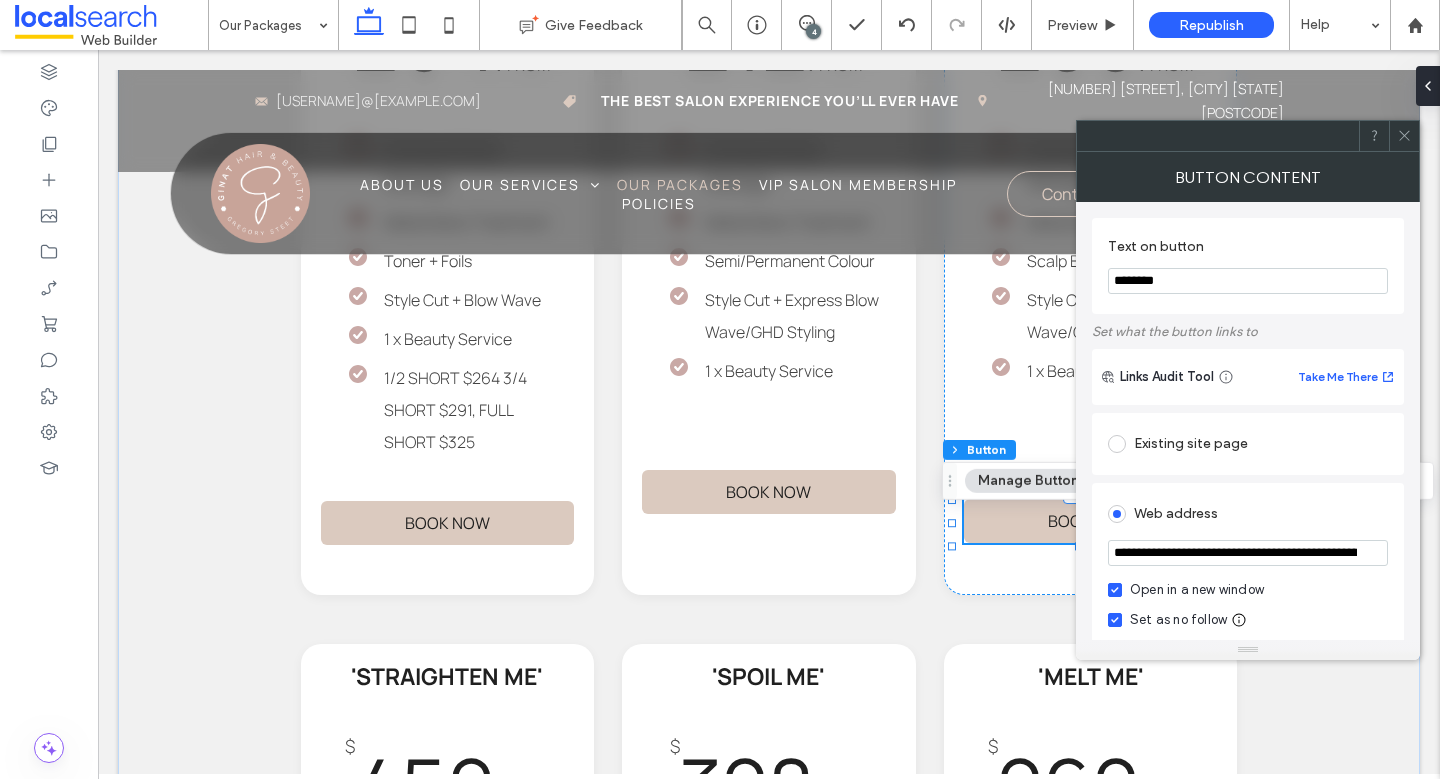 click 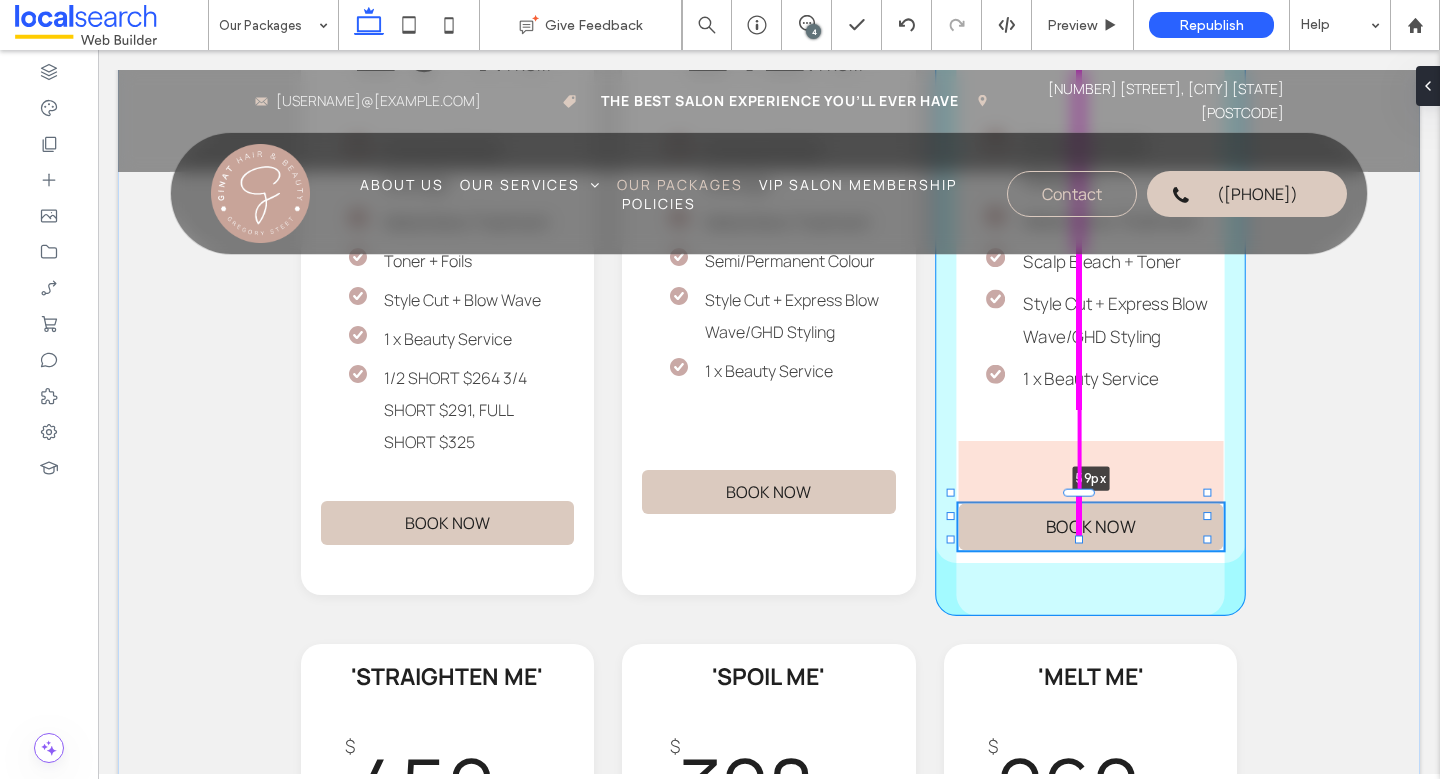 drag, startPoint x: 1081, startPoint y: 510, endPoint x: 1083, endPoint y: 500, distance: 10.198039 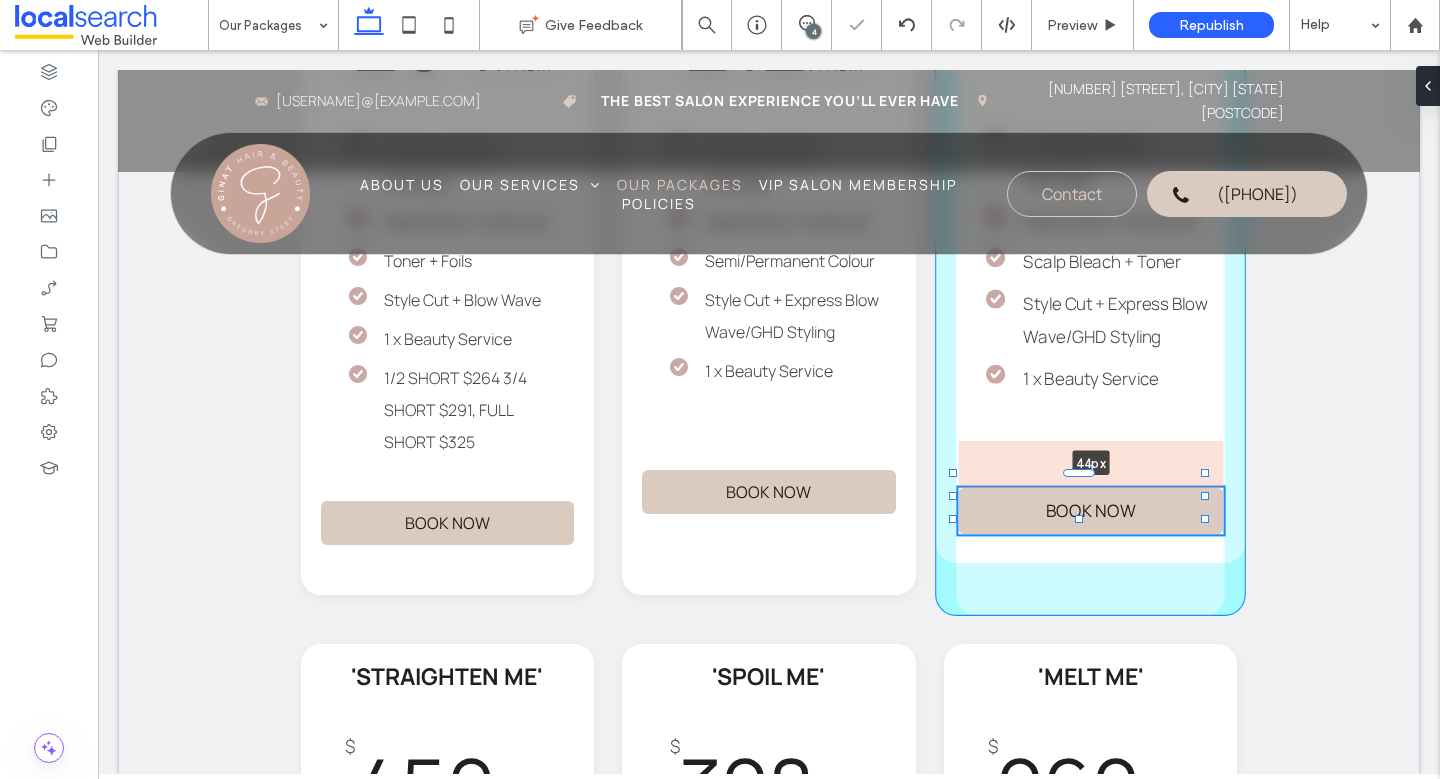 drag, startPoint x: 1088, startPoint y: 491, endPoint x: 1105, endPoint y: 529, distance: 41.62932 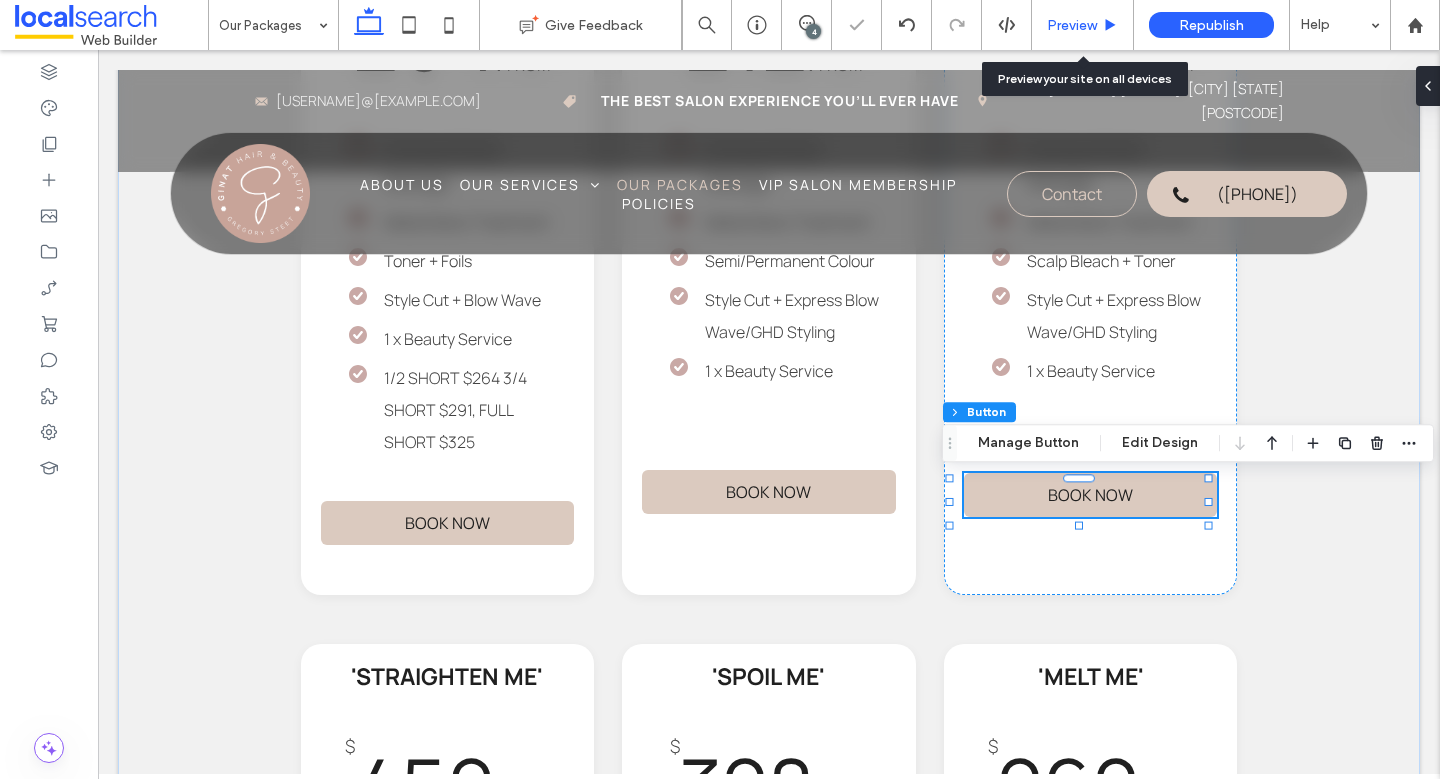 click on "Preview" at bounding box center (1072, 25) 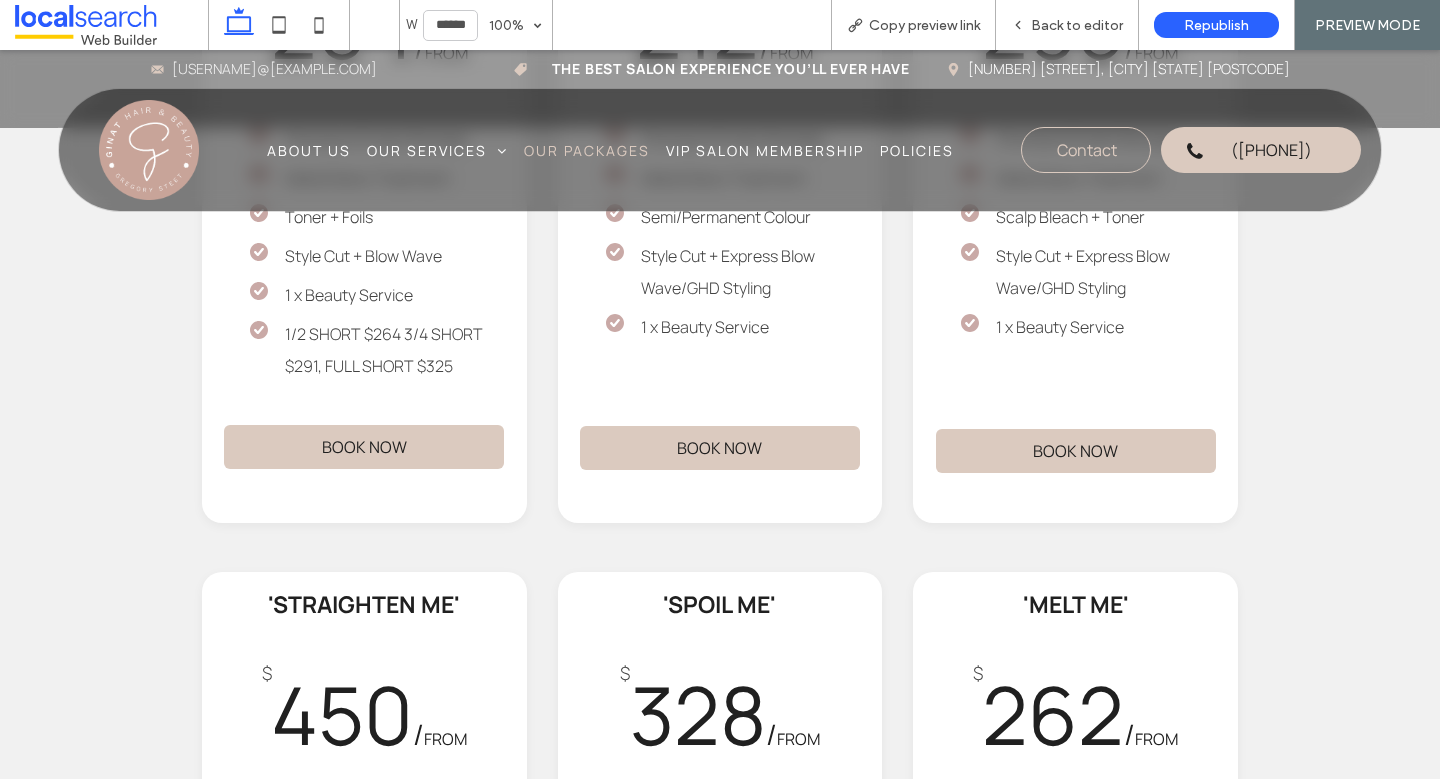 scroll, scrollTop: 1802, scrollLeft: 0, axis: vertical 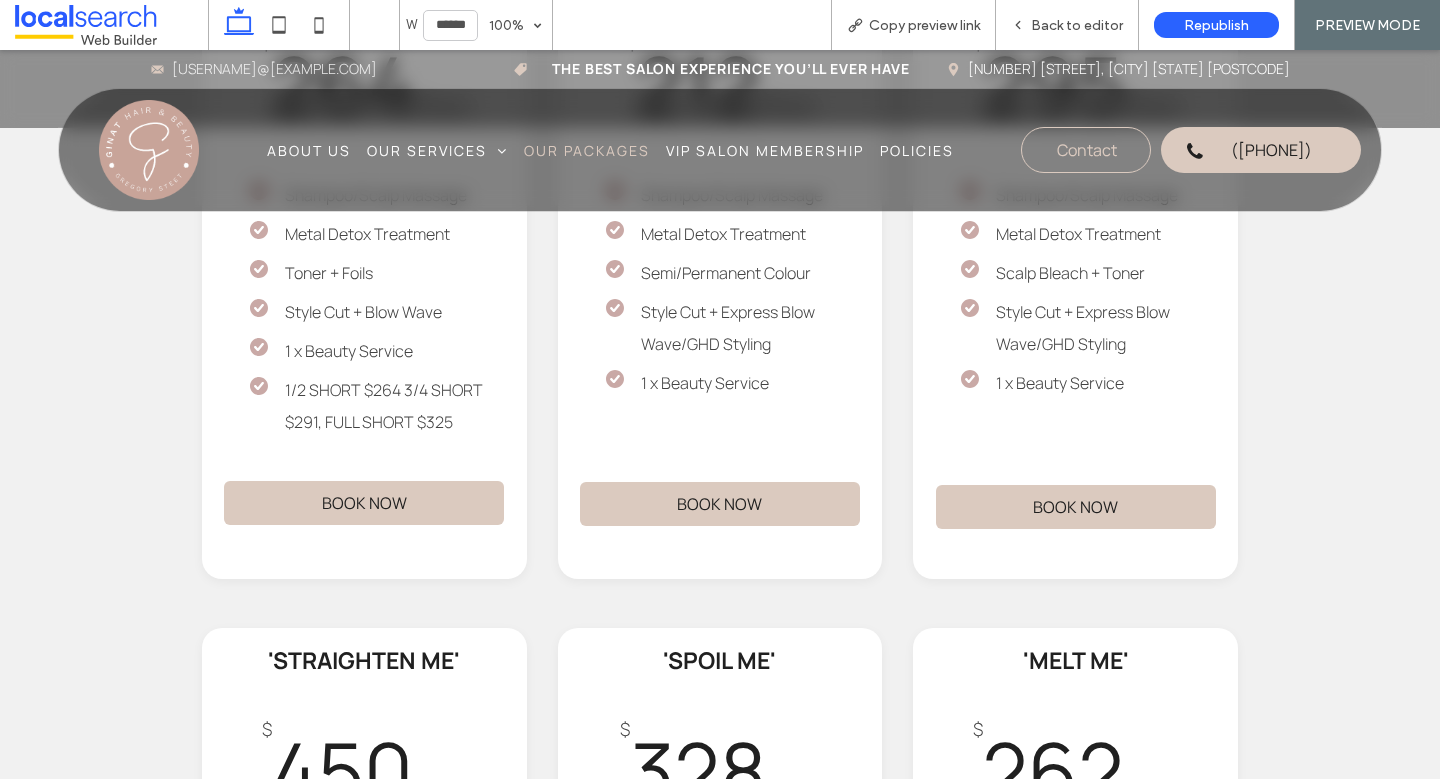 drag, startPoint x: 1092, startPoint y: 27, endPoint x: 1078, endPoint y: 56, distance: 32.202484 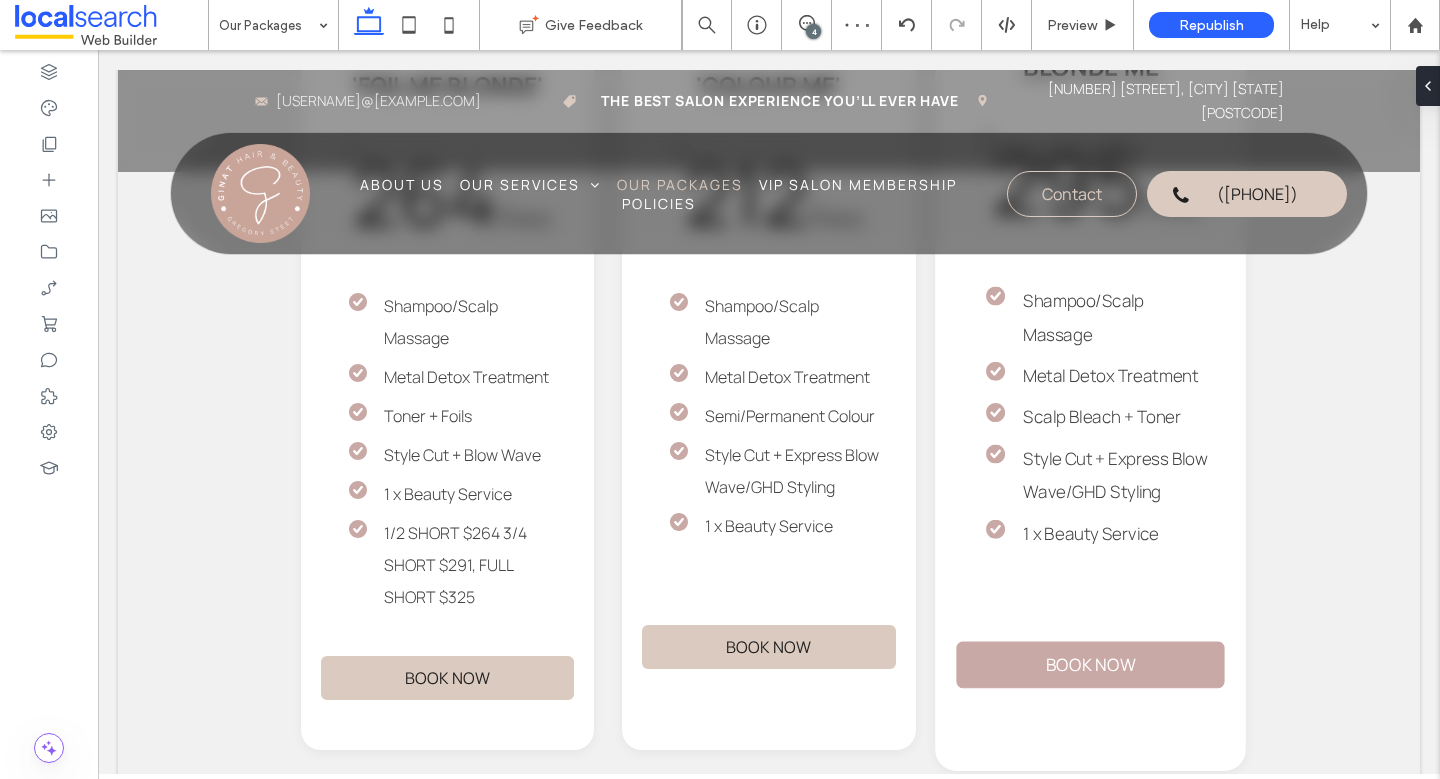 scroll, scrollTop: 1901, scrollLeft: 0, axis: vertical 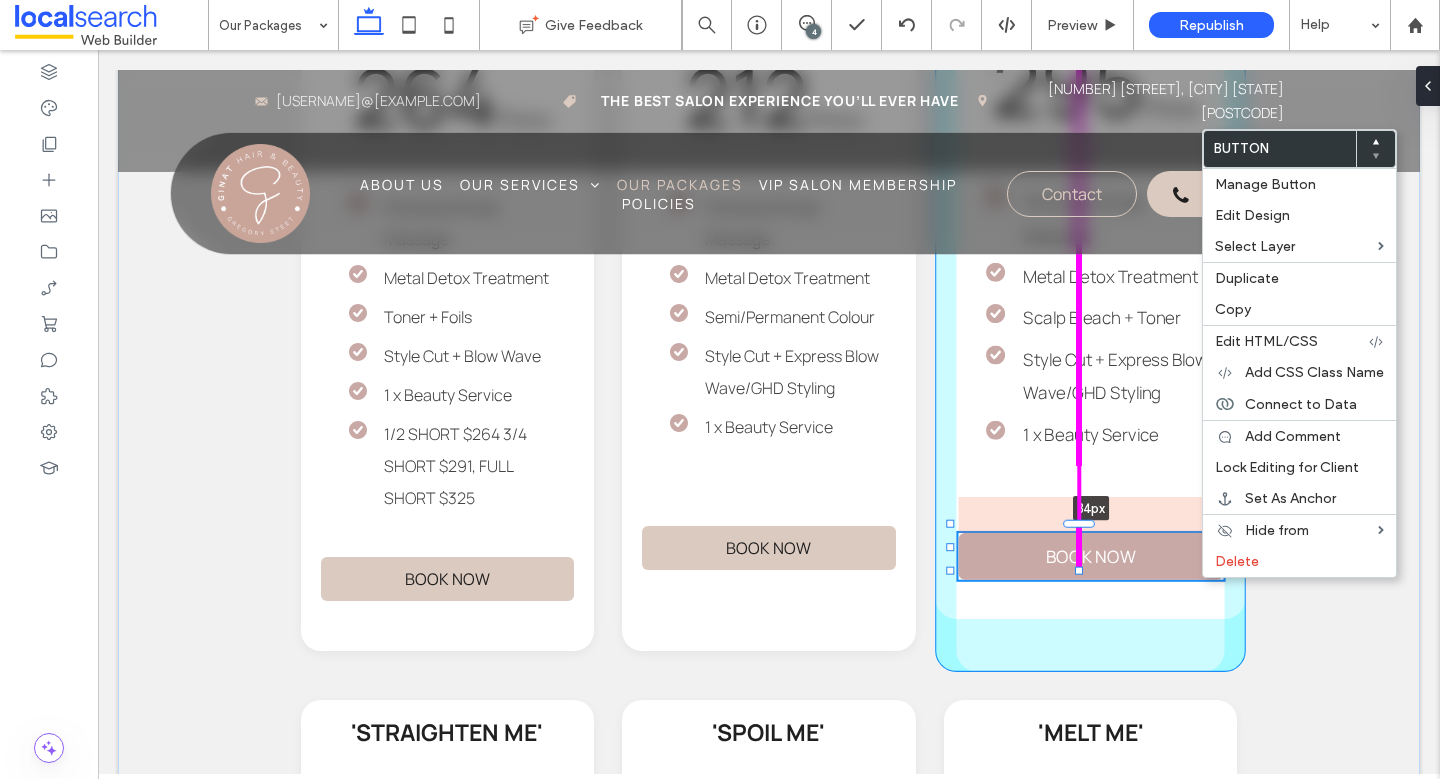 click on "BOOK NOW
'FOIL ME BLONDE'
$
264 / FROM
Shampoo/Scalp Massage Metal Detox Treatment Toner + Foils Style Cut + Blow Wave 1 x Beauty Service 1/2 SHORT $264 3/4 SHORT $291, FULL SHORT $325
BOOK NOW
'COLOUR ME'
$
212 / FROM
Shampoo/Scalp Massage Metal Detox Treatment Semi/Permanent Colour Style Cut + Express Blow Wave/GHD Styling 1 x Beauty Service
BOOK NOW
34px
'BLONDE ME'
$
295 / FROM
Shampoo/Scalp Massage Metal Detox Treatment Scalp Bleach + Toner Style Cut + Express Blow Wave/GHD Styling 1 x Beauty Service
BOOK NOW
'STRAIGHTEN ME'
$
450 / FROM
Shampoo/Scalp Massage X-Tenso/Opti. Permanent Chemical Straighten Post Straighten Cut Styling" at bounding box center [769, 1451] 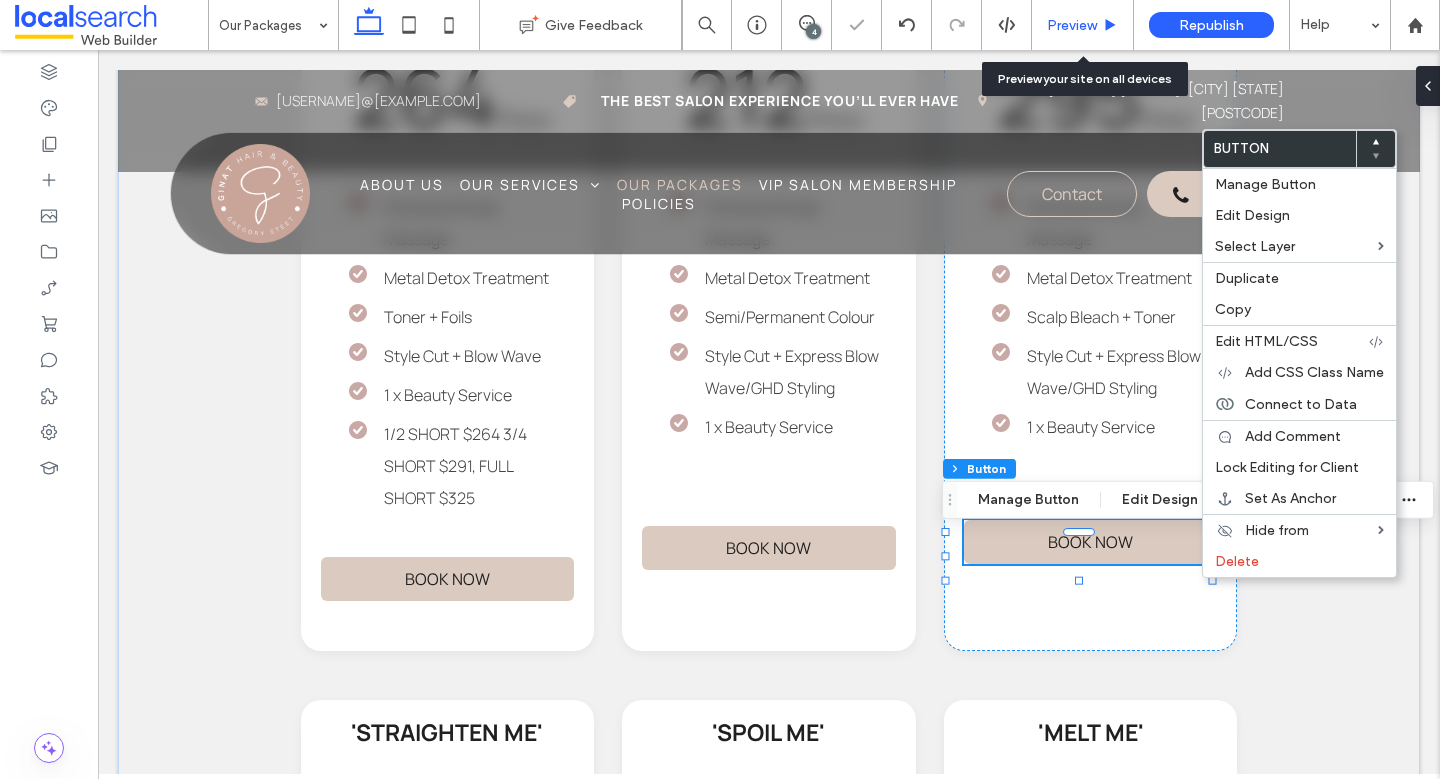 click on "Preview" at bounding box center [1072, 25] 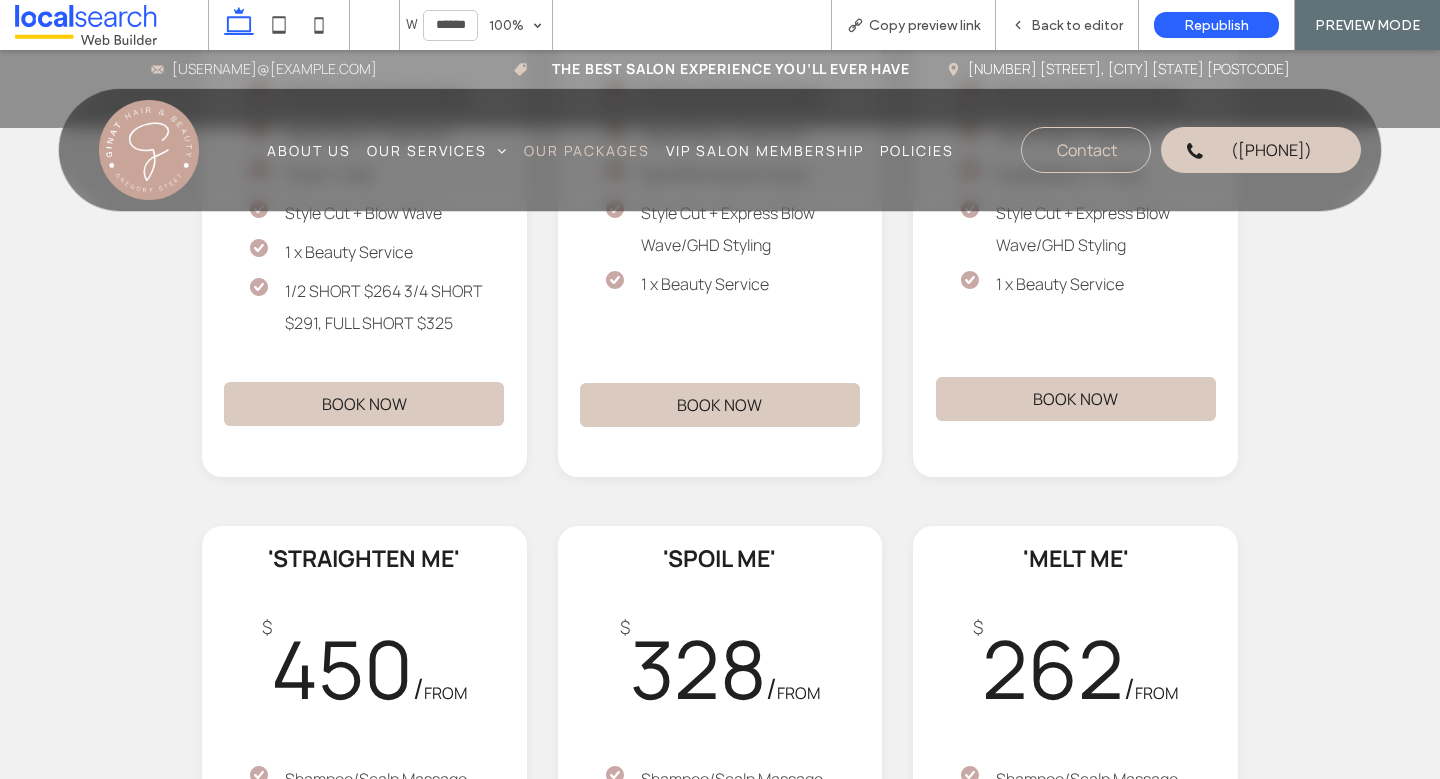 scroll, scrollTop: 1746, scrollLeft: 0, axis: vertical 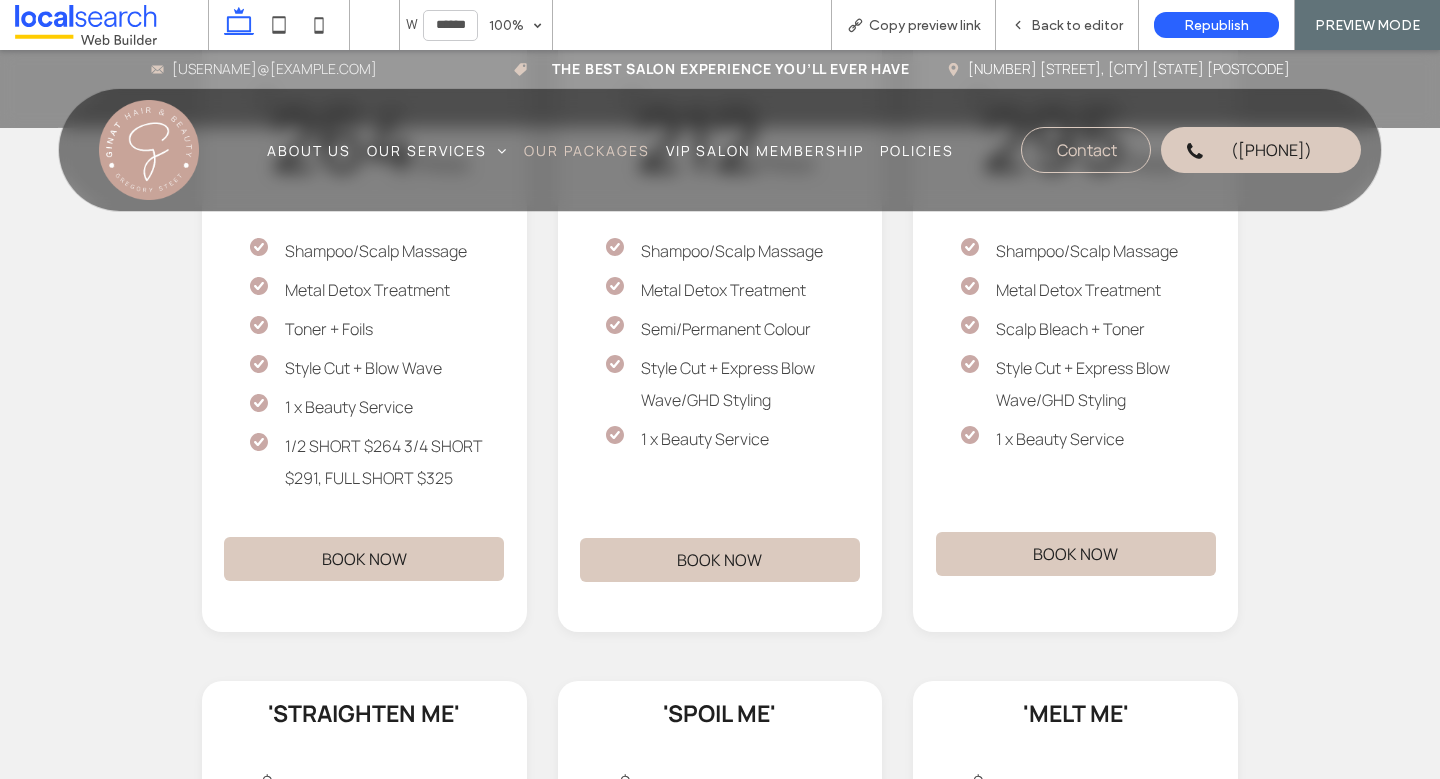 drag, startPoint x: 1087, startPoint y: 22, endPoint x: 1086, endPoint y: 355, distance: 333.0015 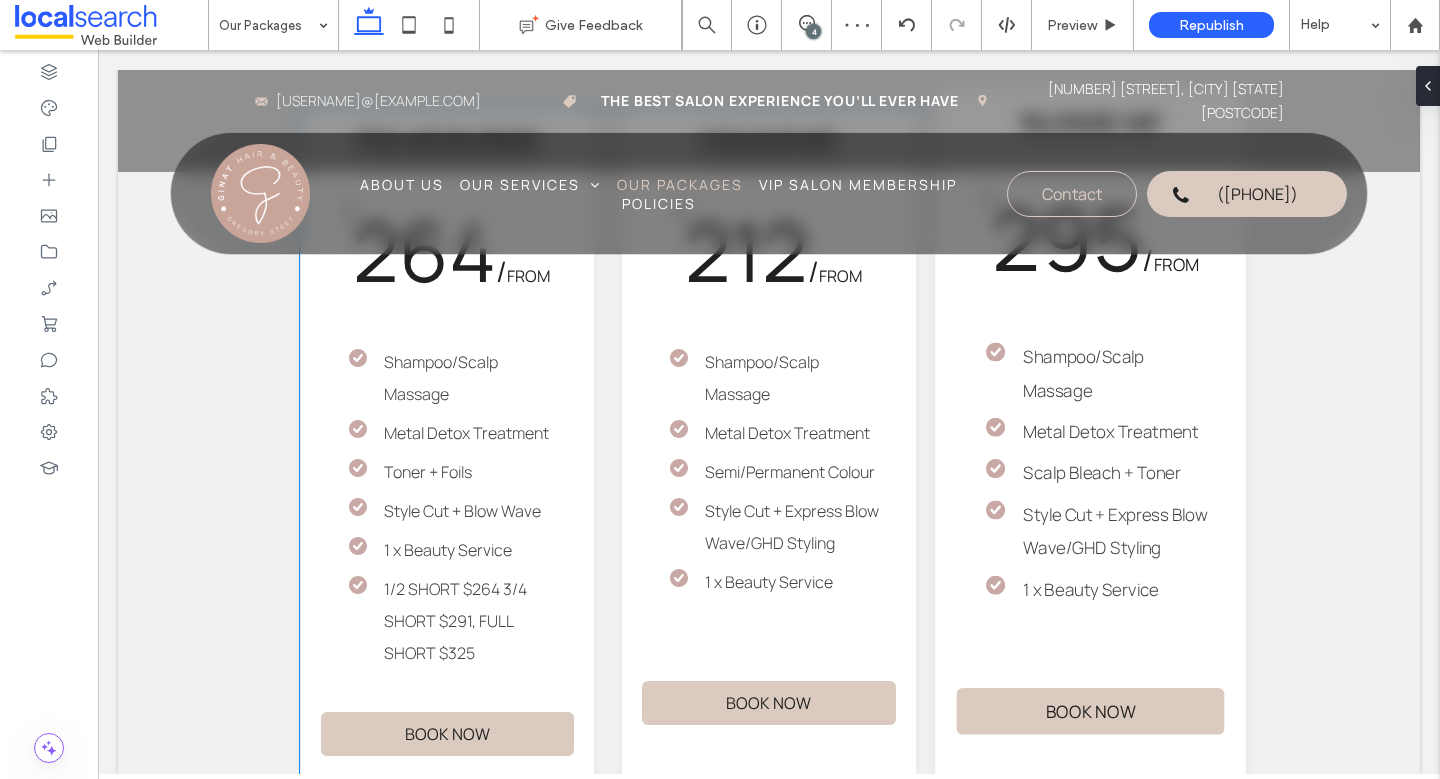 scroll, scrollTop: 1845, scrollLeft: 0, axis: vertical 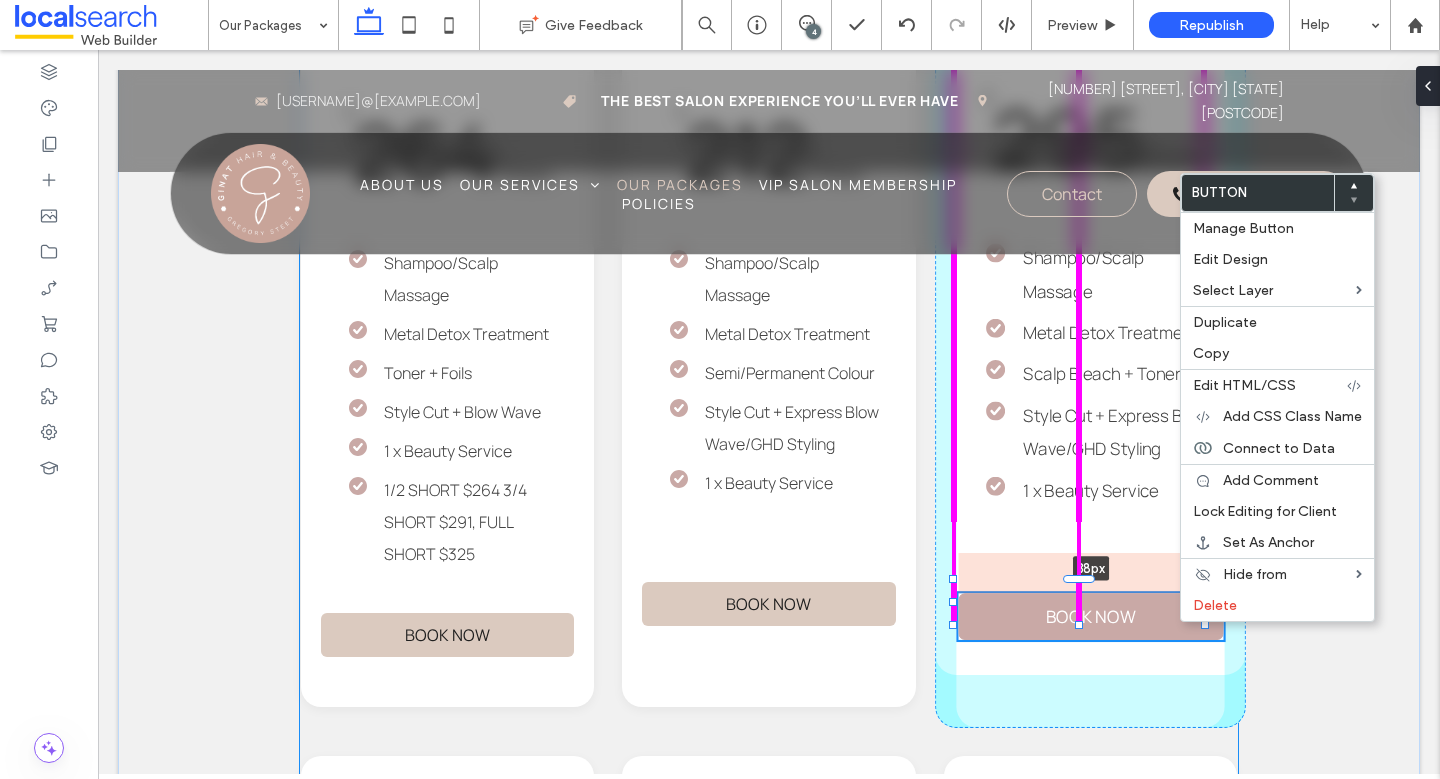 click on "BOOK NOW
'FOIL ME BLONDE'
$
264 / FROM
Shampoo/Scalp Massage Metal Detox Treatment Toner + Foils Style Cut + Blow Wave 1 x Beauty Service 1/2 SHORT $264 3/4 SHORT $291, FULL SHORT $325
BOOK NOW
'COLOUR ME'
$
212 / FROM
Shampoo/Scalp Massage Metal Detox Treatment Semi/Permanent Colour Style Cut + Express Blow Wave/GHD Styling 1 x Beauty Service
BOOK NOW
38px
'BLONDE ME'
$
295 / FROM
Shampoo/Scalp Massage Metal Detox Treatment Scalp Bleach + Toner Style Cut + Express Blow Wave/GHD Styling 1 x Beauty Service
BOOK NOW
'STRAIGHTEN ME'
$
450 / FROM
Shampoo/Scalp Massage X-Tenso/Opti. Permanent Chemical Straighten Post Straighten Cut Styling" at bounding box center [769, 1507] 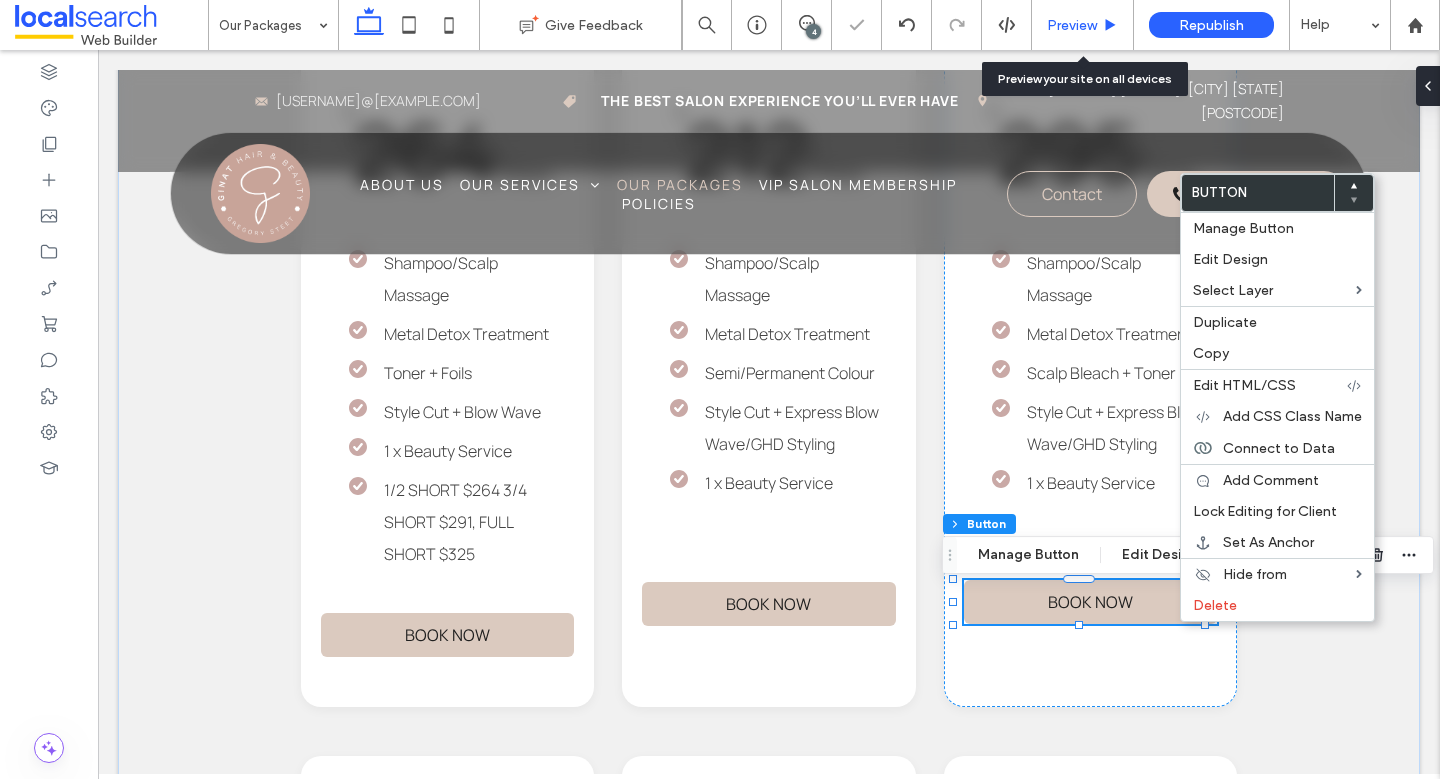 click on "Preview" at bounding box center (1072, 25) 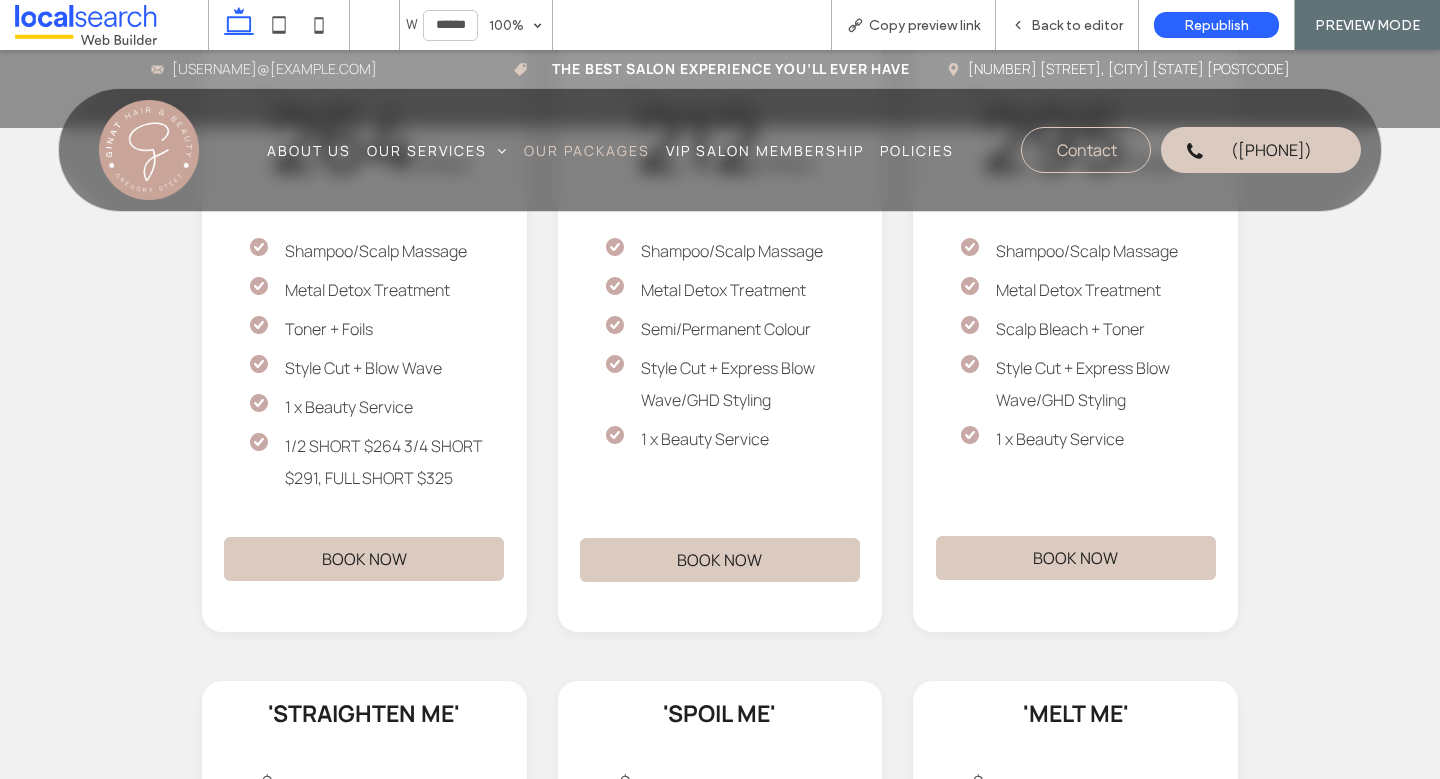 scroll, scrollTop: 1690, scrollLeft: 0, axis: vertical 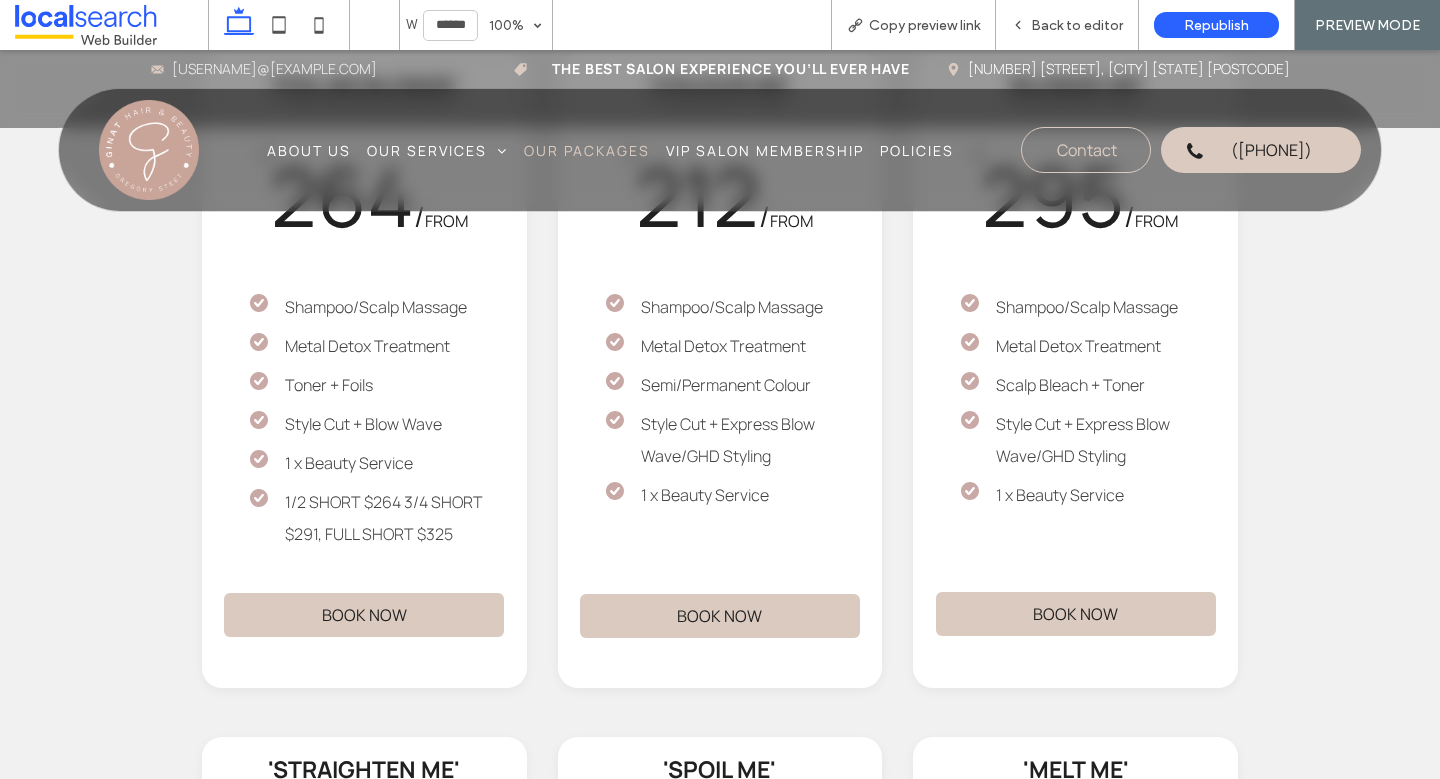 click on "Back to editor" at bounding box center (1077, 25) 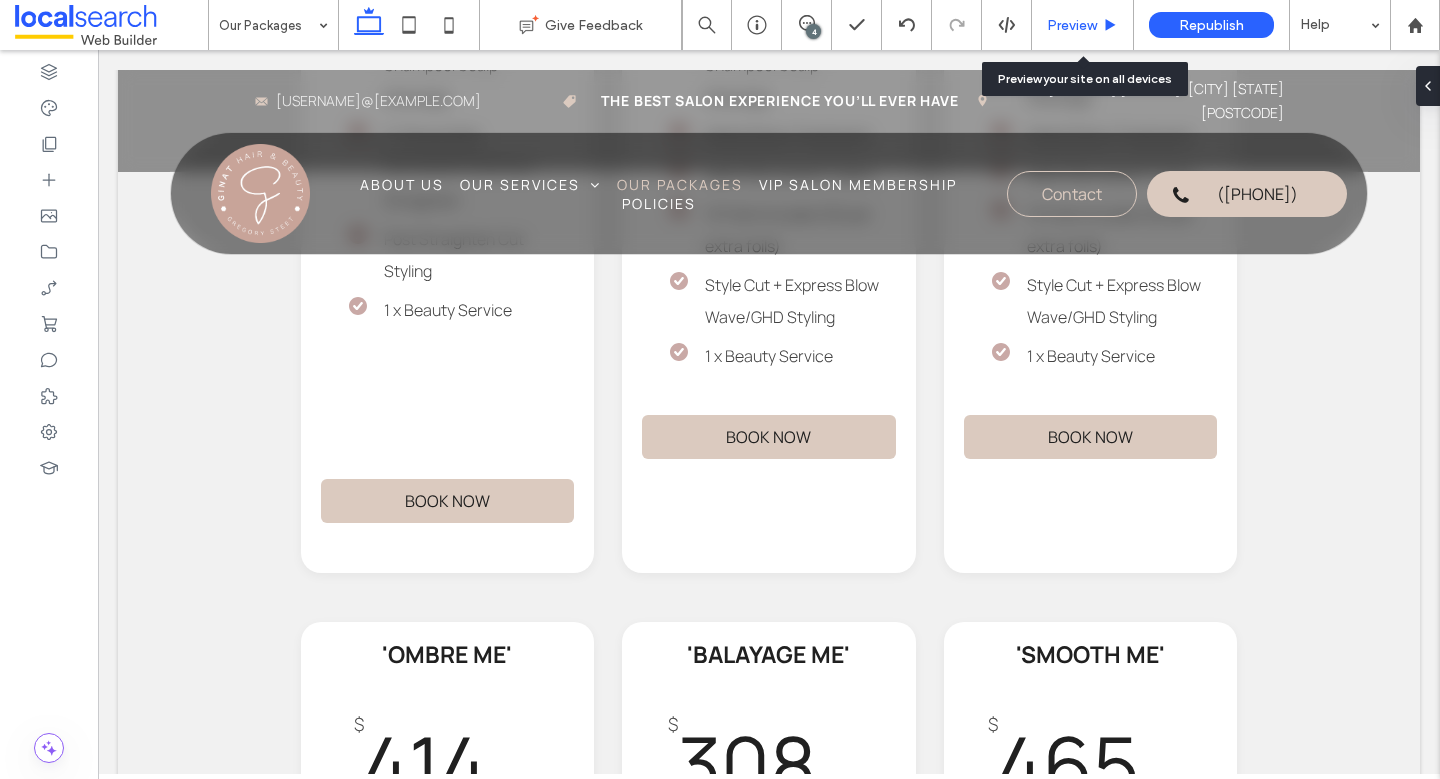 click on "Preview" at bounding box center (1072, 25) 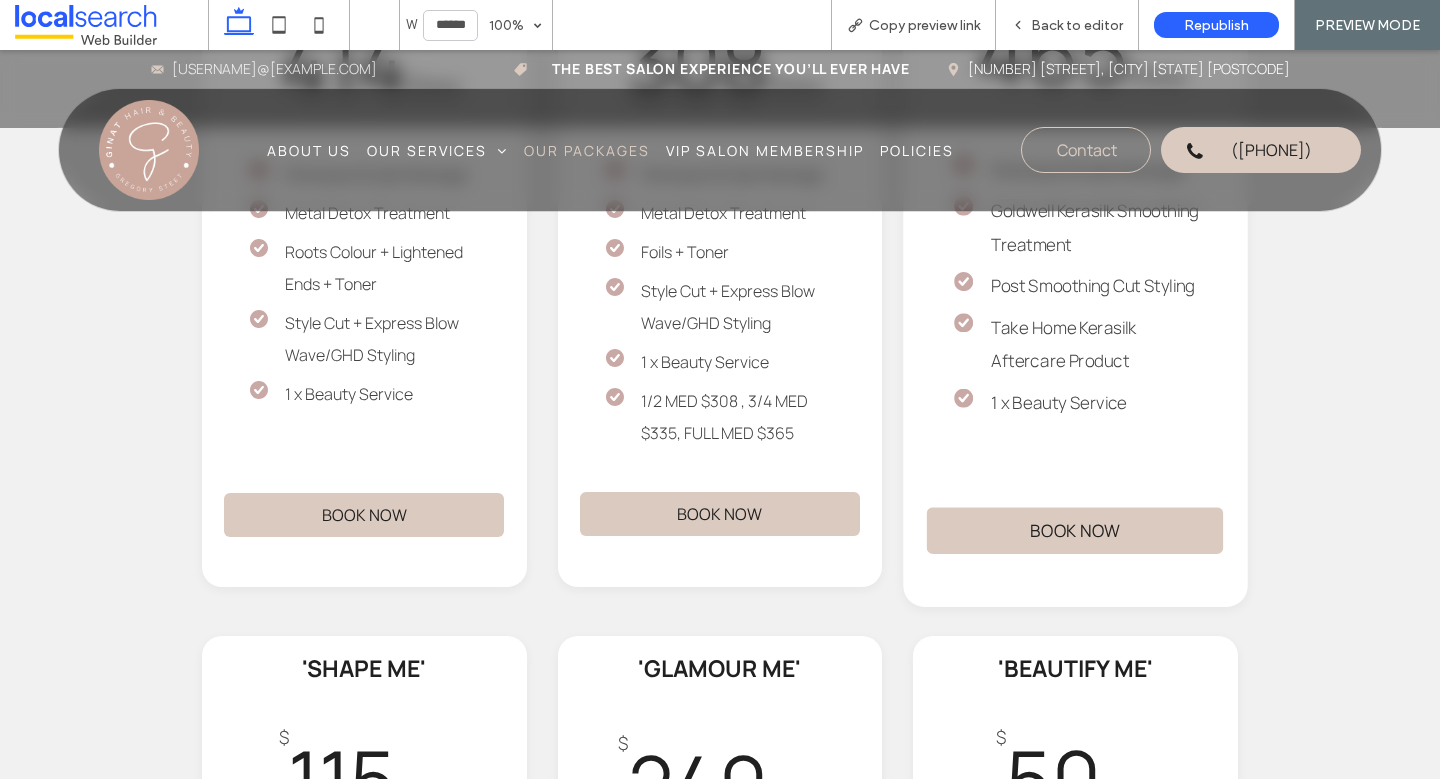 scroll, scrollTop: 3221, scrollLeft: 0, axis: vertical 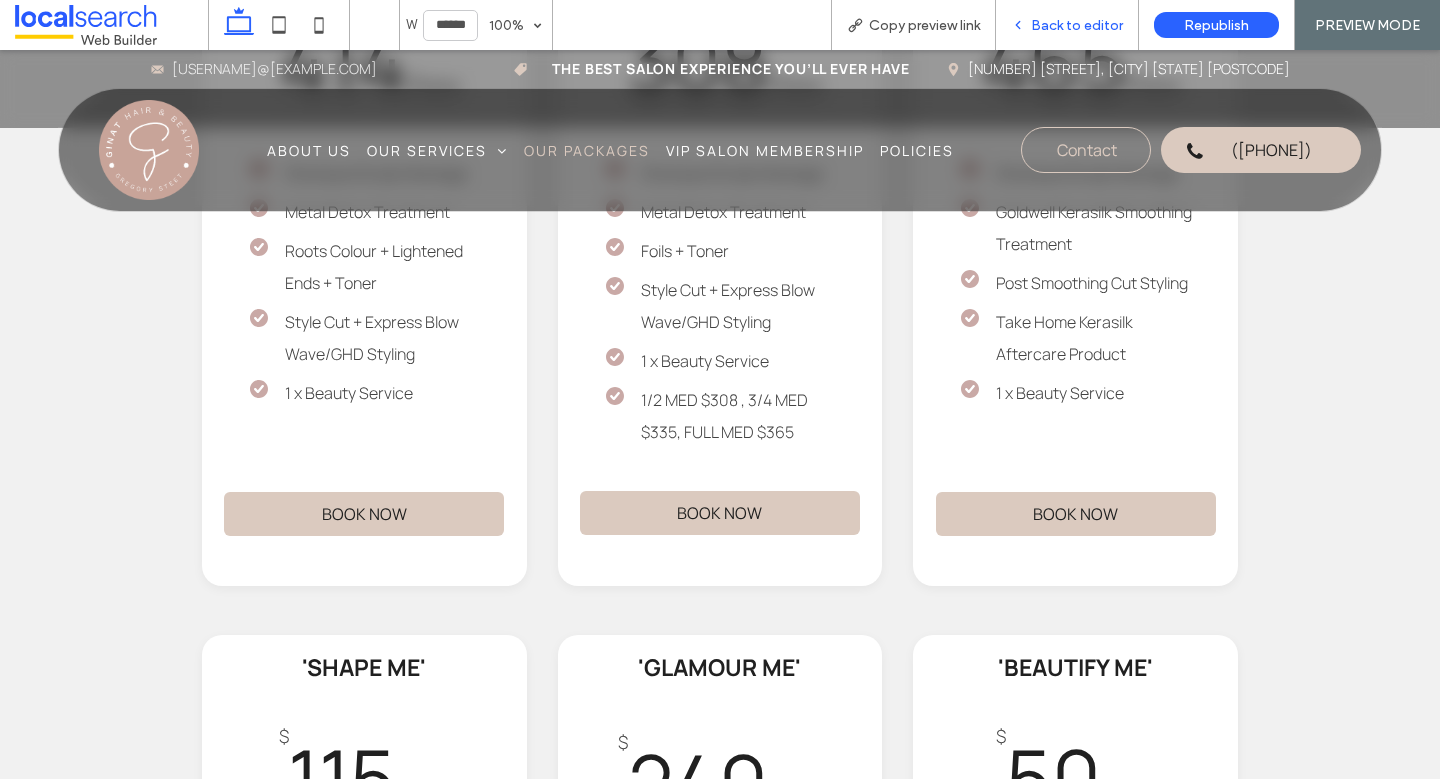 click on "Back to editor" at bounding box center [1067, 25] 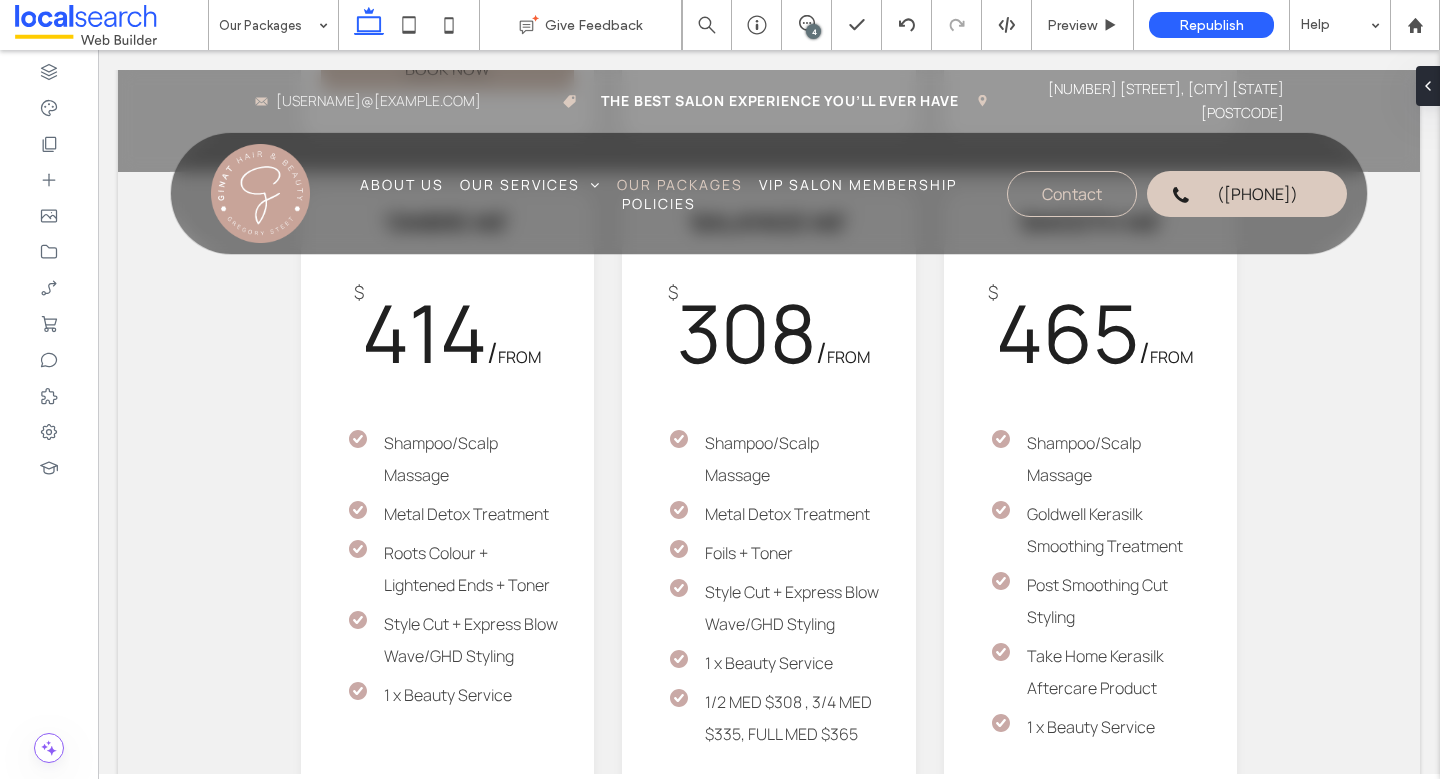 scroll, scrollTop: 3417, scrollLeft: 0, axis: vertical 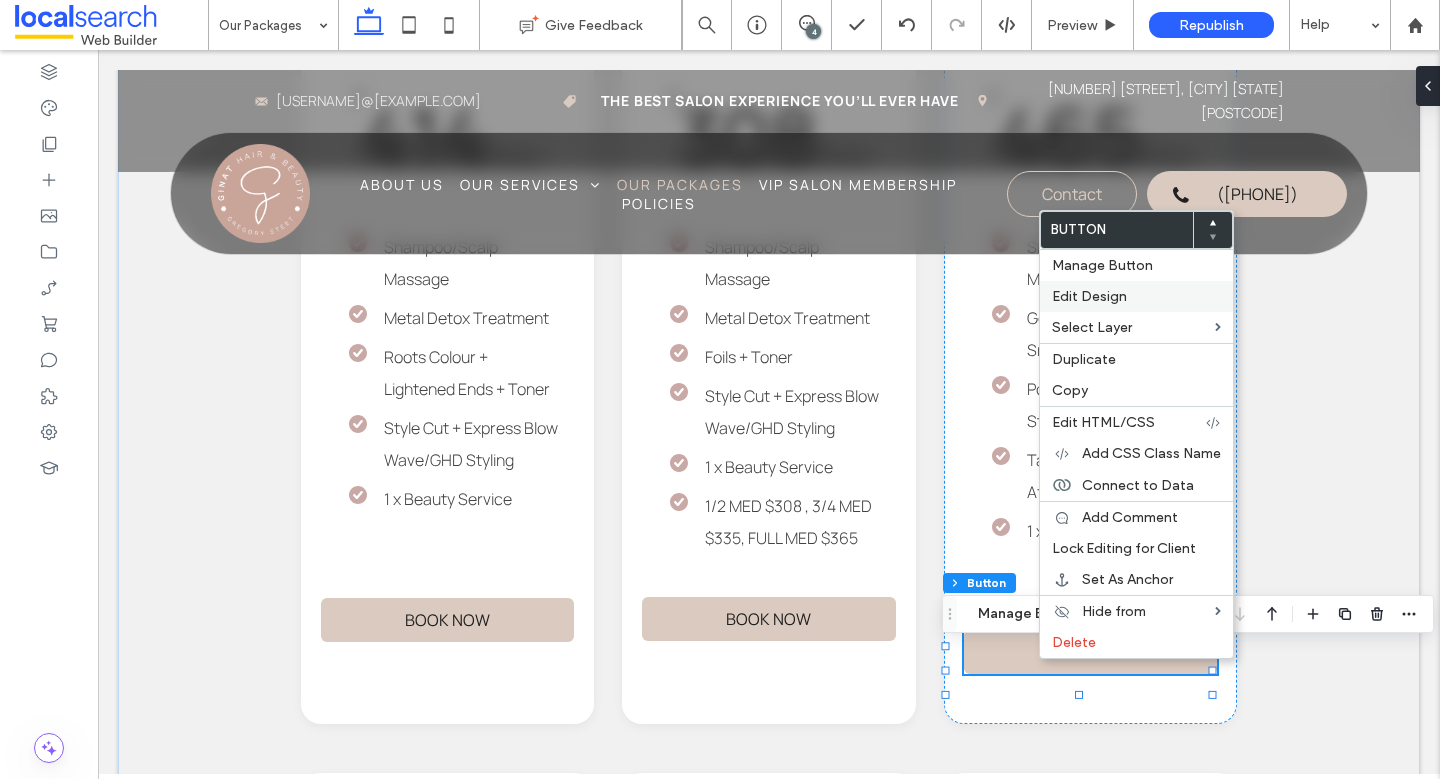 click on "Edit Design" at bounding box center (1089, 296) 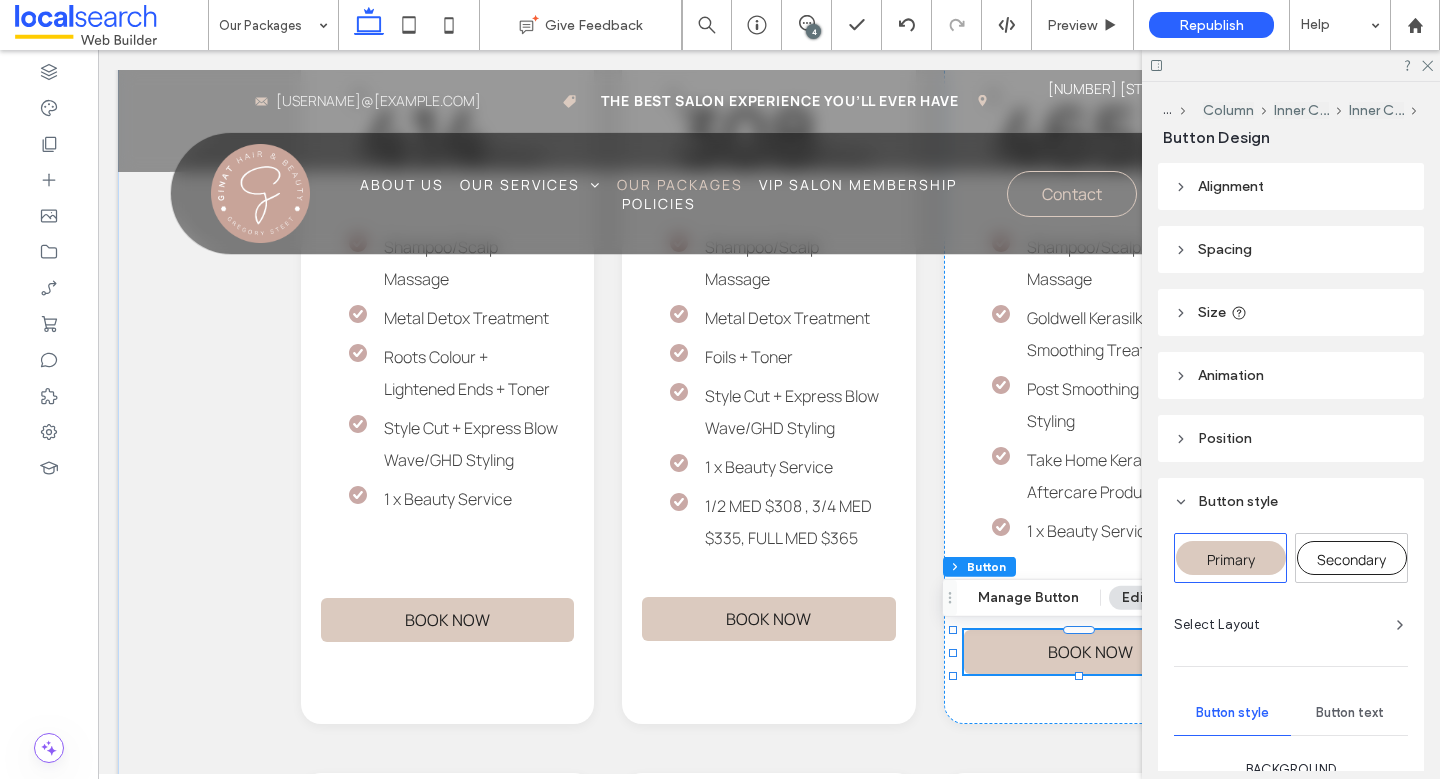click on "Spacing" at bounding box center [1291, 249] 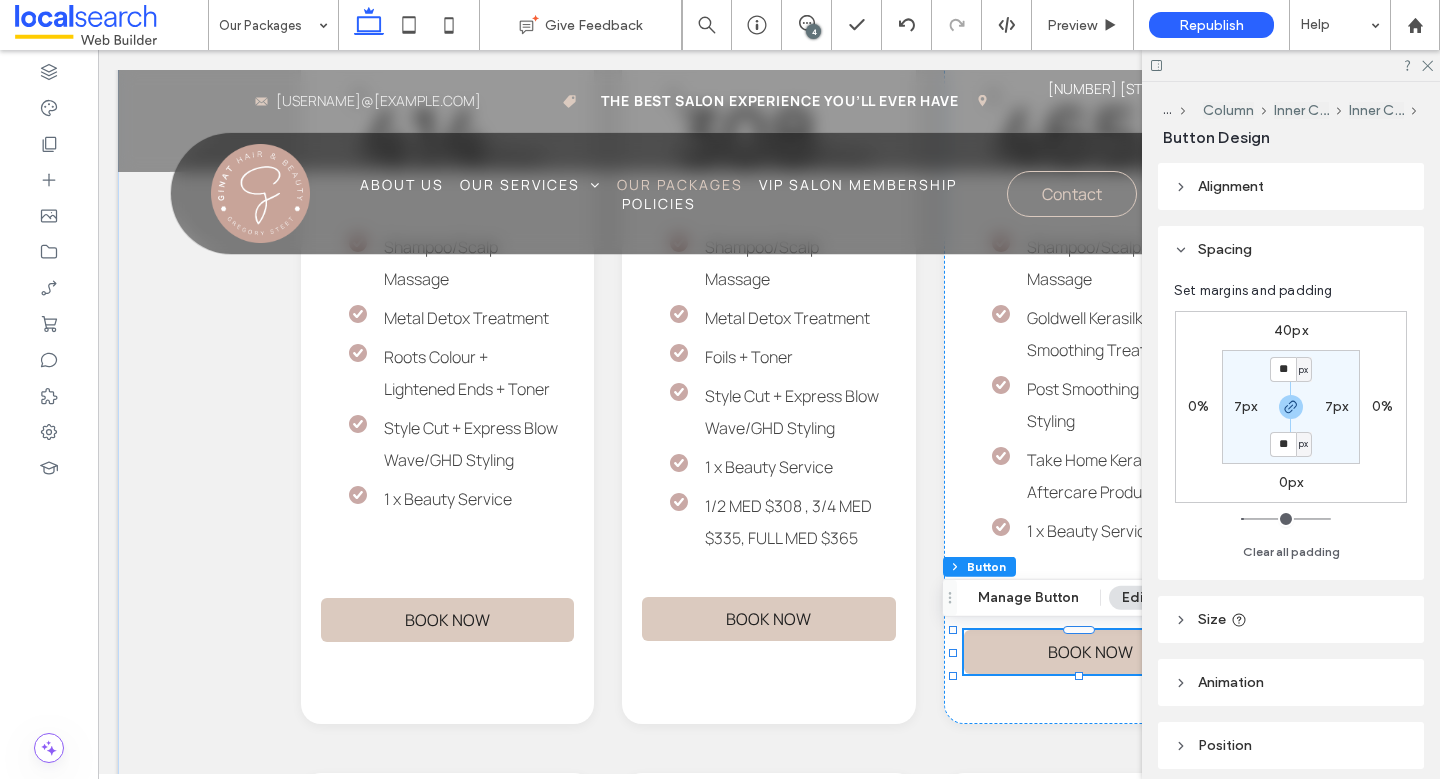 click on "40px" at bounding box center (1291, 330) 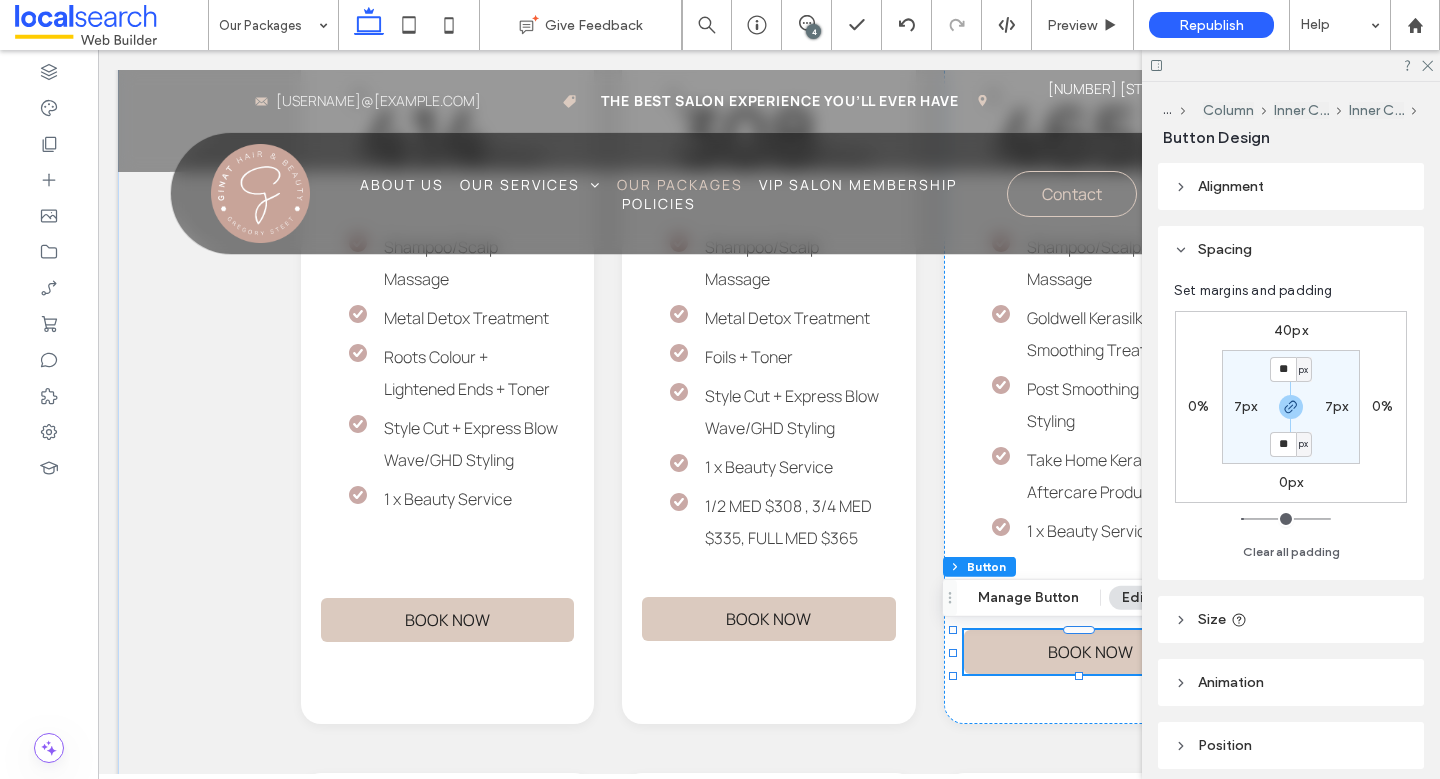 type on "**" 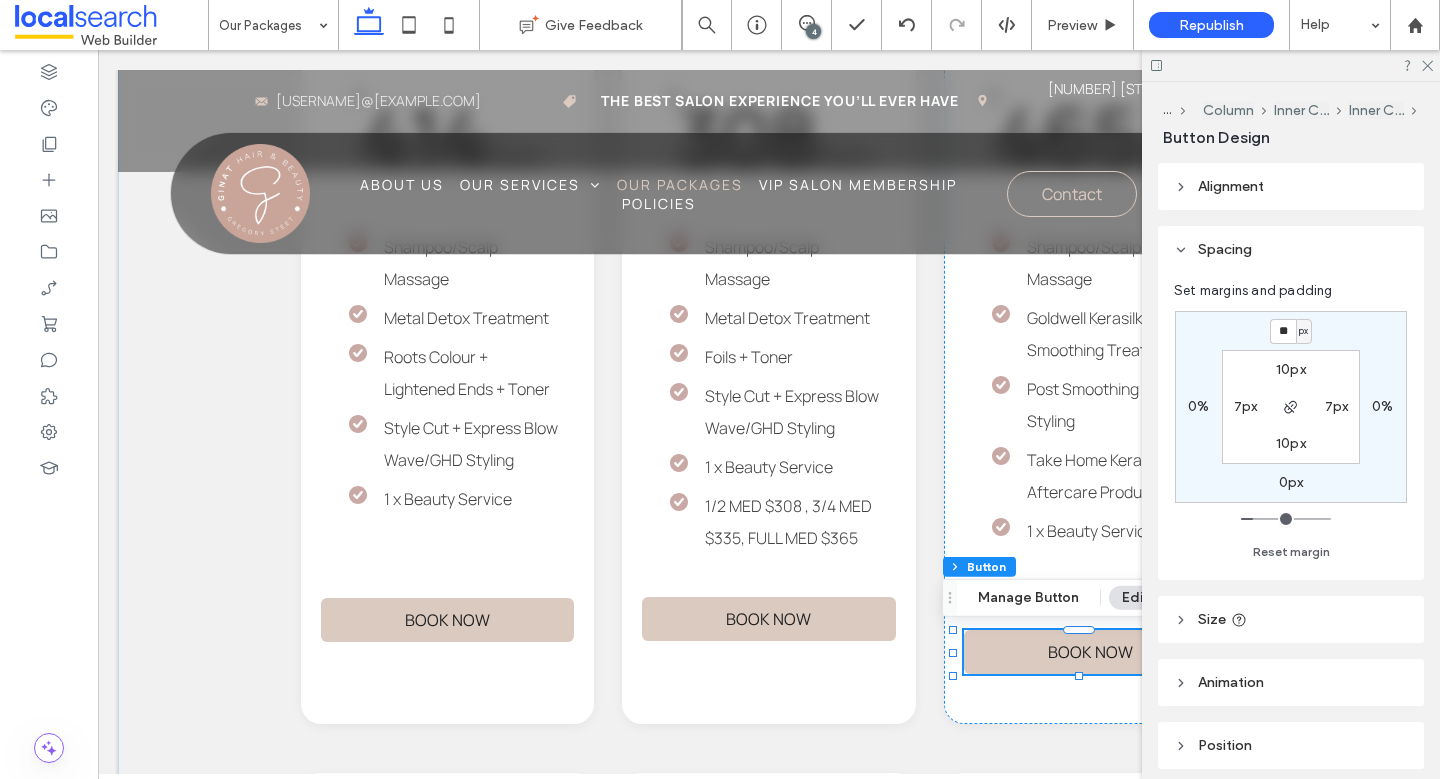 type on "**" 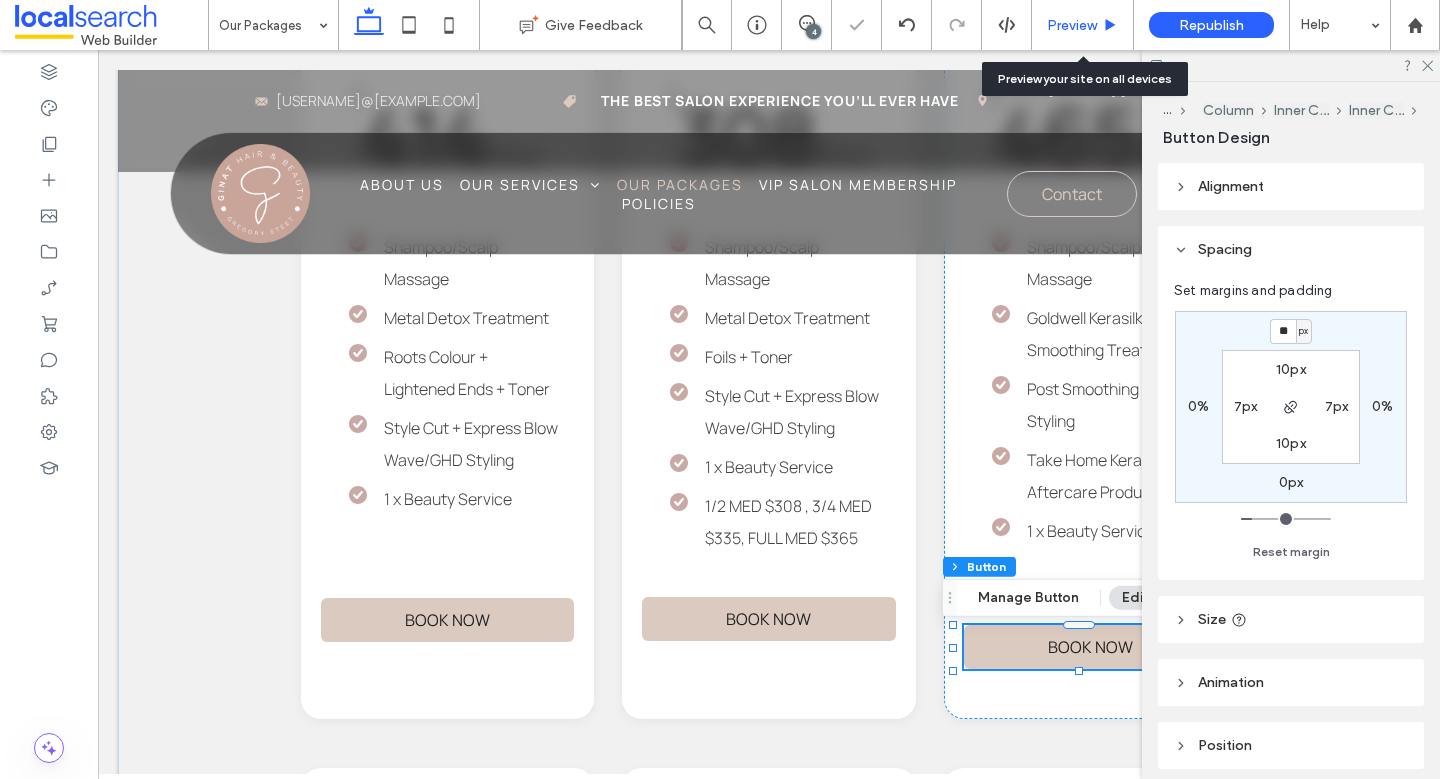 click on "Preview" at bounding box center [1083, 25] 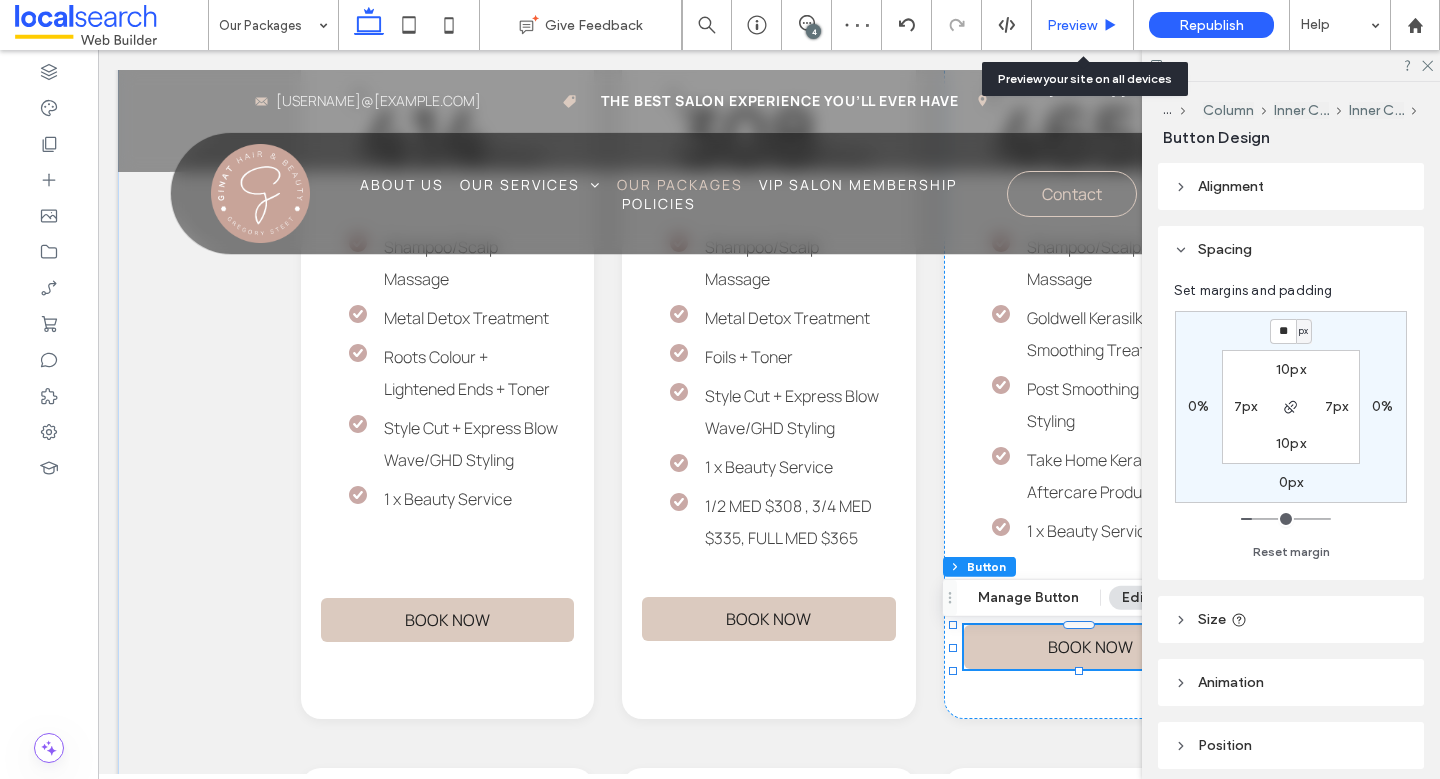 click on "Preview" at bounding box center [1072, 25] 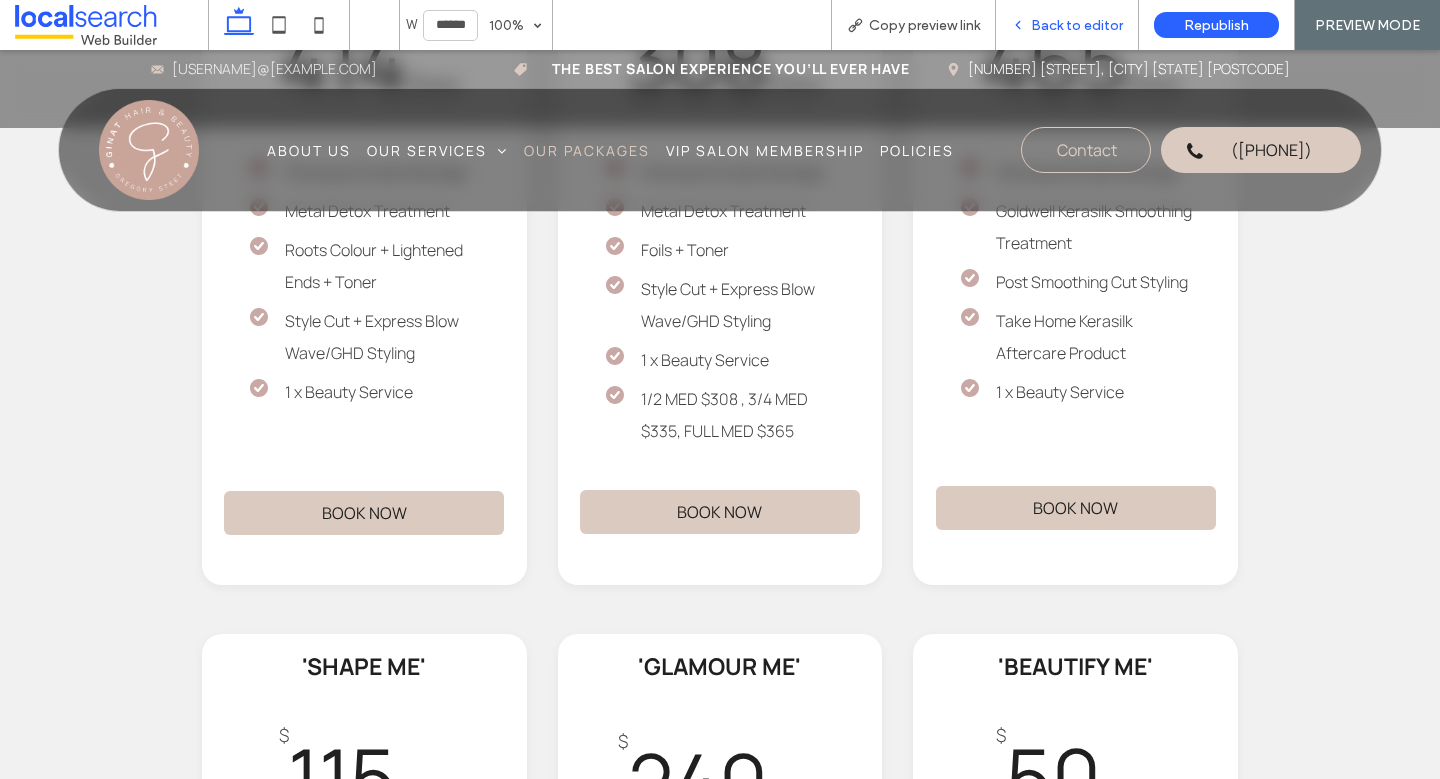scroll, scrollTop: 3135, scrollLeft: 0, axis: vertical 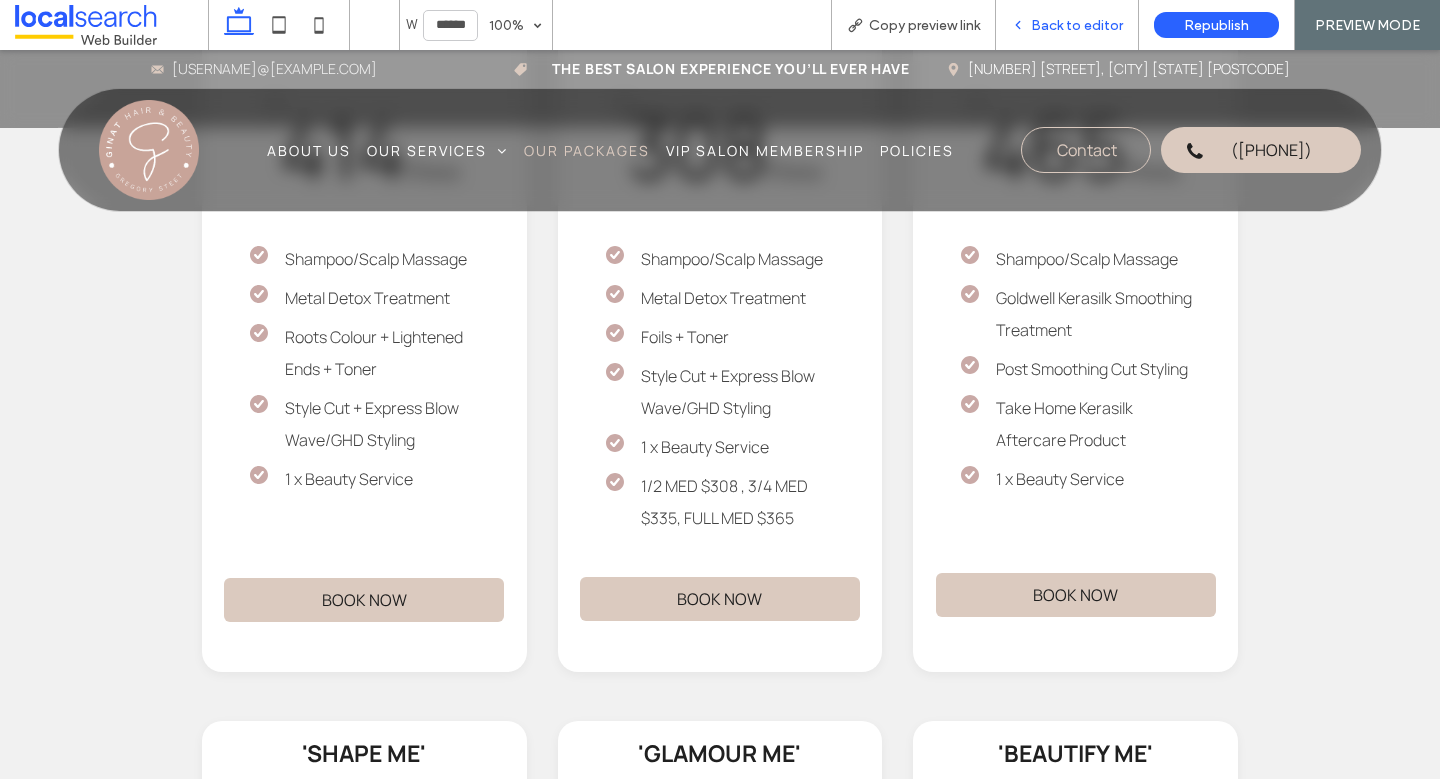 click on "Back to editor" at bounding box center (1077, 25) 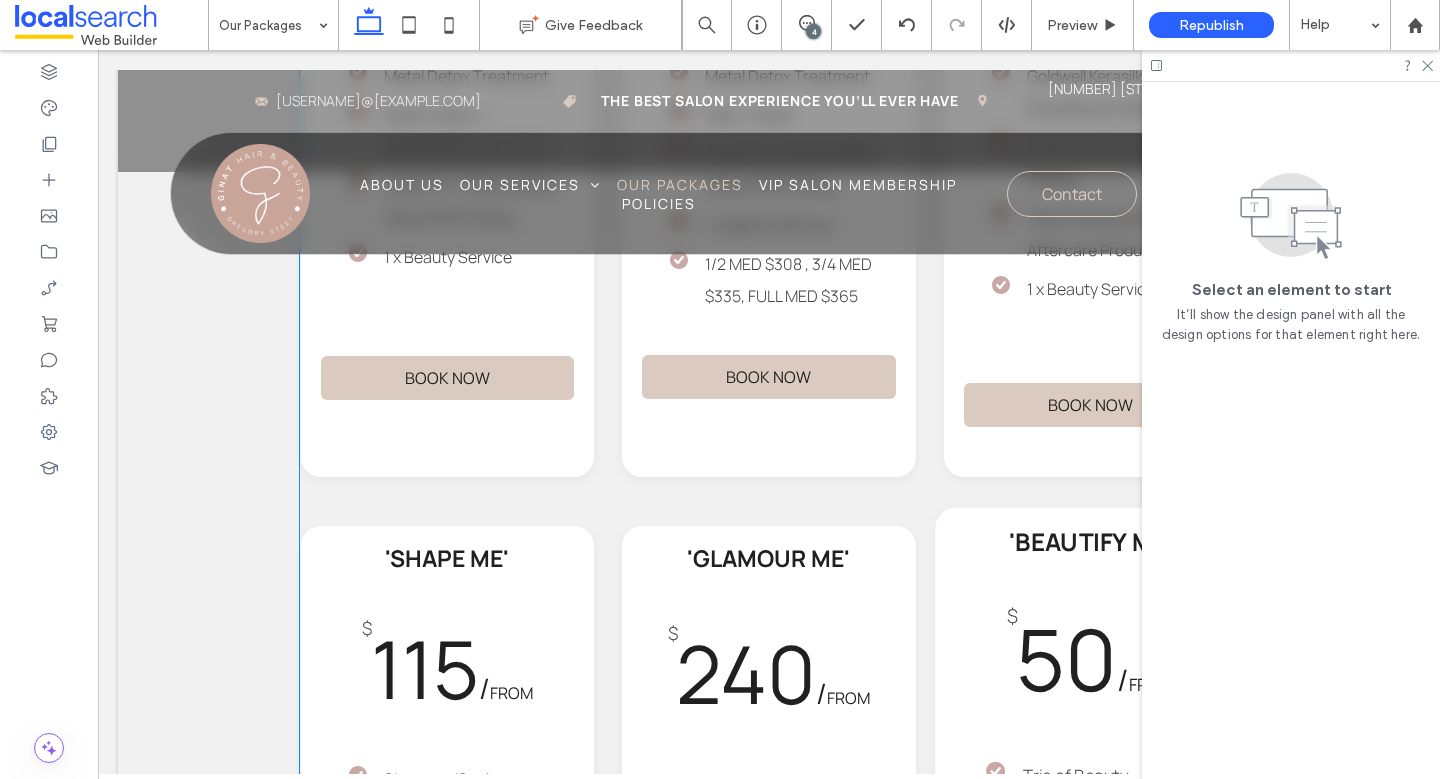 scroll, scrollTop: 3744, scrollLeft: 0, axis: vertical 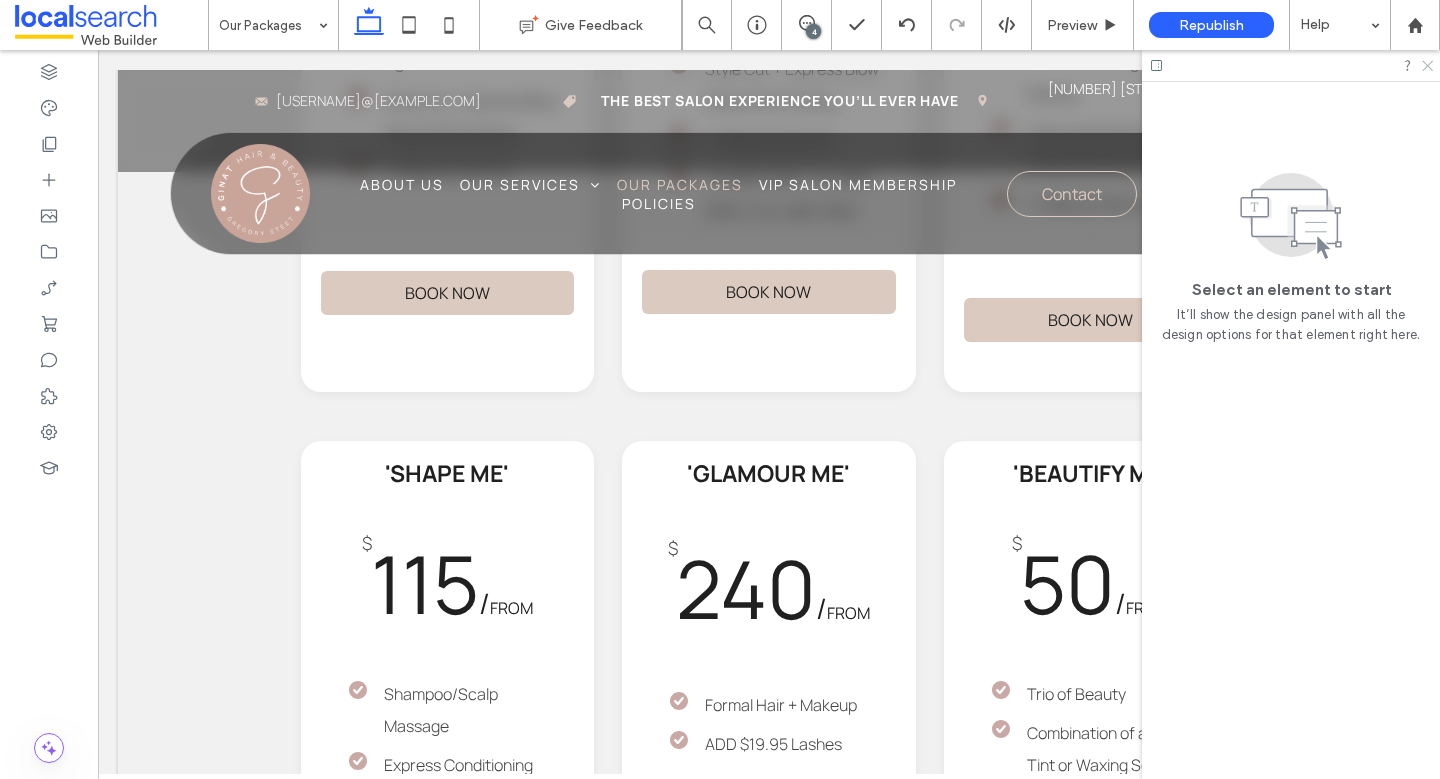 click 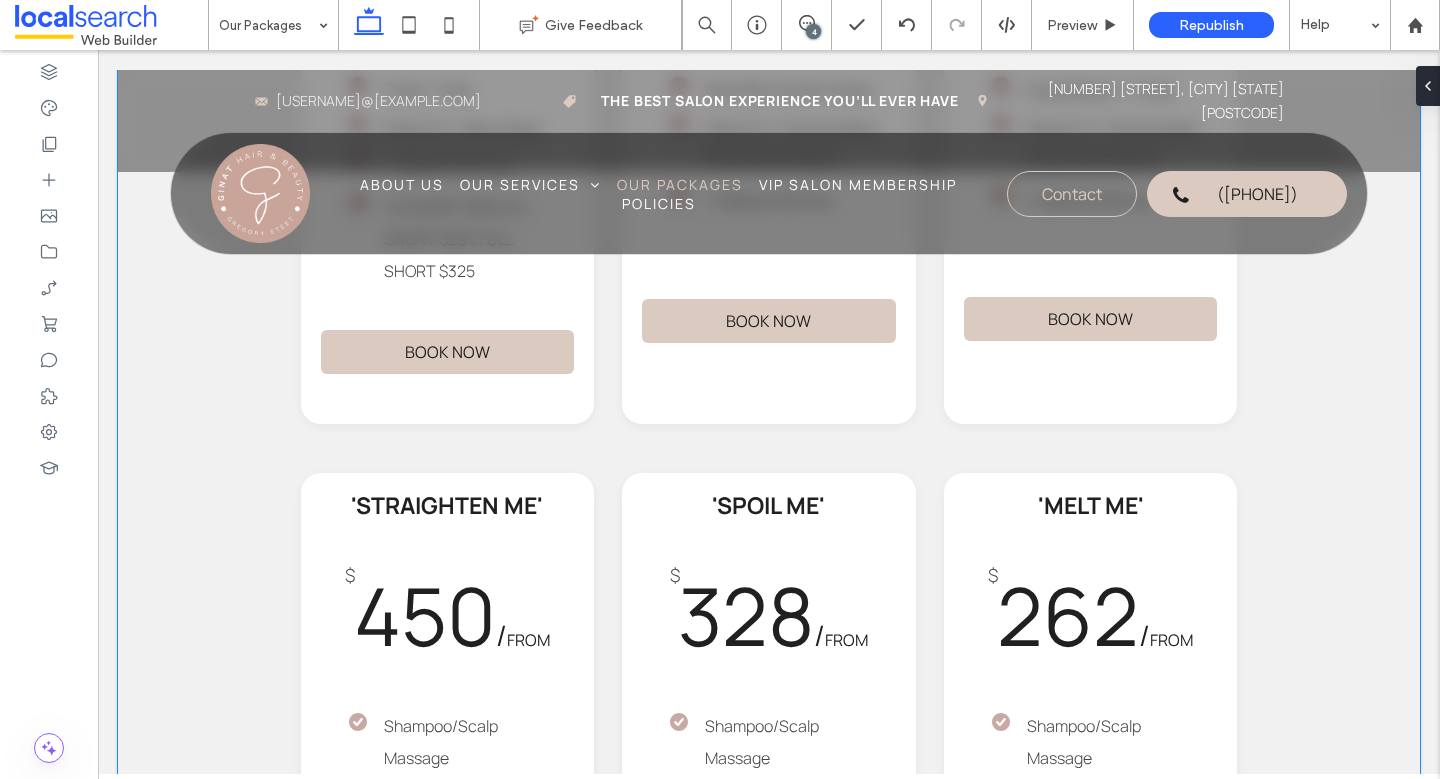 scroll, scrollTop: 2344, scrollLeft: 0, axis: vertical 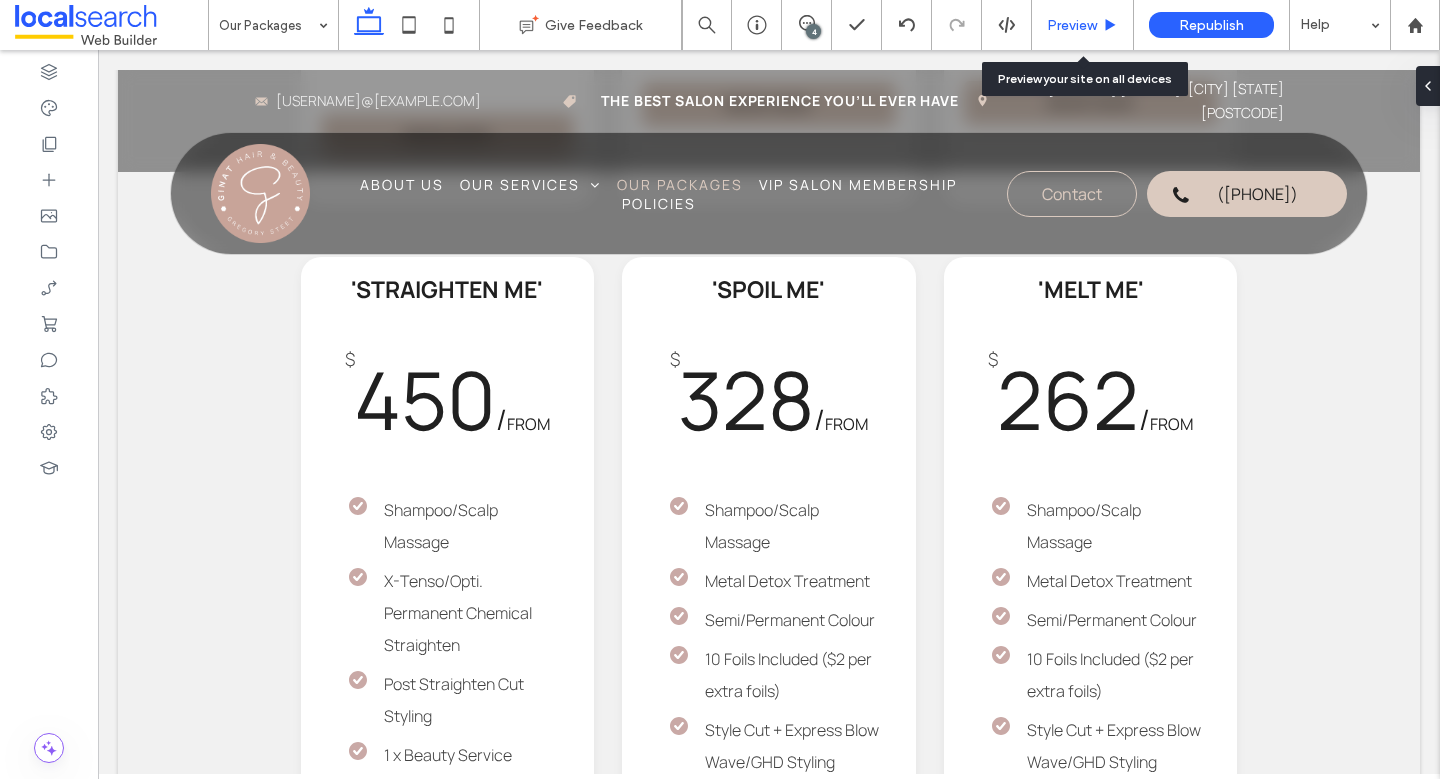 click on "Preview" at bounding box center (1083, 25) 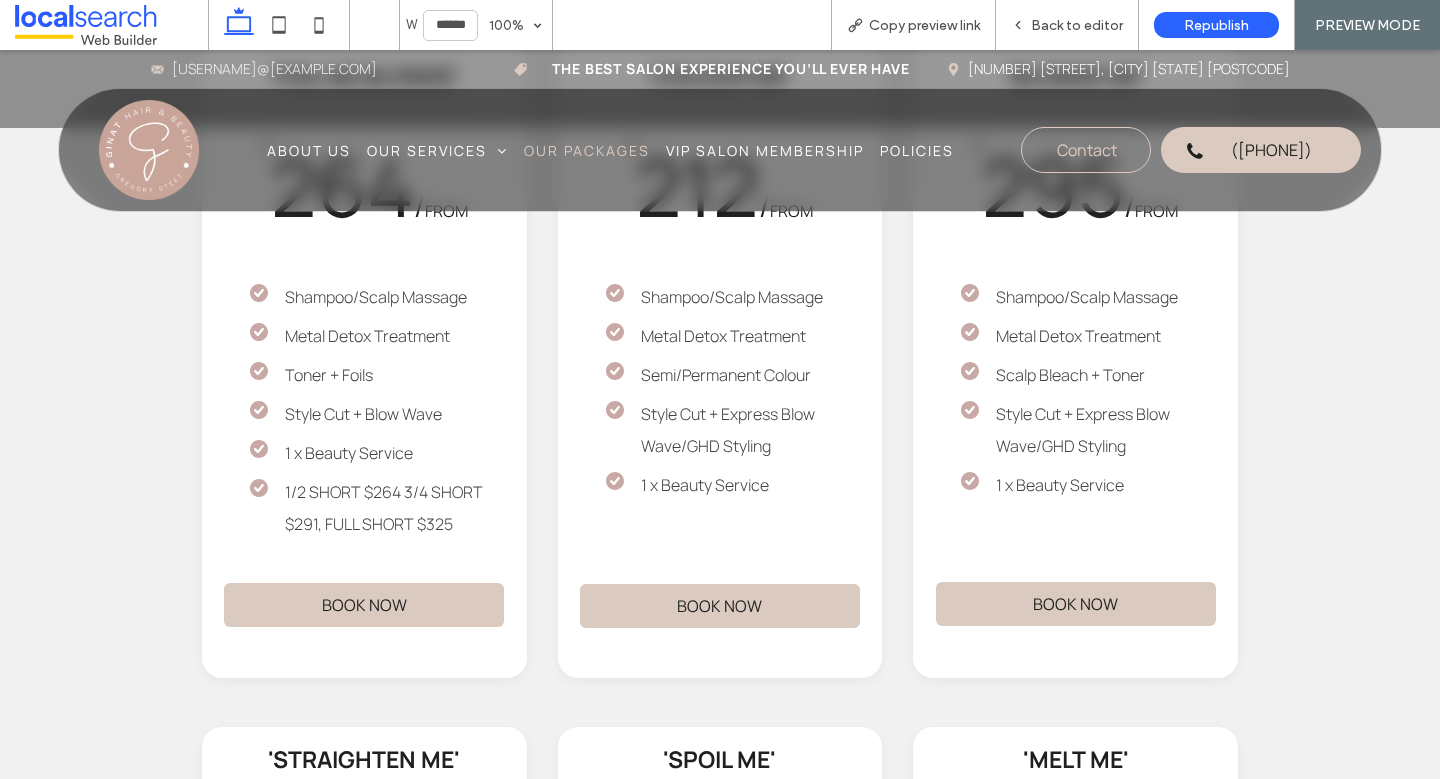 scroll, scrollTop: 1701, scrollLeft: 0, axis: vertical 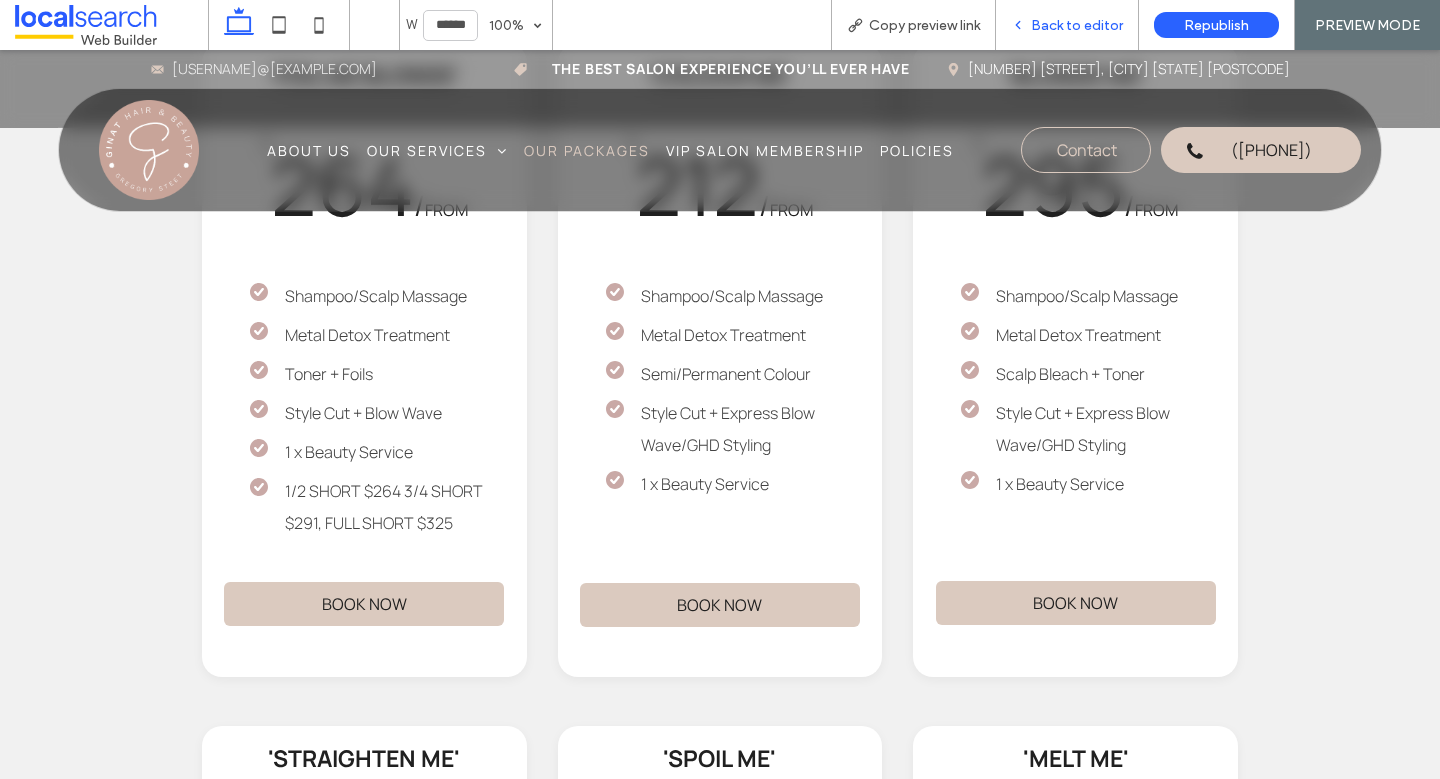 click on "Back to editor" at bounding box center (1077, 25) 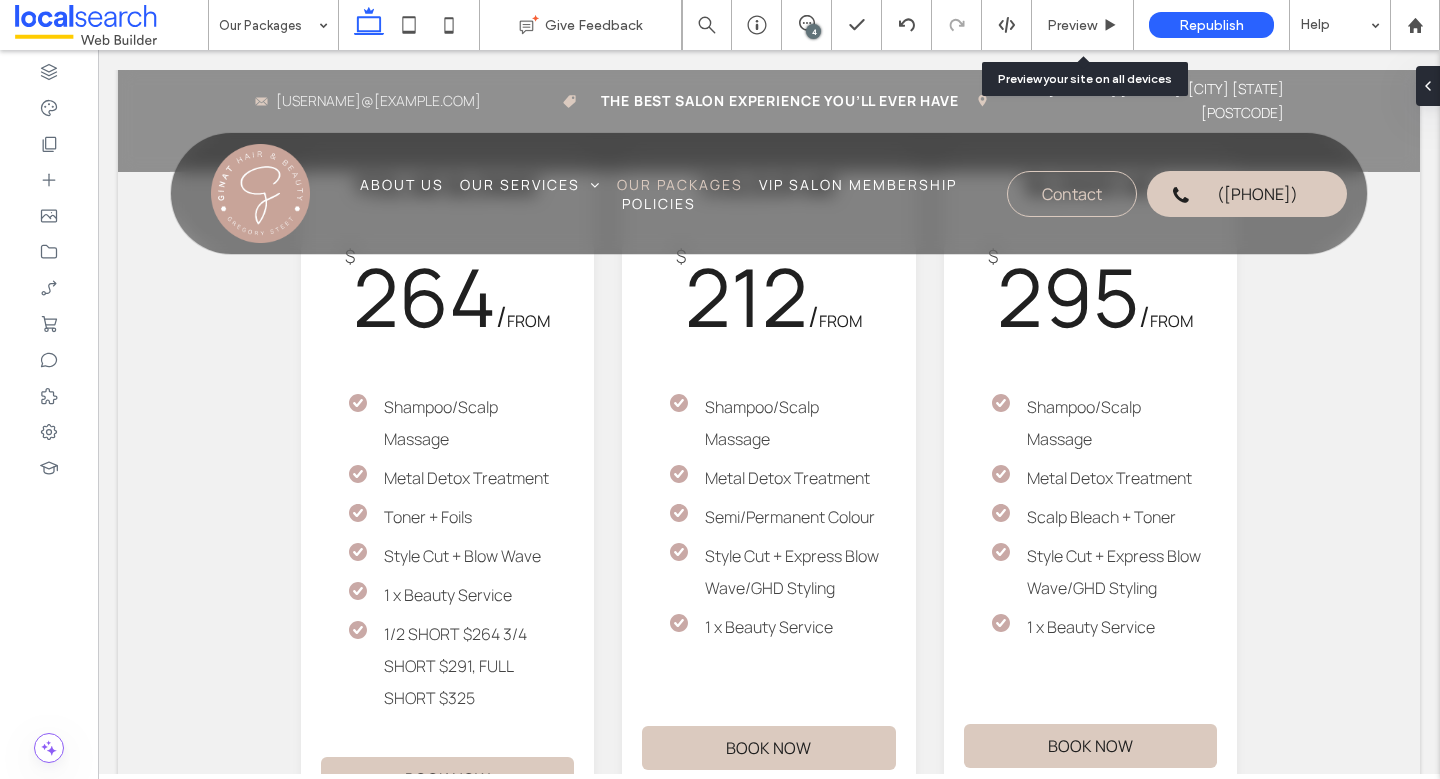 scroll, scrollTop: 1768, scrollLeft: 0, axis: vertical 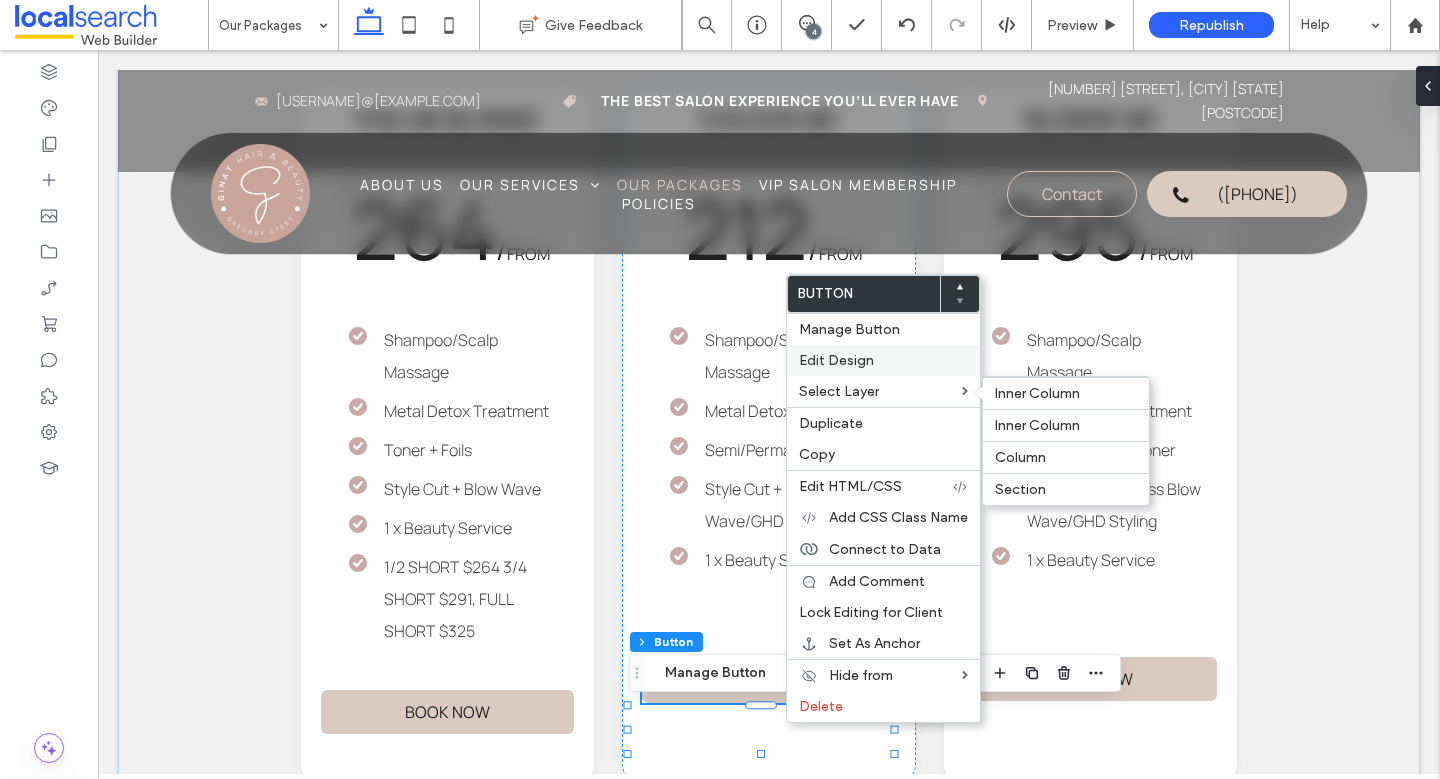 click on "Edit Design" at bounding box center (836, 360) 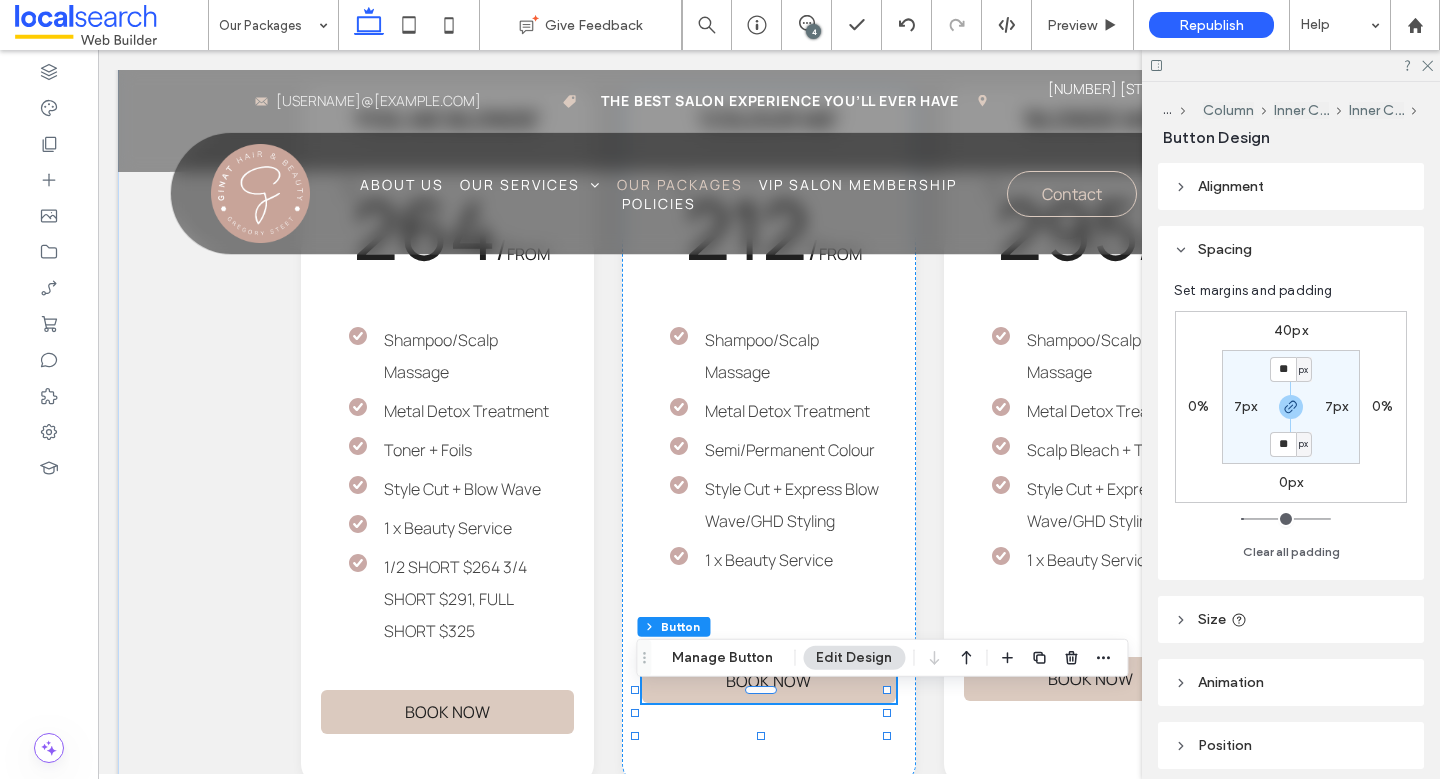 drag, startPoint x: 1420, startPoint y: 66, endPoint x: 1413, endPoint y: 78, distance: 13.892444 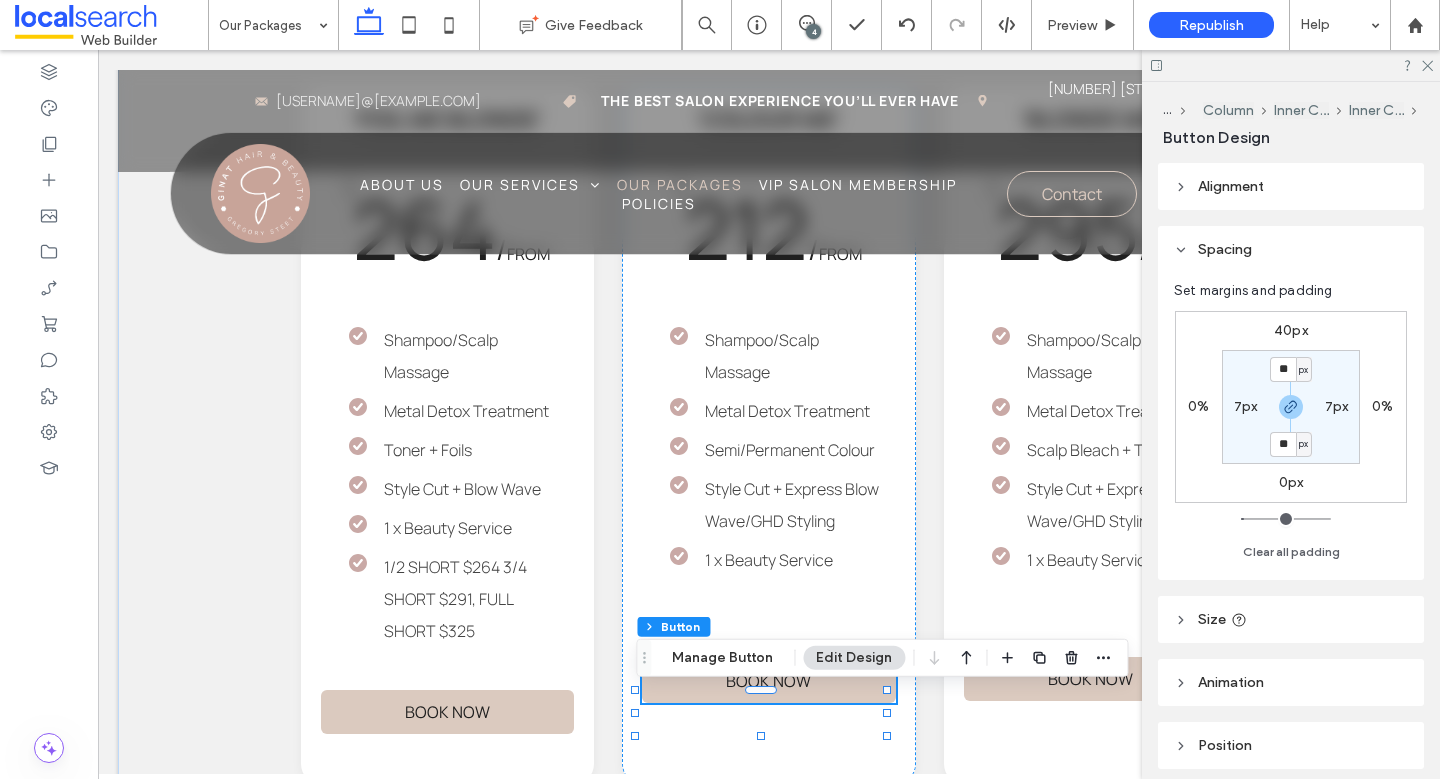 click 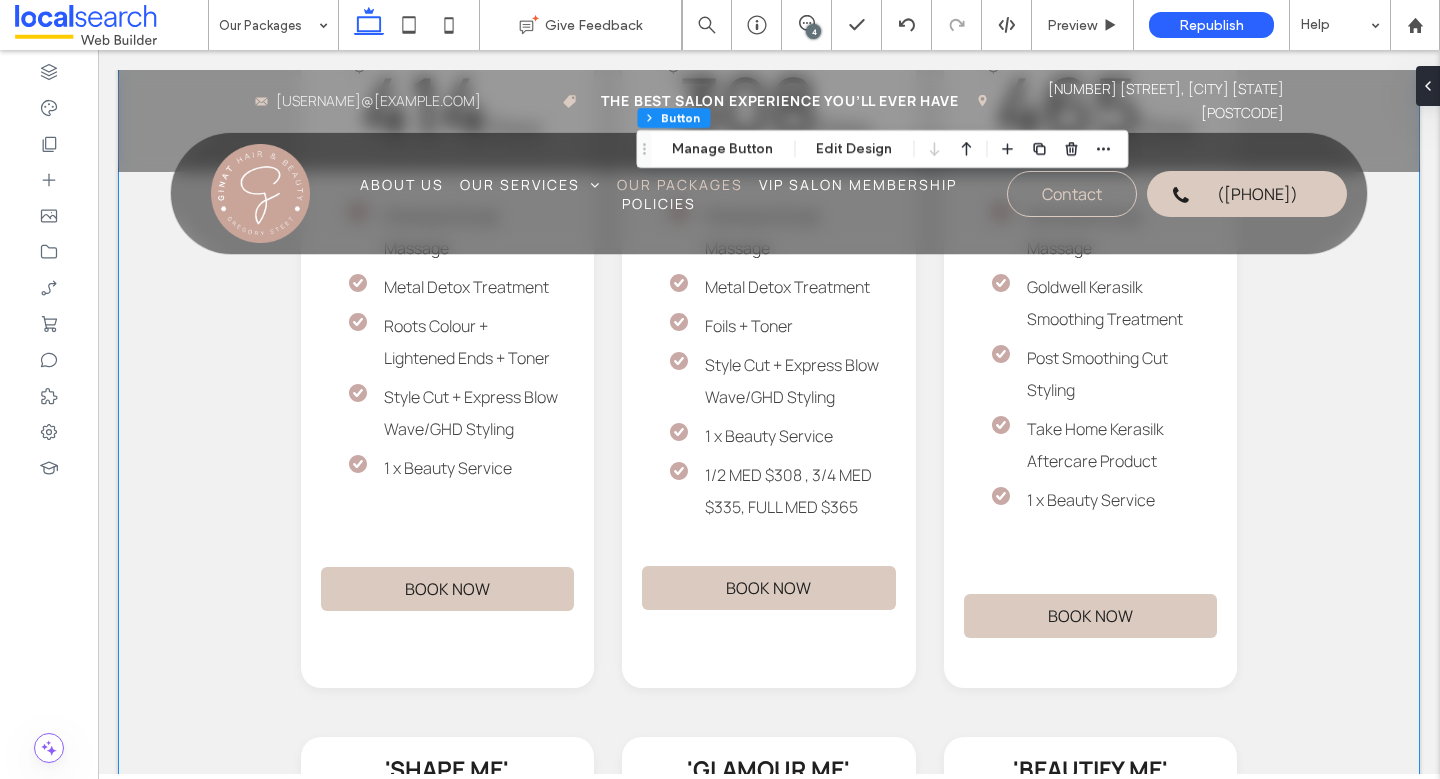 scroll, scrollTop: 3465, scrollLeft: 0, axis: vertical 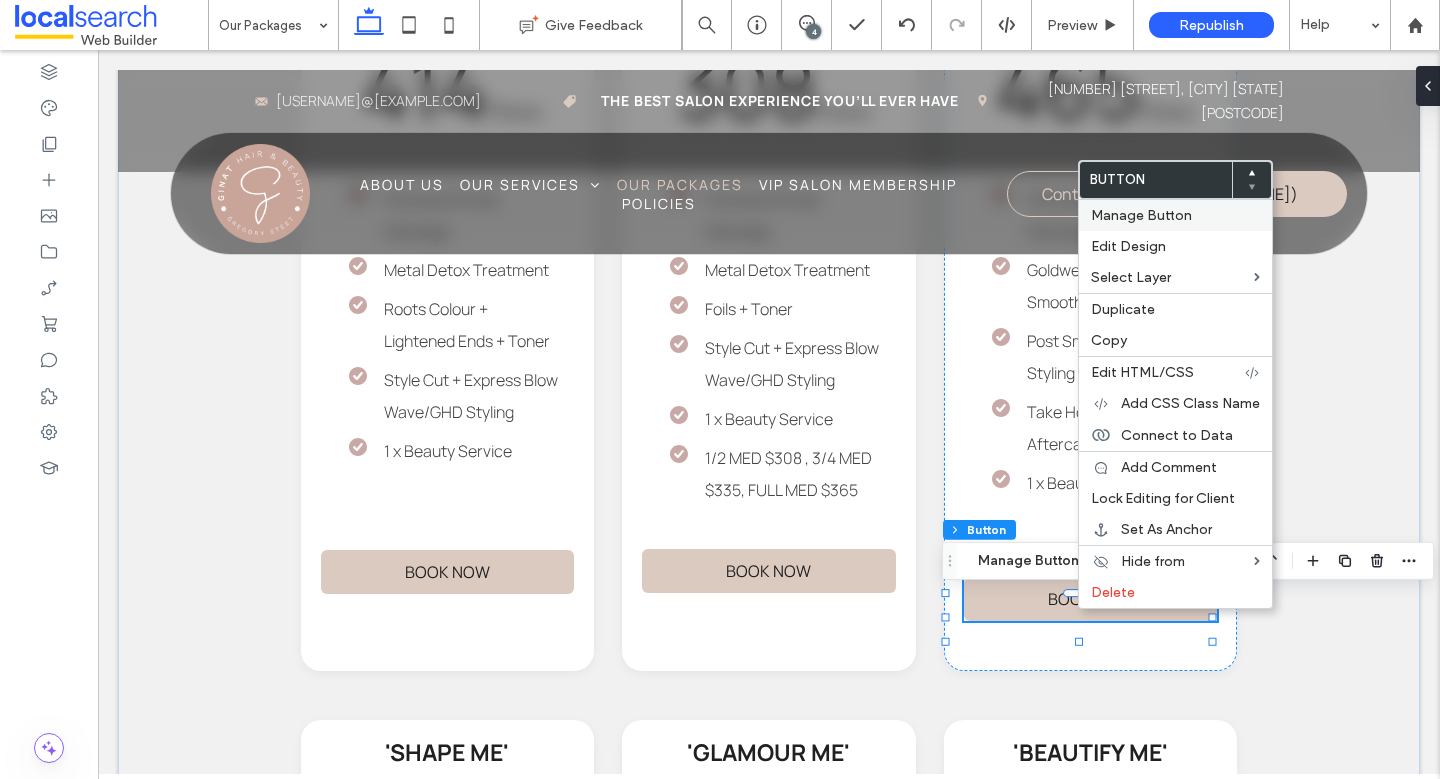 click on "Manage Button" at bounding box center (1175, 215) 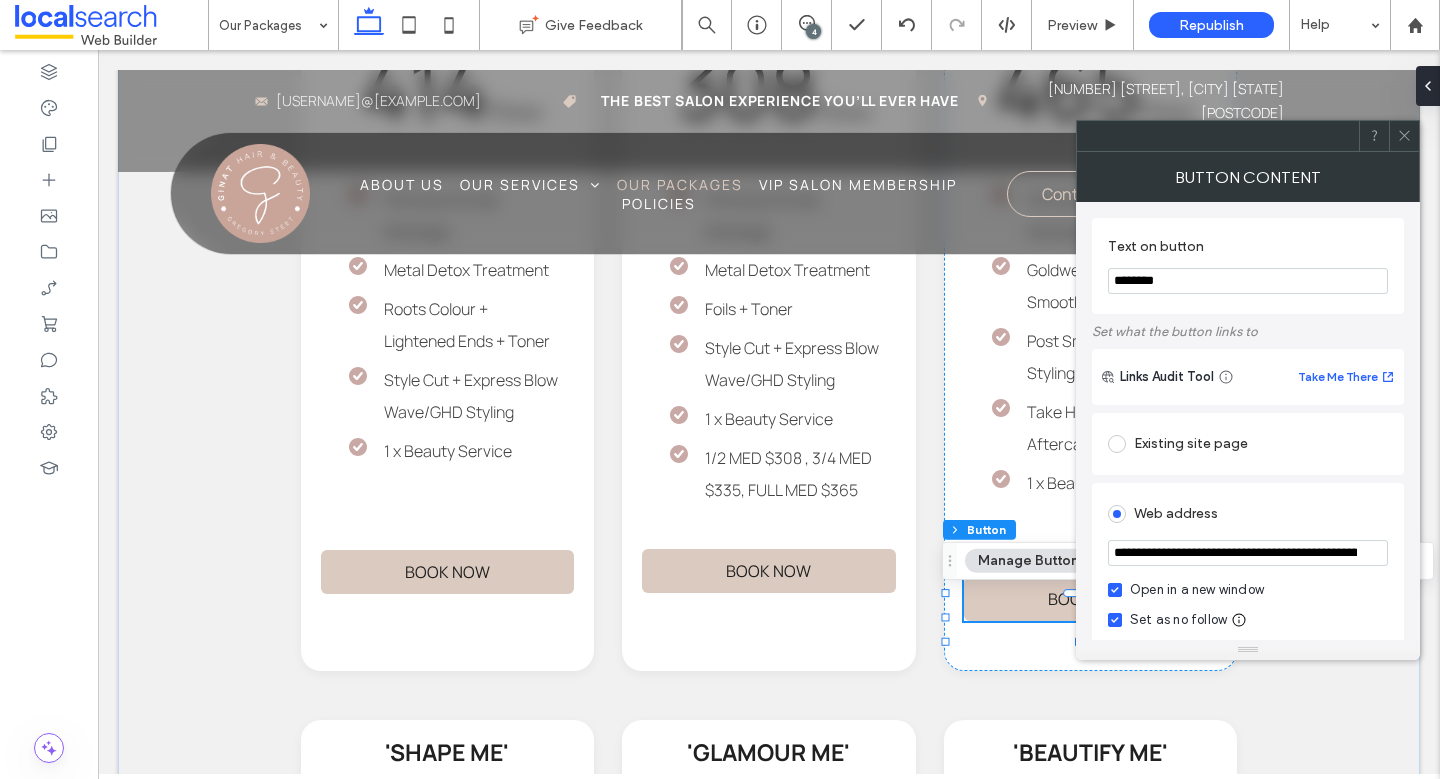 click at bounding box center [1404, 136] 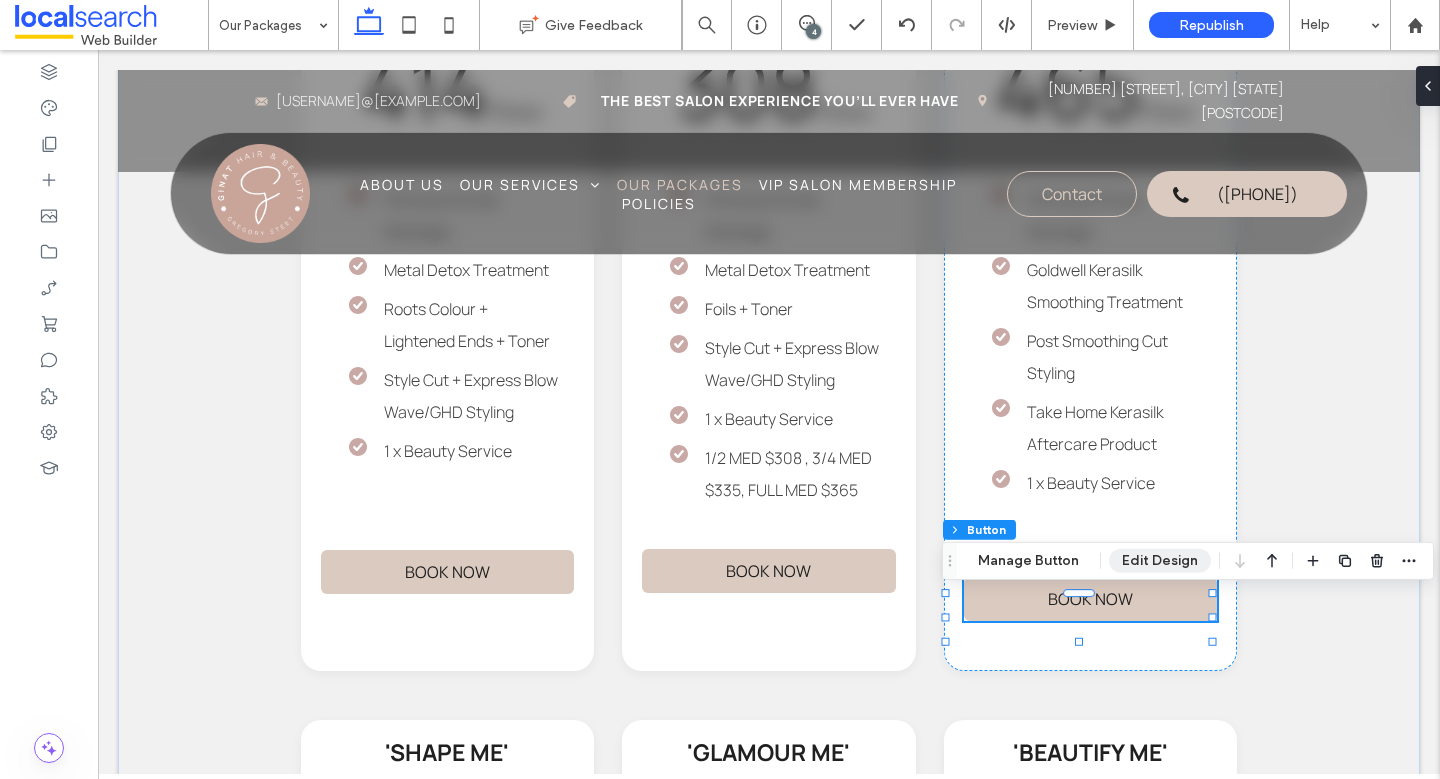 click on "Edit Design" at bounding box center [1160, 561] 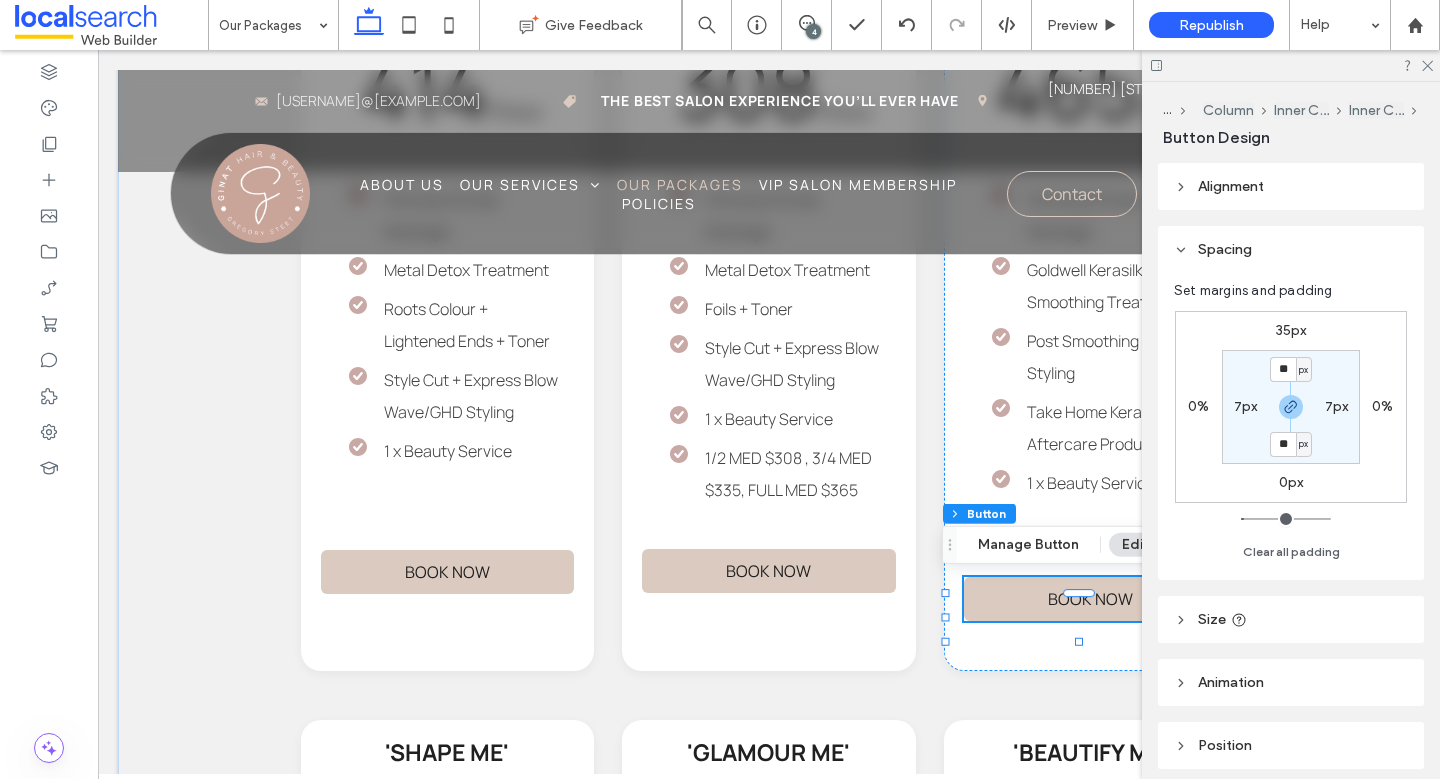 click on "35px" at bounding box center [1291, 330] 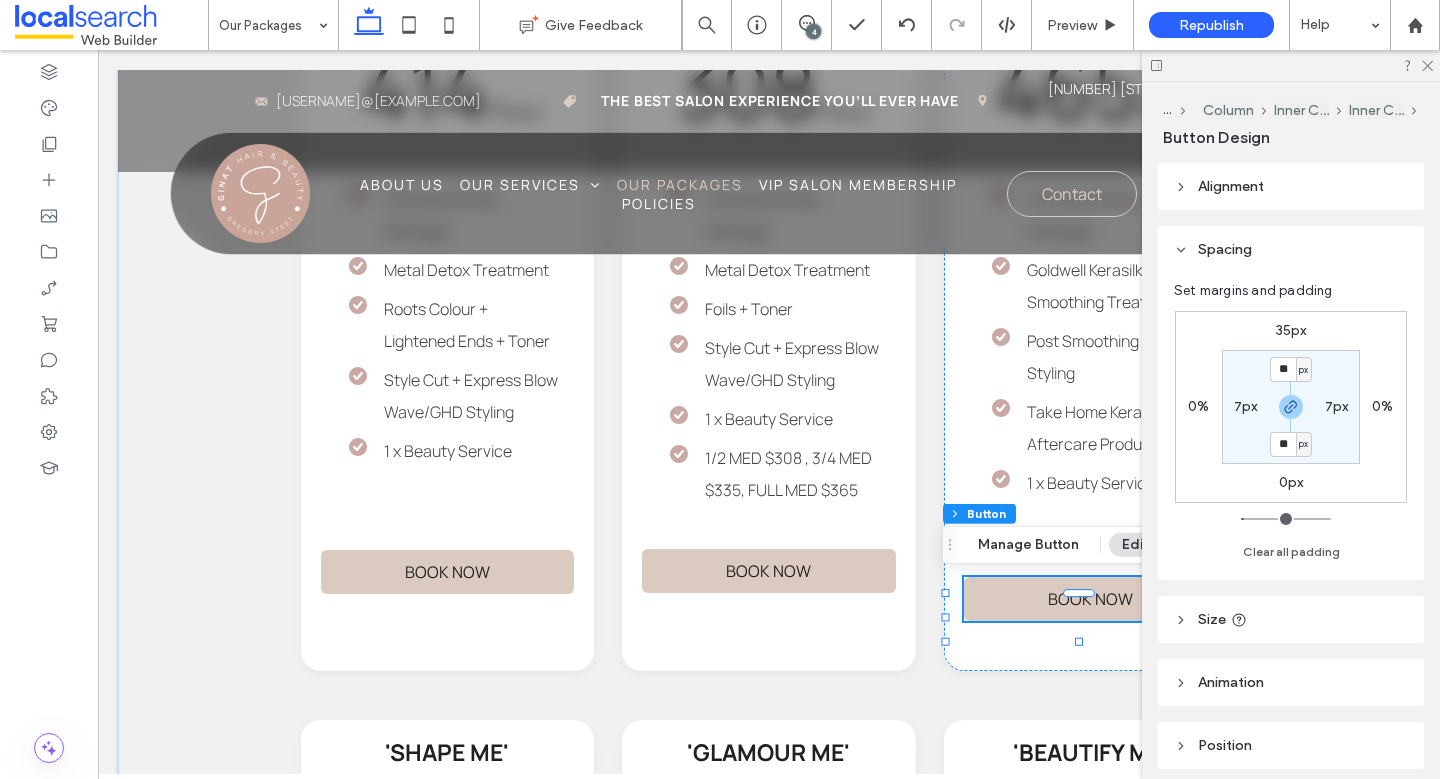 type on "**" 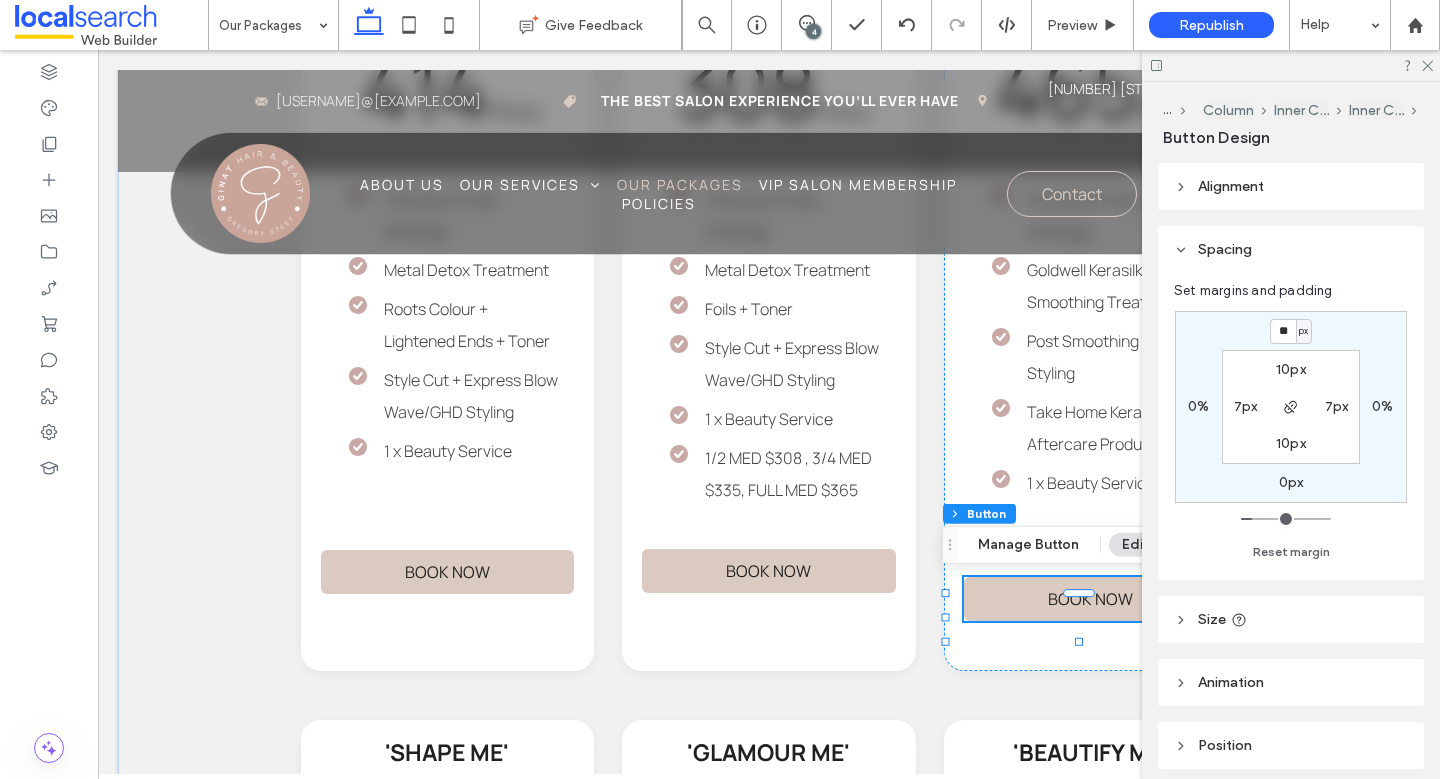 type on "**" 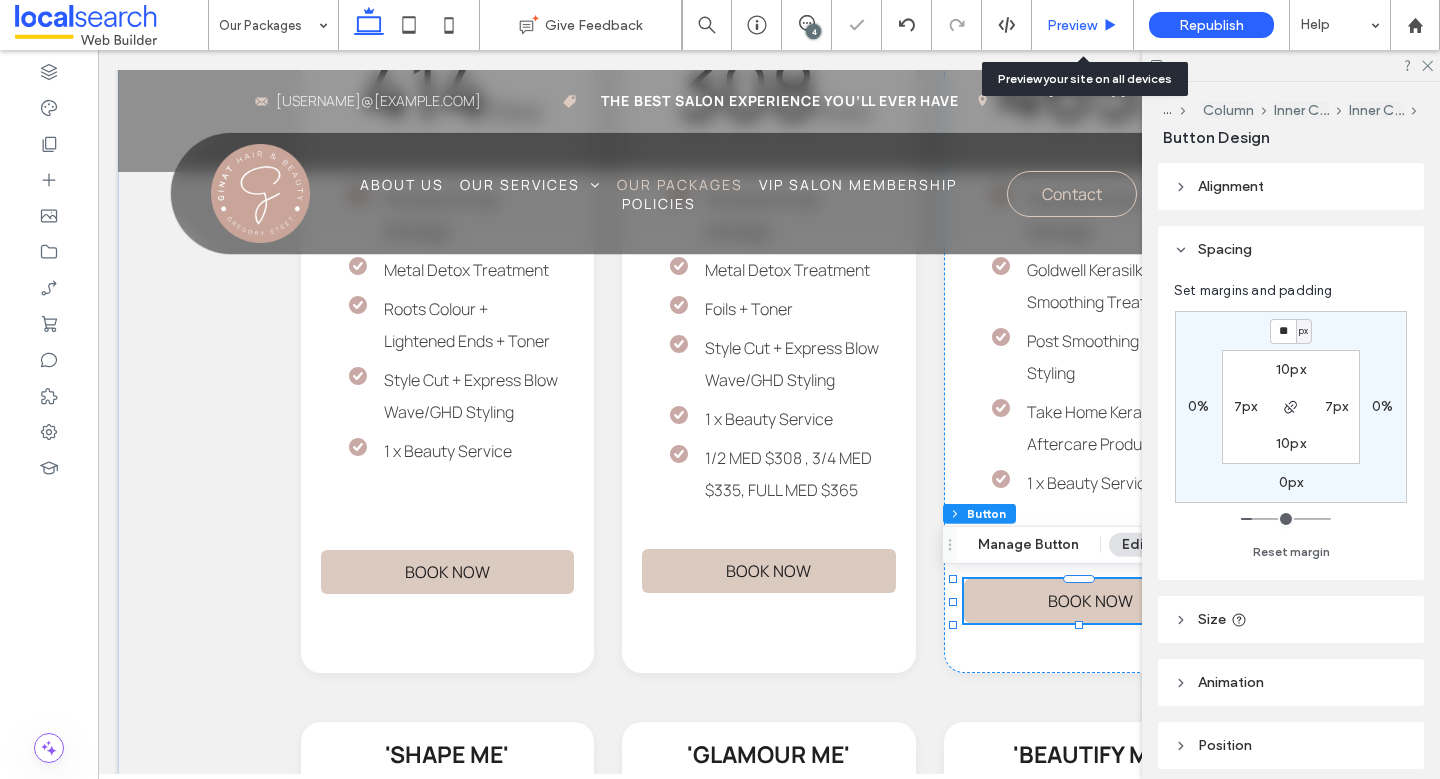 click on "Preview" at bounding box center (1072, 25) 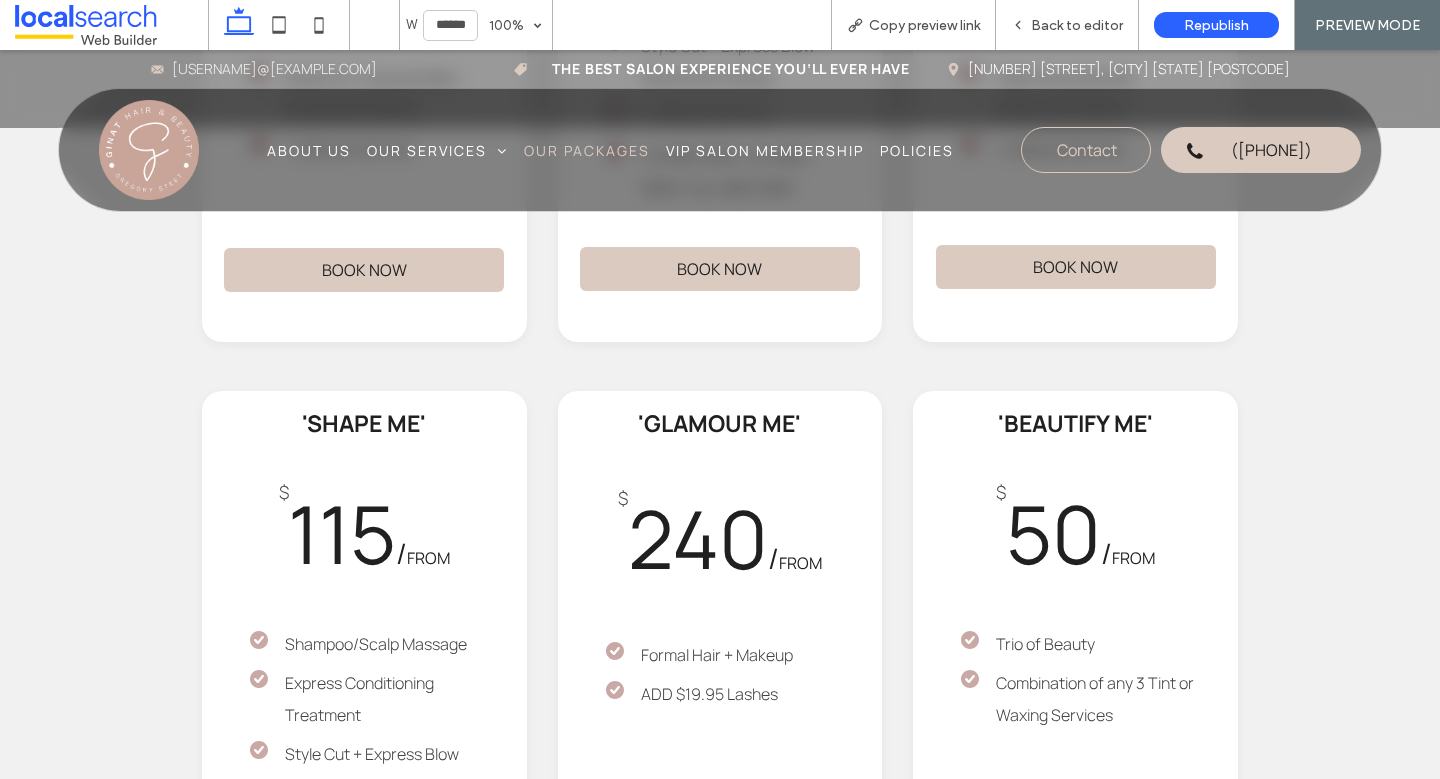 scroll, scrollTop: 3183, scrollLeft: 0, axis: vertical 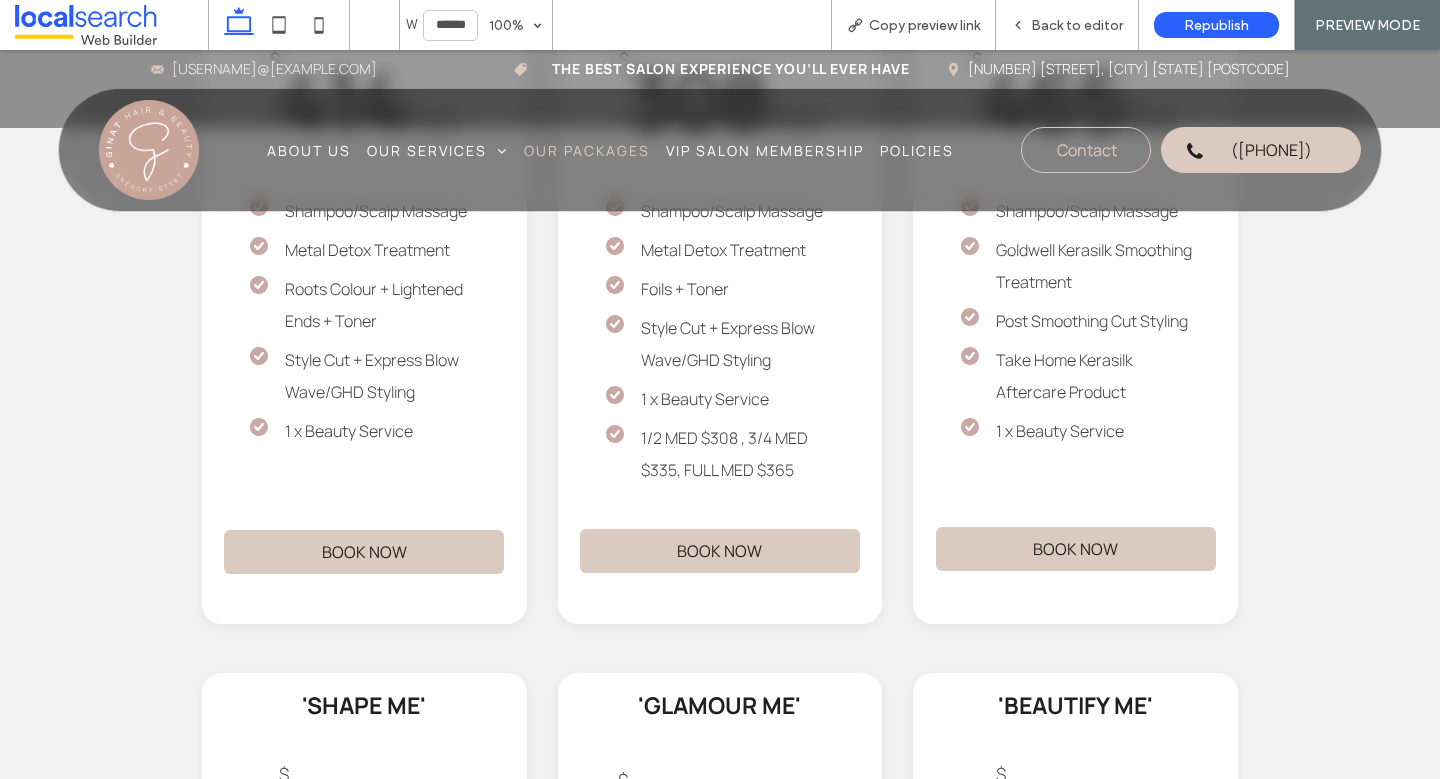 click on "Back to editor" at bounding box center [1077, 25] 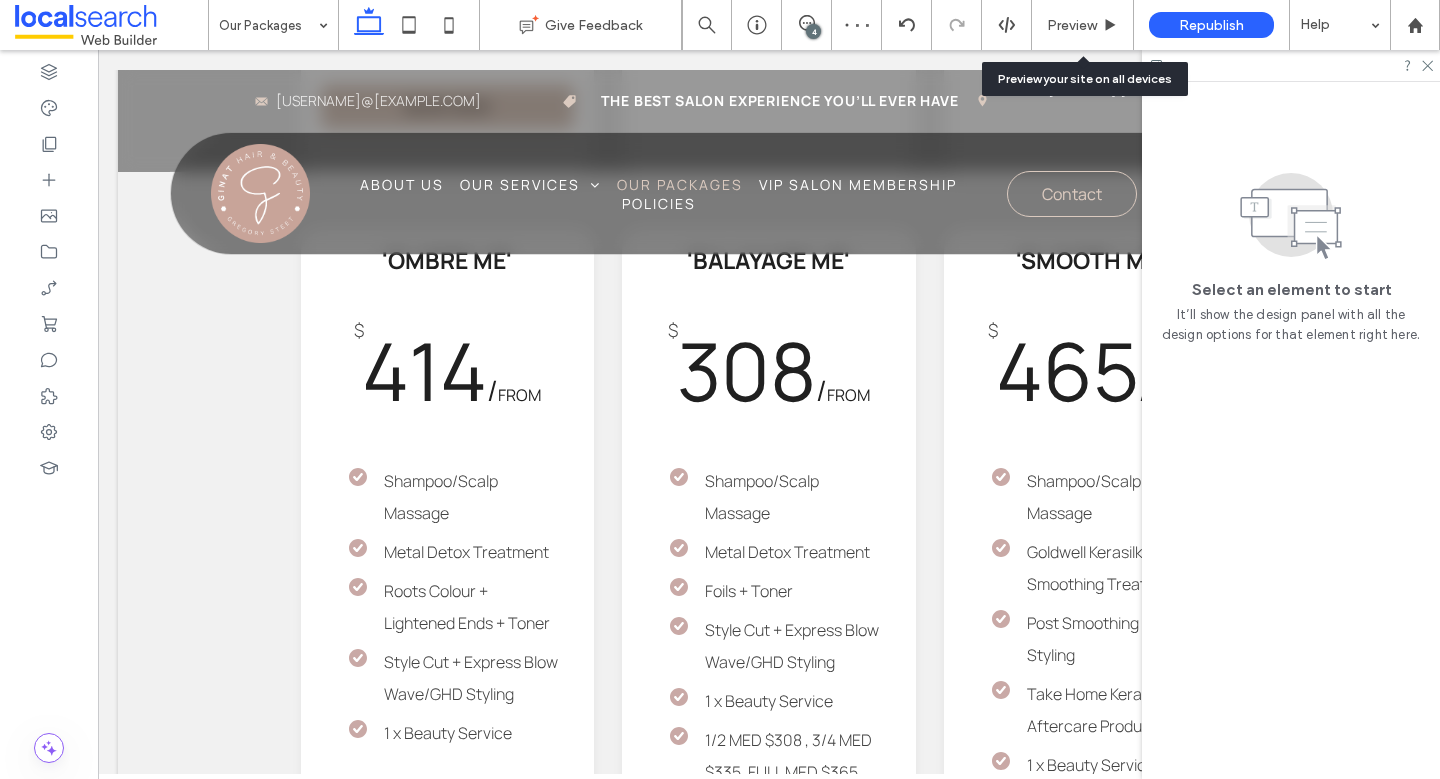 scroll, scrollTop: 3379, scrollLeft: 0, axis: vertical 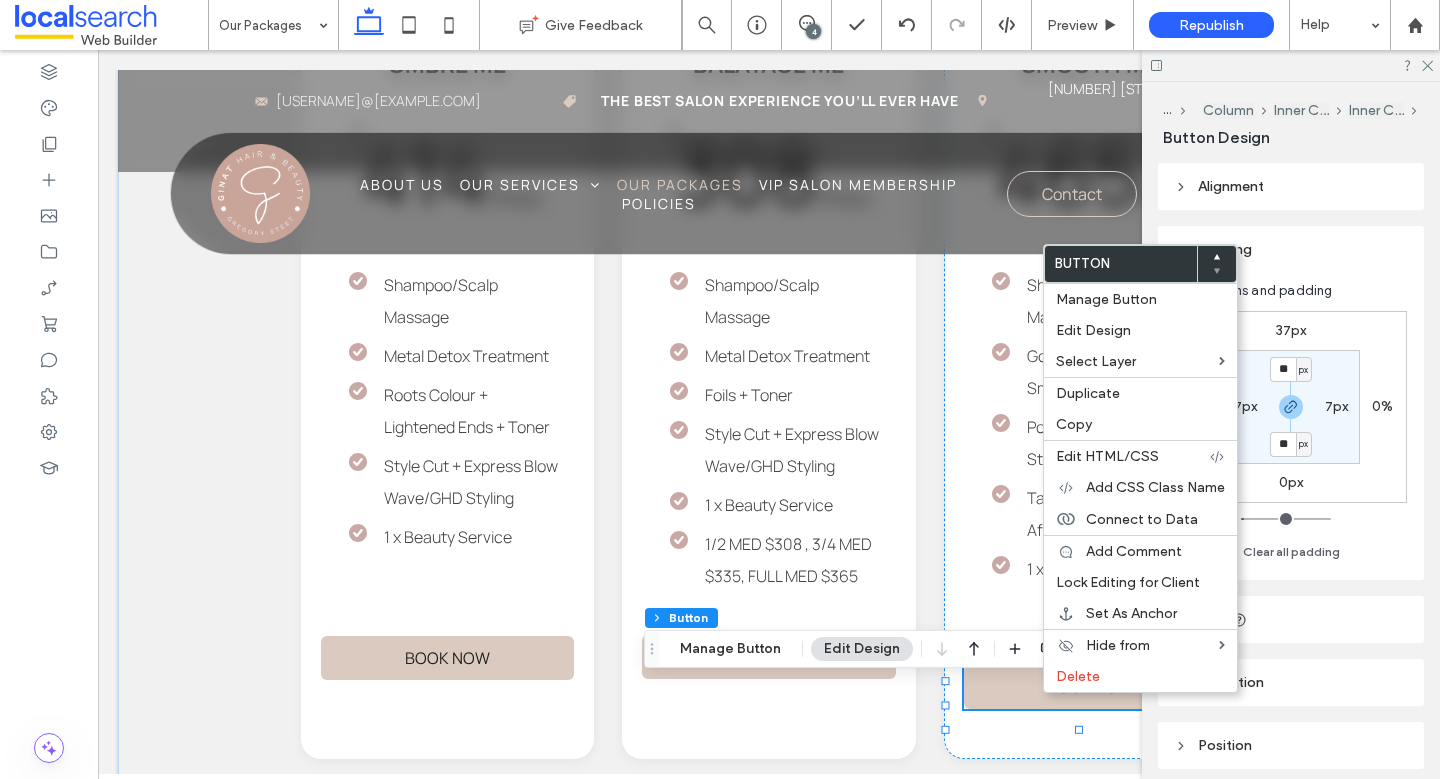 click on "37px" at bounding box center (1291, 330) 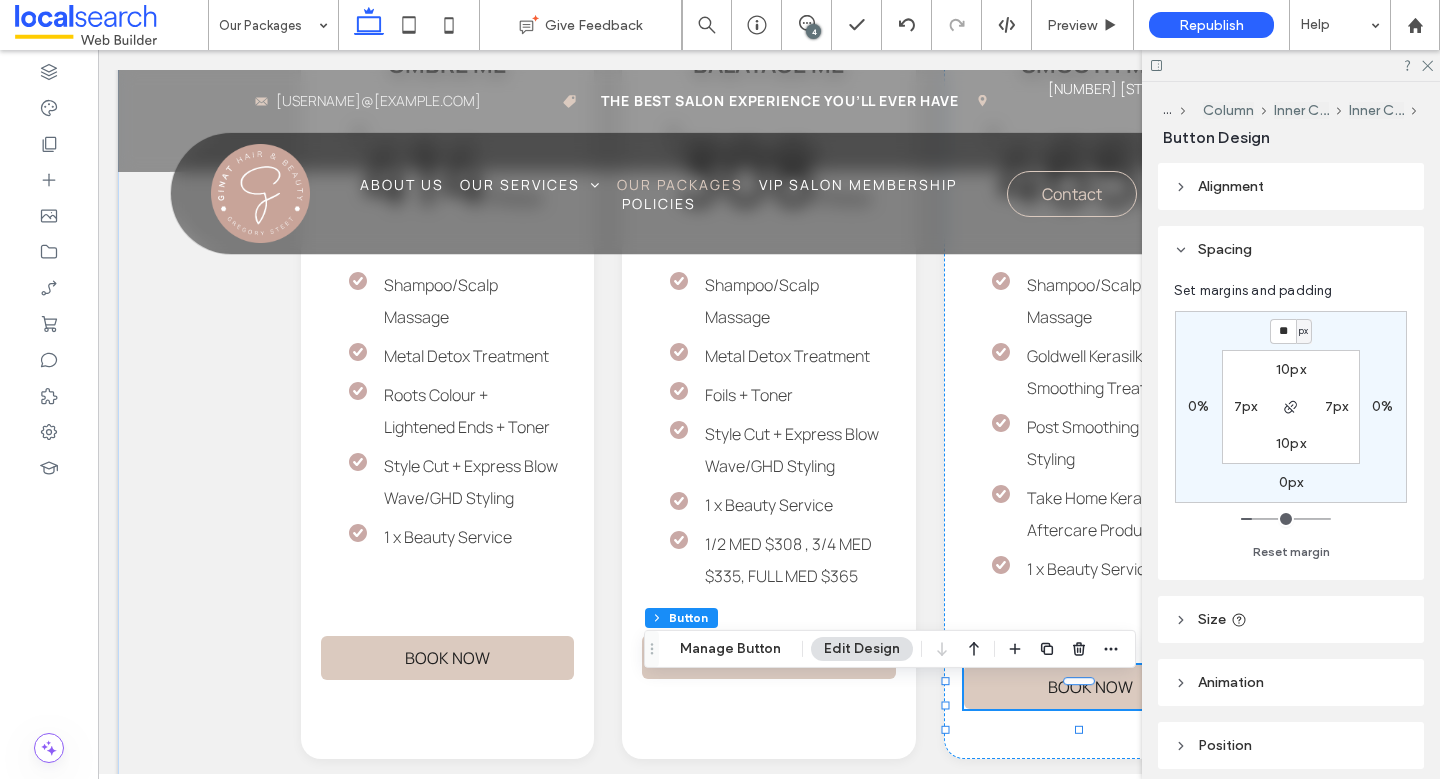 type on "**" 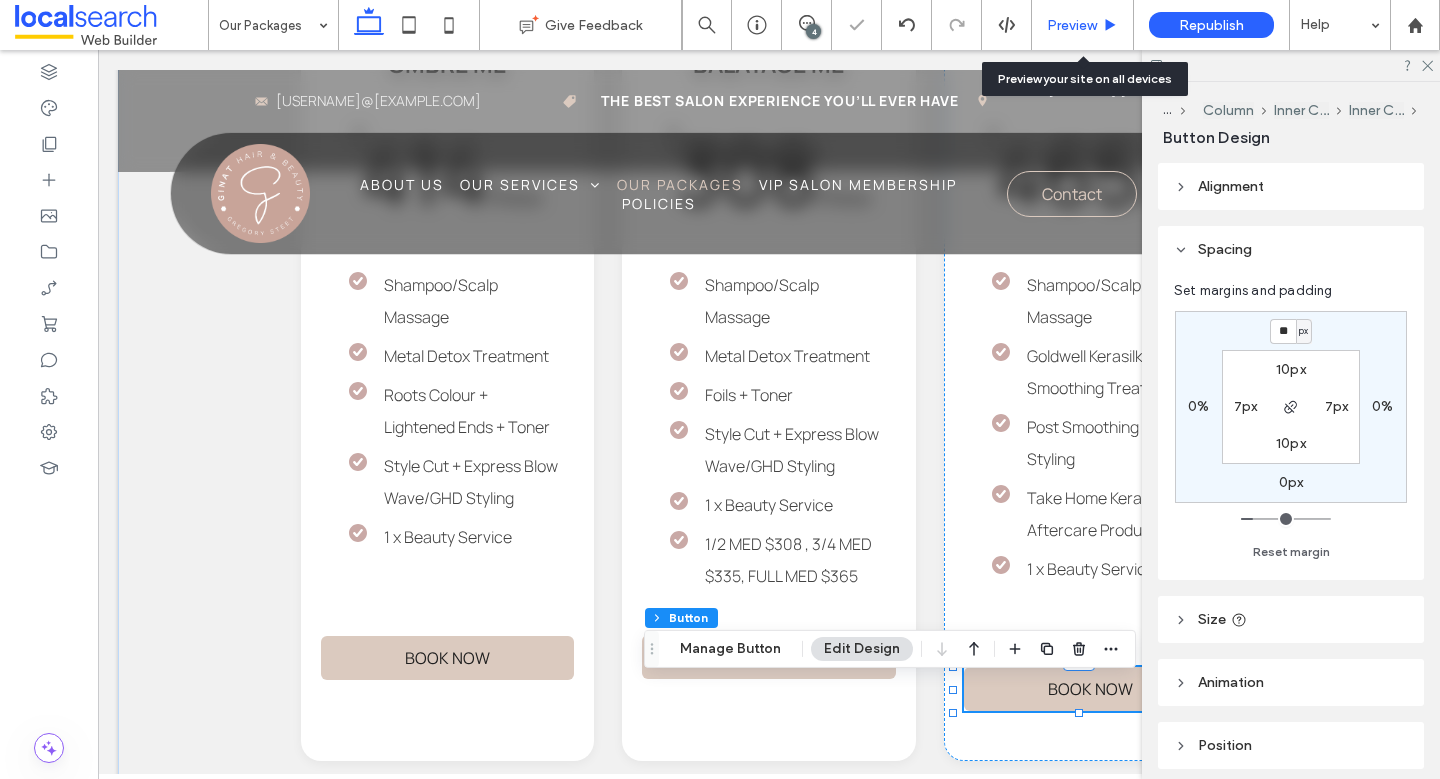 click on "Preview" at bounding box center [1072, 25] 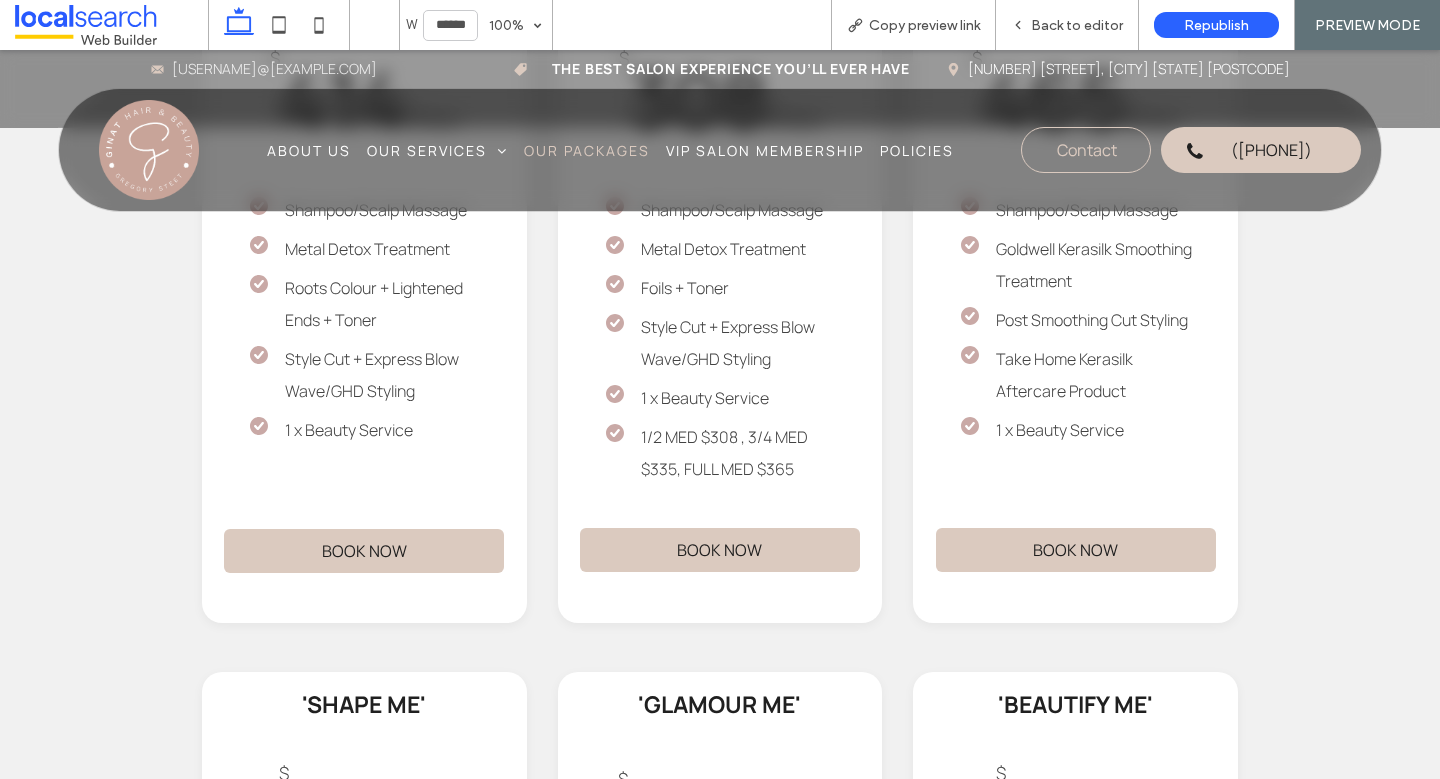 scroll, scrollTop: 3097, scrollLeft: 0, axis: vertical 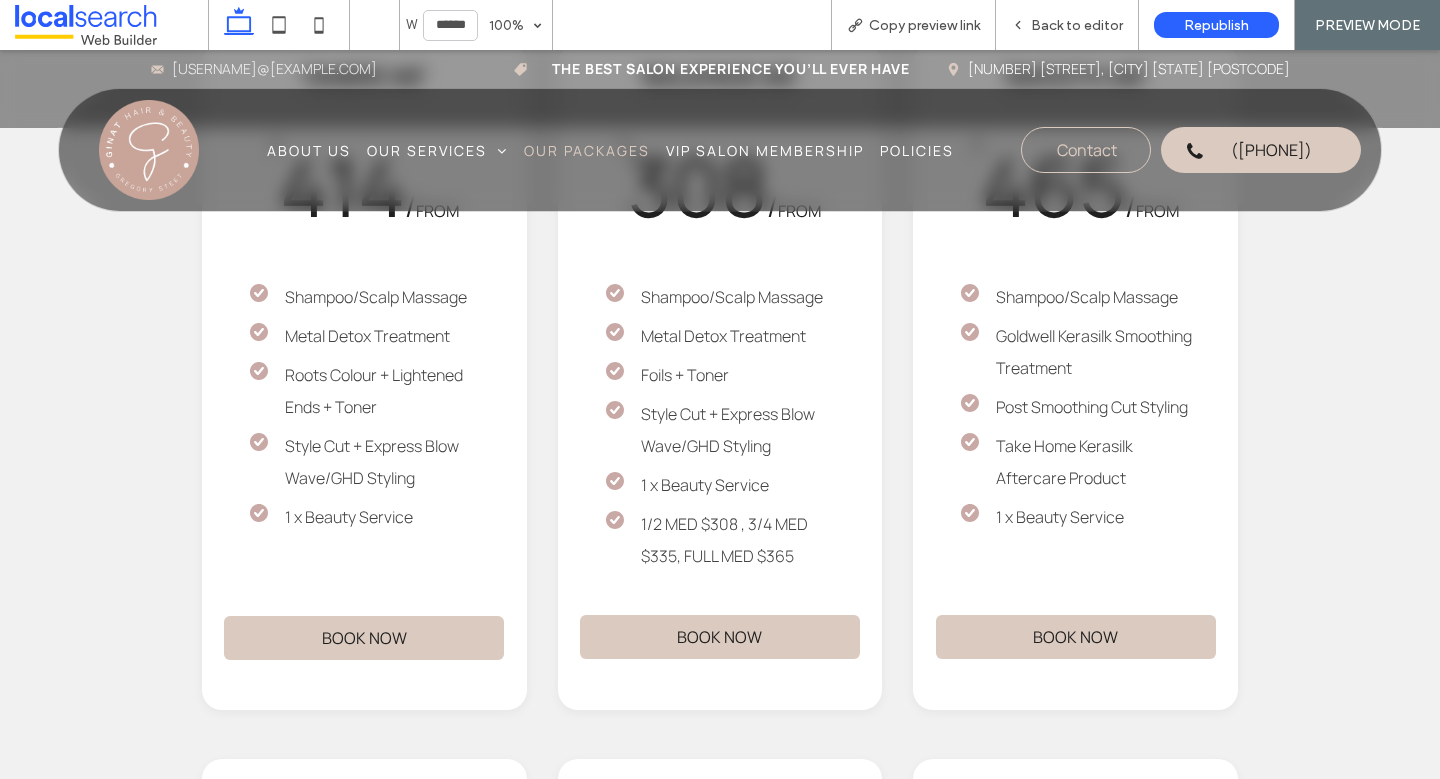 click on "Back to editor" at bounding box center [1077, 25] 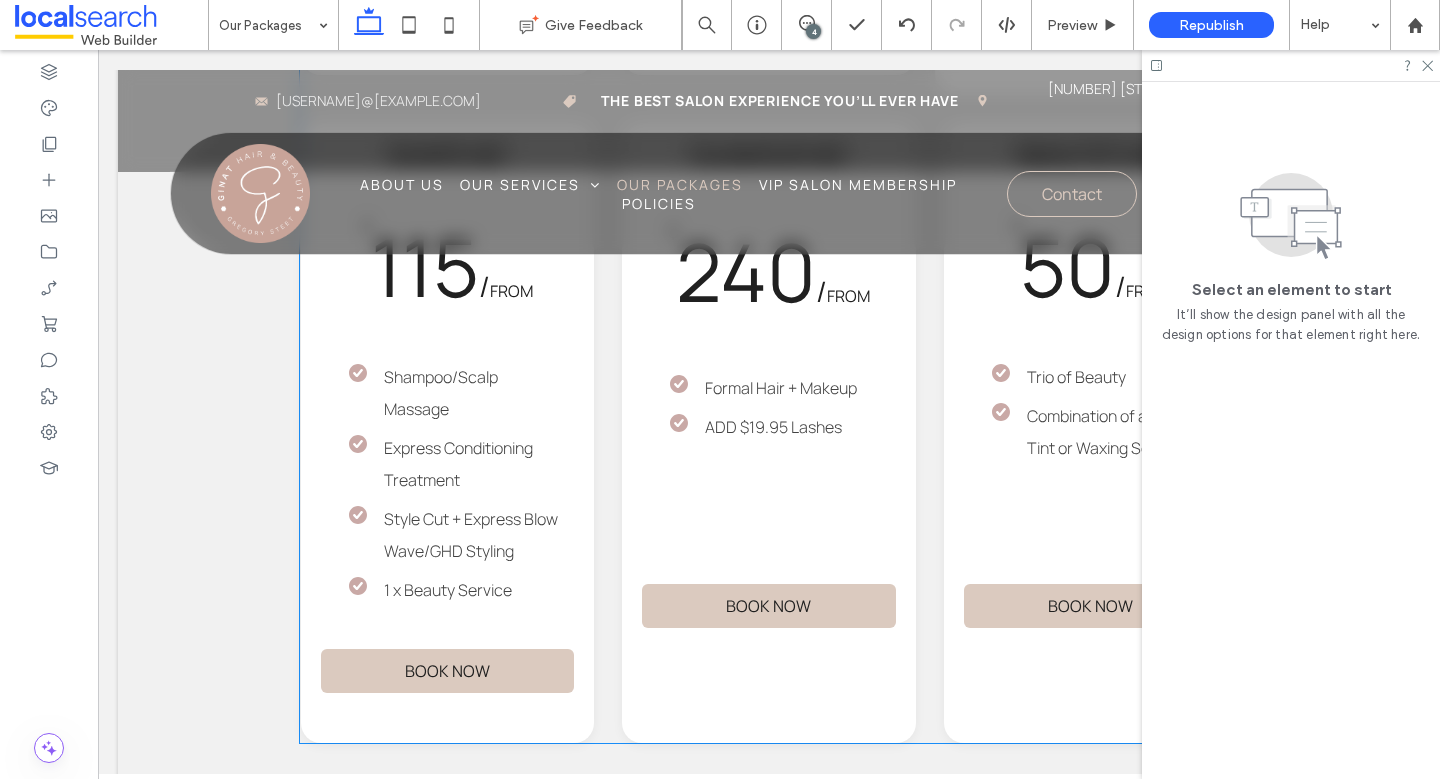 scroll, scrollTop: 4089, scrollLeft: 0, axis: vertical 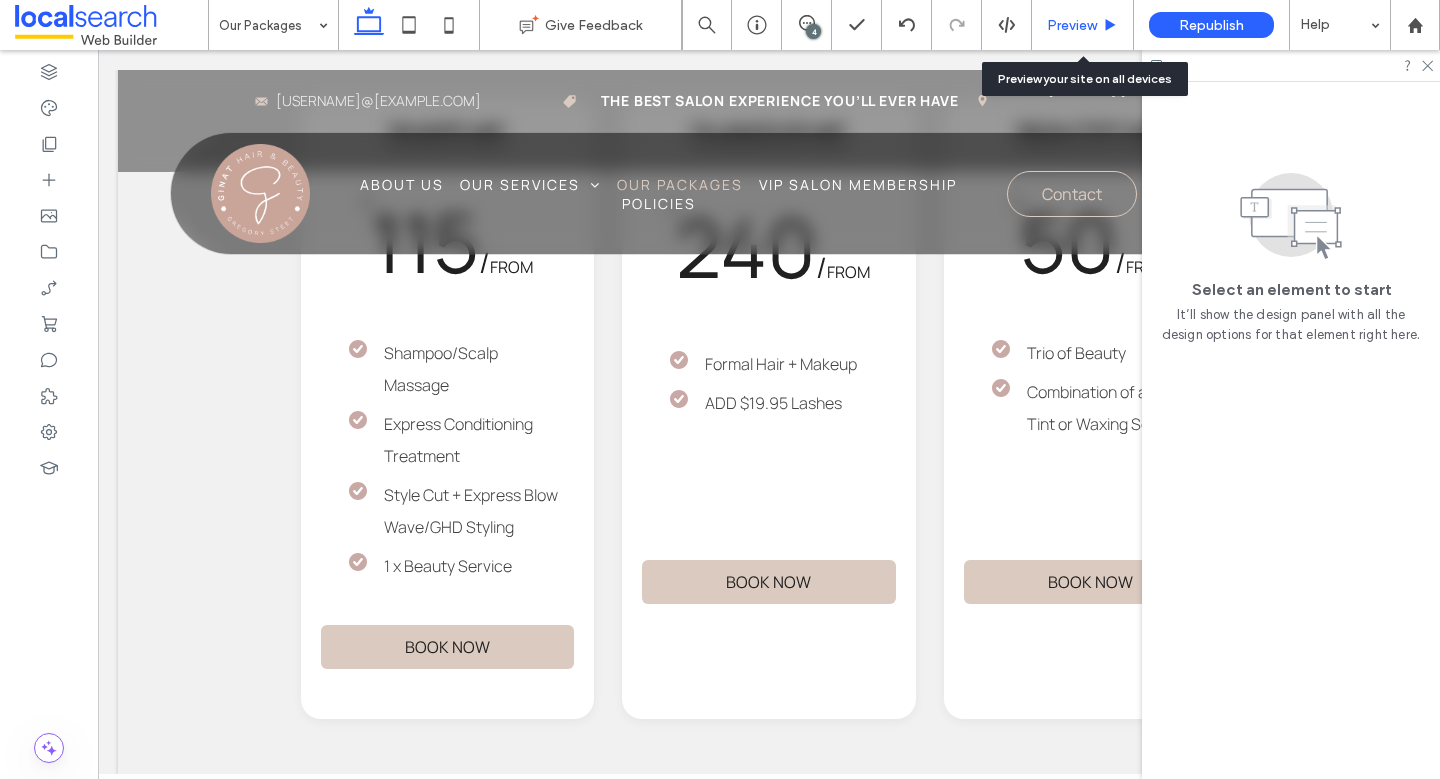 click on "Preview" at bounding box center (1072, 25) 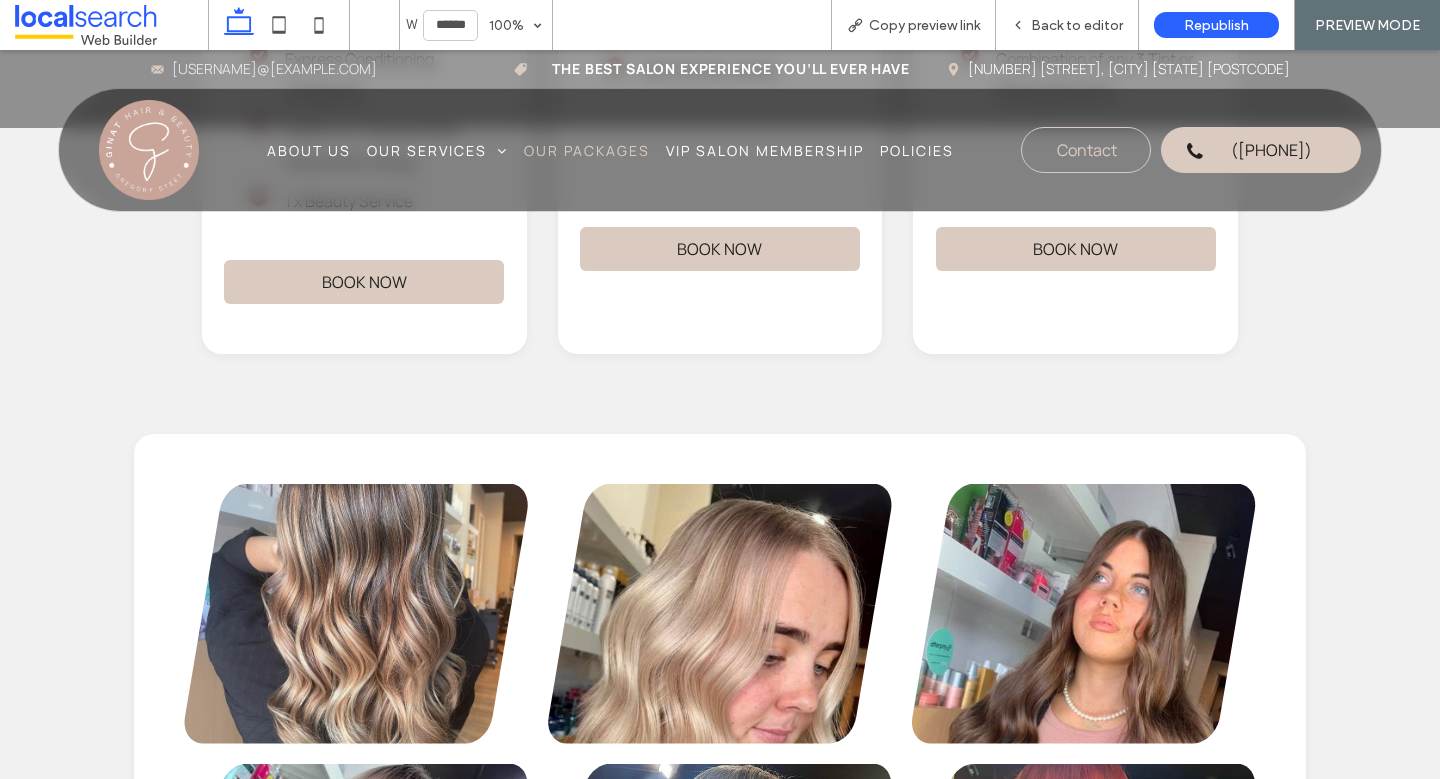 scroll, scrollTop: 3776, scrollLeft: 0, axis: vertical 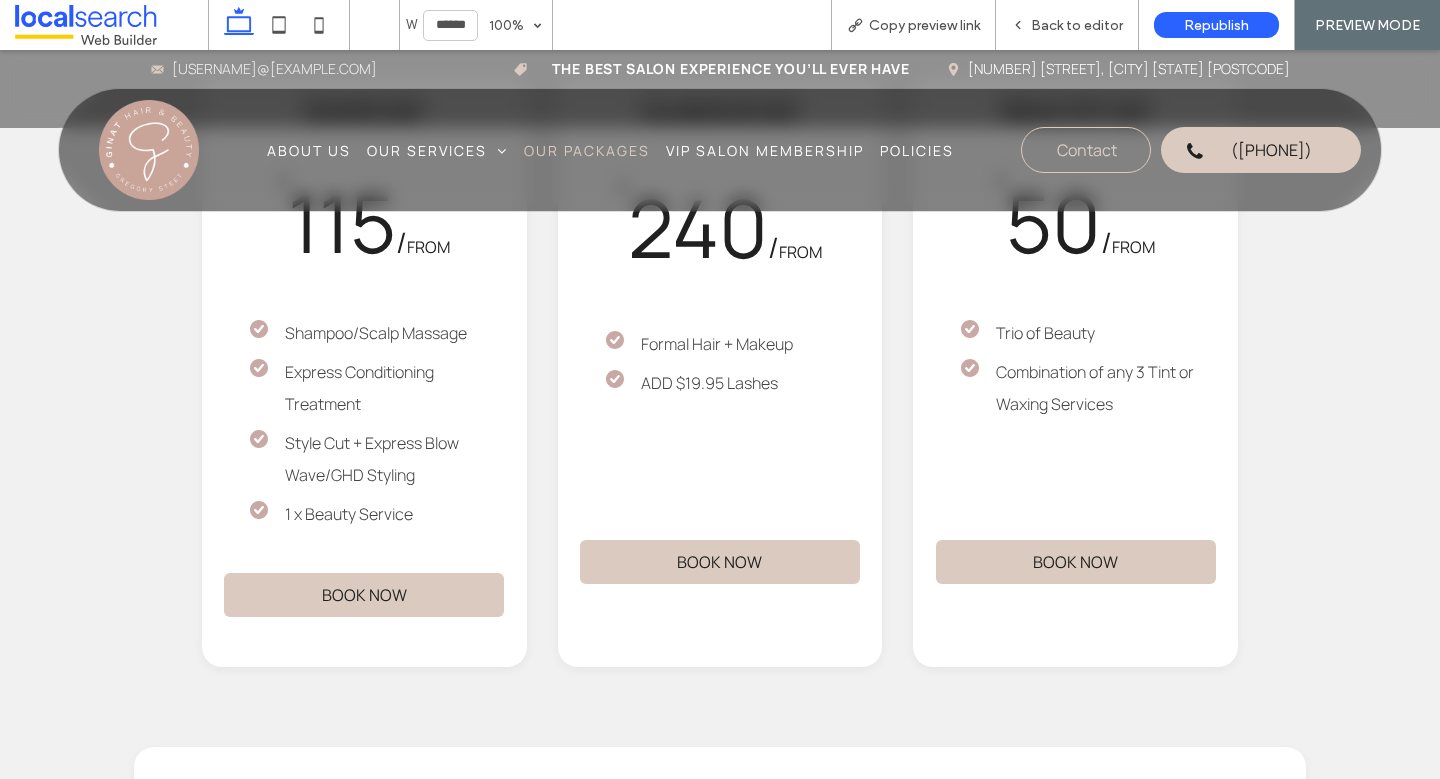 click on "Back to editor" at bounding box center [1077, 25] 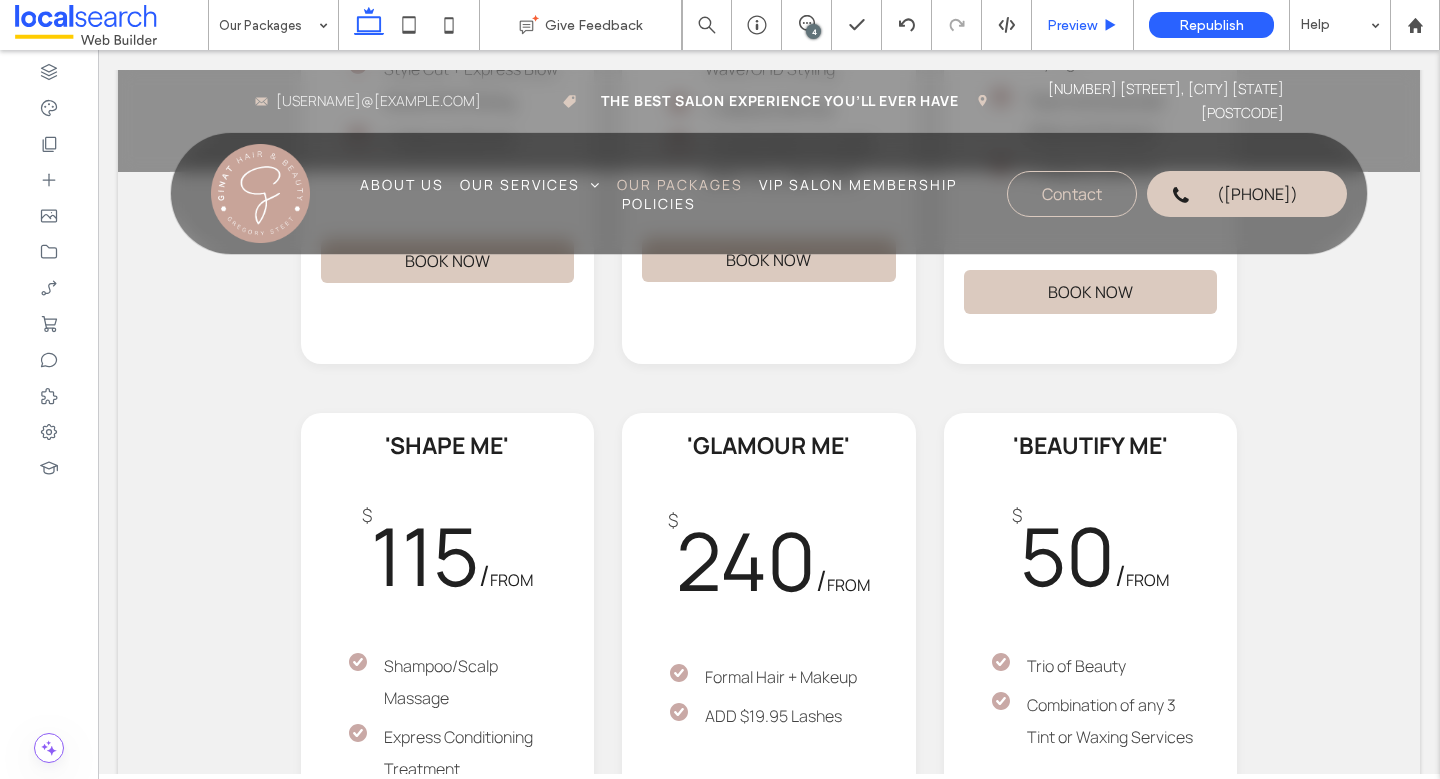 scroll, scrollTop: 3972, scrollLeft: 0, axis: vertical 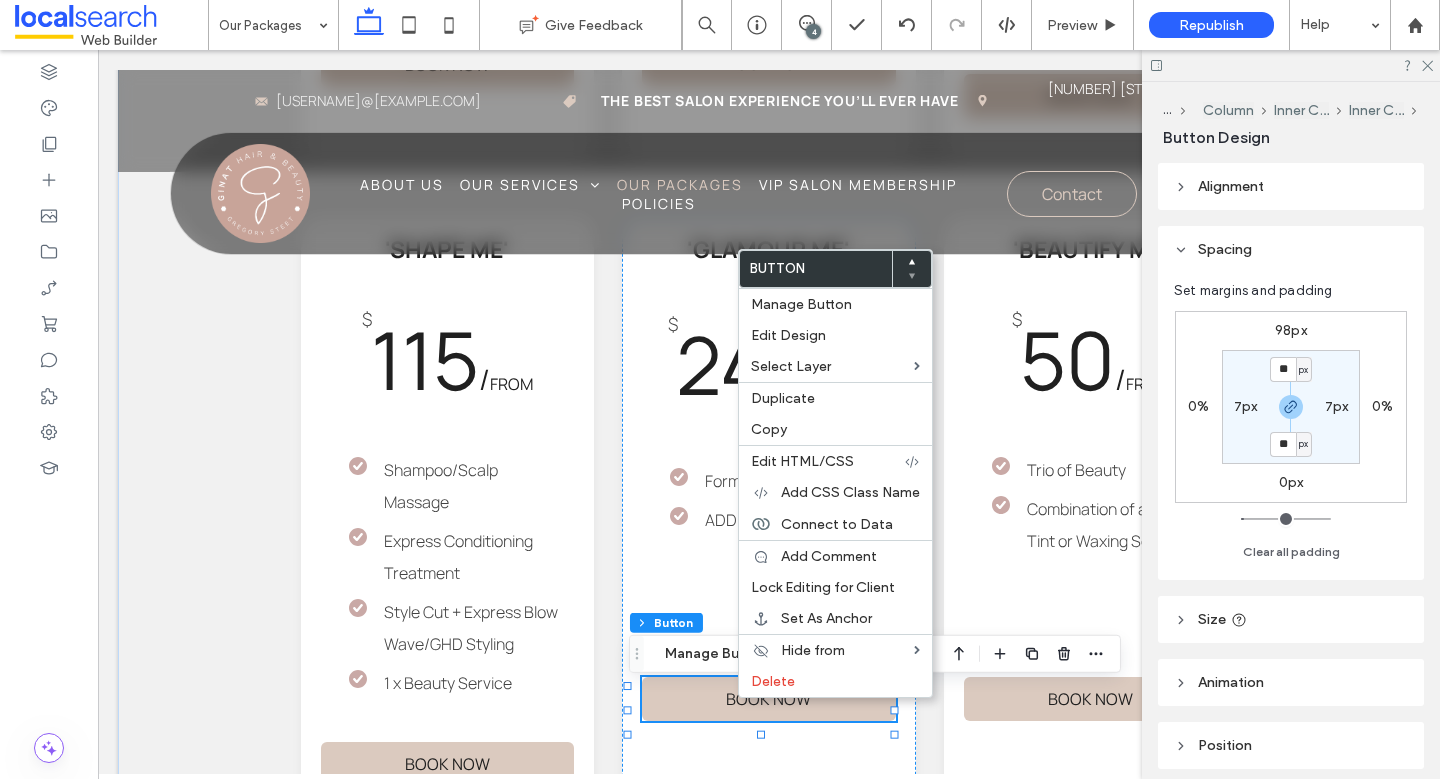 click on "98px" at bounding box center [1291, 330] 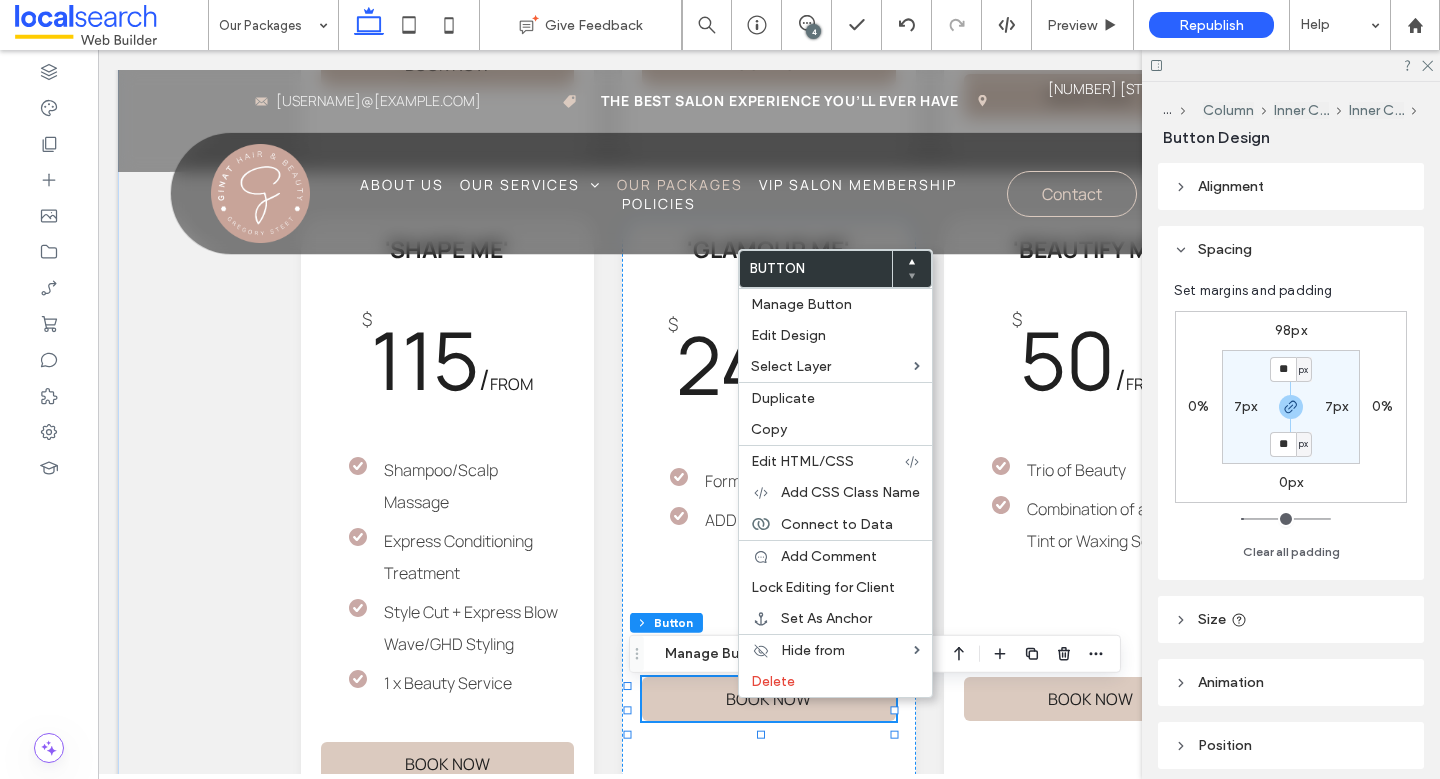 type on "**" 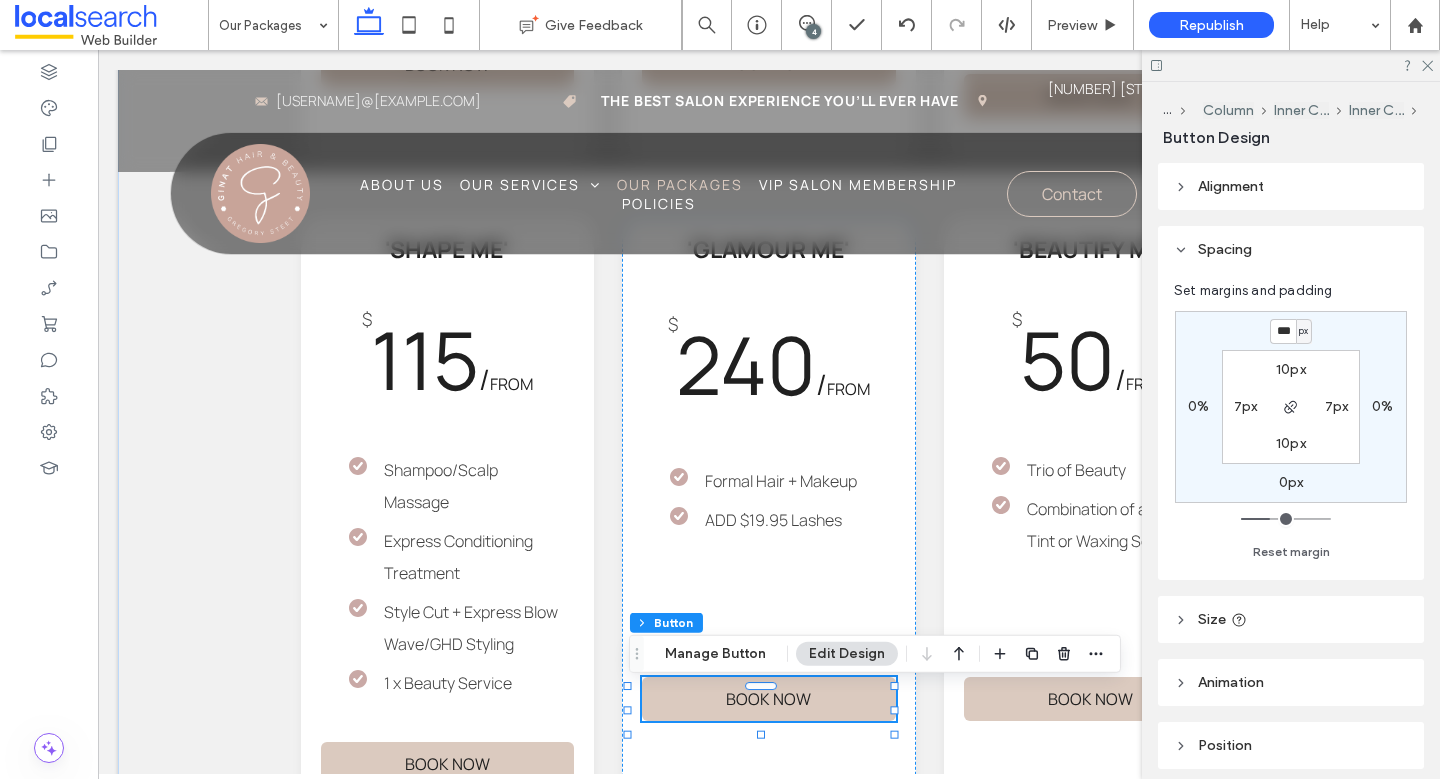 type on "***" 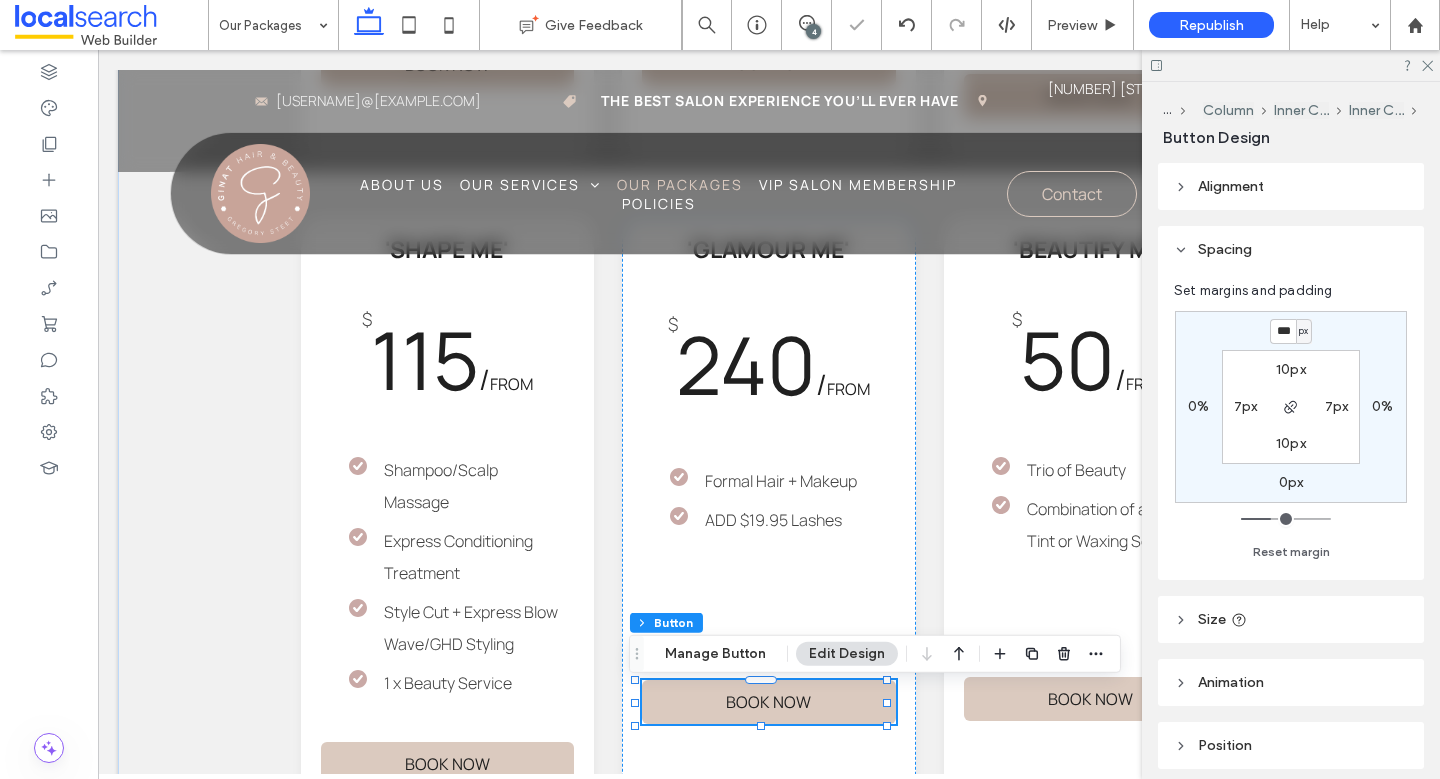 click on "*** px 0% 0px 0% 10px 7px 10px 7px" at bounding box center (1291, 407) 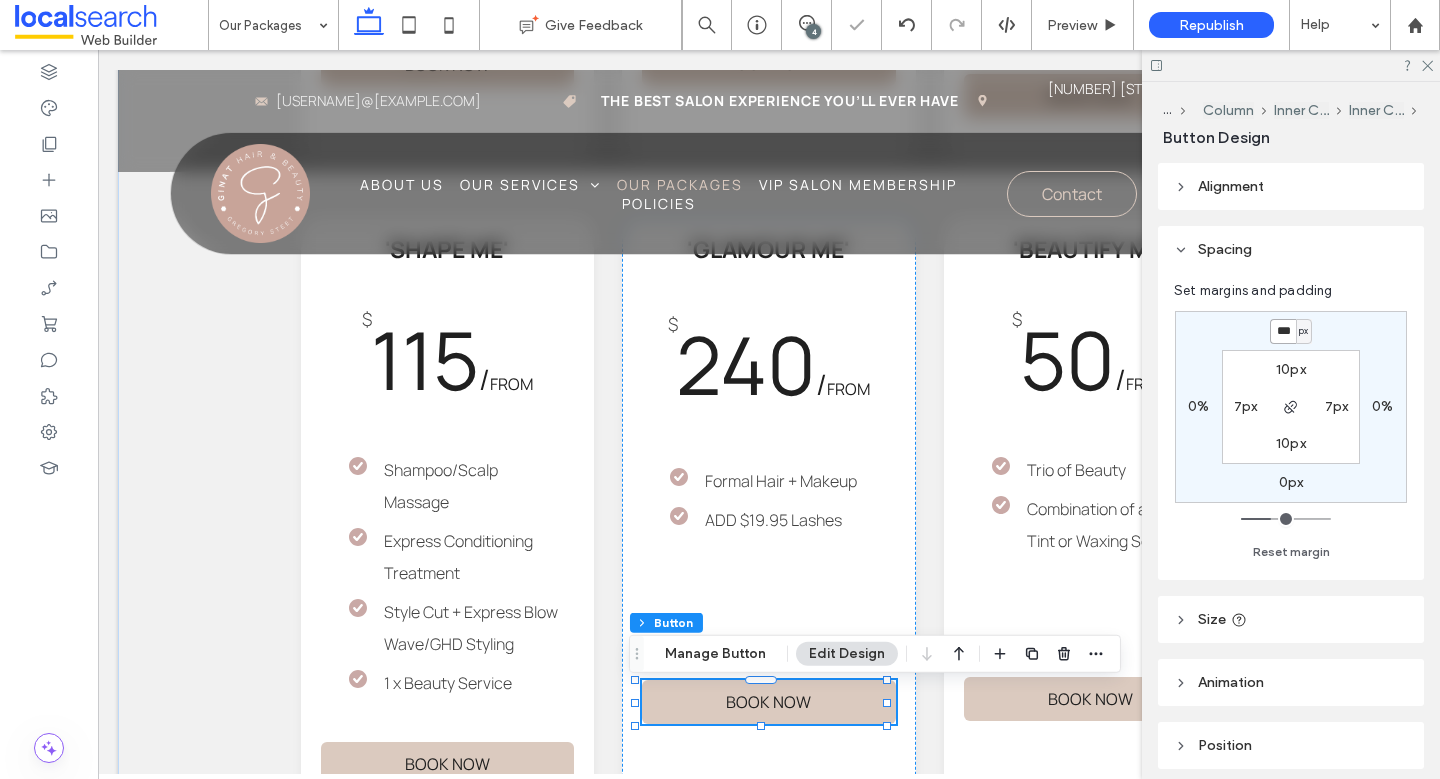 click on "***" at bounding box center (1283, 331) 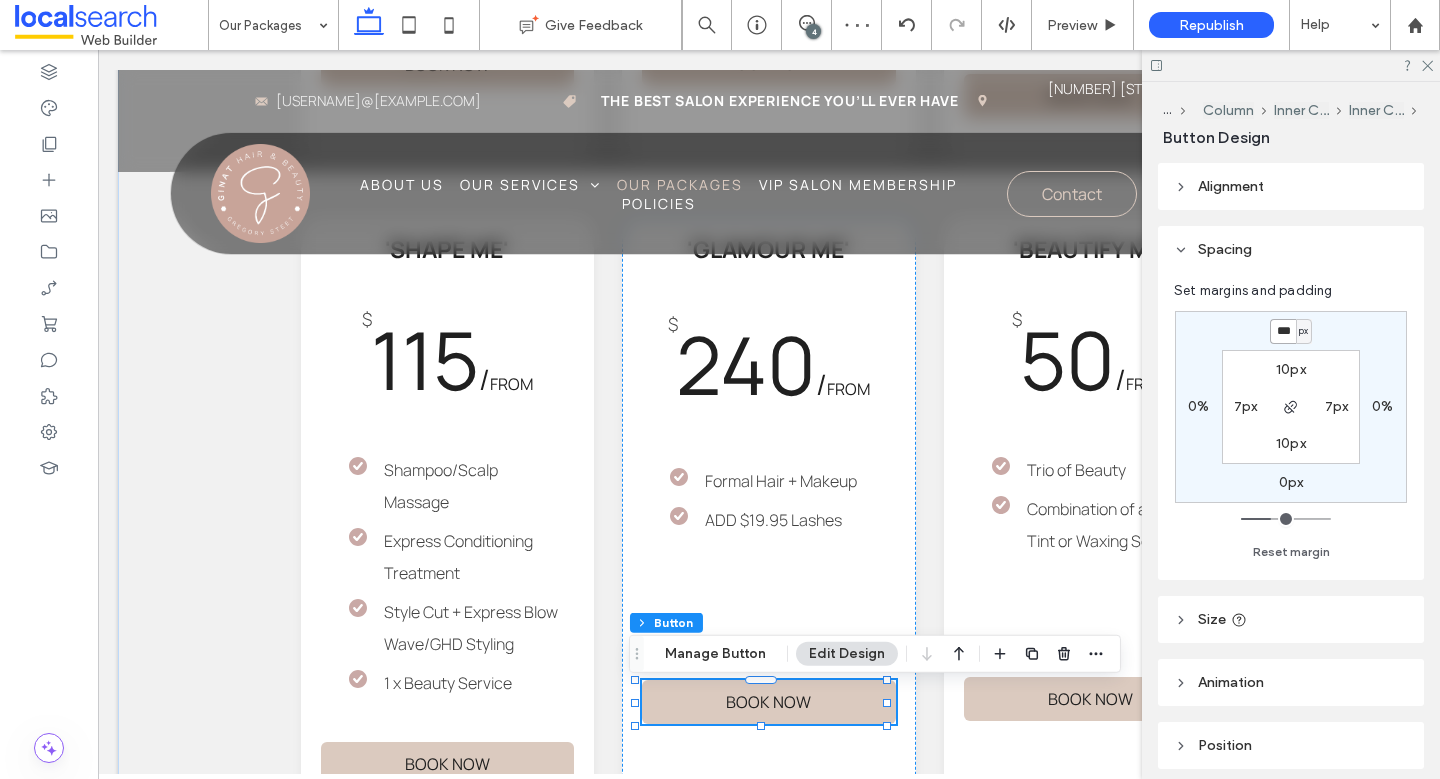 type on "***" 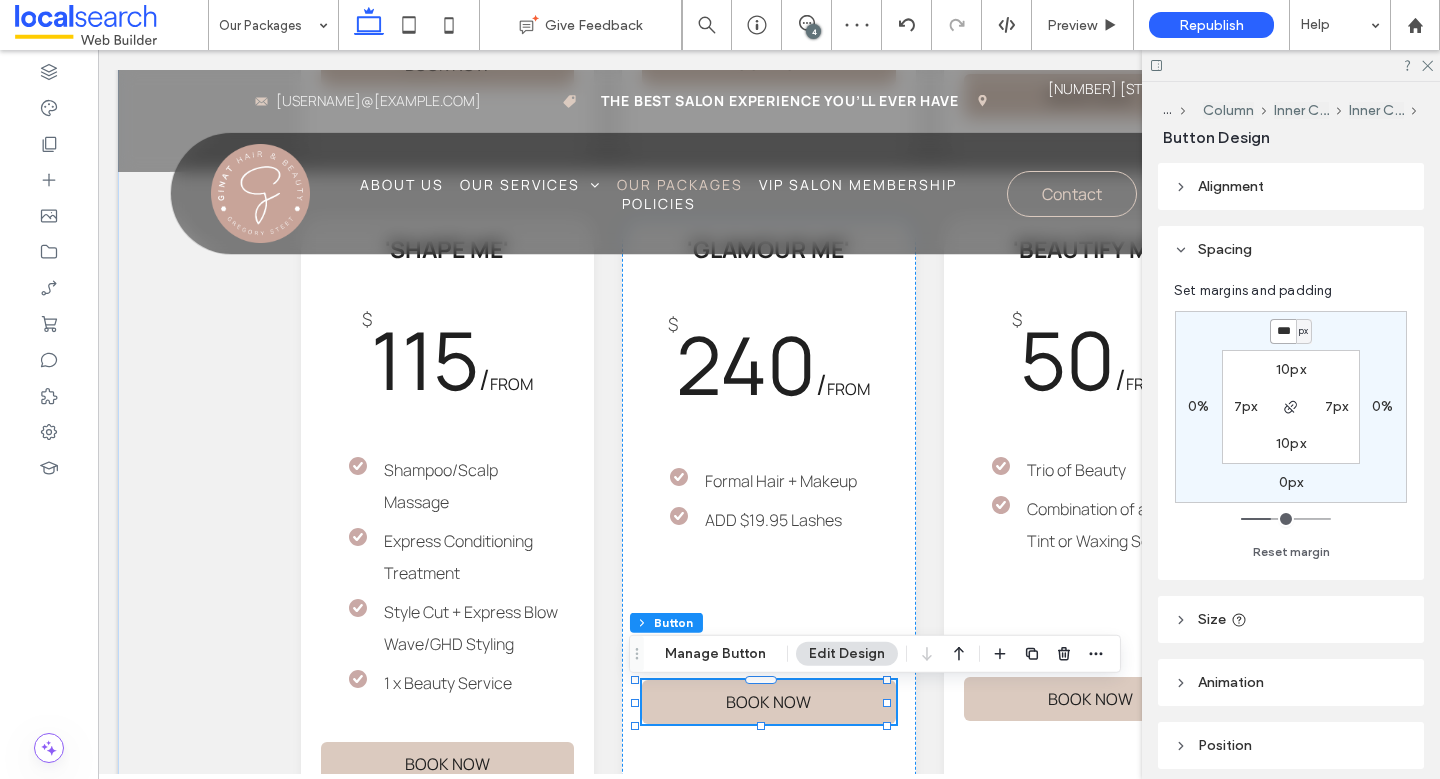 type on "***" 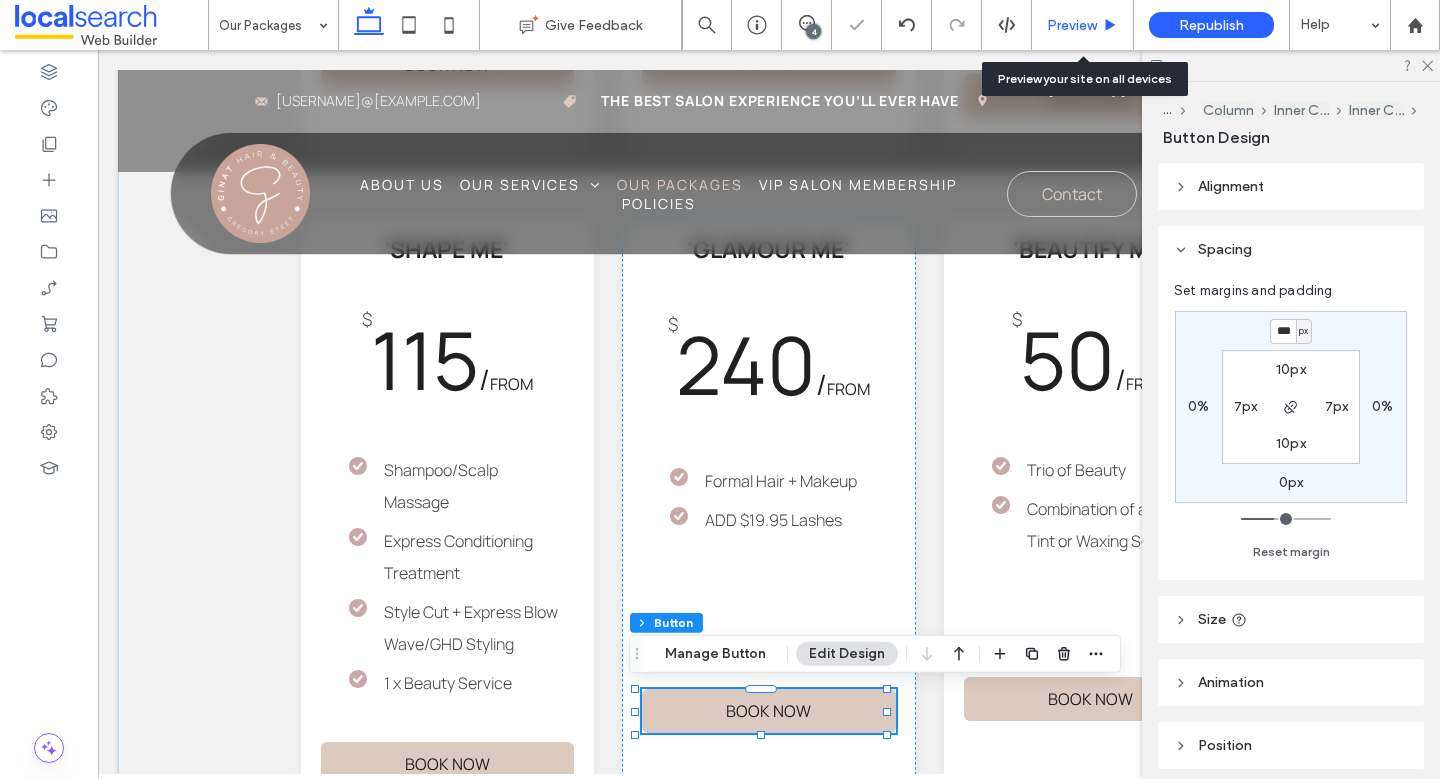 click on "Preview" at bounding box center (1072, 25) 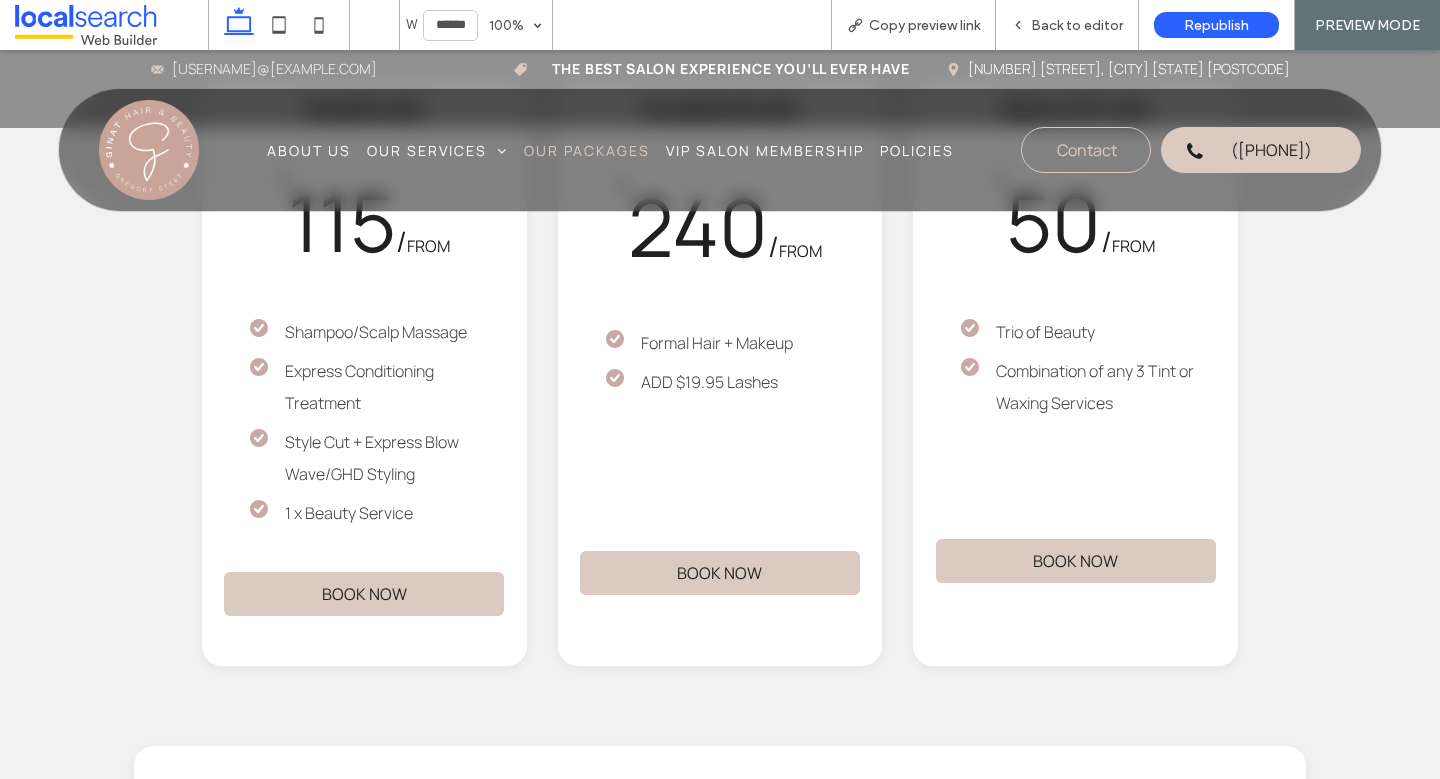 scroll, scrollTop: 3690, scrollLeft: 0, axis: vertical 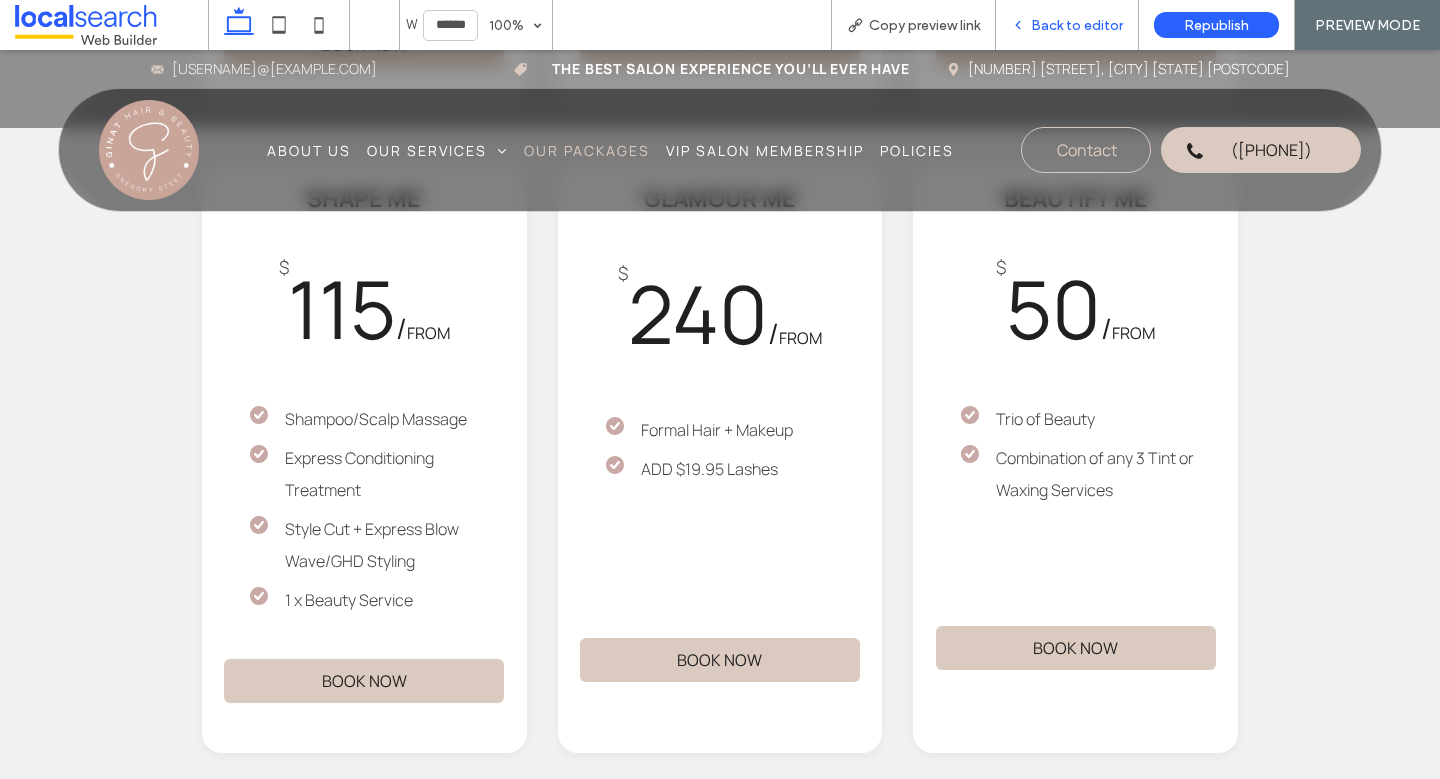 click on "Back to editor" at bounding box center [1077, 25] 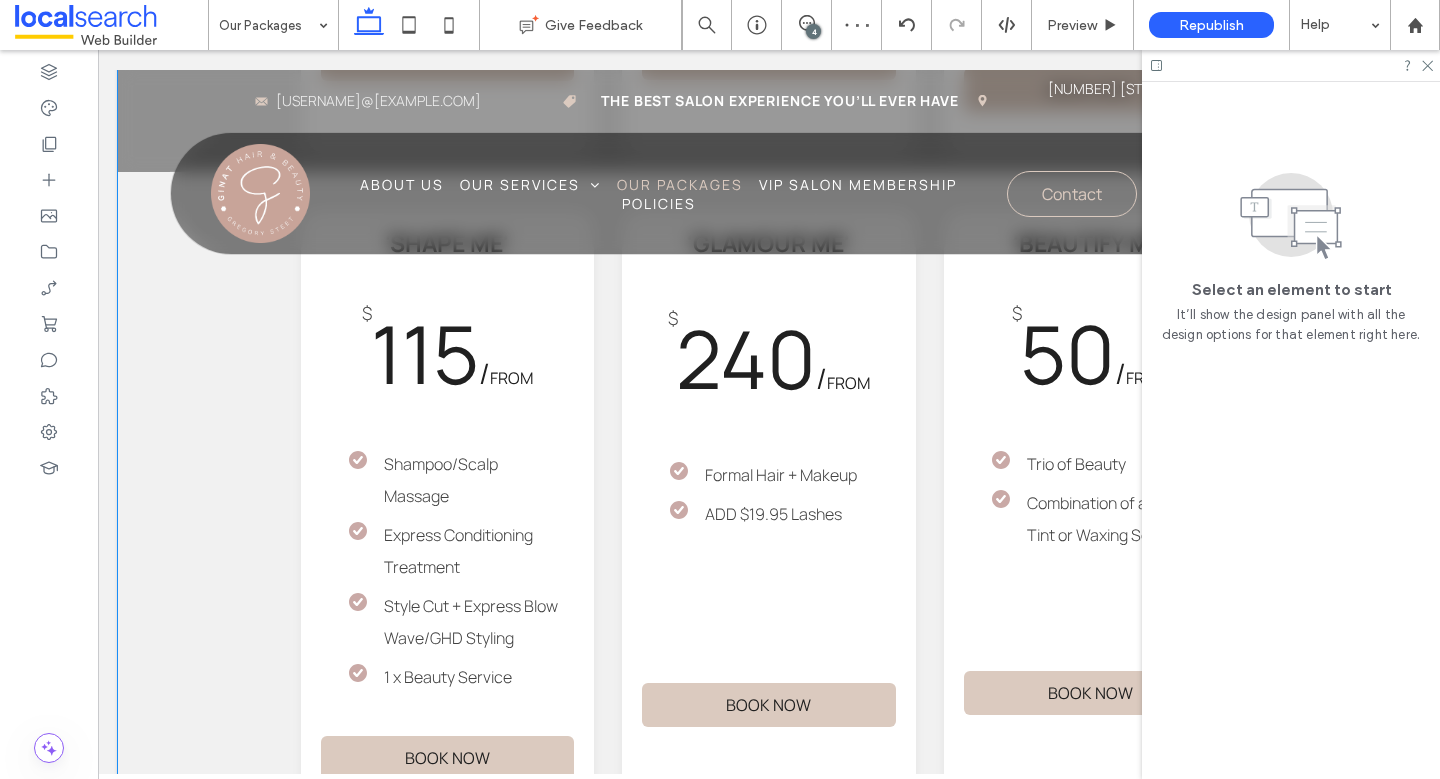 scroll, scrollTop: 4267, scrollLeft: 0, axis: vertical 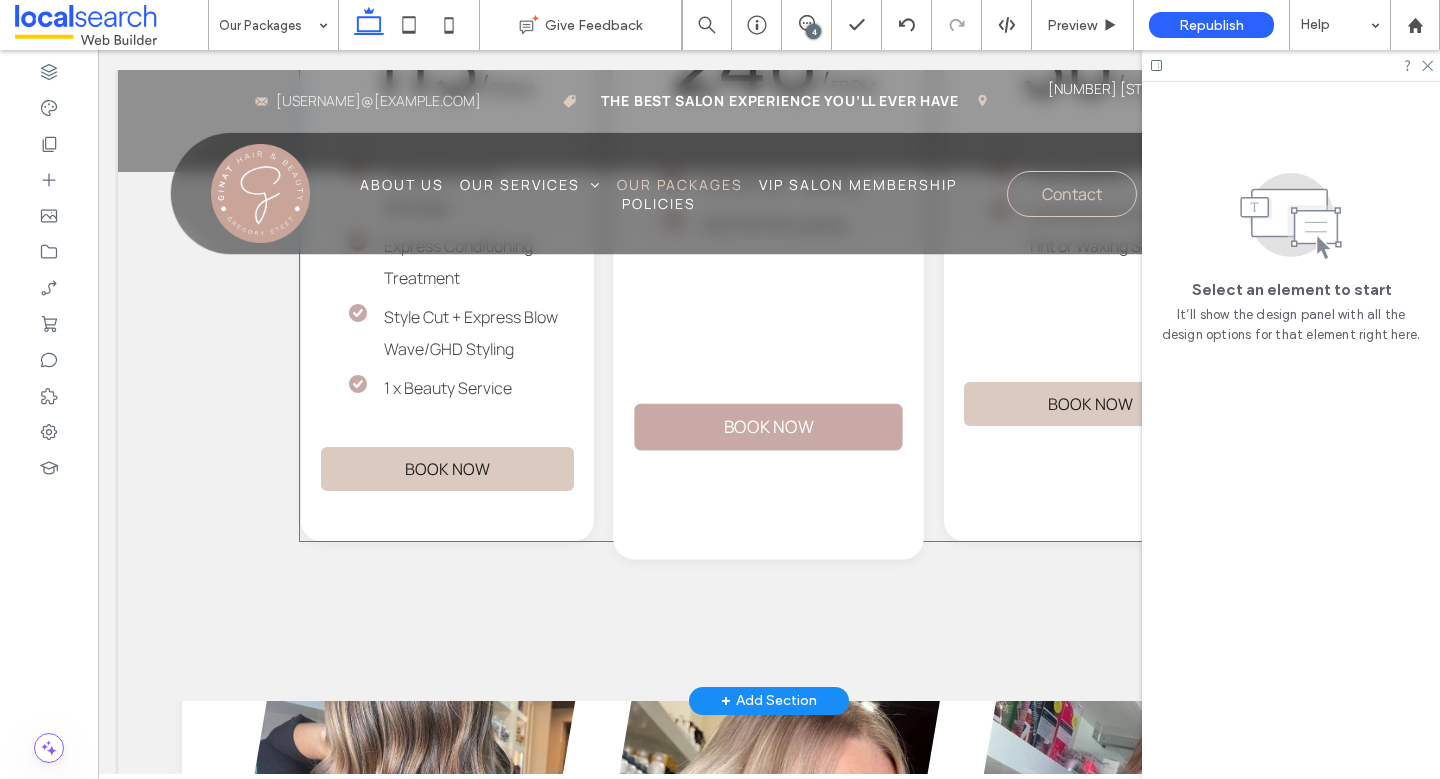 click on "BOOK NOW" at bounding box center [769, 426] 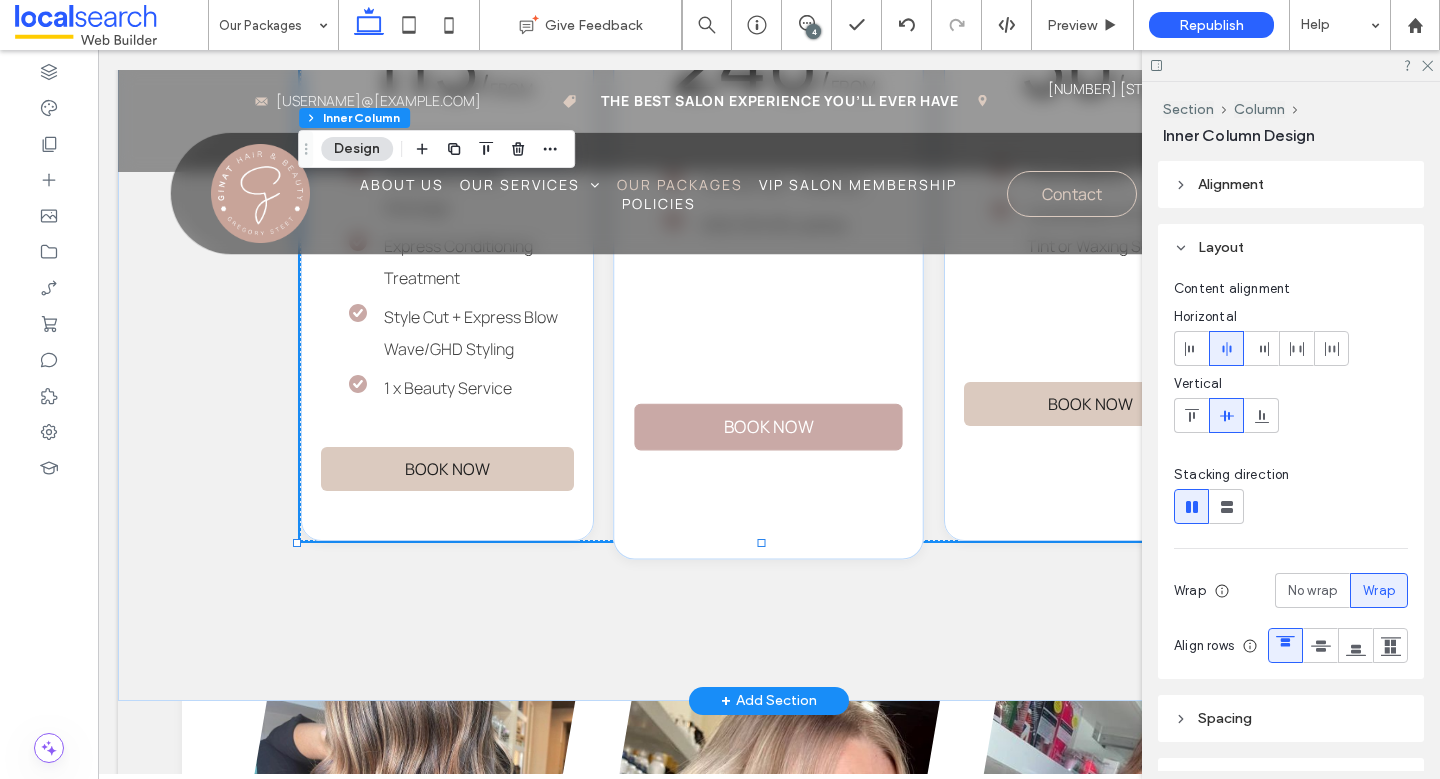 click on "BOOK NOW" at bounding box center [769, 426] 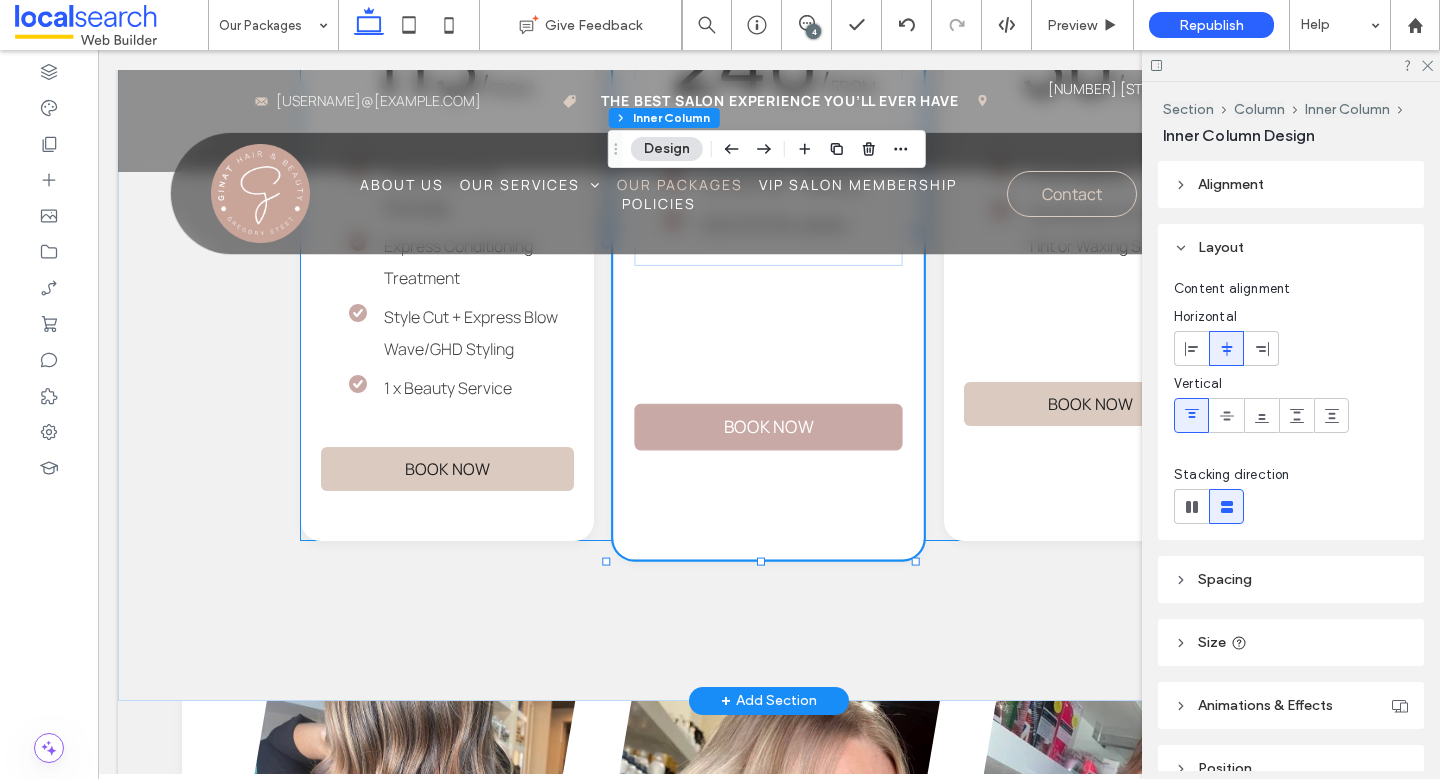 click on "BOOK NOW" at bounding box center (769, 426) 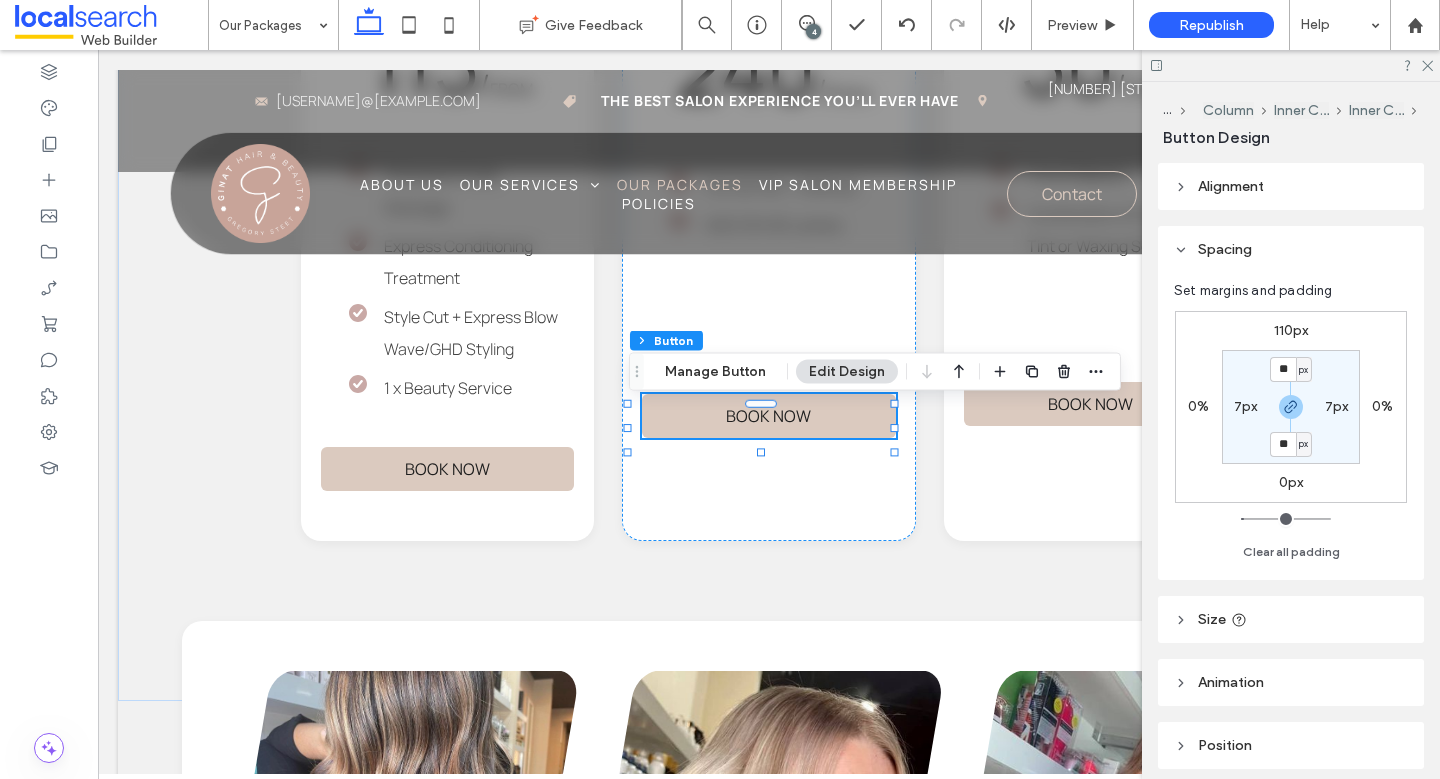click on "110px" at bounding box center (1291, 330) 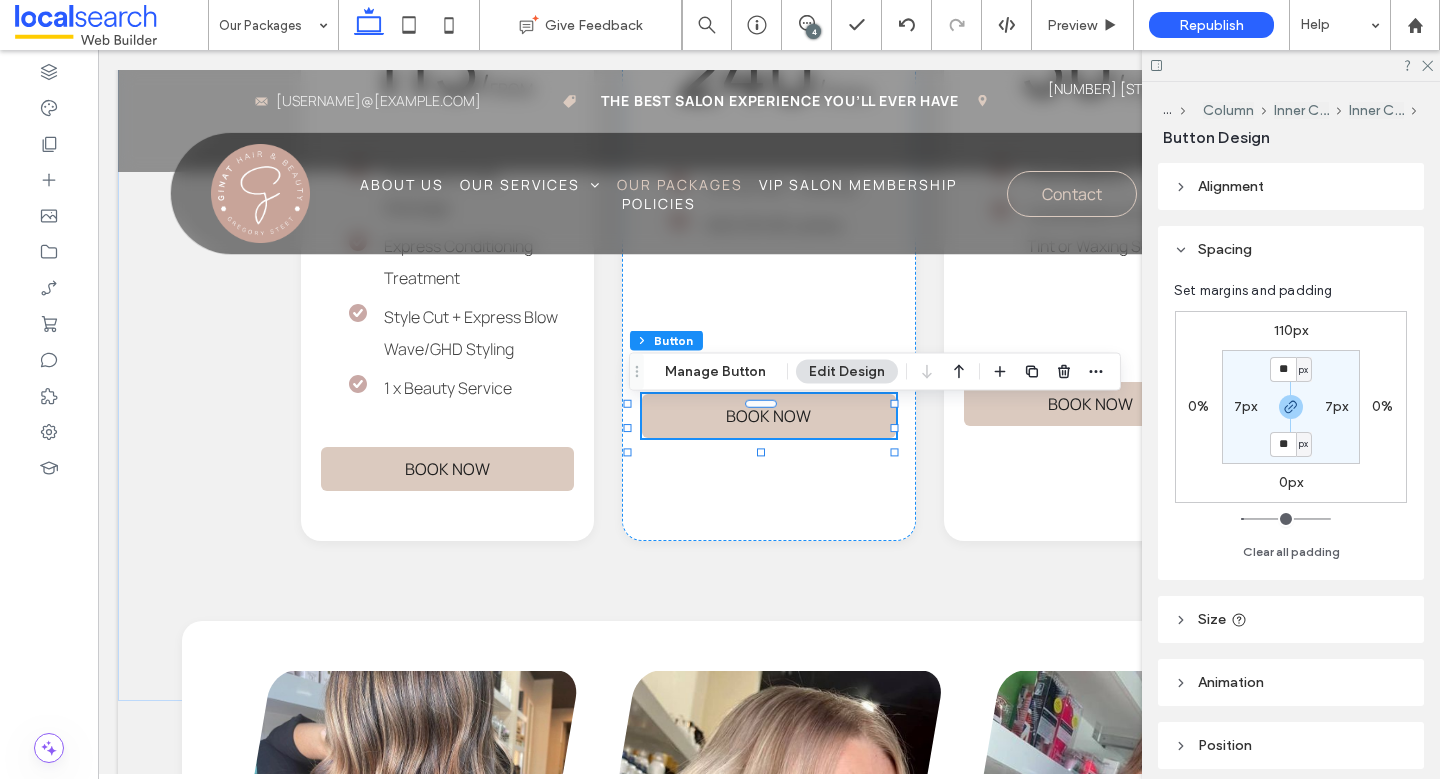 type on "***" 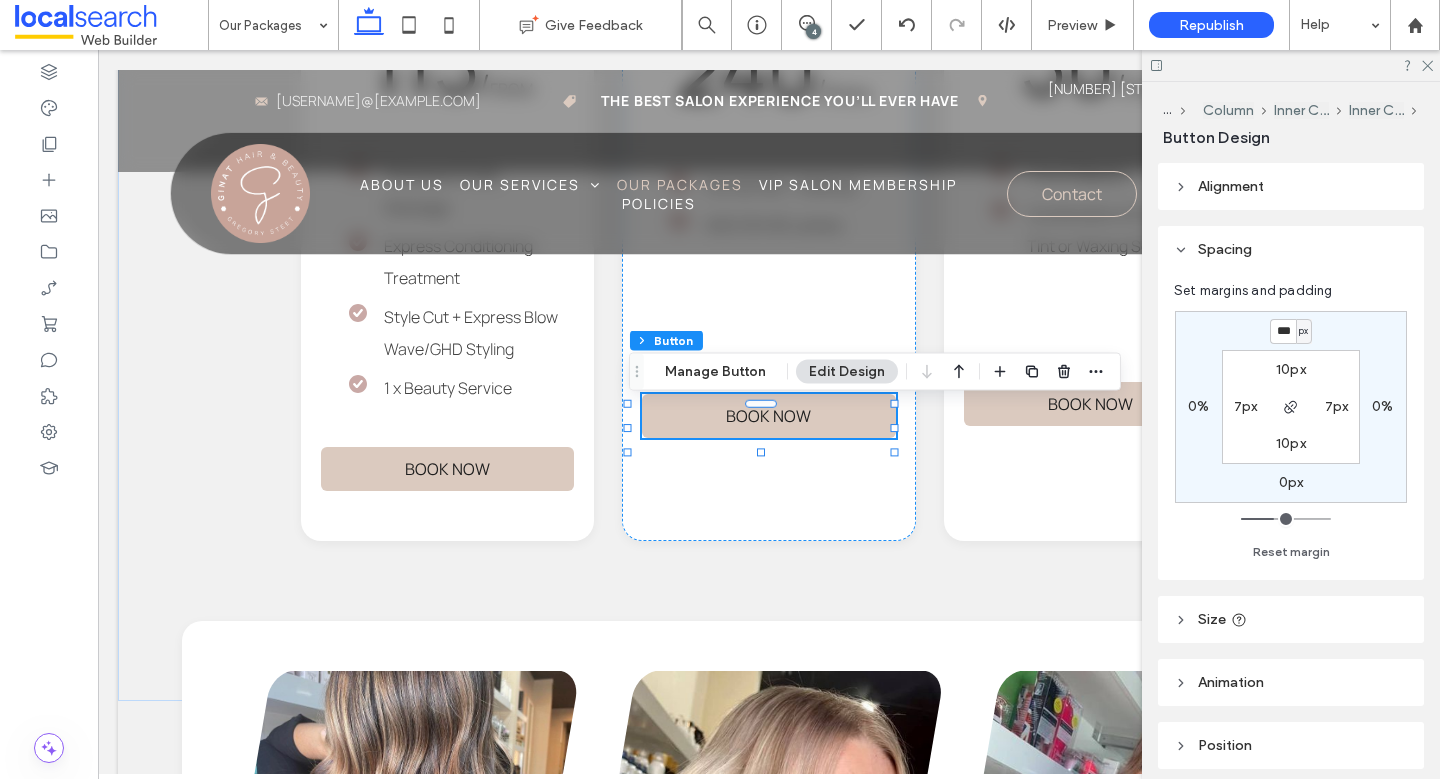 type on "***" 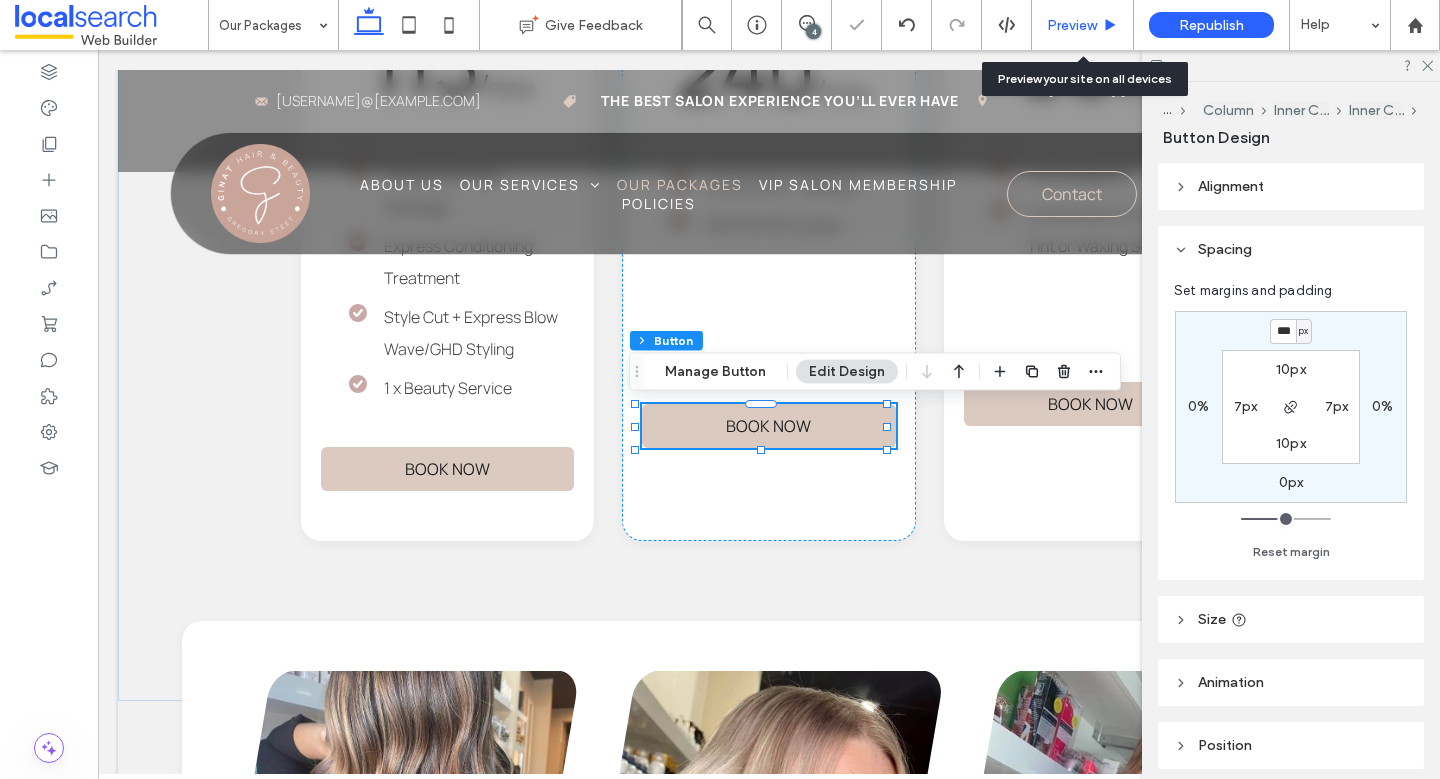 click on "Preview" at bounding box center [1083, 25] 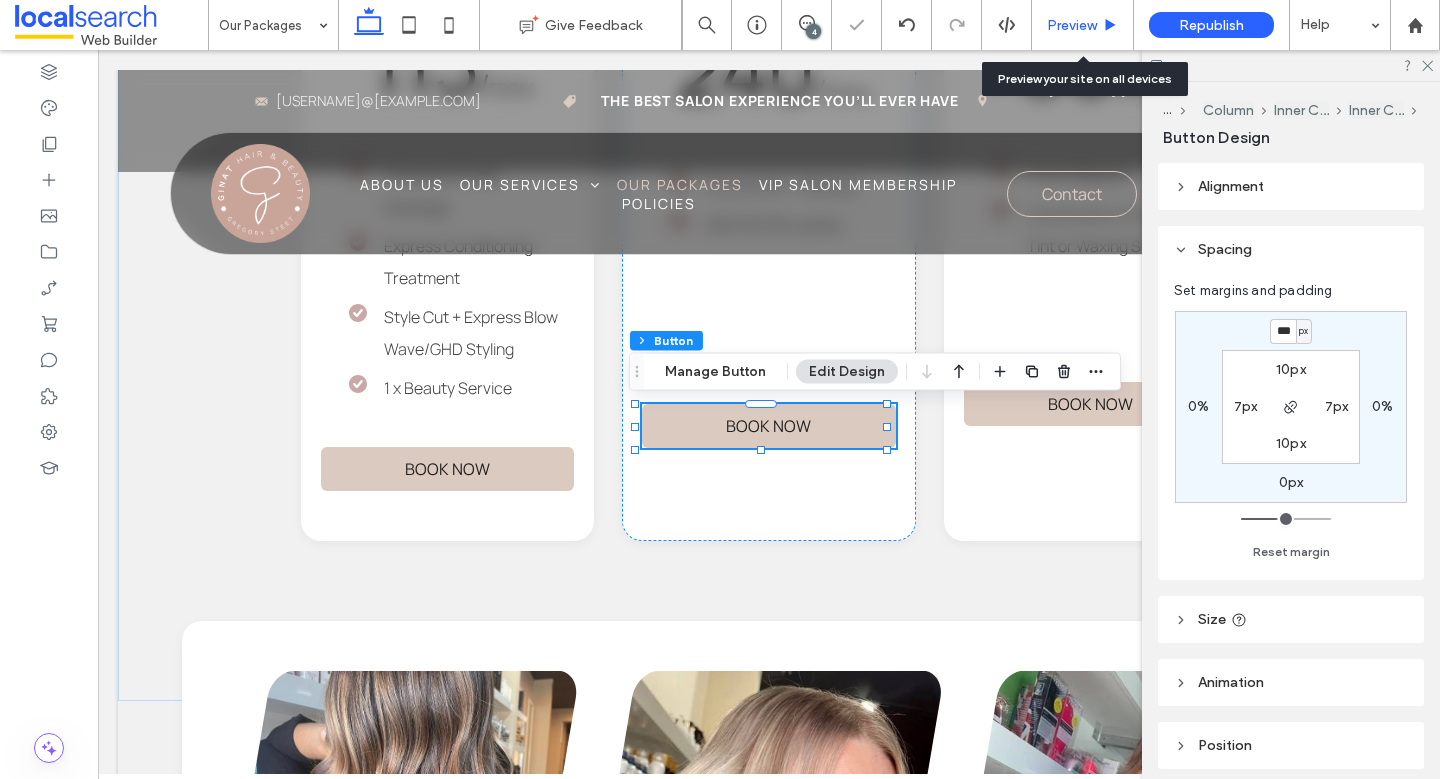 click on "Preview" at bounding box center (1072, 25) 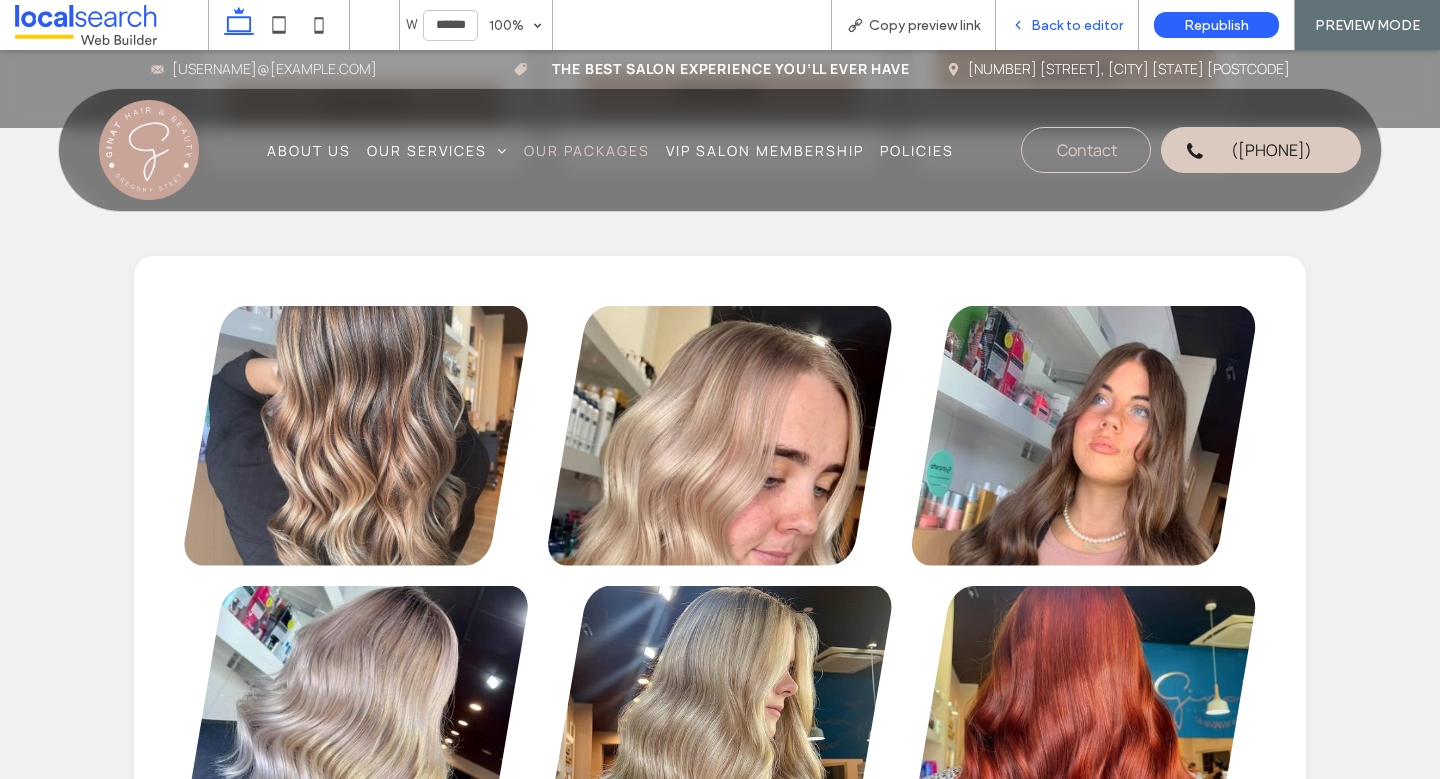 scroll, scrollTop: 3922, scrollLeft: 0, axis: vertical 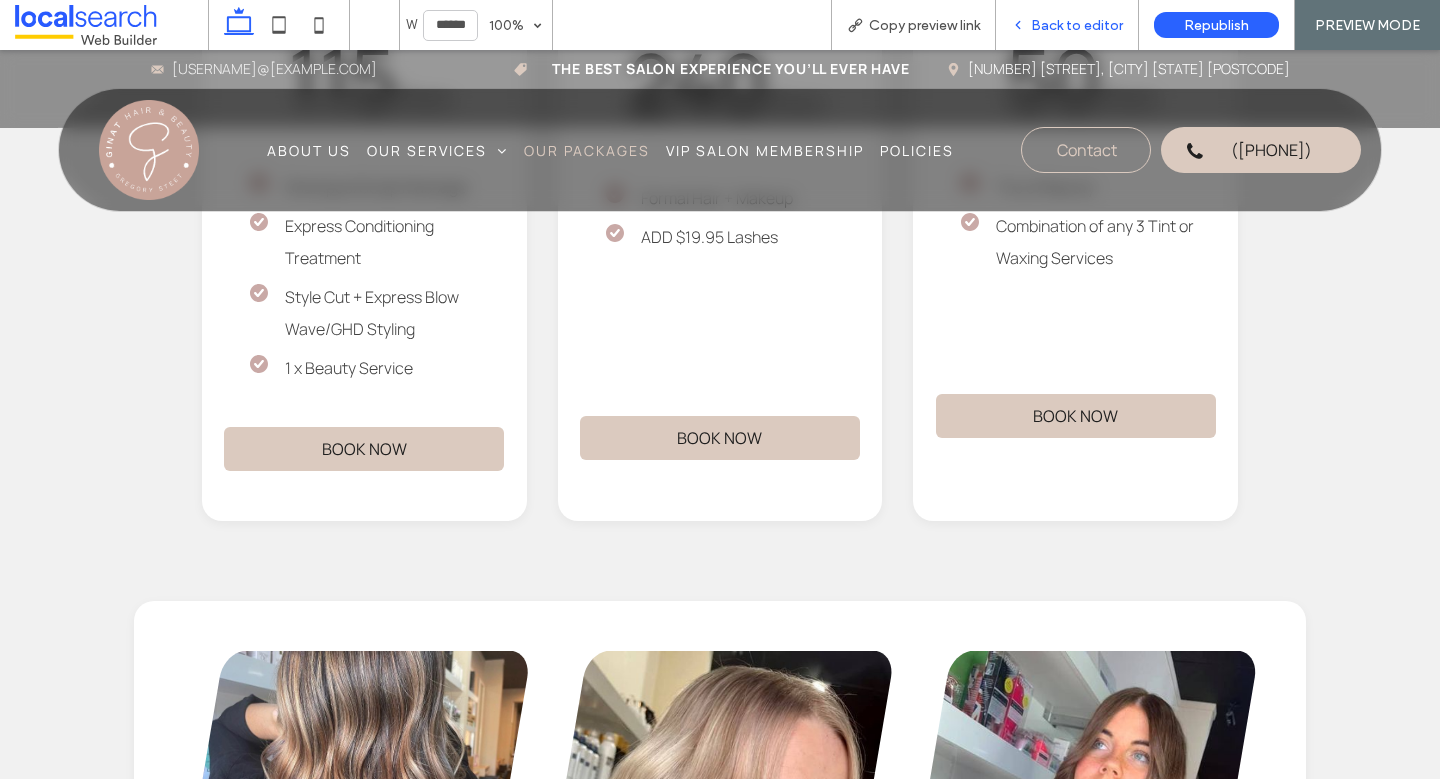 click on "Back to editor" at bounding box center [1077, 25] 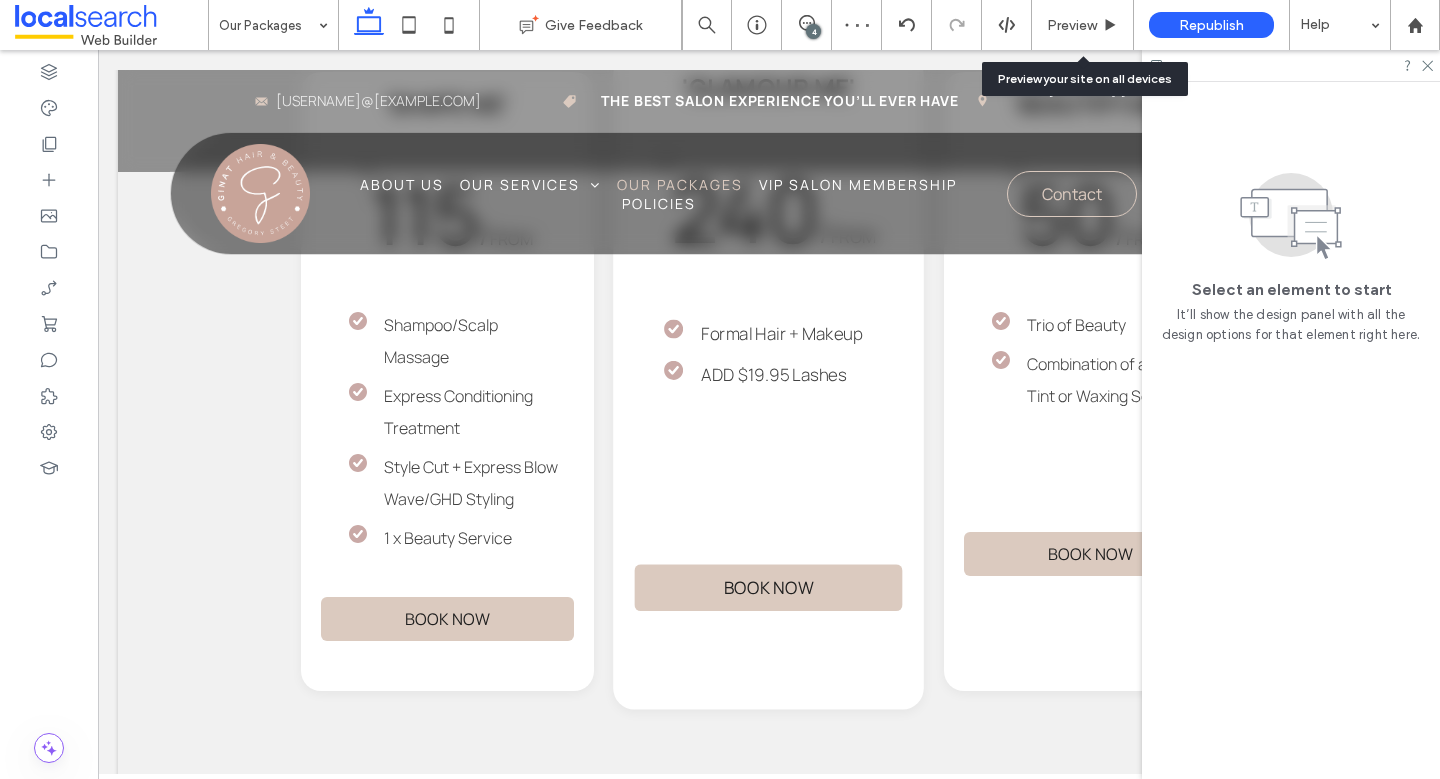 scroll, scrollTop: 4118, scrollLeft: 0, axis: vertical 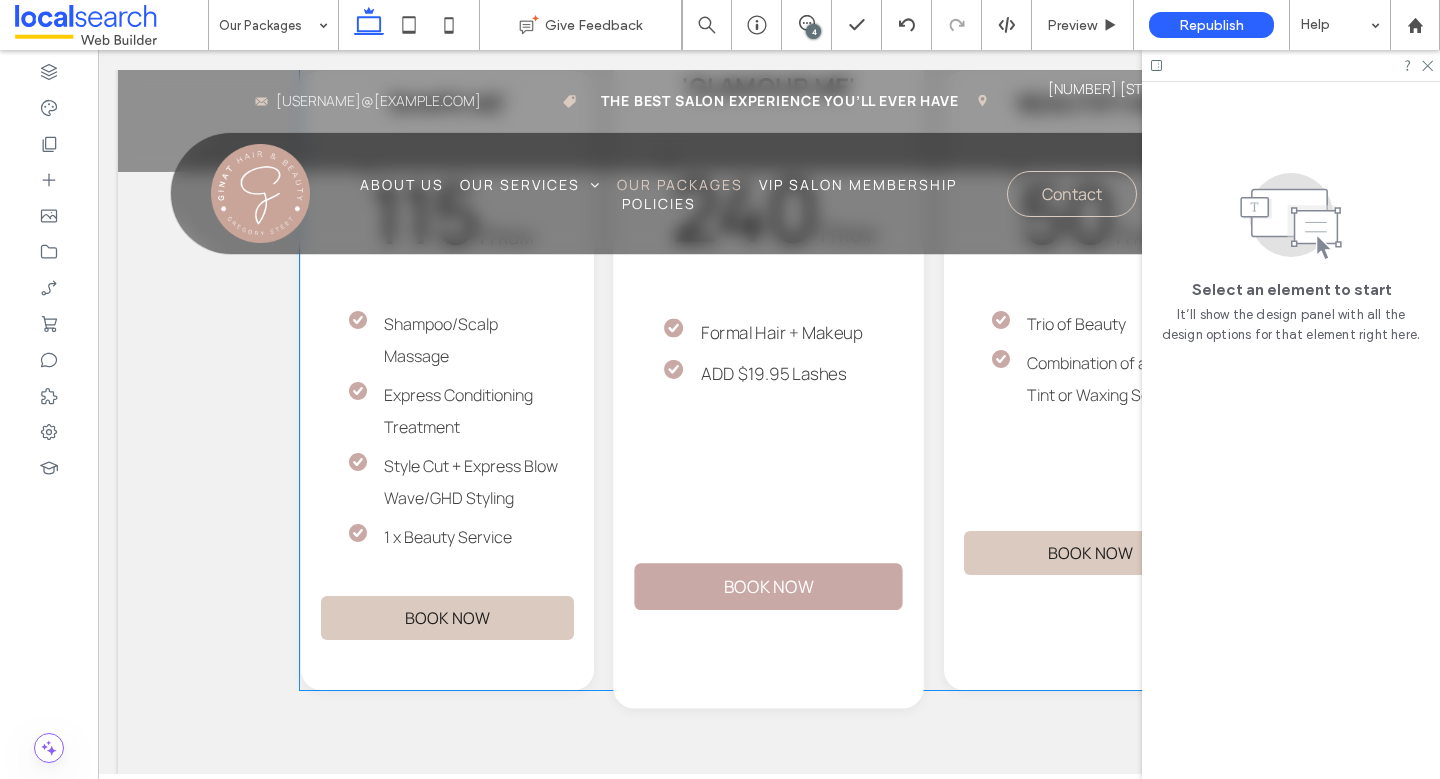 click on "BOOK NOW" at bounding box center (769, 586) 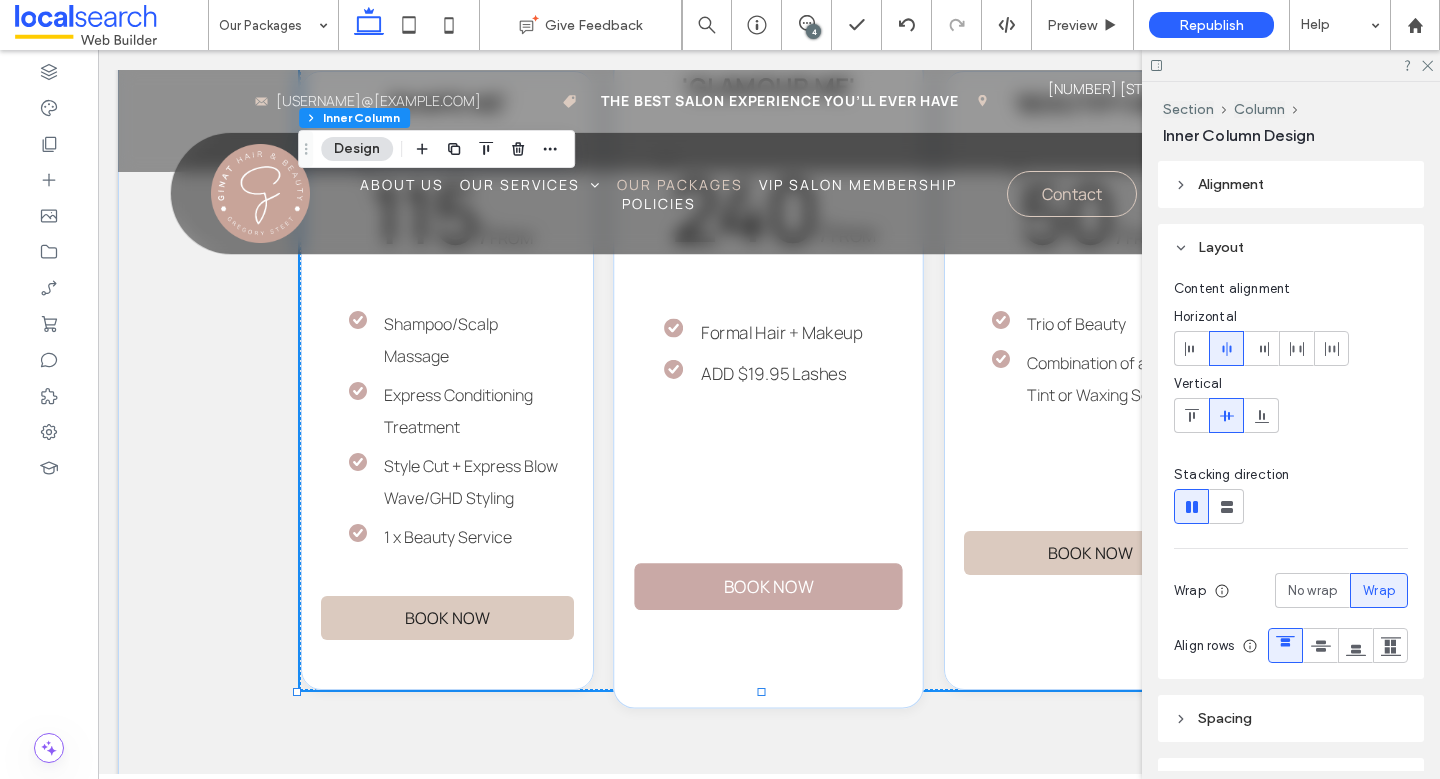 click on "BOOK NOW" at bounding box center (769, 586) 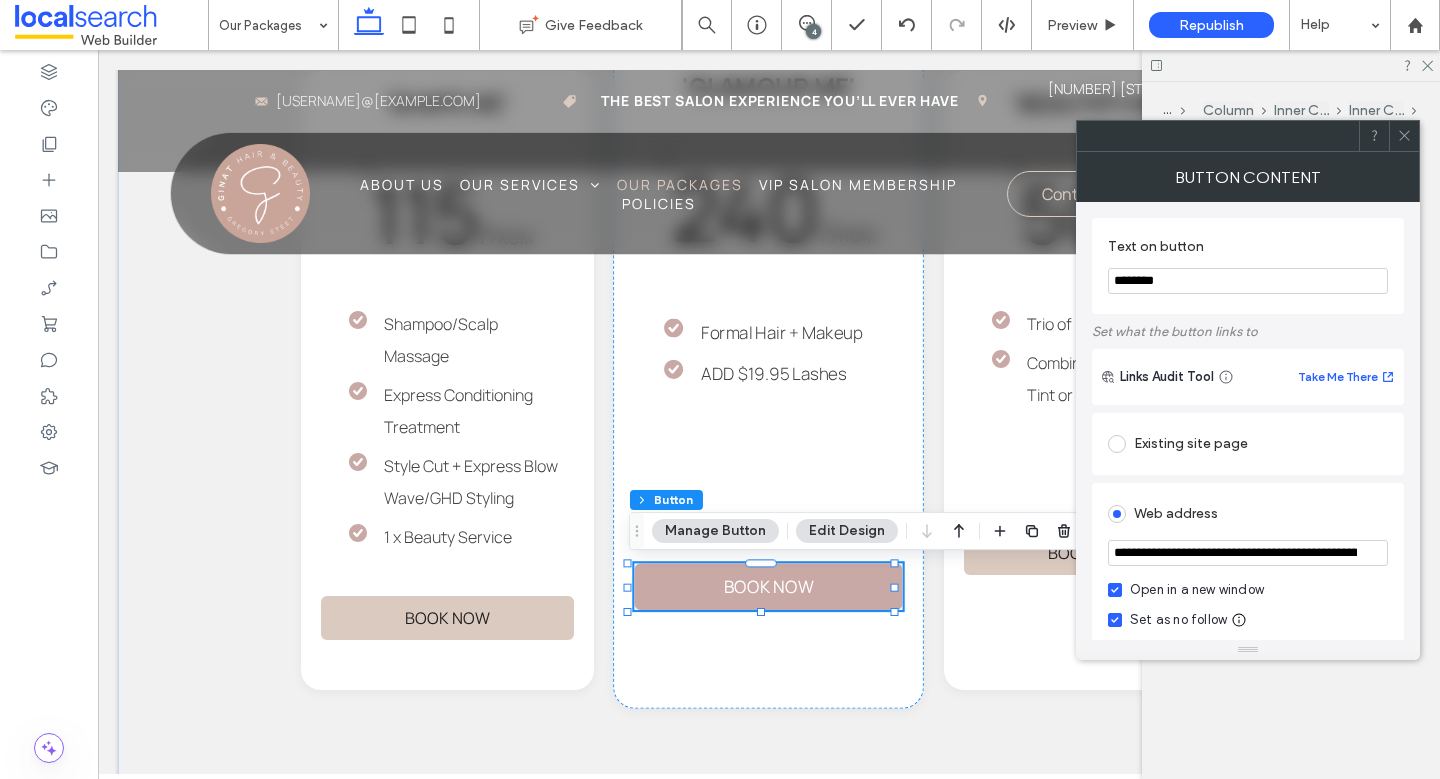 click on "BOOK NOW" at bounding box center [769, 586] 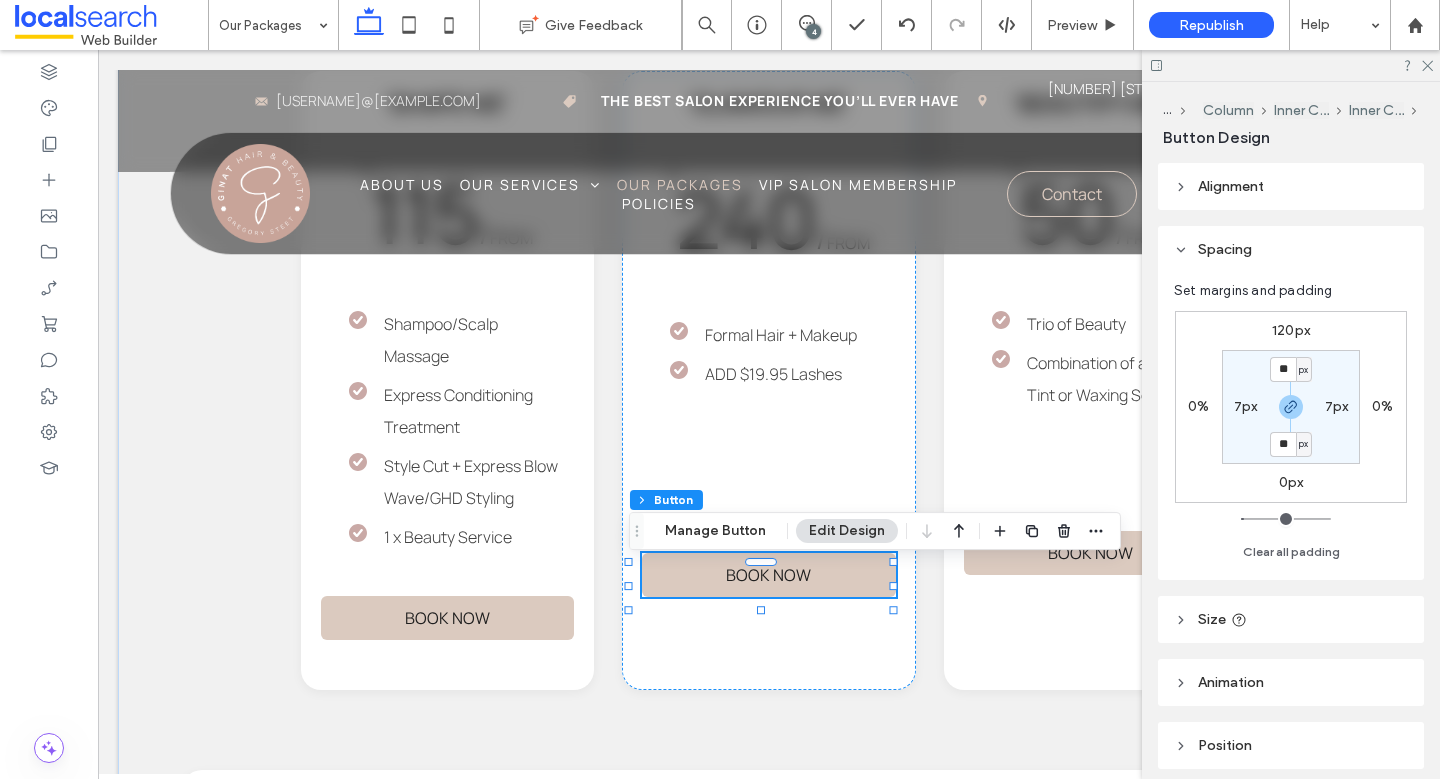 click on "120px" at bounding box center (1291, 330) 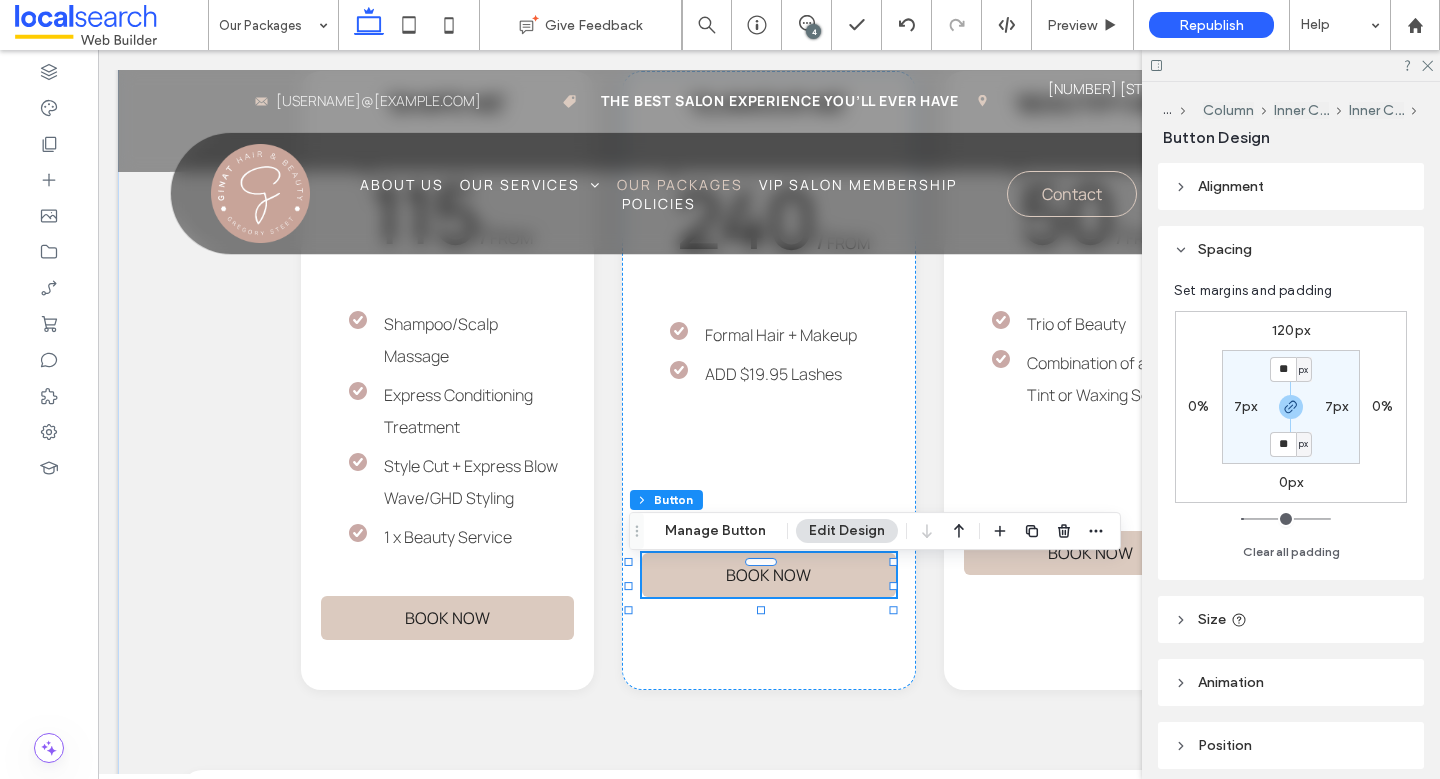 type on "***" 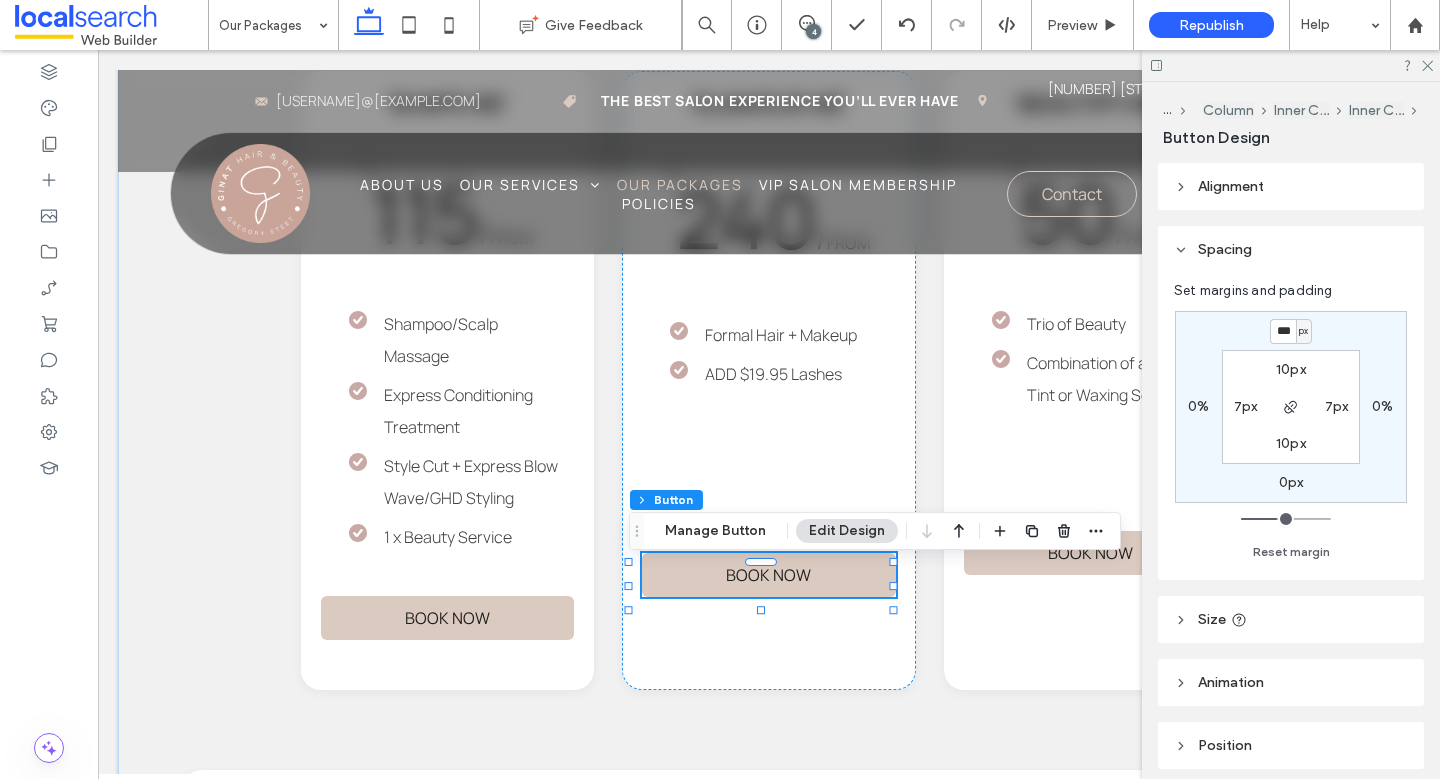 type on "***" 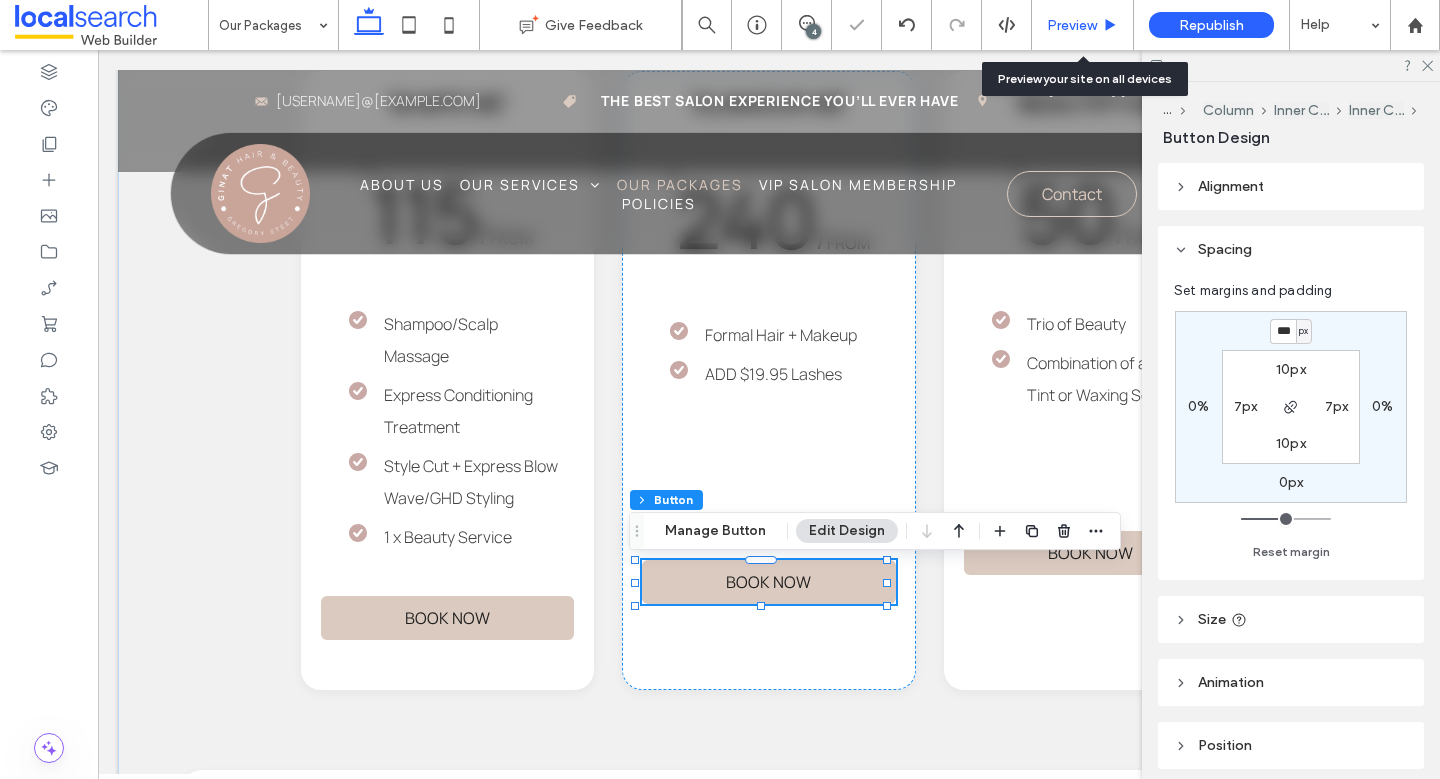click on "Preview" at bounding box center (1072, 25) 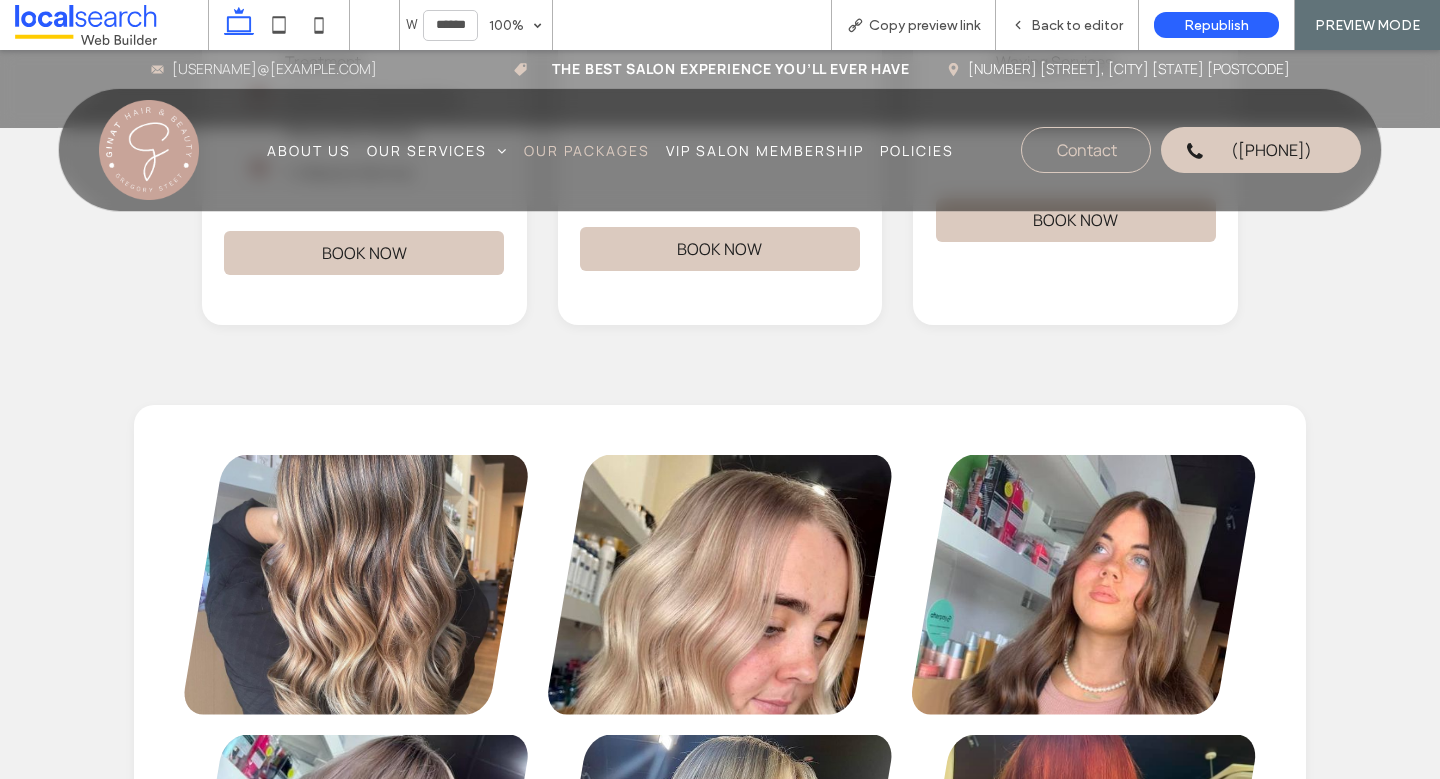 scroll, scrollTop: 3805, scrollLeft: 0, axis: vertical 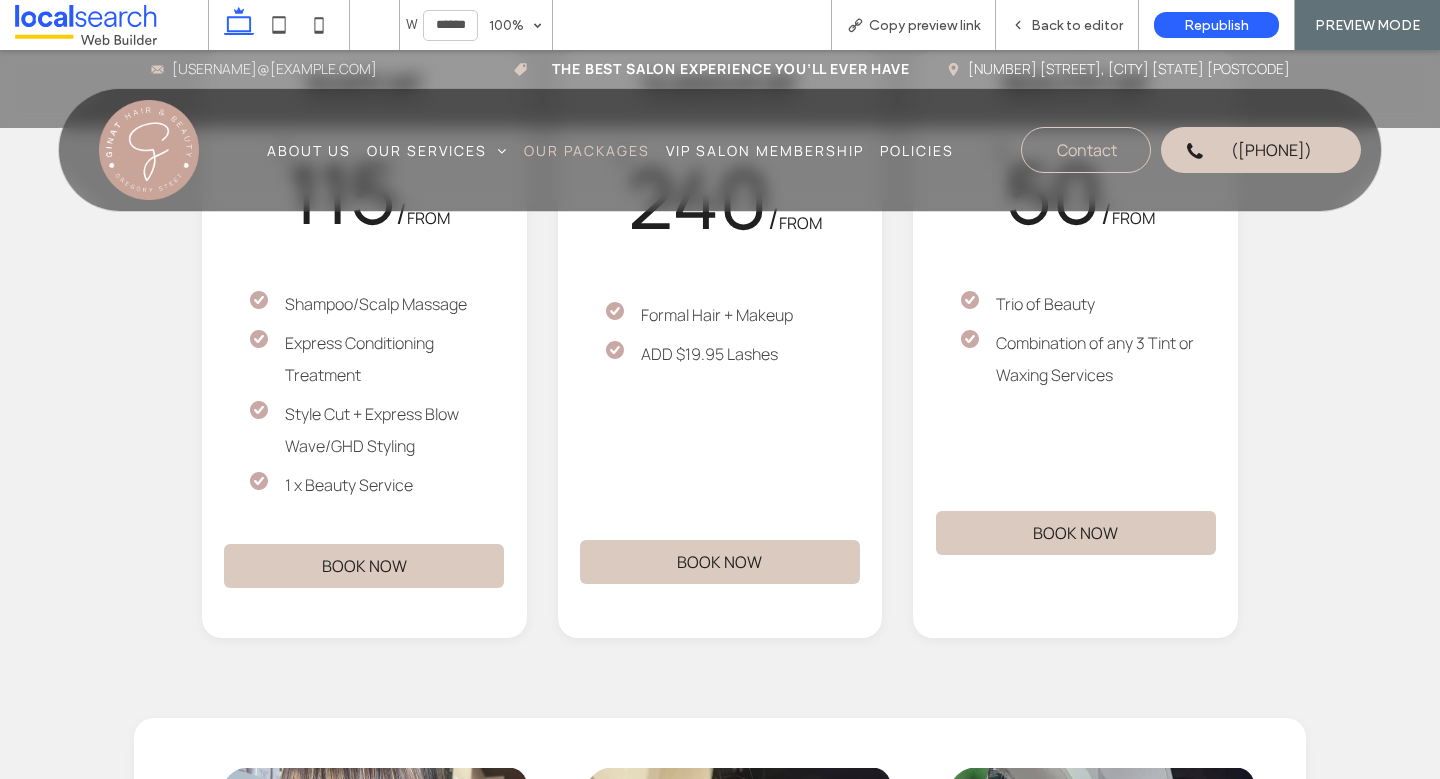 click on "Back to editor" at bounding box center [1077, 25] 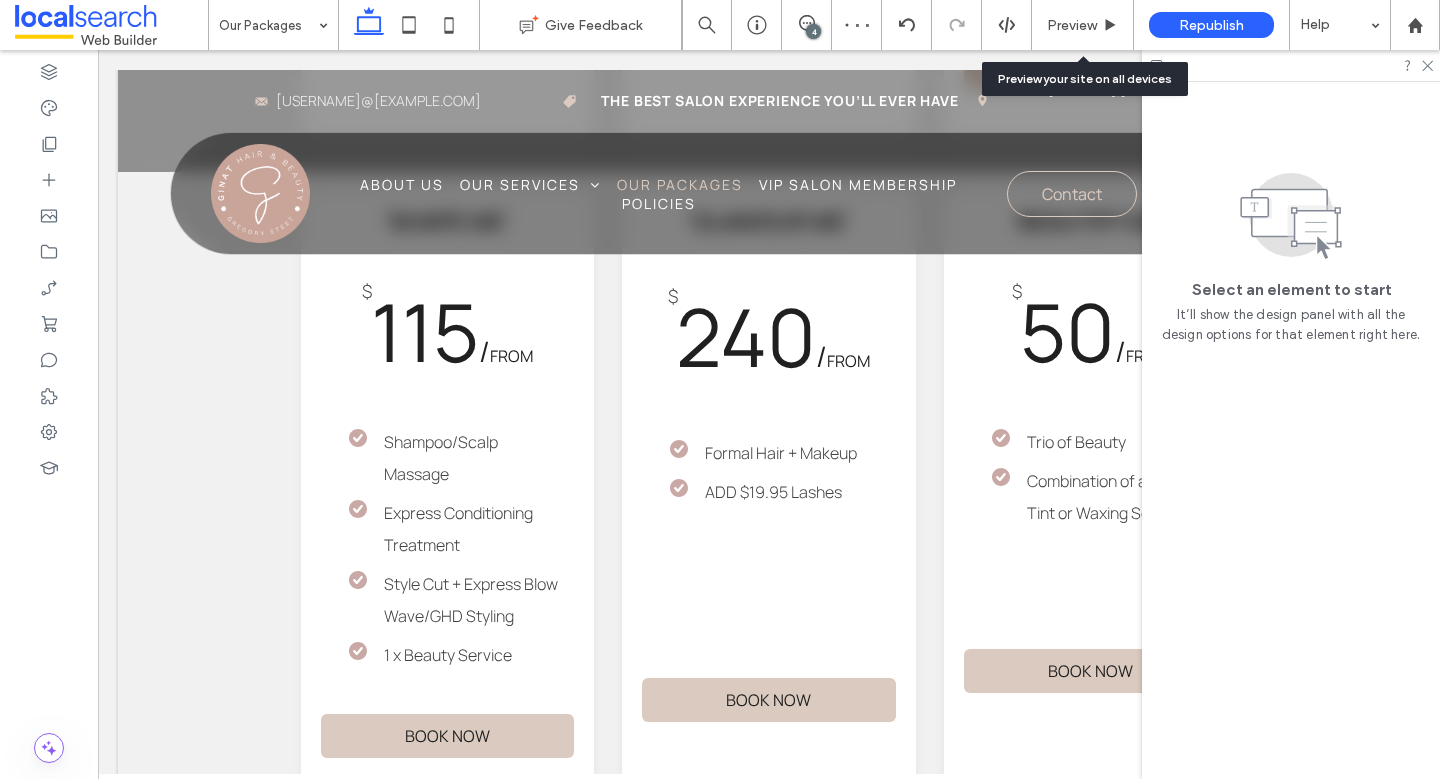 scroll, scrollTop: 4001, scrollLeft: 0, axis: vertical 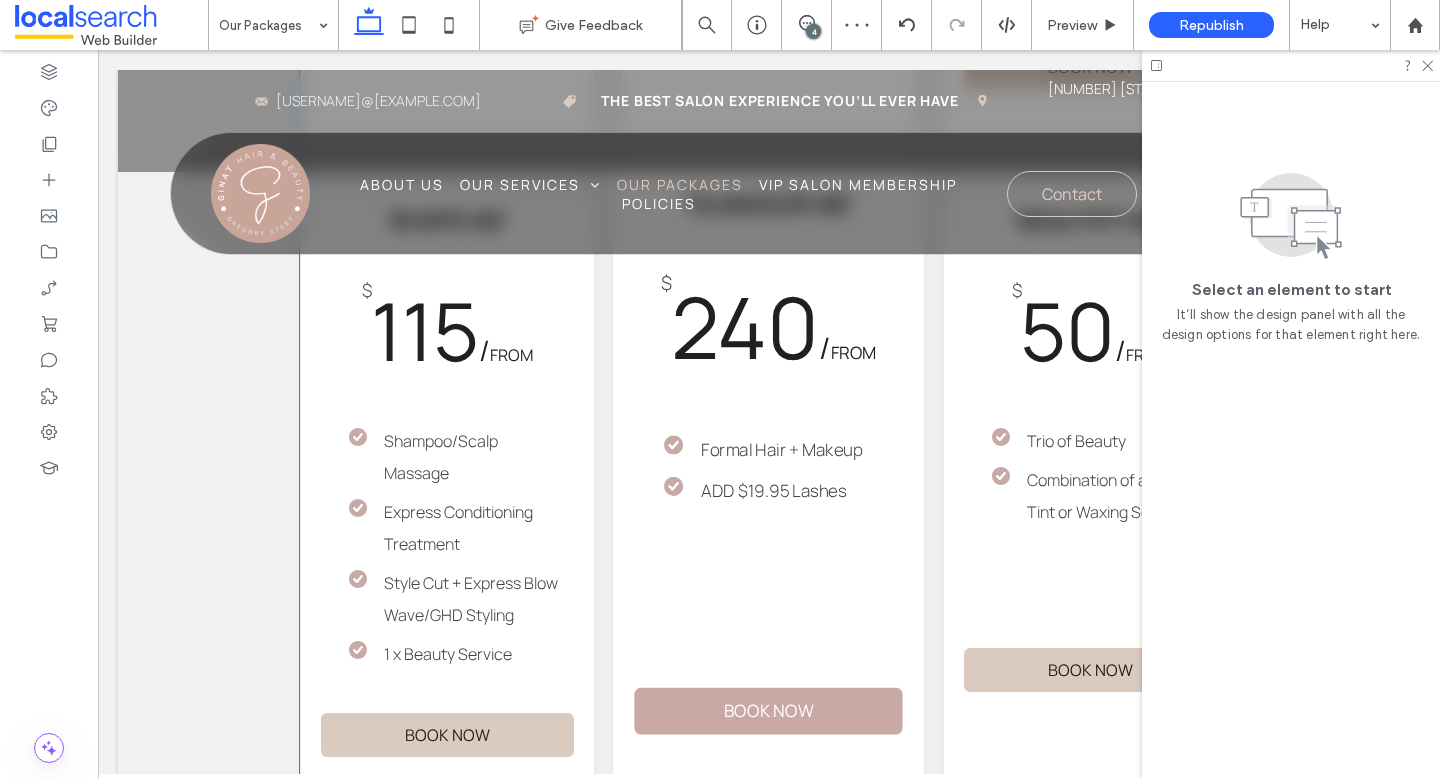 click on "BOOK NOW" at bounding box center (769, 710) 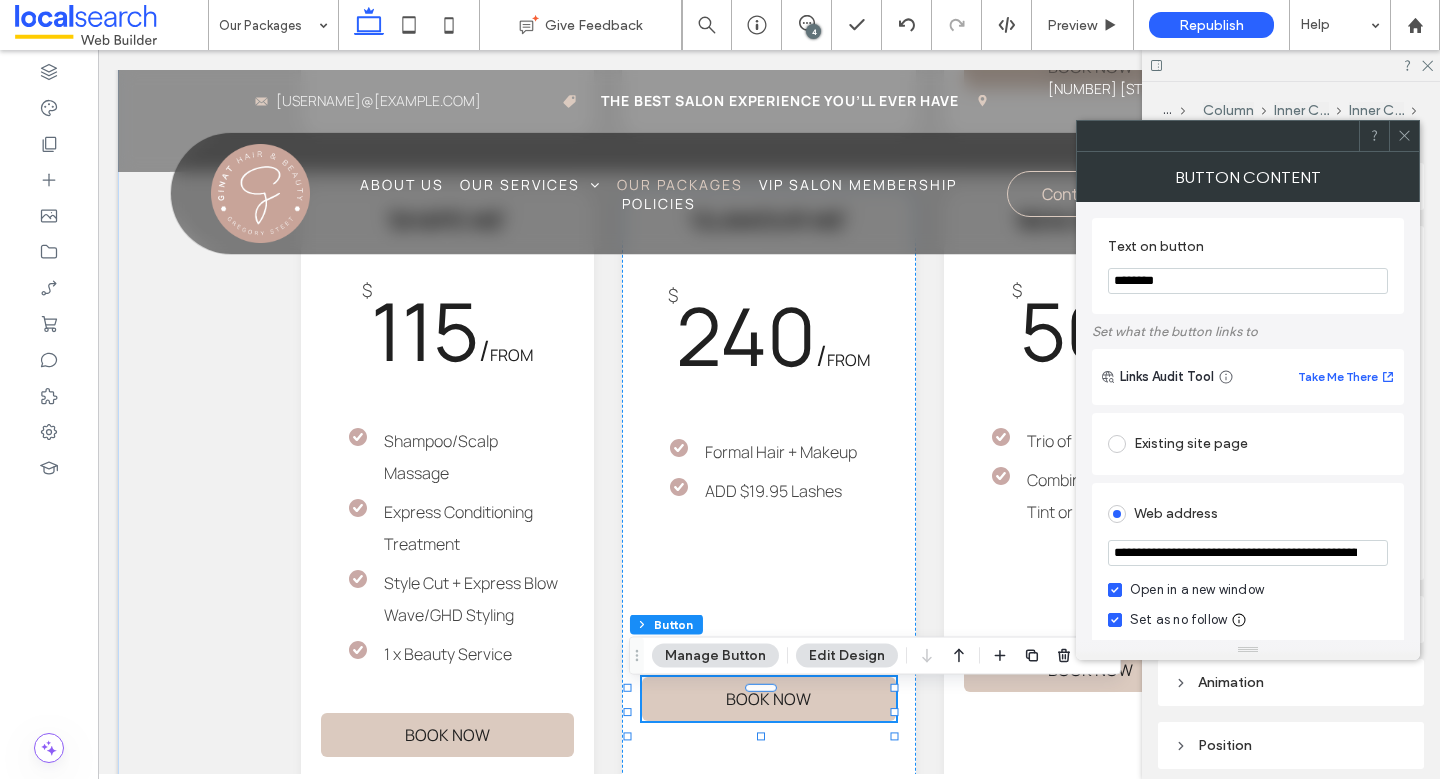 click at bounding box center [1404, 136] 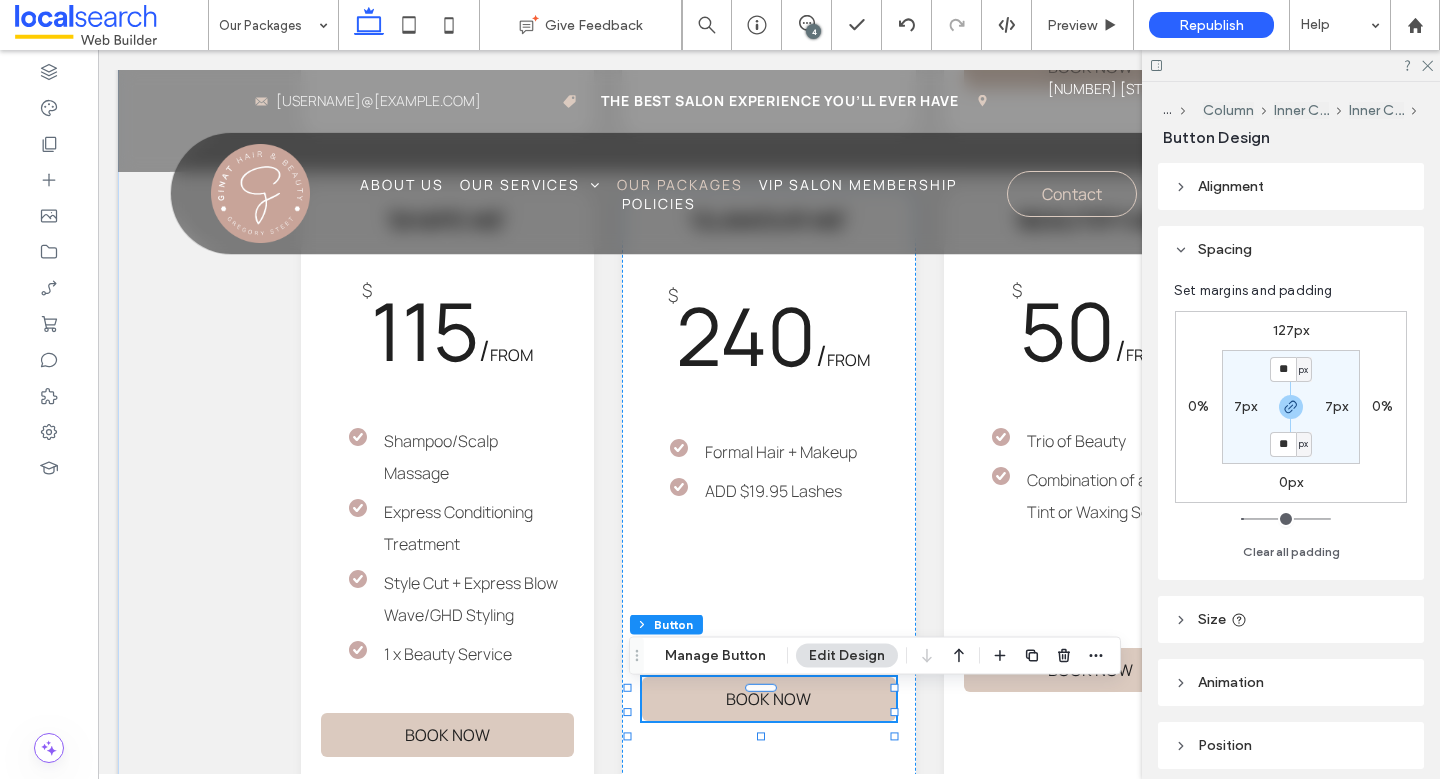 click on "127px" at bounding box center [1291, 330] 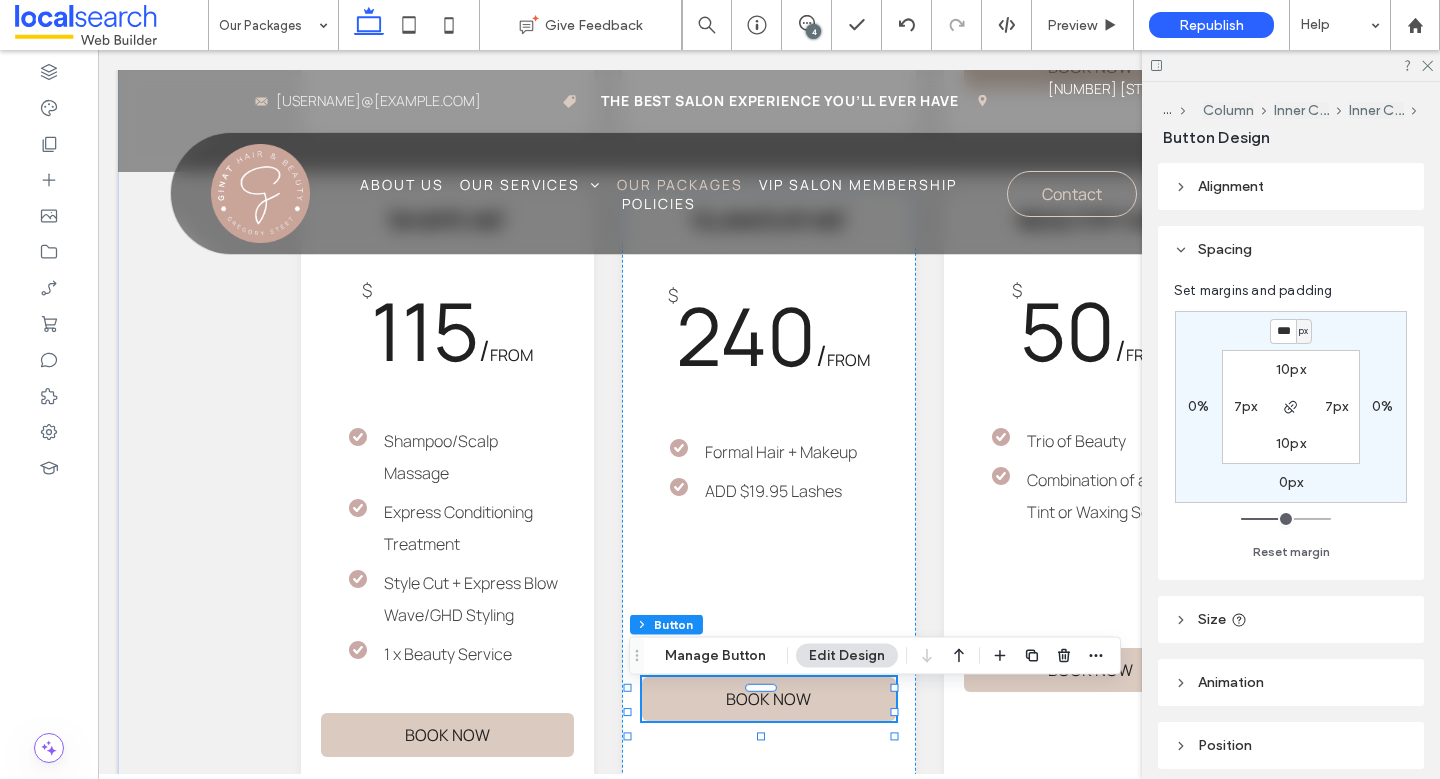 type on "***" 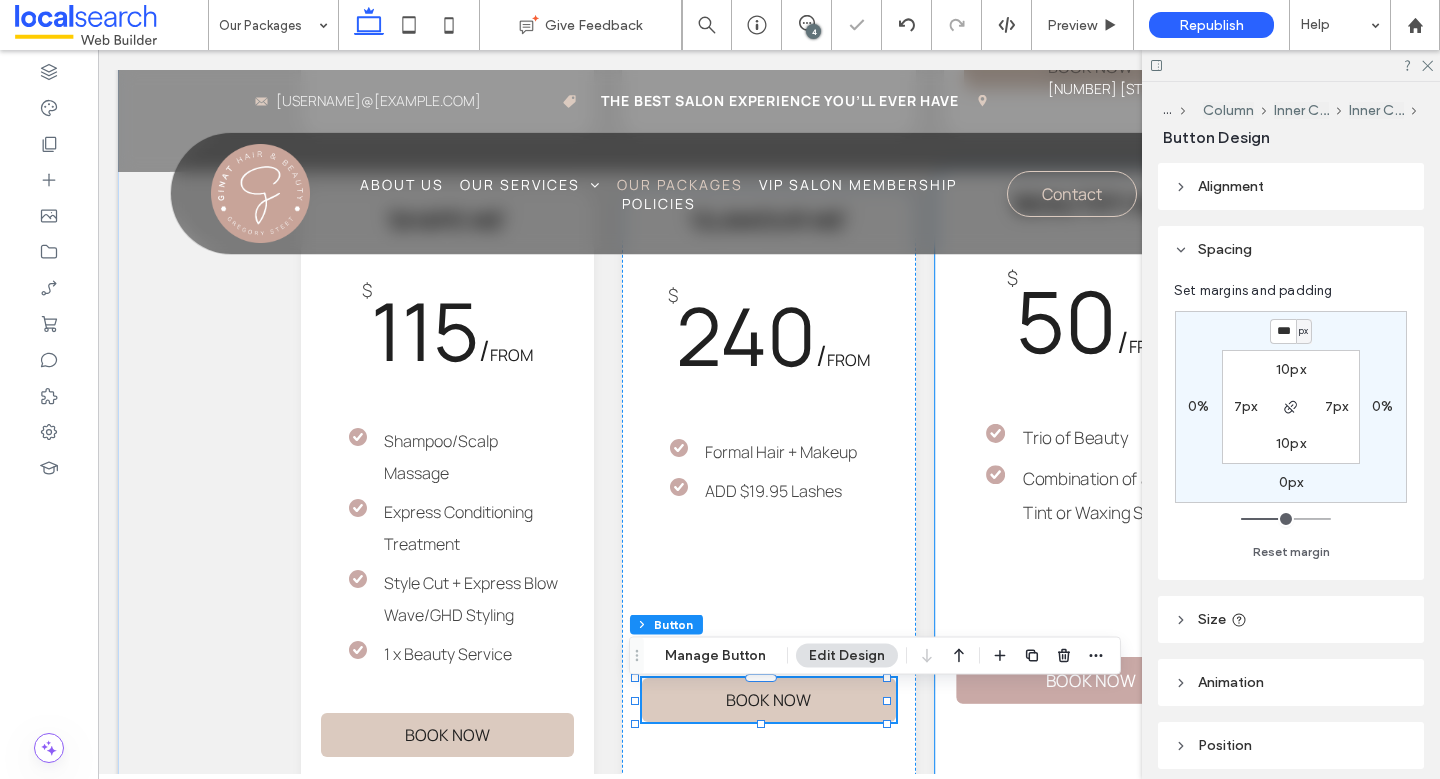click on "BOOK NOW" at bounding box center [1090, 680] 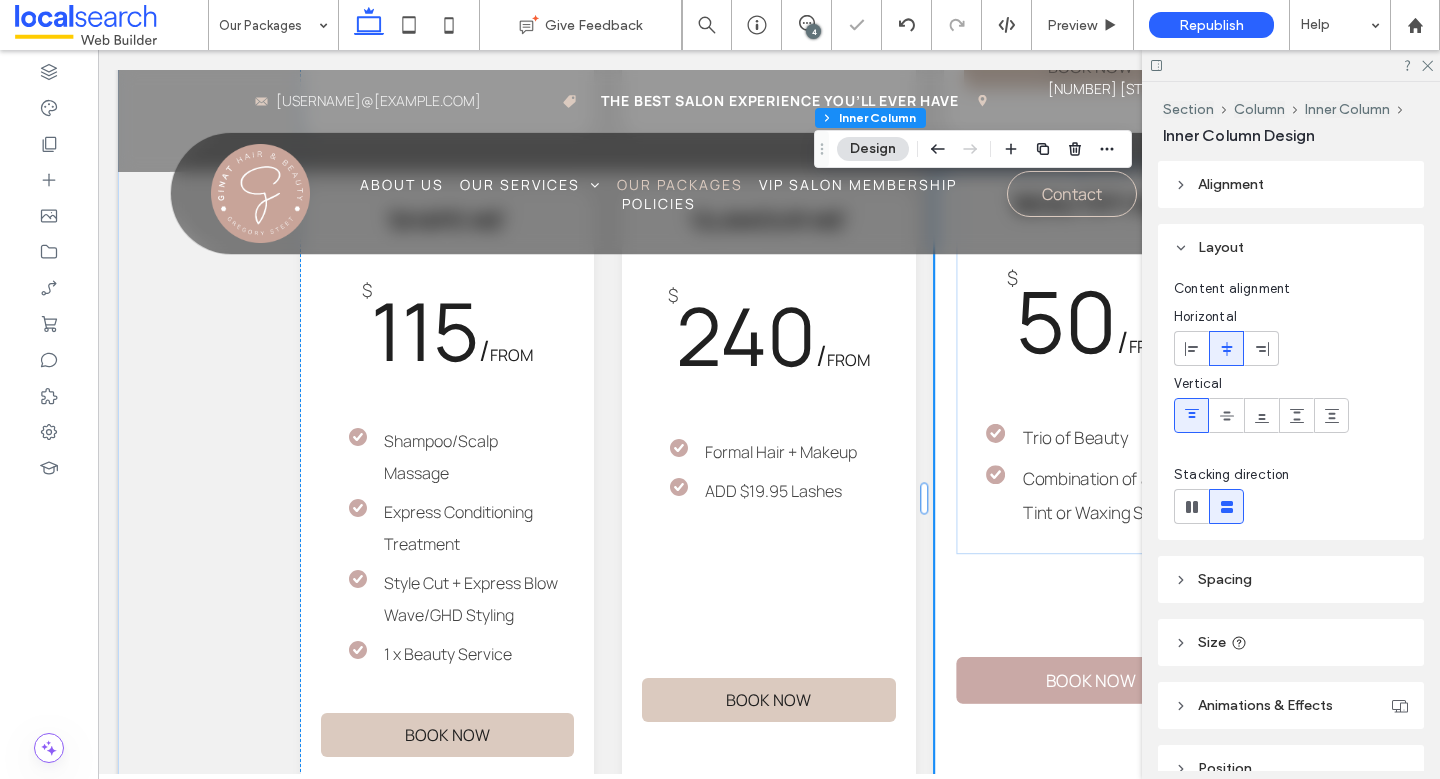 click on "BOOK NOW" at bounding box center (1090, 680) 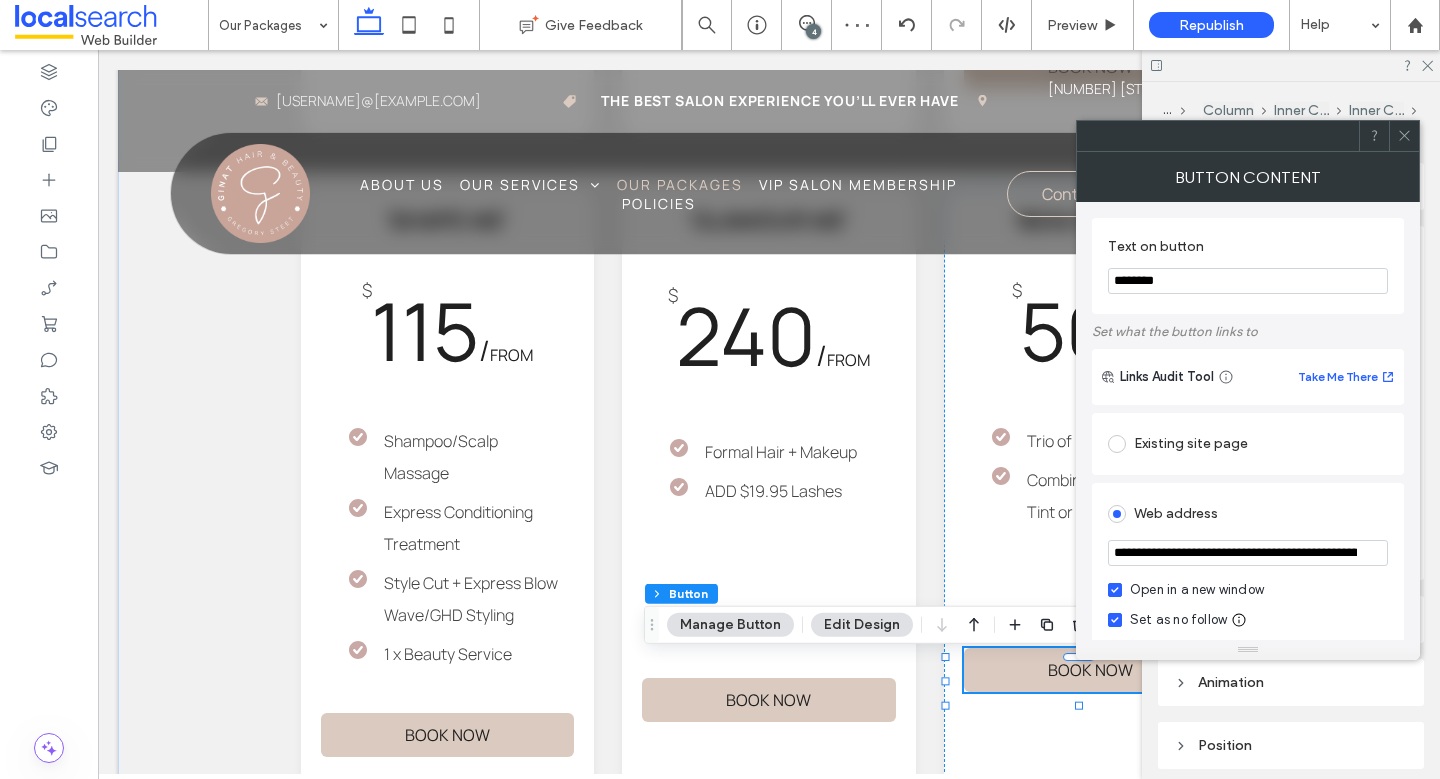 click 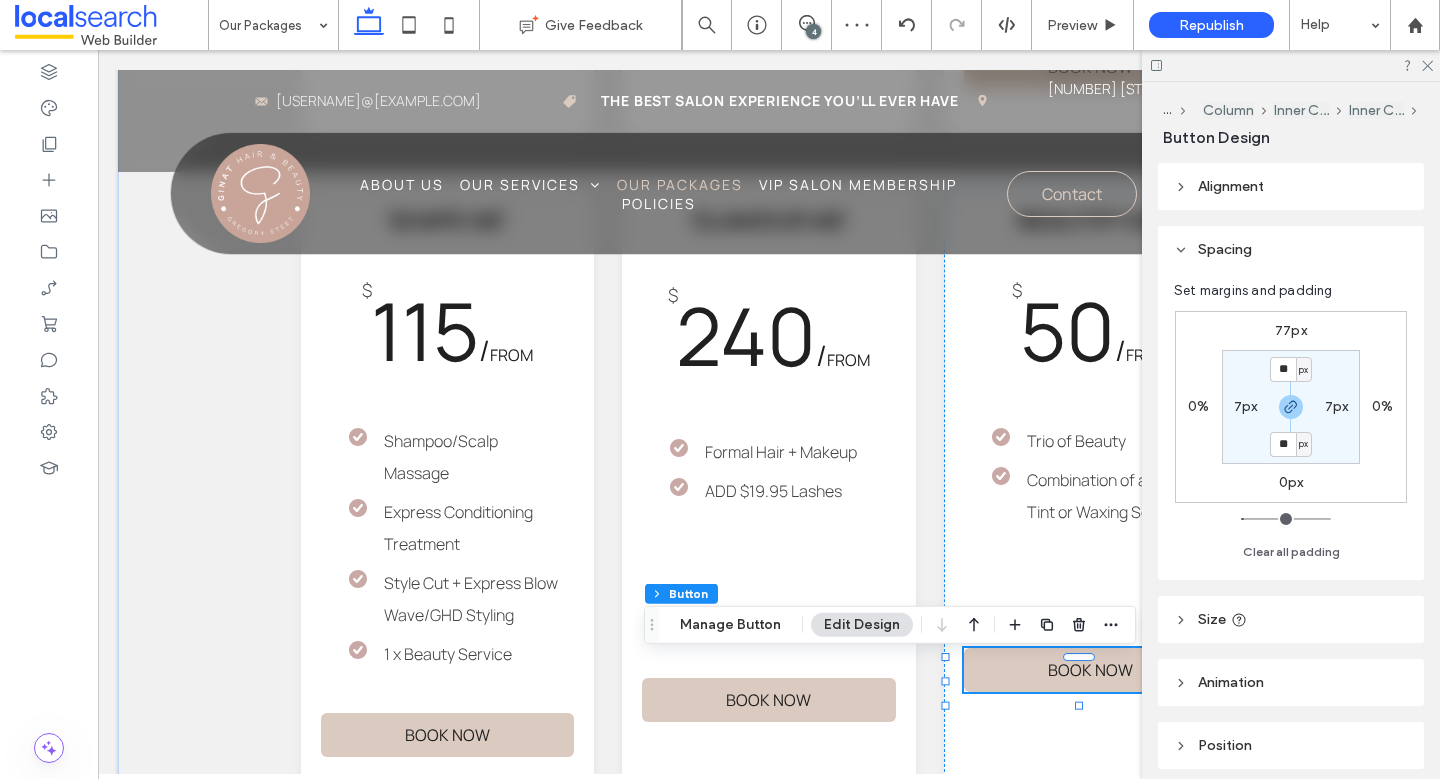 click on "77px" at bounding box center [1291, 330] 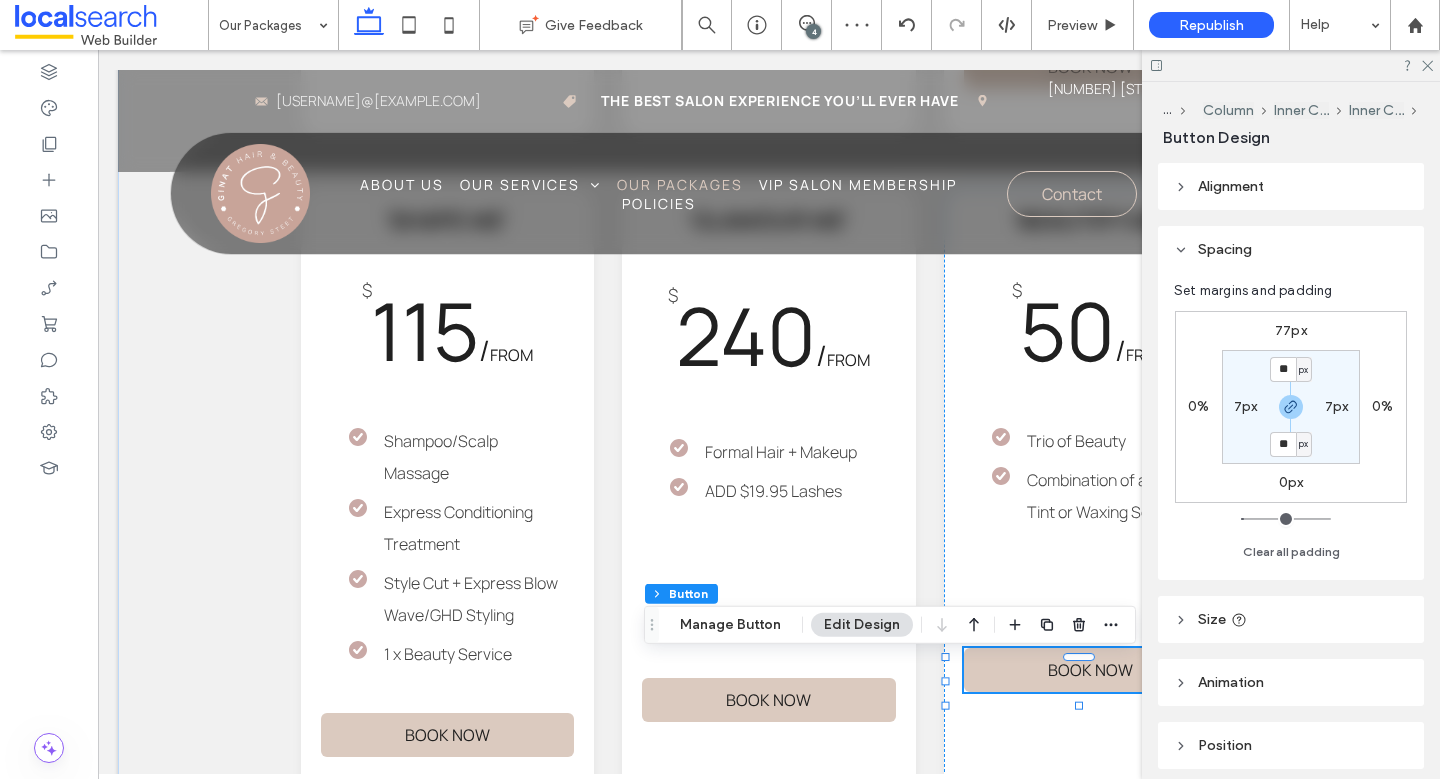 type on "**" 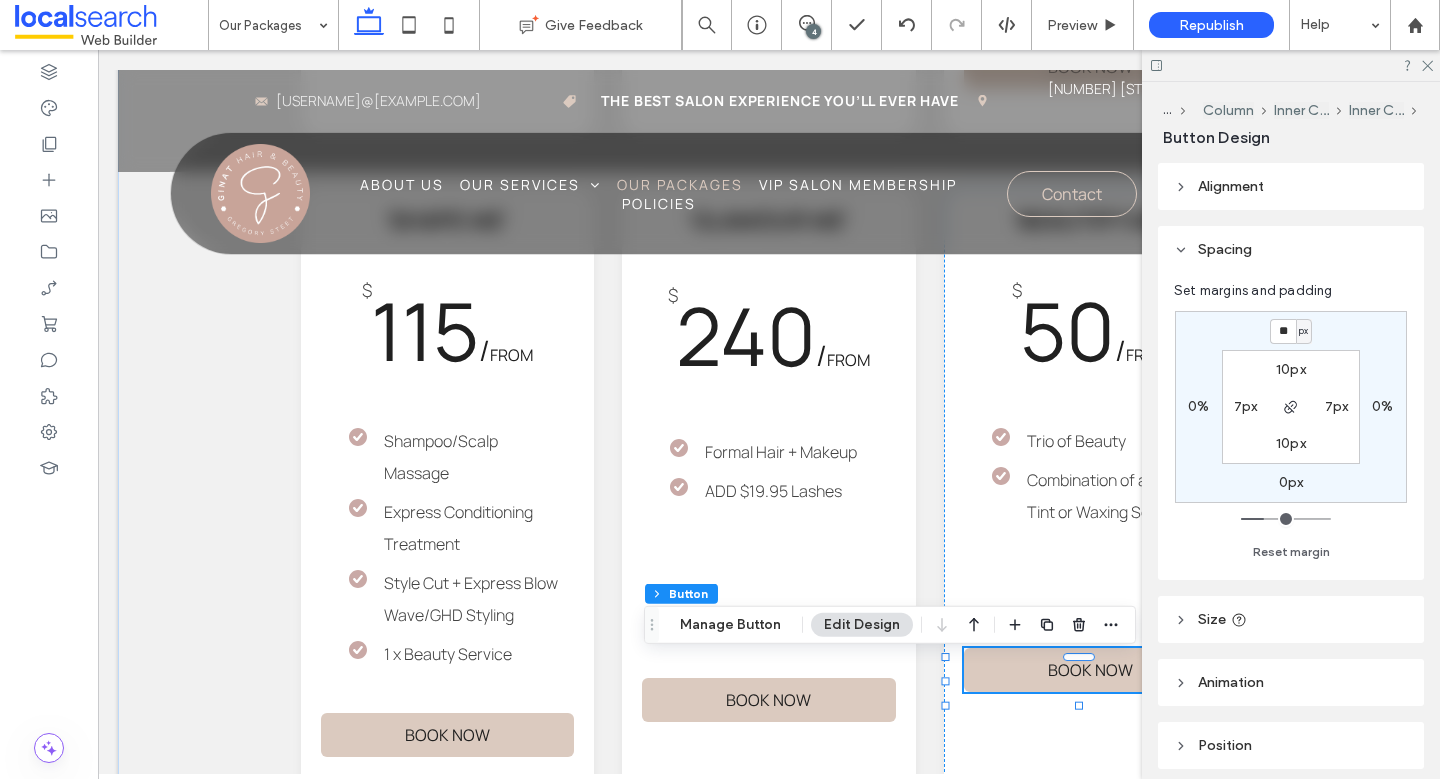 type on "*" 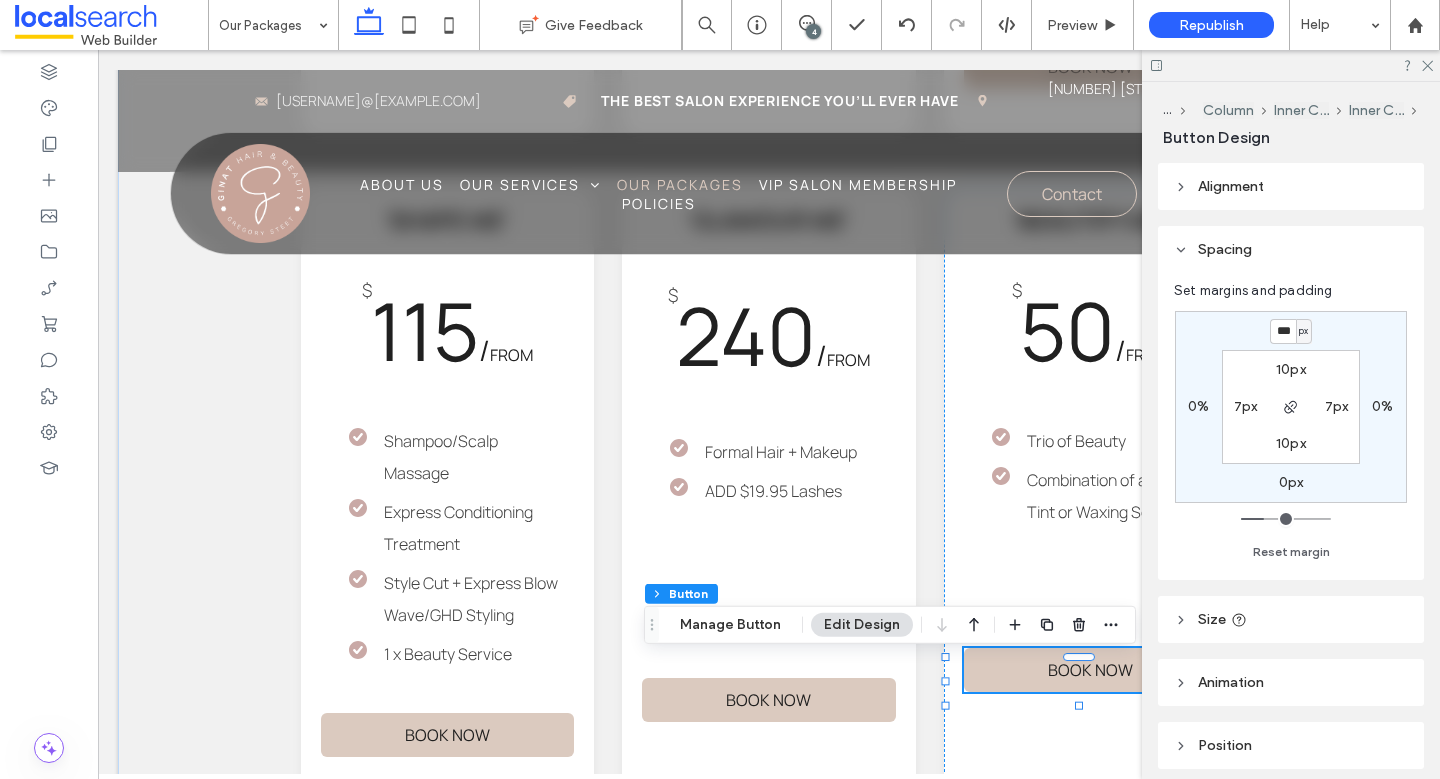 type on "***" 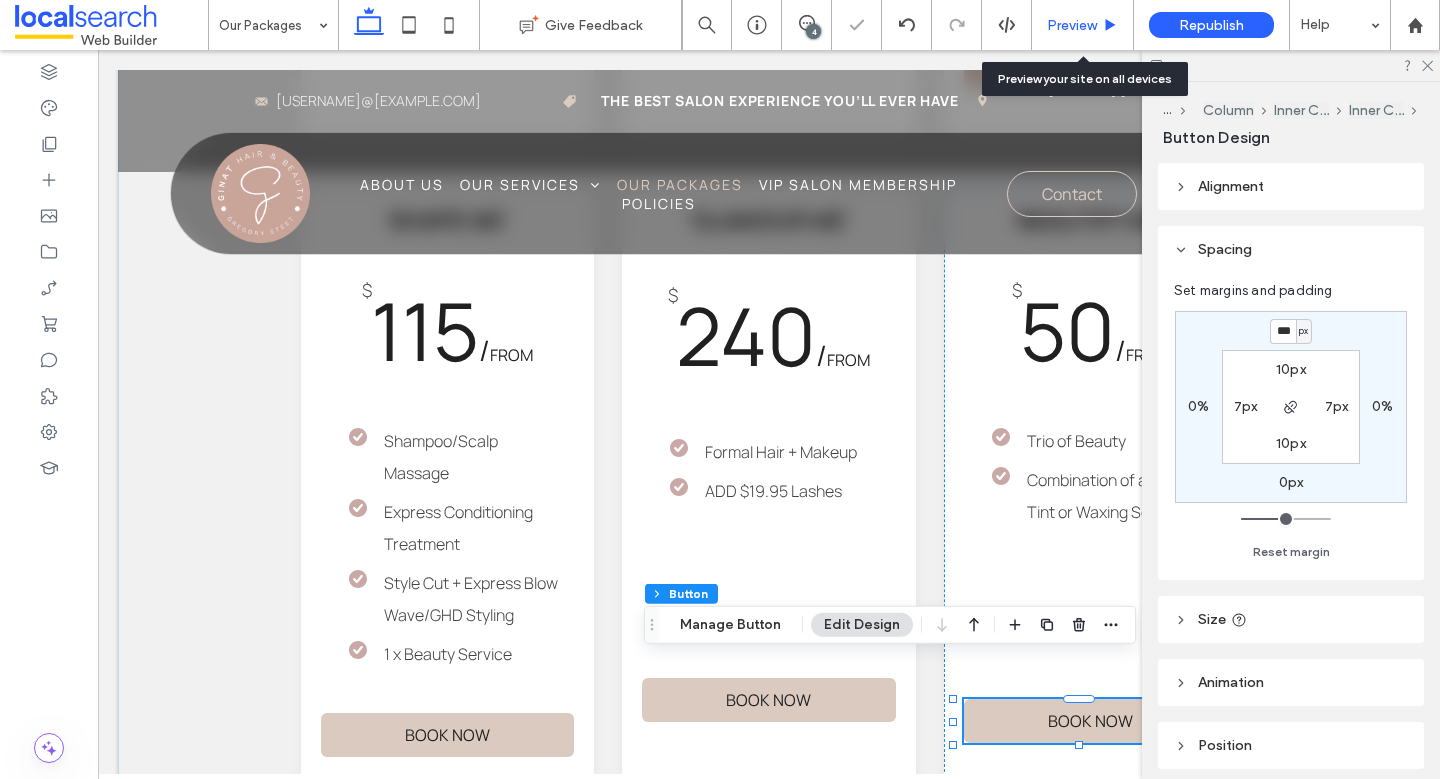 drag, startPoint x: 1069, startPoint y: 22, endPoint x: 968, endPoint y: 13, distance: 101.4002 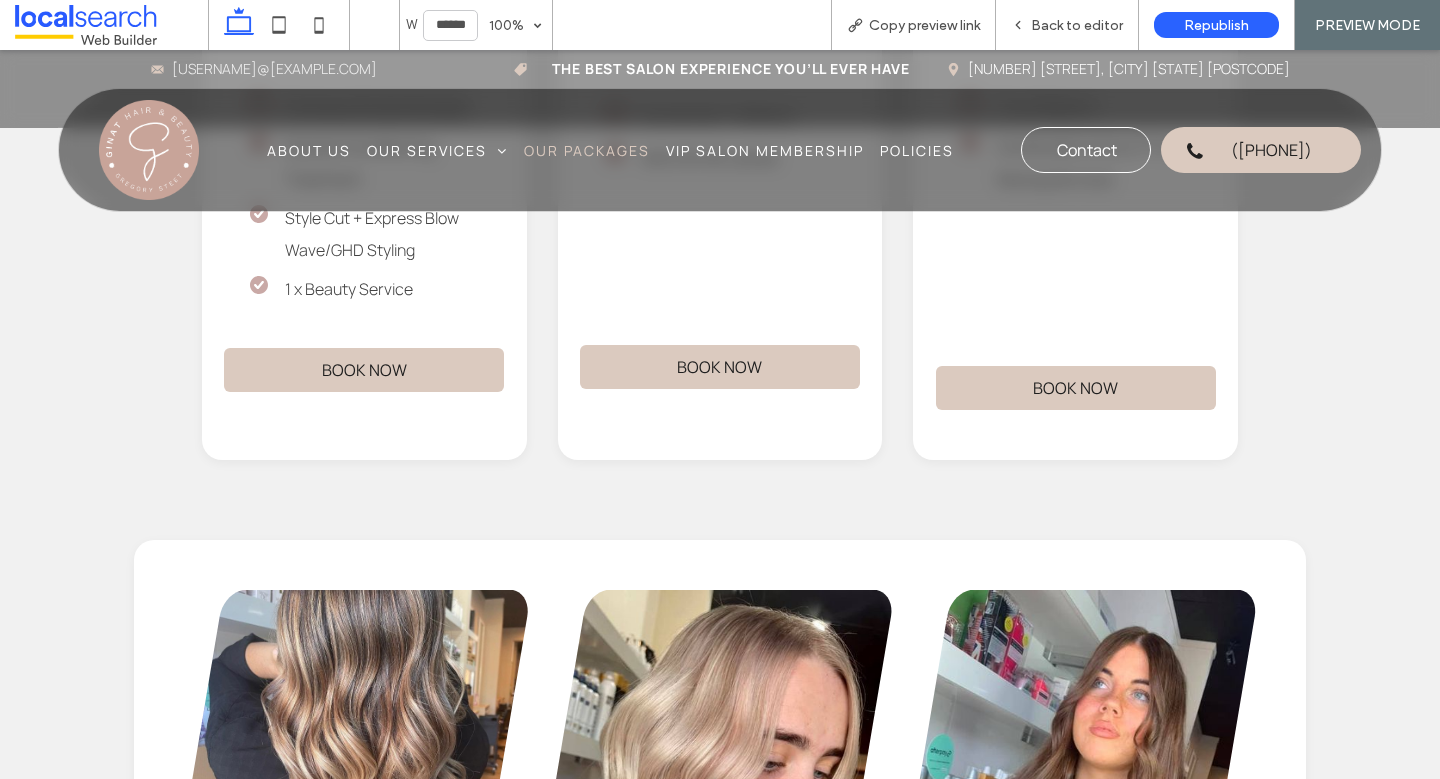 scroll, scrollTop: 3751, scrollLeft: 0, axis: vertical 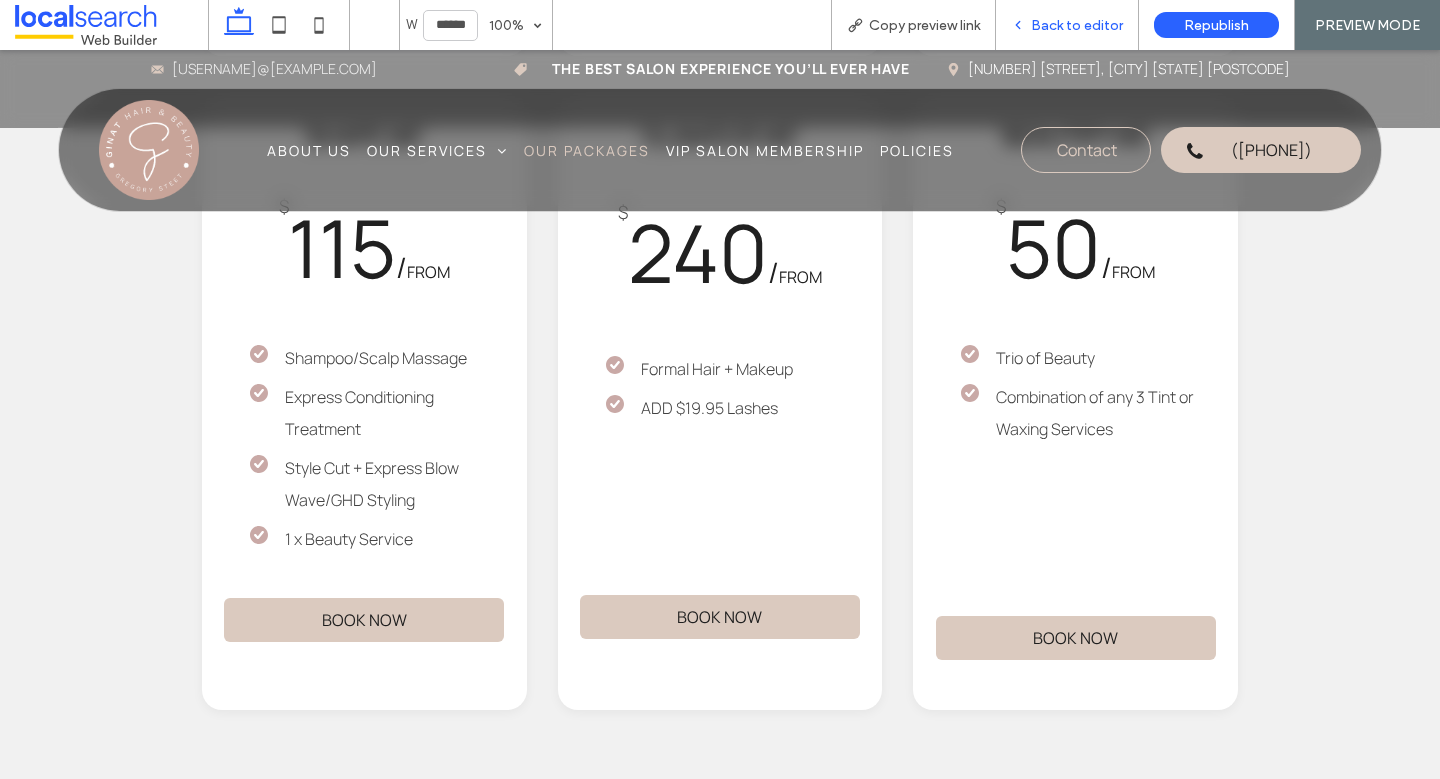 click on "Back to editor" at bounding box center (1077, 25) 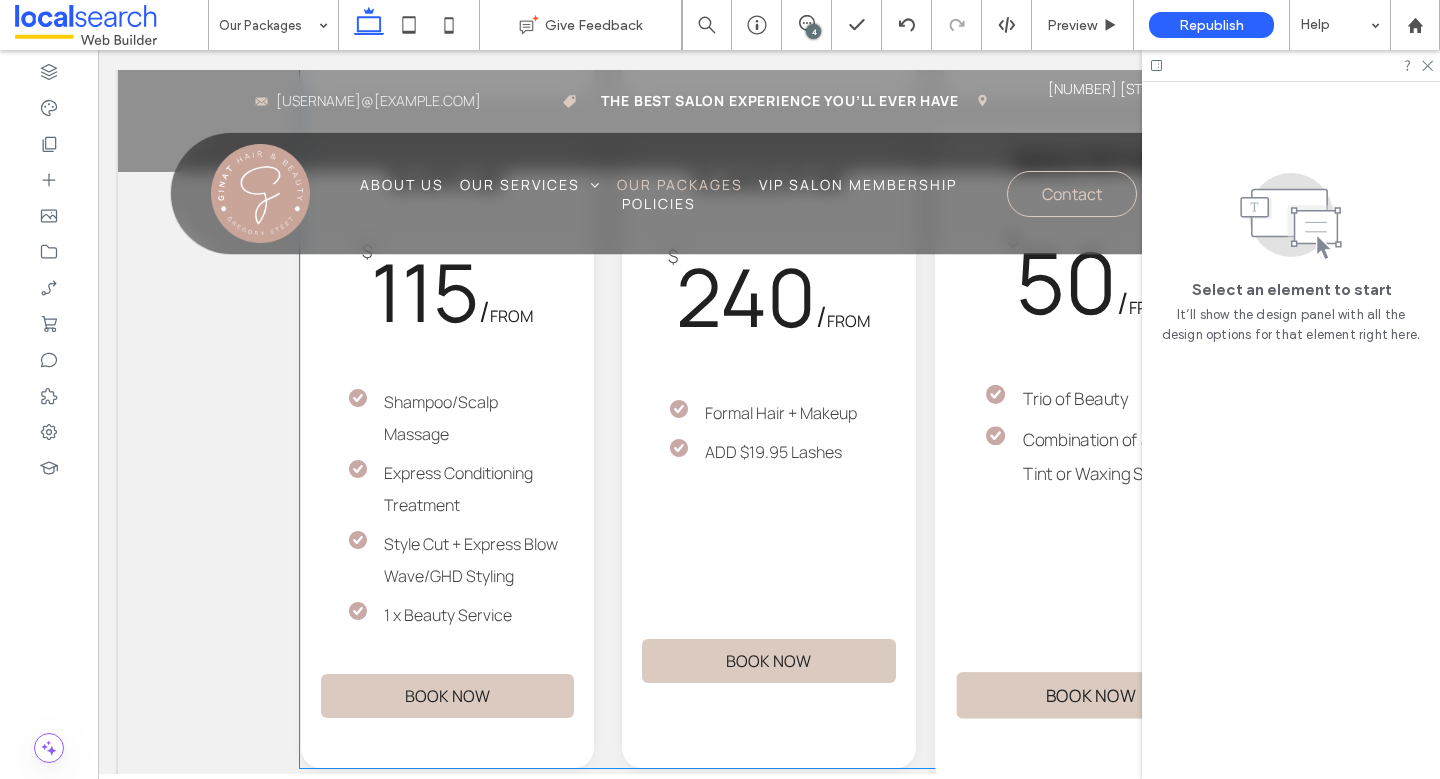 scroll, scrollTop: 4120, scrollLeft: 0, axis: vertical 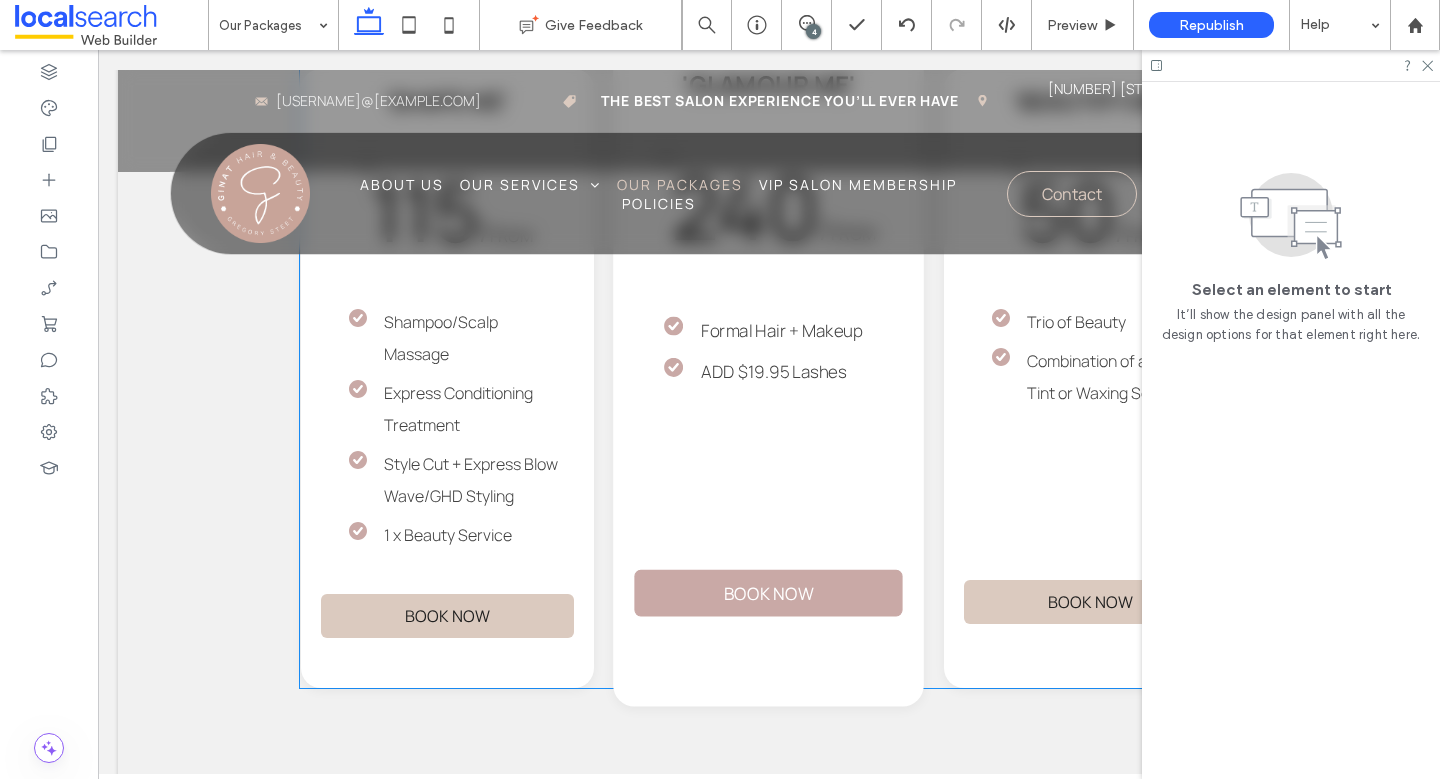 click on "BOOK NOW" at bounding box center (769, 592) 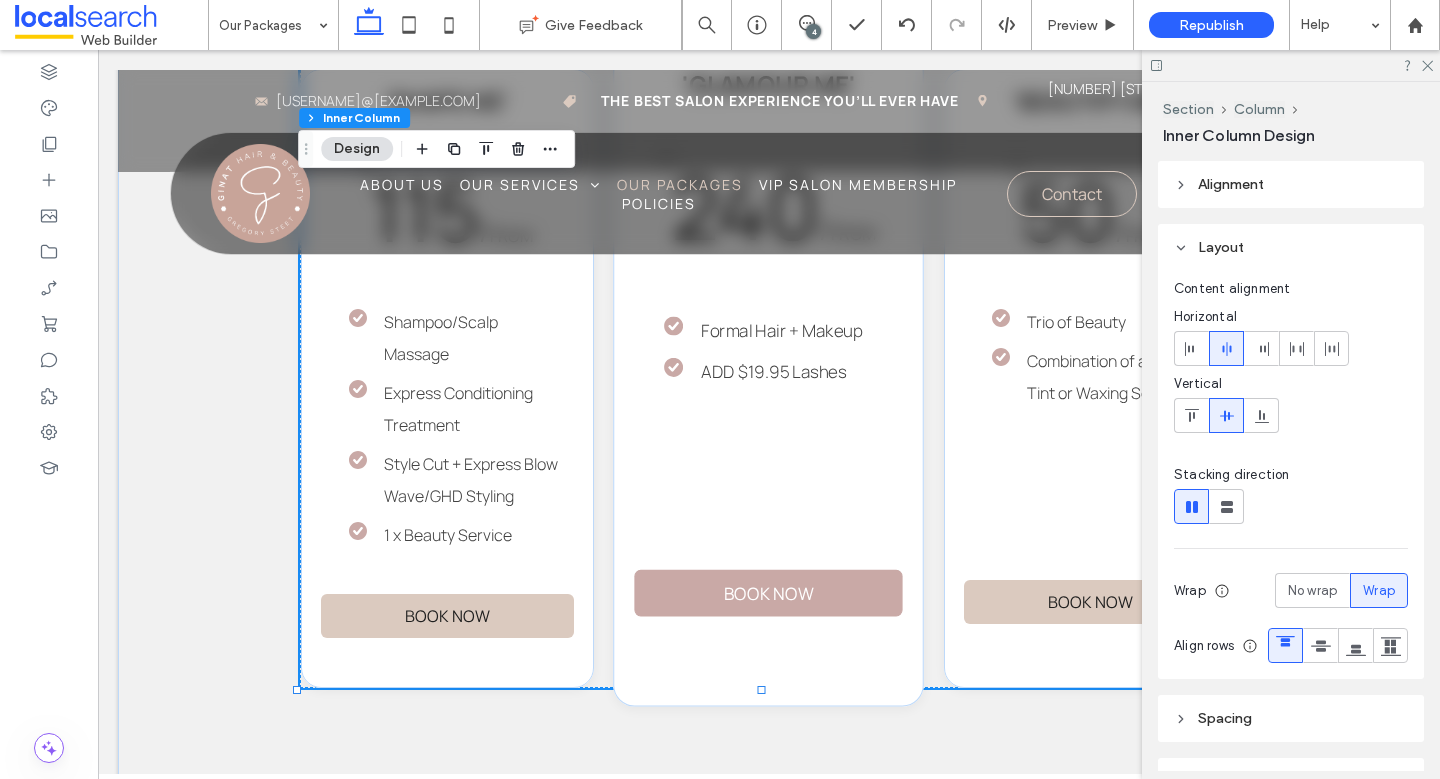 click on "BOOK NOW" at bounding box center [769, 592] 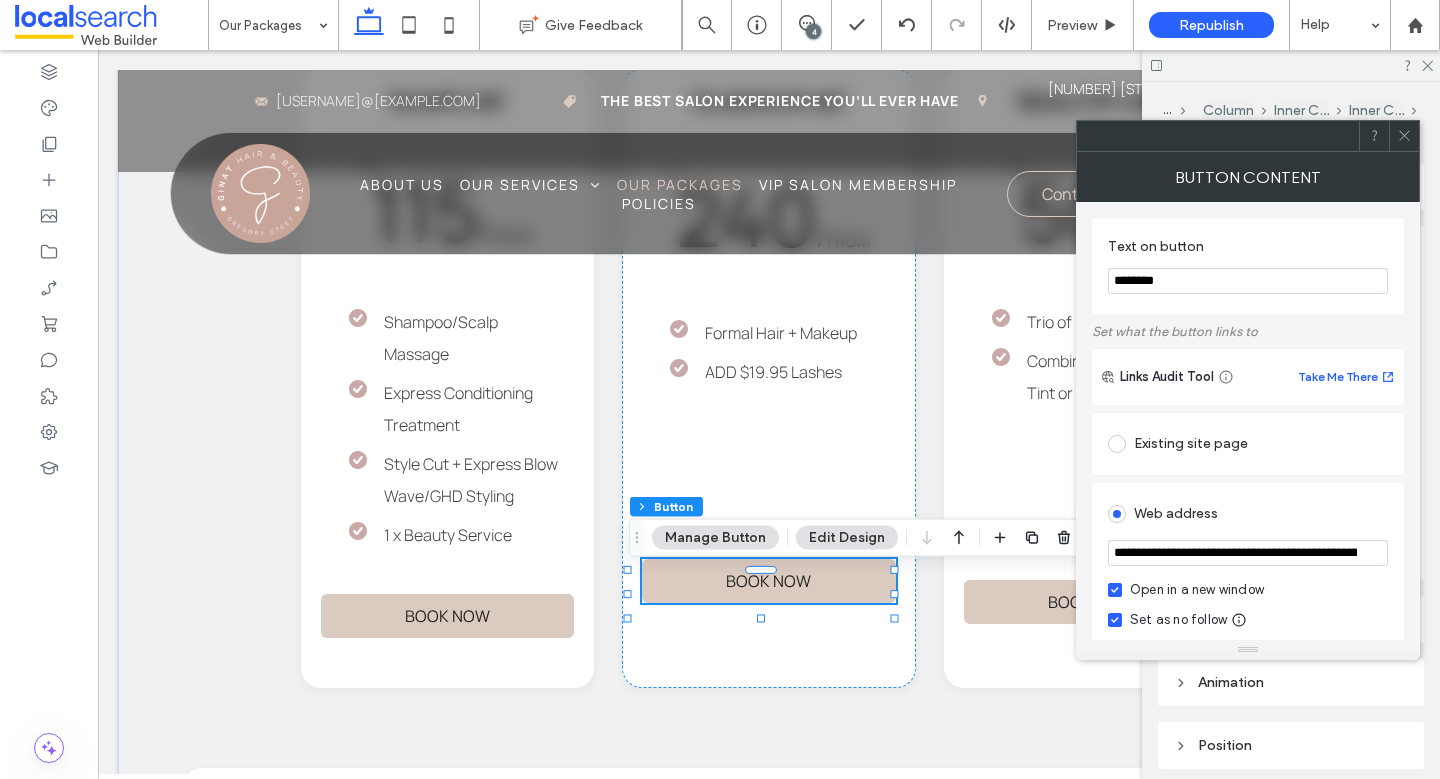 click 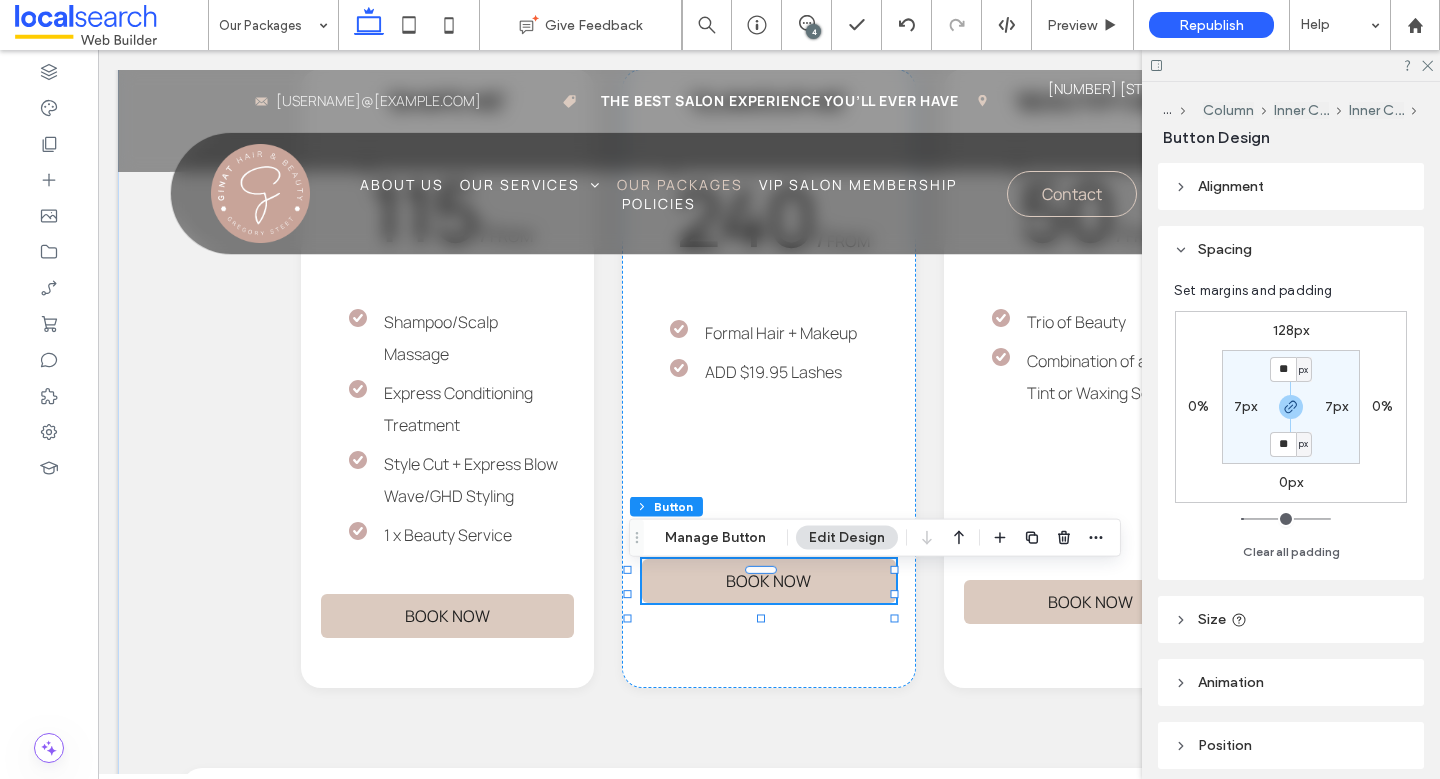 click on "128px" at bounding box center [1291, 330] 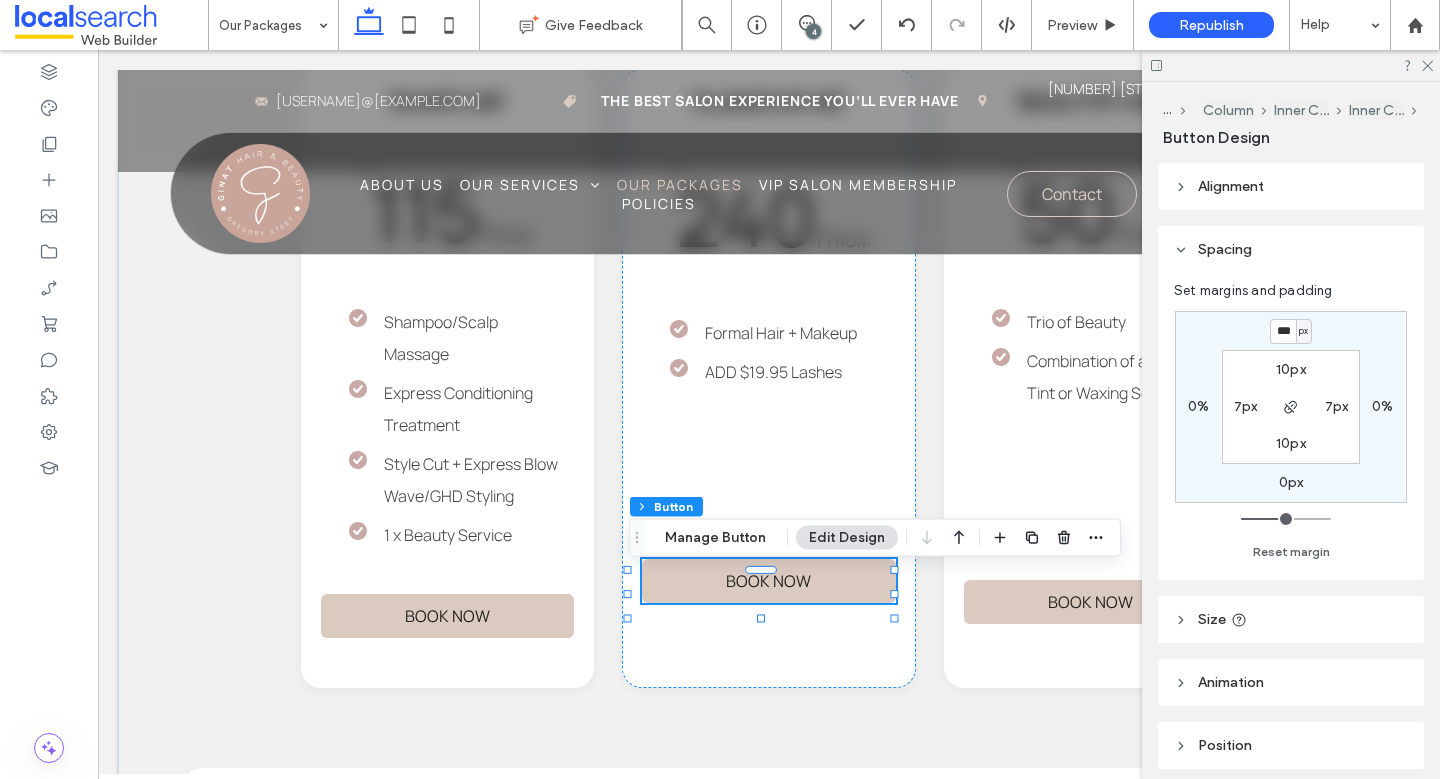 type on "***" 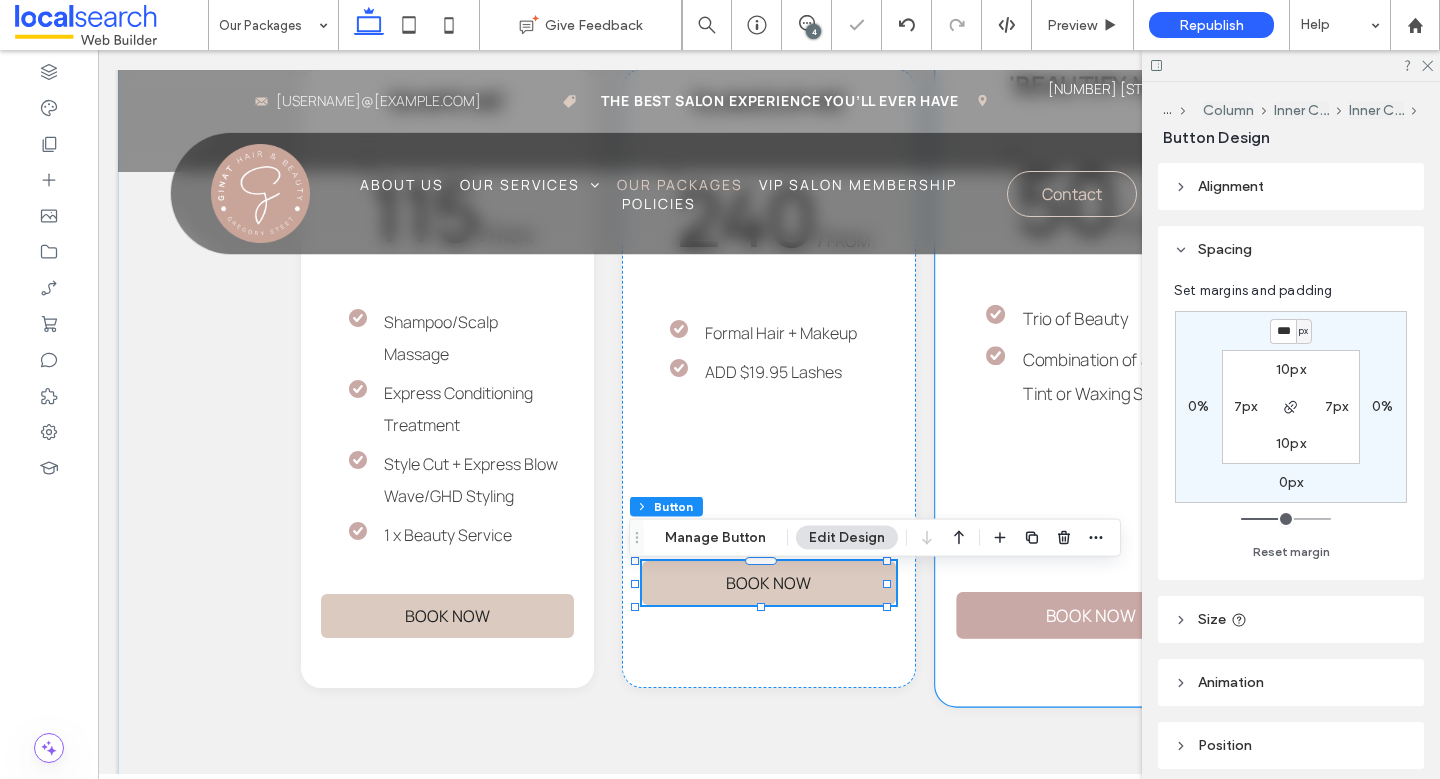 click on "BOOK NOW" at bounding box center [1090, 615] 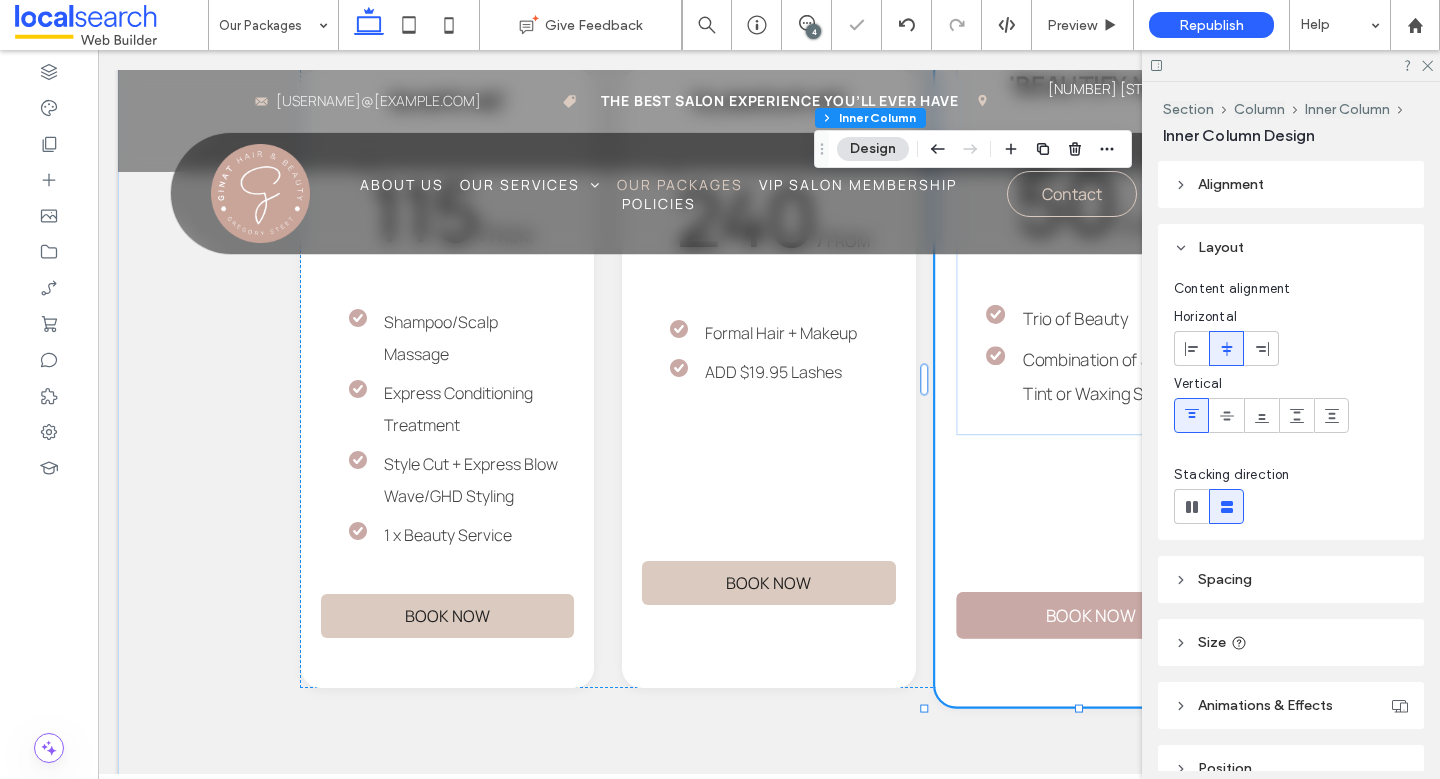 click on "BOOK NOW" at bounding box center [1090, 615] 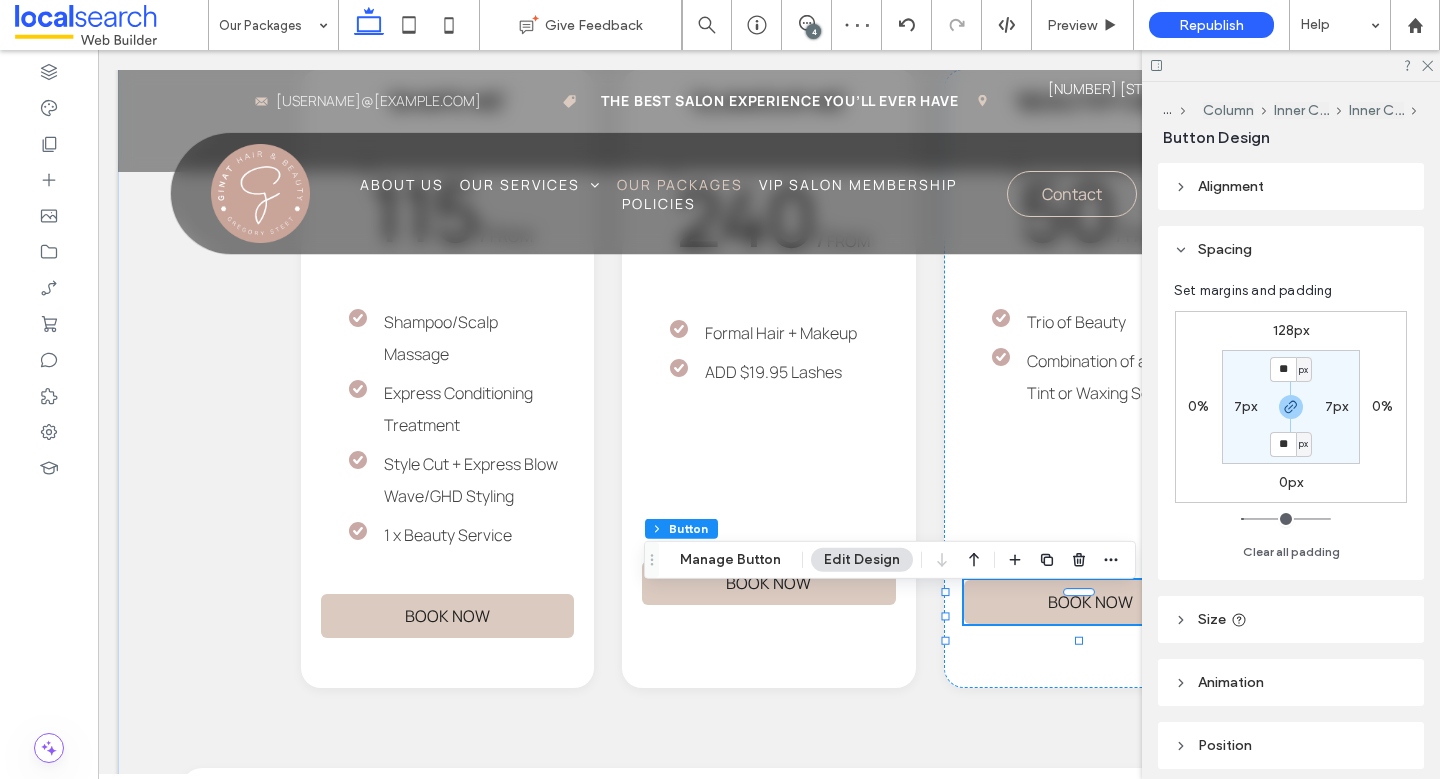click on "128px" at bounding box center (1291, 330) 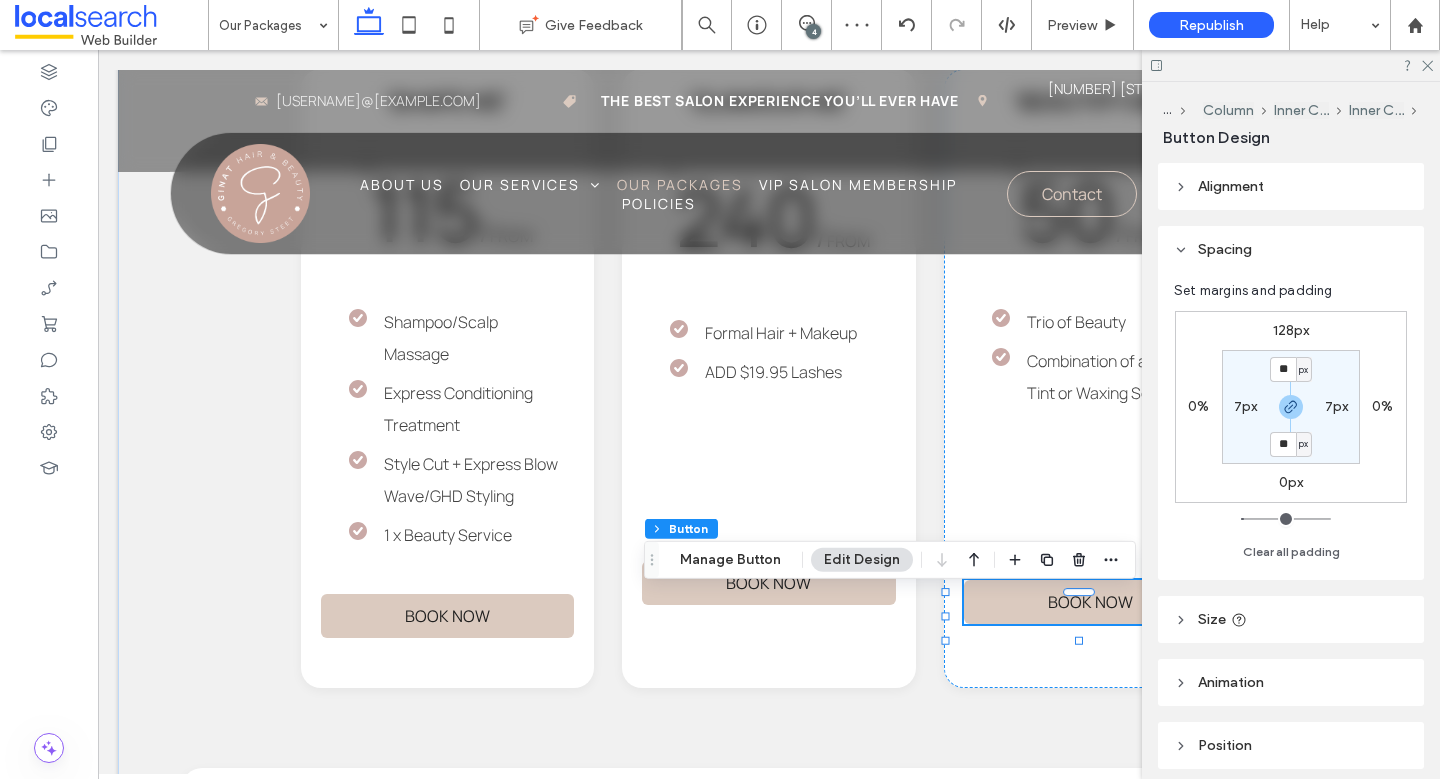 type on "***" 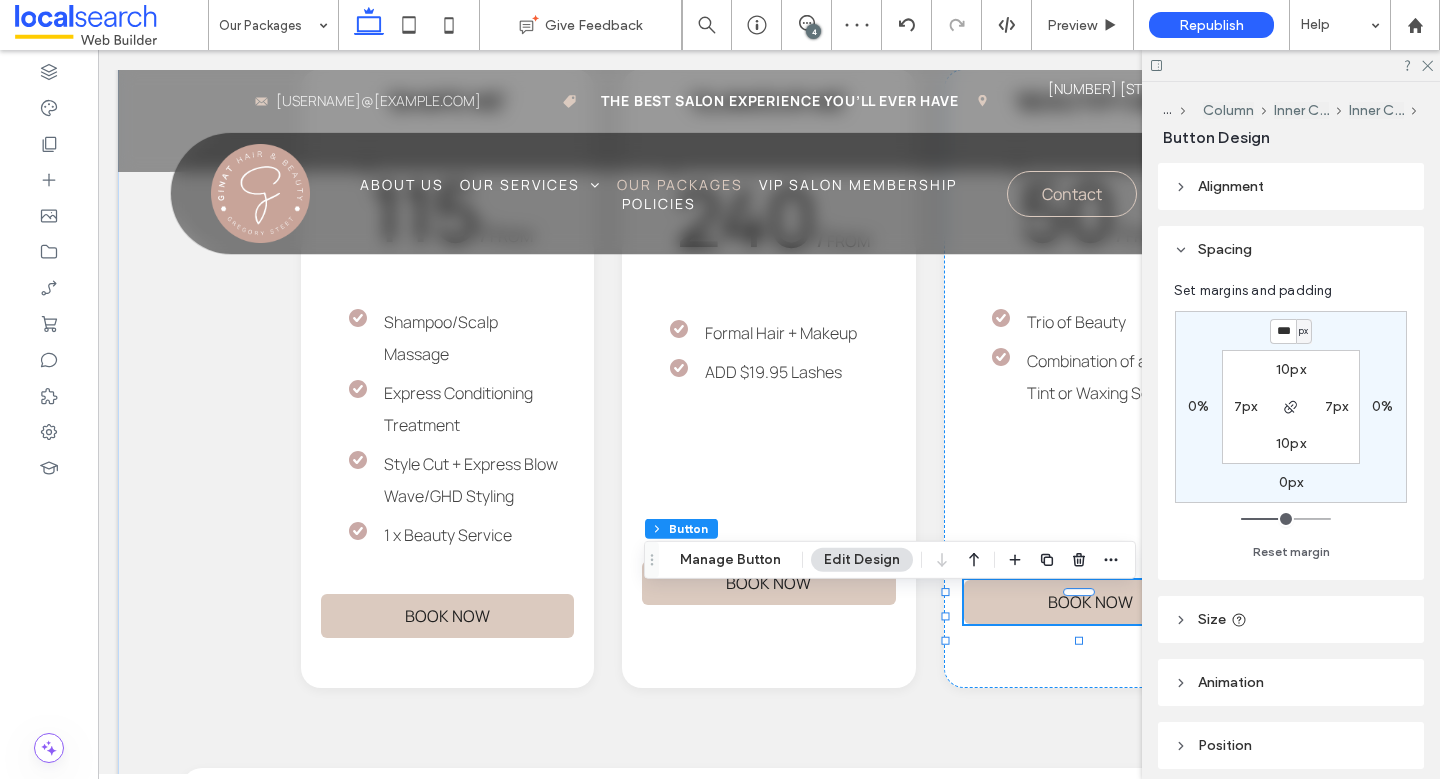 type on "***" 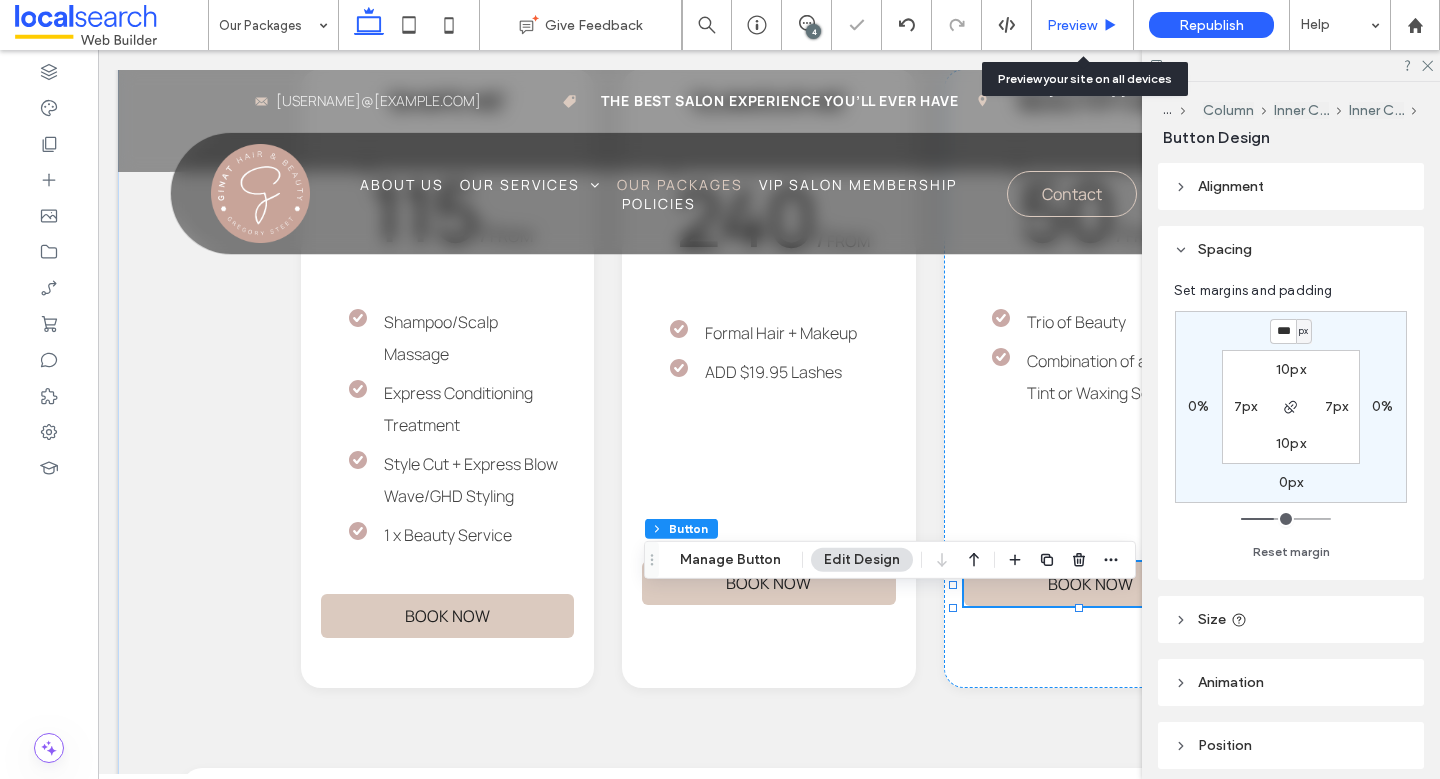 click on "Preview" at bounding box center (1072, 25) 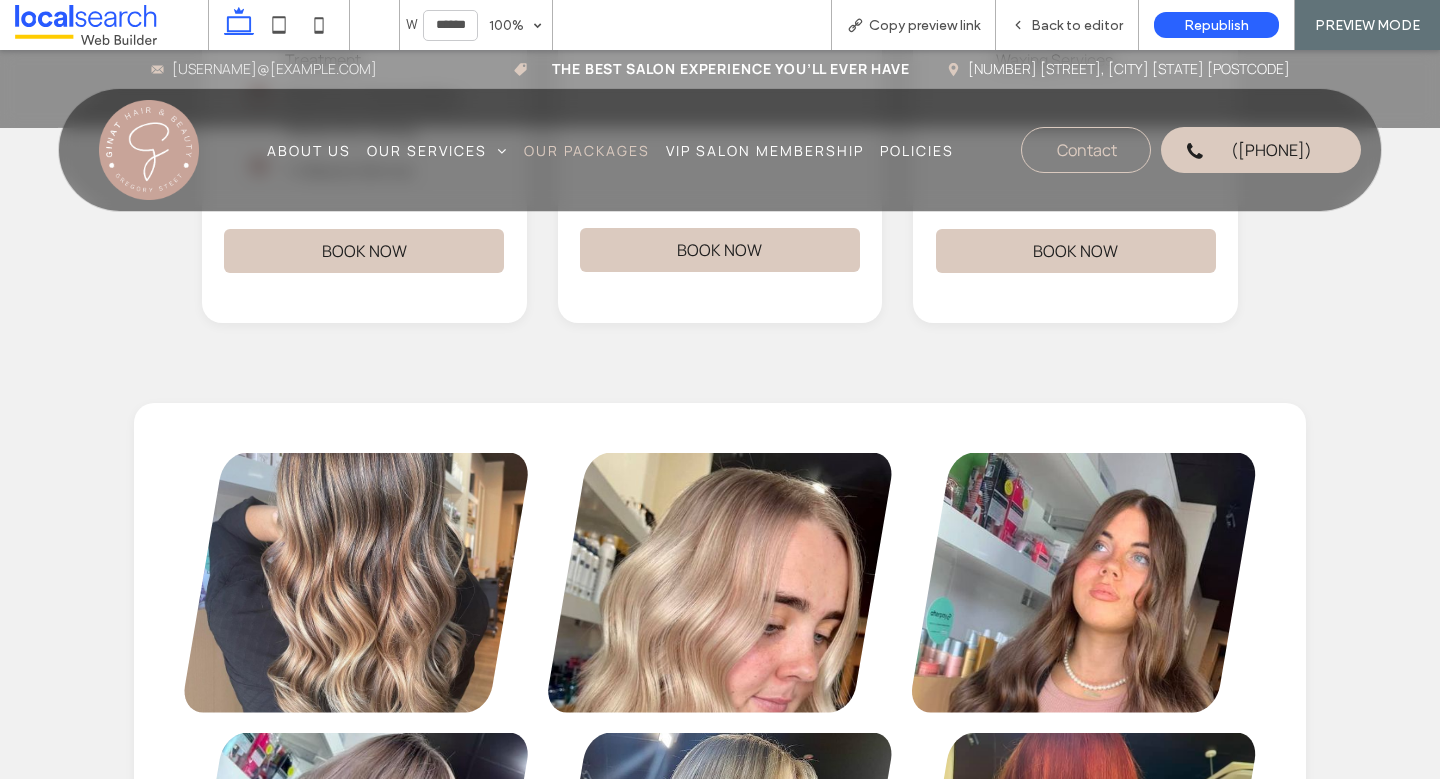 scroll, scrollTop: 3775, scrollLeft: 0, axis: vertical 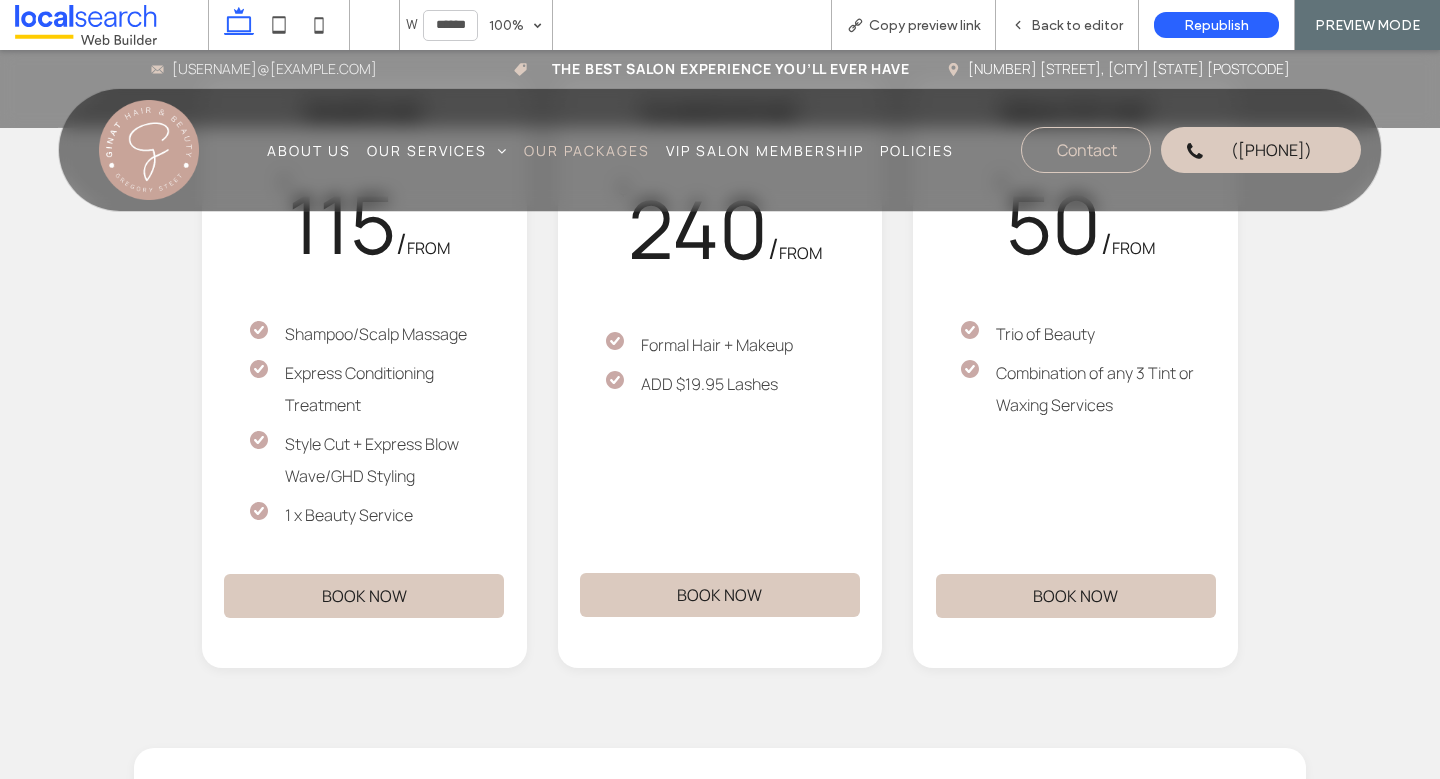 click on "Back to editor" at bounding box center (1077, 25) 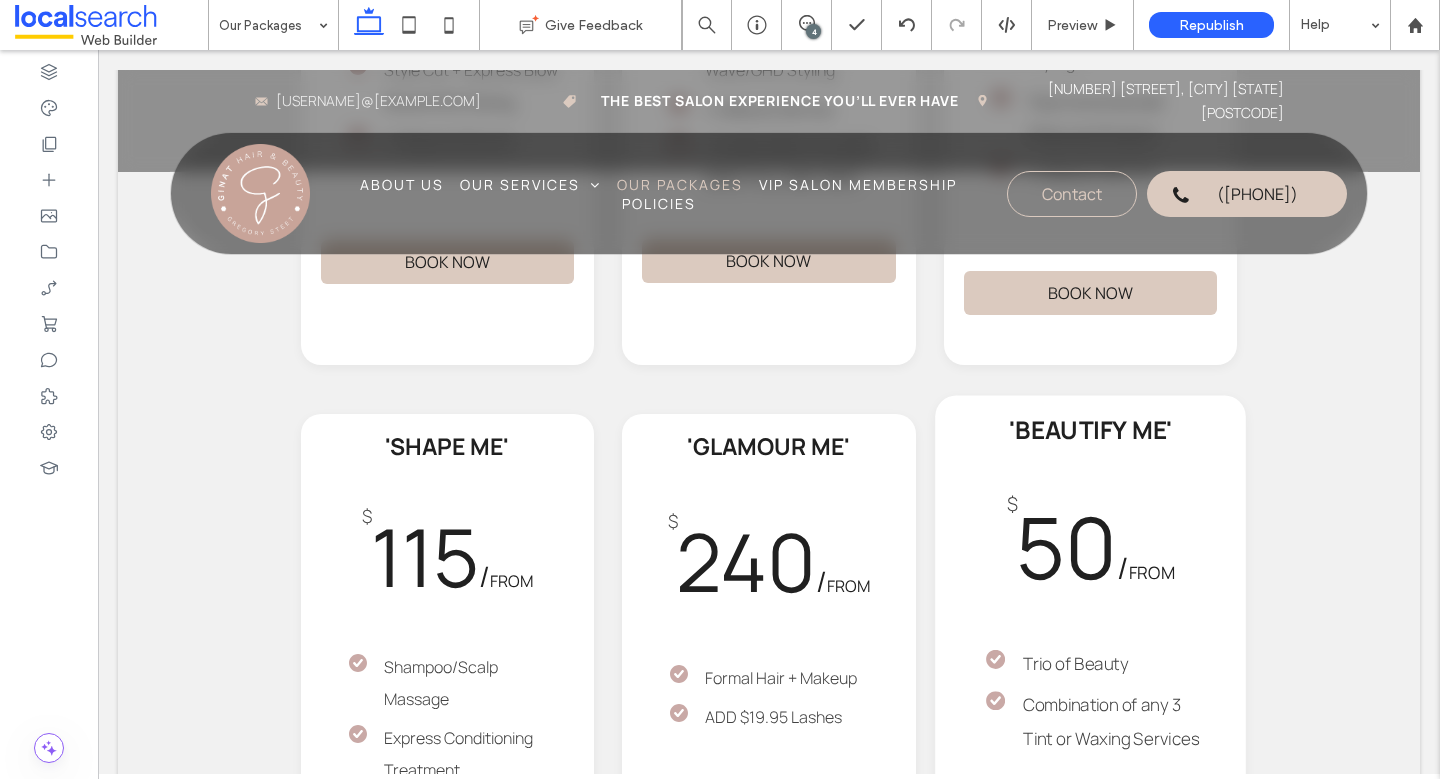 scroll, scrollTop: 3971, scrollLeft: 0, axis: vertical 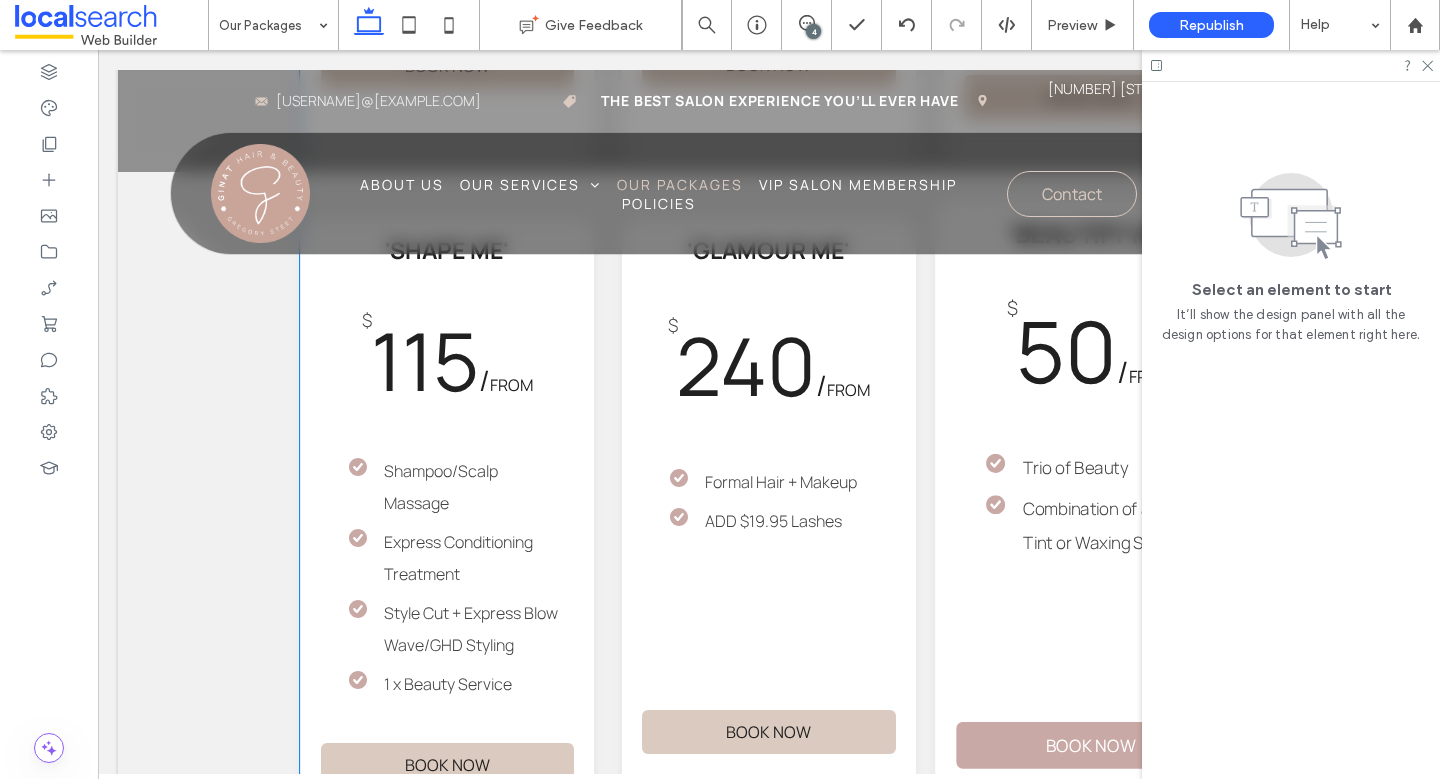 click on "BOOK NOW" at bounding box center [1090, 745] 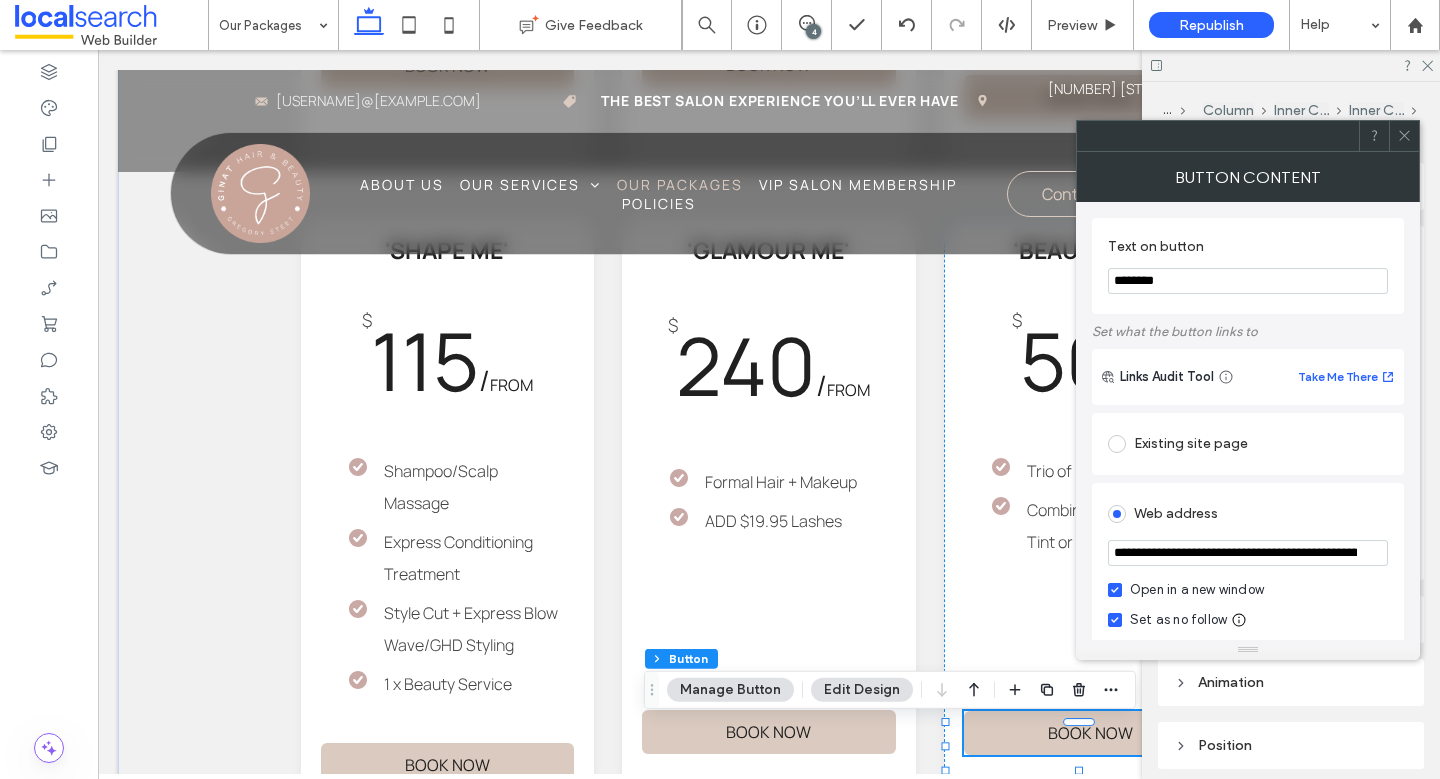 click 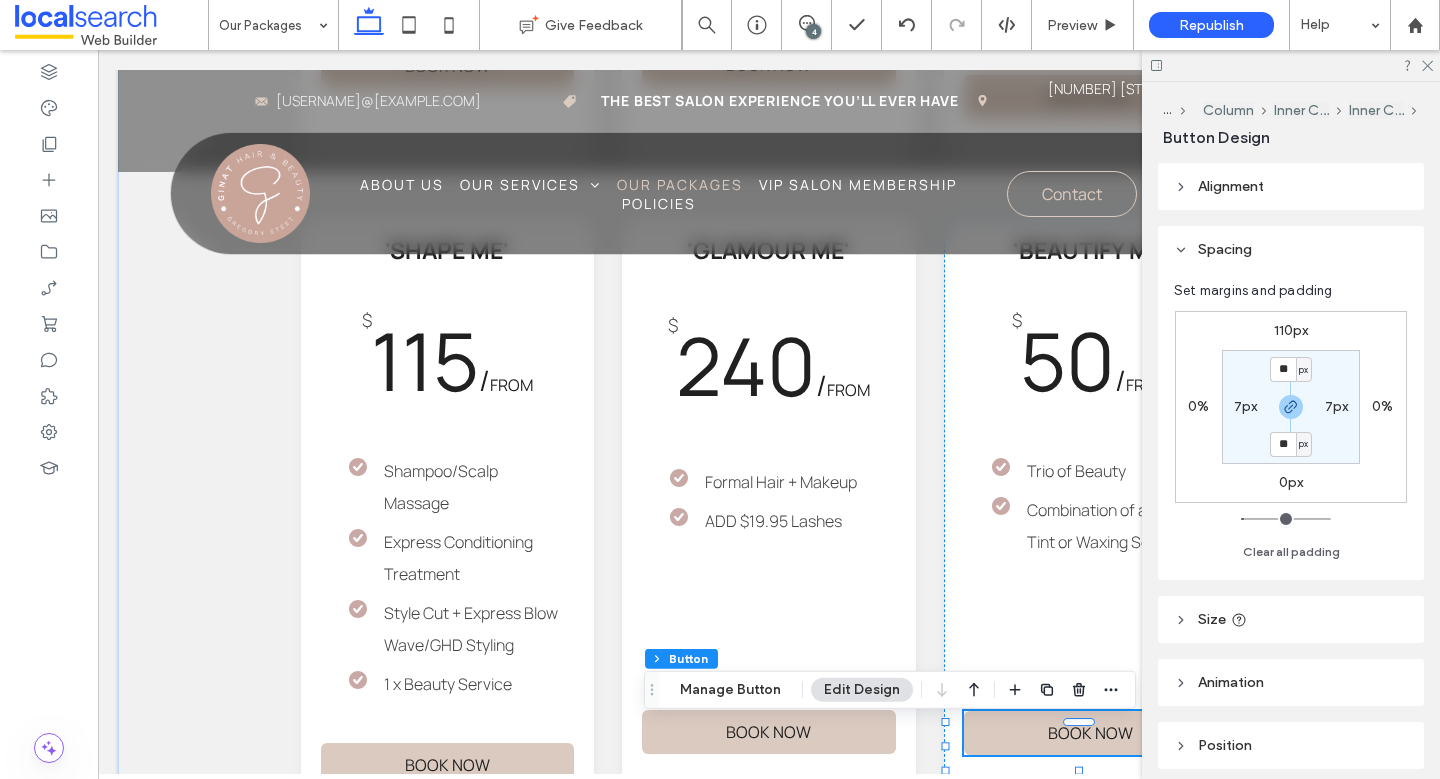 click on "110px" at bounding box center [1291, 330] 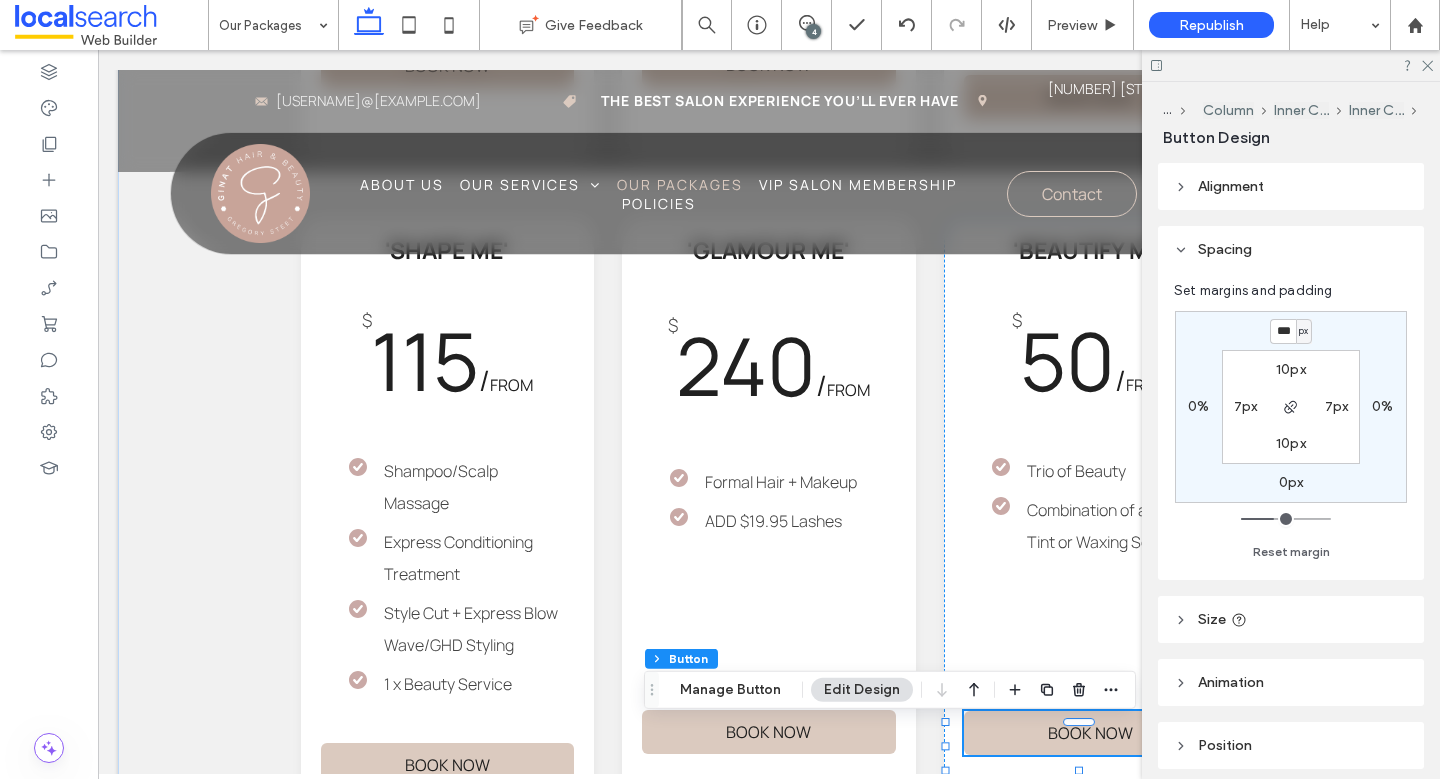 type on "***" 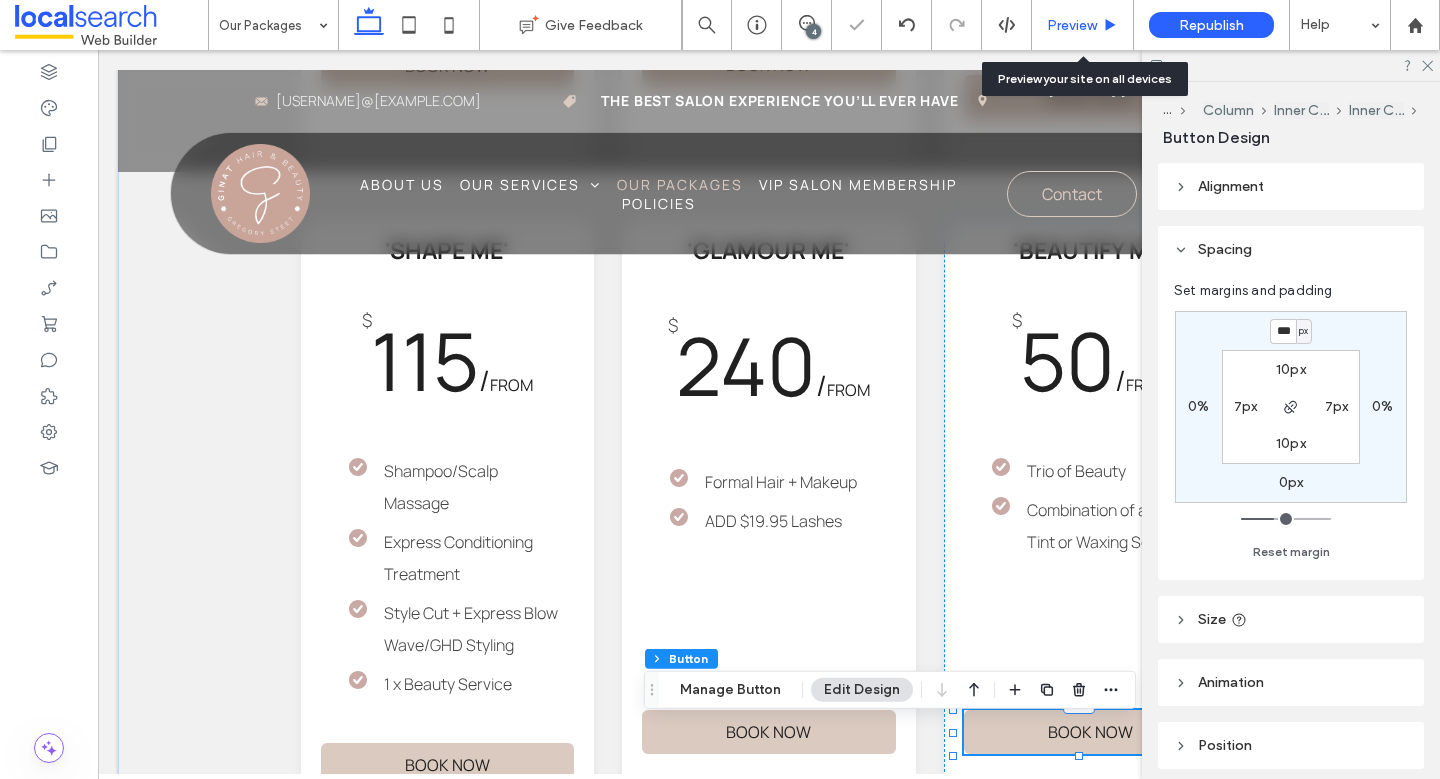 click on "Preview" at bounding box center [1072, 25] 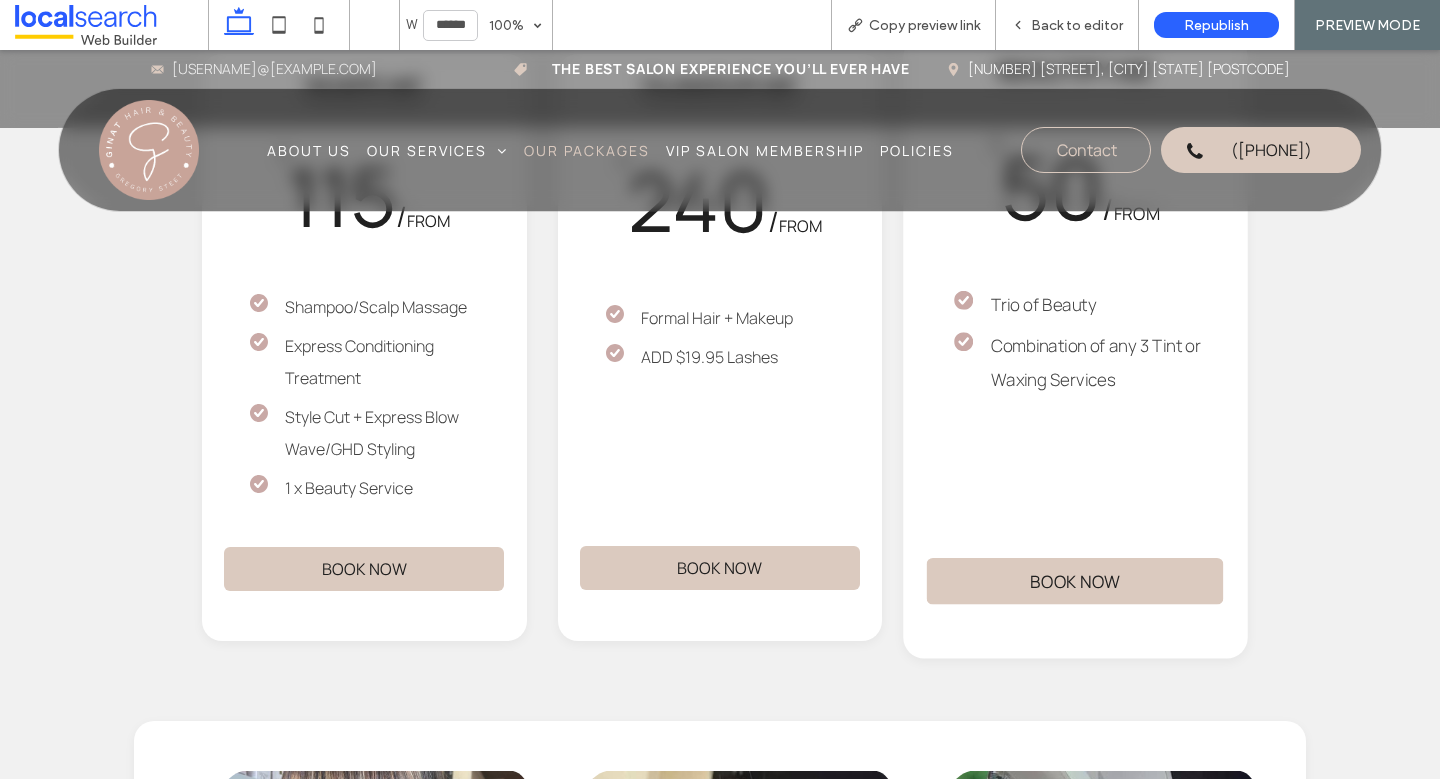 scroll, scrollTop: 3810, scrollLeft: 0, axis: vertical 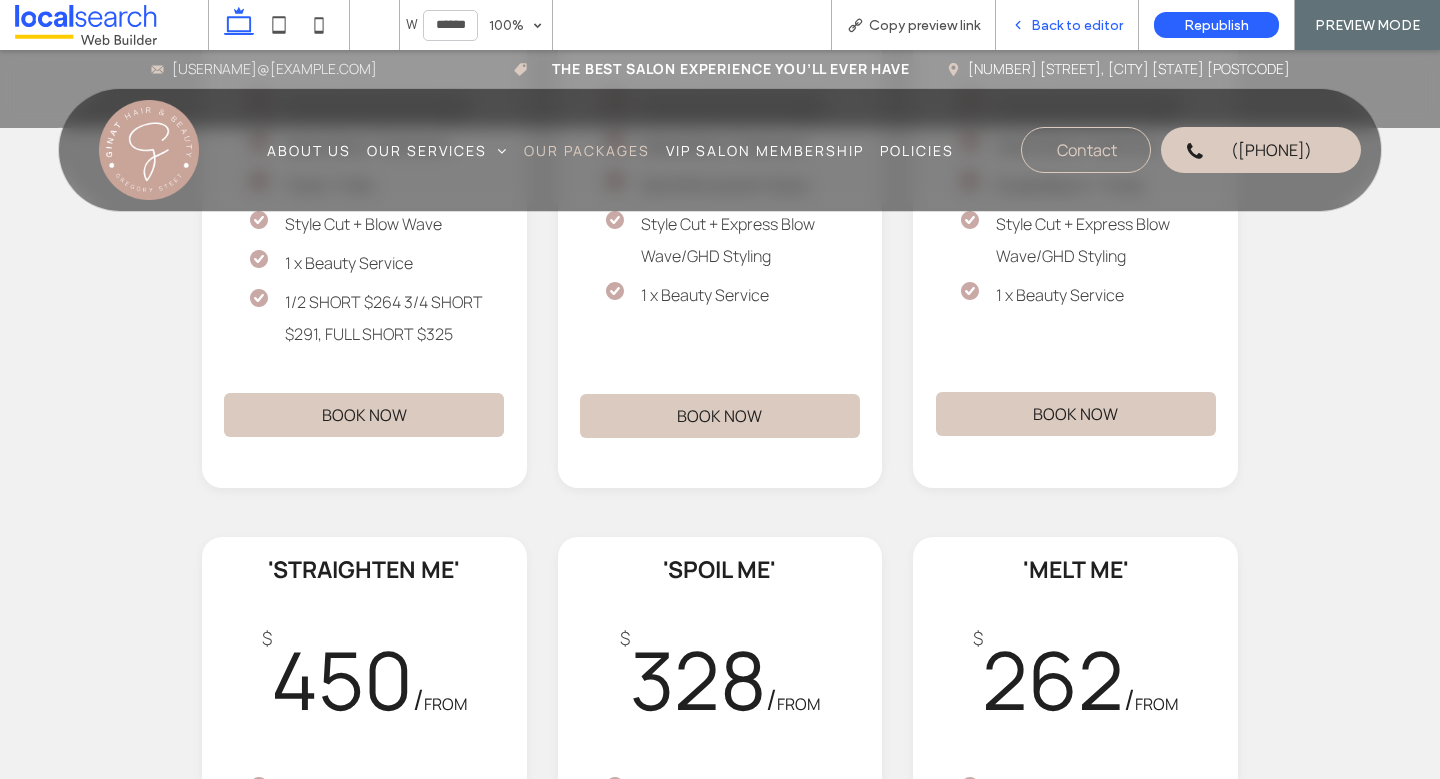 click on "Back to editor" at bounding box center (1077, 25) 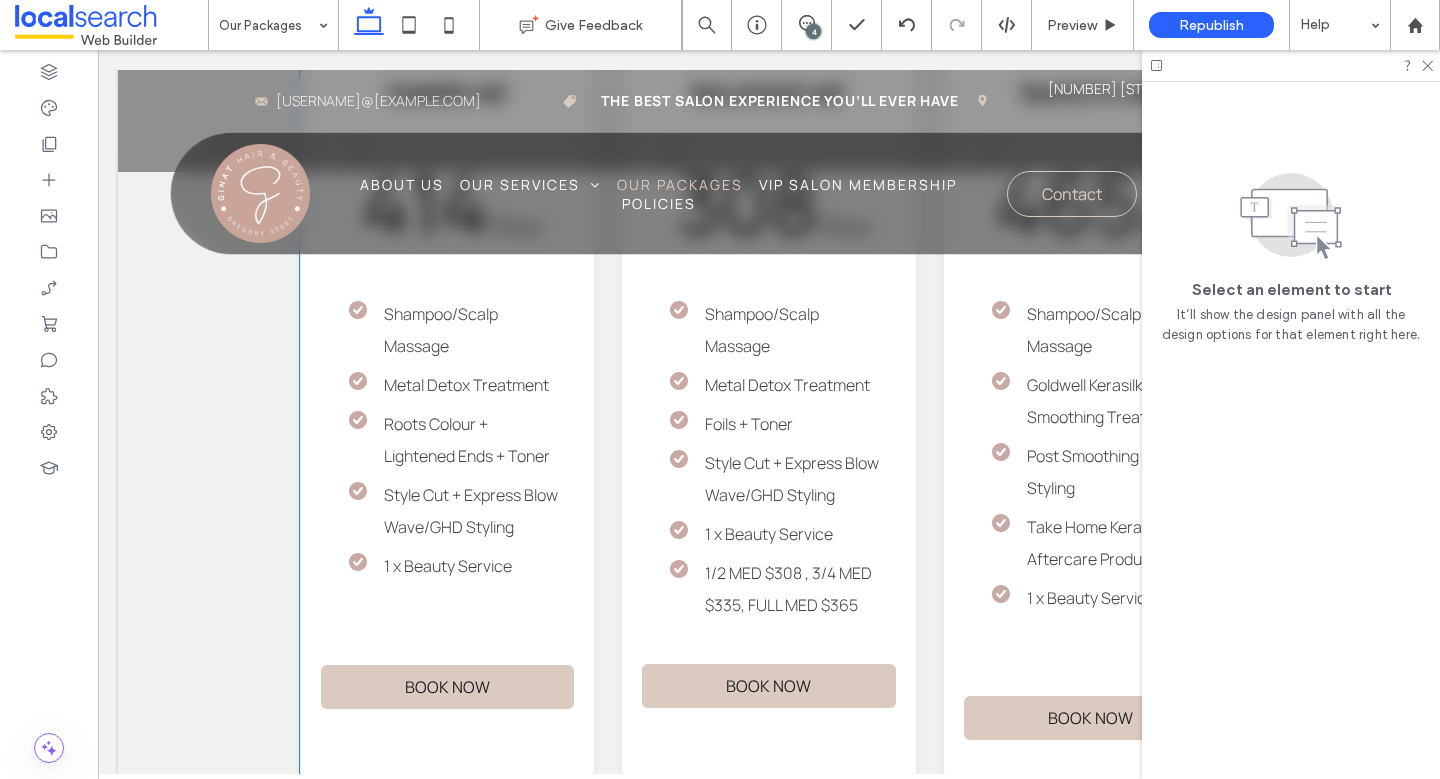 scroll, scrollTop: 3512, scrollLeft: 0, axis: vertical 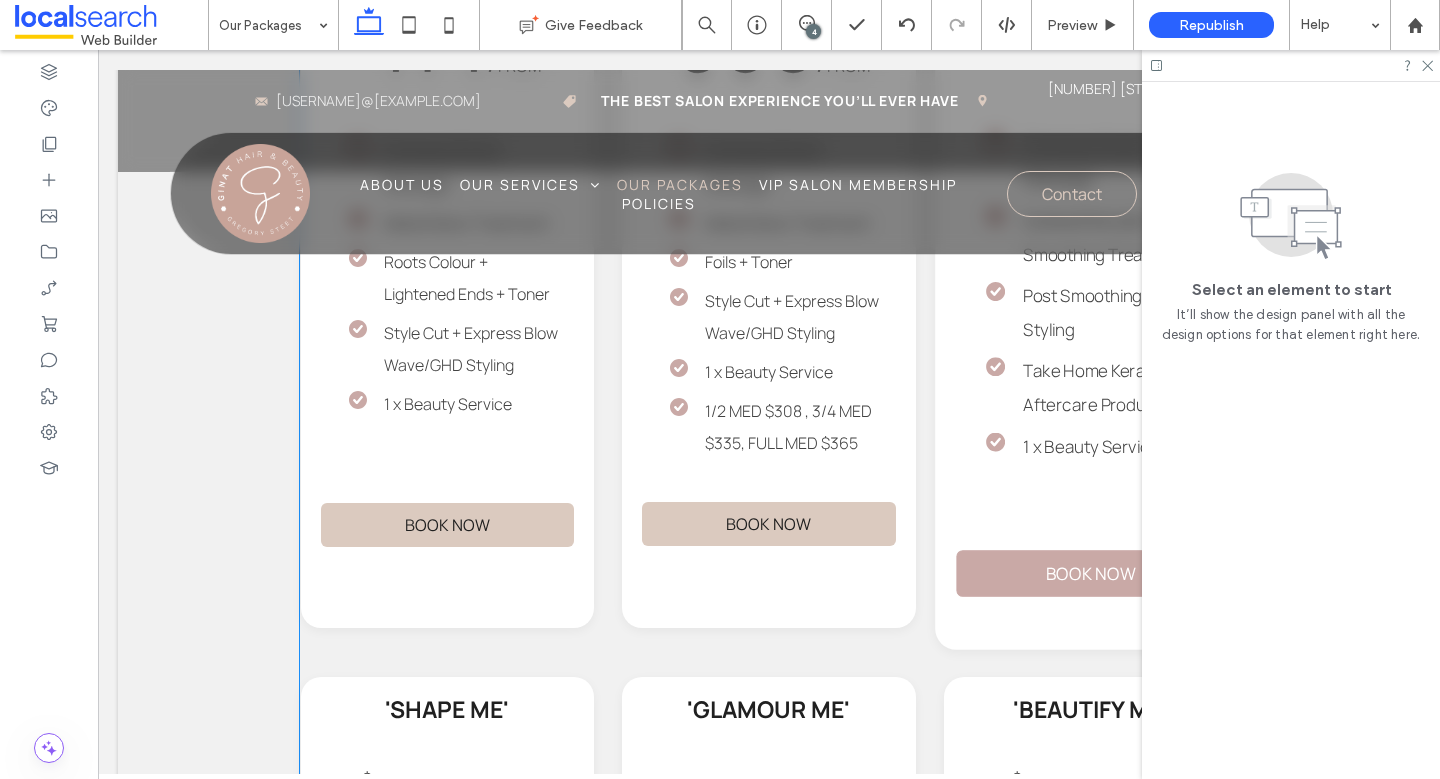 click on "BOOK NOW" at bounding box center [1090, 573] 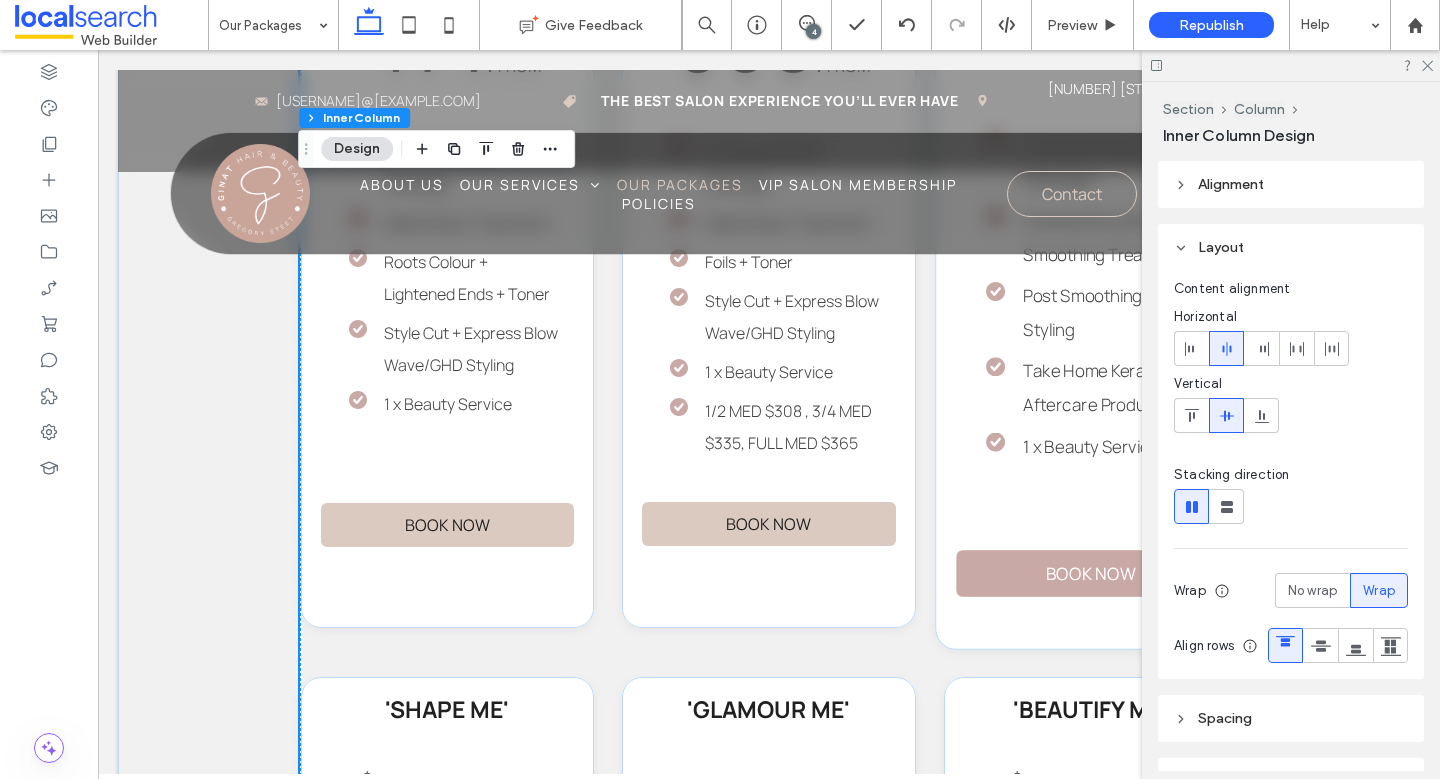 click on "BOOK NOW" at bounding box center (1090, 573) 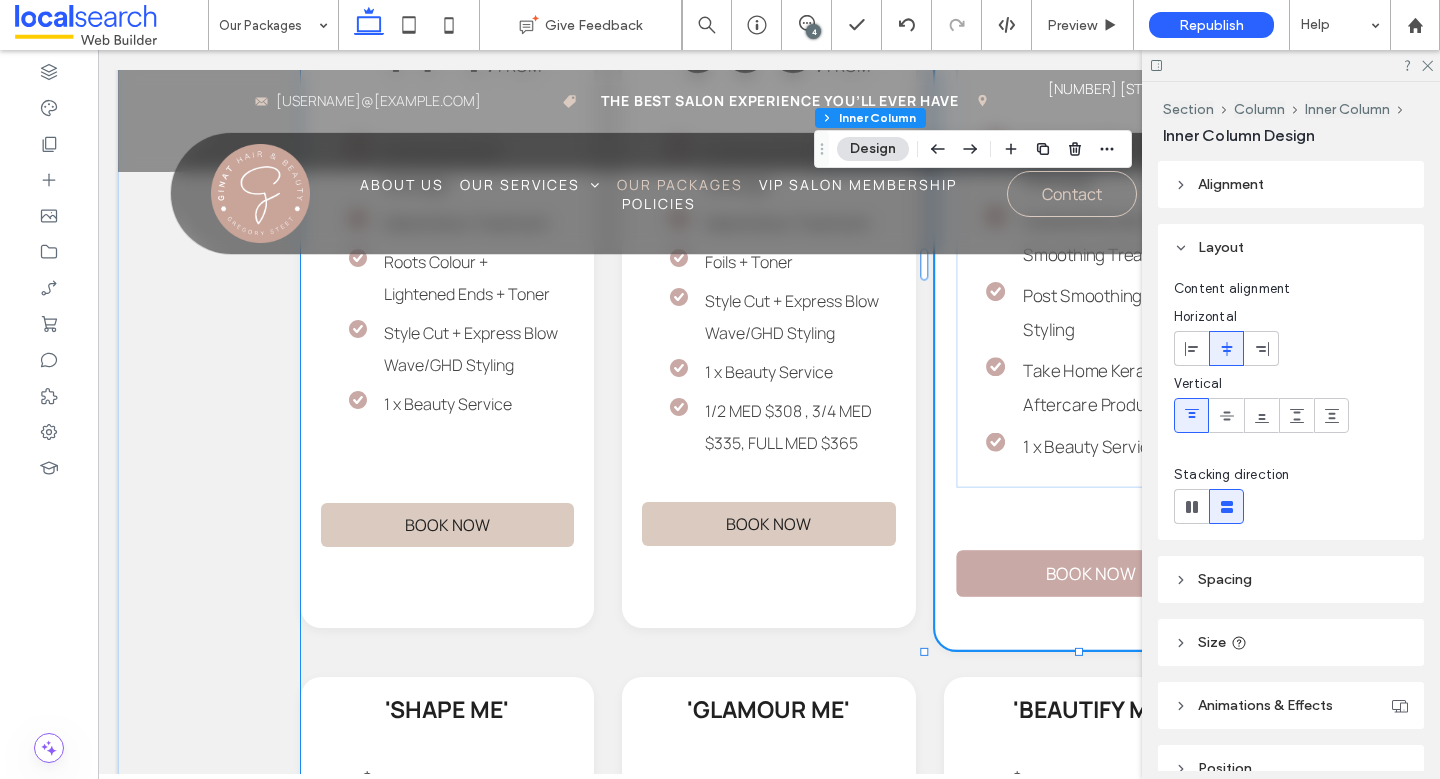 click on "BOOK NOW" at bounding box center (1090, 573) 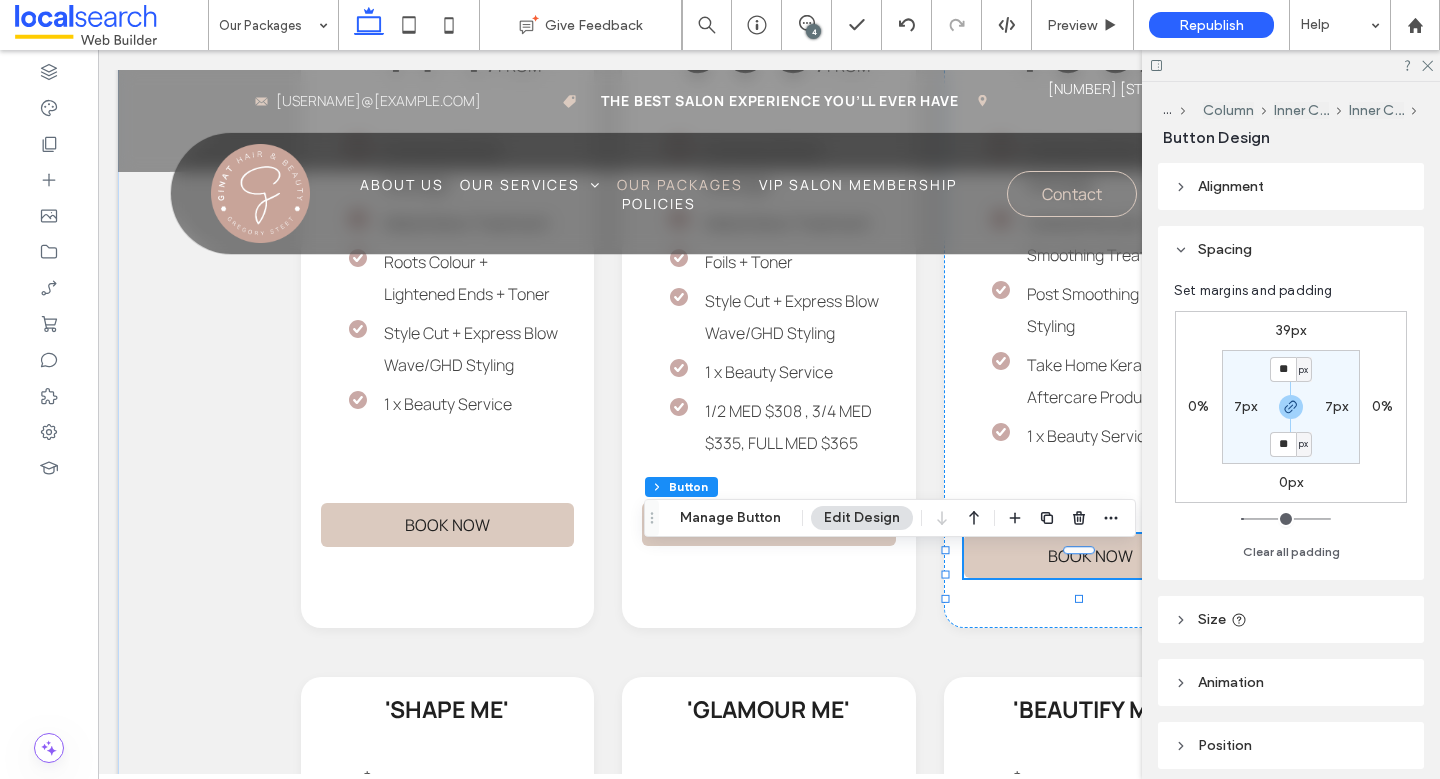 click on "39px" at bounding box center [1291, 330] 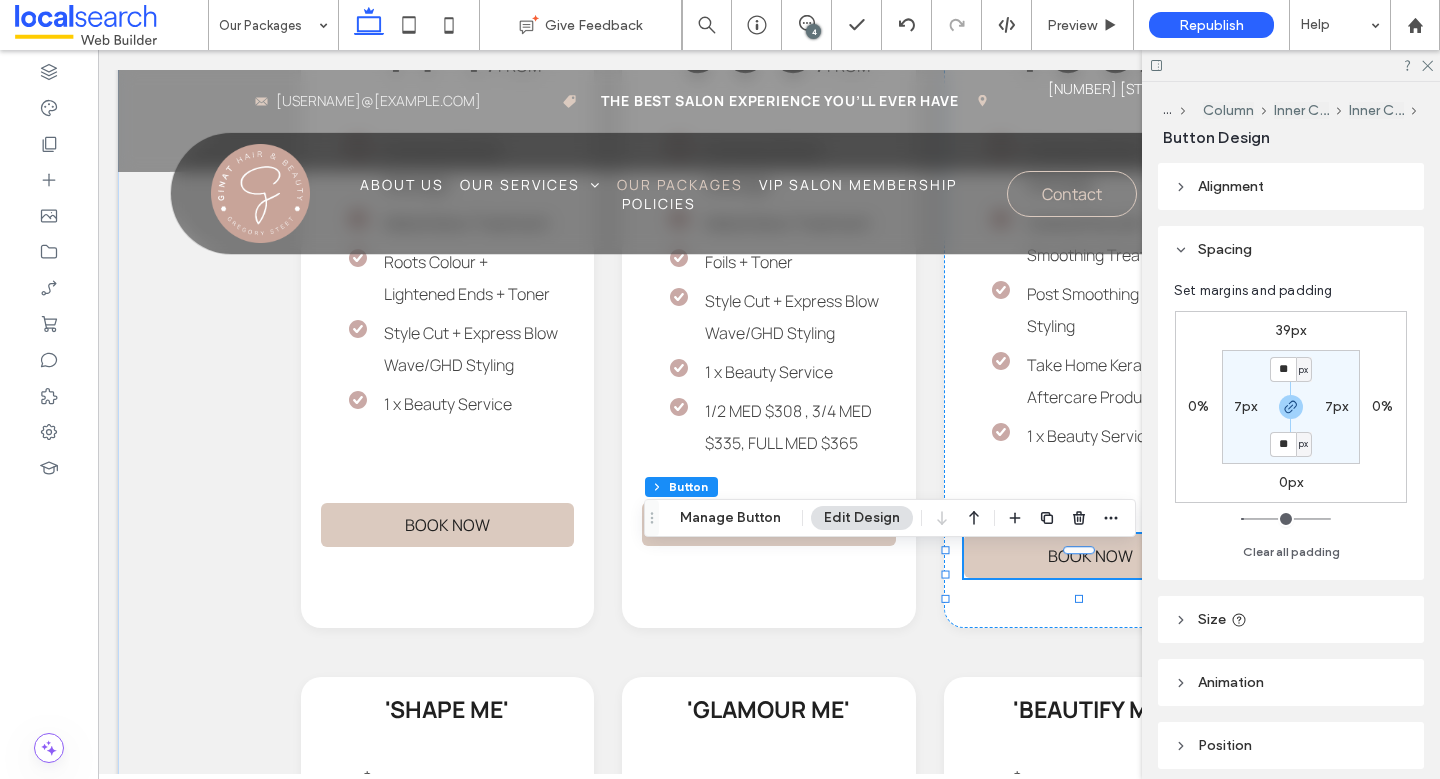 type on "**" 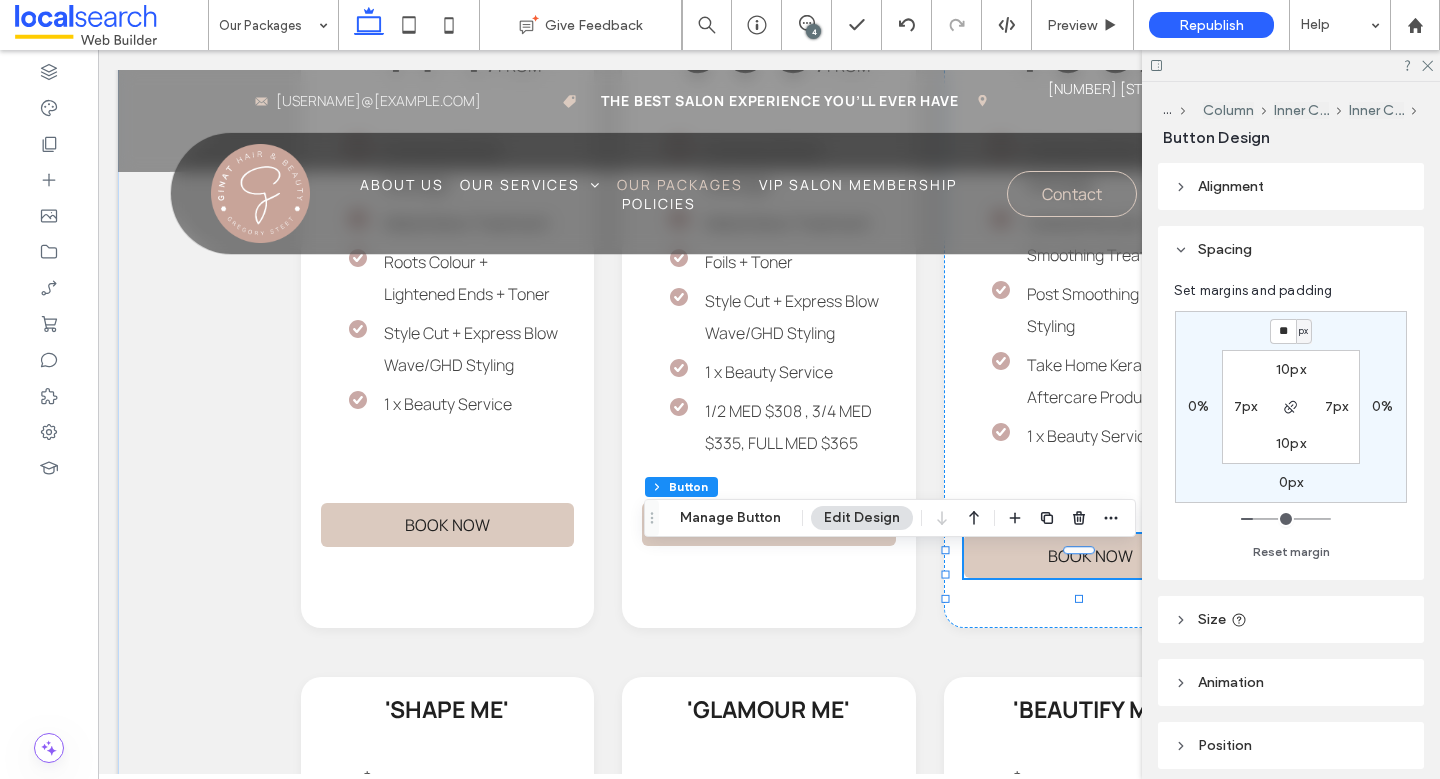 type on "**" 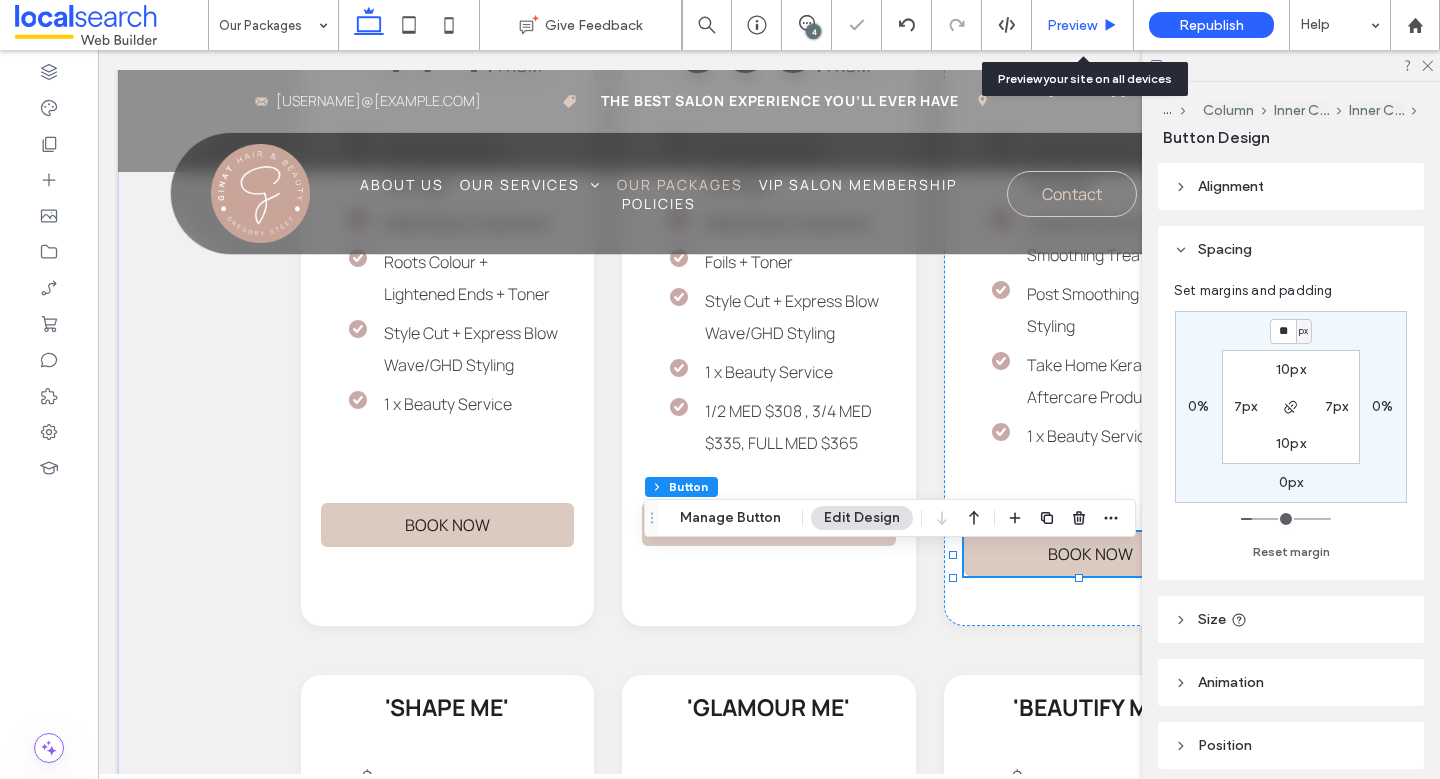 click on "Preview" at bounding box center [1072, 25] 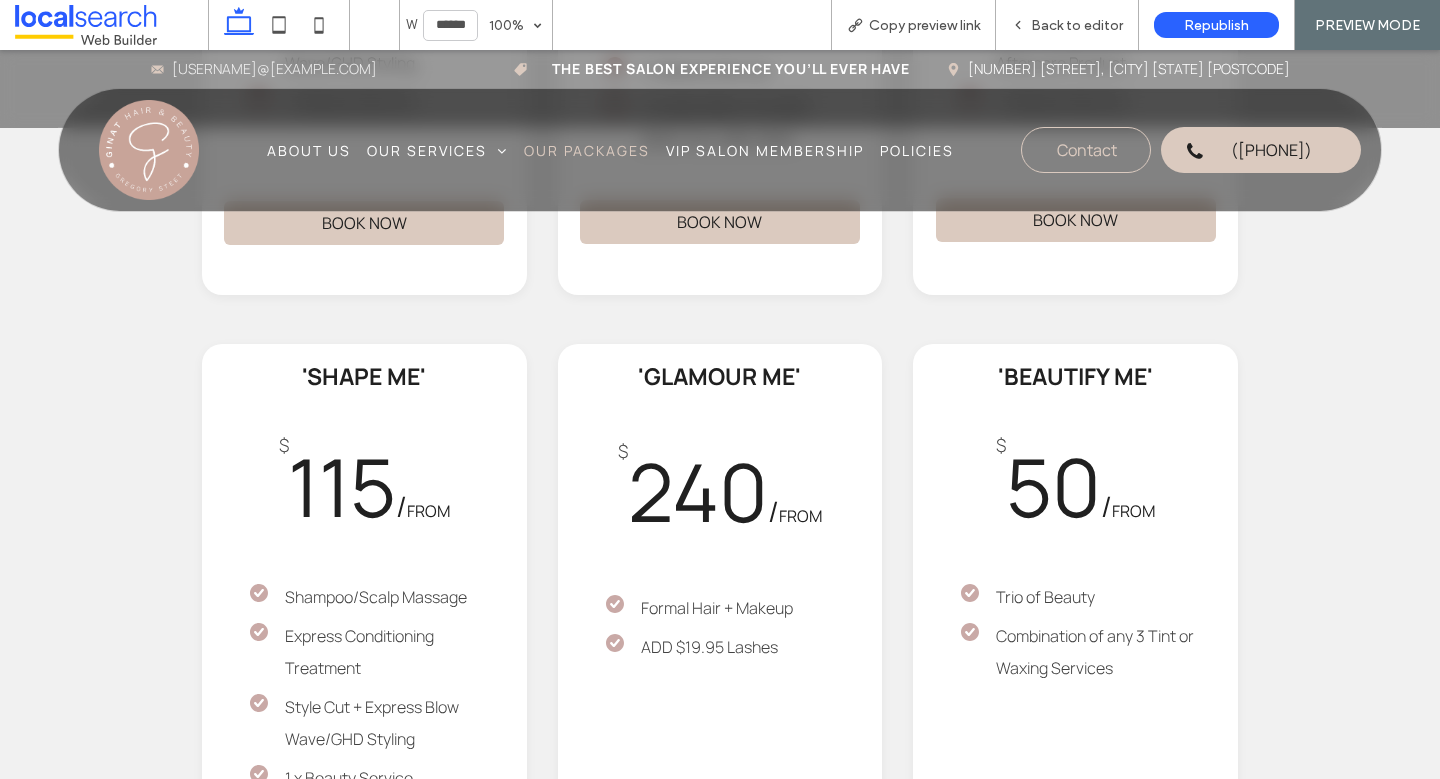 scroll, scrollTop: 3230, scrollLeft: 0, axis: vertical 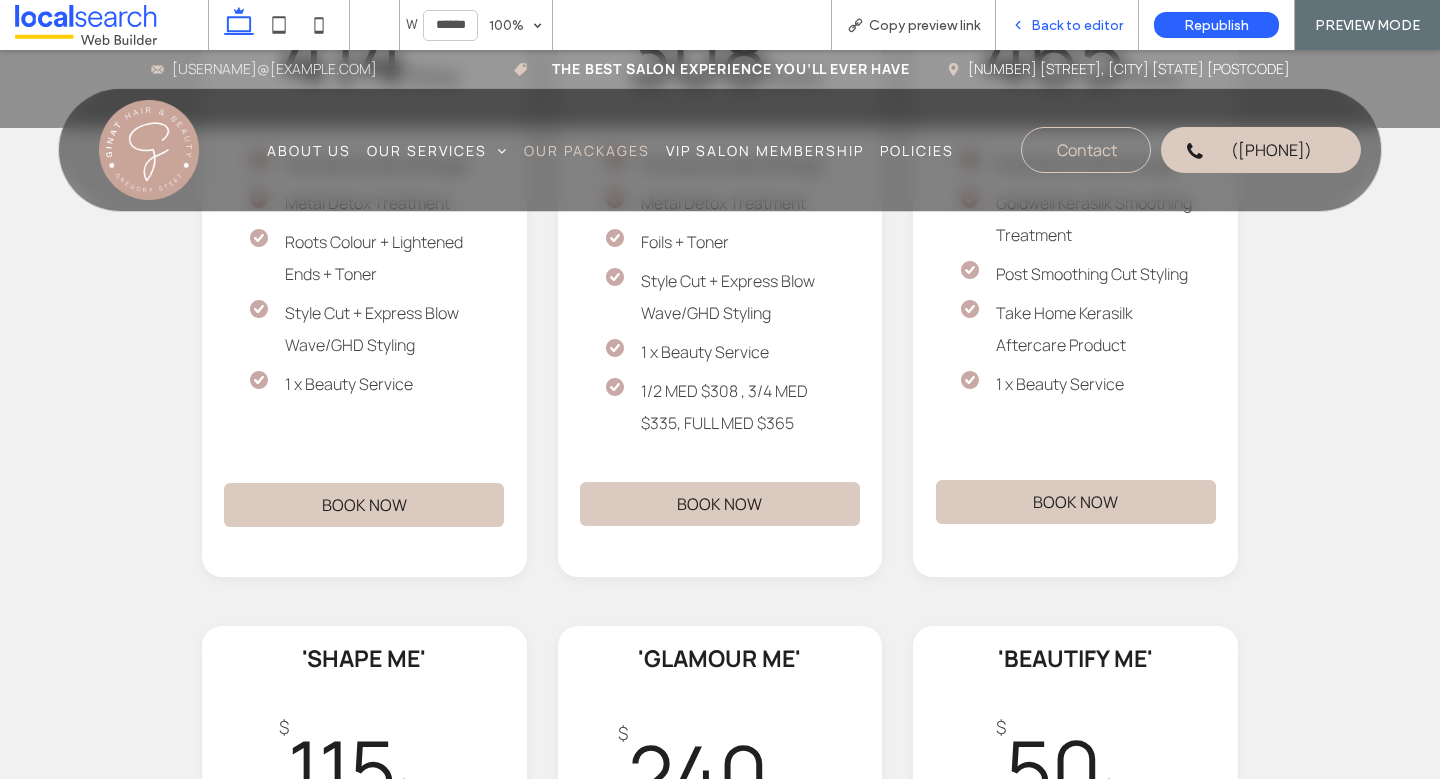click on "Back to editor" at bounding box center [1077, 25] 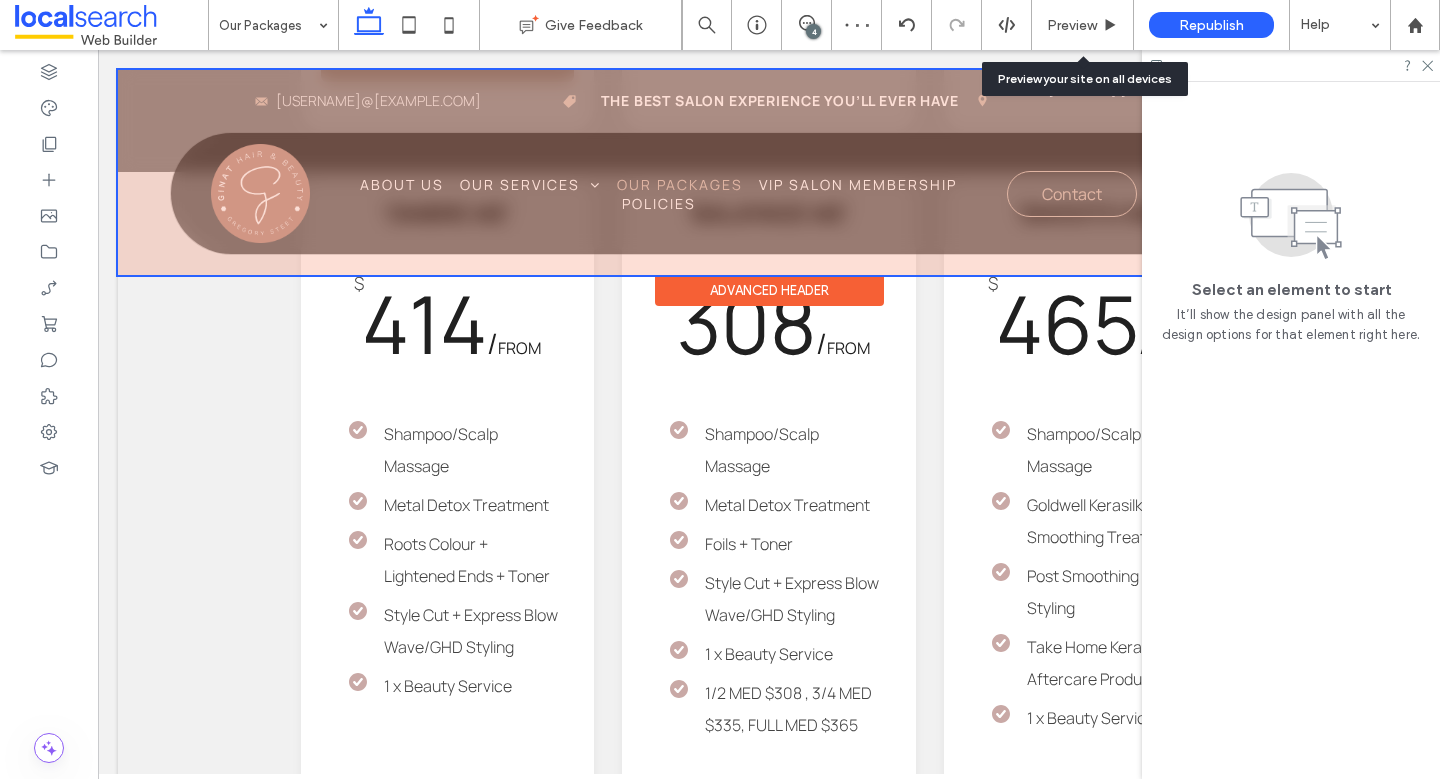 scroll, scrollTop: 3426, scrollLeft: 0, axis: vertical 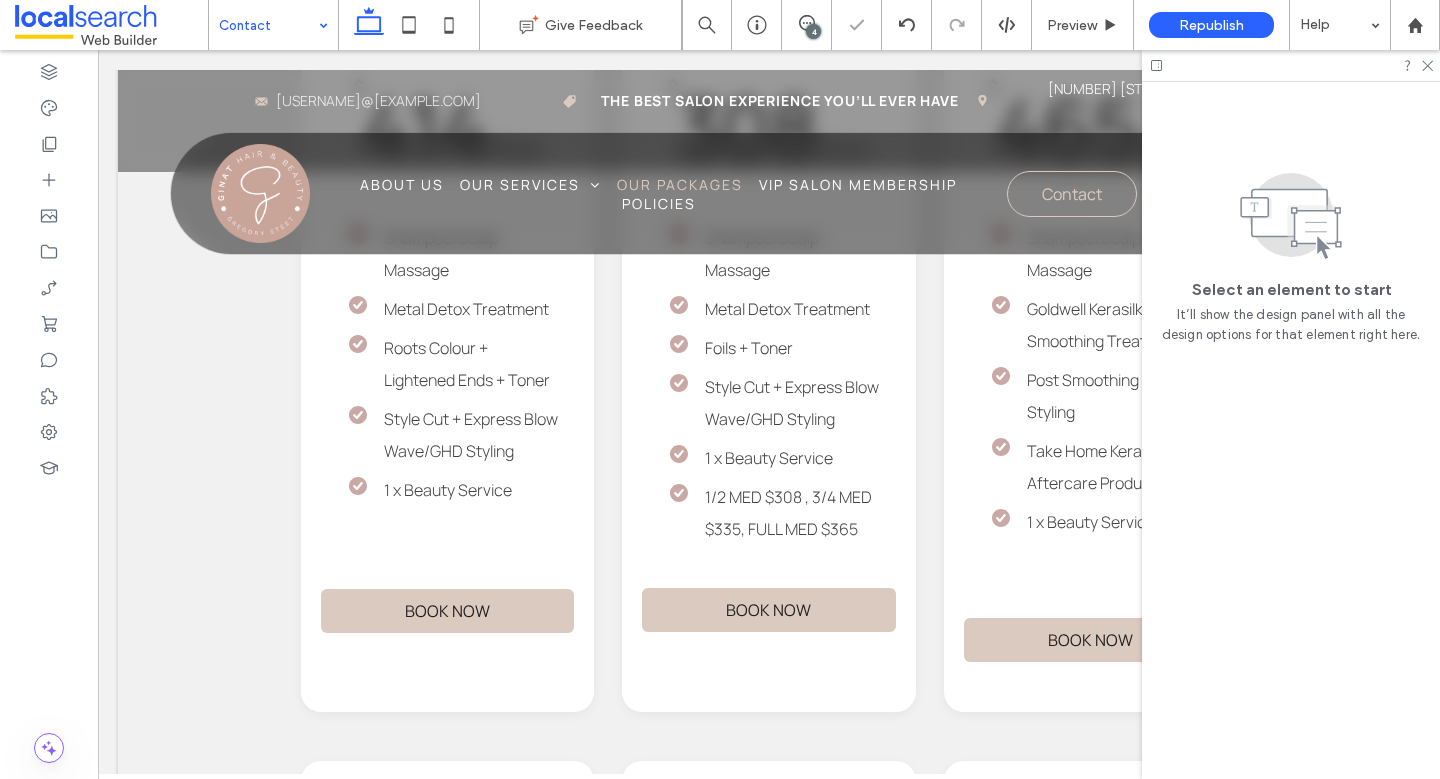 click at bounding box center [268, 25] 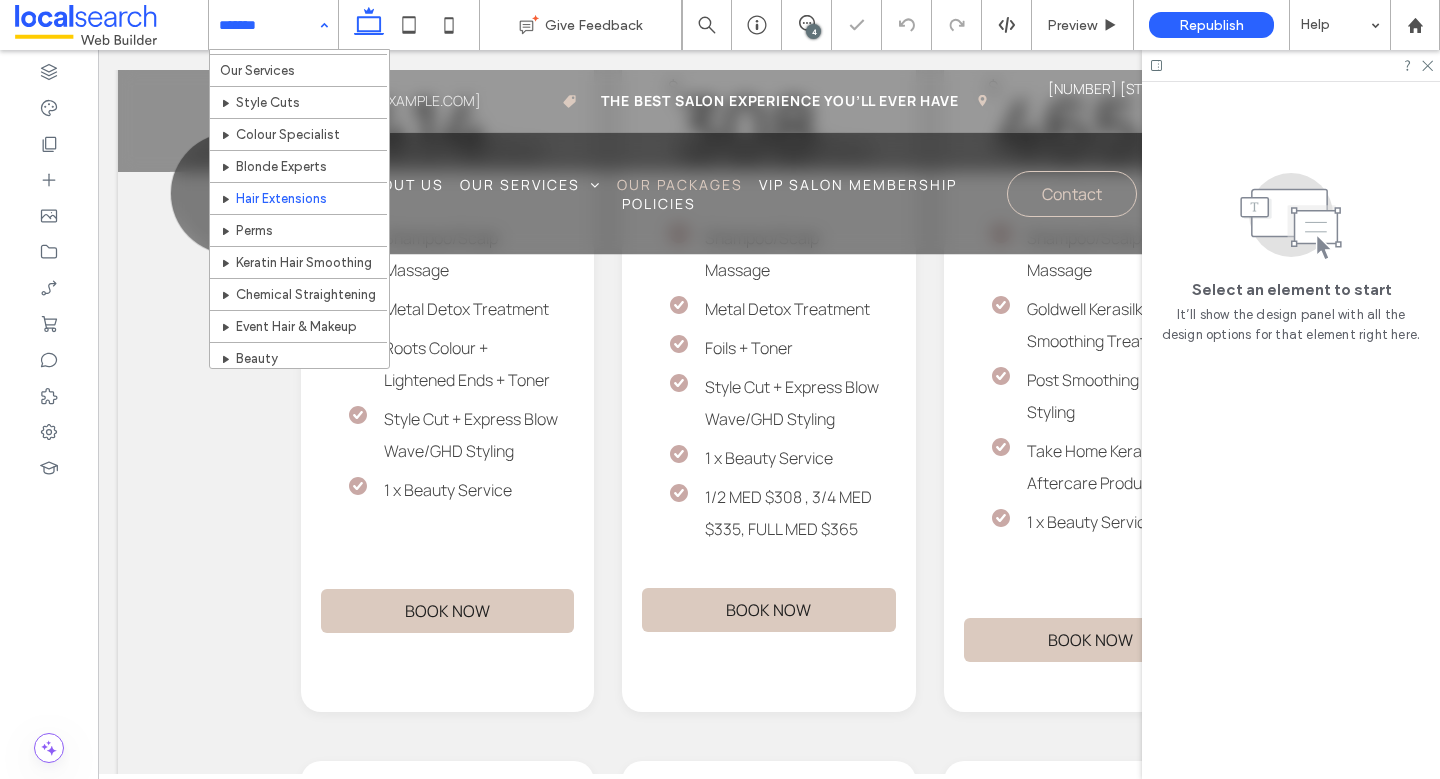 scroll, scrollTop: 221, scrollLeft: 0, axis: vertical 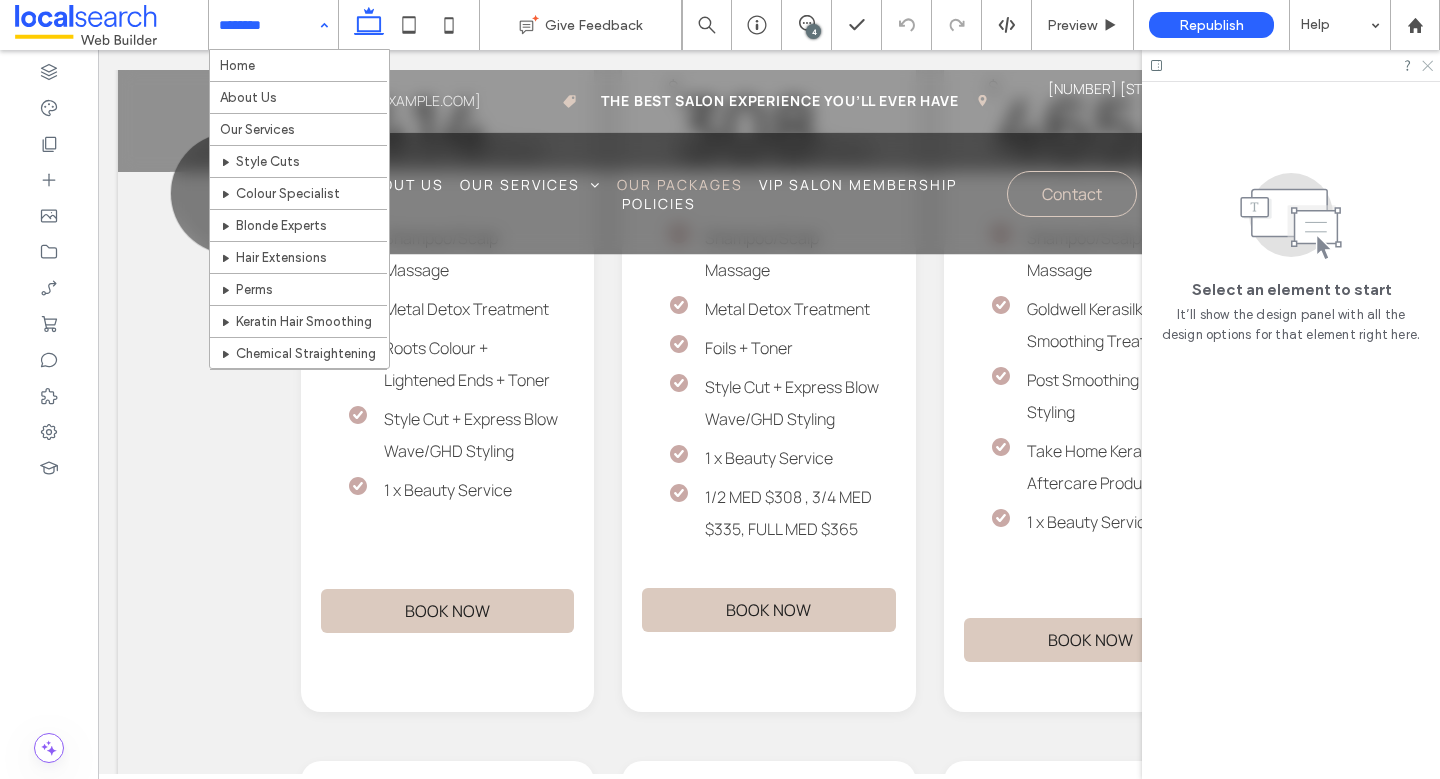 click 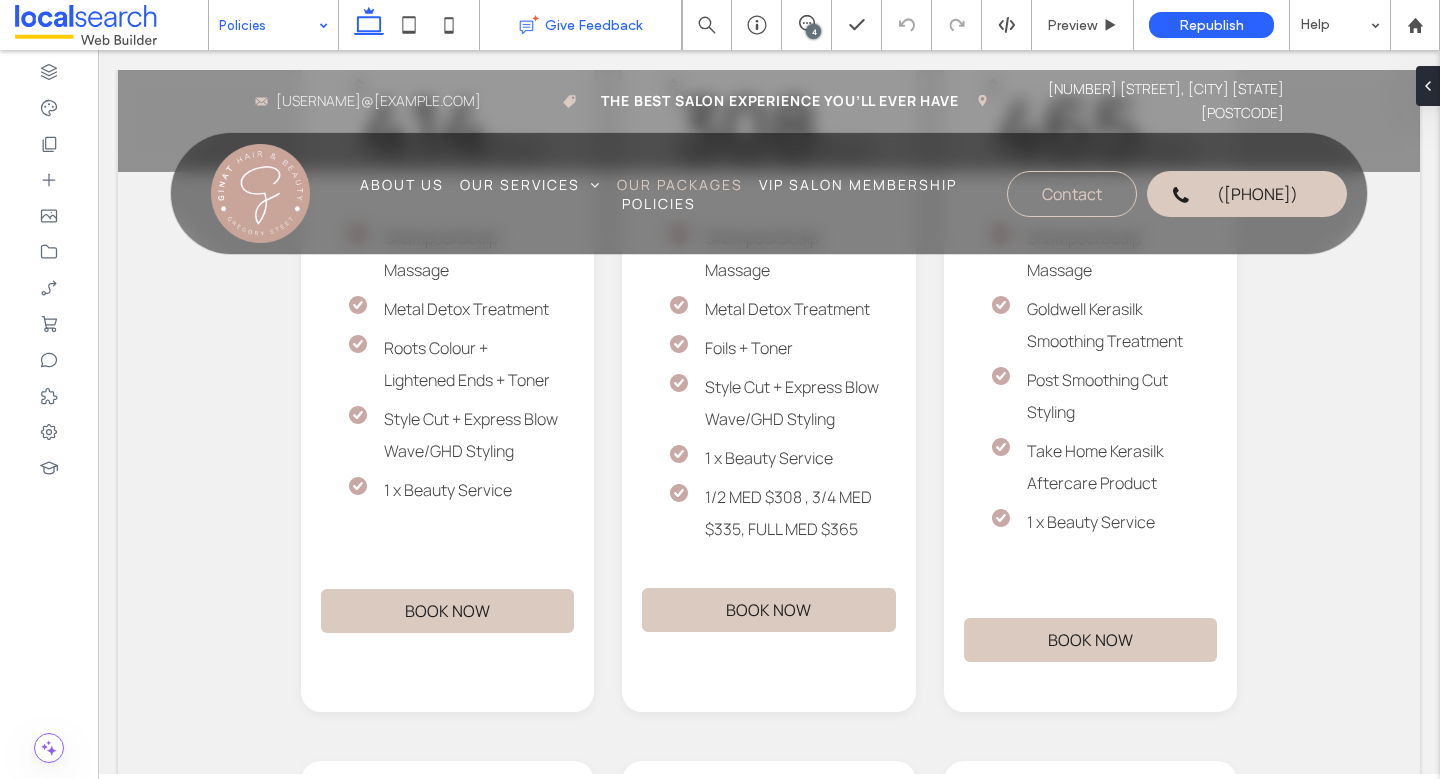 type on "*******" 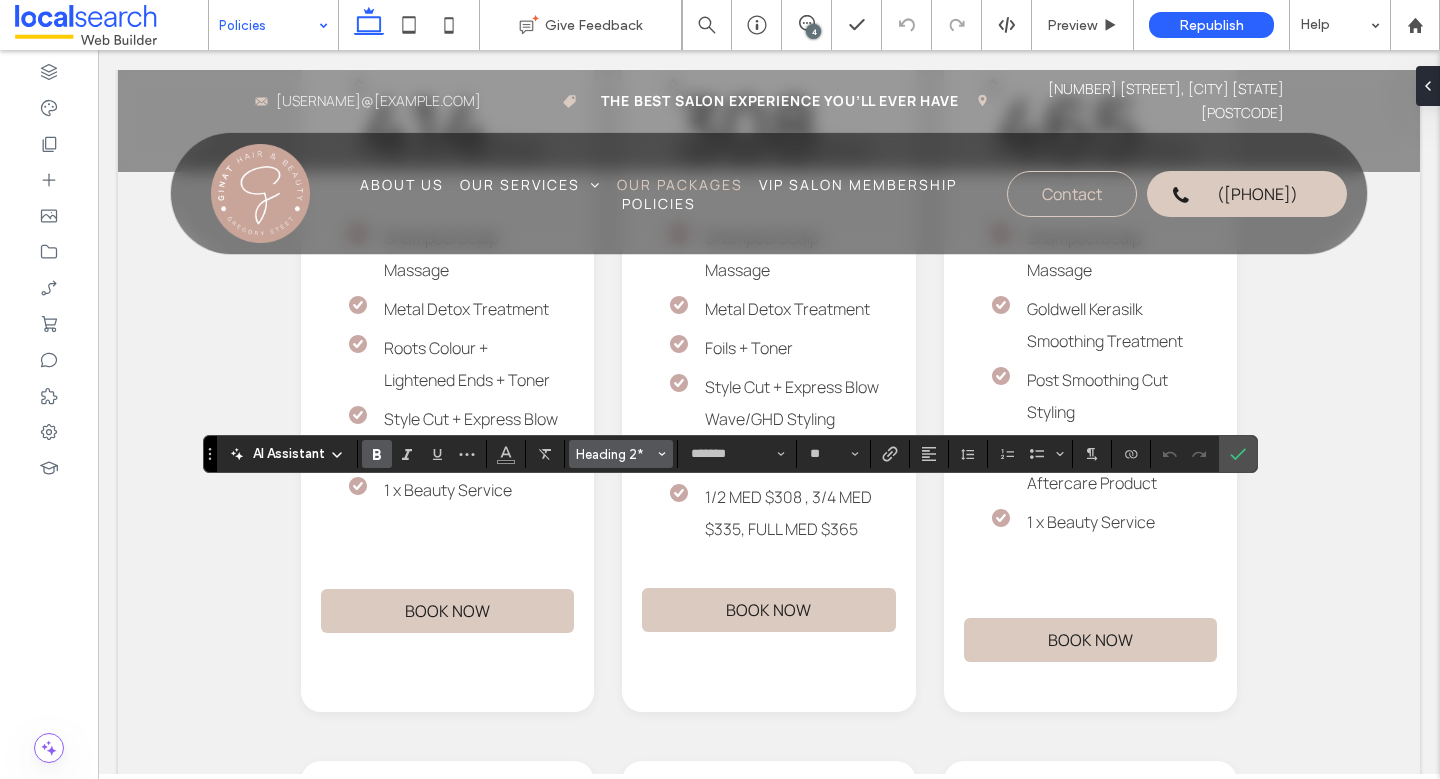 click on "Heading 2*" at bounding box center [615, 454] 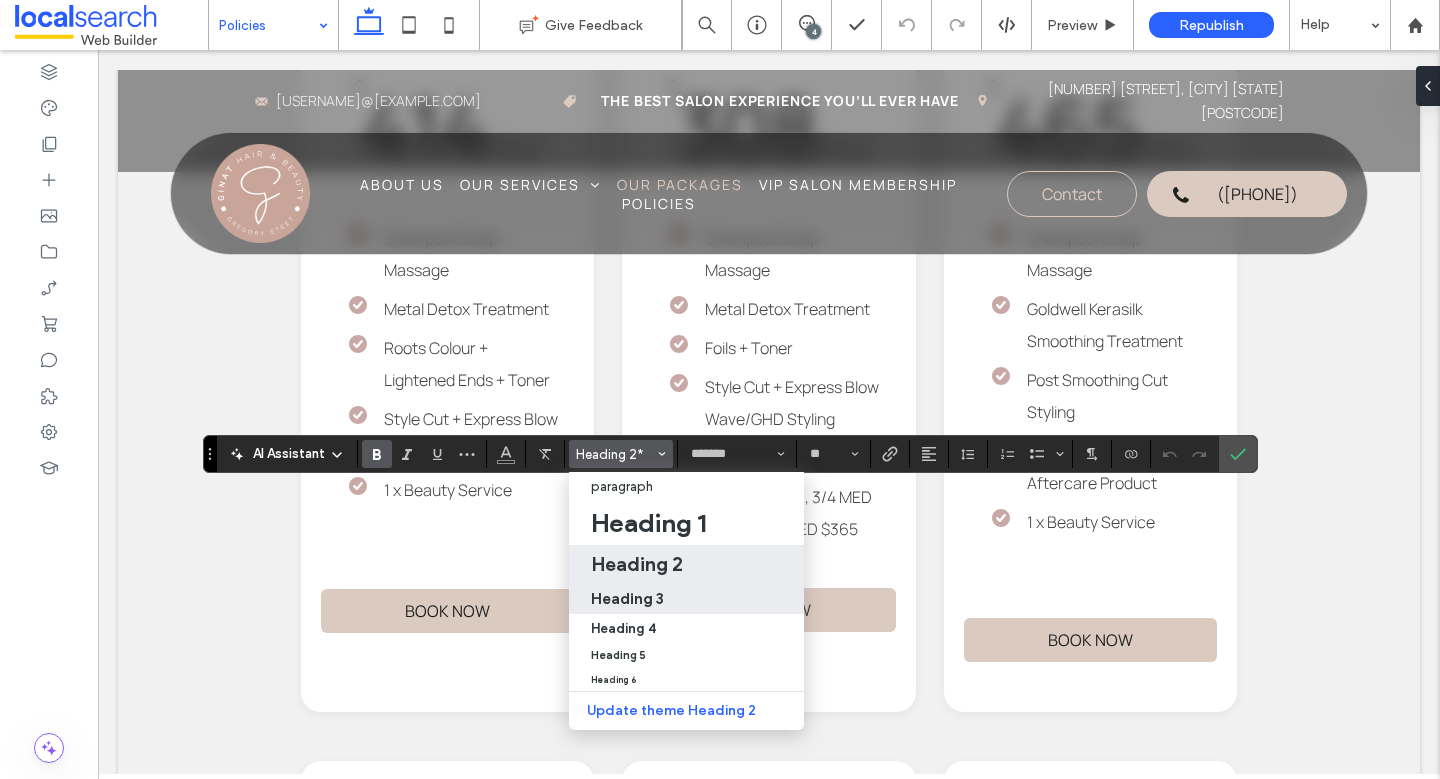 click on "Heading 3" at bounding box center (627, 598) 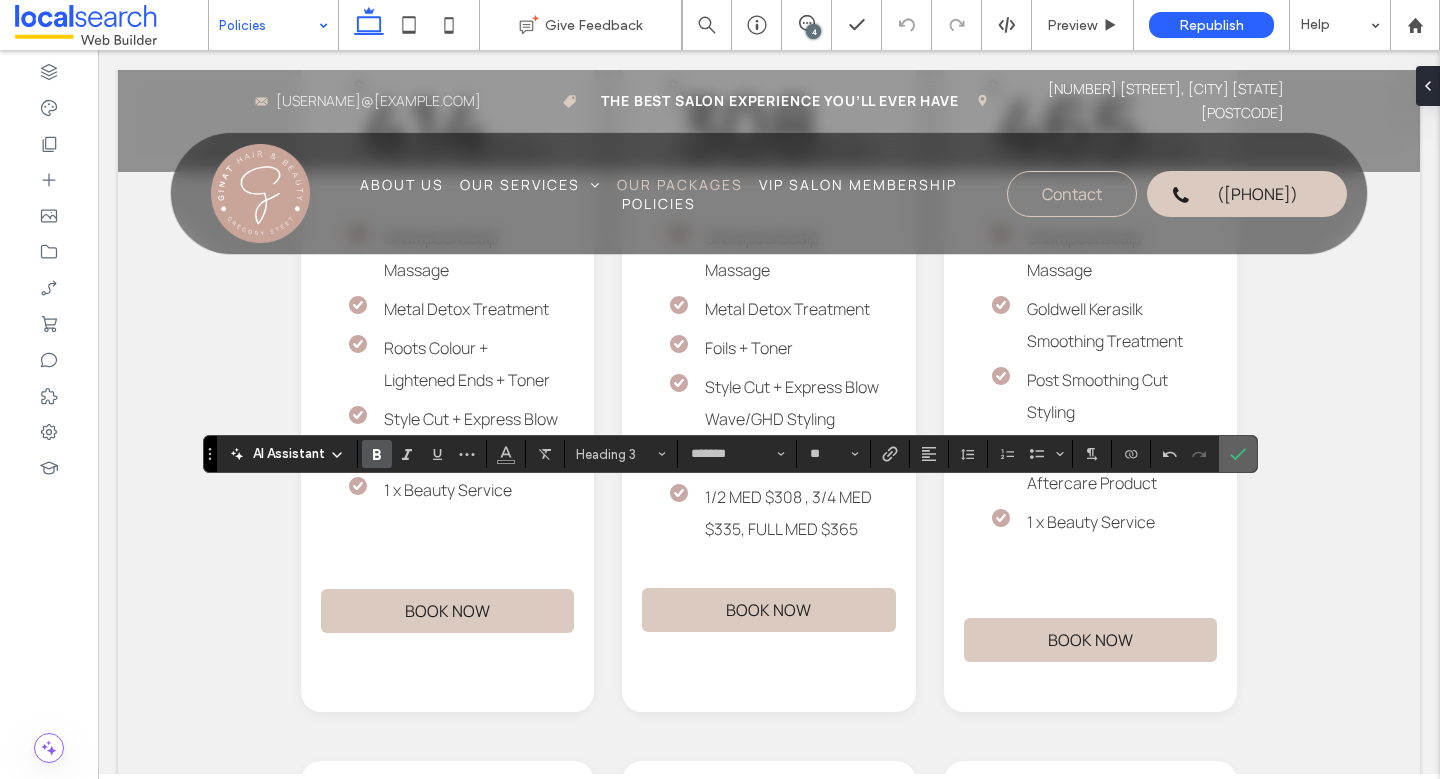 click 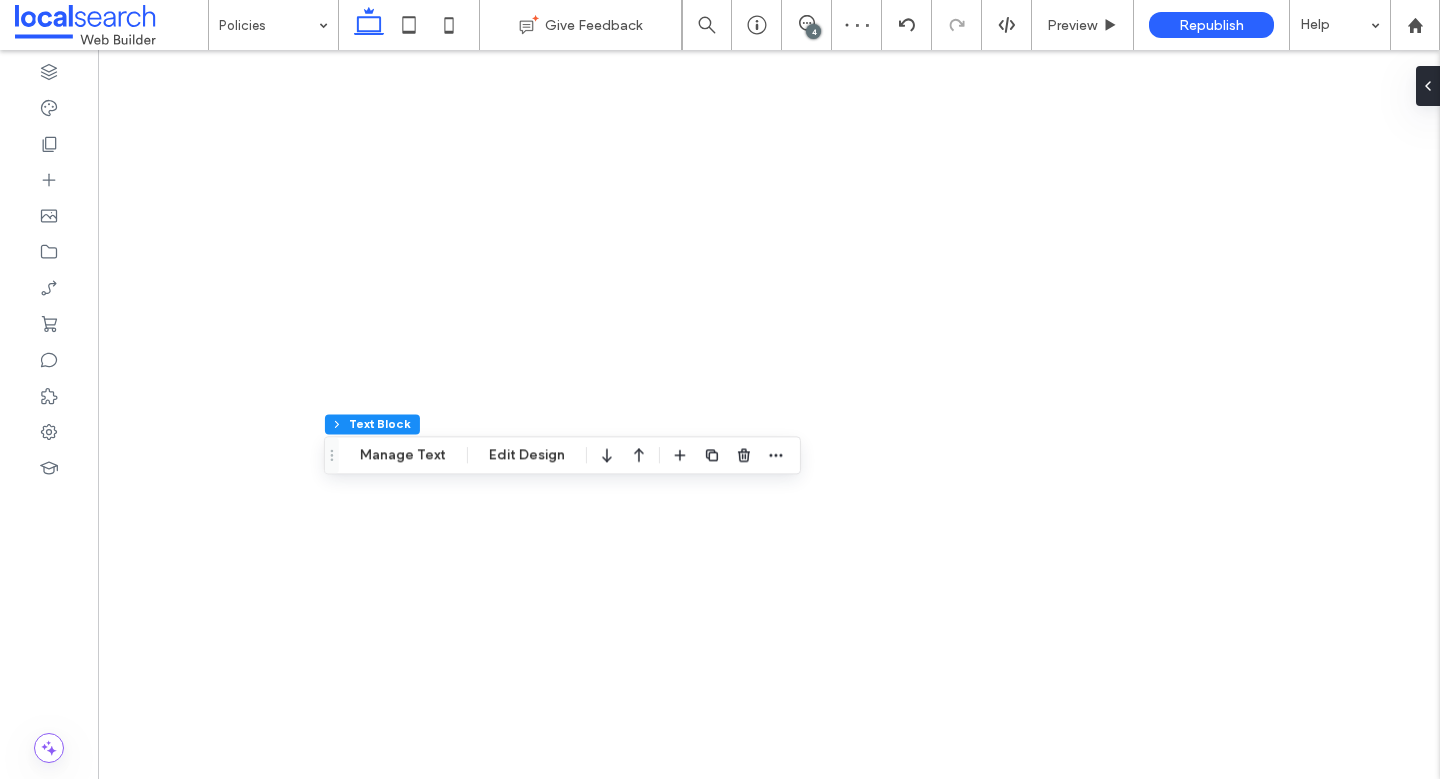scroll, scrollTop: 0, scrollLeft: 0, axis: both 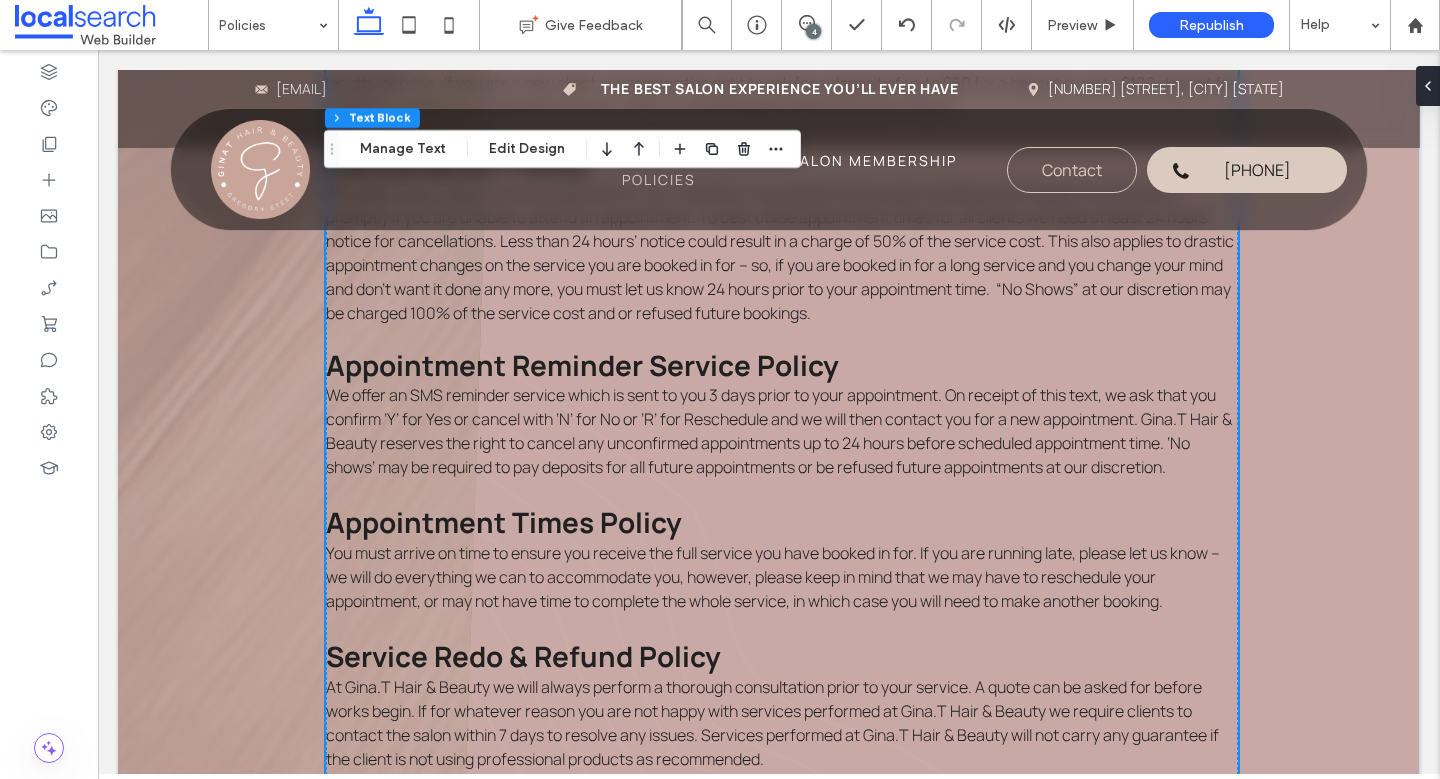 click on "We offer an SMS reminder service which is sent to you 3 days prior to your appointment. On receipt of this text, we ask that you confirm ‘Y’ for Yes or cancel with ‘N’ for No or ‘R’ for Reschedule and we will then contact you for a new appointment. Gina.T Hair & Beauty reserves the right to cancel any unconfirmed appointments up to 24 hours before scheduled appointment time. ‘No shows’ may be required to pay deposits for all future appointments or be refused future appointments at our discretion." at bounding box center [781, 431] 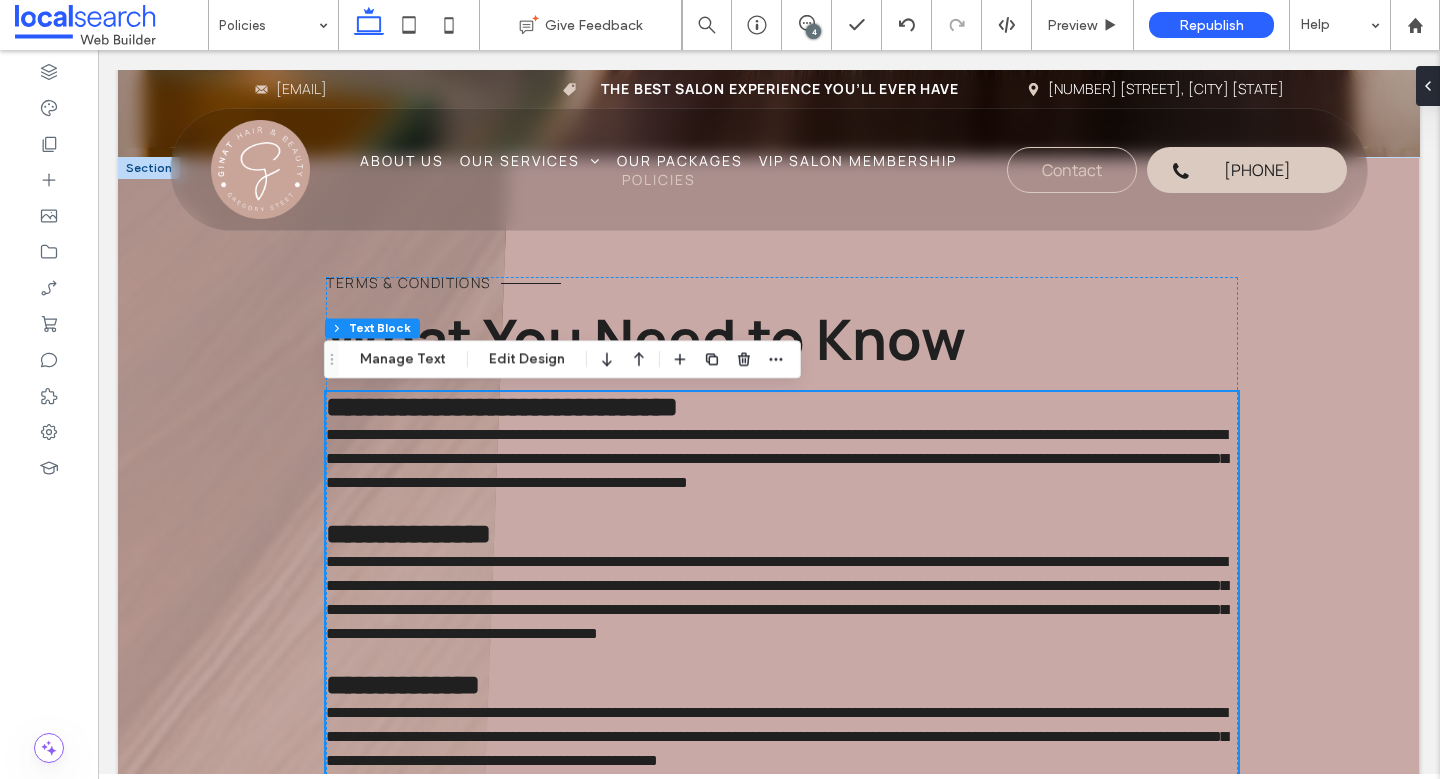 type on "*******" 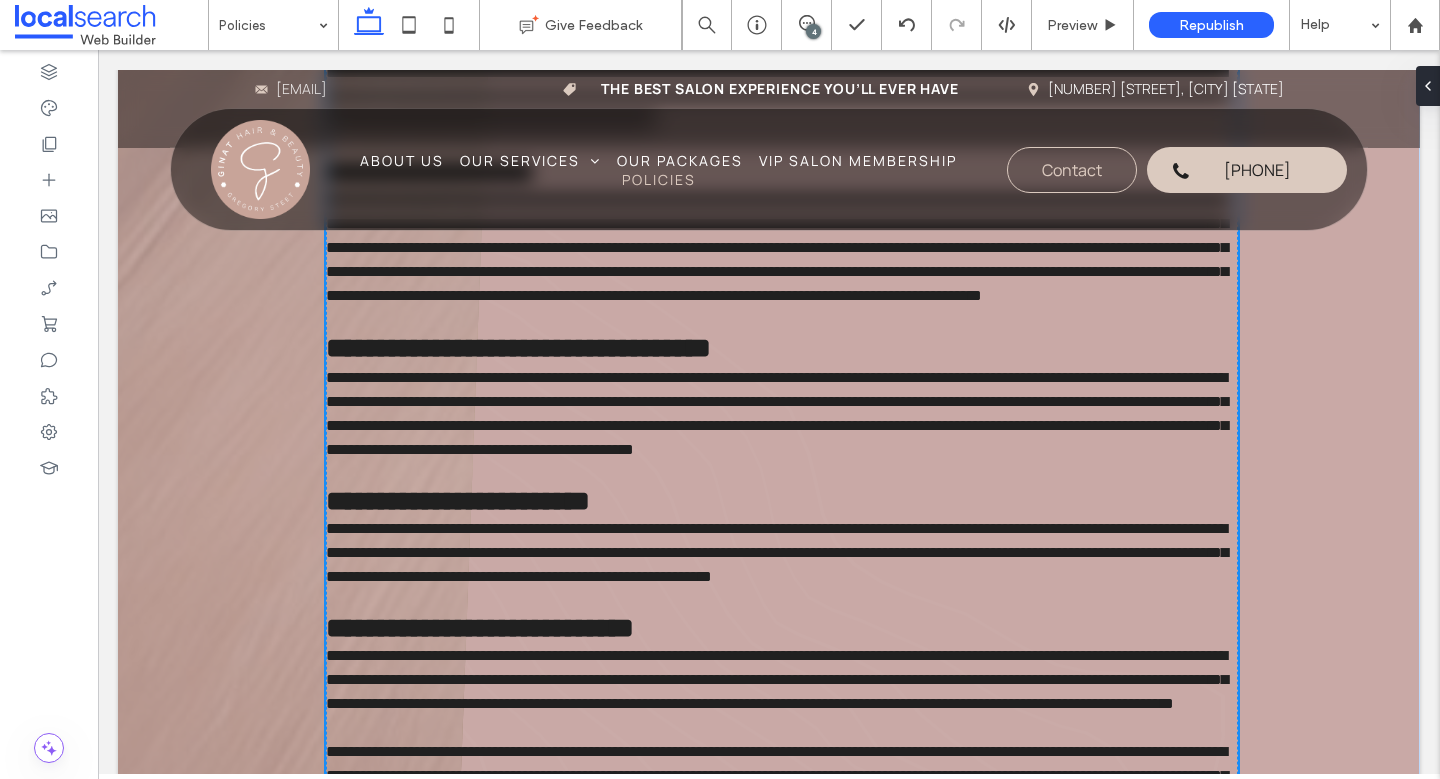 scroll, scrollTop: 1211, scrollLeft: 0, axis: vertical 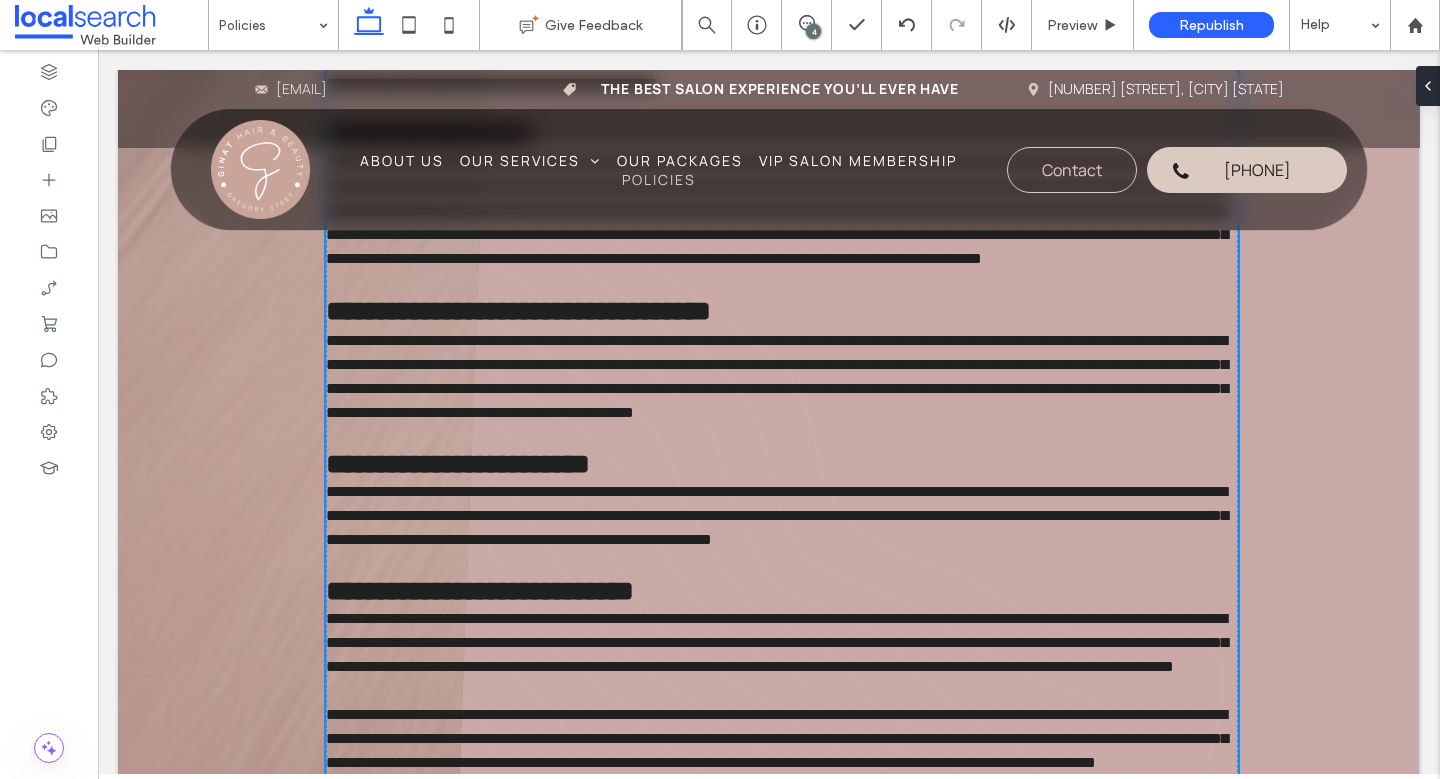 click on "**********" at bounding box center (518, 311) 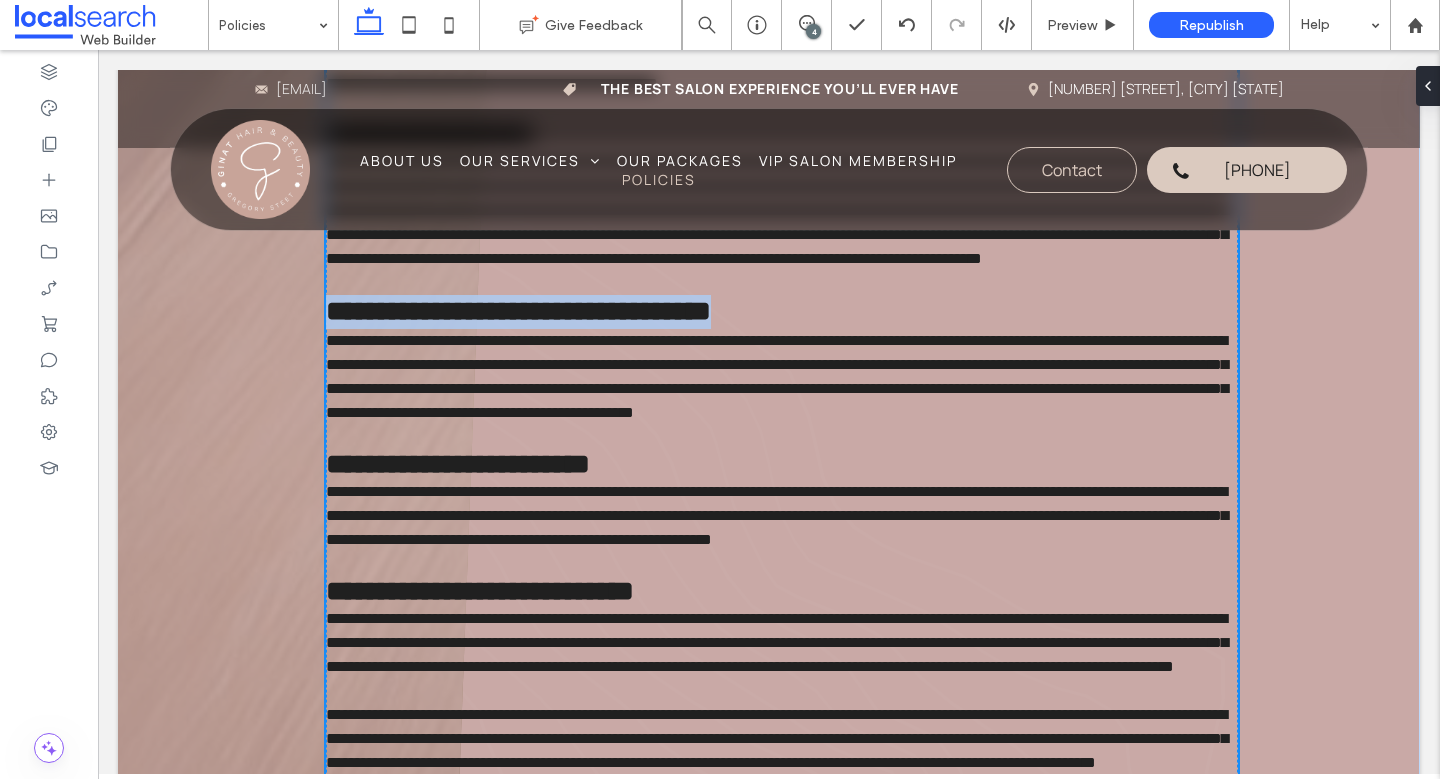 drag, startPoint x: 833, startPoint y: 385, endPoint x: 330, endPoint y: 385, distance: 503 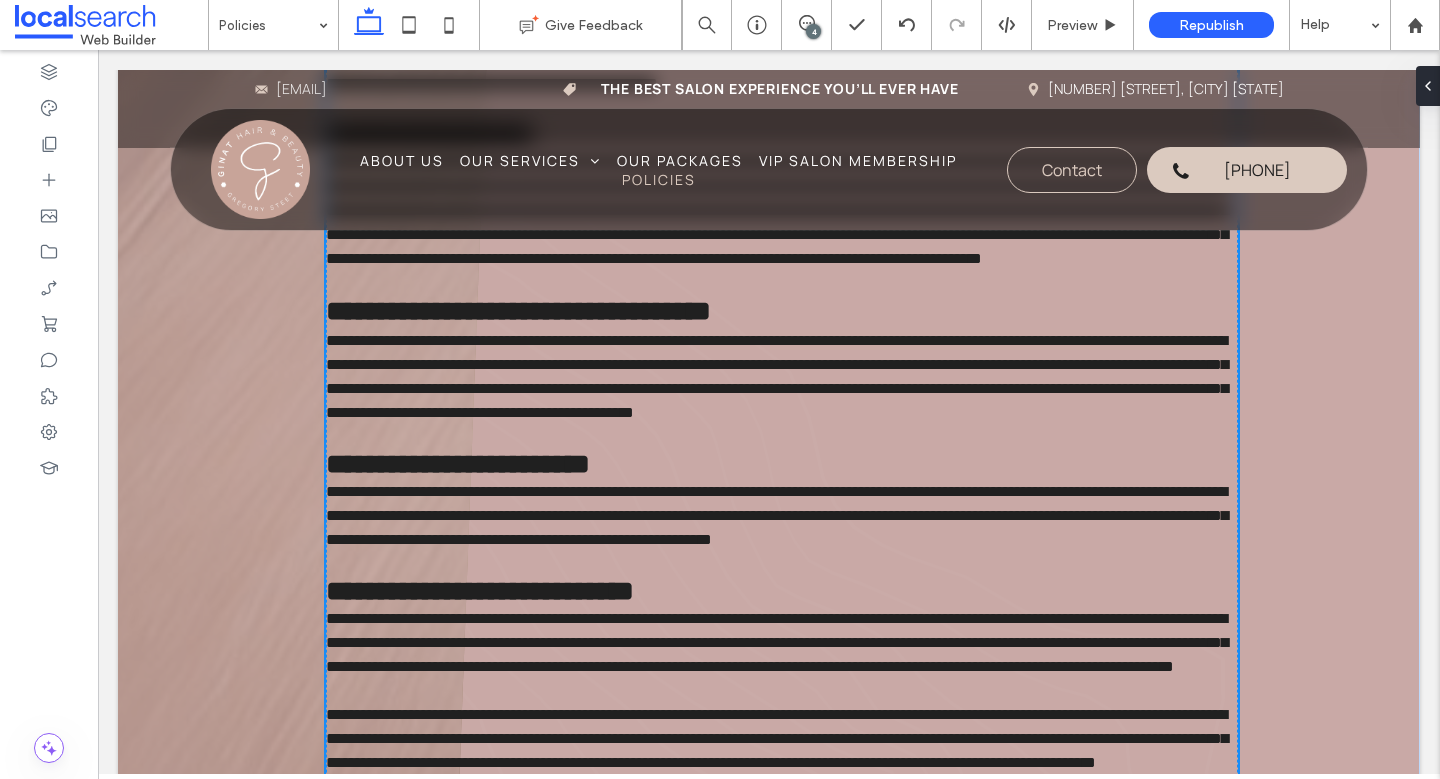 click on "**********" at bounding box center [518, 311] 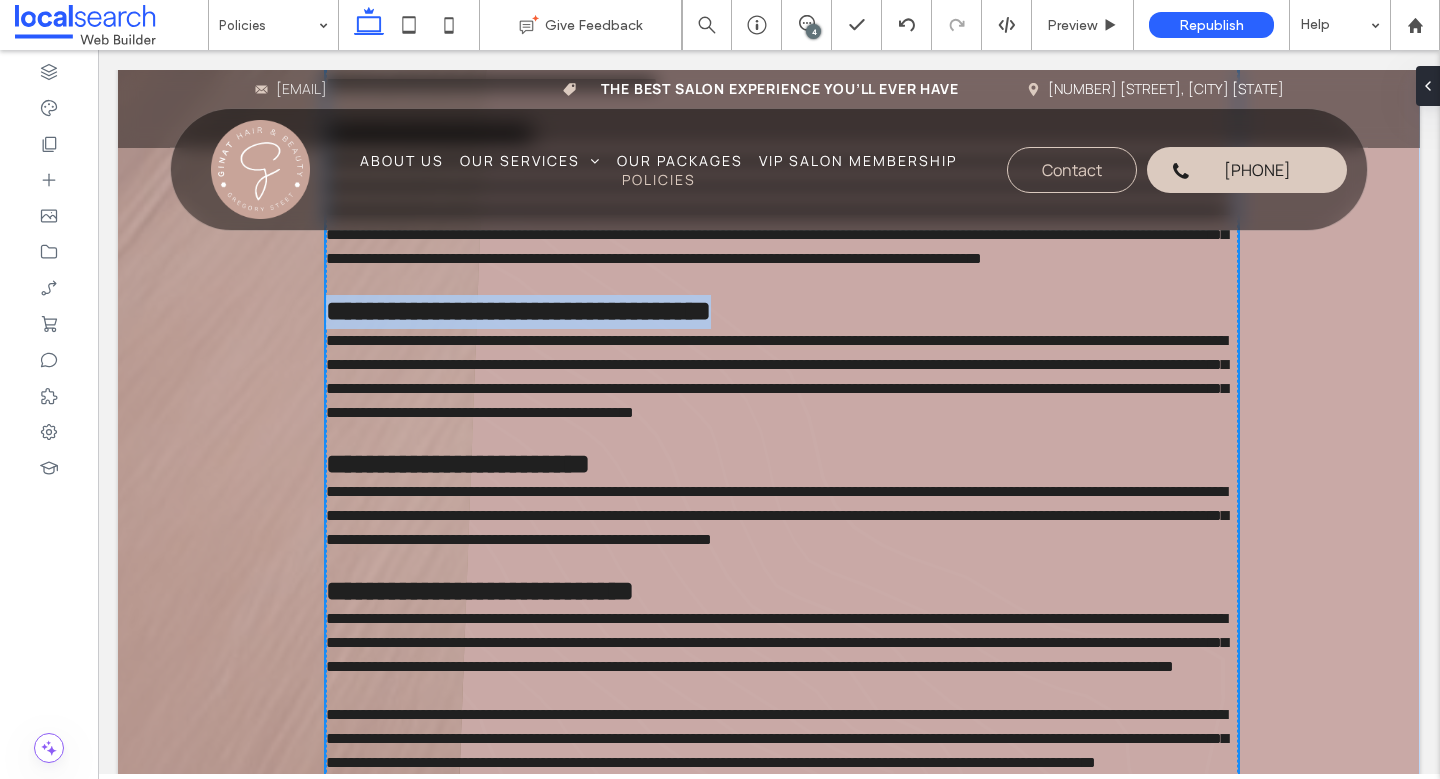 drag, startPoint x: 835, startPoint y: 388, endPoint x: 382, endPoint y: 390, distance: 453.00443 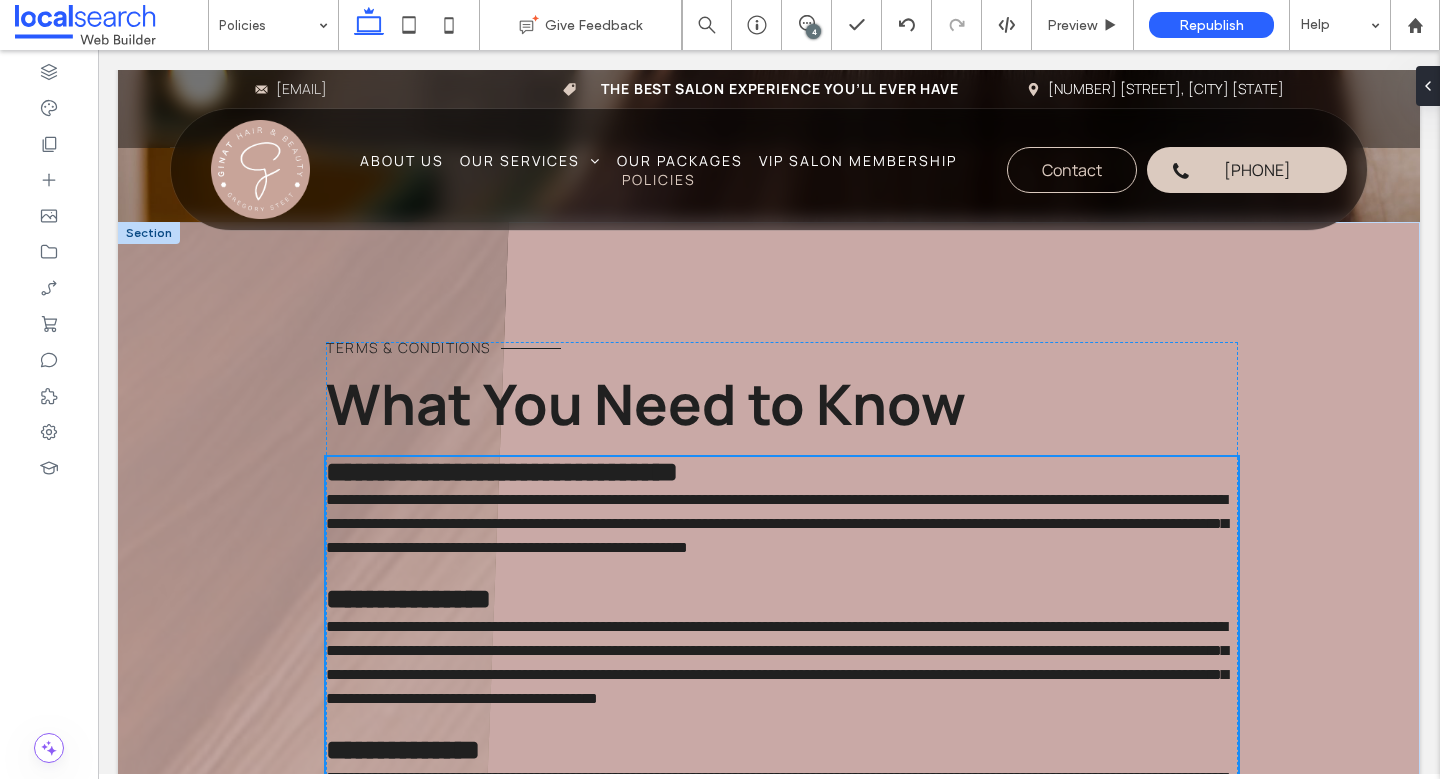 scroll, scrollTop: 712, scrollLeft: 0, axis: vertical 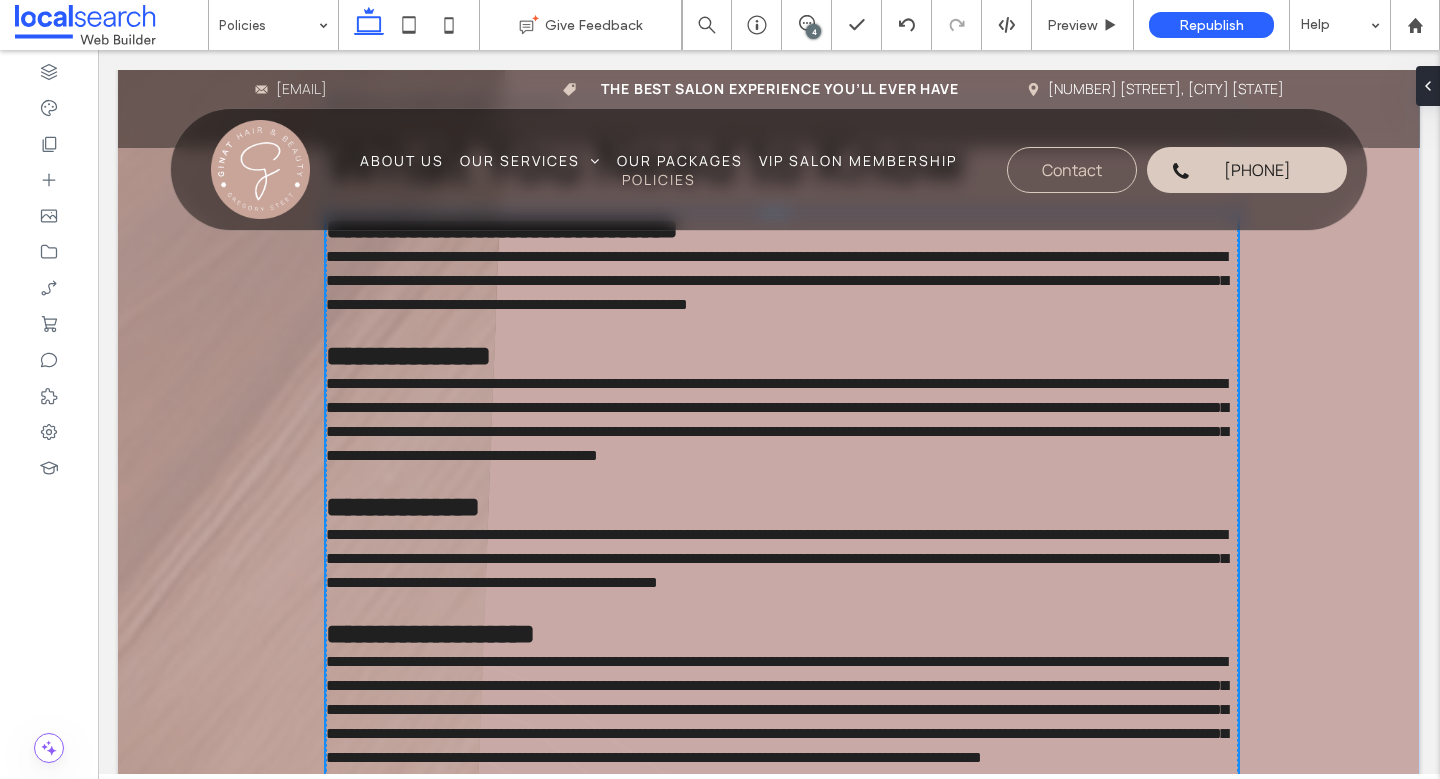 type on "**" 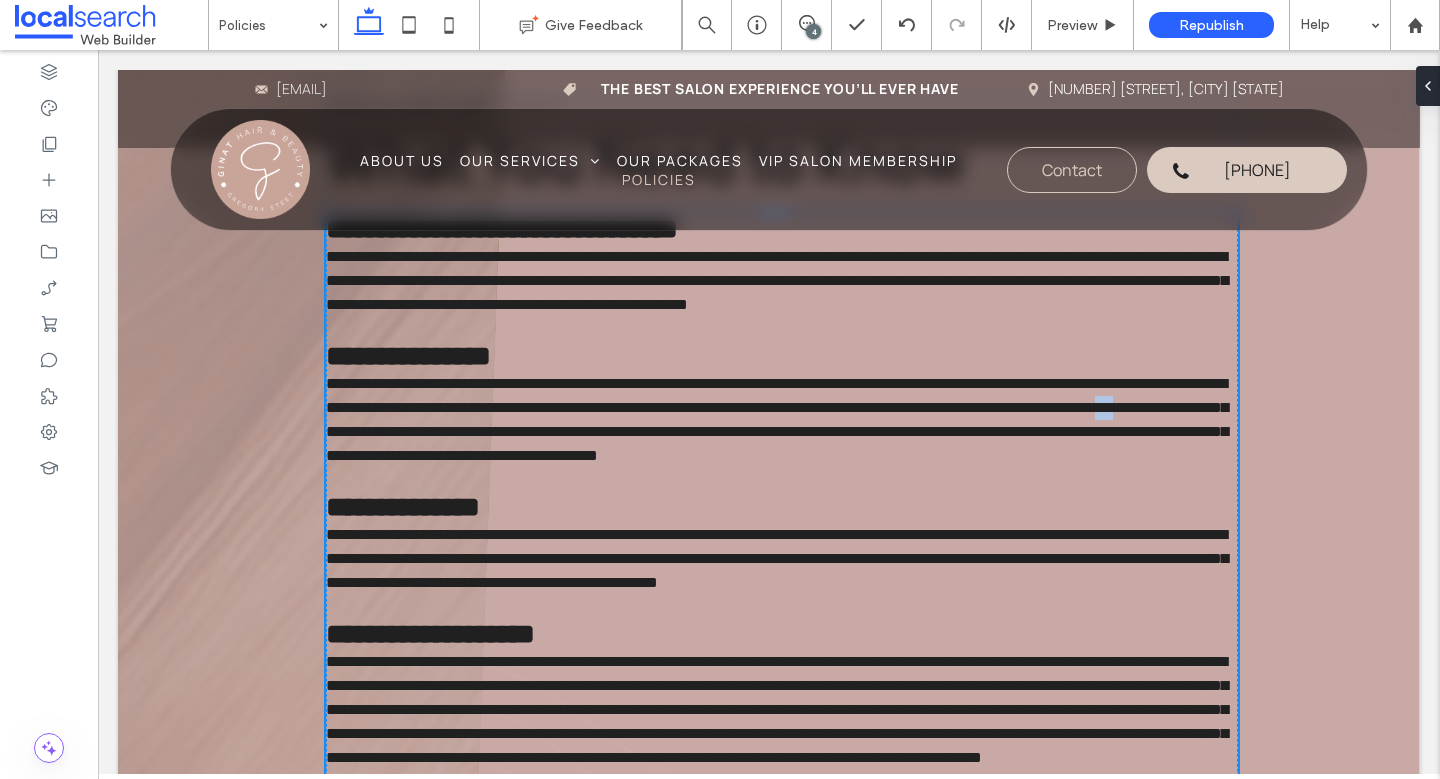 click on "**********" at bounding box center (777, 419) 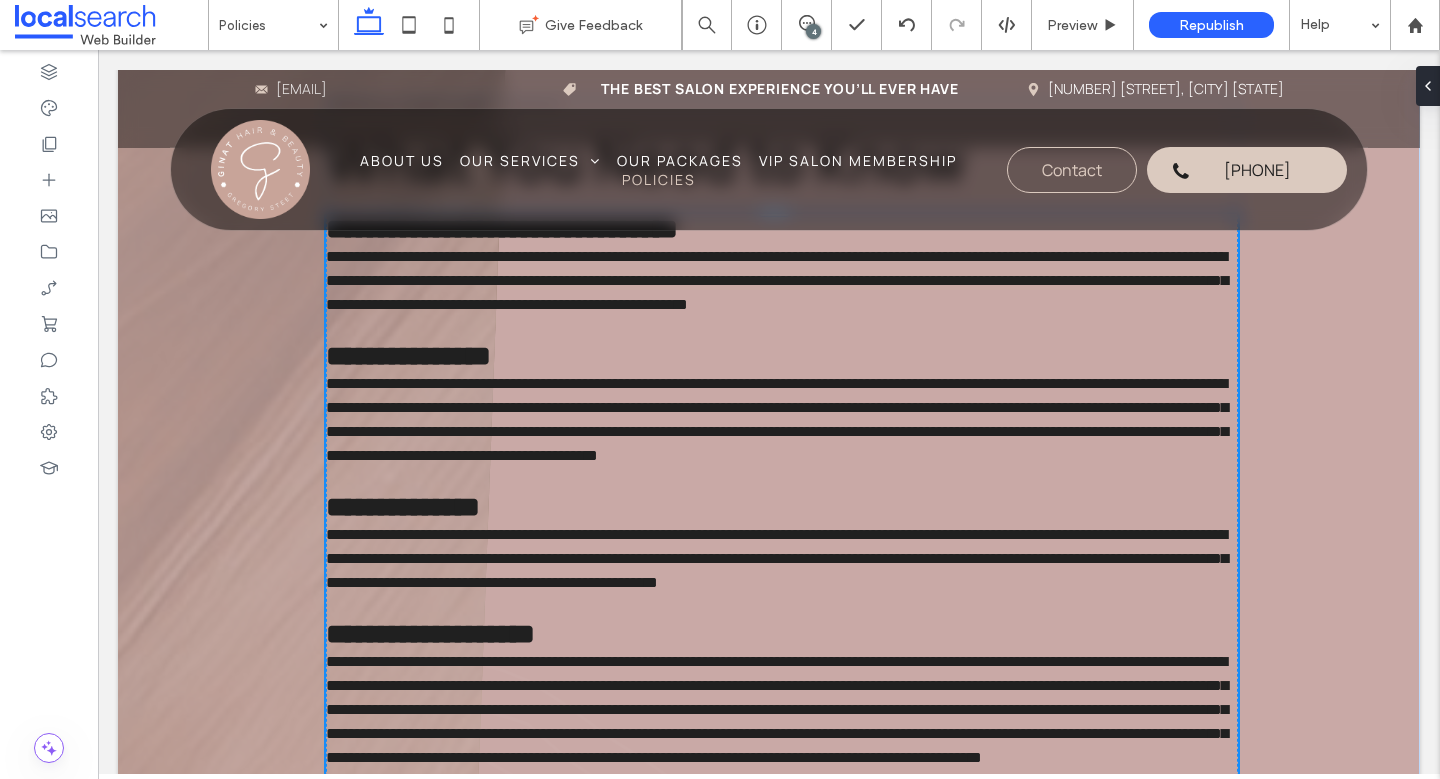 click on "**********" at bounding box center [777, 419] 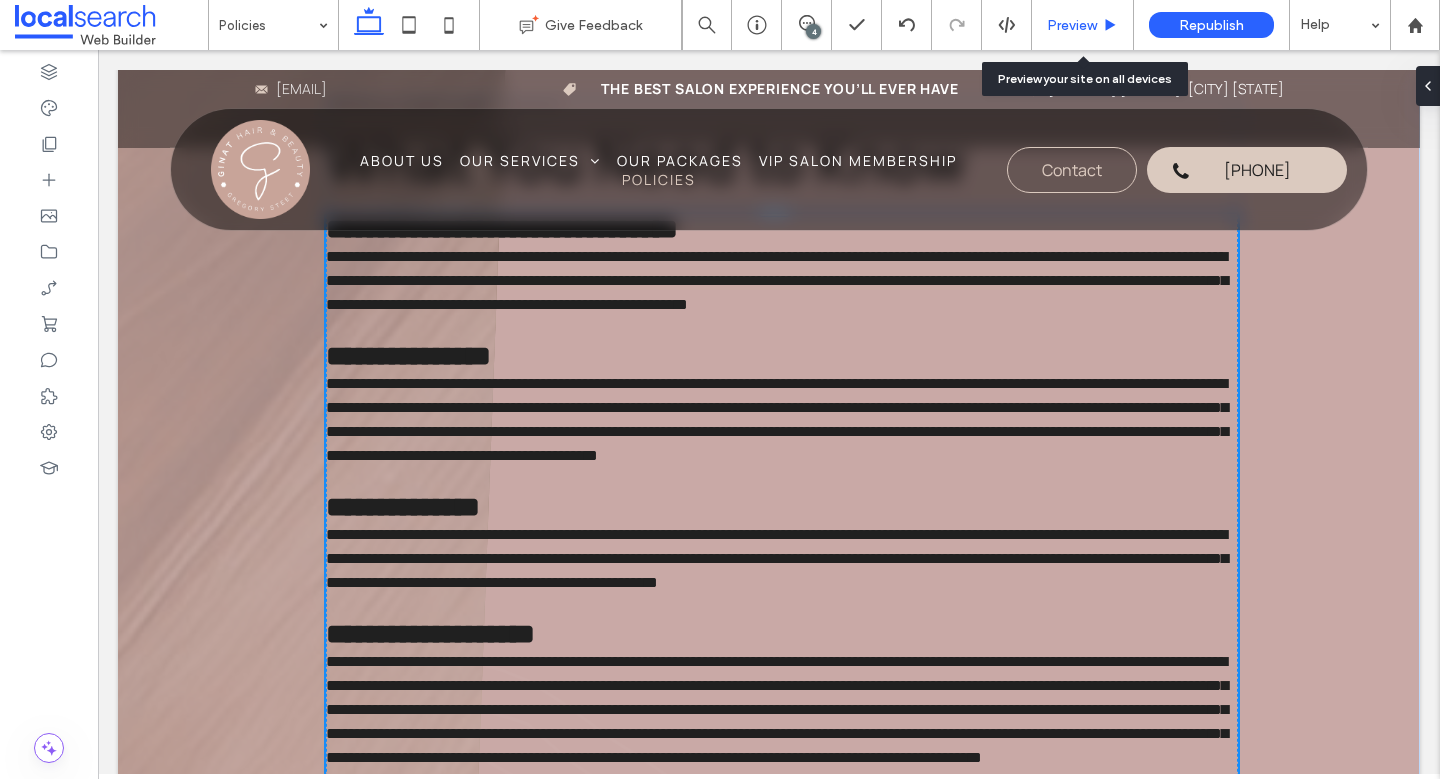 click on "Preview" at bounding box center [1072, 25] 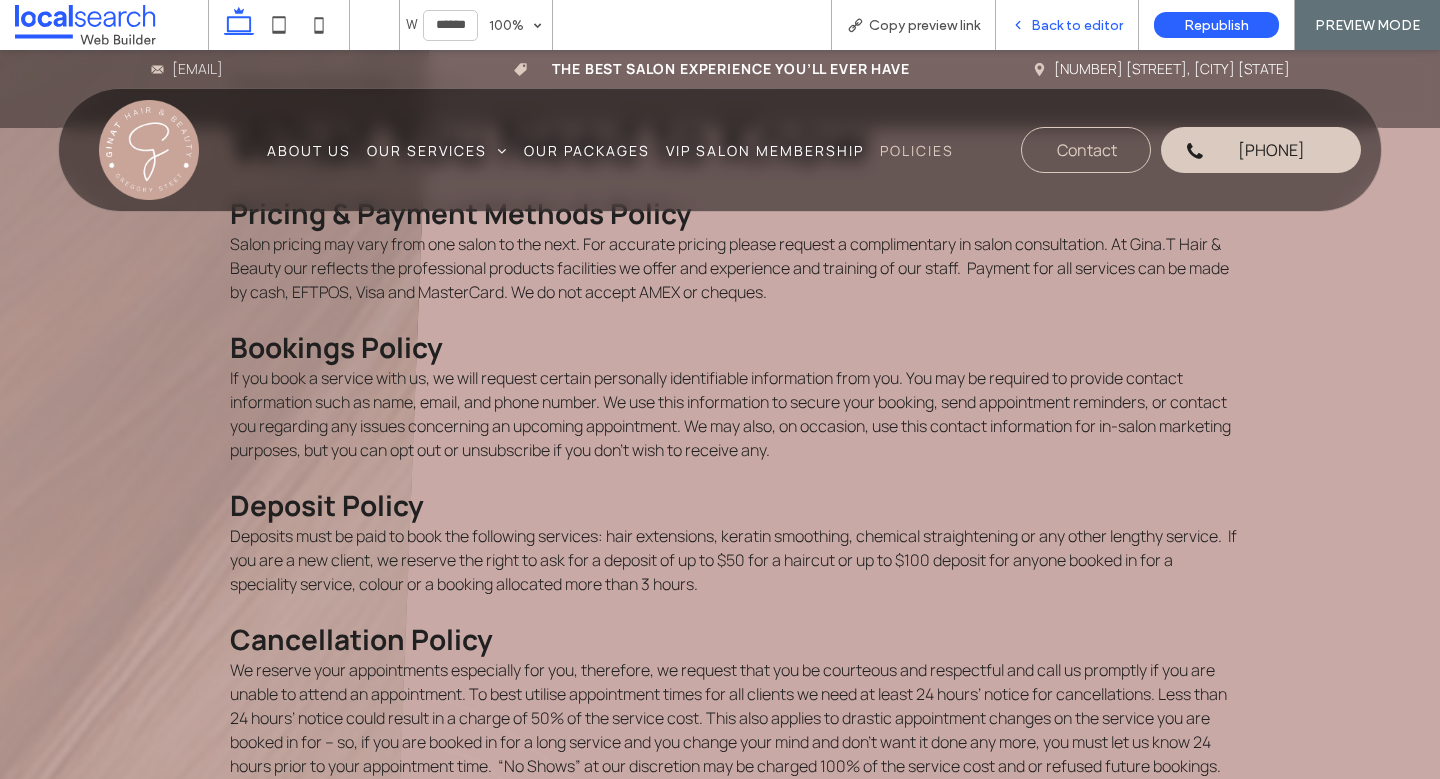 click on "Back to editor" at bounding box center (1077, 25) 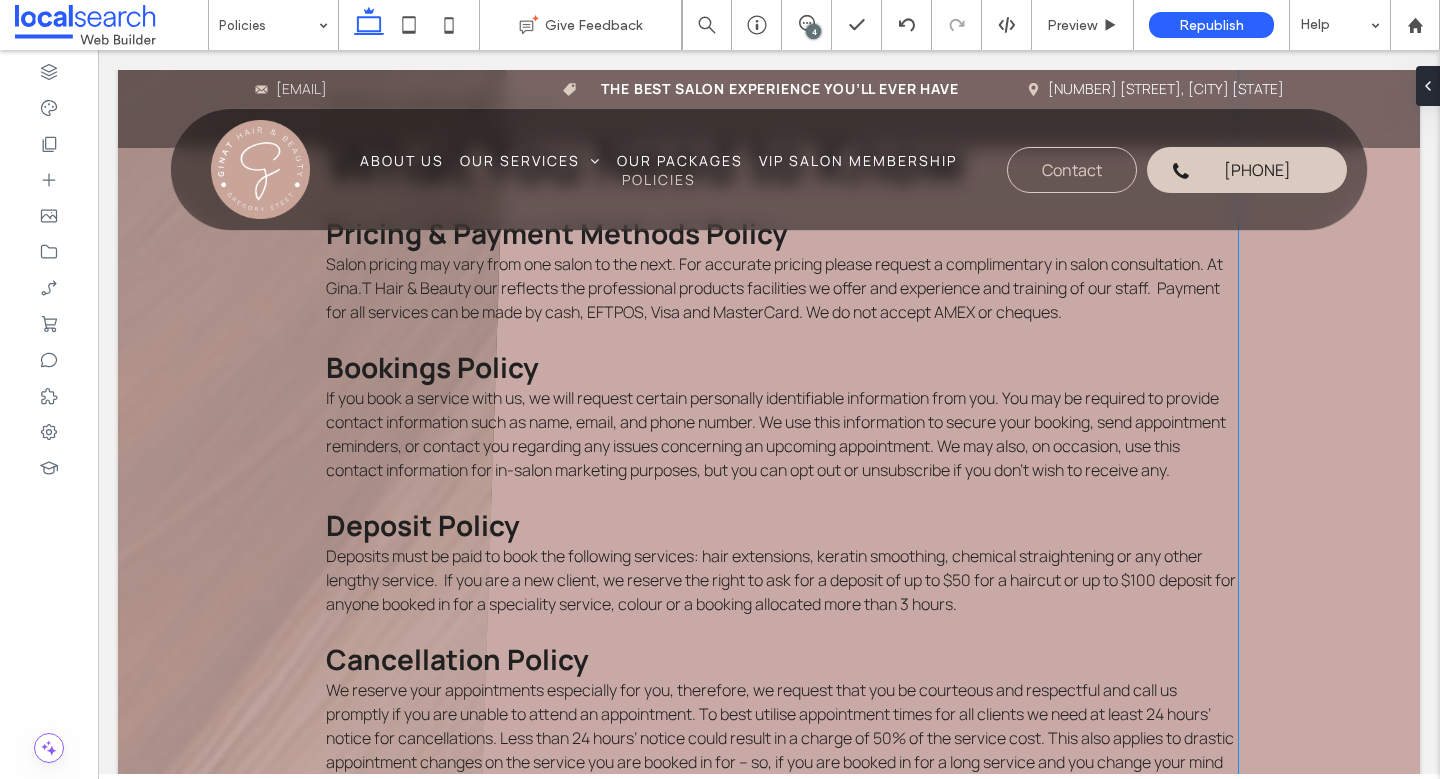 click on "If you book a service with us, we will request certain personally identifiable information from you. You may be required to provide contact information such as name, email, and phone number. We use this information to secure your booking, send appointment reminders, or contact you regarding any issues concerning an upcoming appointment. We may also, on occasion, use this contact information for in-salon marketing purposes, but you can opt out or unsubscribe if you don’t wish to receive any." at bounding box center [776, 434] 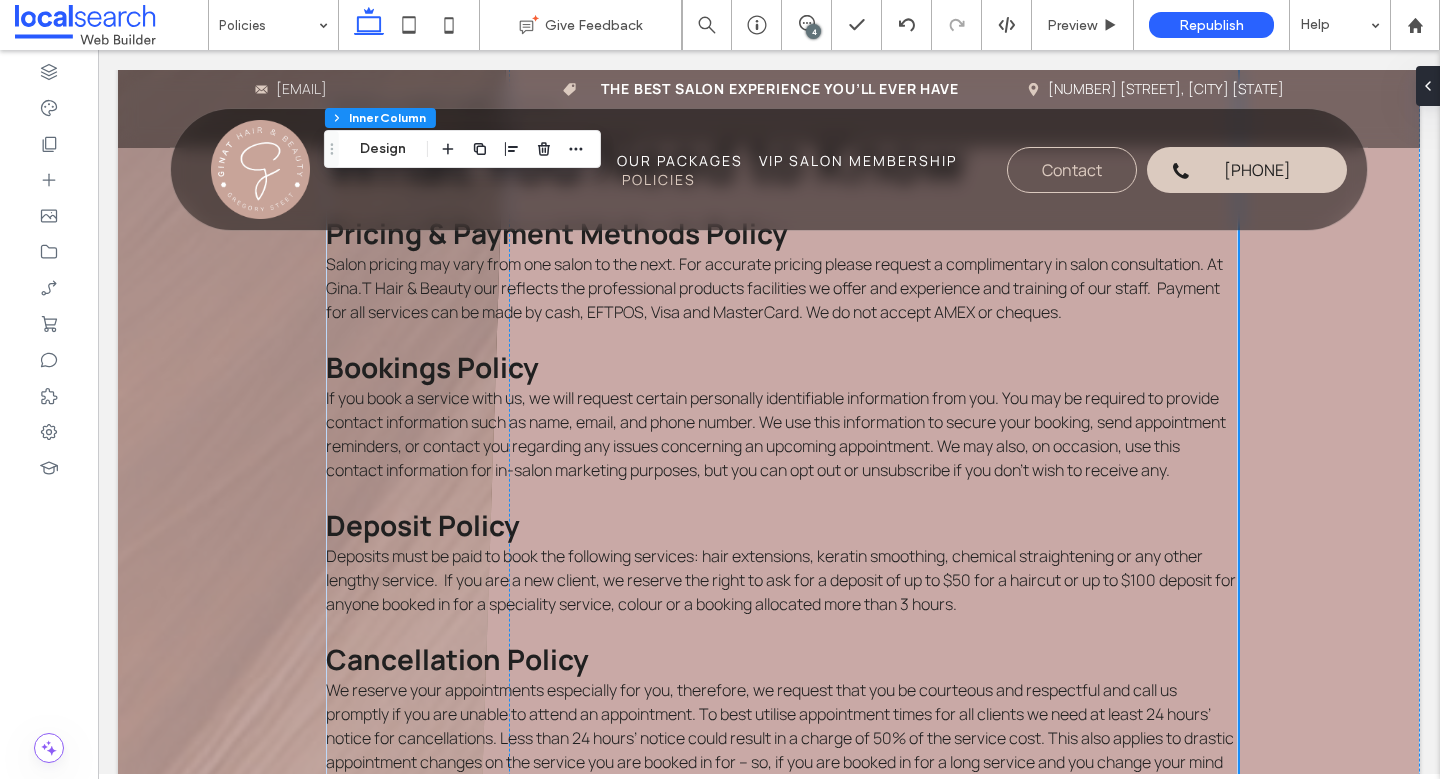 click on "If you book a service with us, we will request certain personally identifiable information from you. You may be required to provide contact information such as name, email, and phone number. We use this information to secure your booking, send appointment reminders, or contact you regarding any issues concerning an upcoming appointment. We may also, on occasion, use this contact information for in-salon marketing purposes, but you can opt out or unsubscribe if you don’t wish to receive any." at bounding box center [776, 434] 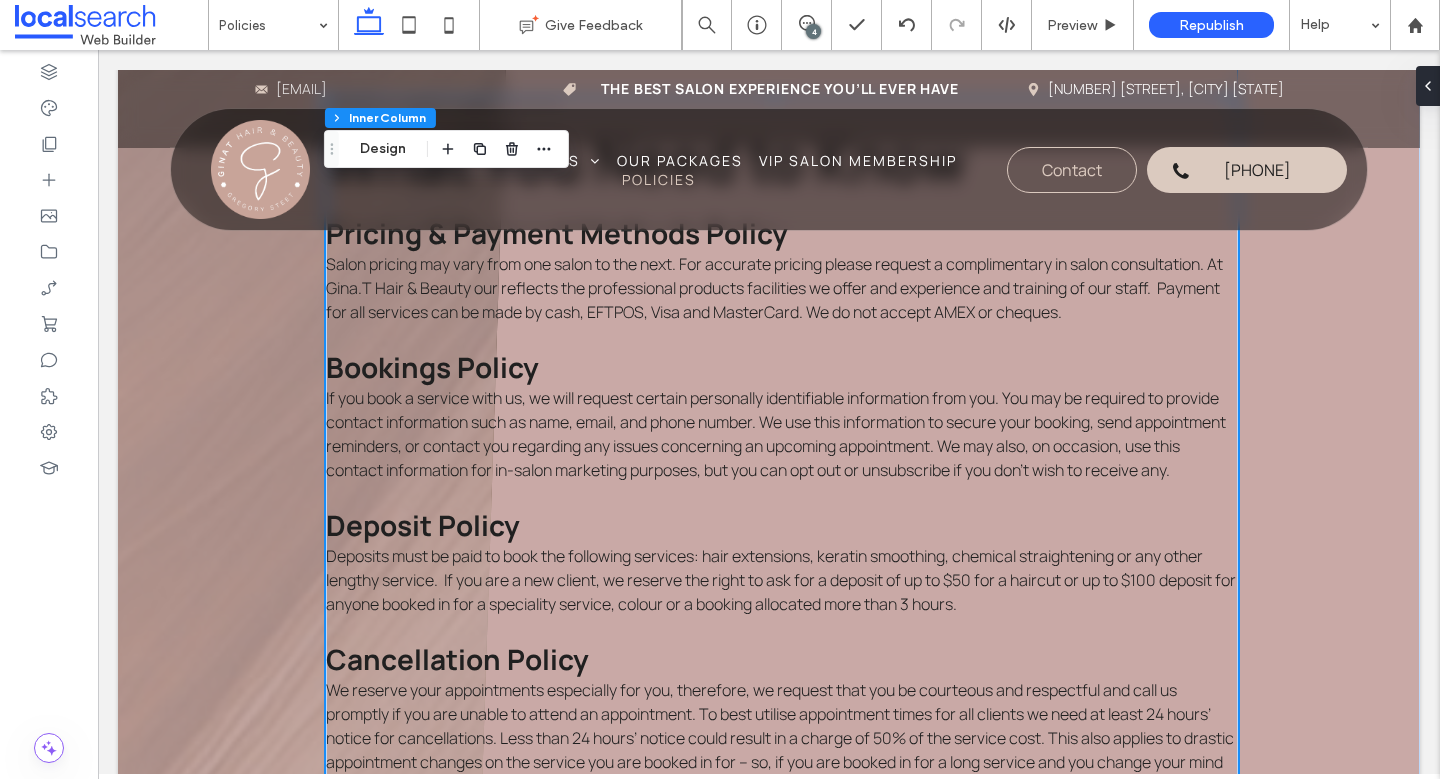 click on "If you book a service with us, we will request certain personally identifiable information from you. You may be required to provide contact information such as name, email, and phone number. We use this information to secure your booking, send appointment reminders, or contact you regarding any issues concerning an upcoming appointment. We may also, on occasion, use this contact information for in-salon marketing purposes, but you can opt out or unsubscribe if you don’t wish to receive any." at bounding box center (776, 434) 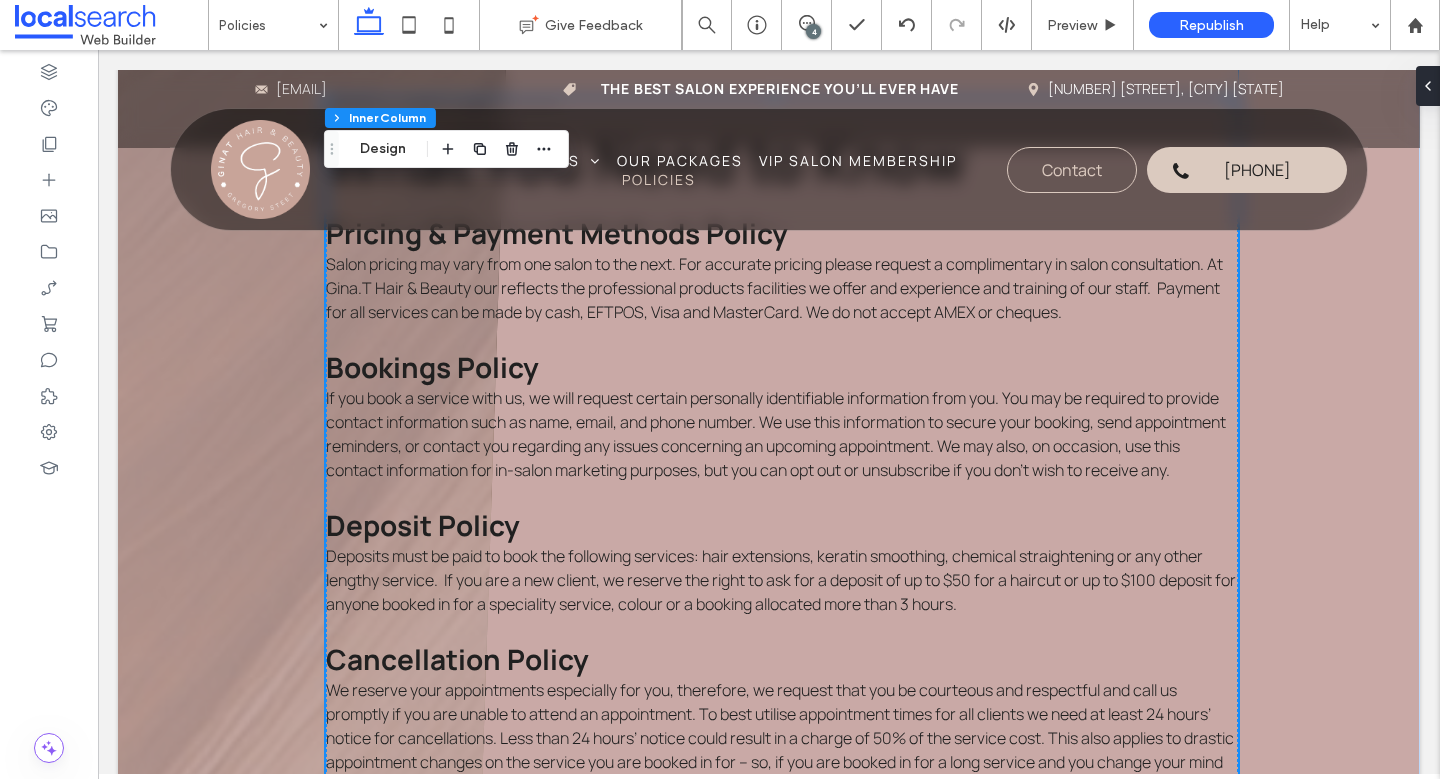 click on "If you book a service with us, we will request certain personally identifiable information from you. You may be required to provide contact information such as name, email, and phone number. We use this information to secure your booking, send appointment reminders, or contact you regarding any issues concerning an upcoming appointment. We may also, on occasion, use this contact information for in-salon marketing purposes, but you can opt out or unsubscribe if you don’t wish to receive any." at bounding box center (776, 434) 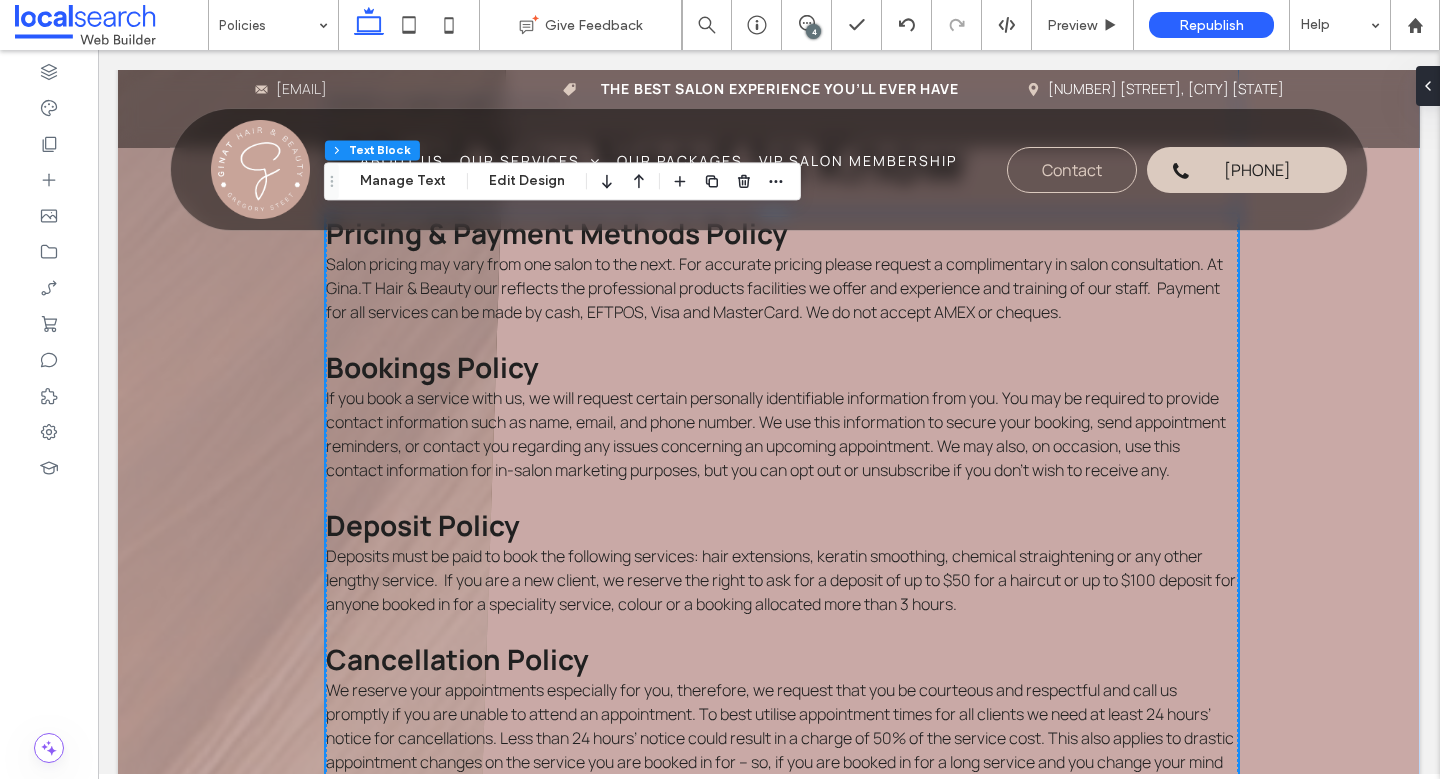 click on "If you book a service with us, we will request certain personally identifiable information from you. You may be required to provide contact information such as name, email, and phone number. We use this information to secure your booking, send appointment reminders, or contact you regarding any issues concerning an upcoming appointment. We may also, on occasion, use this contact information for in-salon marketing purposes, but you can opt out or unsubscribe if you don’t wish to receive any." at bounding box center [776, 434] 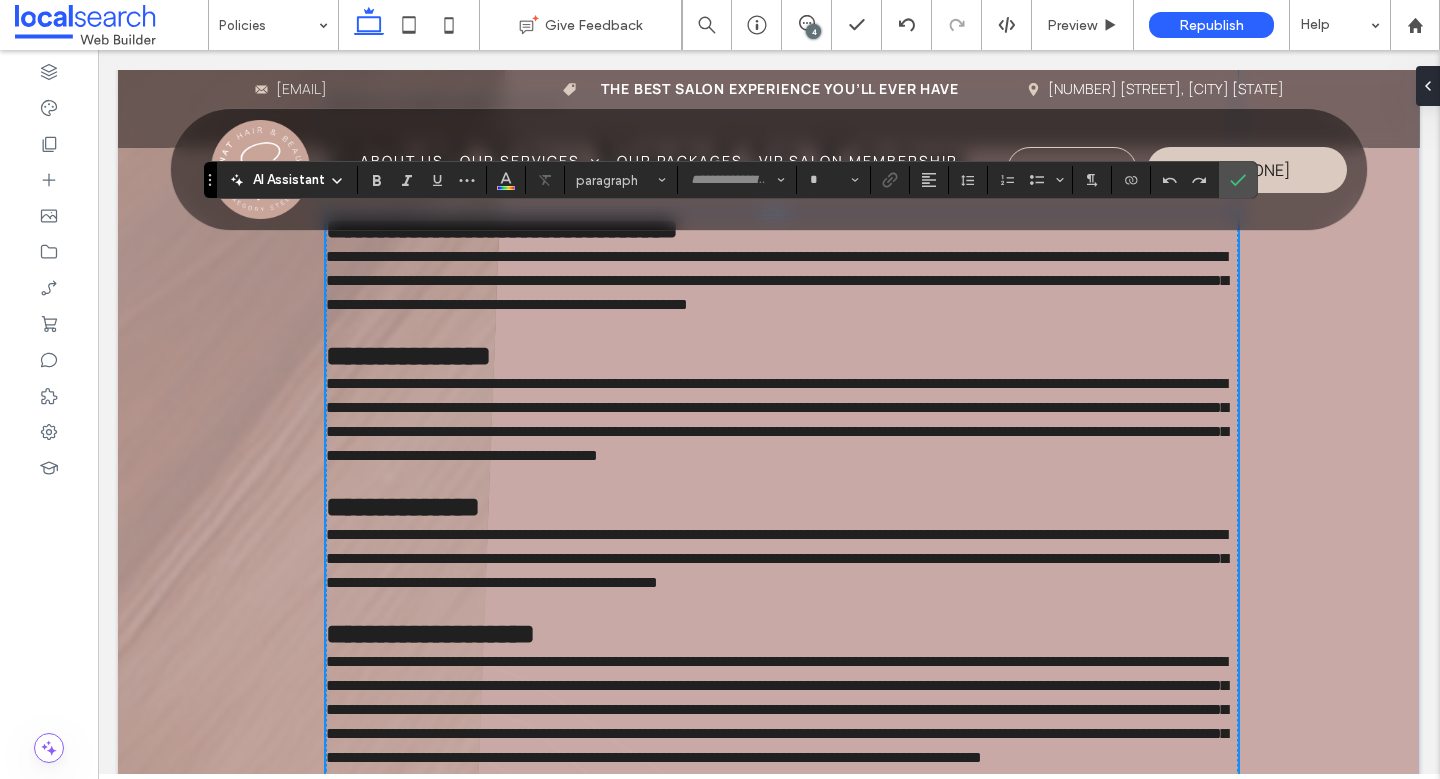 type on "*******" 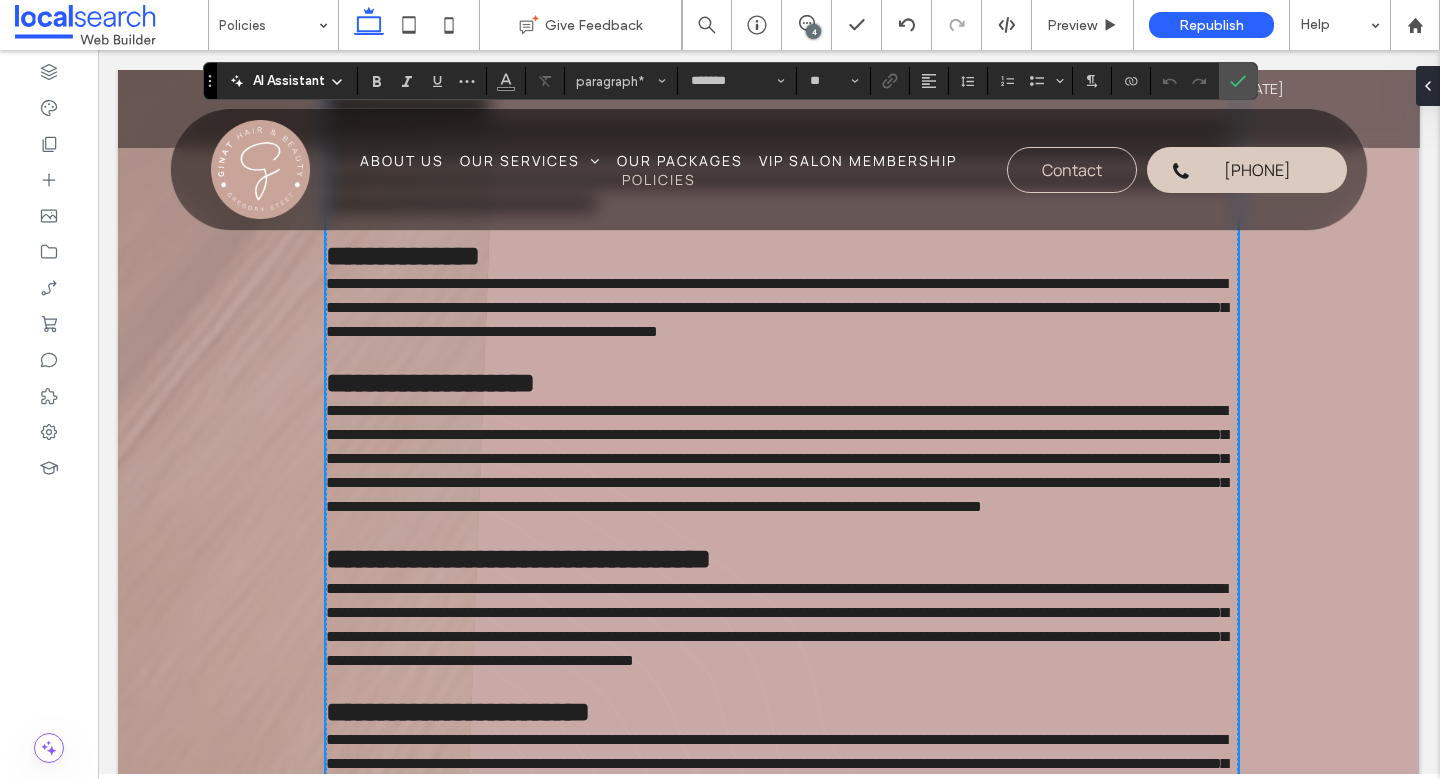 scroll, scrollTop: 1189, scrollLeft: 0, axis: vertical 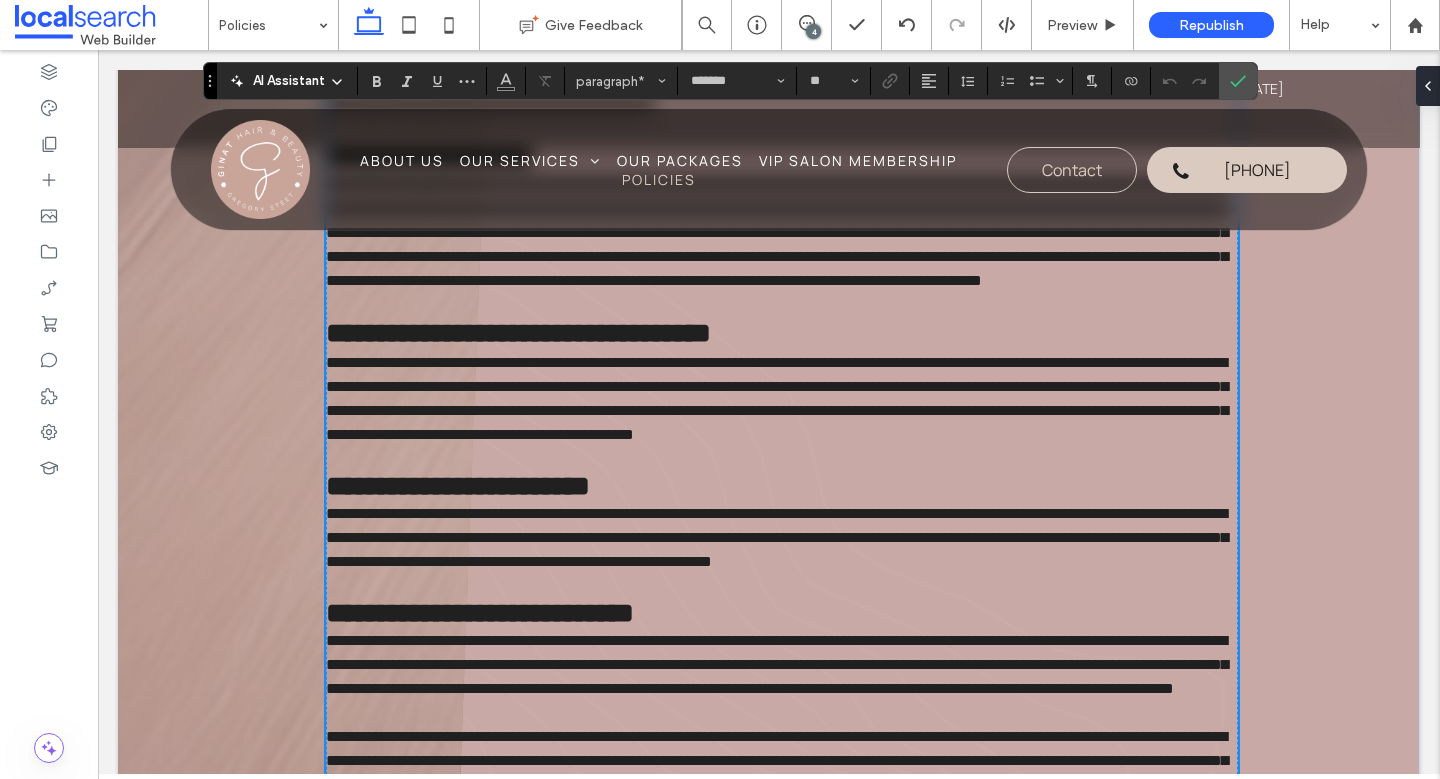 type on "**" 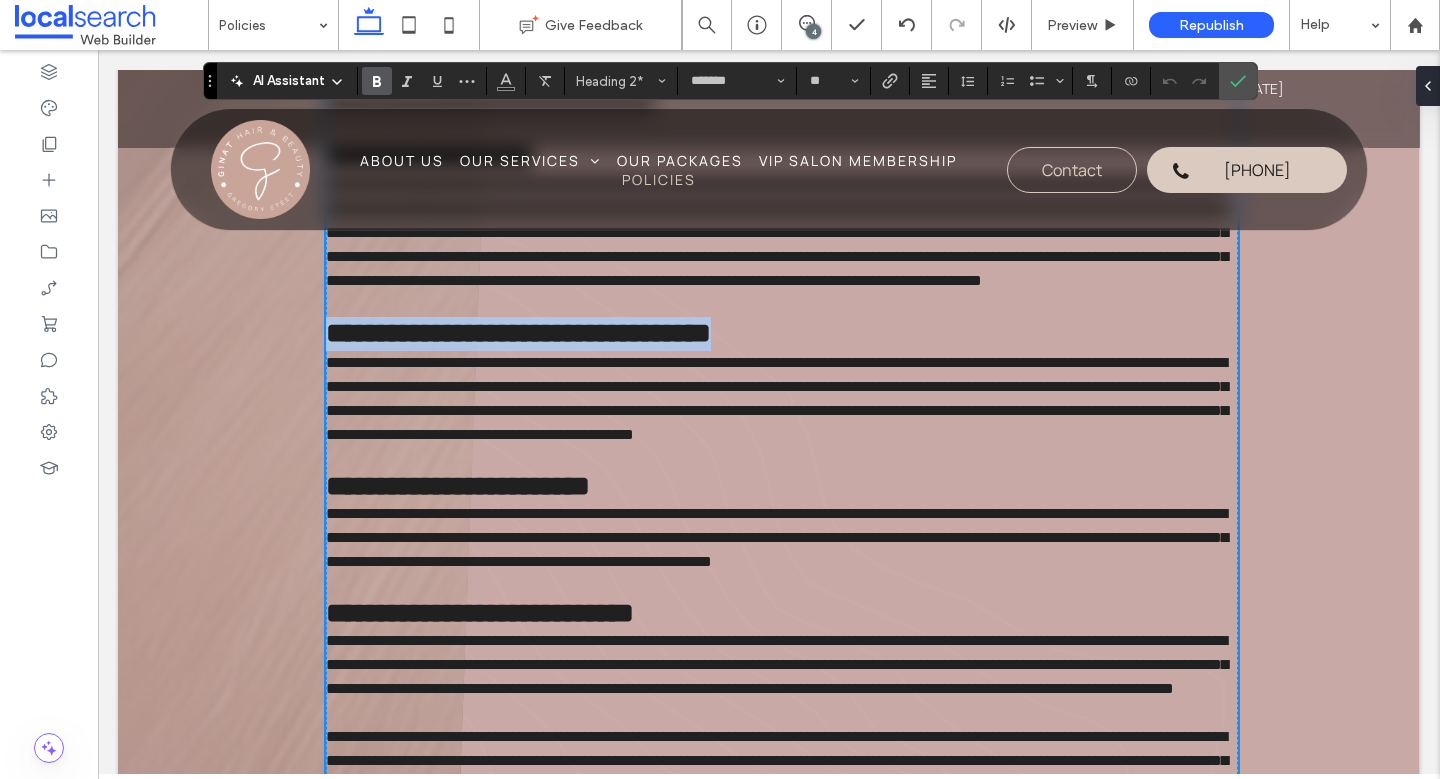 drag, startPoint x: 795, startPoint y: 409, endPoint x: 329, endPoint y: 406, distance: 466.00964 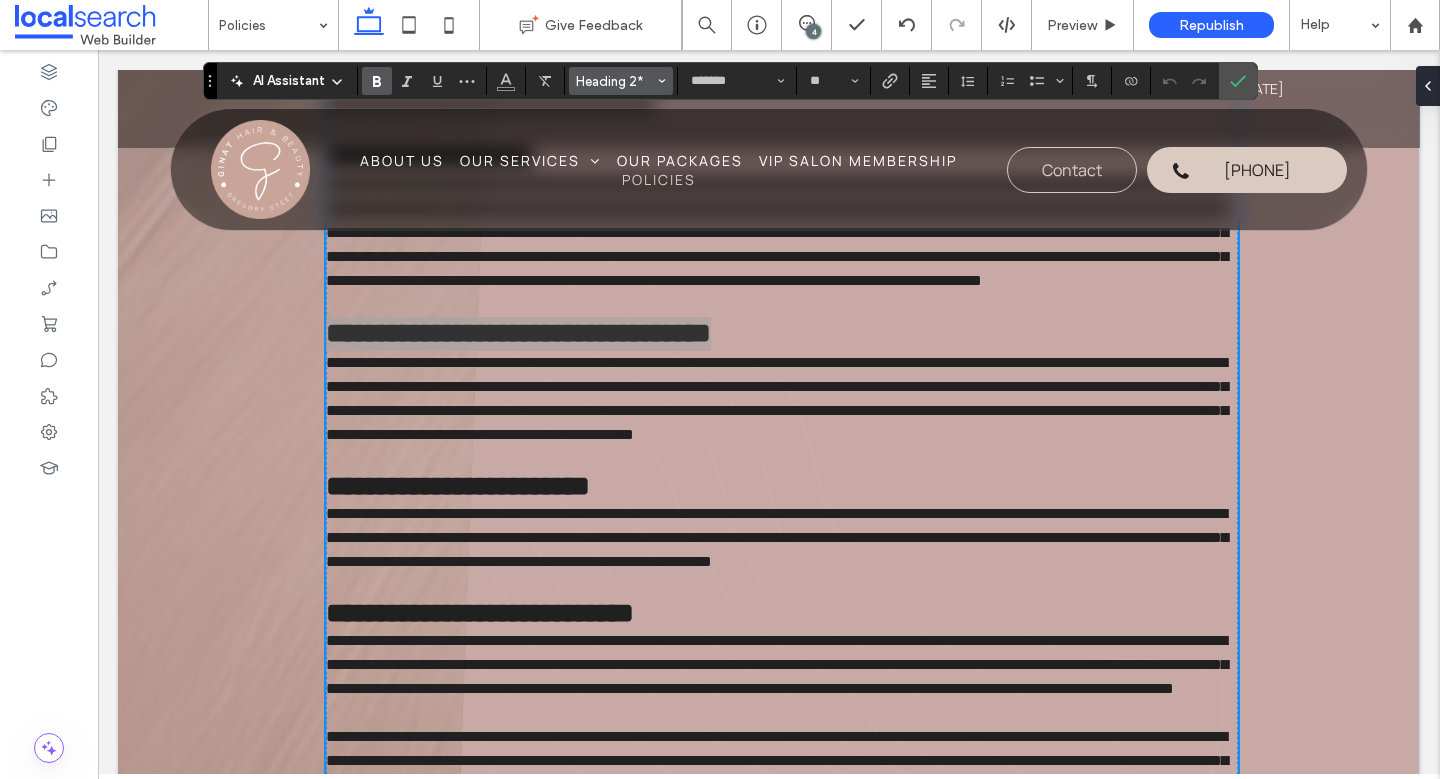 click on "Heading 2*" at bounding box center [615, 81] 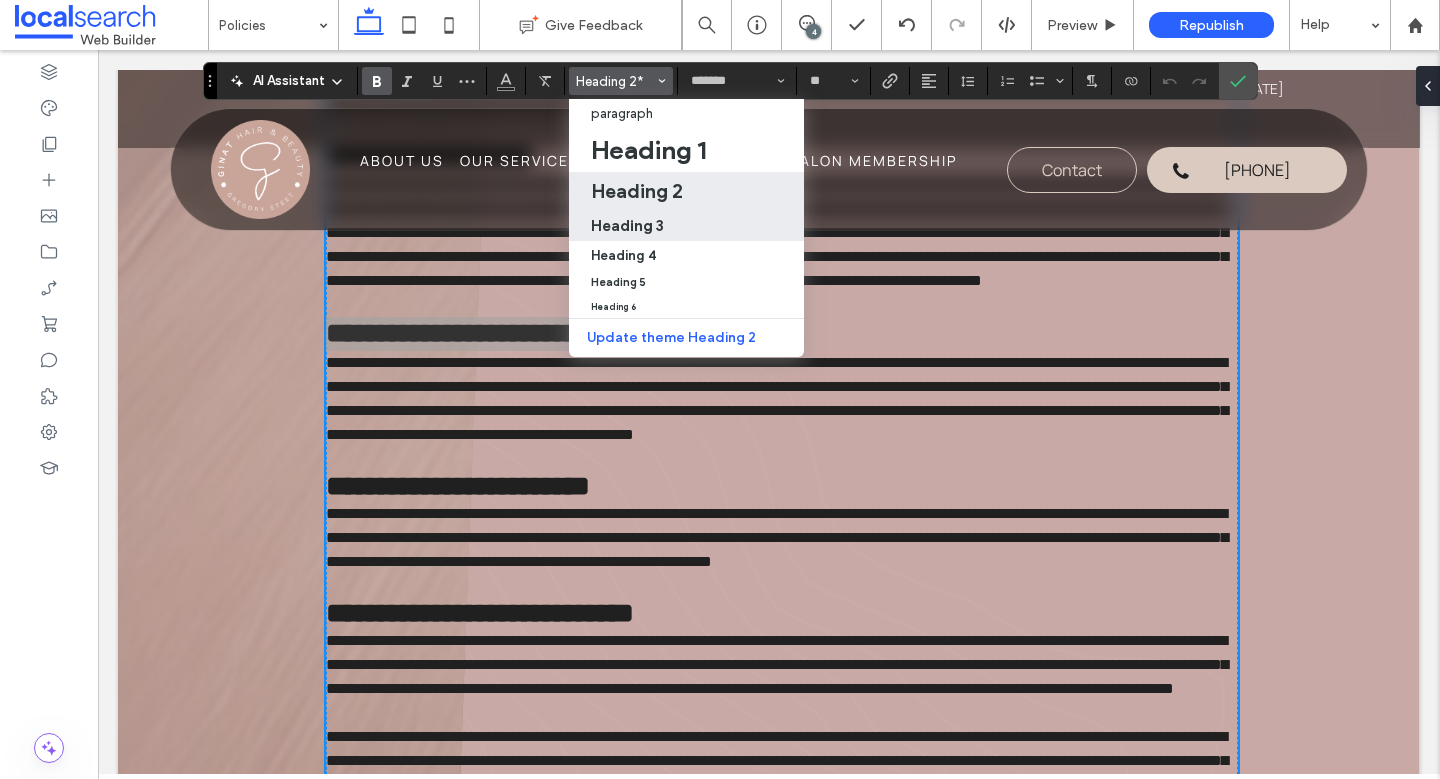 click on "Heading 3" at bounding box center [627, 225] 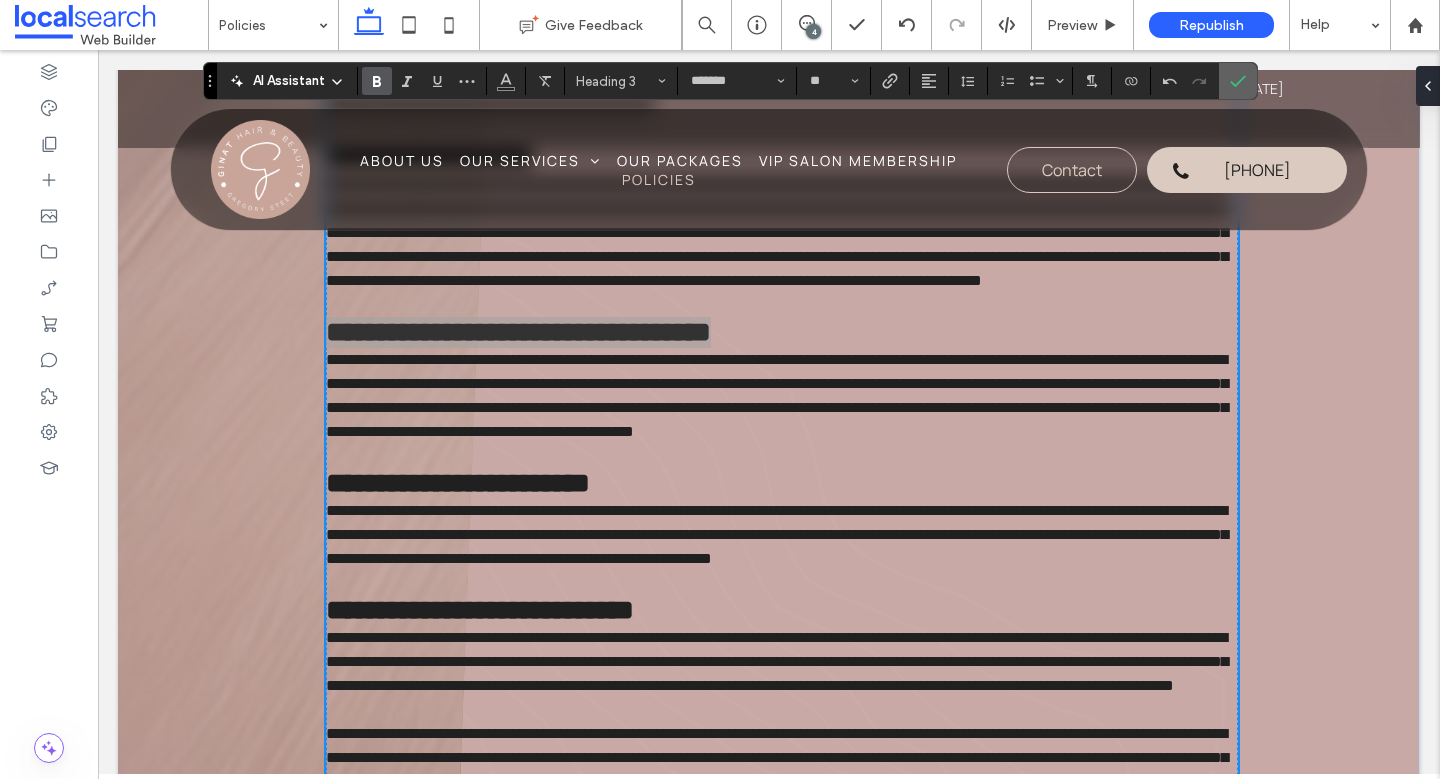 click 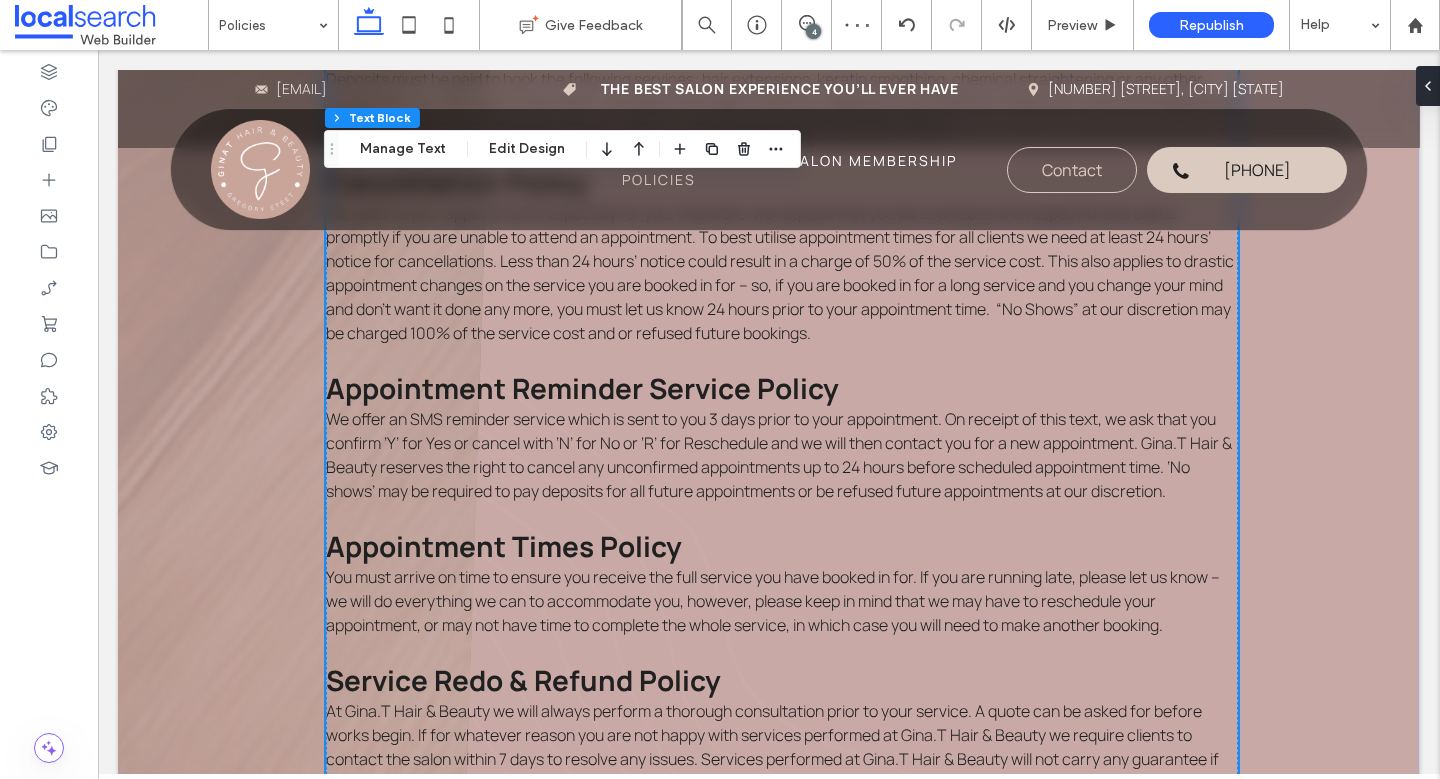 click on "Appointment Reminder Service Policy" at bounding box center [582, 388] 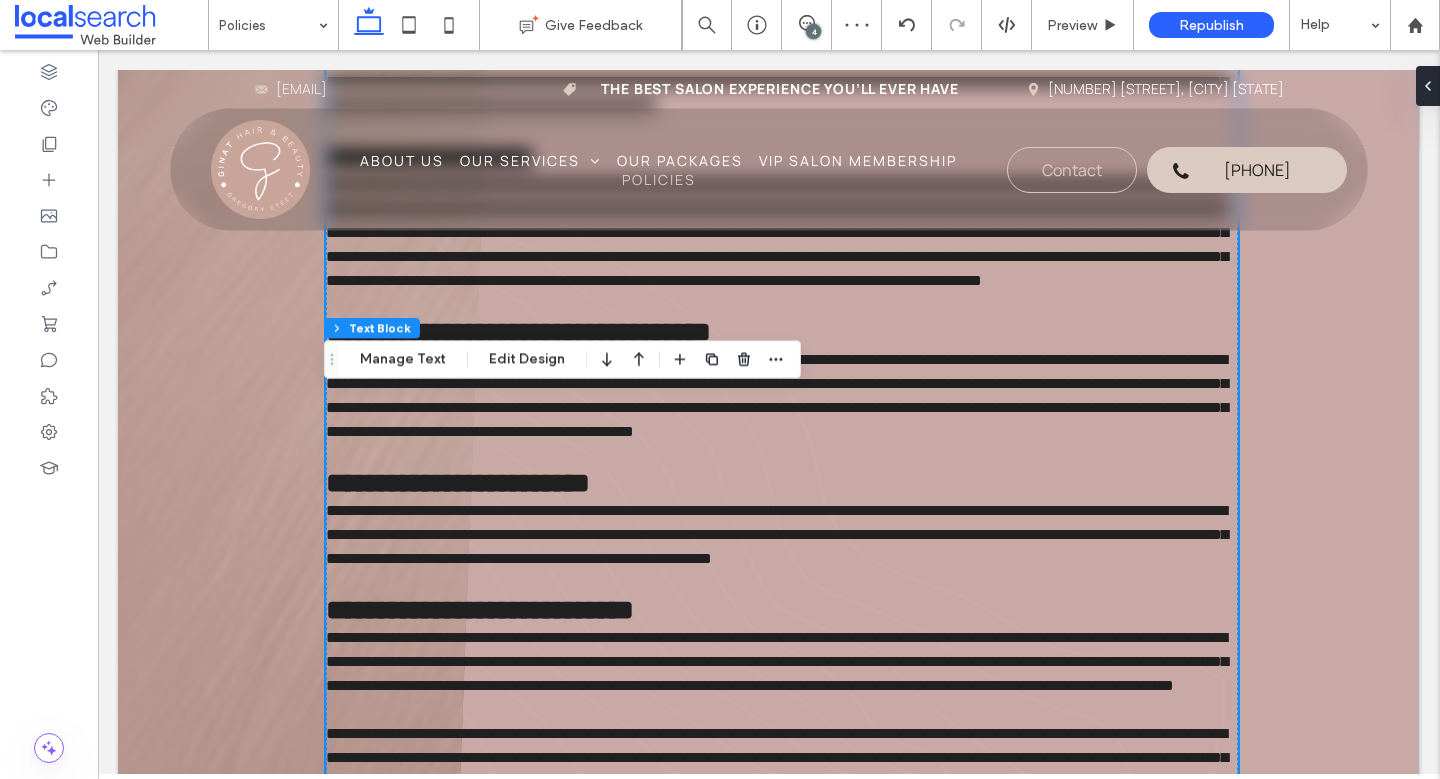 type on "*******" 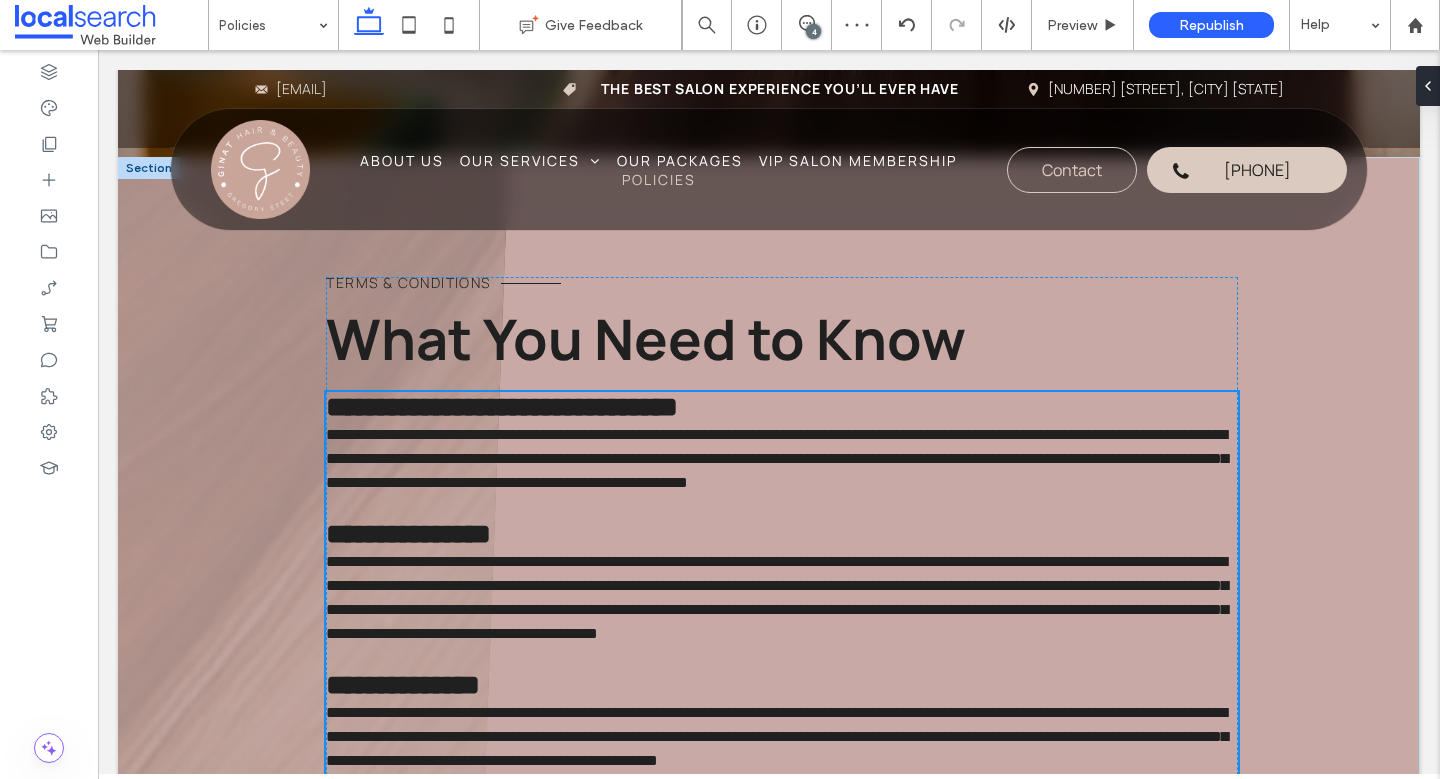 scroll, scrollTop: 1197, scrollLeft: 0, axis: vertical 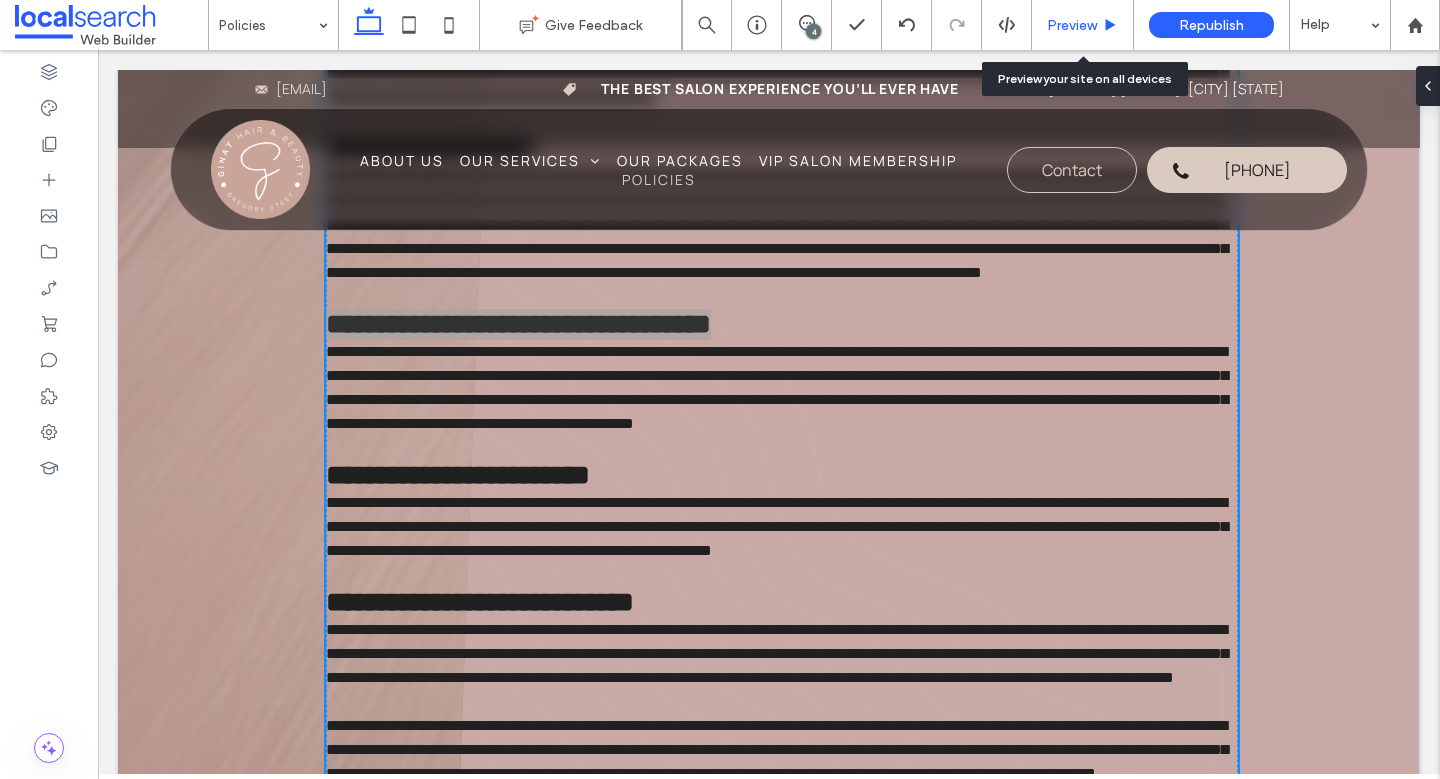 click on "Preview" at bounding box center [1083, 25] 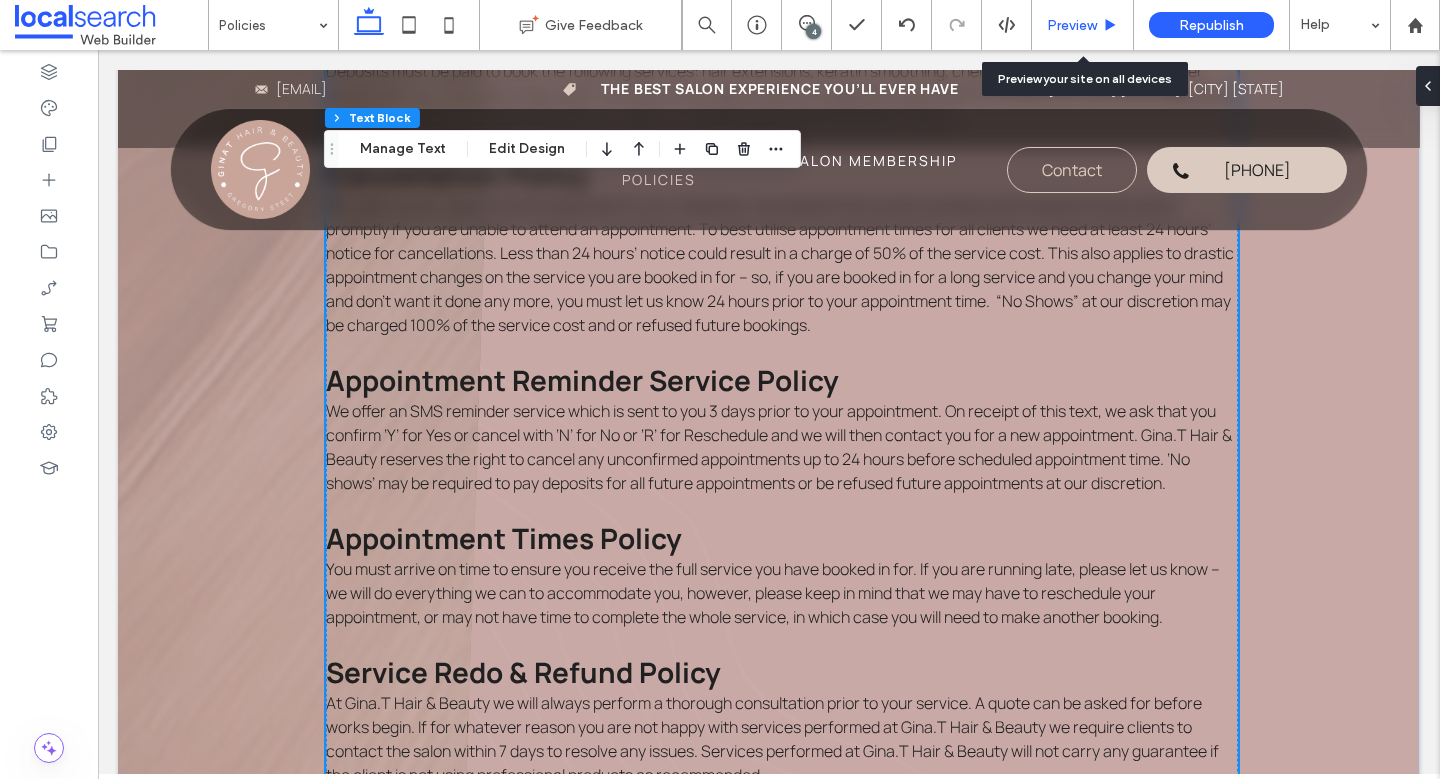 click on "Preview" at bounding box center [1072, 25] 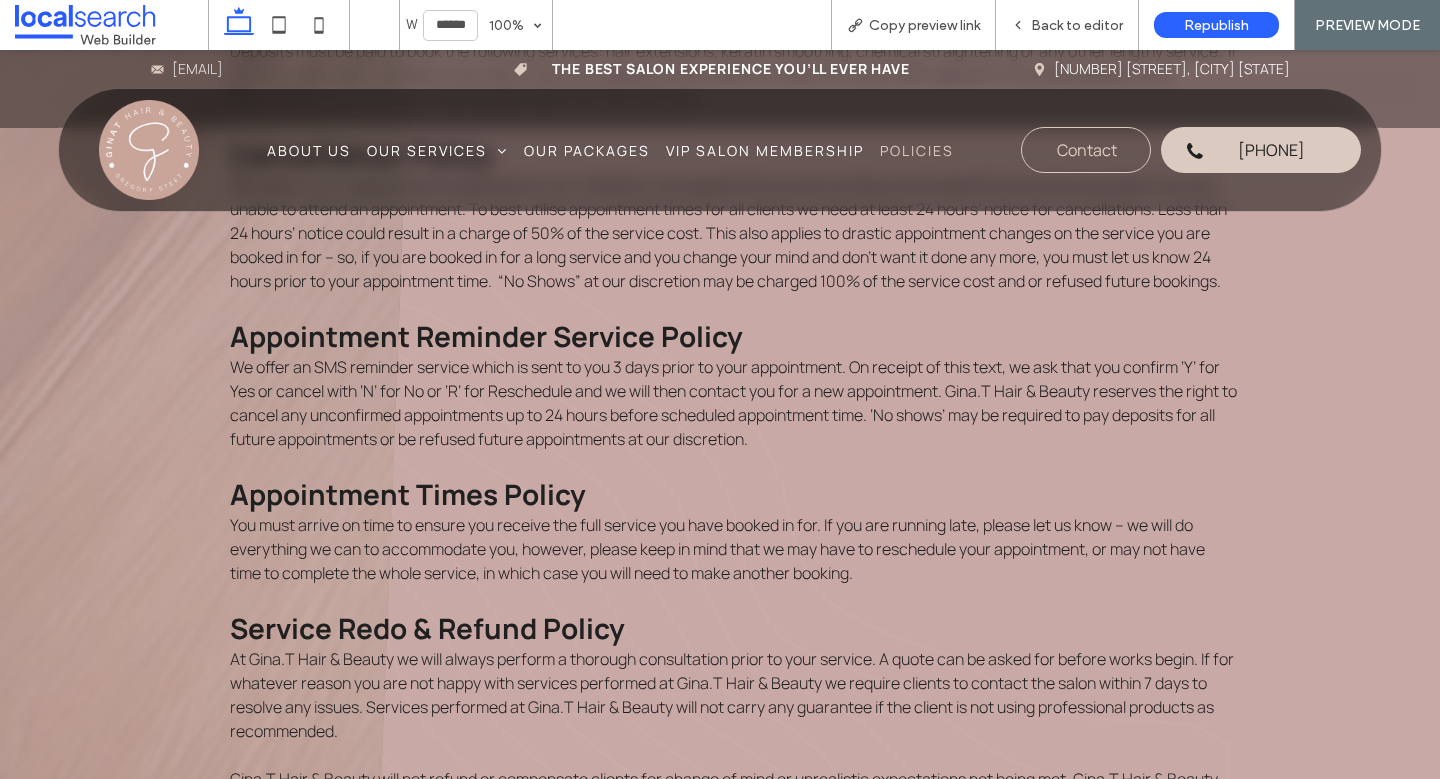 click on "Back to editor" at bounding box center (1077, 25) 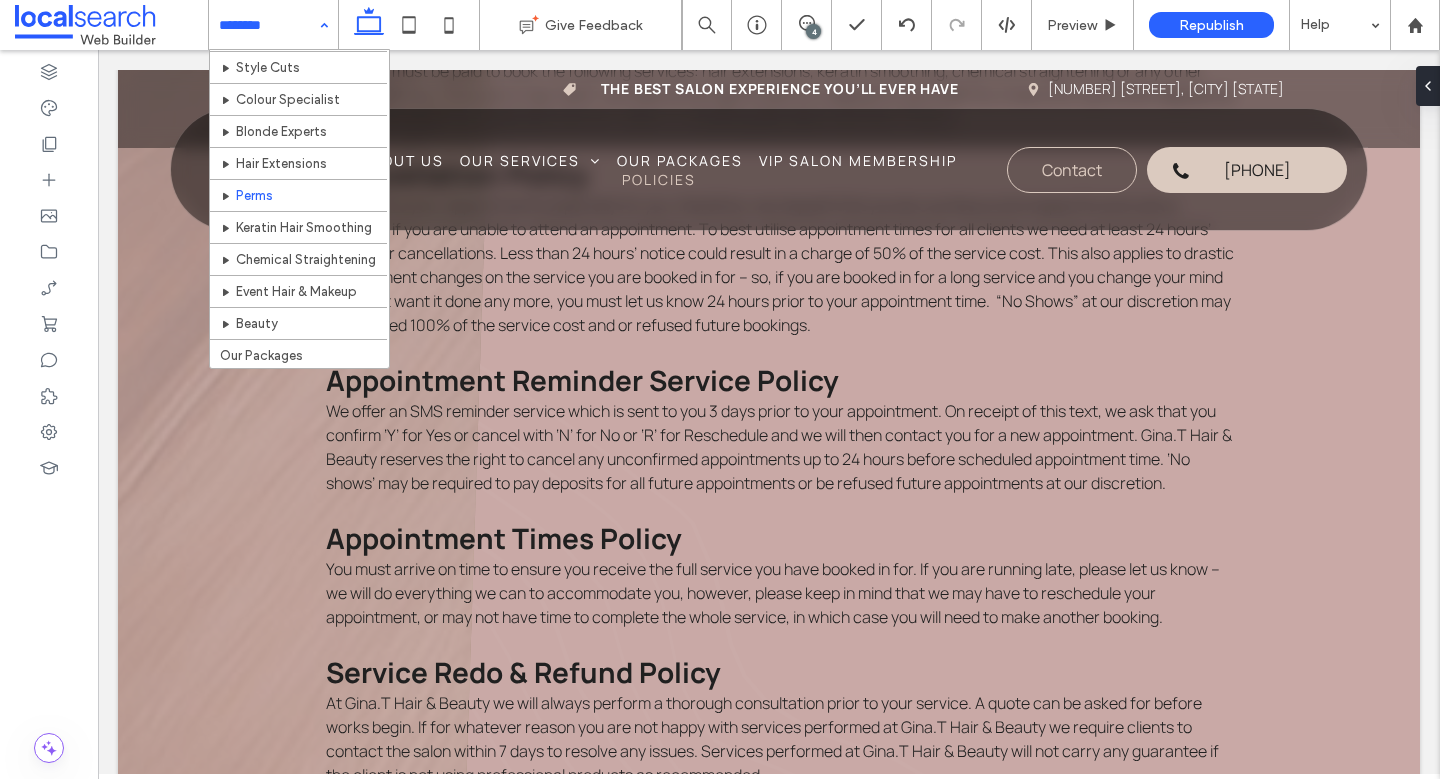scroll, scrollTop: 221, scrollLeft: 0, axis: vertical 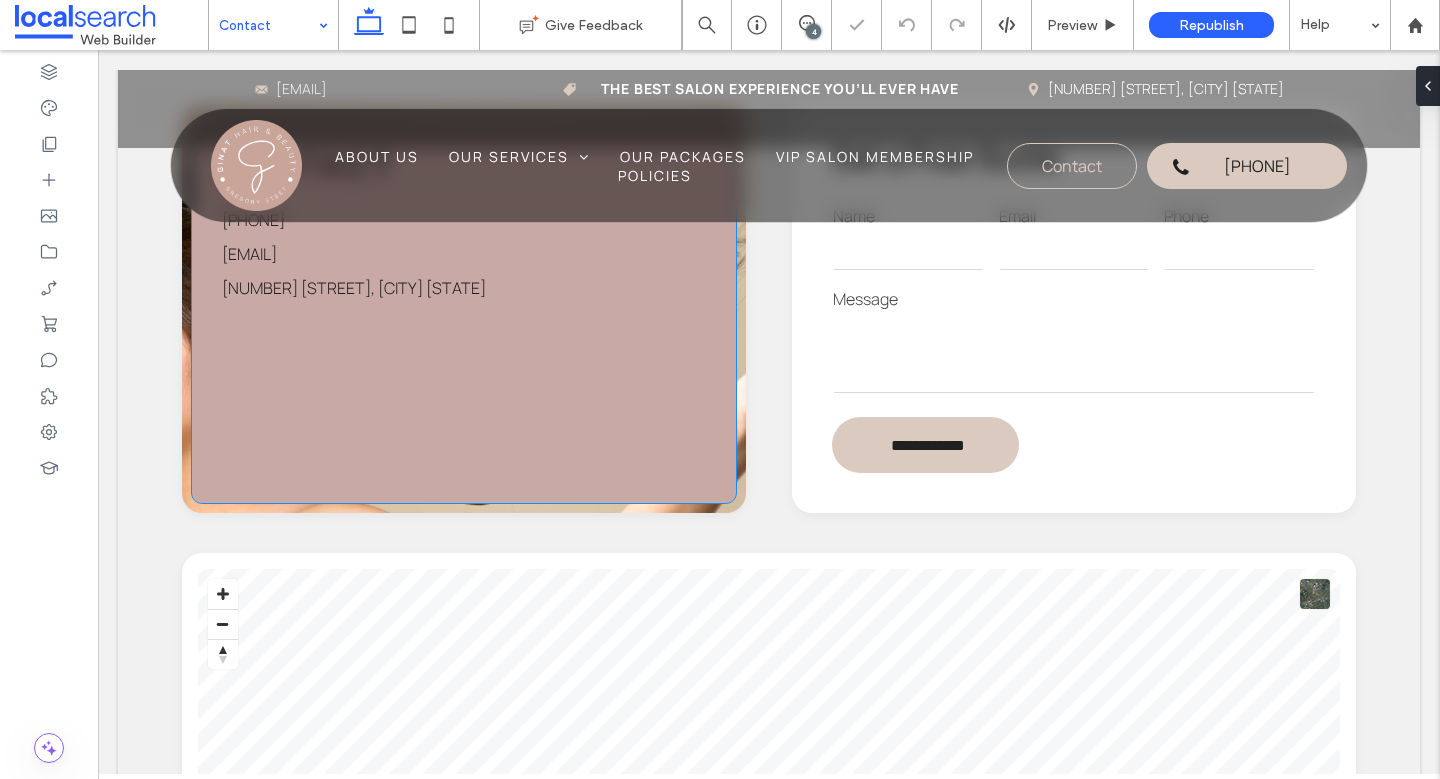 click on "Shop [NUMBER]/[NUMBER] [STREET], [CITY] [STATE] [POSTAL_CODE]" at bounding box center [354, 288] 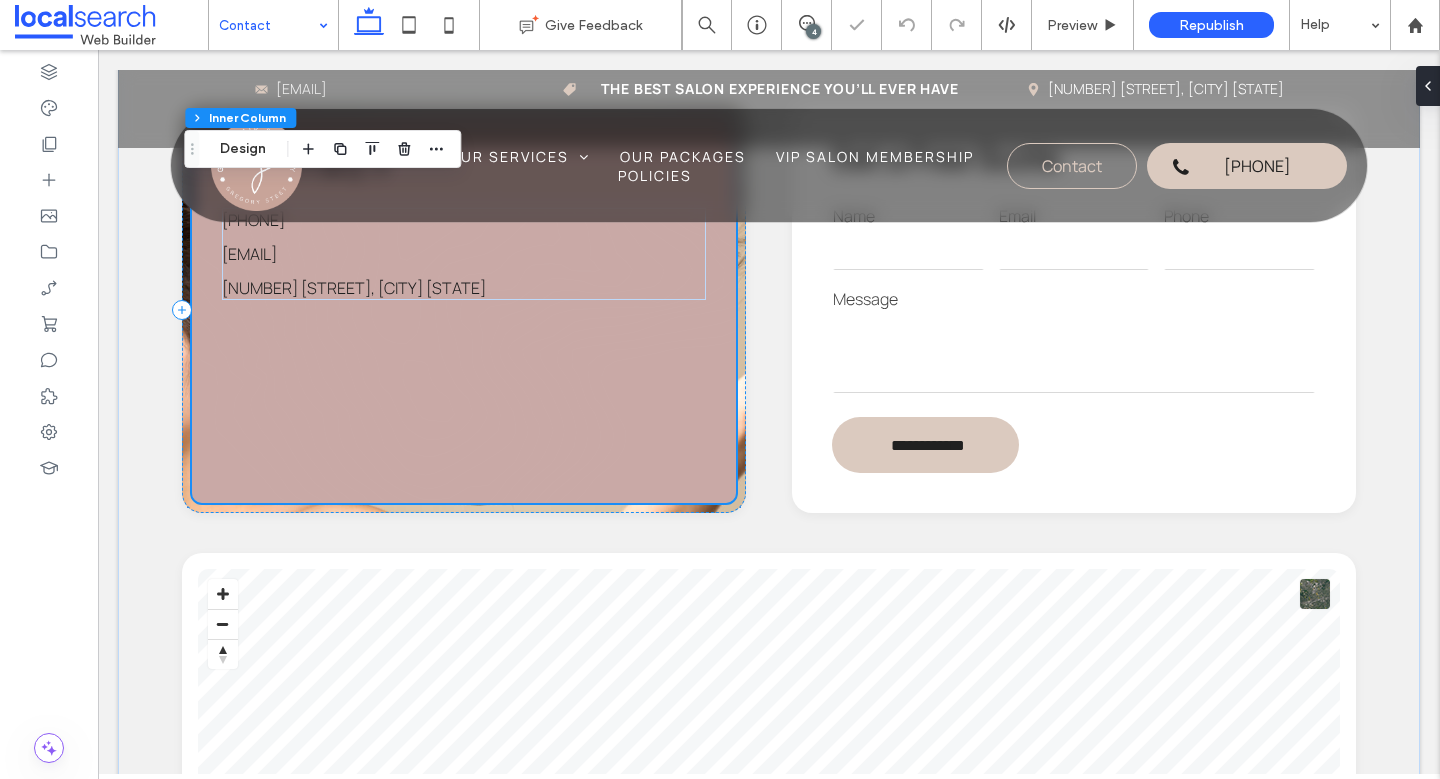 click on "Shop [NUMBER]/[NUMBER] [STREET], [CITY] [STATE] [POSTAL_CODE]" at bounding box center (354, 288) 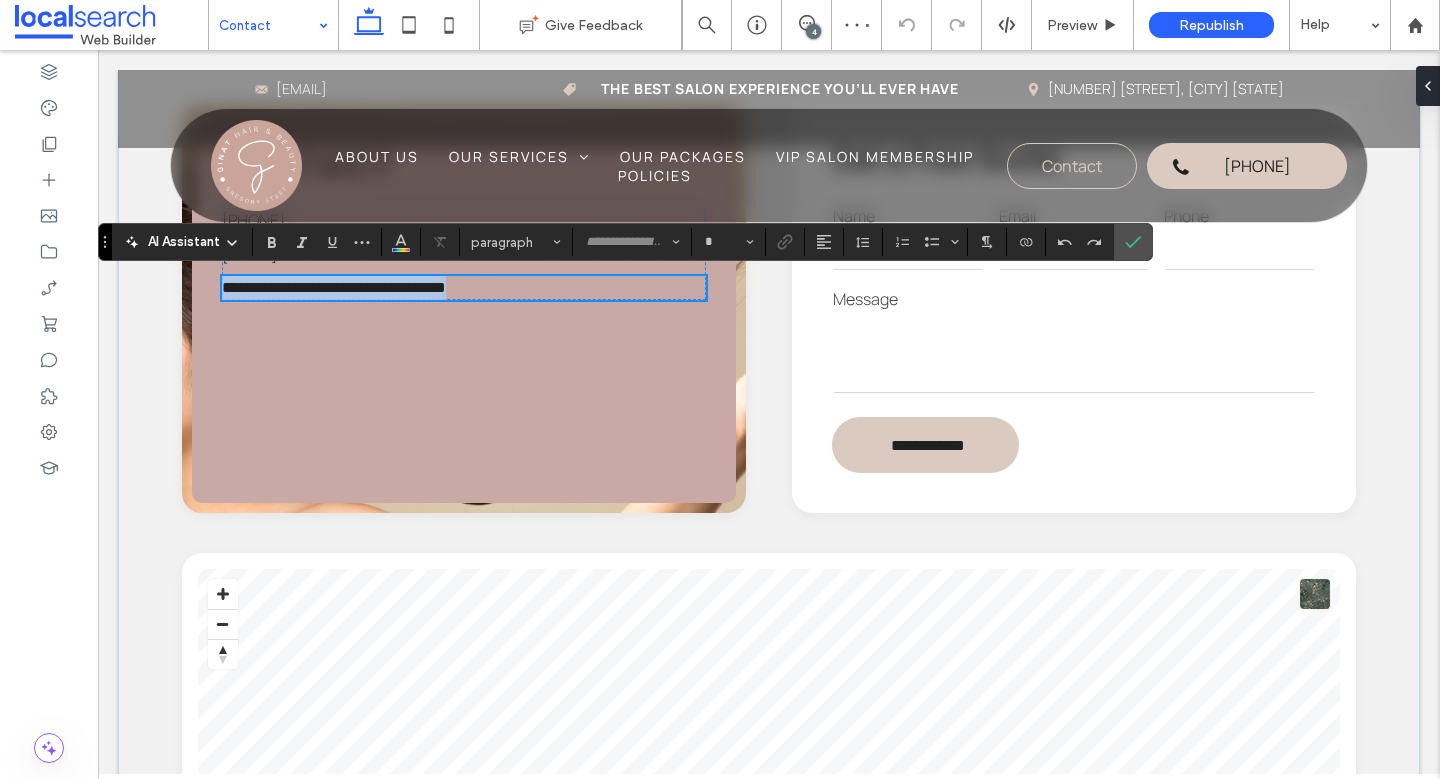 type on "*******" 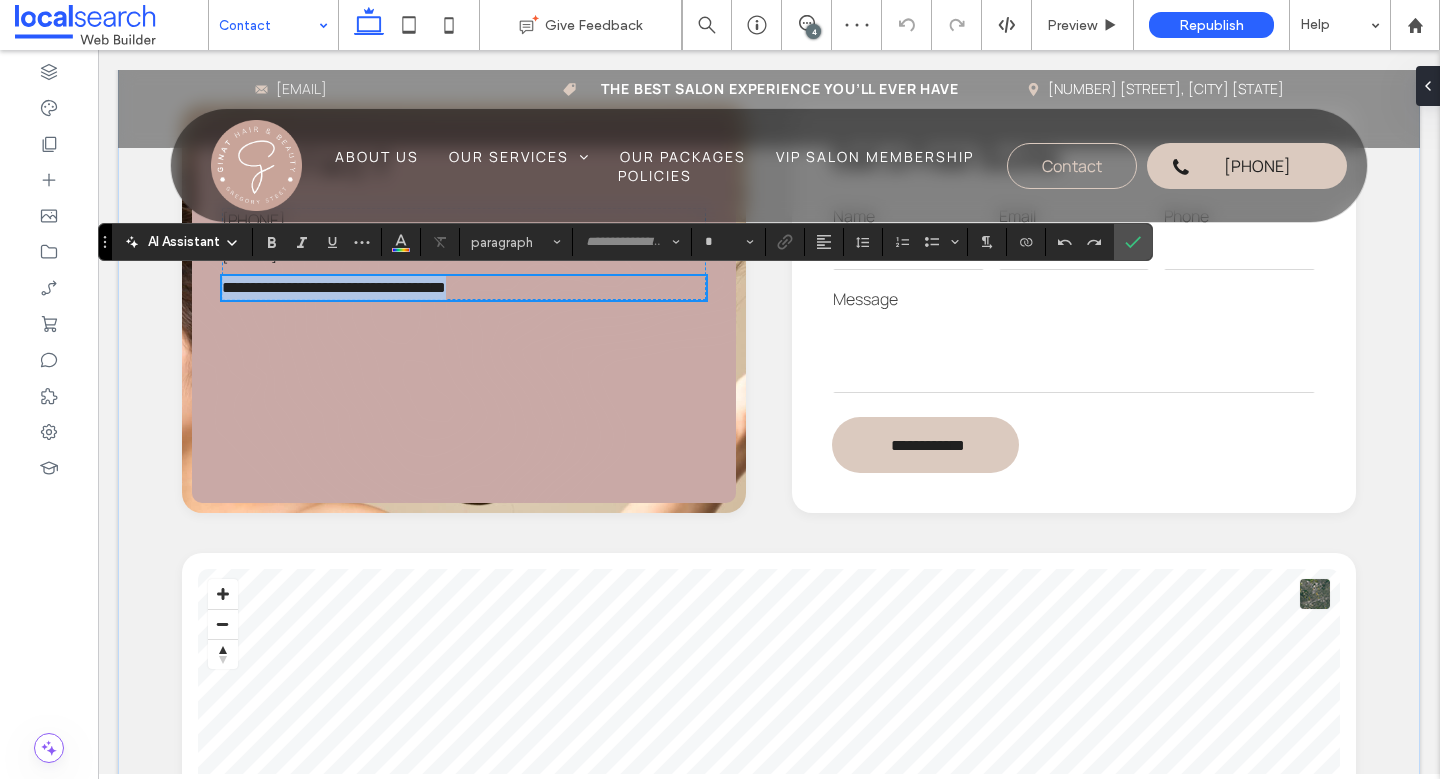 type on "**" 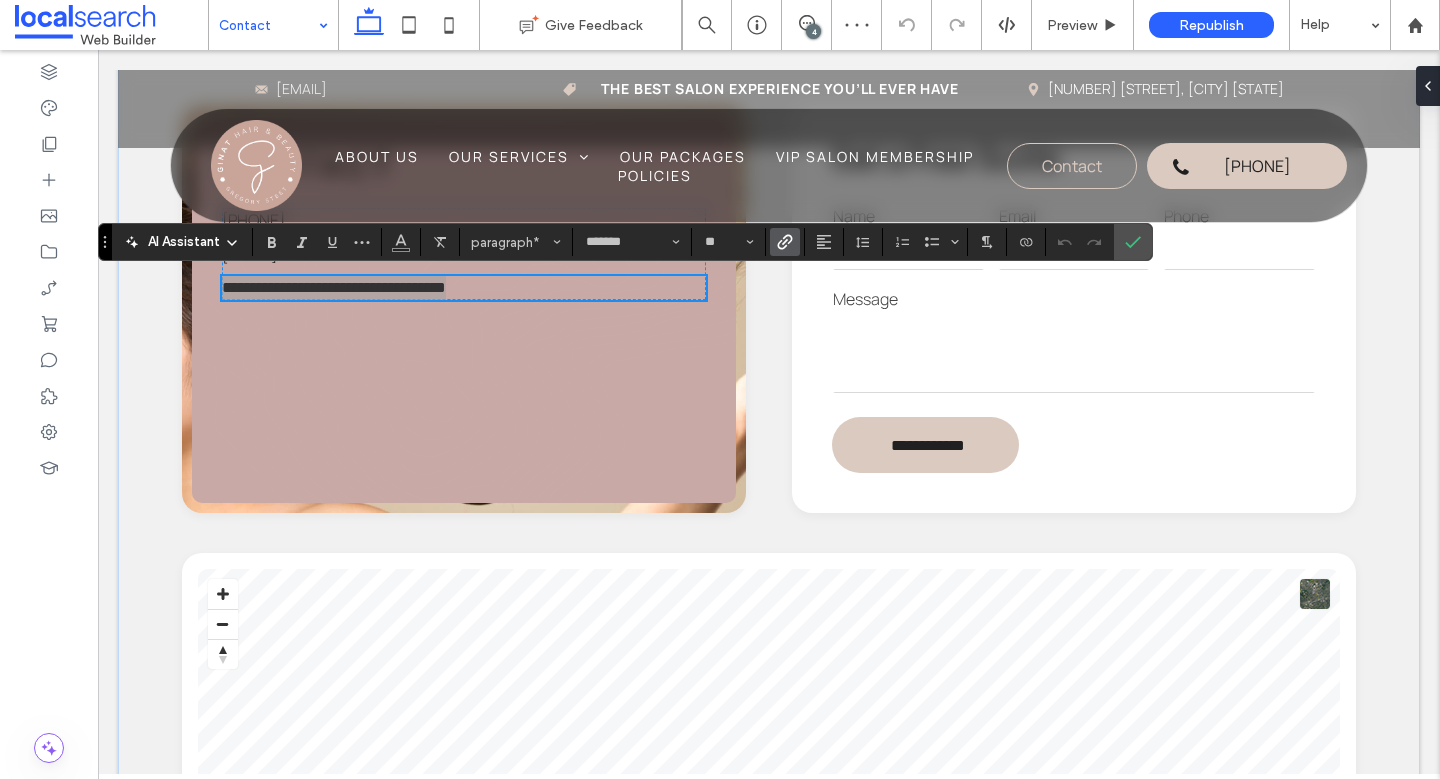 click 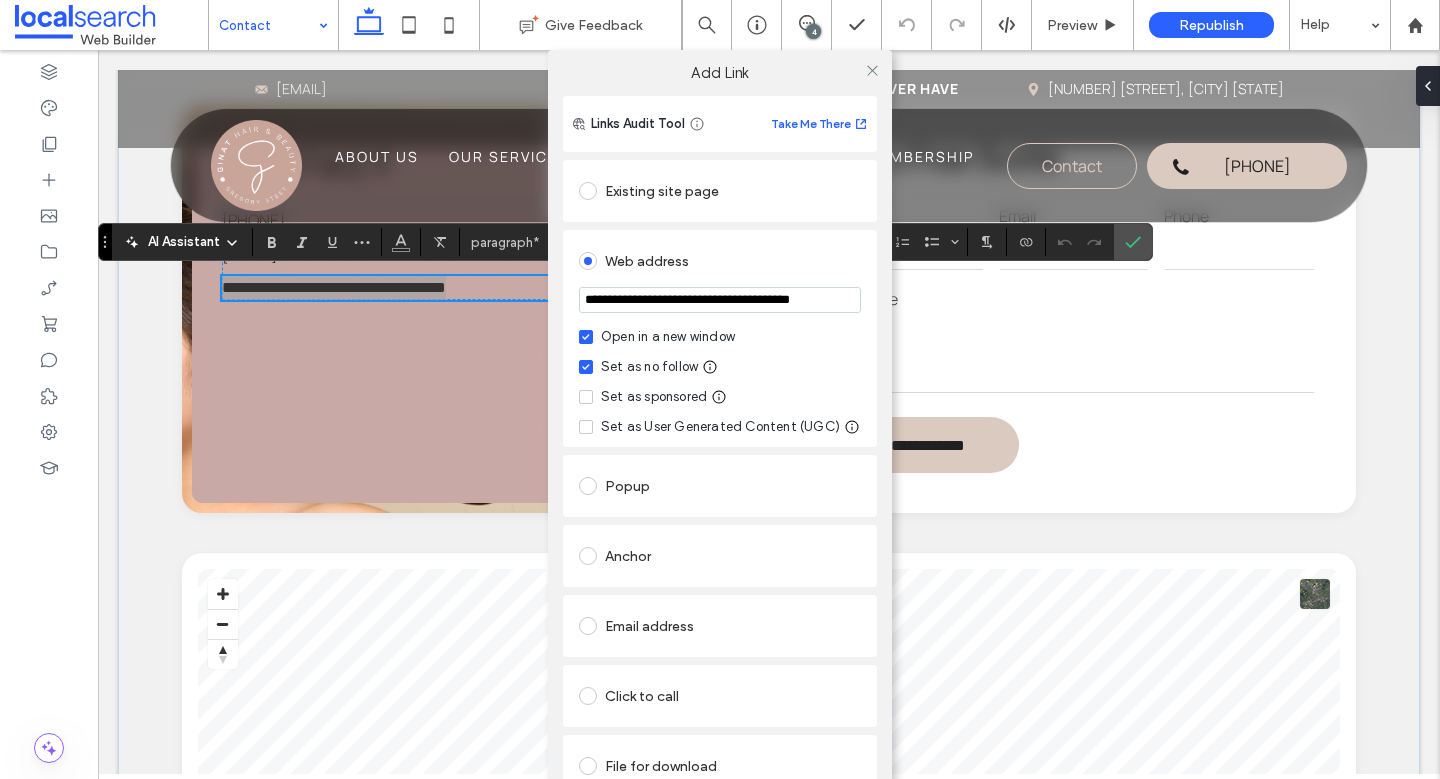 scroll, scrollTop: 0, scrollLeft: 49, axis: horizontal 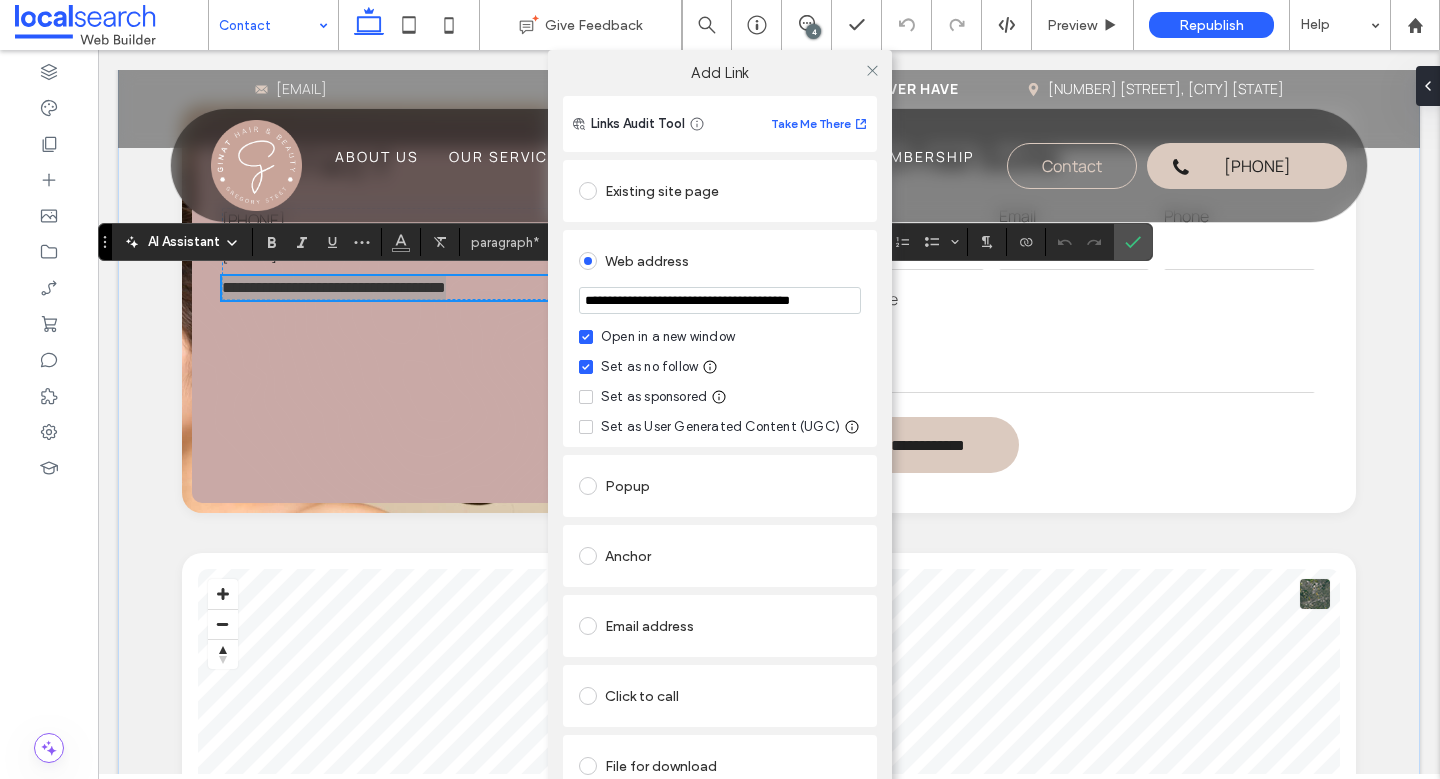 drag, startPoint x: 608, startPoint y: 303, endPoint x: 892, endPoint y: 301, distance: 284.00705 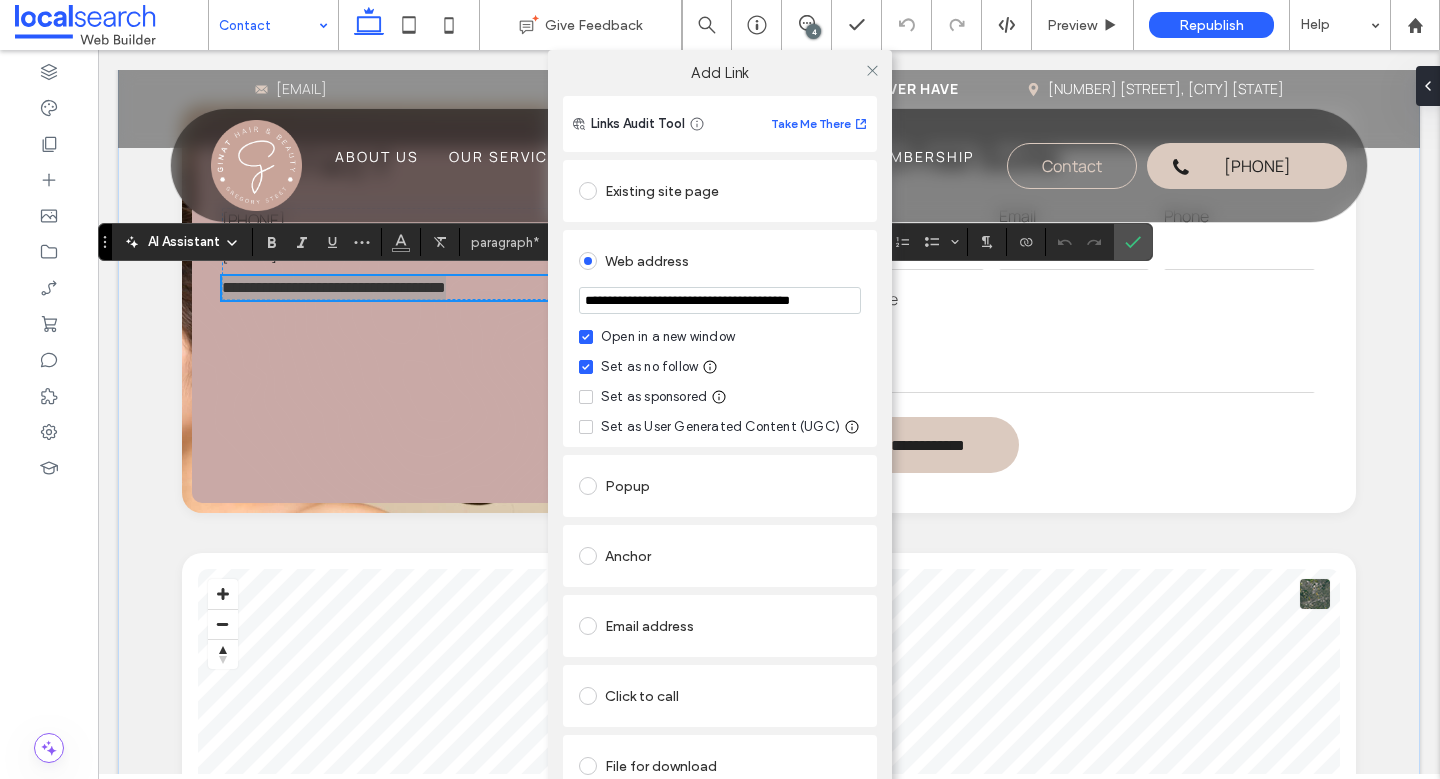 click on "**********" at bounding box center (720, 439) 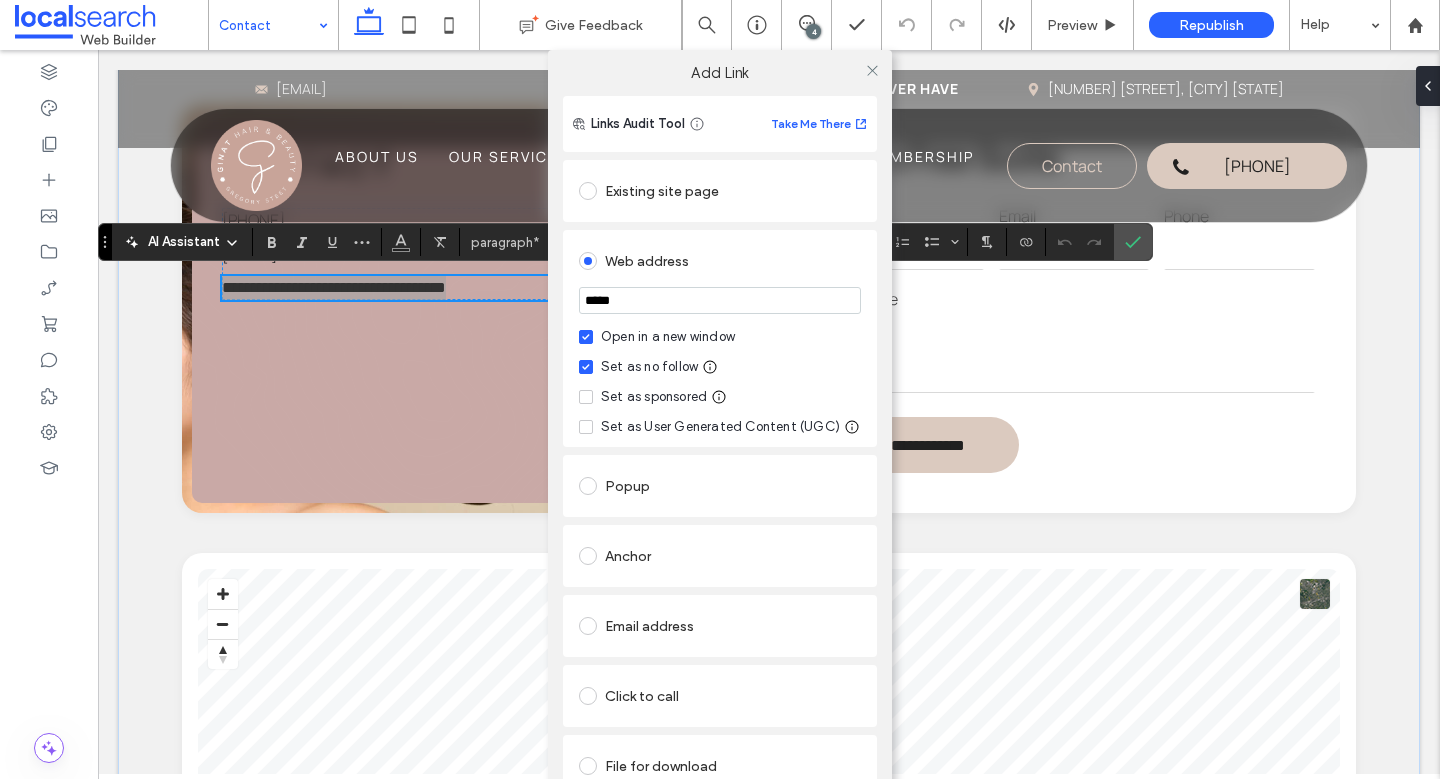 scroll, scrollTop: 0, scrollLeft: 0, axis: both 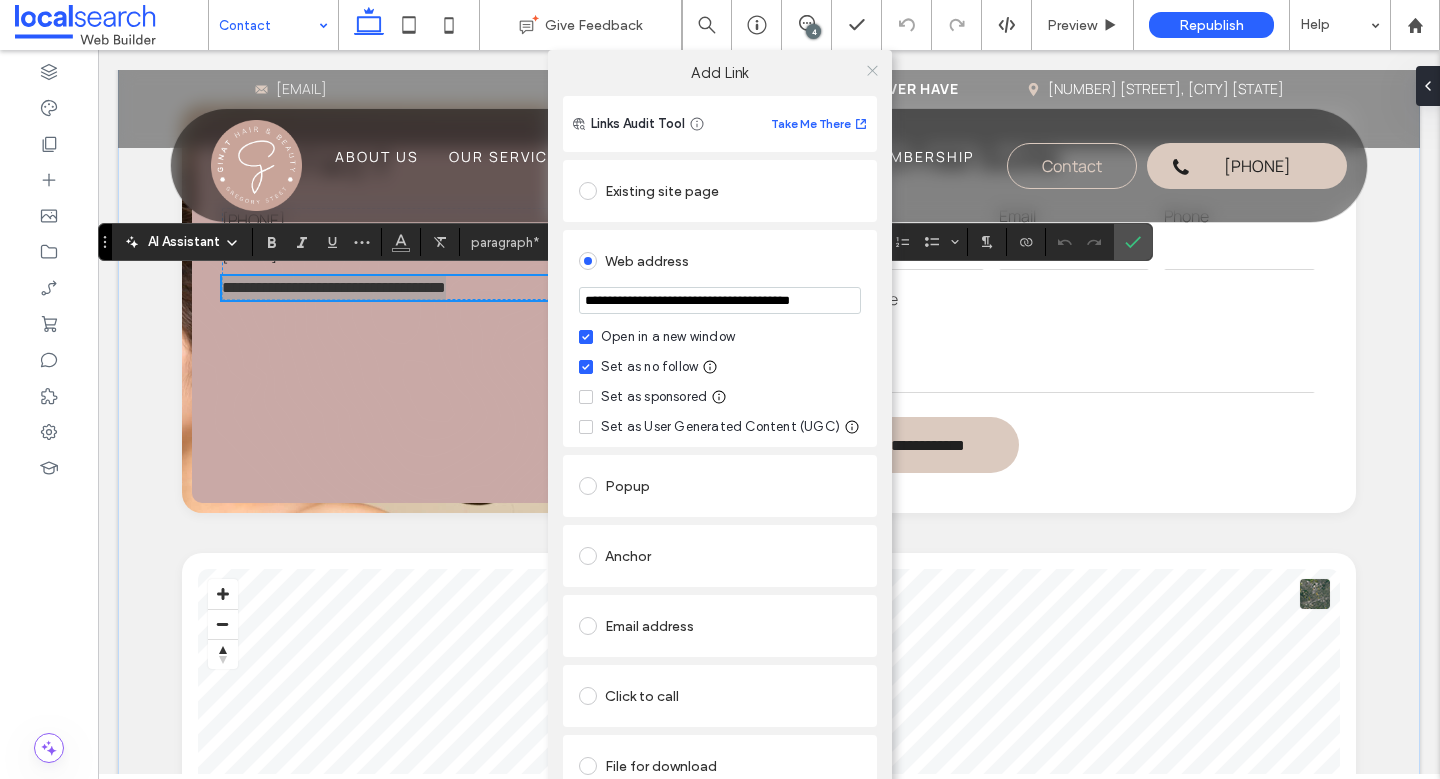 type on "**********" 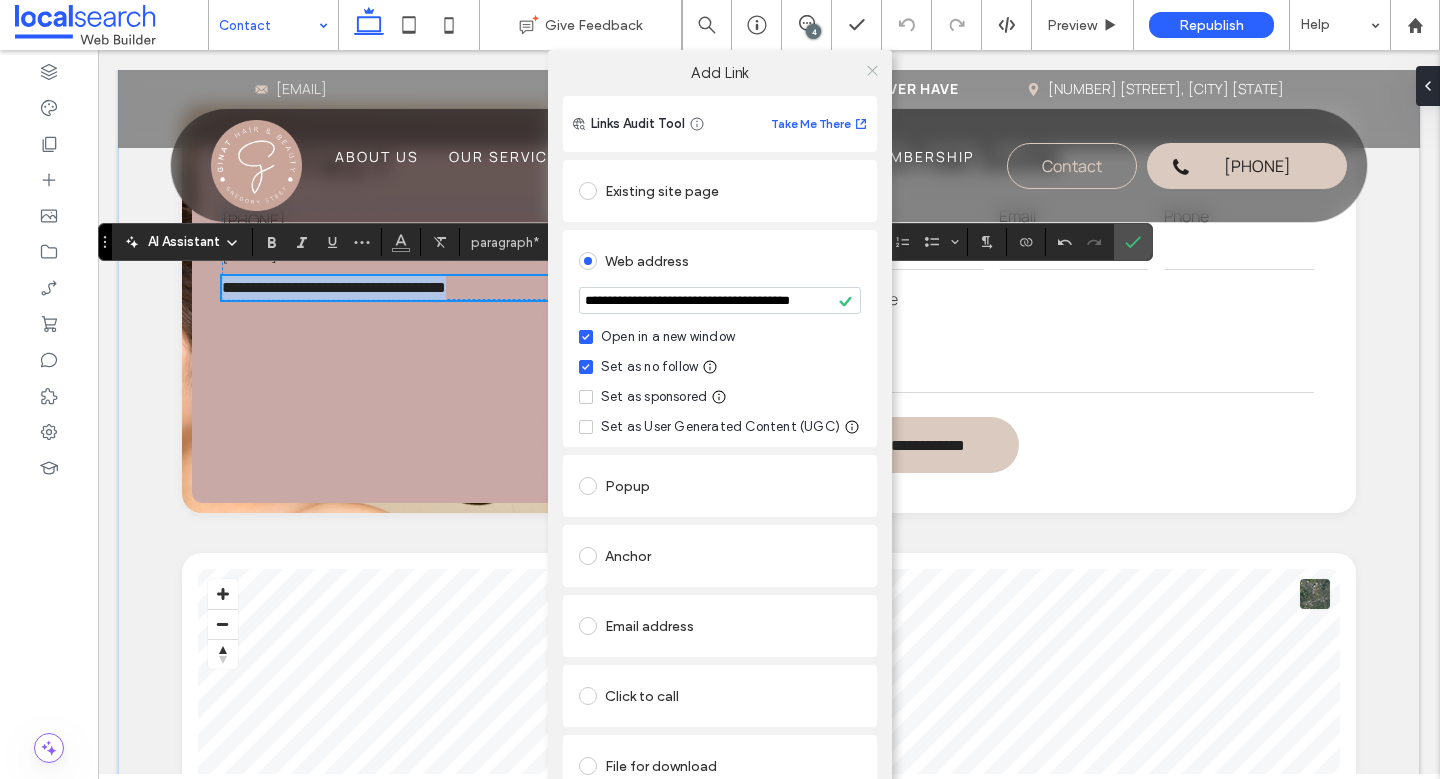 click 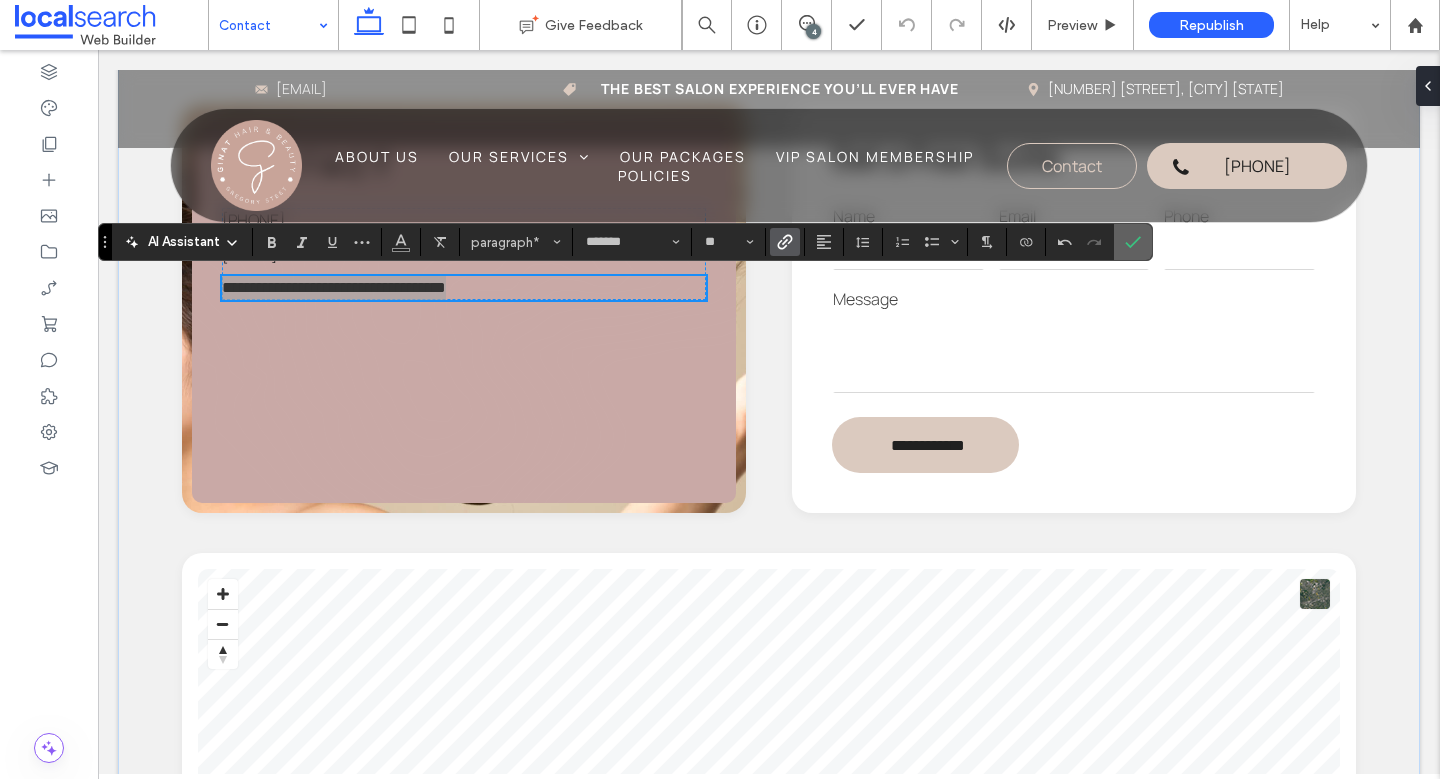 drag, startPoint x: 1133, startPoint y: 249, endPoint x: 861, endPoint y: 282, distance: 273.99454 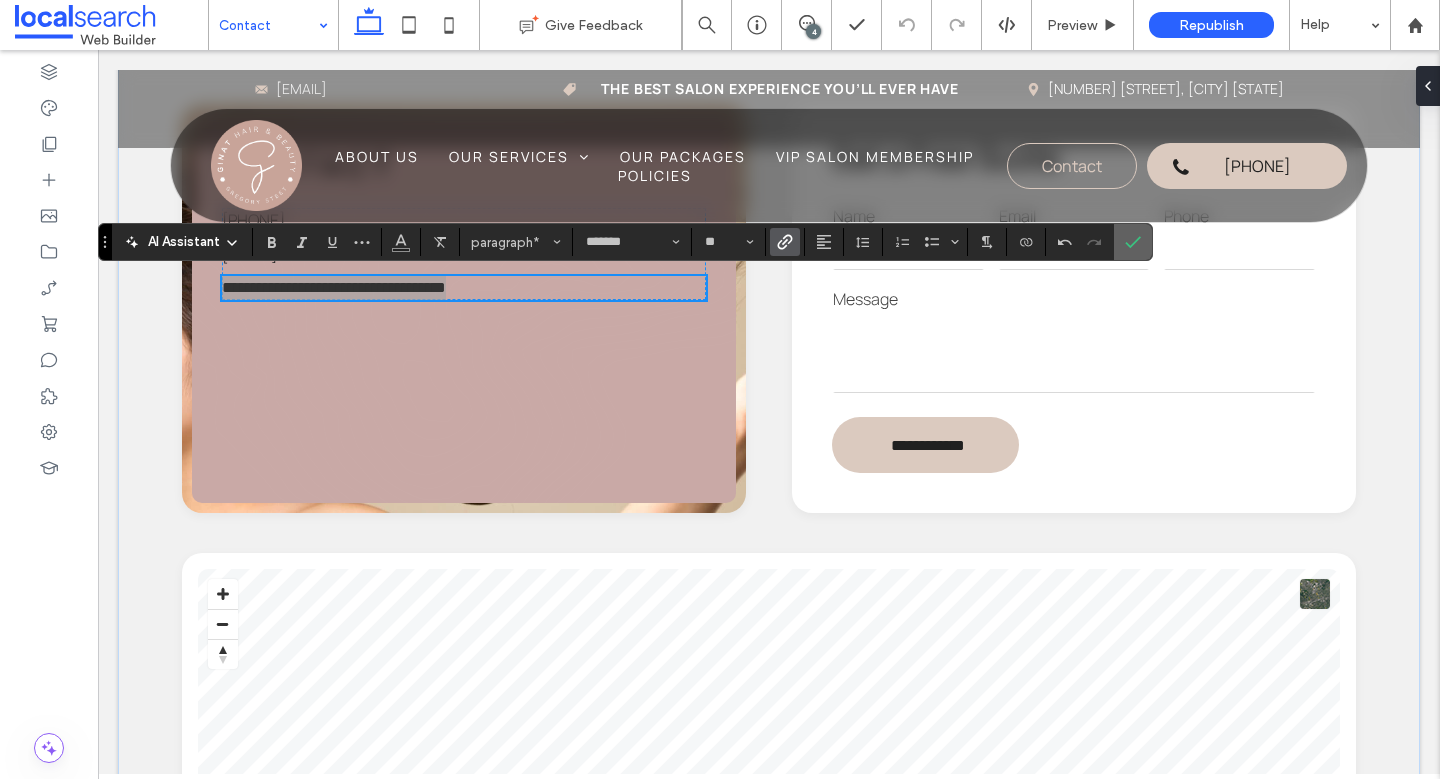 click 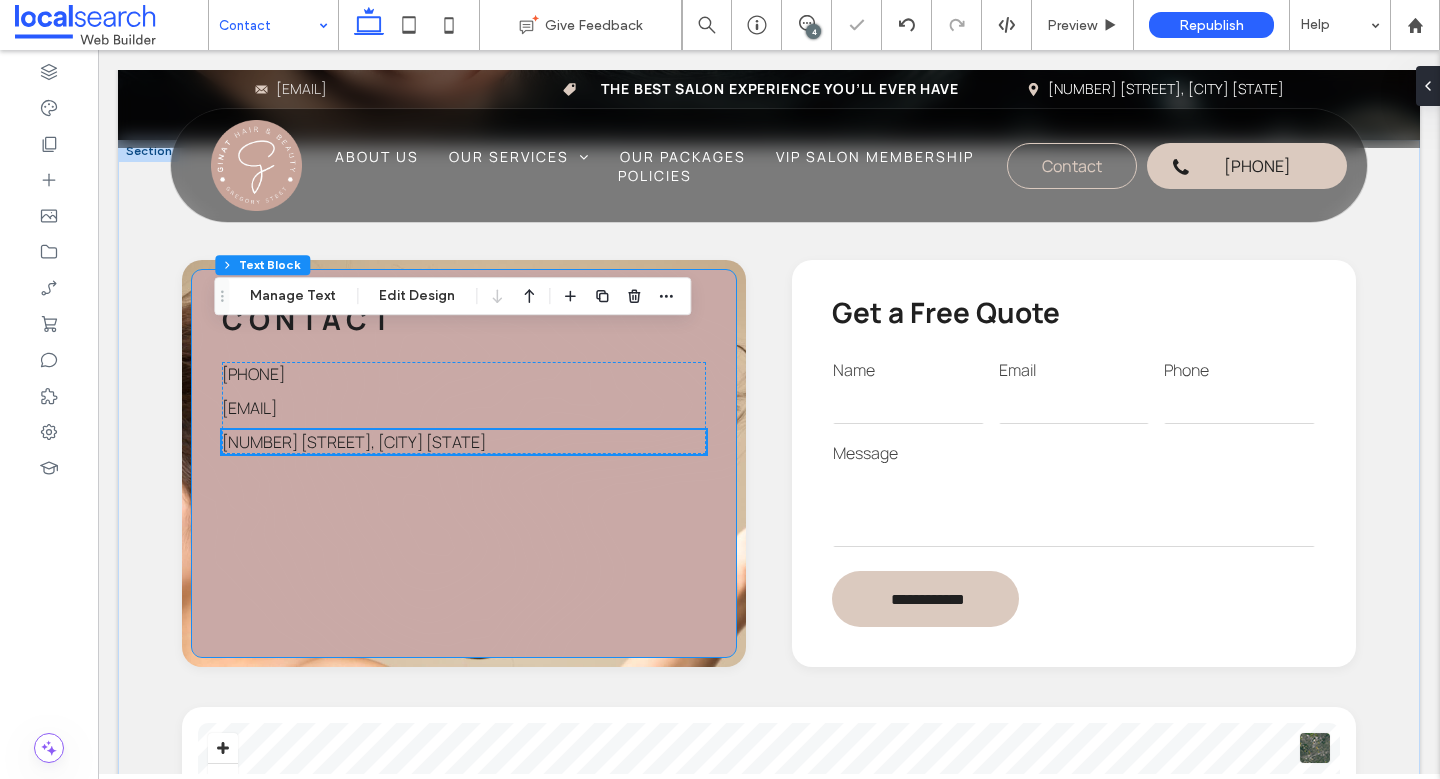 scroll, scrollTop: 559, scrollLeft: 0, axis: vertical 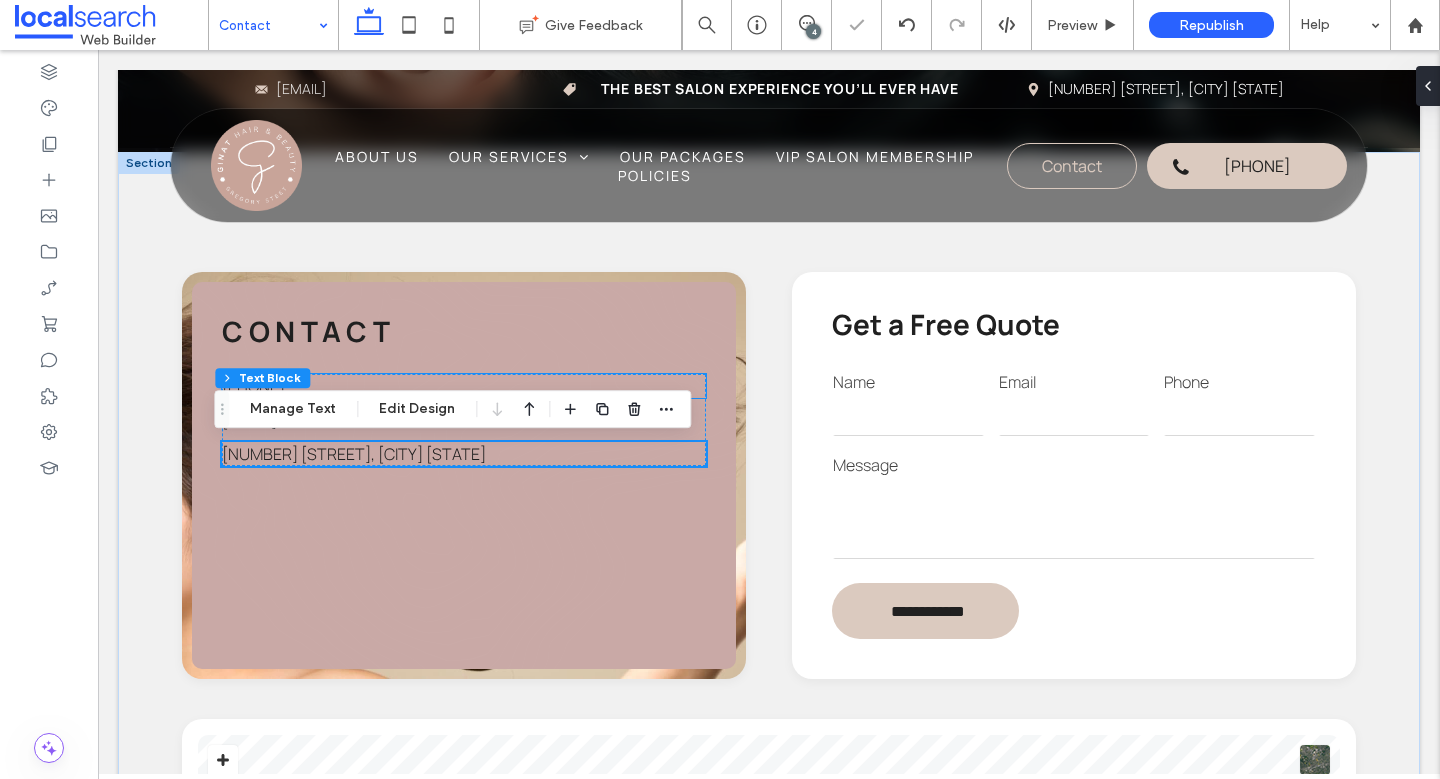 click on "Contact
07 4951 3970
shanuille.parsa@localsearch.com.au
Shop 1/22 Gregory St, Mackay QLD 4740" at bounding box center (464, 475) 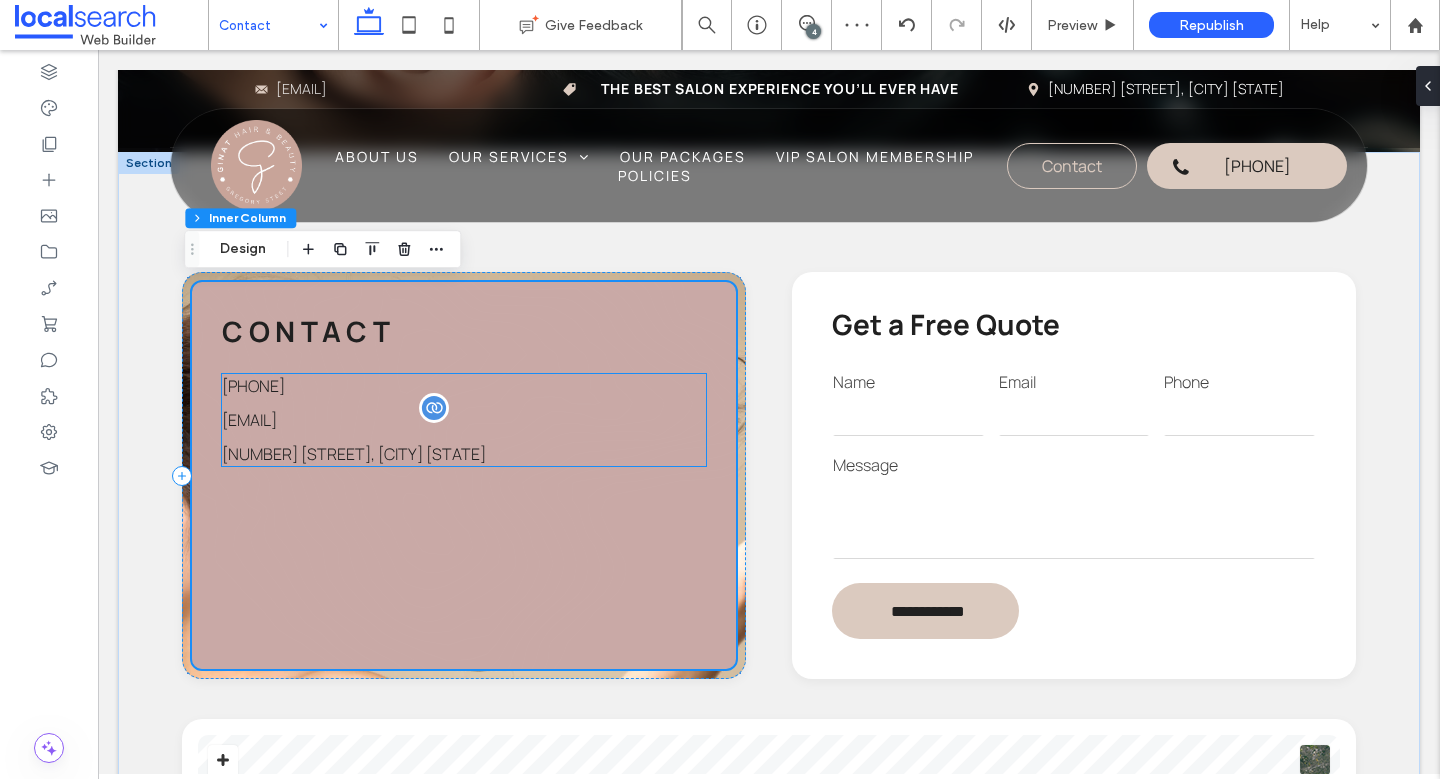 click on "[EMAIL]" at bounding box center [249, 420] 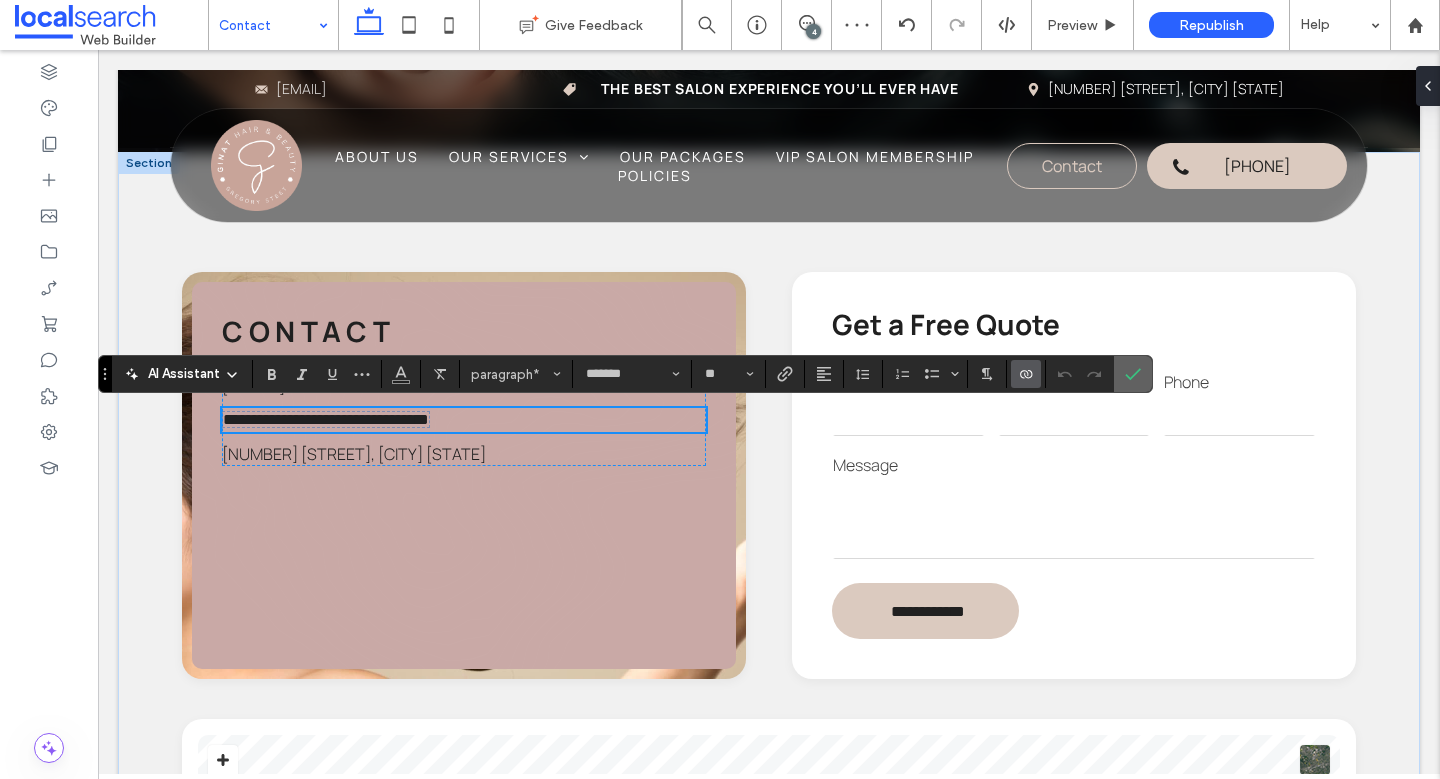 click 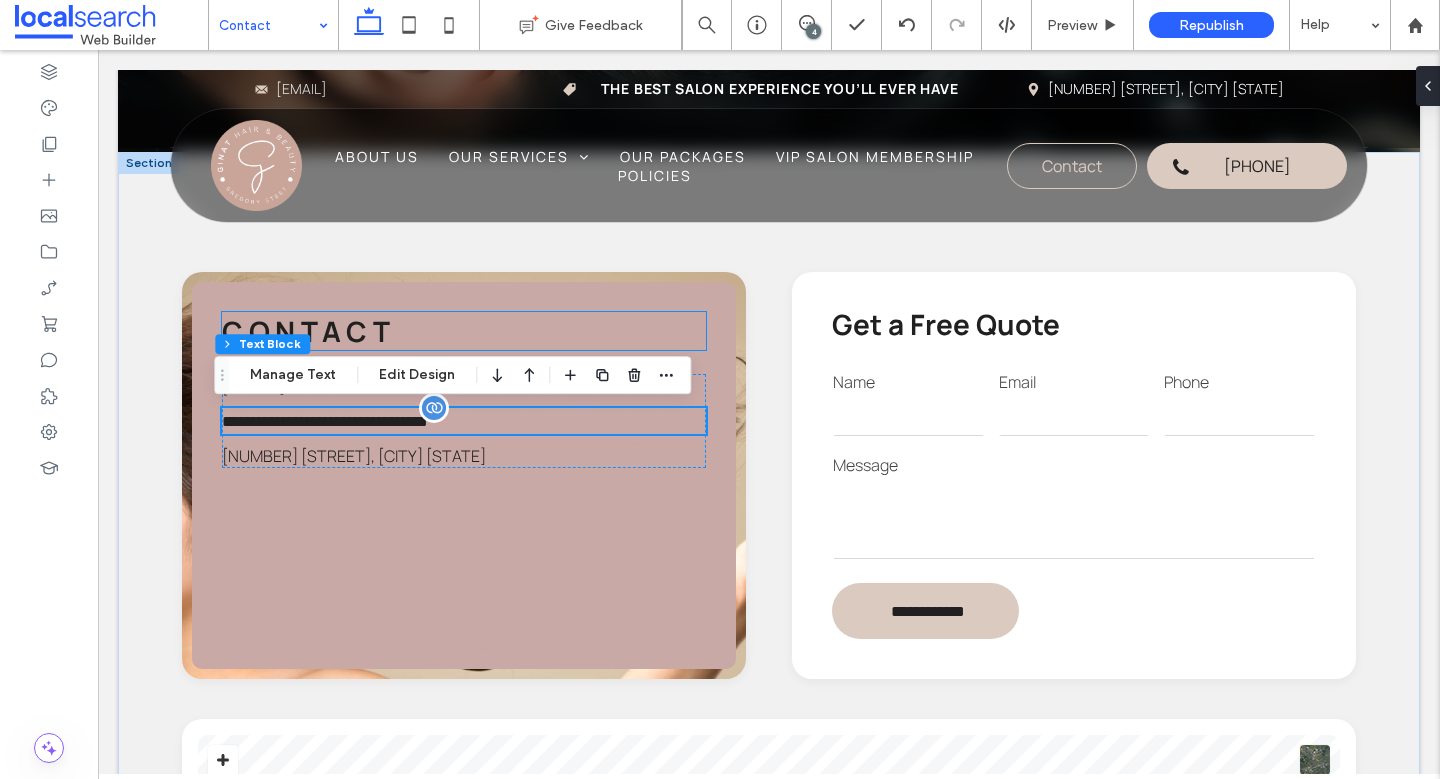 click on "Contact" at bounding box center [464, 331] 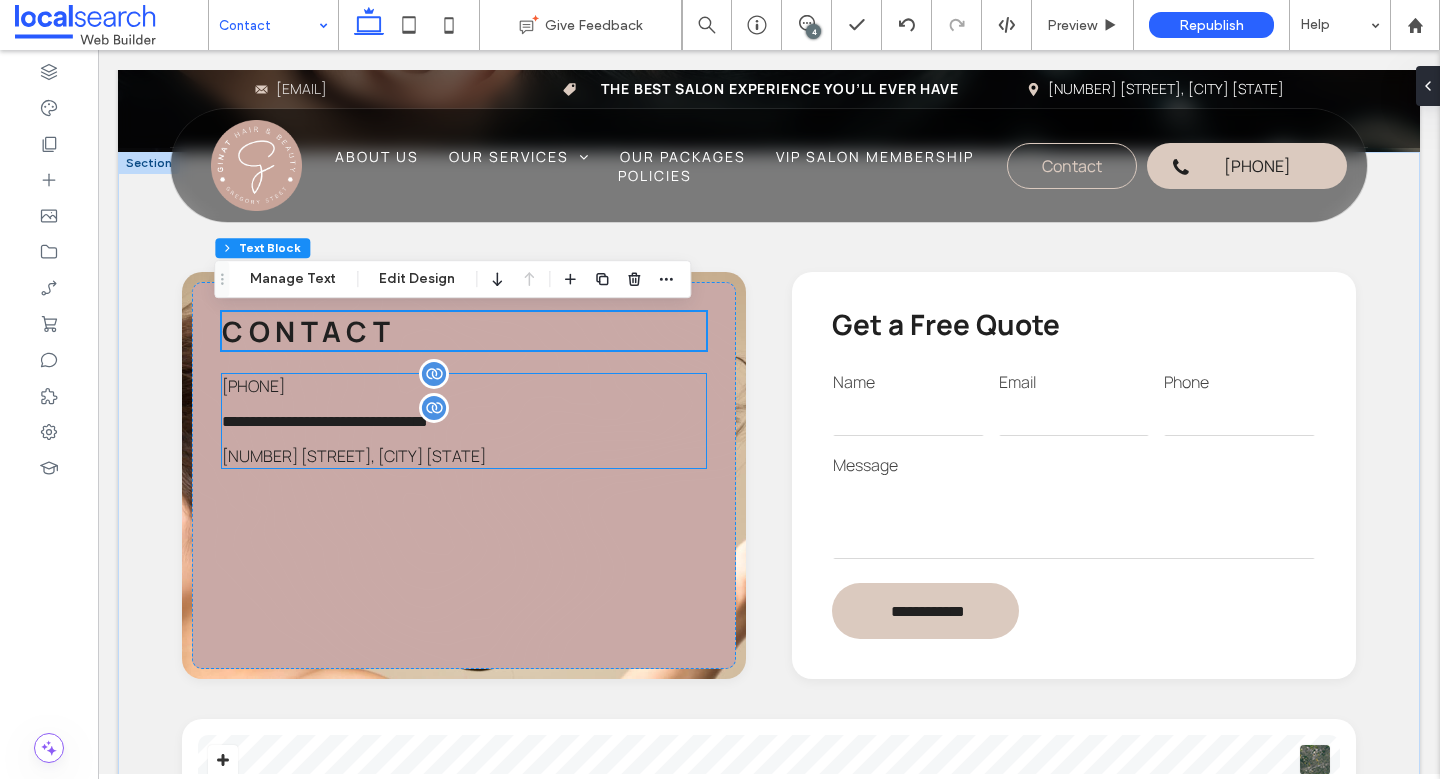 click on "[PHONE]" at bounding box center (253, 386) 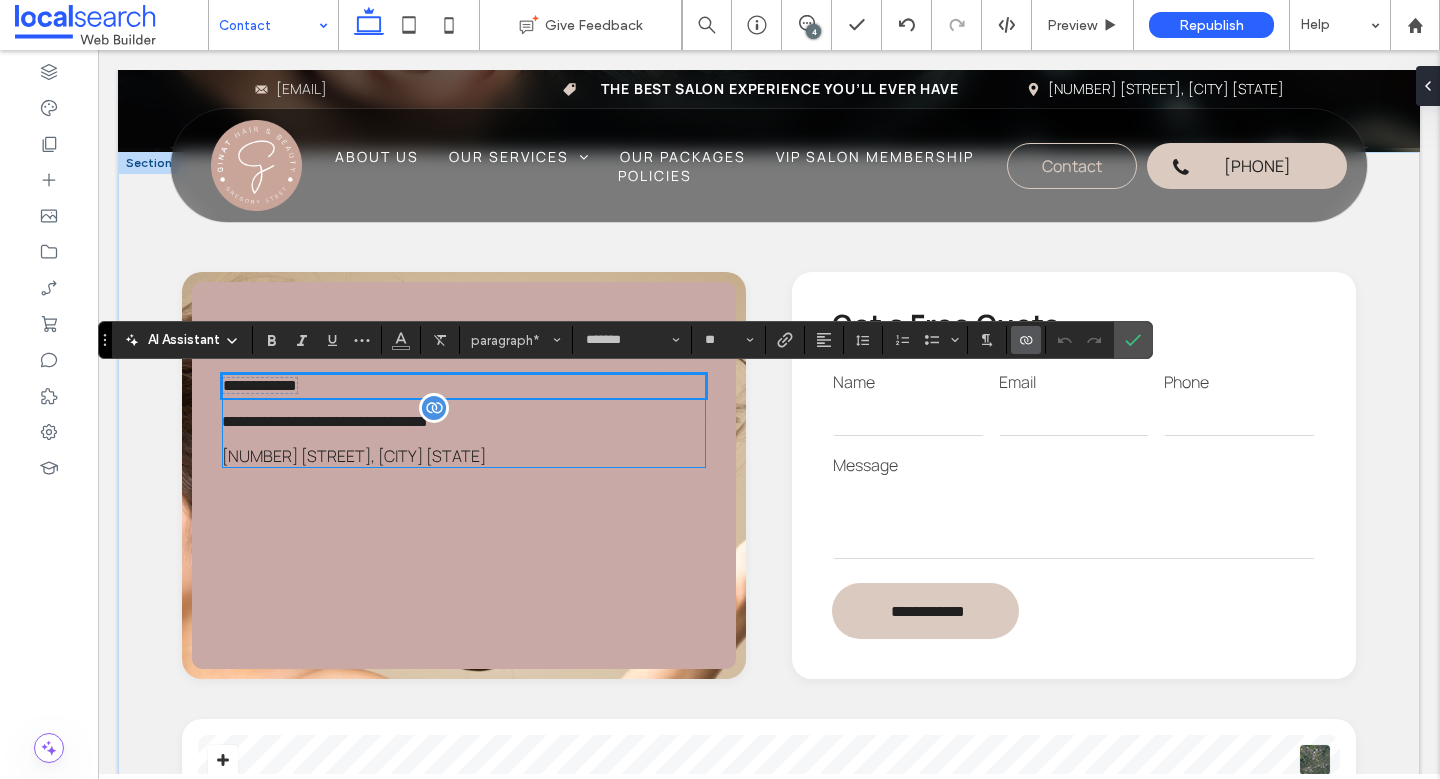 click on "**********" at bounding box center [260, 385] 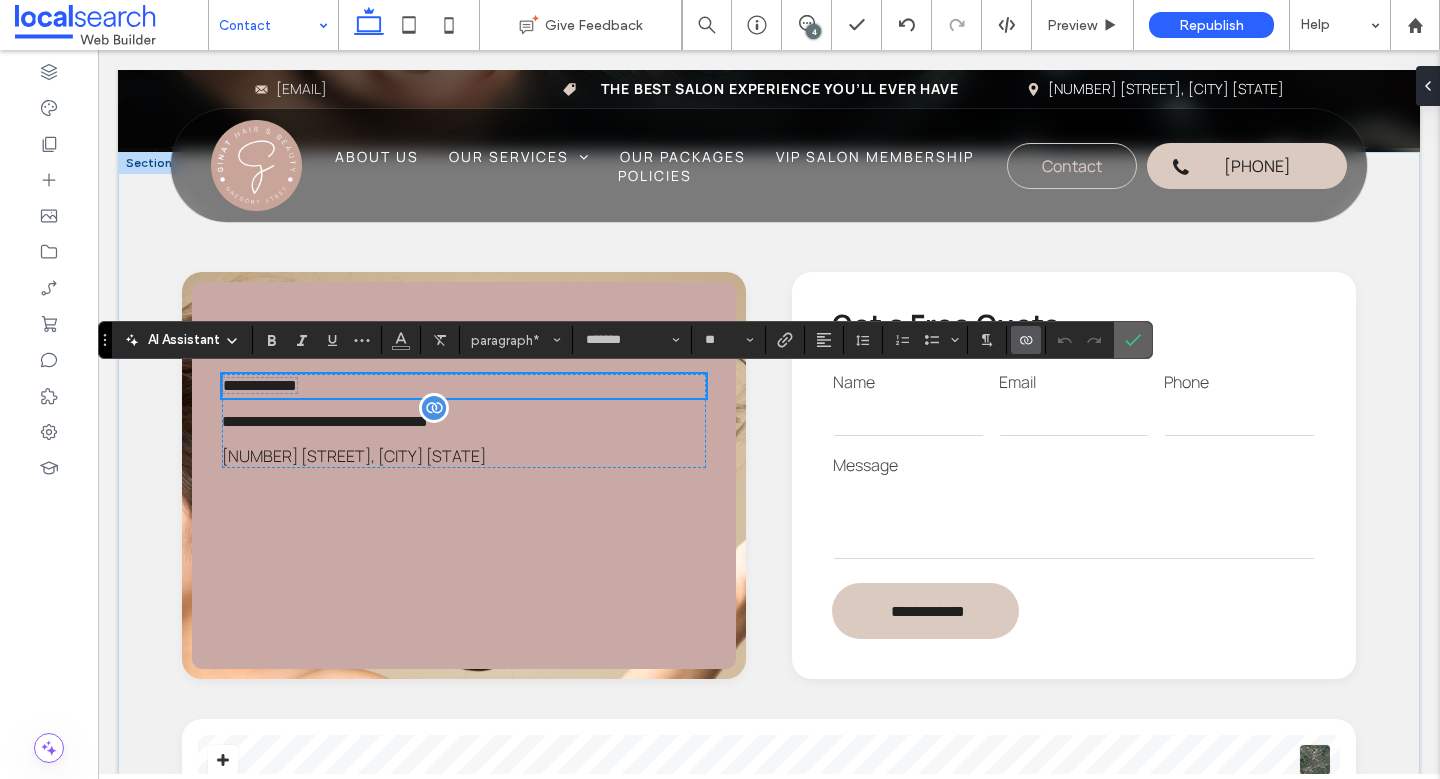 click 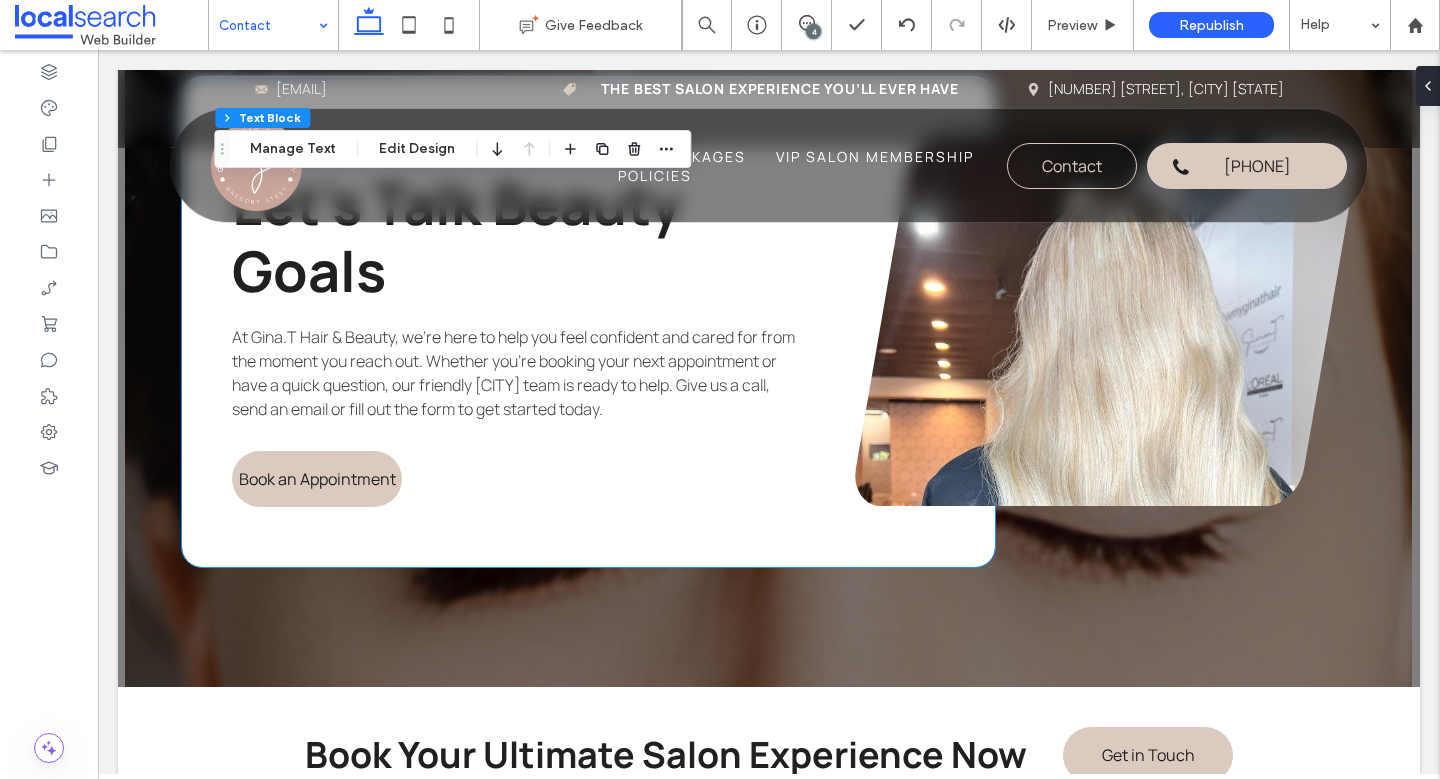scroll, scrollTop: 2051, scrollLeft: 0, axis: vertical 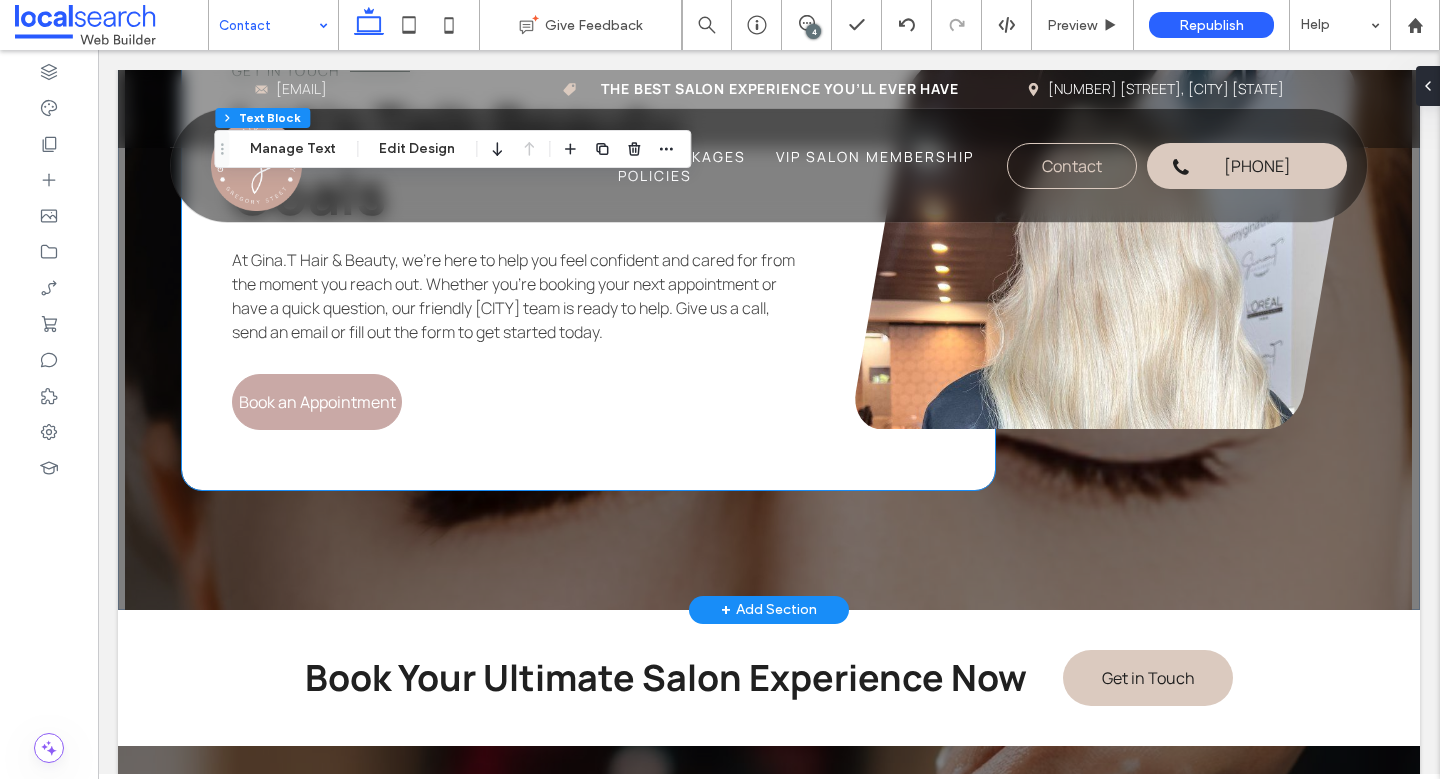 drag, startPoint x: 363, startPoint y: 409, endPoint x: 352, endPoint y: 406, distance: 11.401754 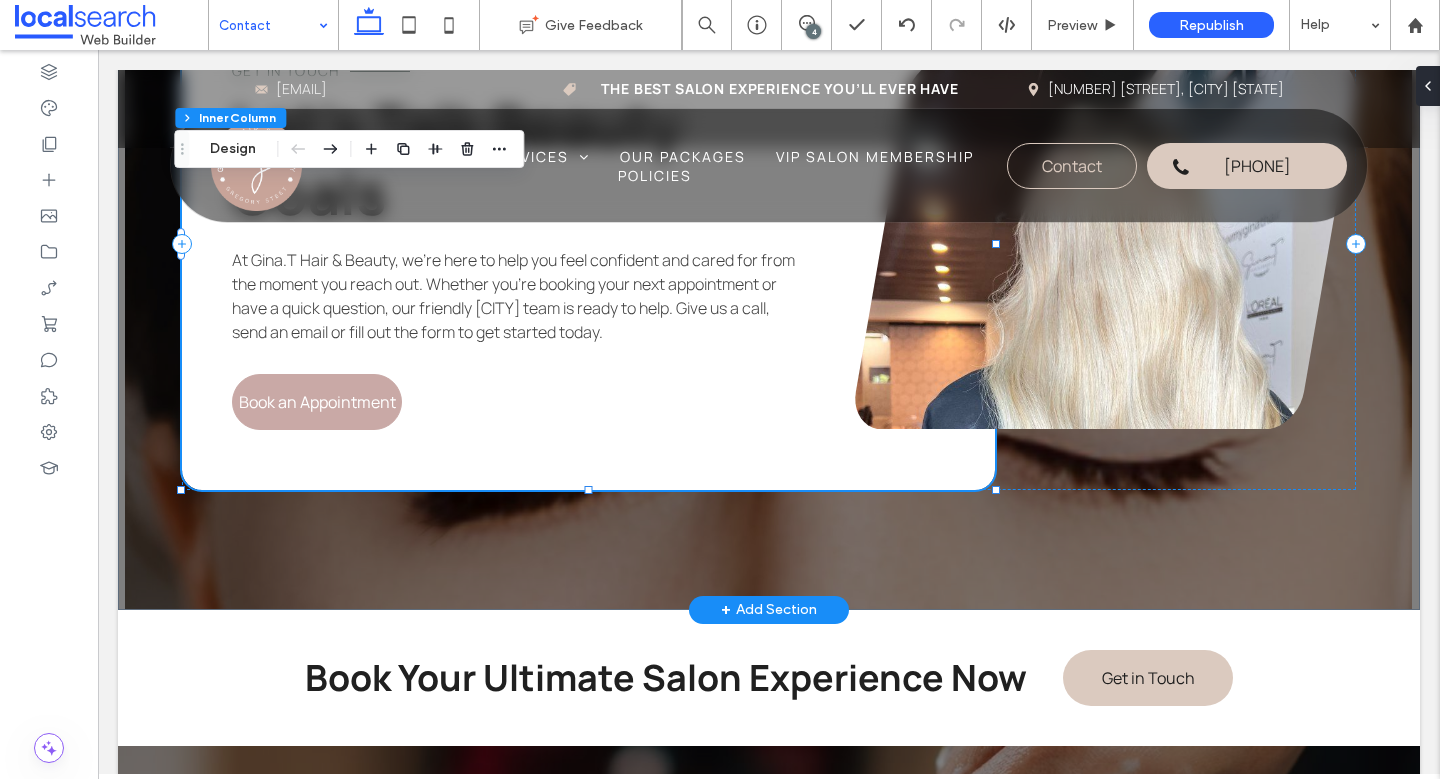 click on "Book an Appointment" at bounding box center (317, 402) 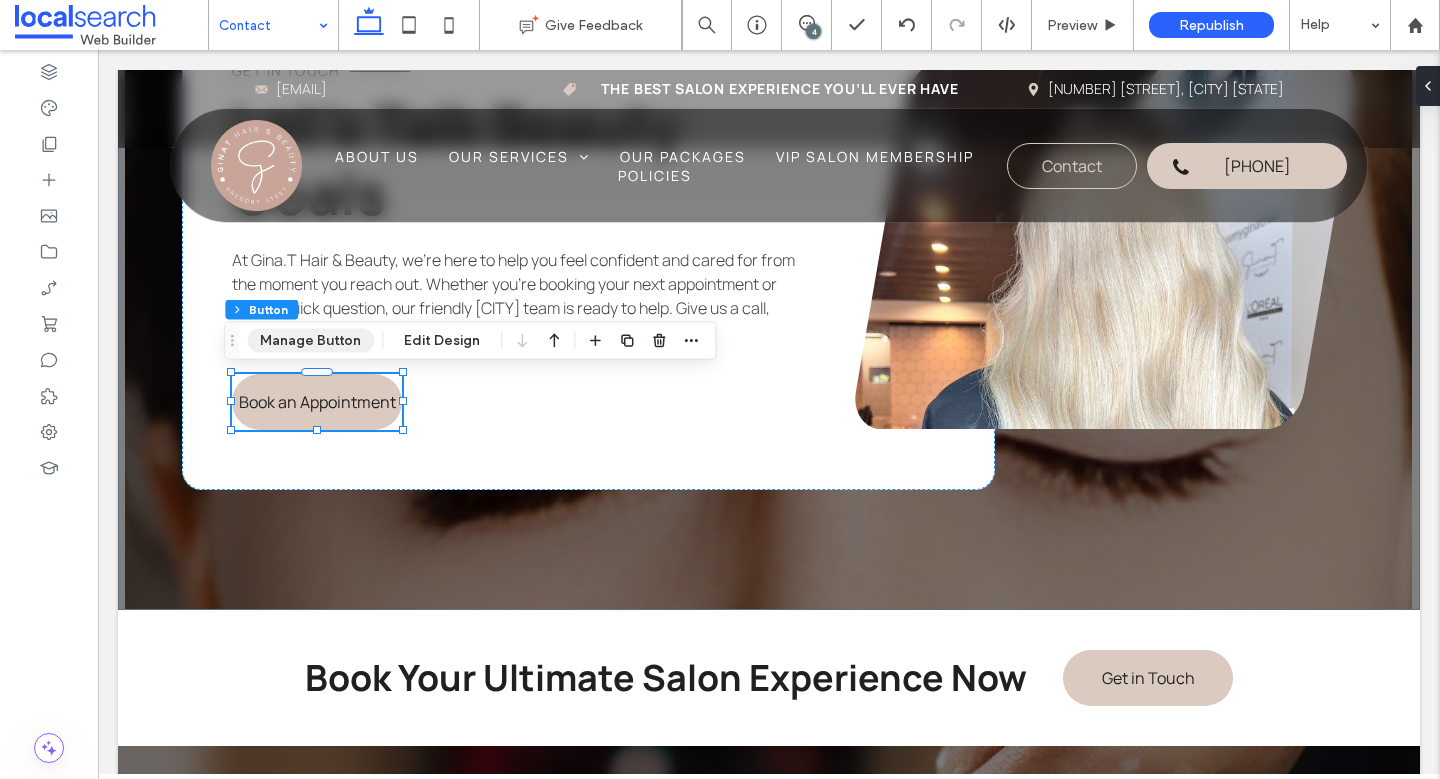 click on "Manage Button" at bounding box center [310, 341] 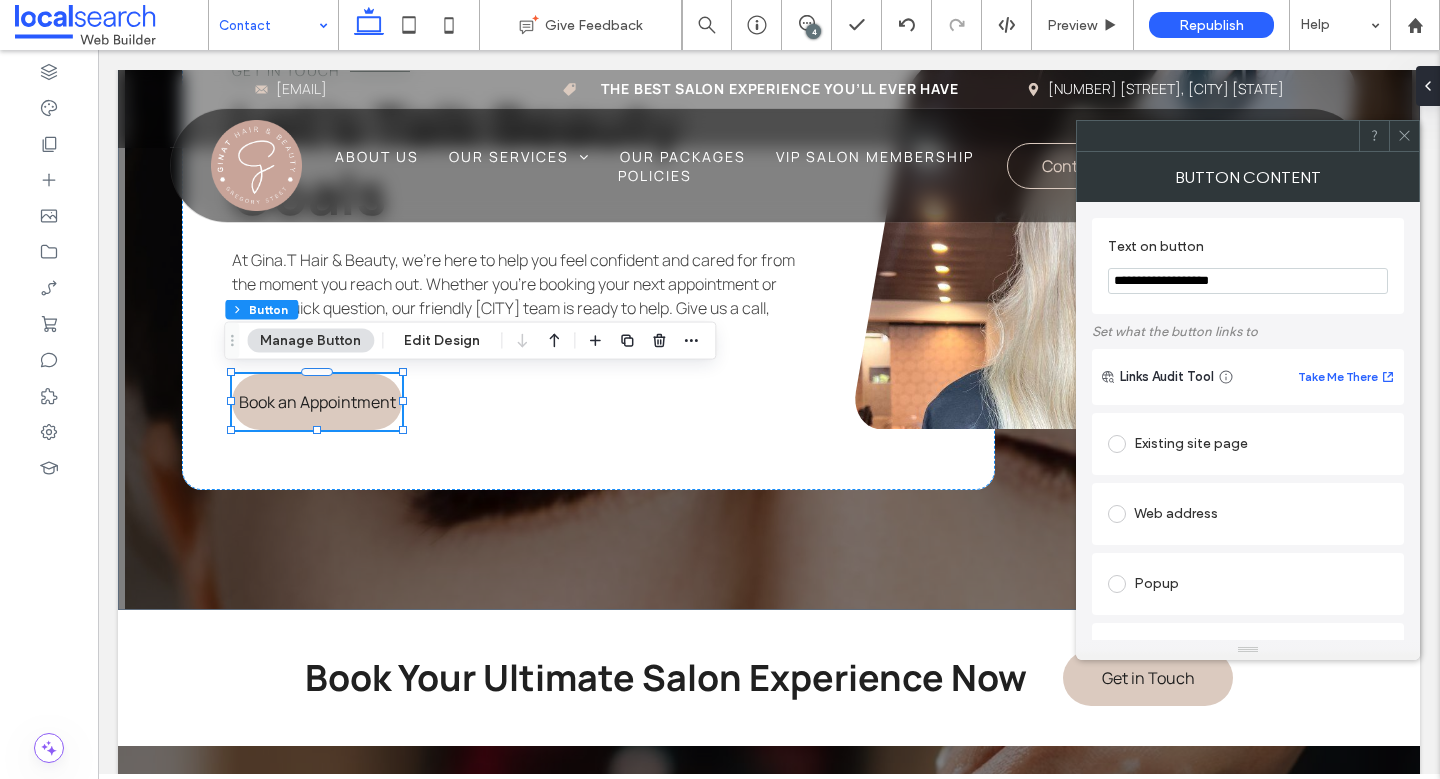 click on "Web address" at bounding box center [1248, 514] 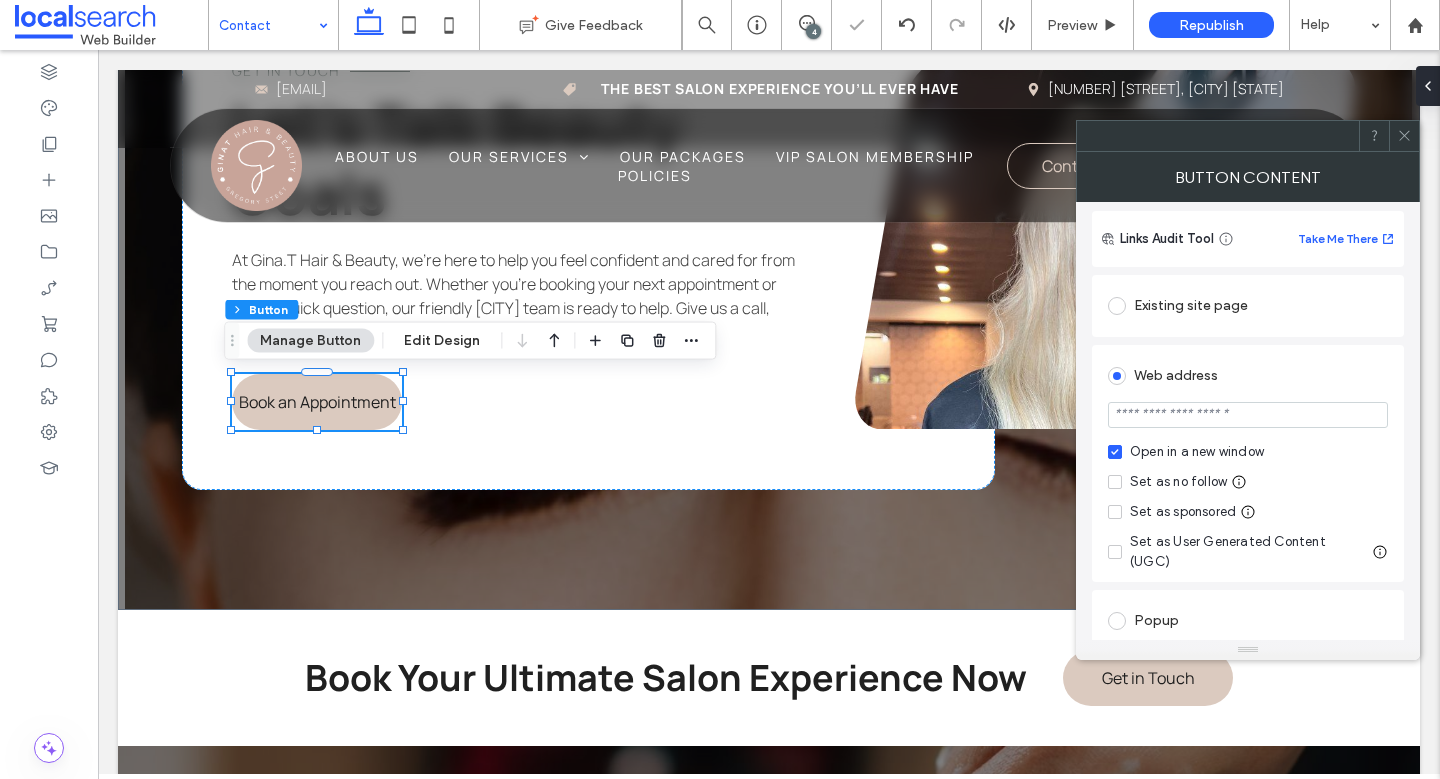 scroll, scrollTop: 139, scrollLeft: 0, axis: vertical 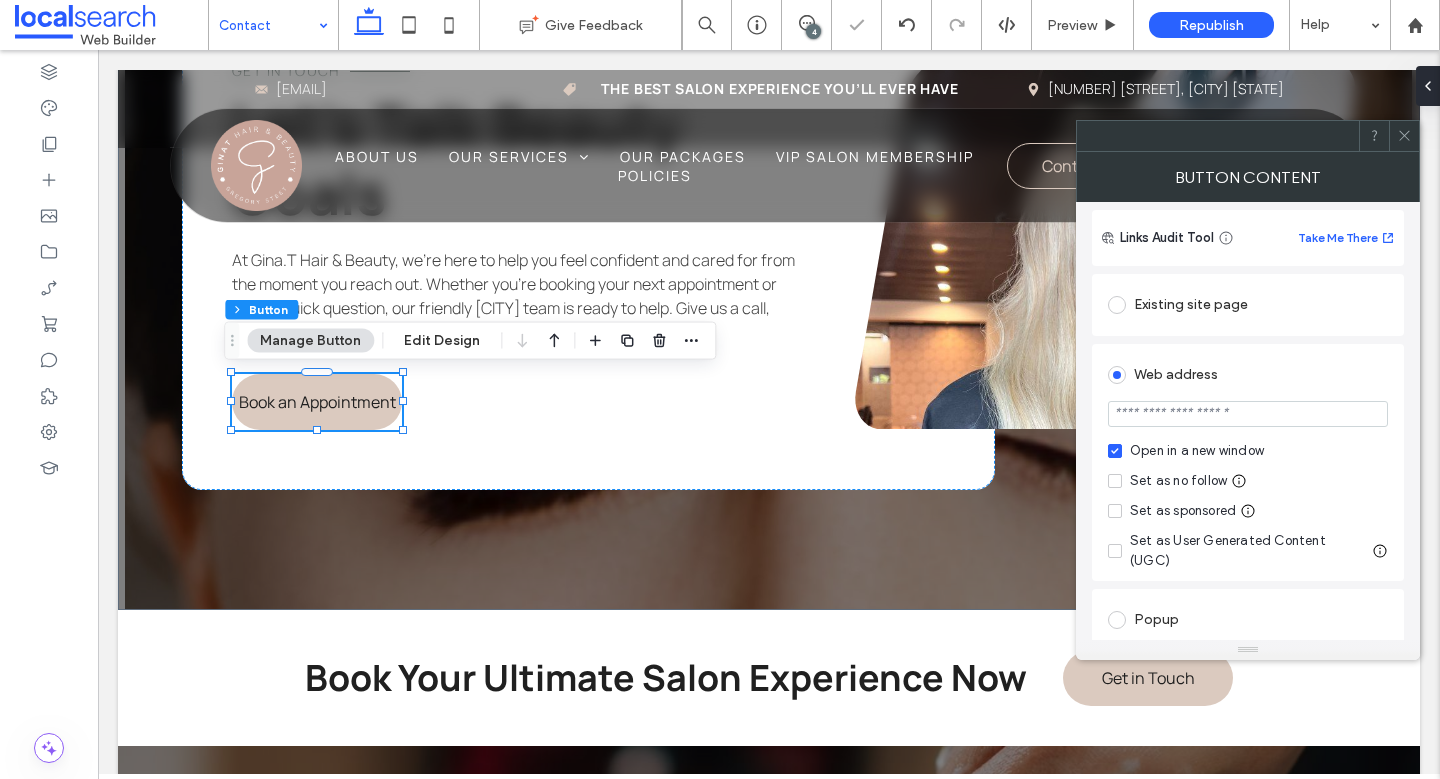 click on "Set as no follow" at bounding box center [1178, 481] 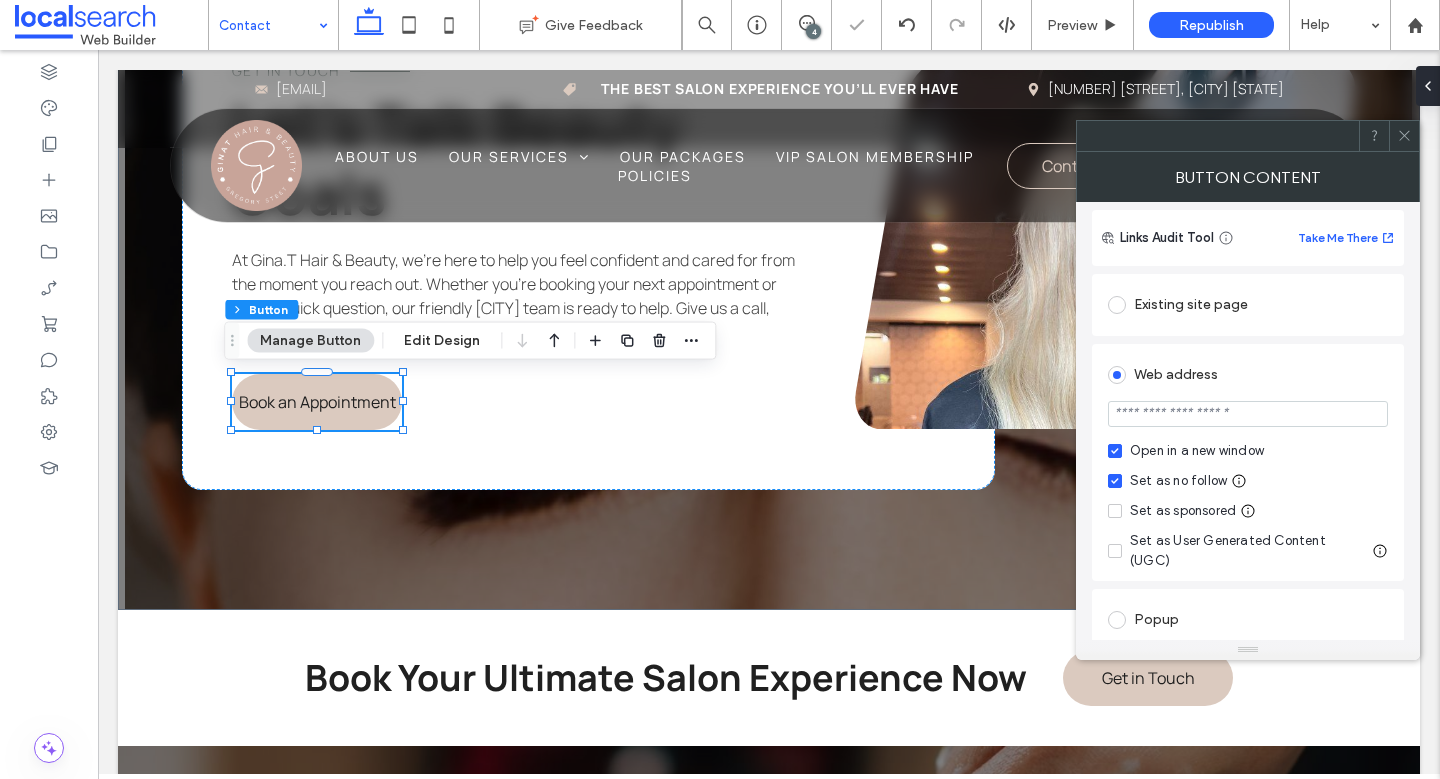 click at bounding box center (1248, 414) 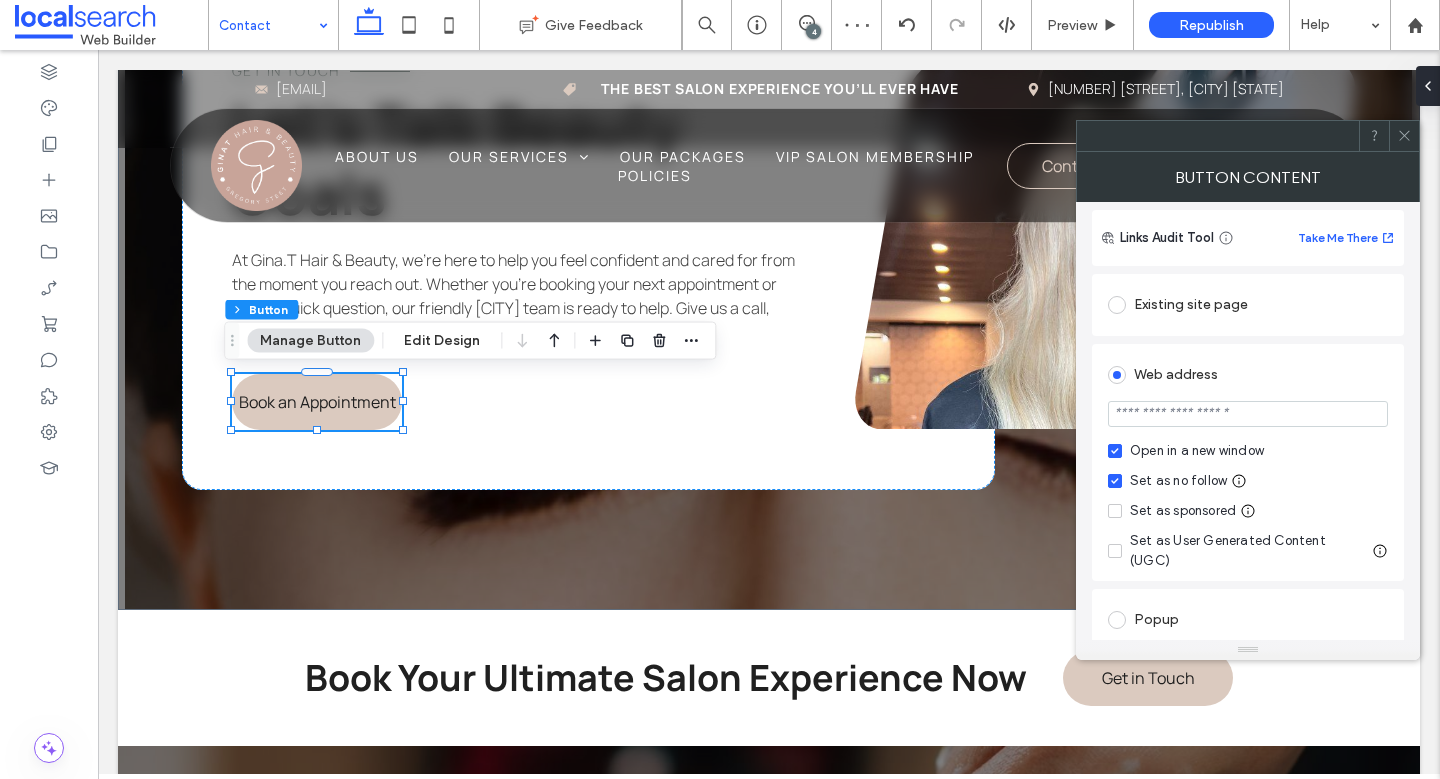 type on "*******" 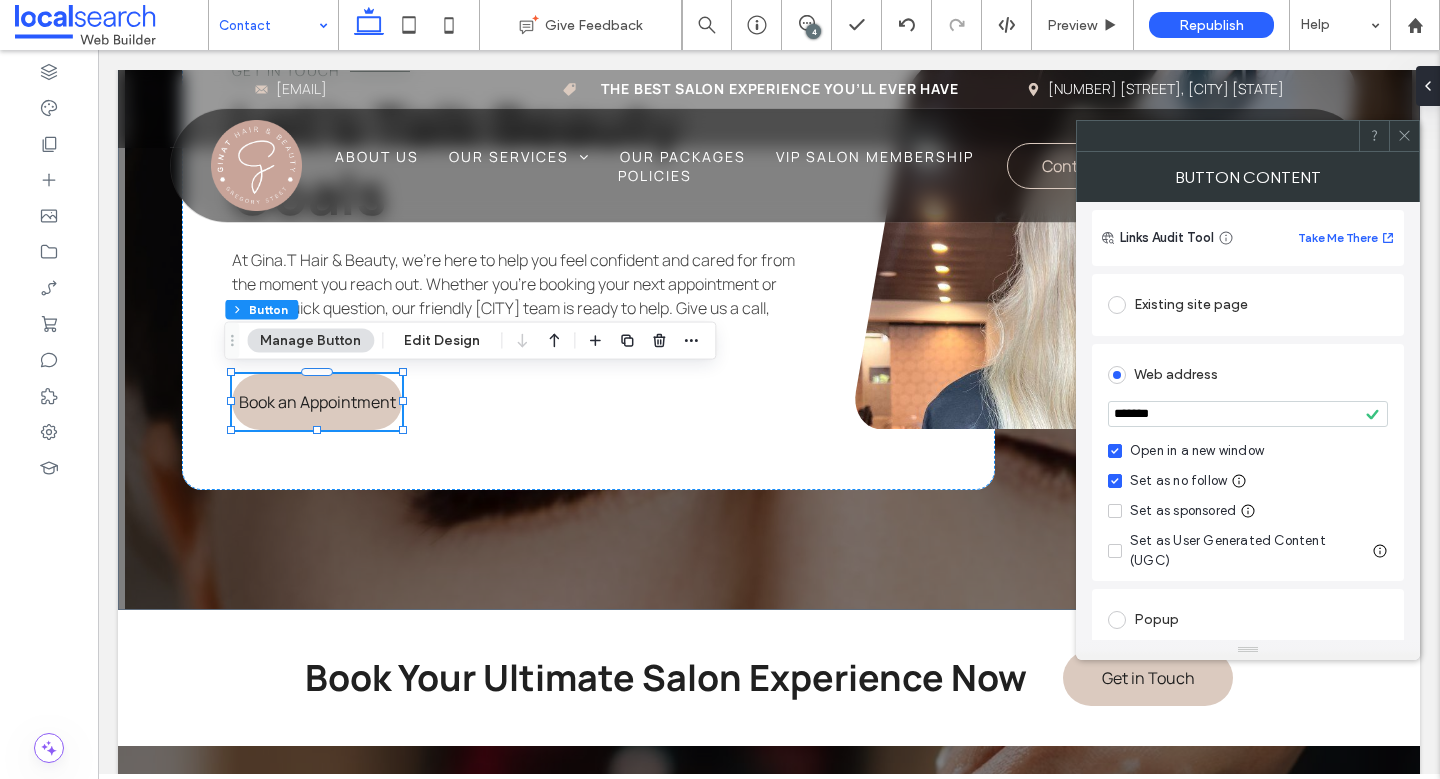 click on "*******" at bounding box center [1248, 414] 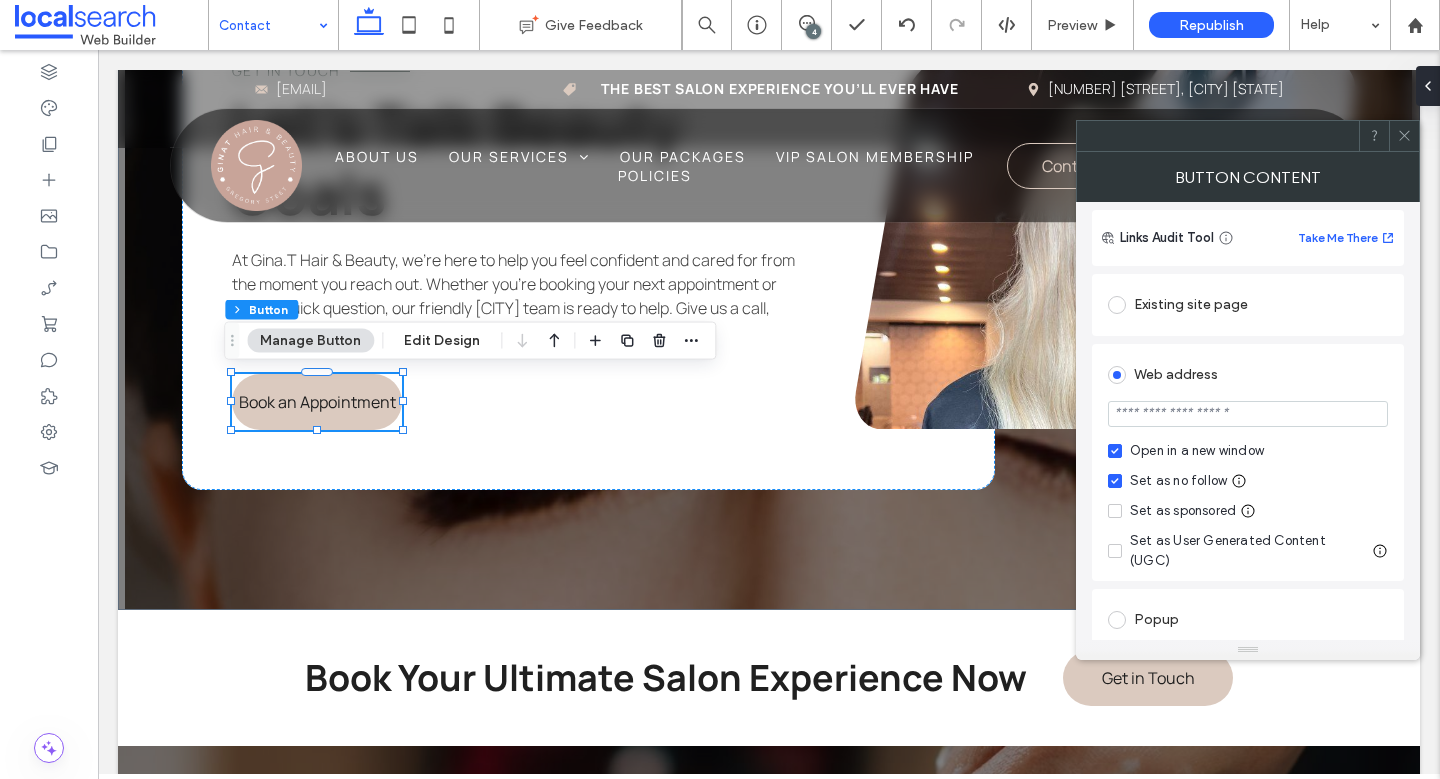 paste on "**********" 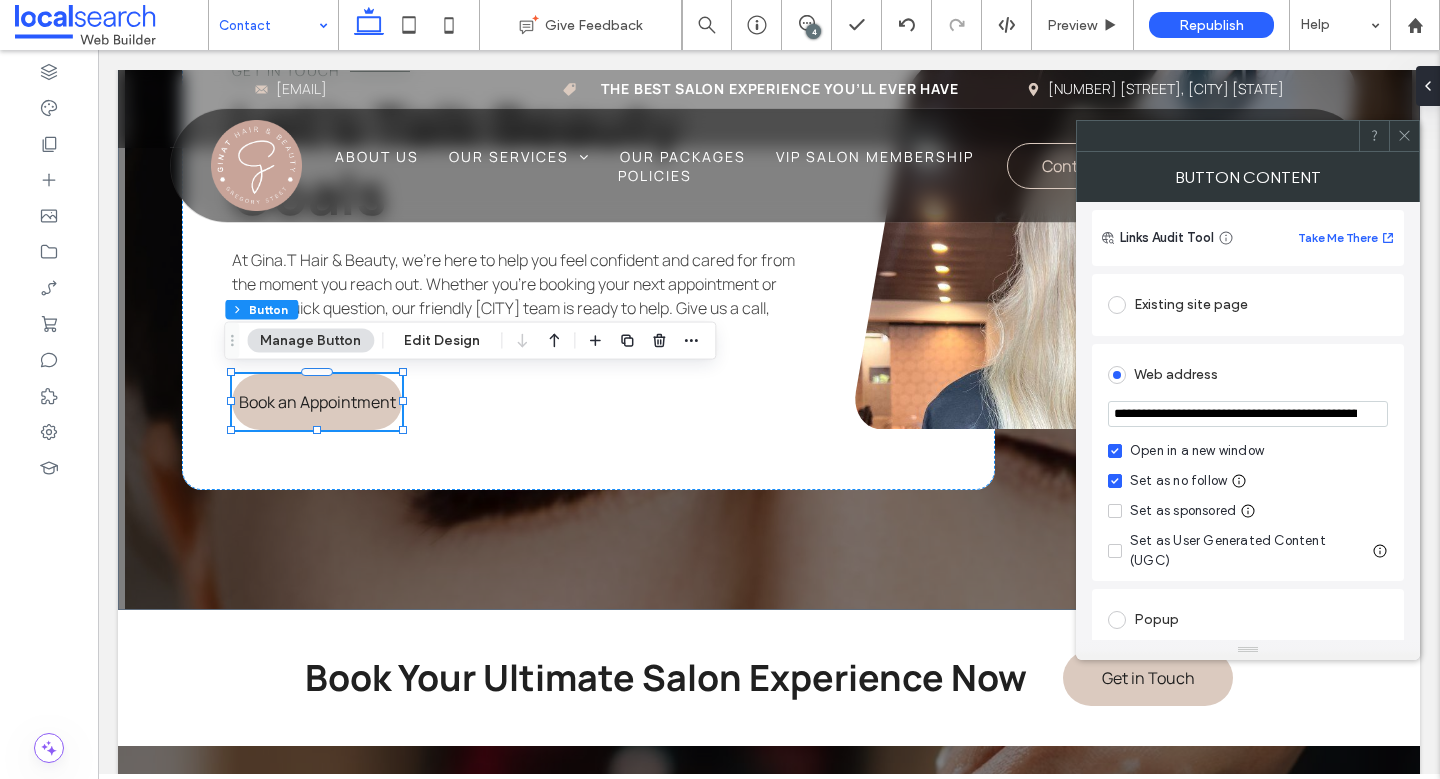 scroll, scrollTop: 0, scrollLeft: 88, axis: horizontal 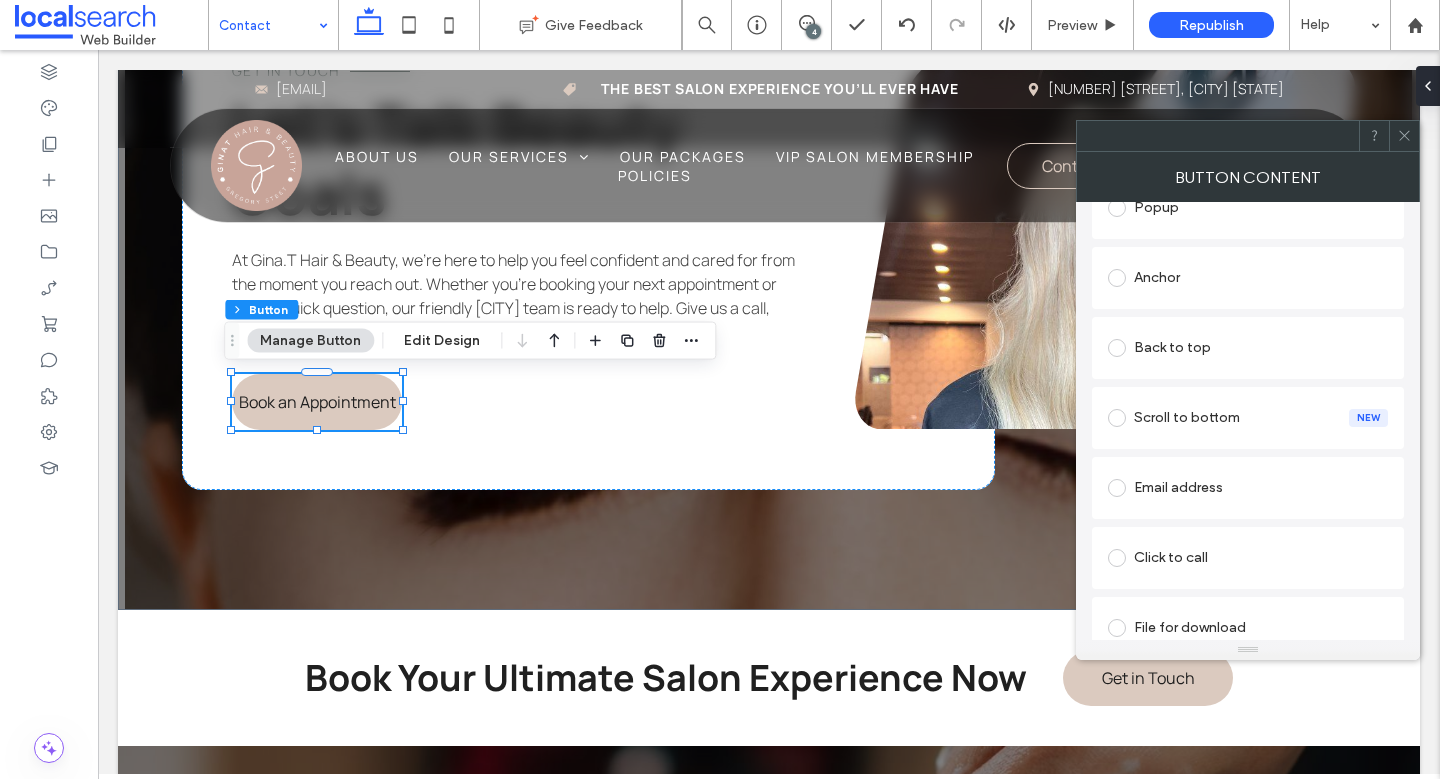 type on "**********" 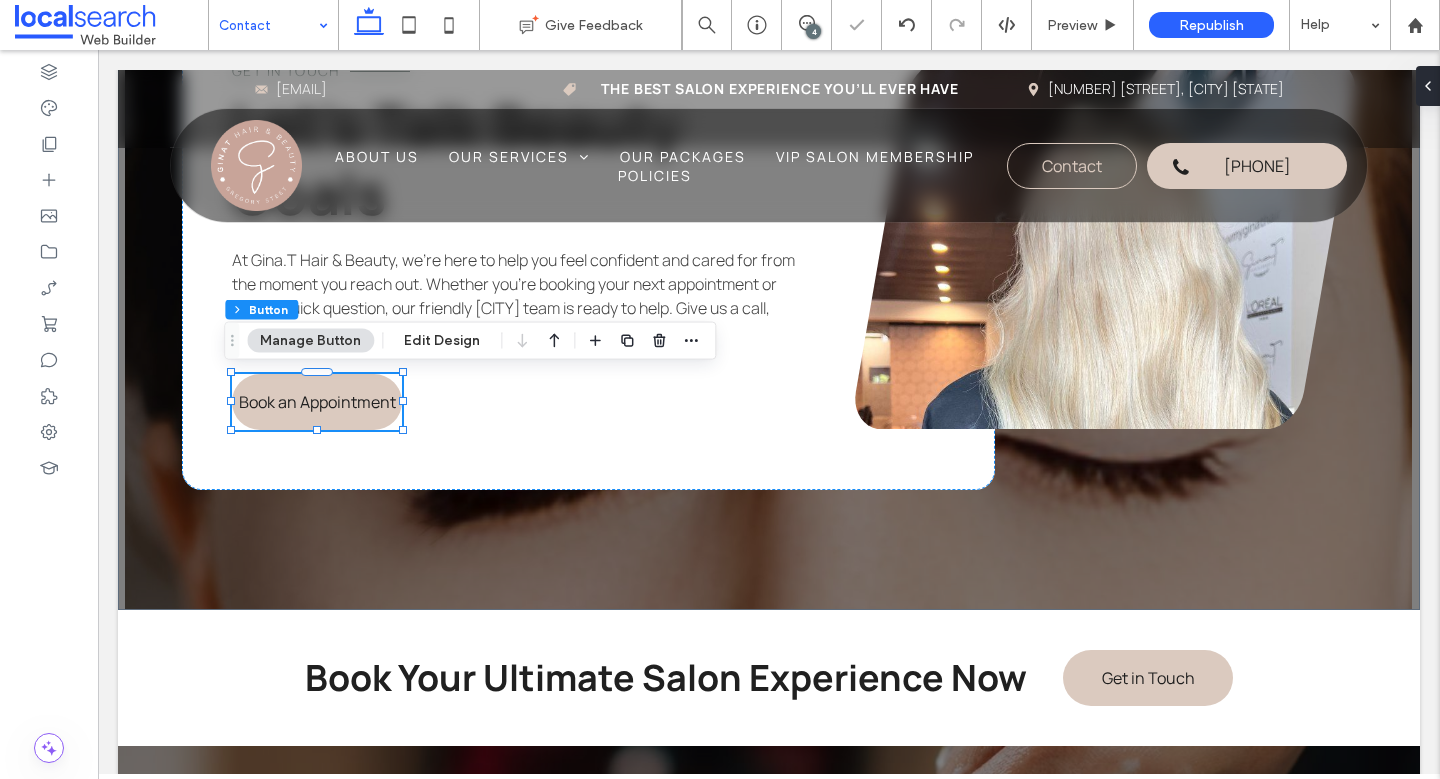 scroll, scrollTop: 0, scrollLeft: 0, axis: both 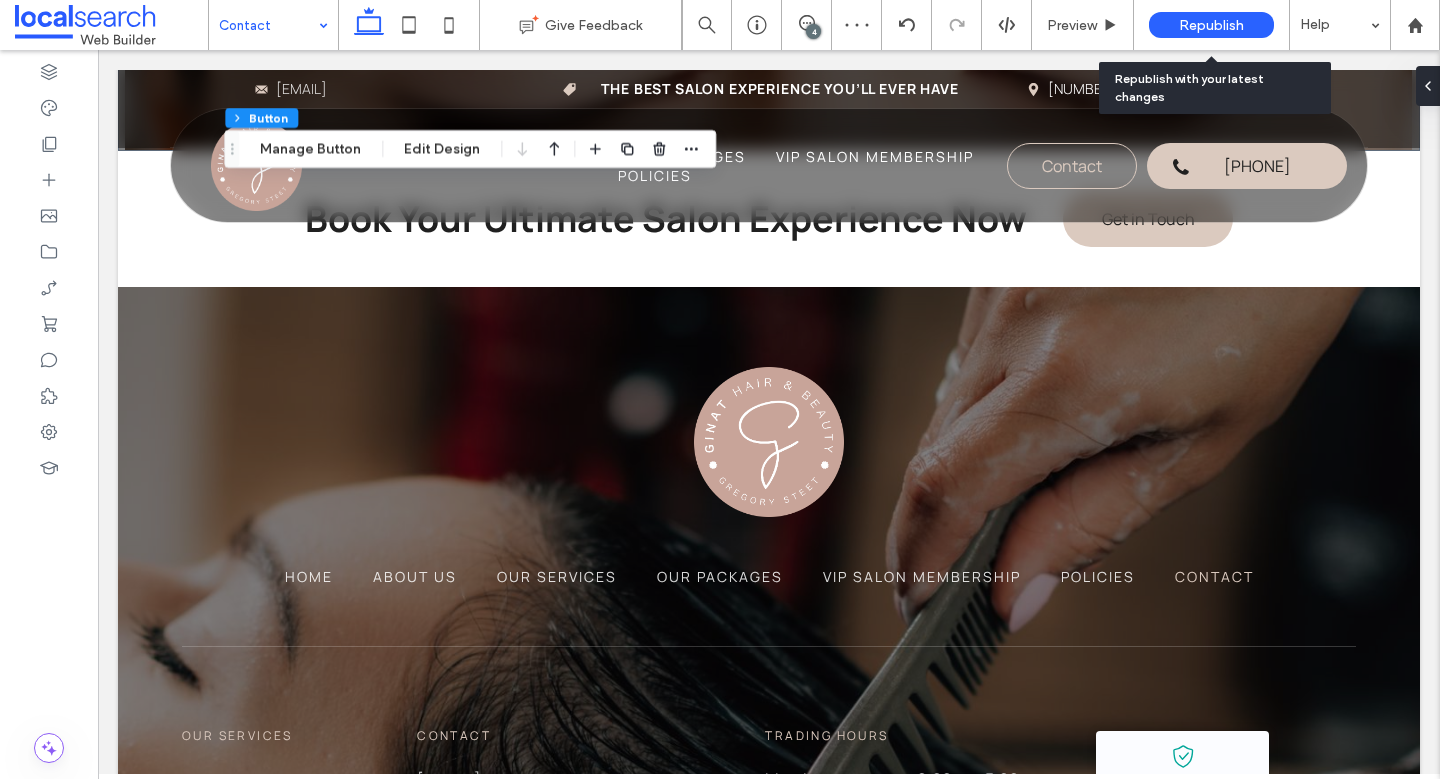 click on "Republish" at bounding box center (1211, 25) 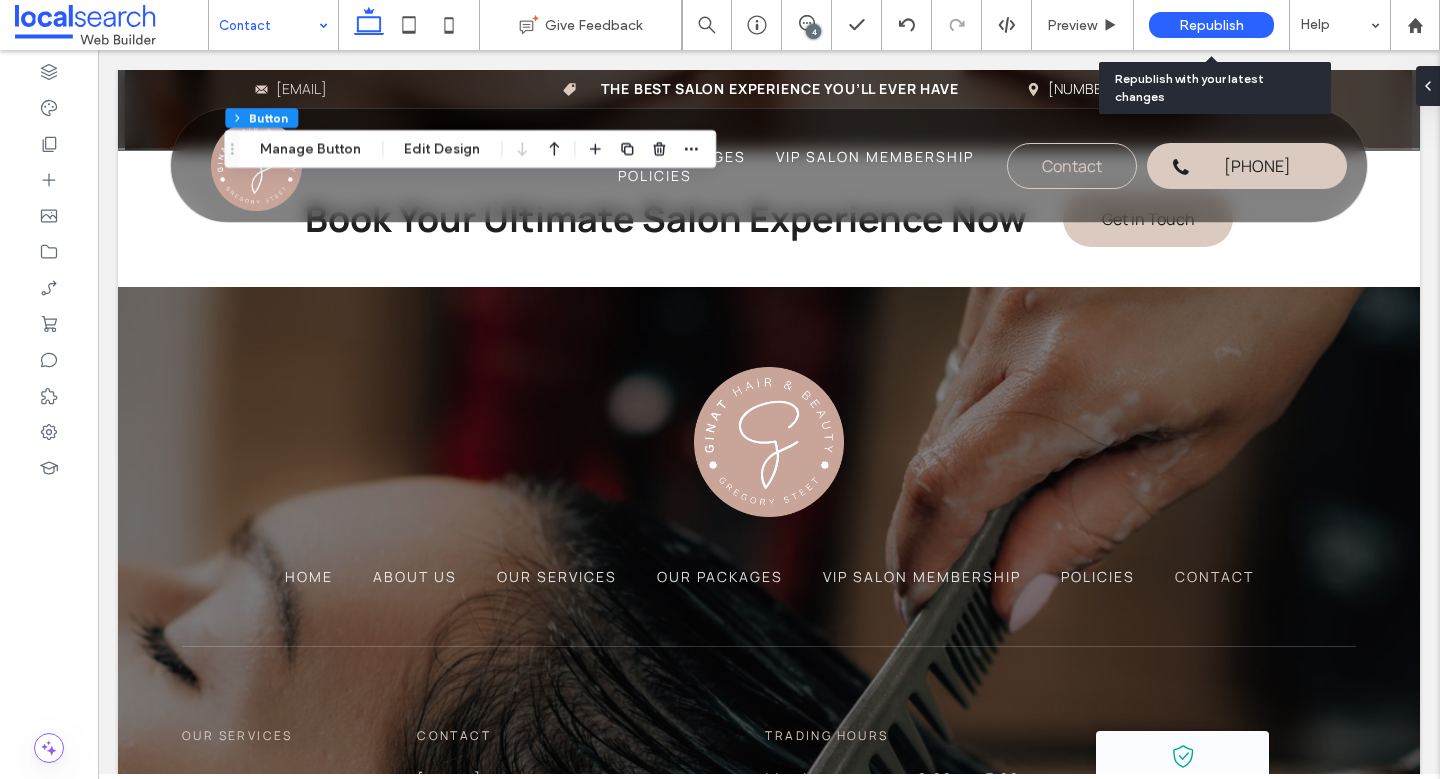 click on "Republish" at bounding box center [1211, 25] 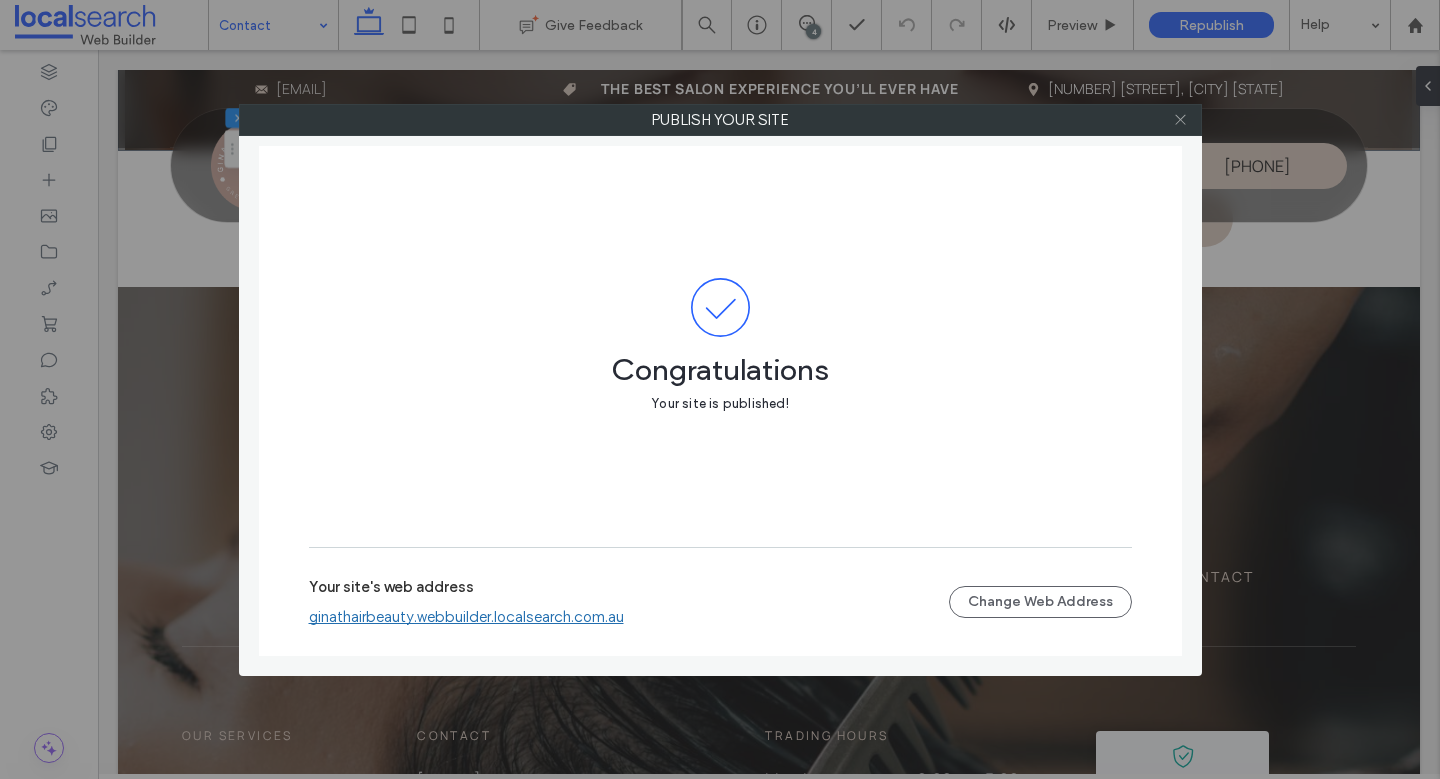 click 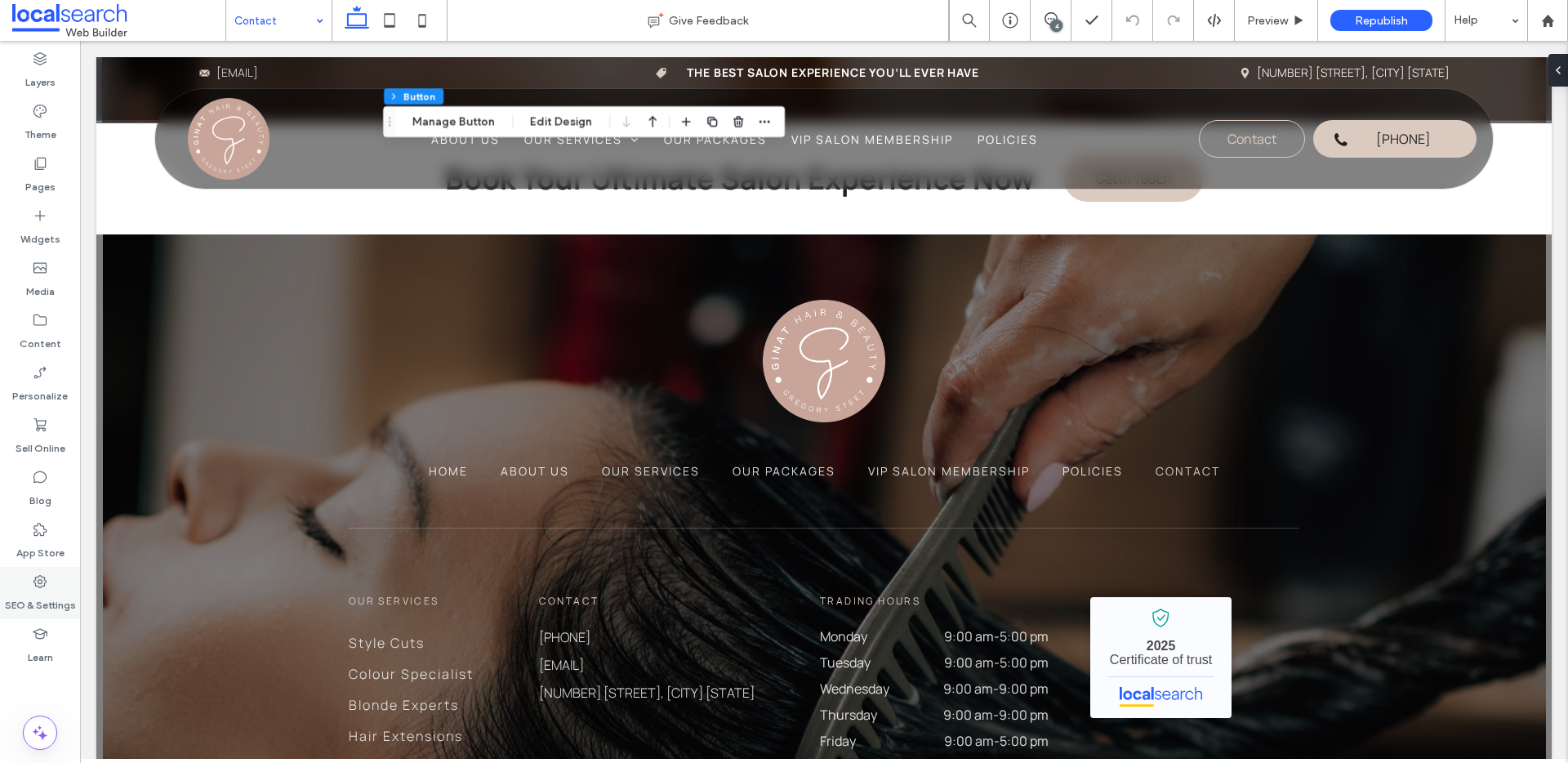 click on "SEO & Settings" at bounding box center [40, 593] 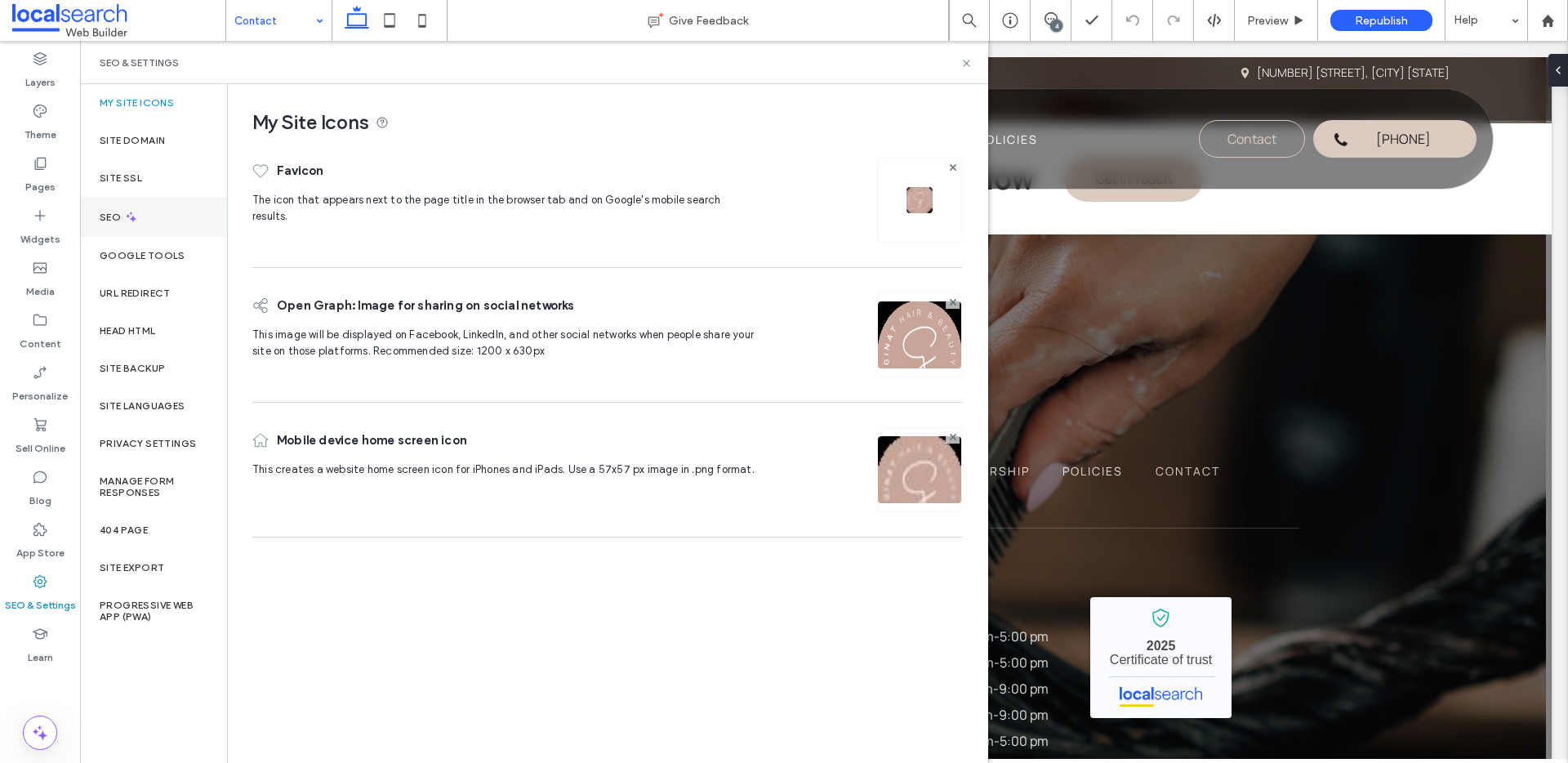 click on "SEO" at bounding box center [154, 216] 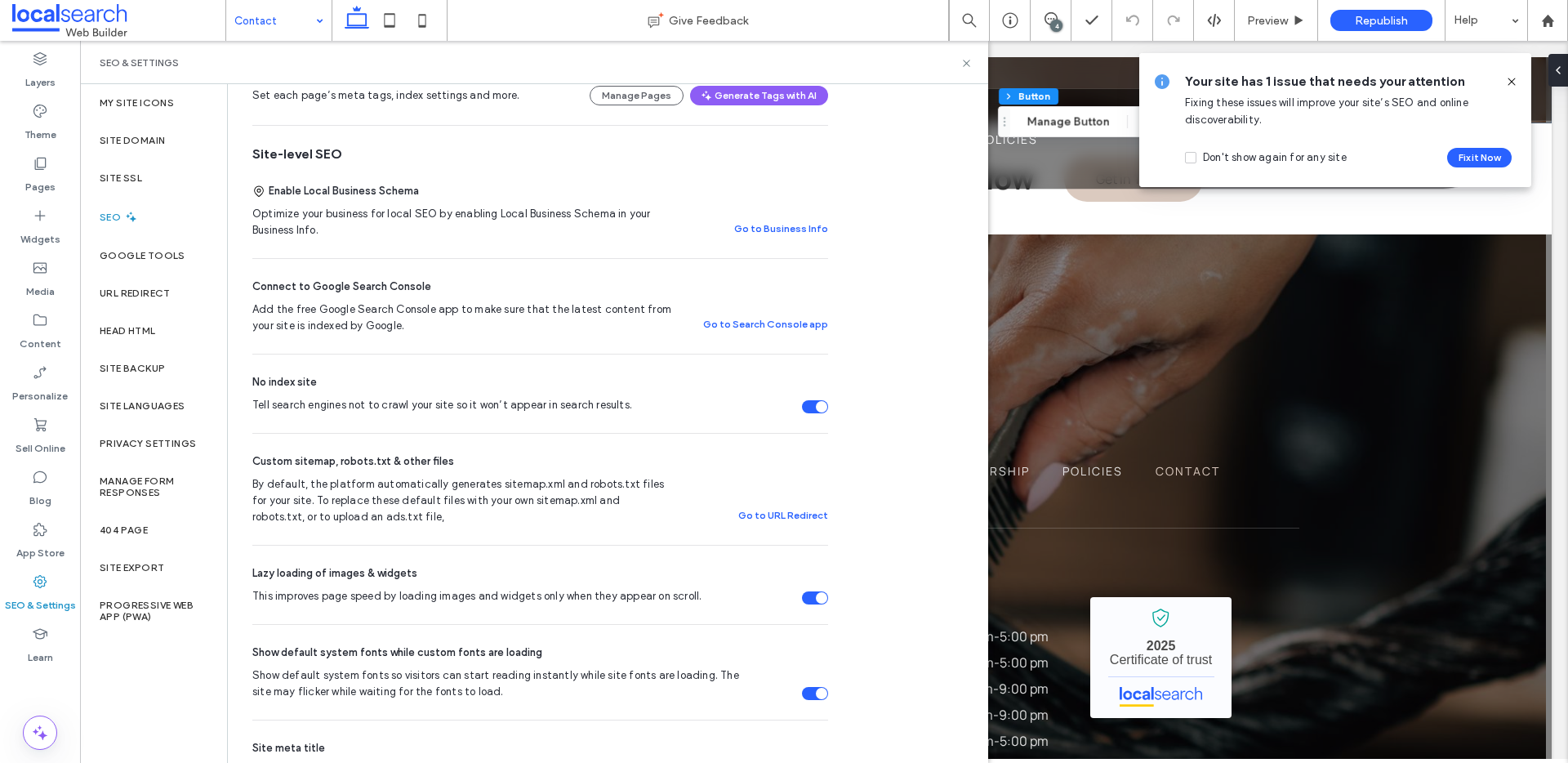 scroll, scrollTop: 272, scrollLeft: 0, axis: vertical 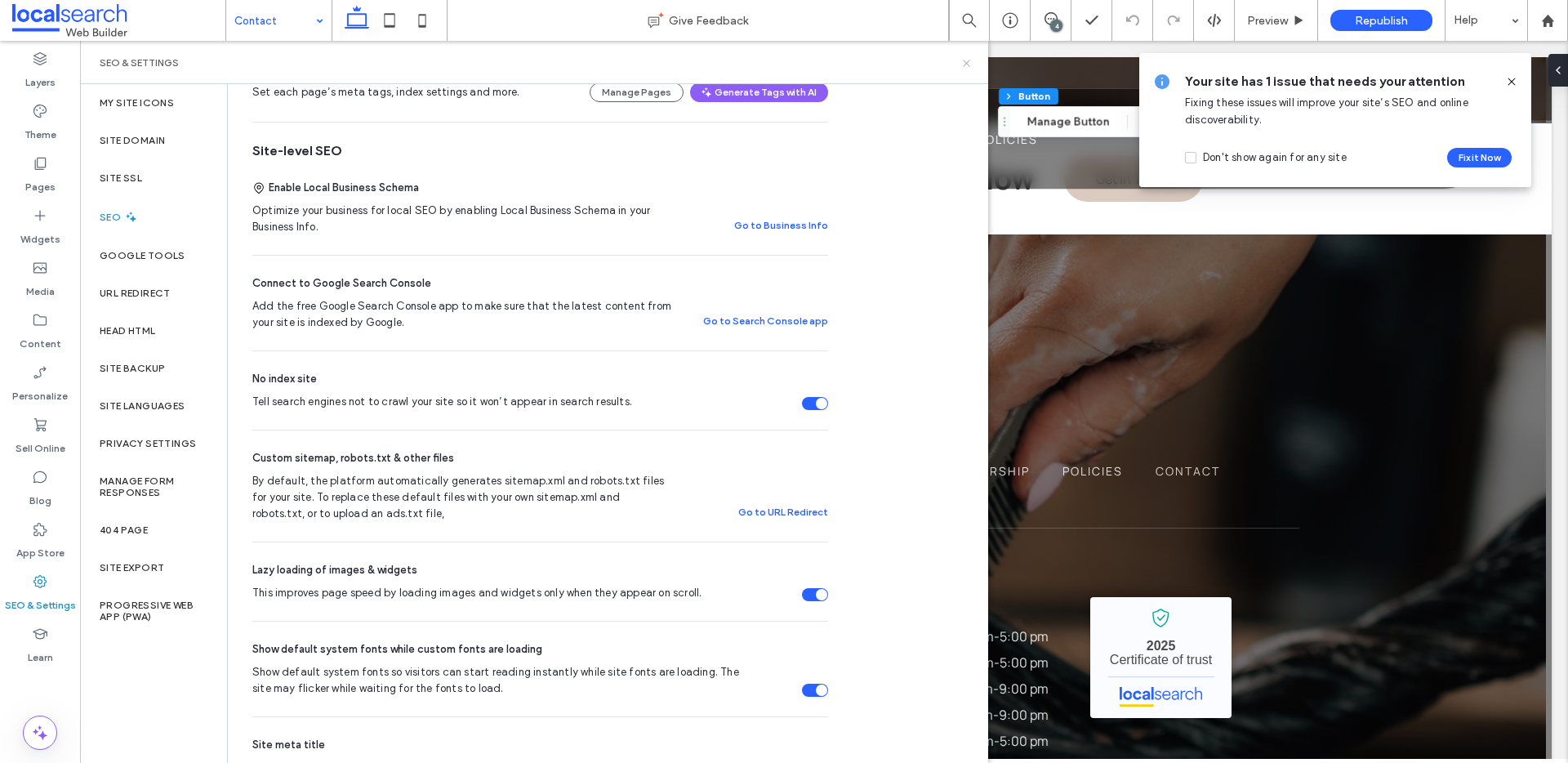 click 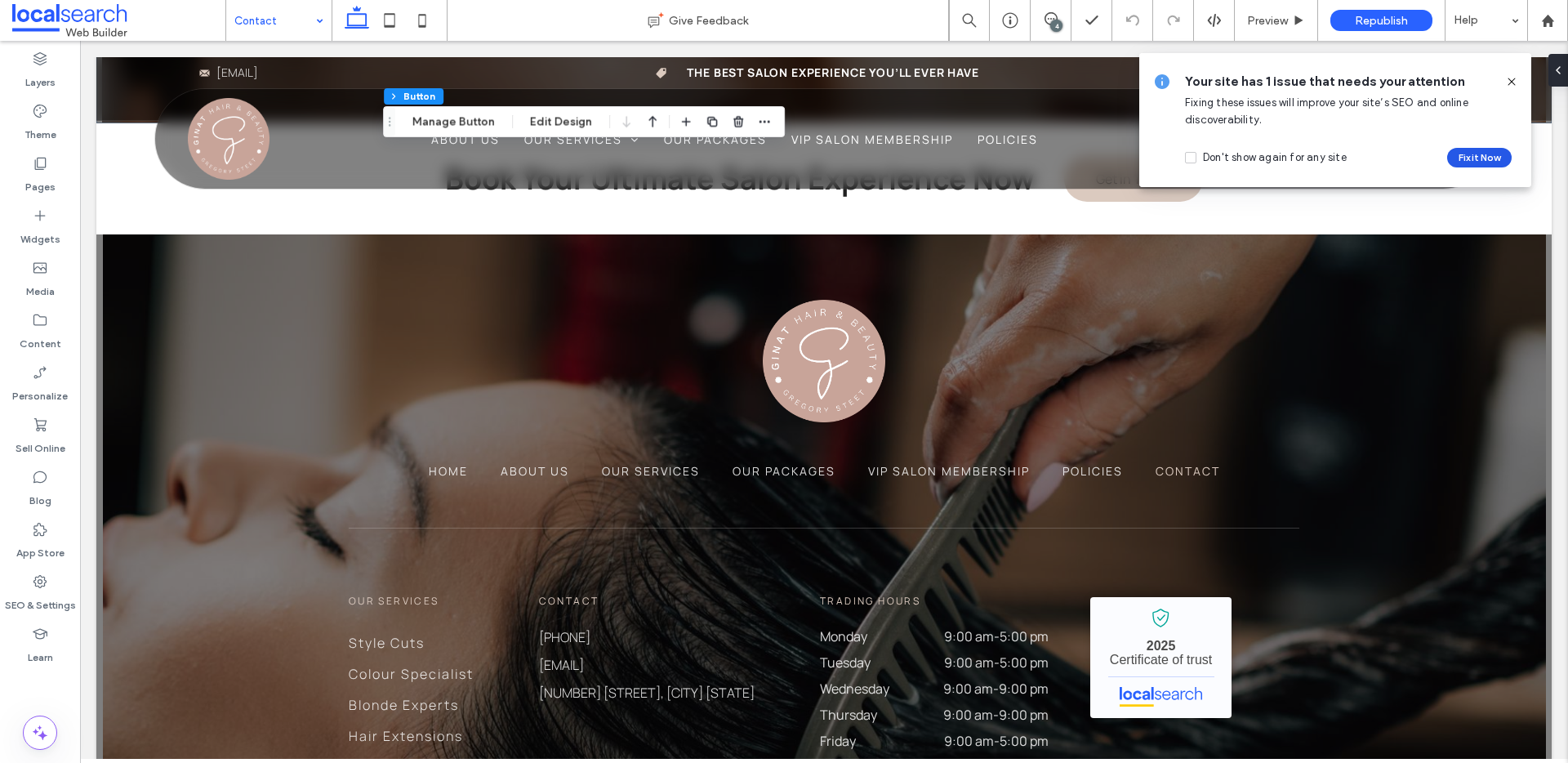 click on "Fix it Now" at bounding box center [1479, 158] 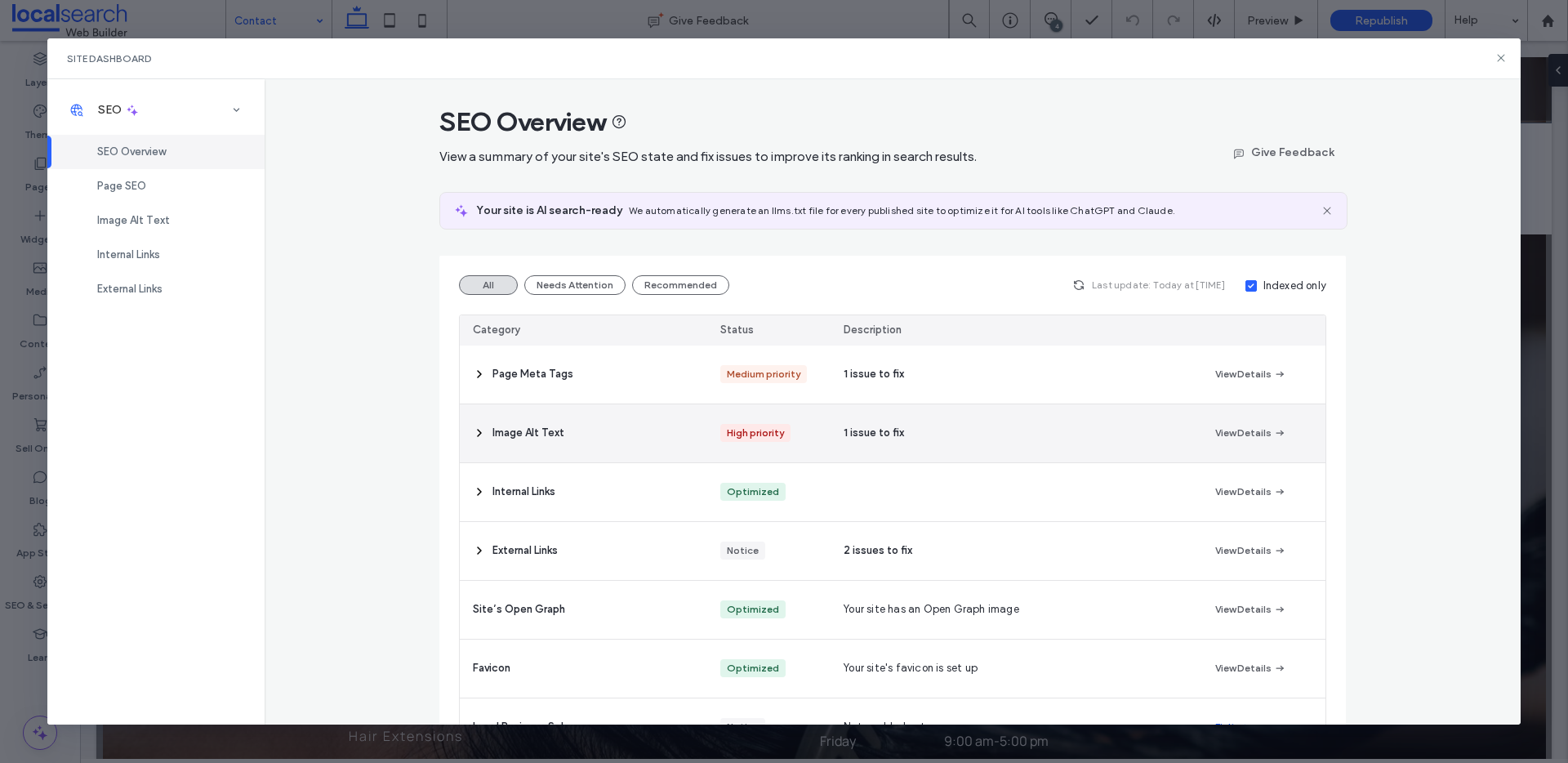 click 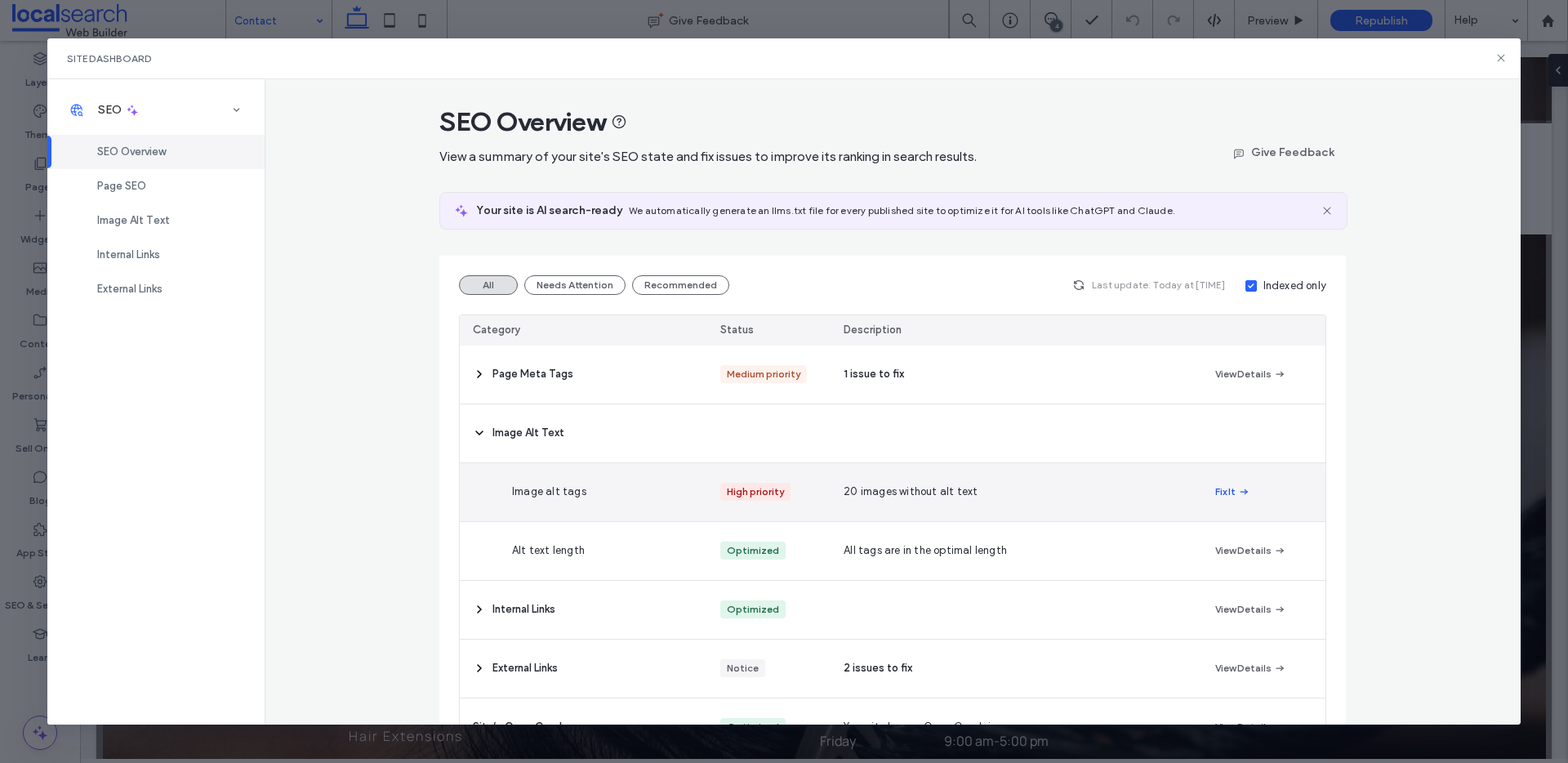 click on "Fix It" at bounding box center [1232, 492] 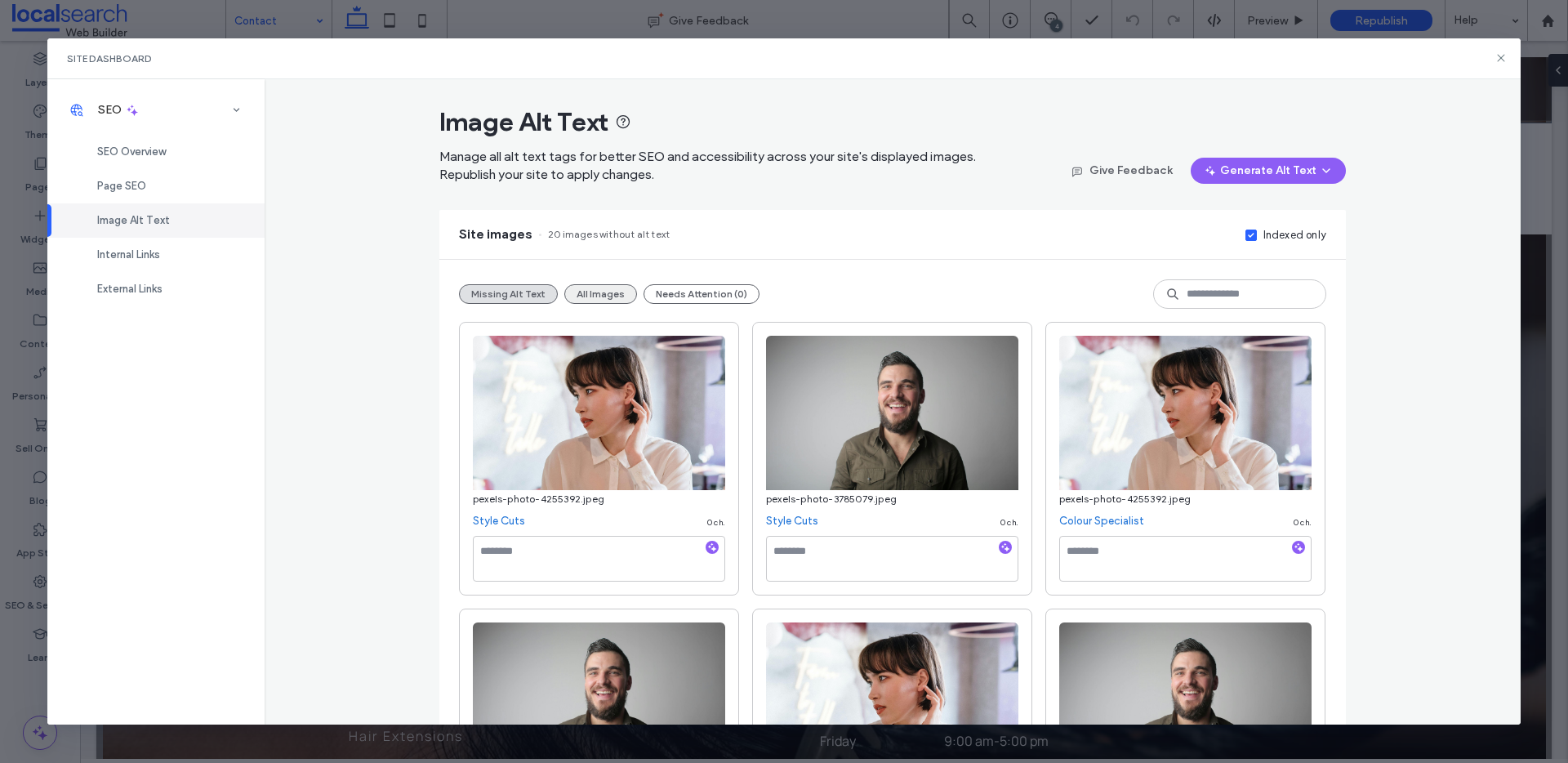 click on "All Images" at bounding box center (600, 294) 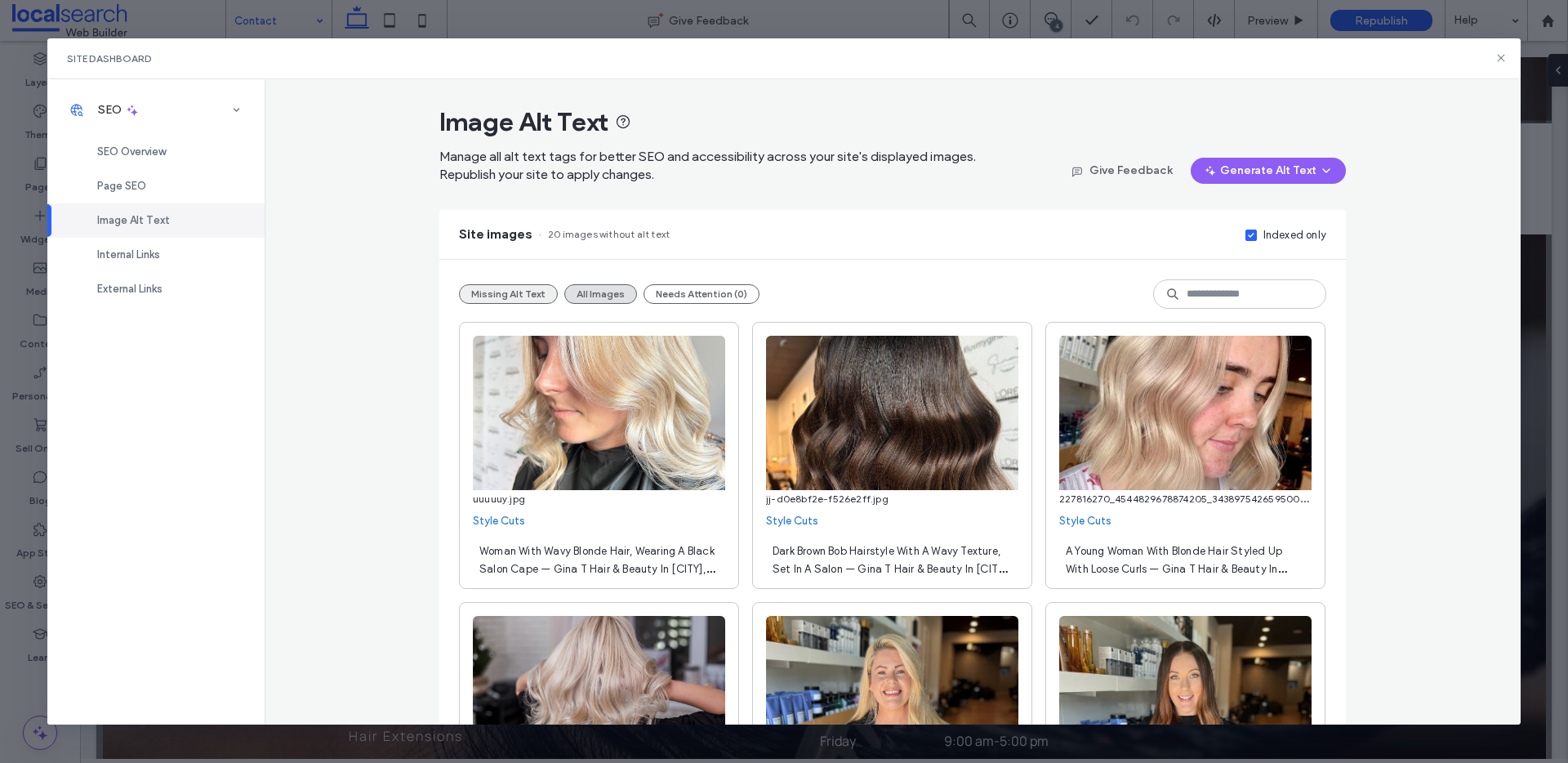 click on "Missing Alt Text" at bounding box center (508, 294) 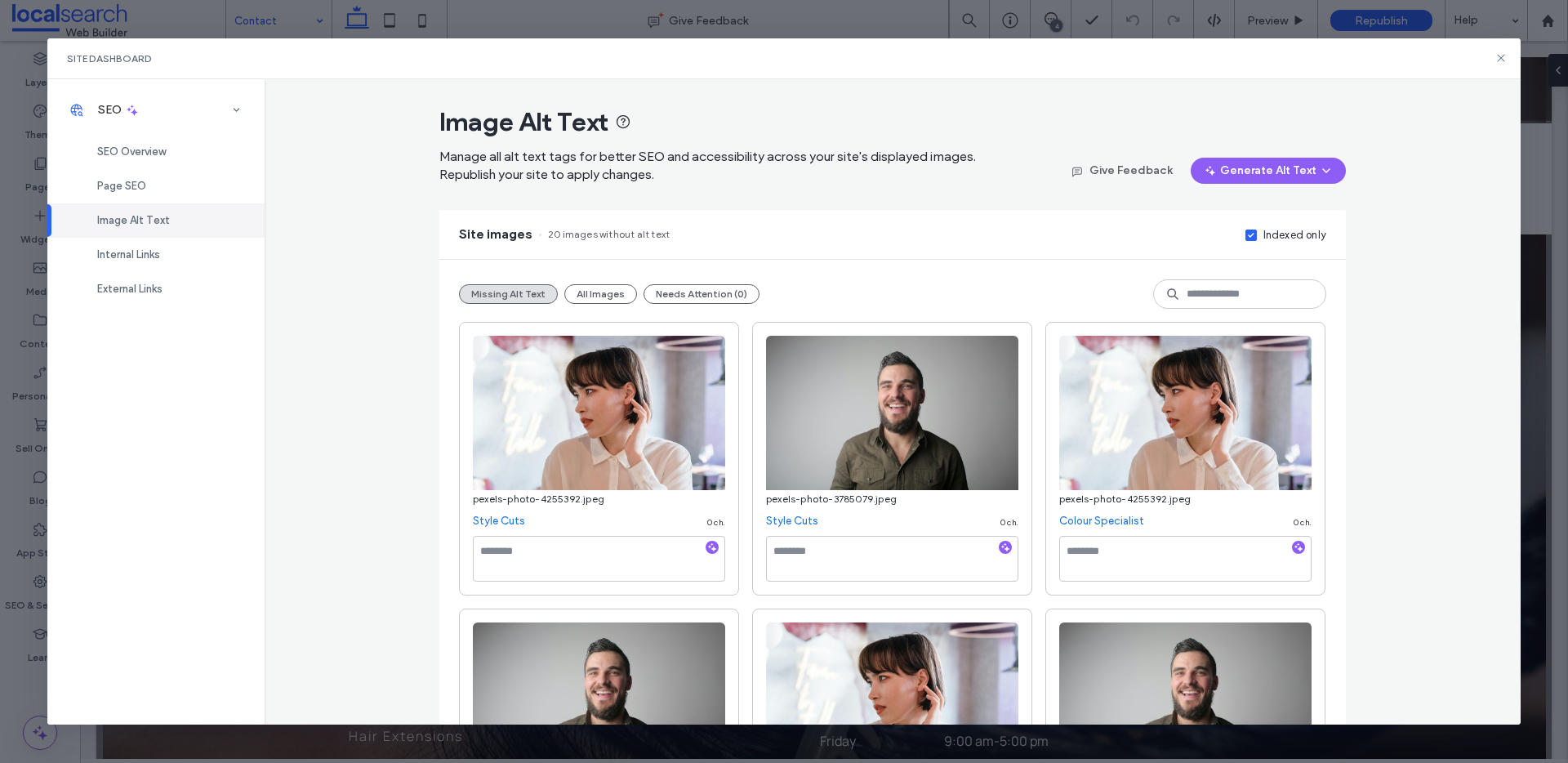 click on "Style Cuts" at bounding box center [499, 521] 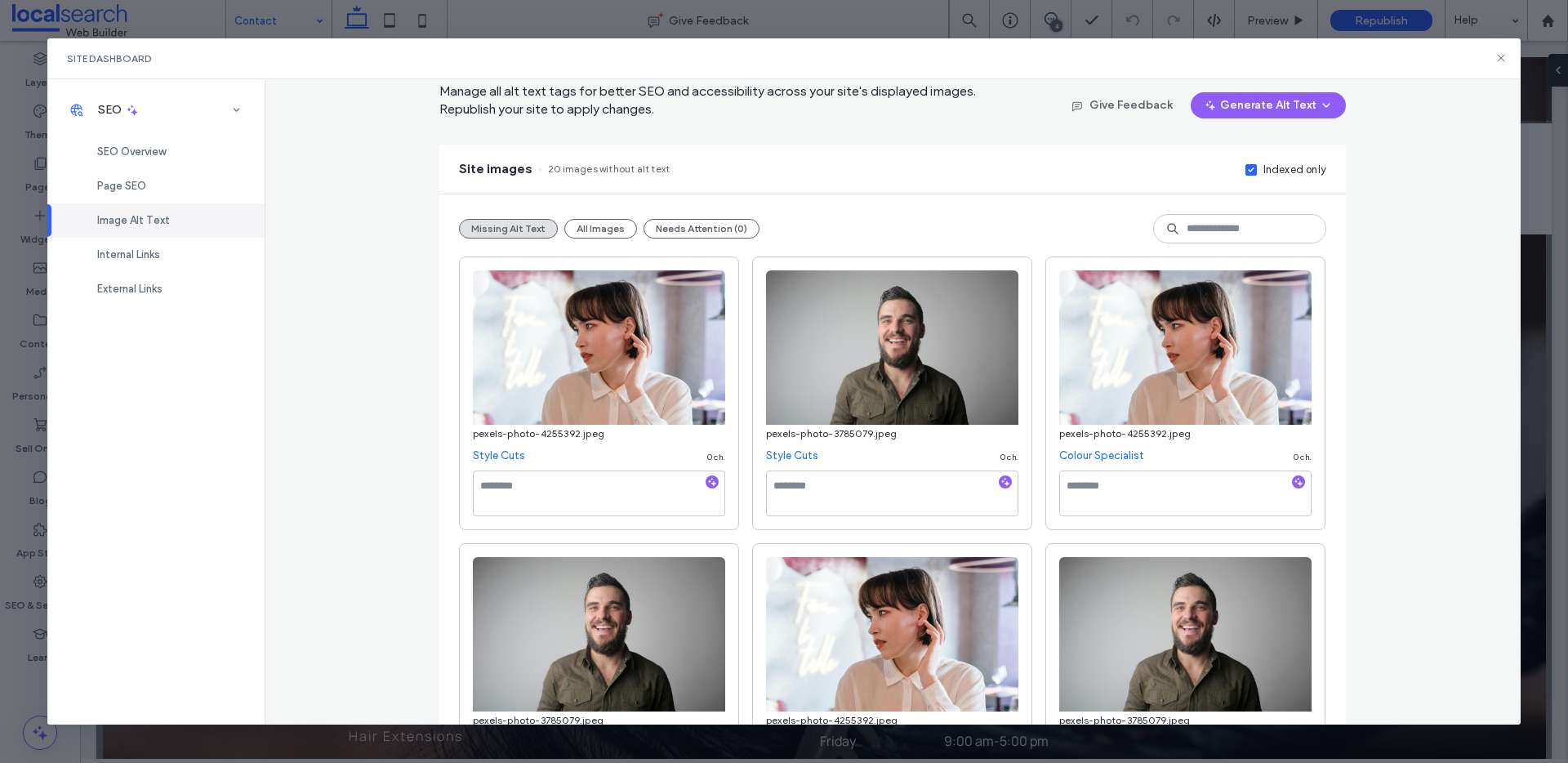 scroll, scrollTop: 0, scrollLeft: 0, axis: both 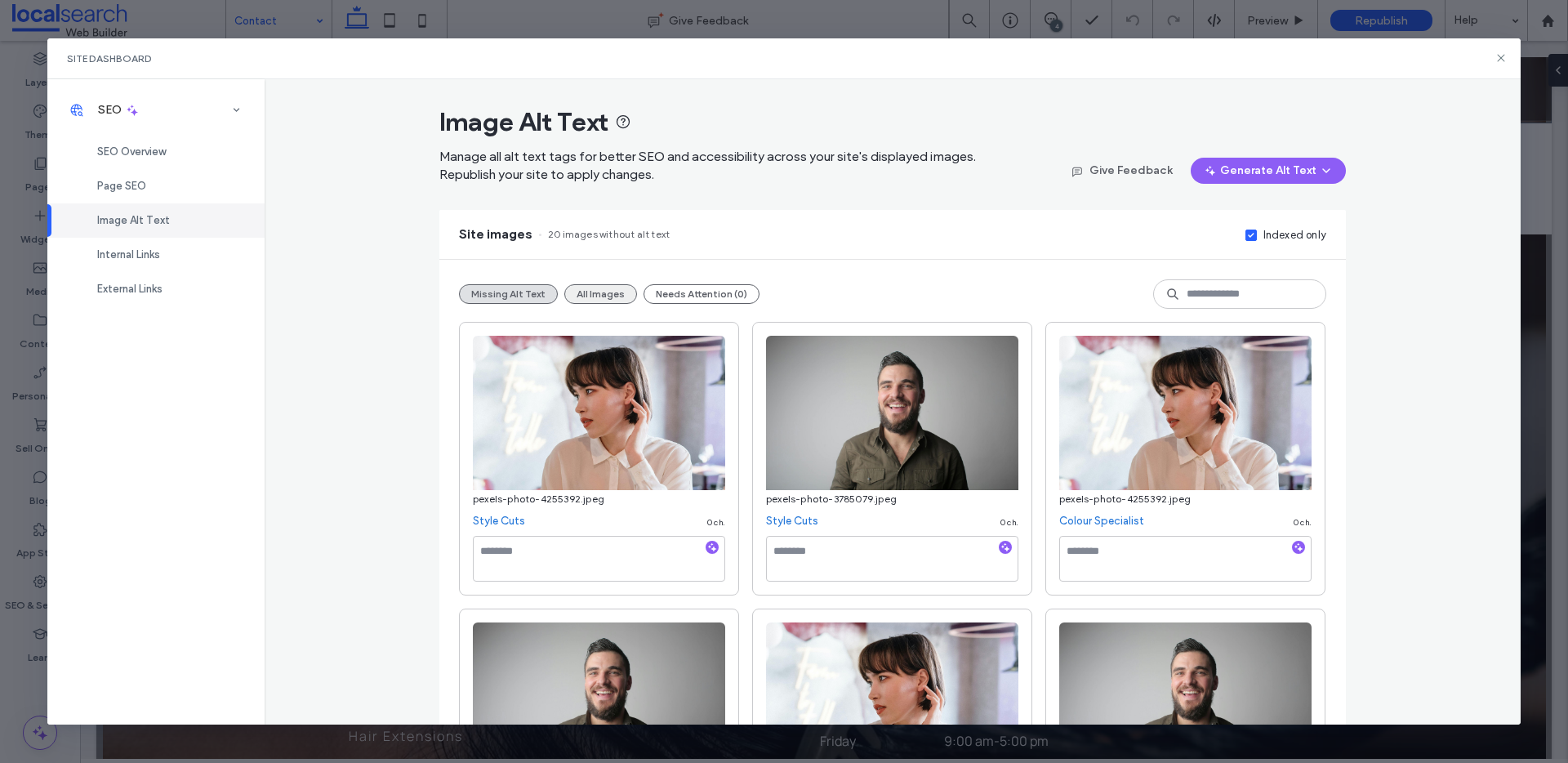 click on "All Images" at bounding box center [600, 294] 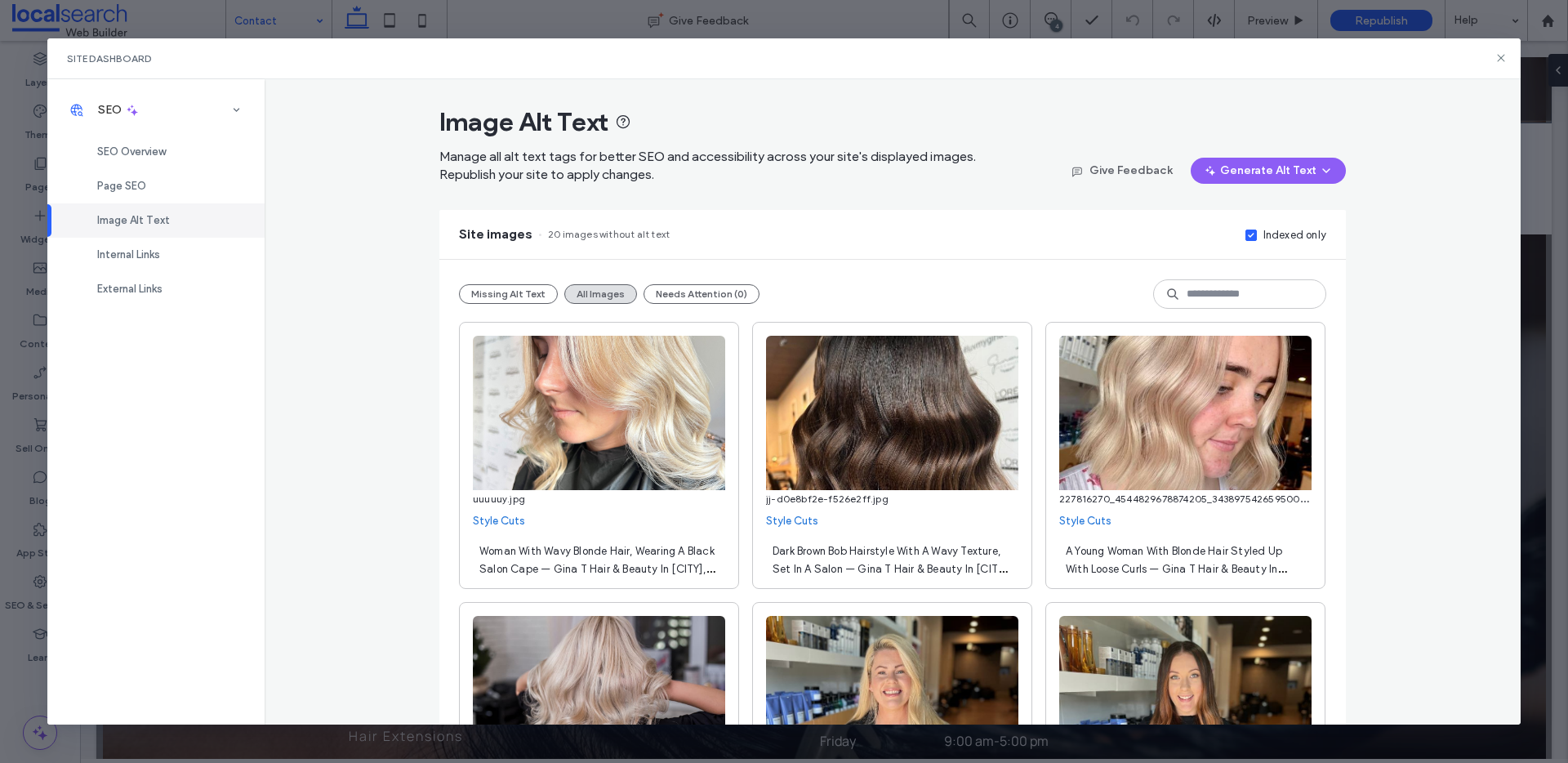 click on "**********" at bounding box center [599, 455] 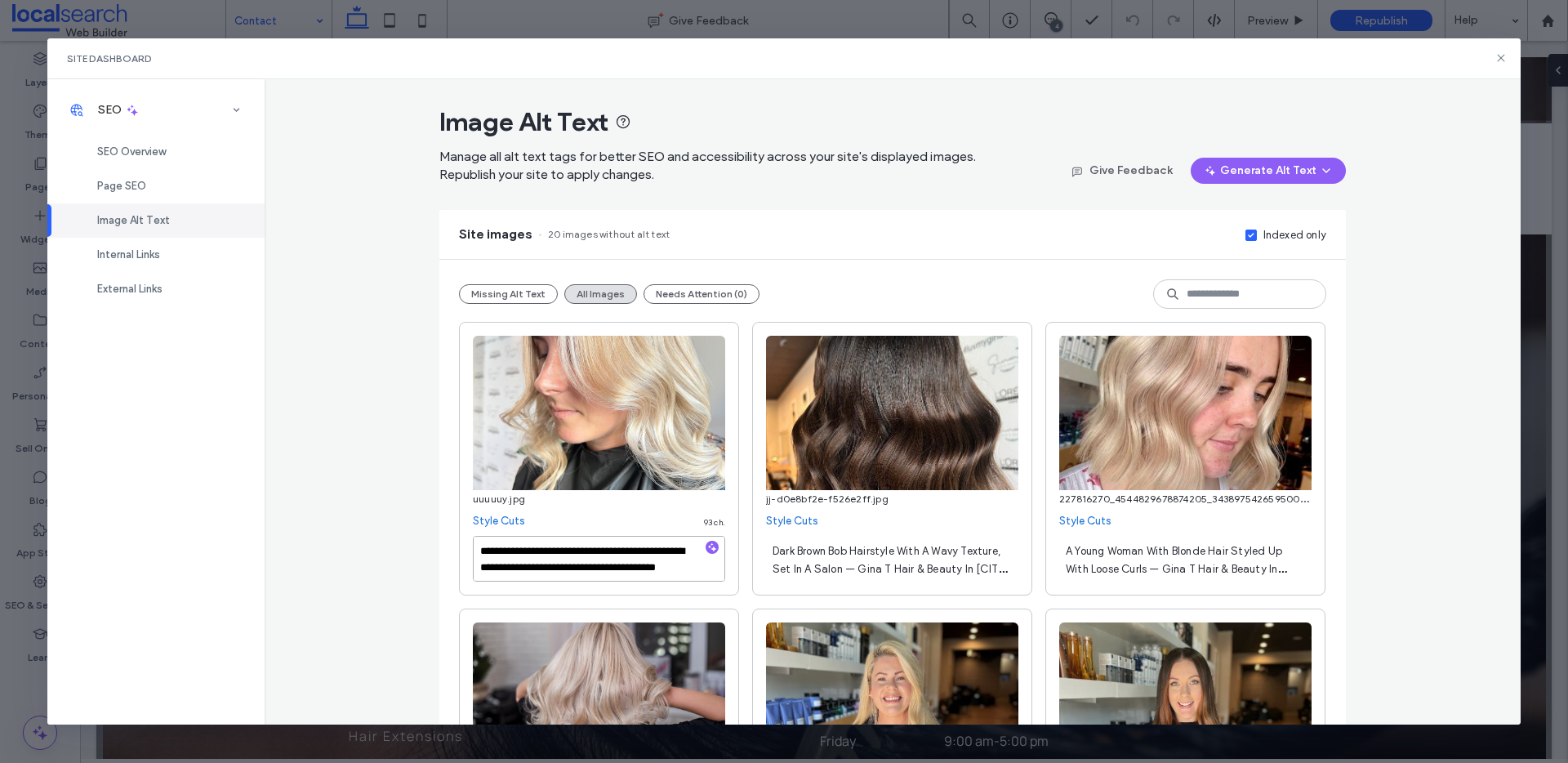 scroll, scrollTop: 18, scrollLeft: 0, axis: vertical 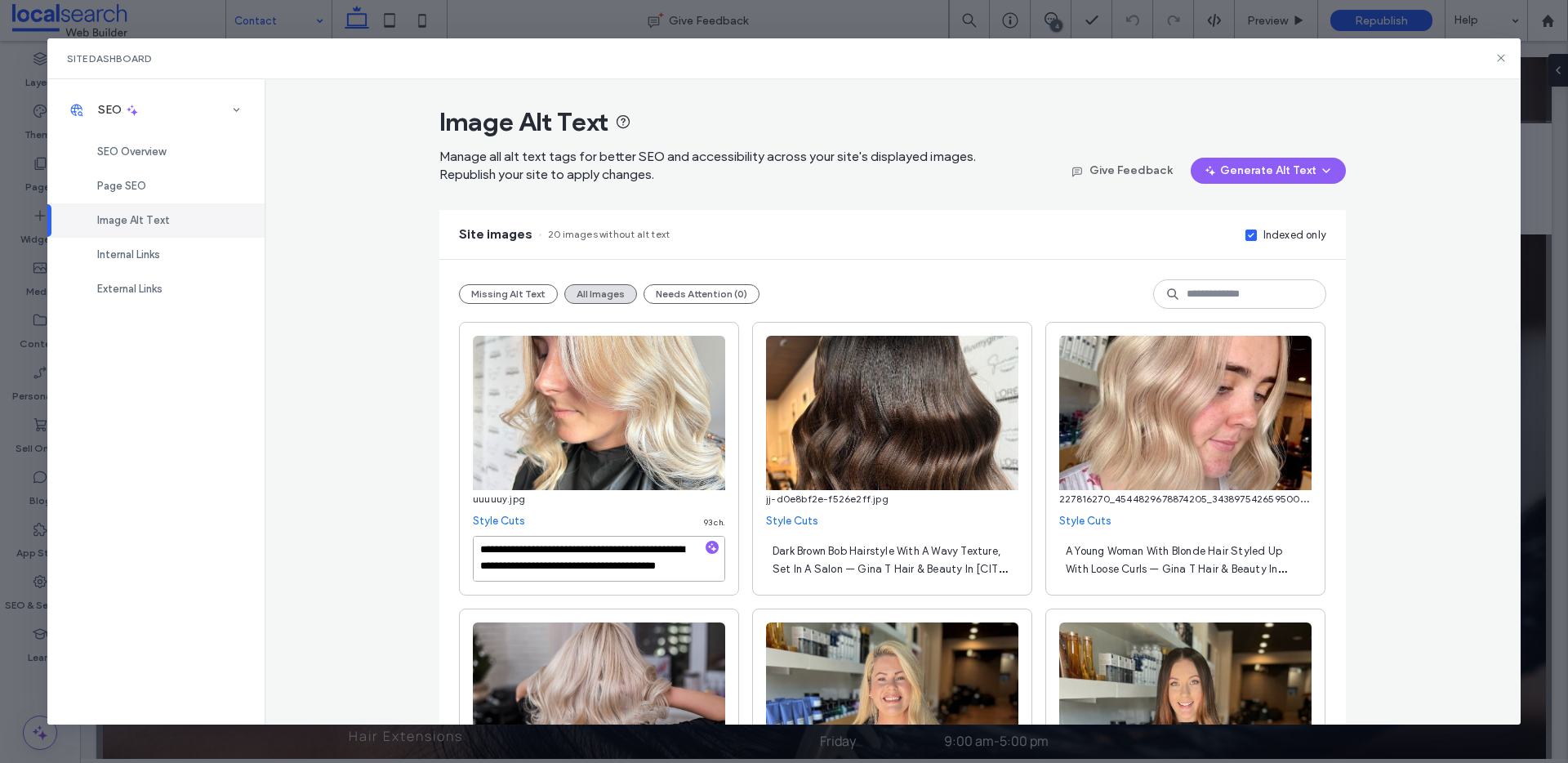 drag, startPoint x: 476, startPoint y: 548, endPoint x: 693, endPoint y: 566, distance: 217.74526 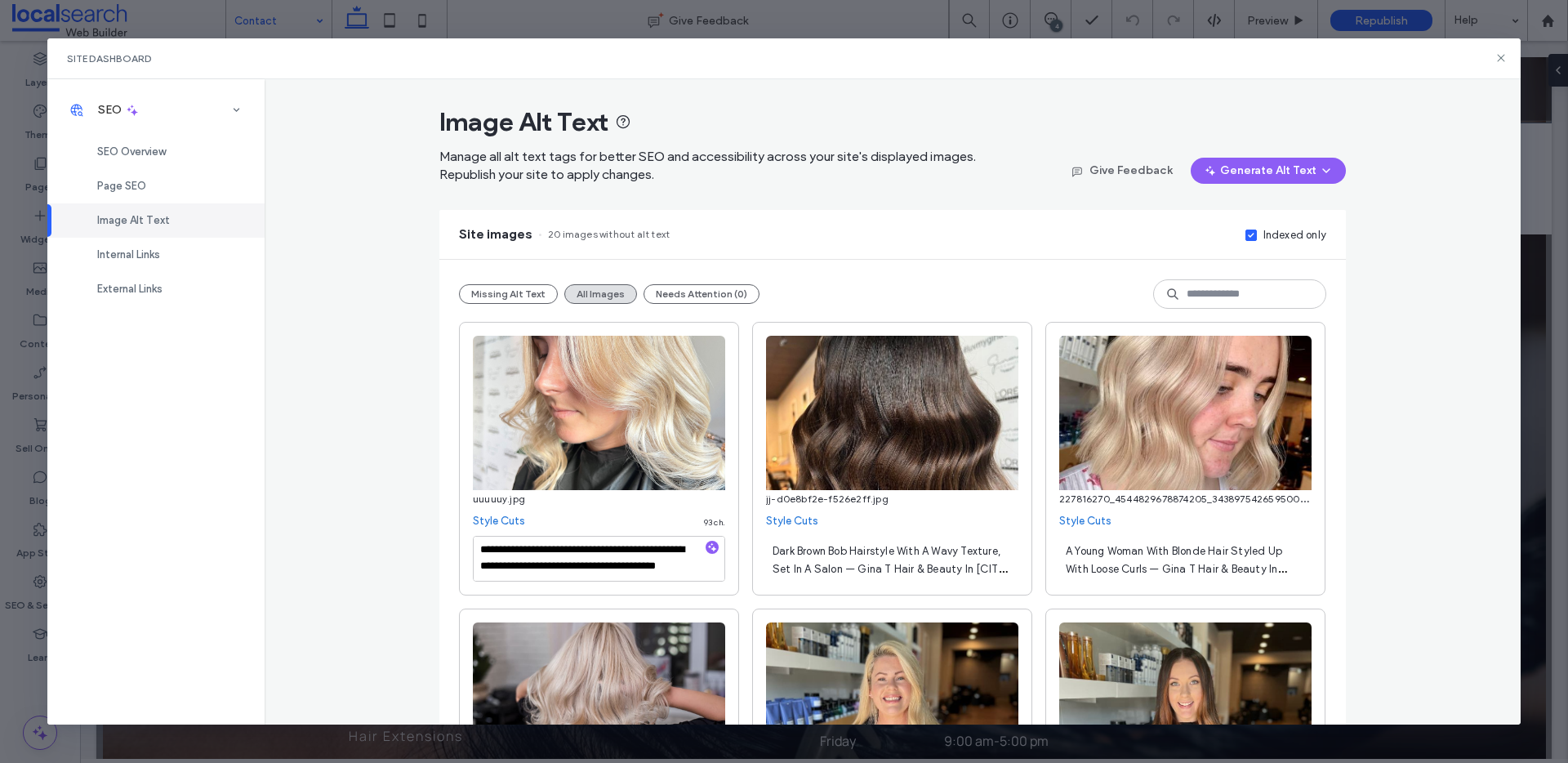 click on "Missing Alt Text" at bounding box center [508, 294] 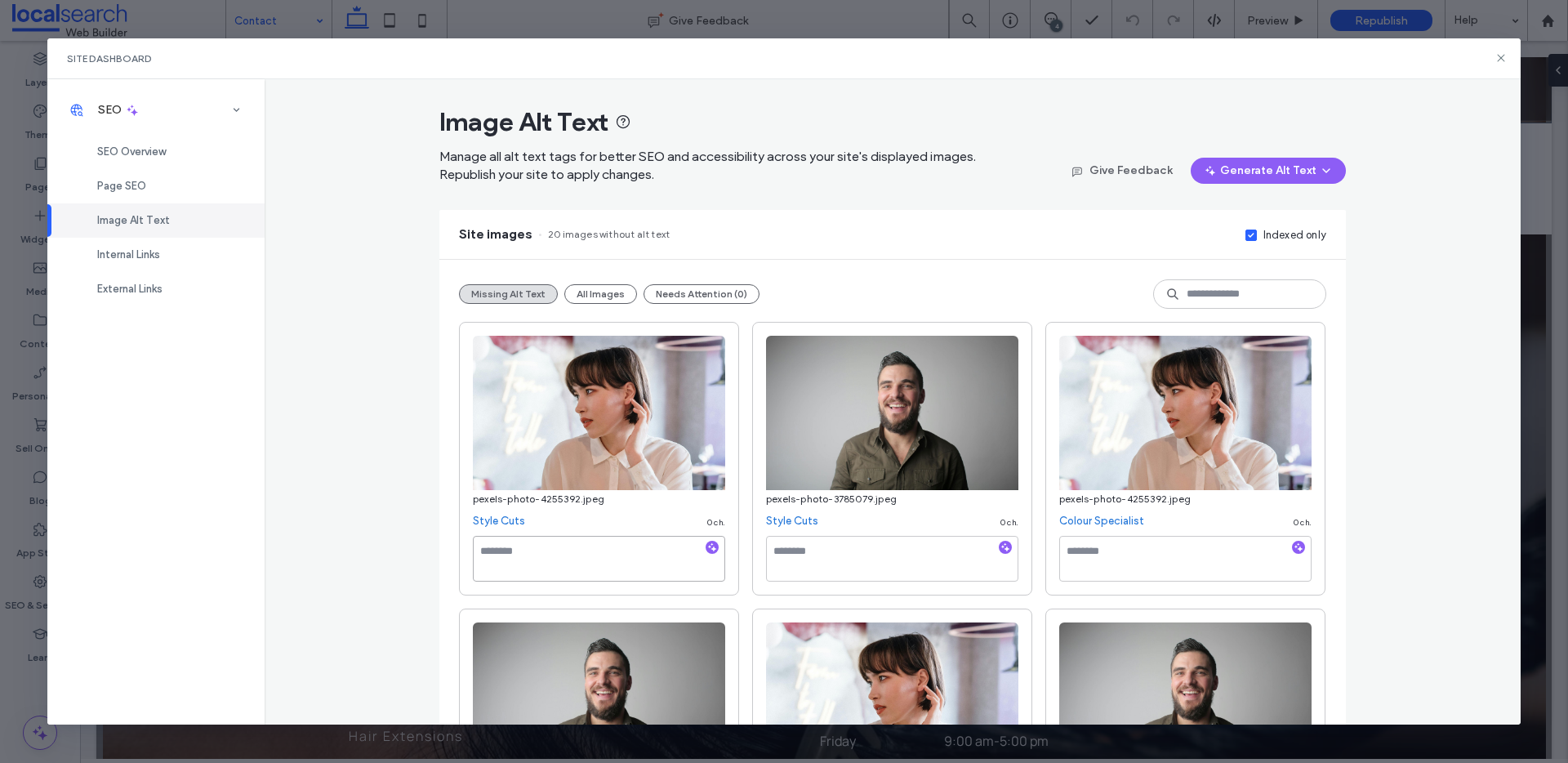 click at bounding box center (599, 559) 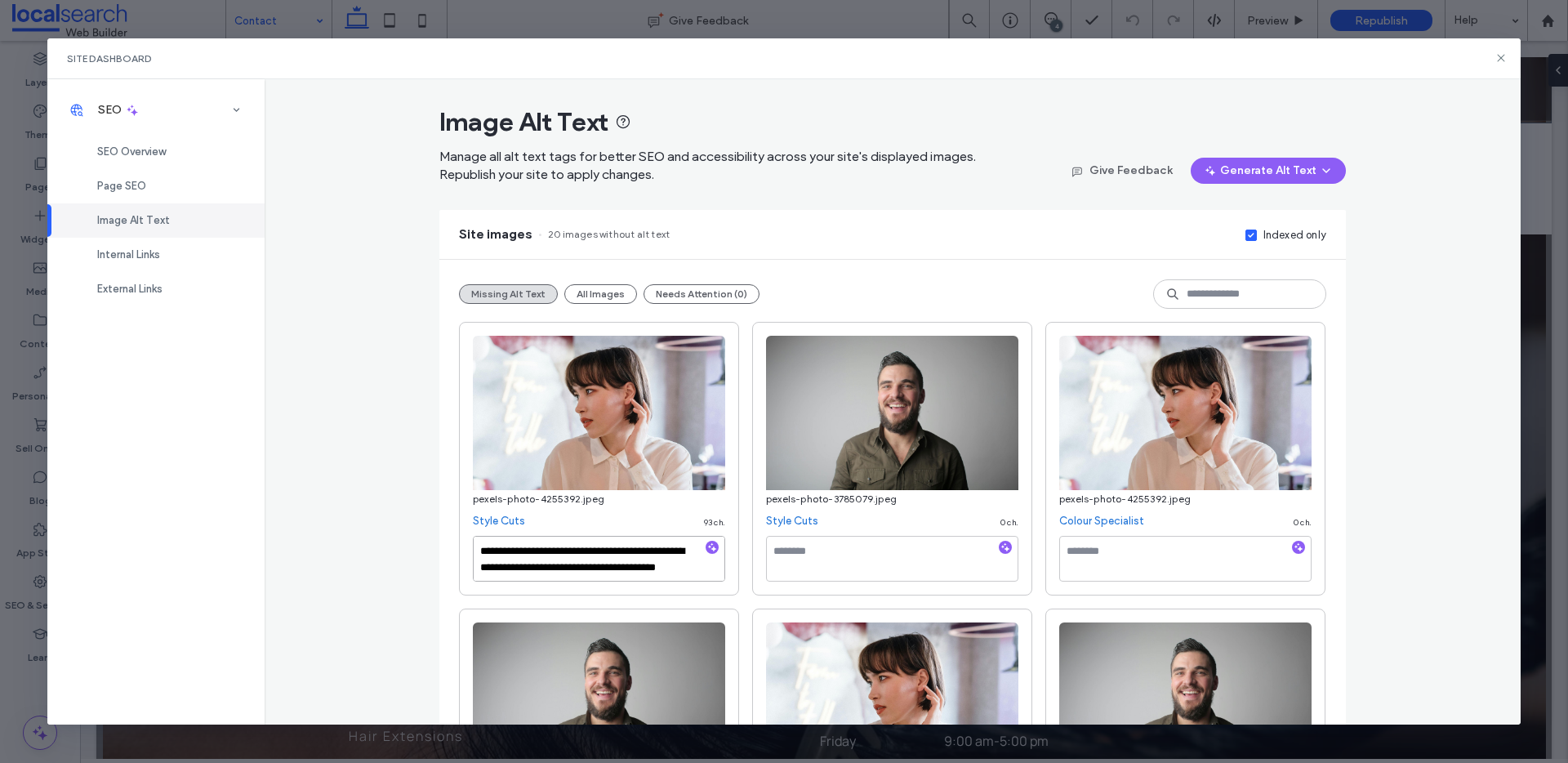 scroll, scrollTop: 9, scrollLeft: 0, axis: vertical 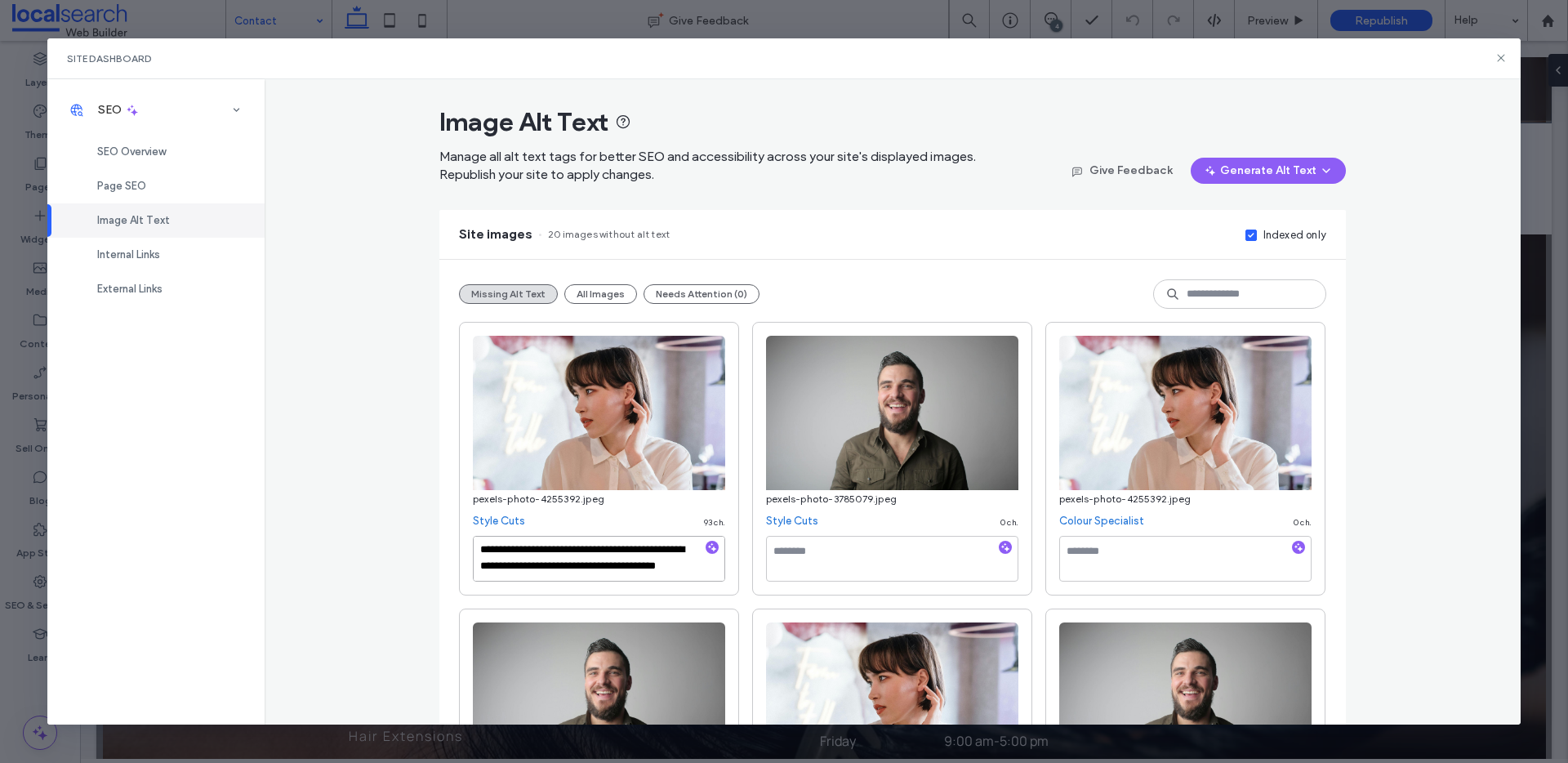 type on "**********" 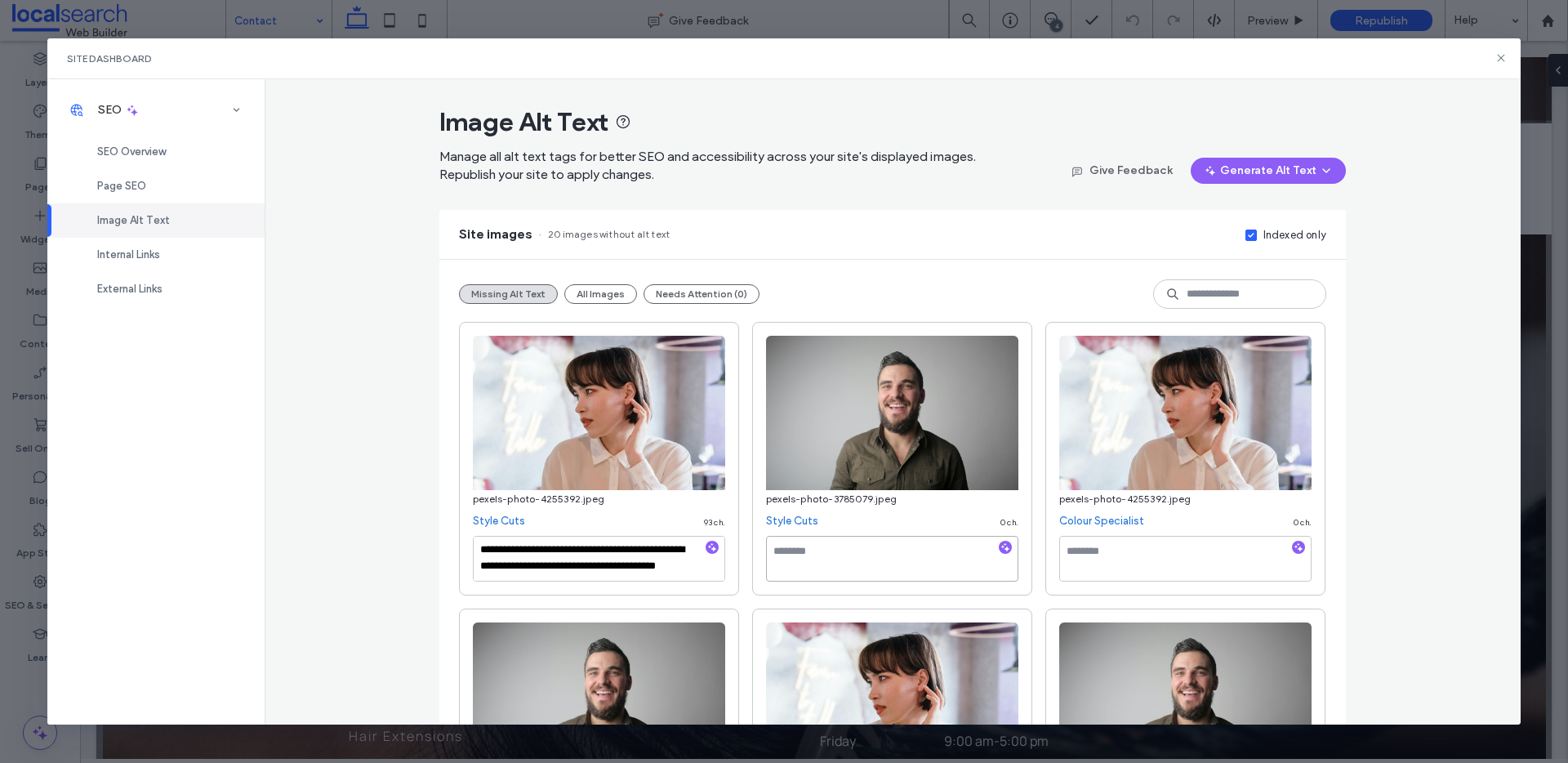 click at bounding box center (892, 559) 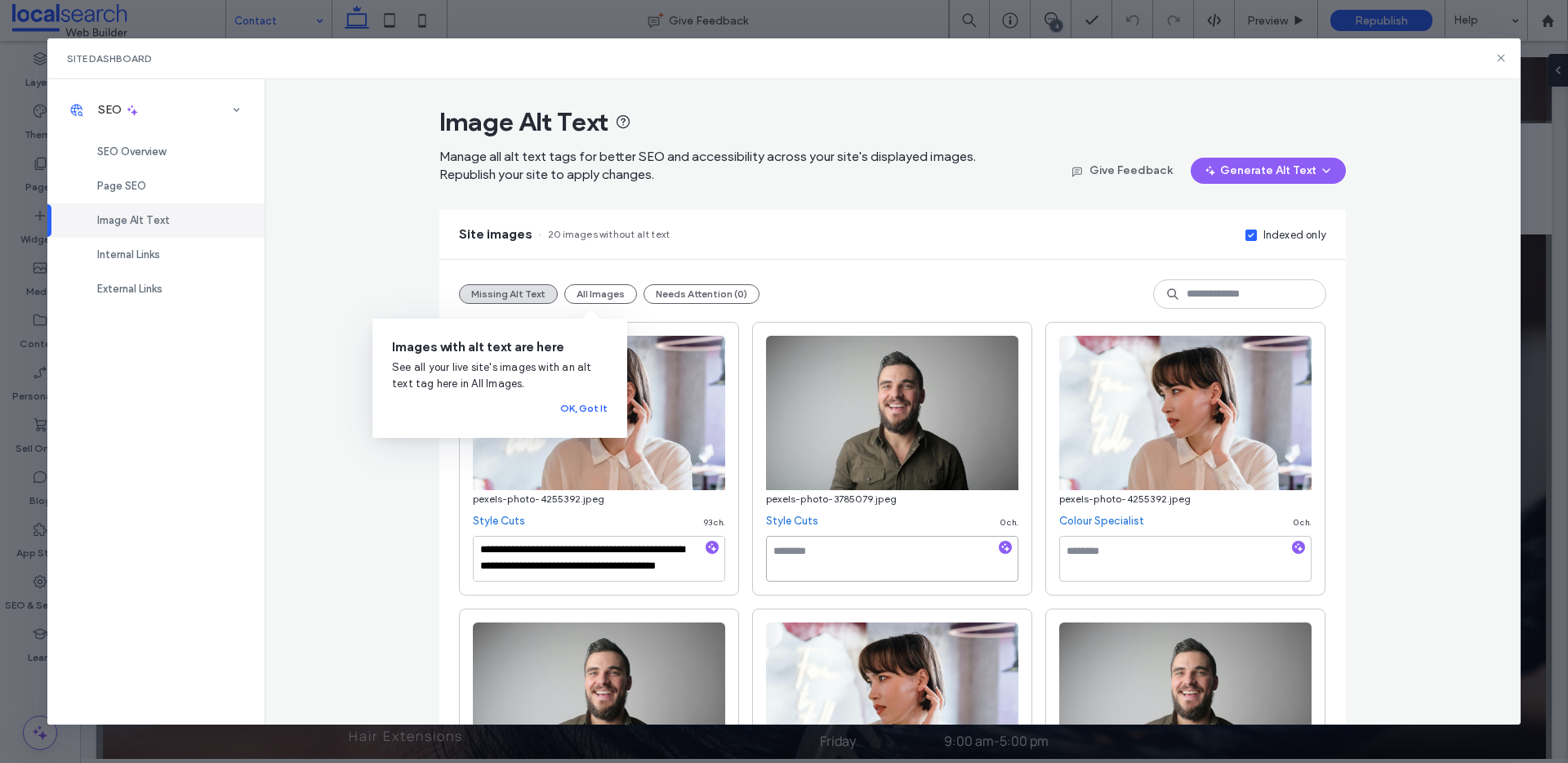 paste on "**********" 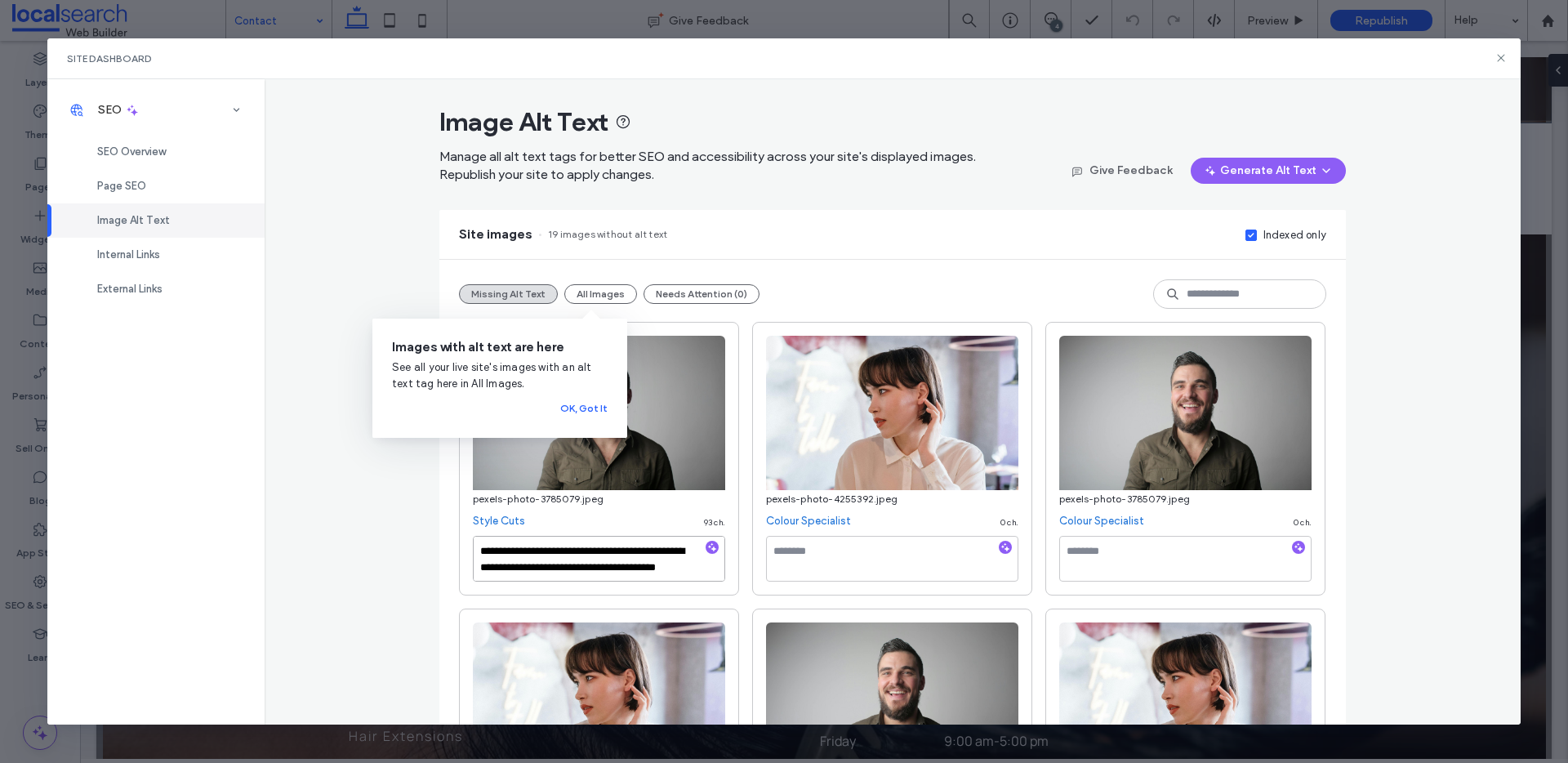 scroll, scrollTop: 9, scrollLeft: 0, axis: vertical 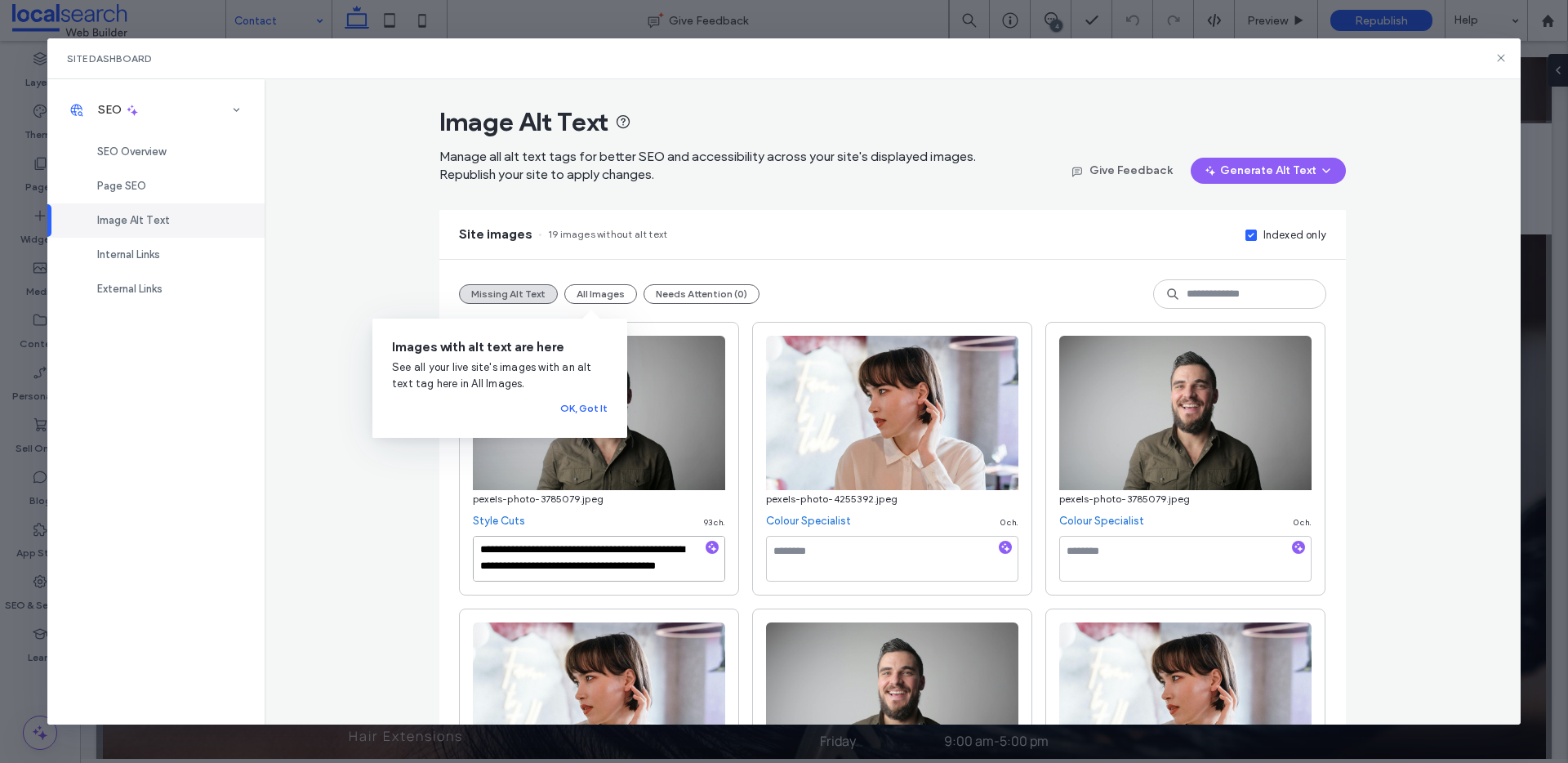 type on "**********" 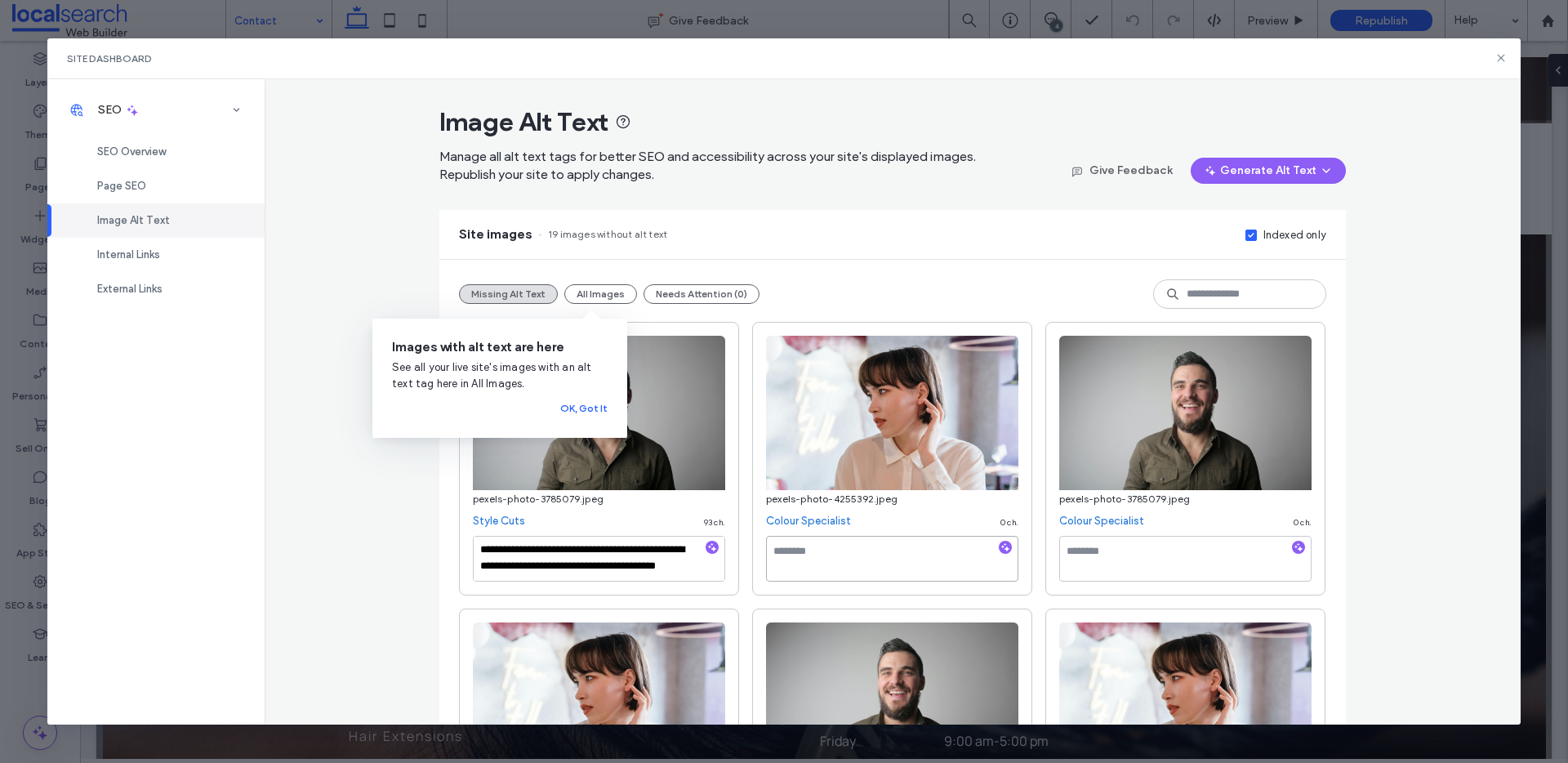 click at bounding box center (892, 559) 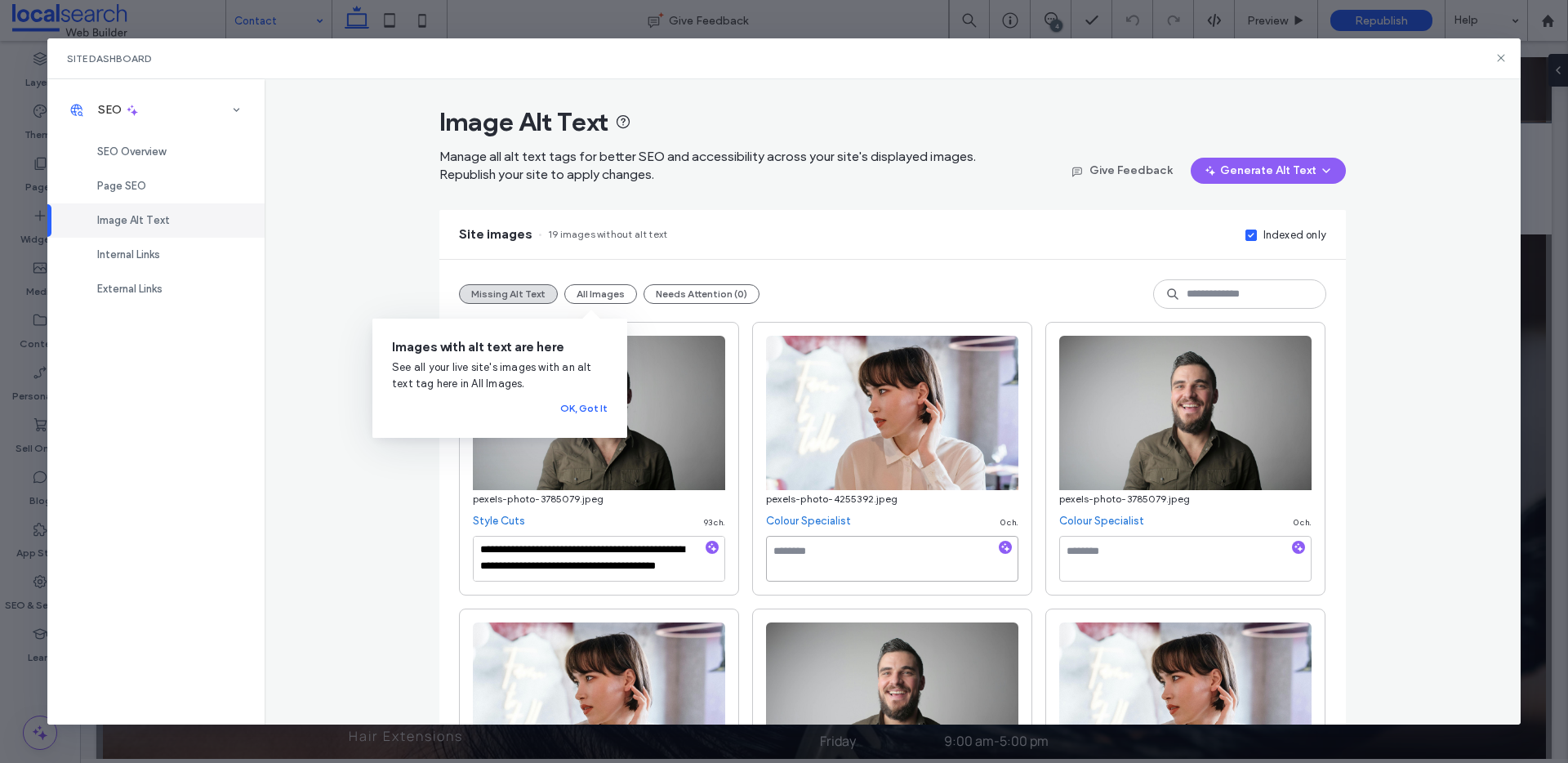 paste on "**********" 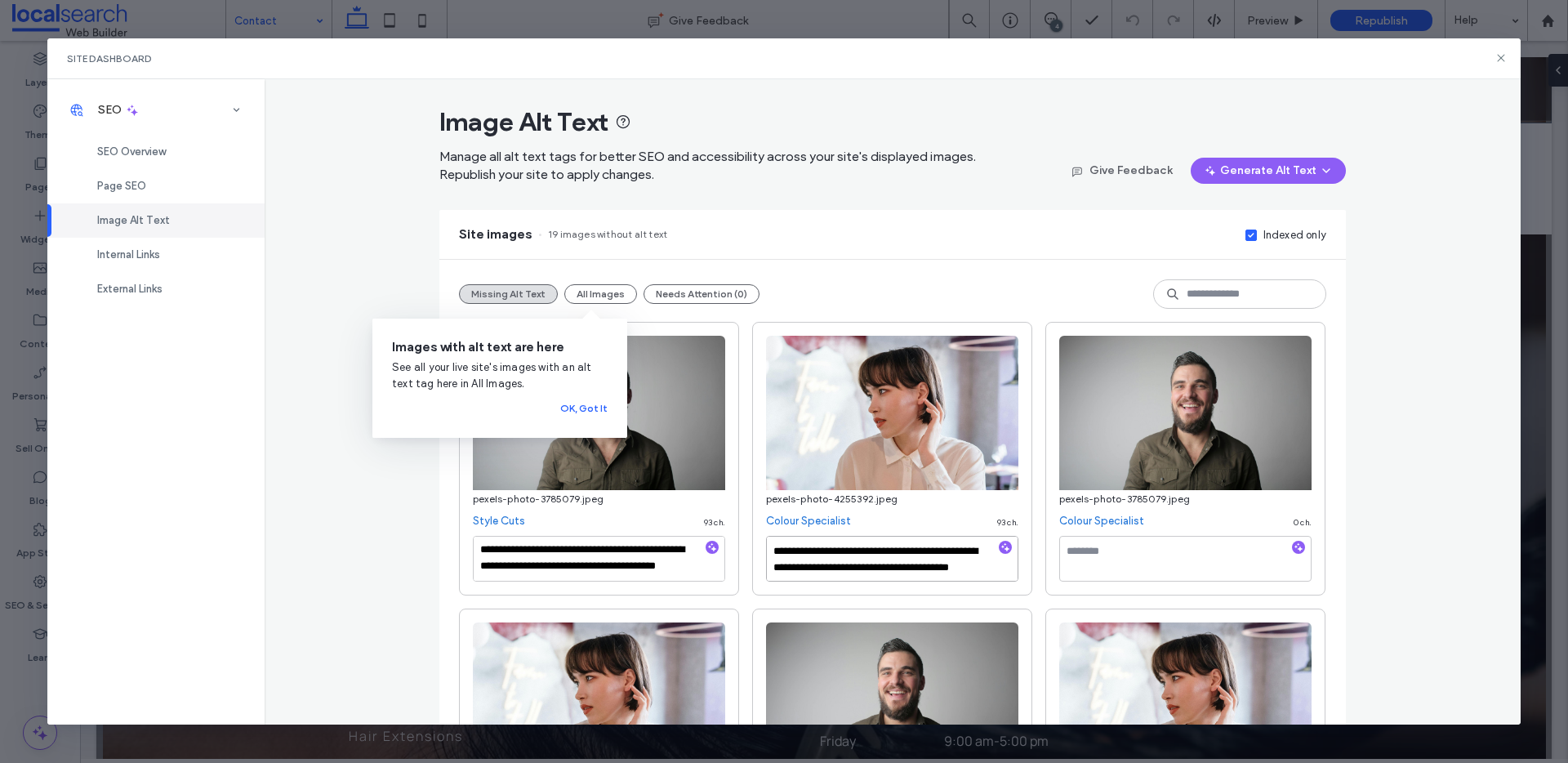 scroll, scrollTop: 9, scrollLeft: 0, axis: vertical 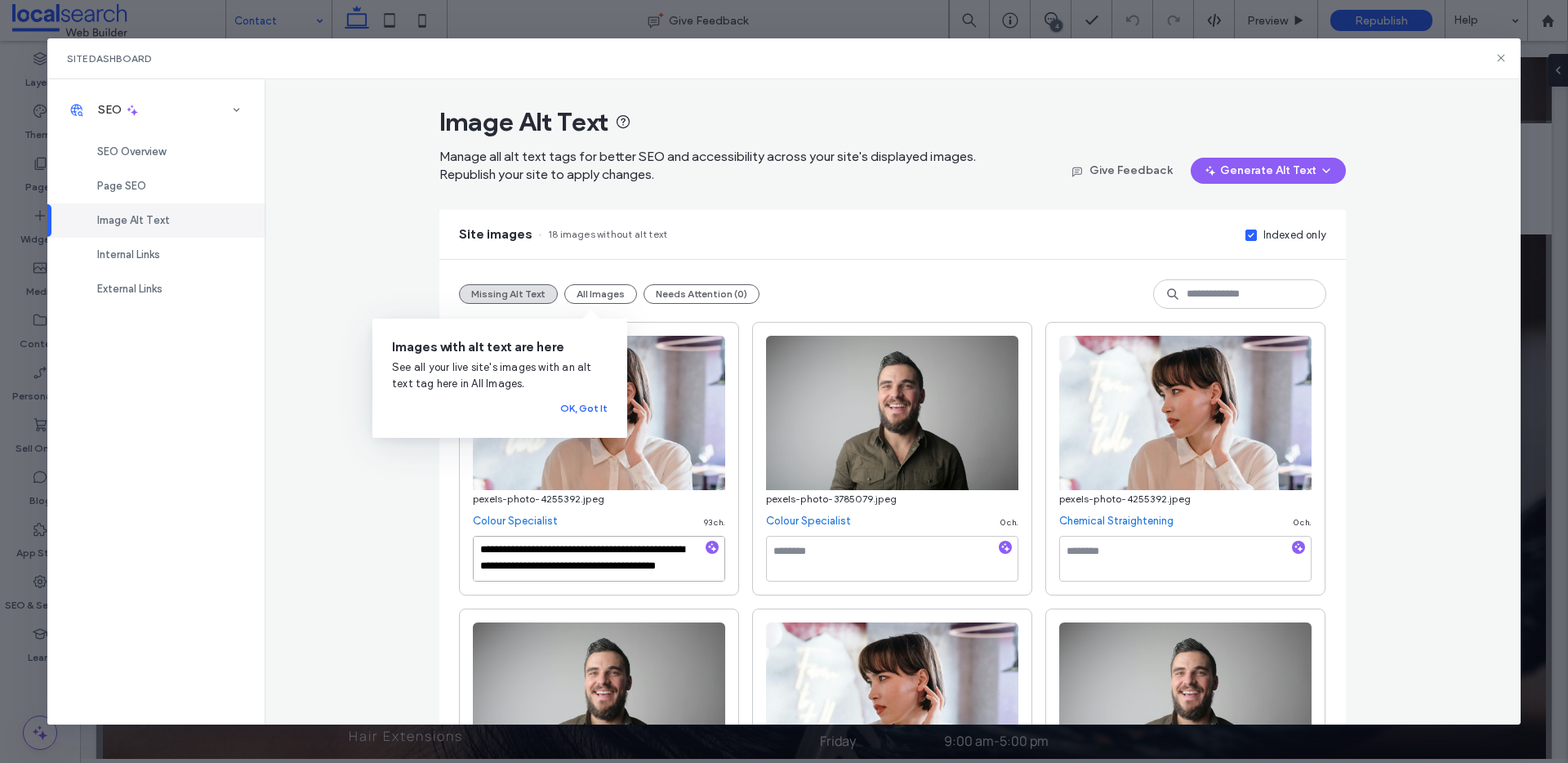 type on "**********" 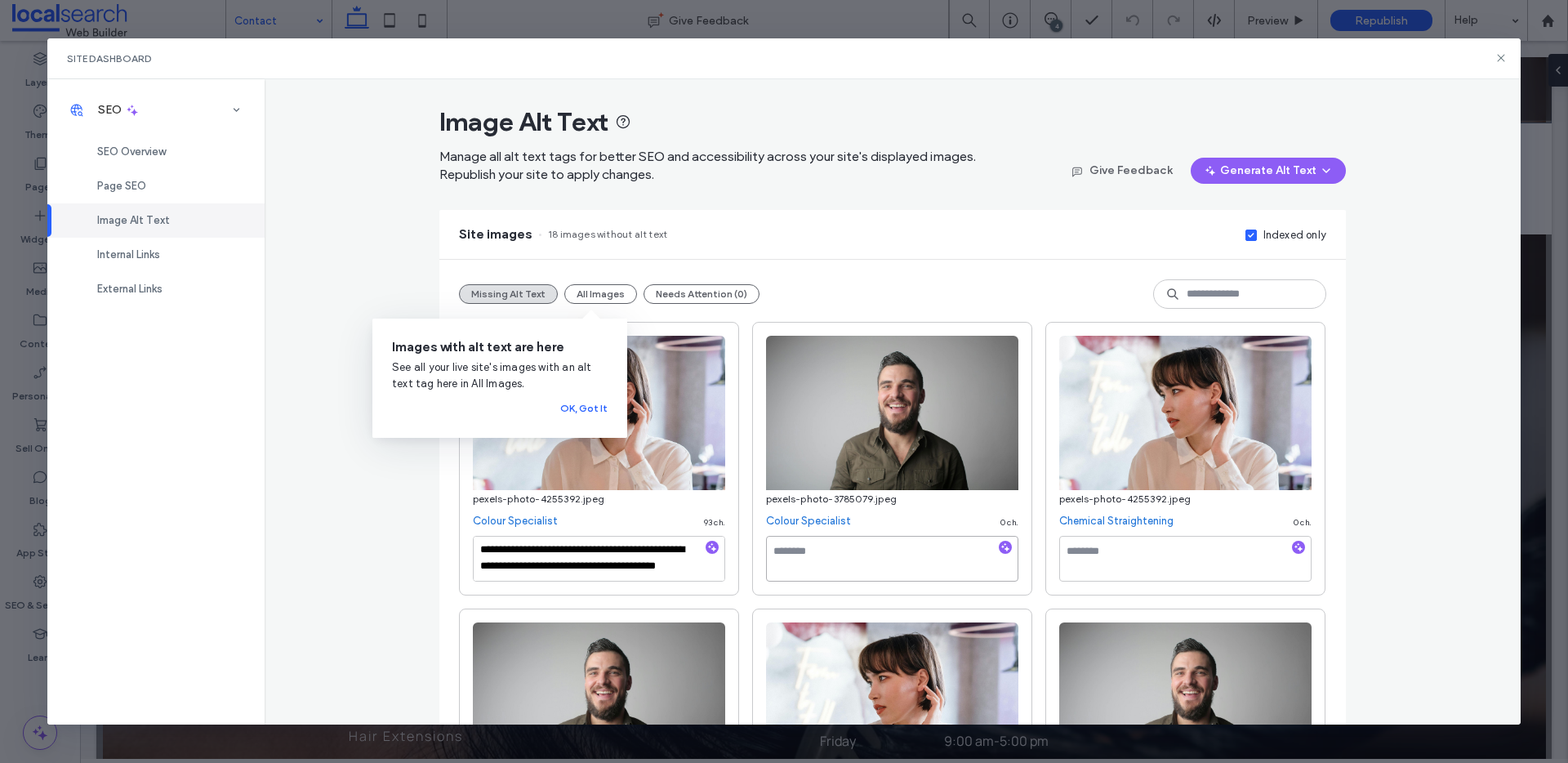 click at bounding box center (892, 559) 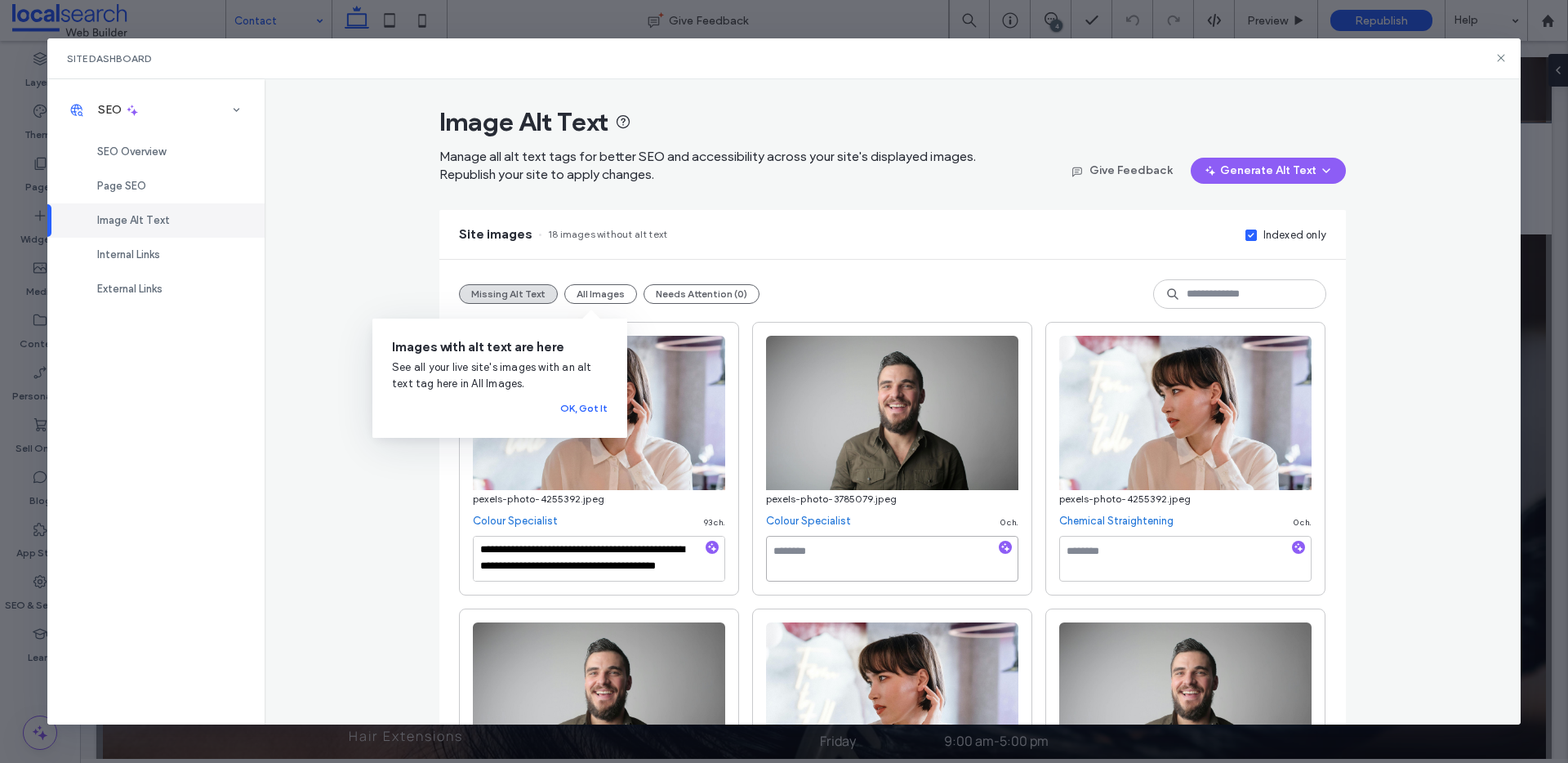 paste on "**********" 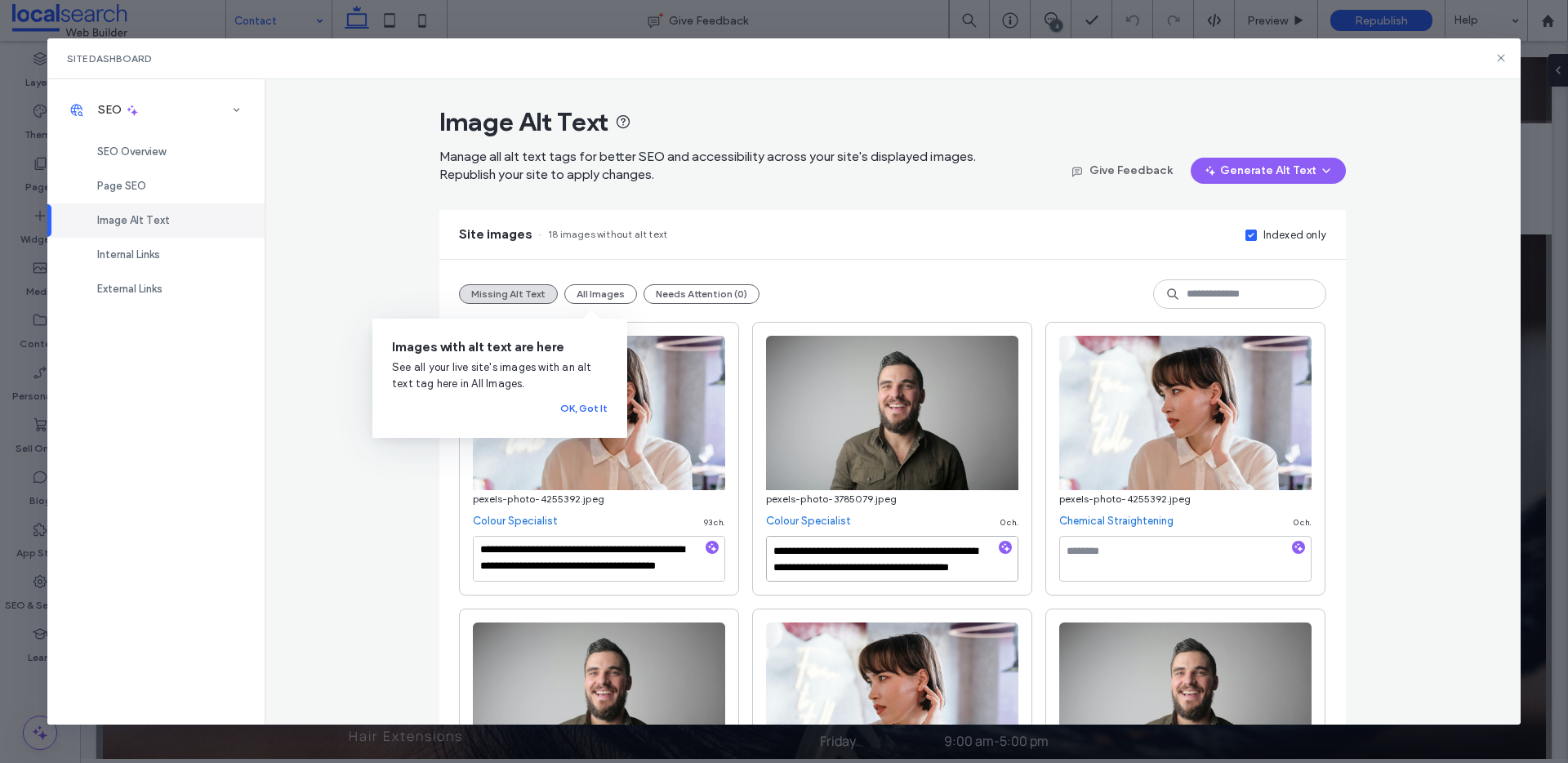 scroll, scrollTop: 9, scrollLeft: 0, axis: vertical 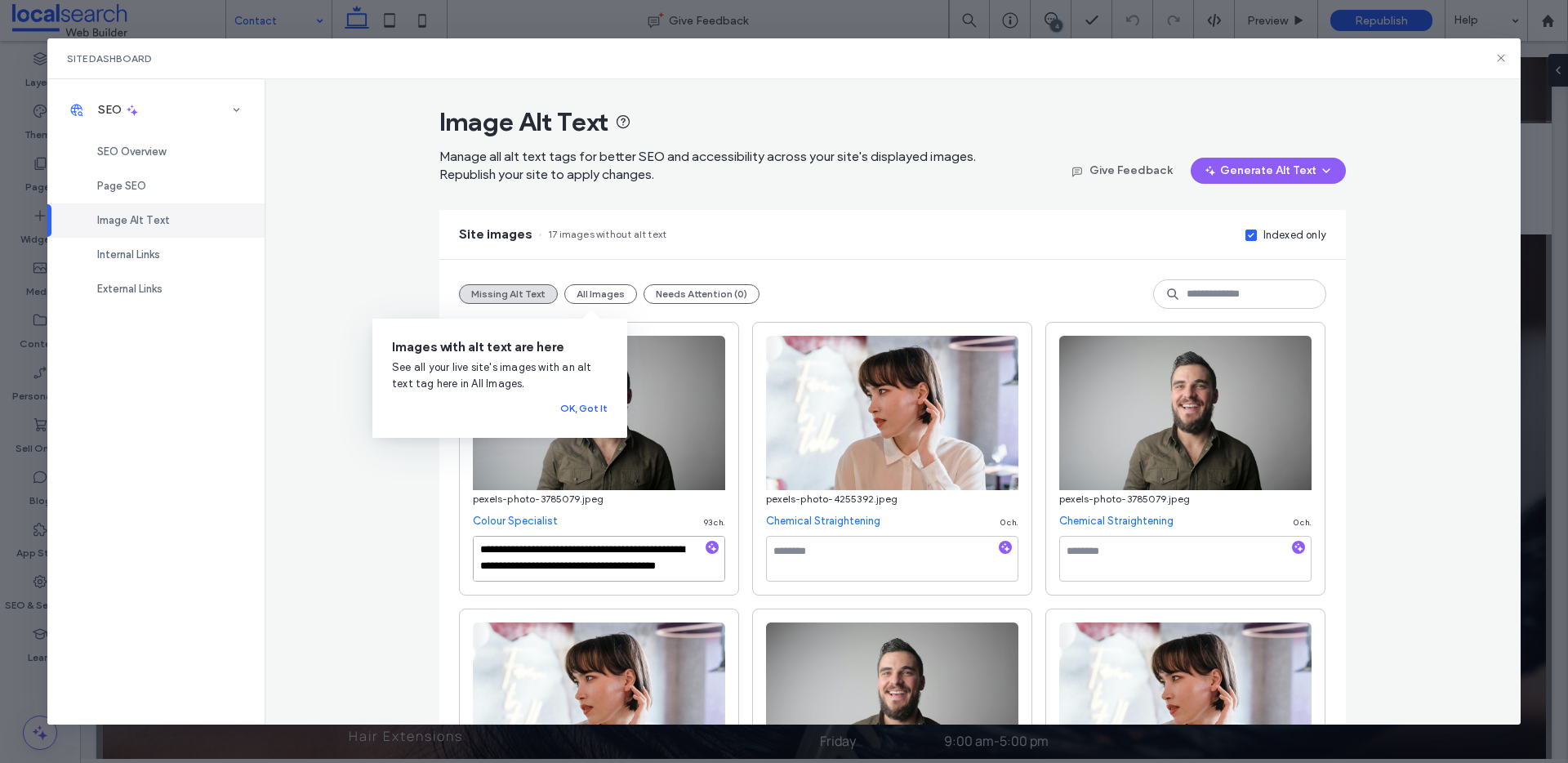 type on "**********" 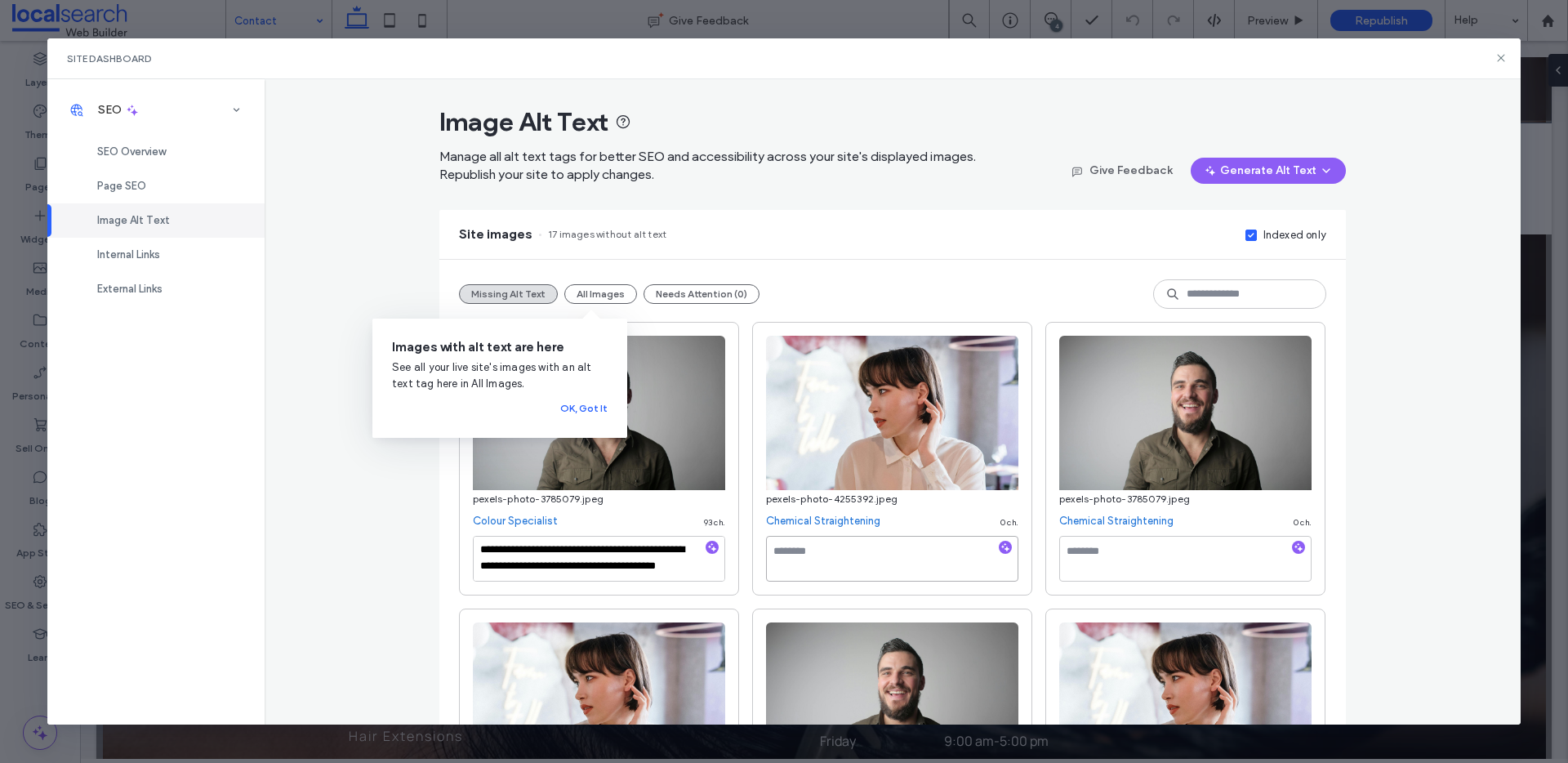 click at bounding box center [892, 559] 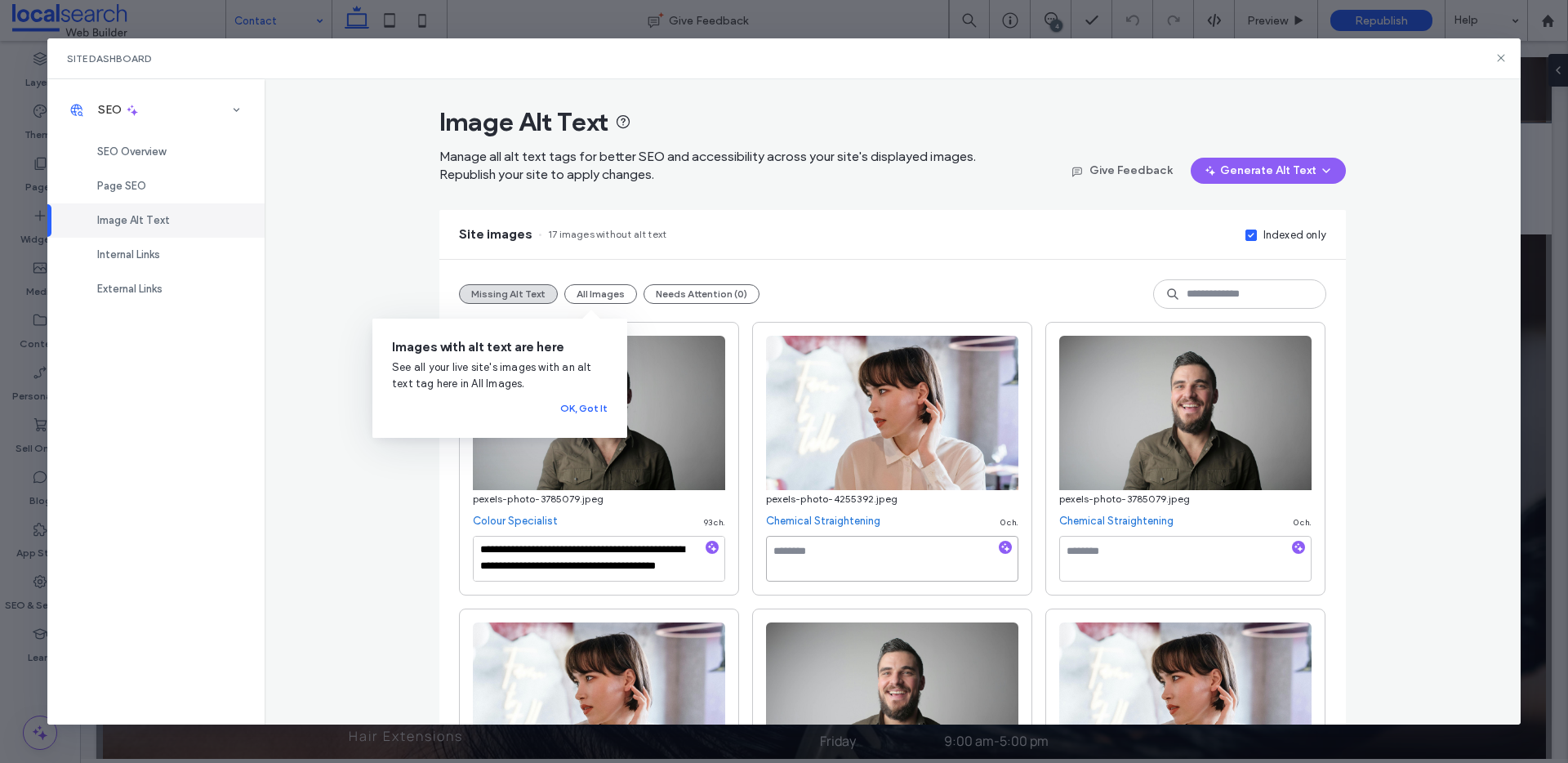 paste on "**********" 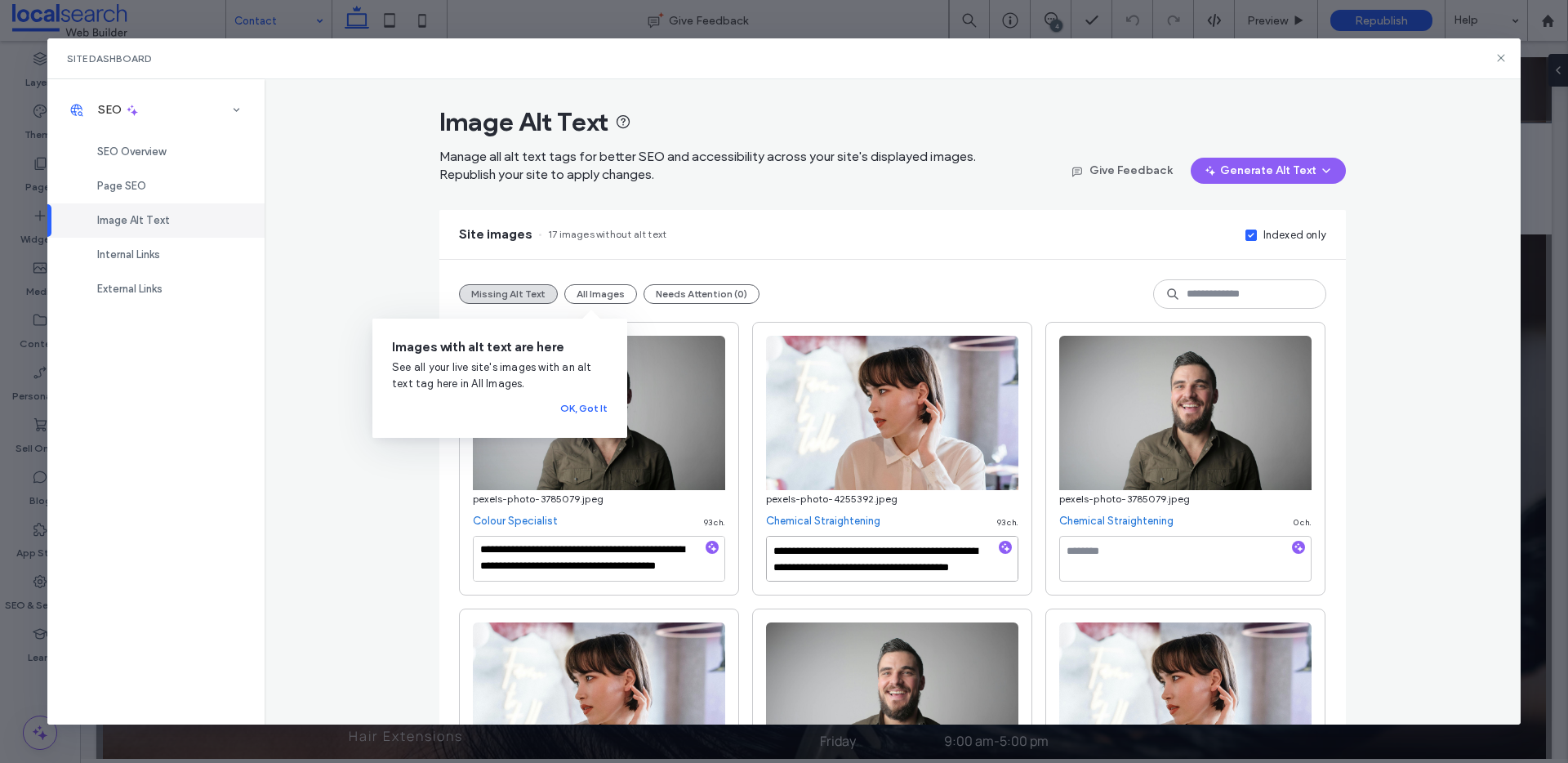 scroll, scrollTop: 9, scrollLeft: 0, axis: vertical 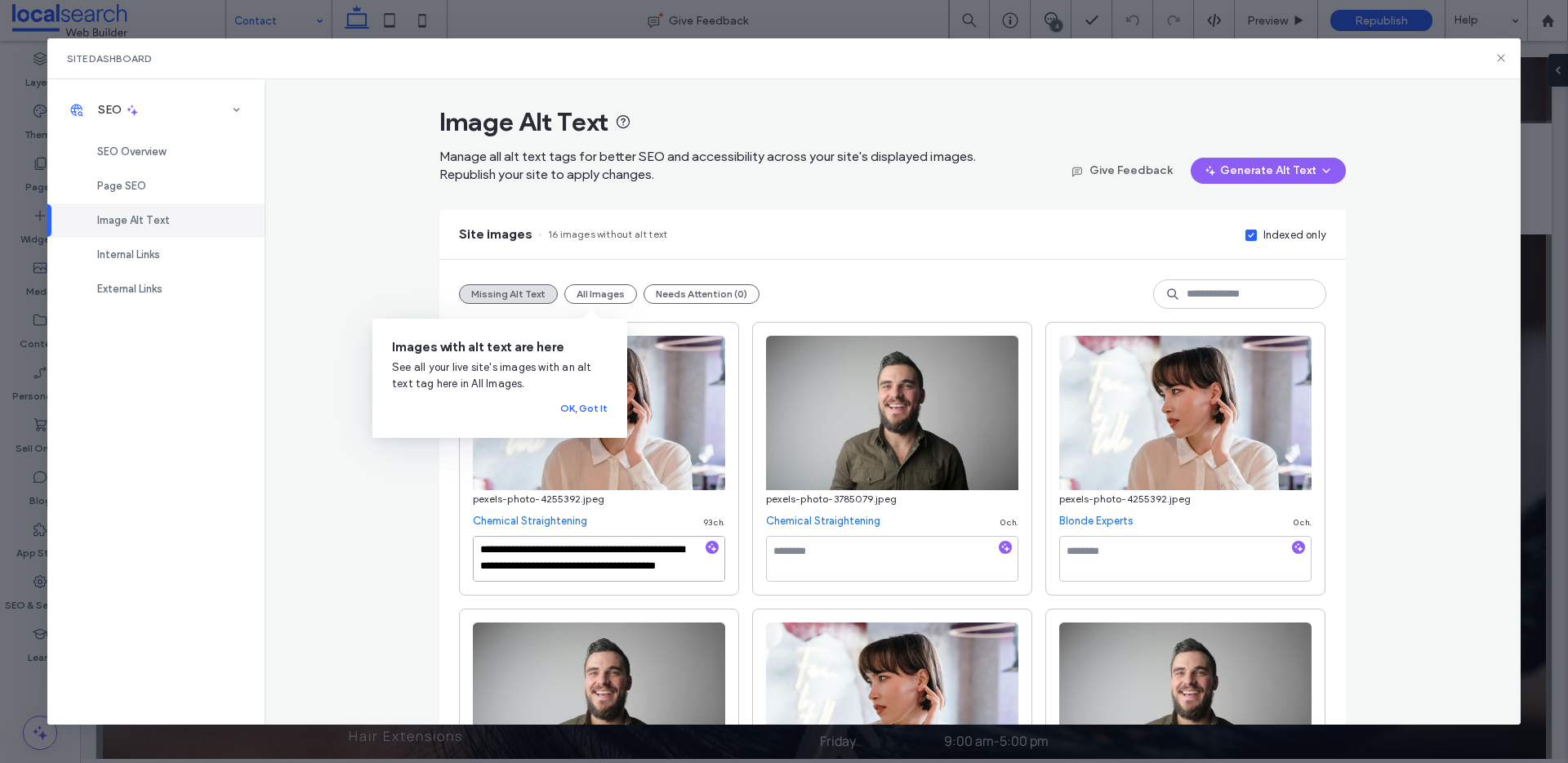 type on "**********" 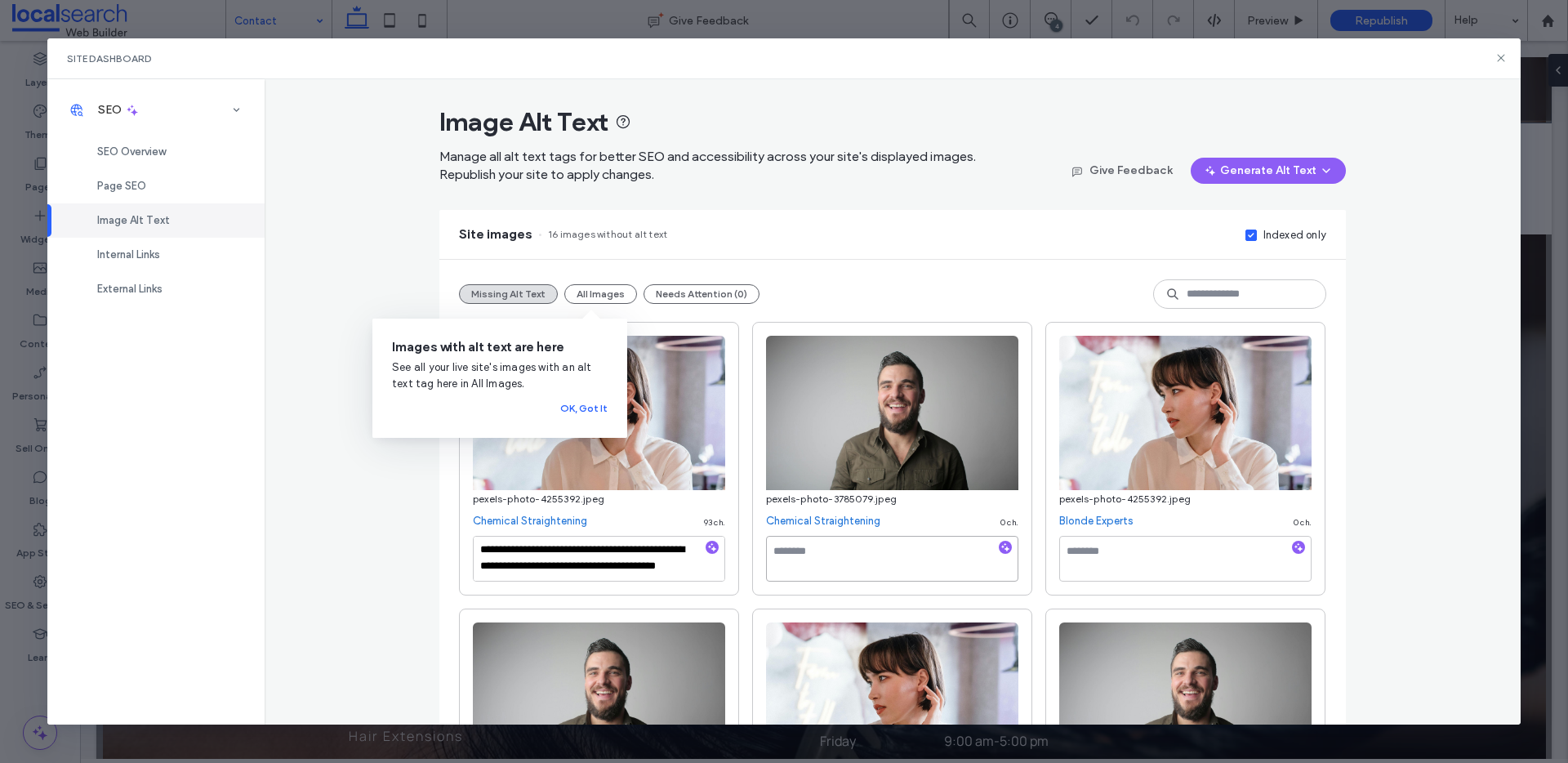 click at bounding box center (892, 559) 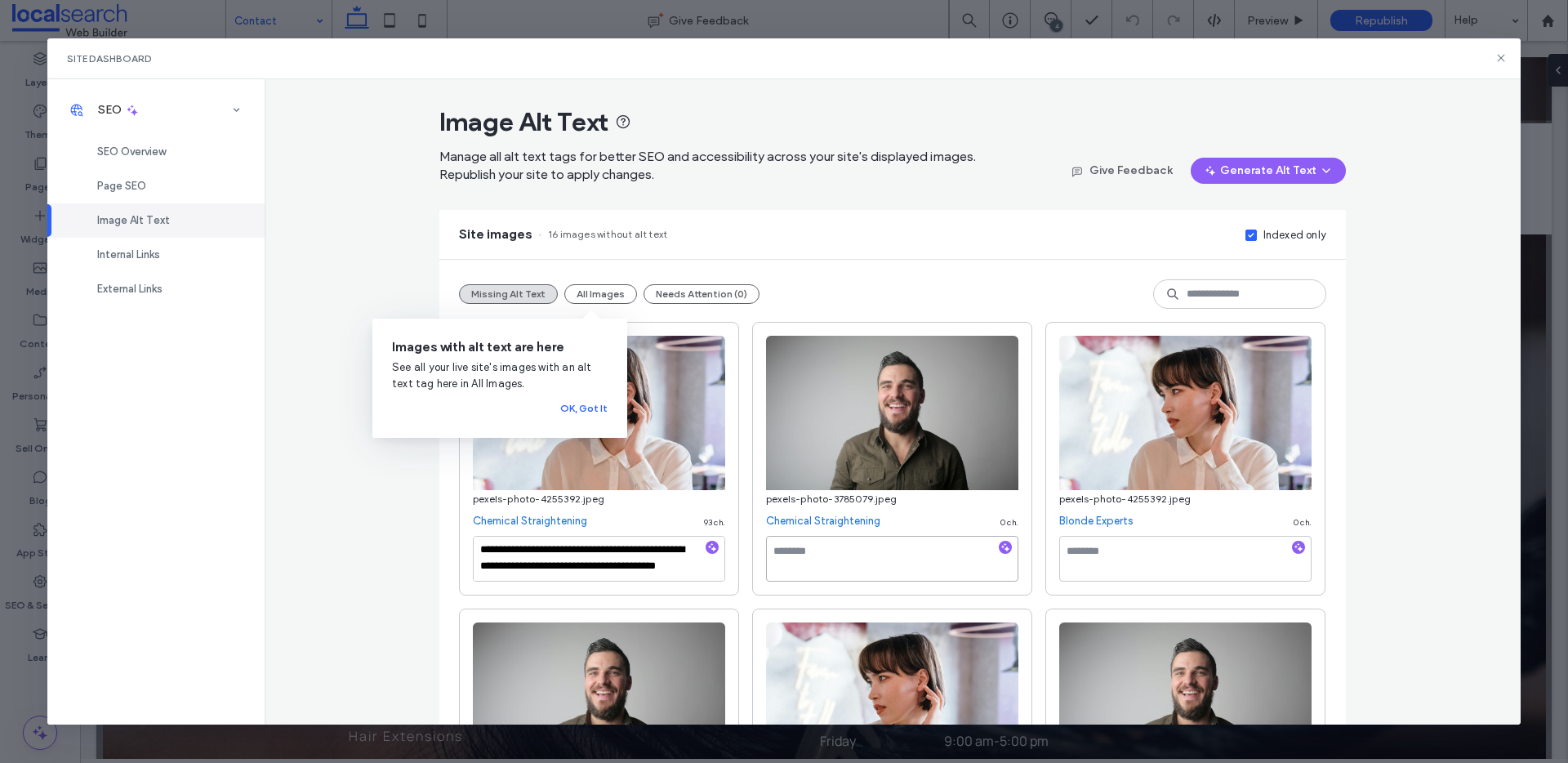 paste on "**********" 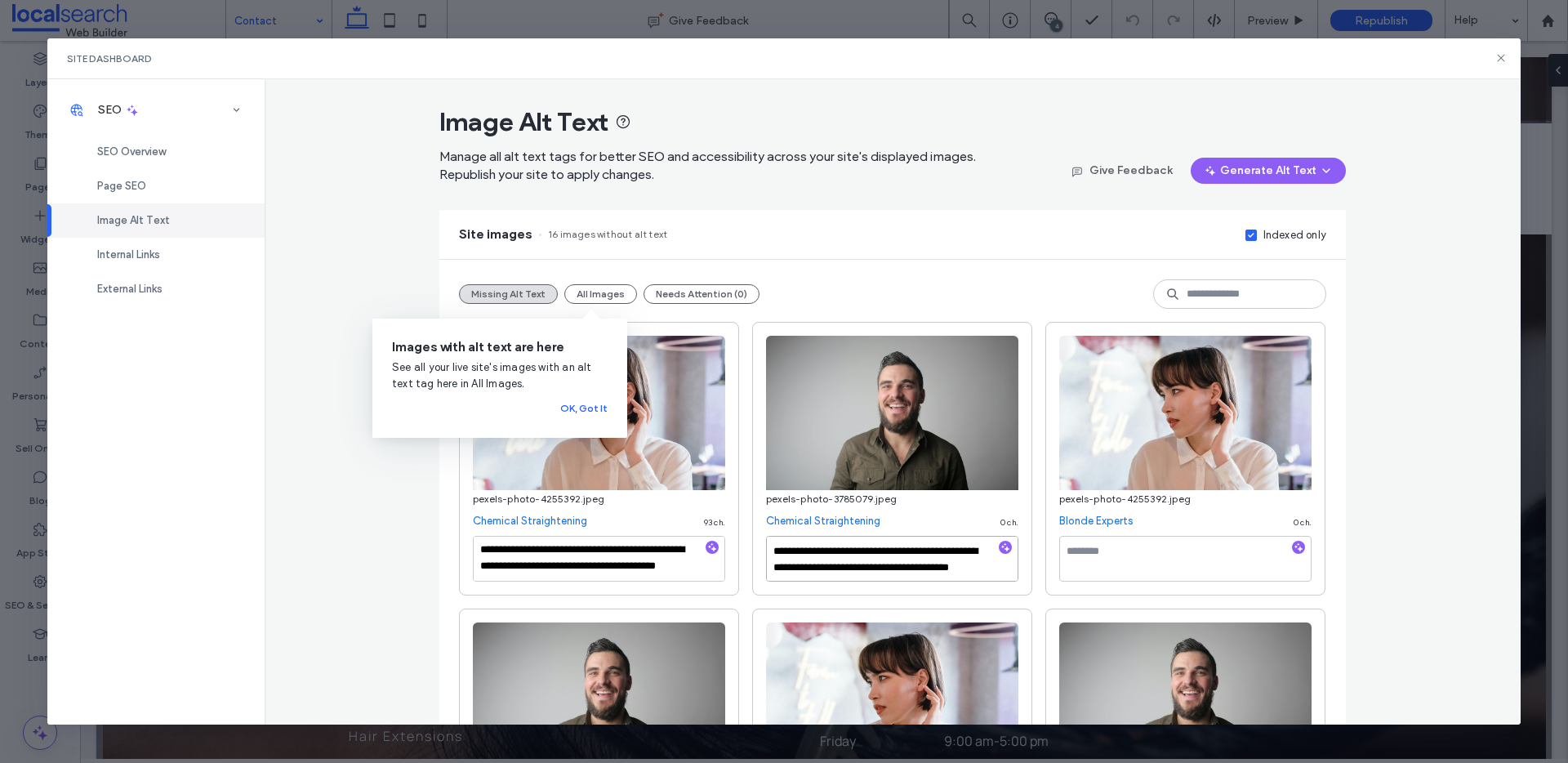 scroll, scrollTop: 9, scrollLeft: 0, axis: vertical 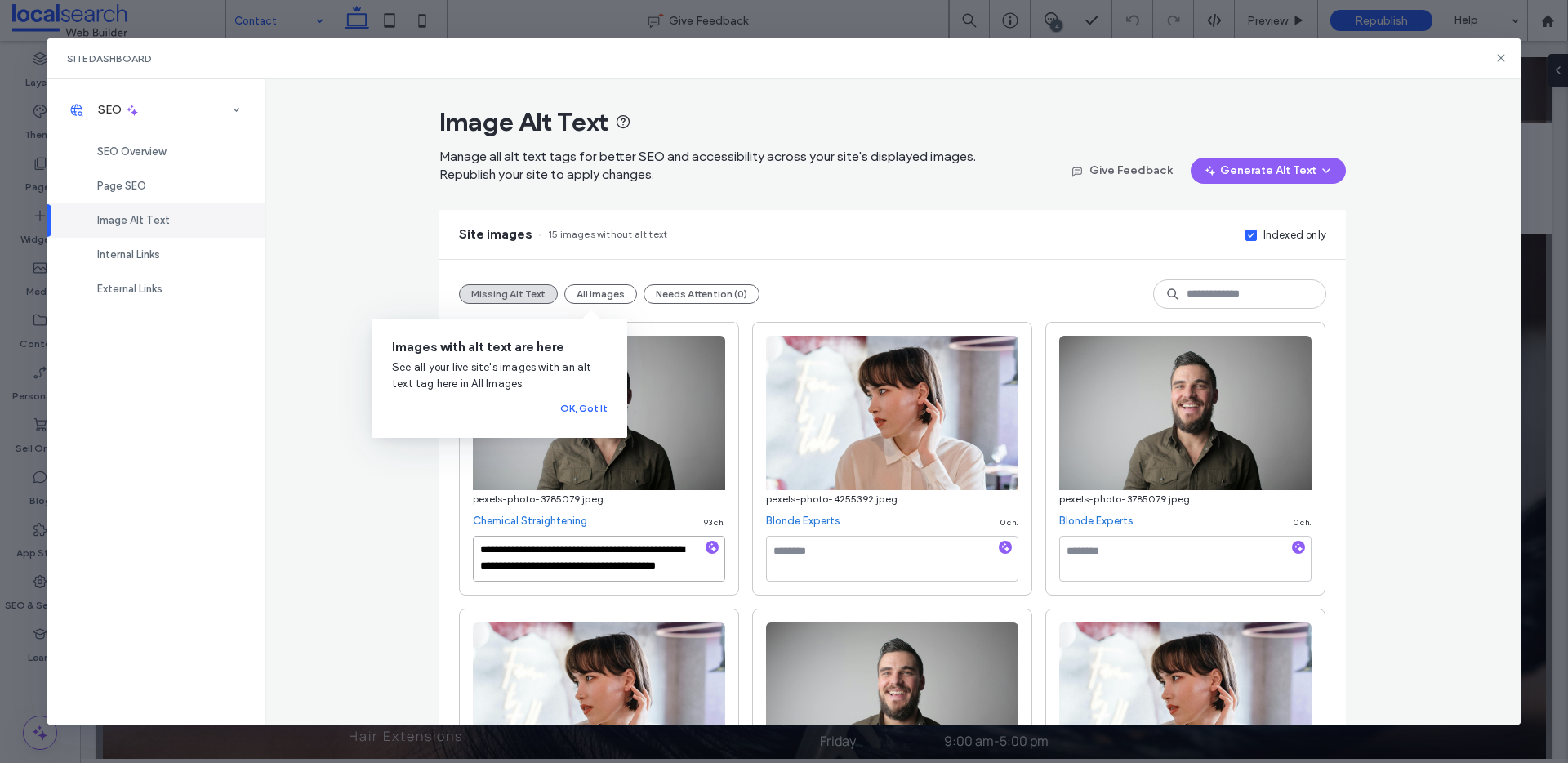 type on "**********" 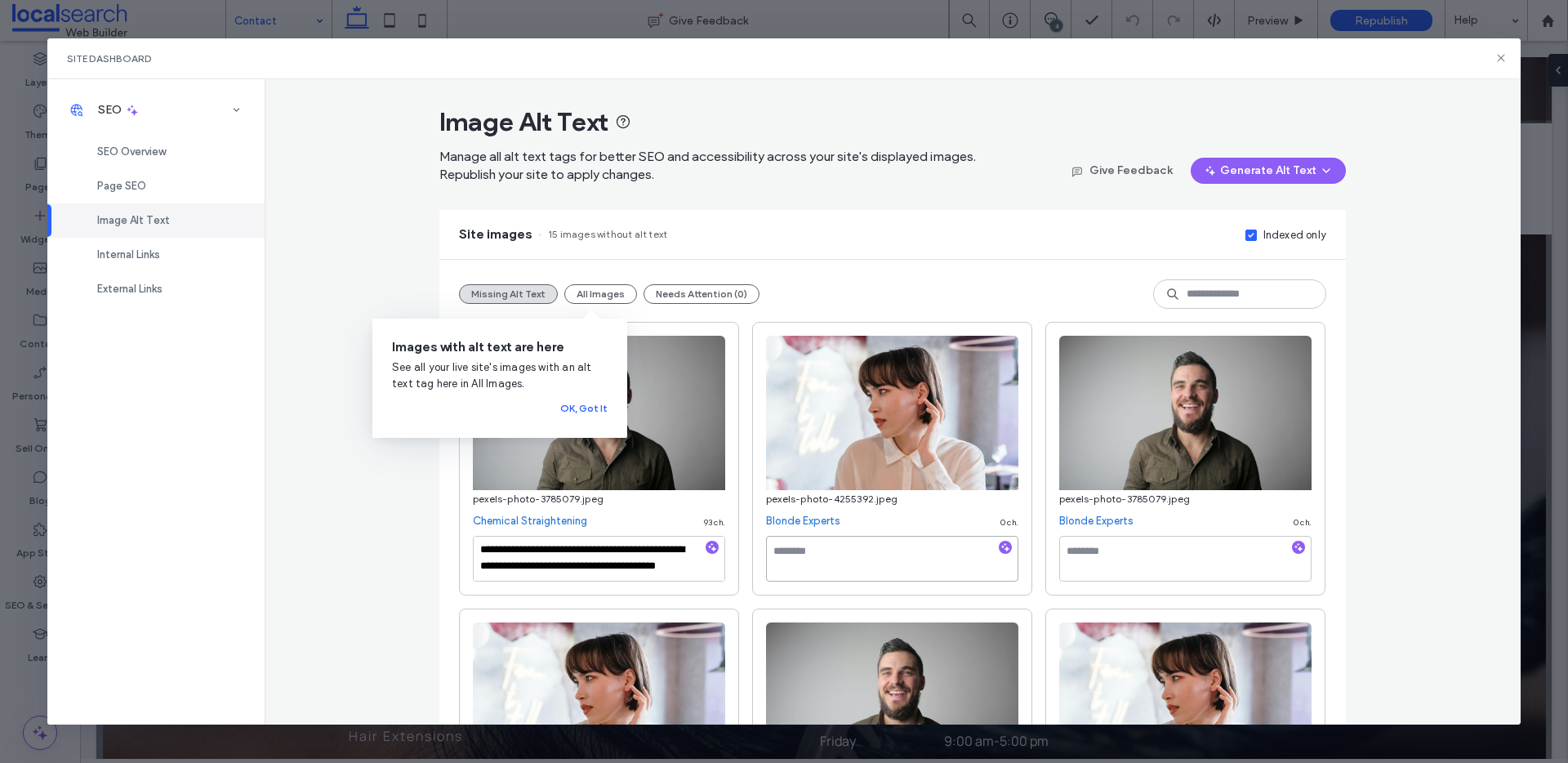 click at bounding box center (892, 559) 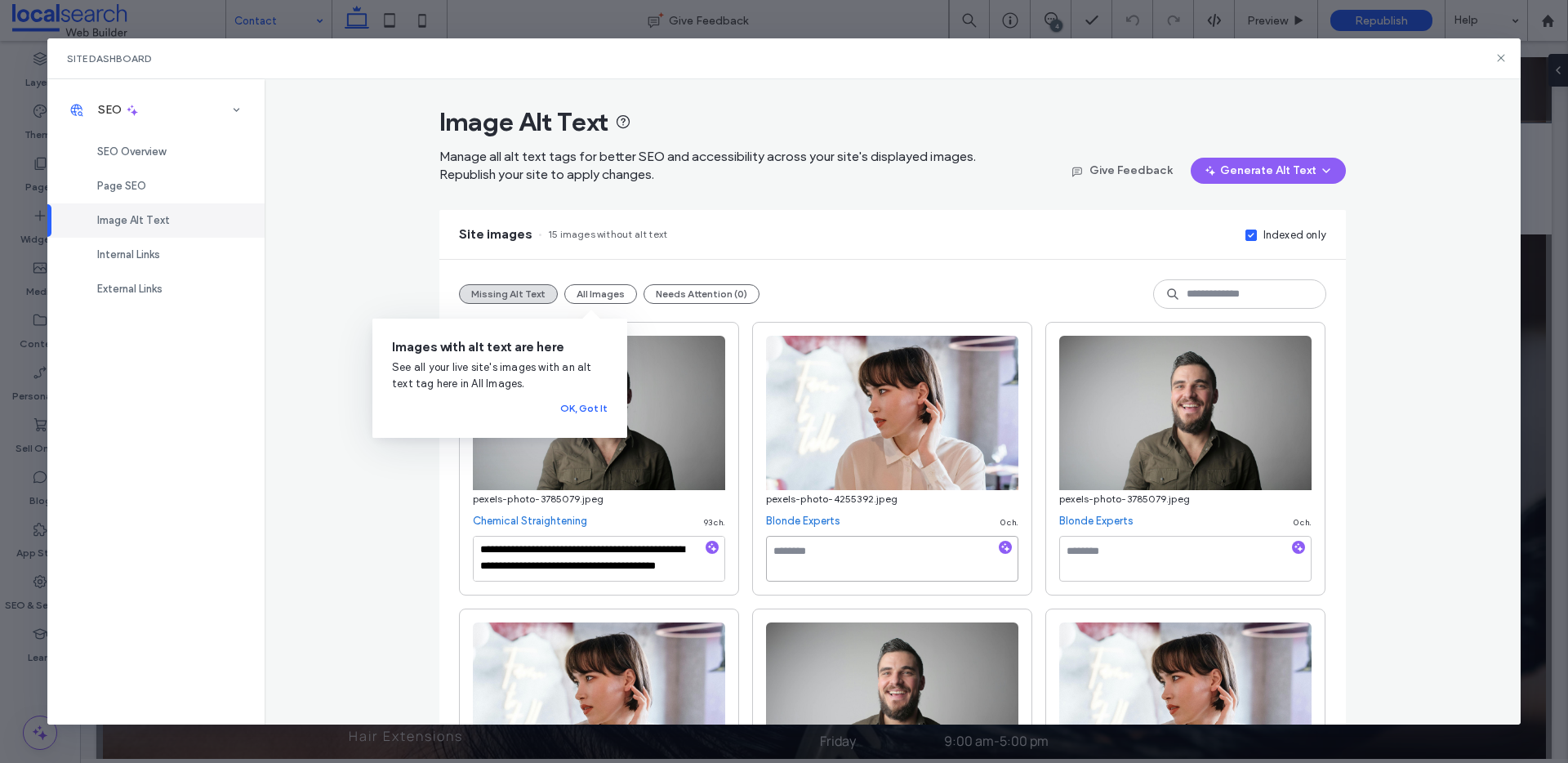 paste on "**********" 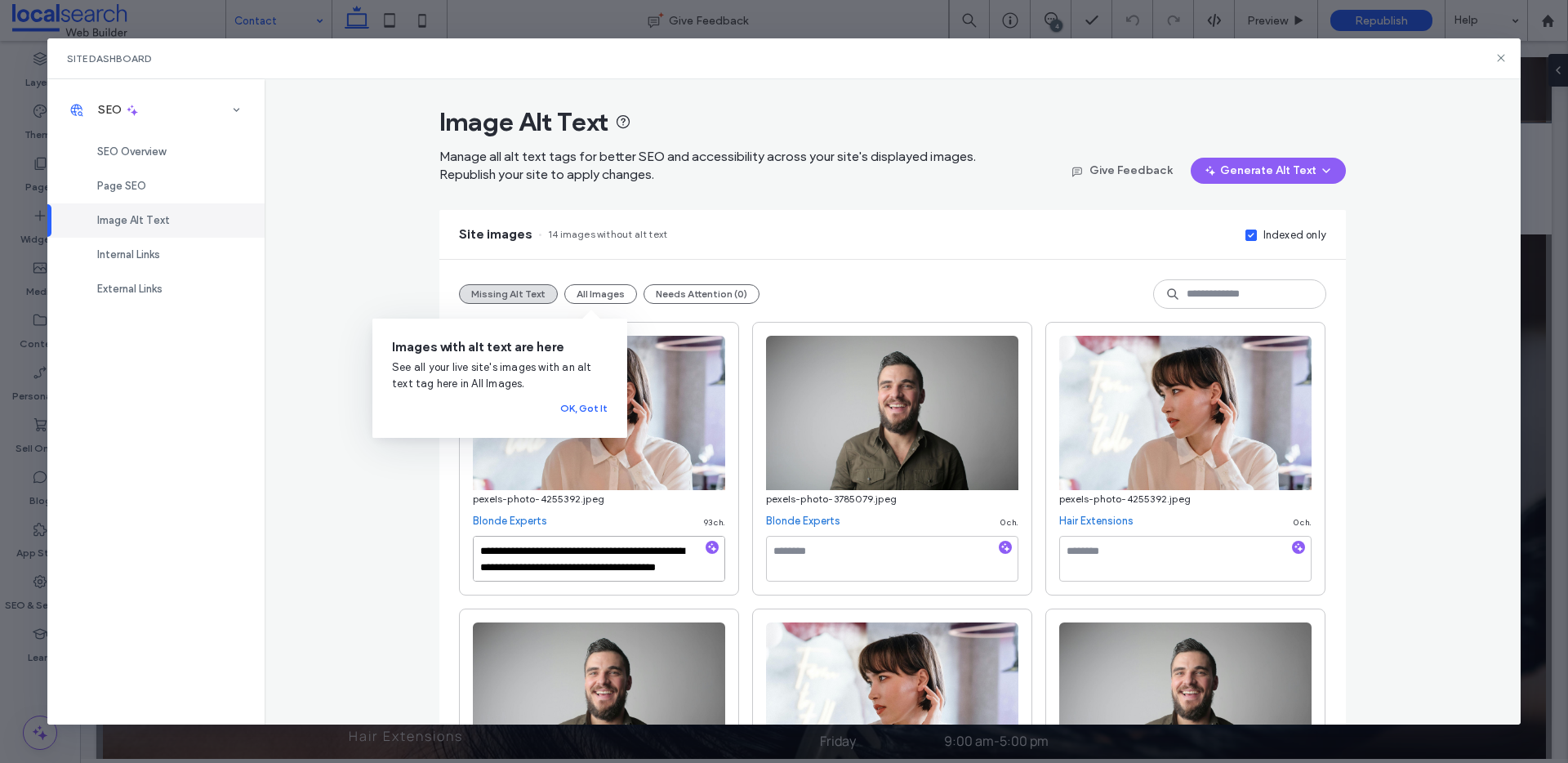 scroll, scrollTop: 9, scrollLeft: 0, axis: vertical 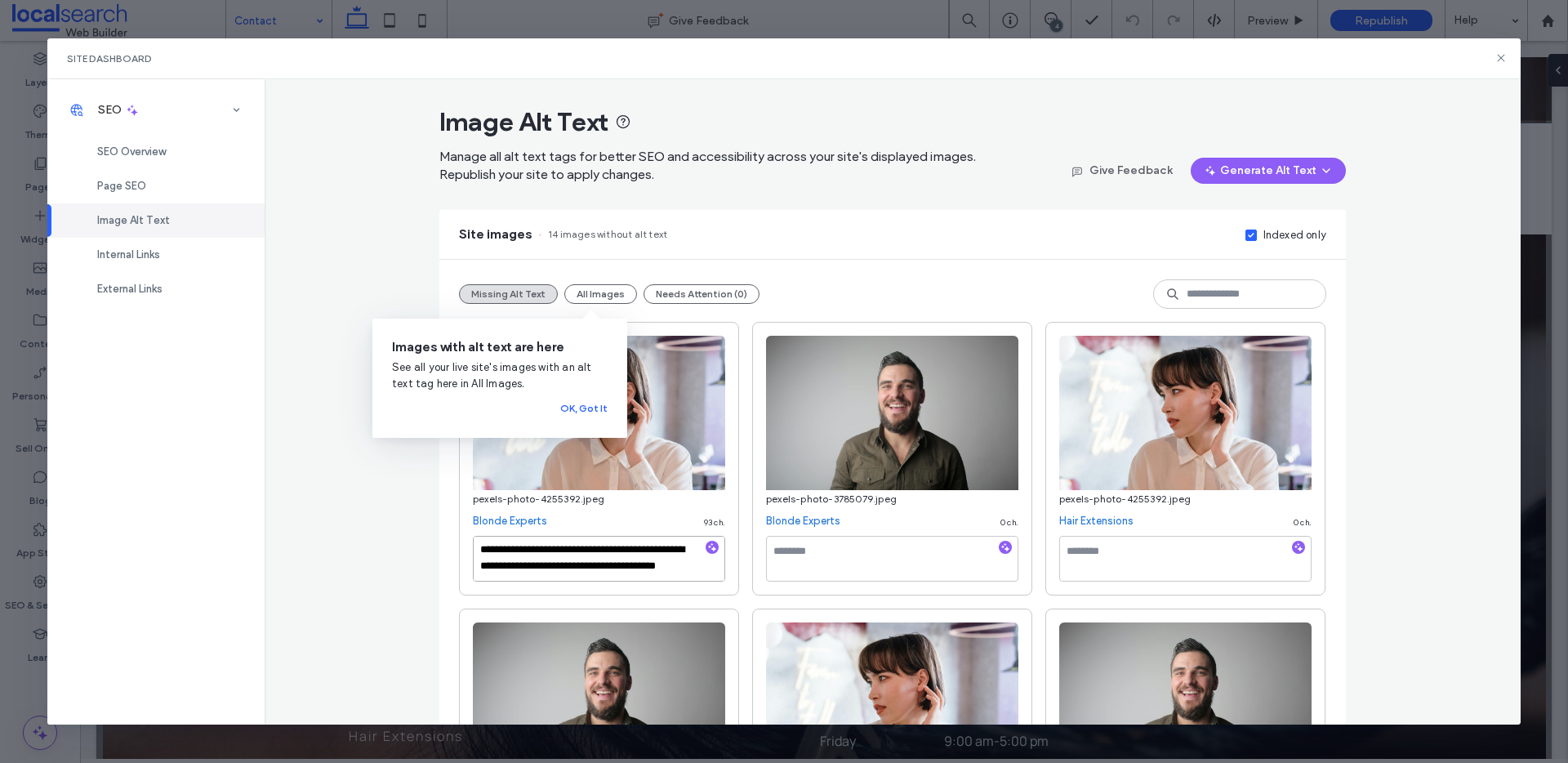 type on "**********" 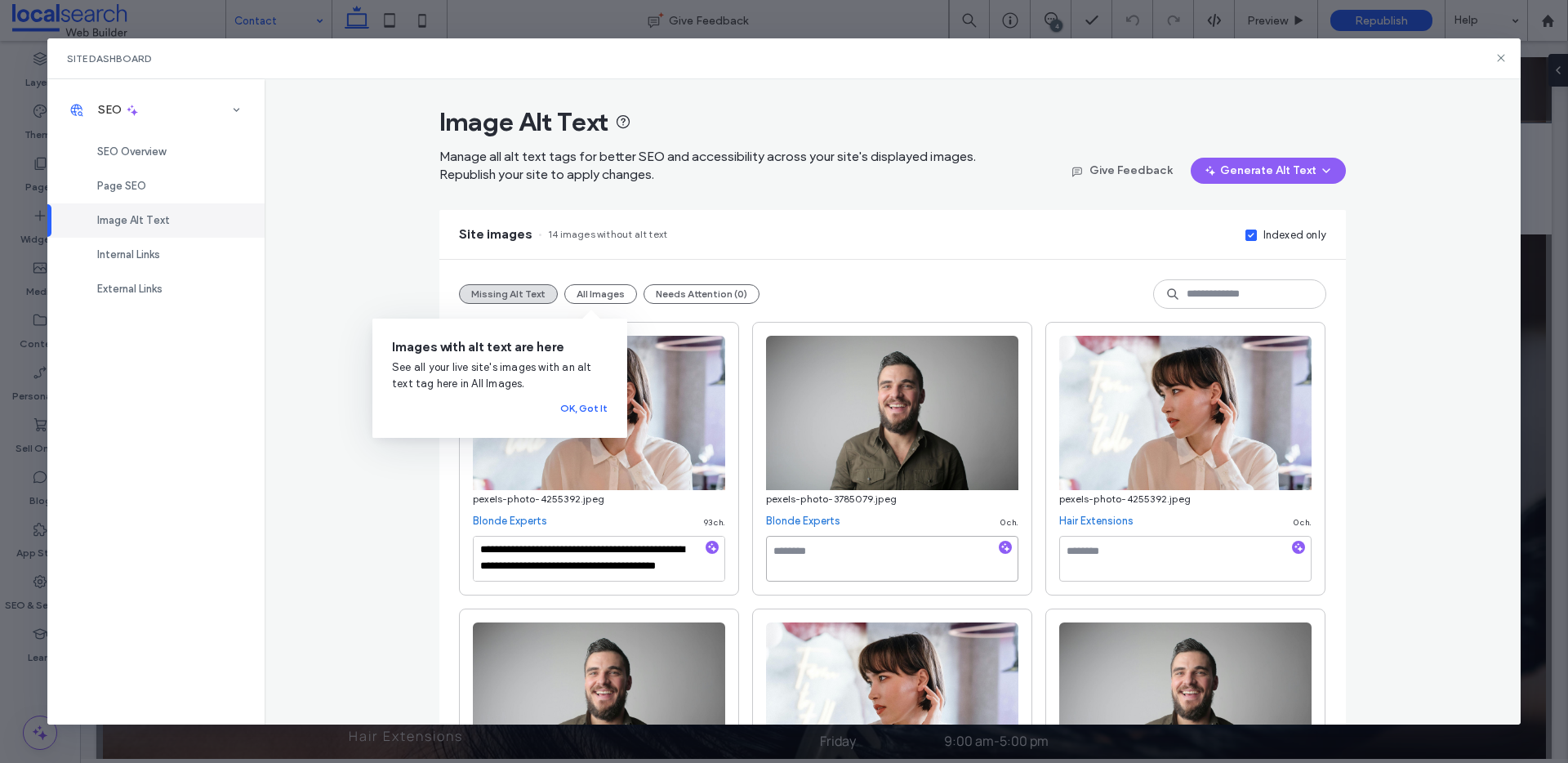 click at bounding box center [892, 559] 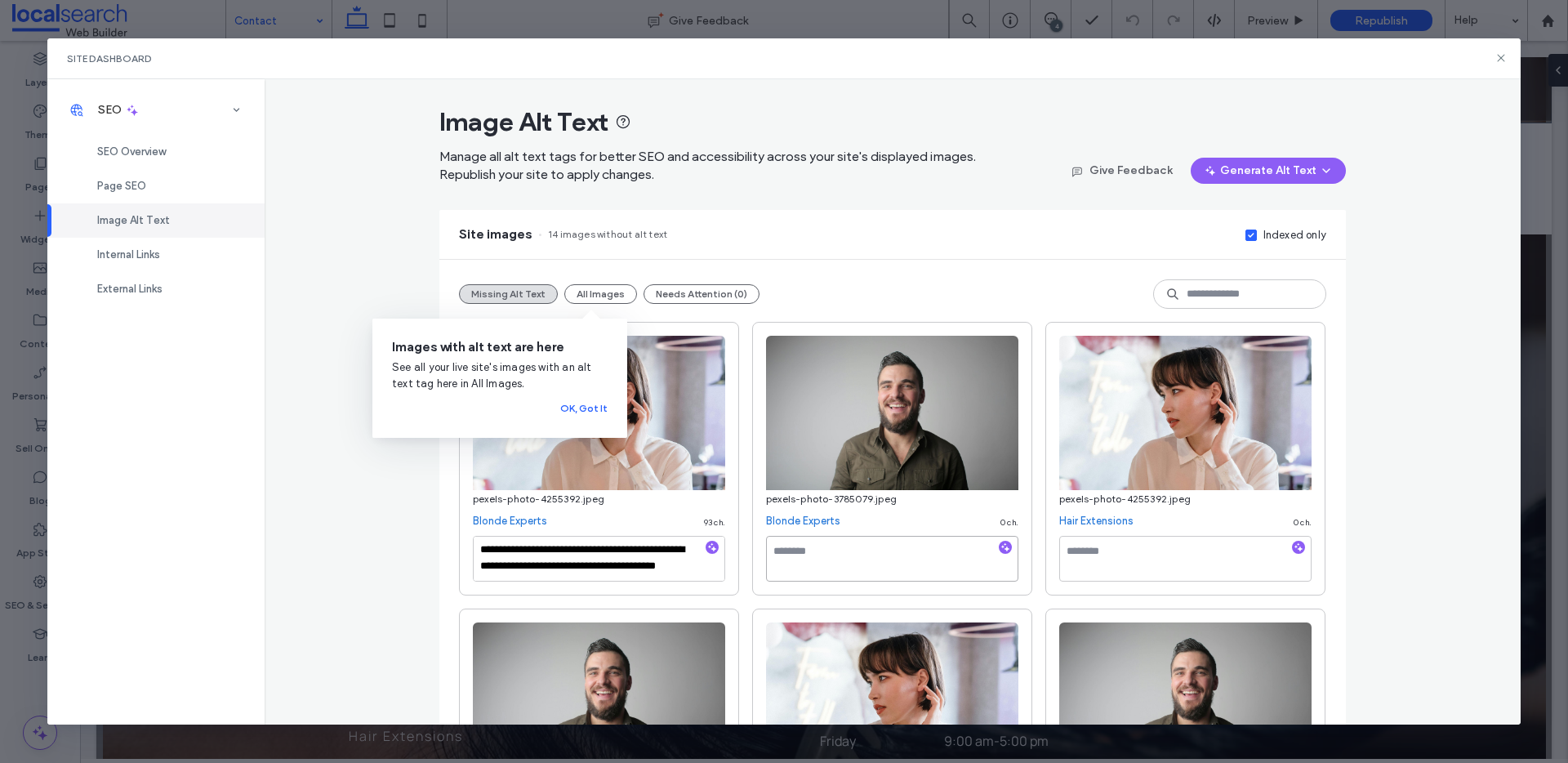 paste on "**********" 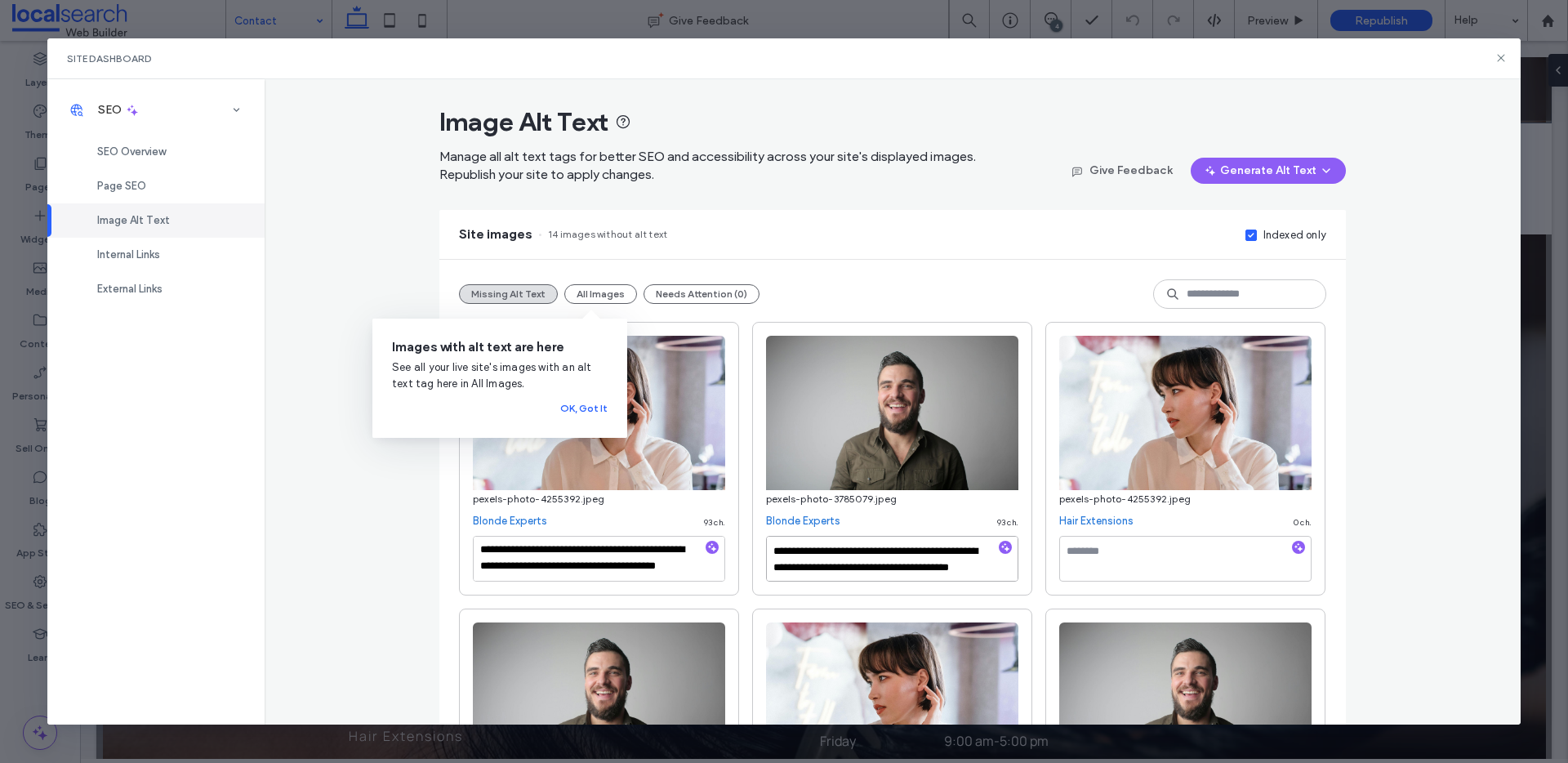 scroll, scrollTop: 9, scrollLeft: 0, axis: vertical 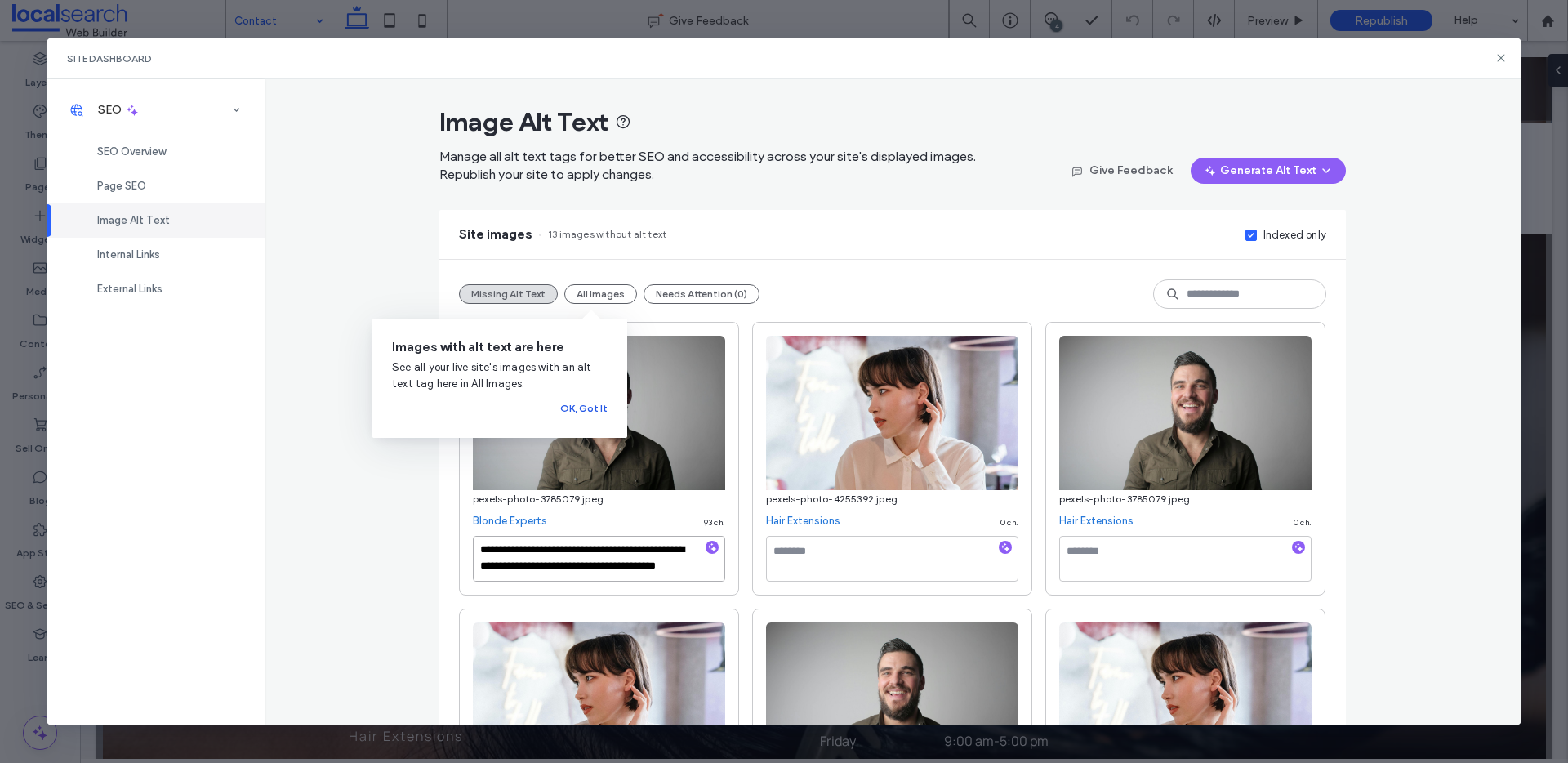 type on "**********" 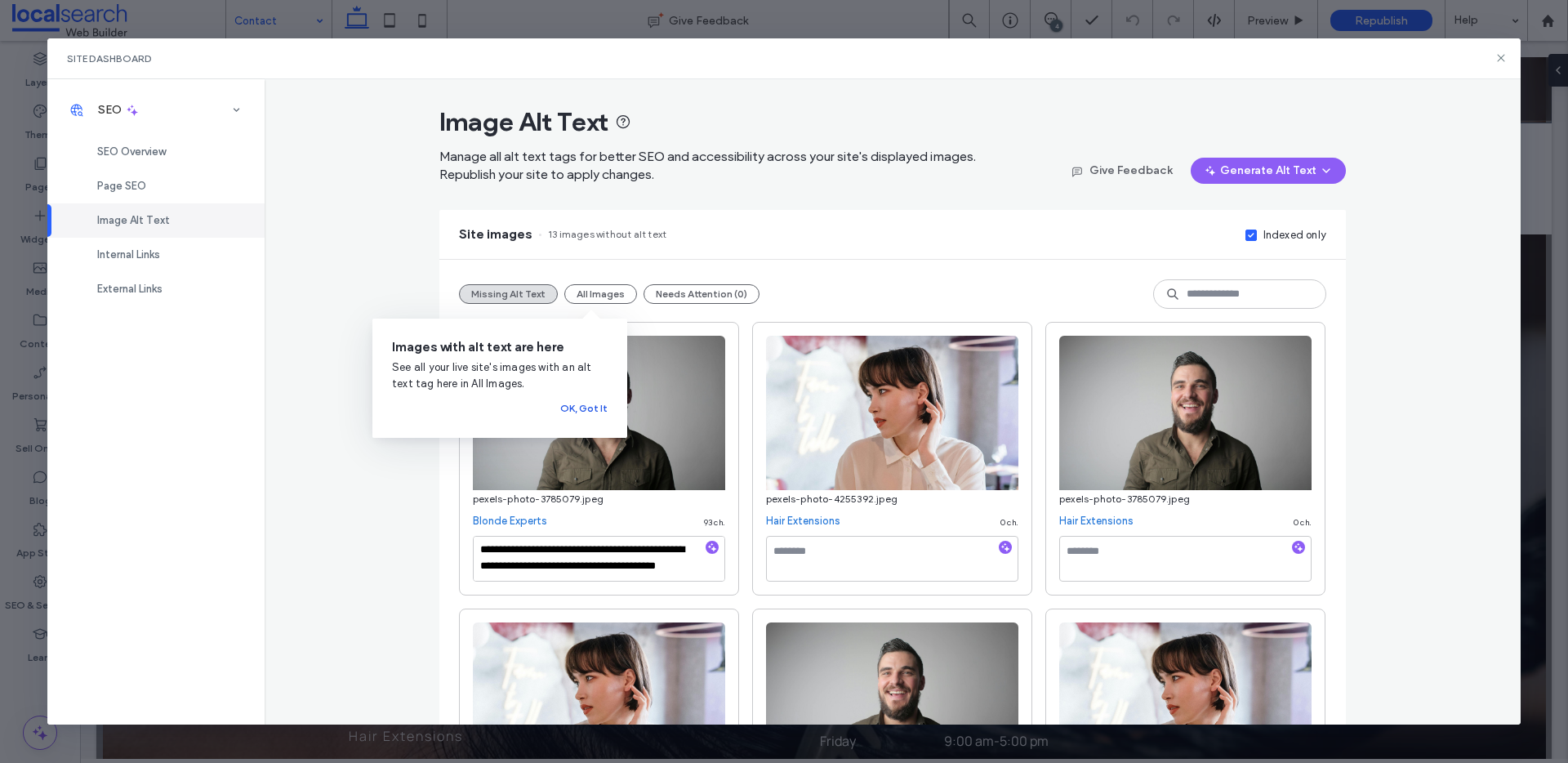 click on "OK, Got It" at bounding box center [584, 408] 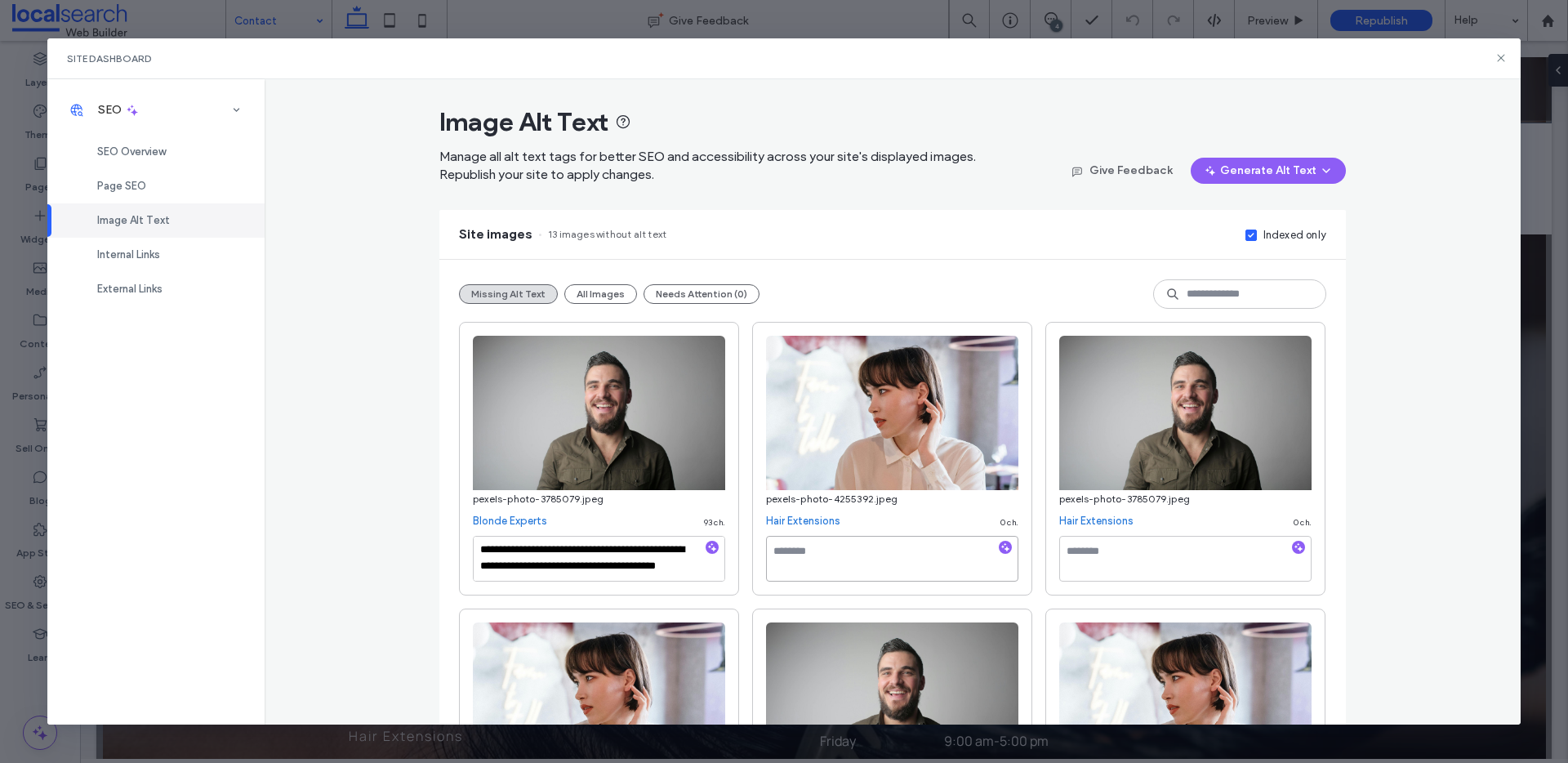 click at bounding box center [892, 559] 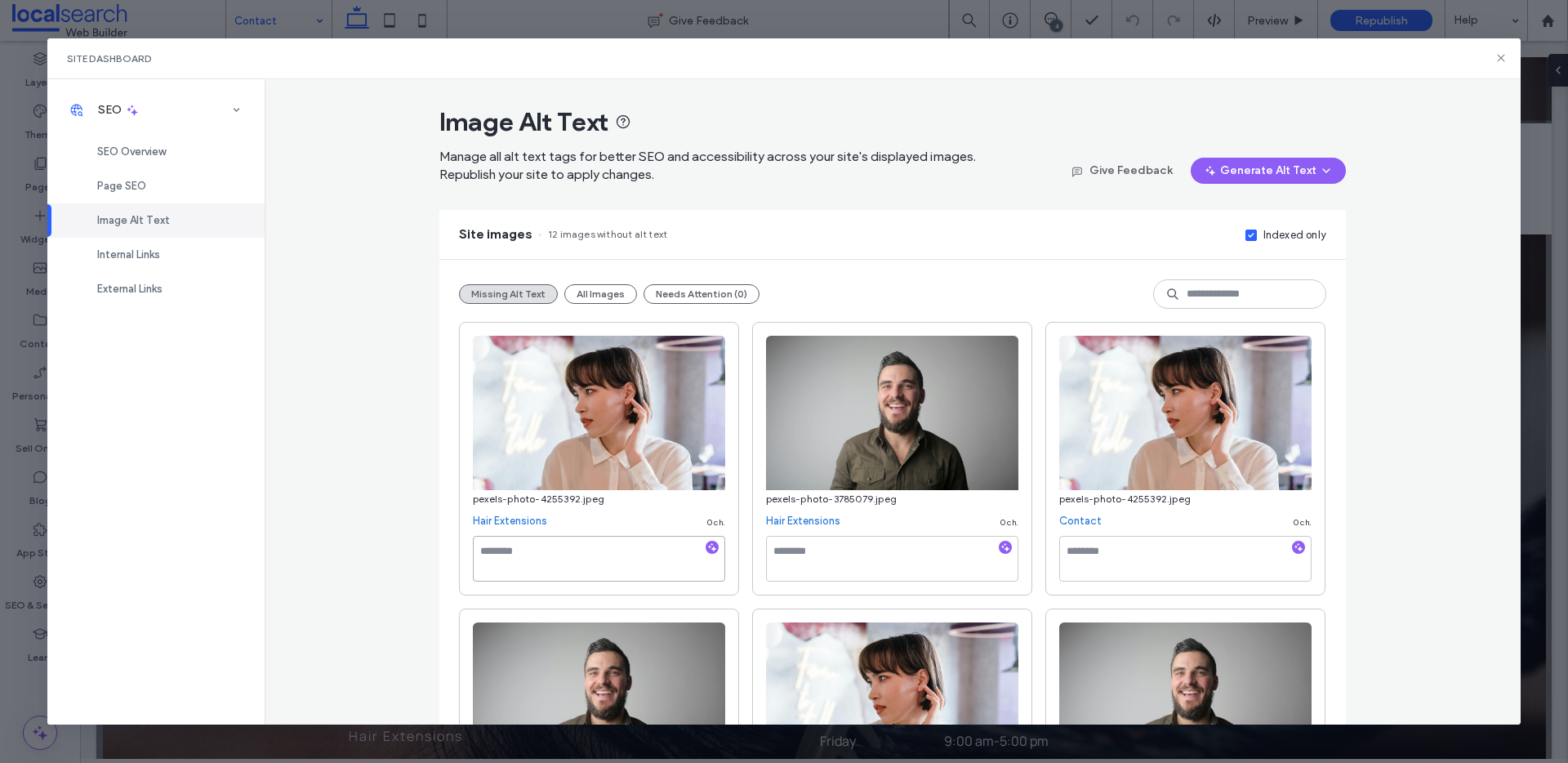 paste on "**********" 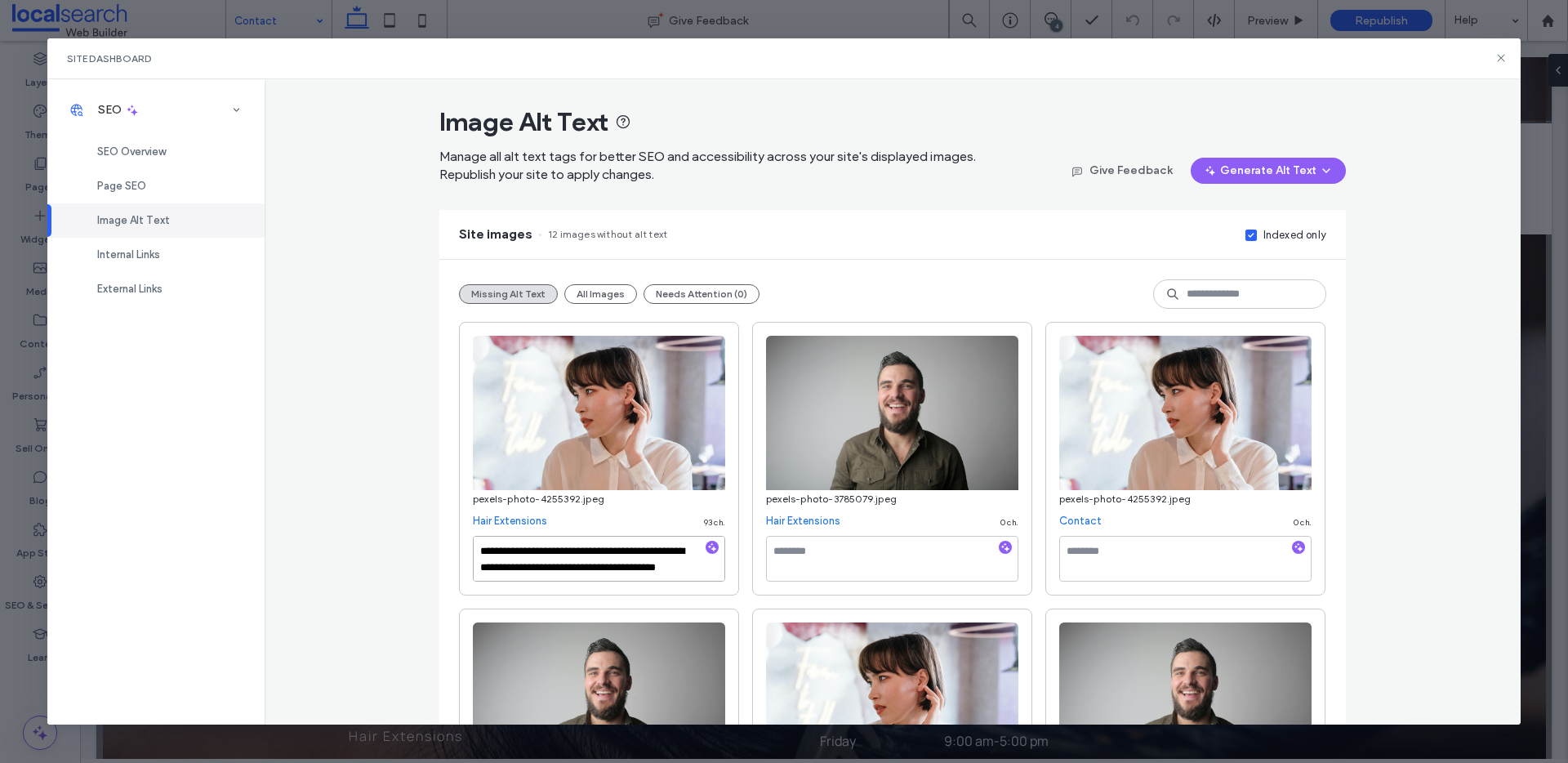 scroll, scrollTop: 9, scrollLeft: 0, axis: vertical 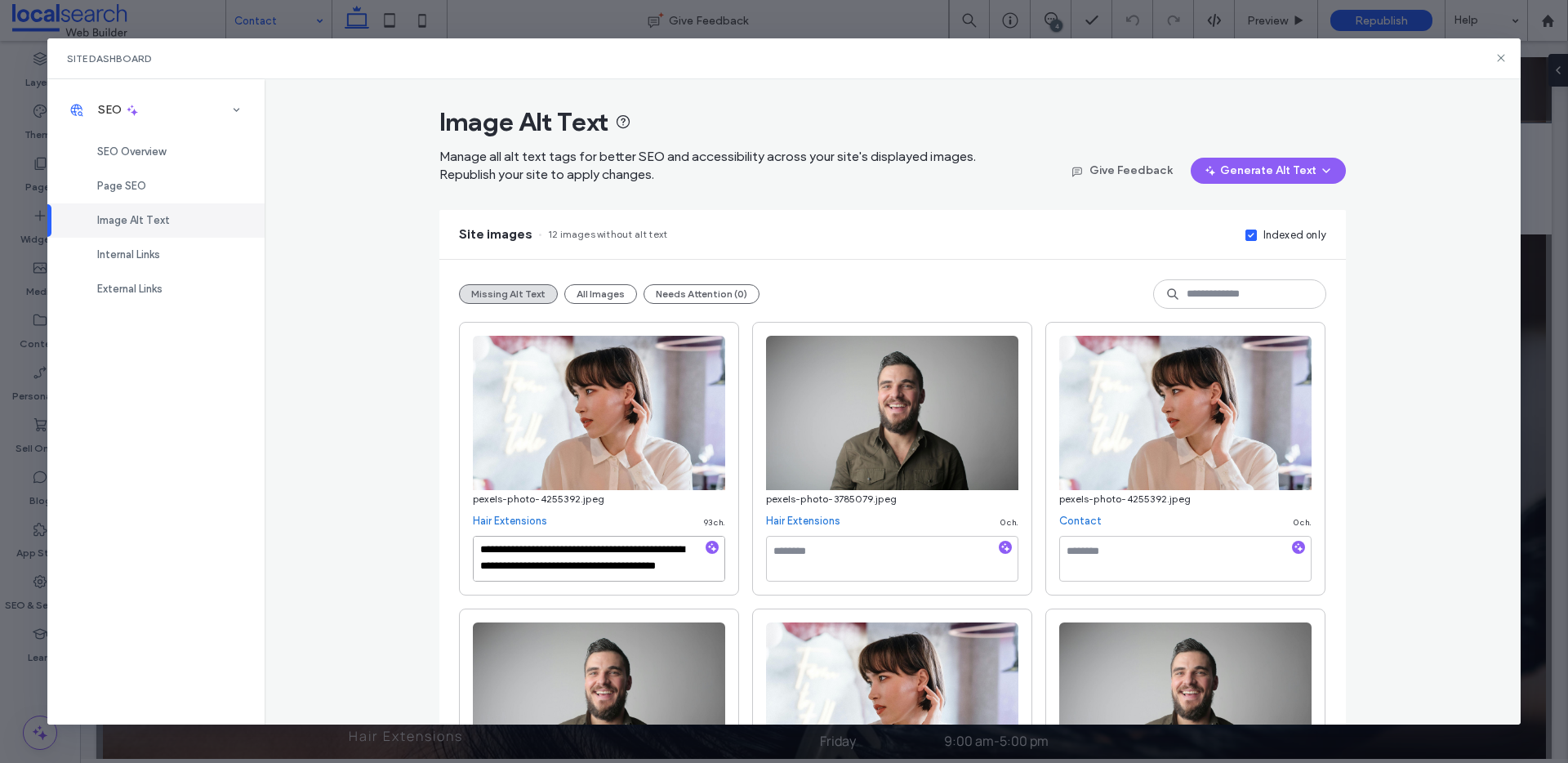 type on "**********" 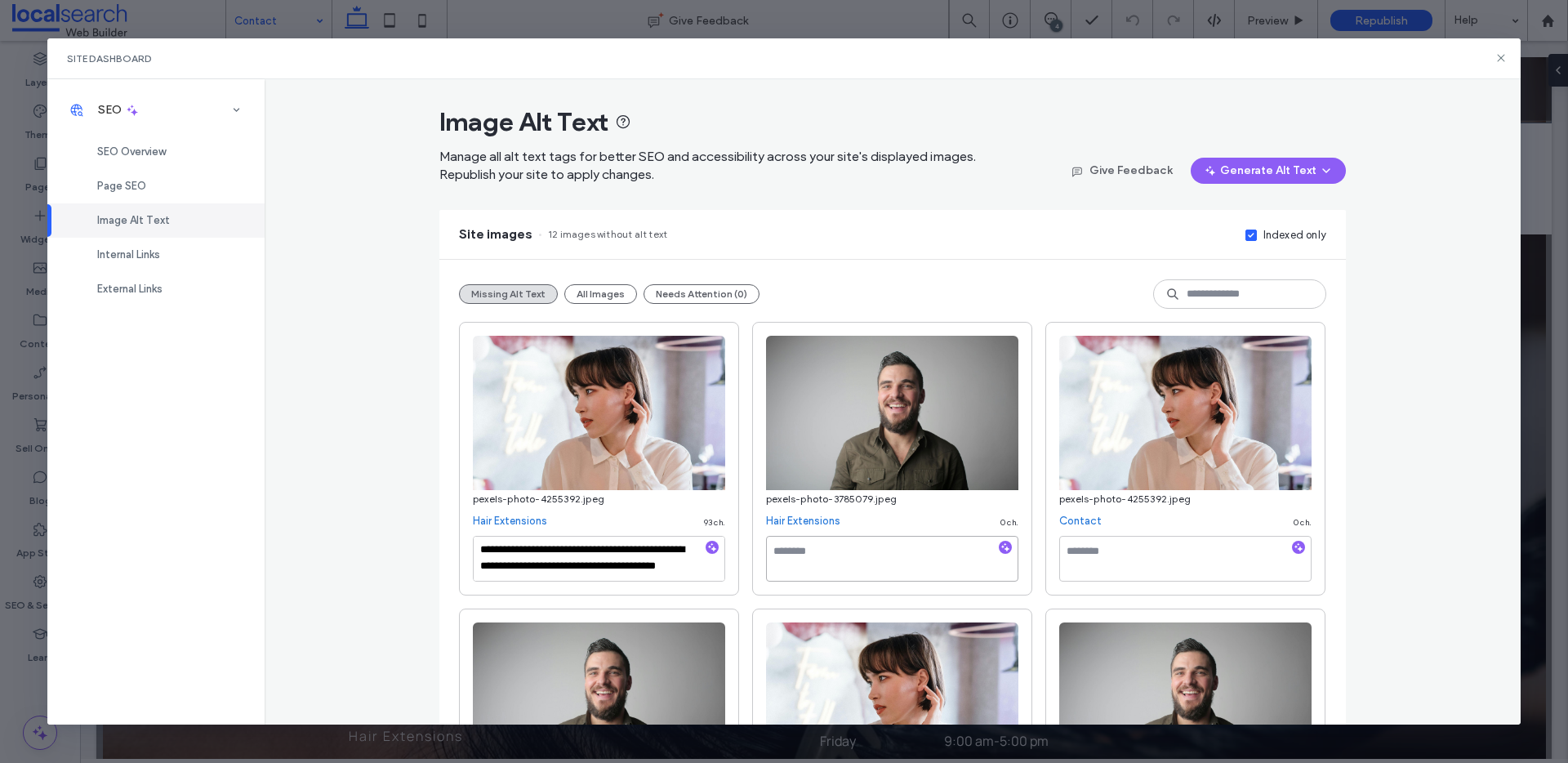 click at bounding box center (892, 559) 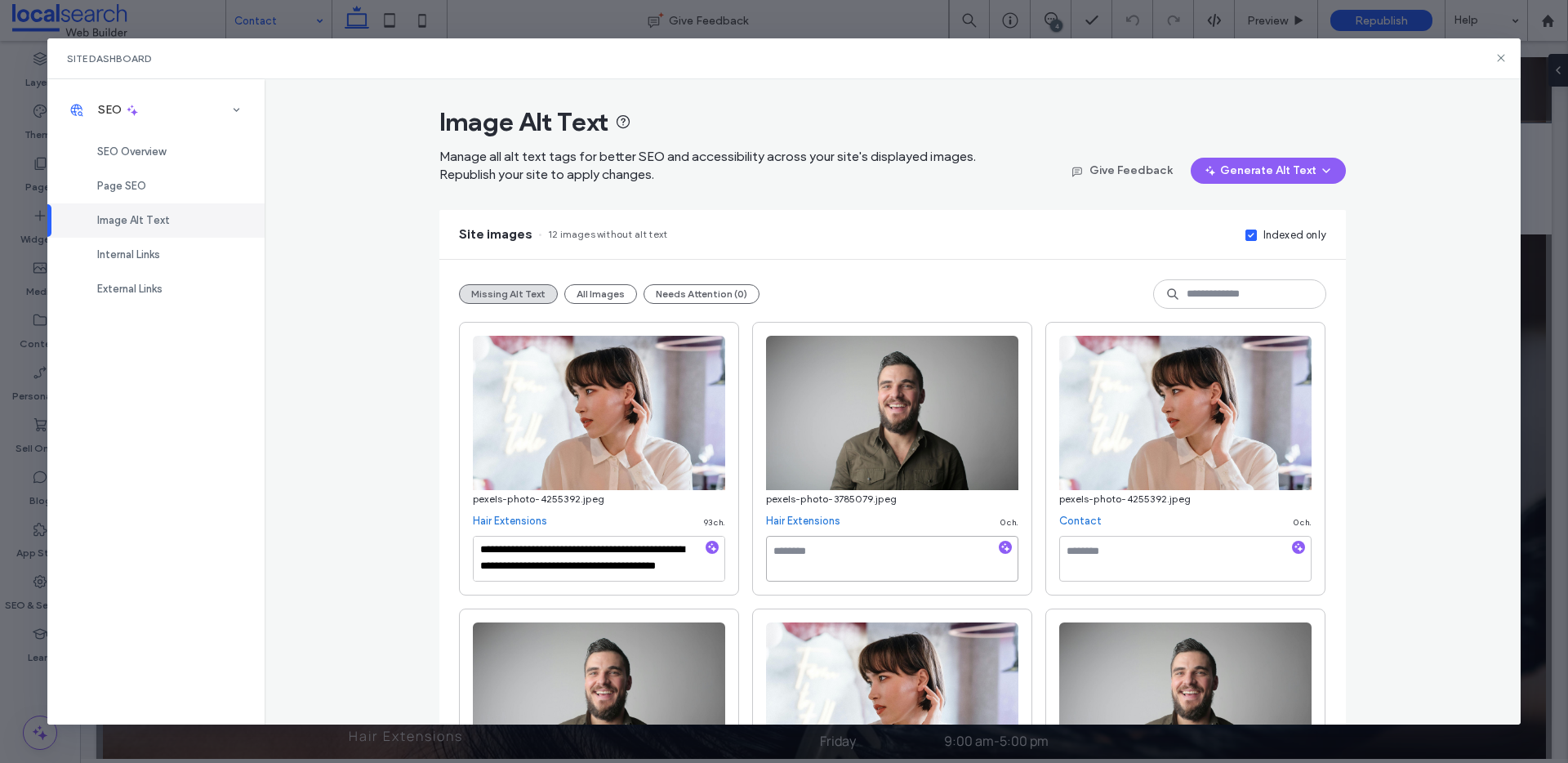 paste on "**********" 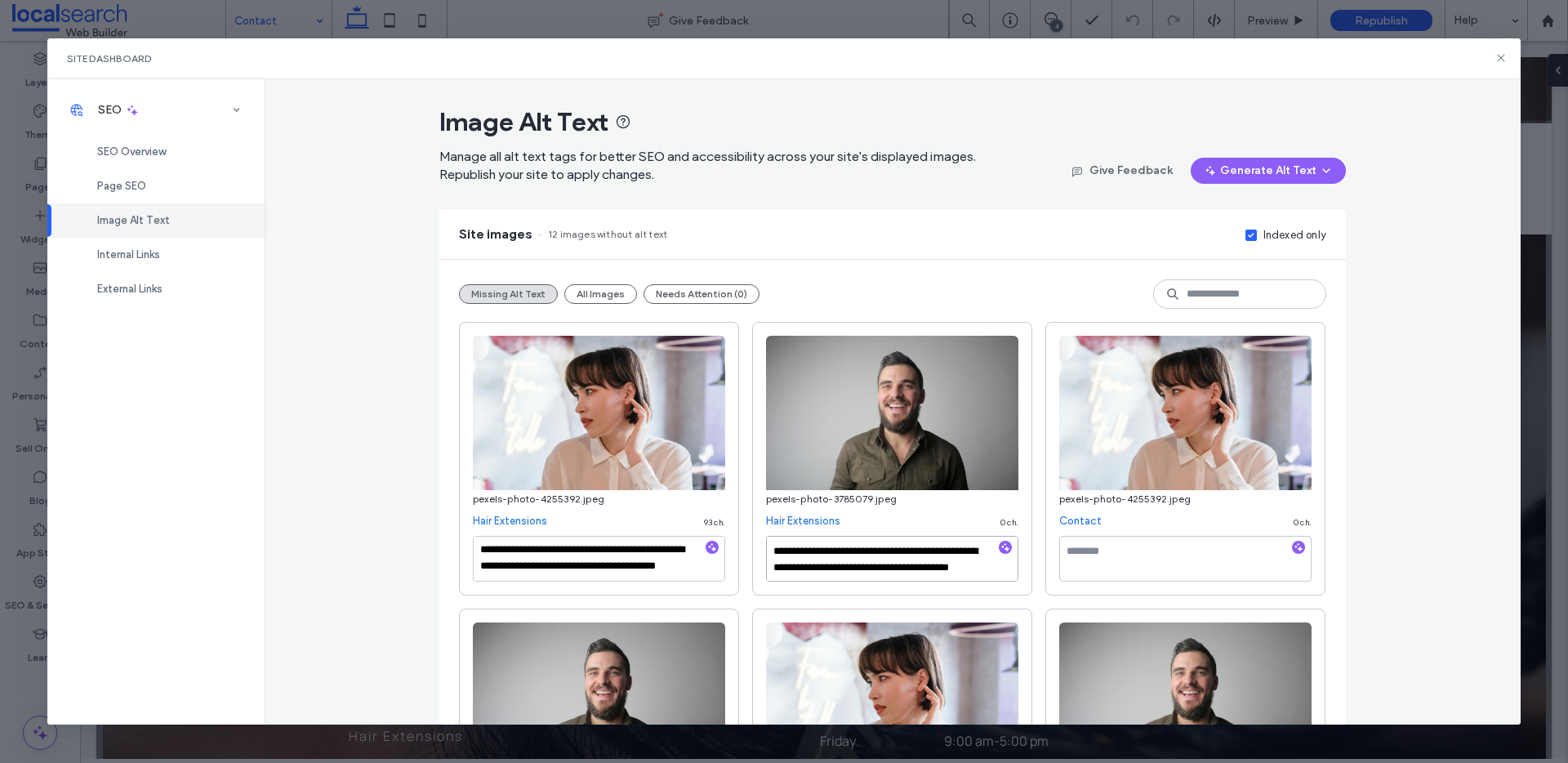 scroll, scrollTop: 9, scrollLeft: 0, axis: vertical 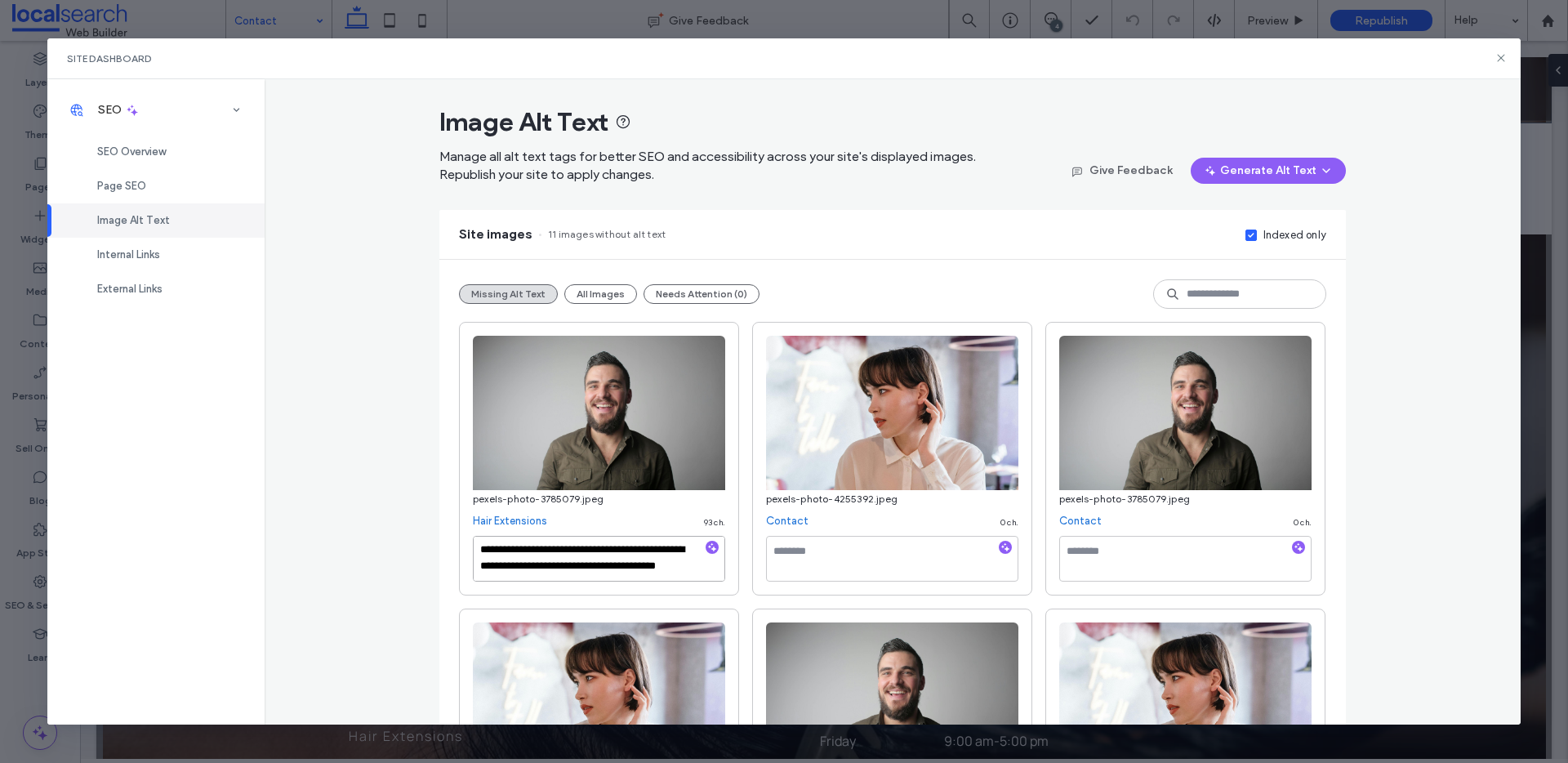 type on "**********" 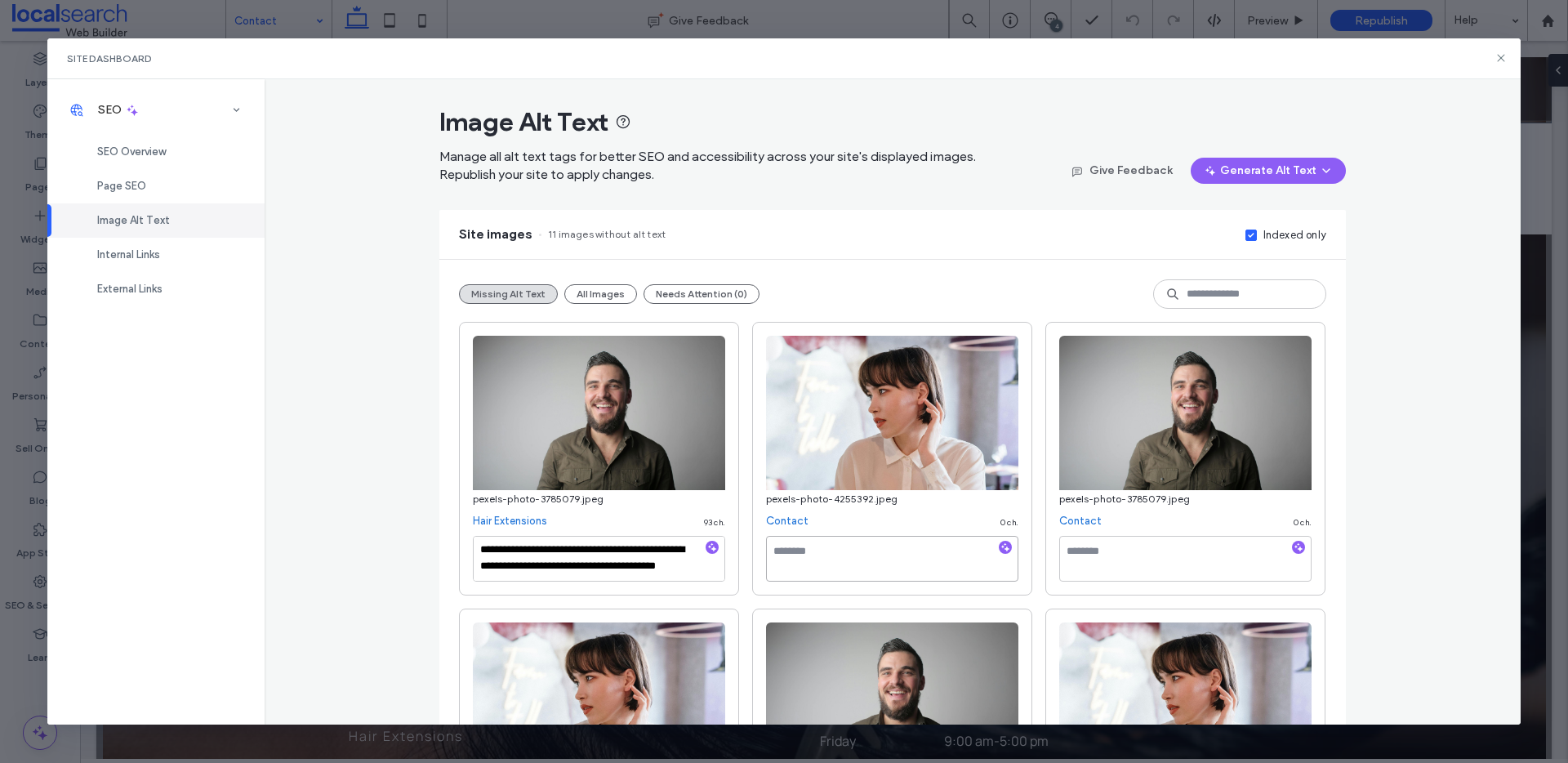 click at bounding box center [892, 559] 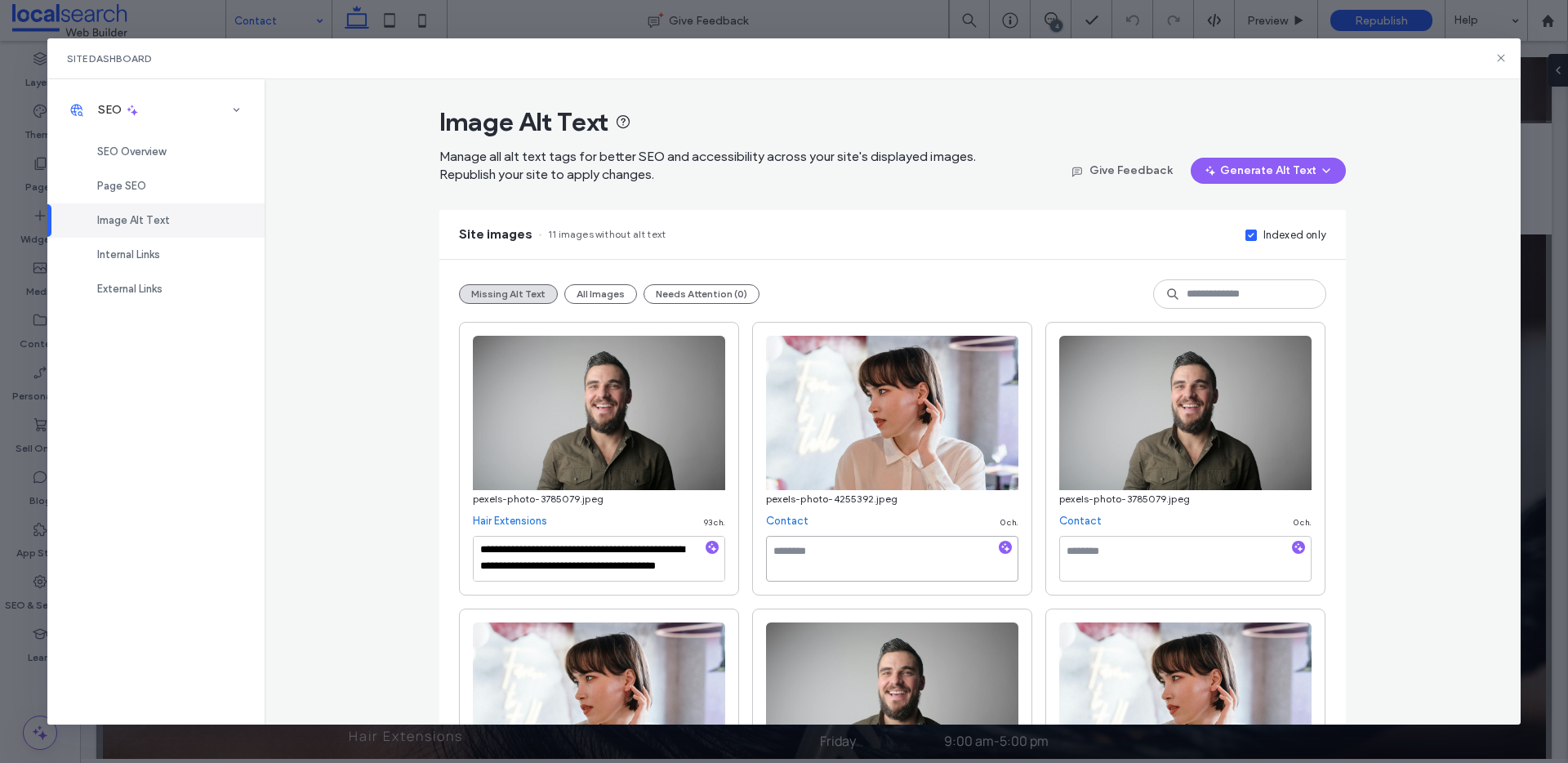 paste on "**********" 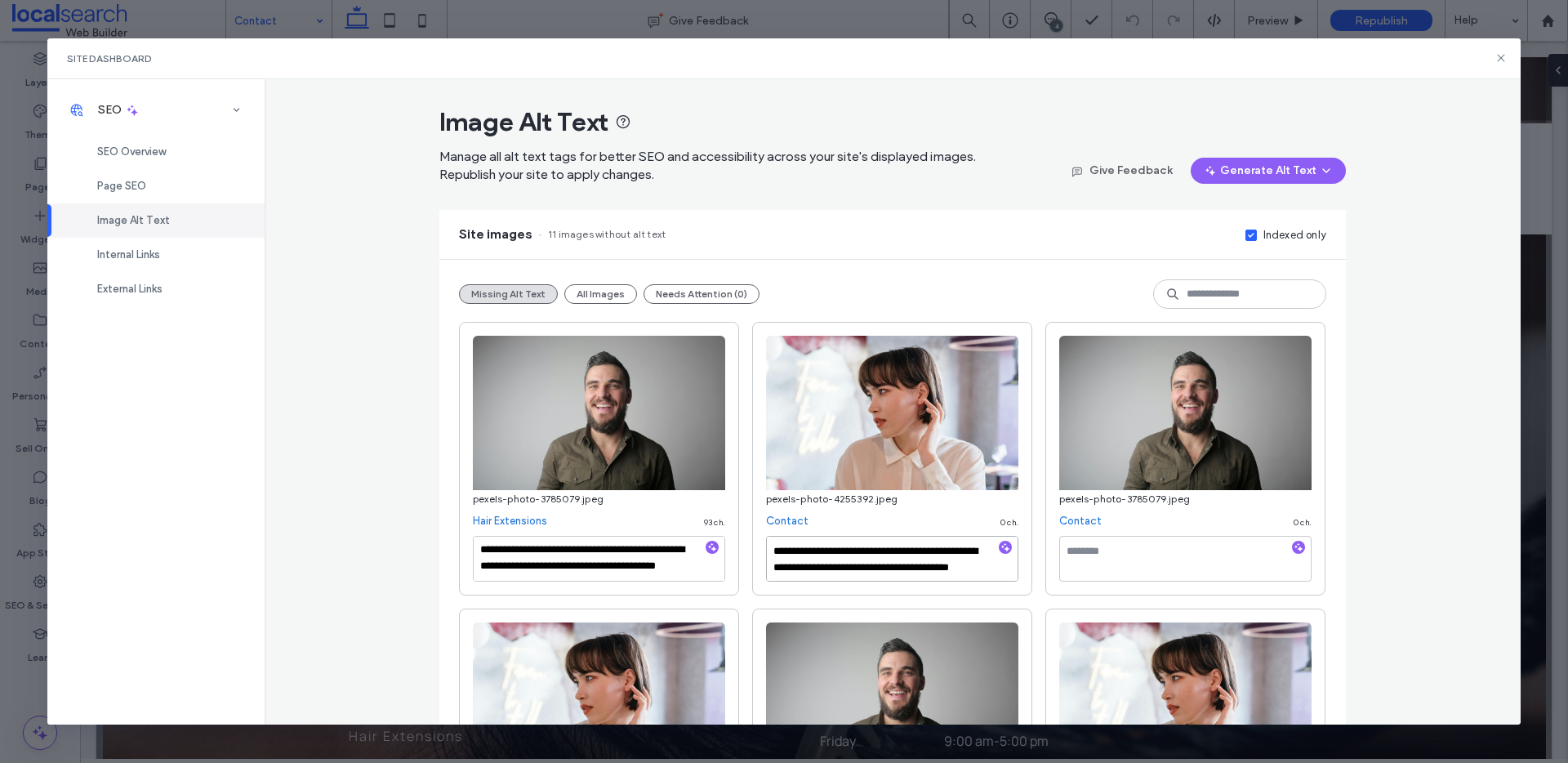 scroll, scrollTop: 9, scrollLeft: 0, axis: vertical 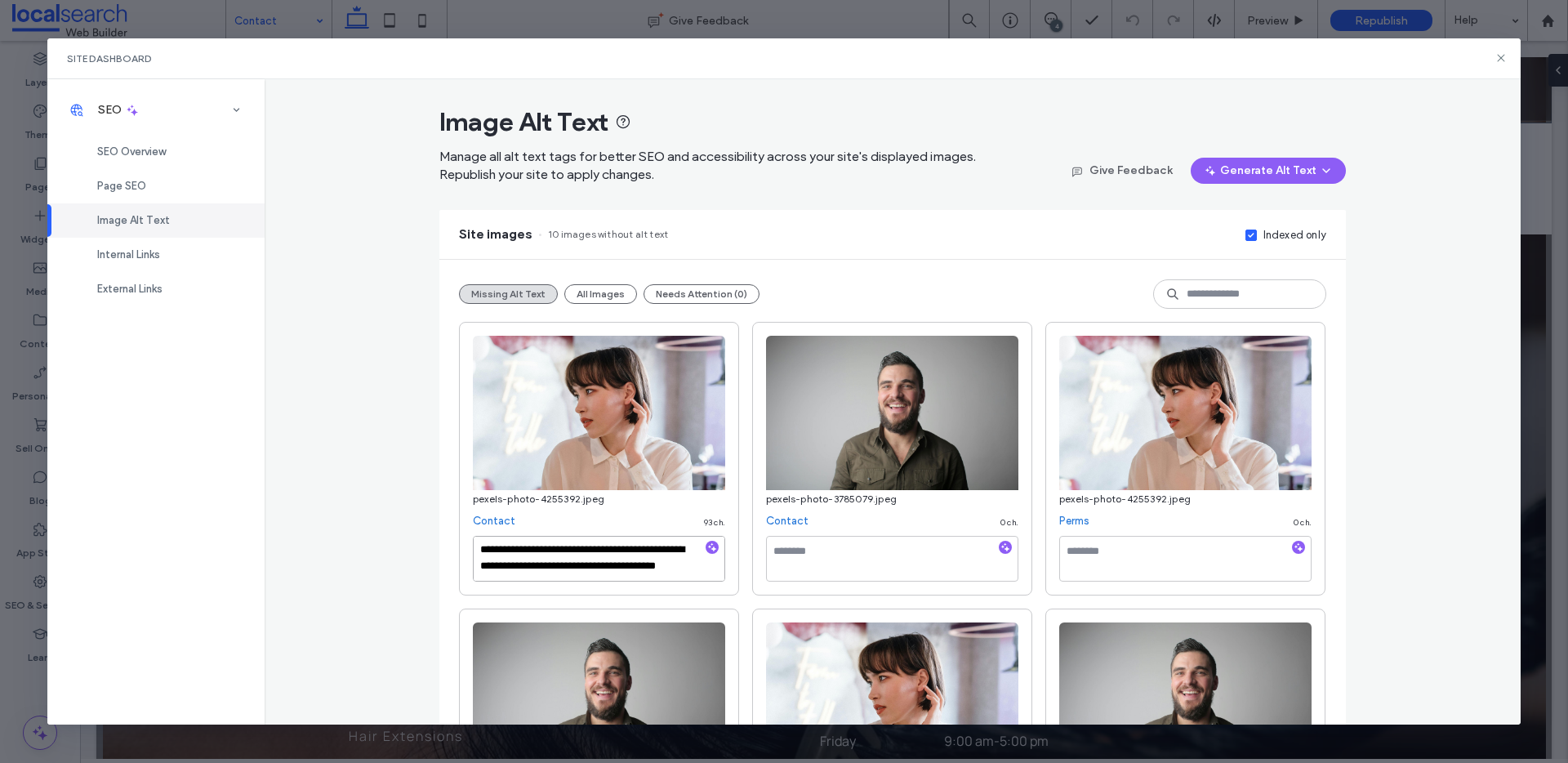 type on "**********" 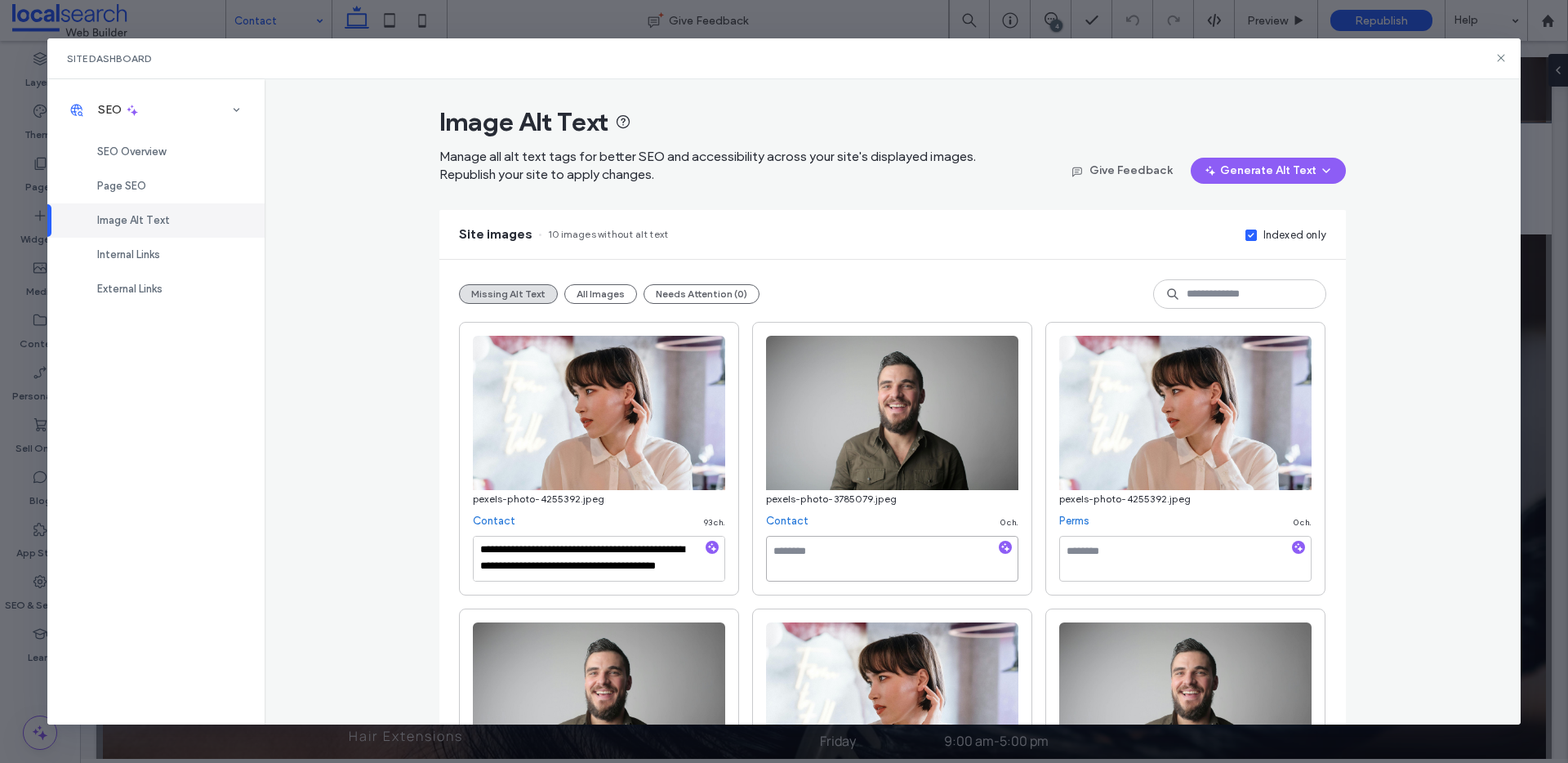 click at bounding box center [892, 559] 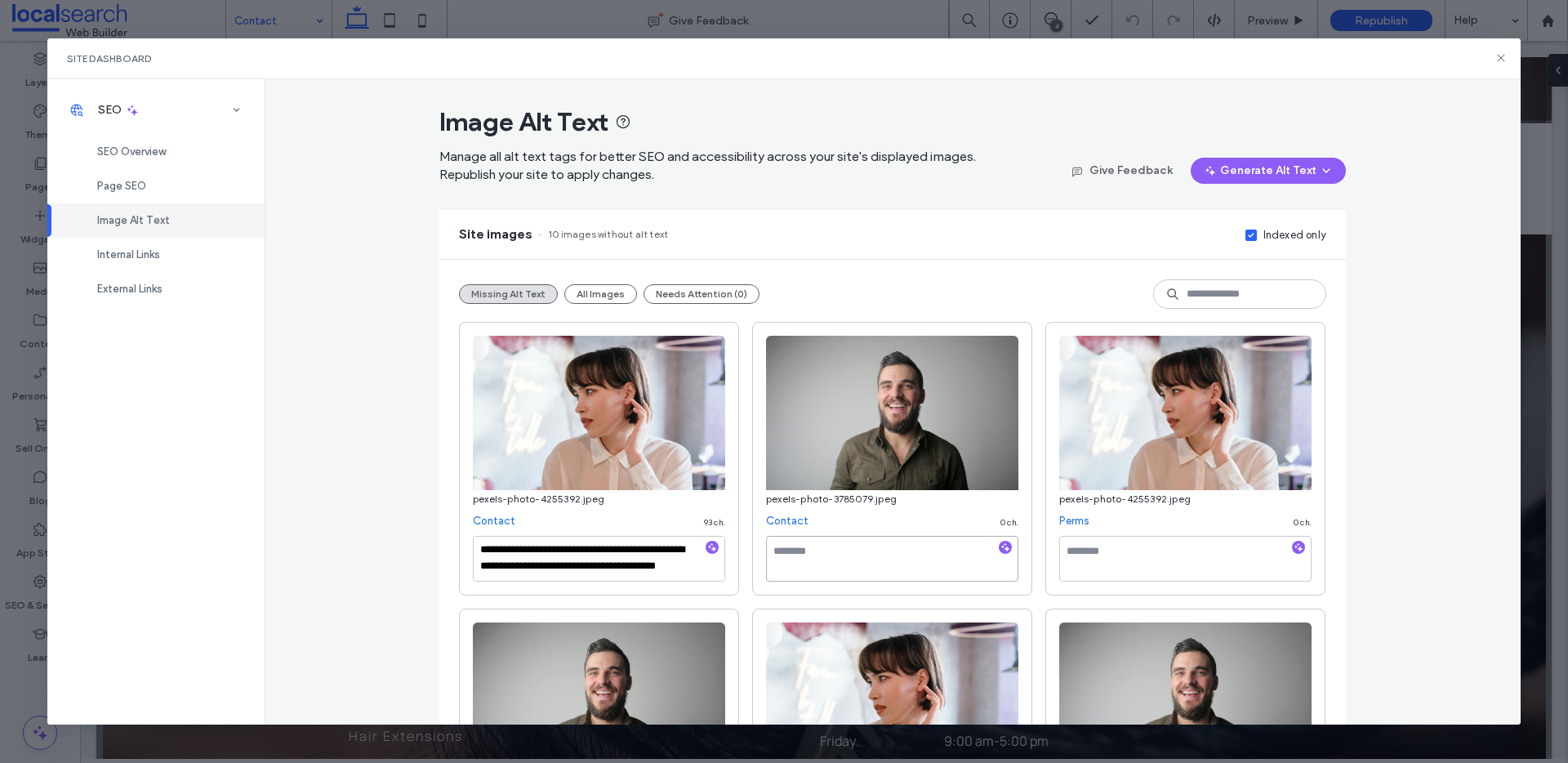 paste on "**********" 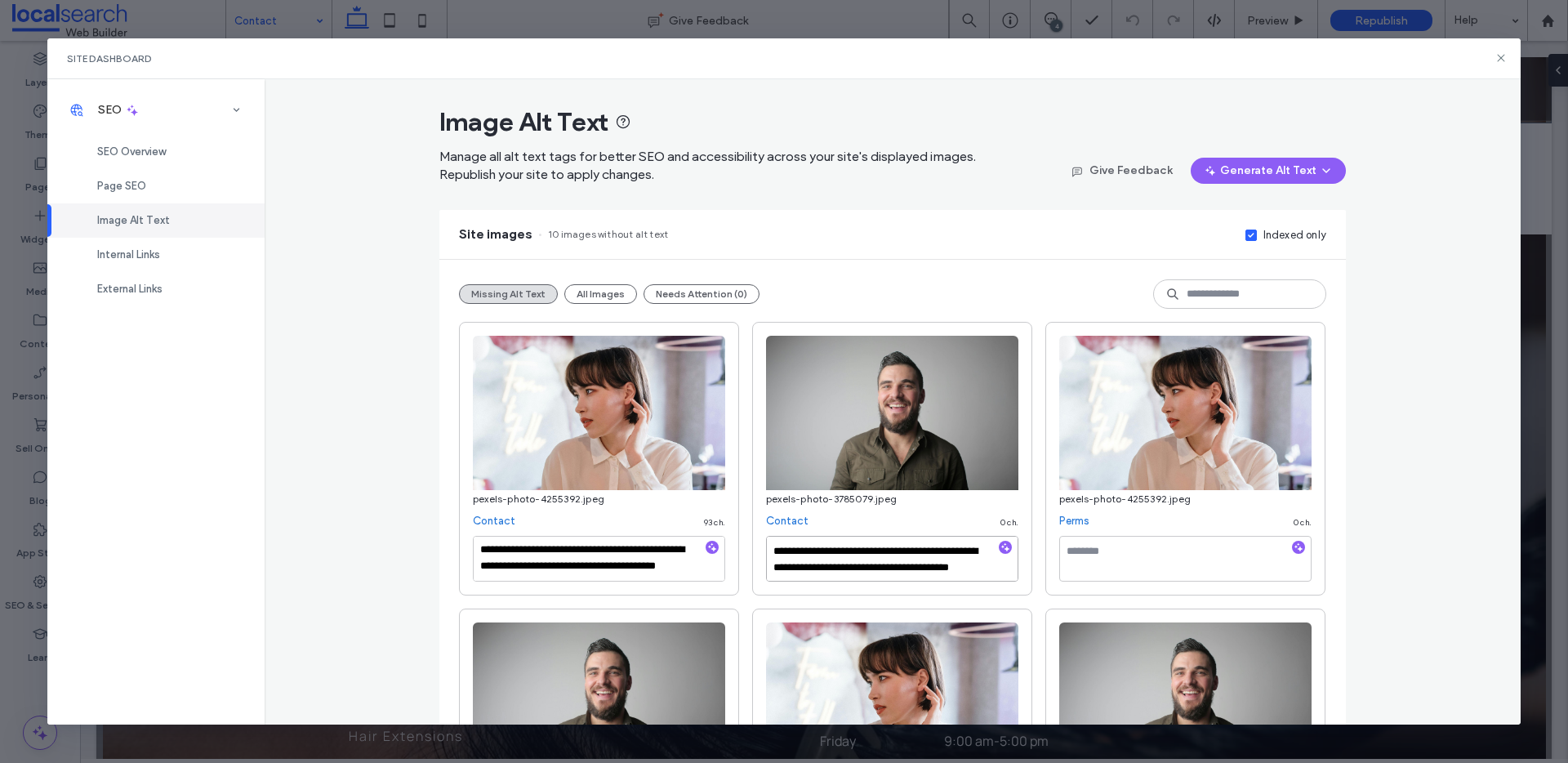 scroll, scrollTop: 9, scrollLeft: 0, axis: vertical 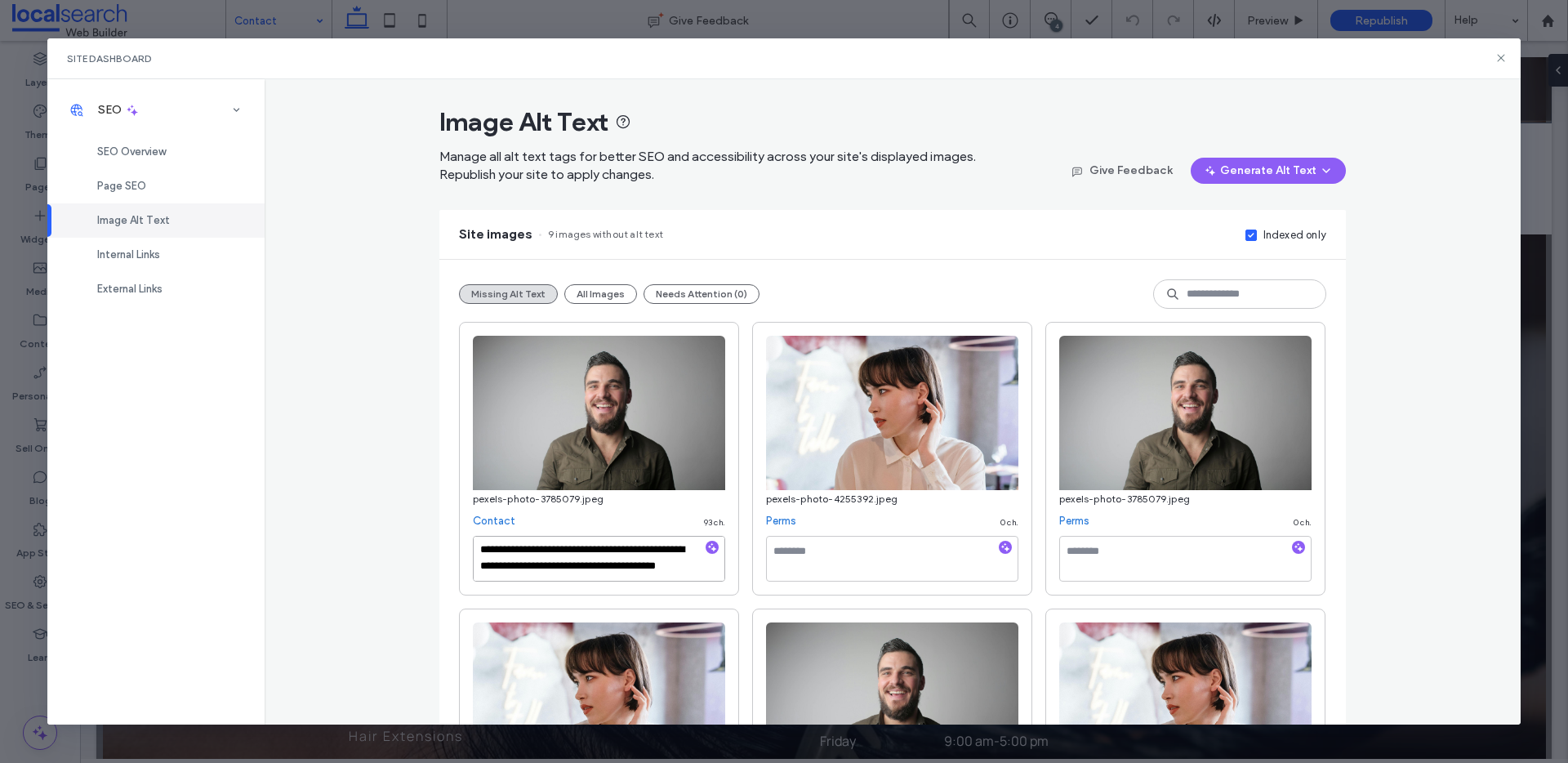 type on "**********" 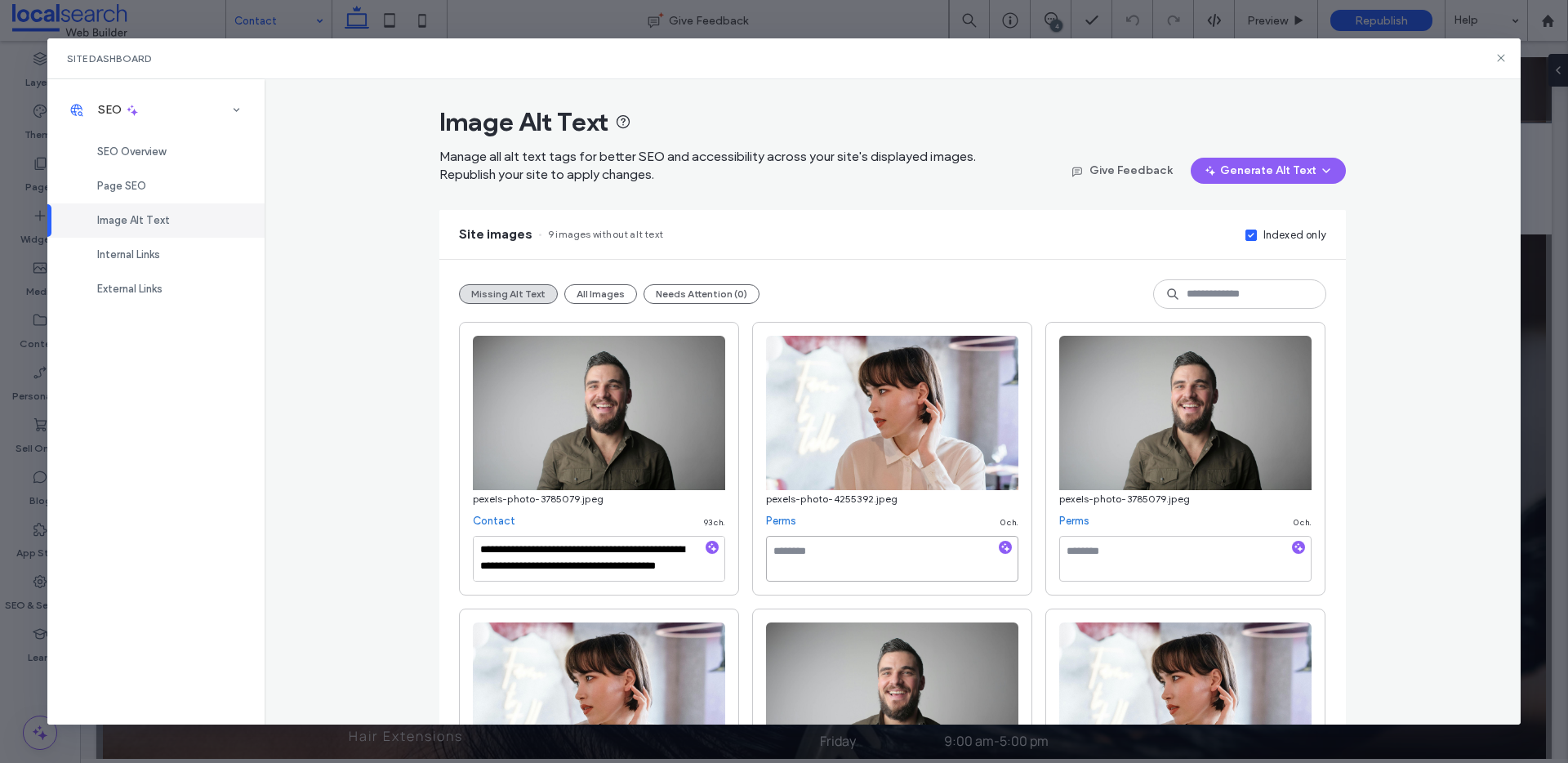 click at bounding box center [892, 559] 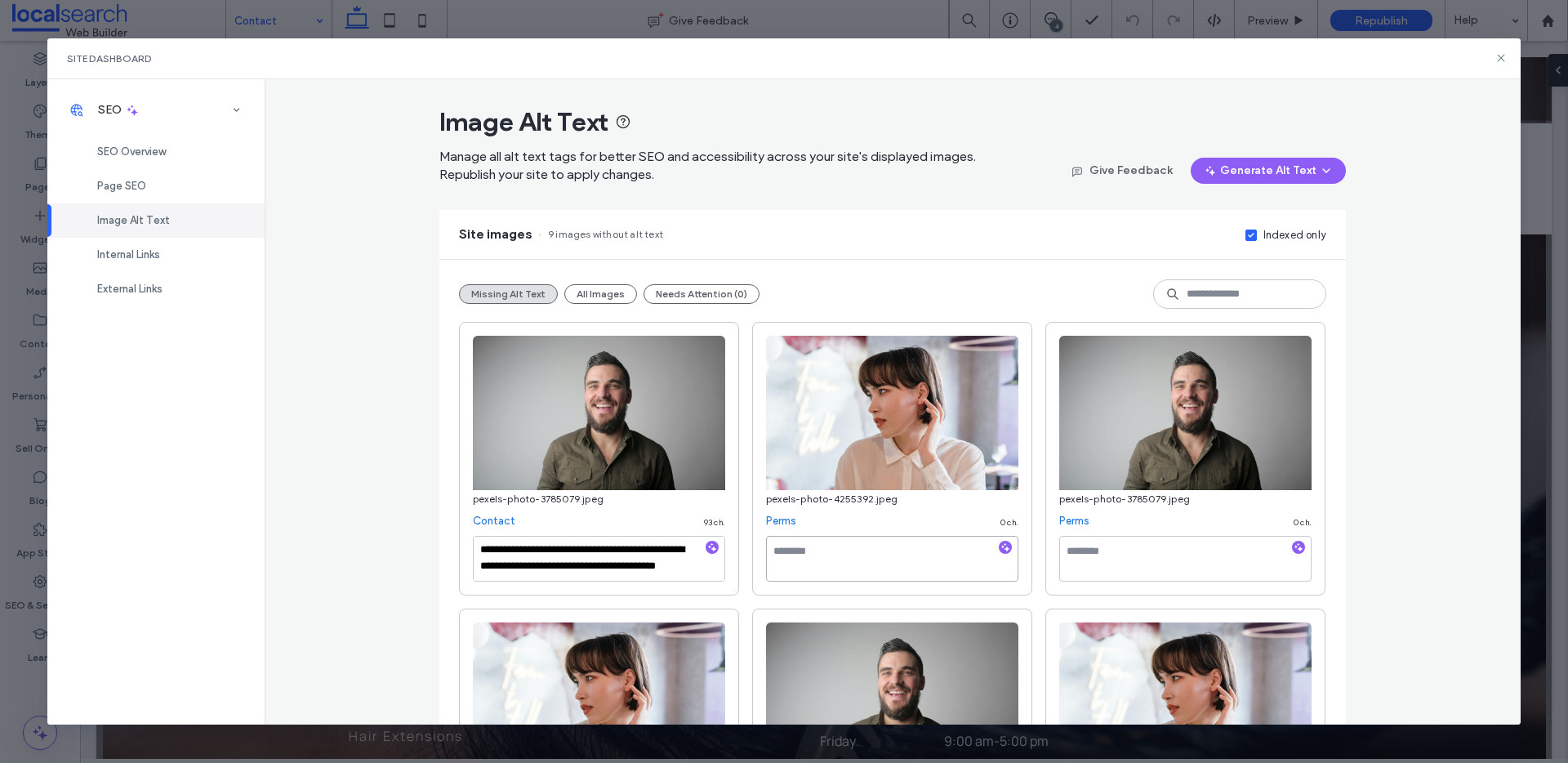 paste on "**********" 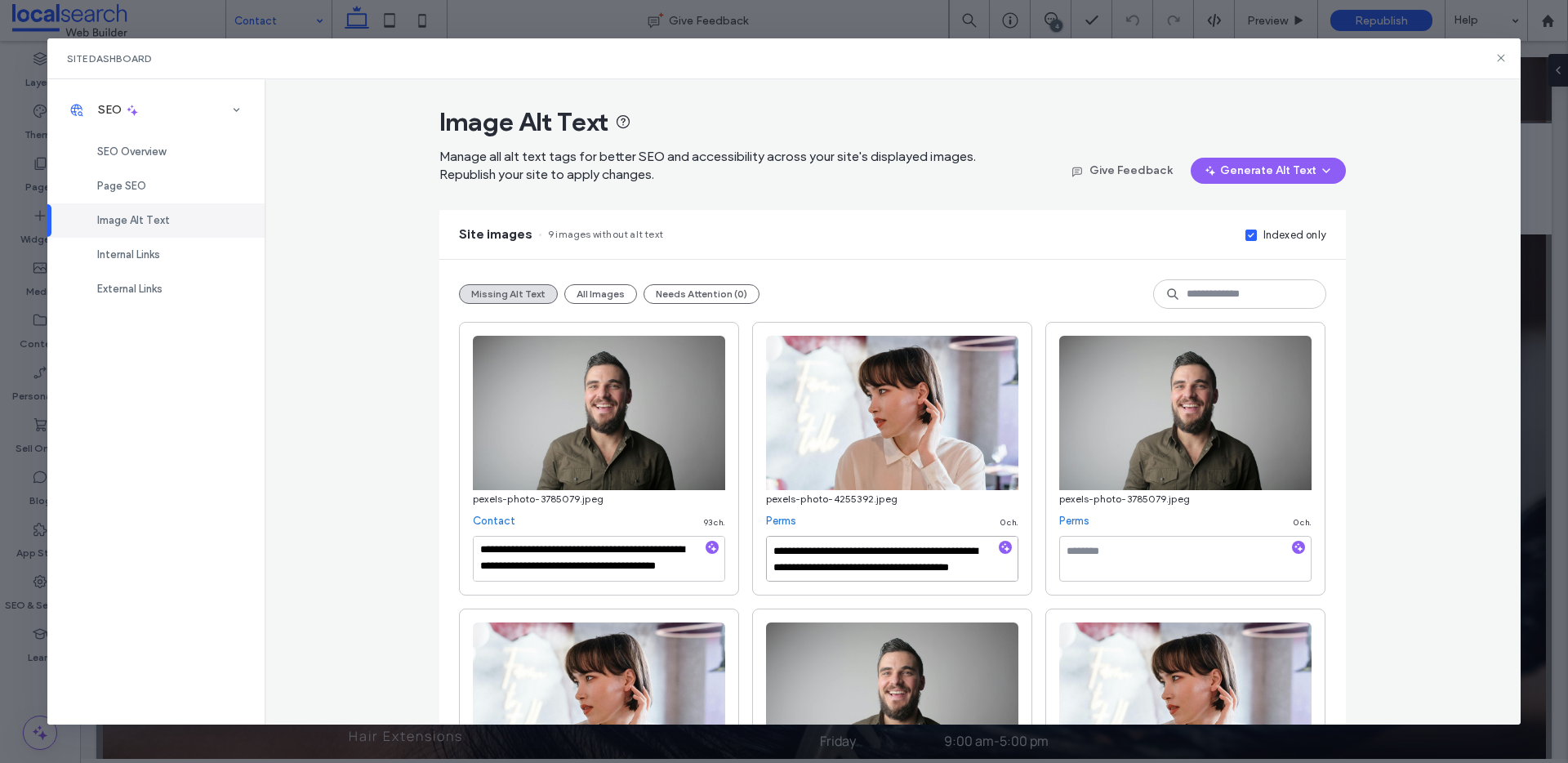 scroll, scrollTop: 9, scrollLeft: 0, axis: vertical 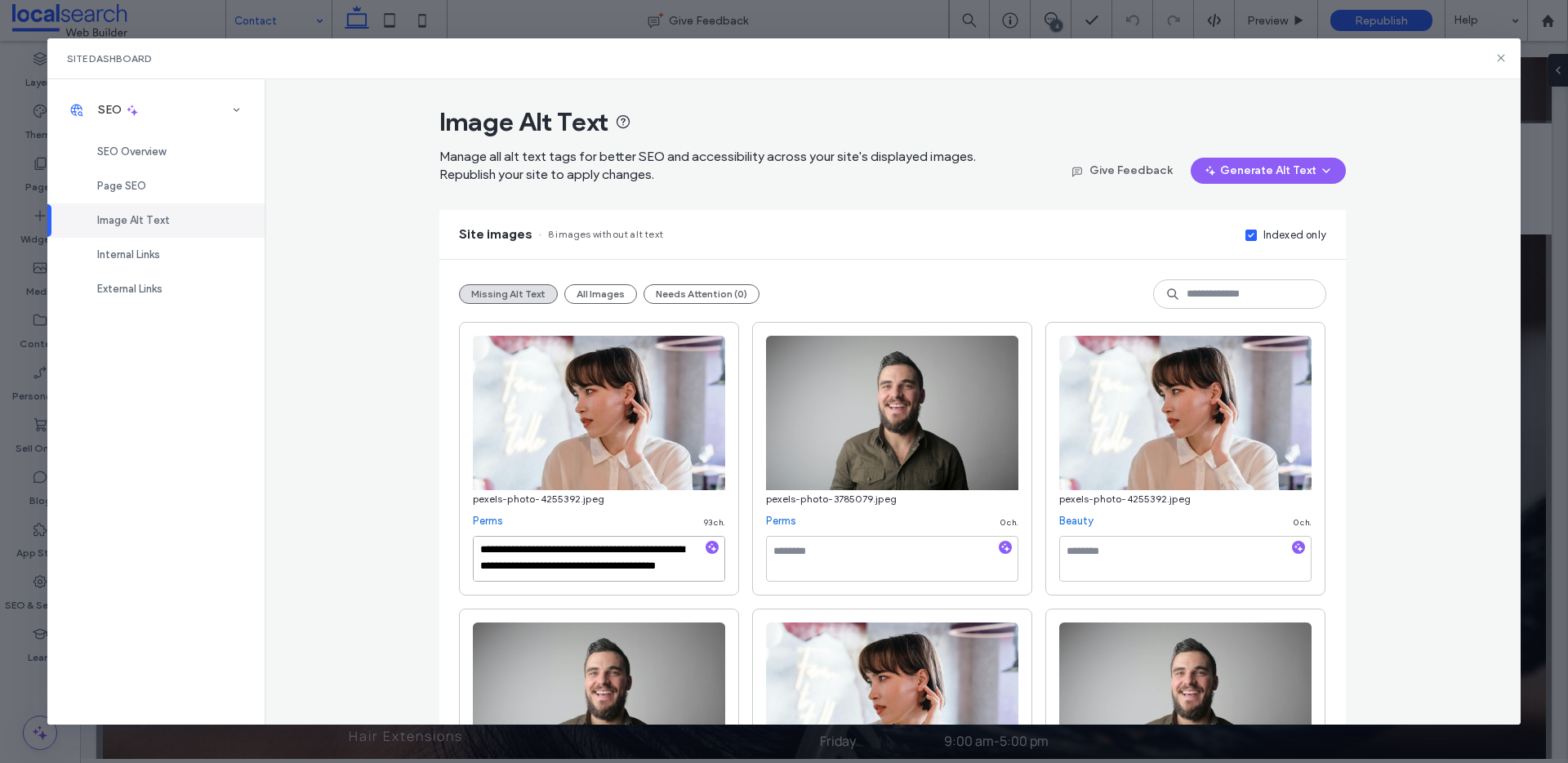 type on "**********" 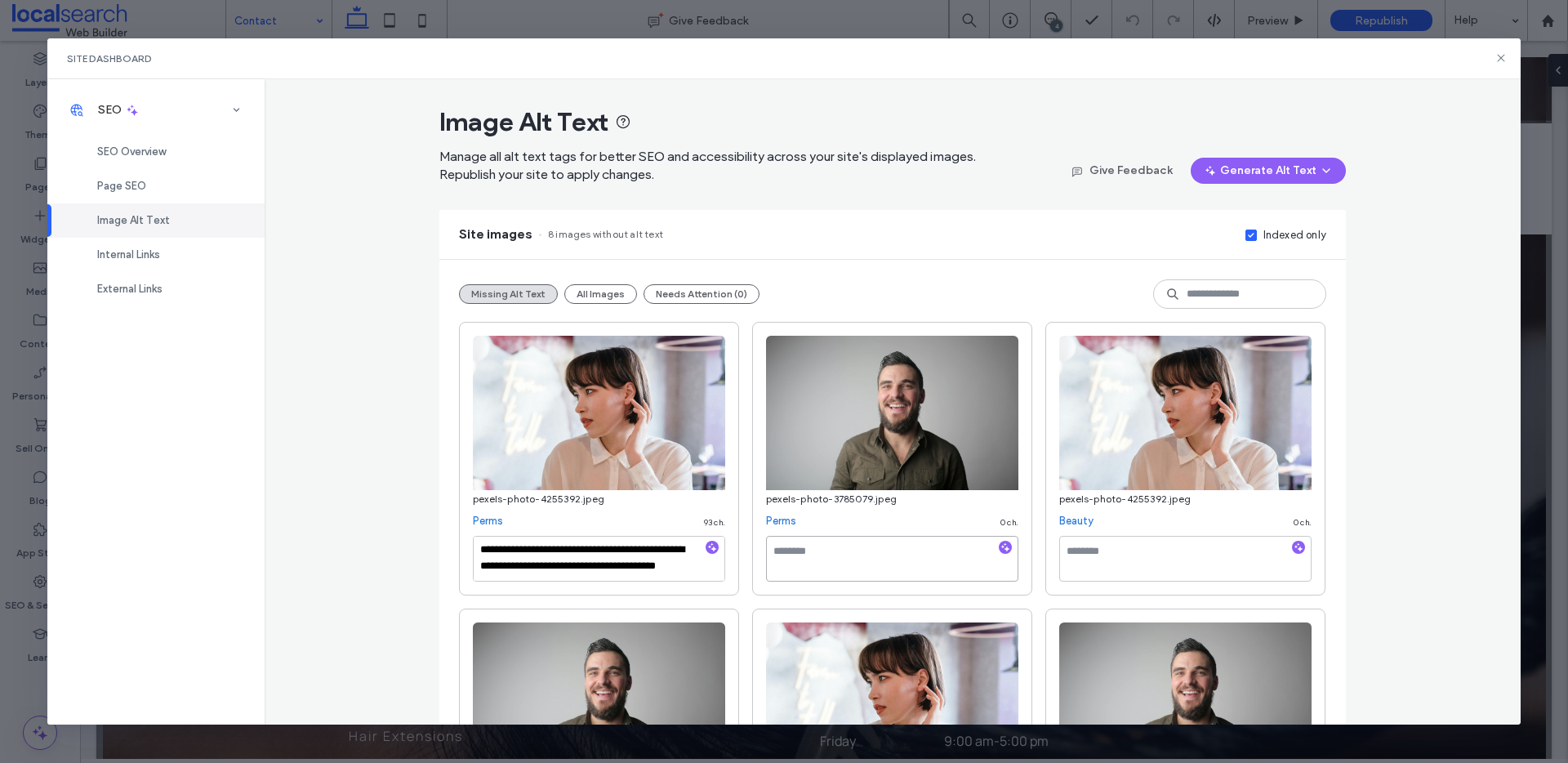 click at bounding box center [892, 559] 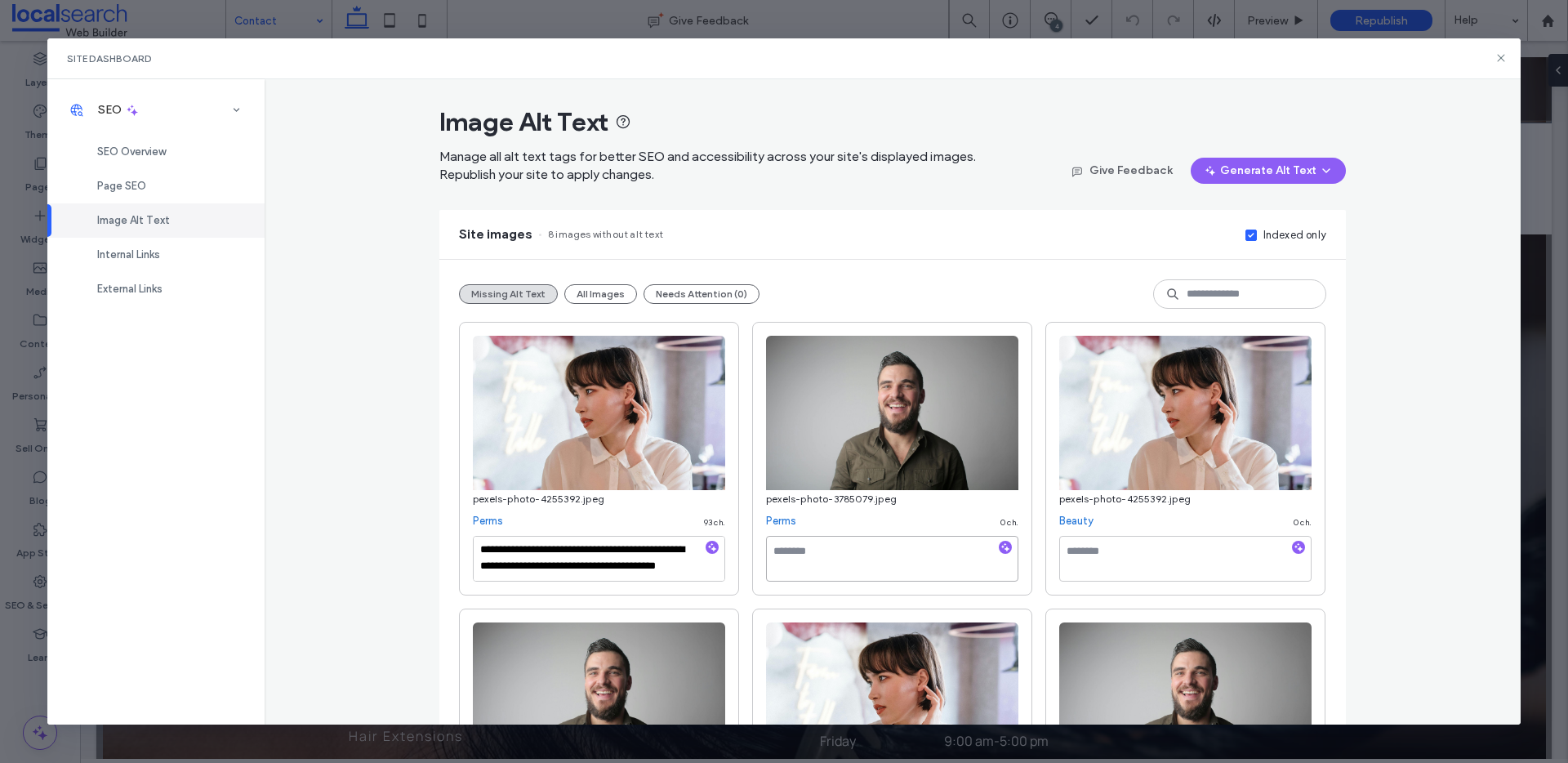 paste on "**********" 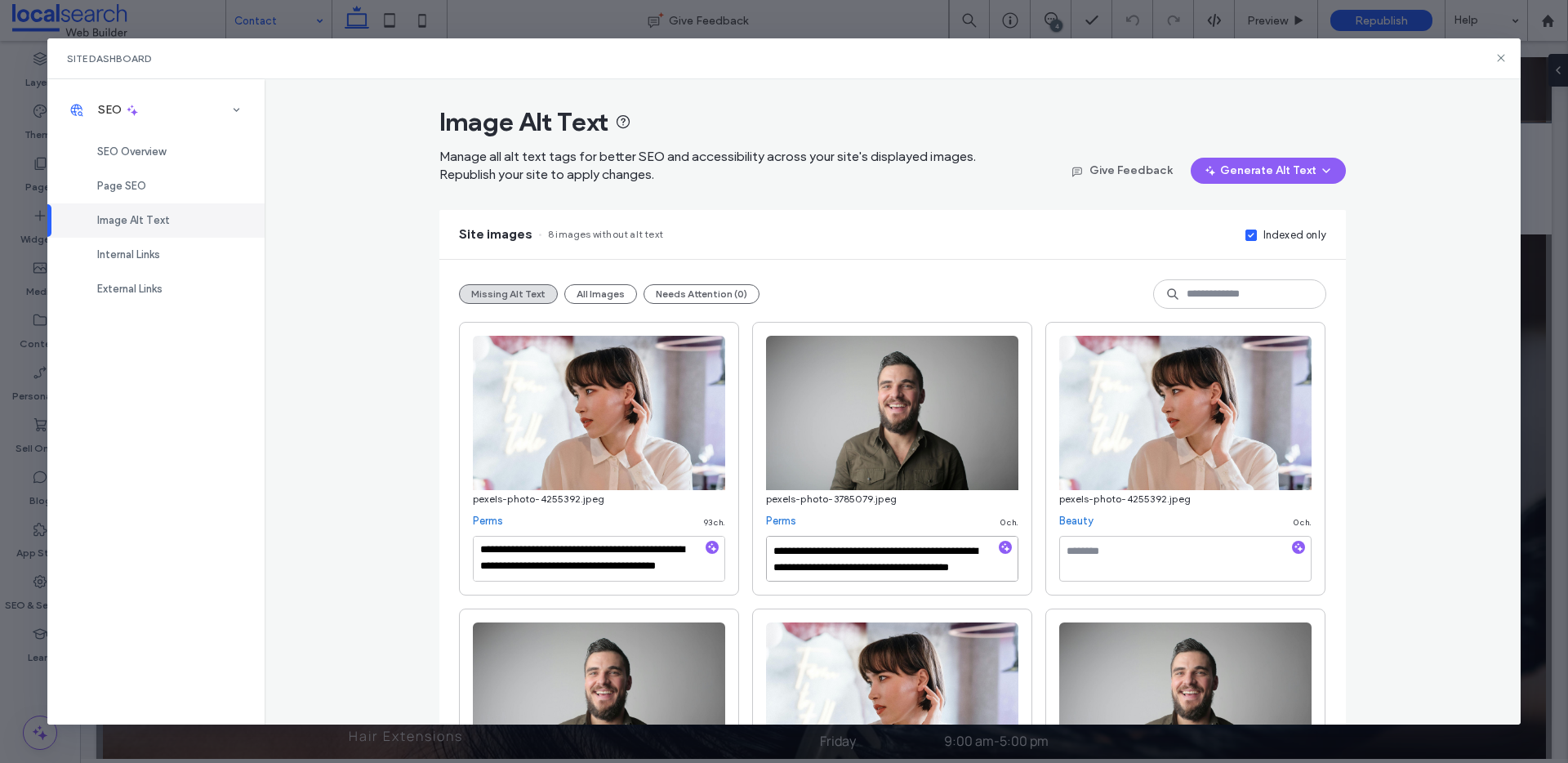 scroll, scrollTop: 9, scrollLeft: 0, axis: vertical 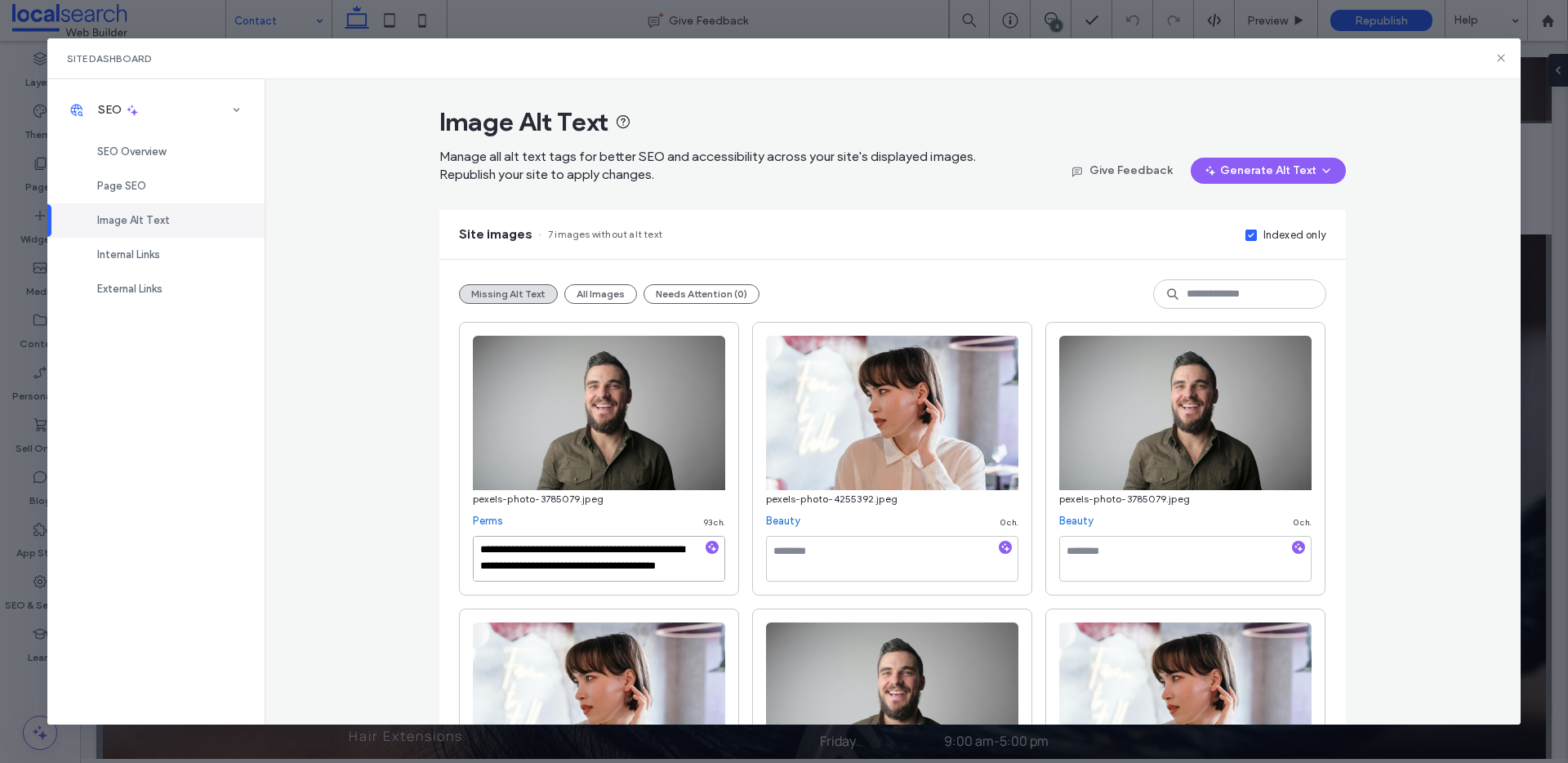 type on "**********" 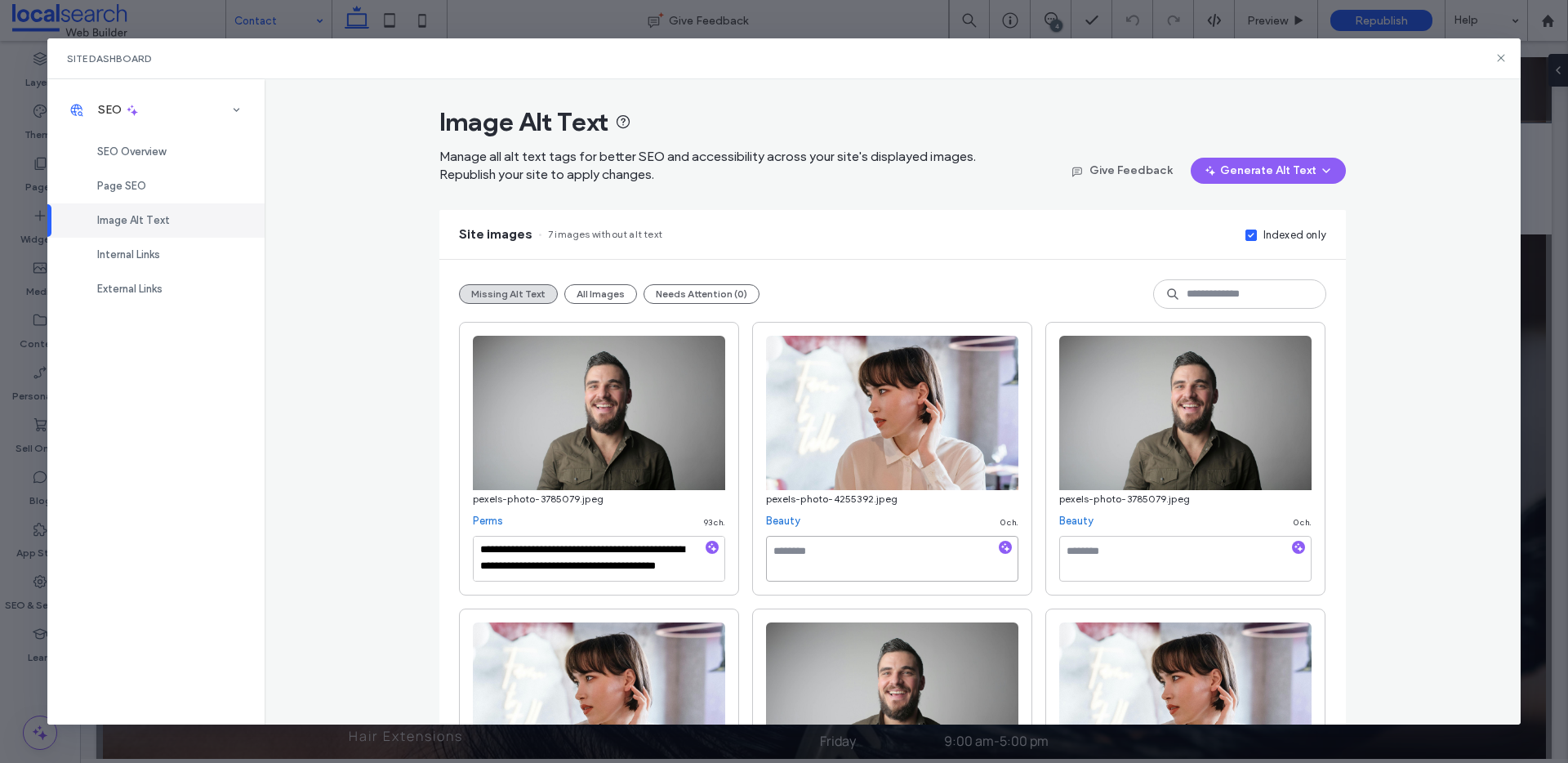 click at bounding box center (892, 559) 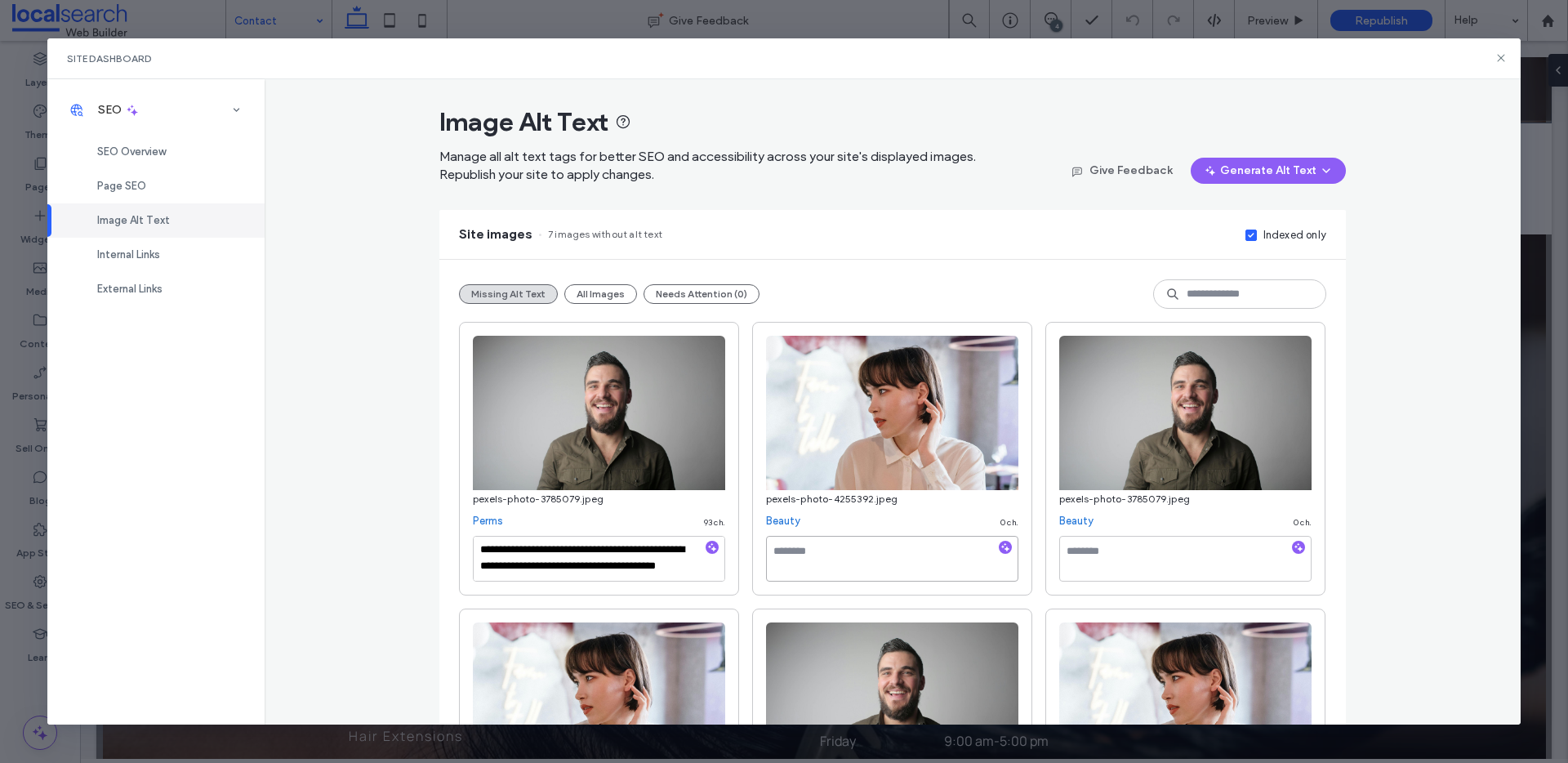 paste on "**********" 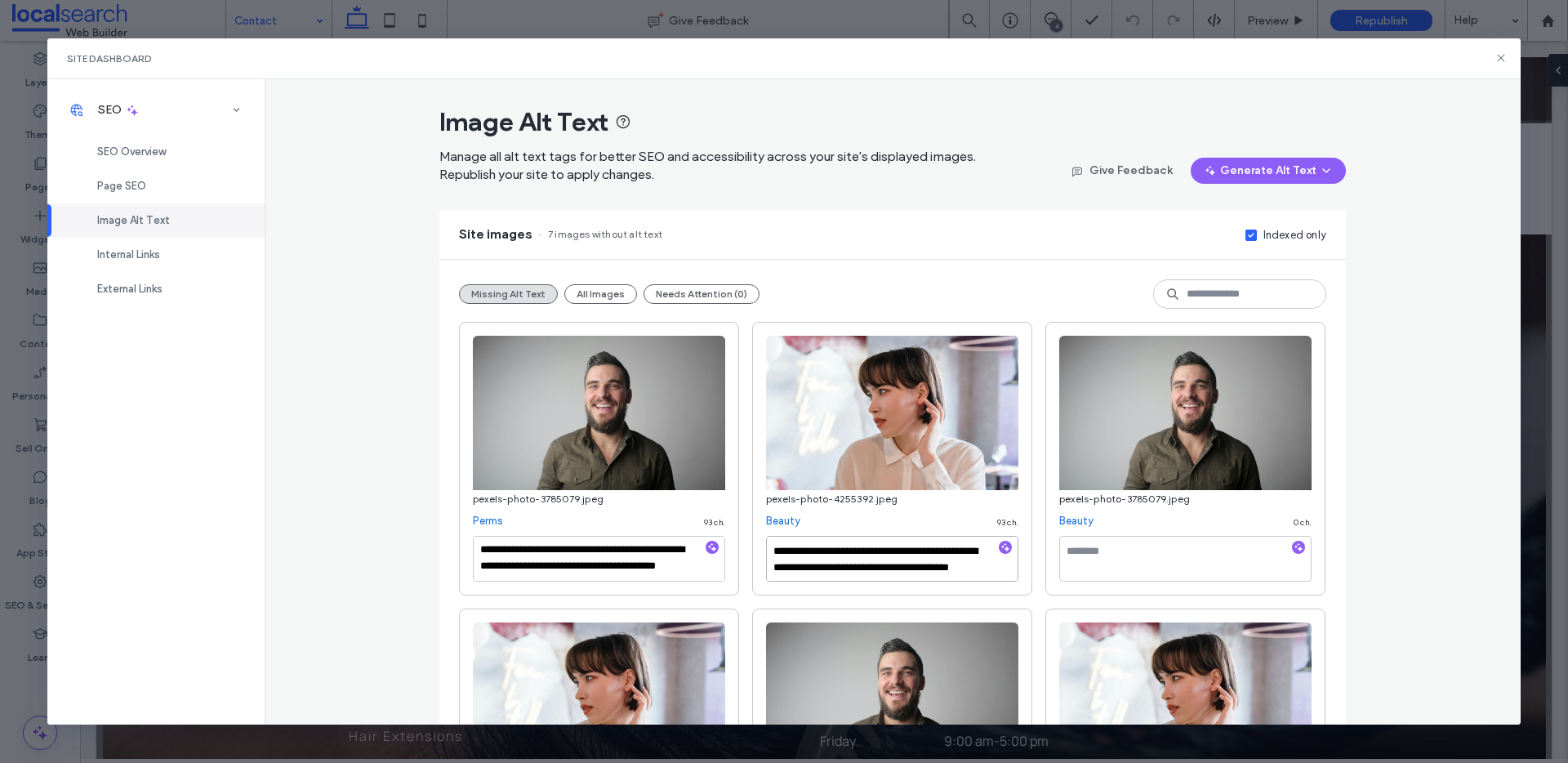 scroll, scrollTop: 9, scrollLeft: 0, axis: vertical 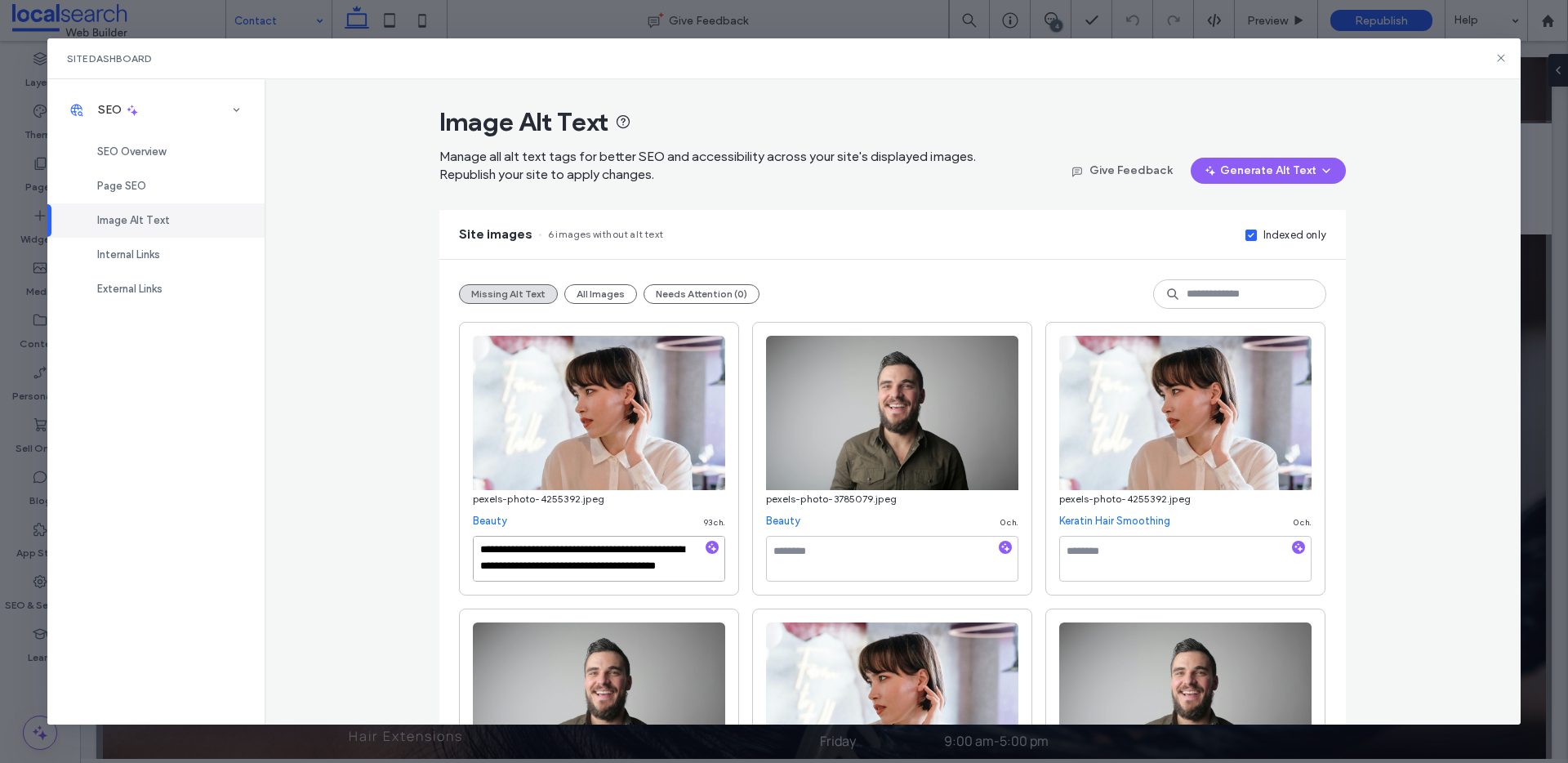 type on "**********" 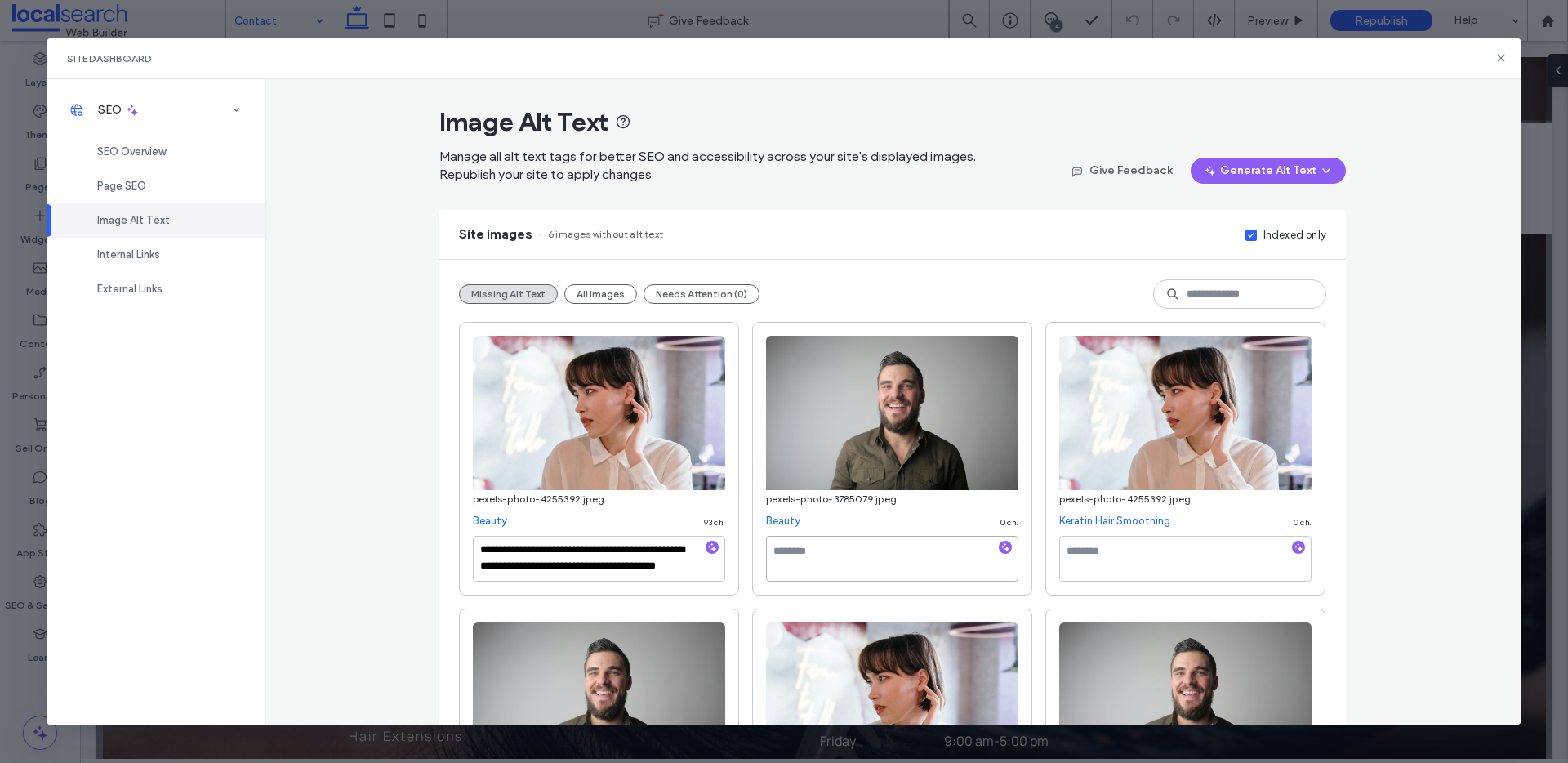 click at bounding box center [892, 559] 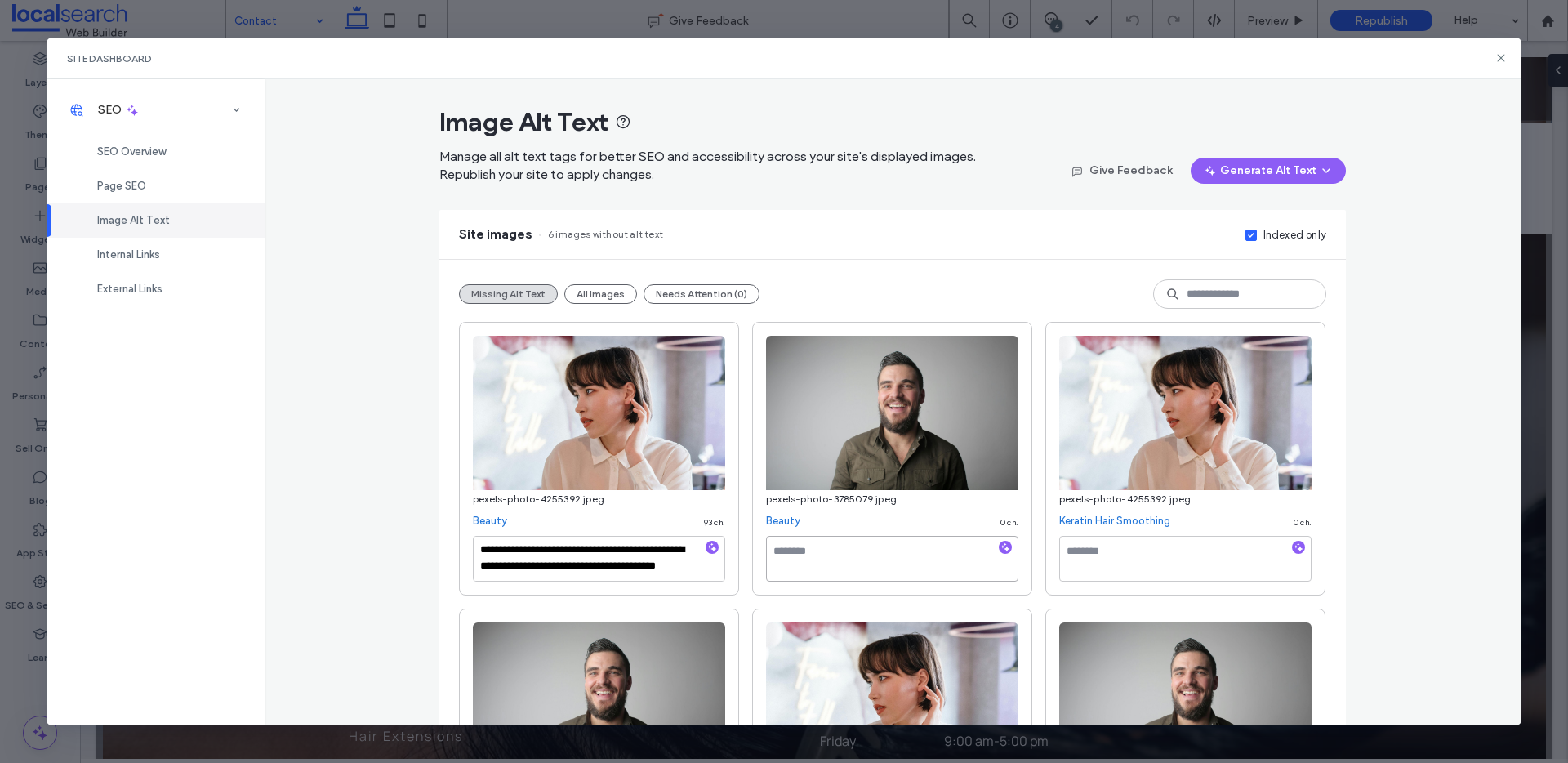 paste on "**********" 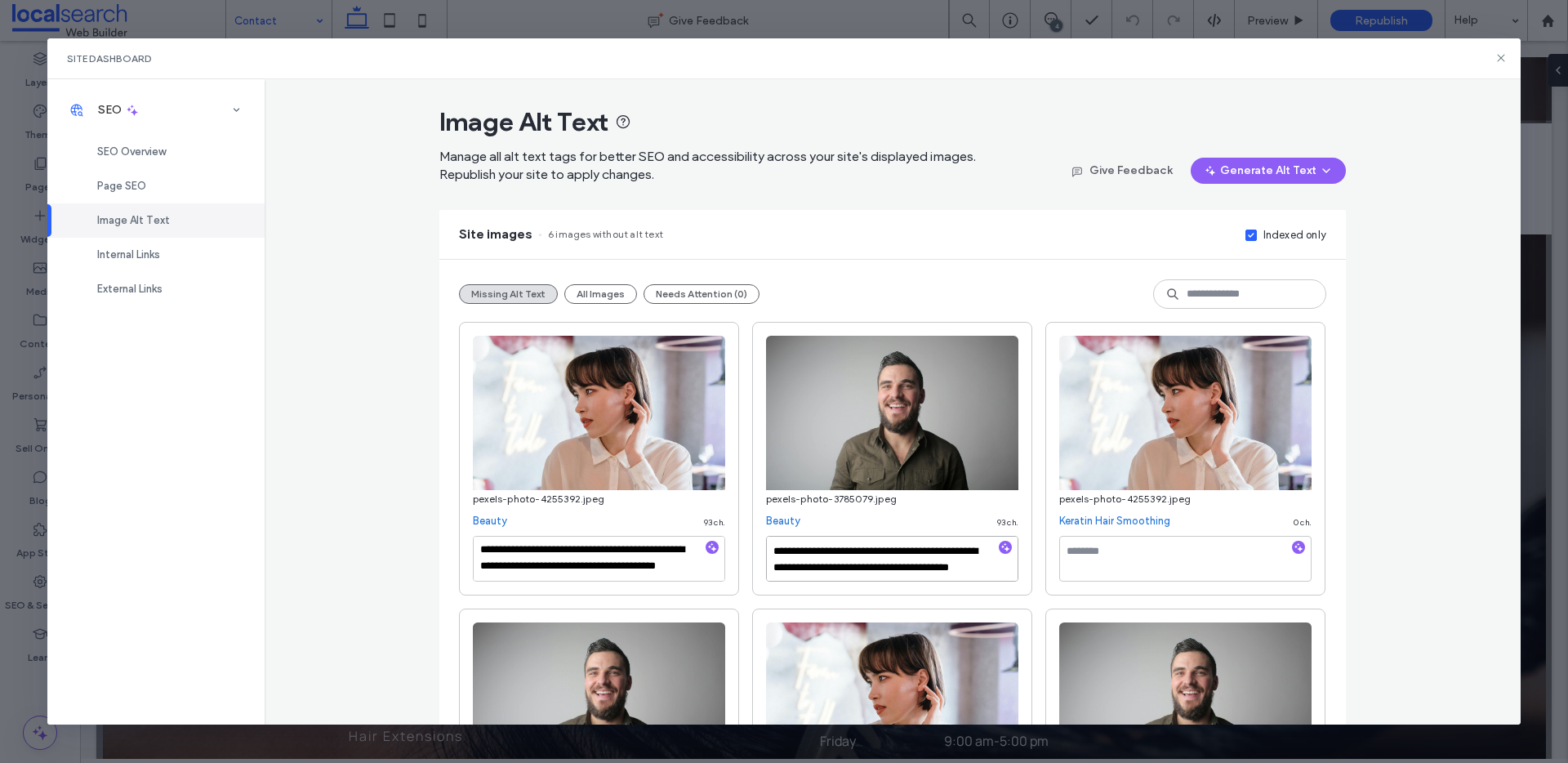 scroll, scrollTop: 9, scrollLeft: 0, axis: vertical 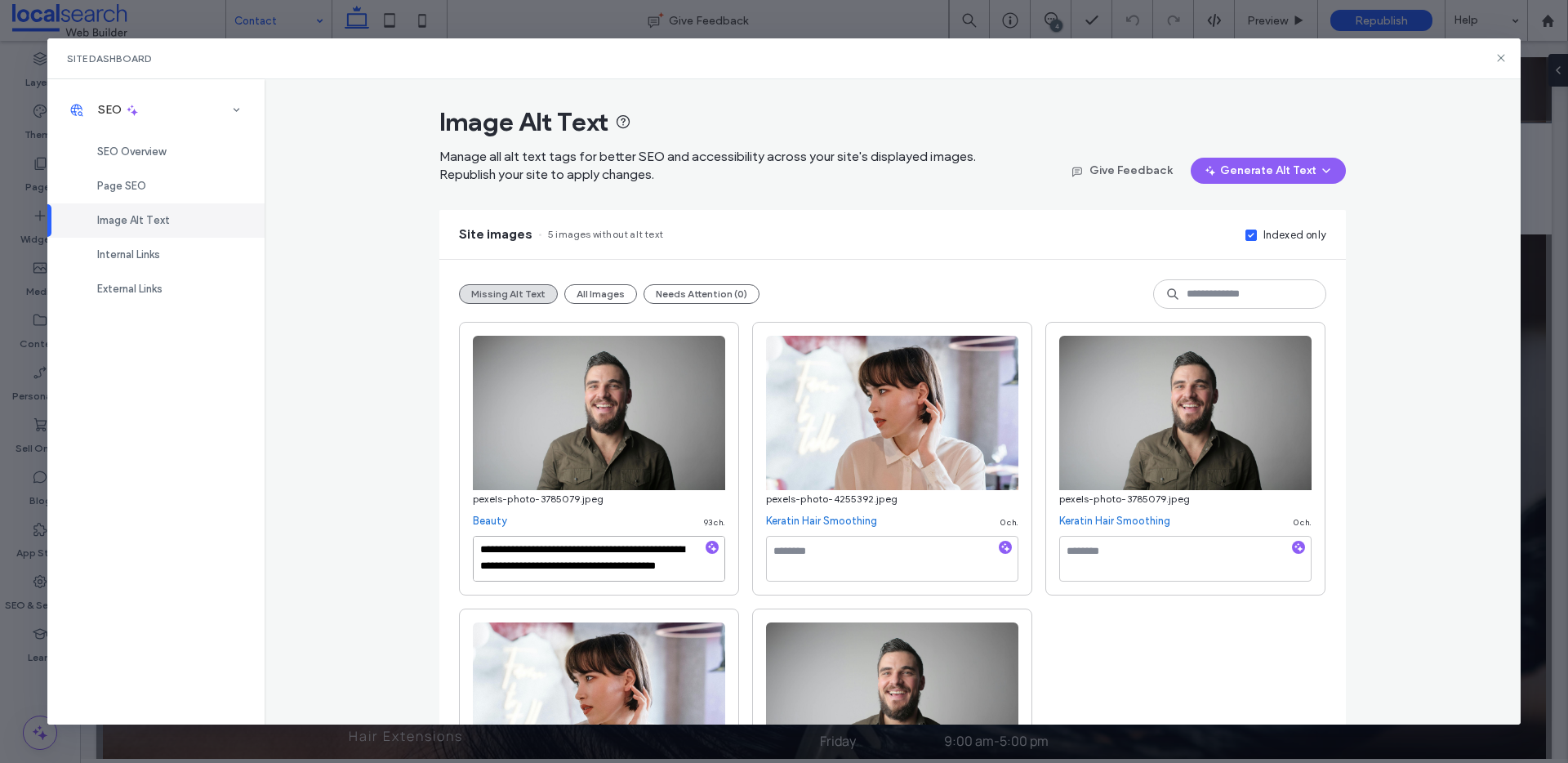 paste on "**********" 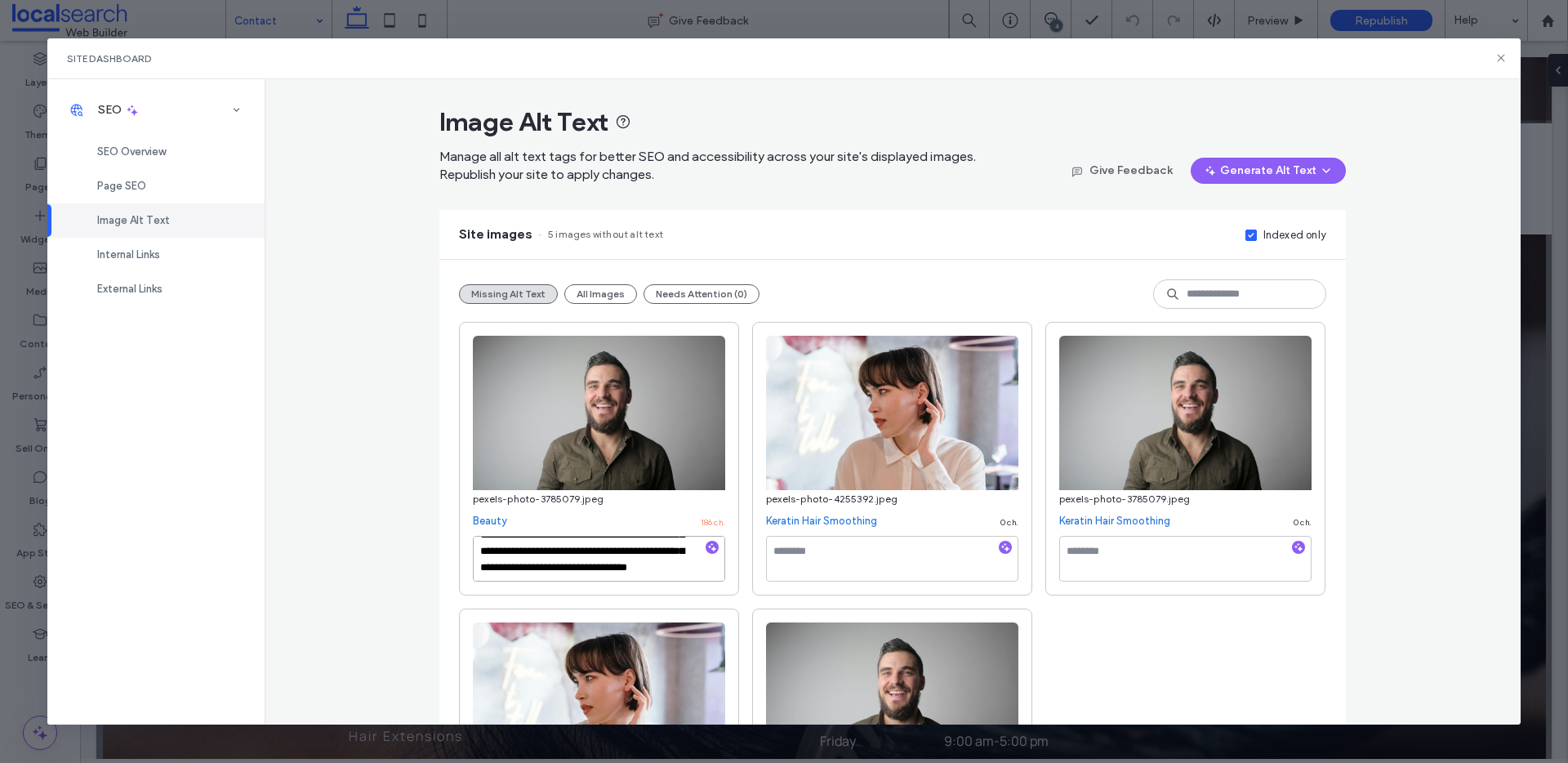 scroll, scrollTop: 0, scrollLeft: 0, axis: both 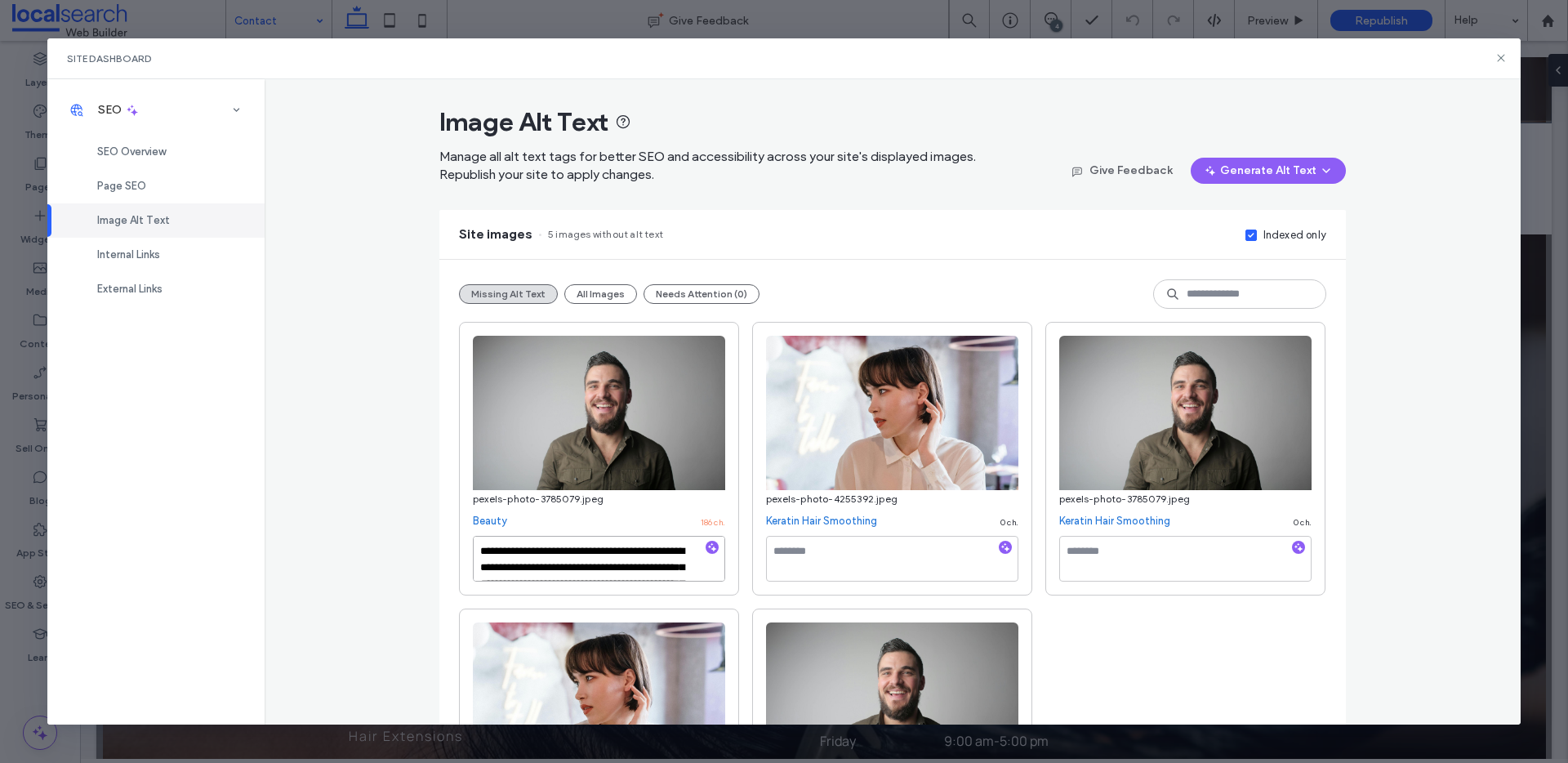 drag, startPoint x: 562, startPoint y: 580, endPoint x: 443, endPoint y: 522, distance: 132.38202 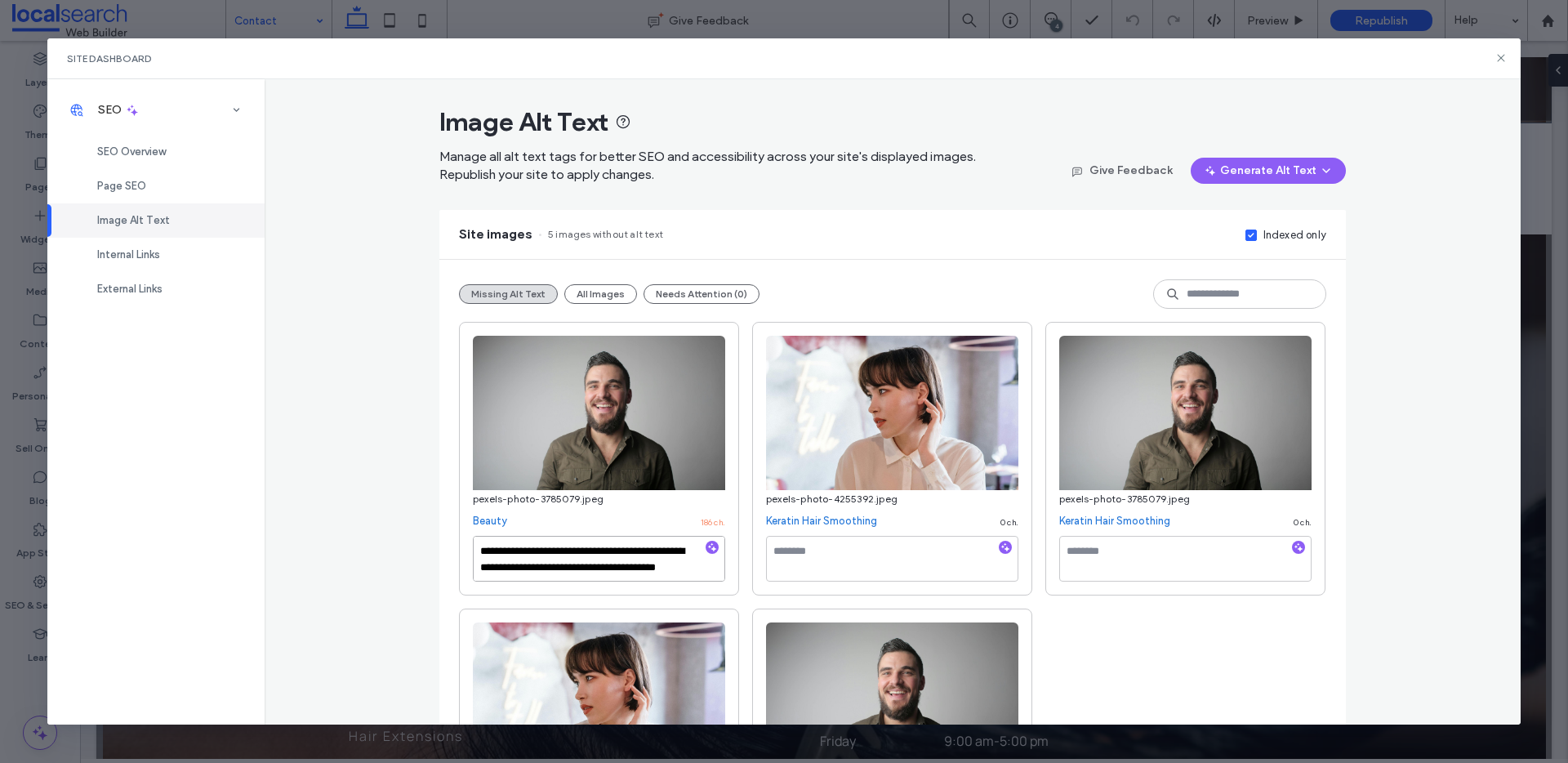 scroll, scrollTop: 9, scrollLeft: 0, axis: vertical 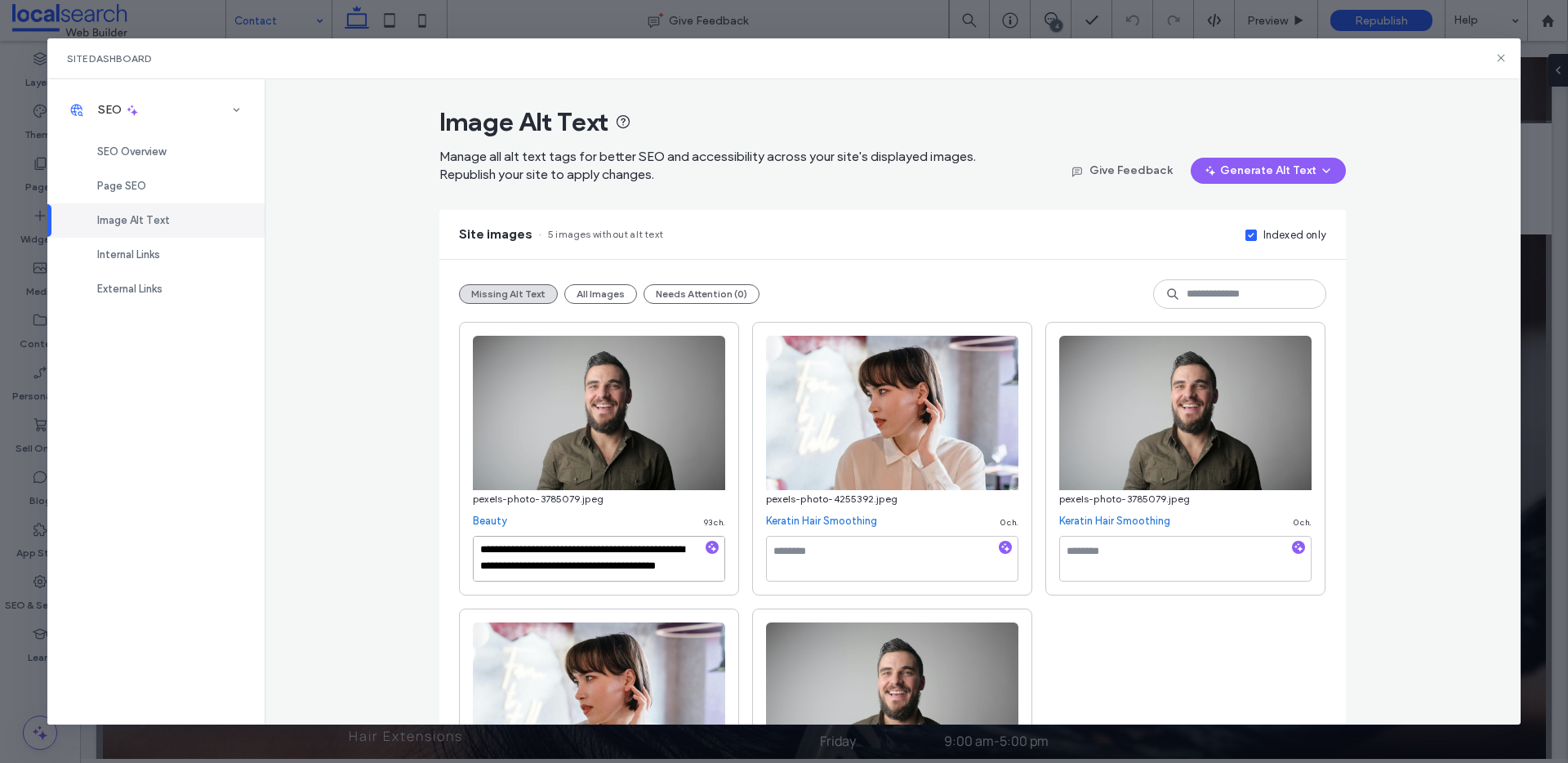 type on "**********" 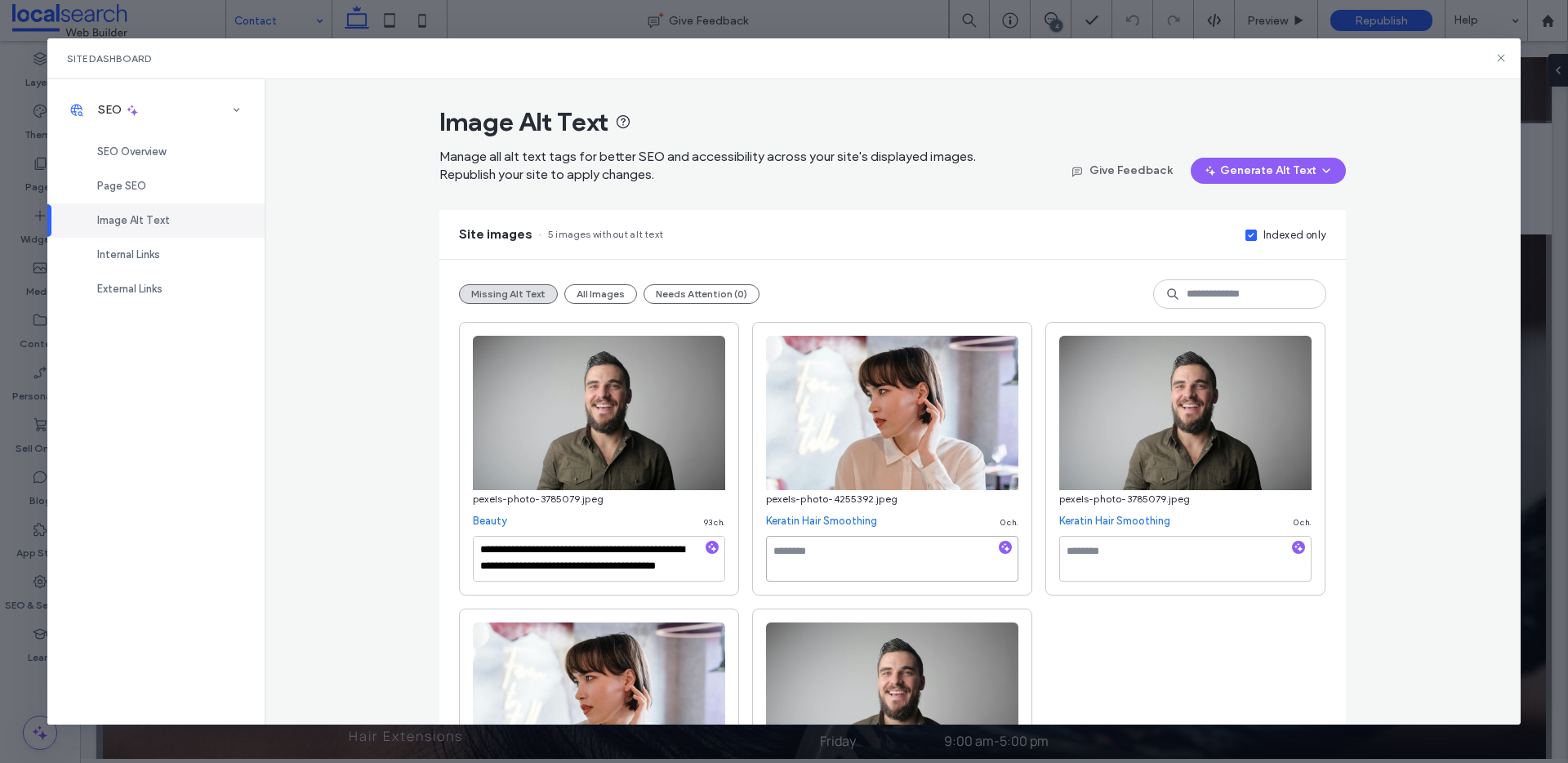 click at bounding box center [892, 559] 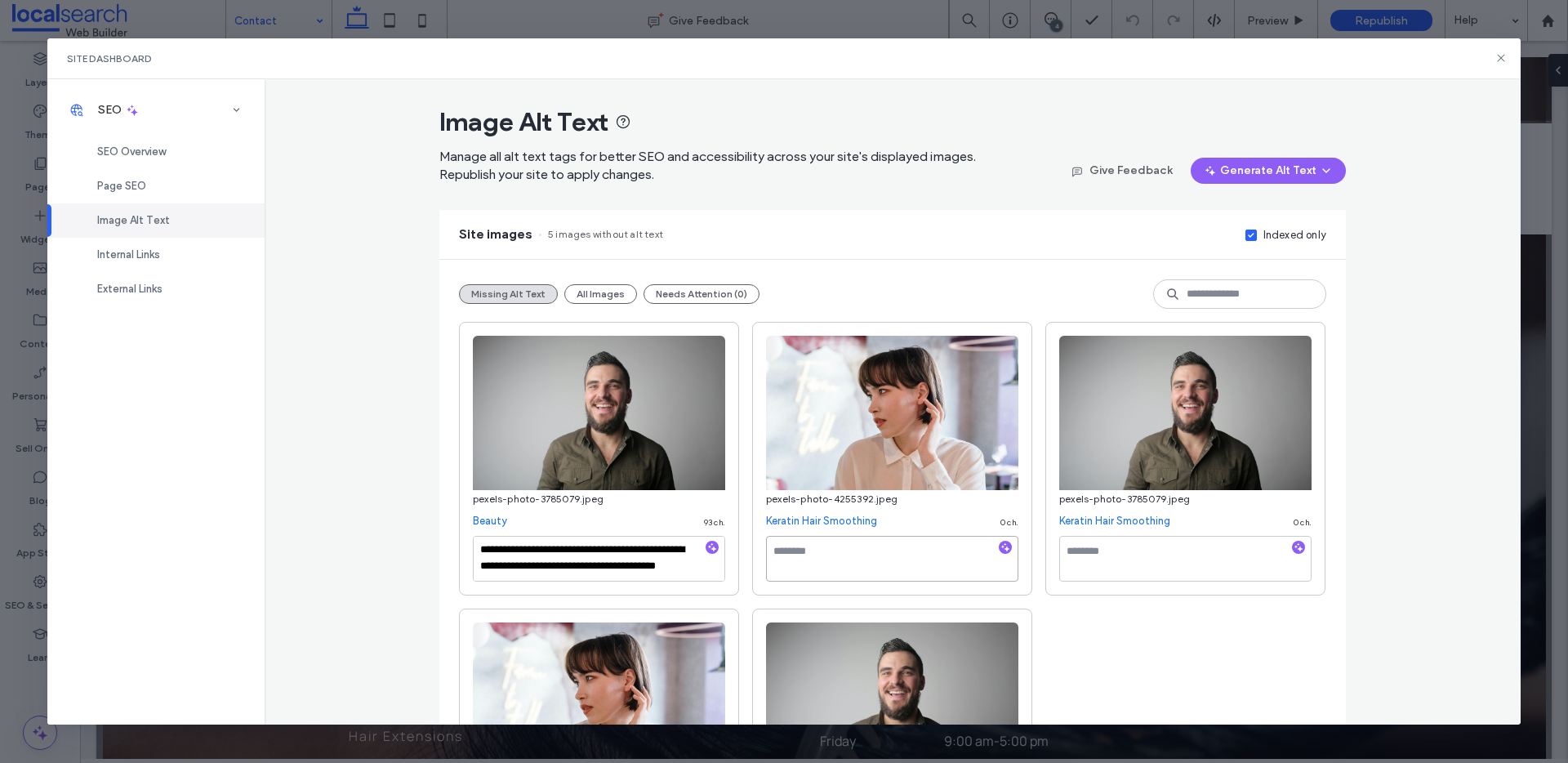 paste on "**********" 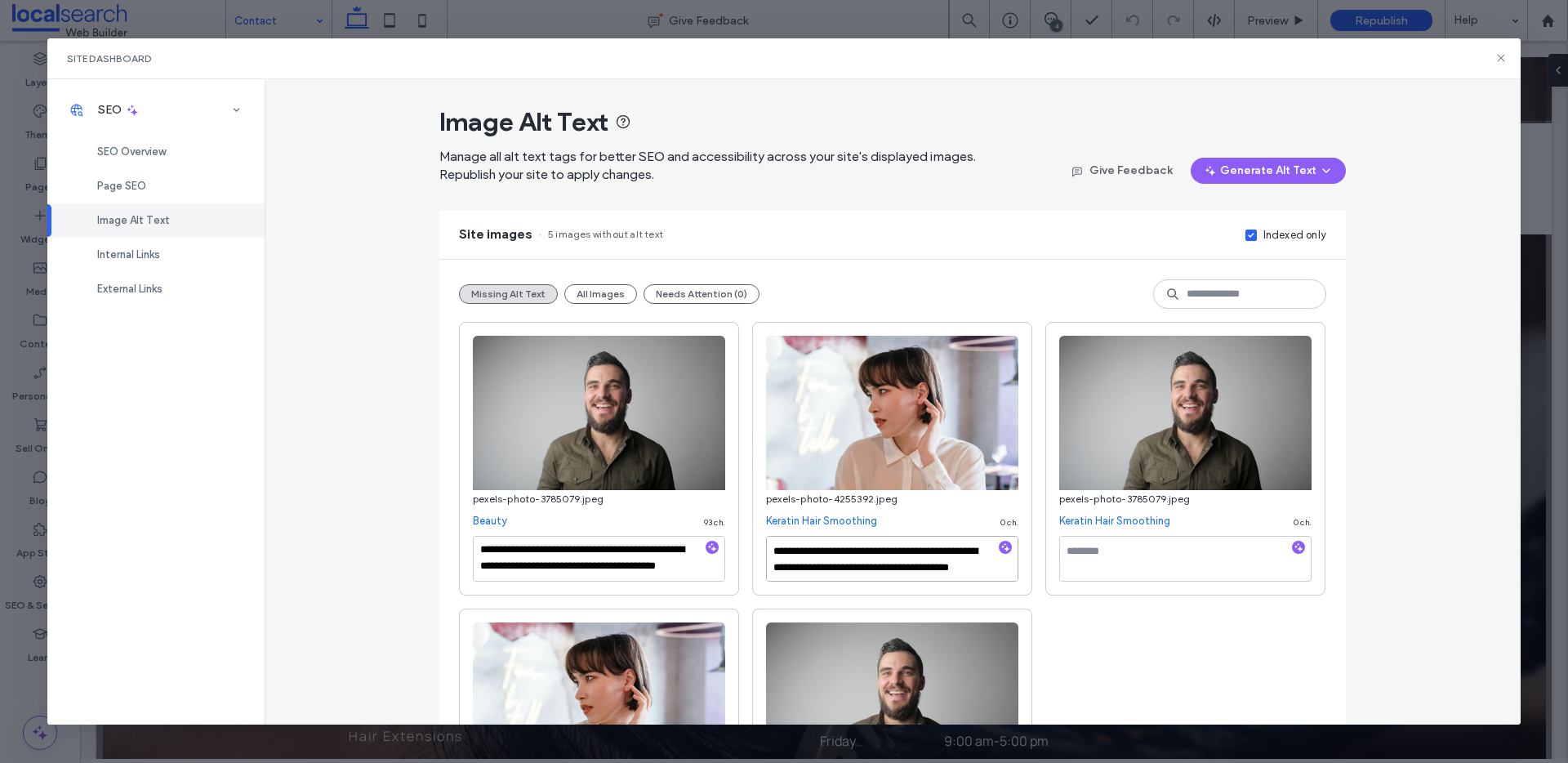 scroll, scrollTop: 9, scrollLeft: 0, axis: vertical 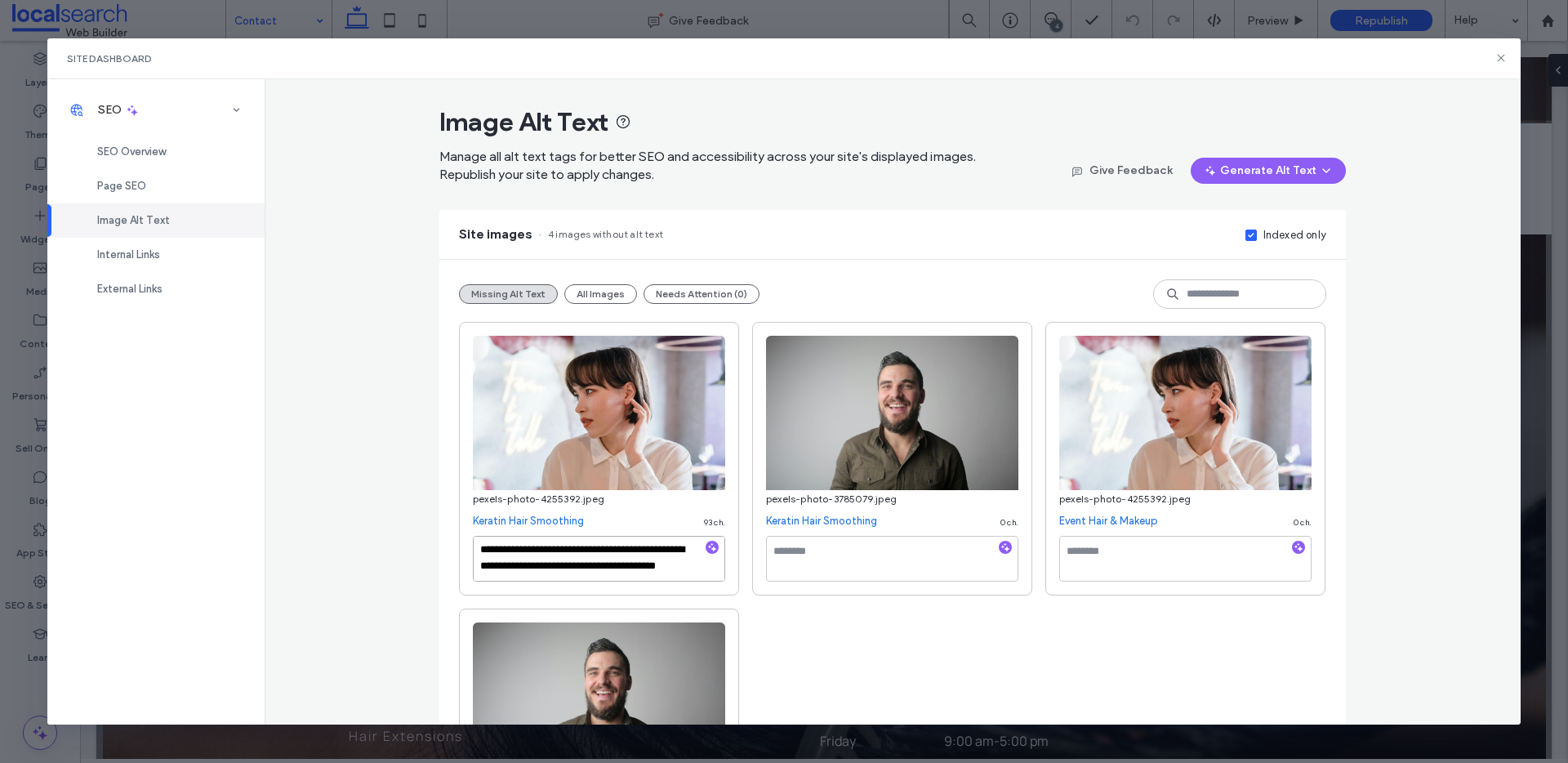 type on "**********" 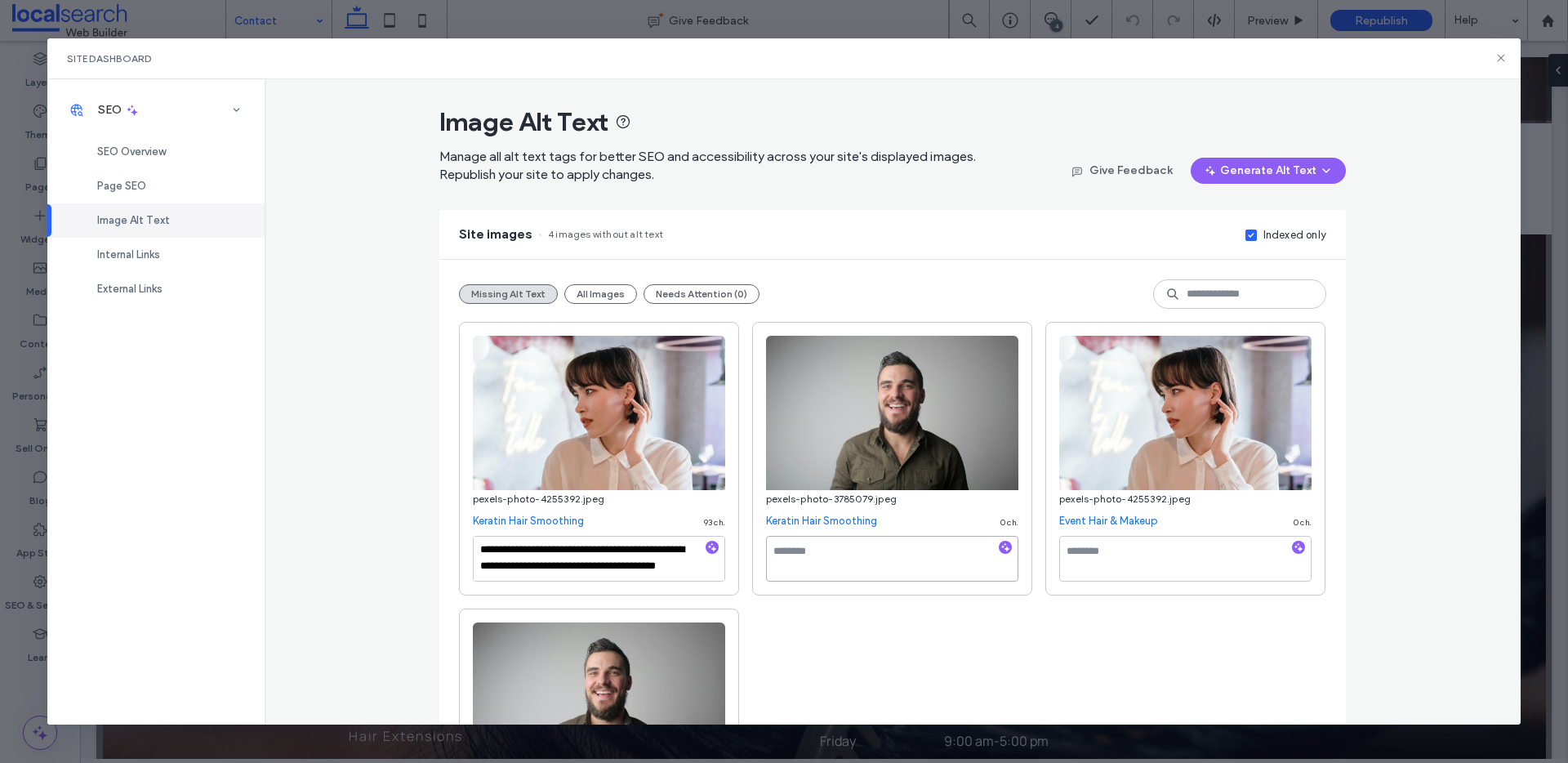 click at bounding box center [892, 559] 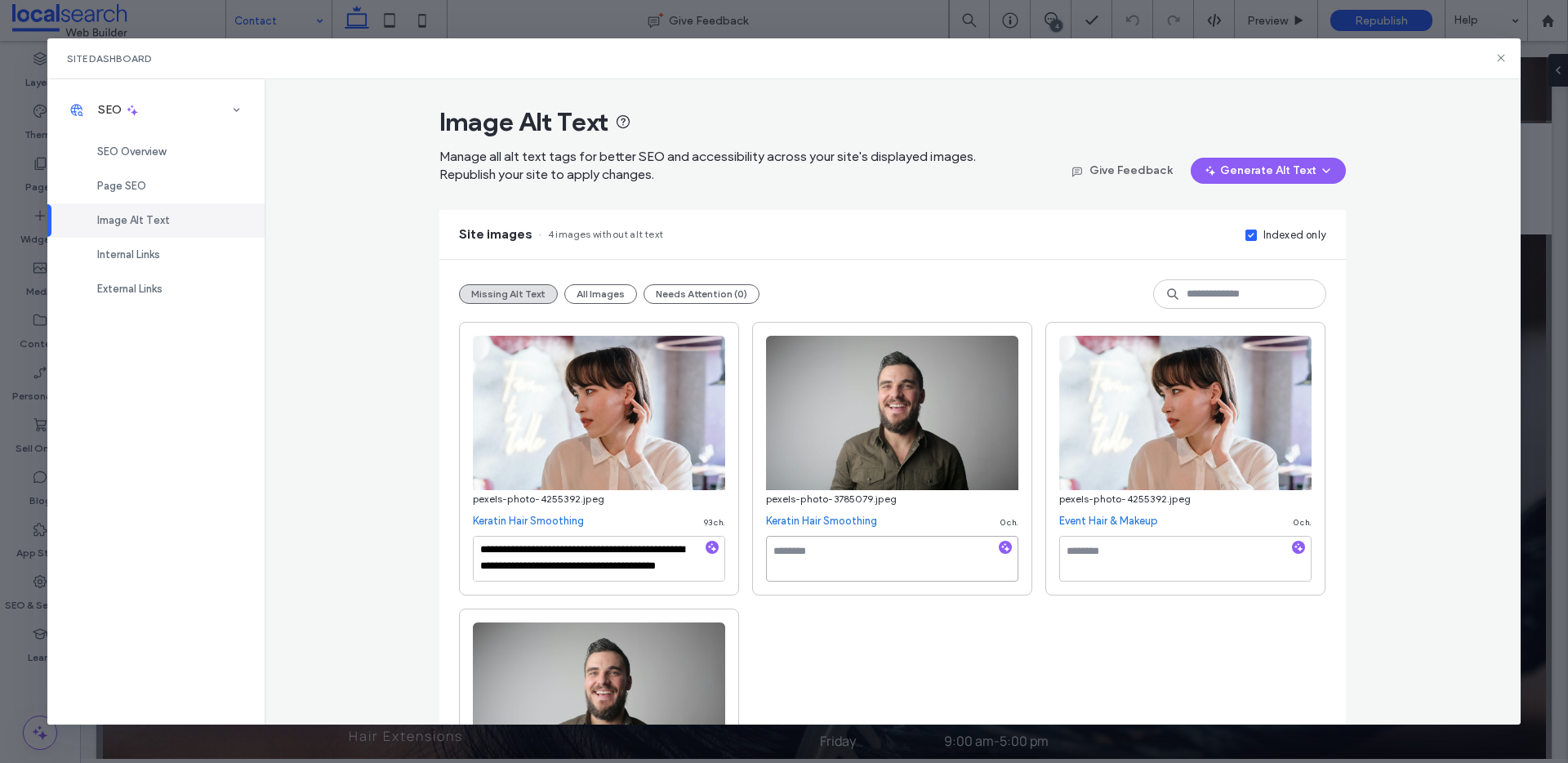 paste on "**********" 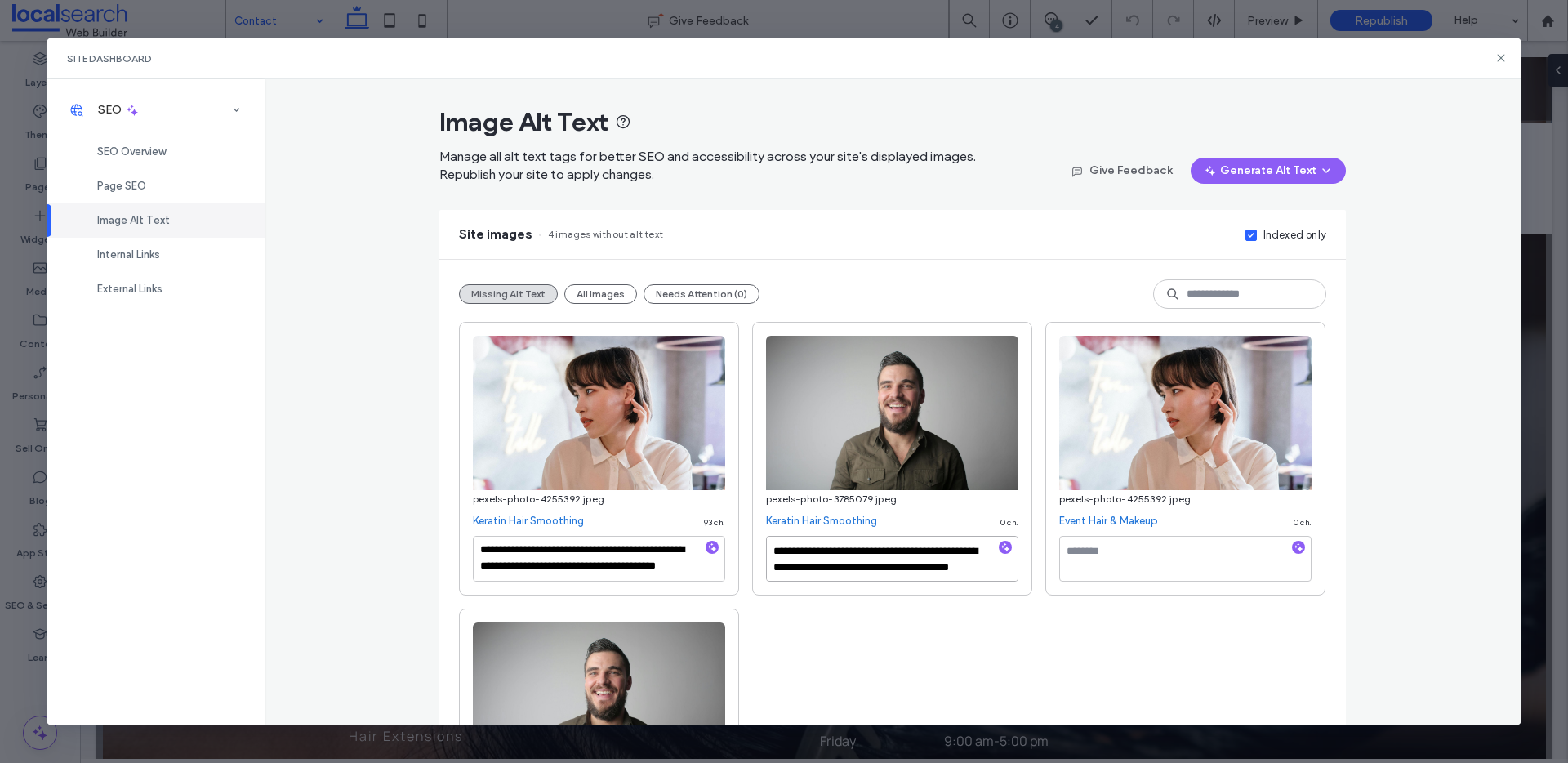 scroll, scrollTop: 9, scrollLeft: 0, axis: vertical 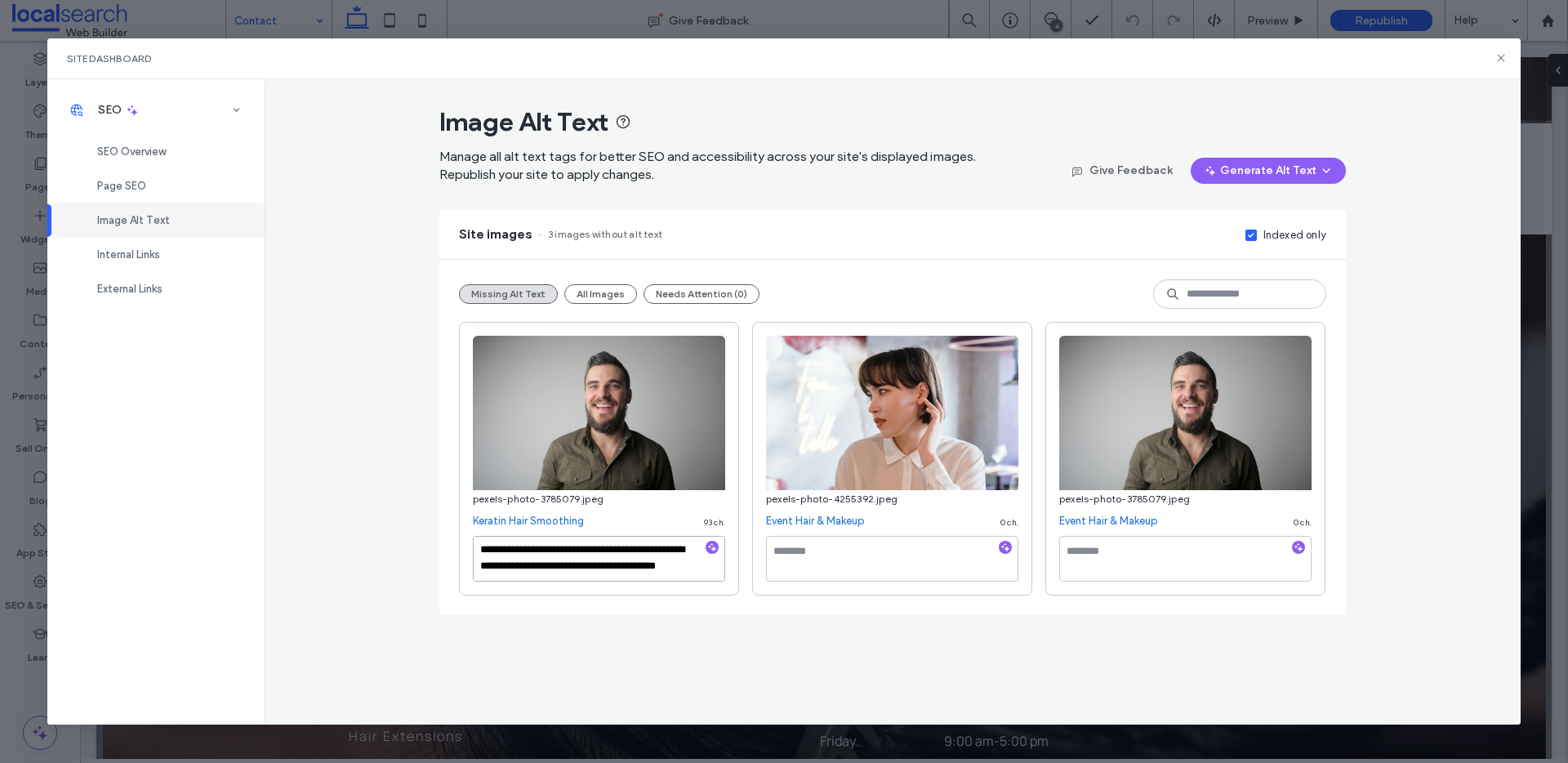 type on "**********" 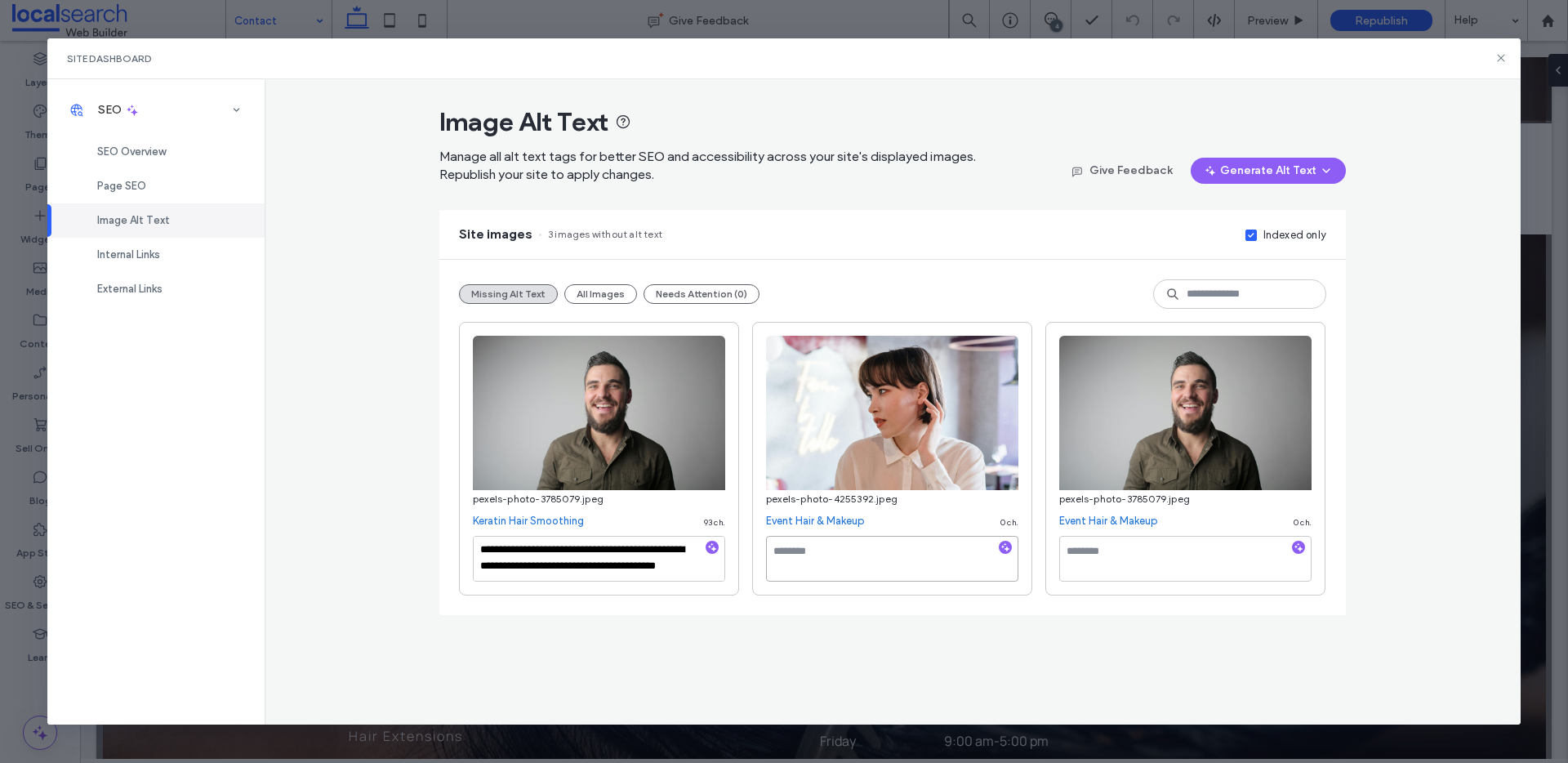 click at bounding box center [892, 559] 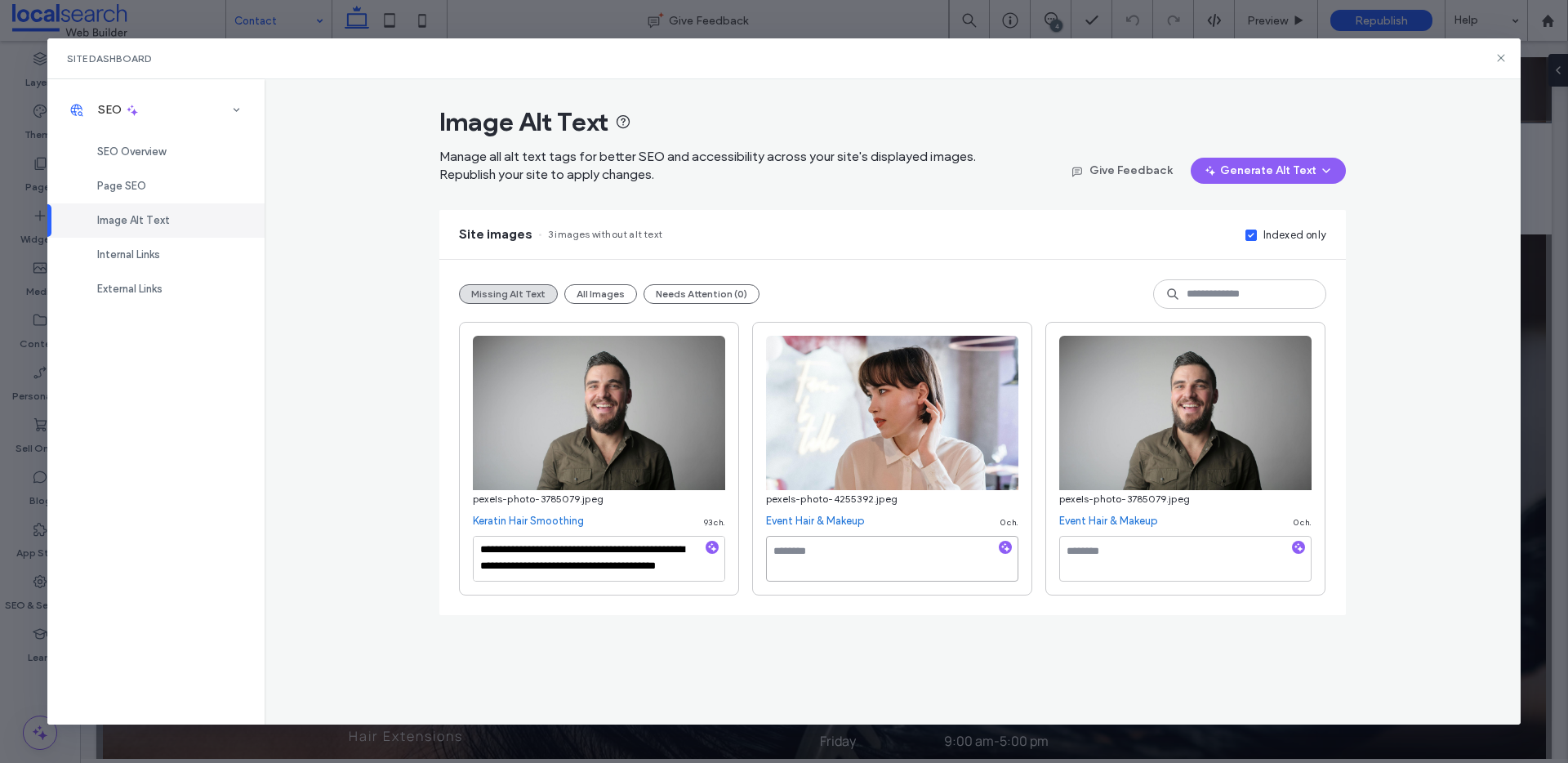 paste on "**********" 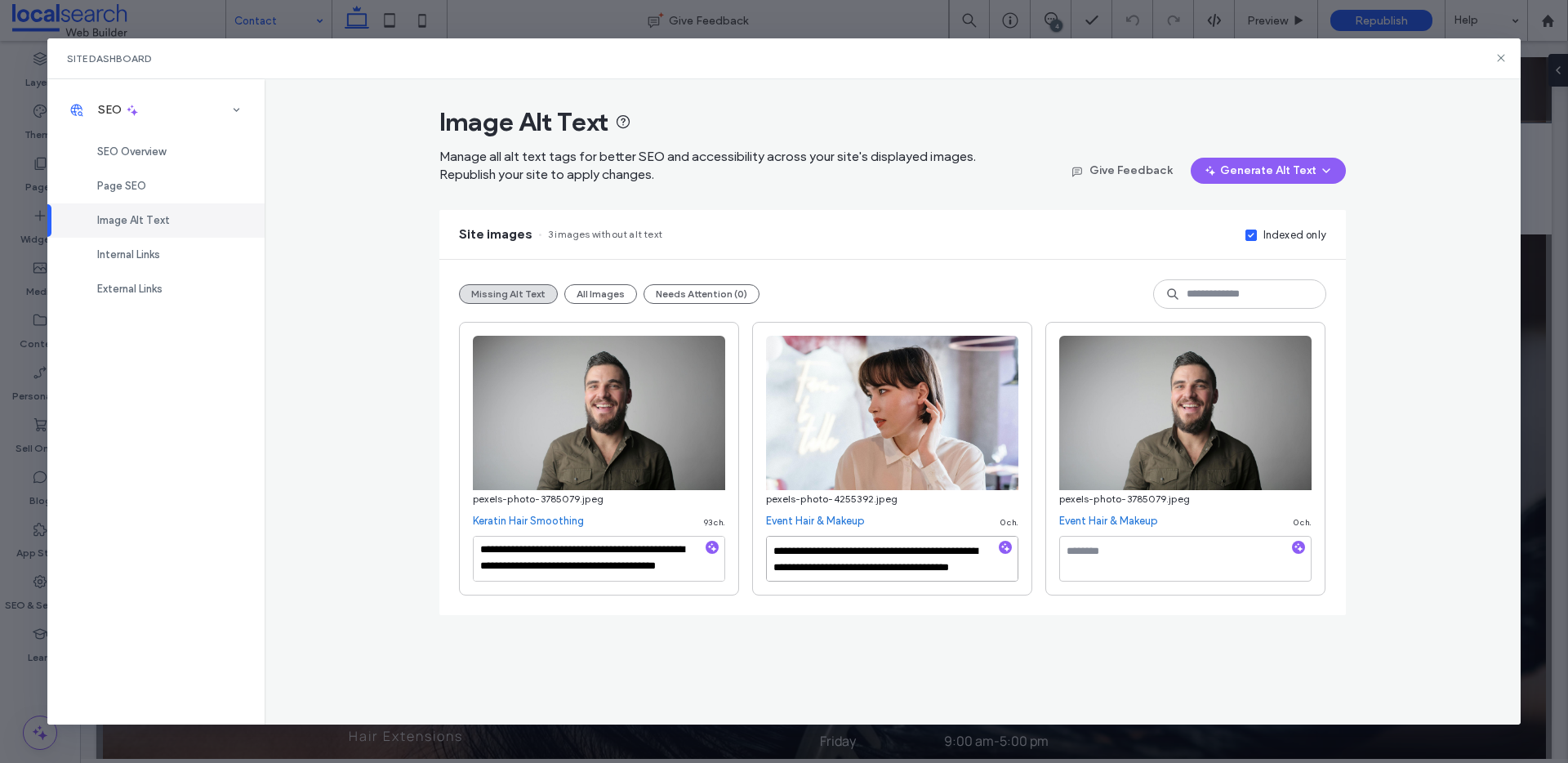 scroll, scrollTop: 9, scrollLeft: 0, axis: vertical 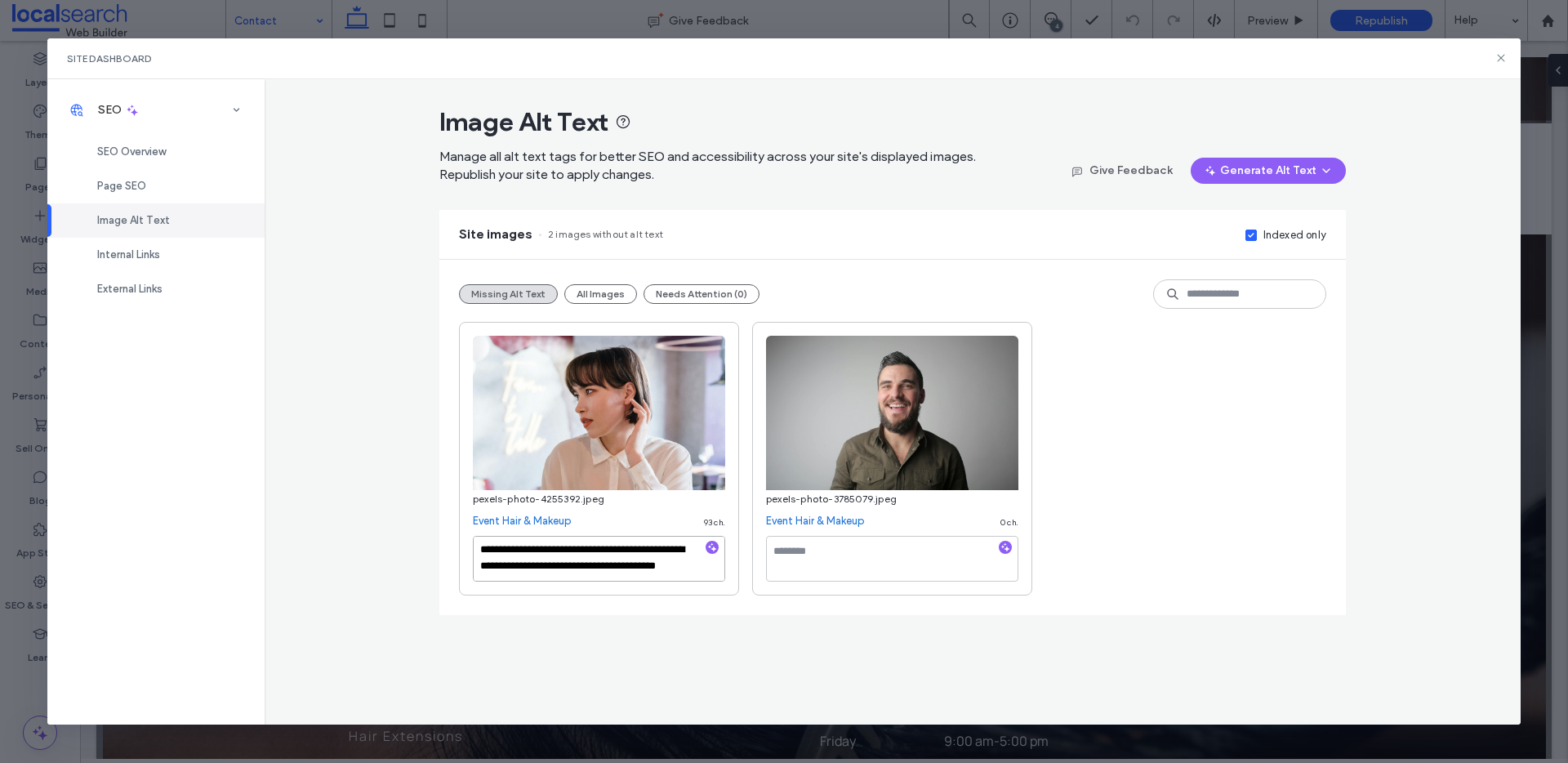 type on "**********" 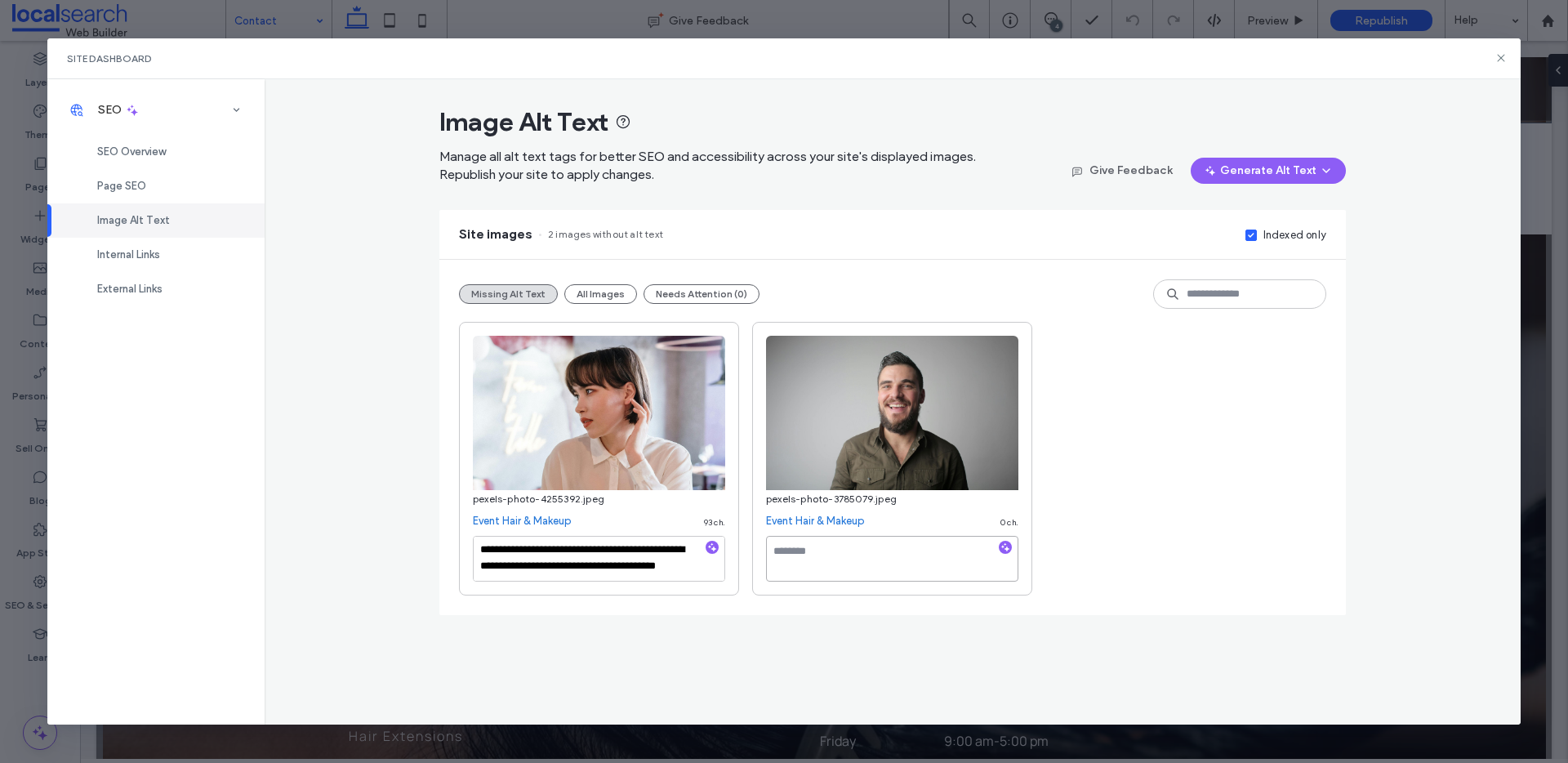 click at bounding box center (892, 559) 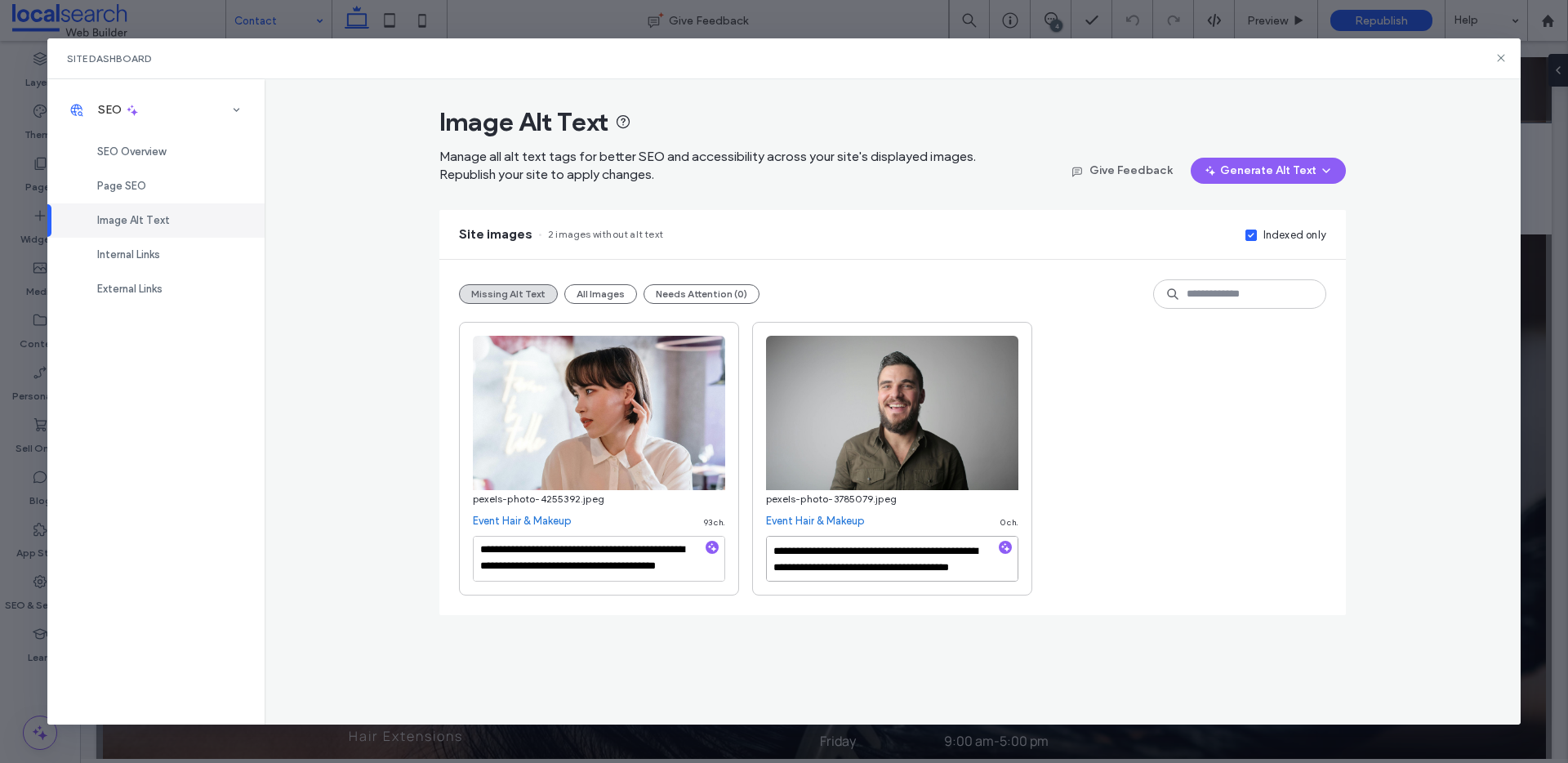 scroll, scrollTop: 9, scrollLeft: 0, axis: vertical 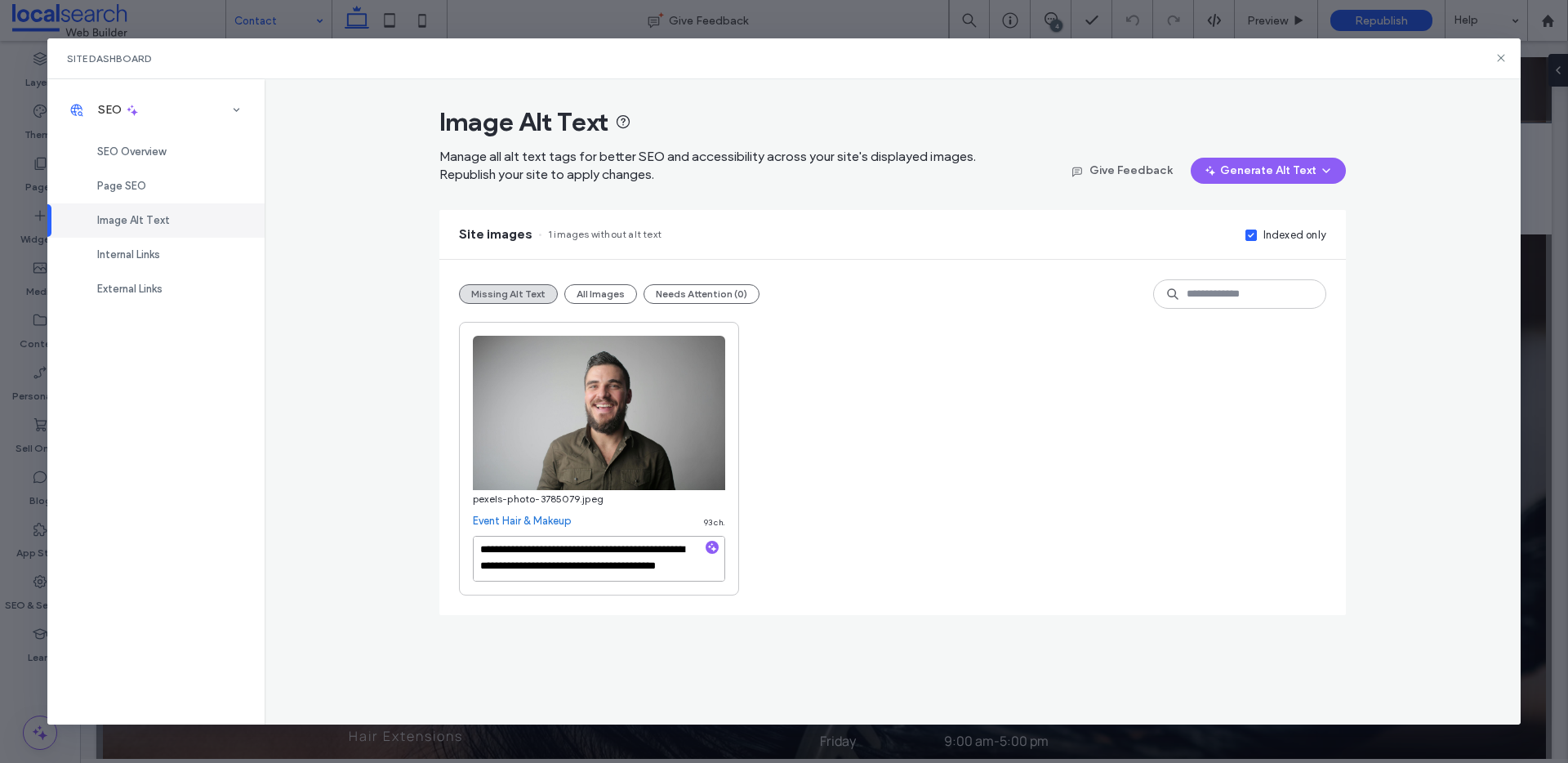 type on "**********" 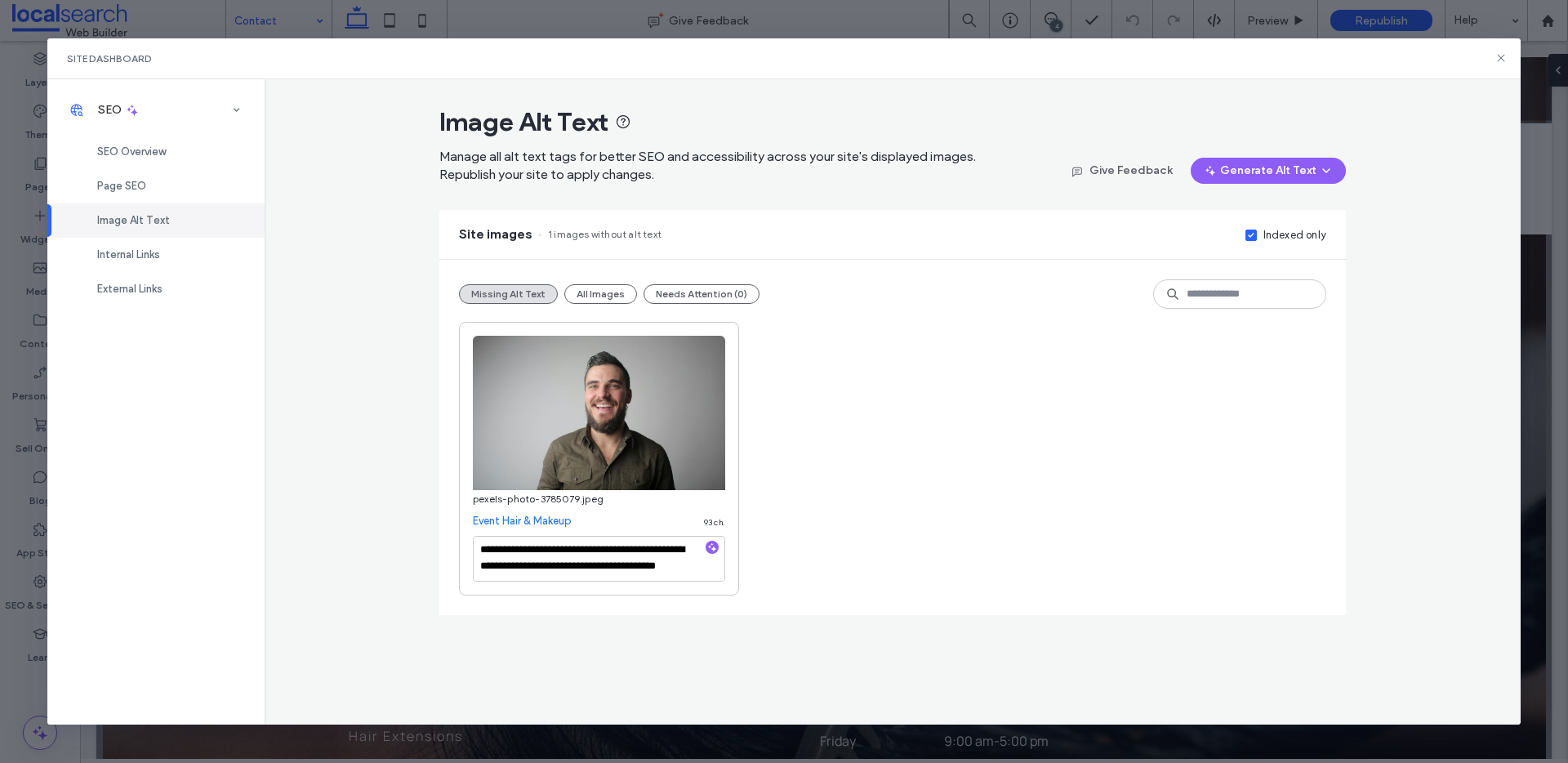 click on "**********" at bounding box center (893, 458) 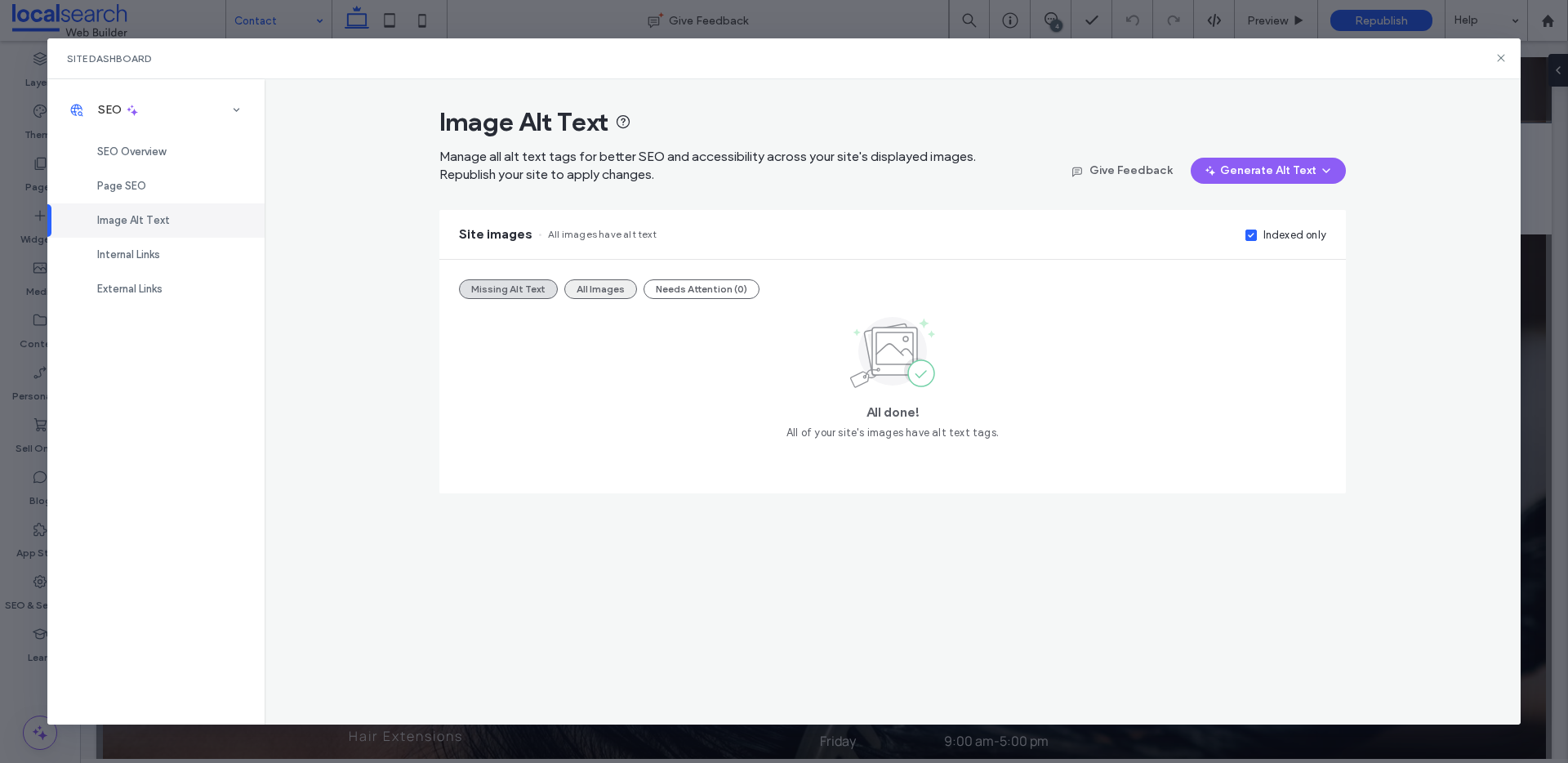 click on "All Images" at bounding box center (600, 289) 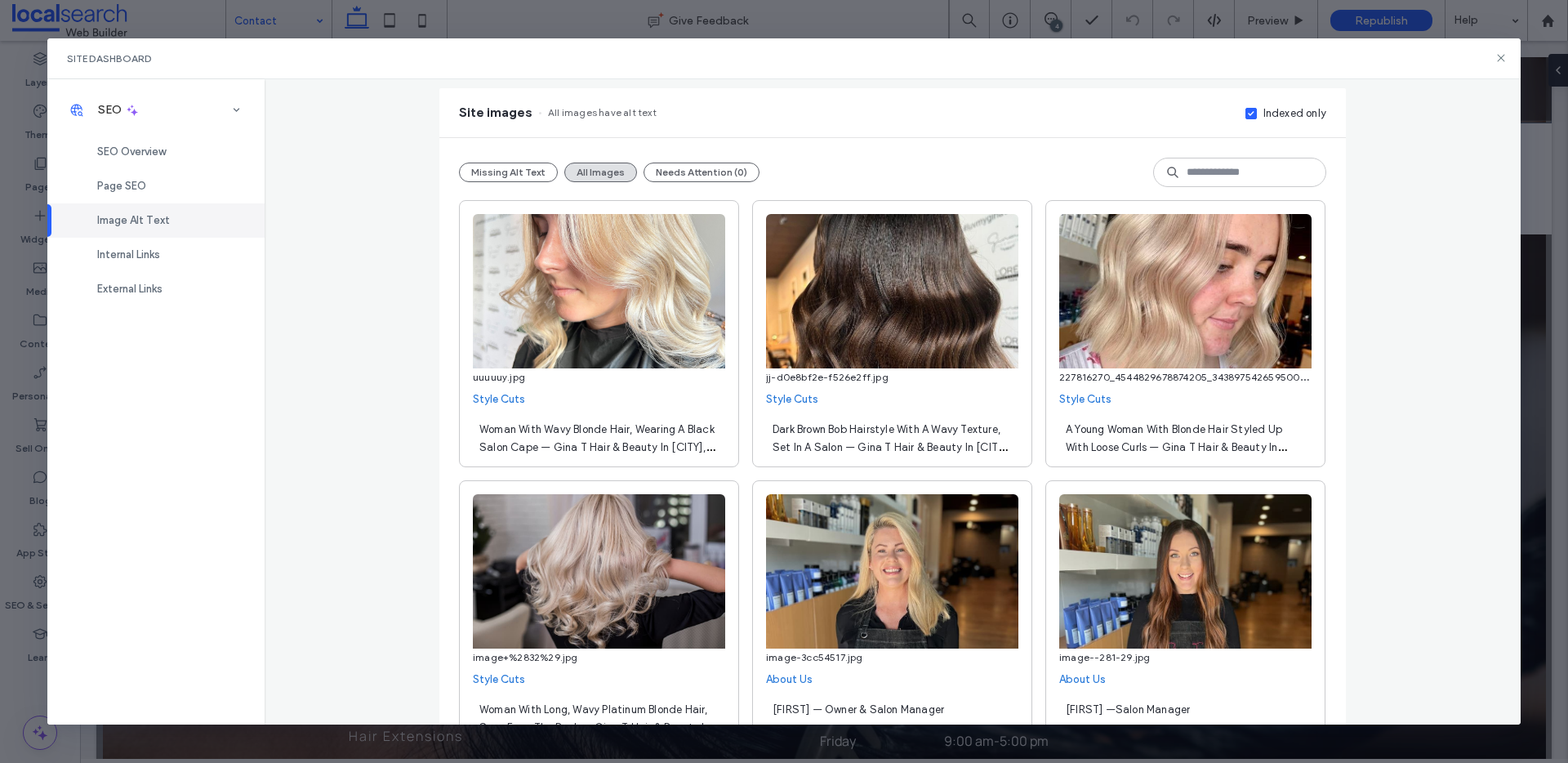scroll, scrollTop: 0, scrollLeft: 0, axis: both 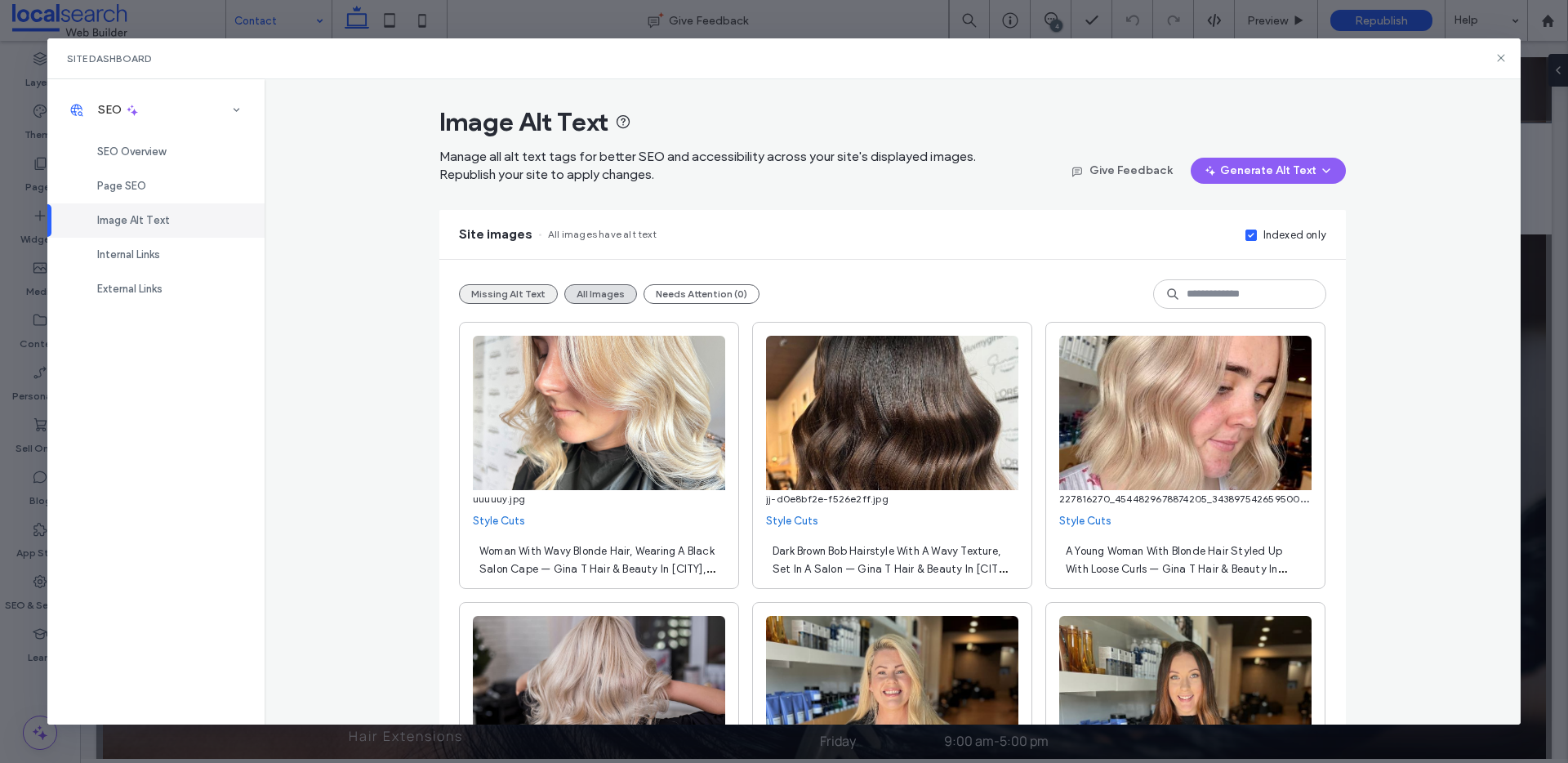 click on "Missing Alt Text" at bounding box center [508, 294] 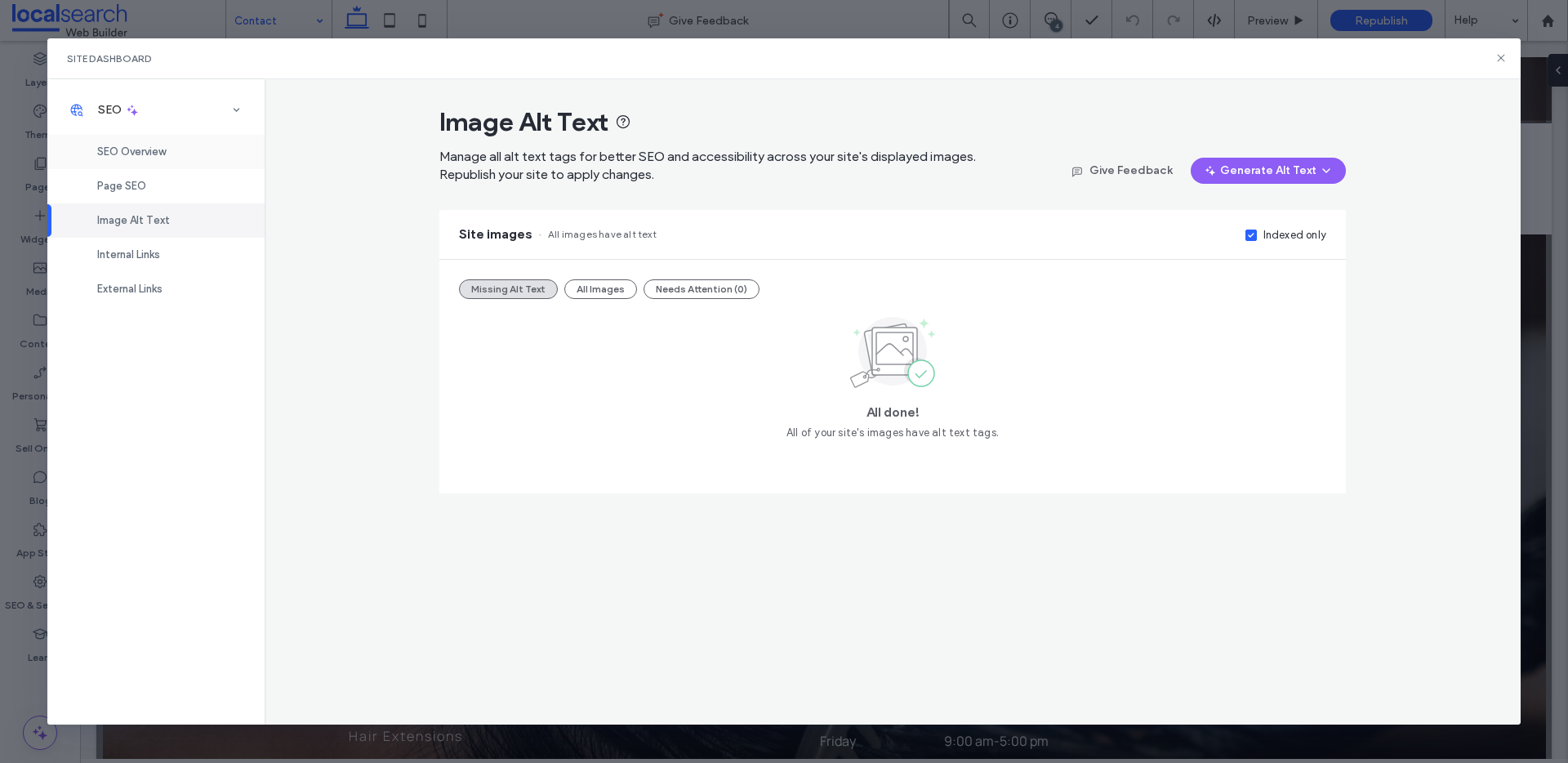 click on "SEO Overview" at bounding box center (131, 151) 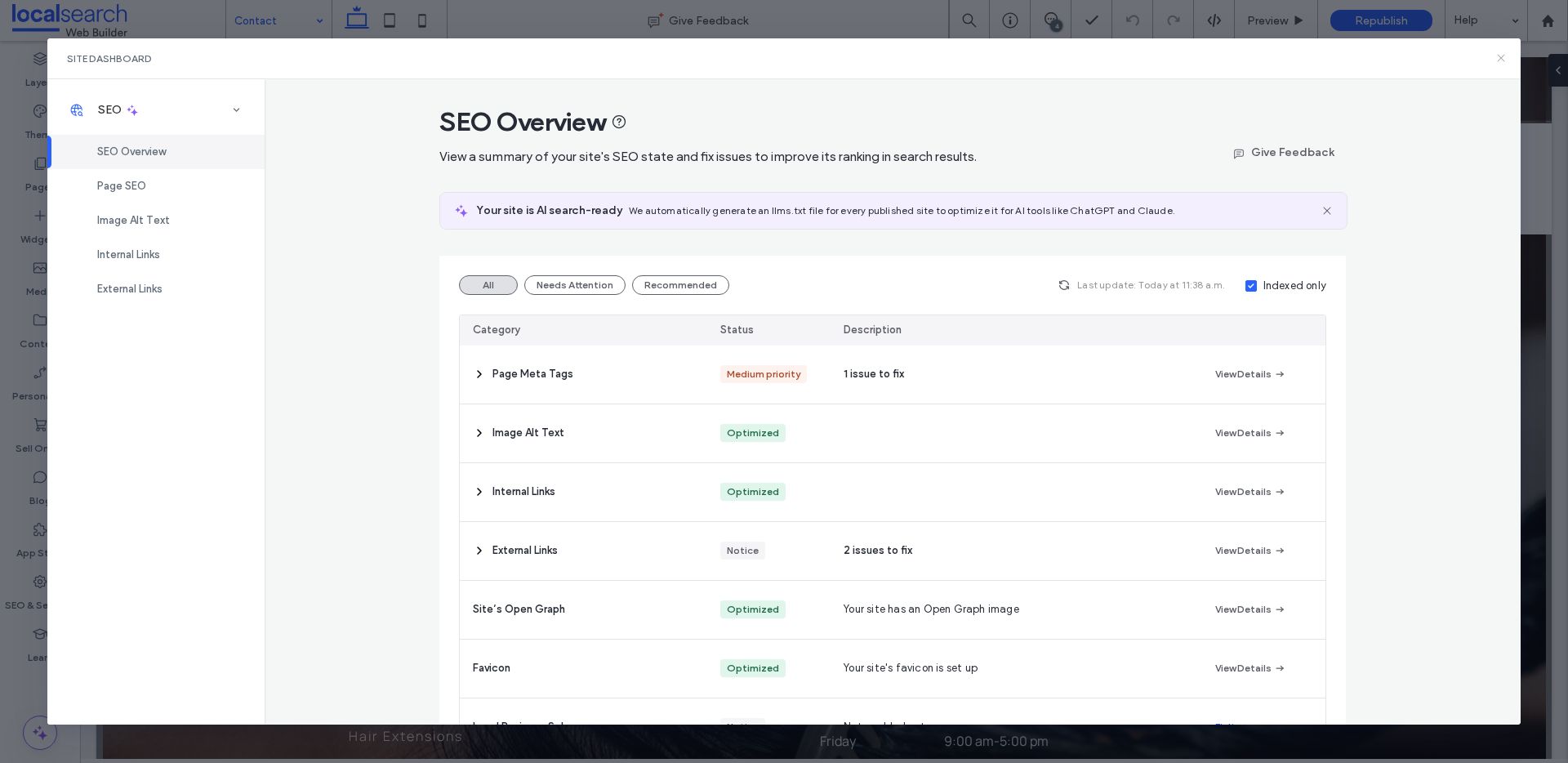 click 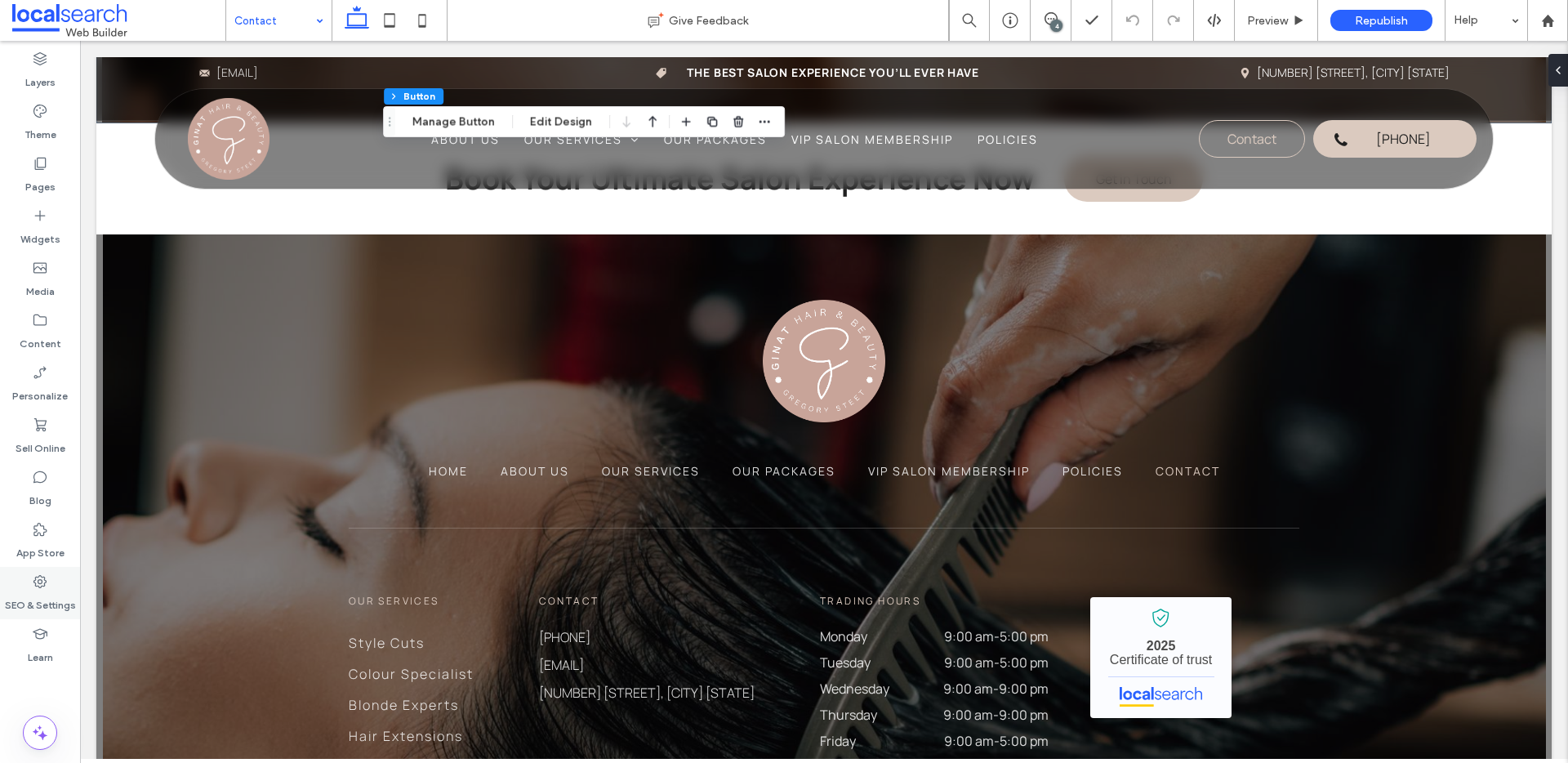 click on "SEO & Settings" at bounding box center (40, 593) 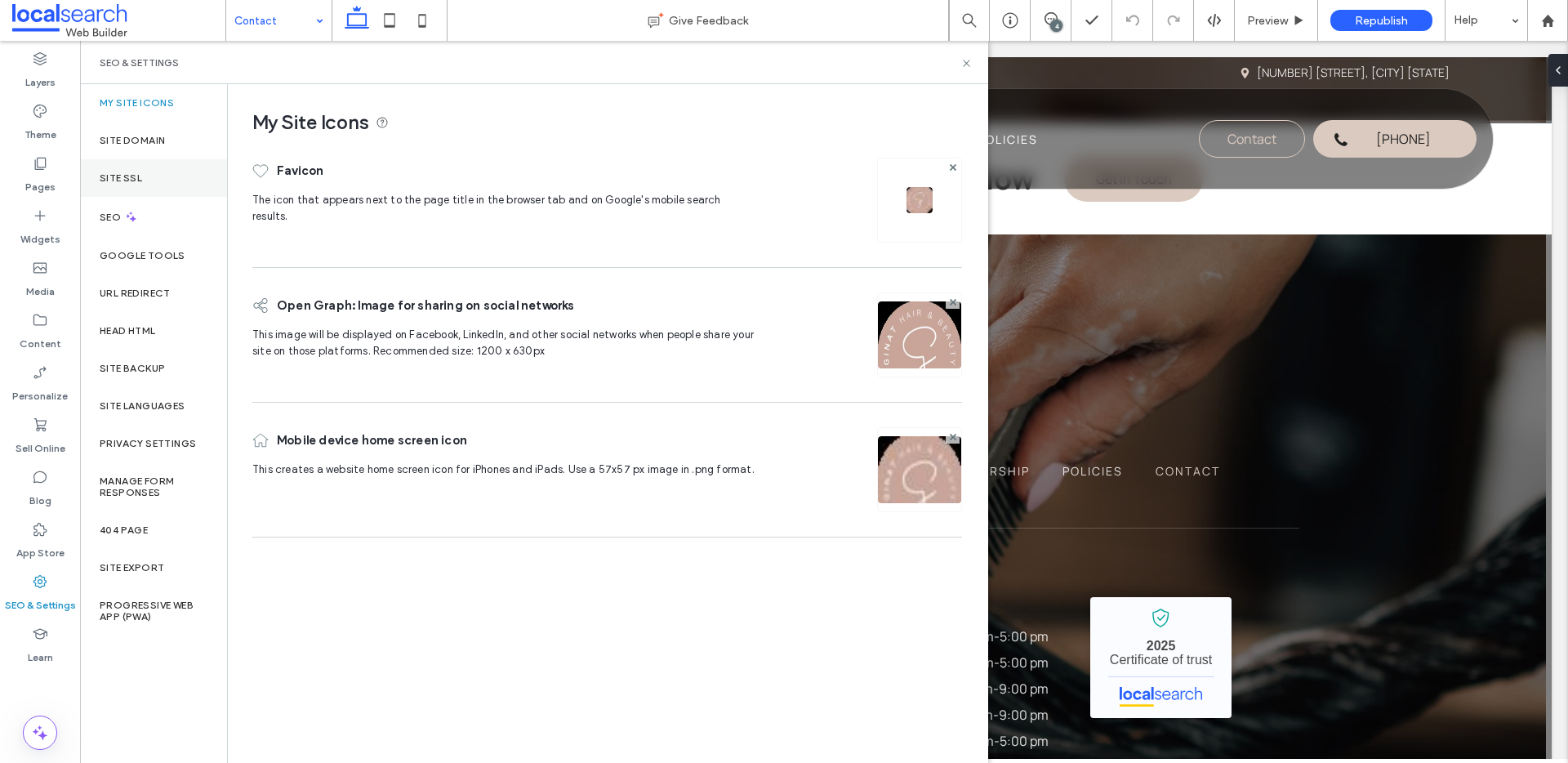 click on "Theme" at bounding box center (40, 123) 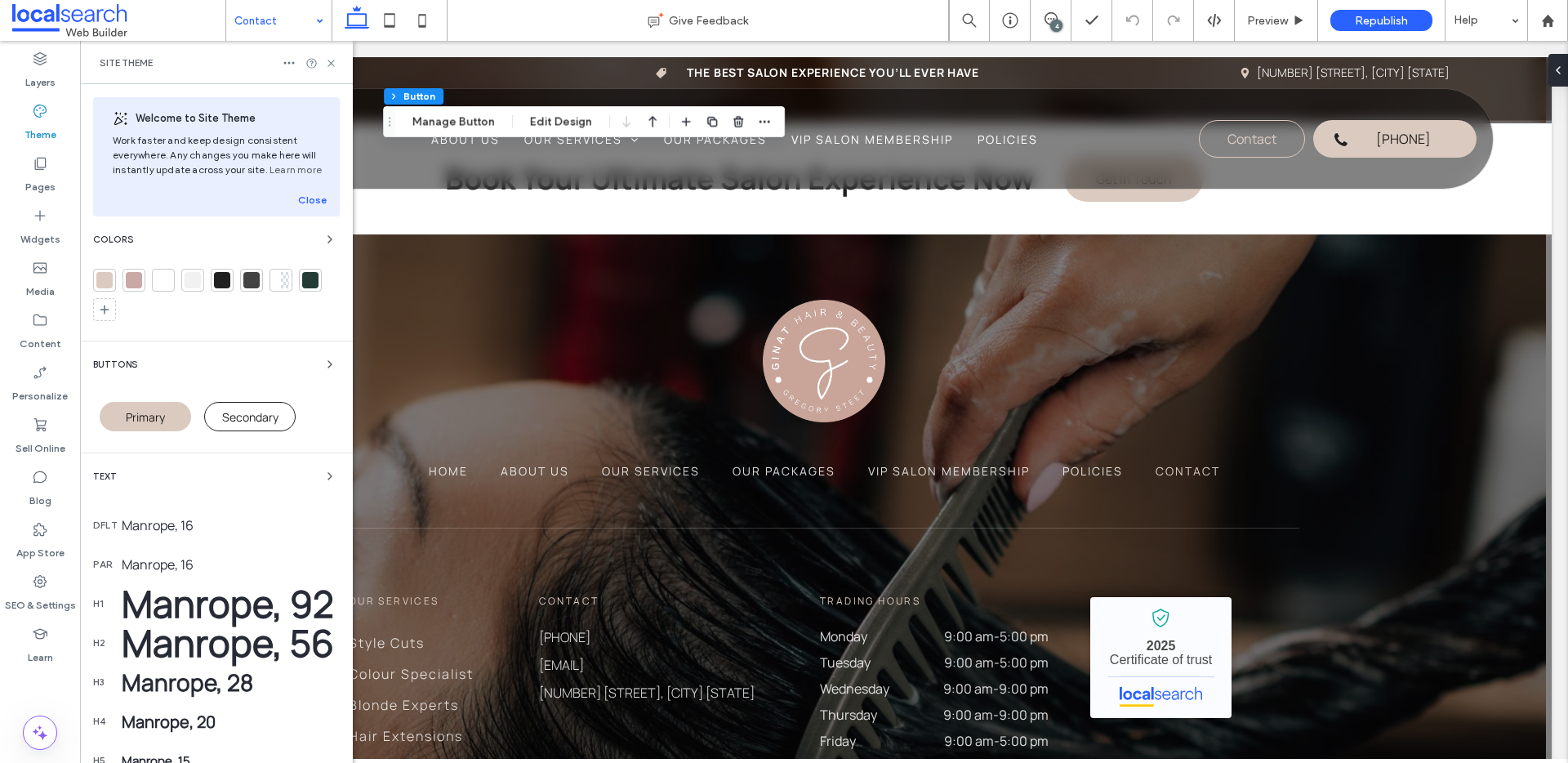 click on "Colors" at bounding box center [216, 239] 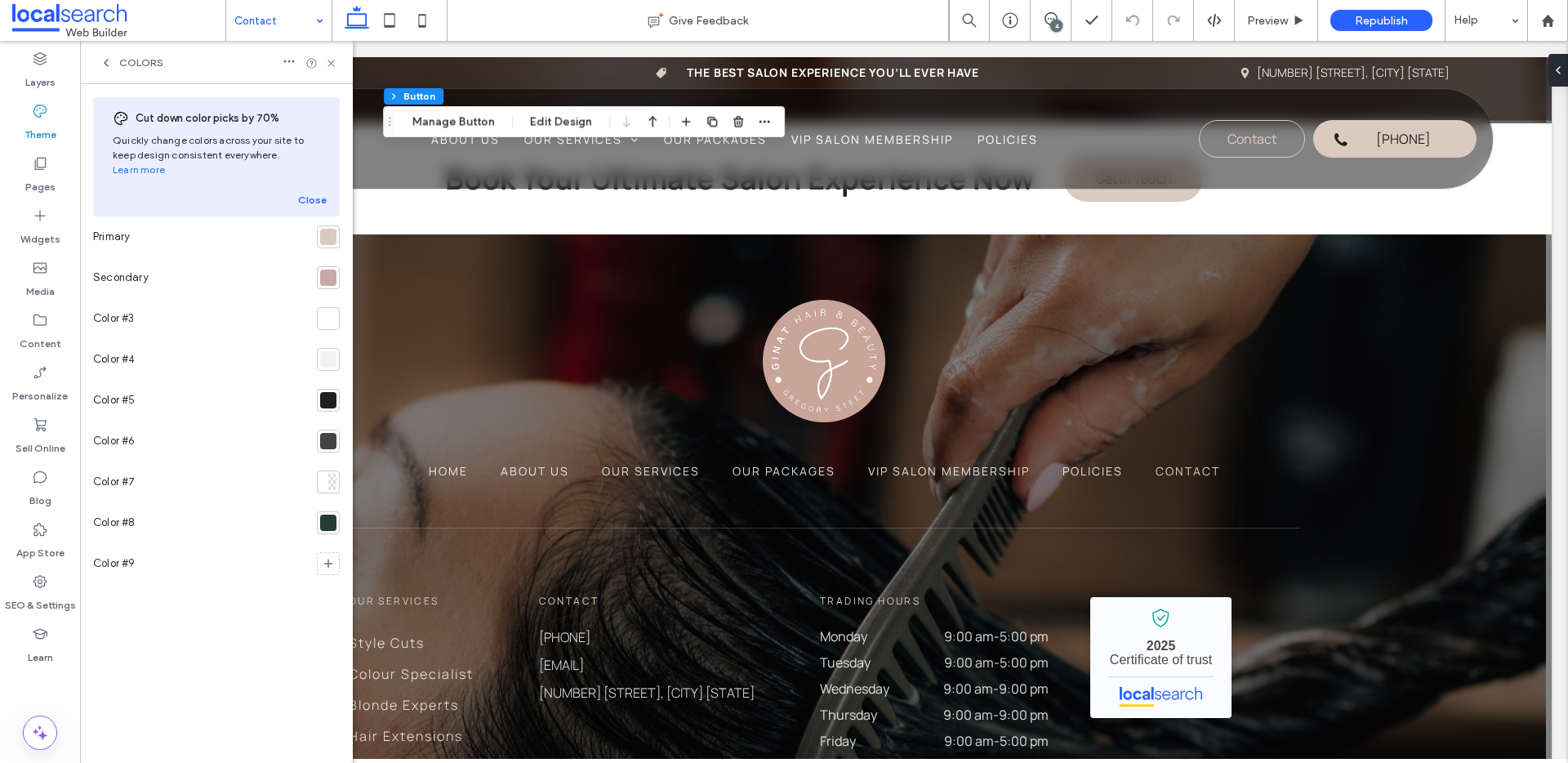 click at bounding box center (328, 237) 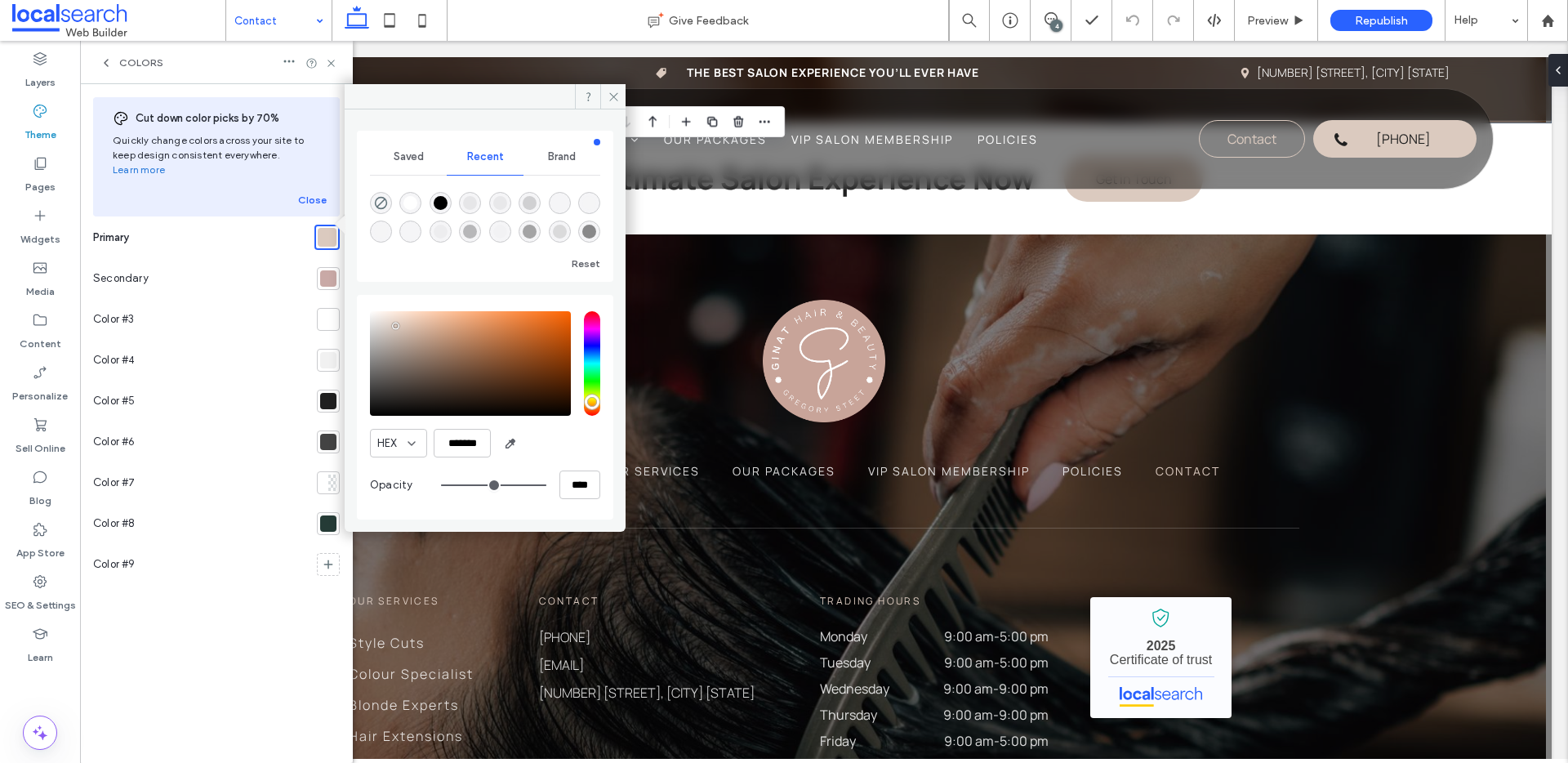 click at bounding box center (328, 279) 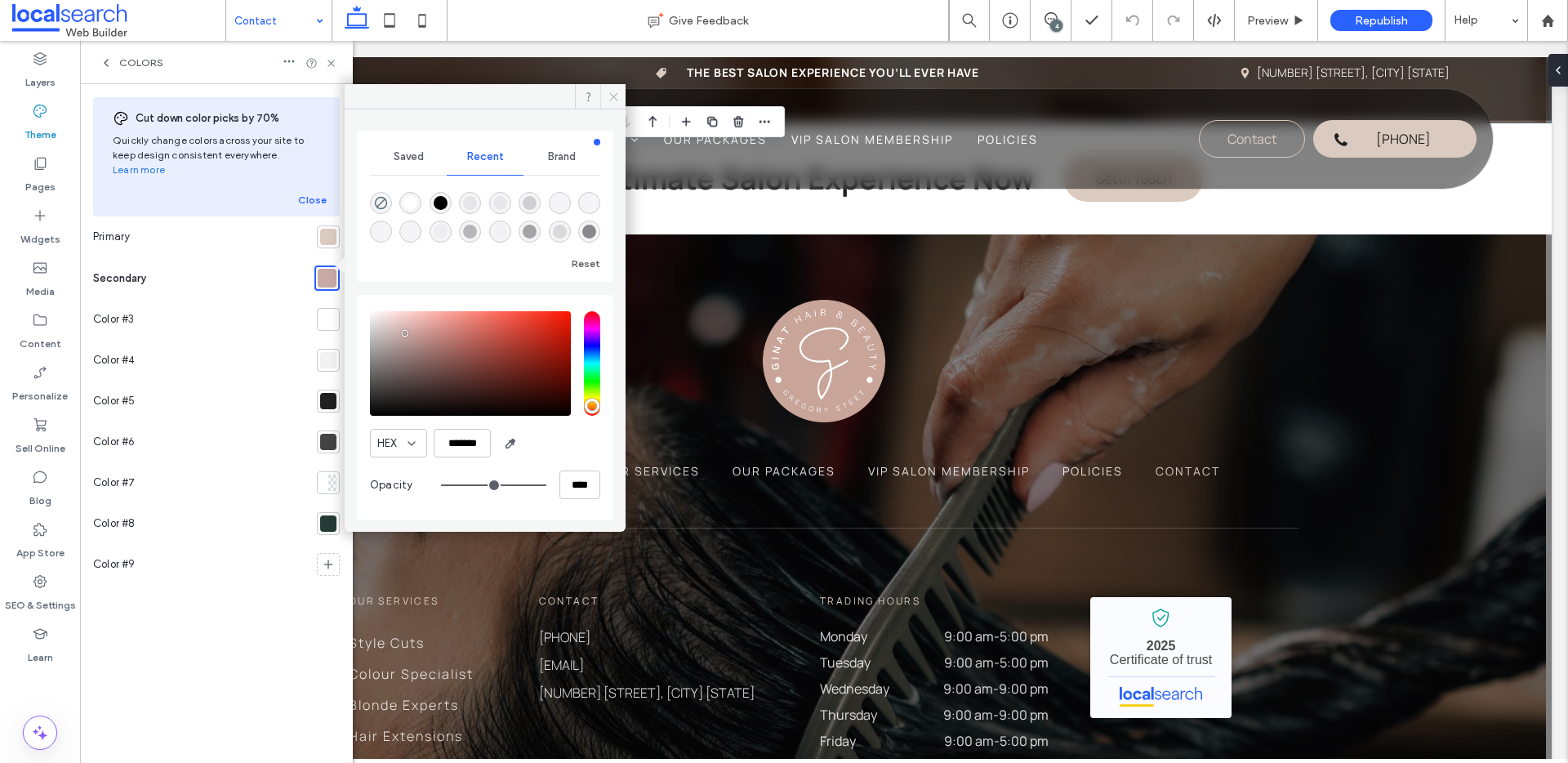 click 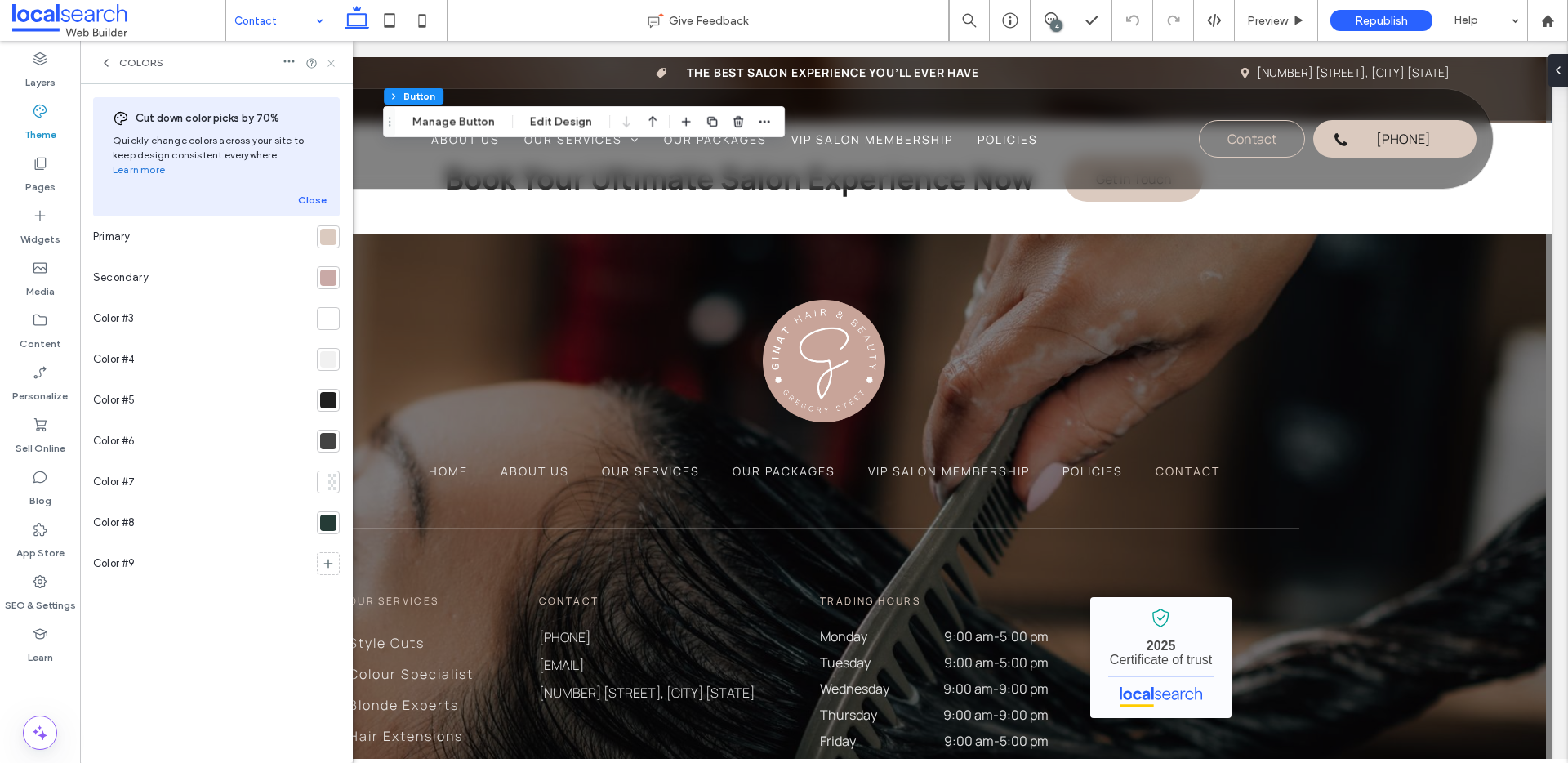 click 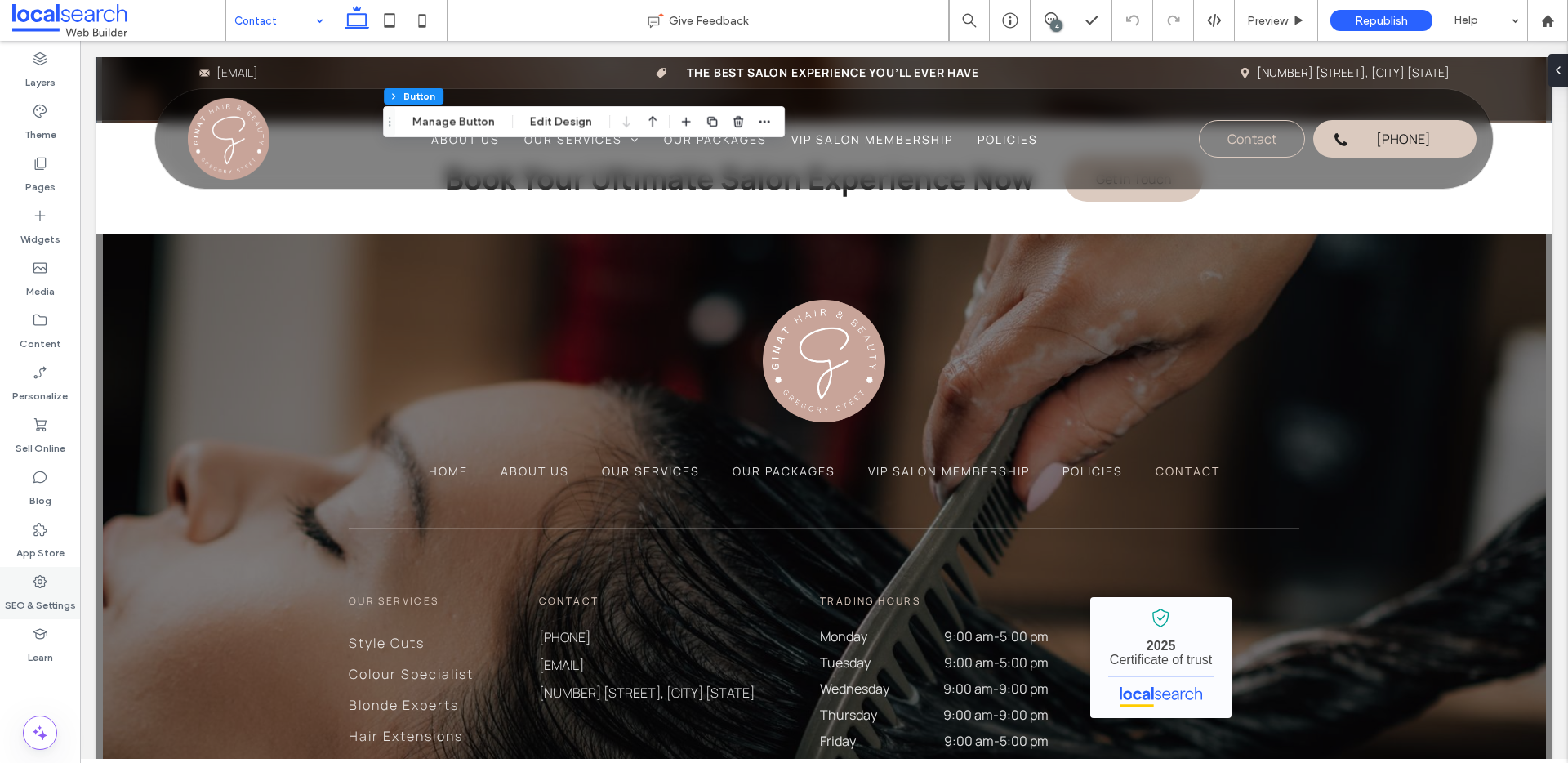 click 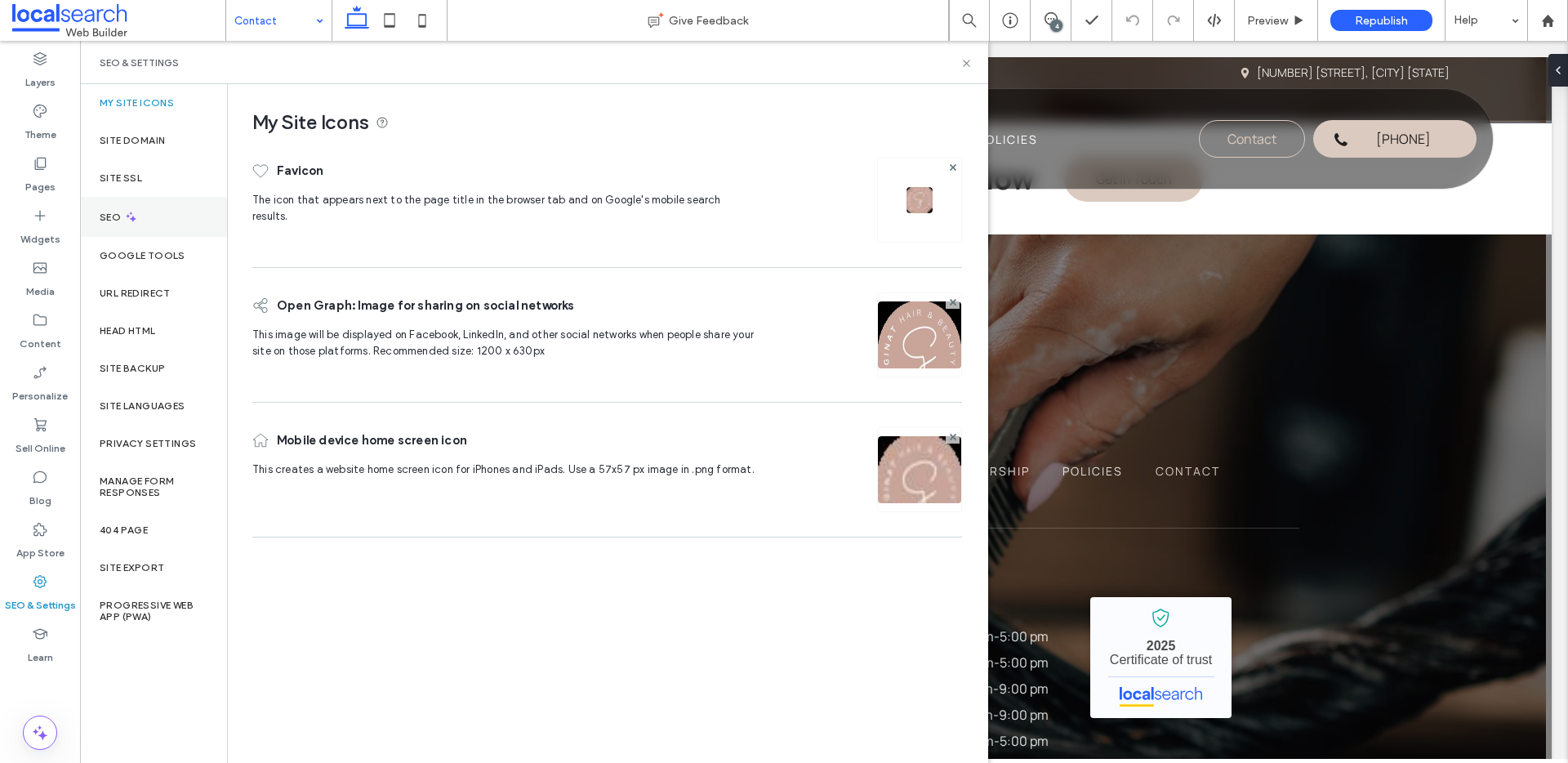 click on "SEO" at bounding box center (154, 216) 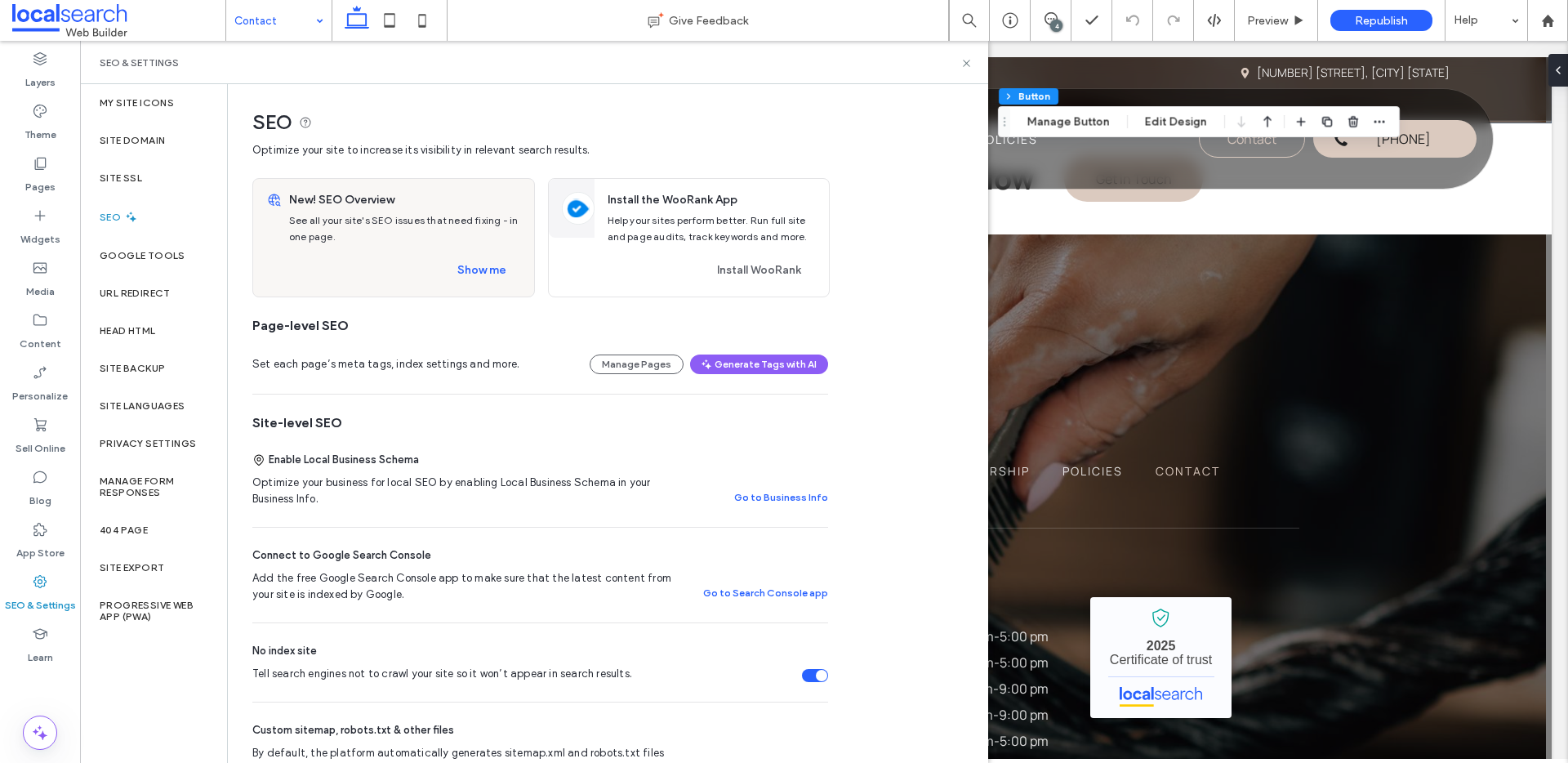 click on "New! SEO Overview See all your site's SEO issues that need fixing - in one page. Show me" at bounding box center (408, 238) 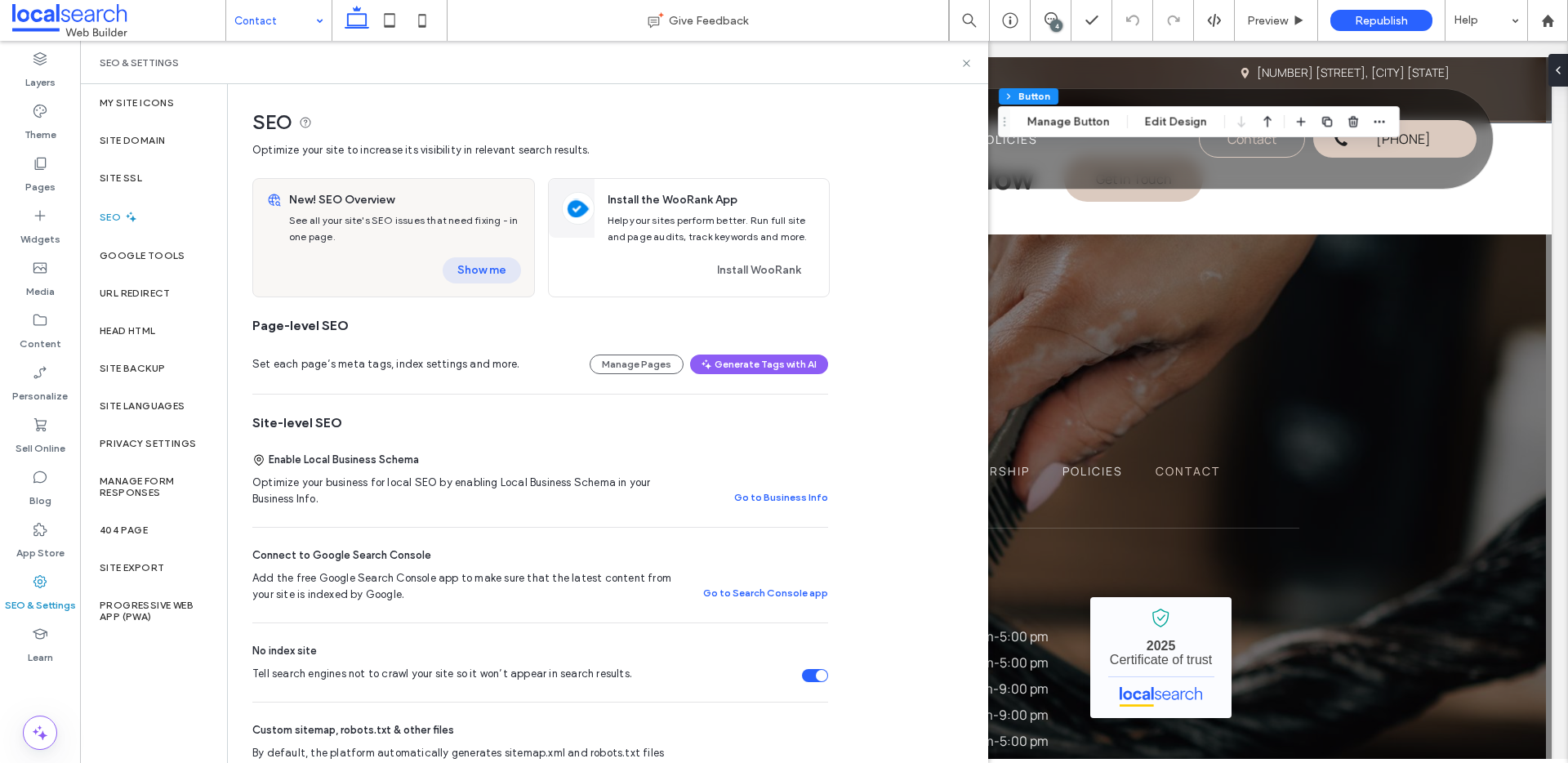 click on "Show me" at bounding box center [482, 270] 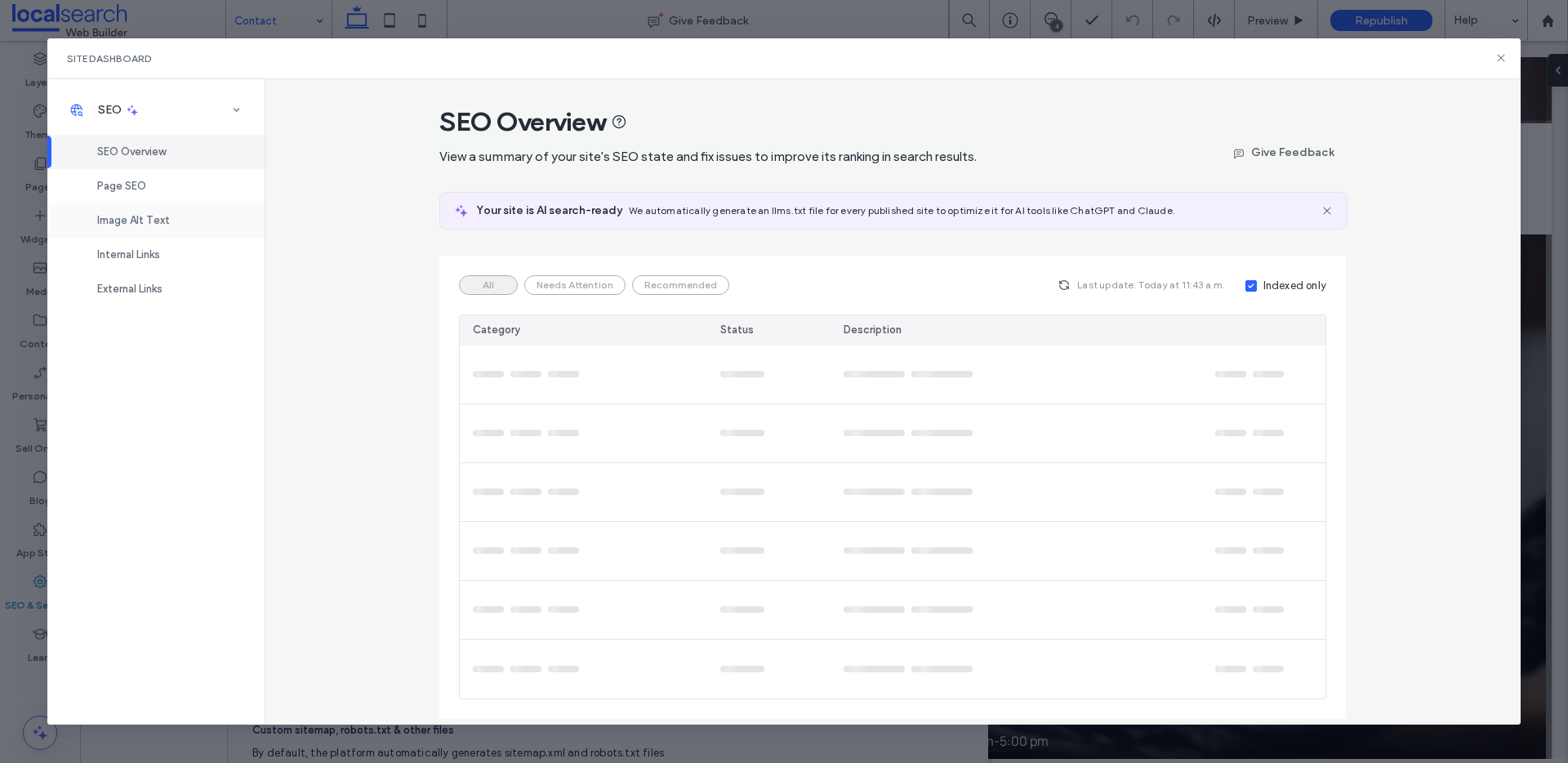 click on "Image Alt Text" at bounding box center (156, 221) 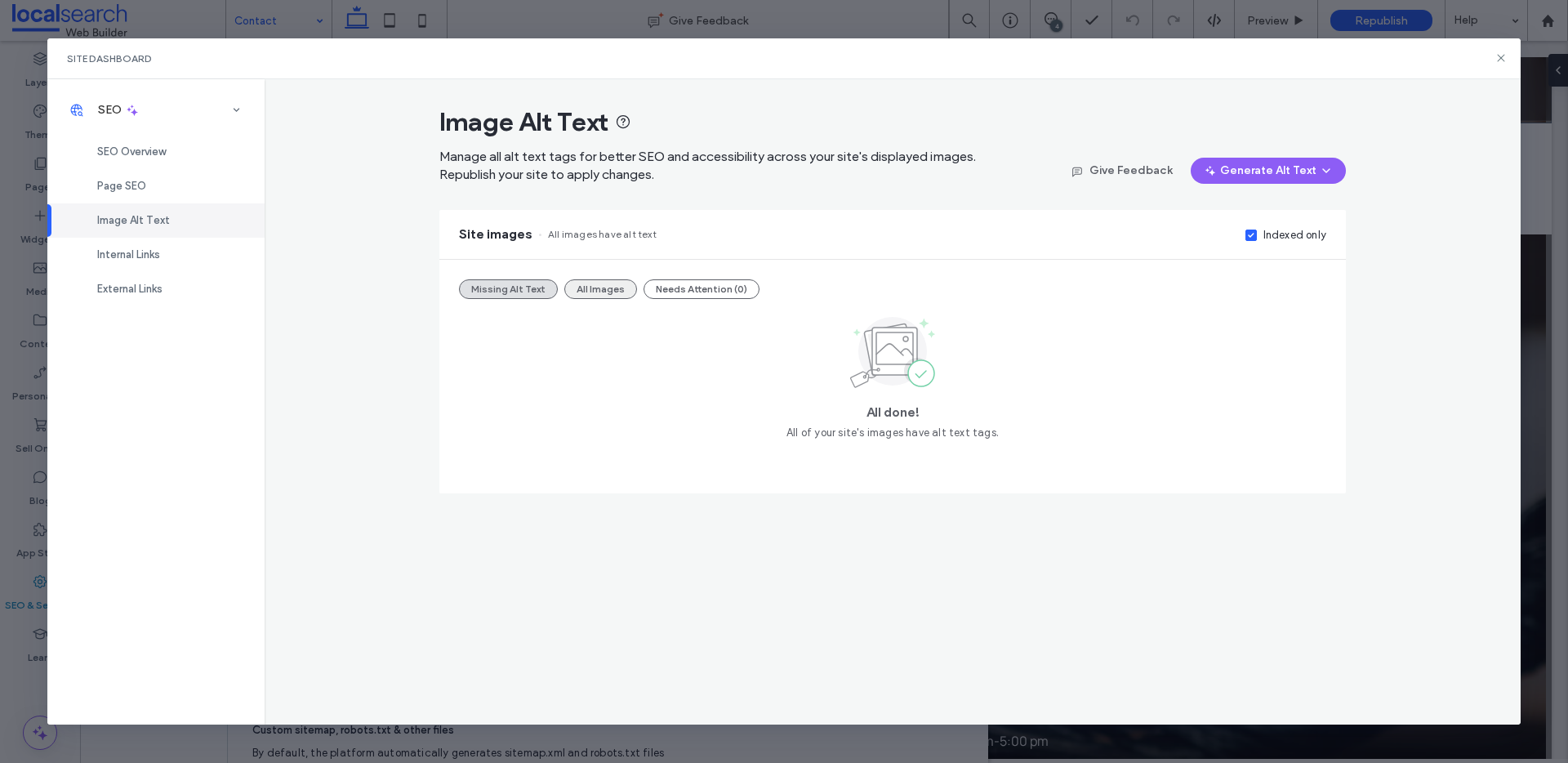 click on "All Images" at bounding box center (600, 289) 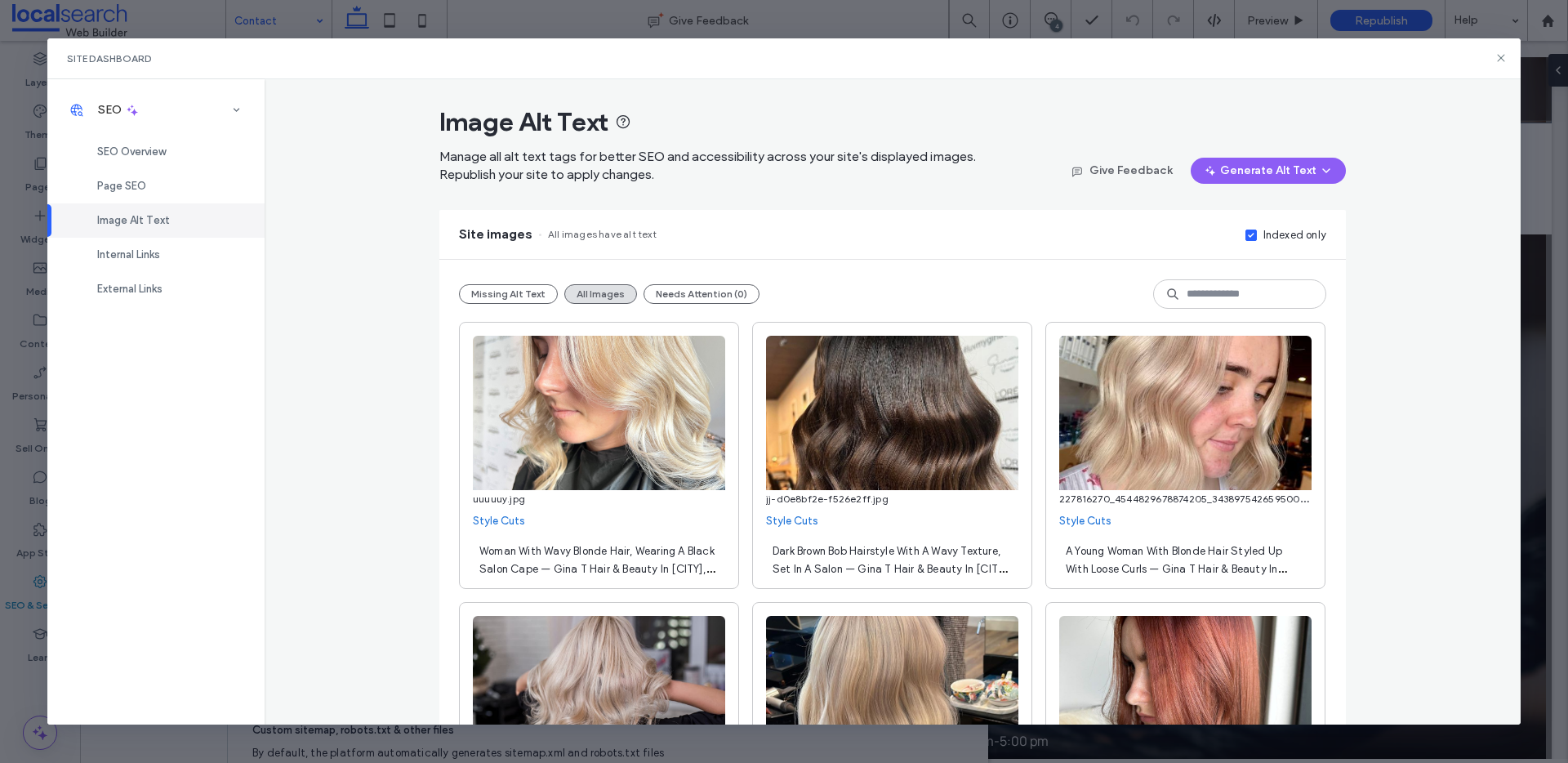 click on "Missing Alt Text All Images Needs Attention (0)" at bounding box center (893, 294) 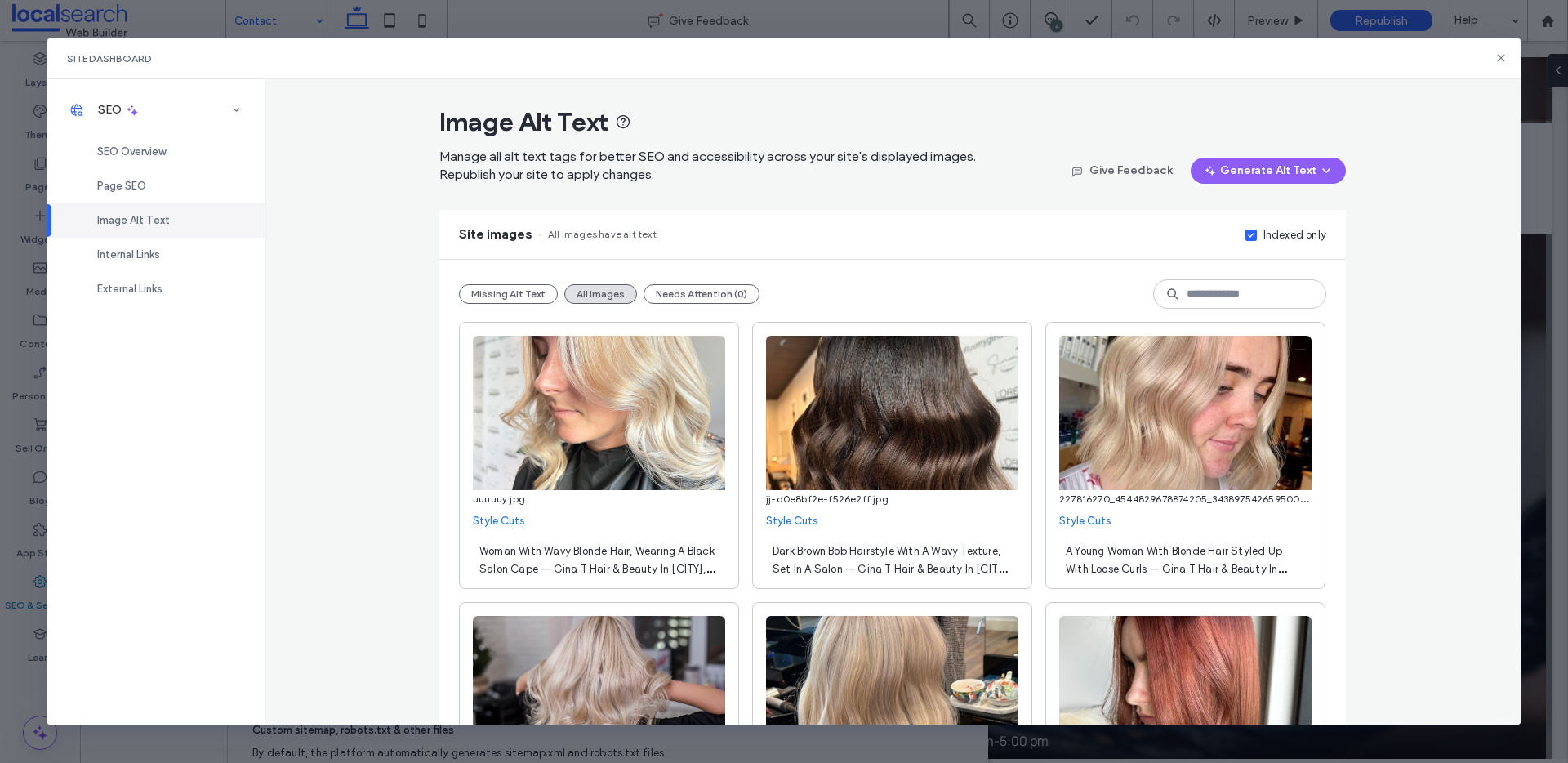 scroll, scrollTop: 434, scrollLeft: 0, axis: vertical 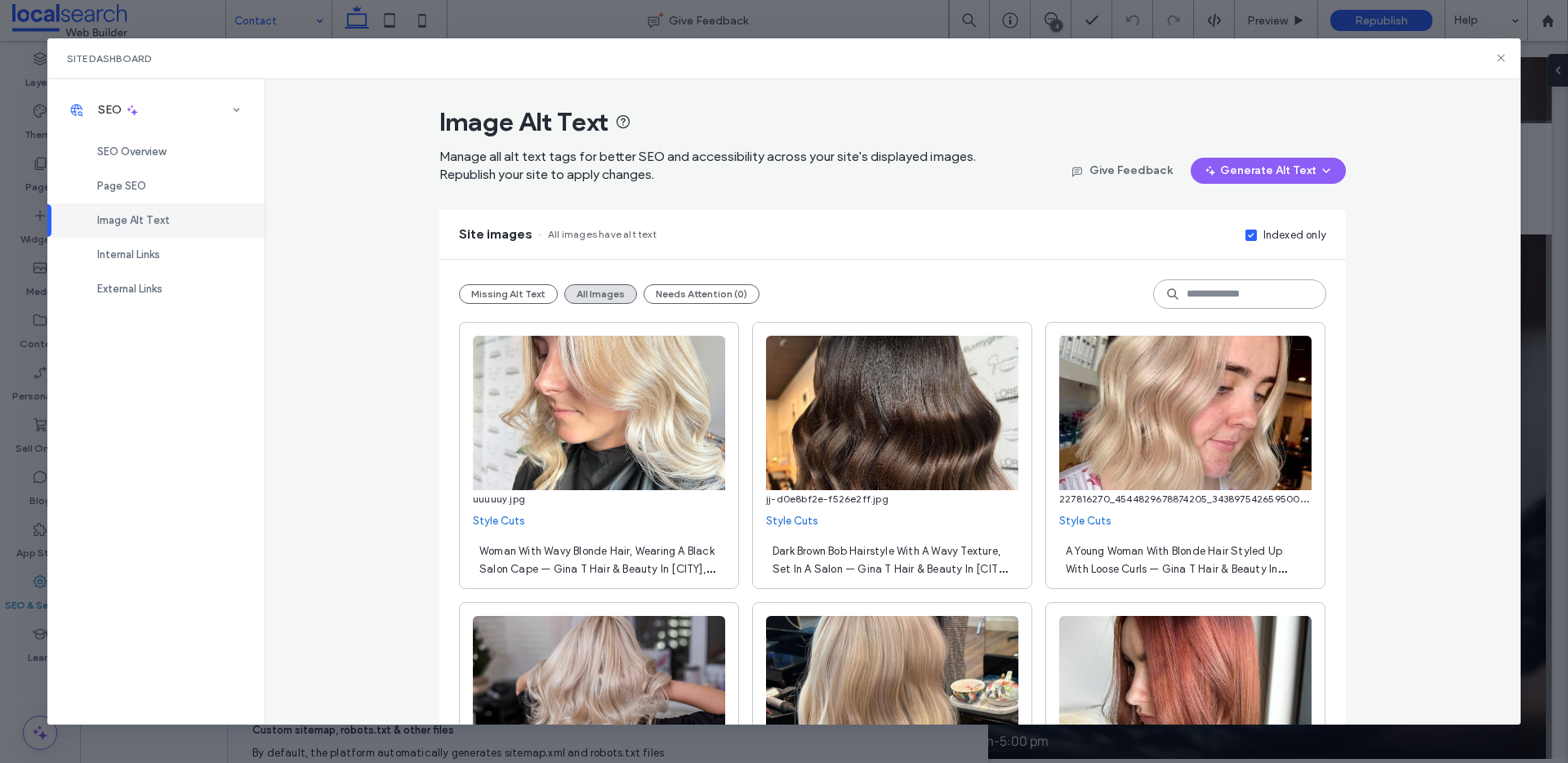 click at bounding box center (1240, 294) 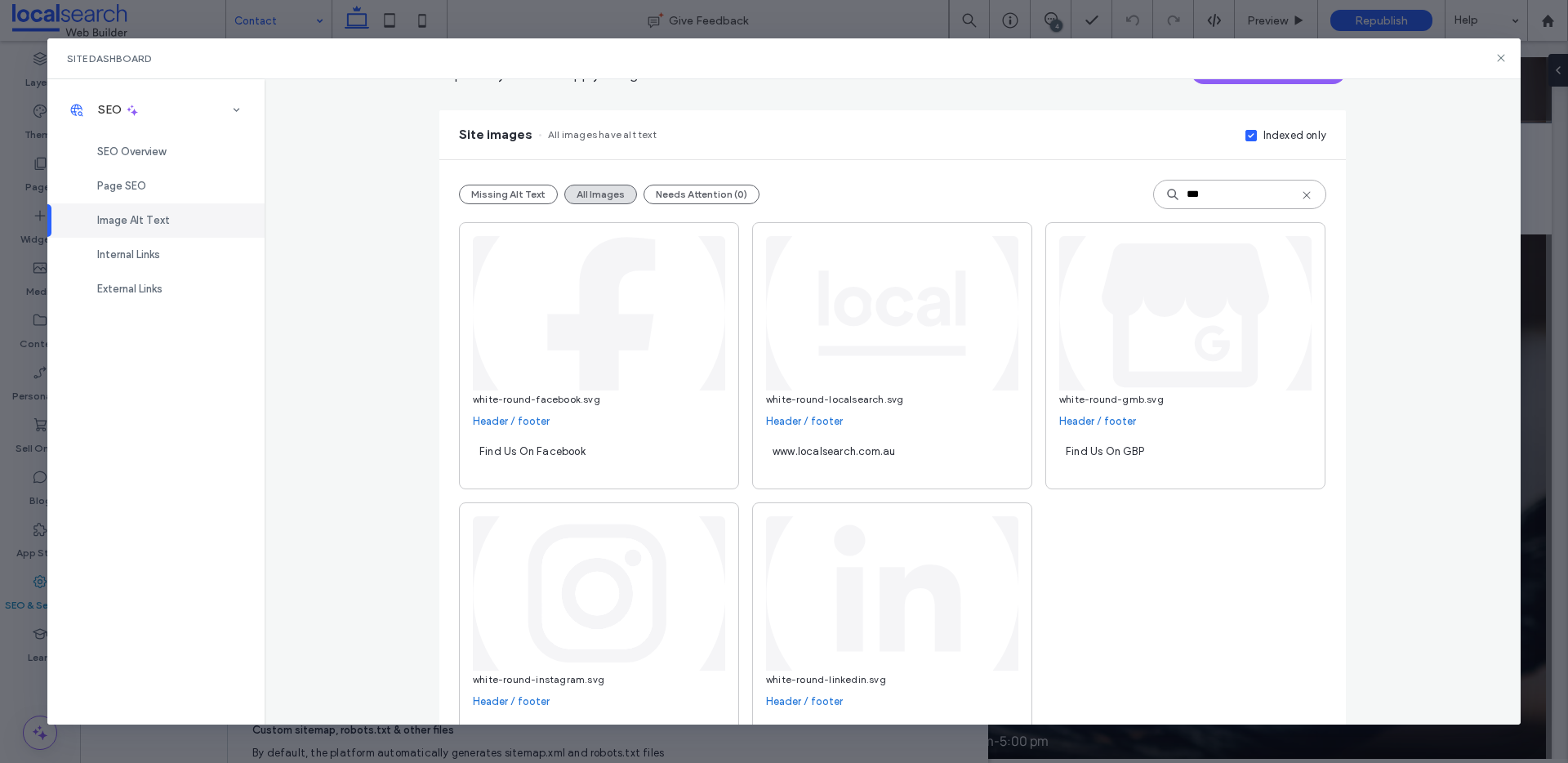 scroll, scrollTop: 0, scrollLeft: 0, axis: both 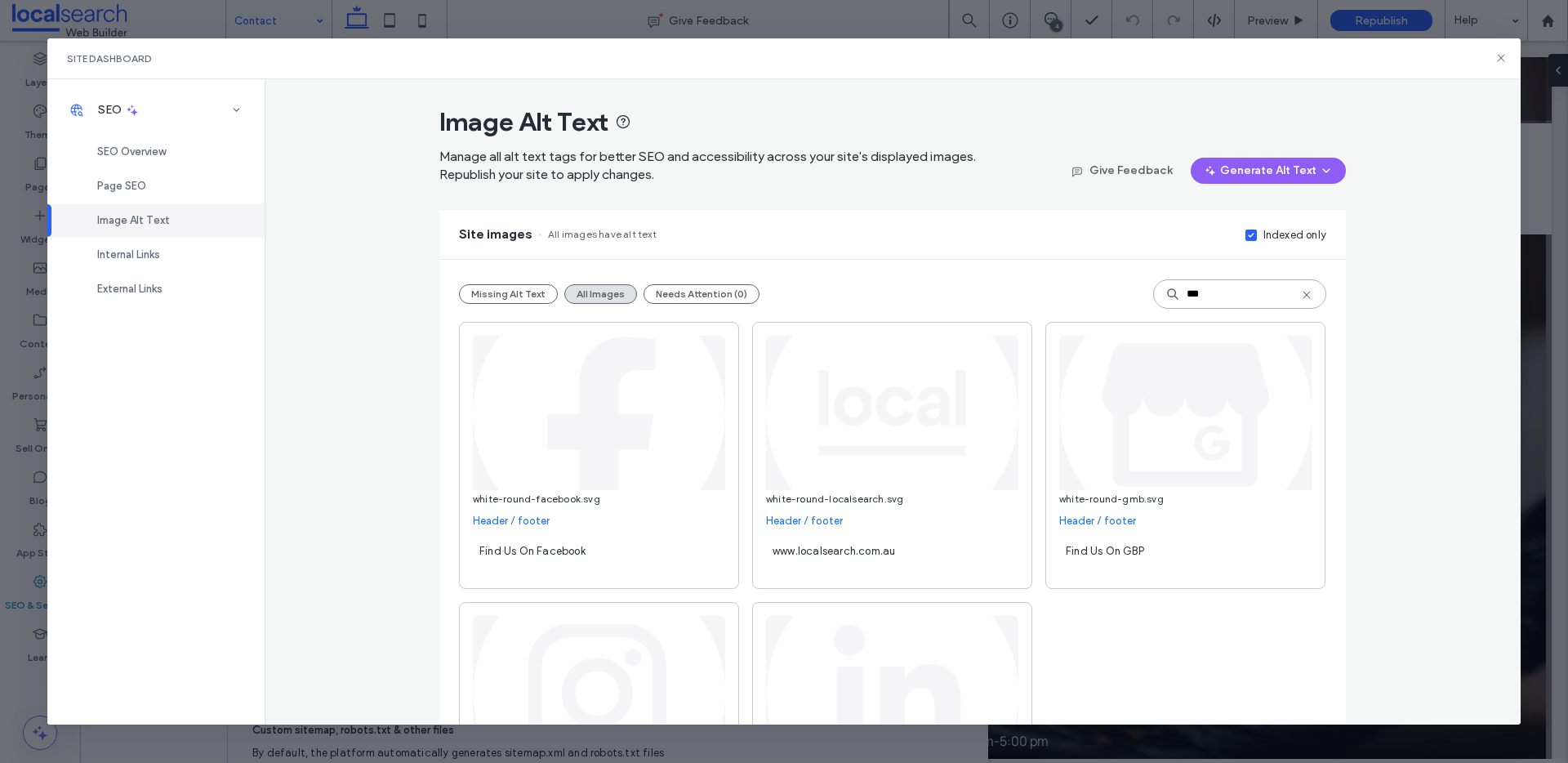 type on "***" 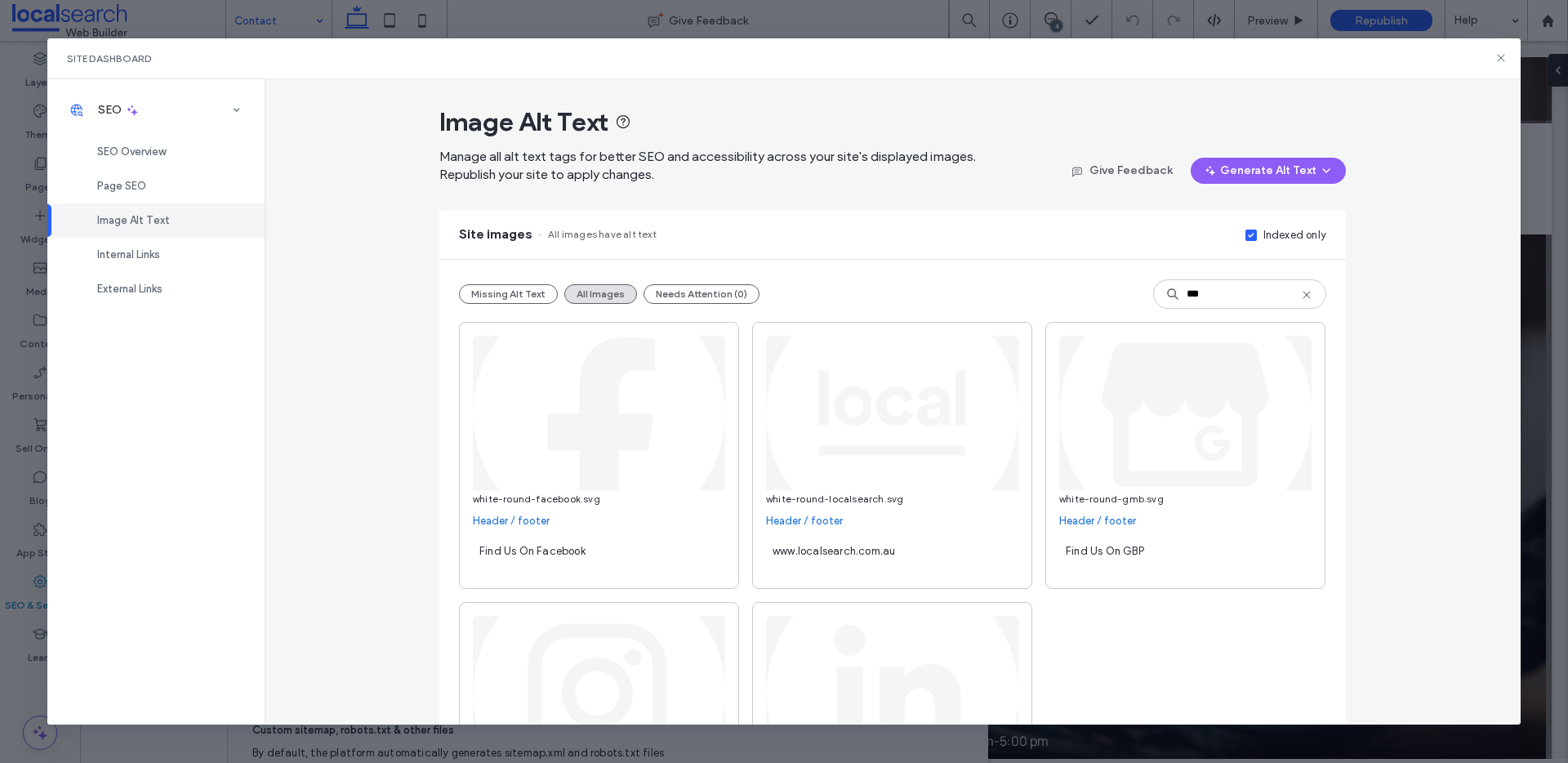 click 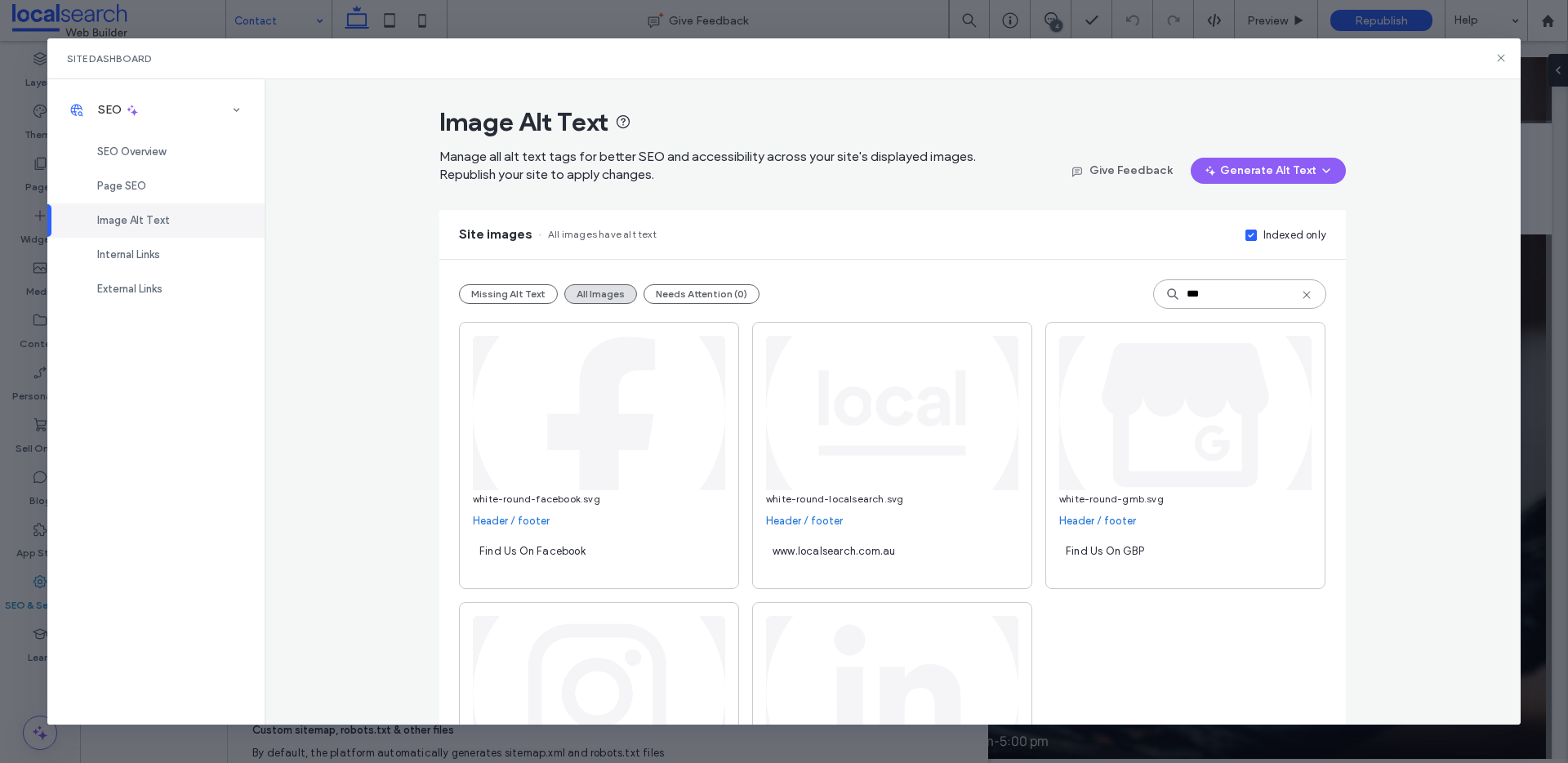 type 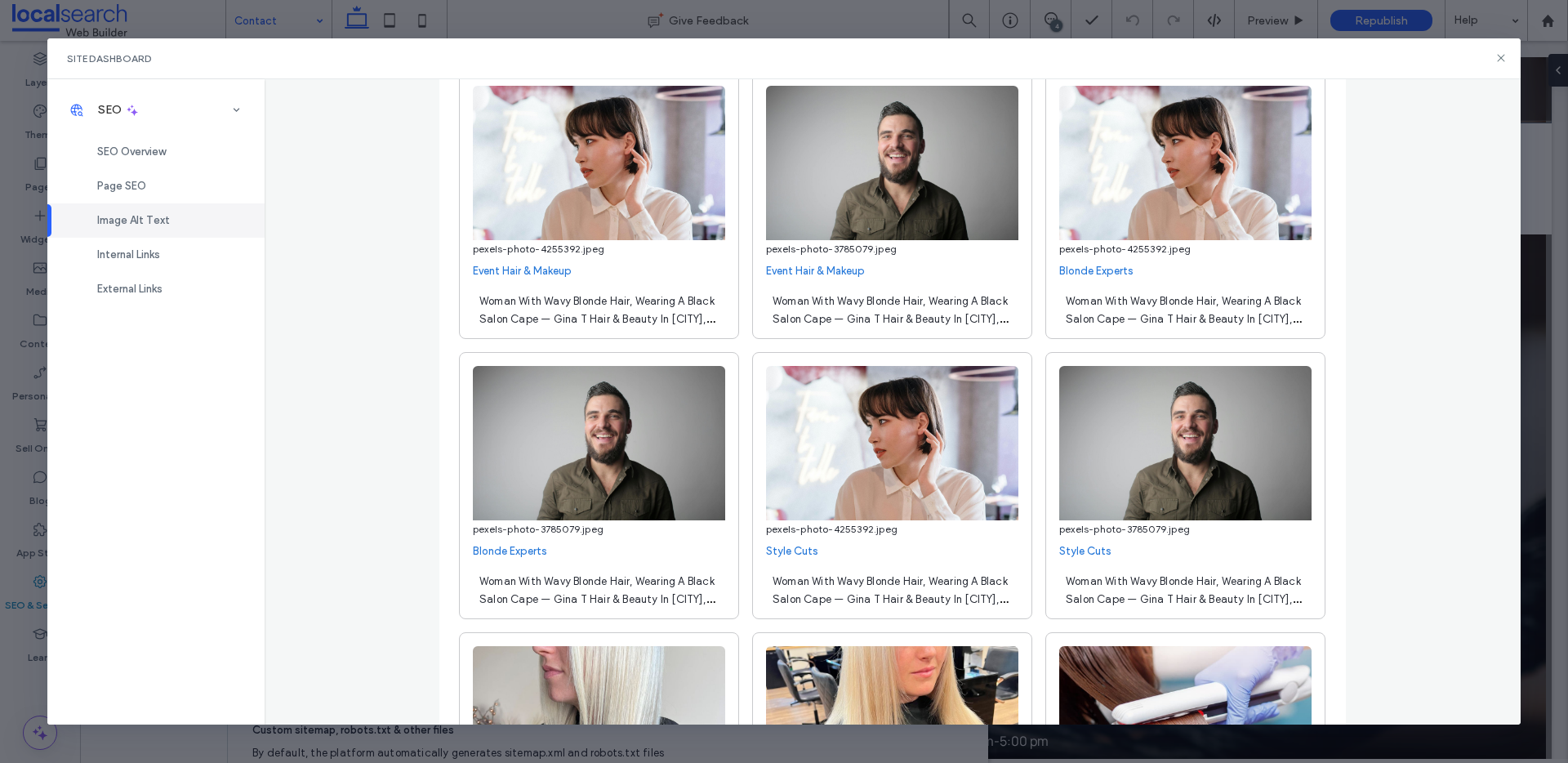 scroll, scrollTop: 2381, scrollLeft: 0, axis: vertical 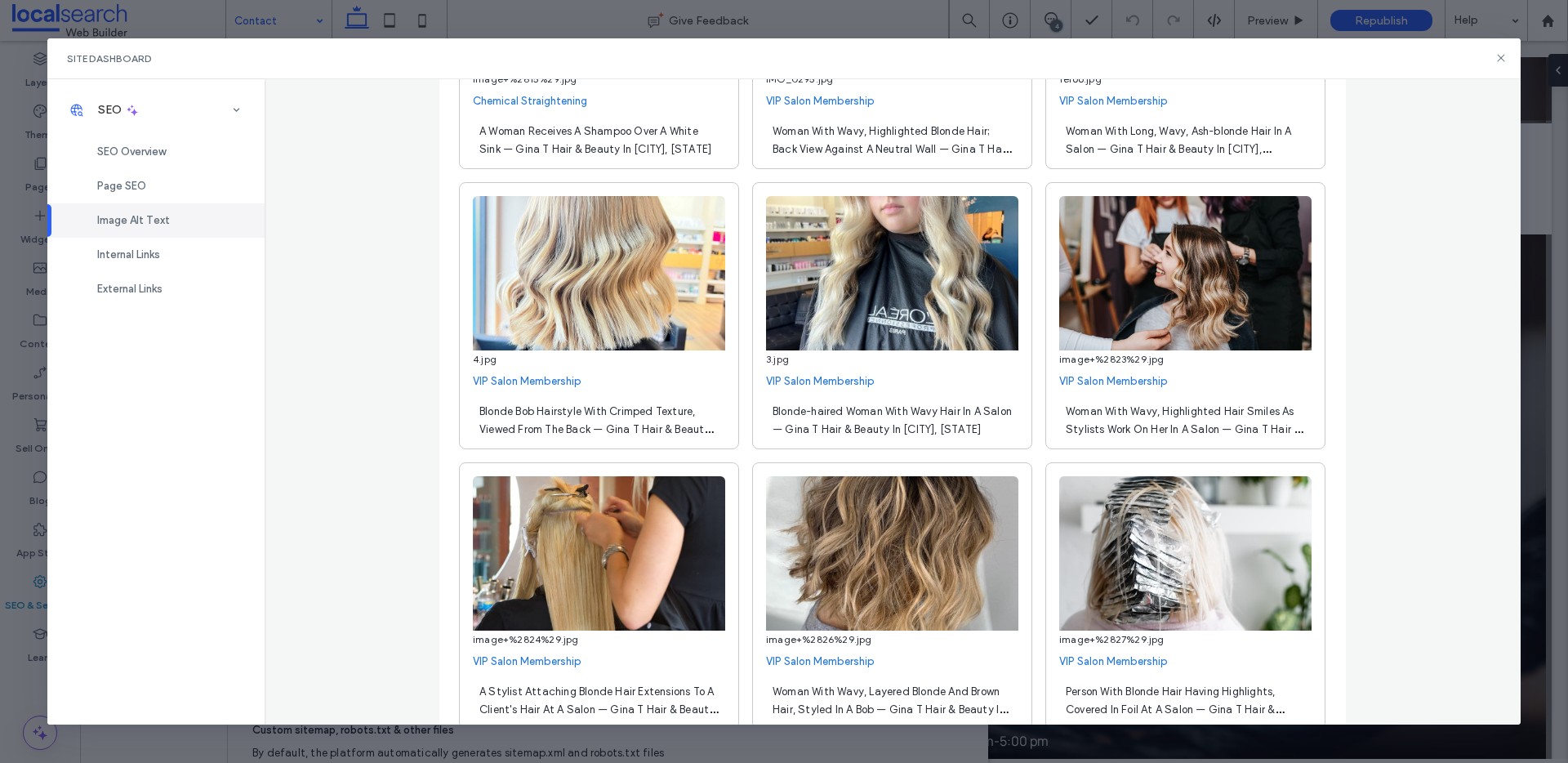 click on "Blonde-haired Woman With Wavy Hair In A Salon — Gina T Hair & Beauty In Mackay, QLD" at bounding box center [892, 420] 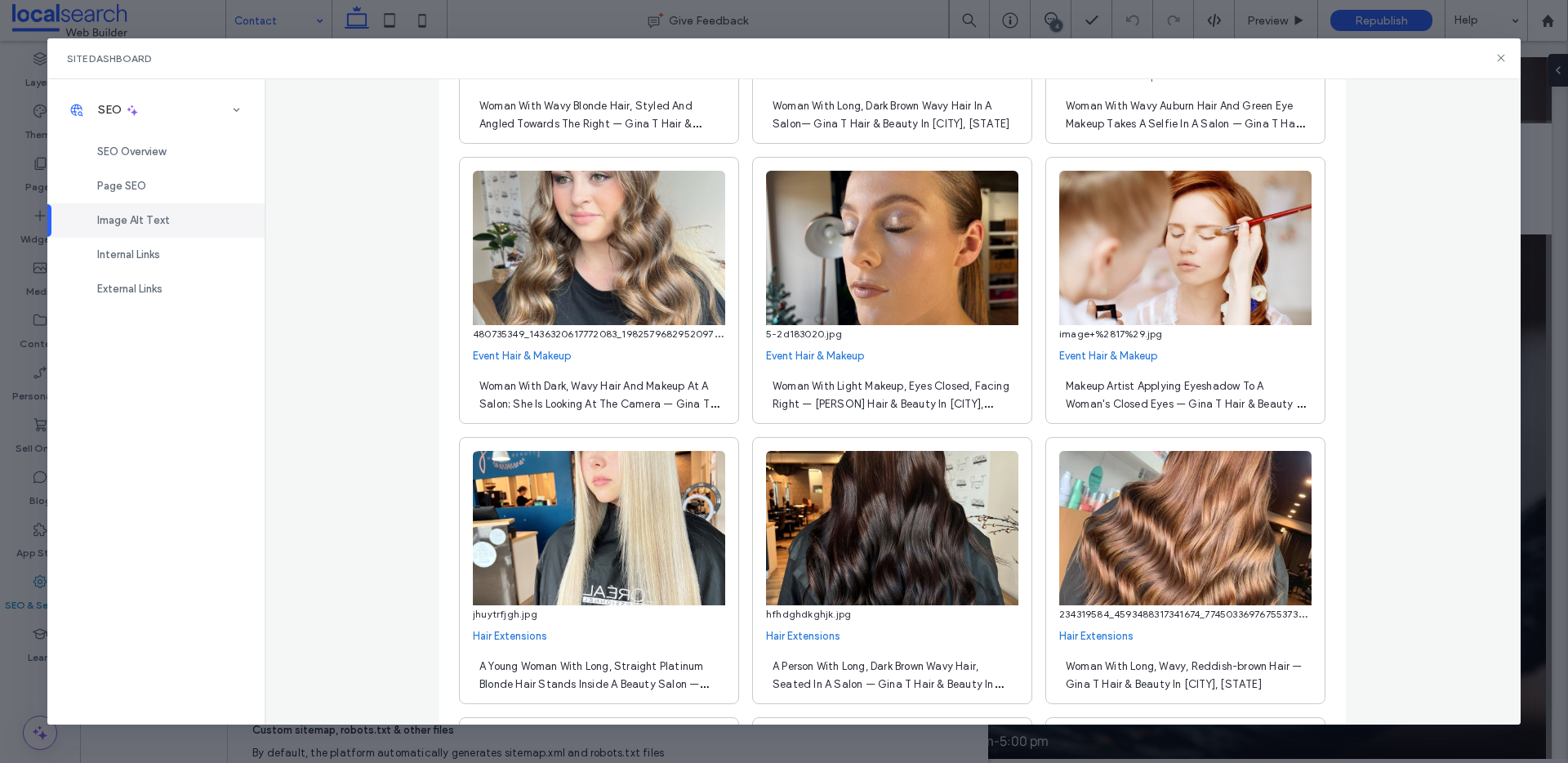 scroll, scrollTop: 4922, scrollLeft: 0, axis: vertical 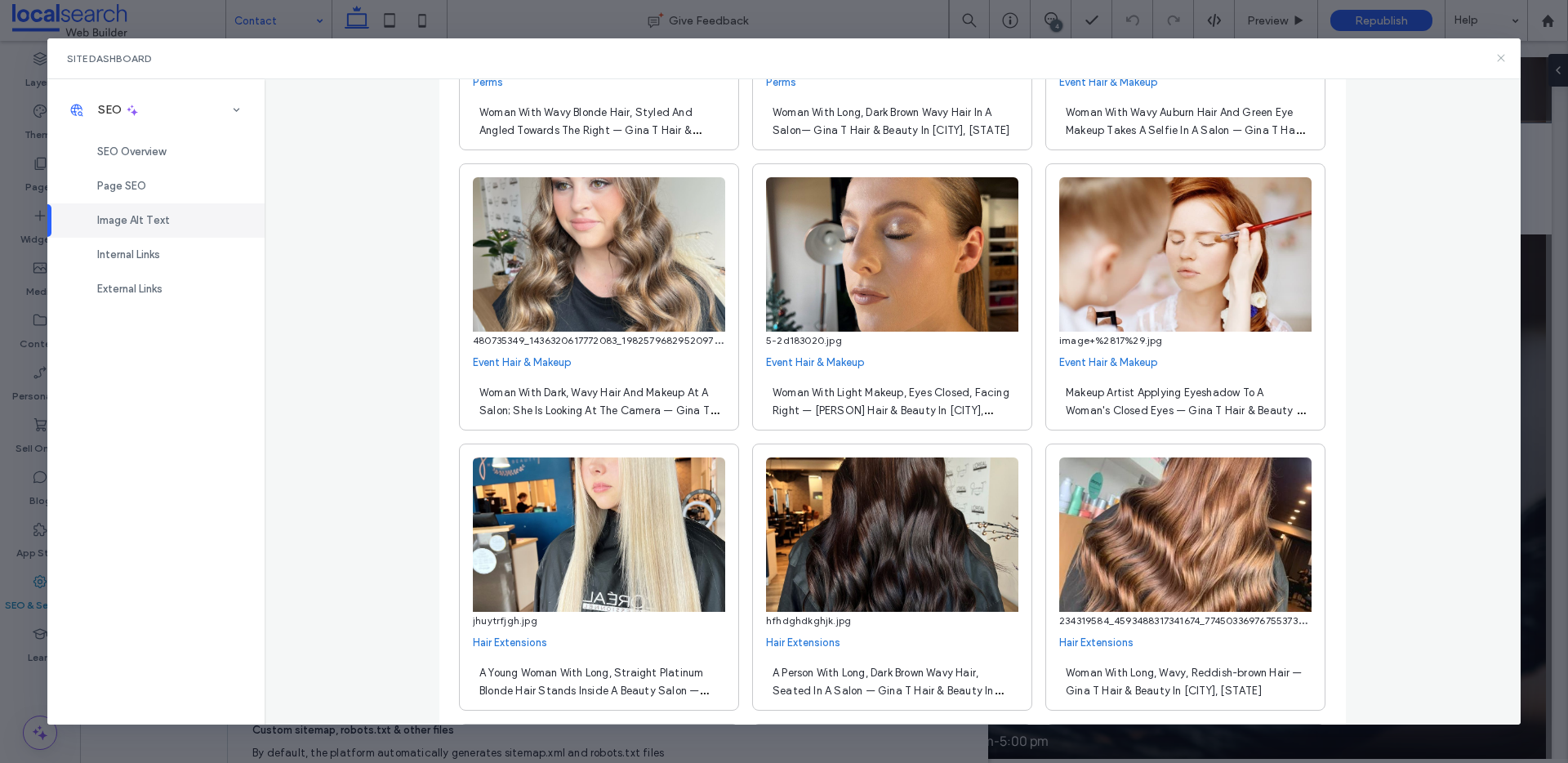 click 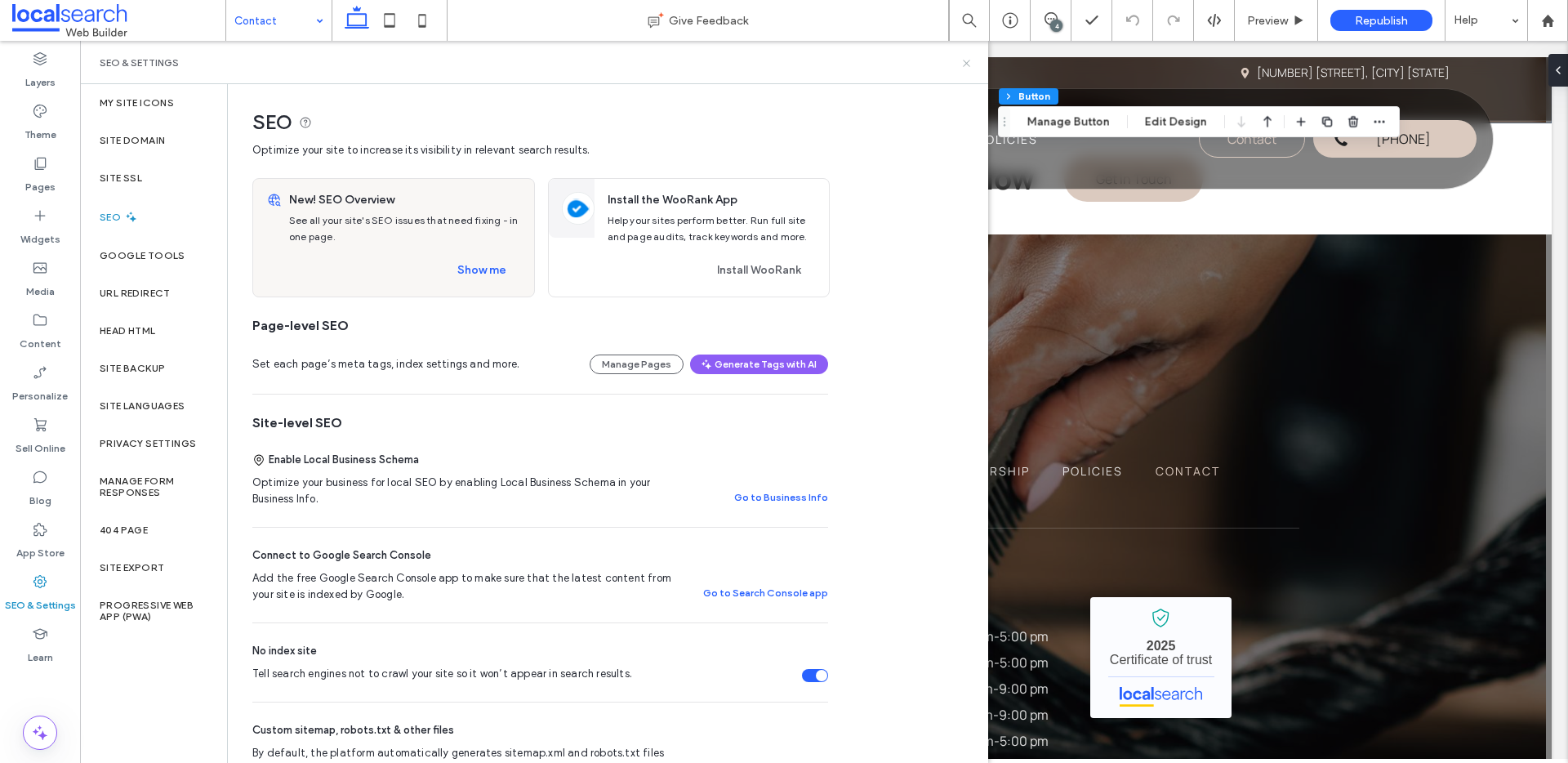 click 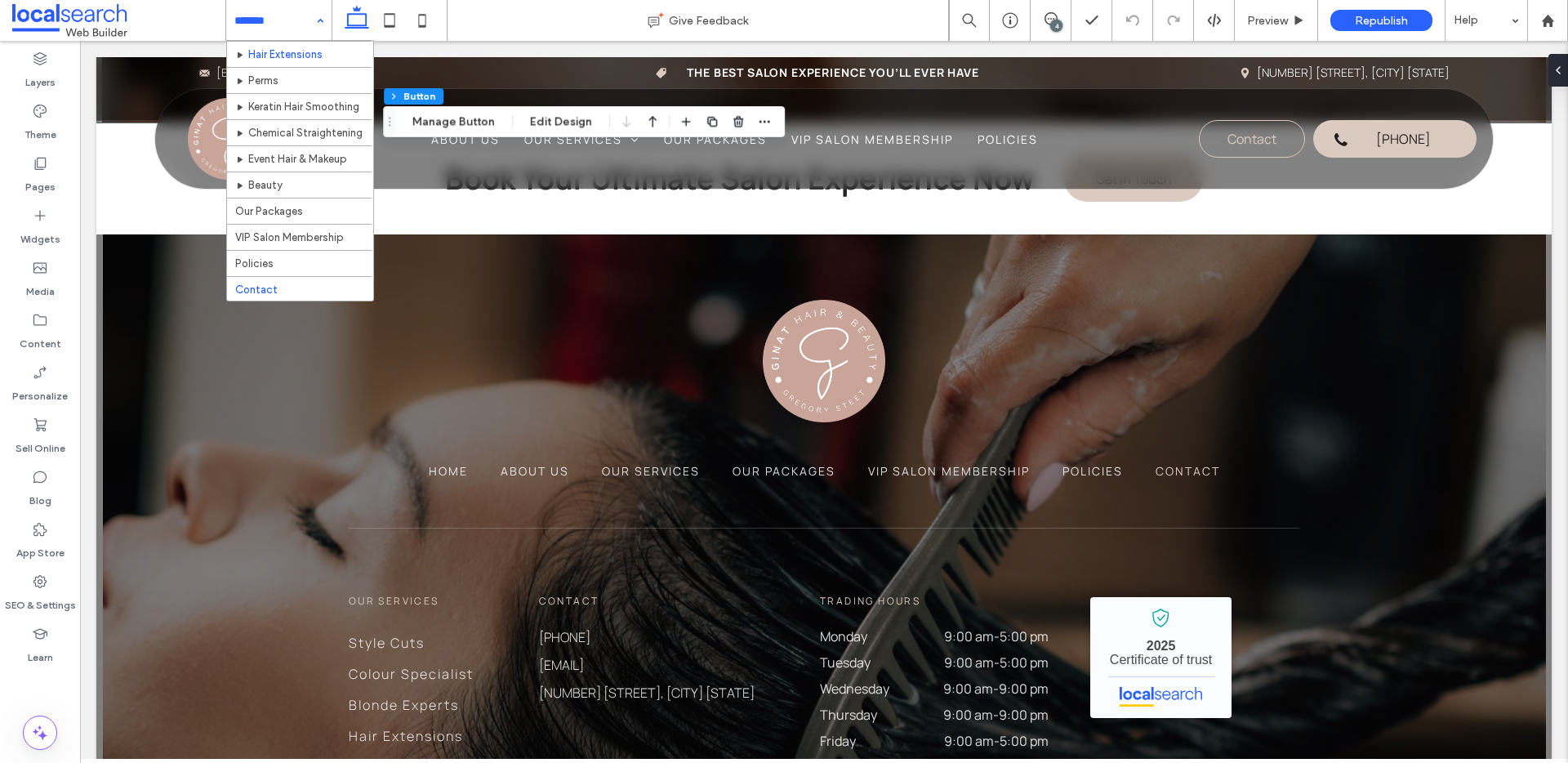scroll, scrollTop: 181, scrollLeft: 0, axis: vertical 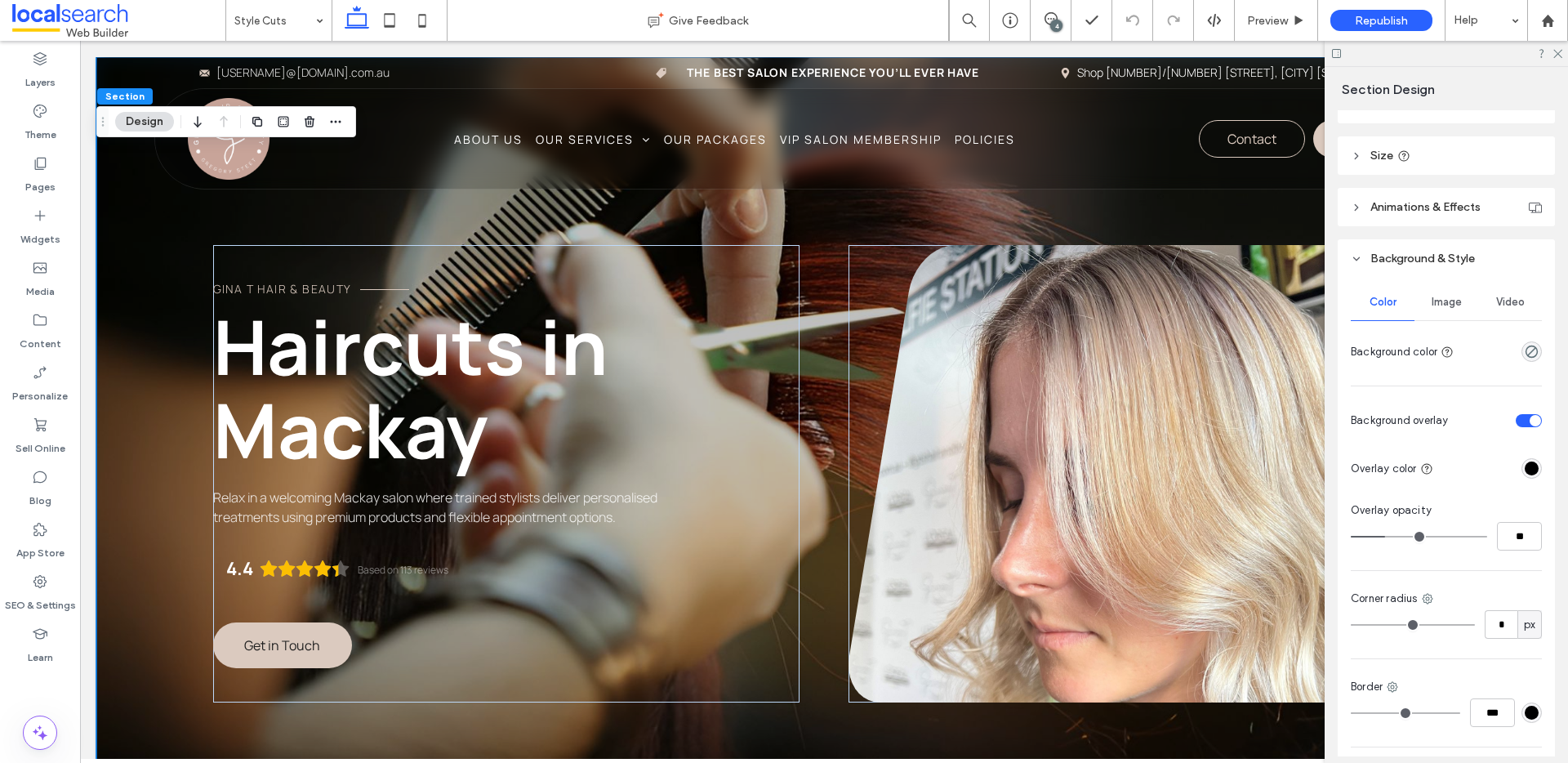 click on "Image" at bounding box center (1446, 302) 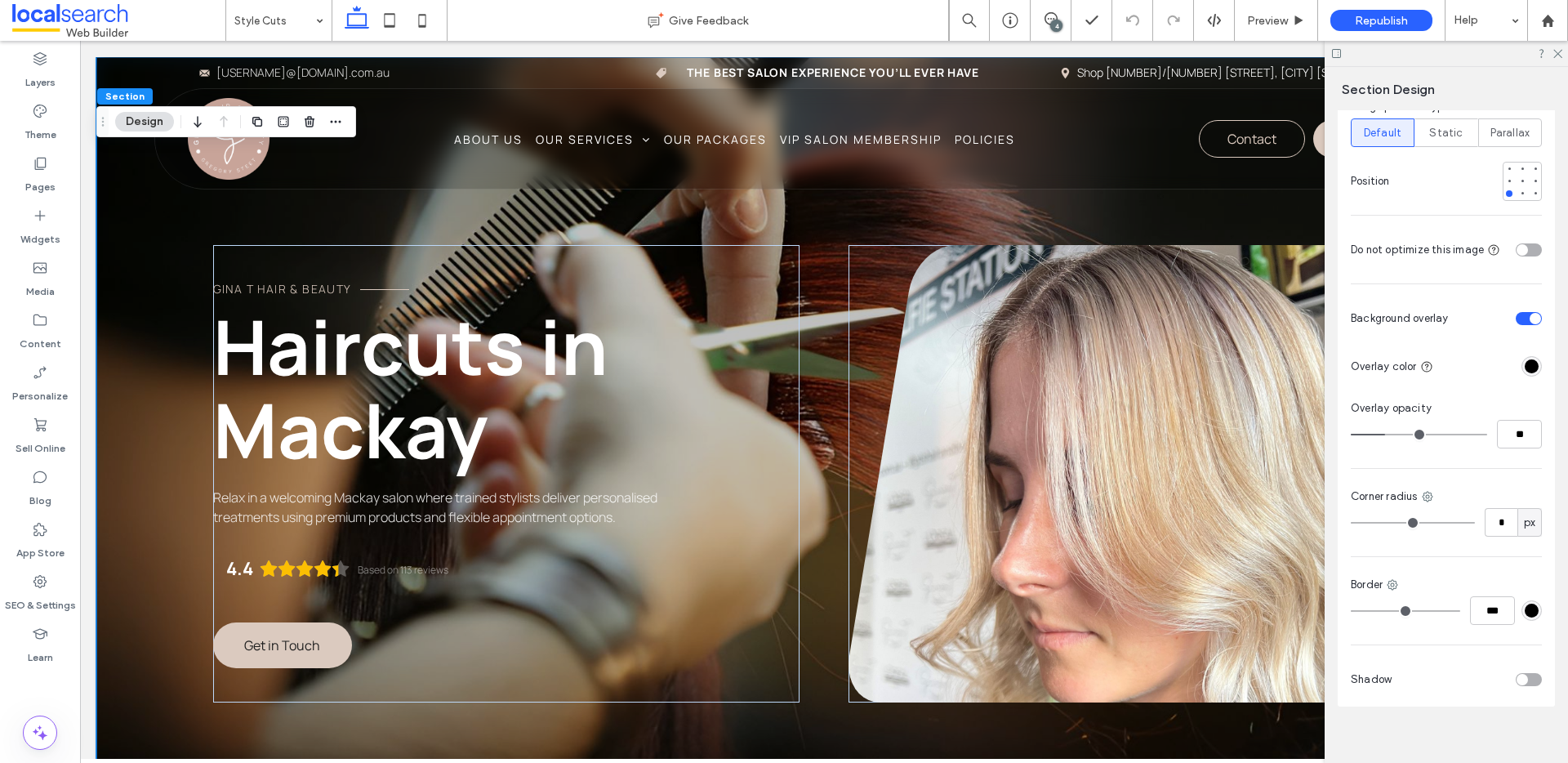 scroll, scrollTop: 835, scrollLeft: 0, axis: vertical 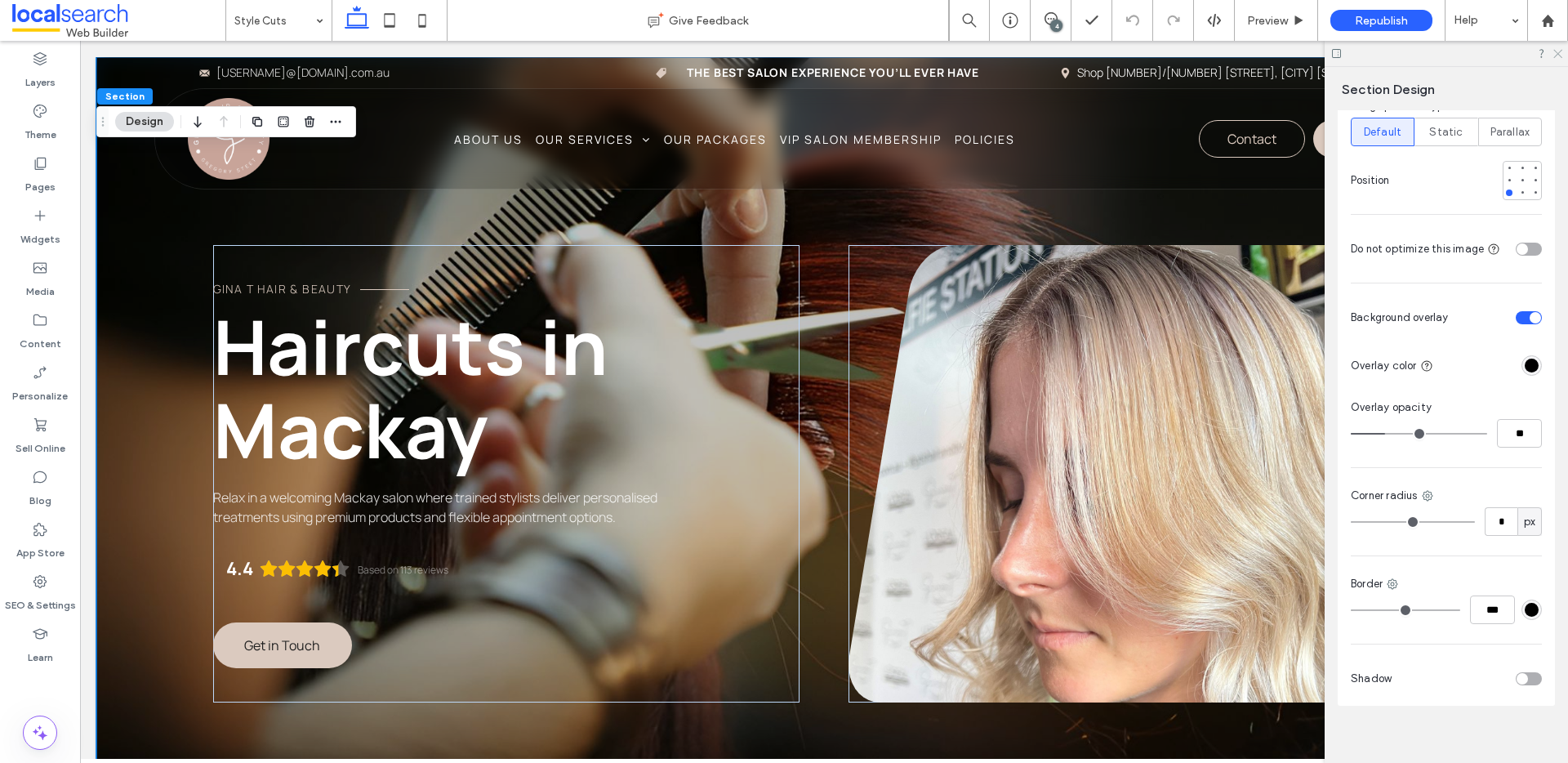 click 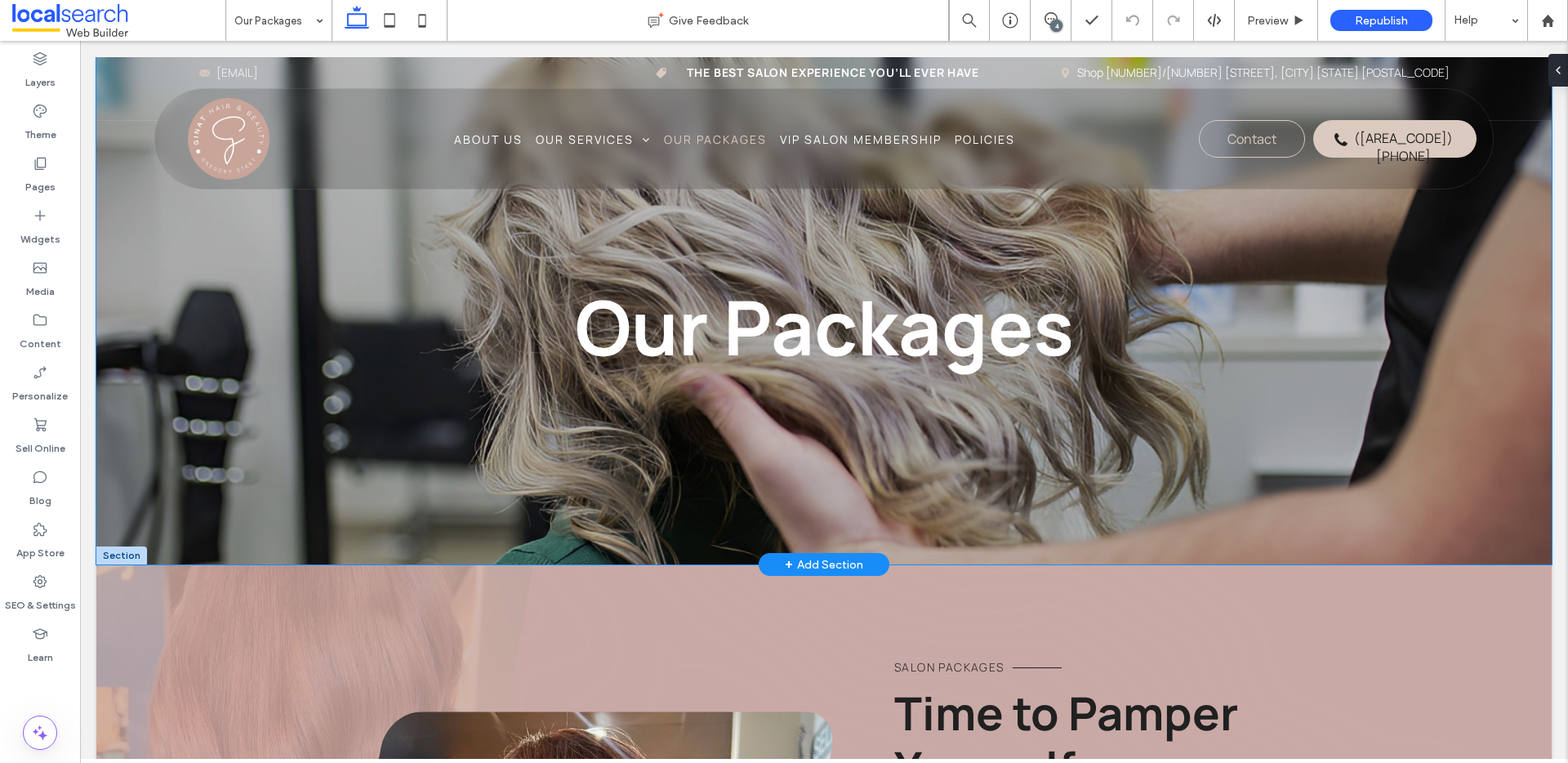 scroll, scrollTop: 0, scrollLeft: 0, axis: both 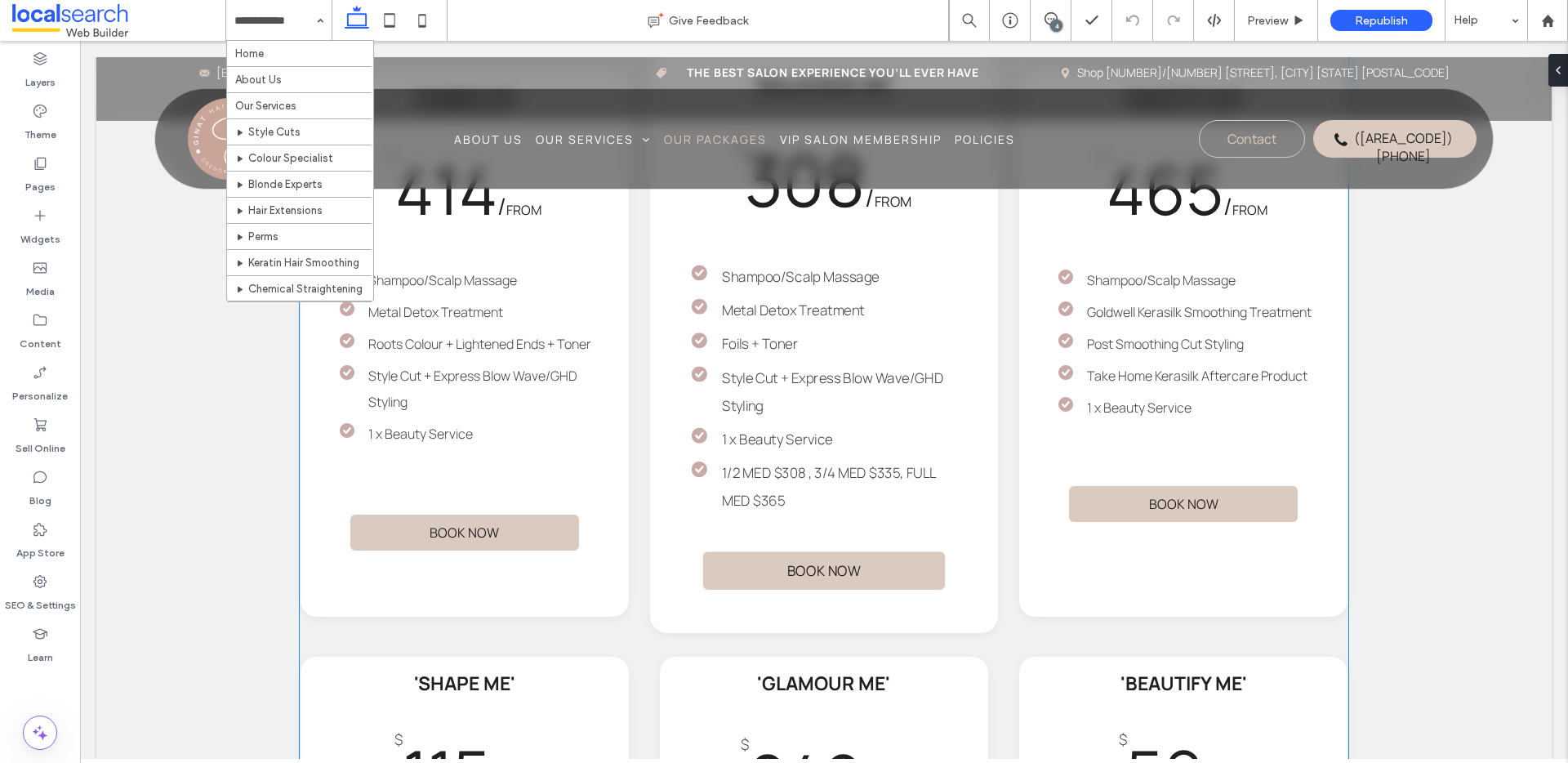 click on "1/2 MED $308 , 3/4 MED $335, FULL MED $365" at bounding box center (829, 486) 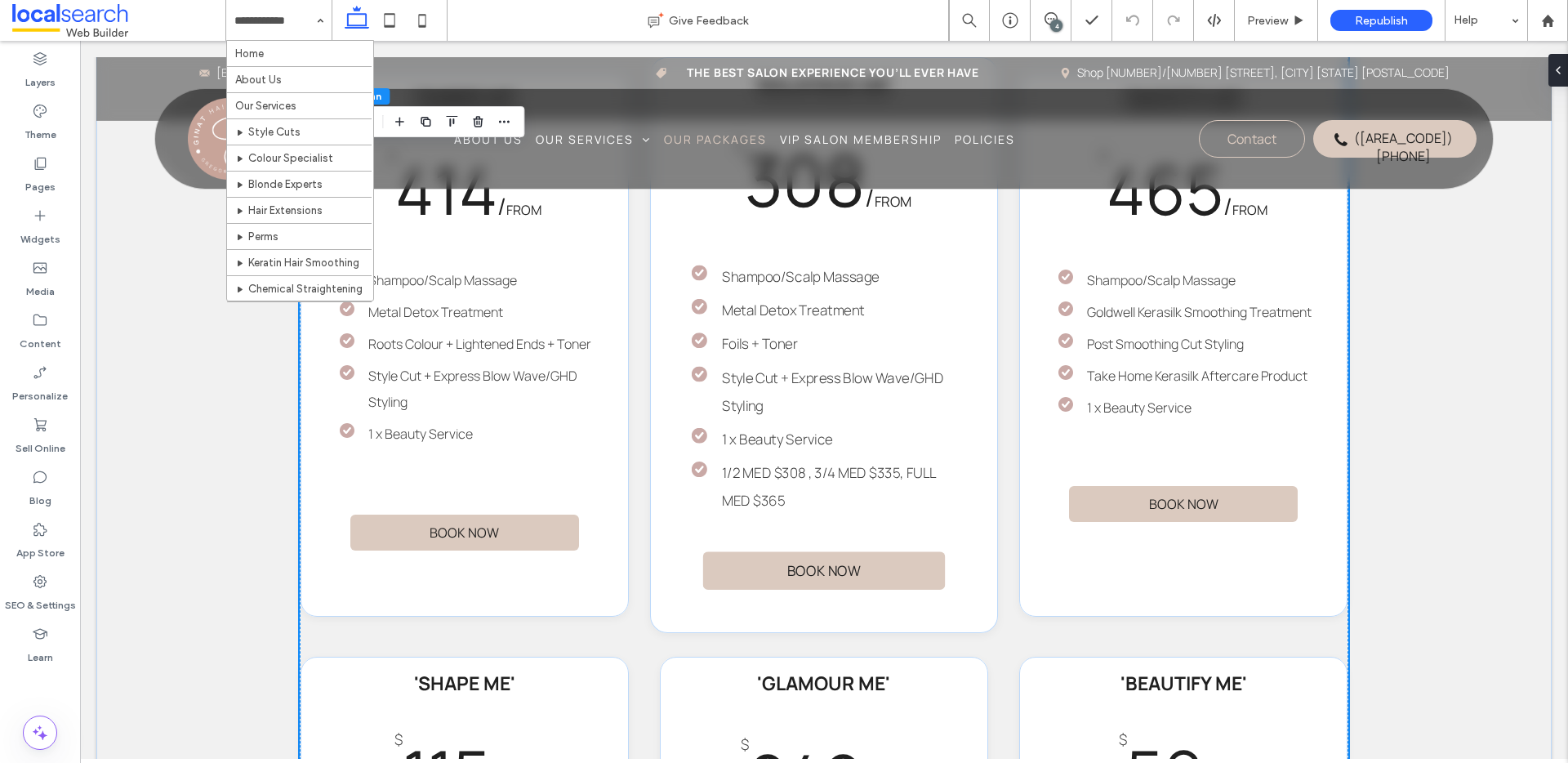 click on "1/2 MED $308 , 3/4 MED $335, FULL MED $365" at bounding box center [829, 486] 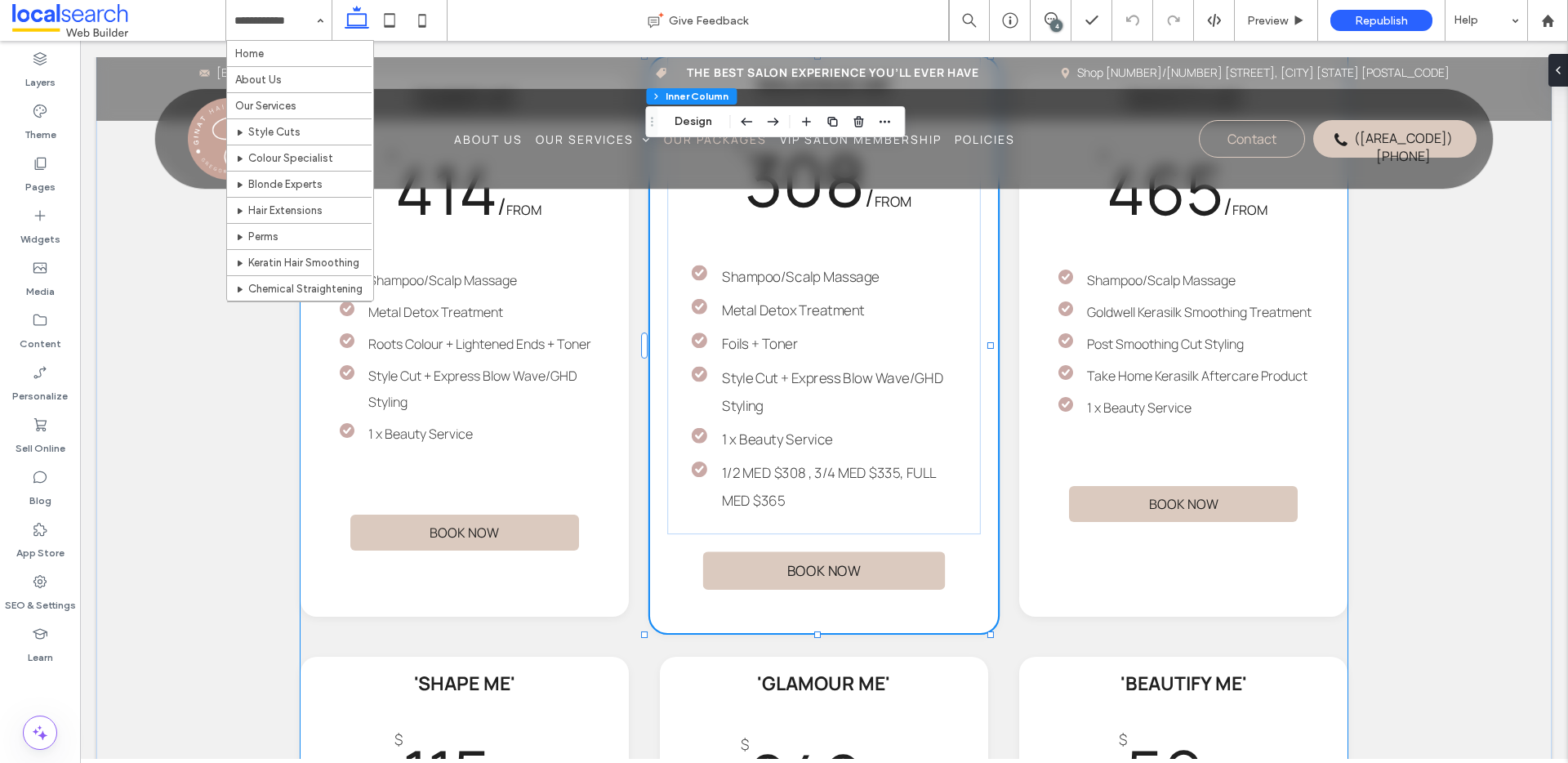 click on "1/2 MED $308 , 3/4 MED $335, FULL MED $365" at bounding box center (829, 486) 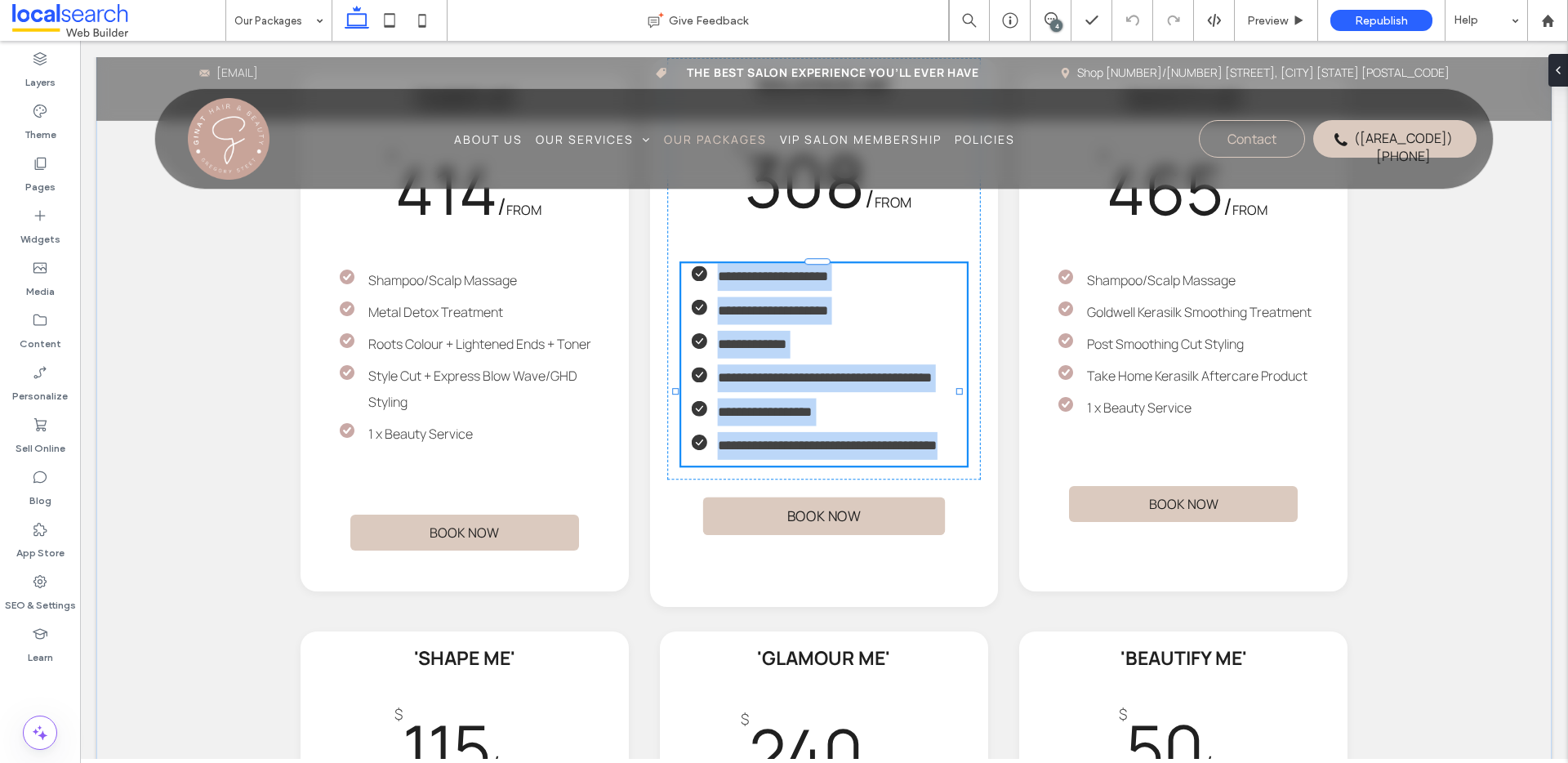 type on "*******" 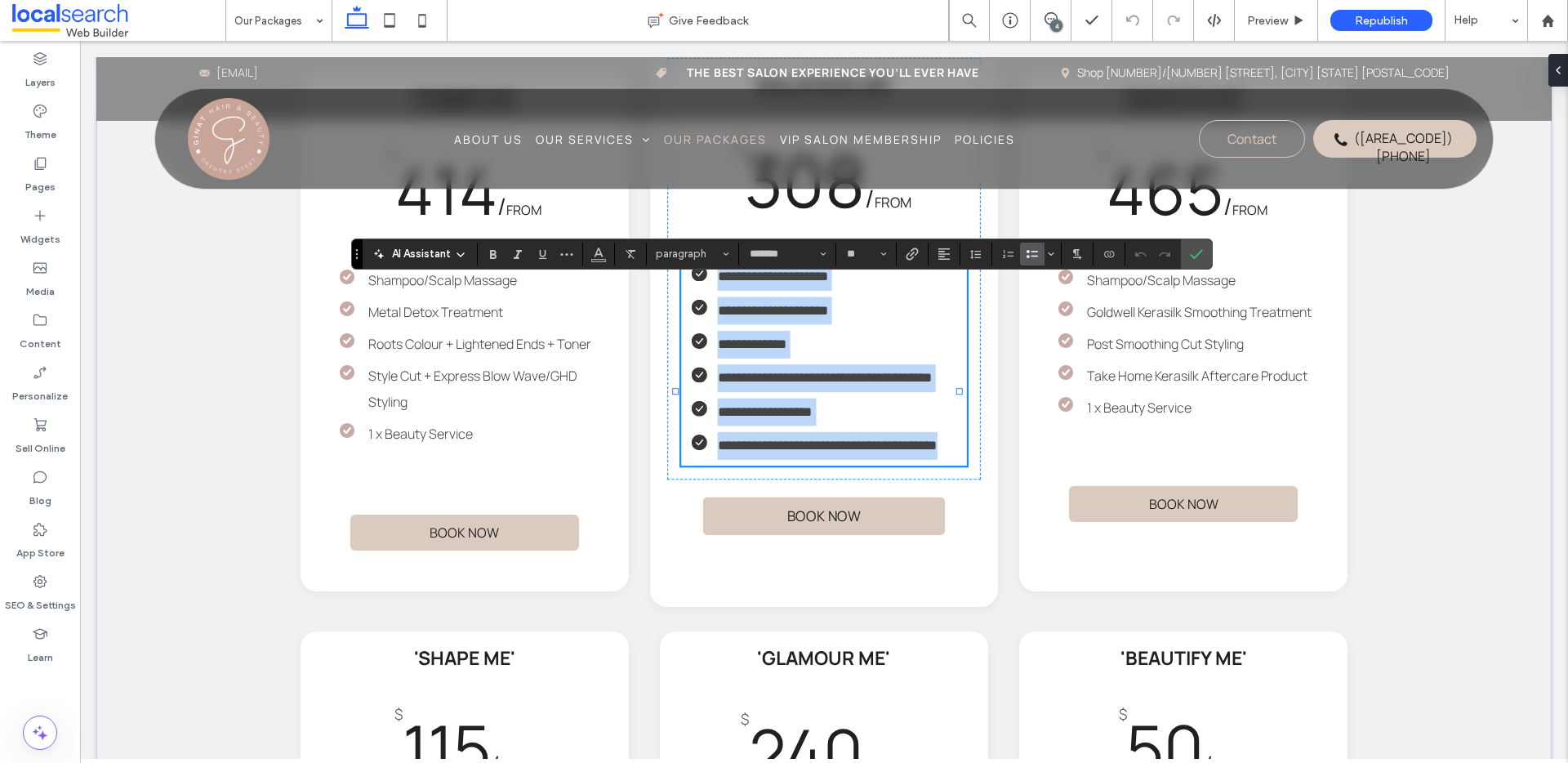 click on "**********" at bounding box center (827, 445) 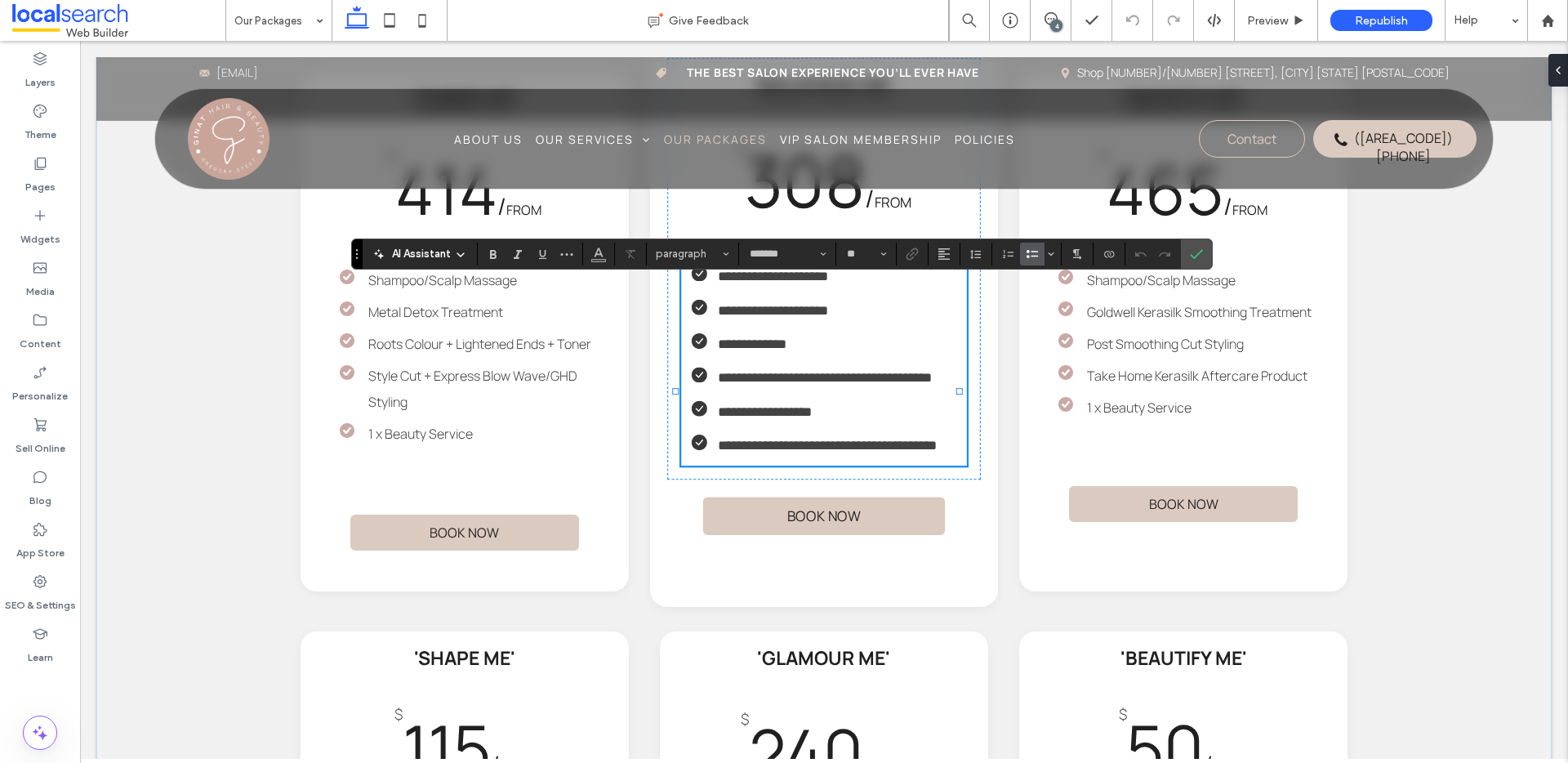 type 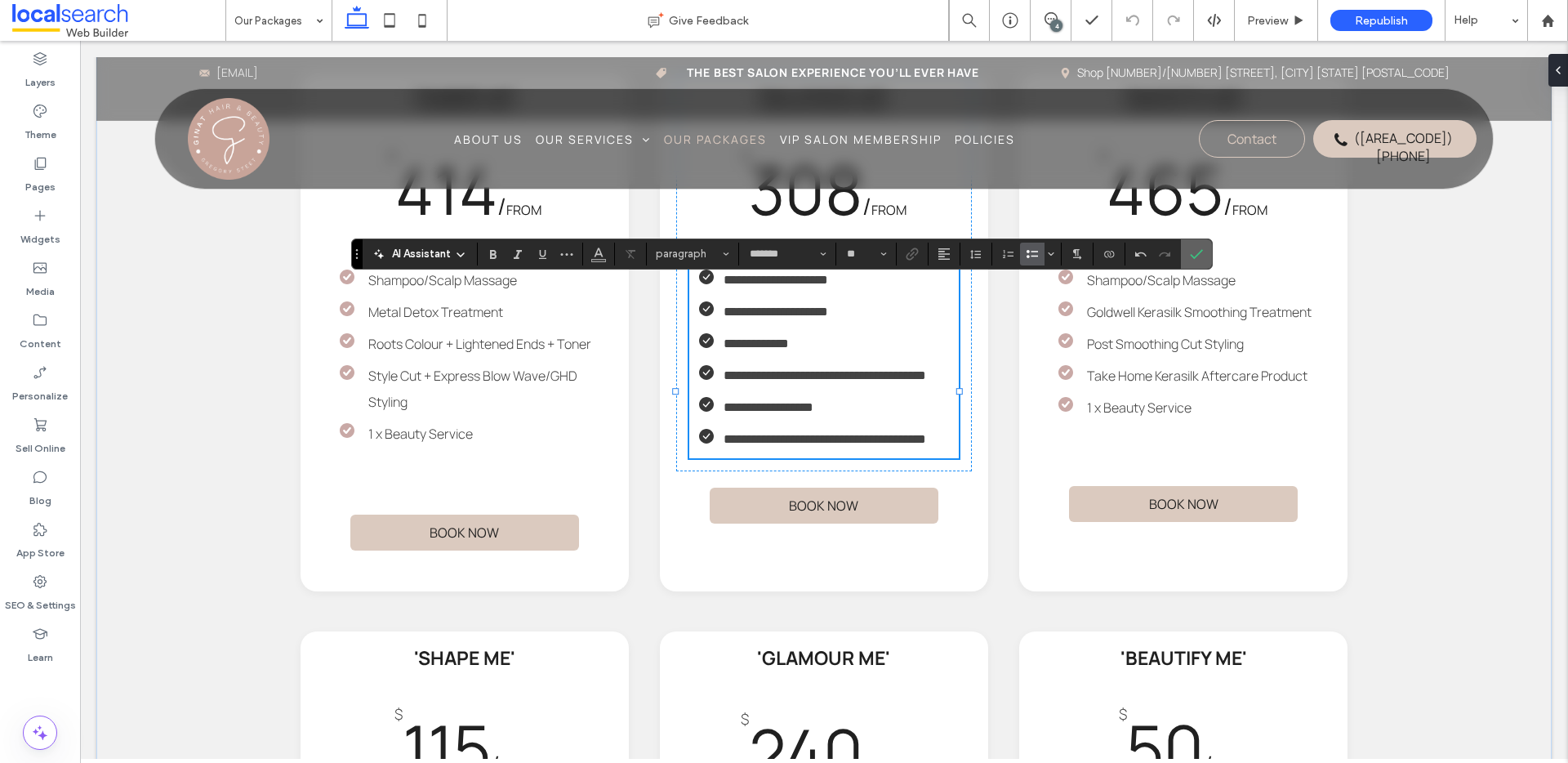 click 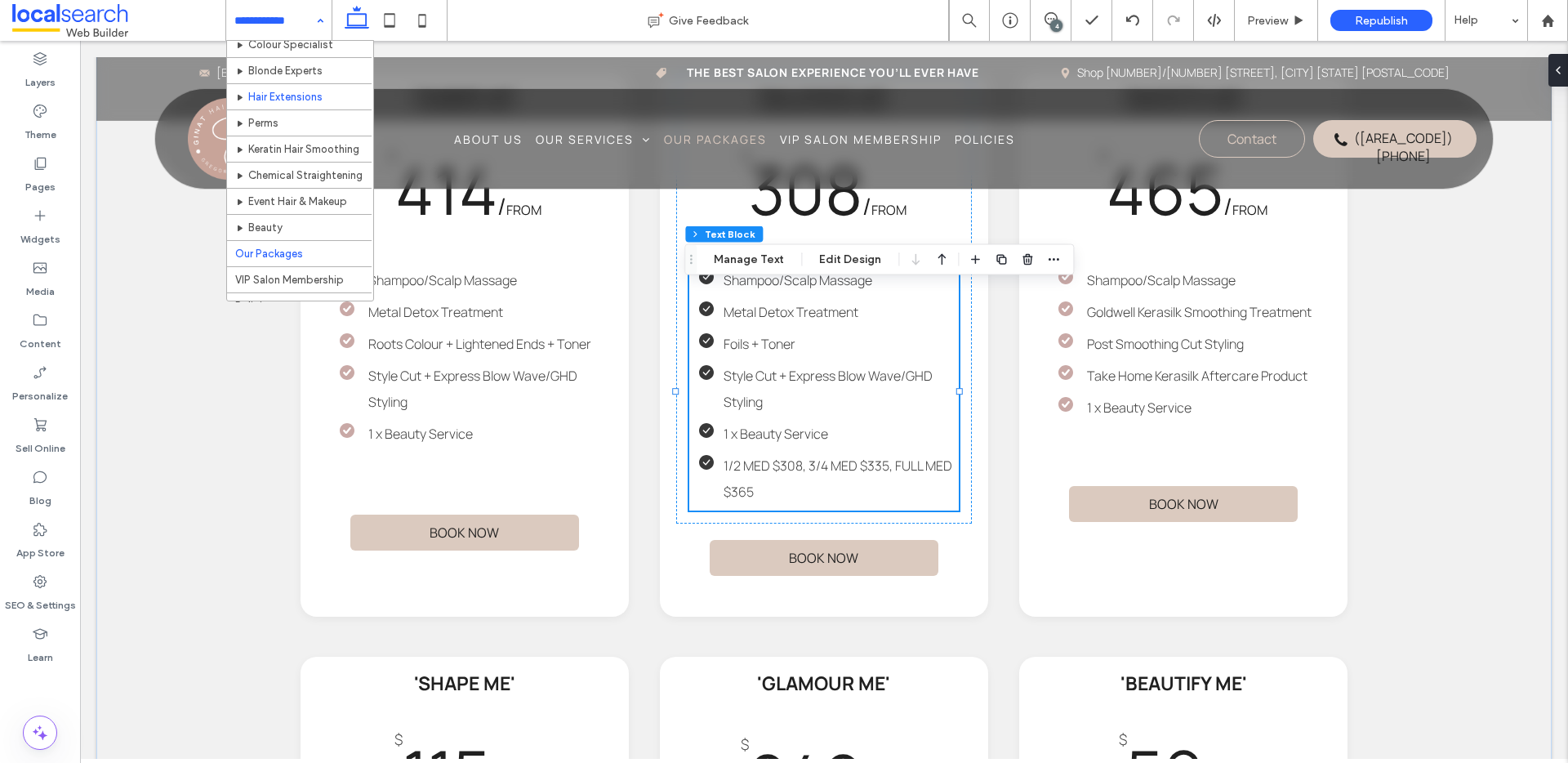 scroll, scrollTop: 181, scrollLeft: 0, axis: vertical 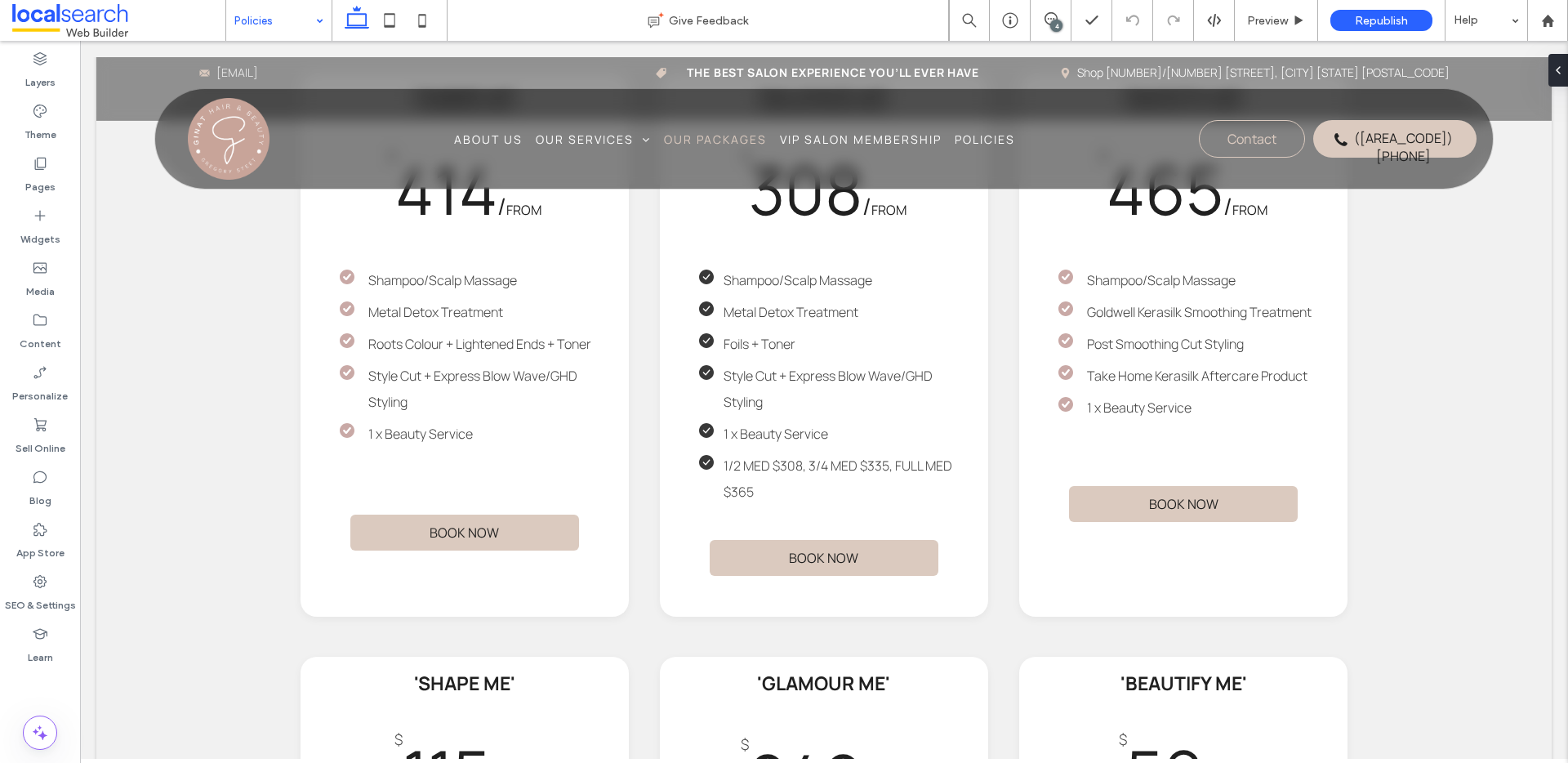 type on "*******" 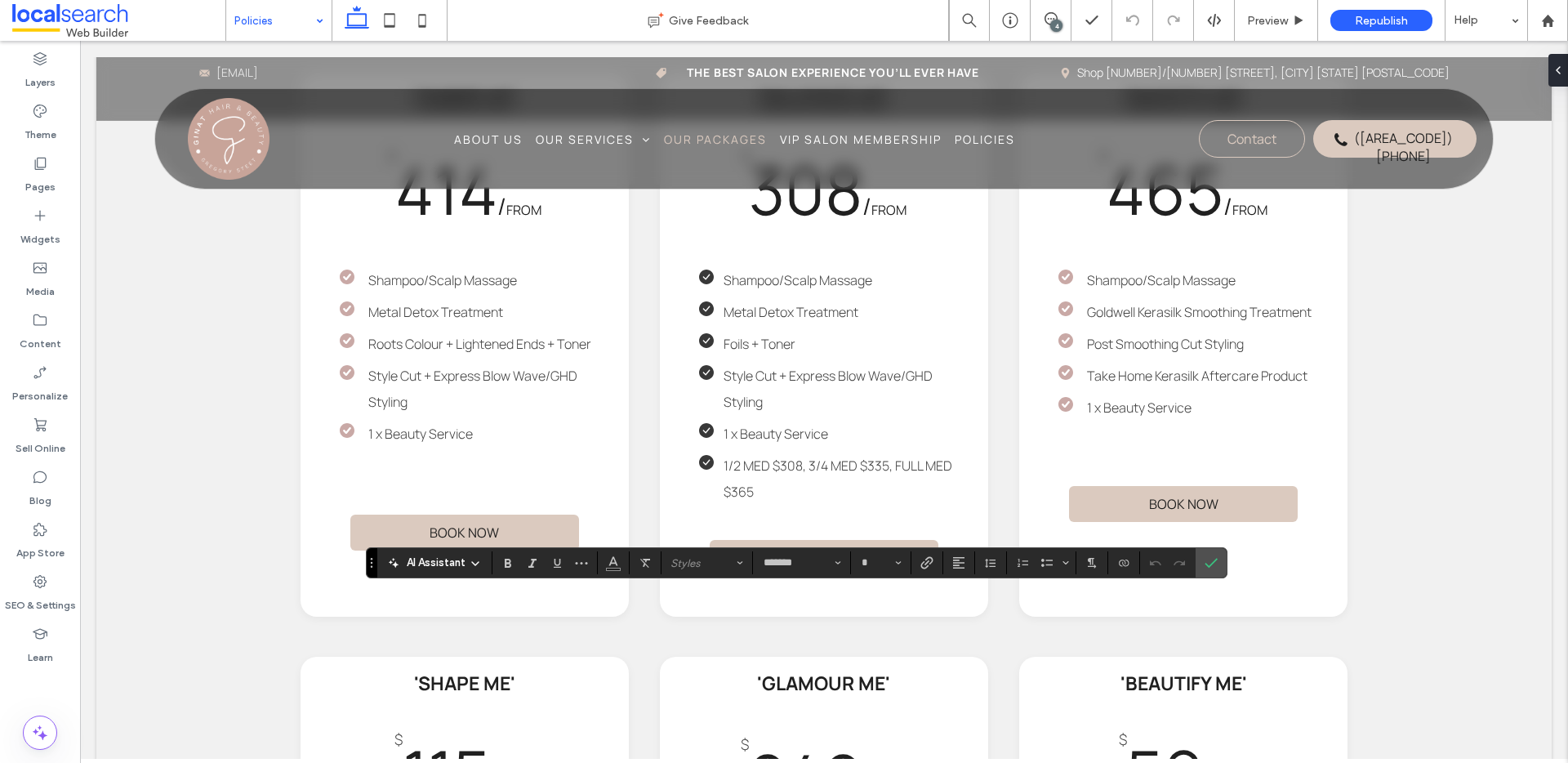 type on "**" 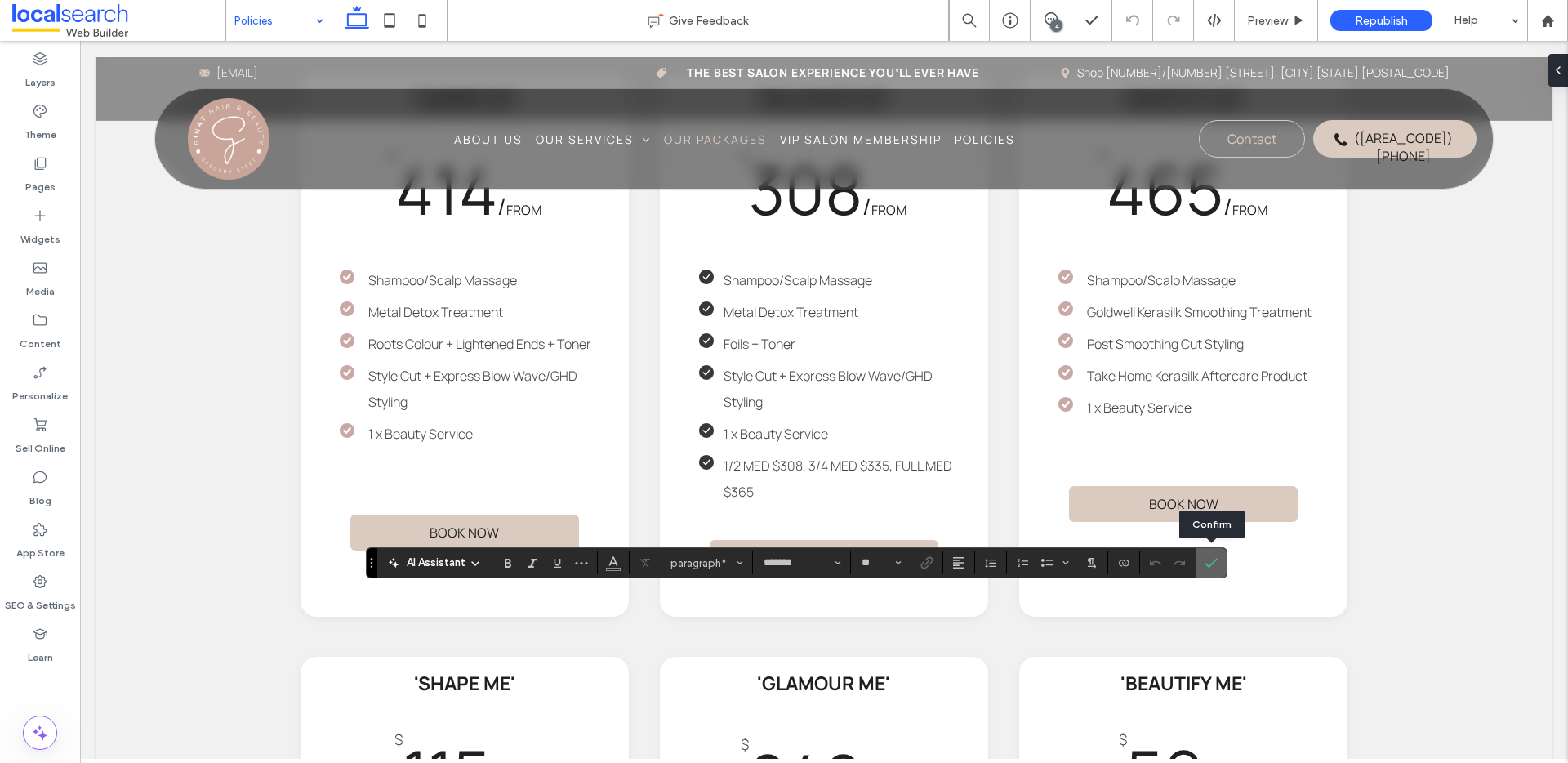 click at bounding box center (1211, 563) 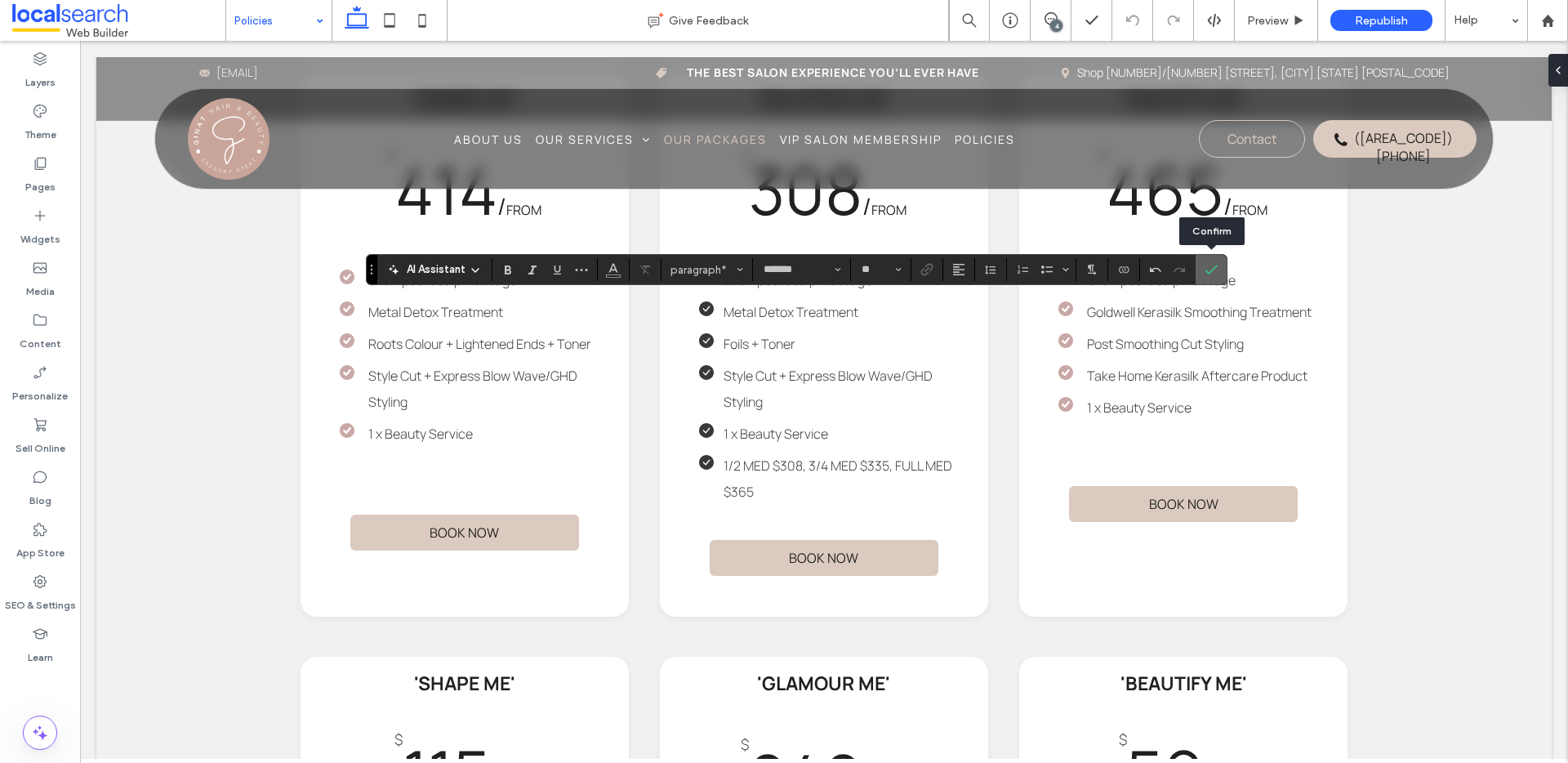 click 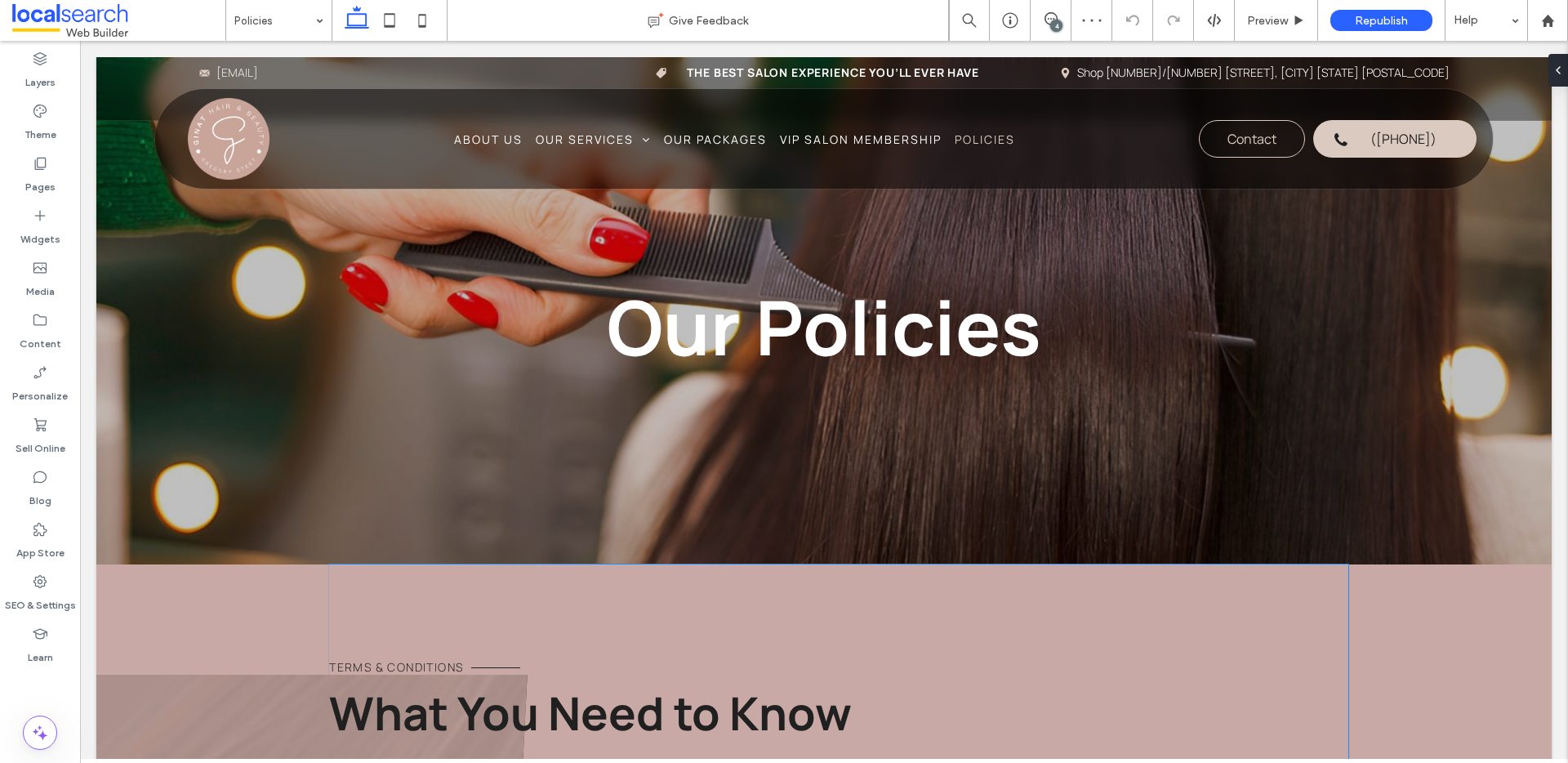 scroll, scrollTop: 1269, scrollLeft: 0, axis: vertical 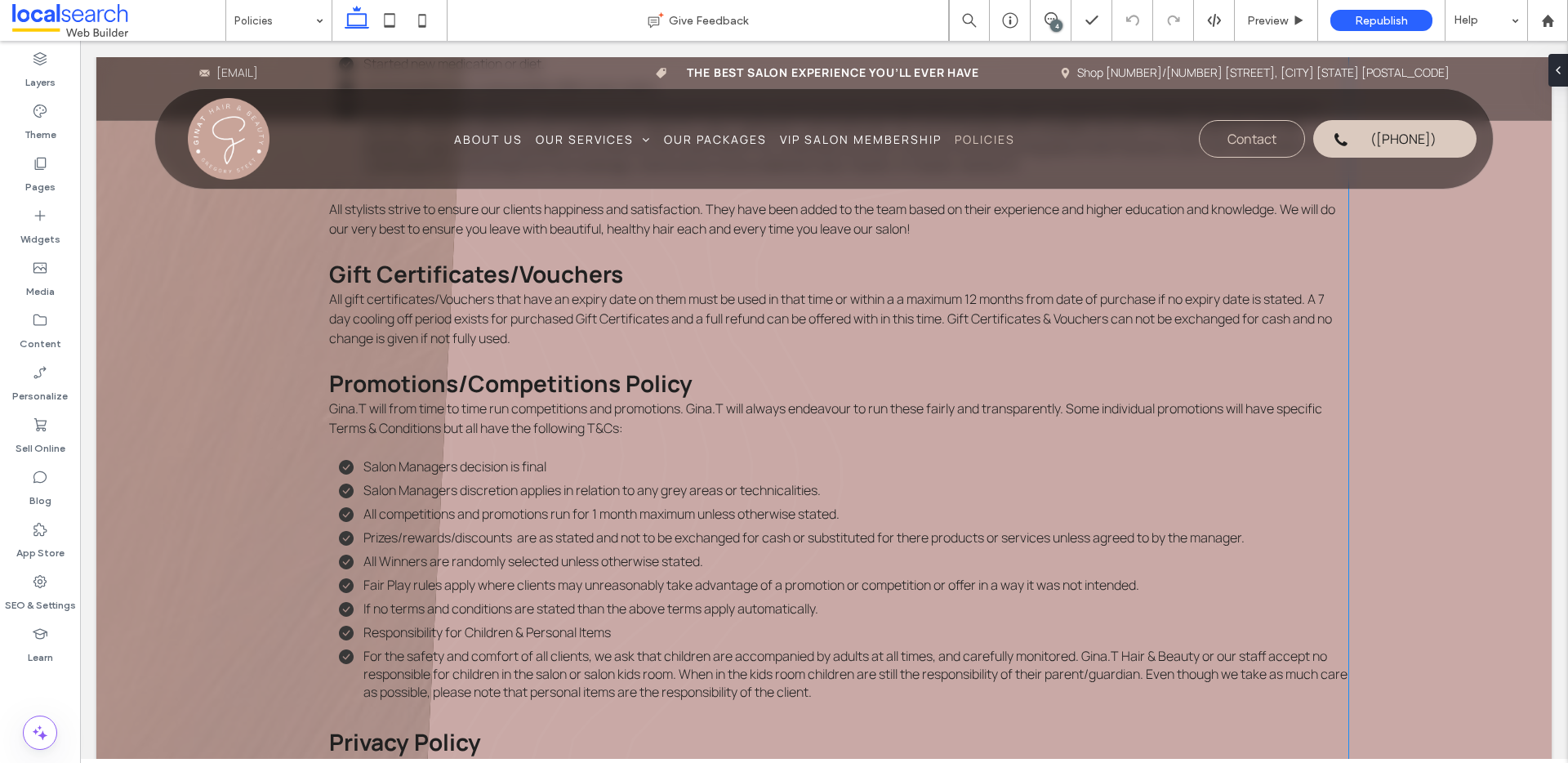 click at bounding box center (838, 358) 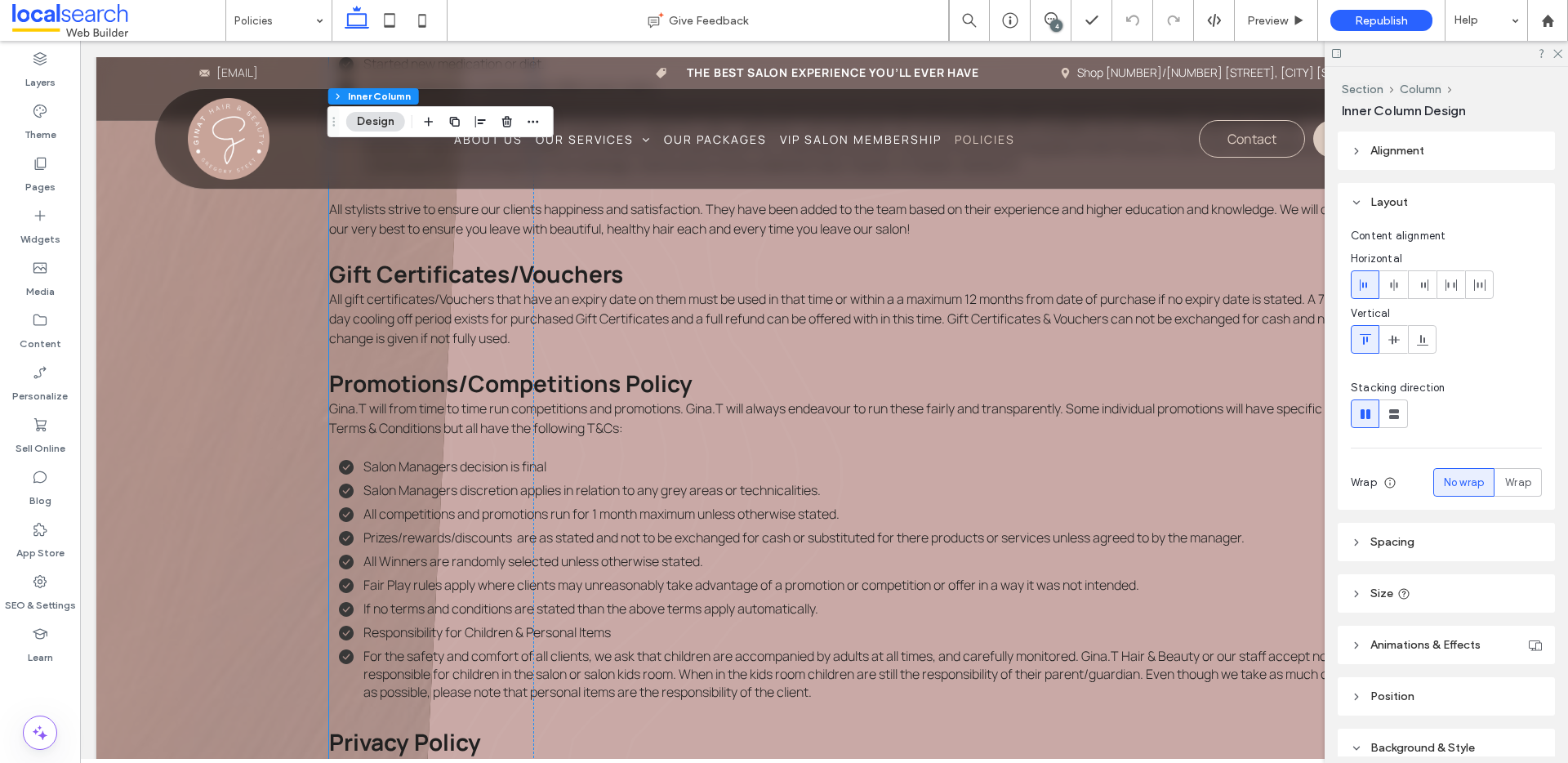 click on "All gift certificates/Vouchers that have an expiry date on them must be used in that time or within a a maximum 12 months from date of purchase if no expiry date is stated. A 7 day cooling off period exists for purchased Gift Certificates and a full refund can be offered with in this time. Gift Certificates & Vouchers can not be exchanged for cash and no change is given if not fully used." at bounding box center [838, 319] 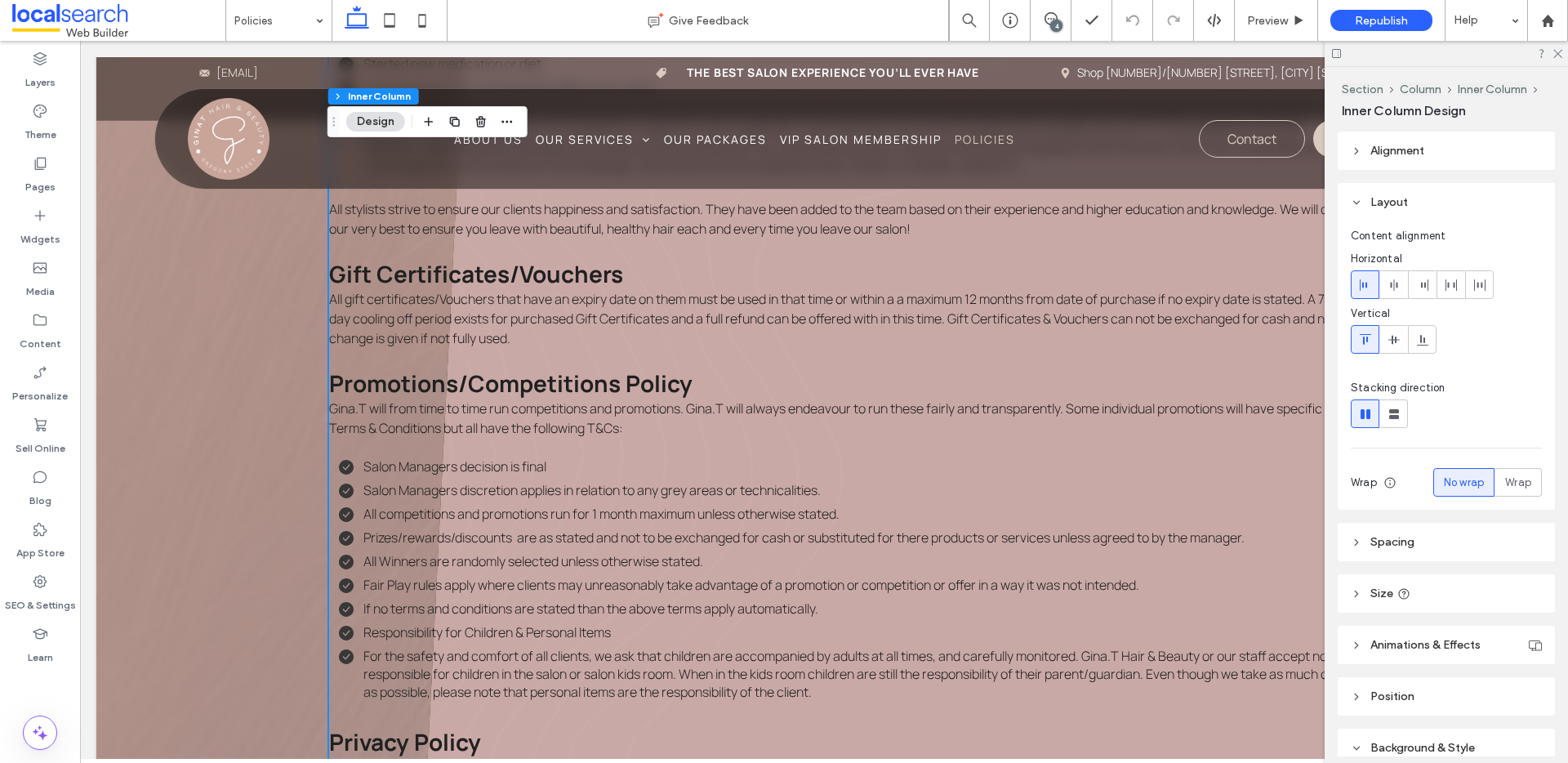 click on "All gift certificates/Vouchers that have an expiry date on them must be used in that time or within a a maximum 12 months from date of purchase if no expiry date is stated. A 7 day cooling off period exists for purchased Gift Certificates and a full refund can be offered with in this time. Gift Certificates & Vouchers can not be exchanged for cash and no change is given if not fully used." at bounding box center [831, 319] 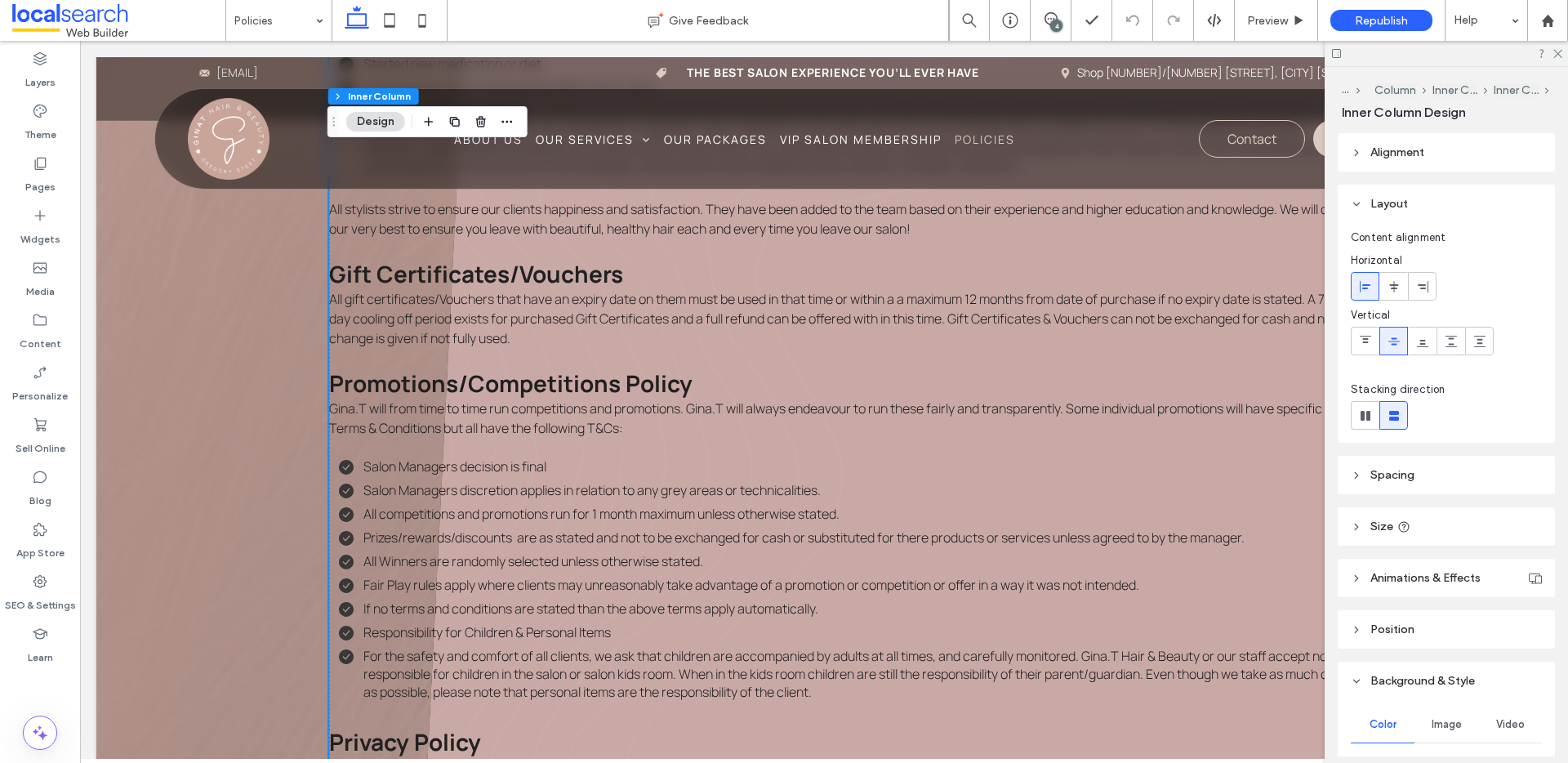 click on "All gift certificates/Vouchers that have an expiry date on them must be used in that time or within a a maximum 12 months from date of purchase if no expiry date is stated. A 7 day cooling off period exists for purchased Gift Certificates and a full refund can be offered with in this time. Gift Certificates & Vouchers can not be exchanged for cash and no change is given if not fully used." at bounding box center (831, 319) 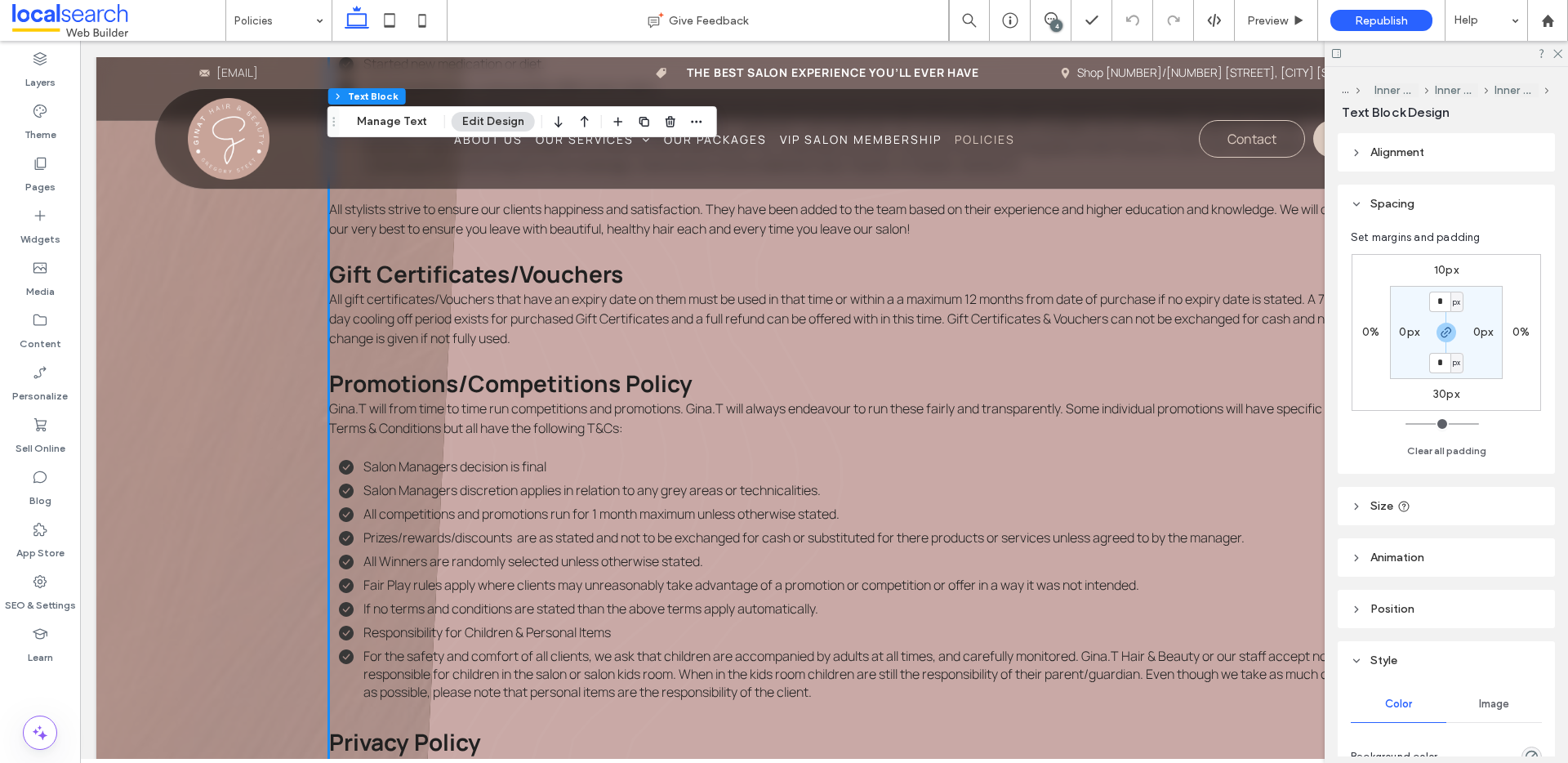 click on "All gift certificates/Vouchers that have an expiry date on them must be used in that time or within a a maximum 12 months from date of purchase if no expiry date is stated. A 7 day cooling off period exists for purchased Gift Certificates and a full refund can be offered with in this time. Gift Certificates & Vouchers can not be exchanged for cash and no change is given if not fully used." at bounding box center (831, 319) 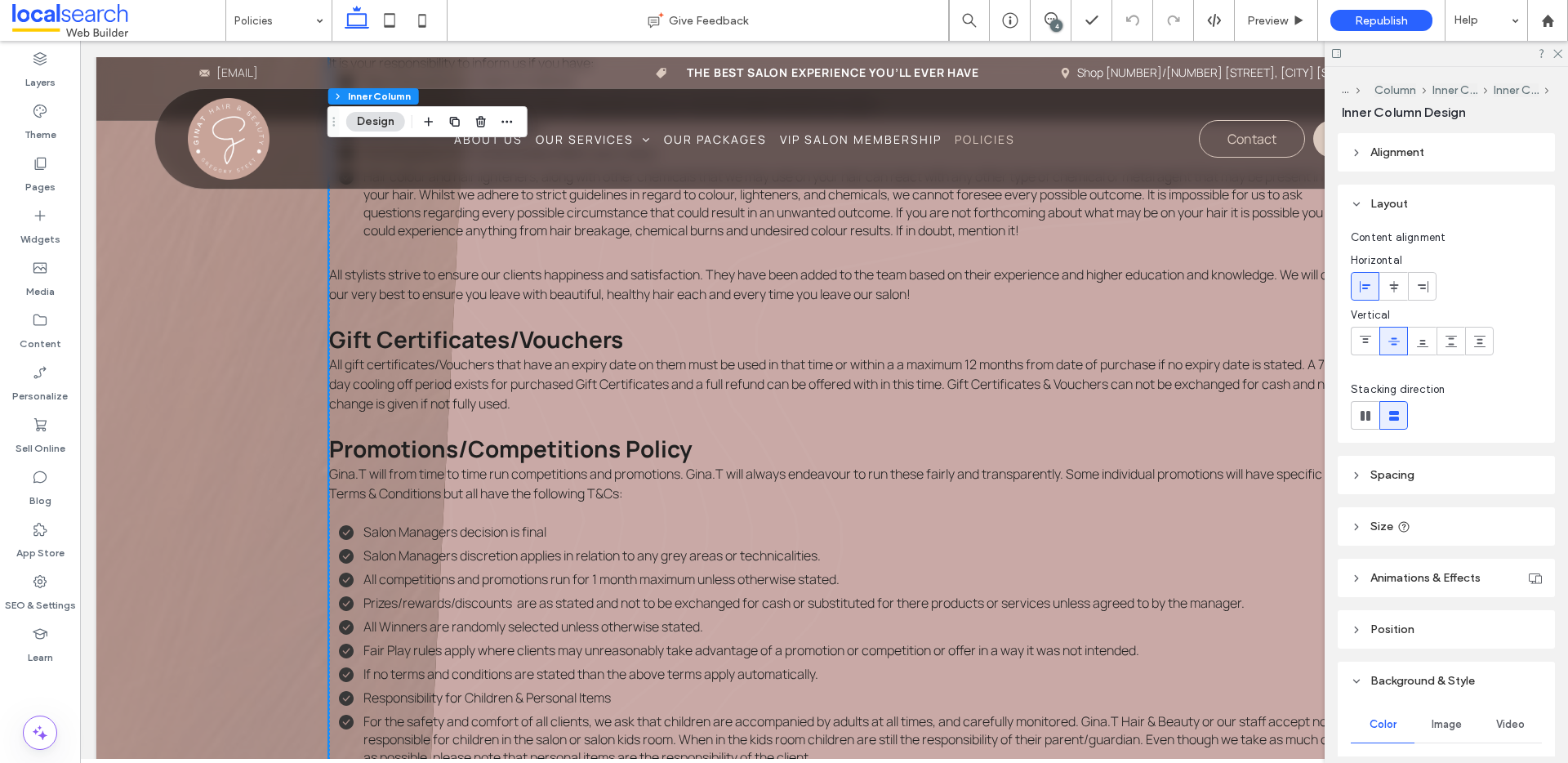 scroll, scrollTop: 1823, scrollLeft: 0, axis: vertical 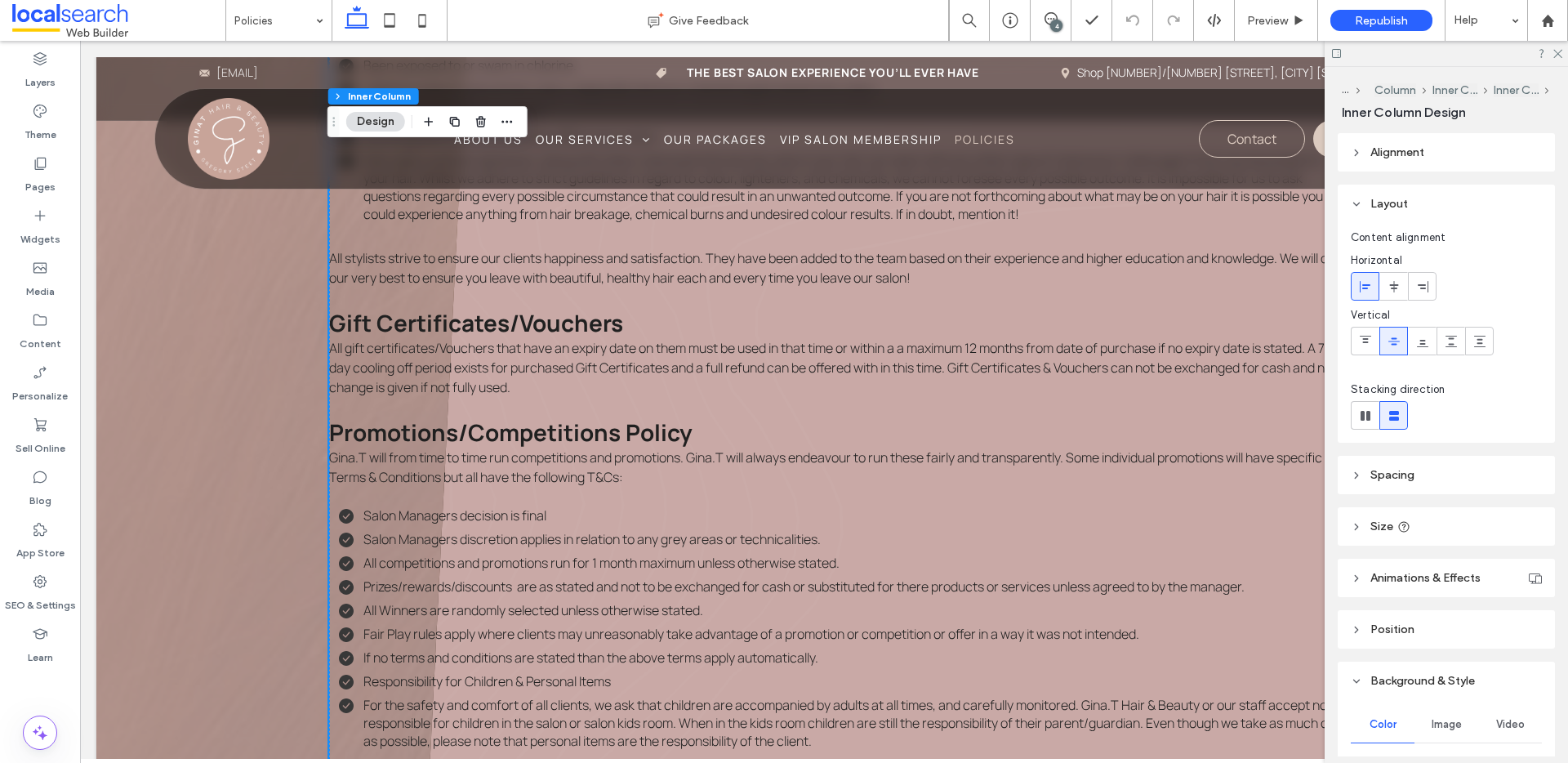 click on "All gift certificates/Vouchers that have an expiry date on them must be used in that time or within a a maximum 12 months from date of purchase if no expiry date is stated. A 7 day cooling off period exists for purchased Gift Certificates and a full refund can be offered with in this time. Gift Certificates & Vouchers can not be exchanged for cash and no change is given if not fully used." at bounding box center [831, 368] 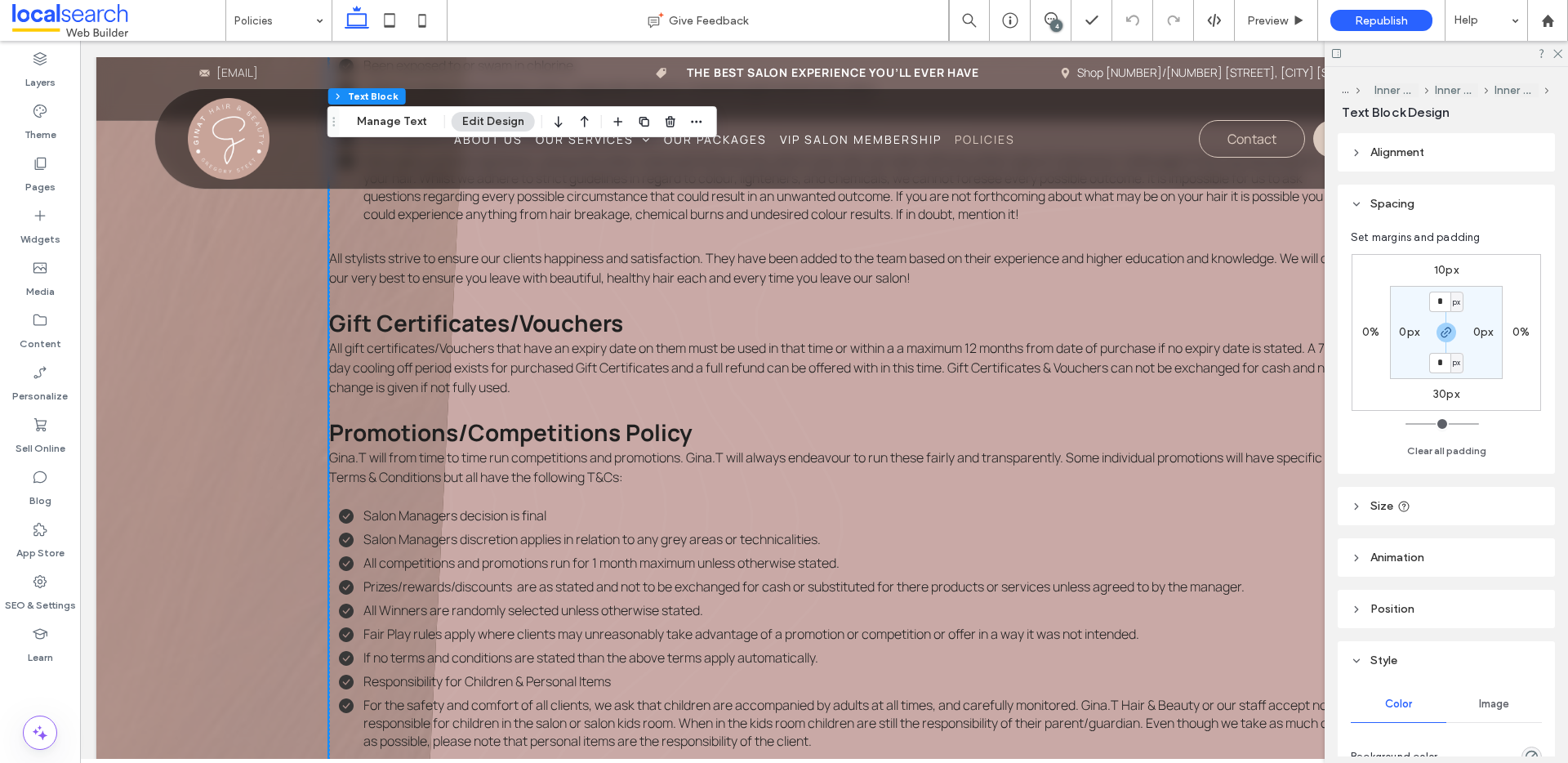 click on "All gift certificates/Vouchers that have an expiry date on them must be used in that time or within a a maximum 12 months from date of purchase if no expiry date is stated. A 7 day cooling off period exists for purchased Gift Certificates and a full refund can be offered with in this time. Gift Certificates & Vouchers can not be exchanged for cash and no change is given if not fully used." at bounding box center (831, 368) 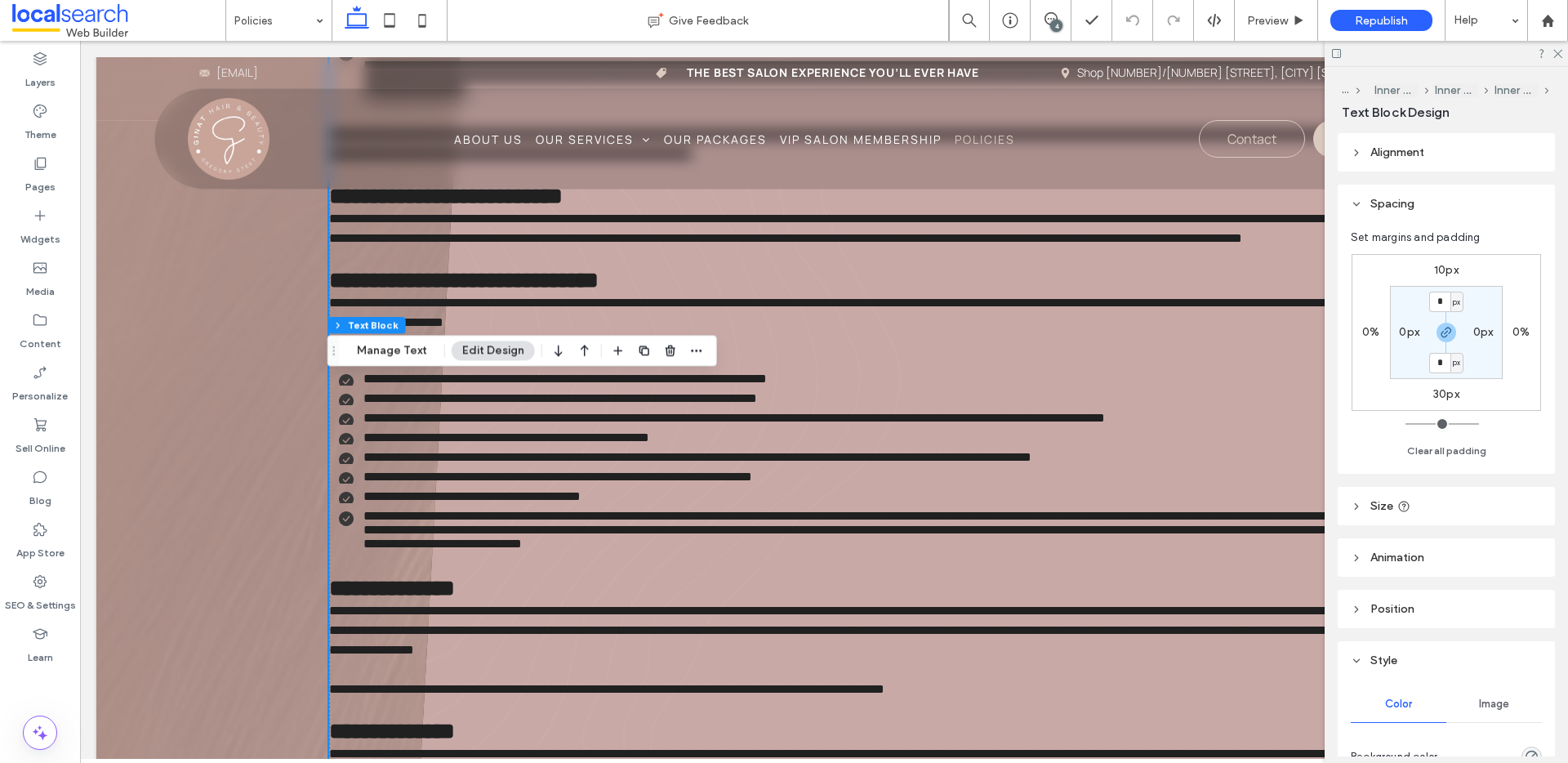 type on "*******" 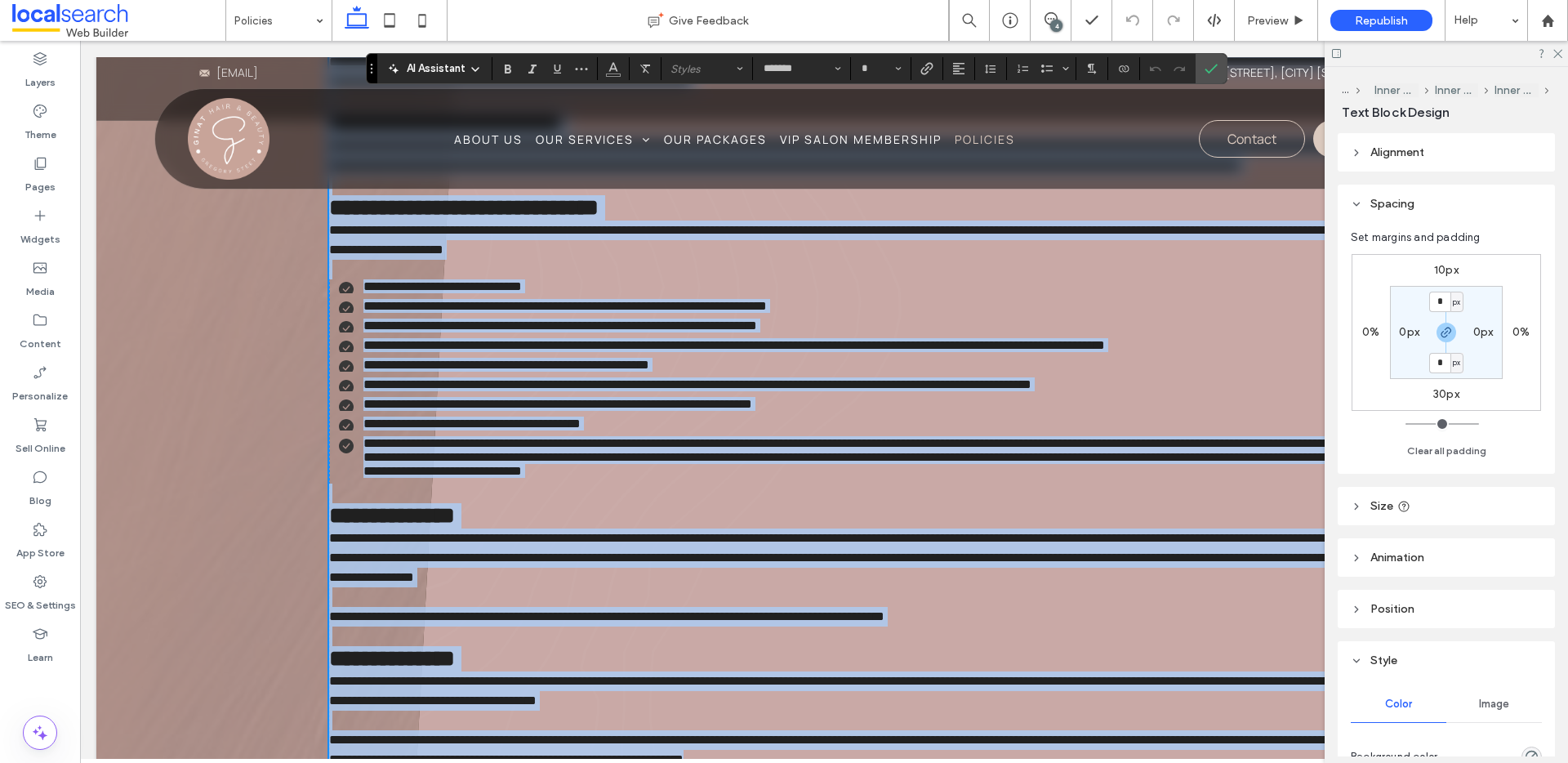 scroll, scrollTop: 1899, scrollLeft: 0, axis: vertical 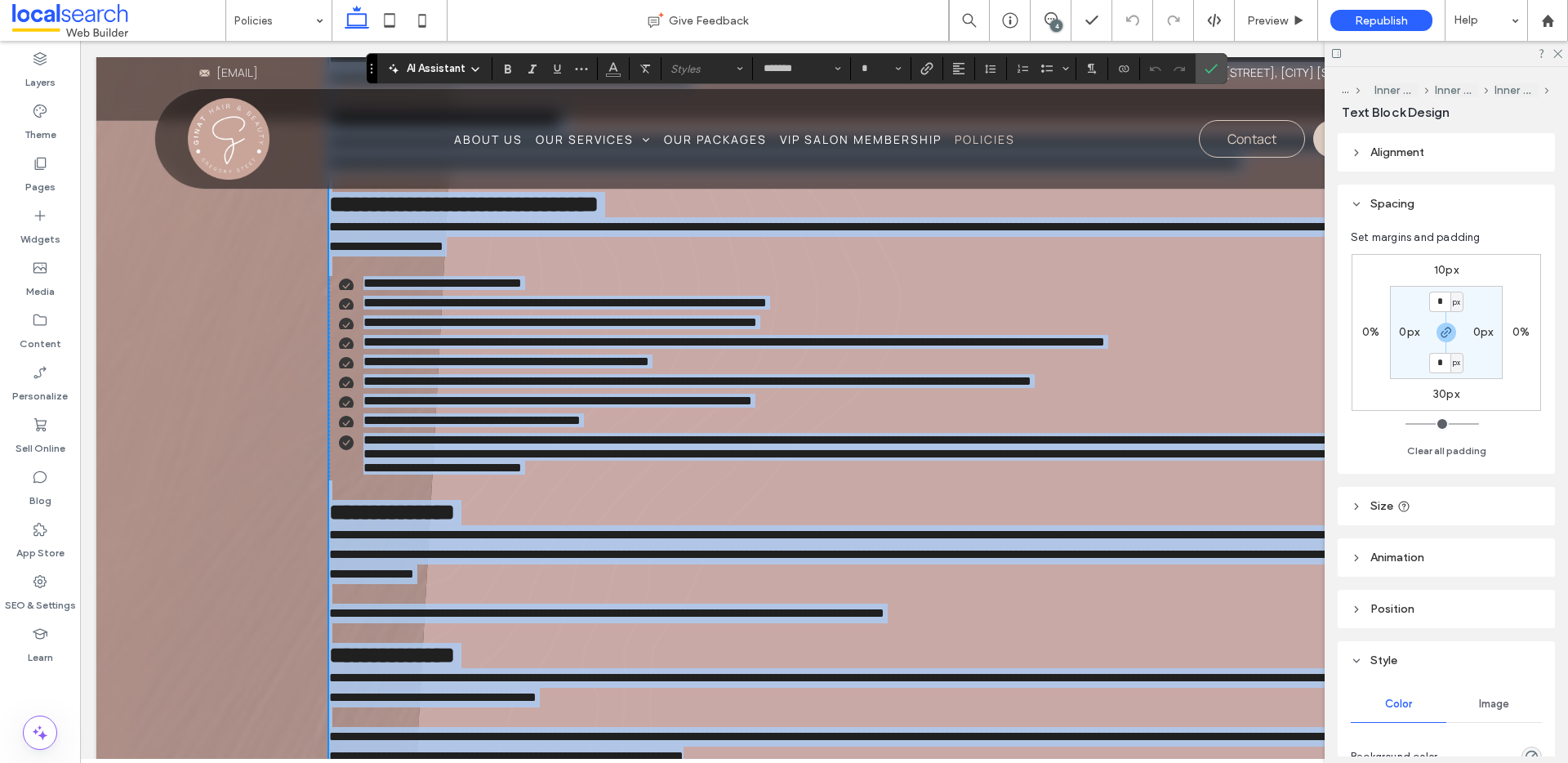 click on "**********" at bounding box center (831, 152) 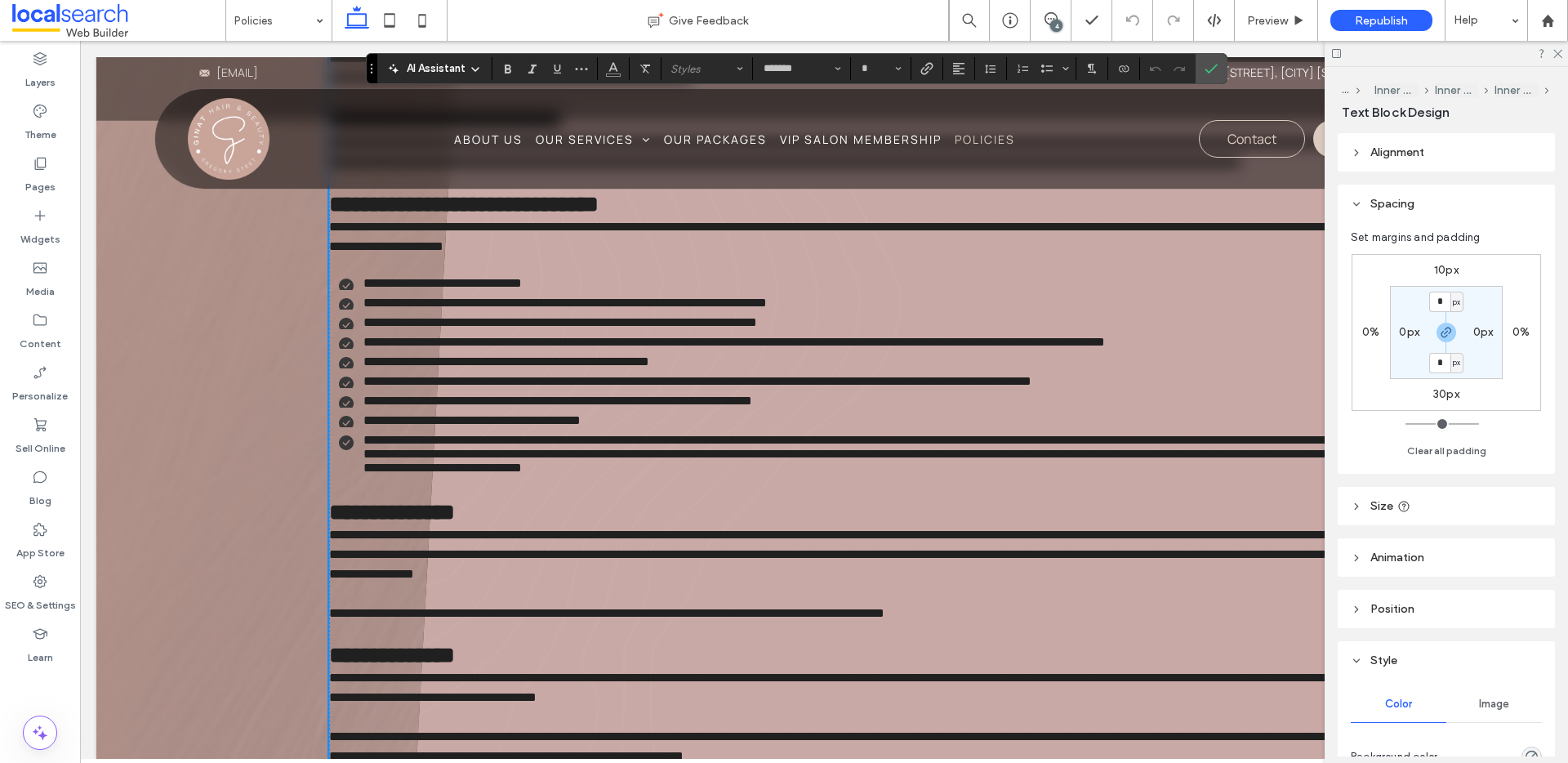 type on "**" 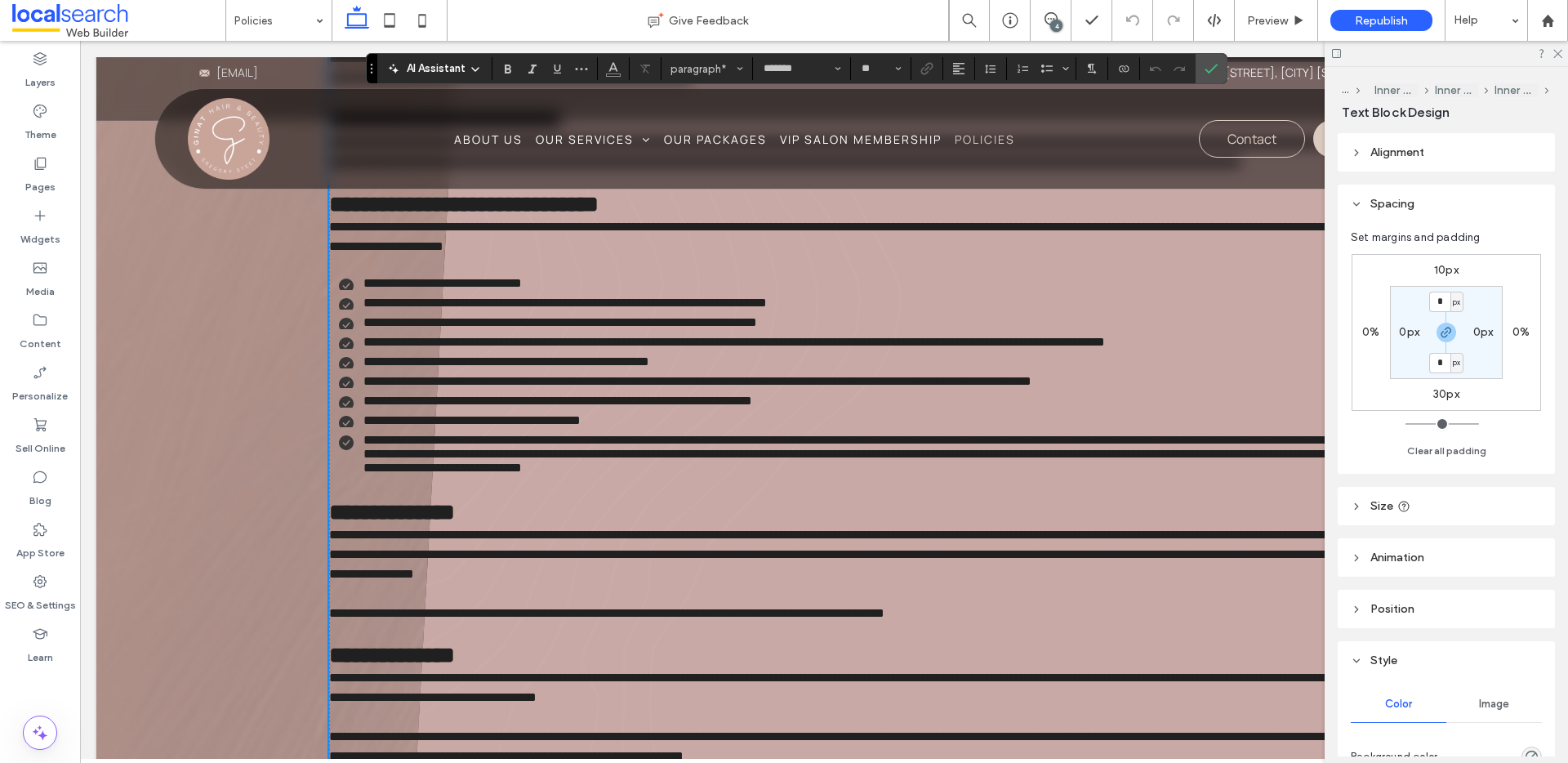 type 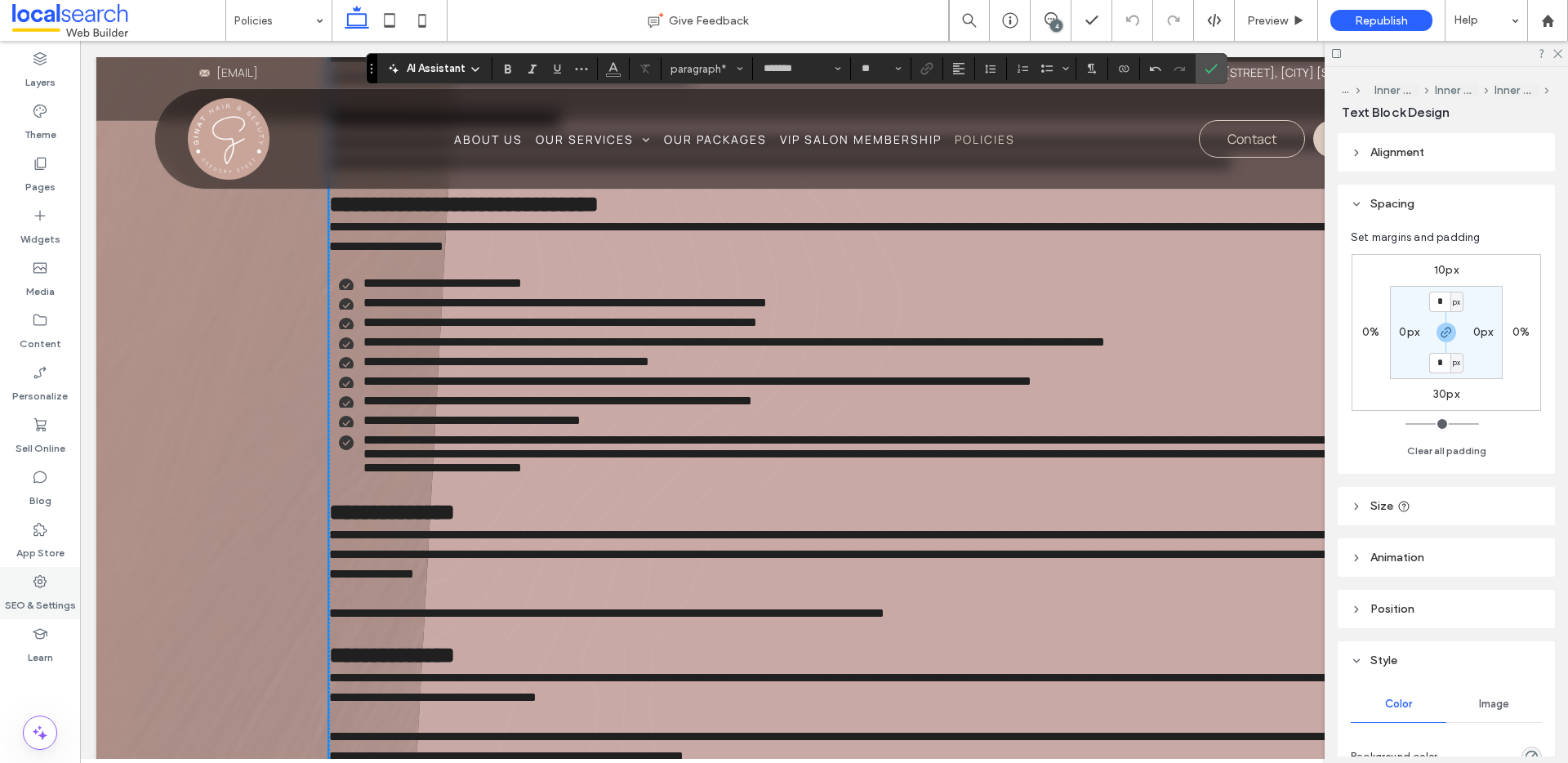 click on "SEO & Settings" at bounding box center (40, 601) 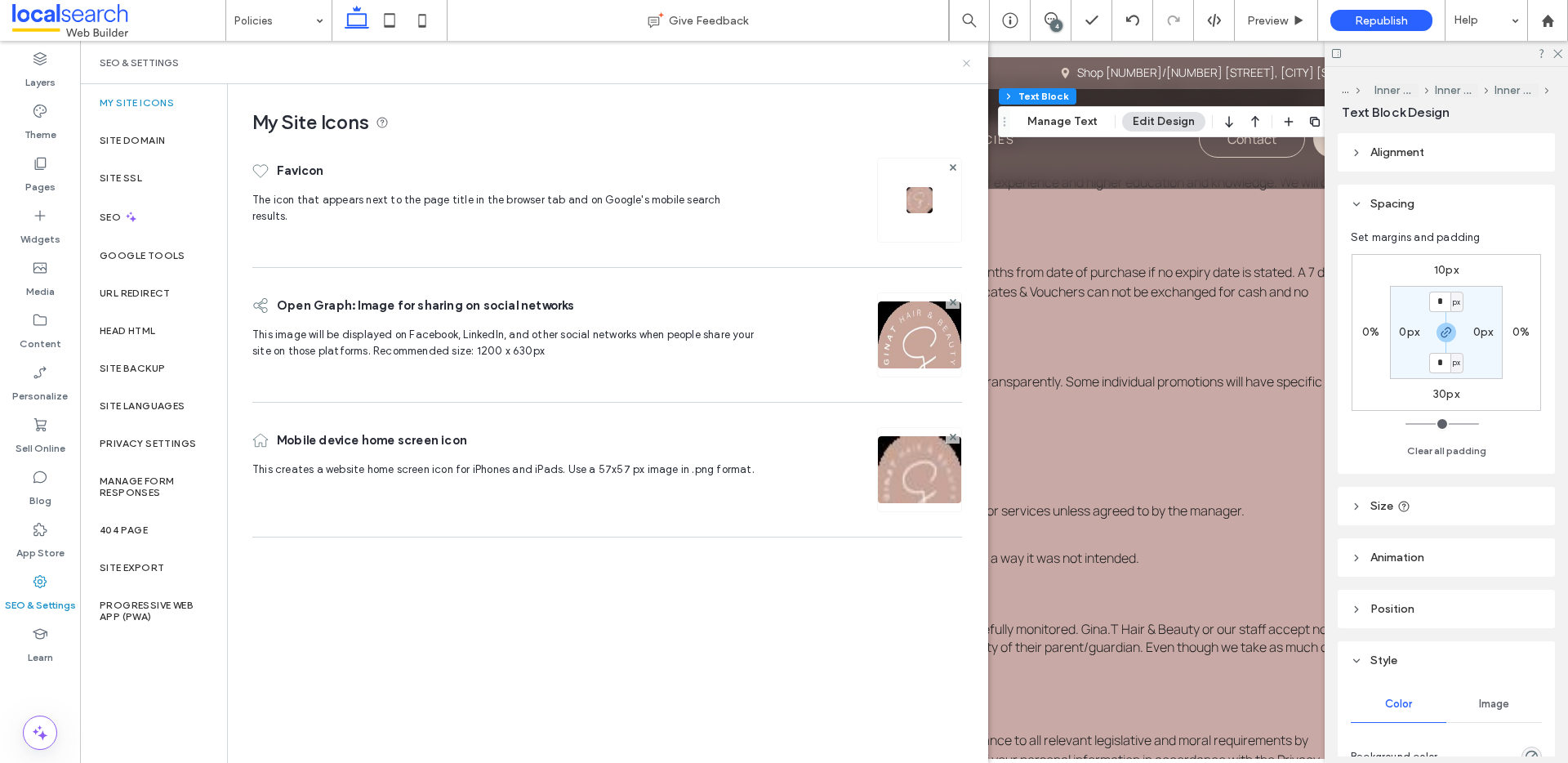 click 